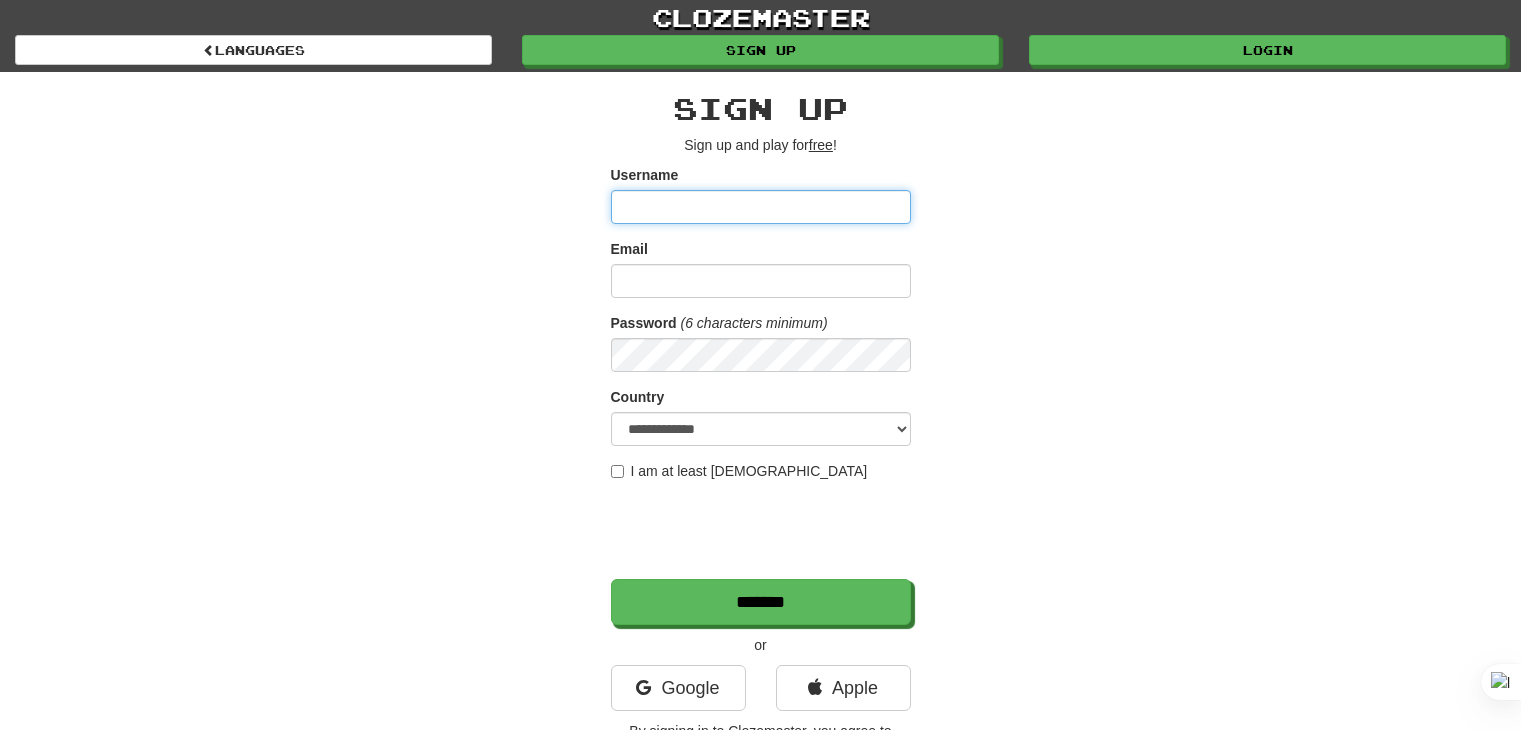 scroll, scrollTop: 0, scrollLeft: 0, axis: both 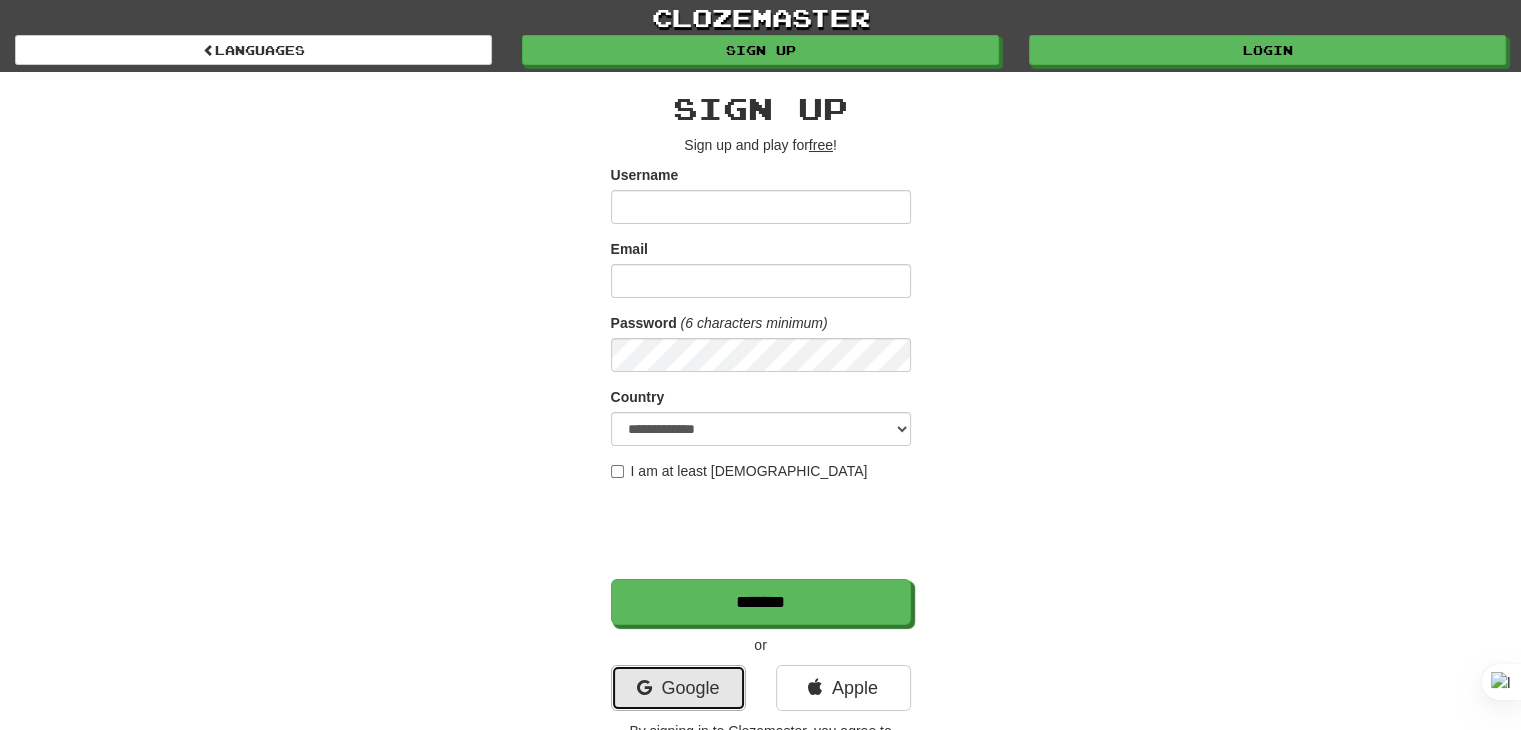 click on "Google" at bounding box center [678, 688] 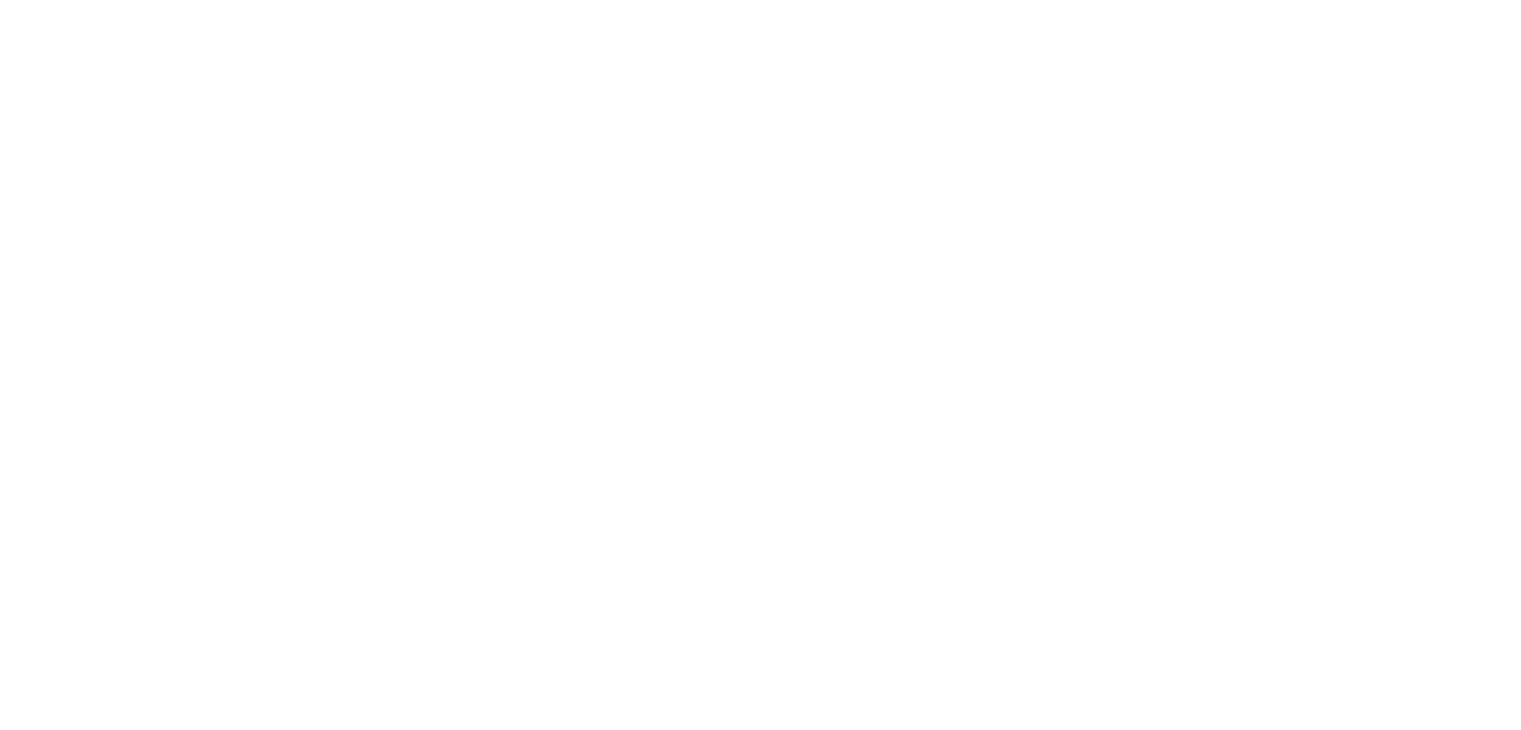 scroll, scrollTop: 0, scrollLeft: 0, axis: both 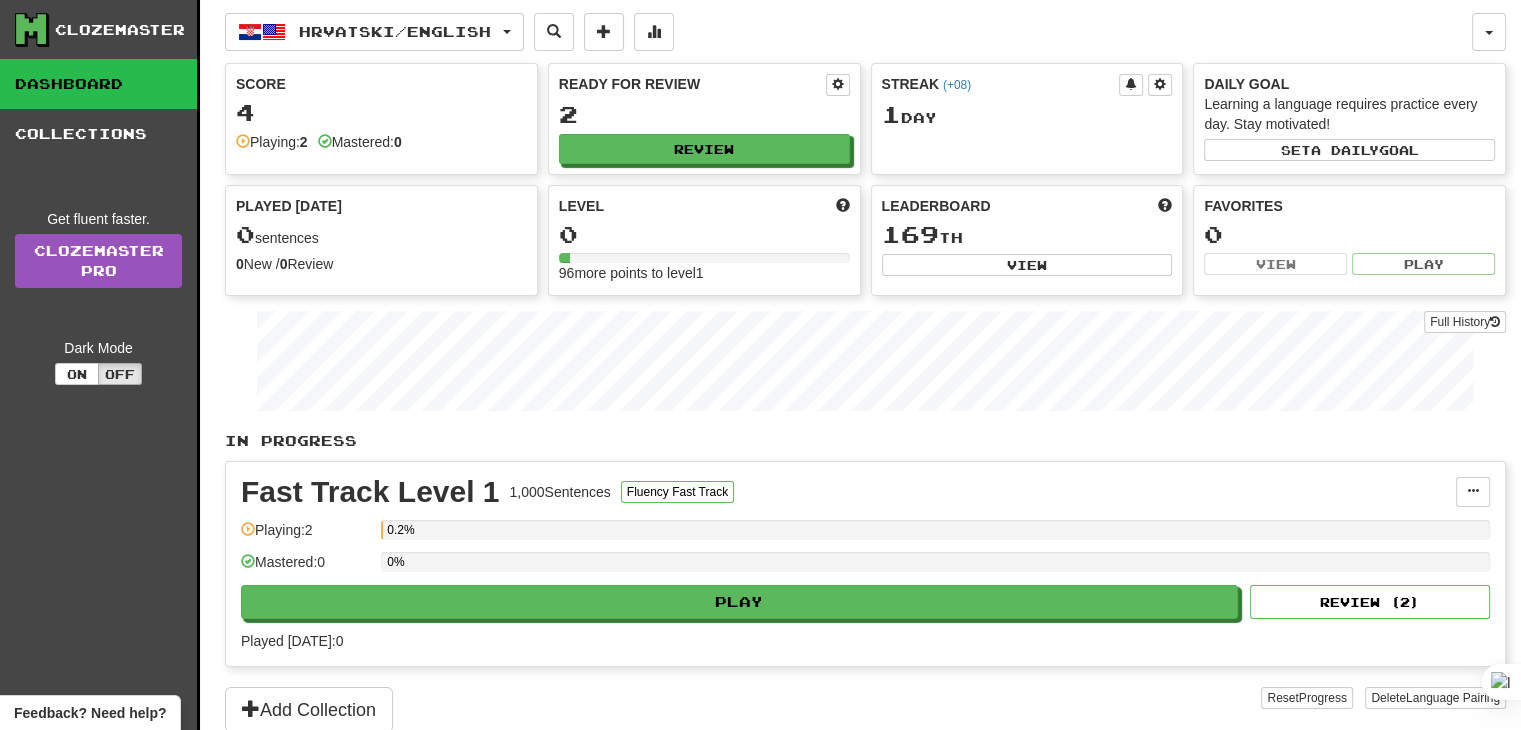 click on "Hrvatski  /  English Bahasa Indonesia  /  English Streak:  0   Review:  40 Points today:  0 Español  /  English Streak:  0   Review:  20 Points today:  0 Hrvatski  /  English Streak:  1   Review:  2 Points today:  0 Italiano  /  English Streak:  3   Review:  20 Points today:  0 Tagalog  /  English Streak:  0   Review:  40 Points today:  0 Русский  /  English Streak:  3   Review:  20 Points today:  0 日本語  /  English Streak:  0   Review:  20 Points today:  0  Language Pairing Username: IcySnowflake8485 Edit  Account  Notifications  Activity Feed  Profile  Leaderboard  Forum  Logout Score 4  Playing:  2  Mastered:  0 Ready for Review 2   Review Streak   ( +08 ) 1  Day Daily Goal Learning a language requires practice every day. Stay motivated! Set  a daily  goal Played Today 0  sentences 0  New /  0  Review Full History  Level 0 96  more points to level  1 Leaderboard 169 th View Favorites 0 View Play Full History  In Progress Fast Track Level 1 1,000  Sentences Fluency Fast Track Manage Sentences 2" 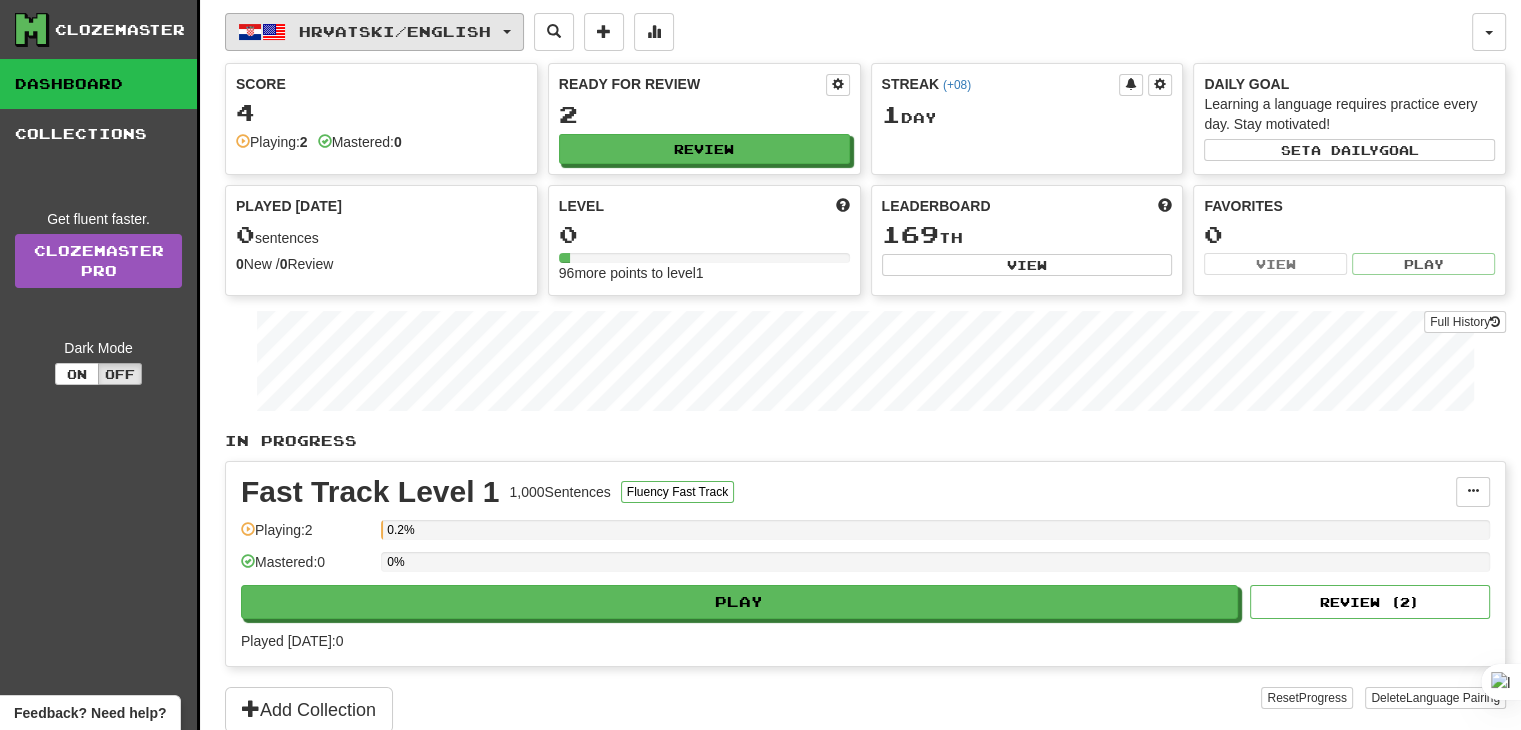 click on "Hrvatski  /  English" 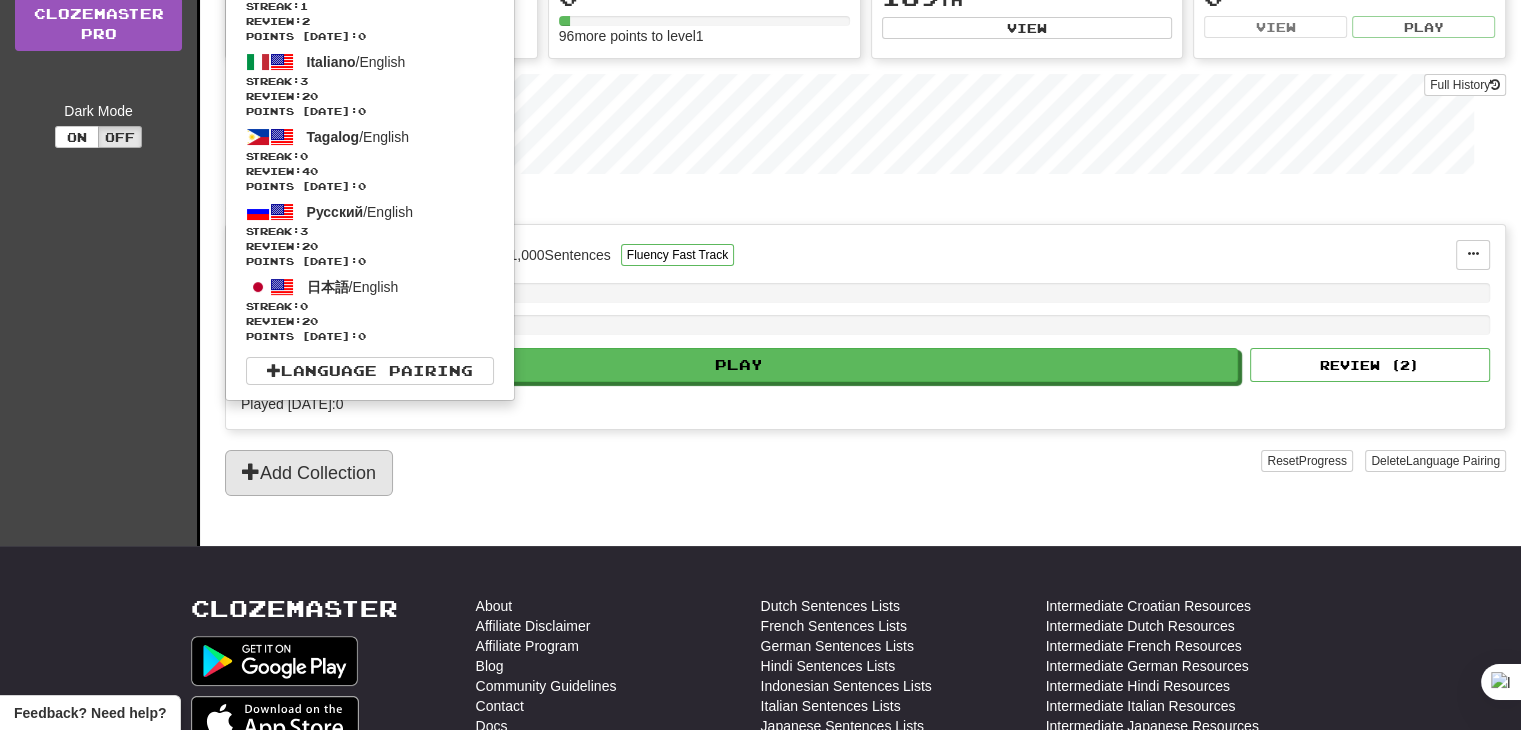 scroll, scrollTop: 0, scrollLeft: 0, axis: both 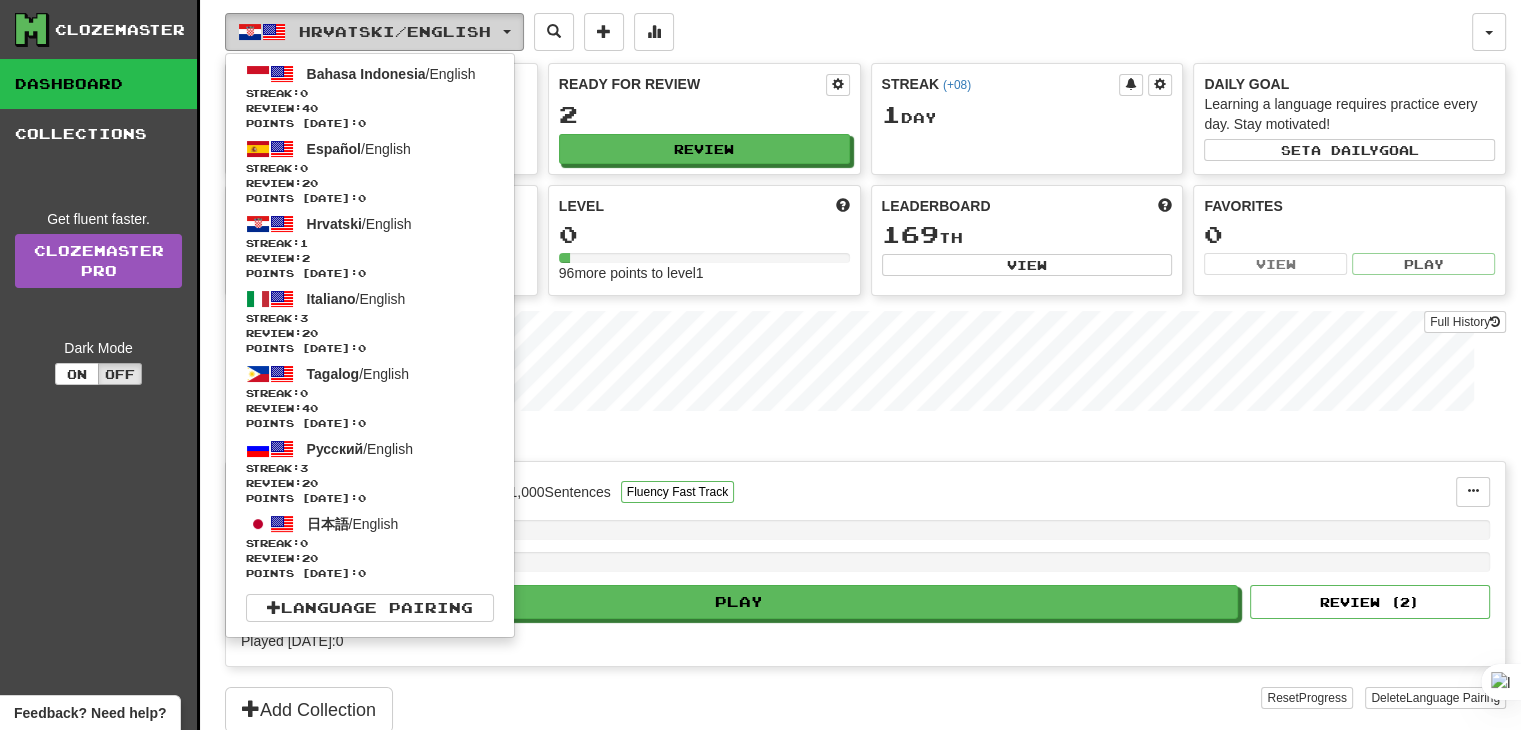 drag, startPoint x: 373, startPoint y: 28, endPoint x: 288, endPoint y: 115, distance: 121.630585 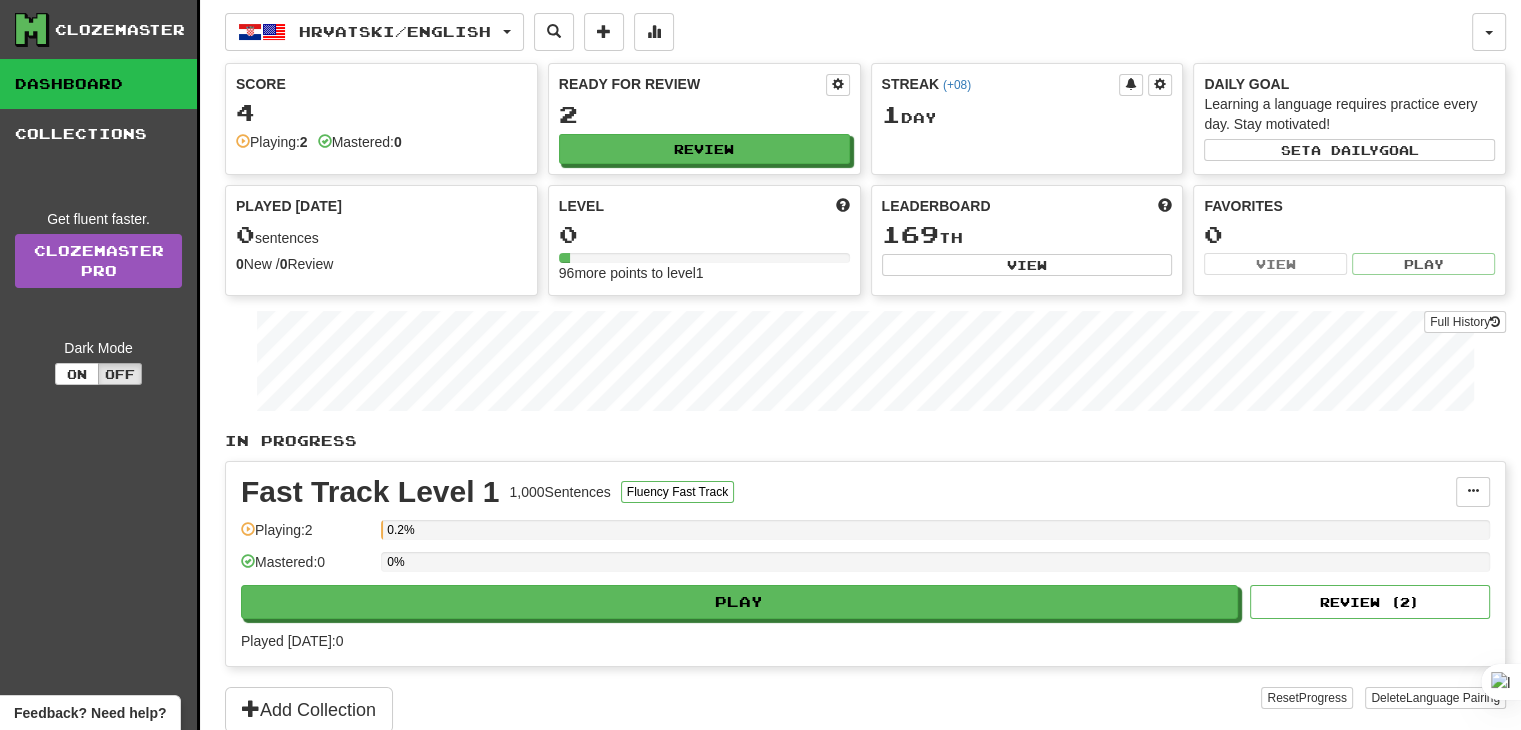 click on "Clozemaster Dashboard Collections Get fluent faster. Clozemaster Pro Dark Mode On Off" 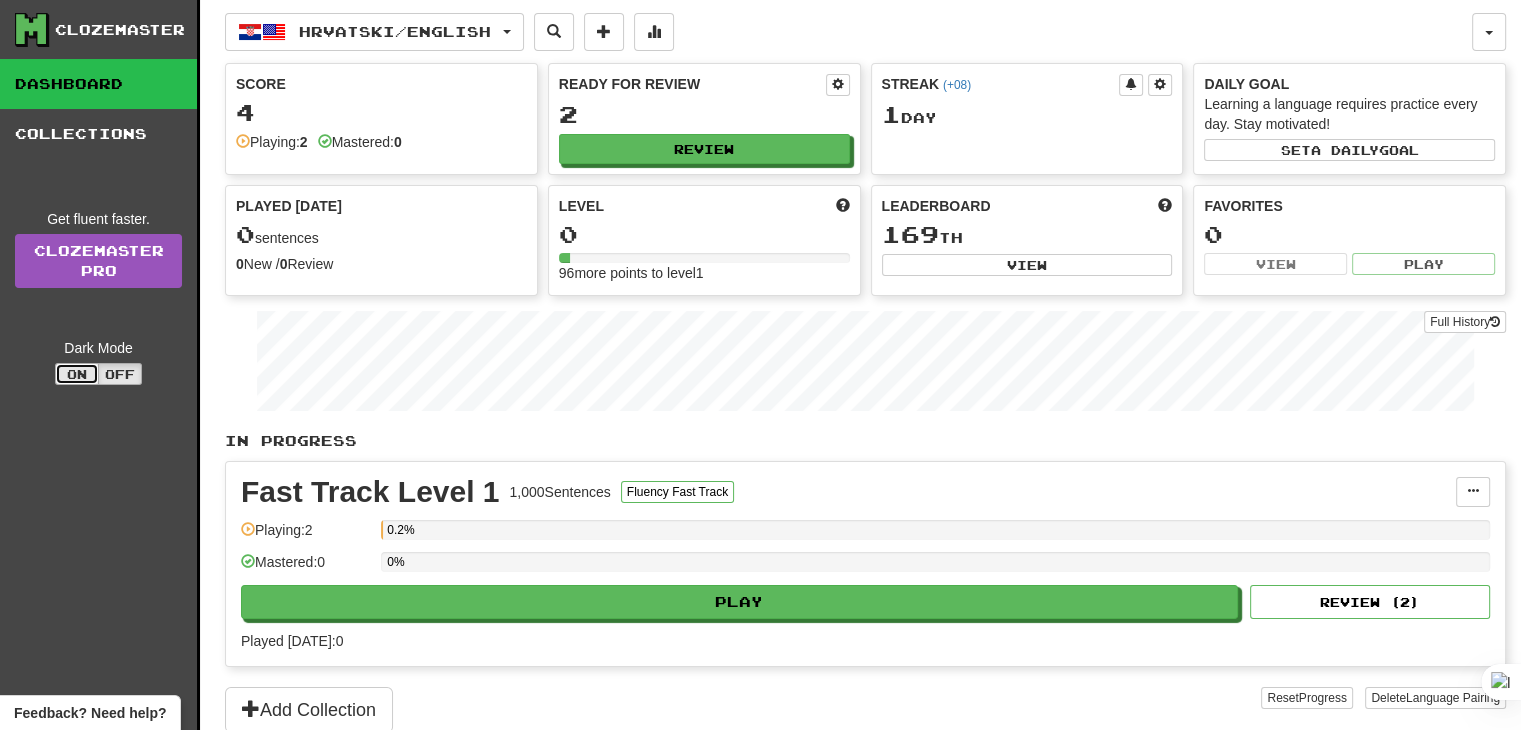 click on "On" 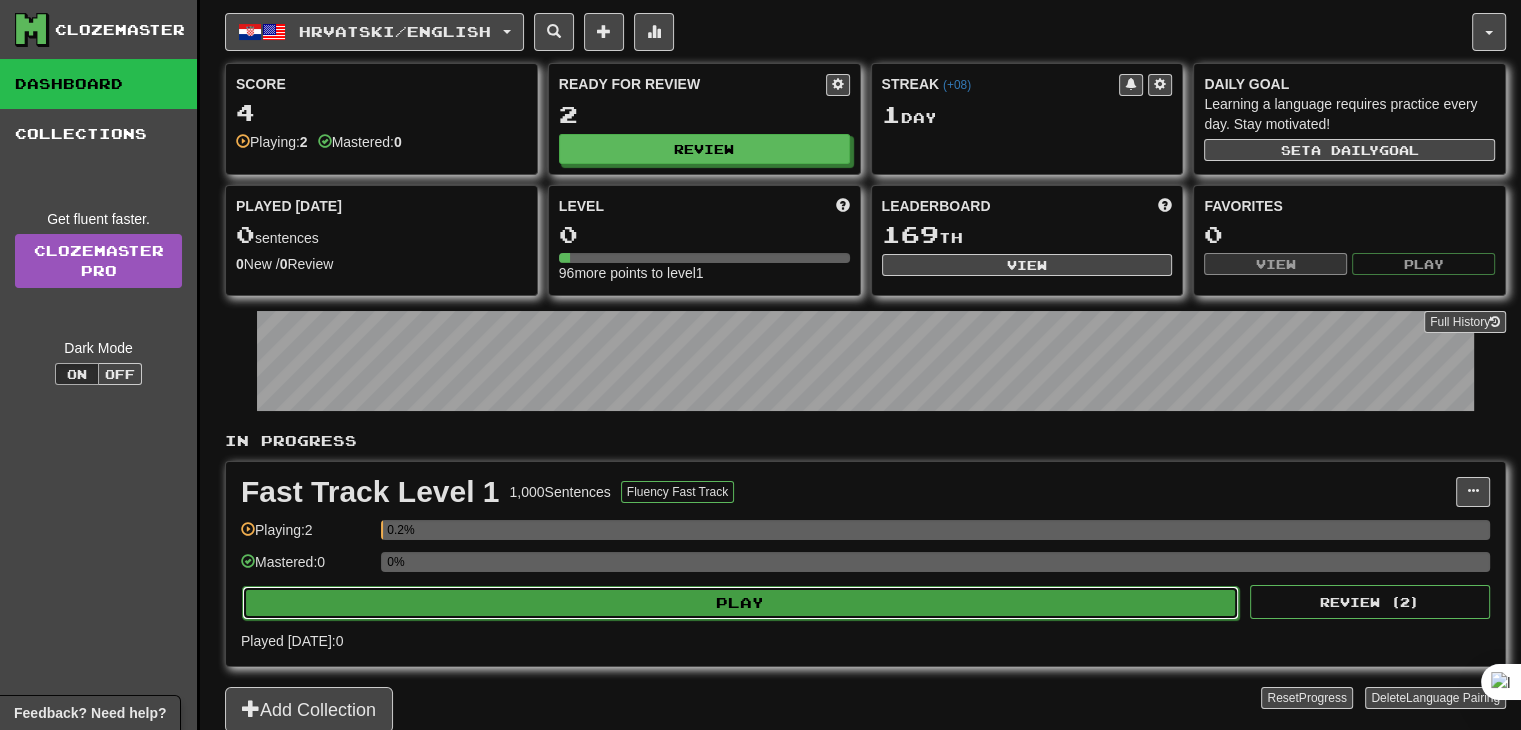click on "Play" 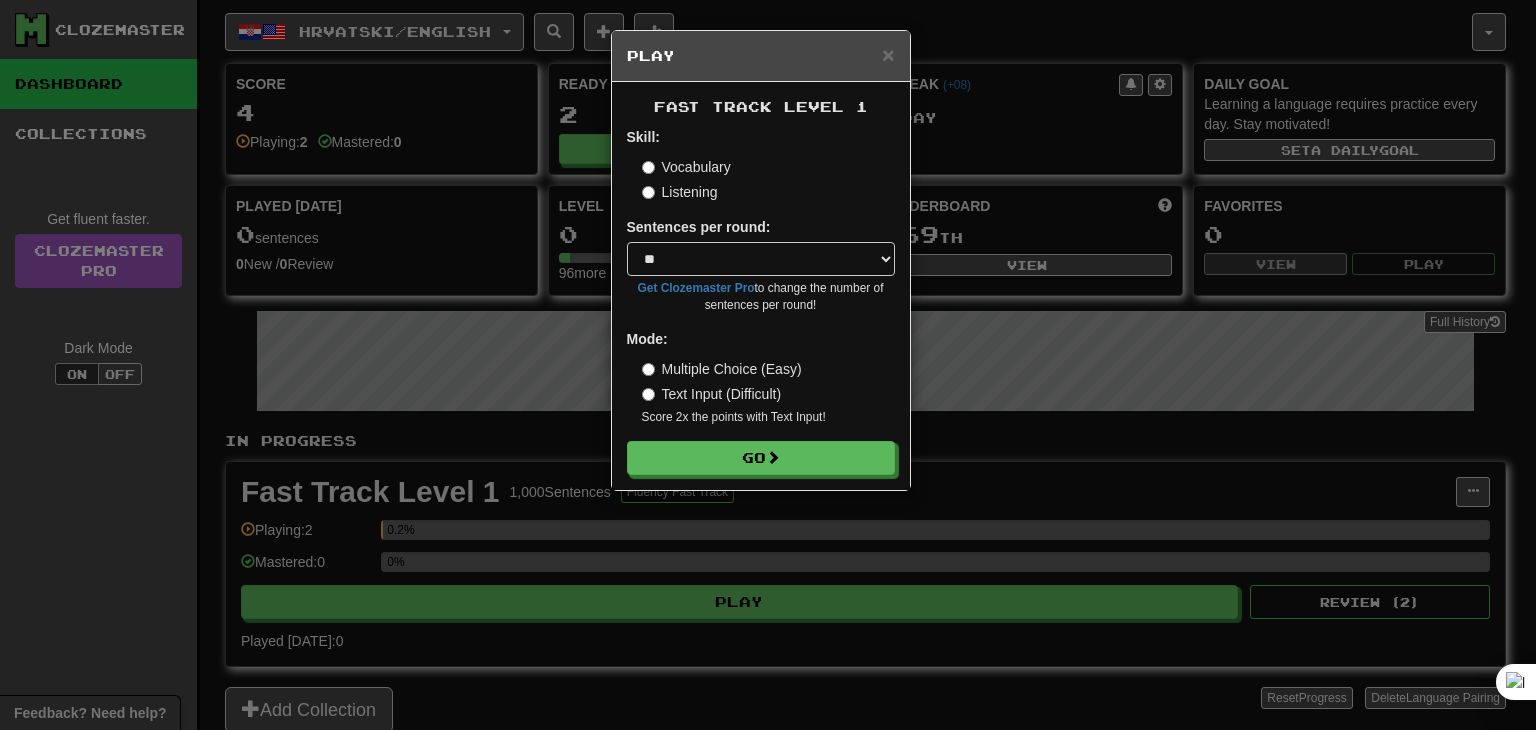 click on "× Play Fast Track Level 1 Skill: Vocabulary Listening Sentences per round: * ** ** ** ** ** *** ******** Get Clozemaster Pro  to change the number of sentences per round! Mode: Multiple Choice (Easy) Text Input (Difficult) Score 2x the points with Text Input ! Go" at bounding box center (768, 365) 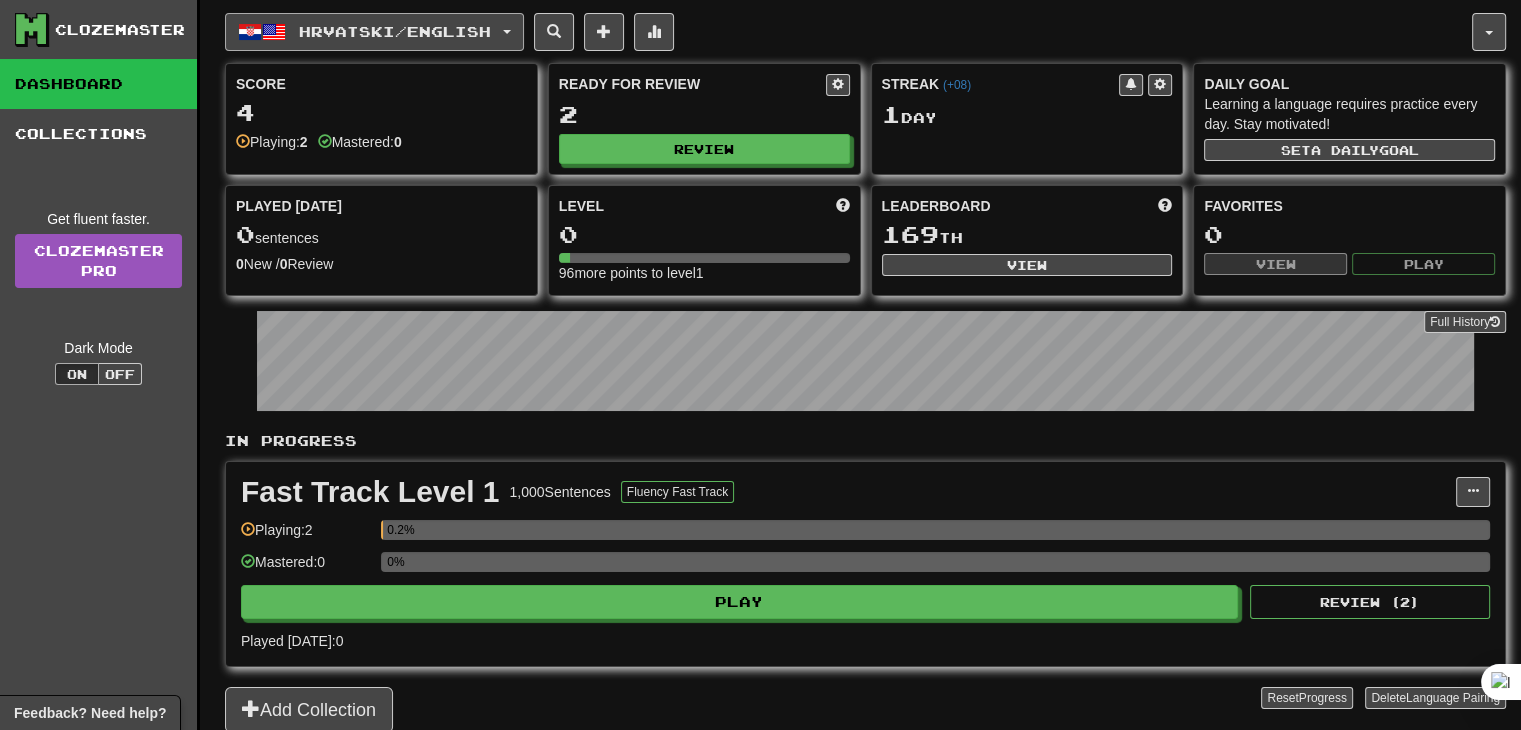 click on "Hrvatski  /  English" 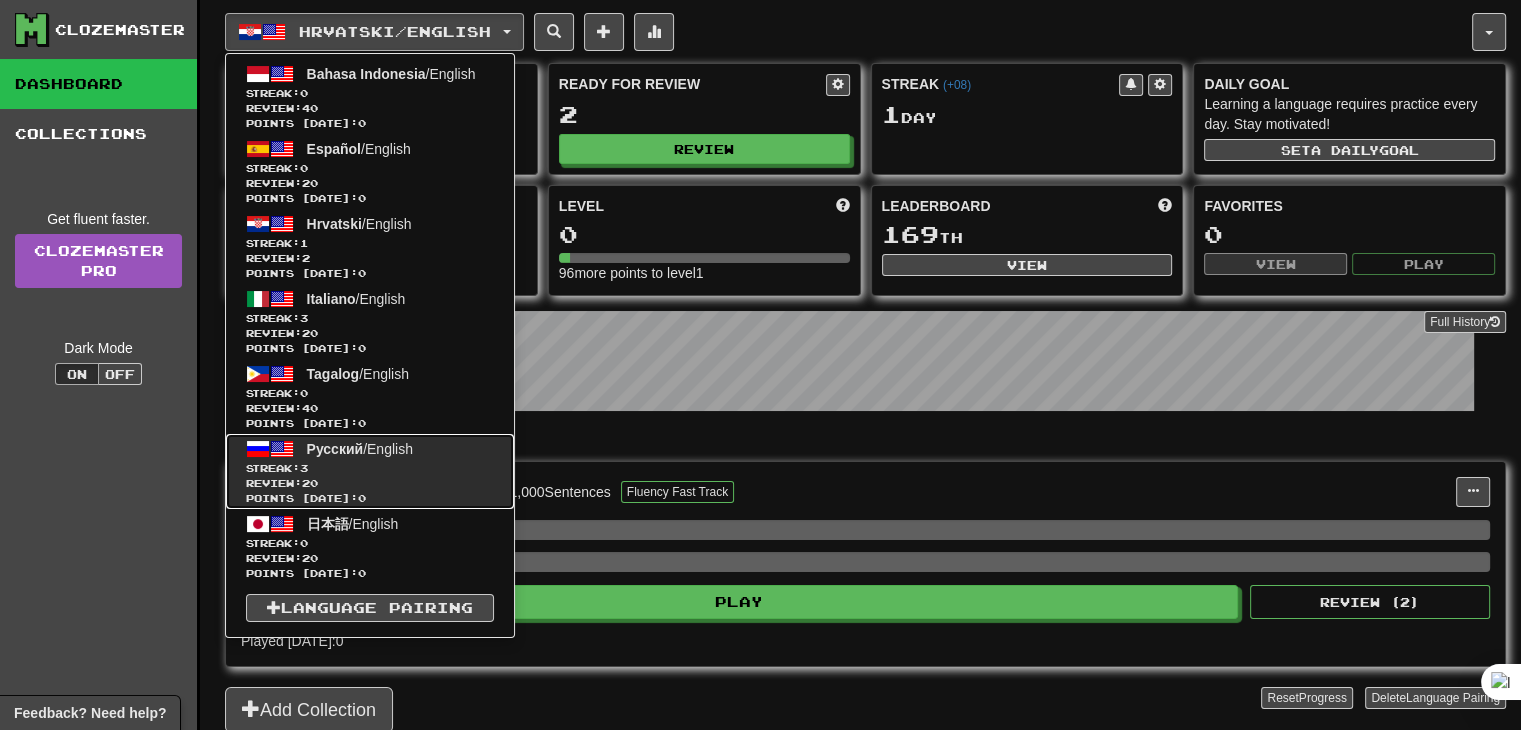 click on "Русский  /  English Streak:  3   Review:  20 Points today:  0" 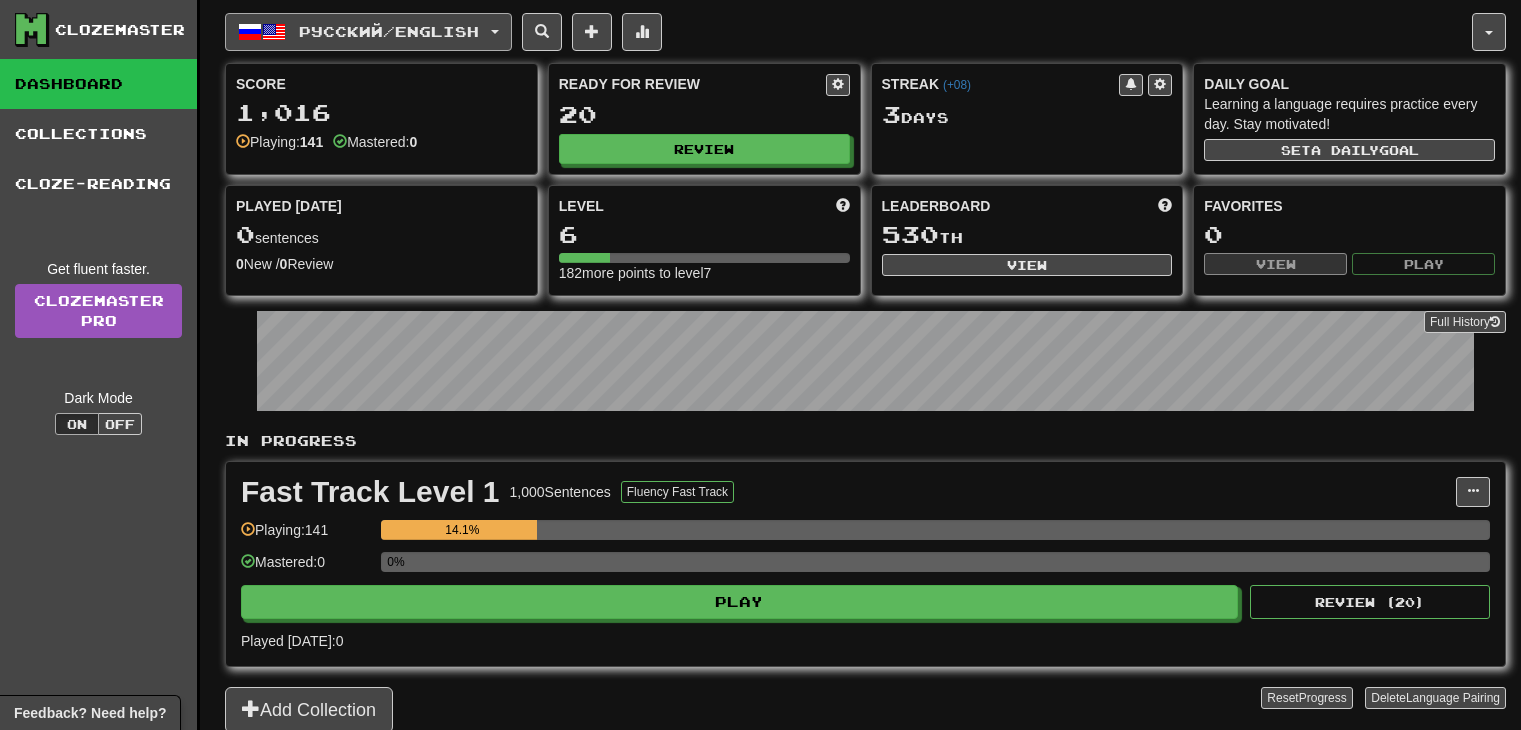 scroll, scrollTop: 0, scrollLeft: 0, axis: both 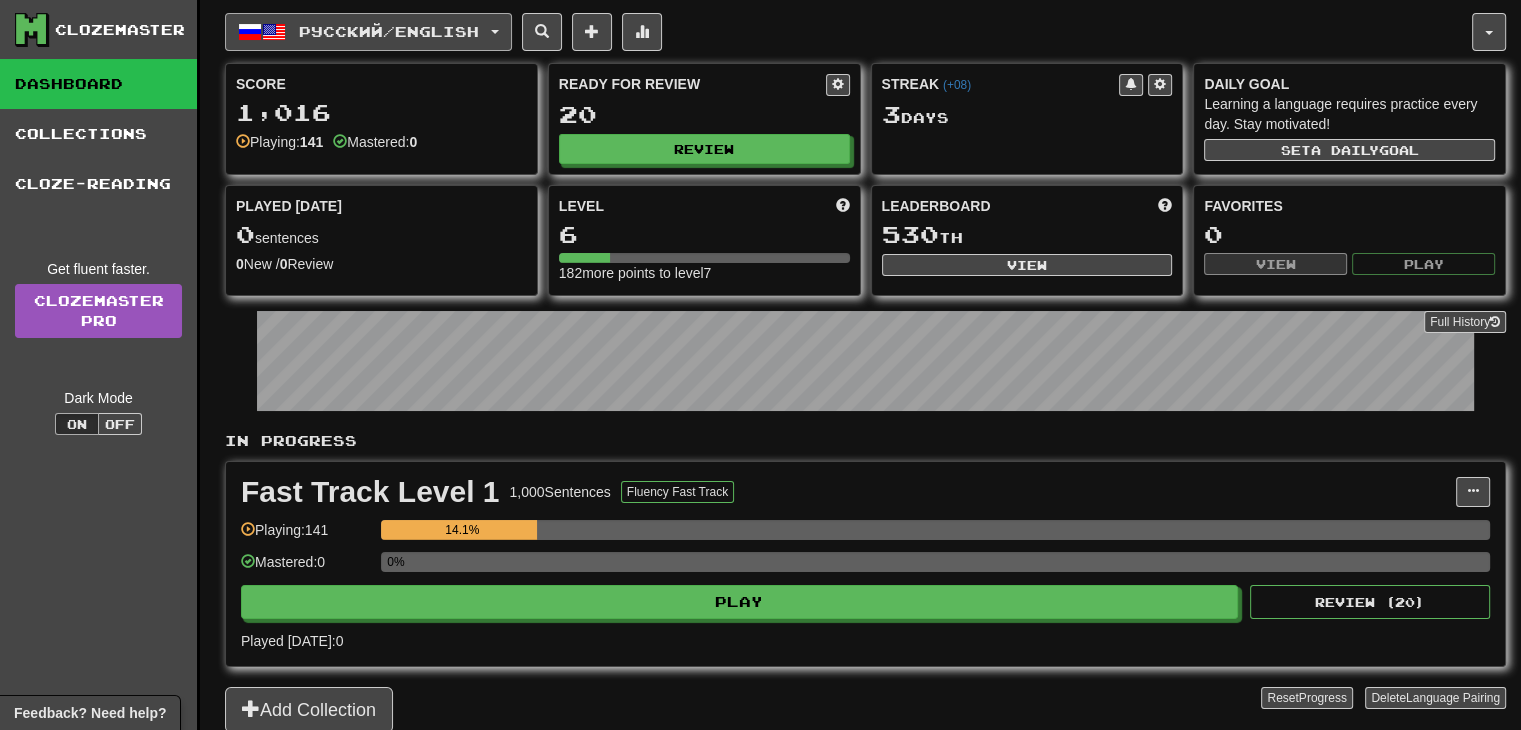 click on "Русский  /  English" at bounding box center [389, 31] 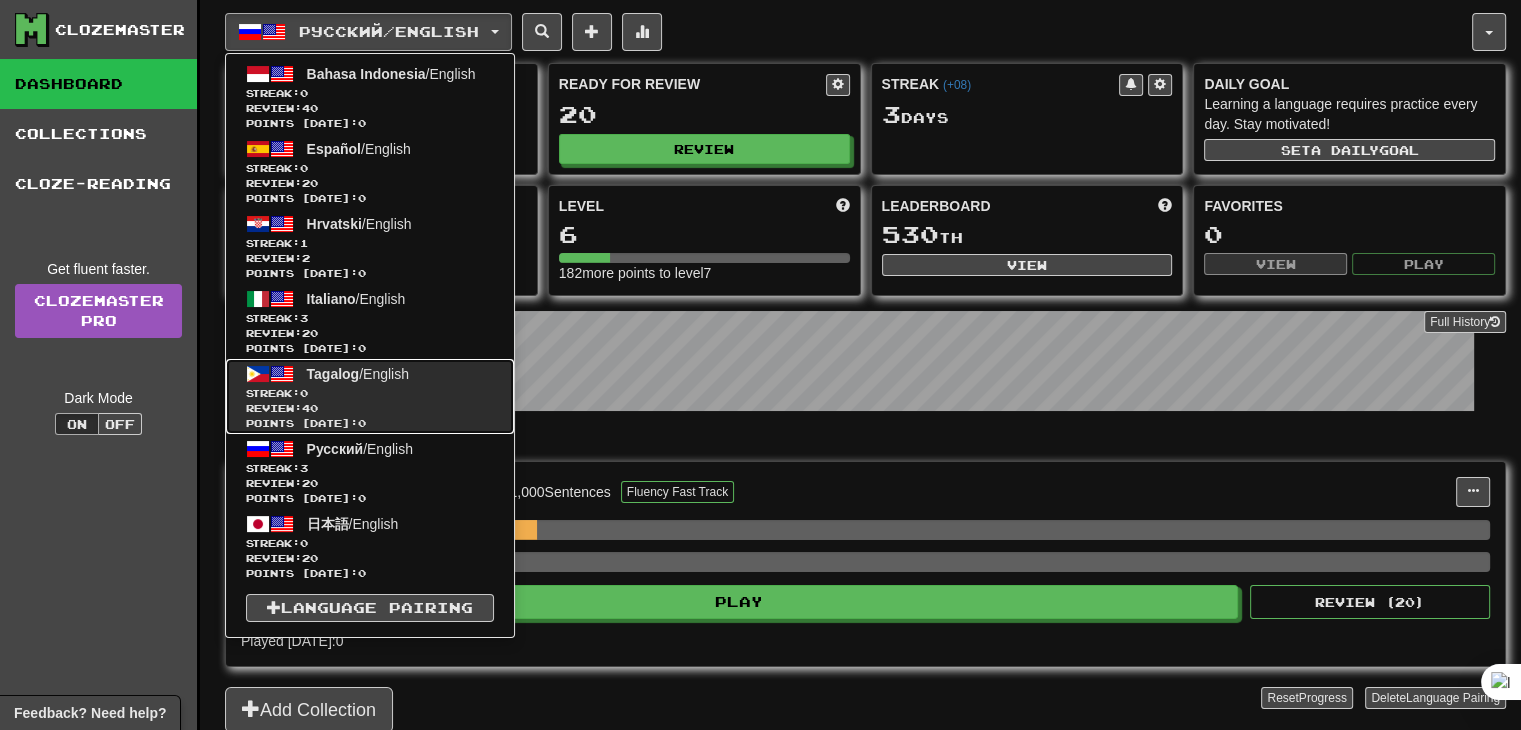 click on "Streak:  0" at bounding box center (370, 393) 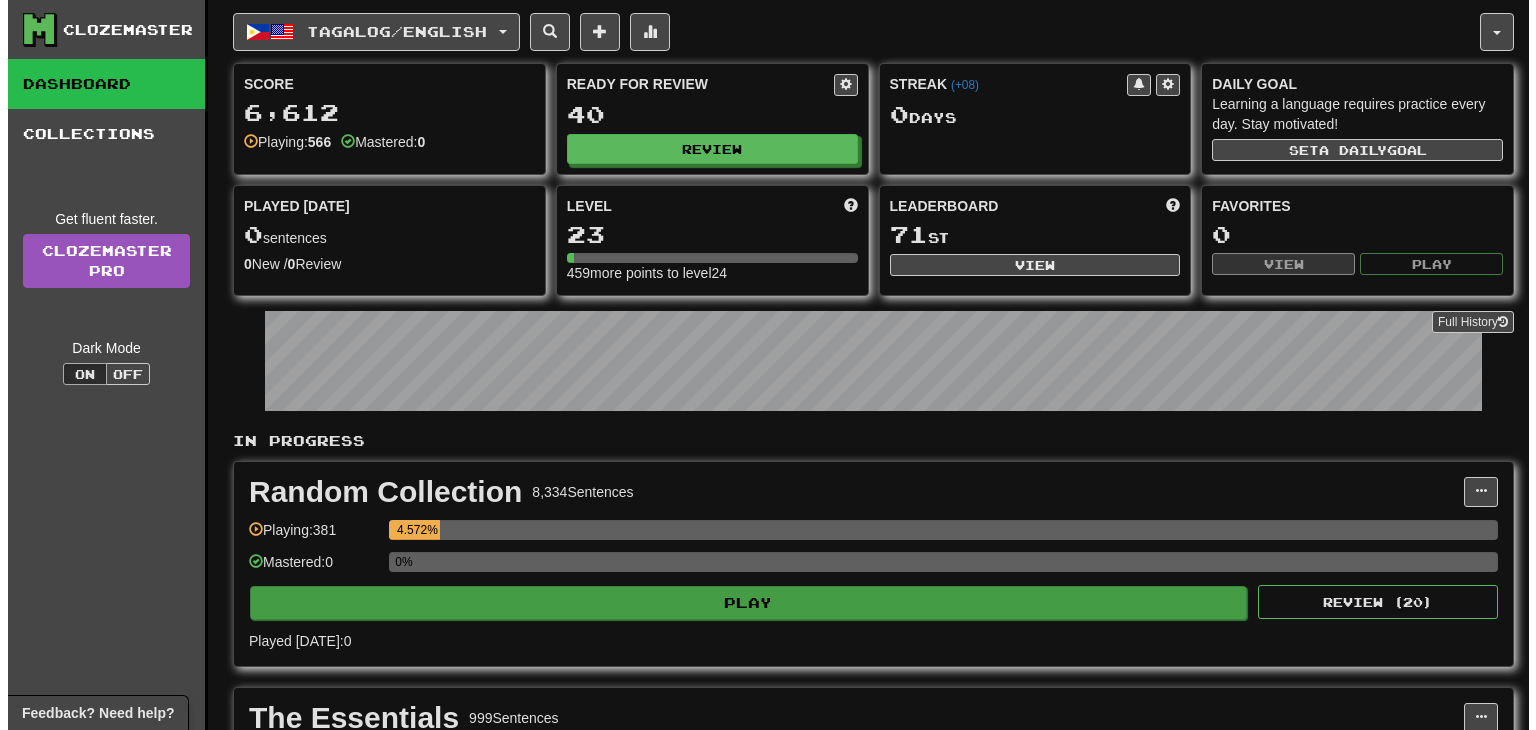 scroll, scrollTop: 0, scrollLeft: 0, axis: both 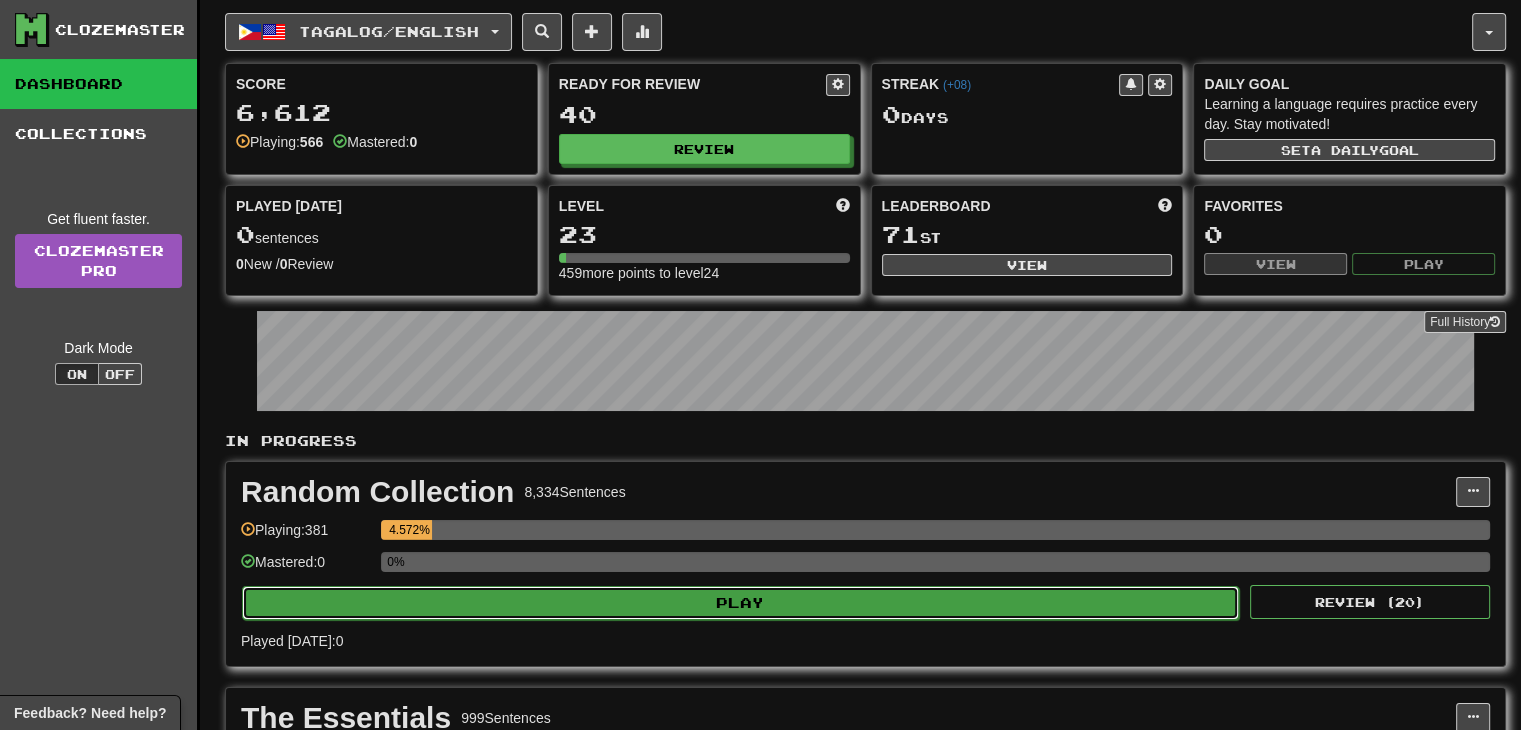 click on "Play" 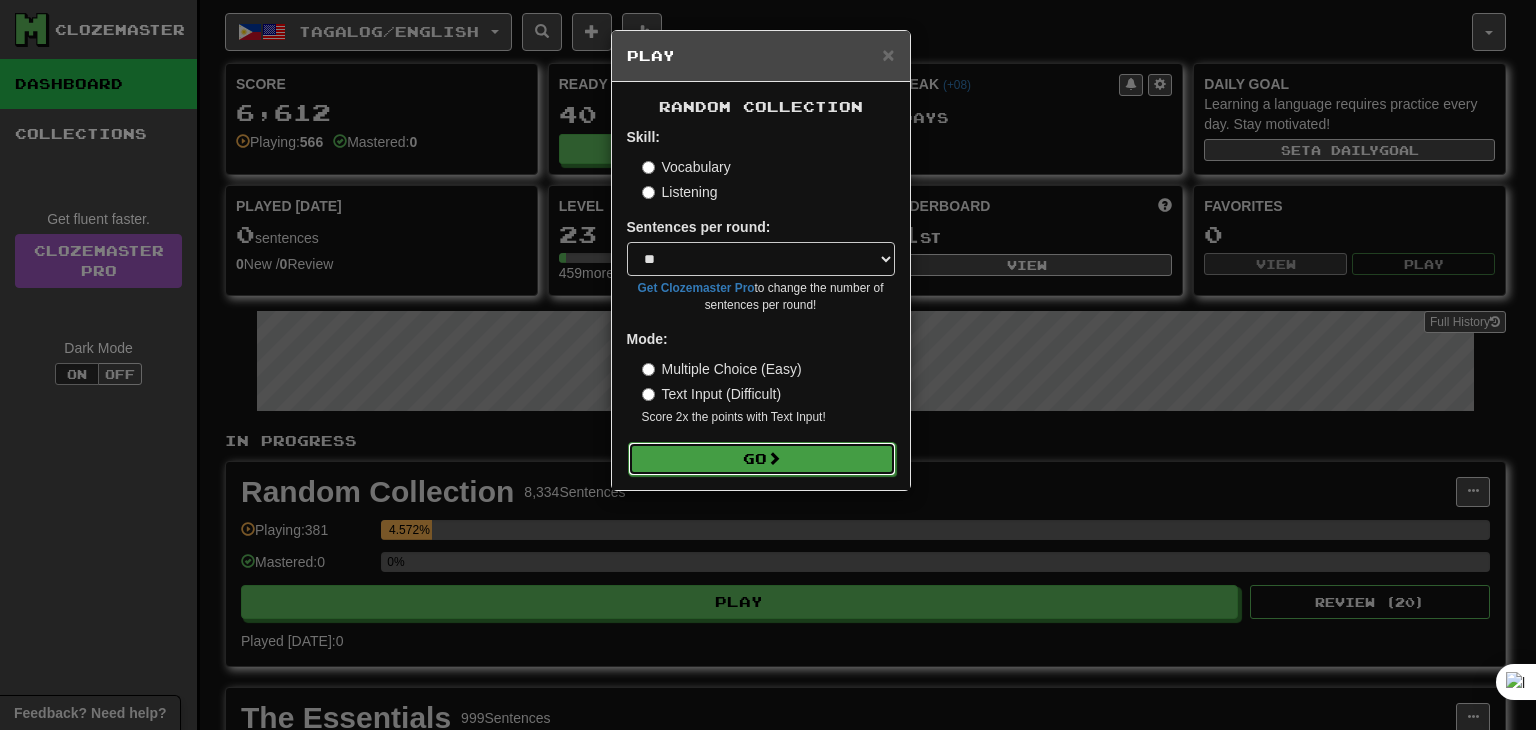click on "Go" at bounding box center [762, 459] 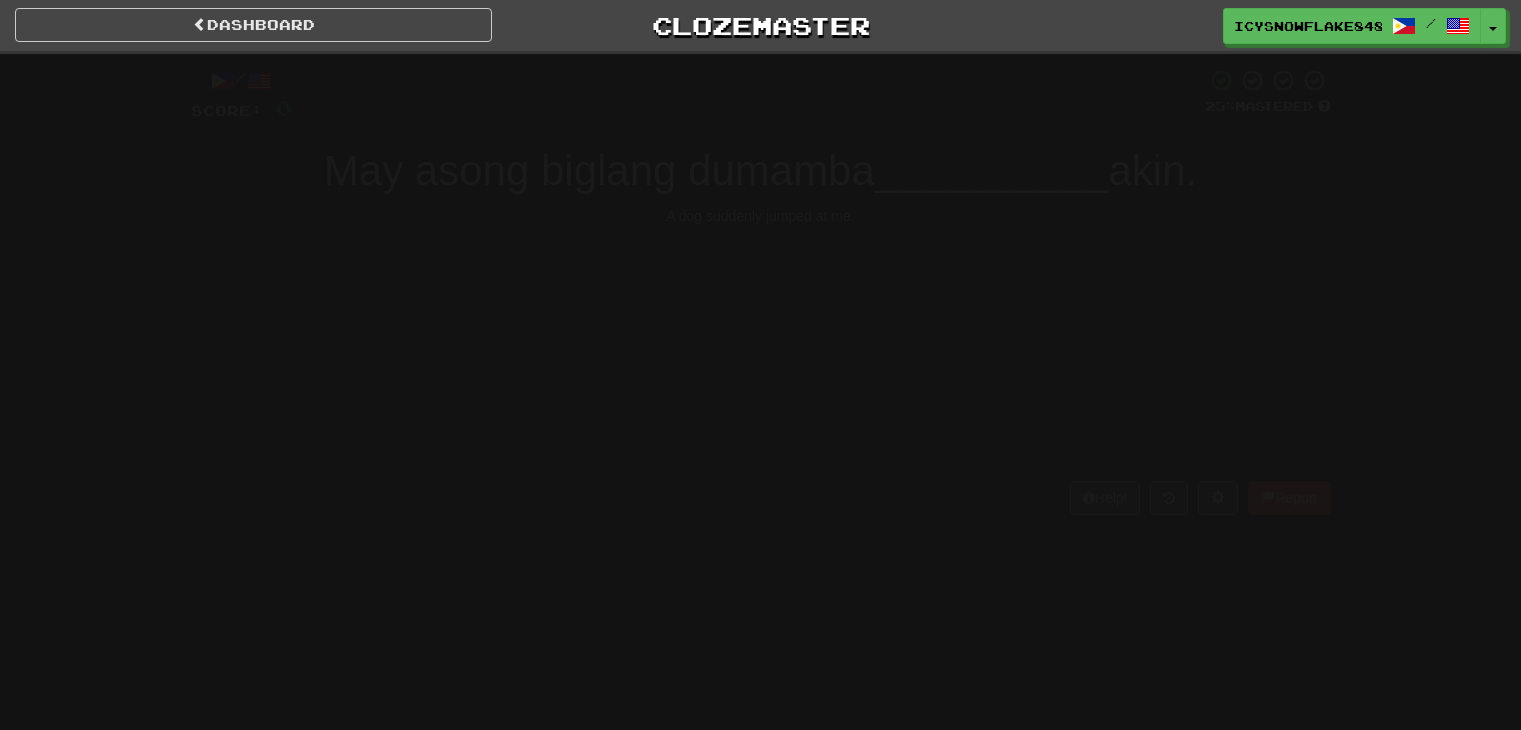 scroll, scrollTop: 0, scrollLeft: 0, axis: both 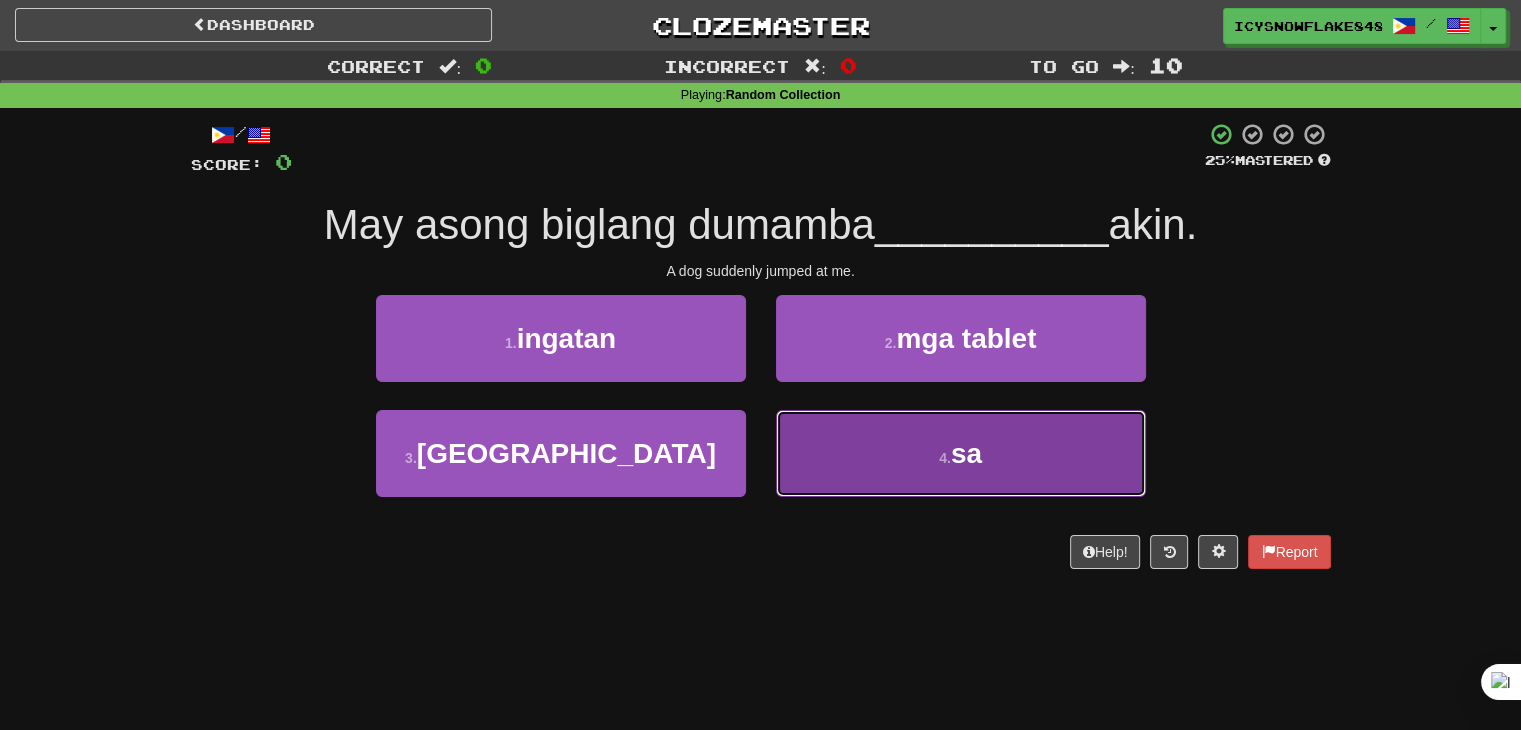 click on "4 .  sa" at bounding box center (961, 453) 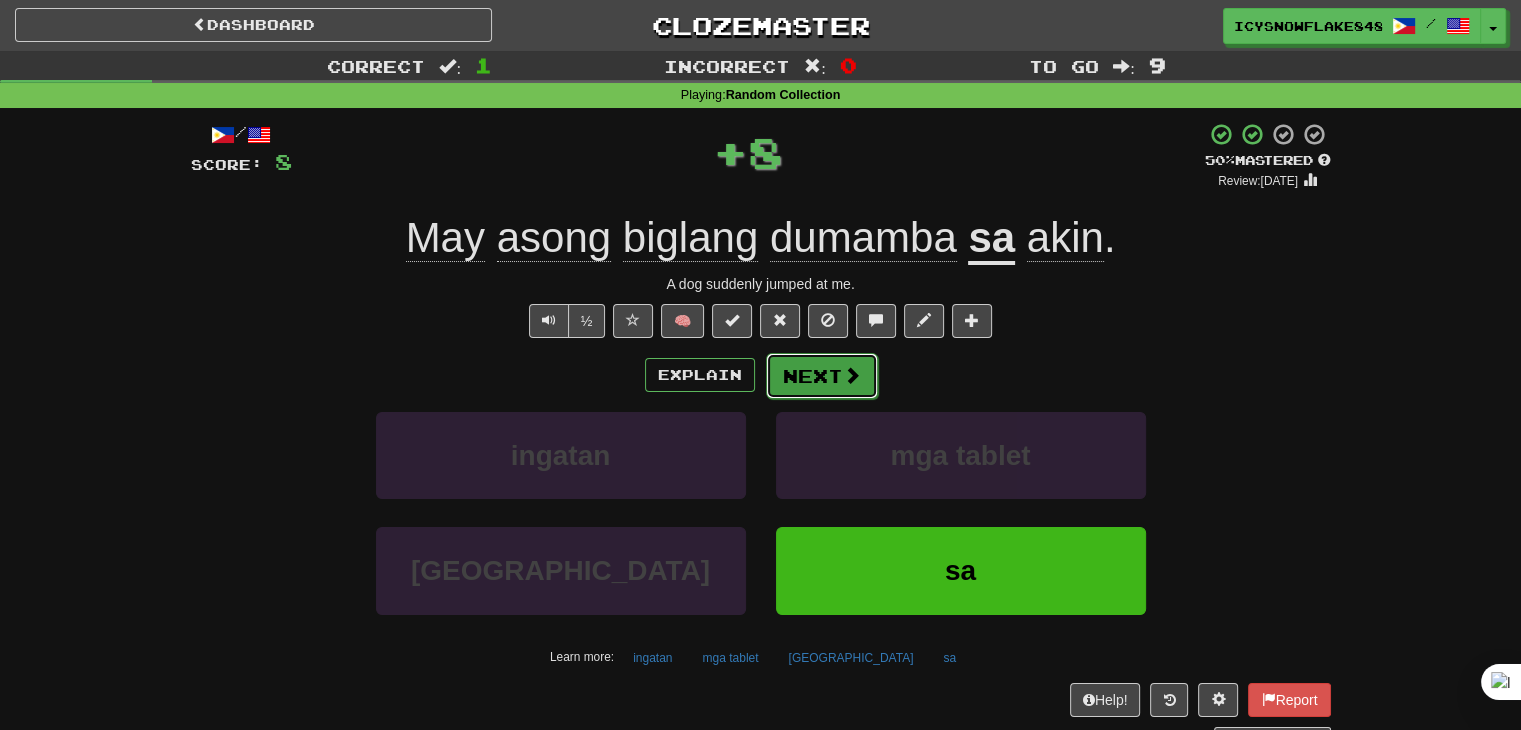 click on "Next" at bounding box center (822, 376) 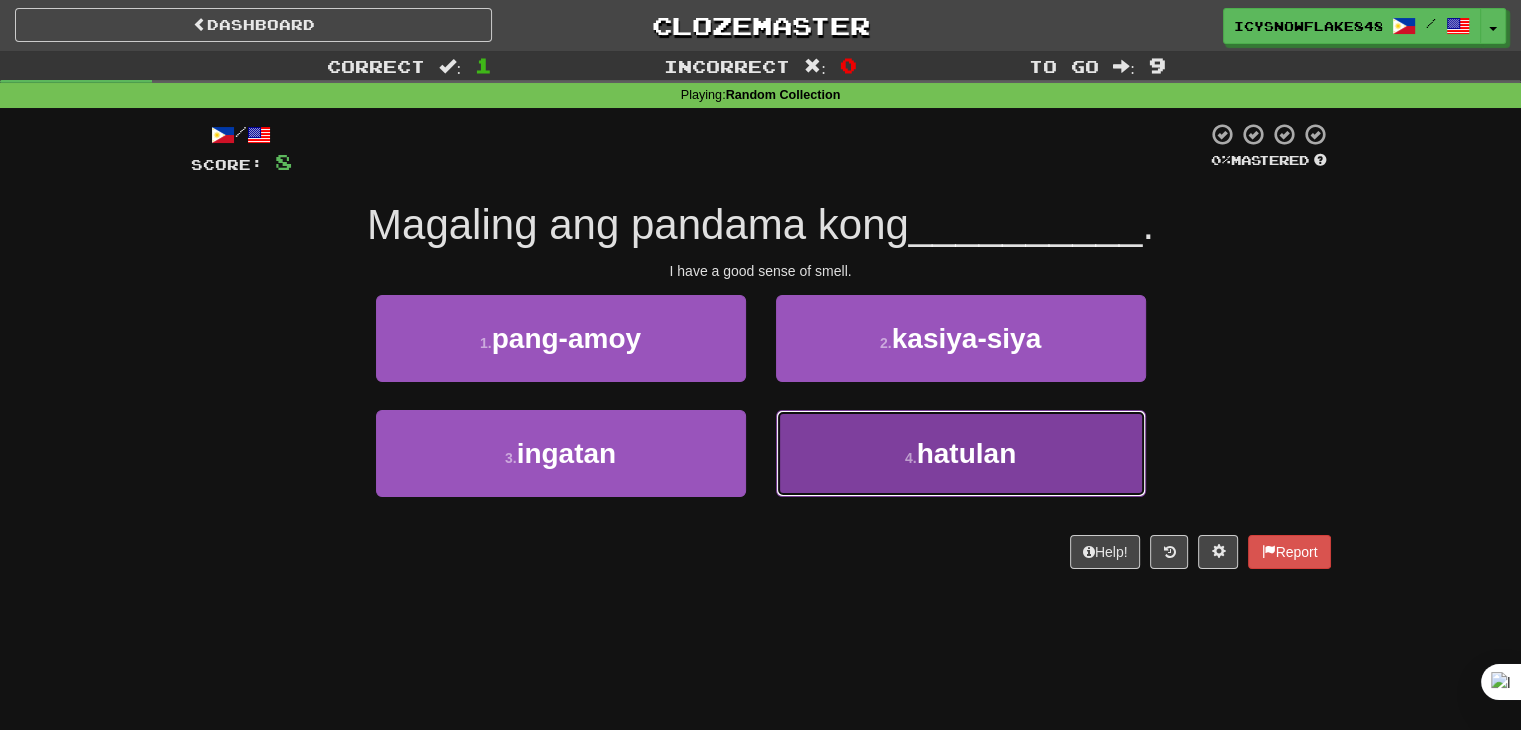 click on "4 .  hatulan" at bounding box center (961, 453) 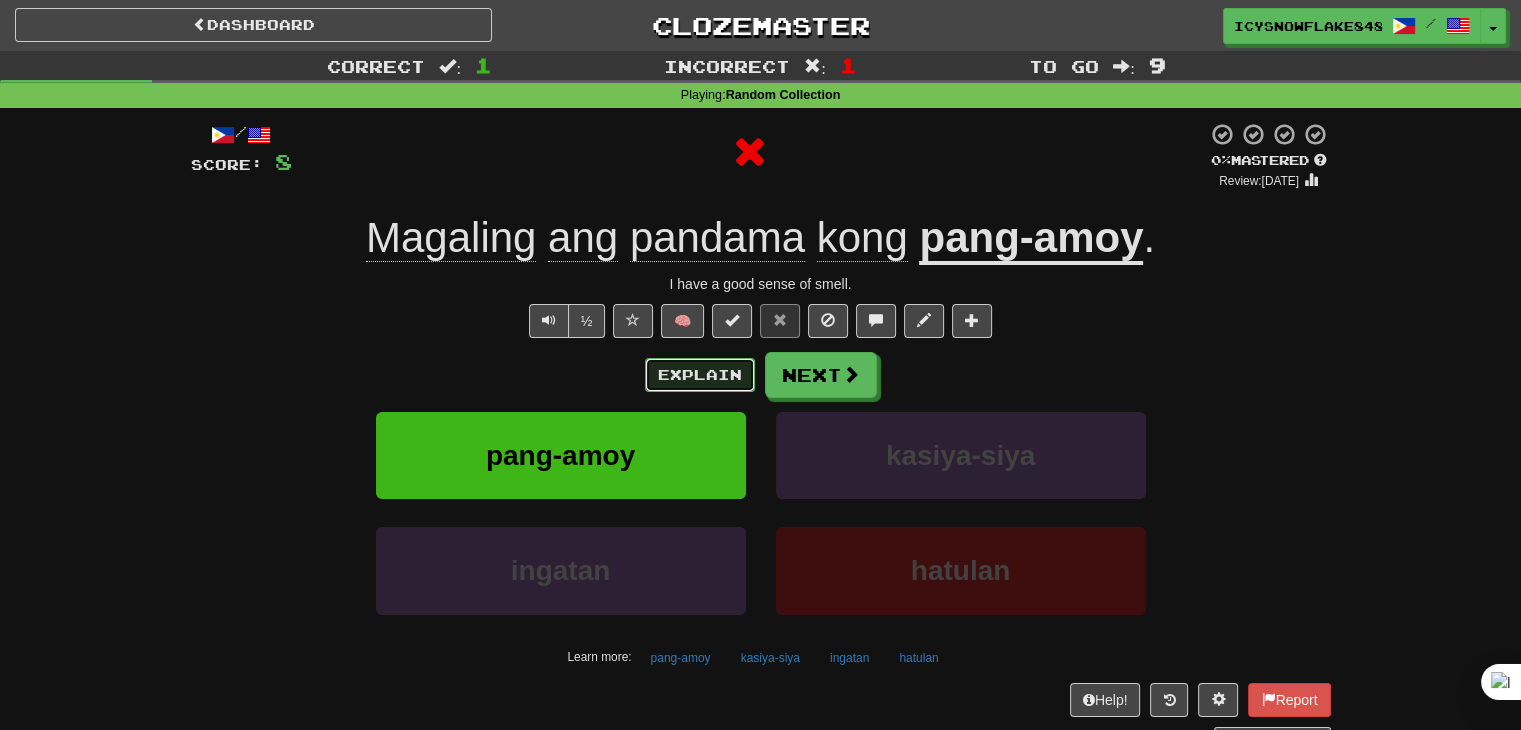 click on "Explain" at bounding box center [700, 375] 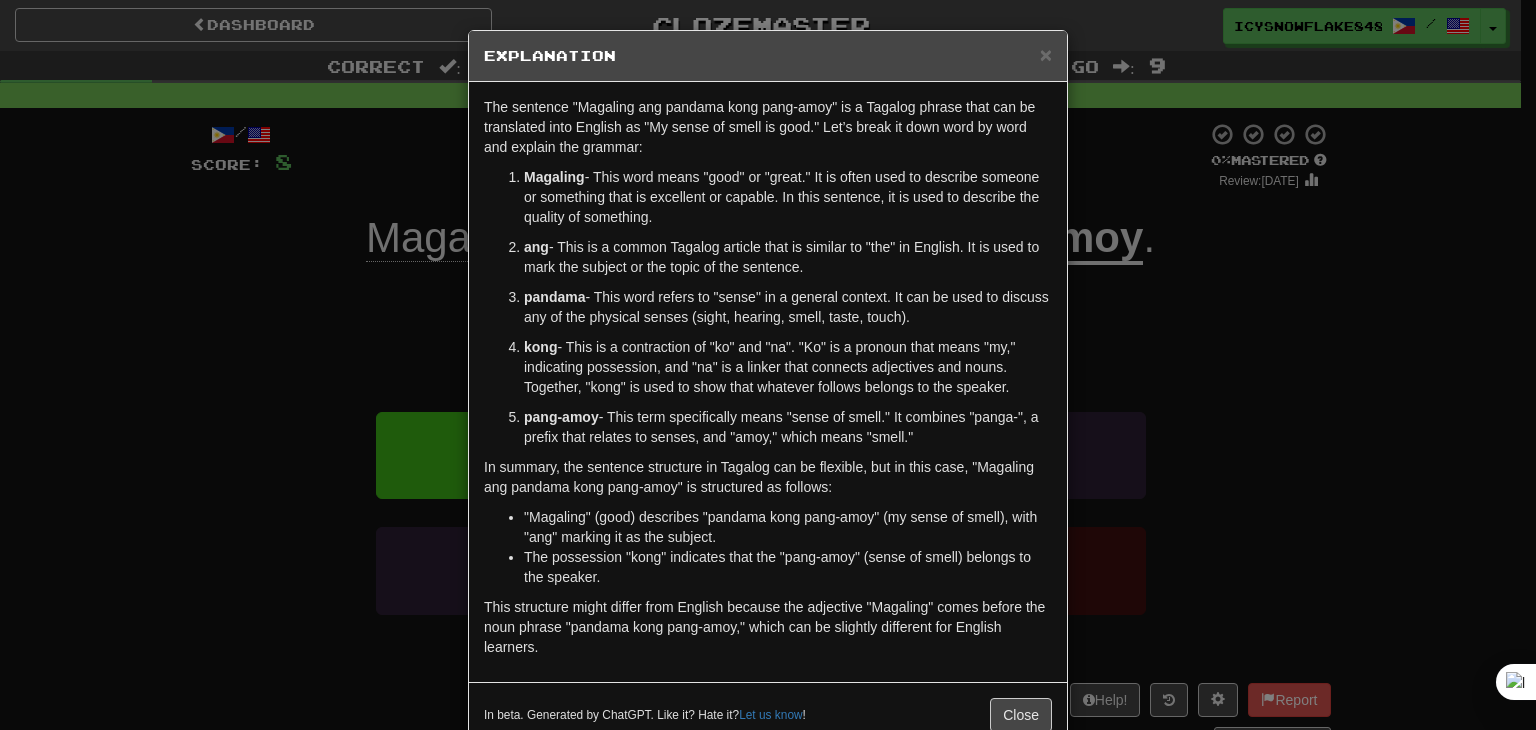 click on "× Explanation The sentence "Magaling ang pandama kong pang-amoy" is a Tagalog phrase that can be translated into English as "My sense of smell is good." Let’s break it down word by word and explain the grammar:
Magaling  - This word means "good" or "great." It is often used to describe someone or something that is excellent or capable. In this sentence, it is used to describe the quality of something.
ang  - This is a common Tagalog article that is similar to "the" in English. It is used to mark the subject or the topic of the sentence.
pandama  - This word refers to "sense" in a general context. It can be used to discuss any of the physical senses (sight, hearing, smell, taste, touch).
kong  - This is a contraction of "ko" and "na". "Ko" is a pronoun that means "my," indicating possession, and "na" is a linker that connects adjectives and nouns. Together, "kong" is used to show that whatever follows belongs to the speaker.
pang-amoy
Let us know ! Close" at bounding box center [768, 365] 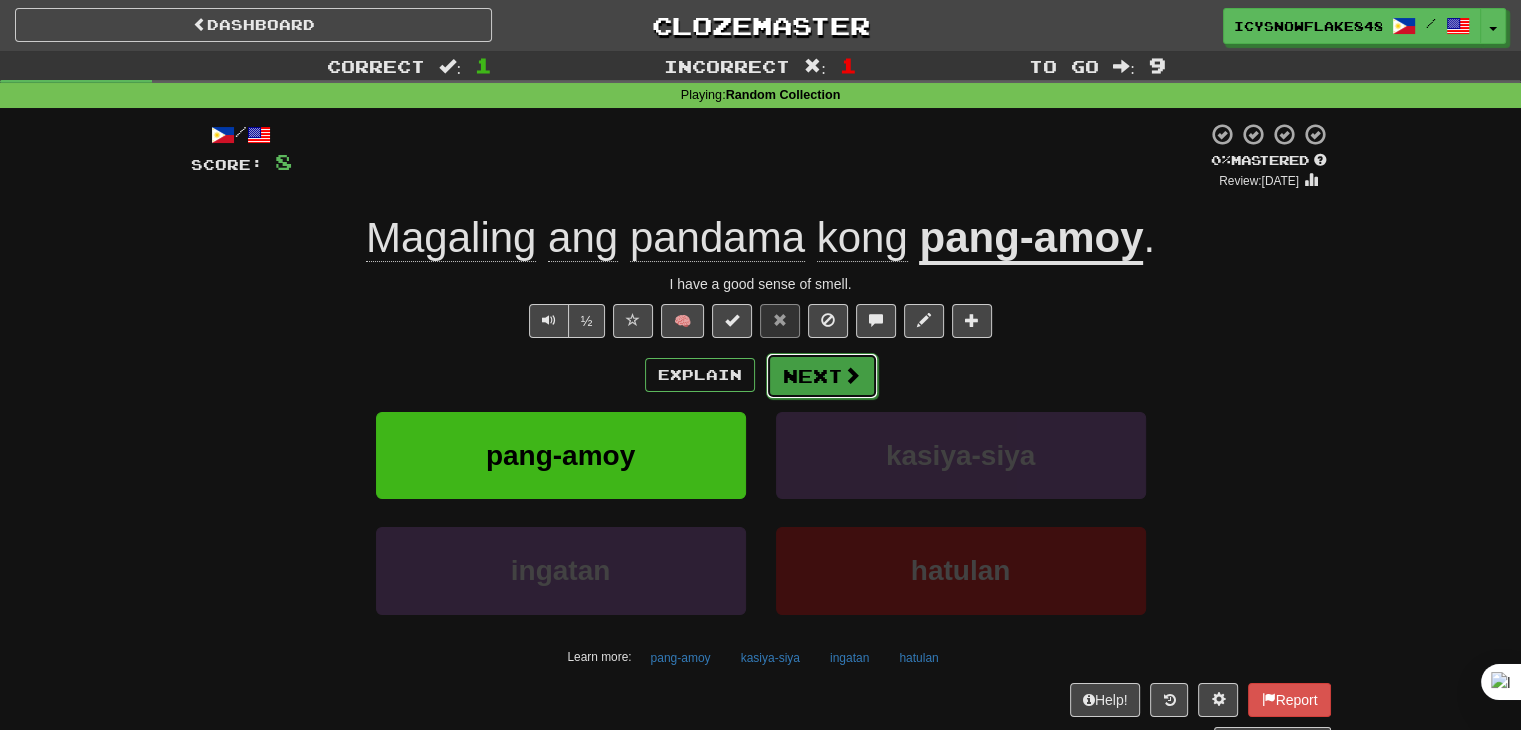 click on "Next" at bounding box center [822, 376] 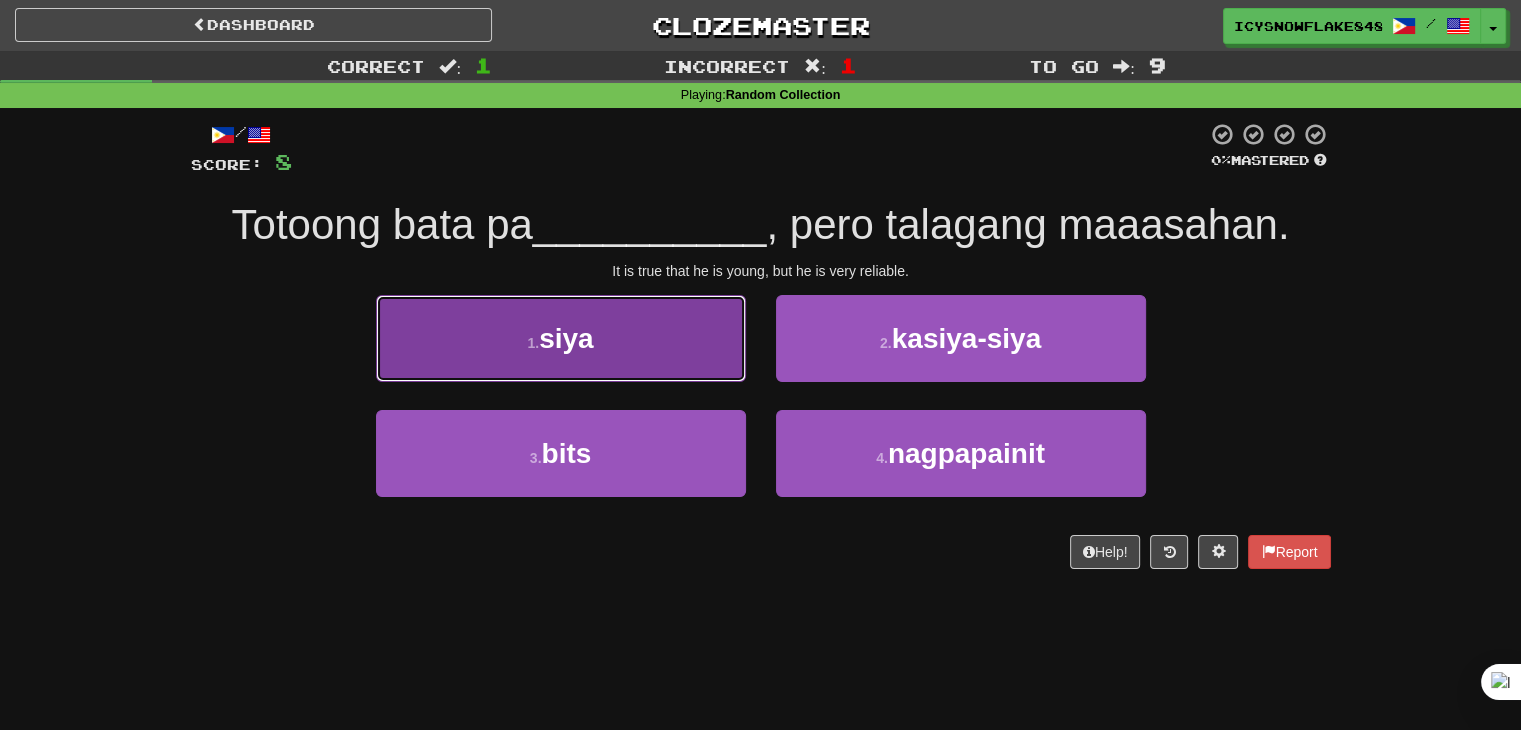 click on "1 .  siya" at bounding box center [561, 338] 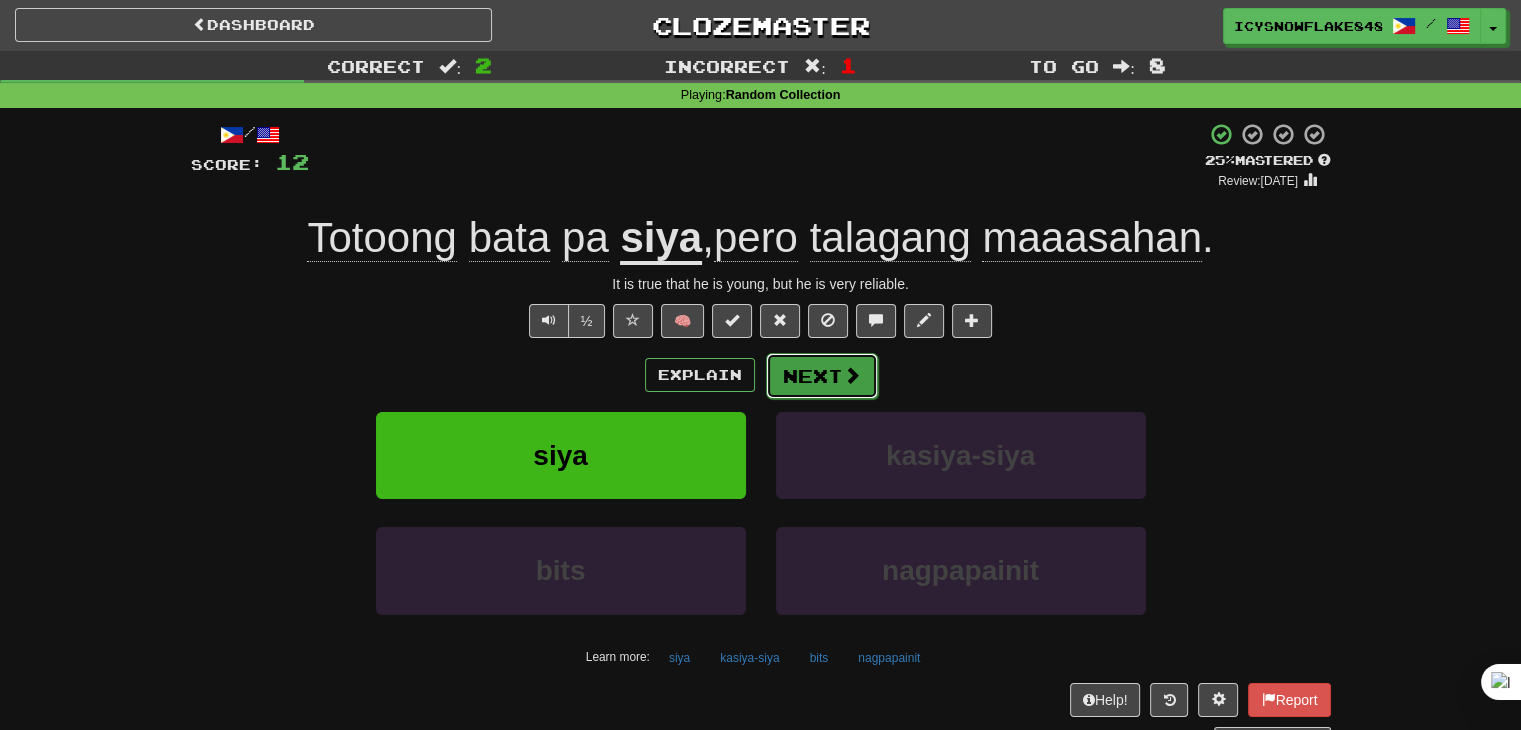 click on "Next" at bounding box center (822, 376) 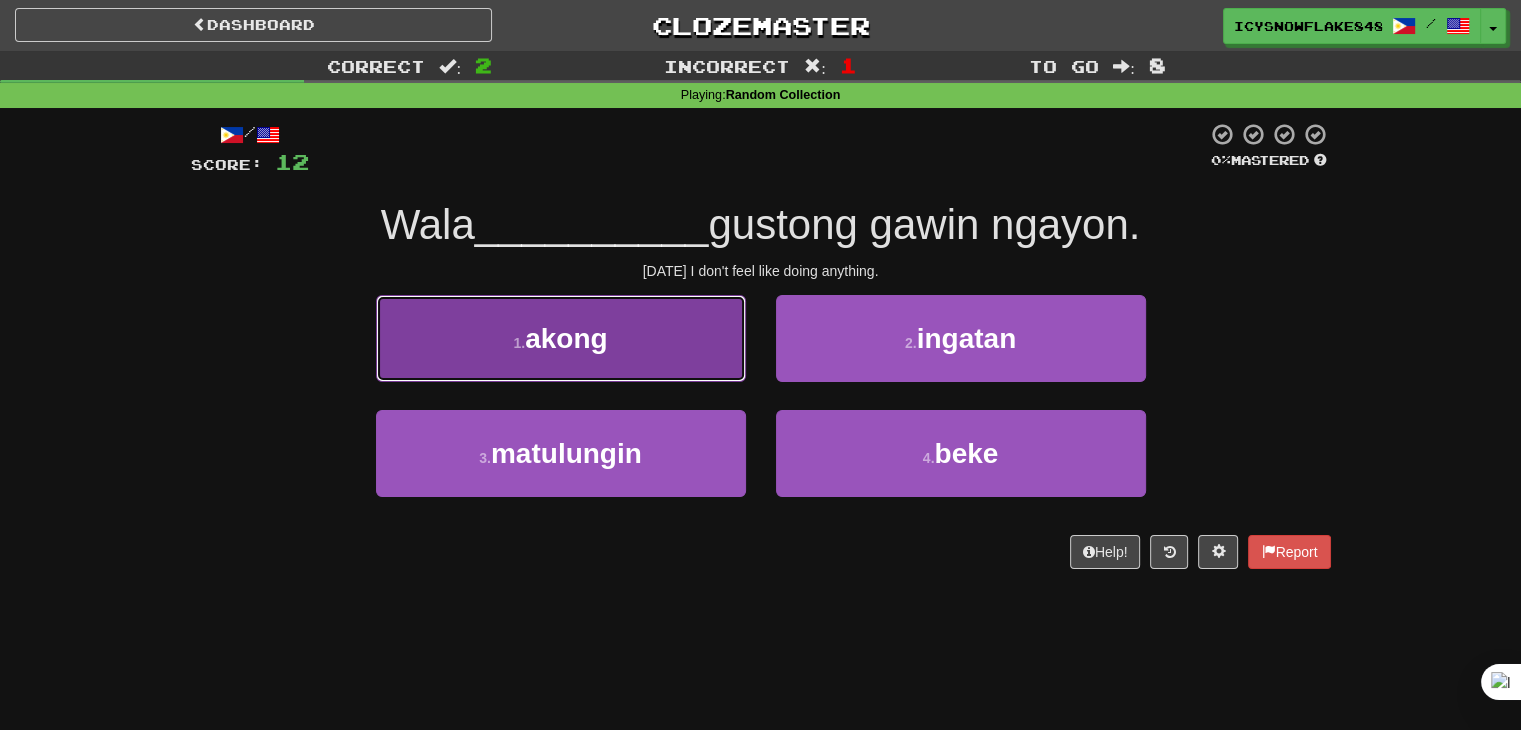 click on "1 .  akong" at bounding box center (561, 338) 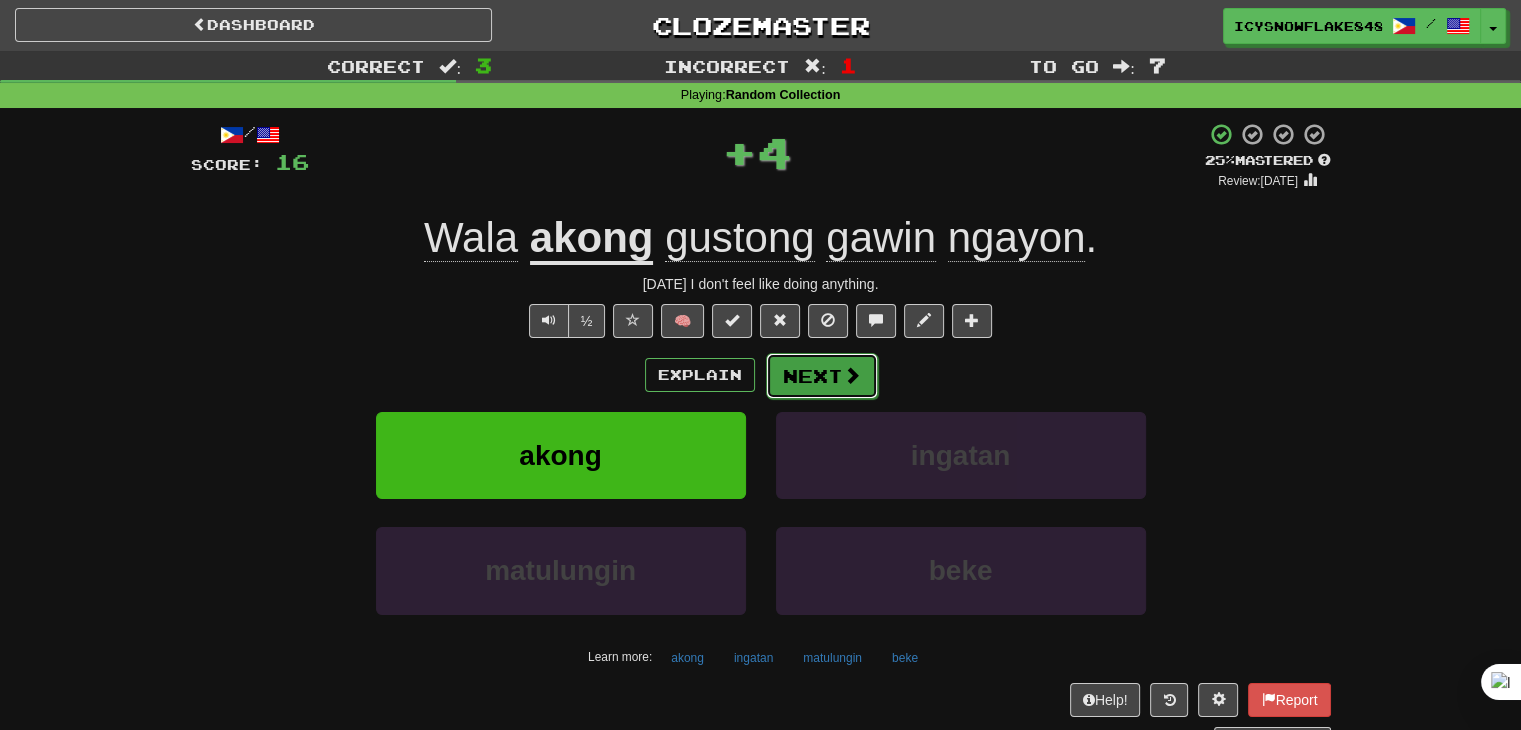 click on "Next" at bounding box center (822, 376) 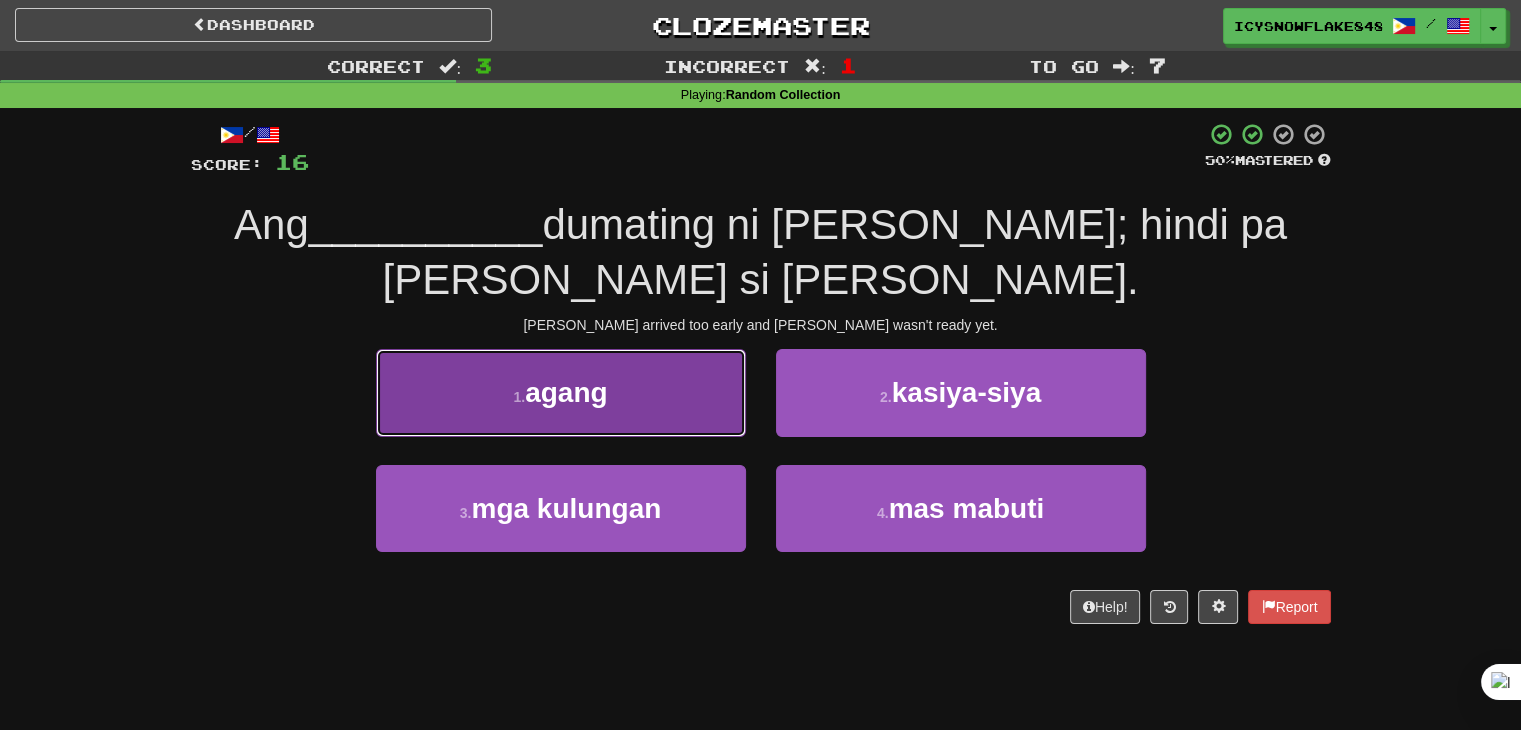 click on "1 .  agang" at bounding box center (561, 392) 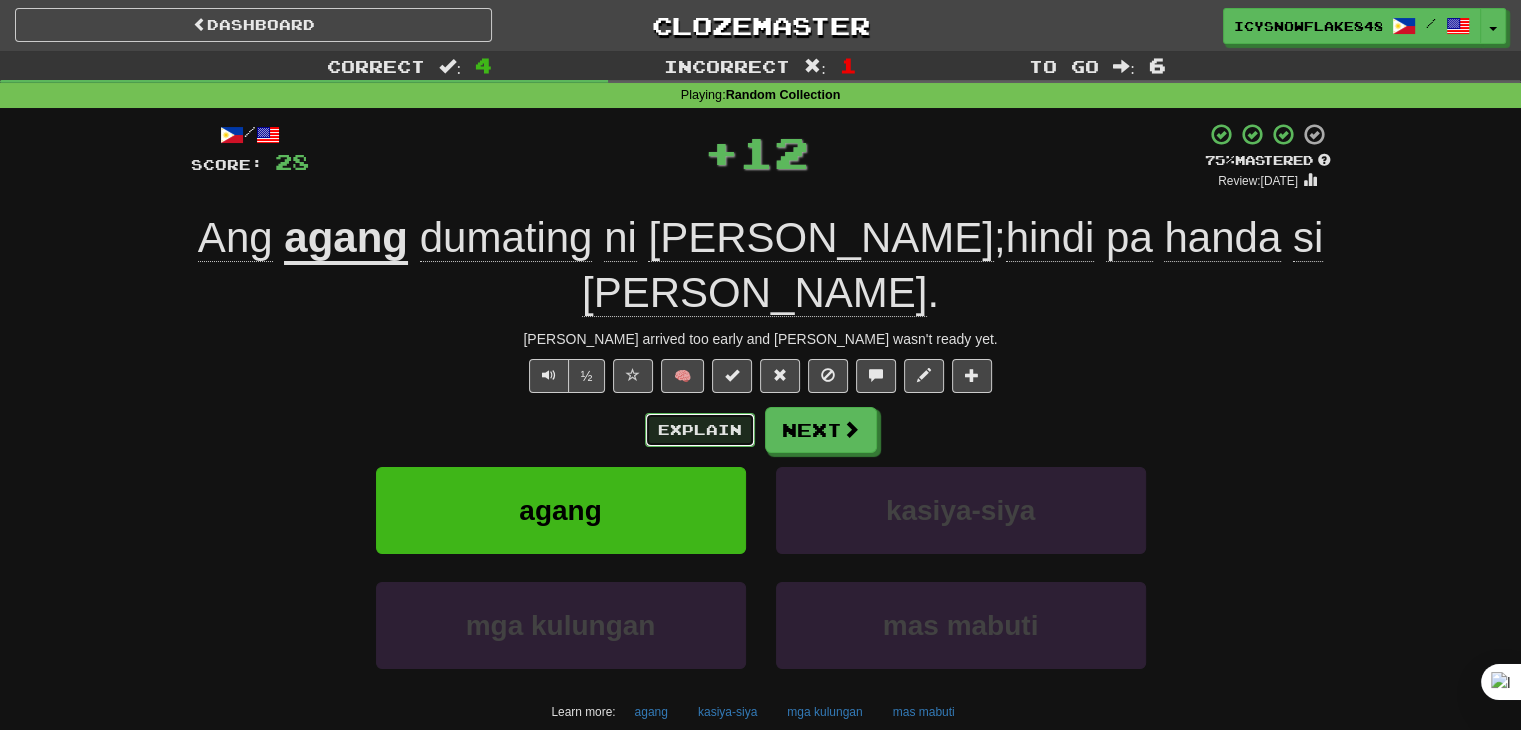 click on "Explain" at bounding box center [700, 430] 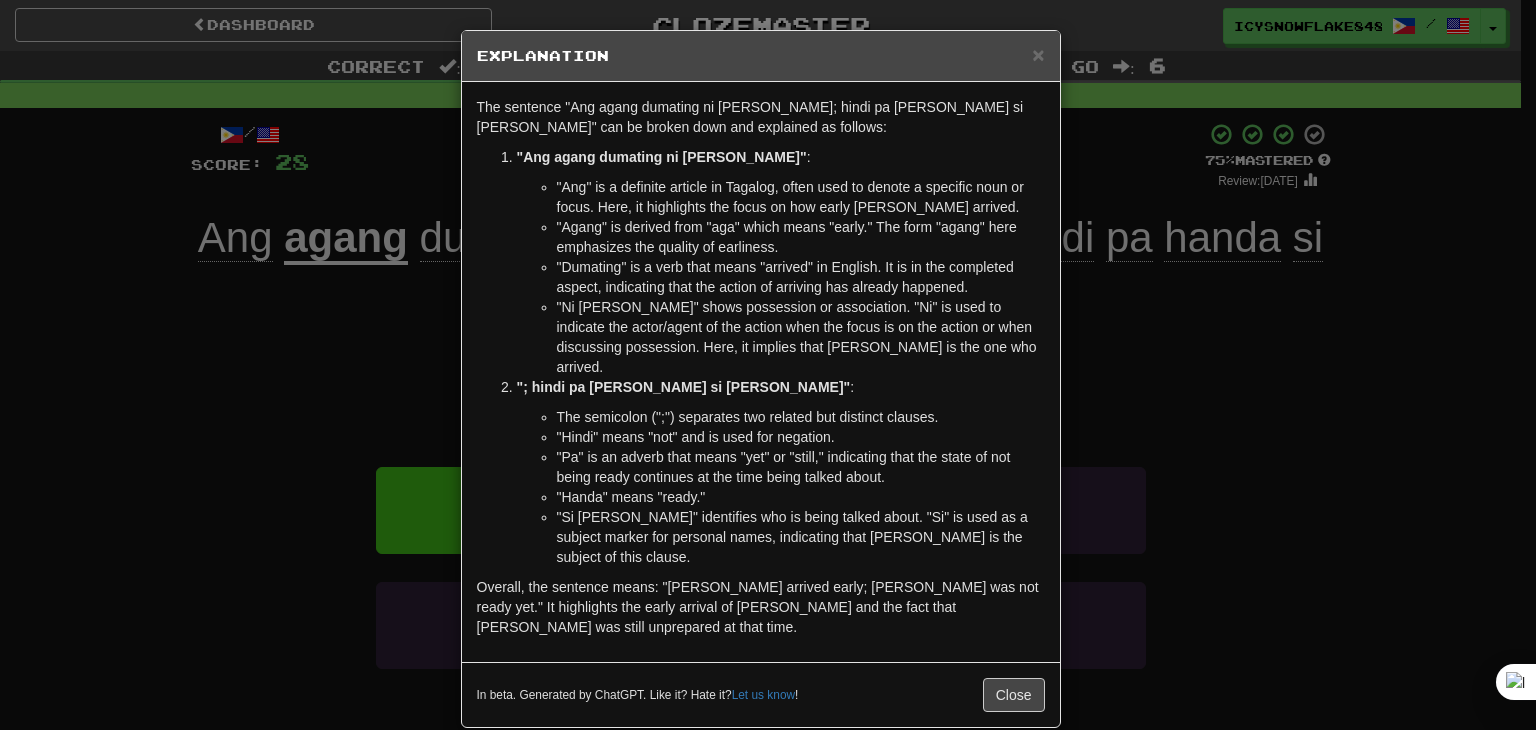 click on "× Explanation The sentence "Ang agang dumating ni Tom; hindi pa handa si Mary" can be broken down and explained as follows:
"Ang agang dumating ni Tom" :
"Ang" is a definite article in Tagalog, often used to denote a specific noun or focus. Here, it highlights the focus on how early Tom arrived.
"Agang" is derived from "aga" which means "early." The form "agang" here emphasizes the quality of earliness.
"Dumating" is a verb that means "arrived" in English. It is in the completed aspect, indicating that the action of arriving has already happened.
"Ni Tom" shows possession or association. "Ni" is used to indicate the actor/agent of the action when the focus is on the action or when discussing possession. Here, it implies that Tom is the one who arrived.
"; hindi pa handa si Mary" :
The semicolon (";") separates two related but distinct clauses.
"Hindi" means "not" and is used for negation.
"Handa" means "ready."
In beta. Generated by ChatGPT. Like it? Hate it?  !" at bounding box center [768, 365] 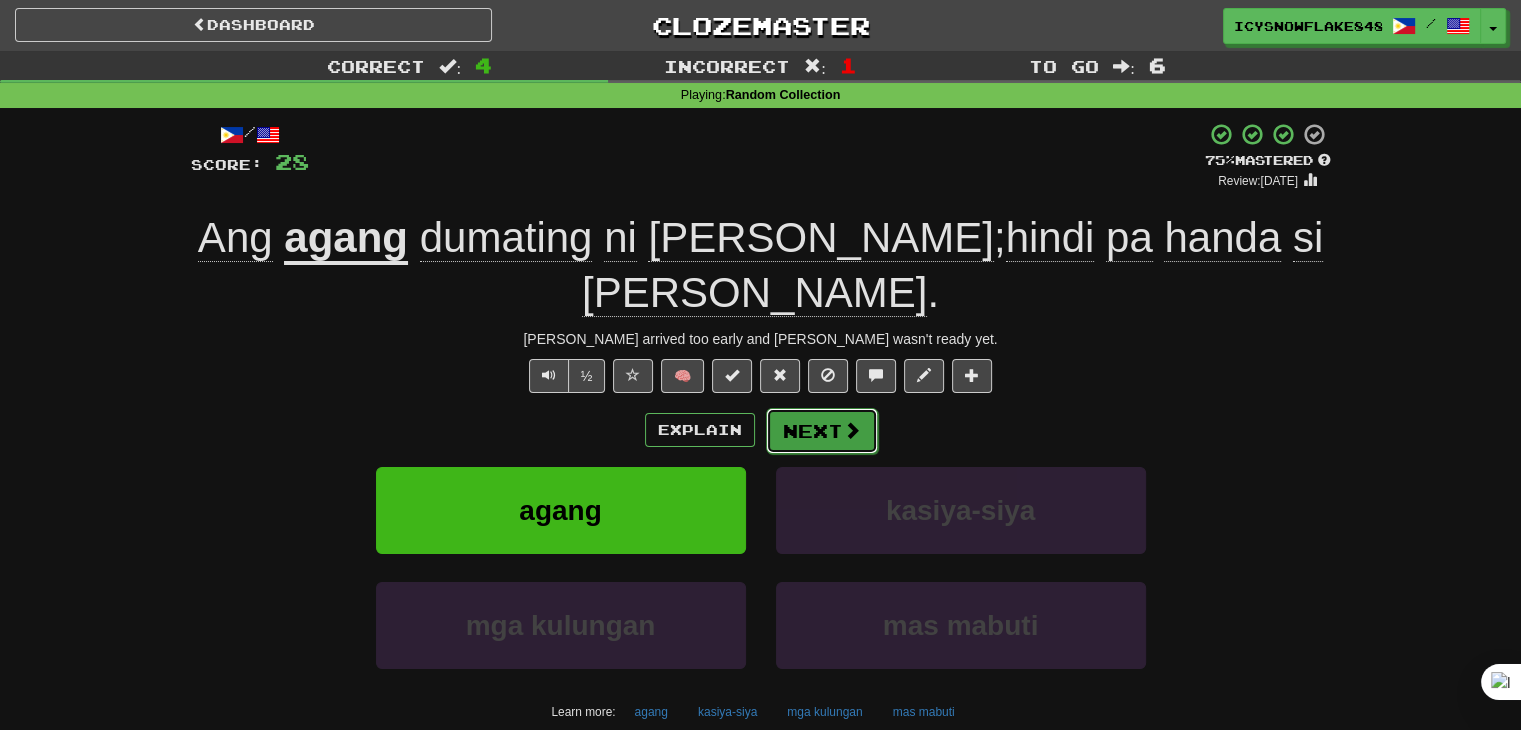click on "Next" at bounding box center (822, 431) 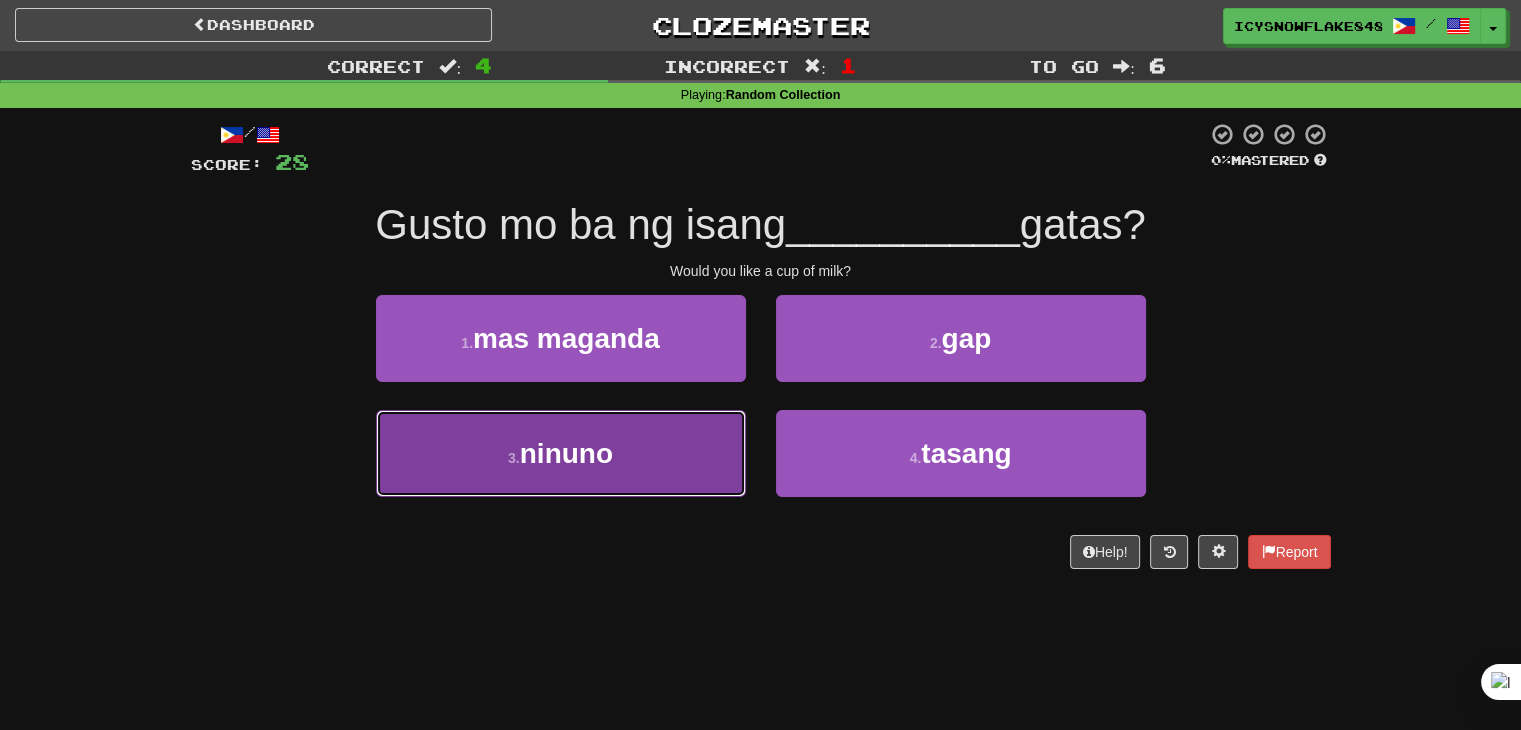 click on "3 .  ninuno" at bounding box center (561, 453) 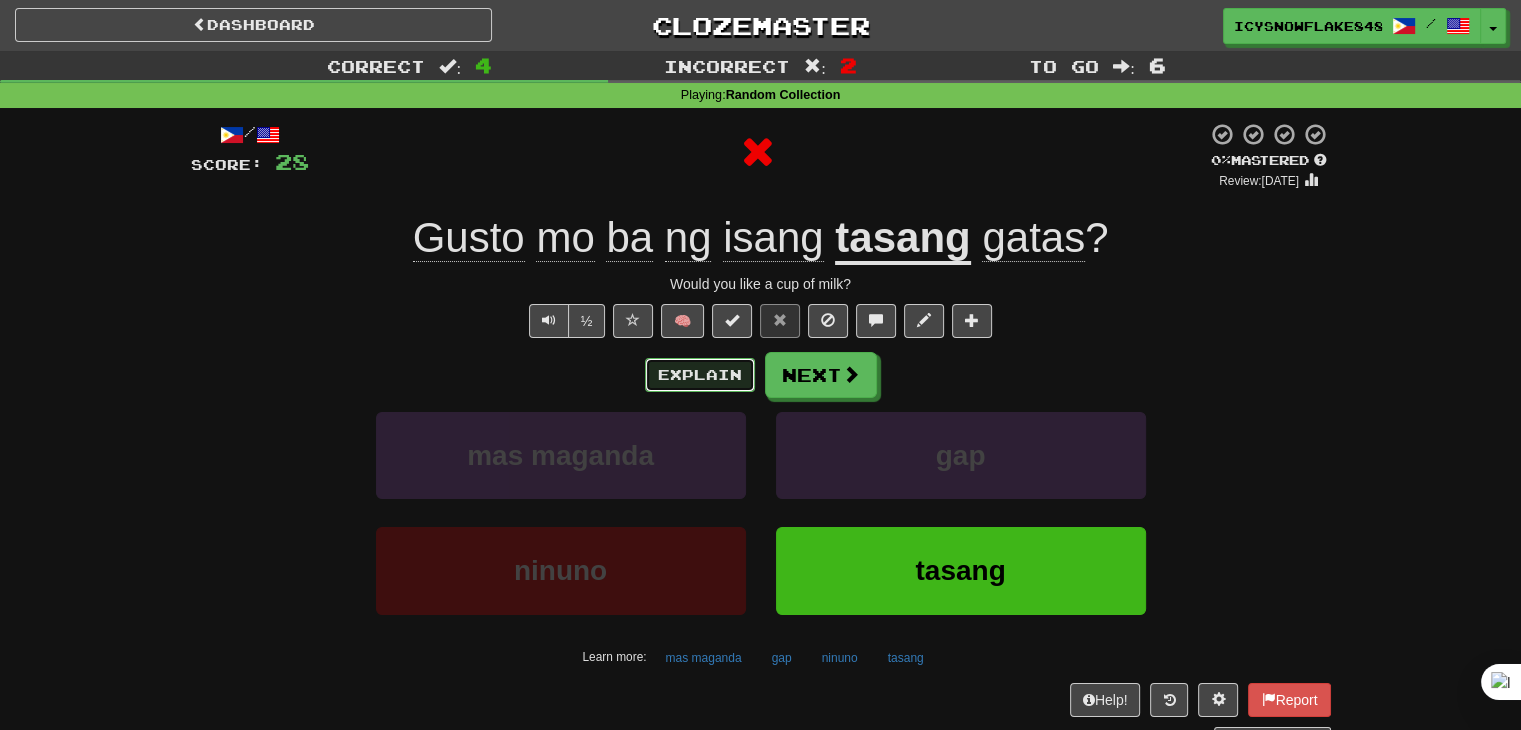 click on "Explain" at bounding box center [700, 375] 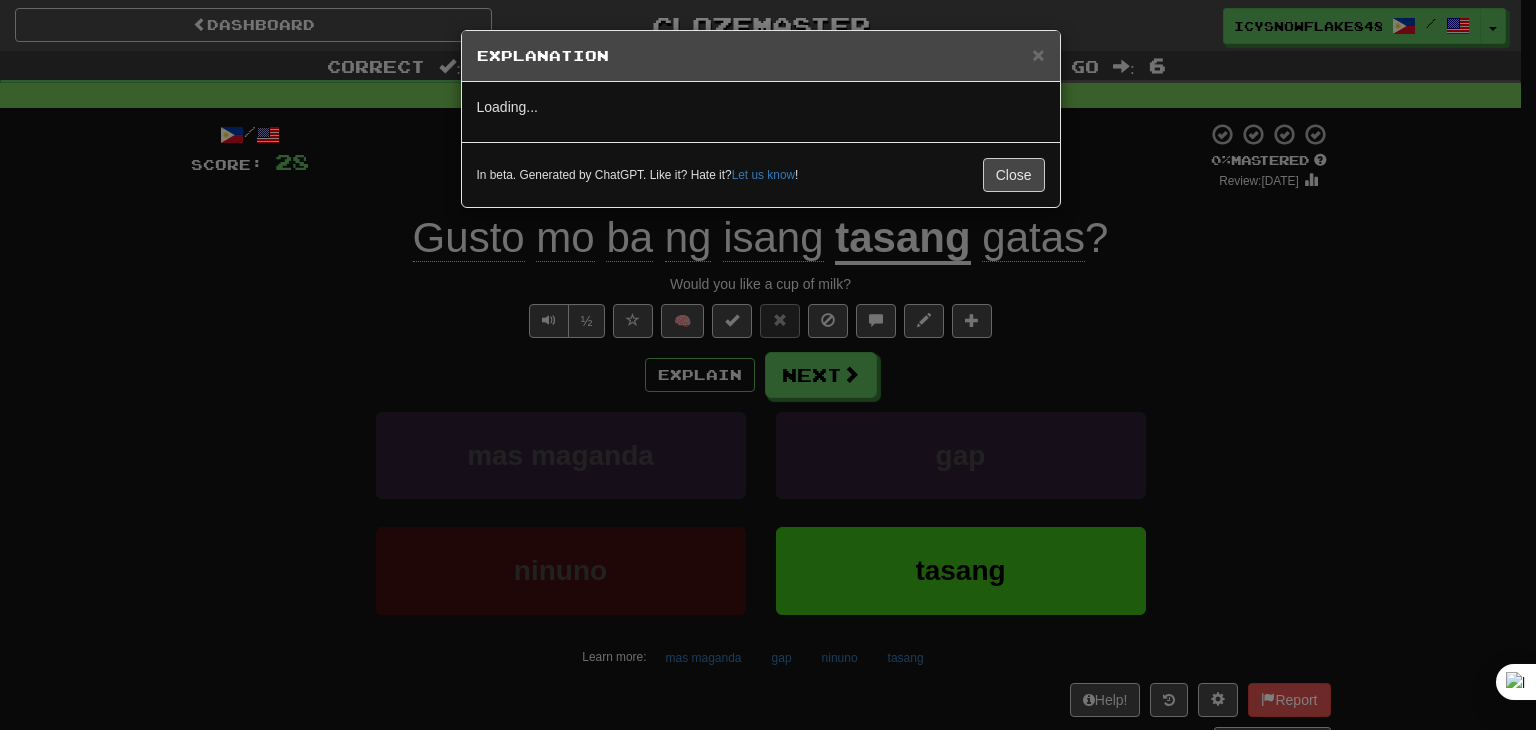 click on "× Explanation Loading... In beta. Generated by ChatGPT. Like it? Hate it?  Let us know ! Close" at bounding box center (768, 365) 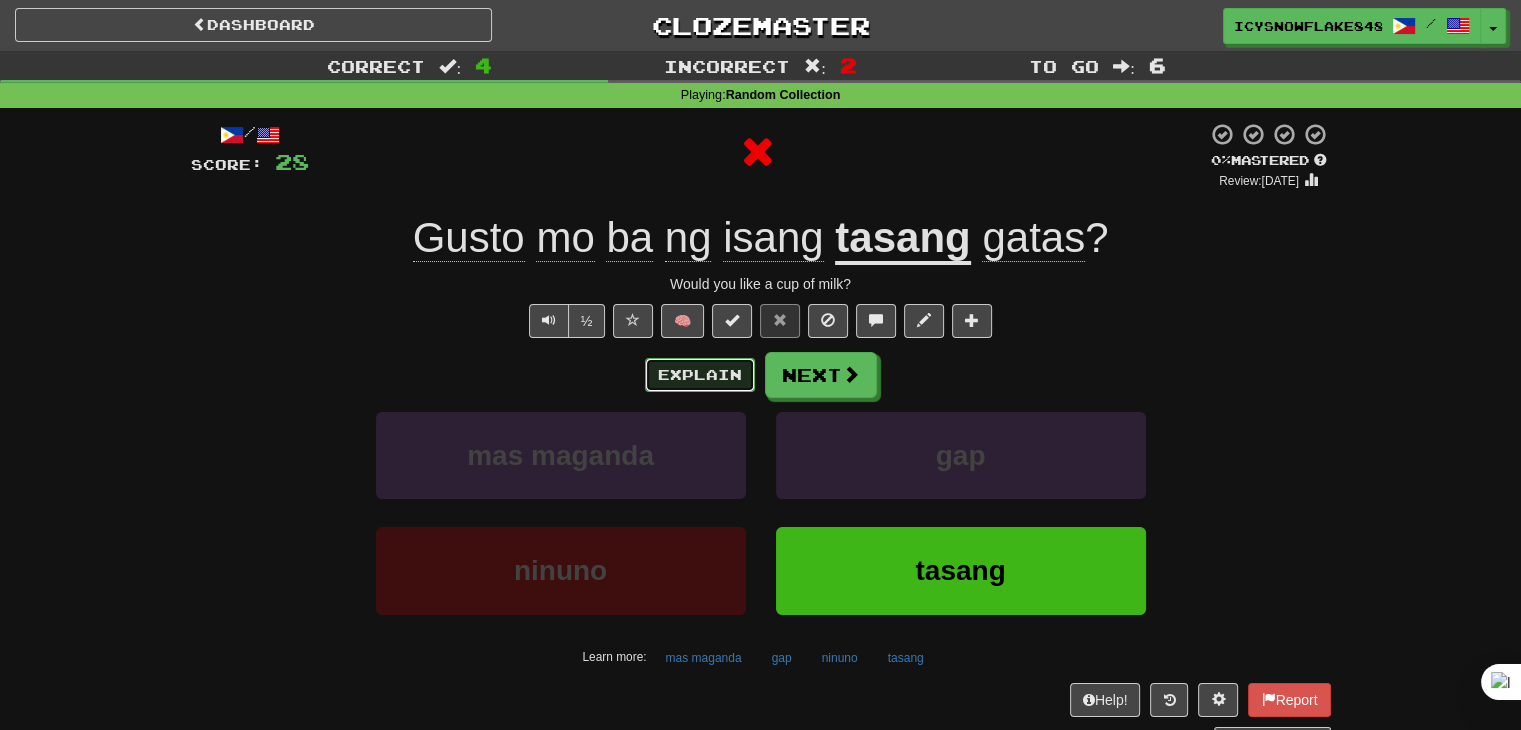 click on "Explain" at bounding box center [700, 375] 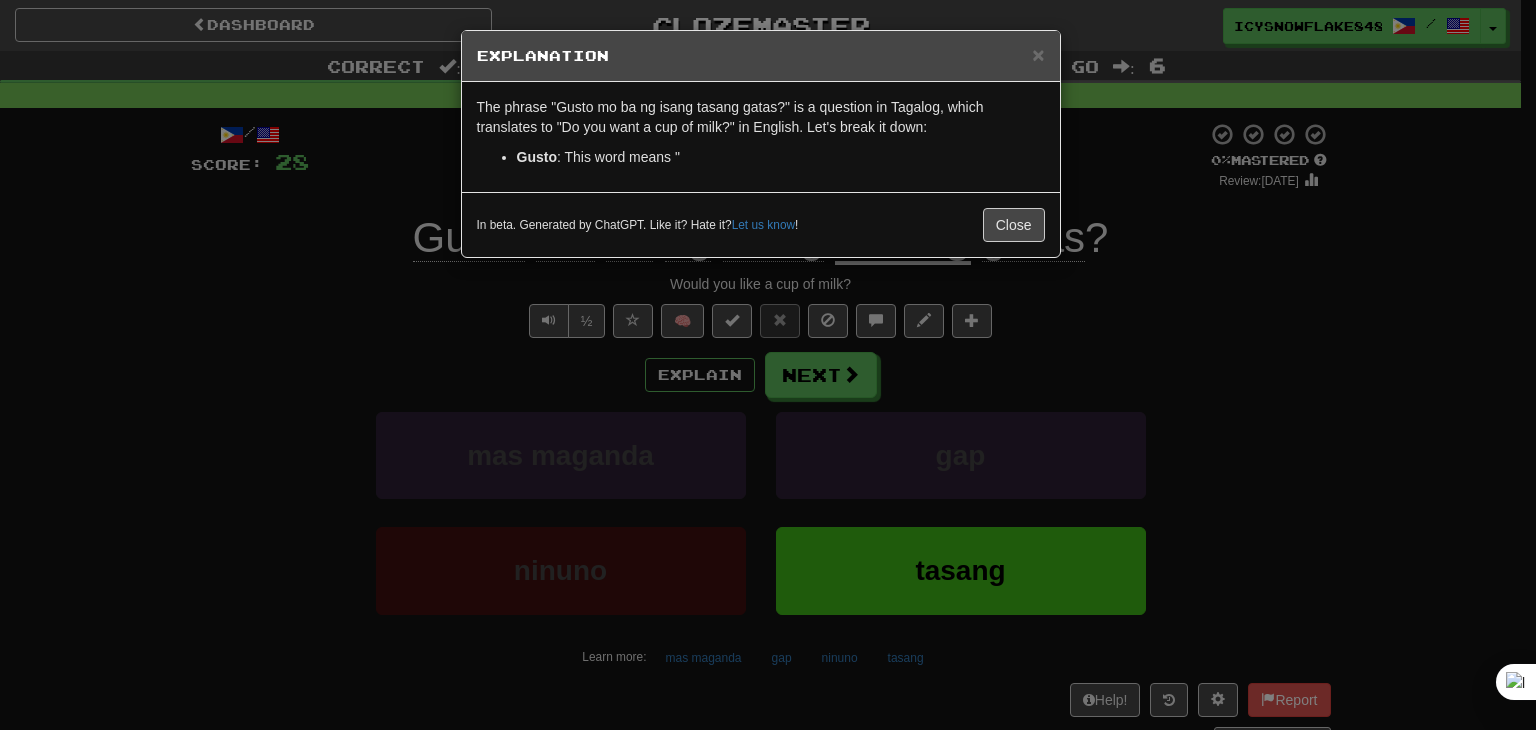 click on "× Explanation The phrase "Gusto mo ba ng isang tasang gatas?" is a question in Tagalog, which translates to "Do you want a cup of milk?" in English. Let's break it down:
Gusto : This word means "
In beta. Generated by ChatGPT. Like it? Hate it?  Let us know ! Close" at bounding box center (768, 365) 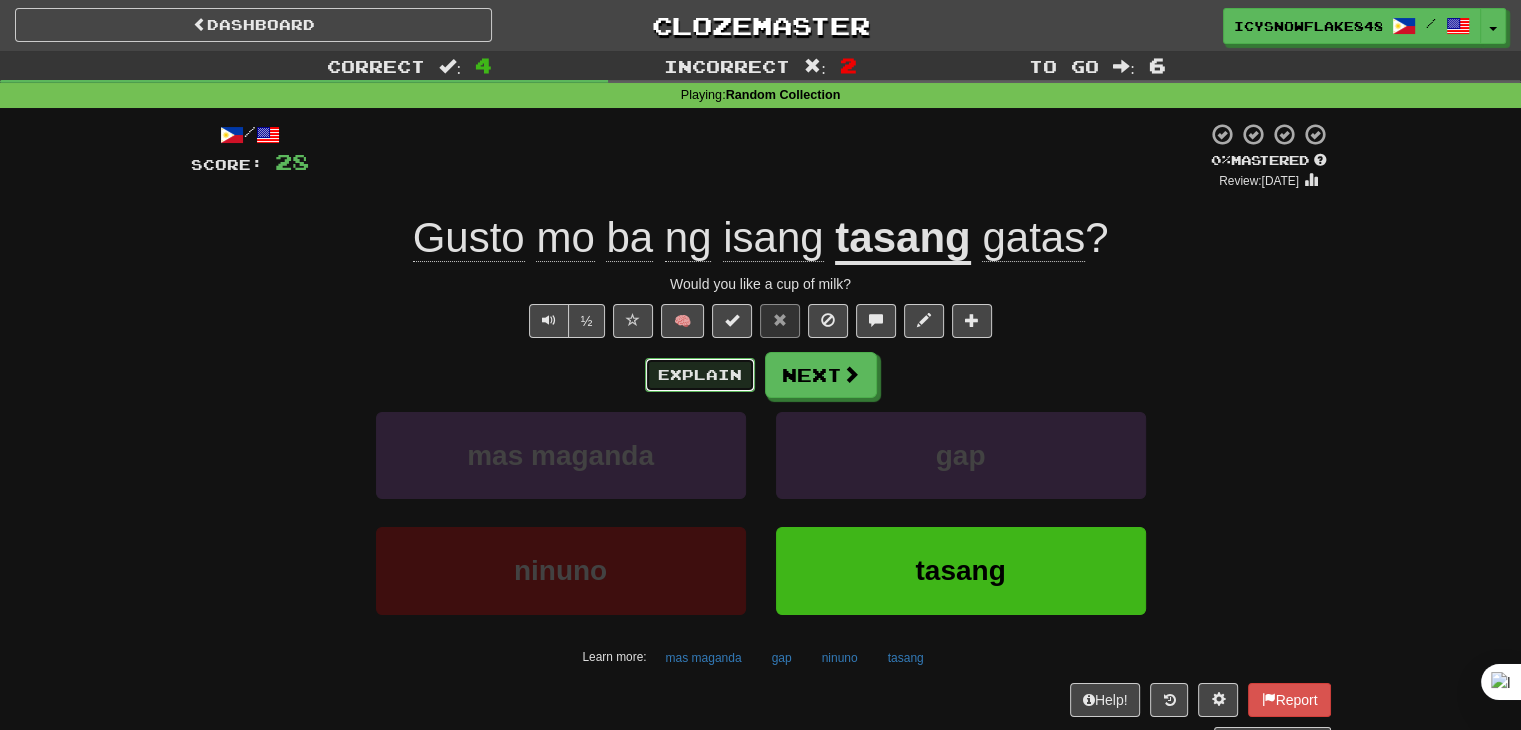 click on "Explain" at bounding box center [700, 375] 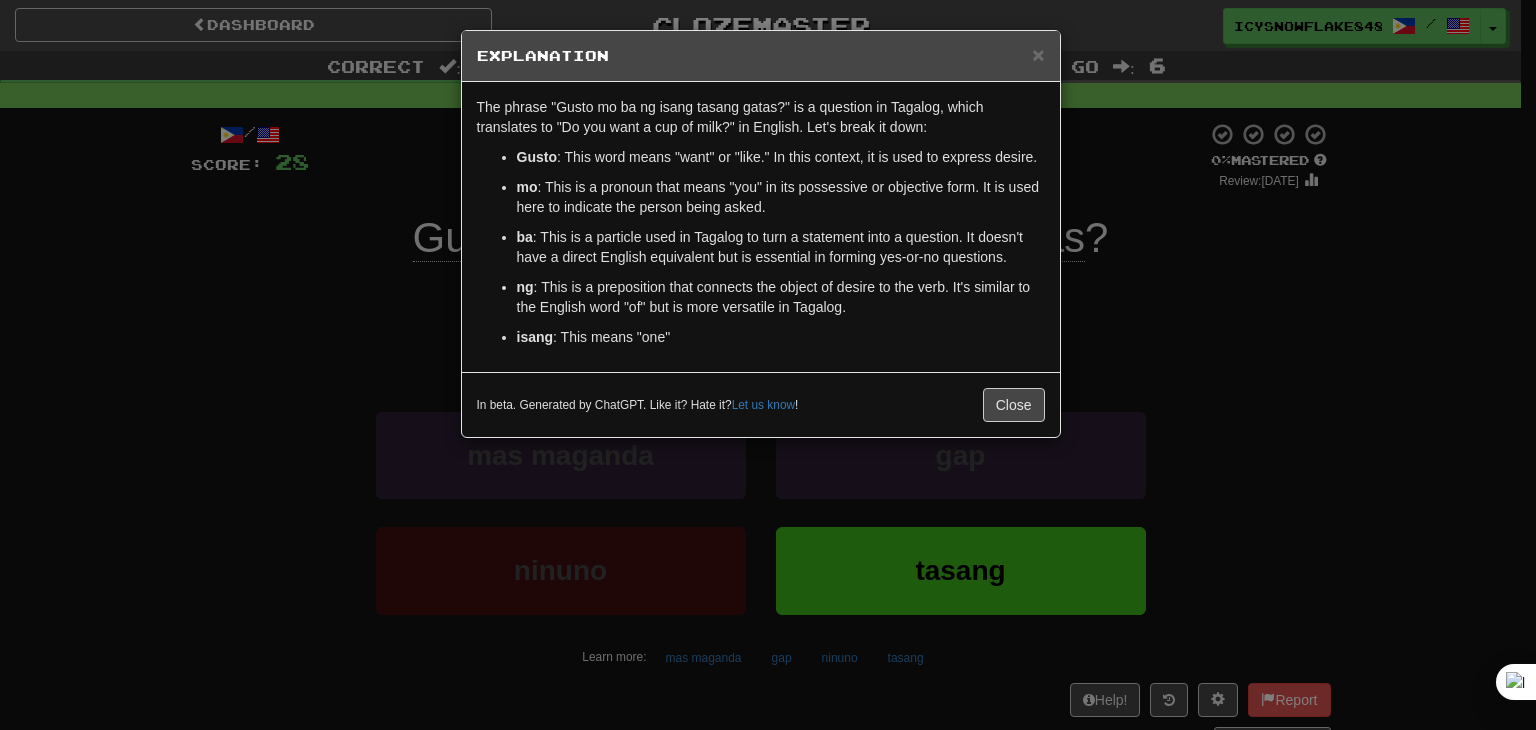 click on "× Explanation The phrase "Gusto mo ba ng isang tasang gatas?" is a question in Tagalog, which translates to "Do you want a cup of milk?" in English. Let's break it down:
Gusto : This word means "want" or "like." In this context, it is used to express desire.
mo : This is a pronoun that means "you" in its possessive or objective form. It is used here to indicate the person being asked.
ba : This is a particle used in Tagalog to turn a statement into a question. It doesn't have a direct English equivalent but is essential in forming yes-or-no questions.
ng : This is a preposition that connects the object of desire to the verb. It's similar to the English word "of" but is more versatile in Tagalog.
isang : This means "one"
In beta. Generated by ChatGPT. Like it? Hate it?  Let us know ! Close" at bounding box center [768, 365] 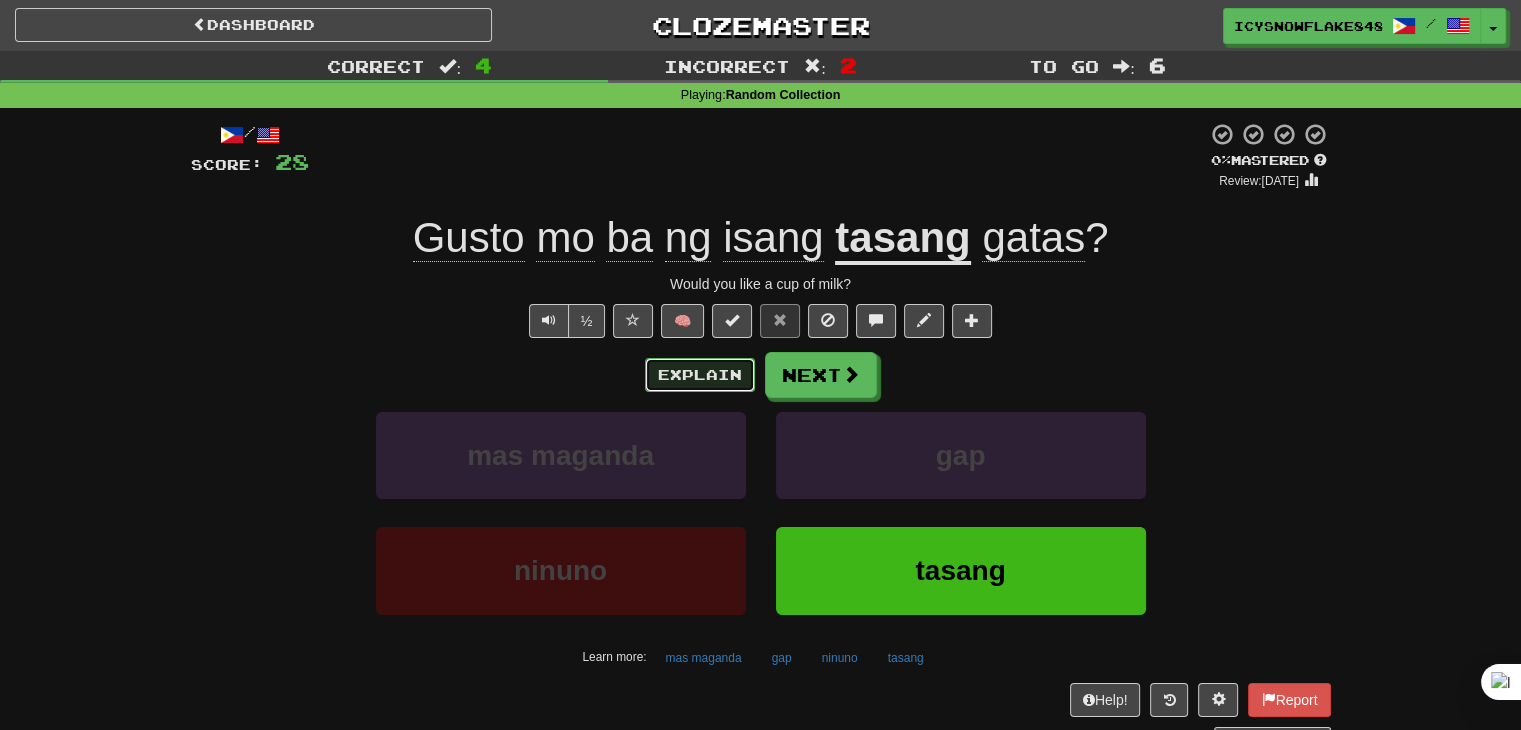 click on "Explain" at bounding box center [700, 375] 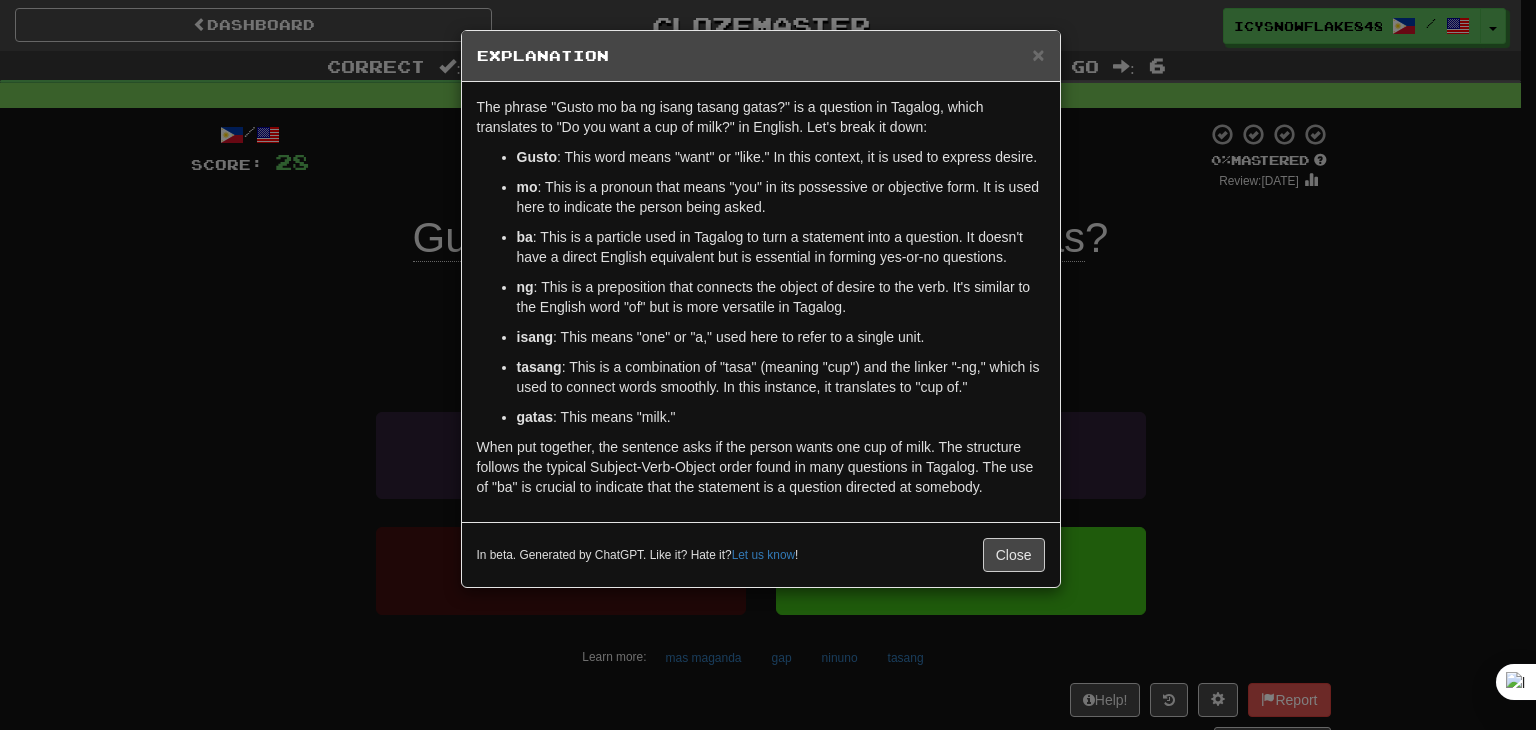 click on "× Explanation The phrase "Gusto mo ba ng isang tasang gatas?" is a question in Tagalog, which translates to "Do you want a cup of milk?" in English. Let's break it down:
Gusto : This word means "want" or "like." In this context, it is used to express desire.
mo : This is a pronoun that means "you" in its possessive or objective form. It is used here to indicate the person being asked.
ba : This is a particle used in Tagalog to turn a statement into a question. It doesn't have a direct English equivalent but is essential in forming yes-or-no questions.
ng : This is a preposition that connects the object of desire to the verb. It's similar to the English word "of" but is more versatile in Tagalog.
isang : This means "one" or "a," used here to refer to a single unit.
tasang : This is a combination of "tasa" (meaning "cup") and the linker "-ng," which is used to connect words smoothly. In this instance, it translates to "cup of."
gatas : This means "milk."
! Close" at bounding box center [768, 365] 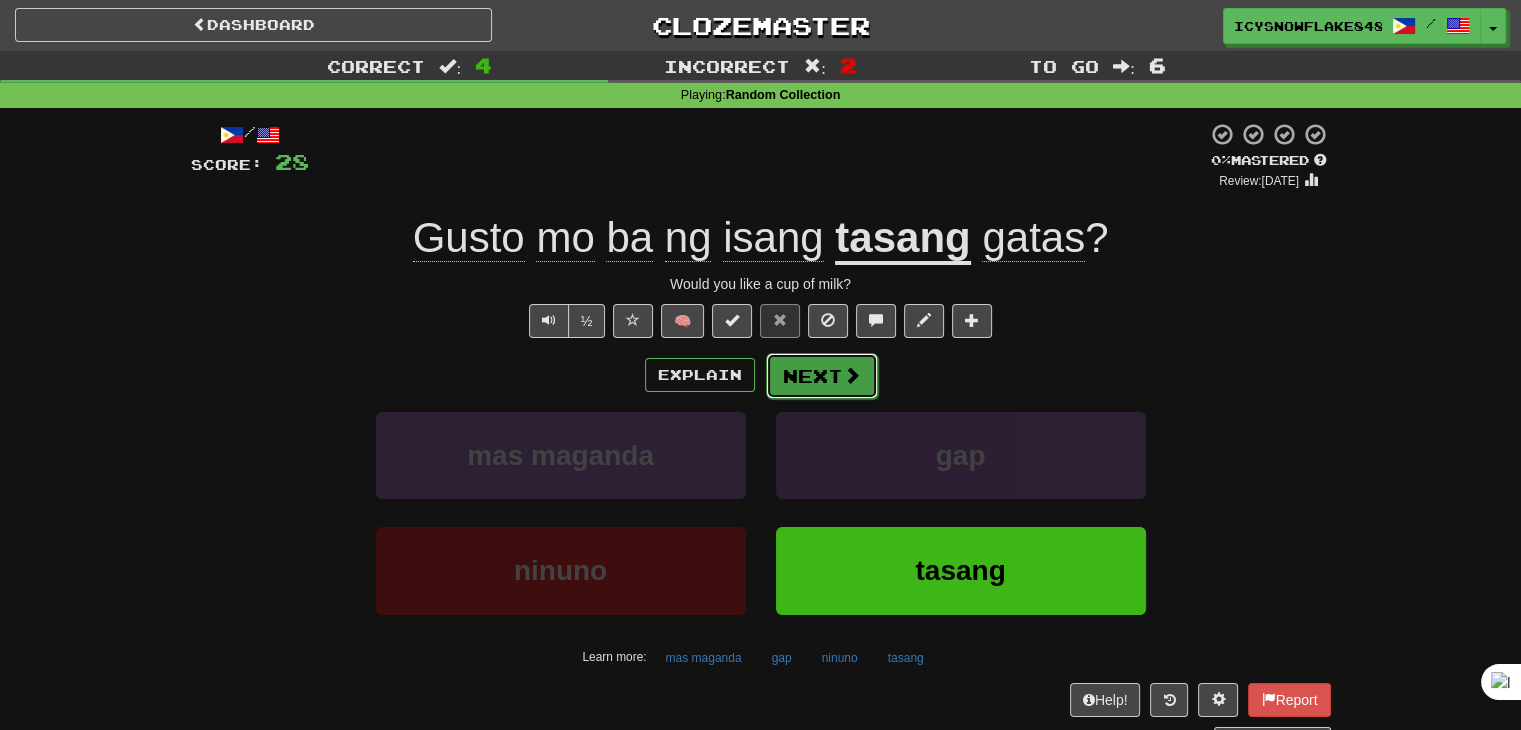 click at bounding box center (852, 375) 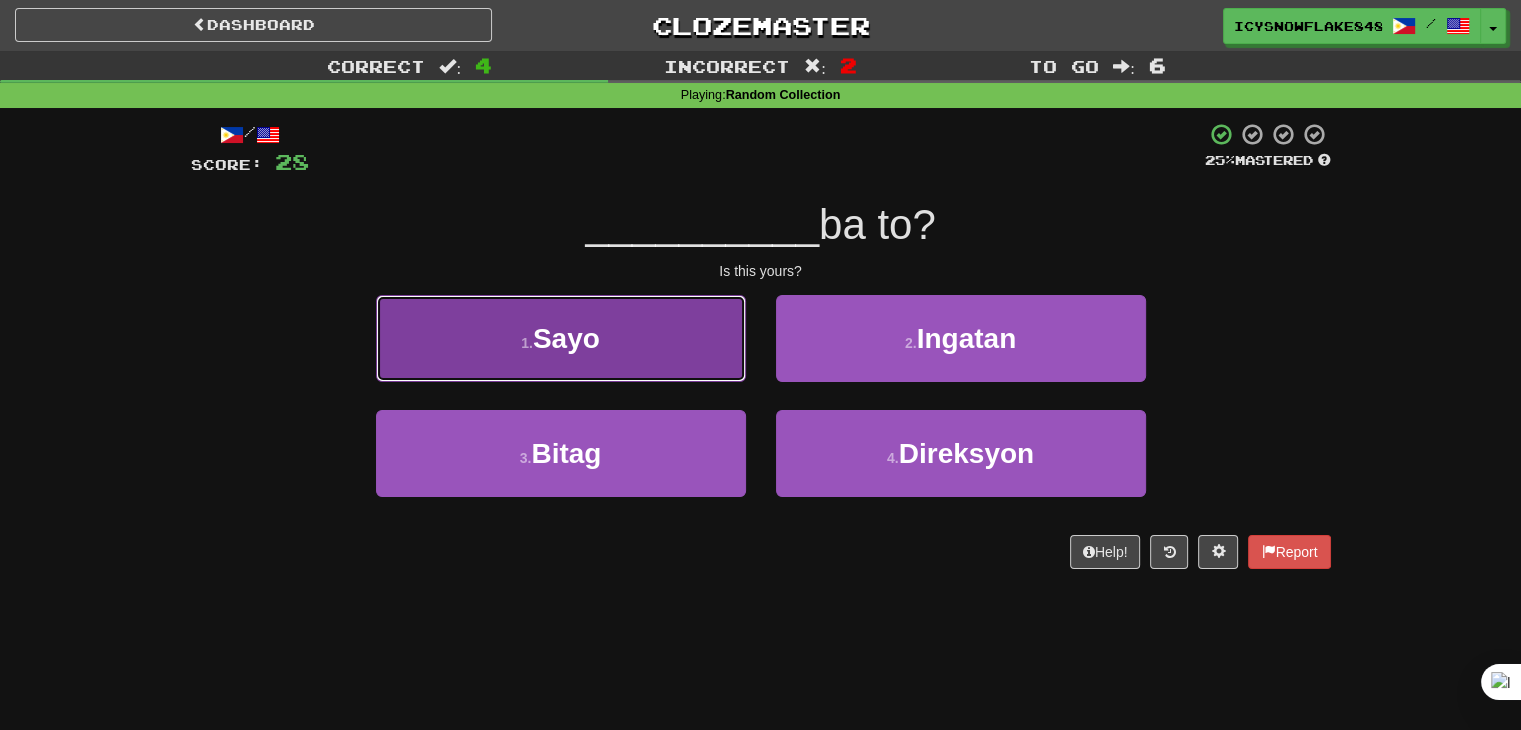 click on "1 .  Sayo" at bounding box center [561, 338] 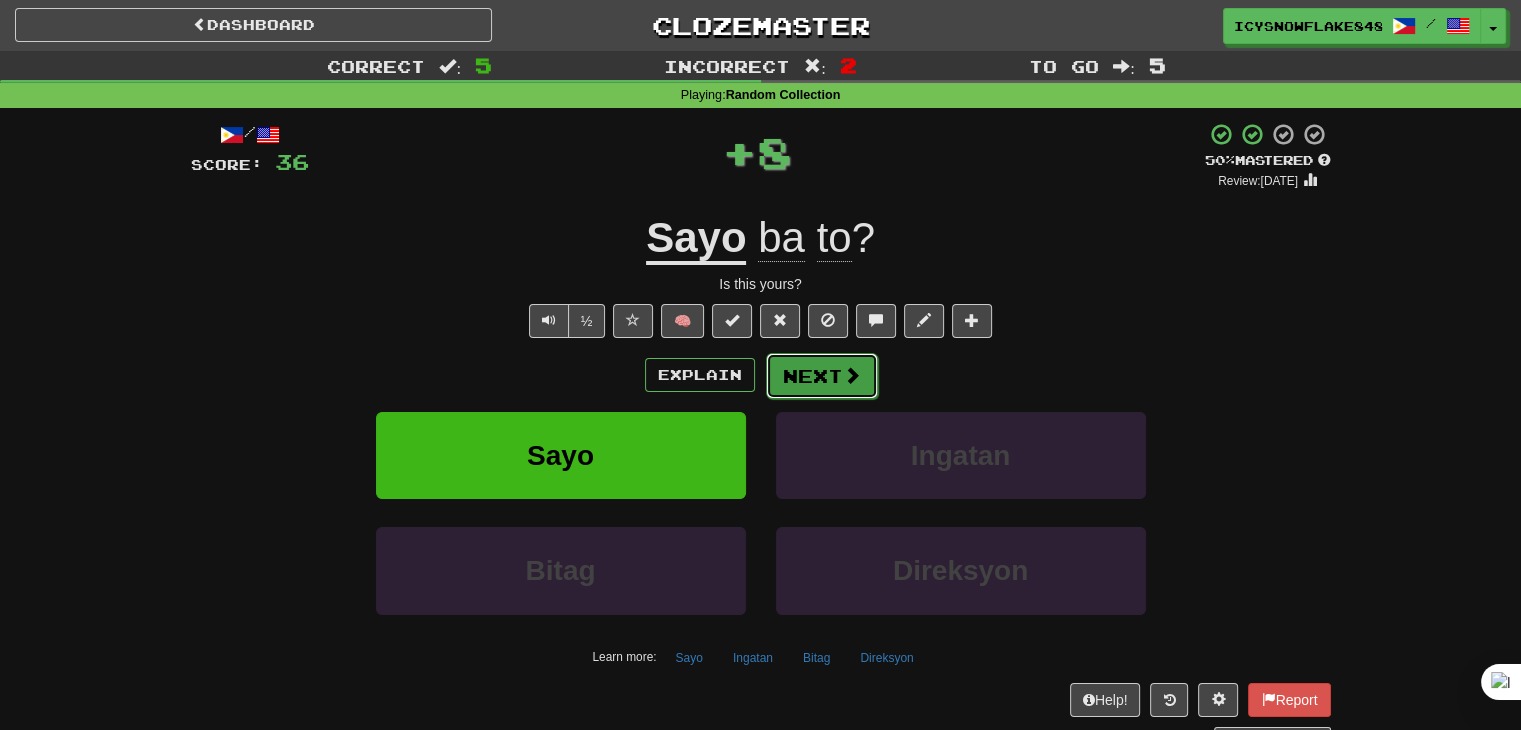 click on "Next" at bounding box center (822, 376) 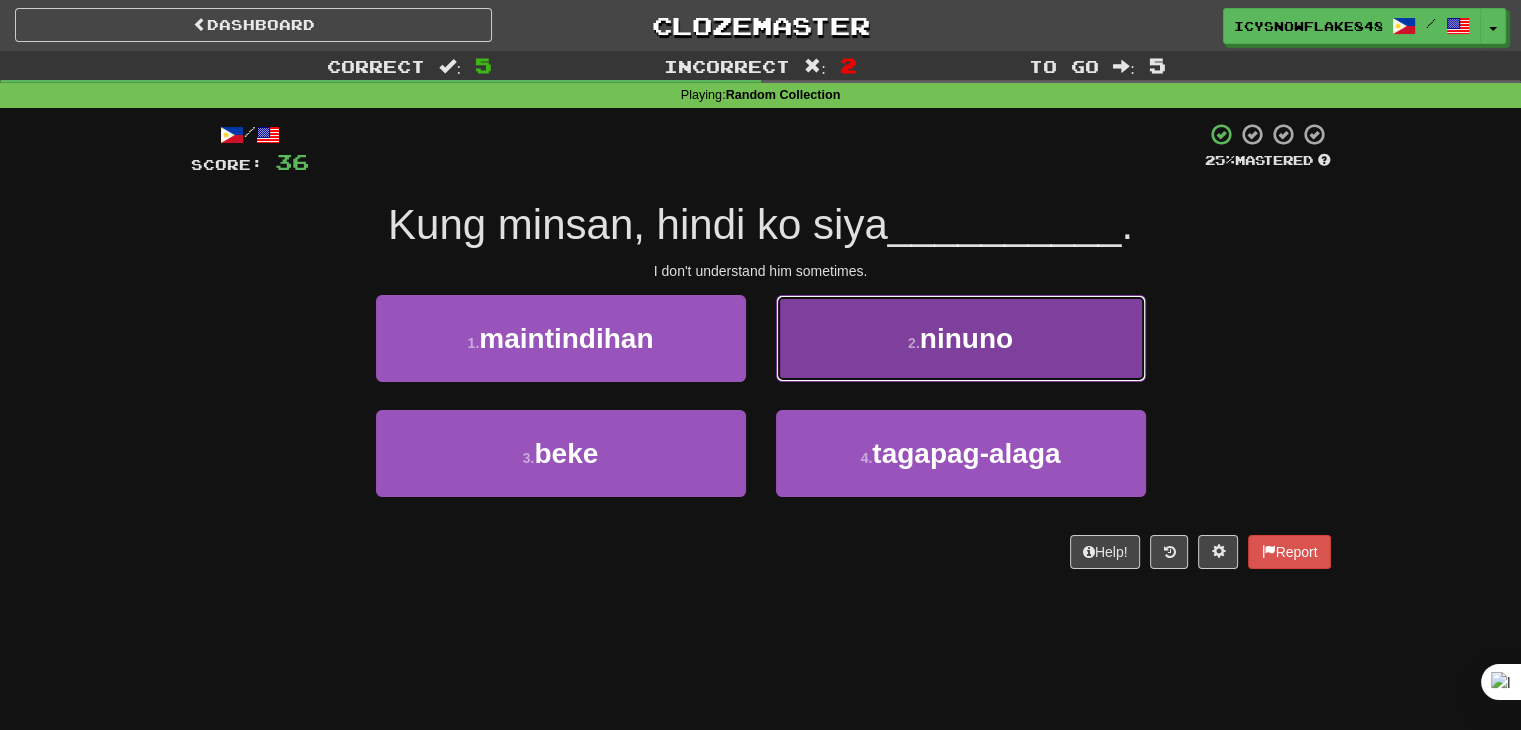 click on "2 .  ninuno" at bounding box center (961, 338) 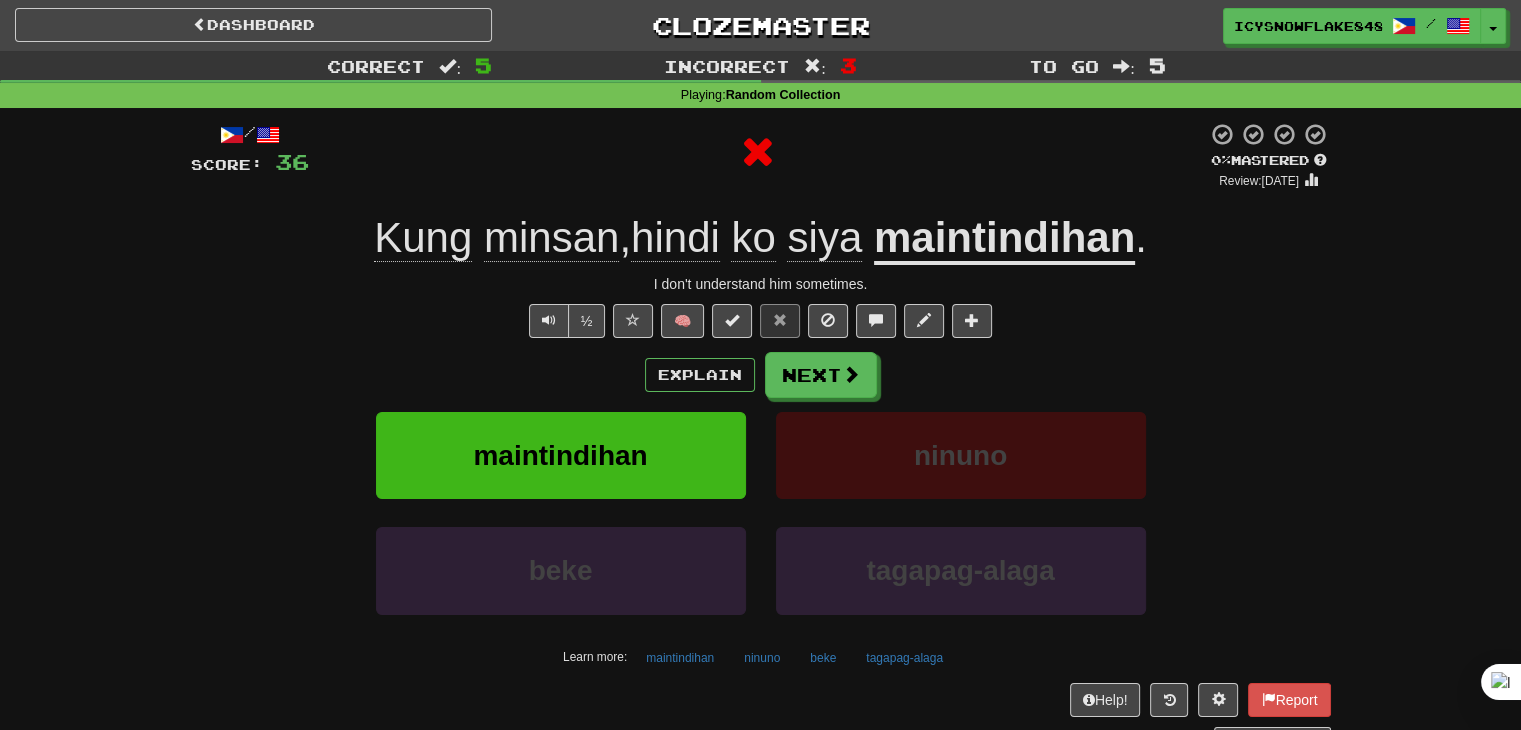 click on "Explain Next" at bounding box center (761, 375) 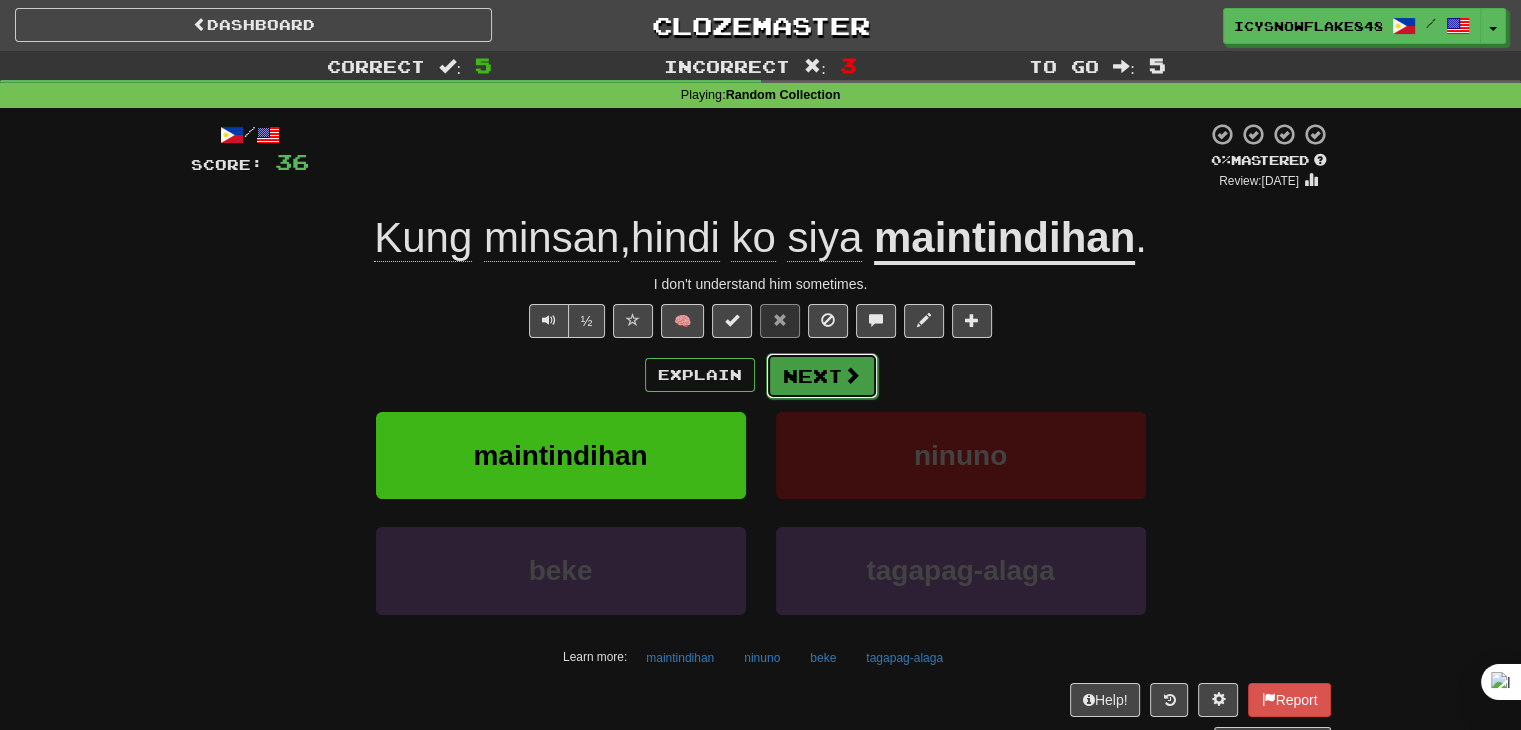 click on "Next" at bounding box center [822, 376] 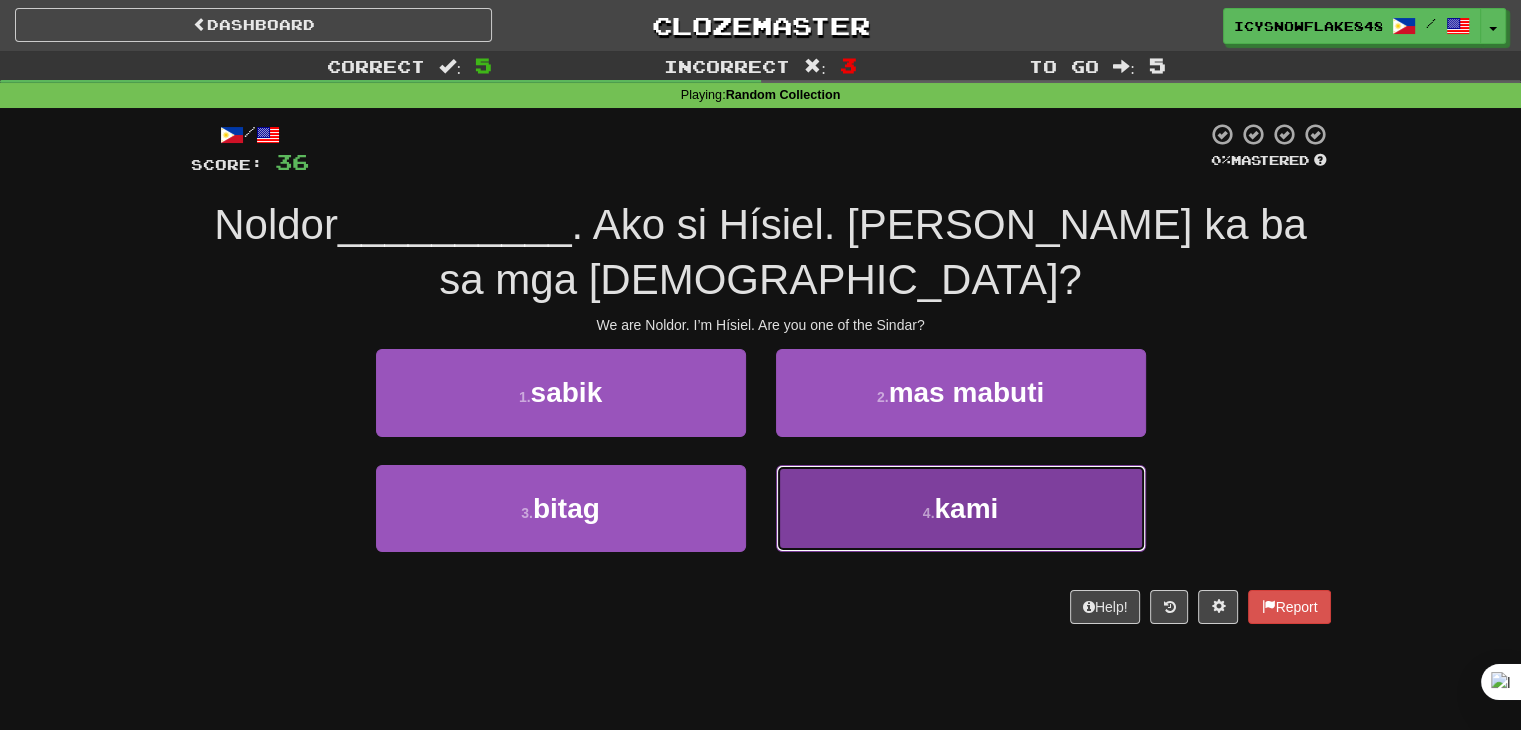 click on "4 .  kami" at bounding box center [961, 508] 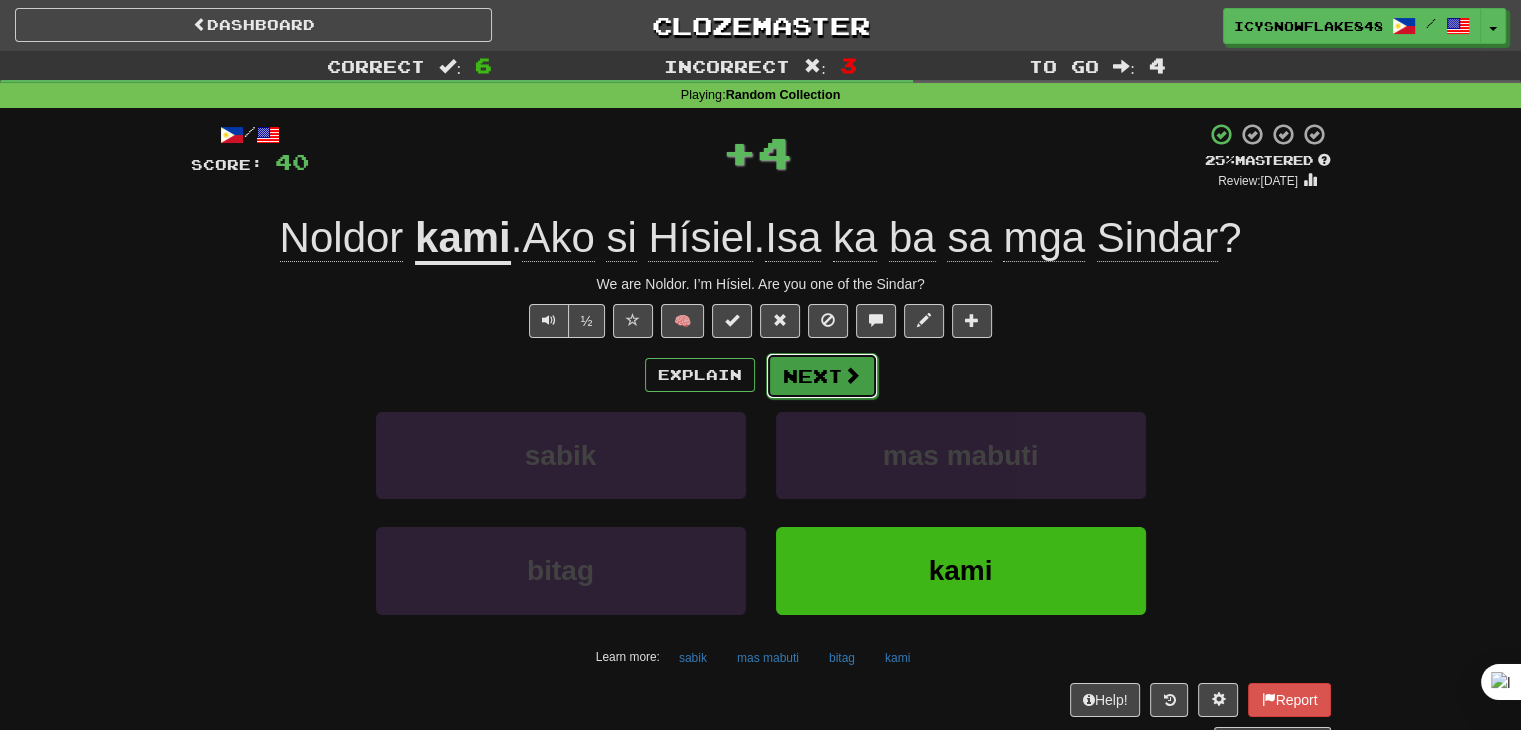 click on "Next" at bounding box center (822, 376) 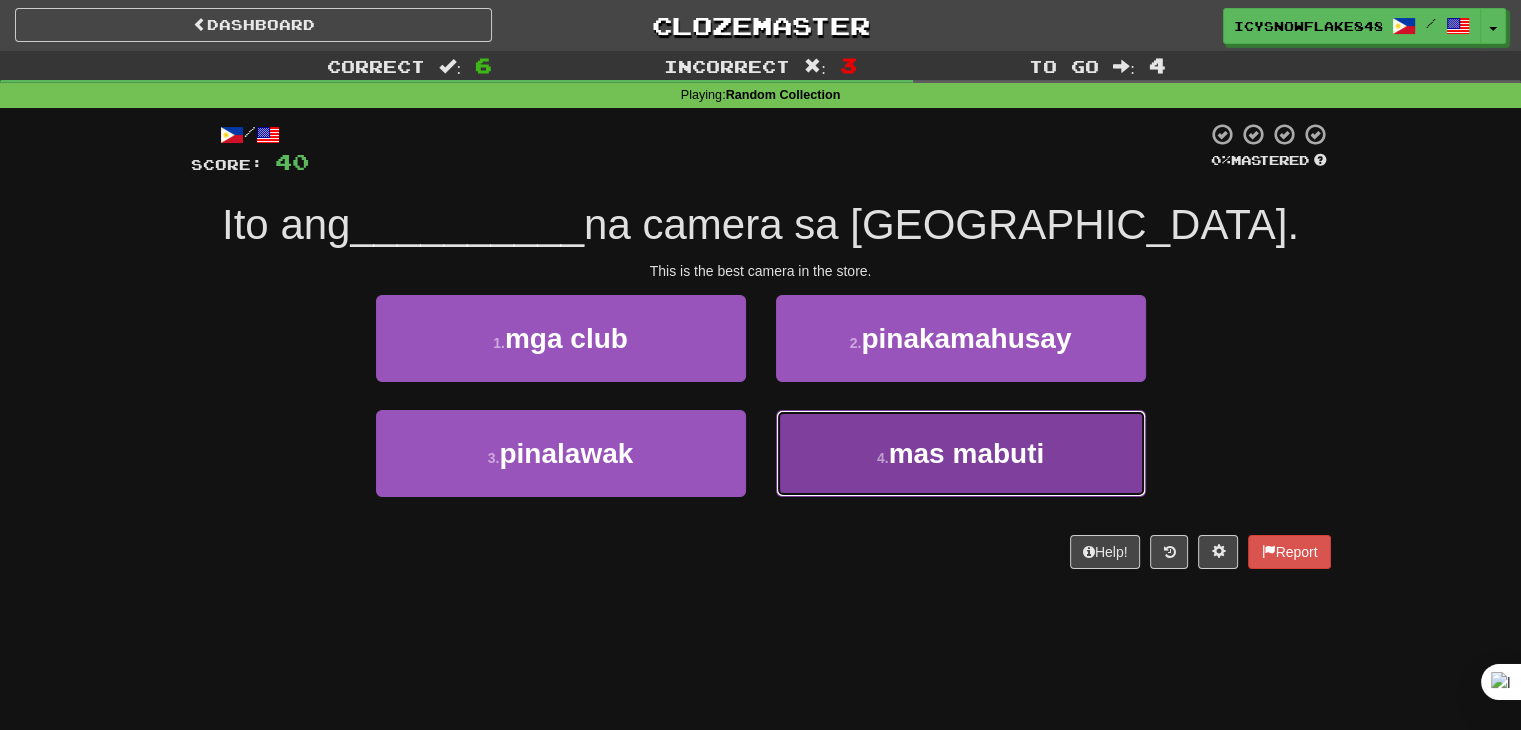 click on "4 .  mas mabuti" at bounding box center [961, 453] 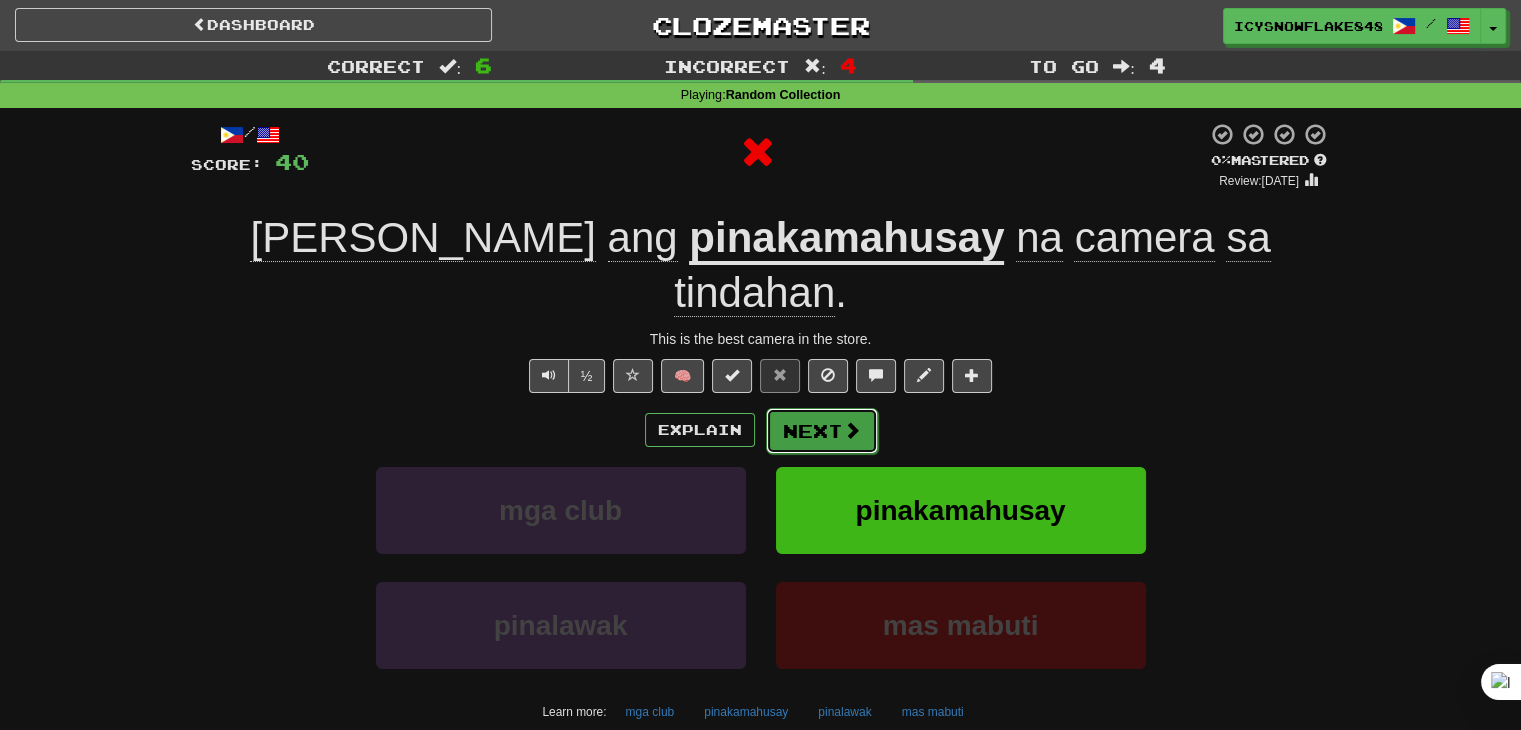 click on "Next" at bounding box center (822, 431) 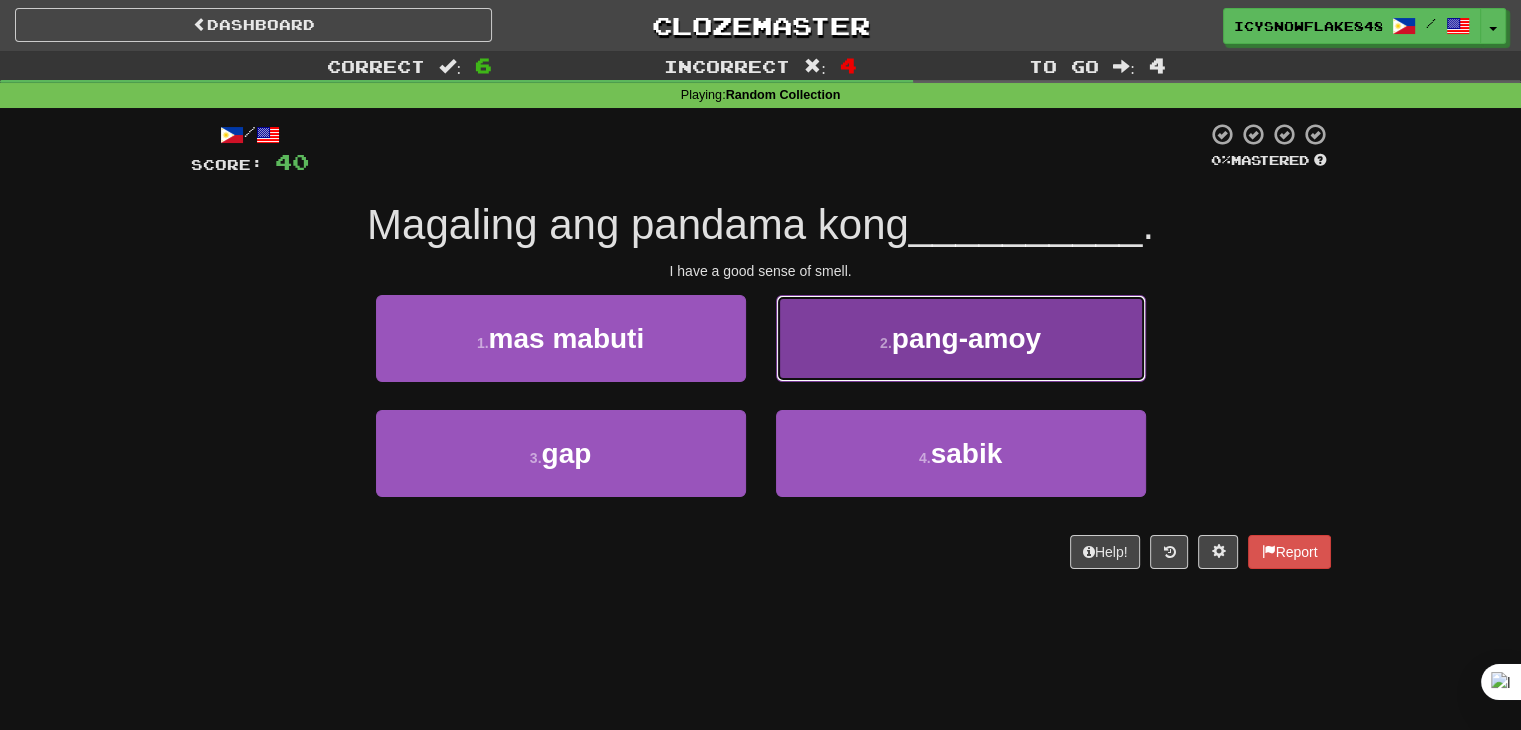 click on "2 .  pang-amoy" at bounding box center (961, 338) 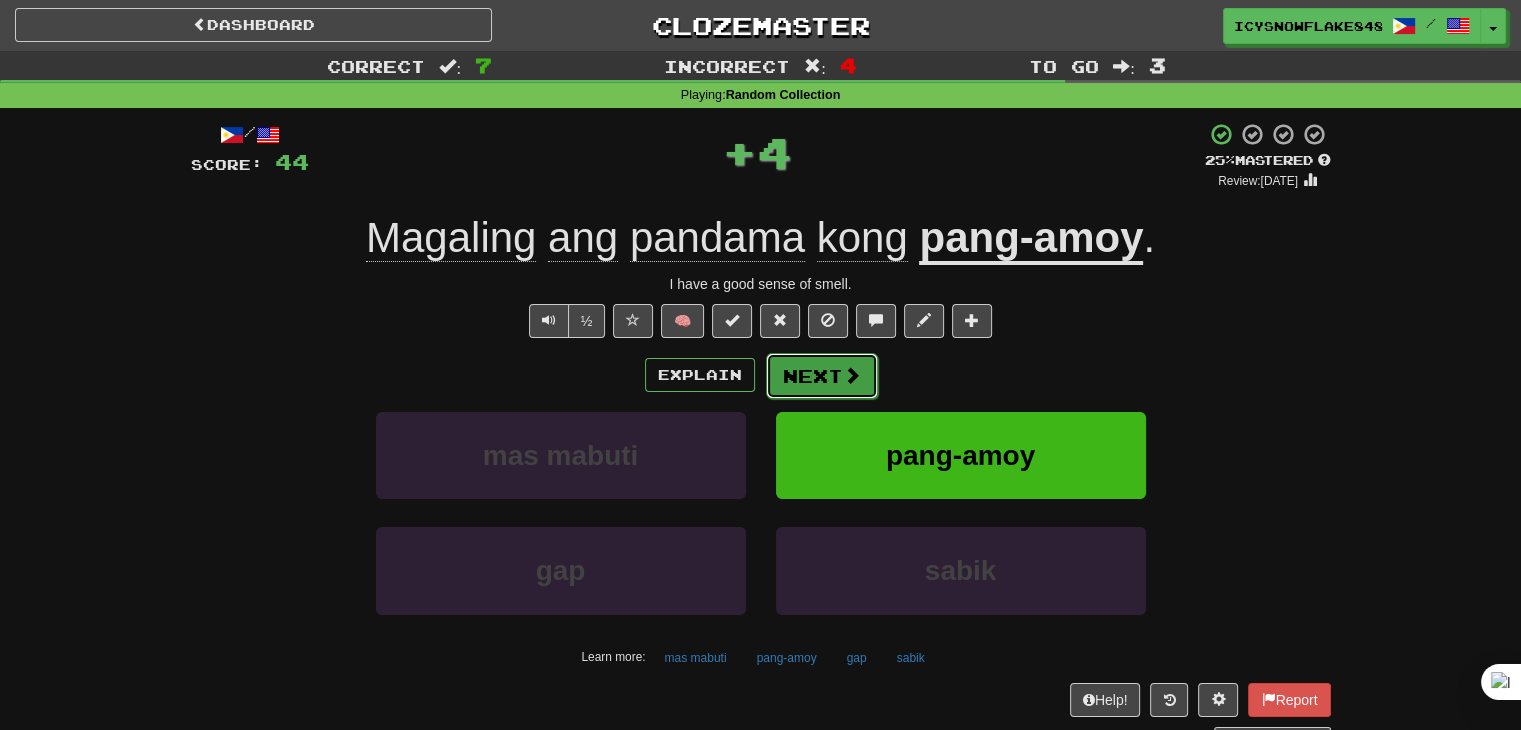 click on "Next" at bounding box center (822, 376) 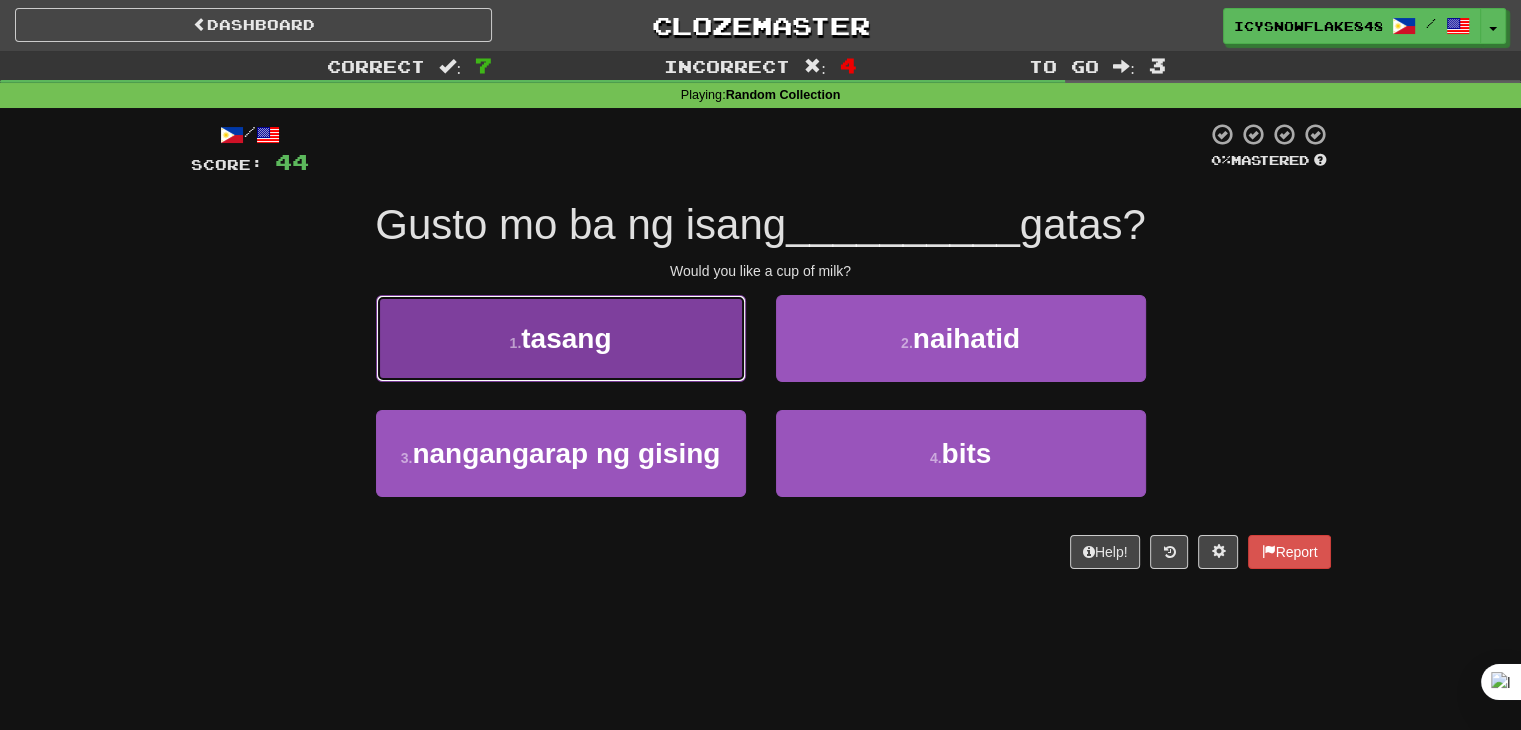 click on "1 .  tasang" at bounding box center (561, 338) 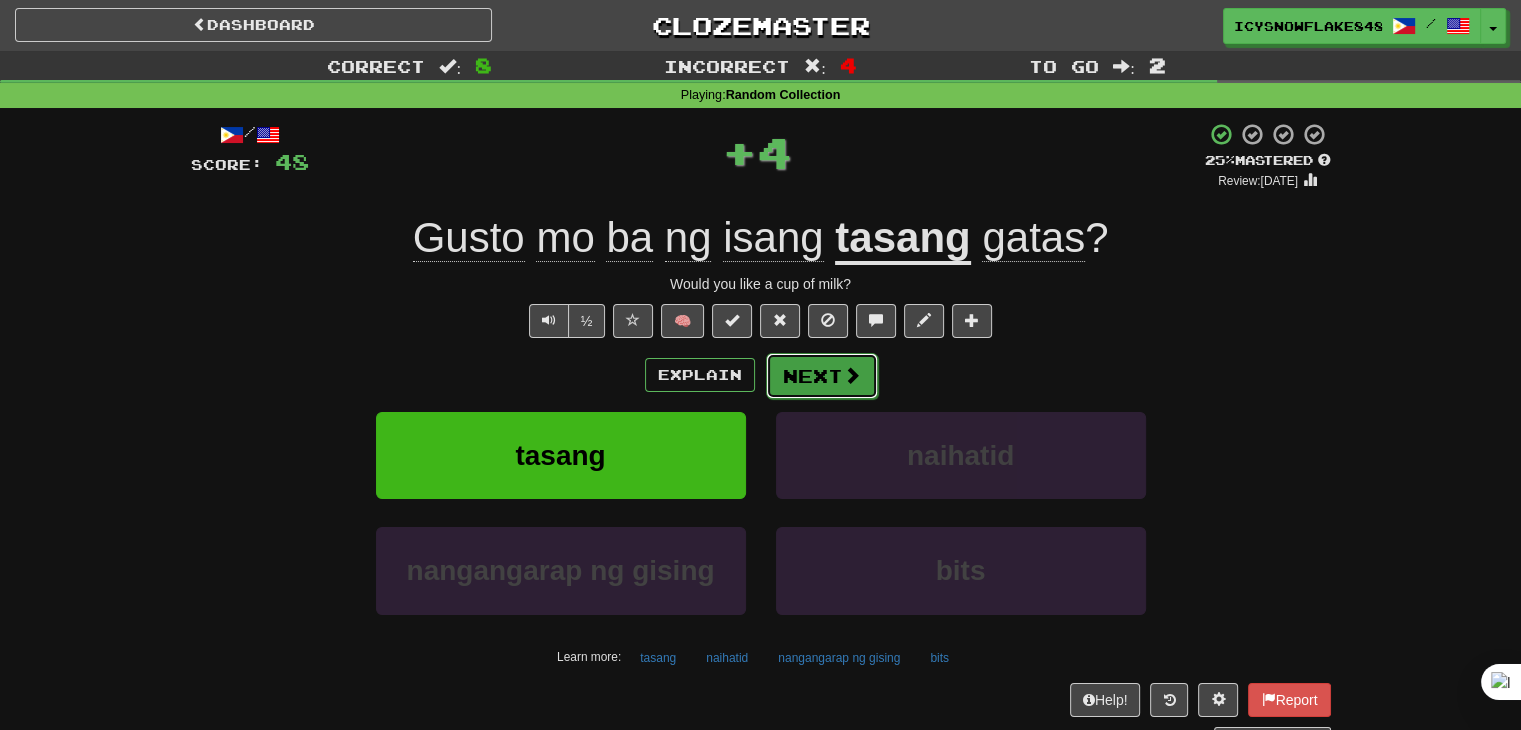 click on "Next" at bounding box center (822, 376) 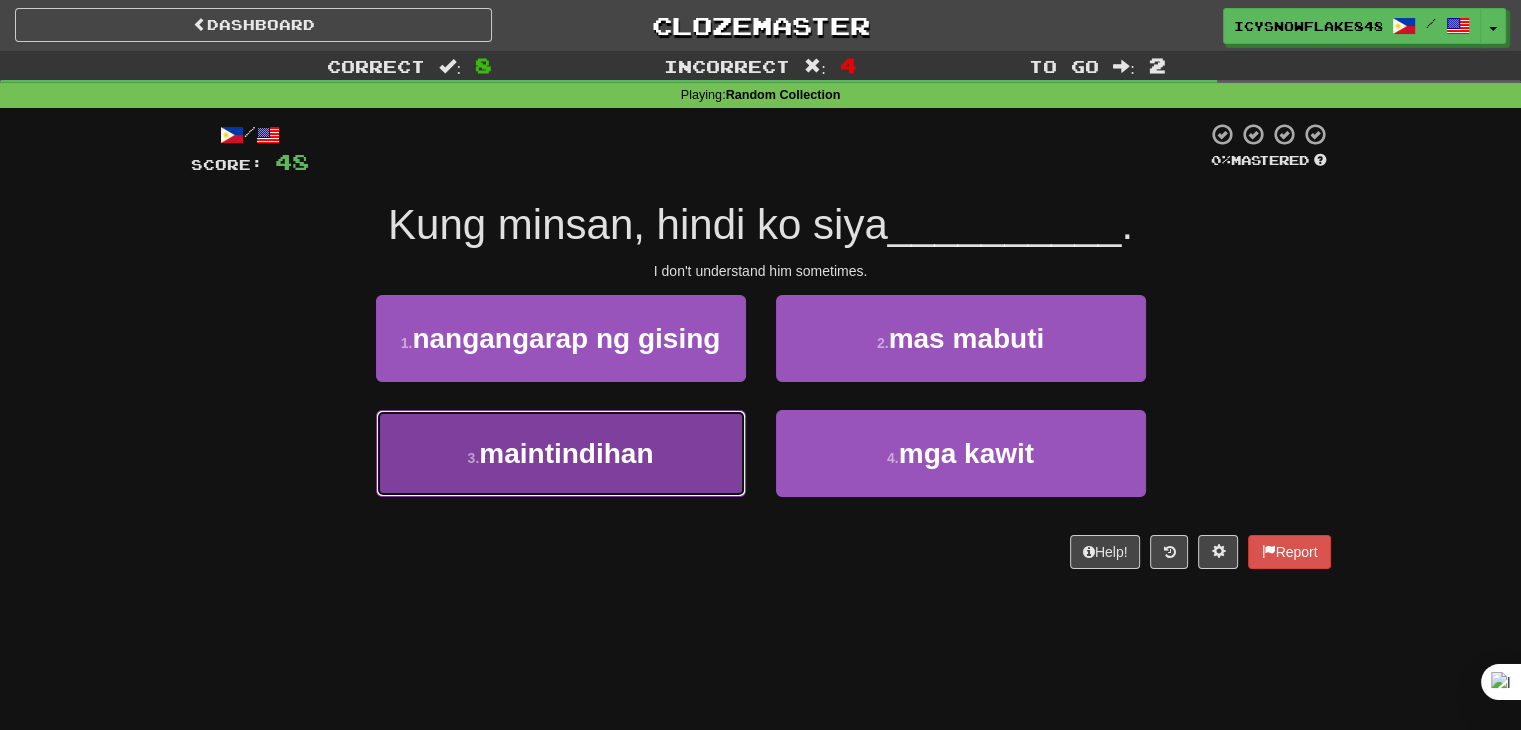 click on "3 .  maintindihan" at bounding box center (561, 453) 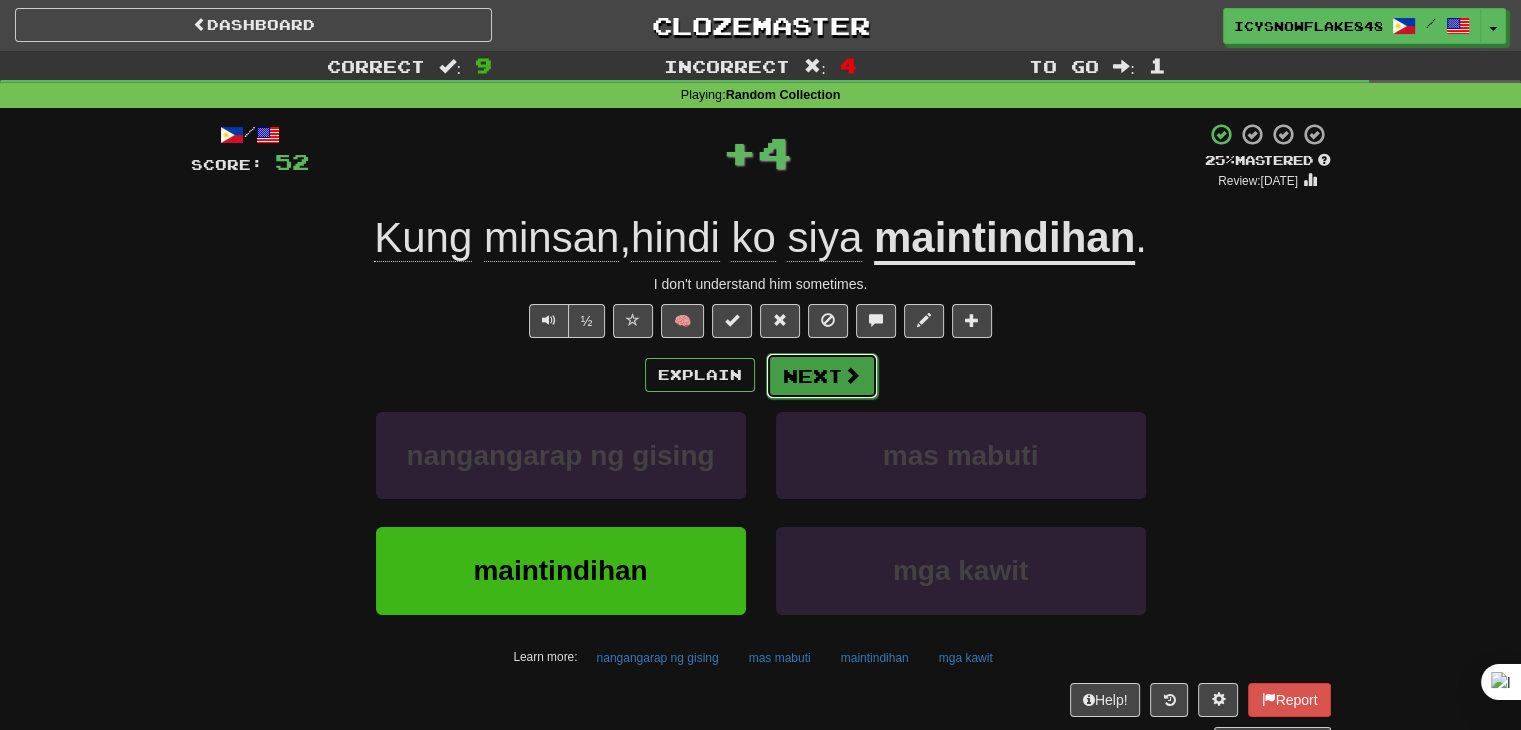 click on "Next" at bounding box center [822, 376] 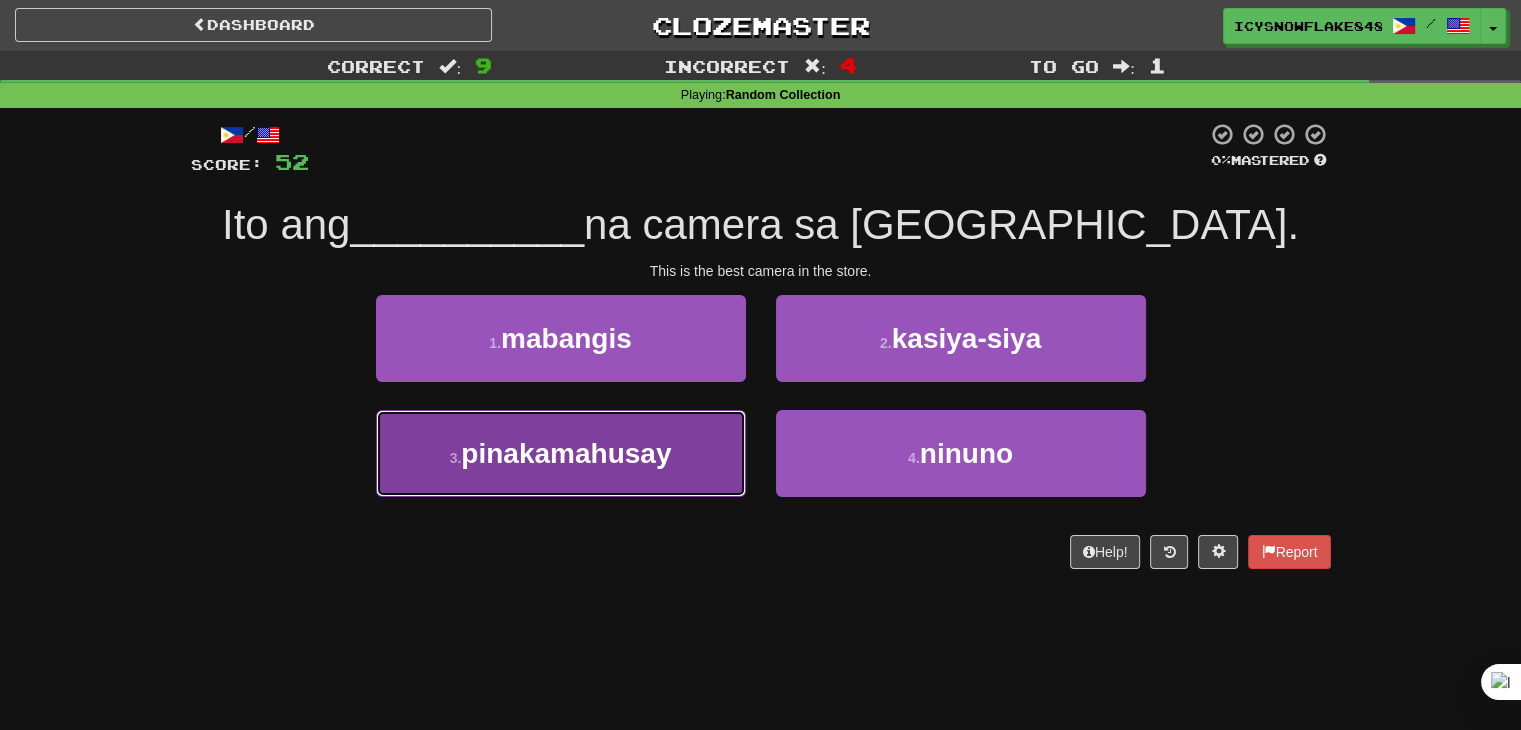 click on "3 .  pinakamahusay" at bounding box center (561, 453) 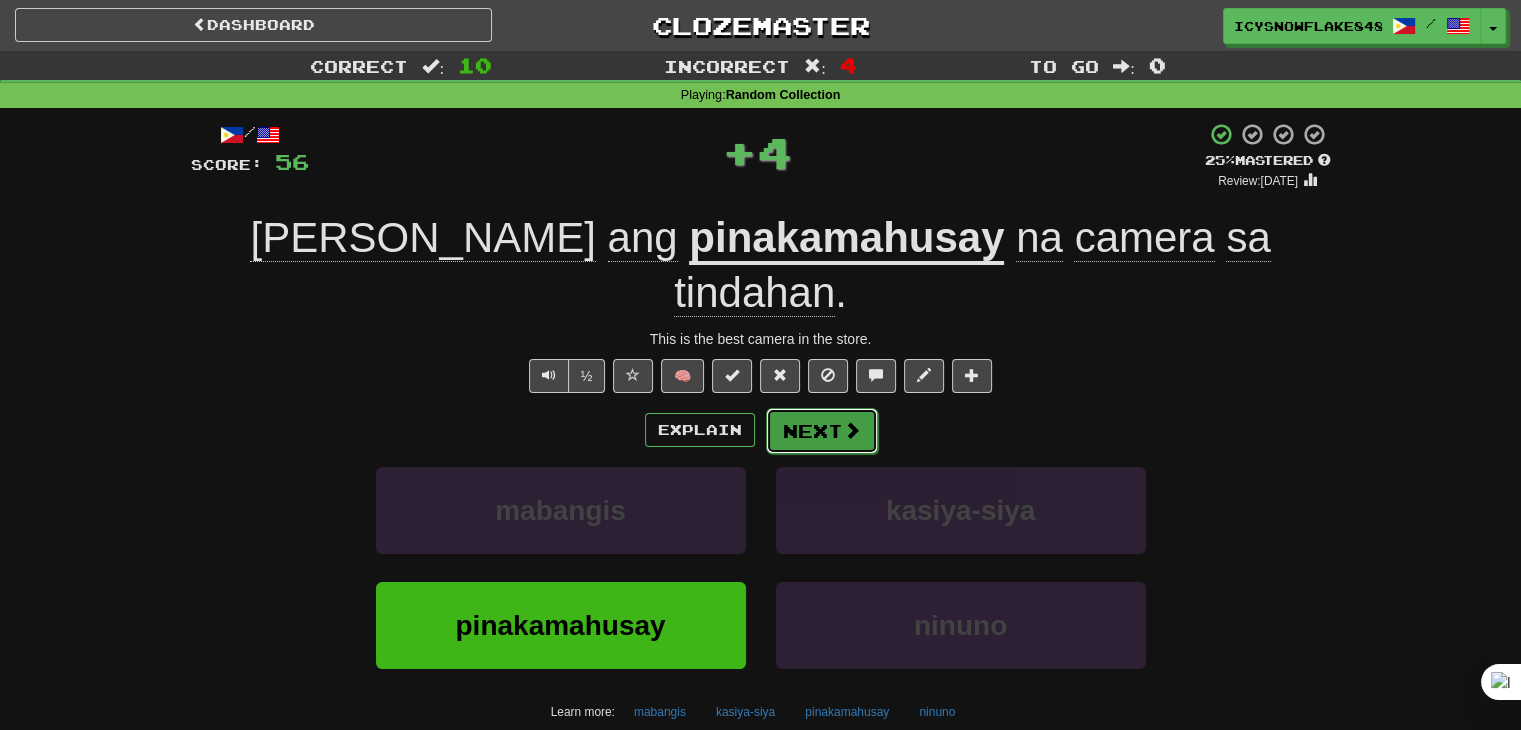 click at bounding box center [852, 430] 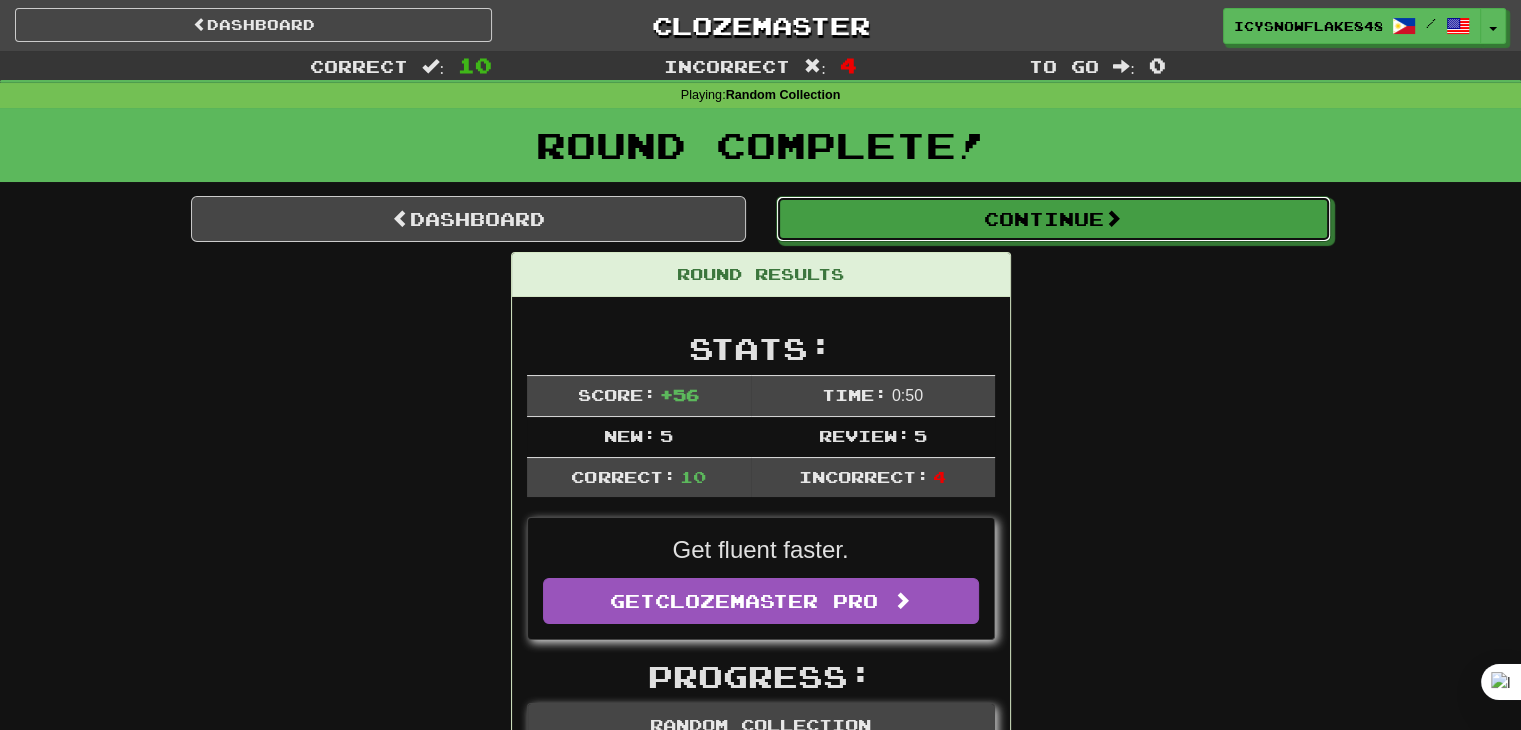 click on "Continue" at bounding box center (1053, 219) 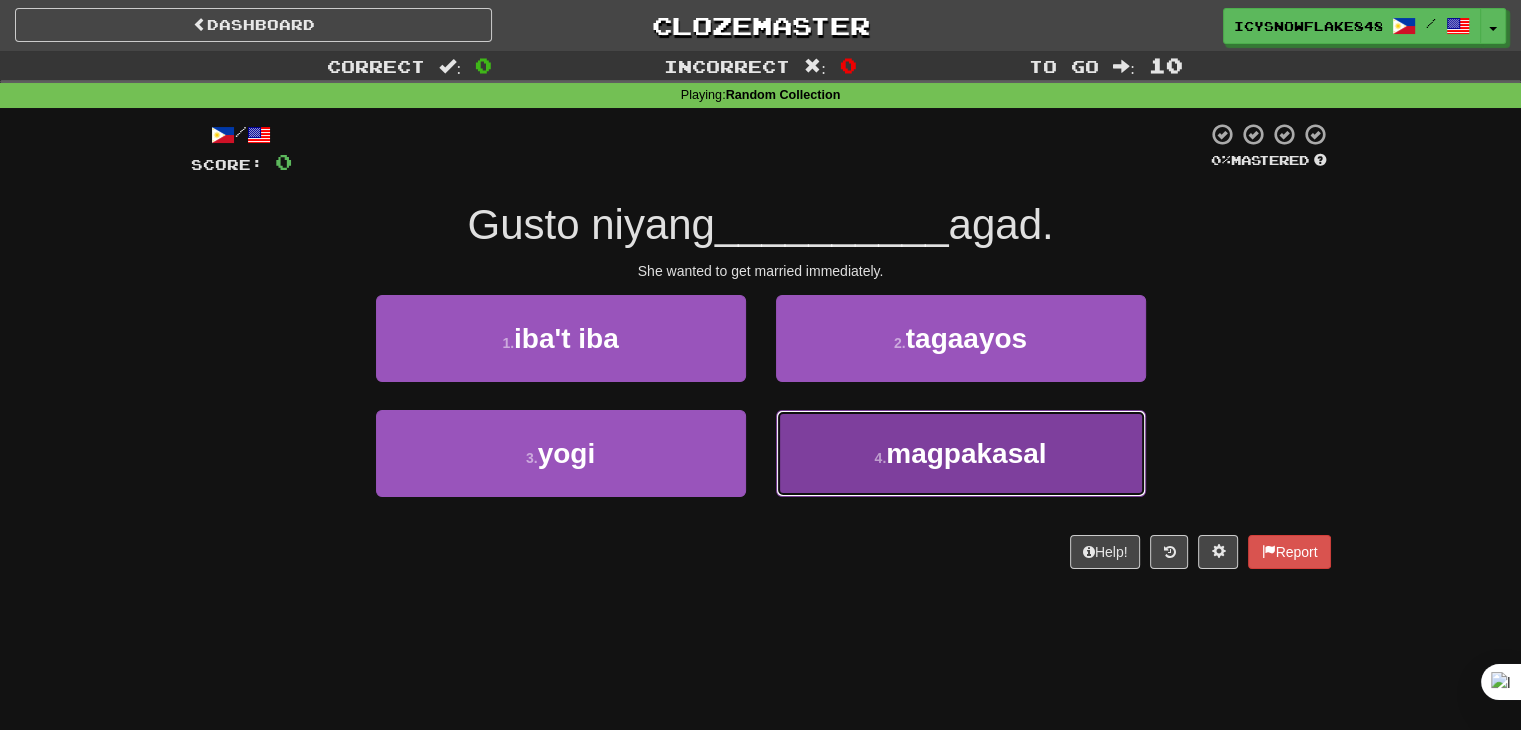 click on "4 .  magpakasal" at bounding box center (961, 453) 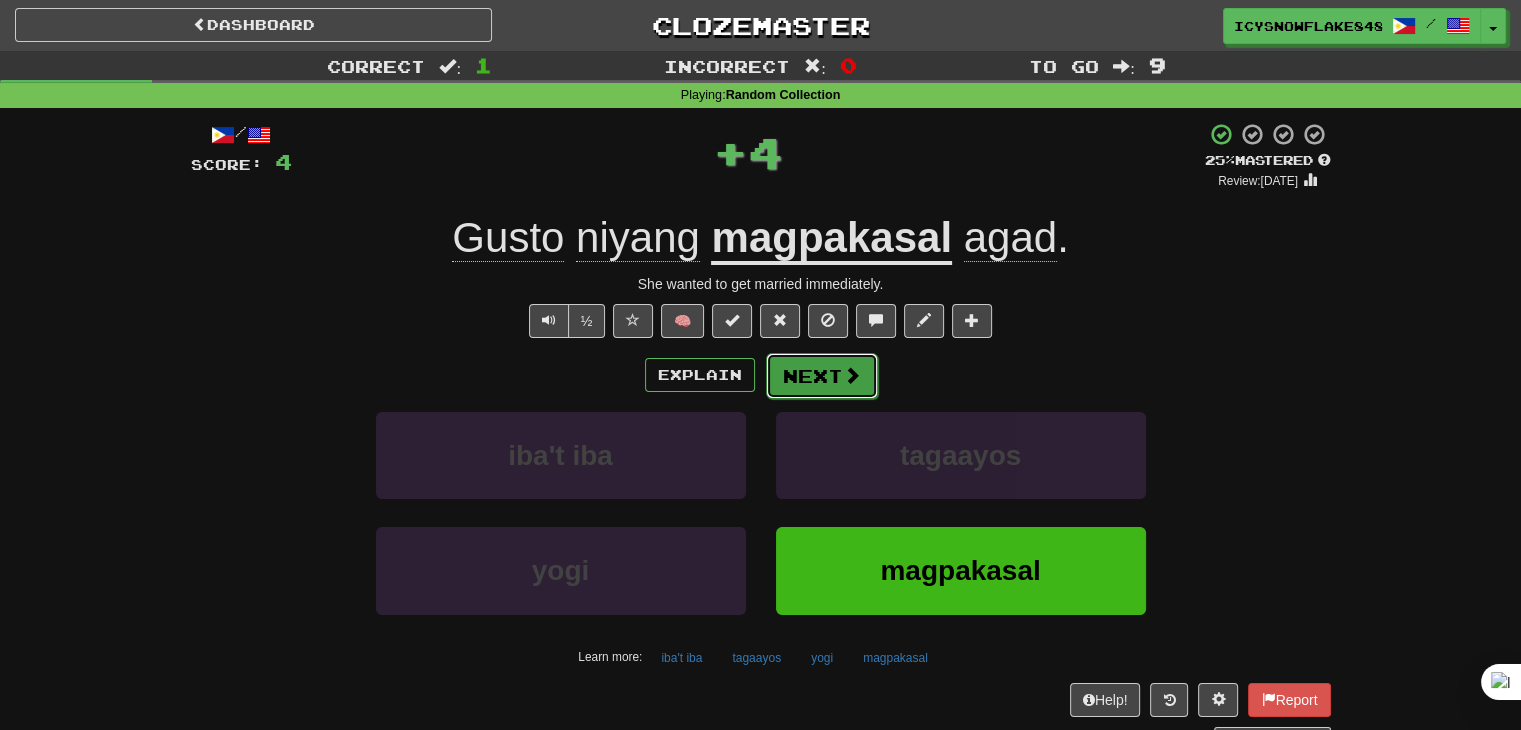 click on "Next" at bounding box center [822, 376] 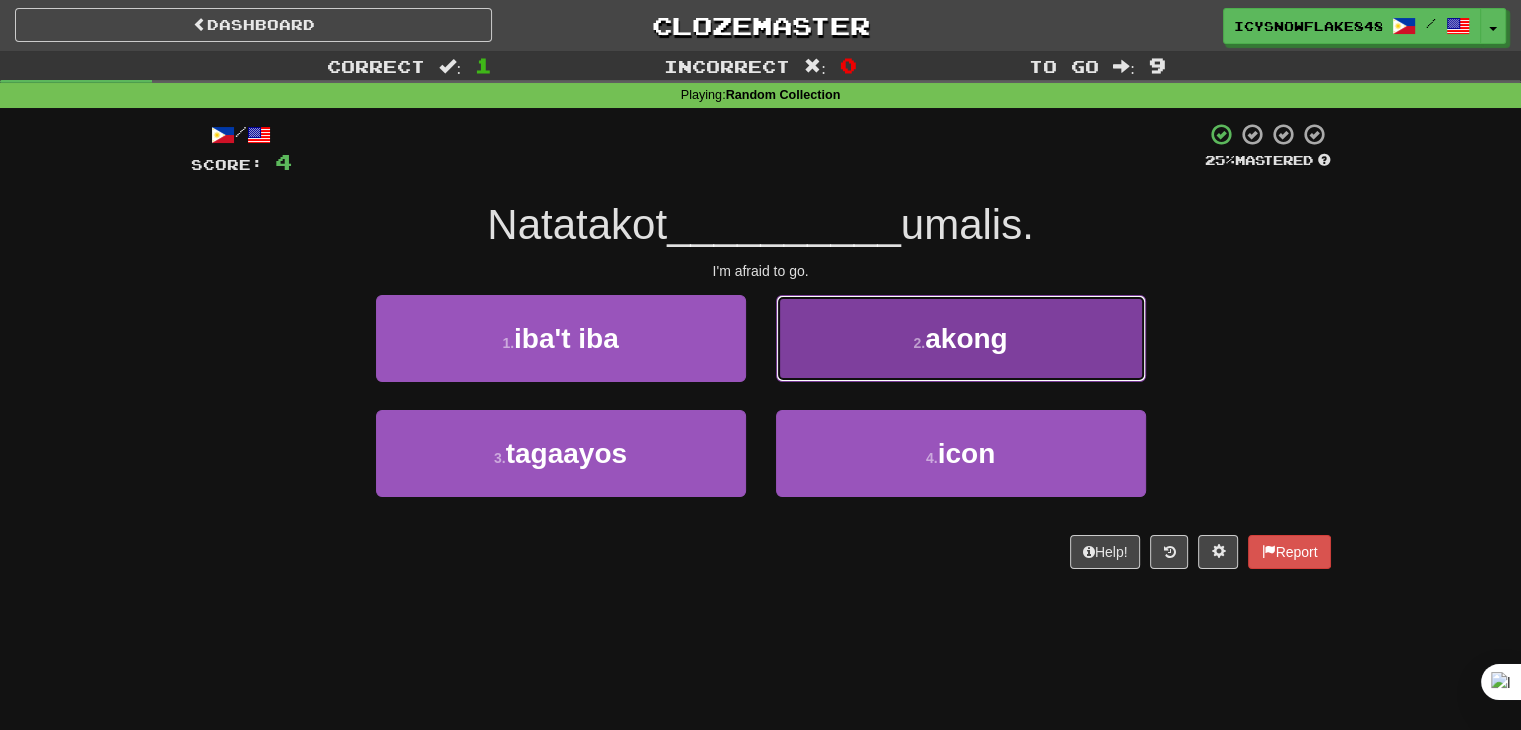 click on "2 .  akong" at bounding box center [961, 338] 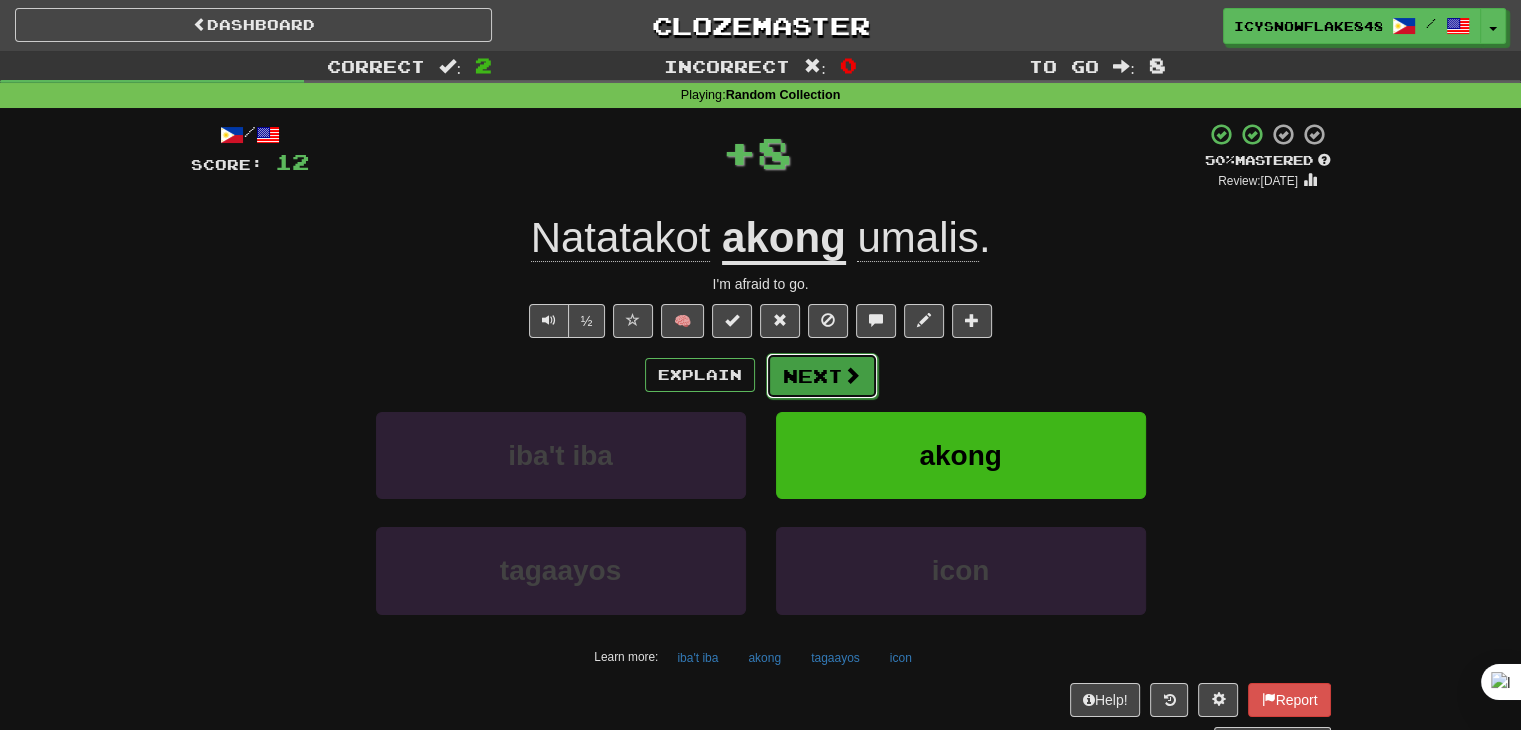 click at bounding box center [852, 375] 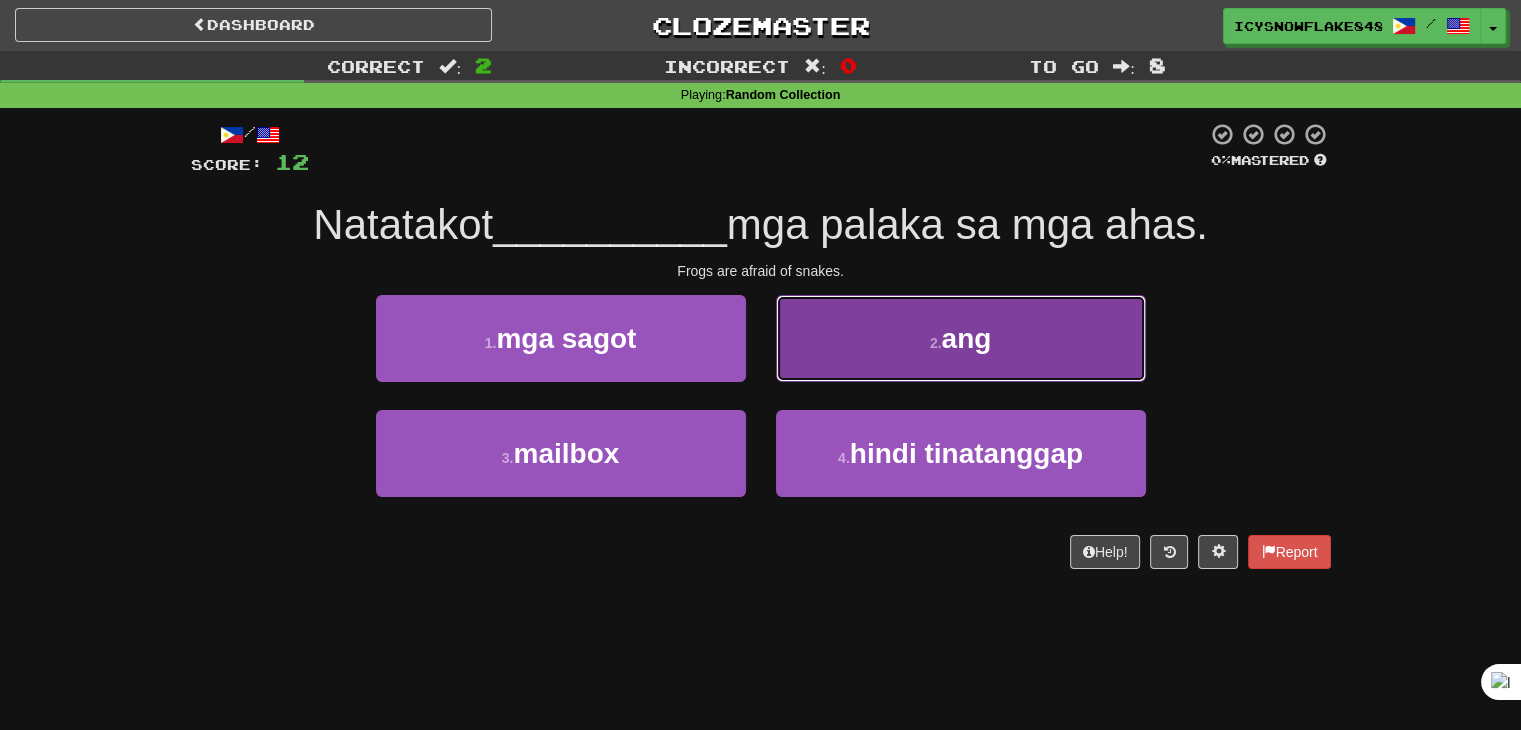 click on "2 .  ang" at bounding box center [961, 338] 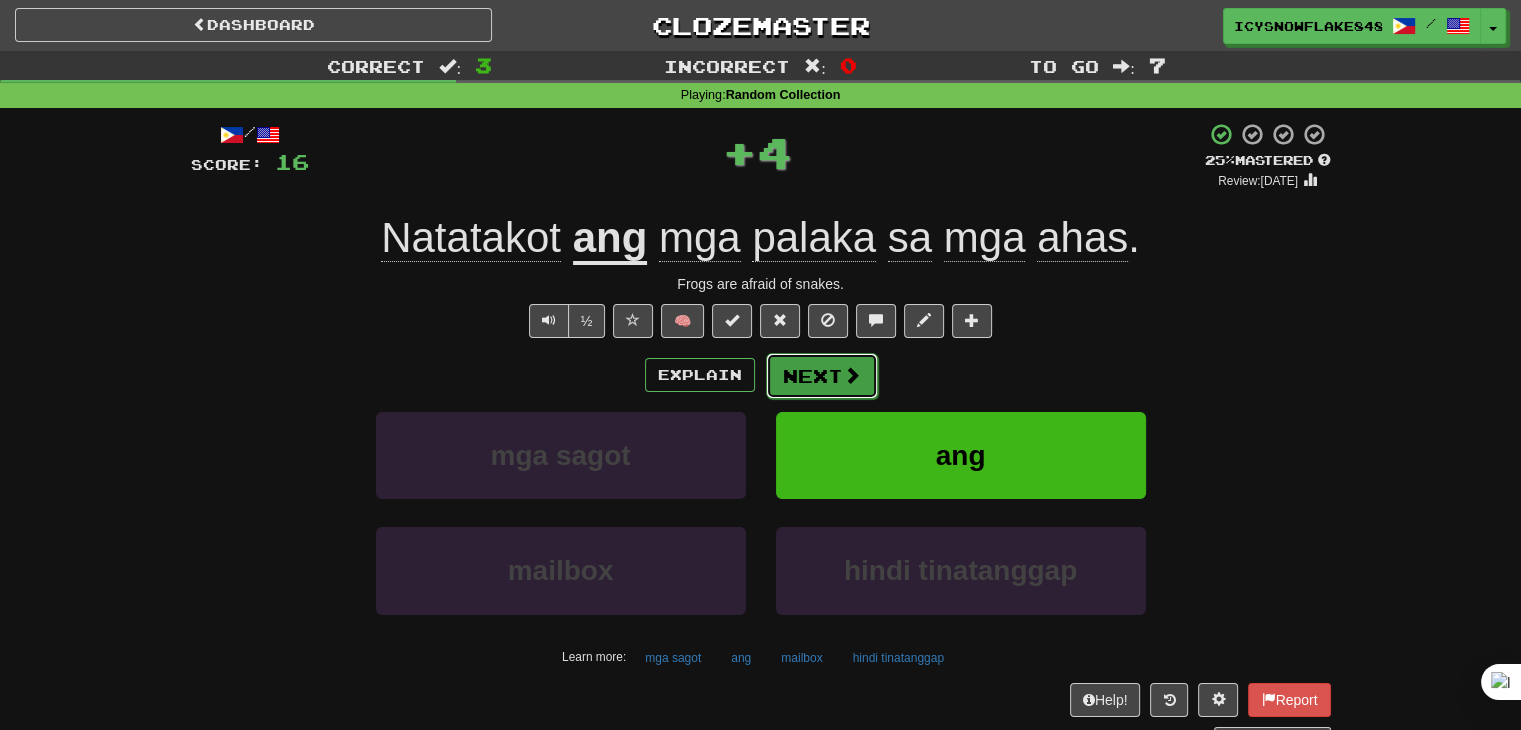 click on "Next" at bounding box center [822, 376] 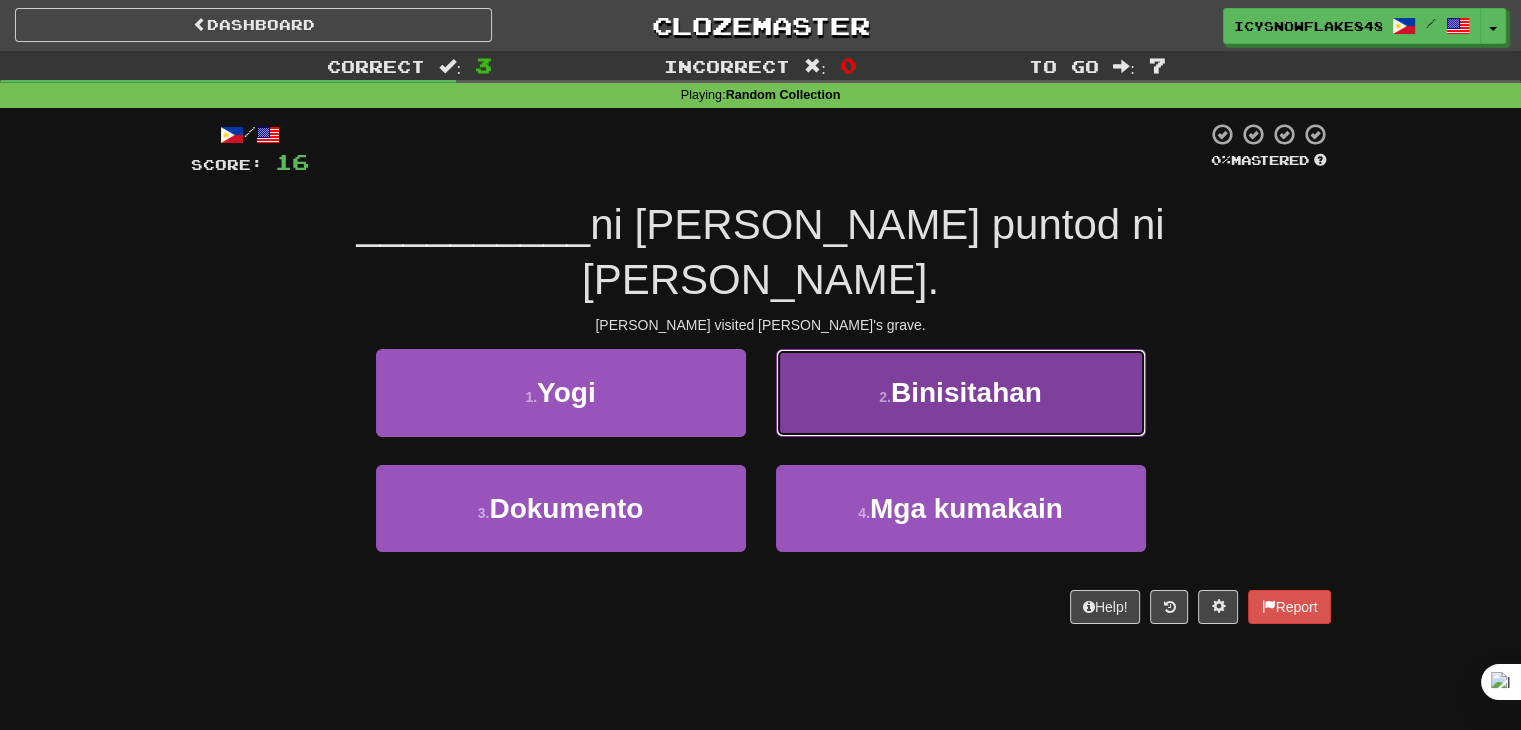 click on "Binisitahan" at bounding box center [966, 392] 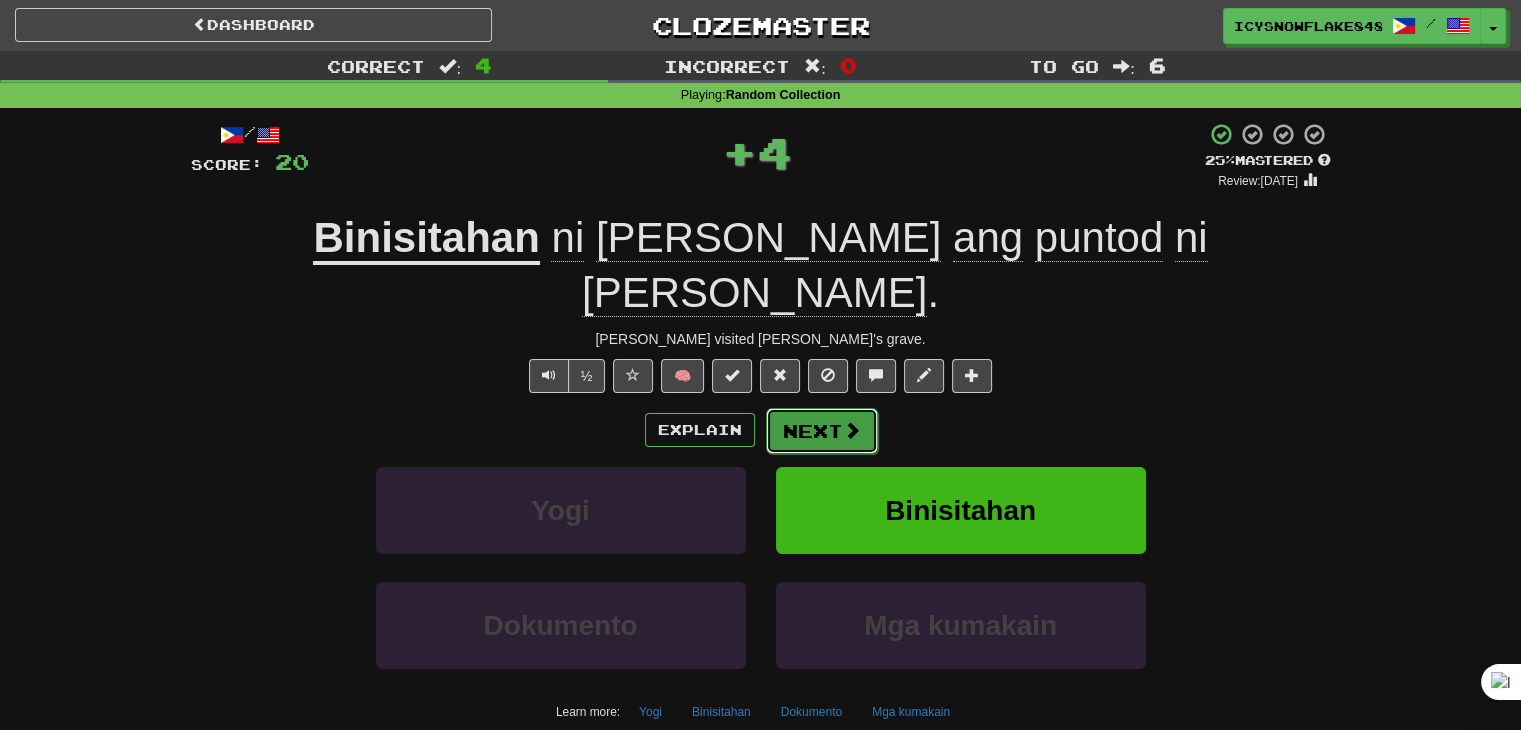 click at bounding box center (852, 430) 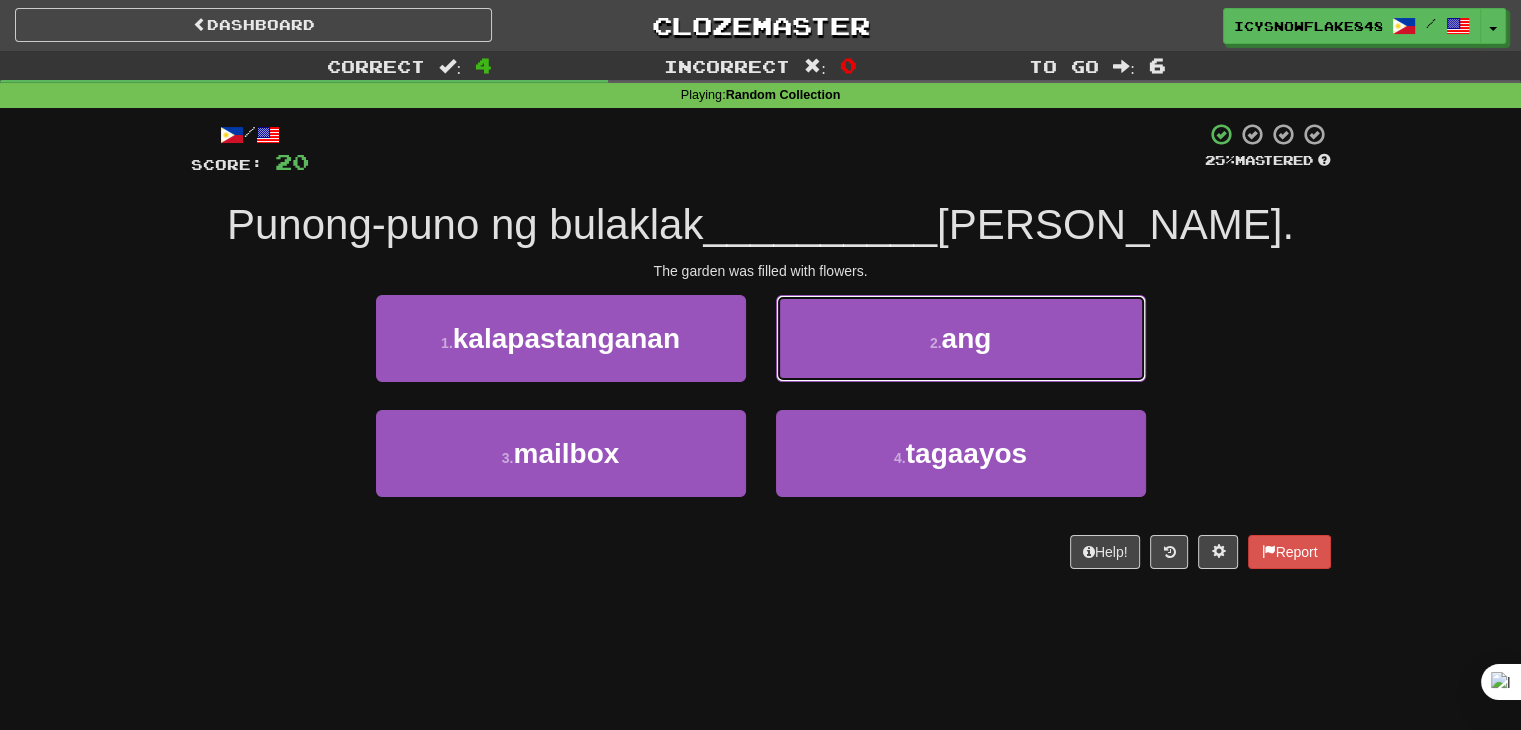 click on "2 .  ang" at bounding box center [961, 338] 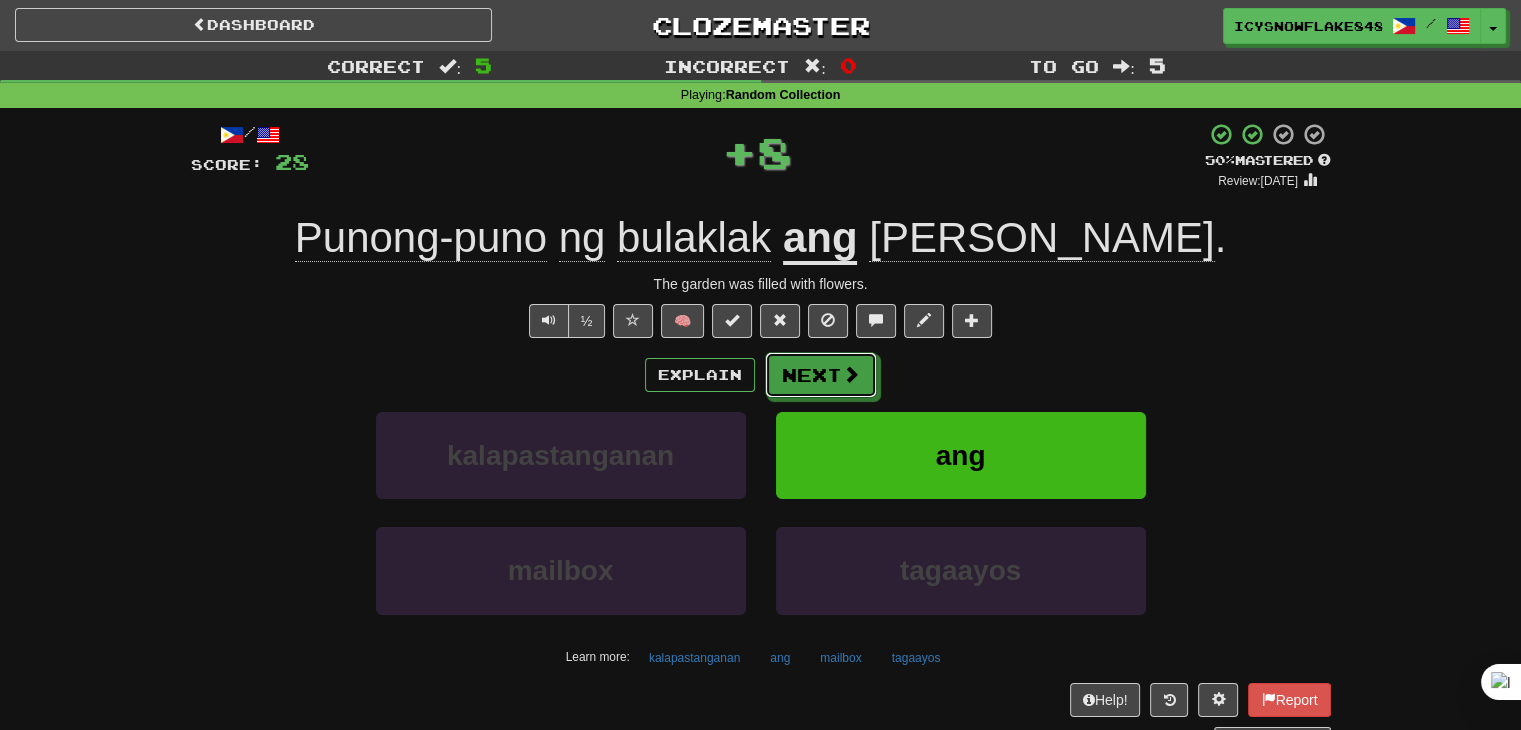 click at bounding box center [851, 374] 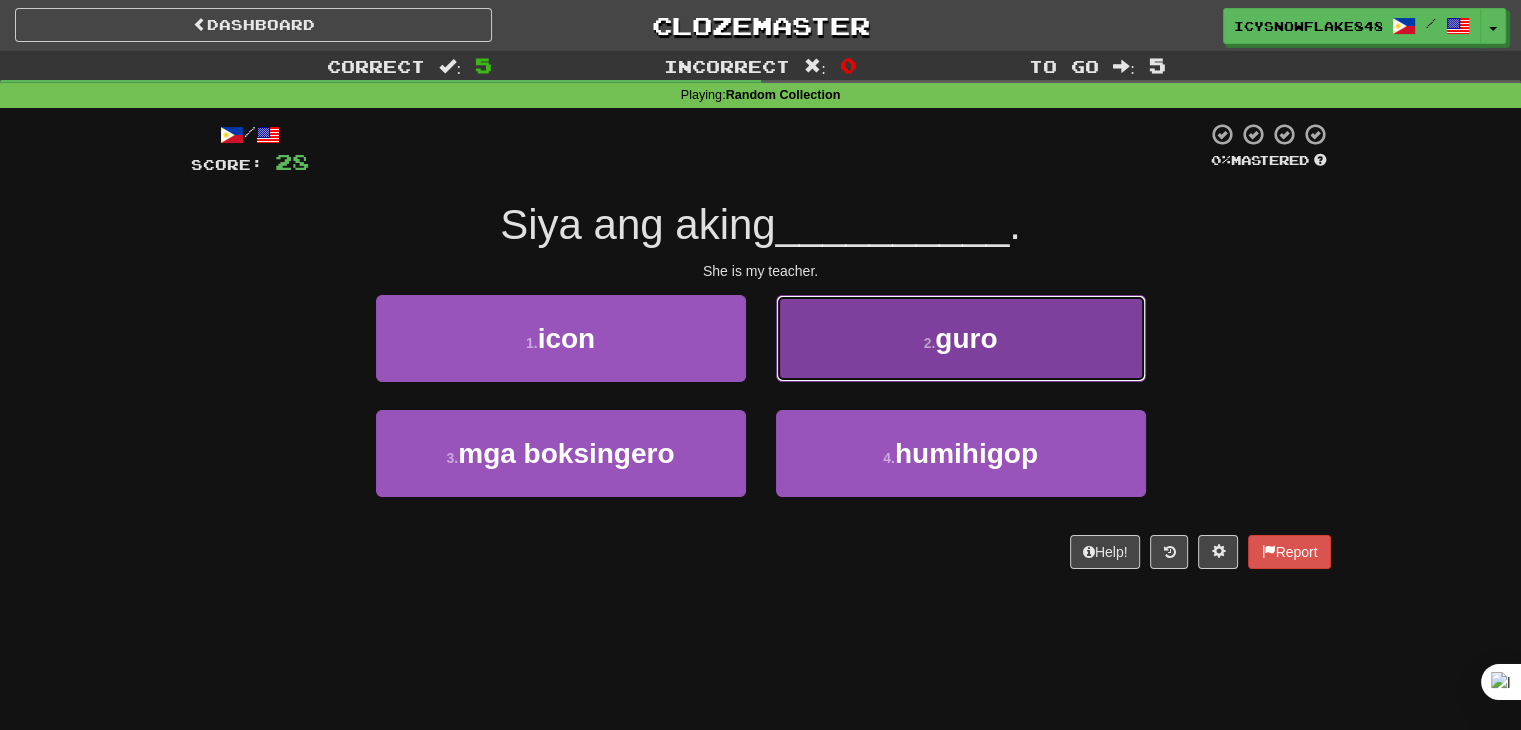 click on "2 .  guro" at bounding box center (961, 338) 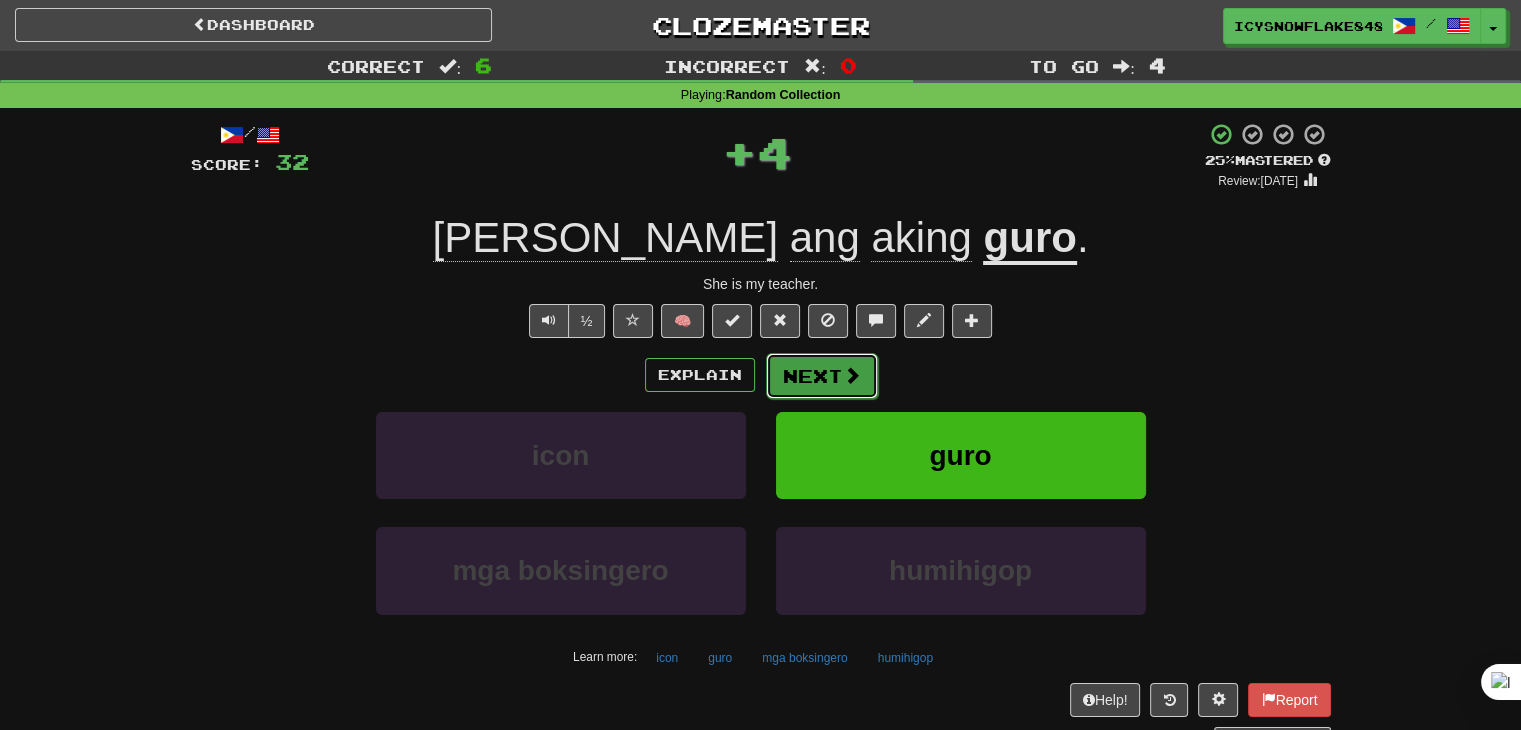 click at bounding box center [852, 375] 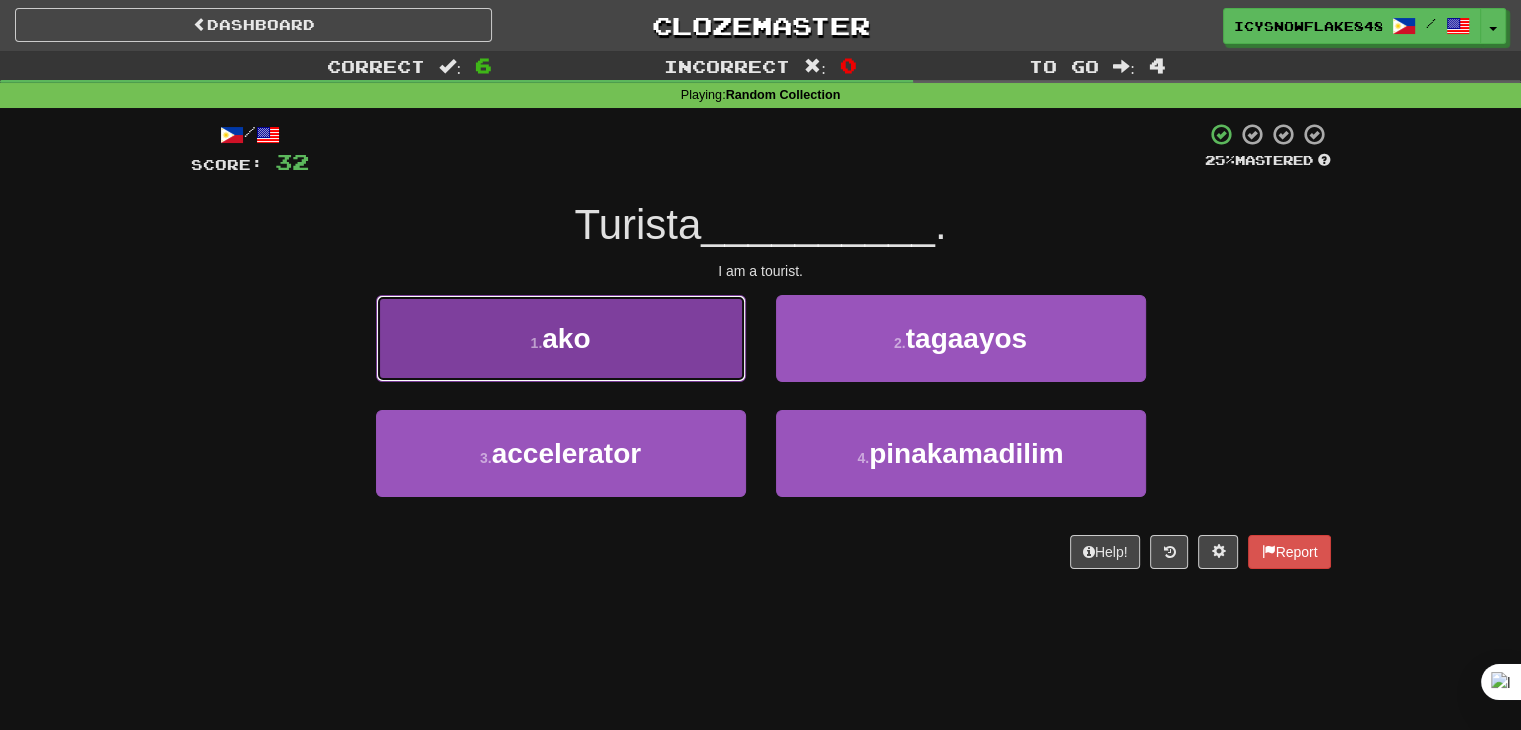 click on "1 .  ako" at bounding box center (561, 338) 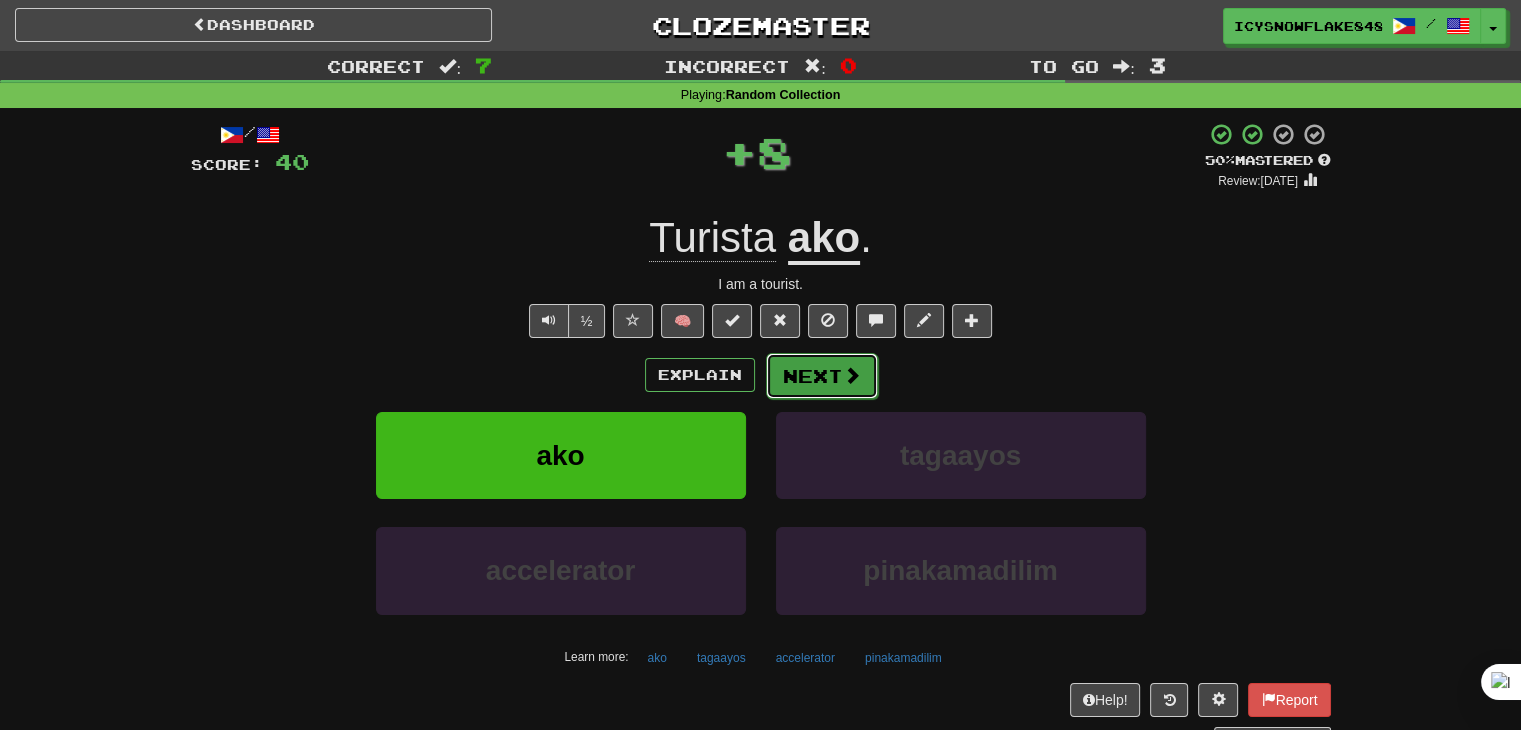 click on "Next" at bounding box center (822, 376) 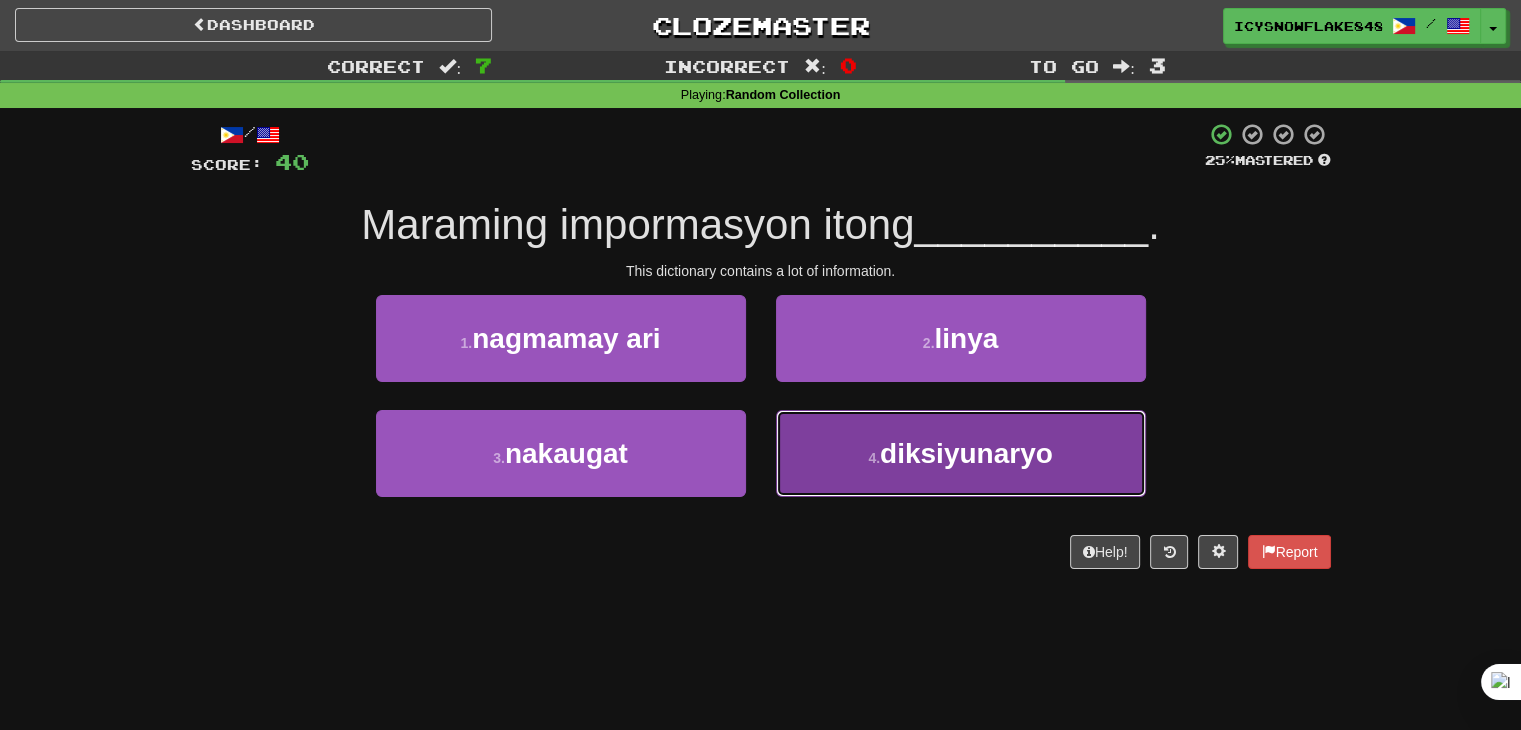 click on "4 .  diksiyunaryo" at bounding box center [961, 453] 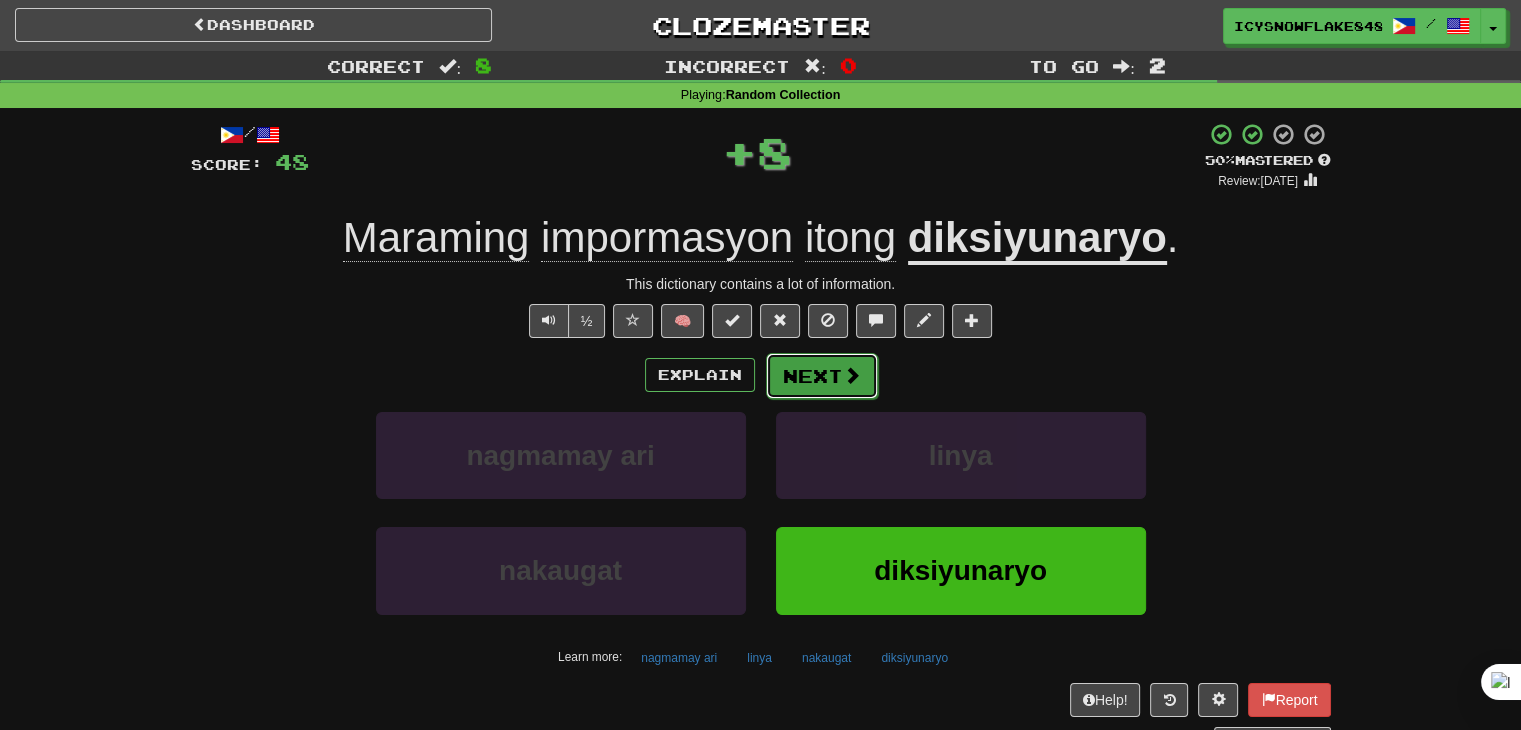 click on "Next" at bounding box center [822, 376] 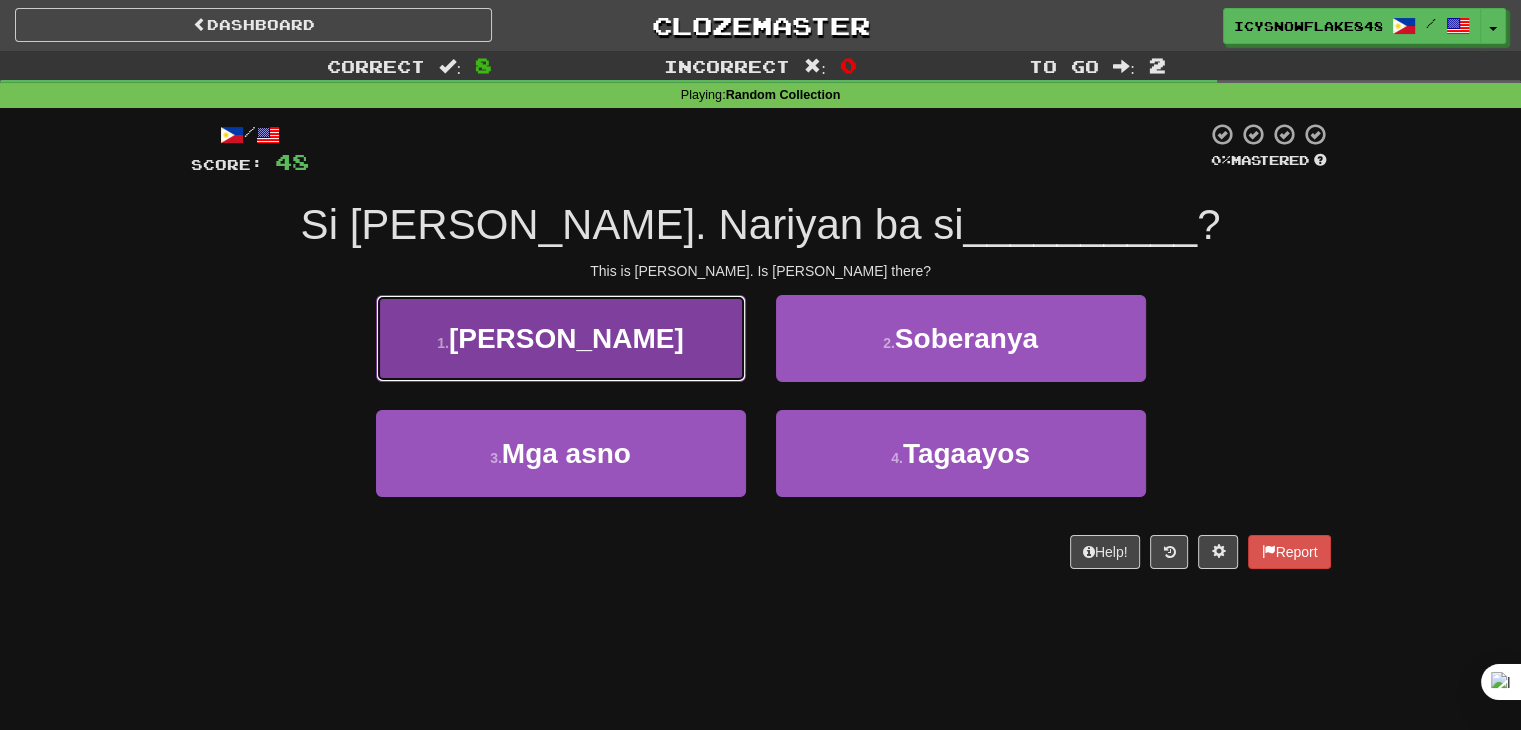 click on "1 .  Hiroshi" at bounding box center [561, 338] 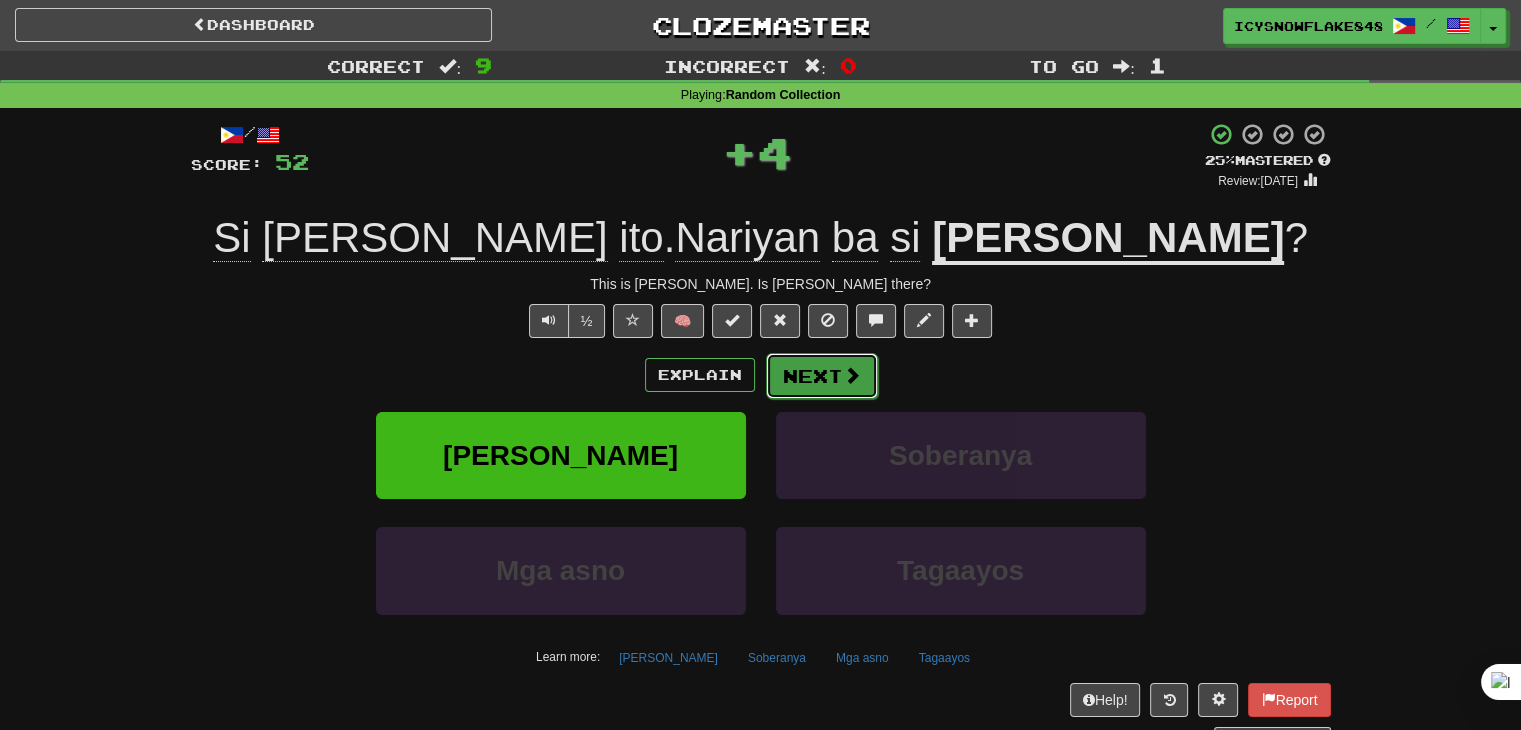 click on "Next" at bounding box center (822, 376) 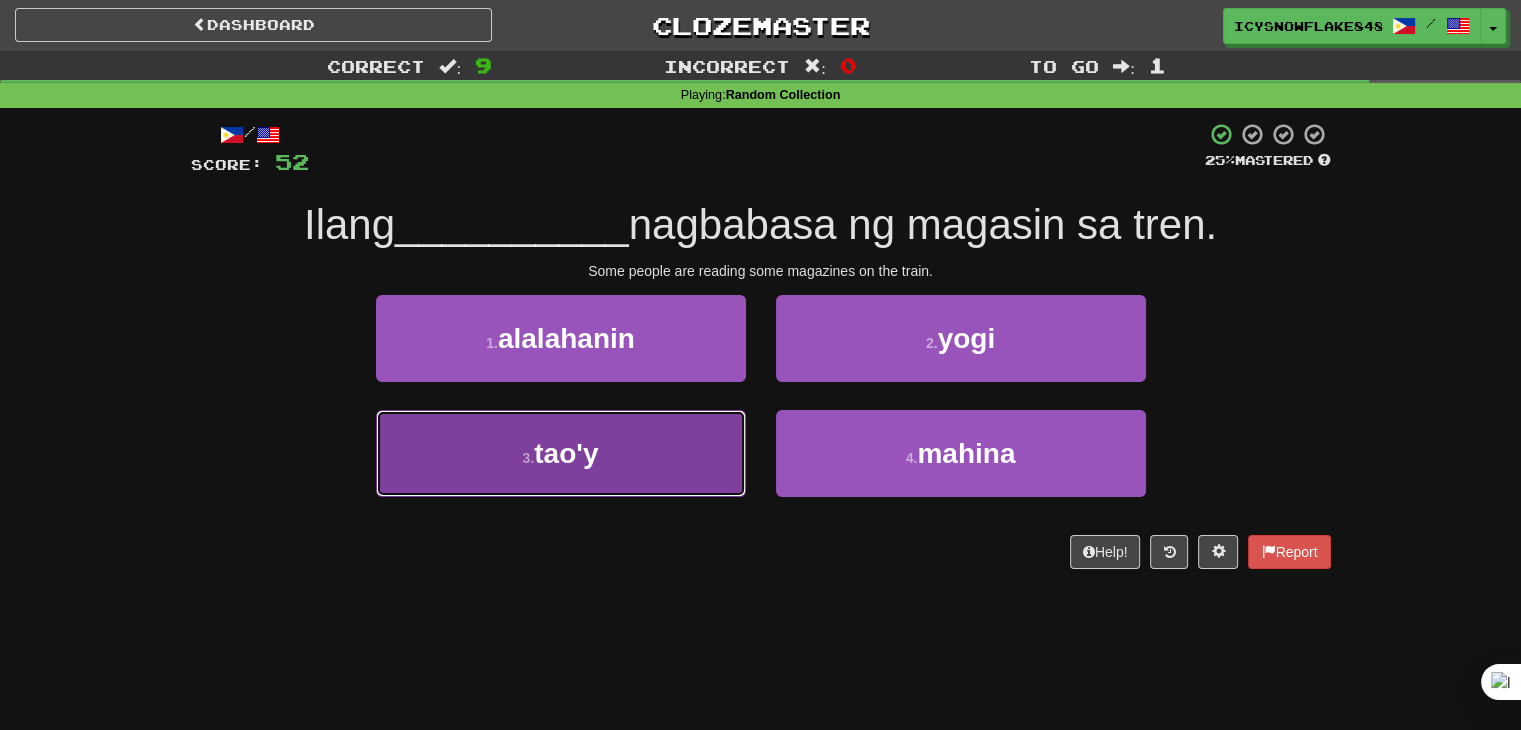 click on "3 .  tao'y" at bounding box center (561, 453) 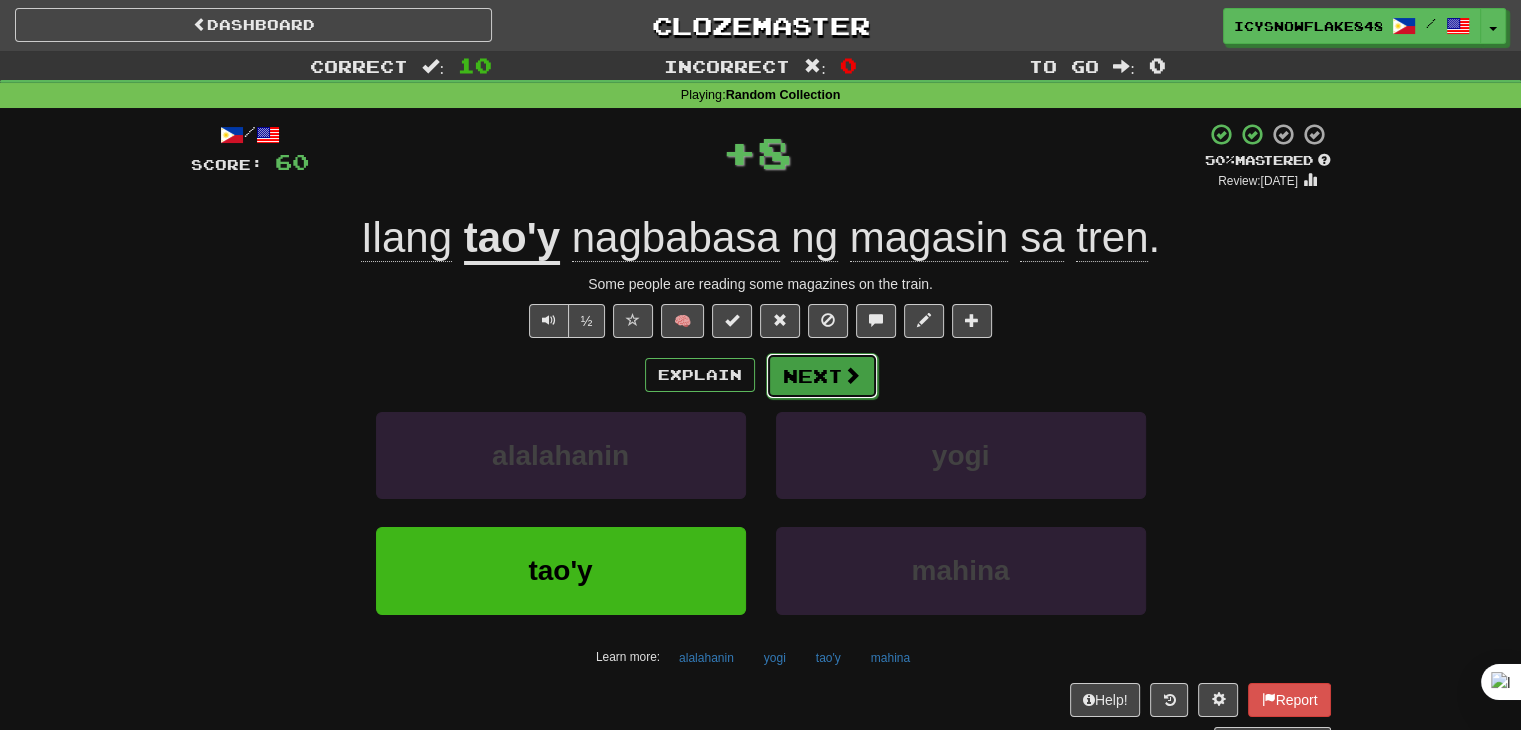 click on "Next" at bounding box center [822, 376] 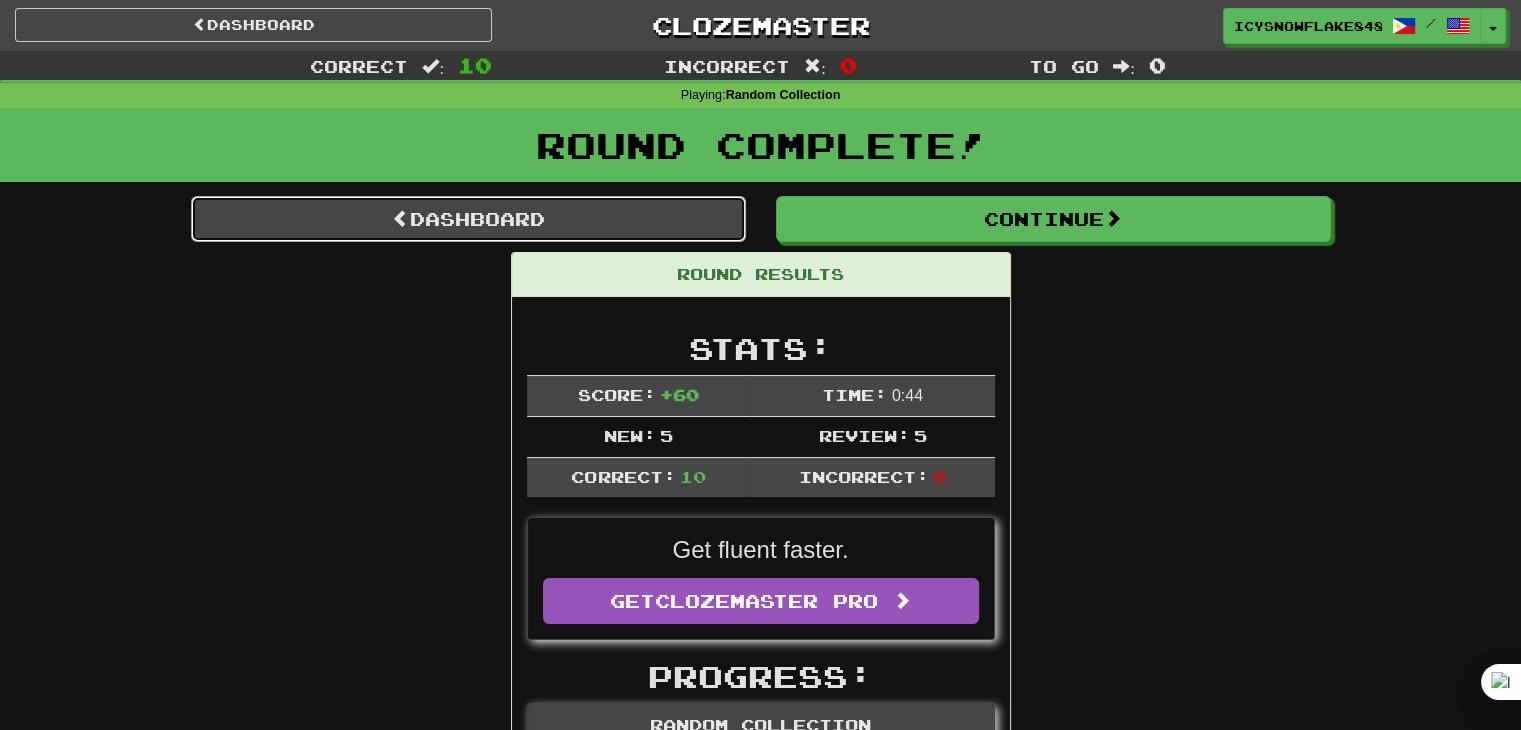 click on "Dashboard" at bounding box center (468, 219) 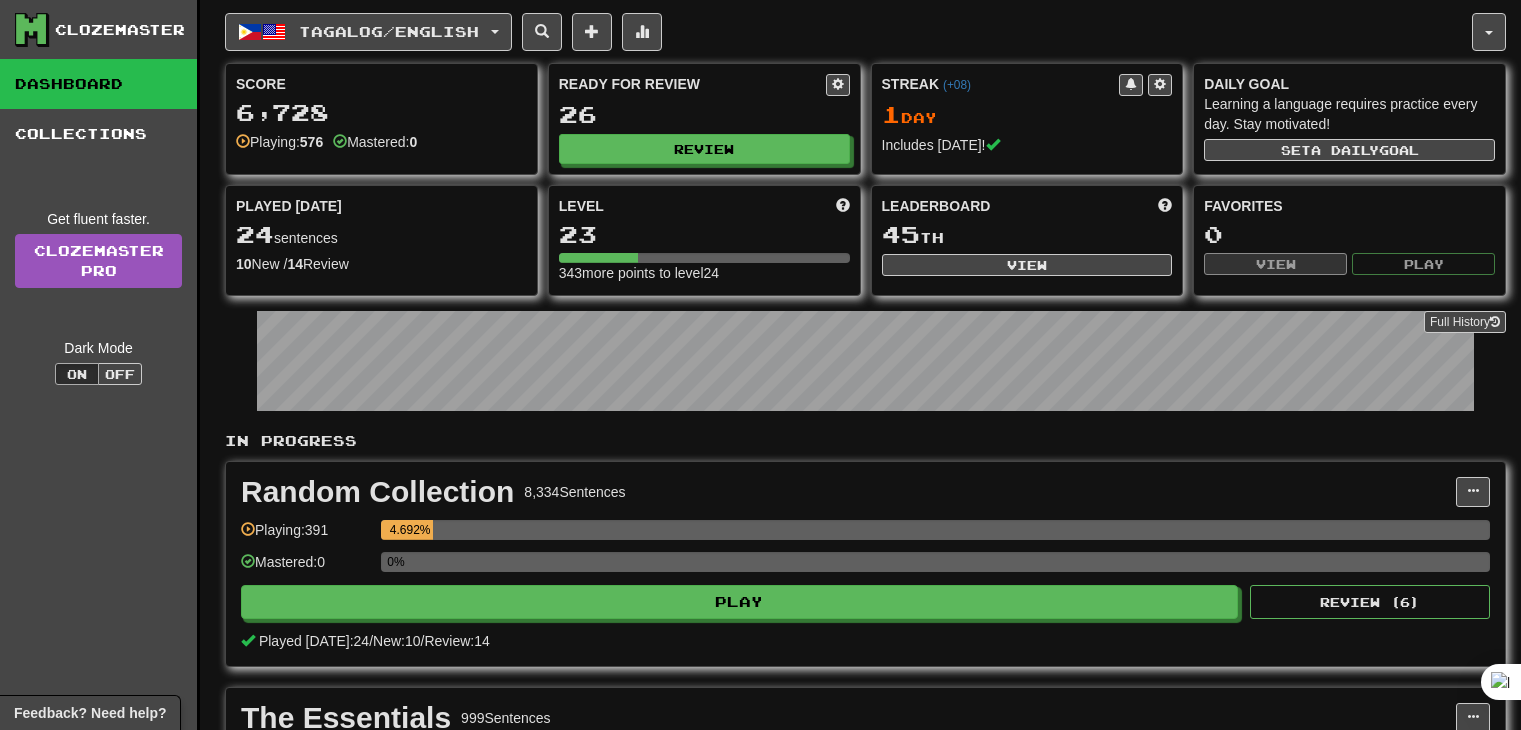 scroll, scrollTop: 0, scrollLeft: 0, axis: both 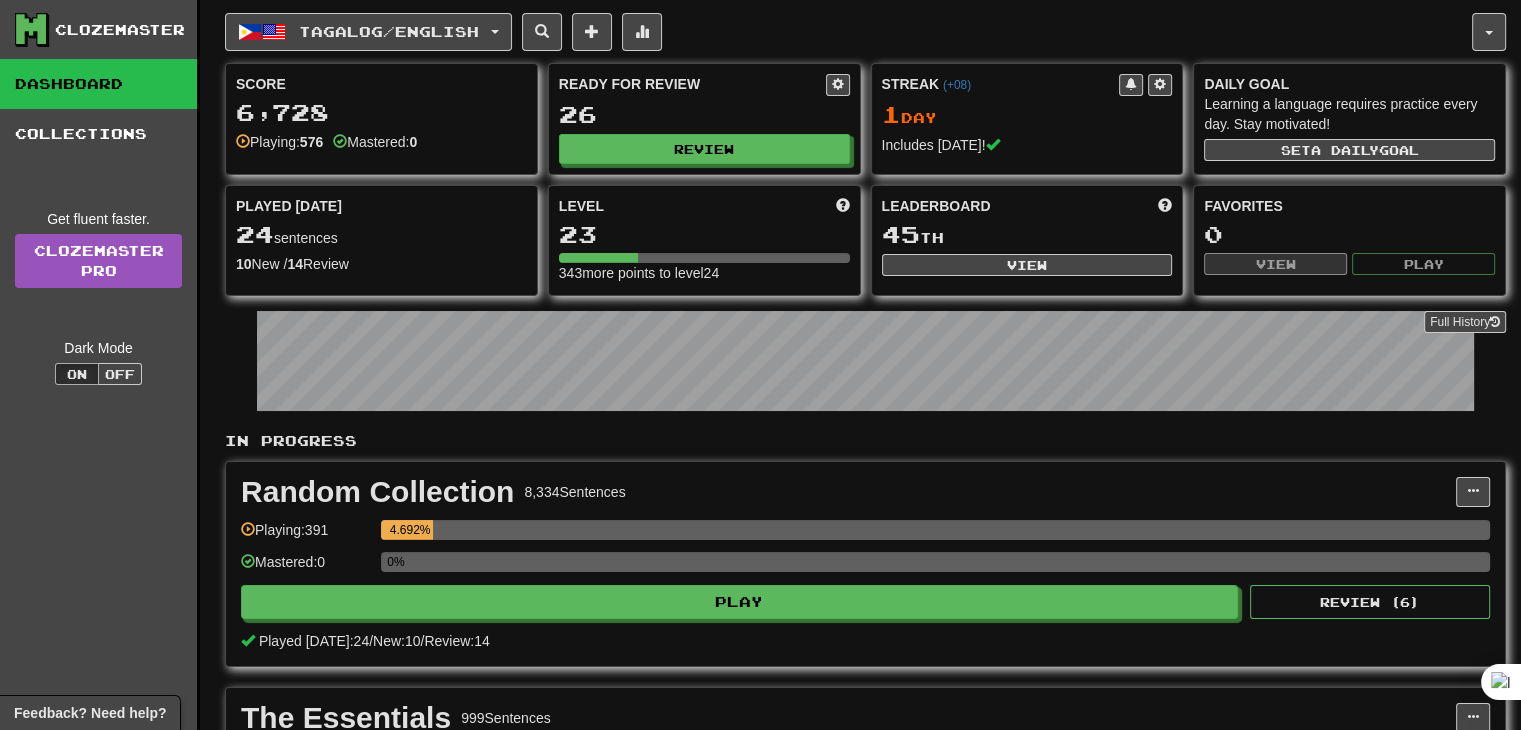 click on "Tagalog  /  English Bahasa Indonesia  /  English Streak:  0   Review:  40 Points [DATE]:  0 Español  /  English Streak:  0   Review:  20 Points [DATE]:  0 Hrvatski  /  English Streak:  1   Review:  2 Points [DATE]:  0 Italiano  /  English Streak:  3   Review:  20 Points [DATE]:  0 Tagalog  /  English Streak:  1   Review:  26 Points [DATE]:  116 Русский  /  English Streak:  3   Review:  20 Points [DATE]:  0 日本語  /  English Streak:  0   Review:  20 Points [DATE]:  0  Language Pairing Username: IcySnowflake8485 Edit  Account  Notifications  Activity Feed  Profile  Leaderboard  Forum  Logout Score 6,728  Playing:  576  Mastered:  0 Ready for Review 26   Review Streak   ( +08 ) 1  Day Includes [DATE]!  Daily Goal Learning a language requires practice every day. Stay motivated! Set  a daily  goal Played [DATE] 24  sentences 10  New /  14  Review Full History  Level 23 343  more points to level  24 Leaderboard 45 th View Favorites 0 View Play Full History  In Progress Random Collection 8,334  Sentences 391 0 0%" at bounding box center [865, 504] 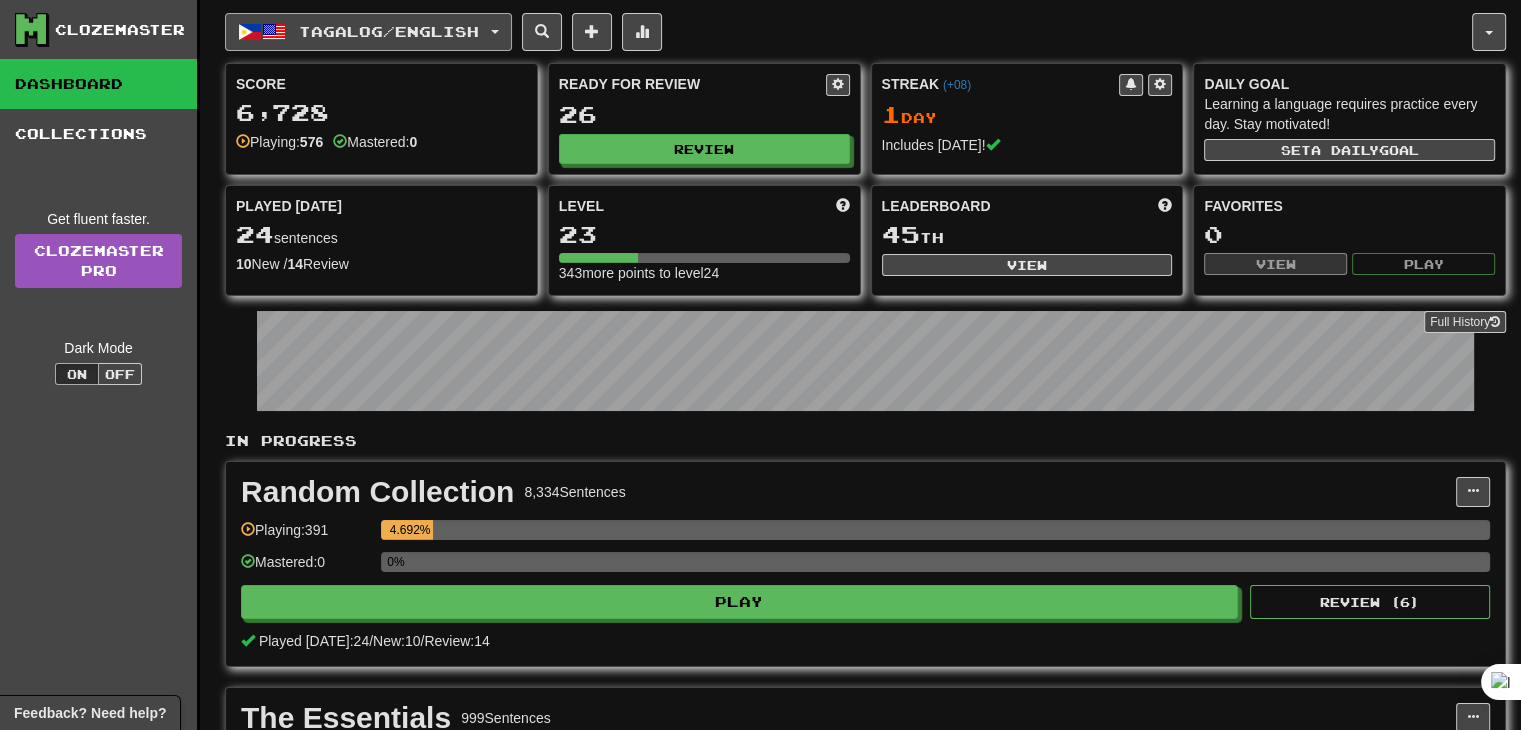 click on "Tagalog  /  English" at bounding box center (368, 32) 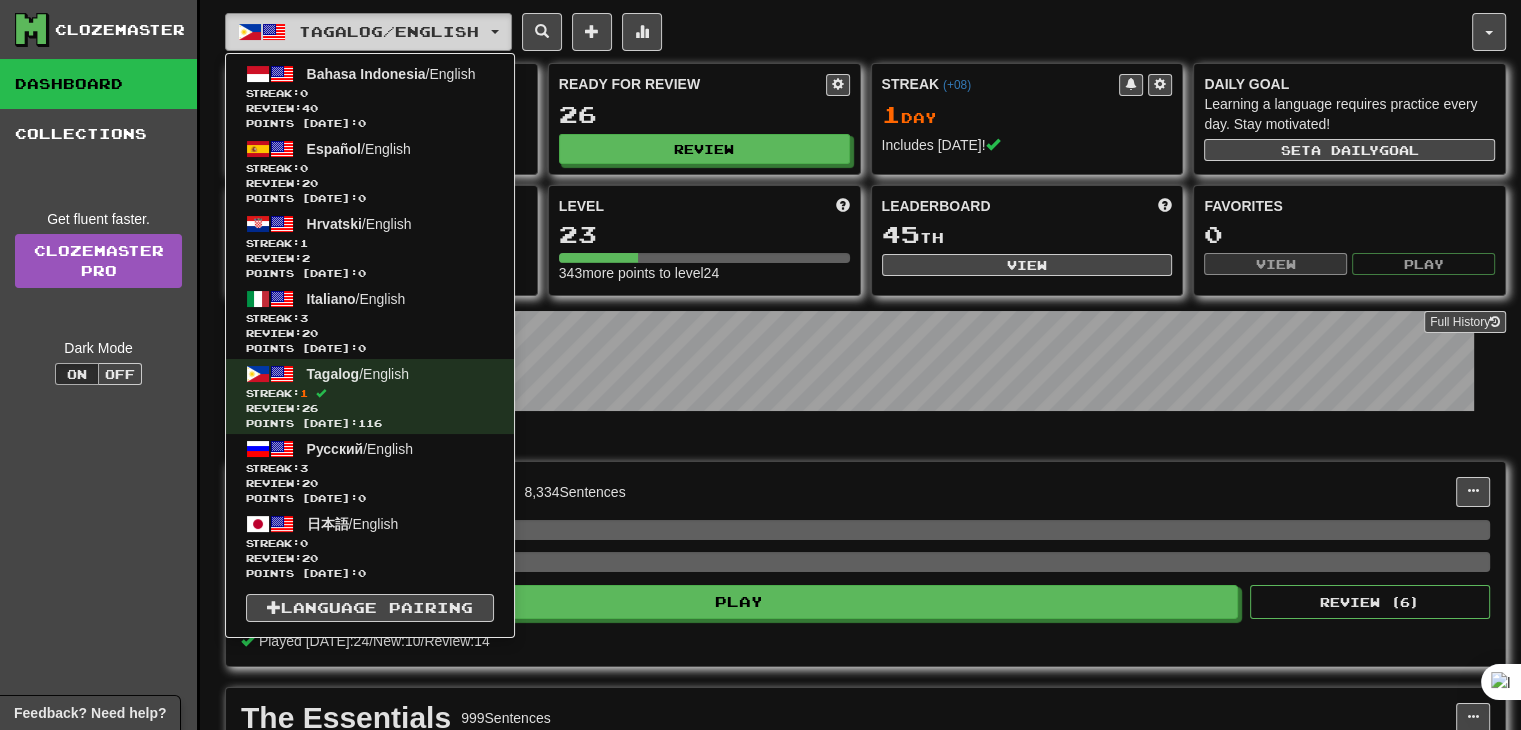 click on "Tagalog  /  English" at bounding box center [368, 32] 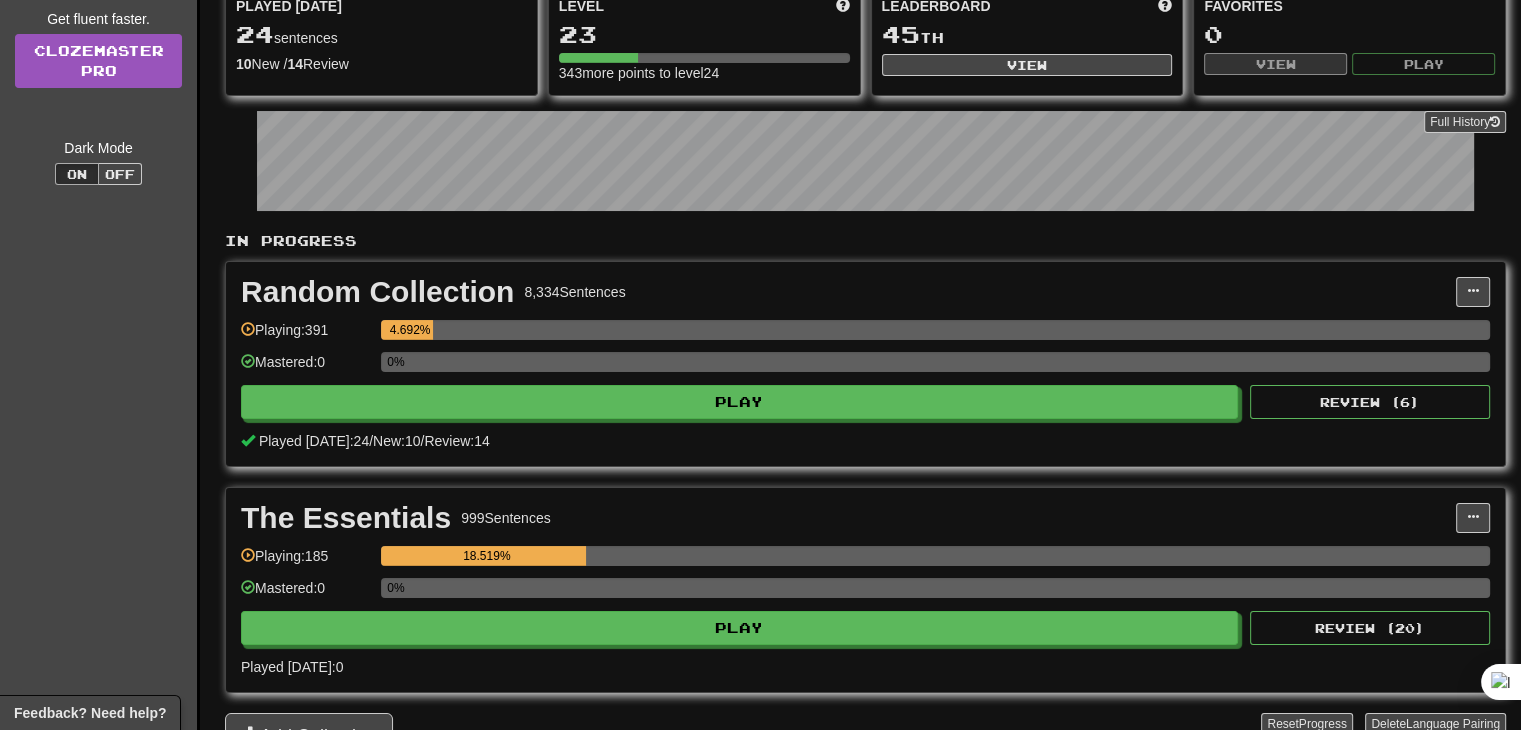 scroll, scrollTop: 0, scrollLeft: 0, axis: both 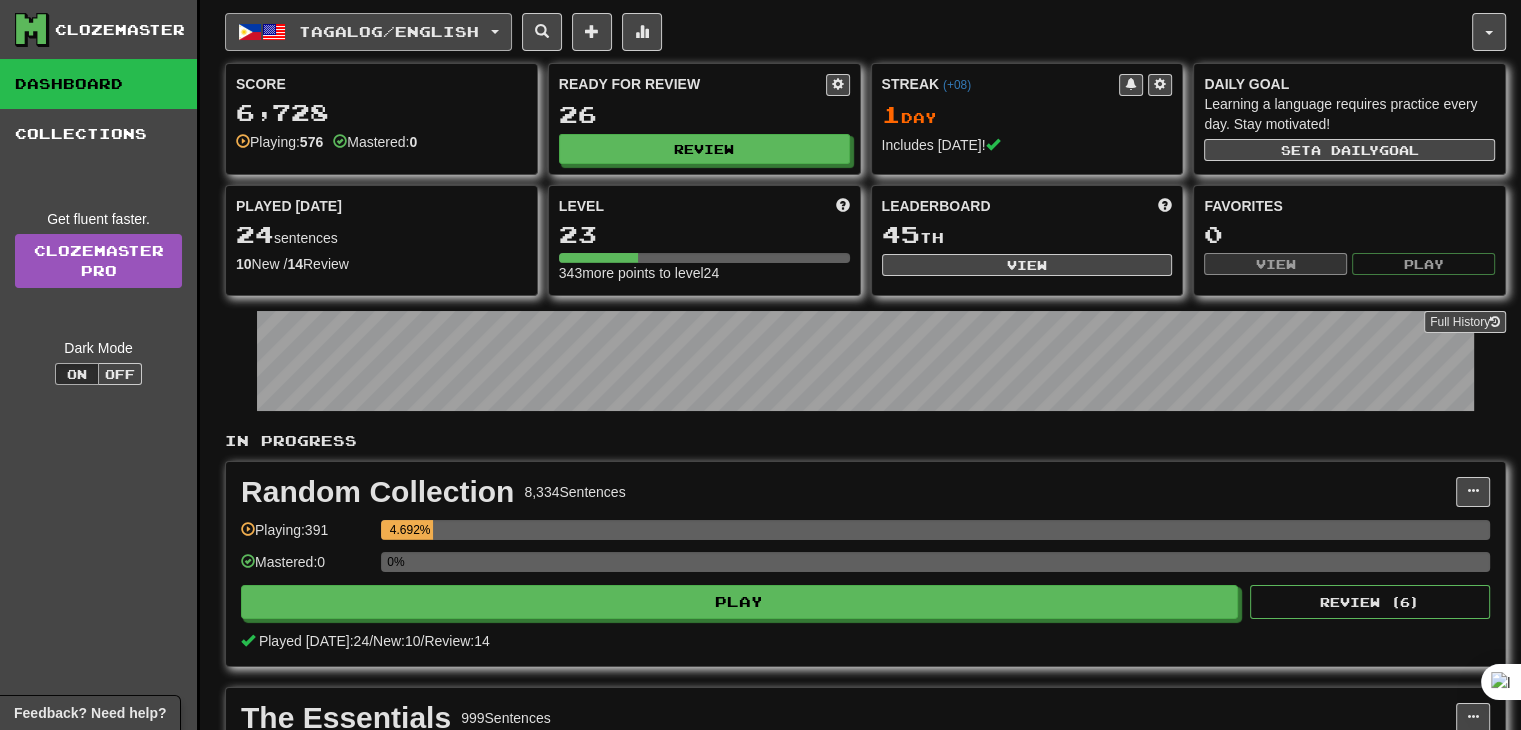 click on "Tagalog  /  English" at bounding box center [389, 31] 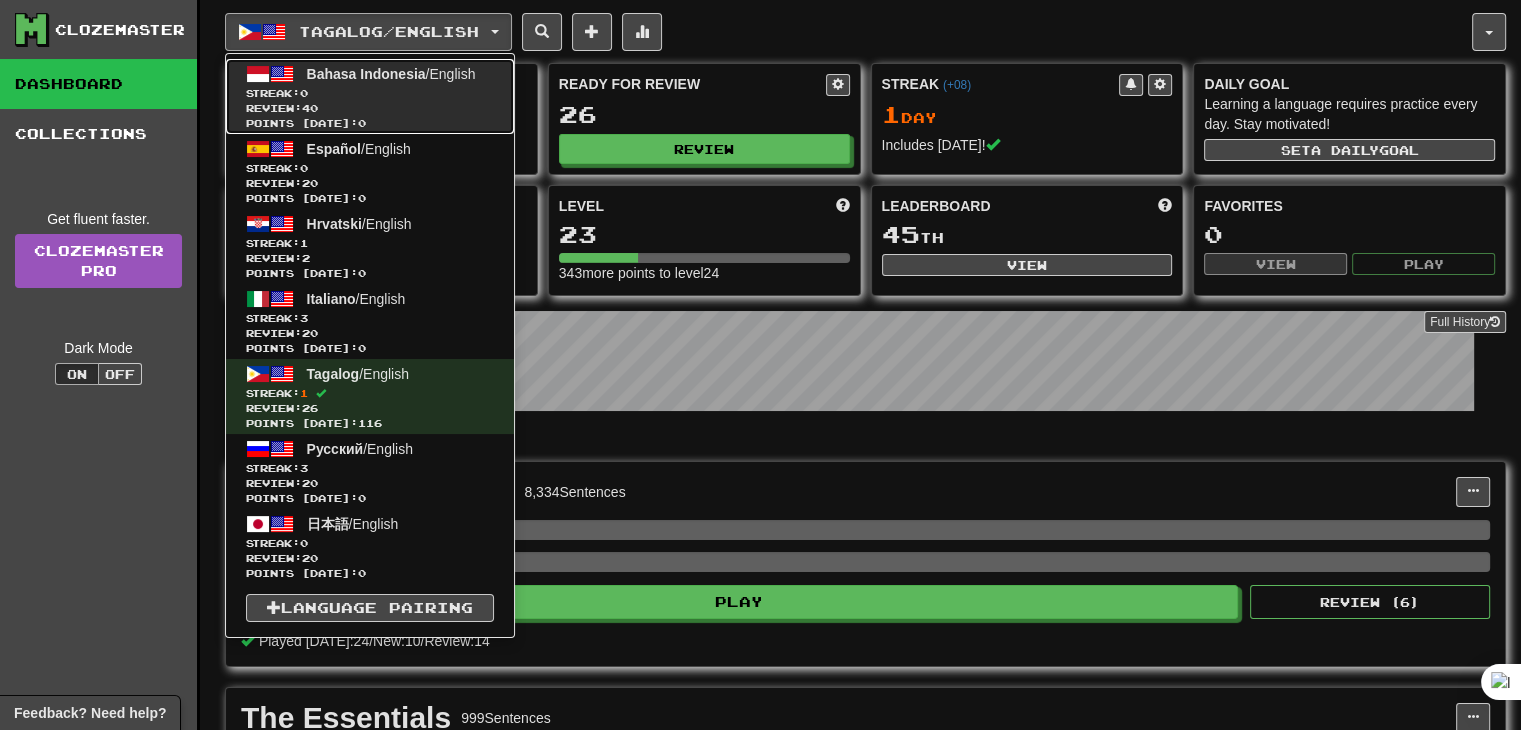 click on "Bahasa Indonesia" at bounding box center (366, 74) 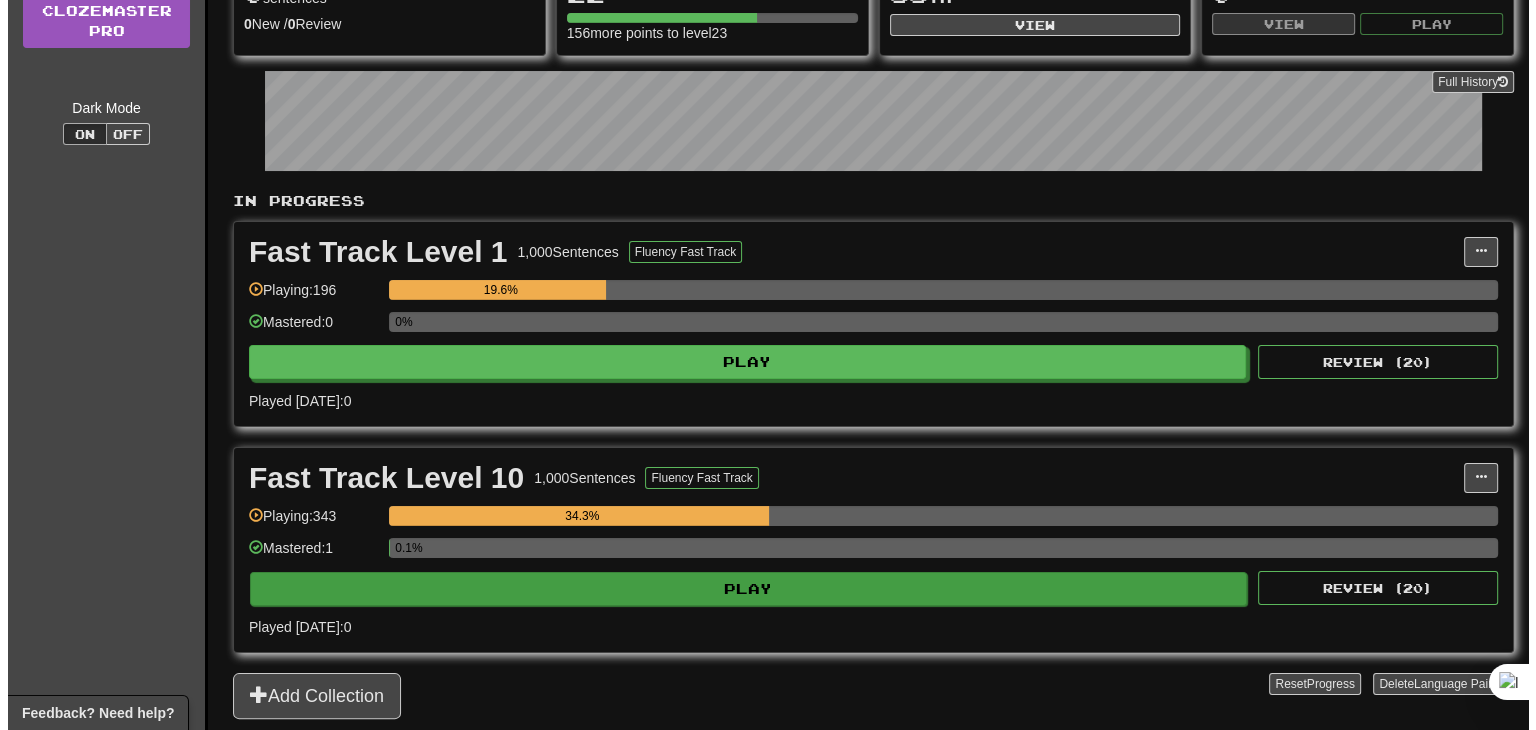 scroll, scrollTop: 300, scrollLeft: 0, axis: vertical 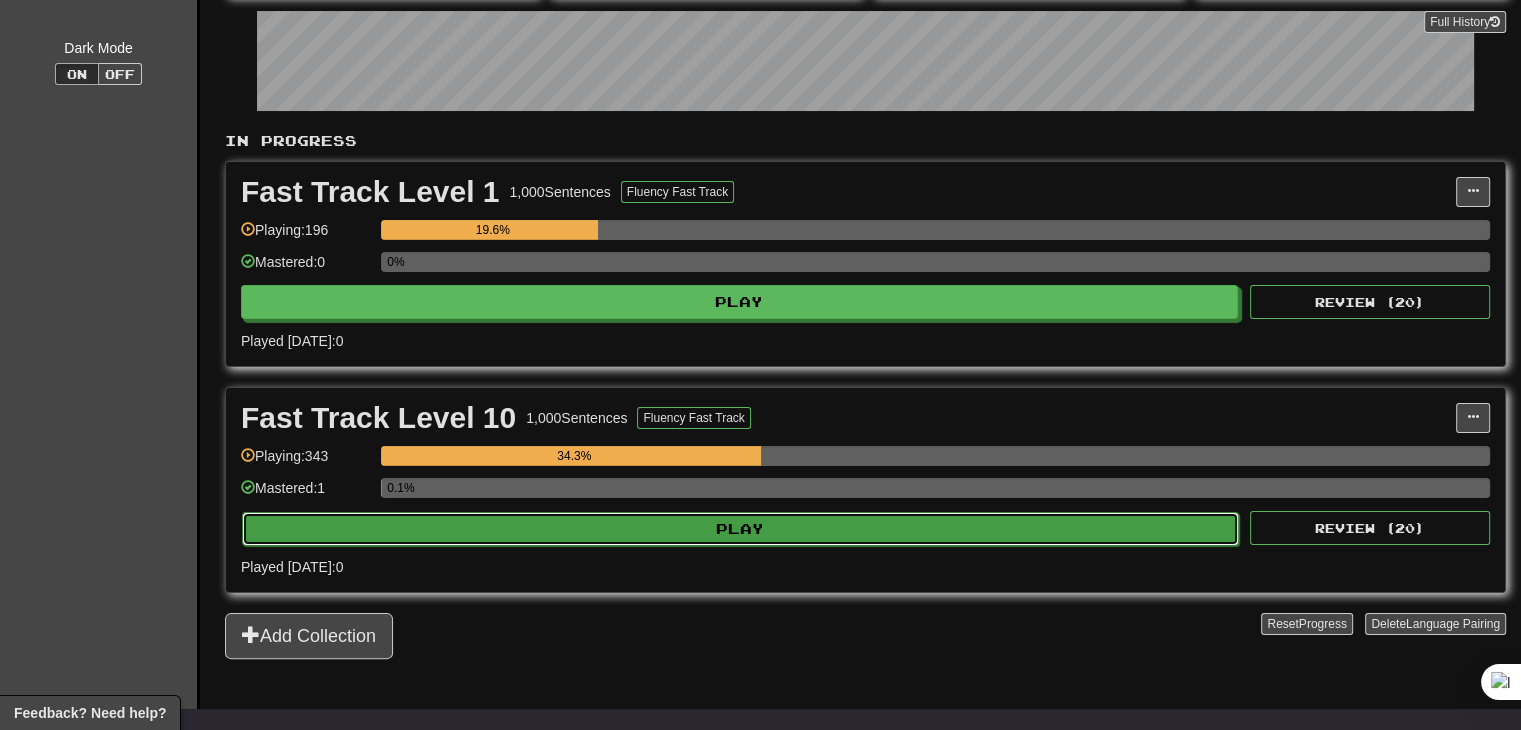 click on "Play" at bounding box center (740, 529) 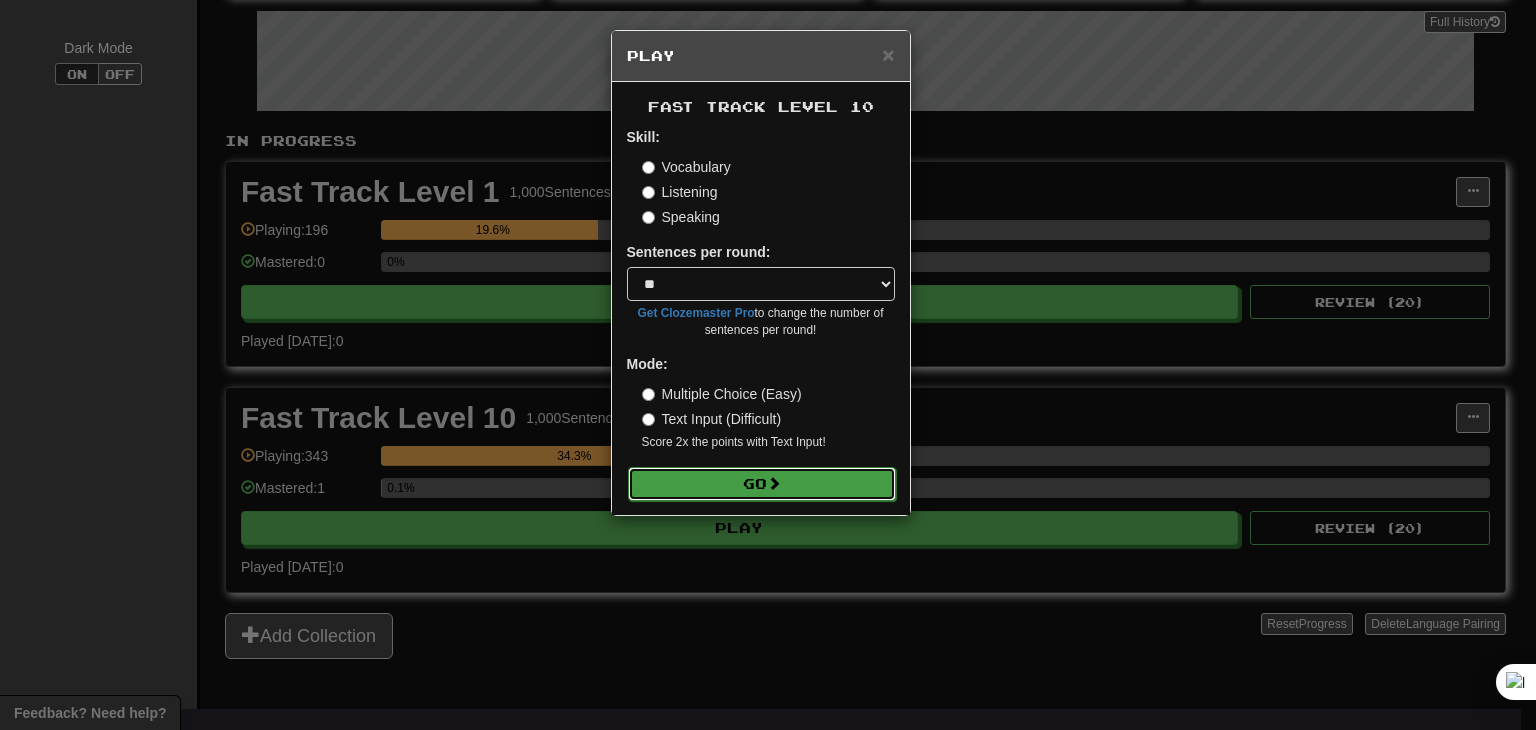 click on "Go" at bounding box center (762, 484) 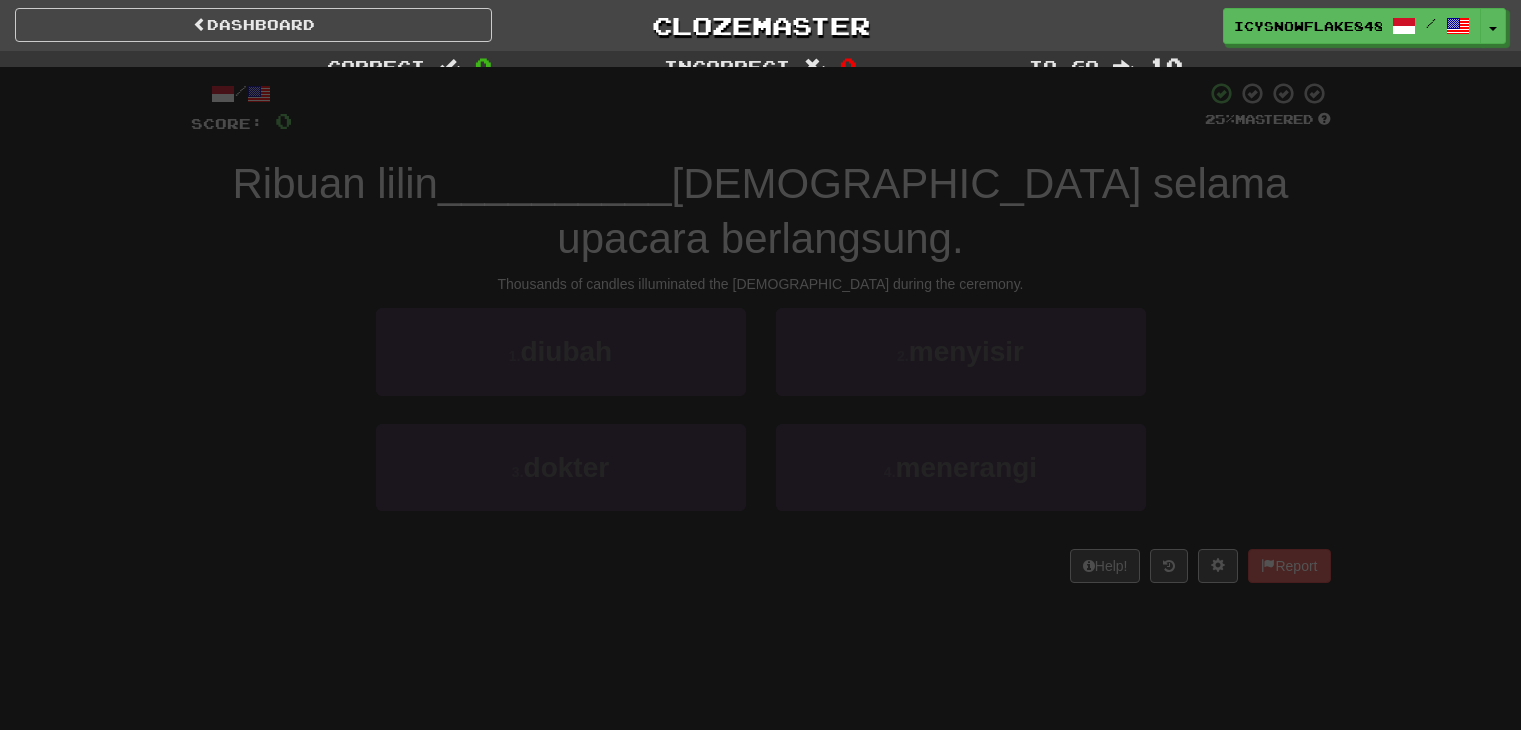 scroll, scrollTop: 0, scrollLeft: 0, axis: both 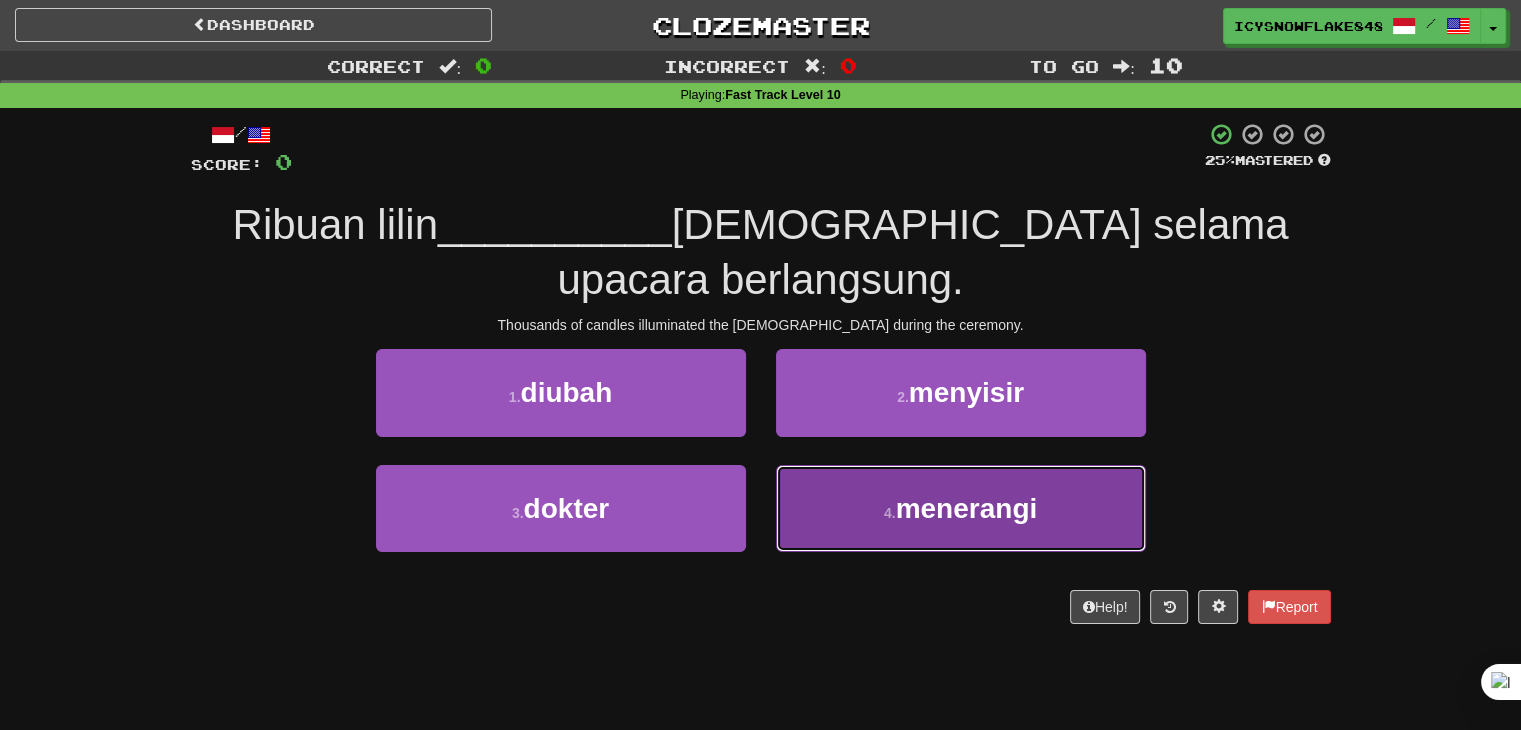 click on "4 .  menerangi" at bounding box center (961, 508) 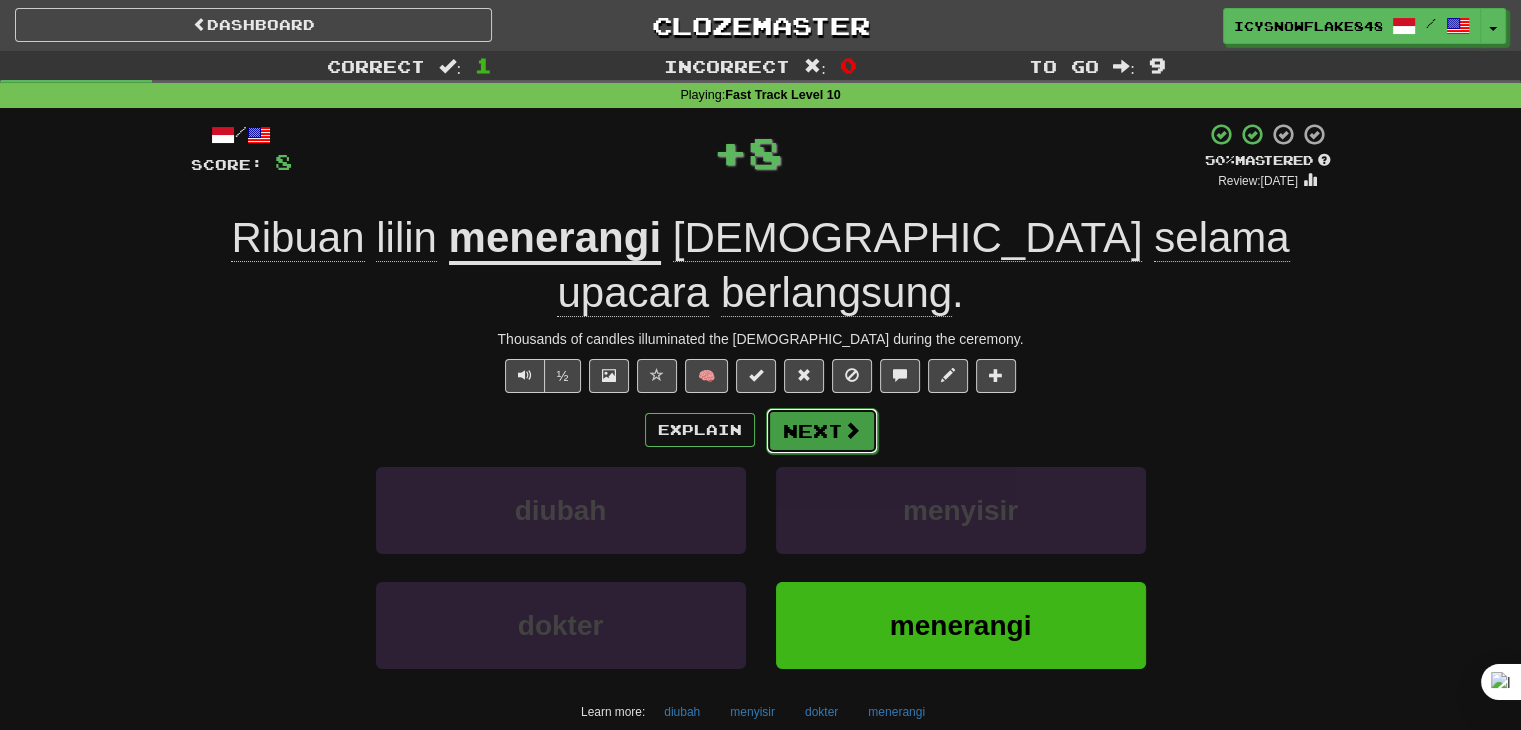 click on "Next" at bounding box center [822, 431] 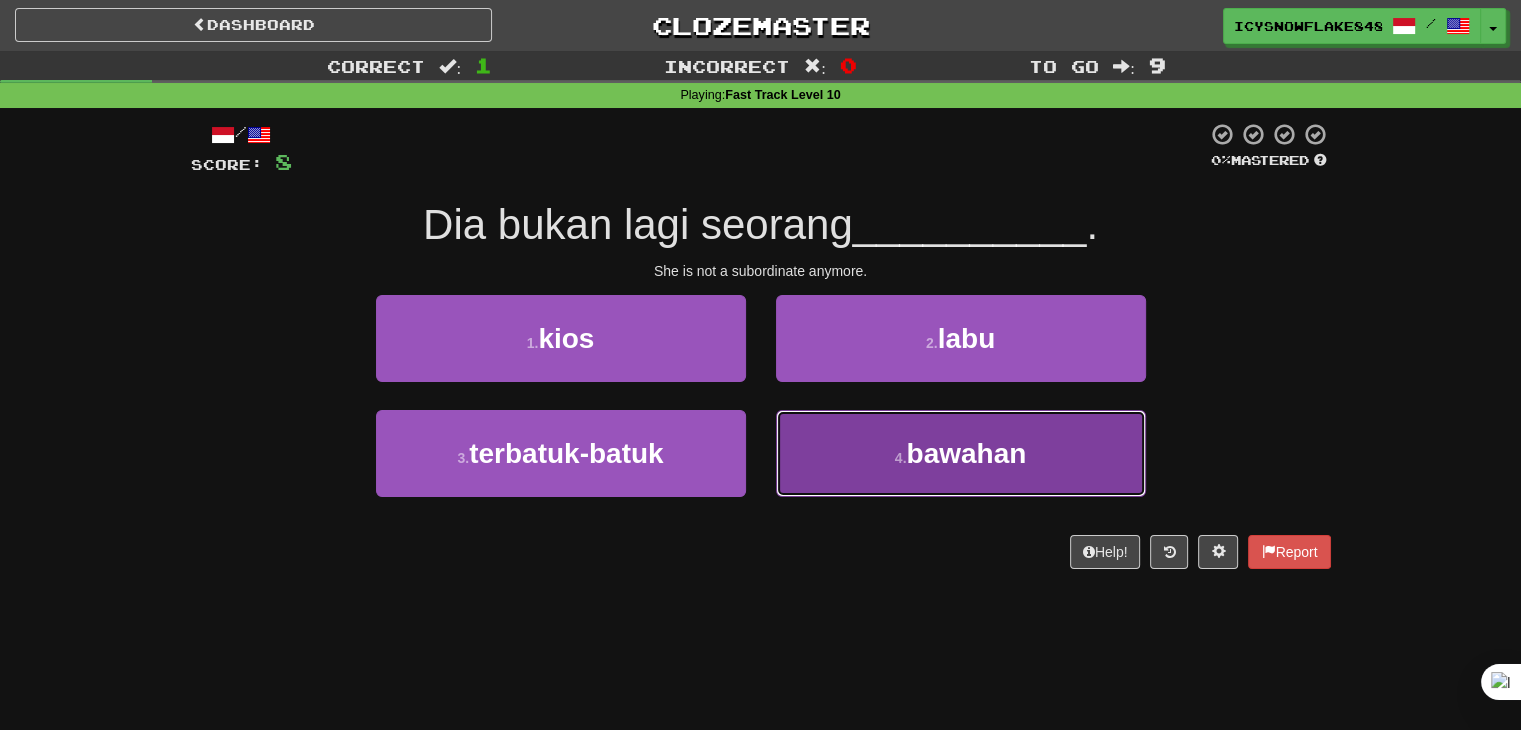 click on "4 .  bawahan" at bounding box center (961, 453) 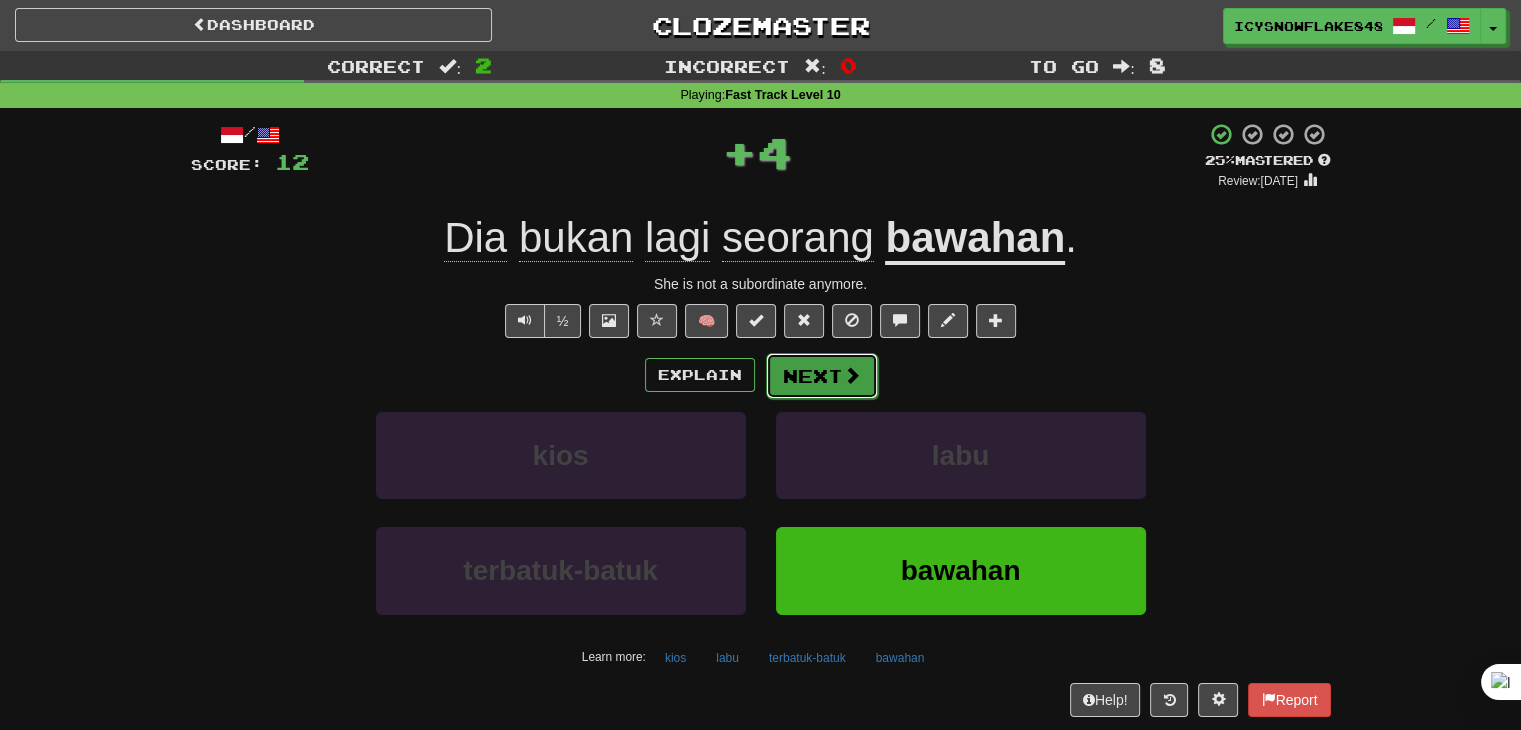 click at bounding box center [852, 375] 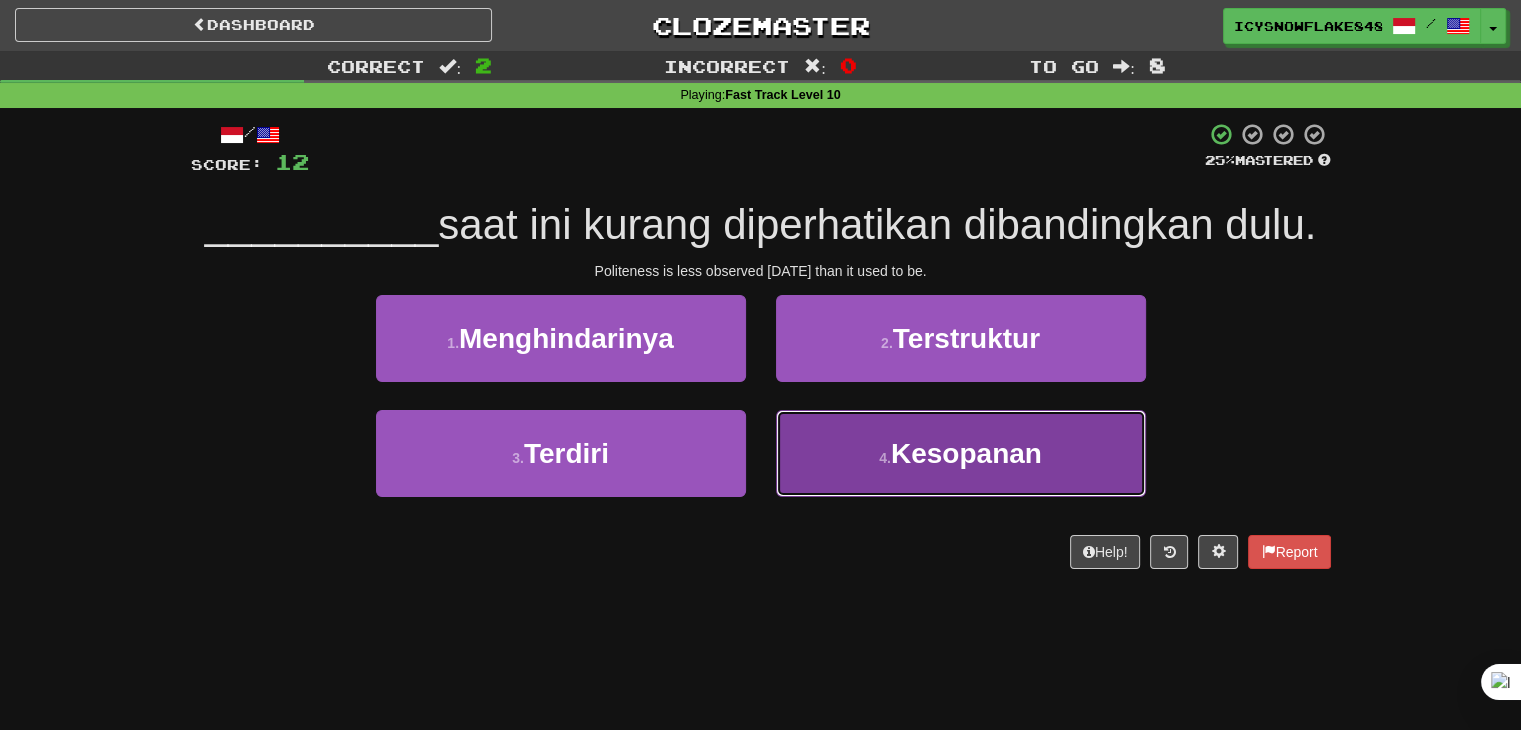 click on "4 .  Kesopanan" at bounding box center (961, 453) 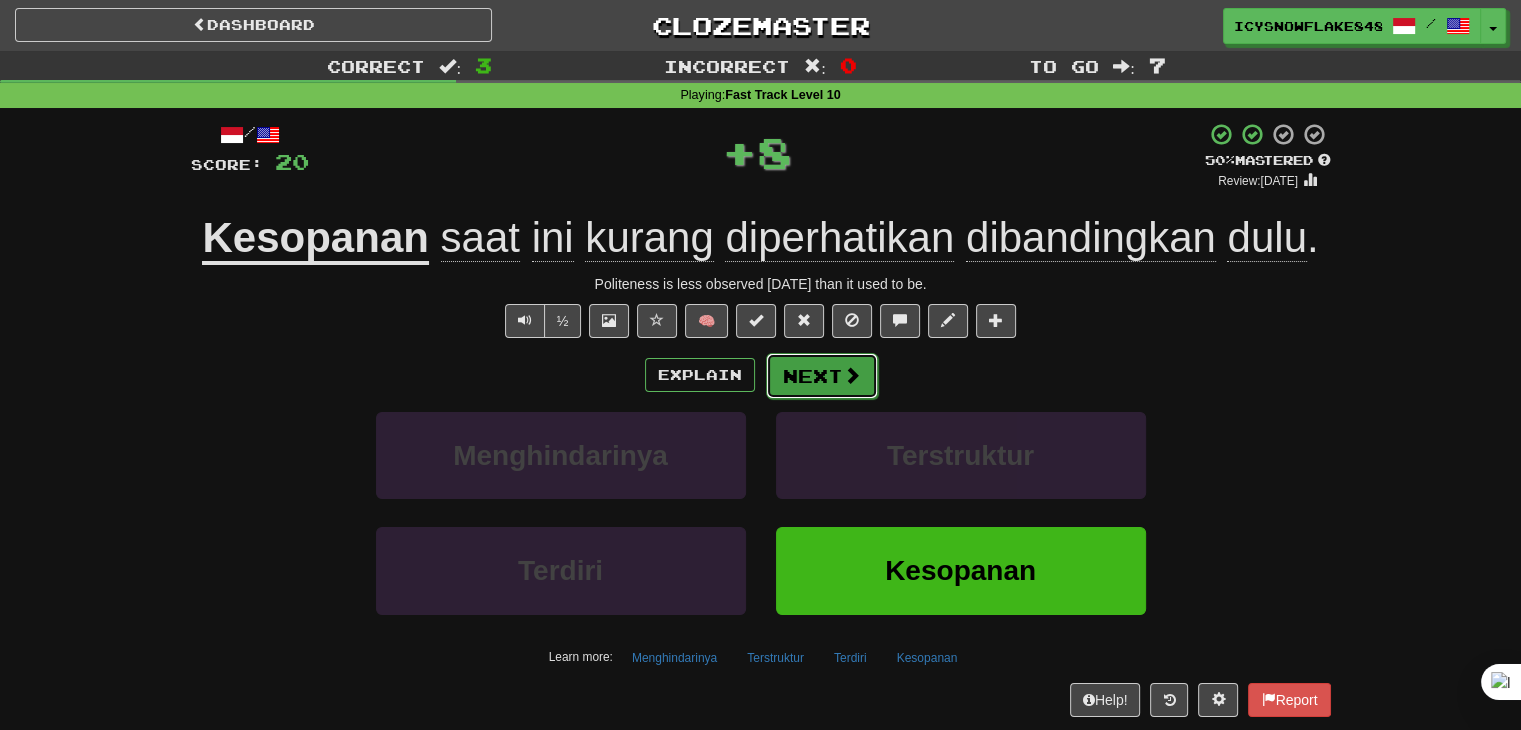 click on "Next" at bounding box center [822, 376] 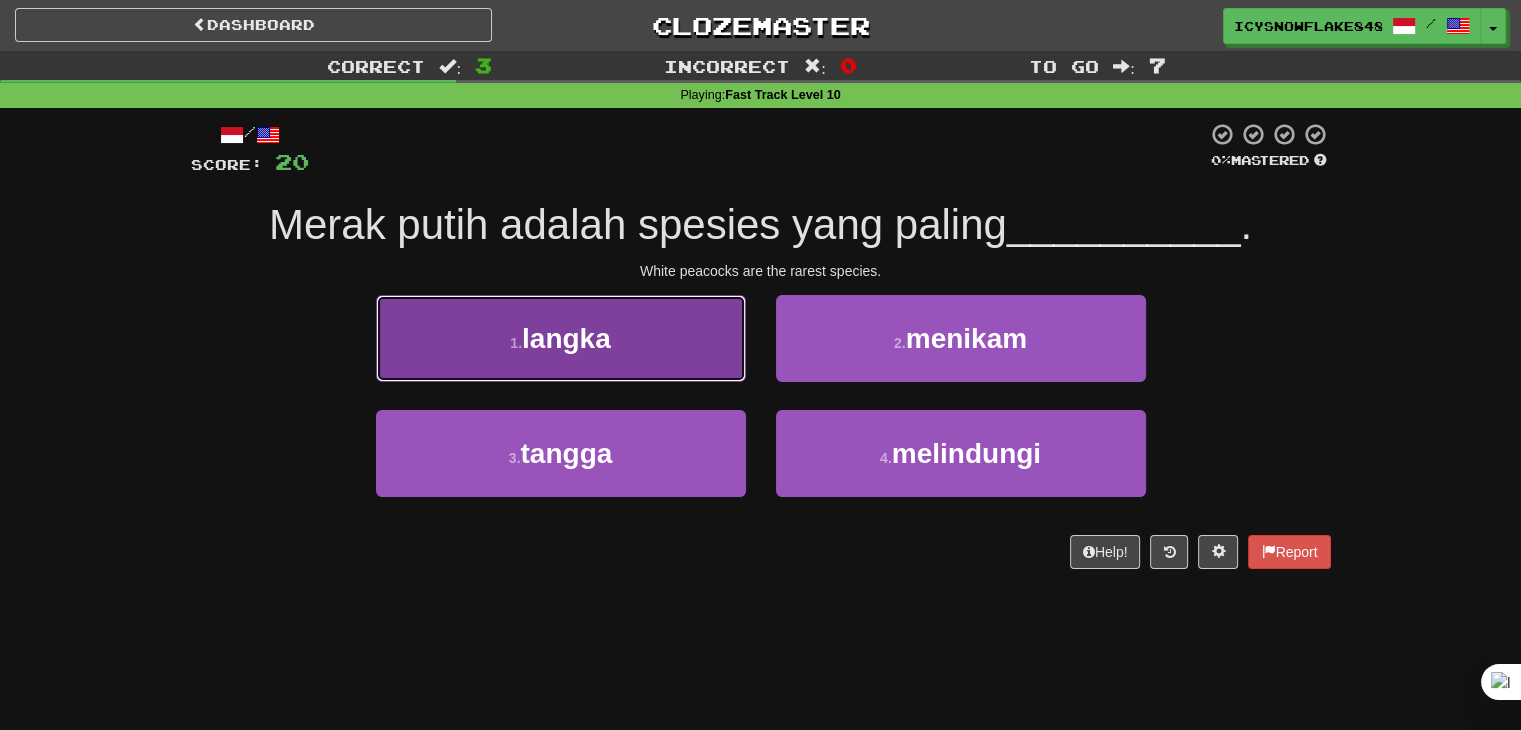 click on "1 .  langka" at bounding box center [561, 338] 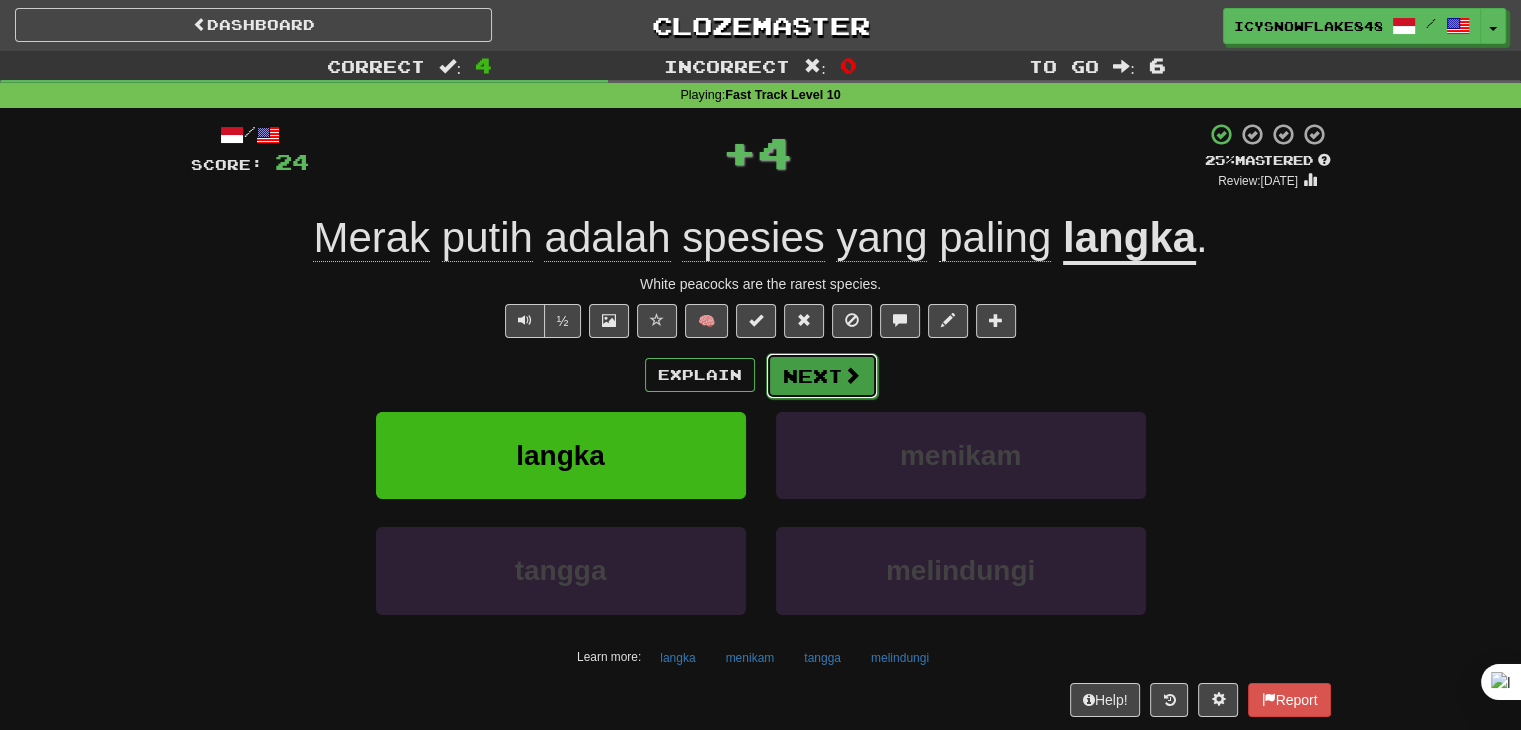 click at bounding box center (852, 375) 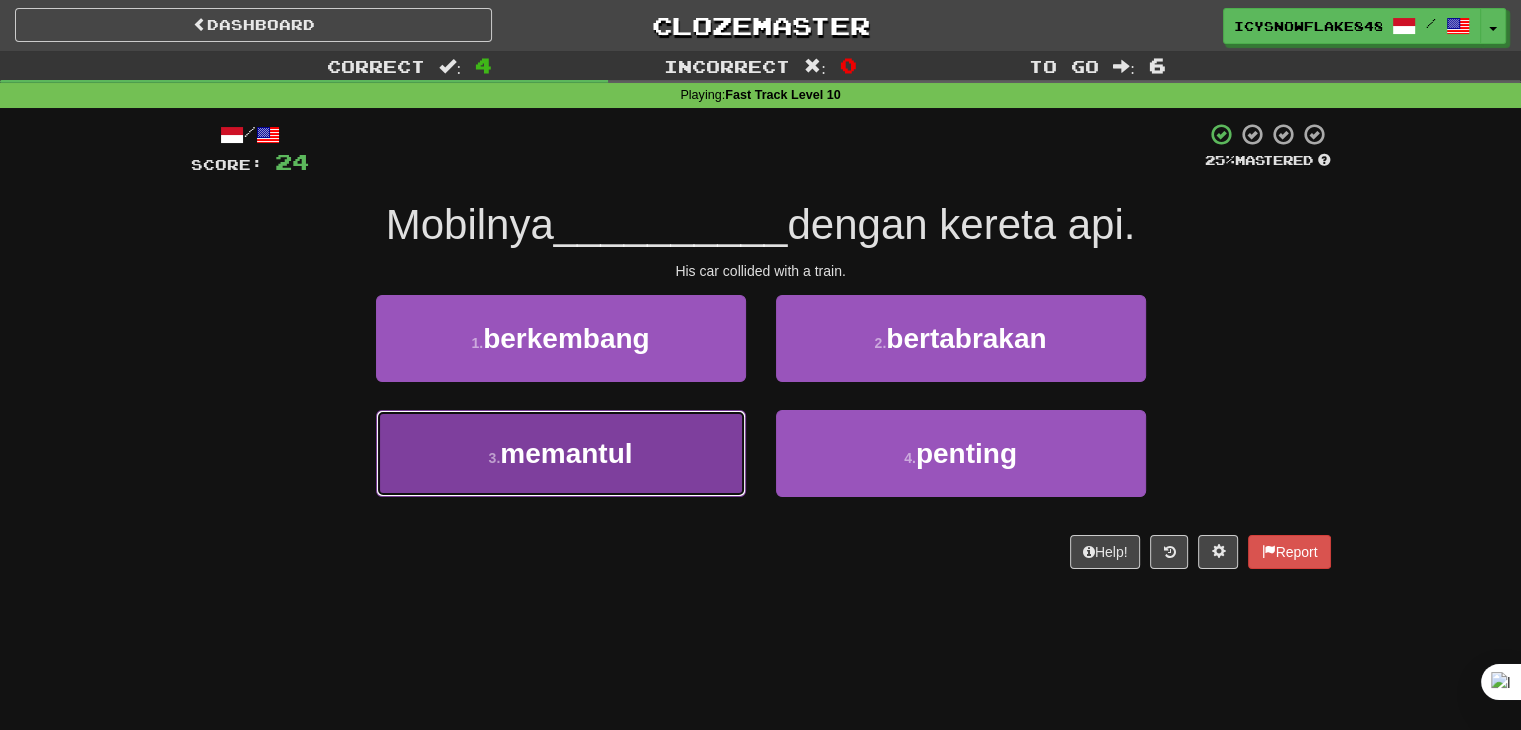 click on "3 .  memantul" at bounding box center [561, 453] 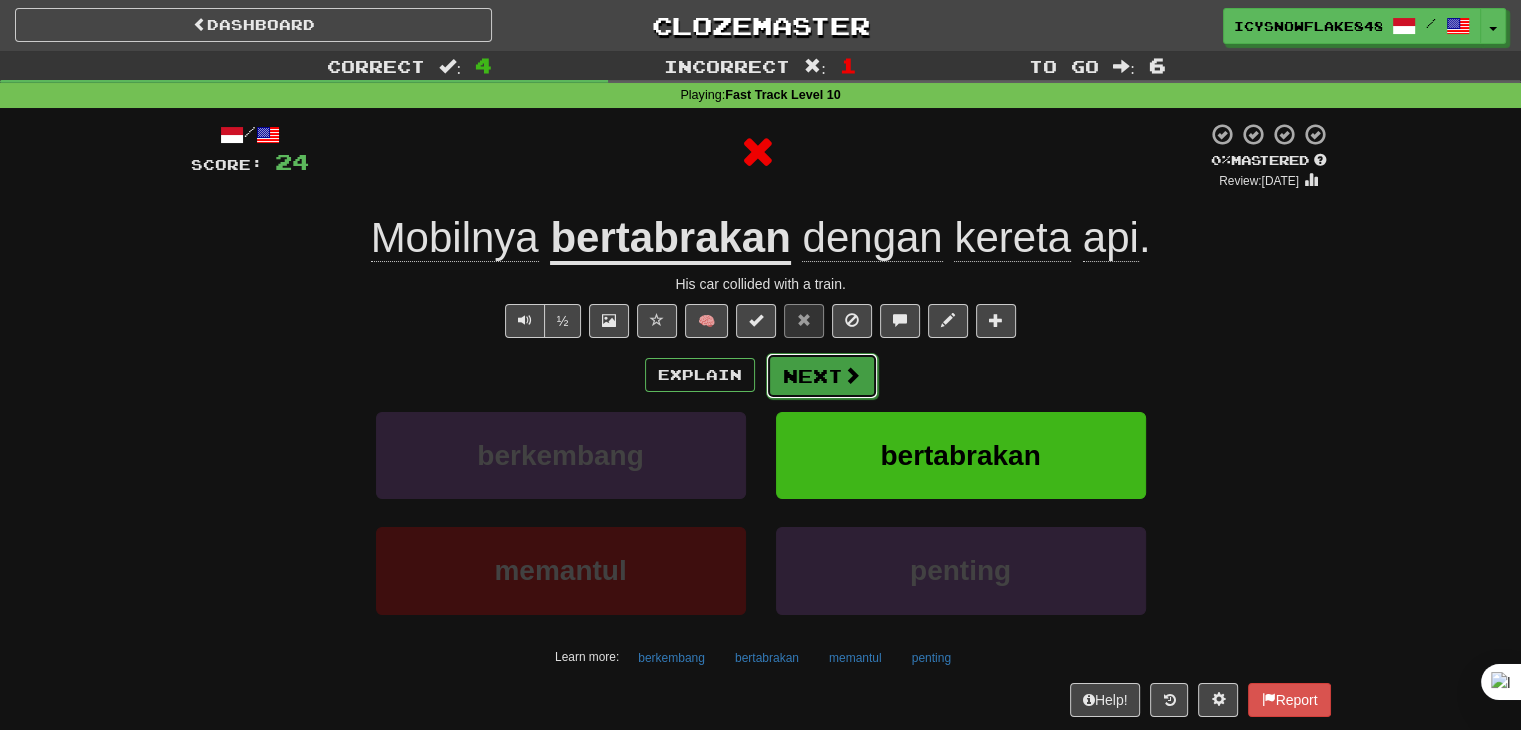 click on "Next" at bounding box center (822, 376) 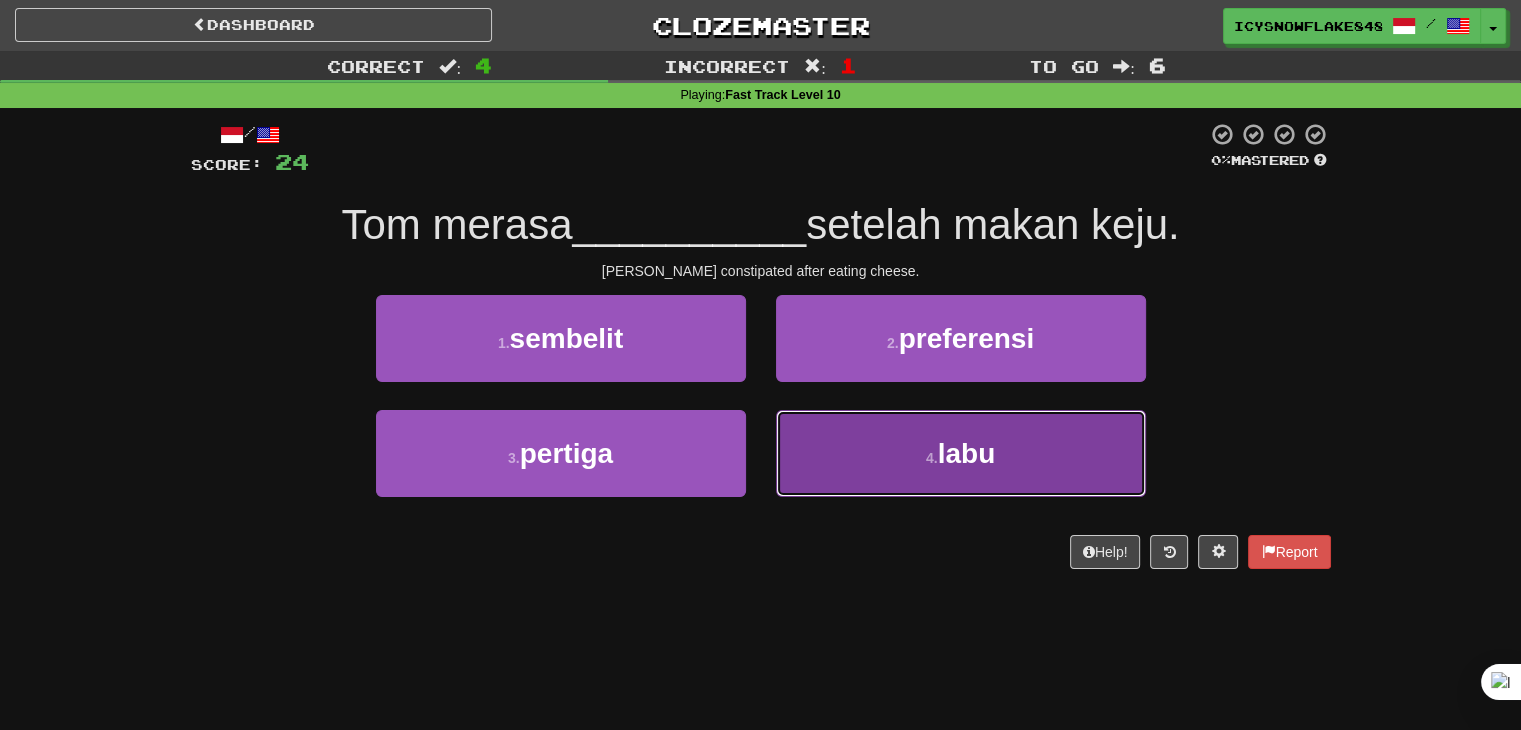 click on "4 .  labu" at bounding box center (961, 453) 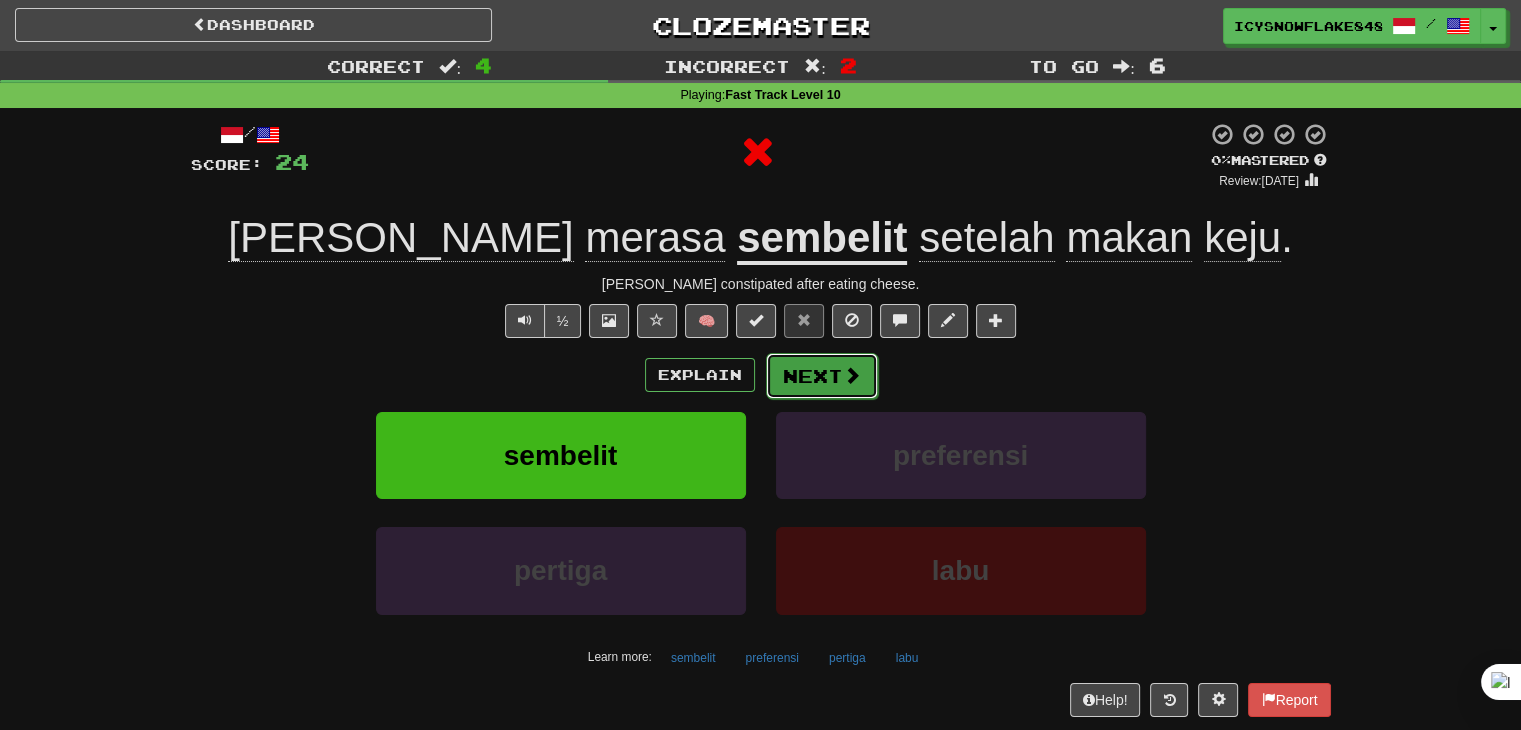 click on "Next" at bounding box center [822, 376] 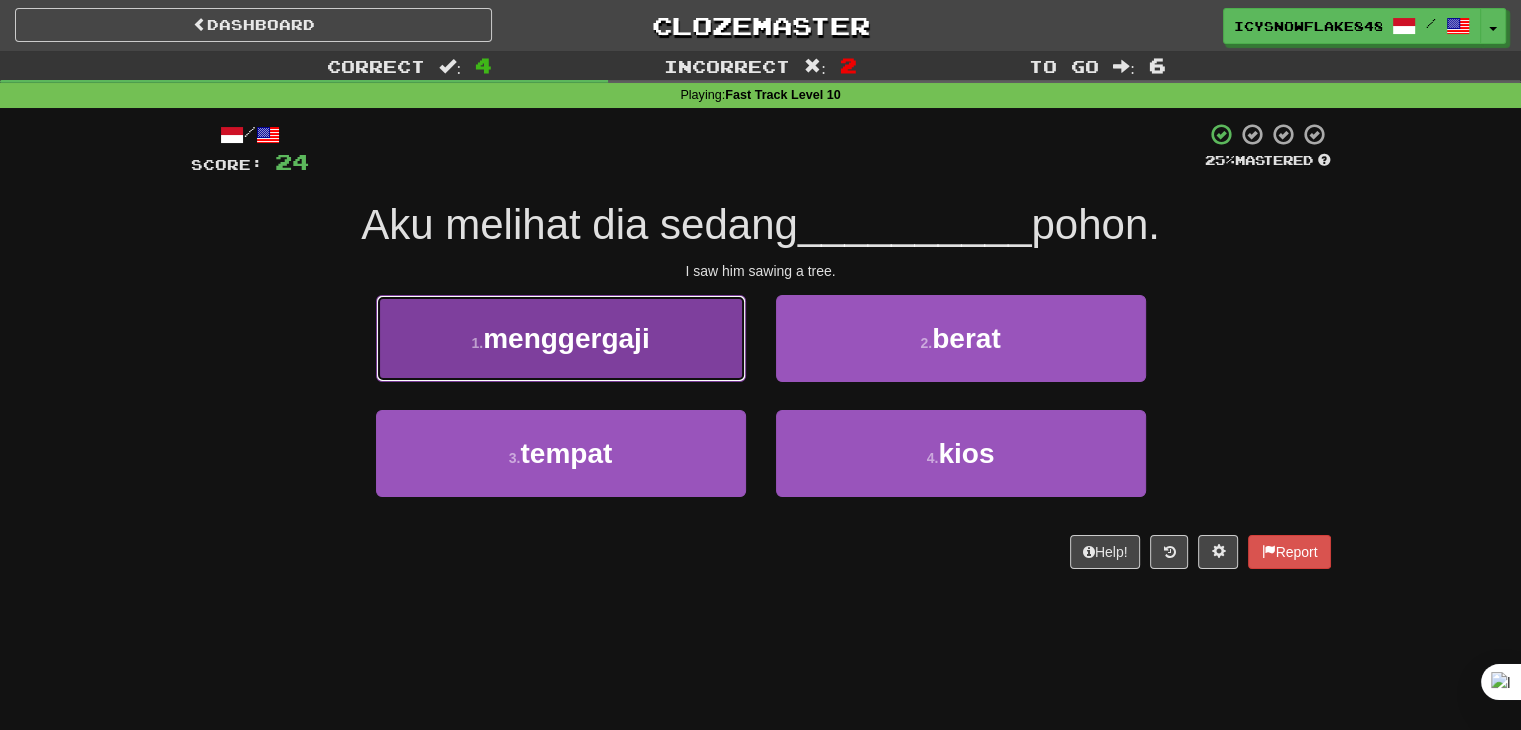 click on "1 .  menggergaji" at bounding box center [561, 338] 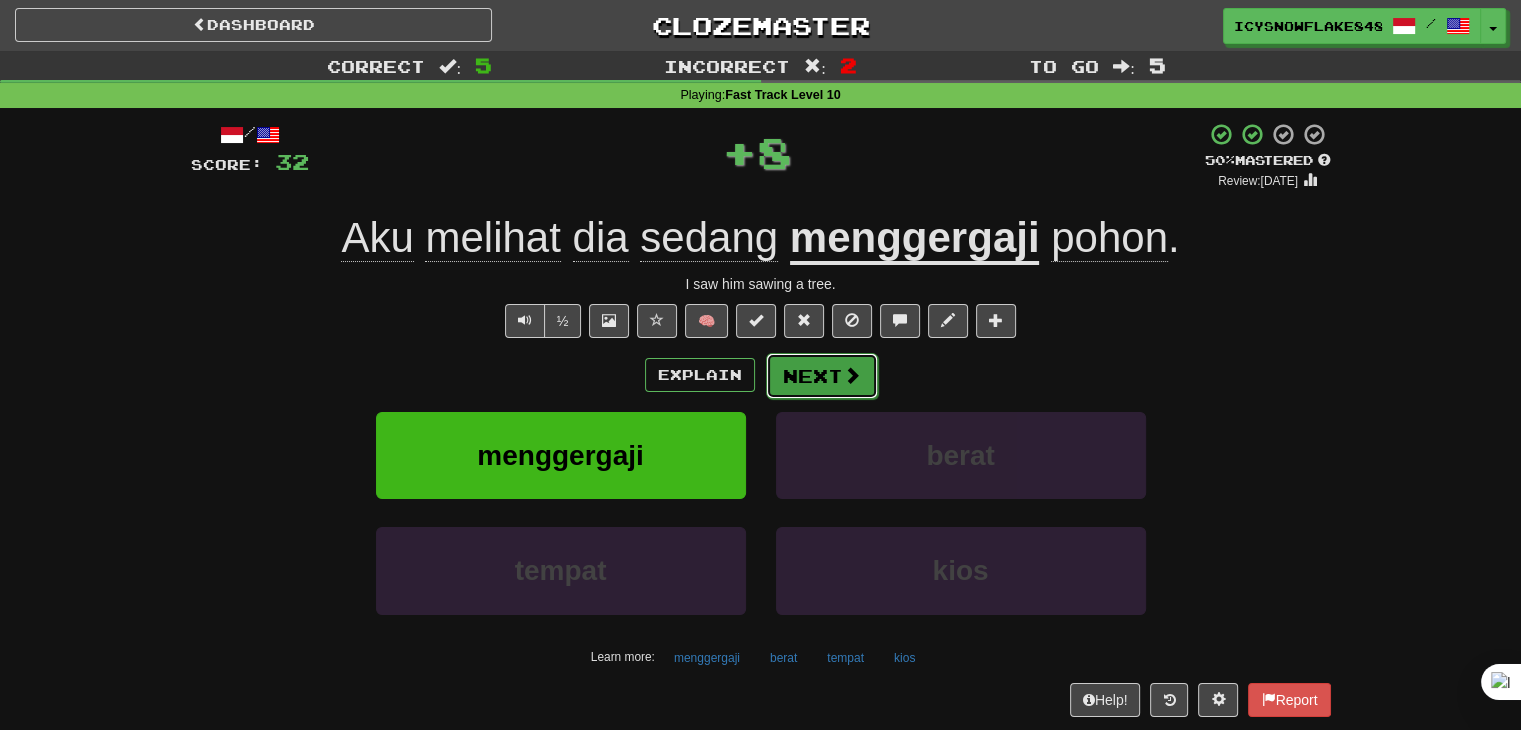 click on "Next" at bounding box center [822, 376] 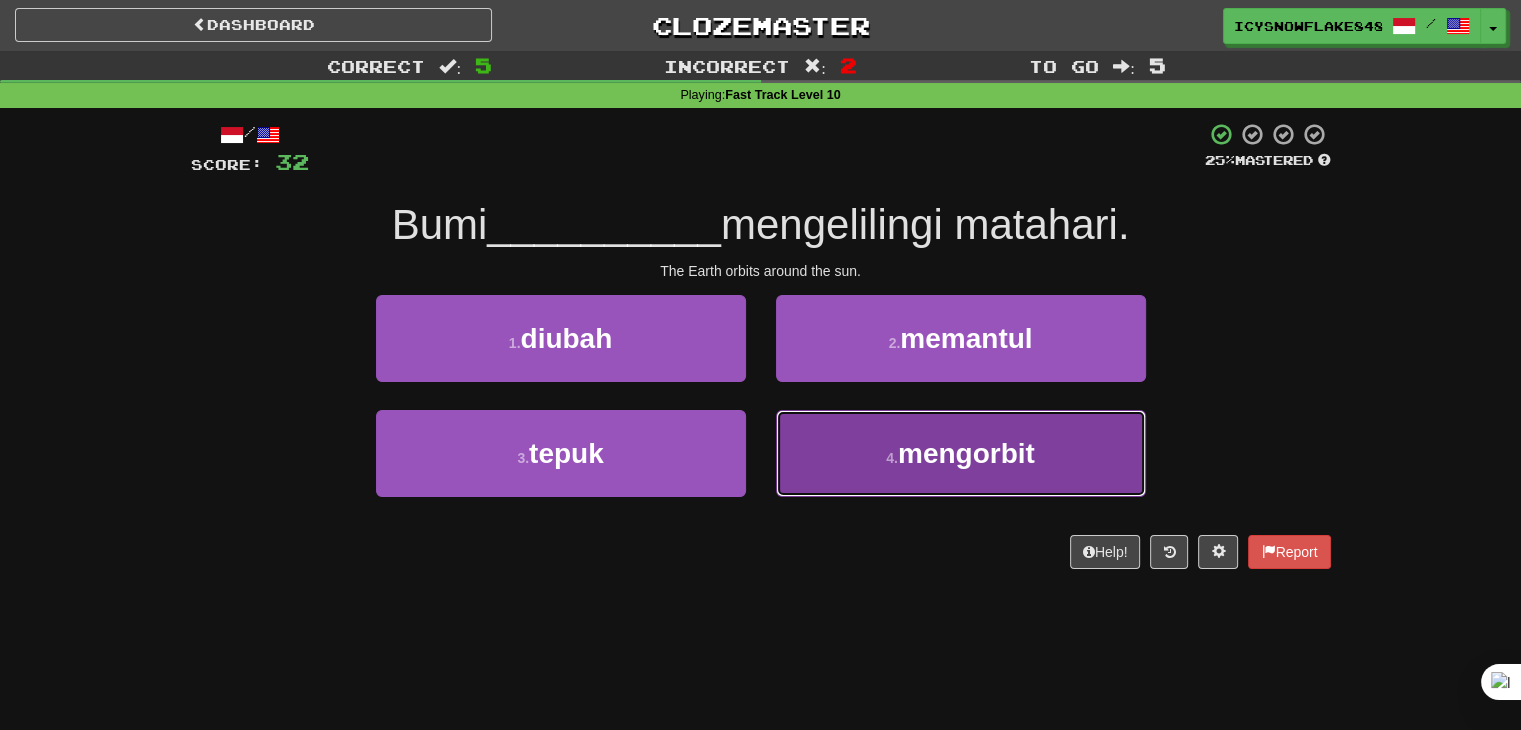 click on "4 .  mengorbit" at bounding box center [961, 453] 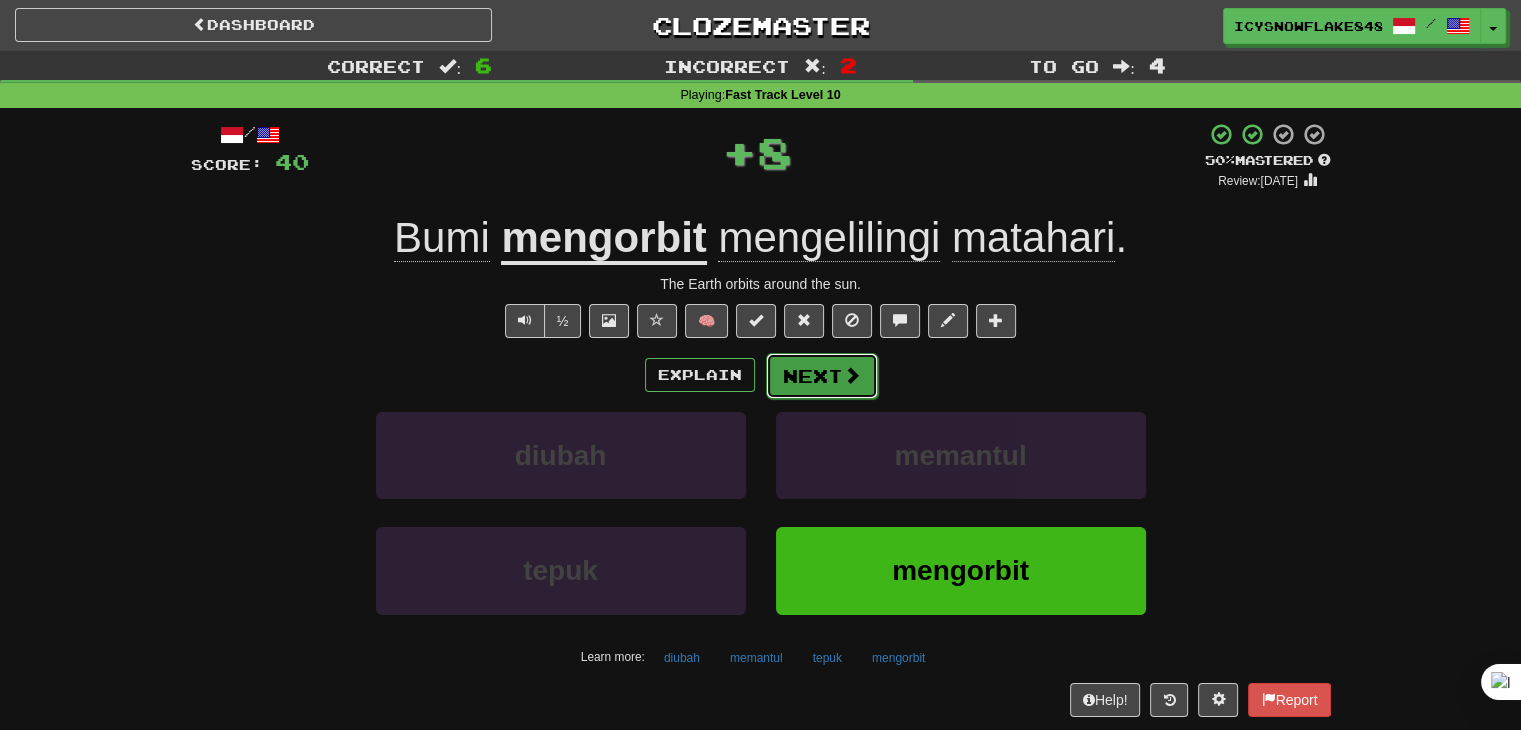 click on "Next" at bounding box center [822, 376] 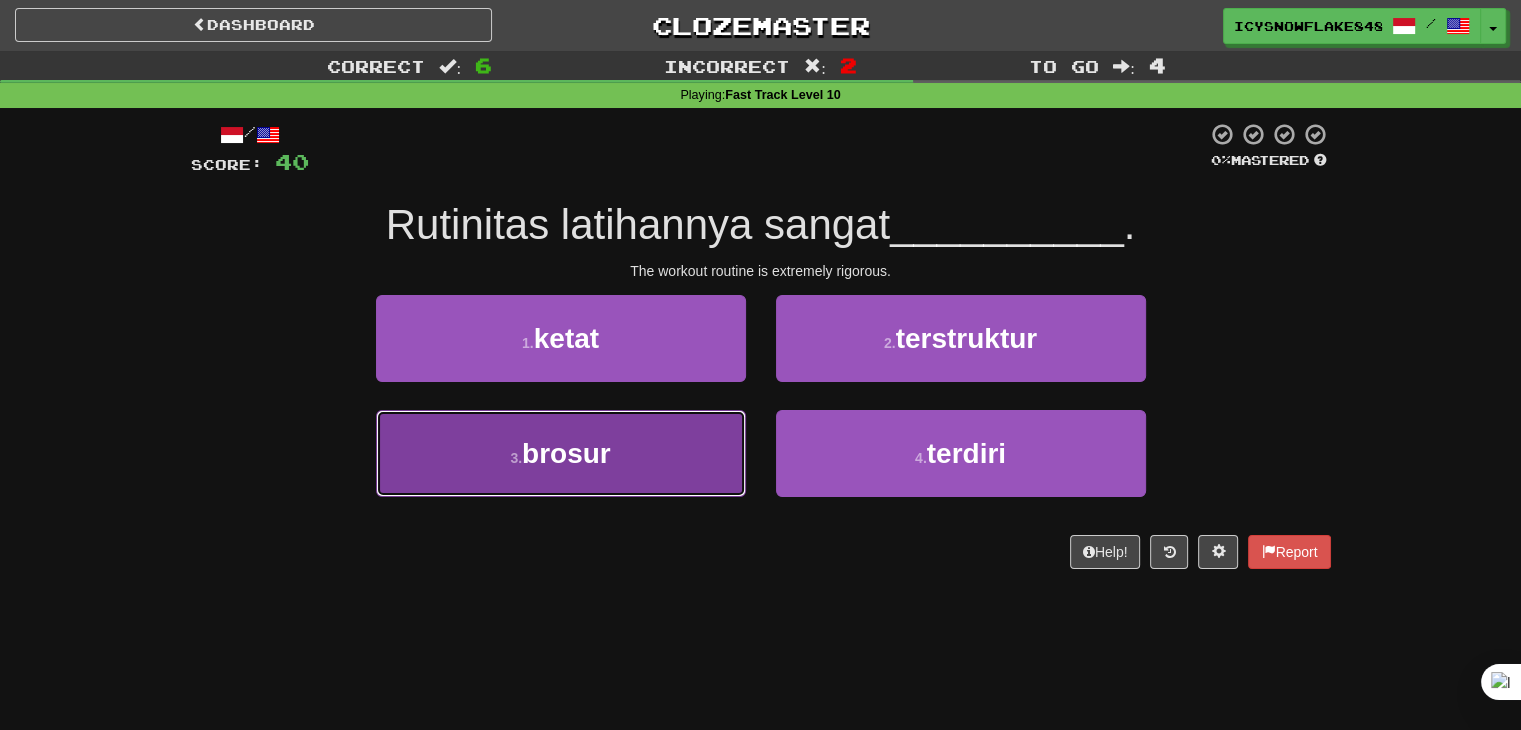 click on "3 .  brosur" at bounding box center (561, 453) 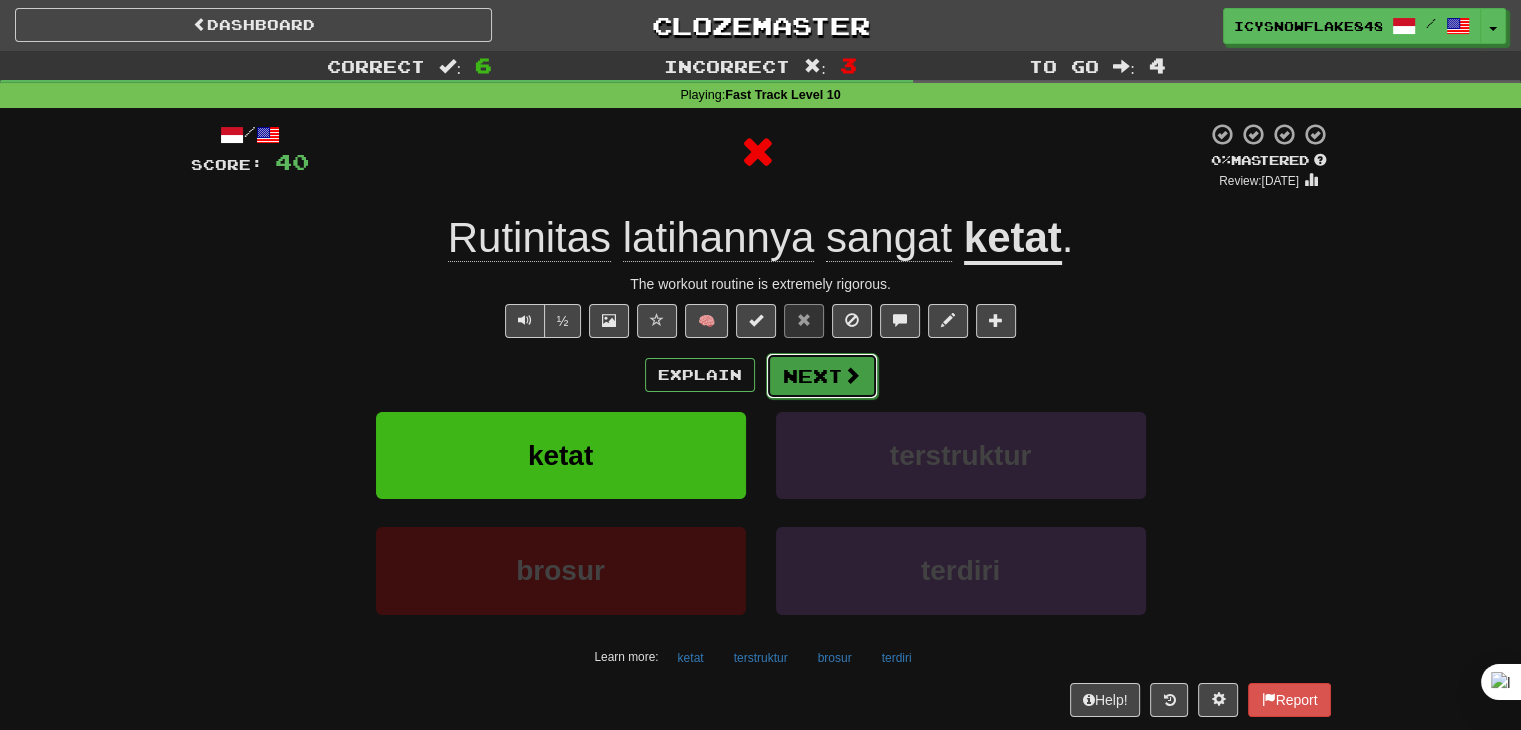 click on "Next" at bounding box center (822, 376) 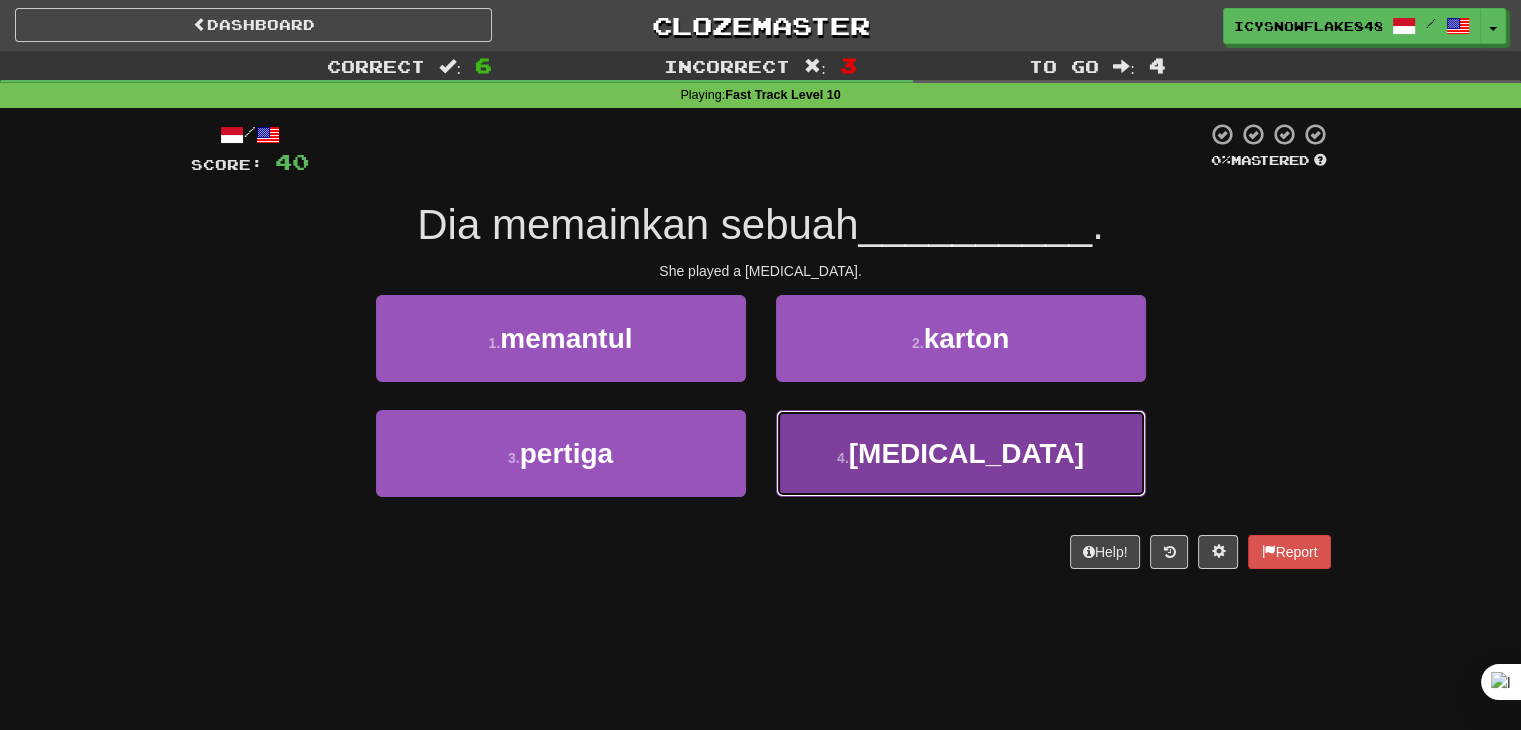 click on "4 .  sonata" at bounding box center [961, 453] 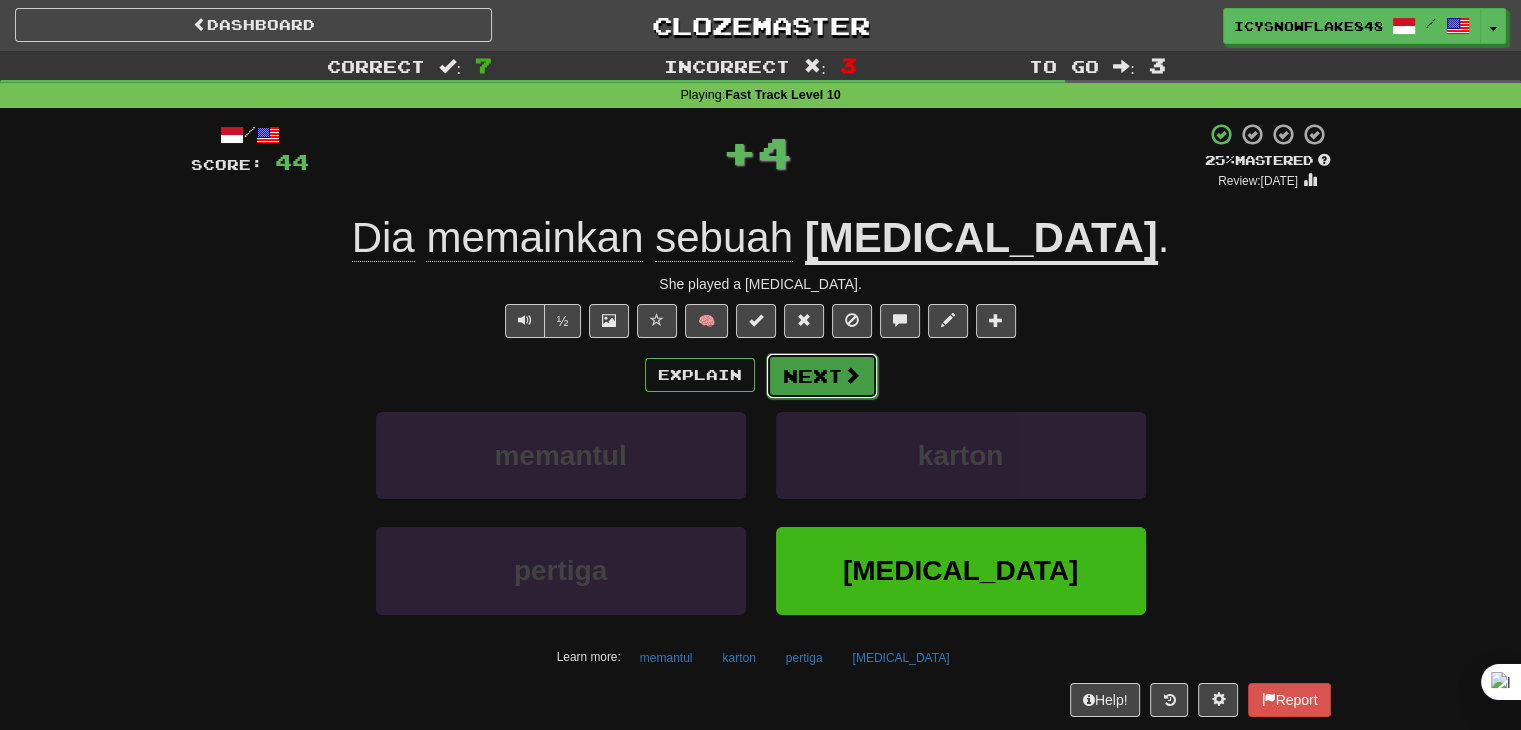 click on "Next" at bounding box center (822, 376) 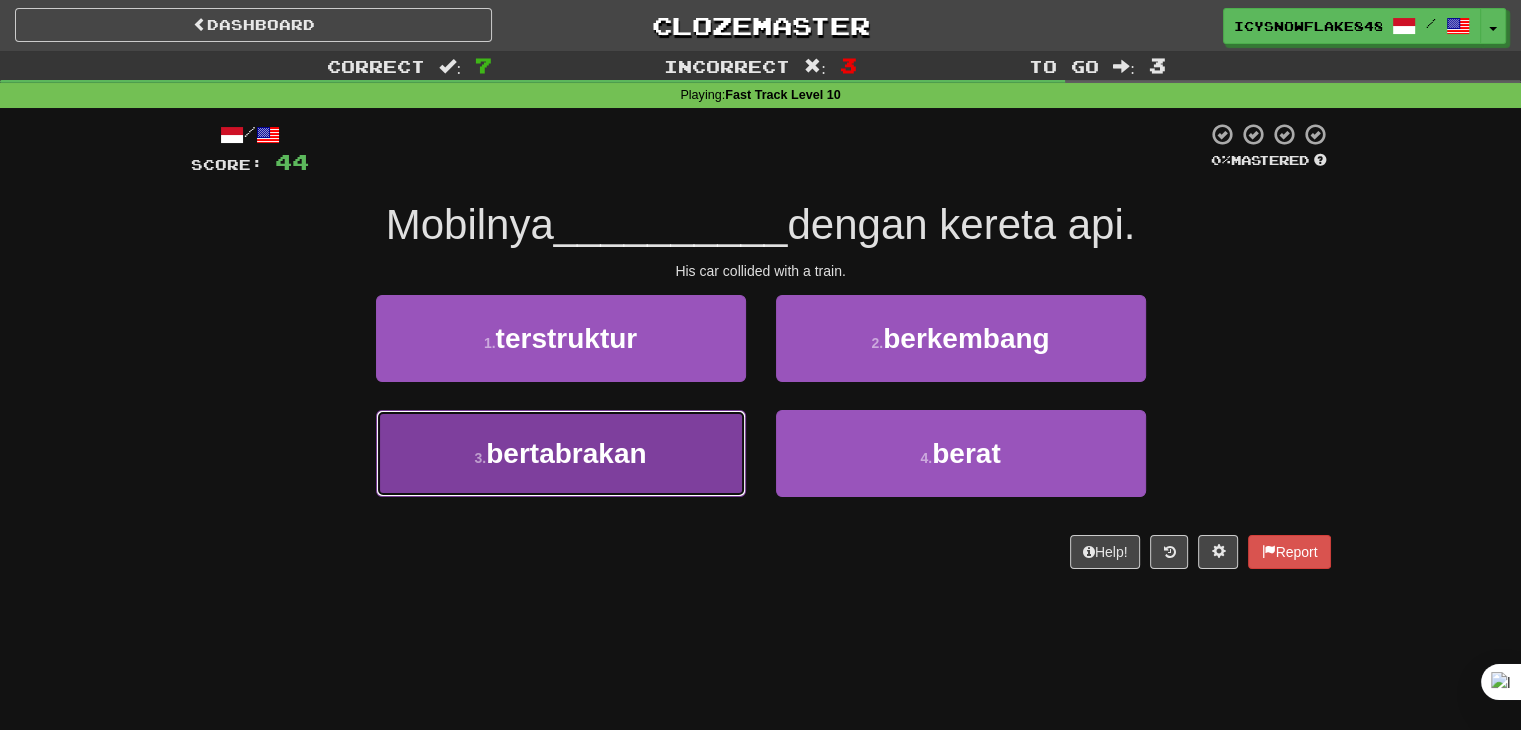 click on "3 .  bertabrakan" at bounding box center [561, 453] 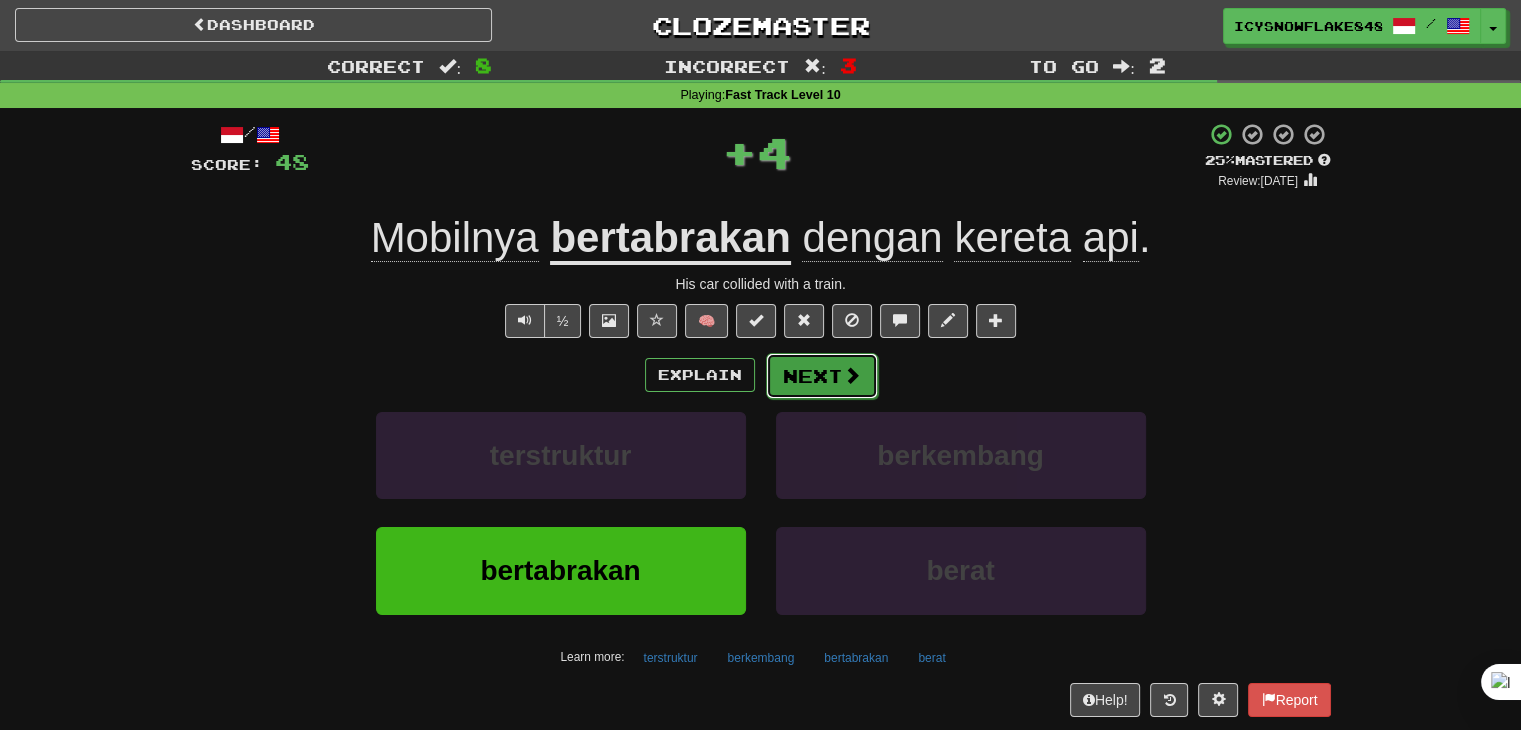 click on "Next" at bounding box center (822, 376) 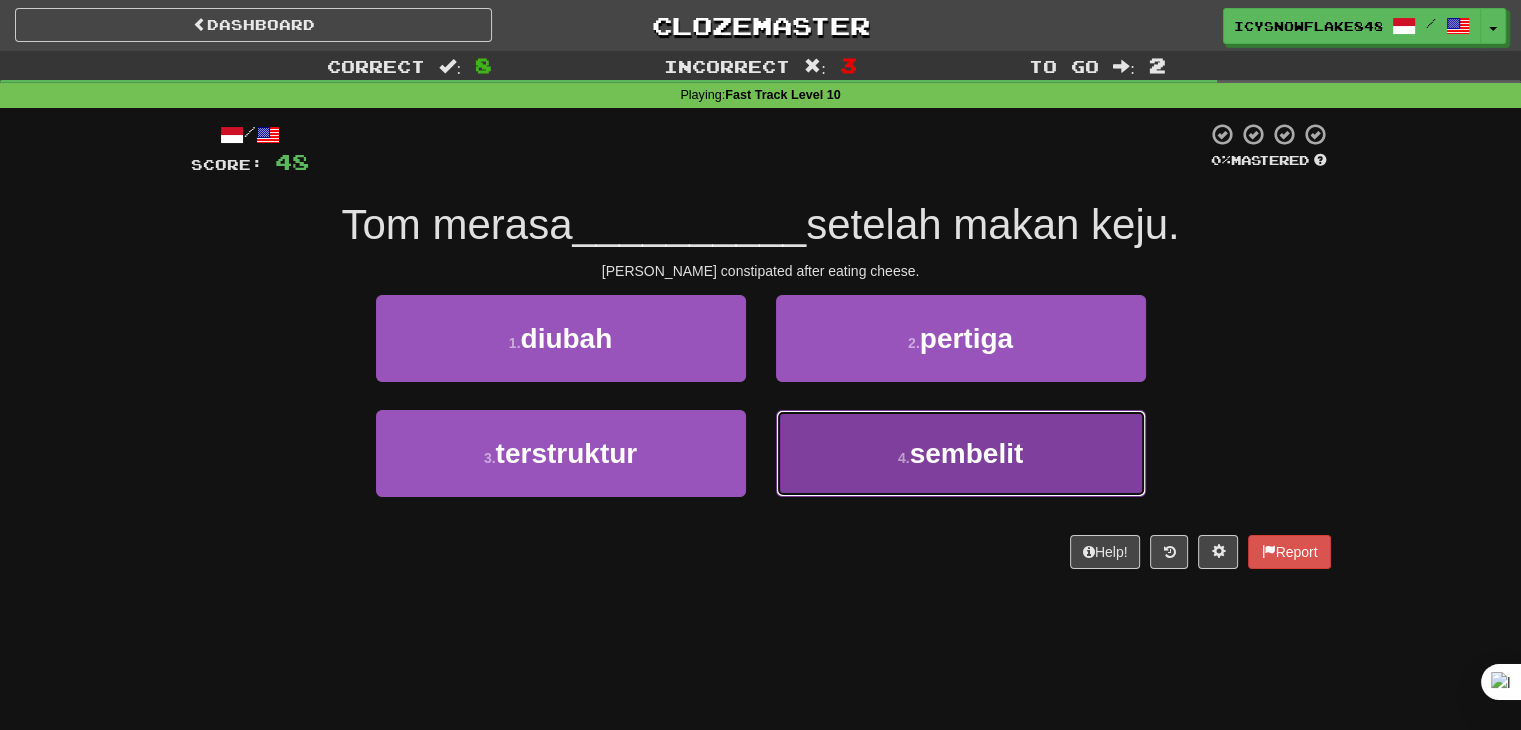 click on "4 .  sembelit" at bounding box center (961, 453) 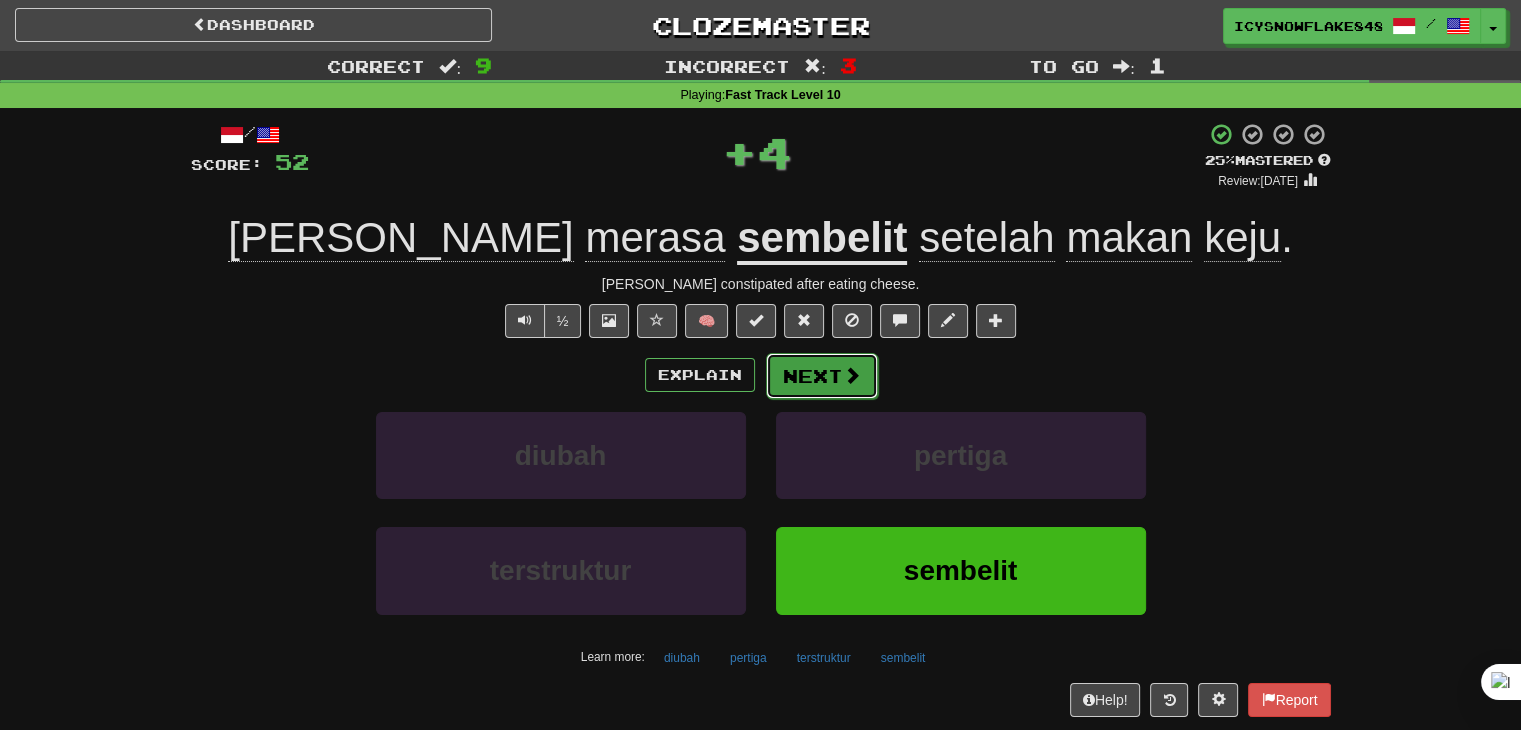 click at bounding box center (852, 375) 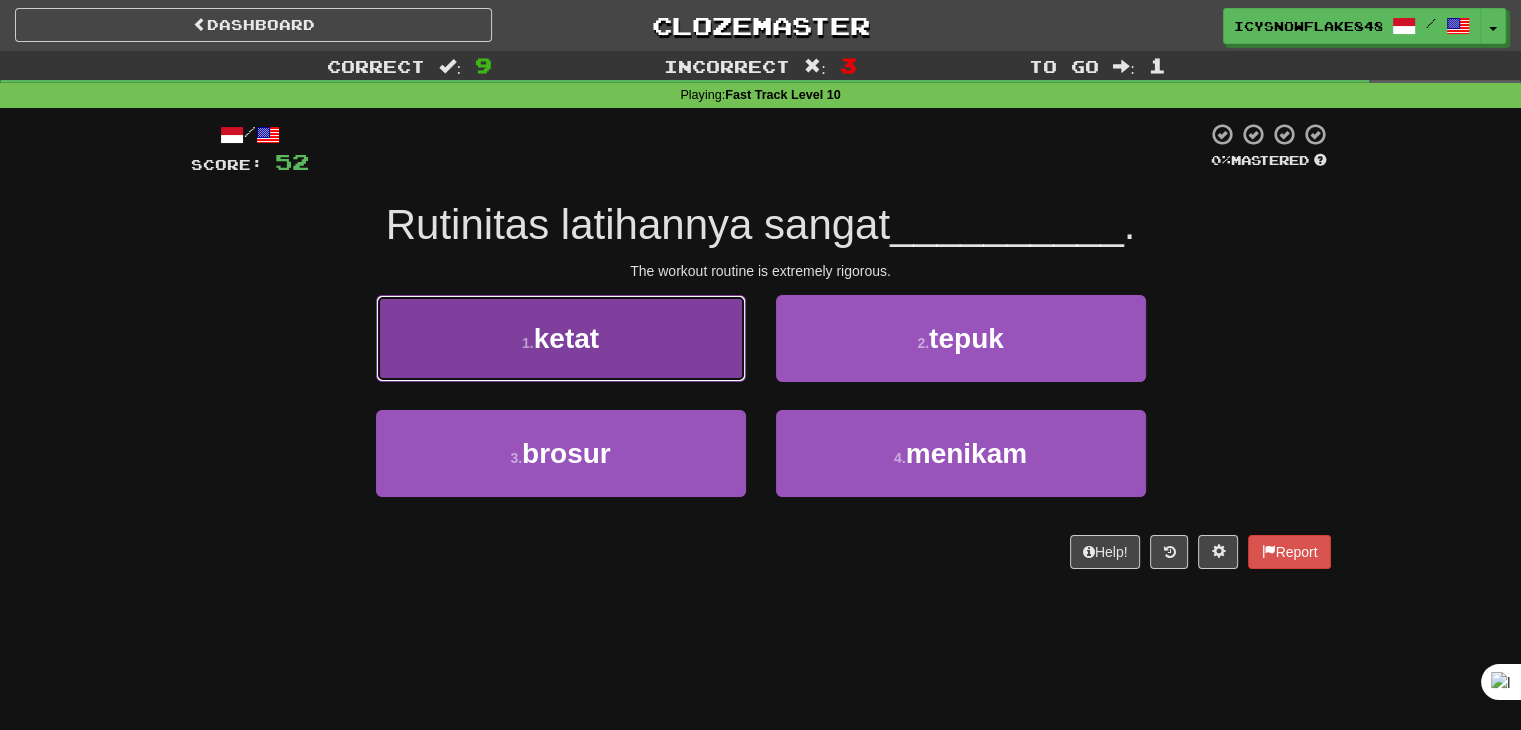 click on "1 .  ketat" at bounding box center (561, 338) 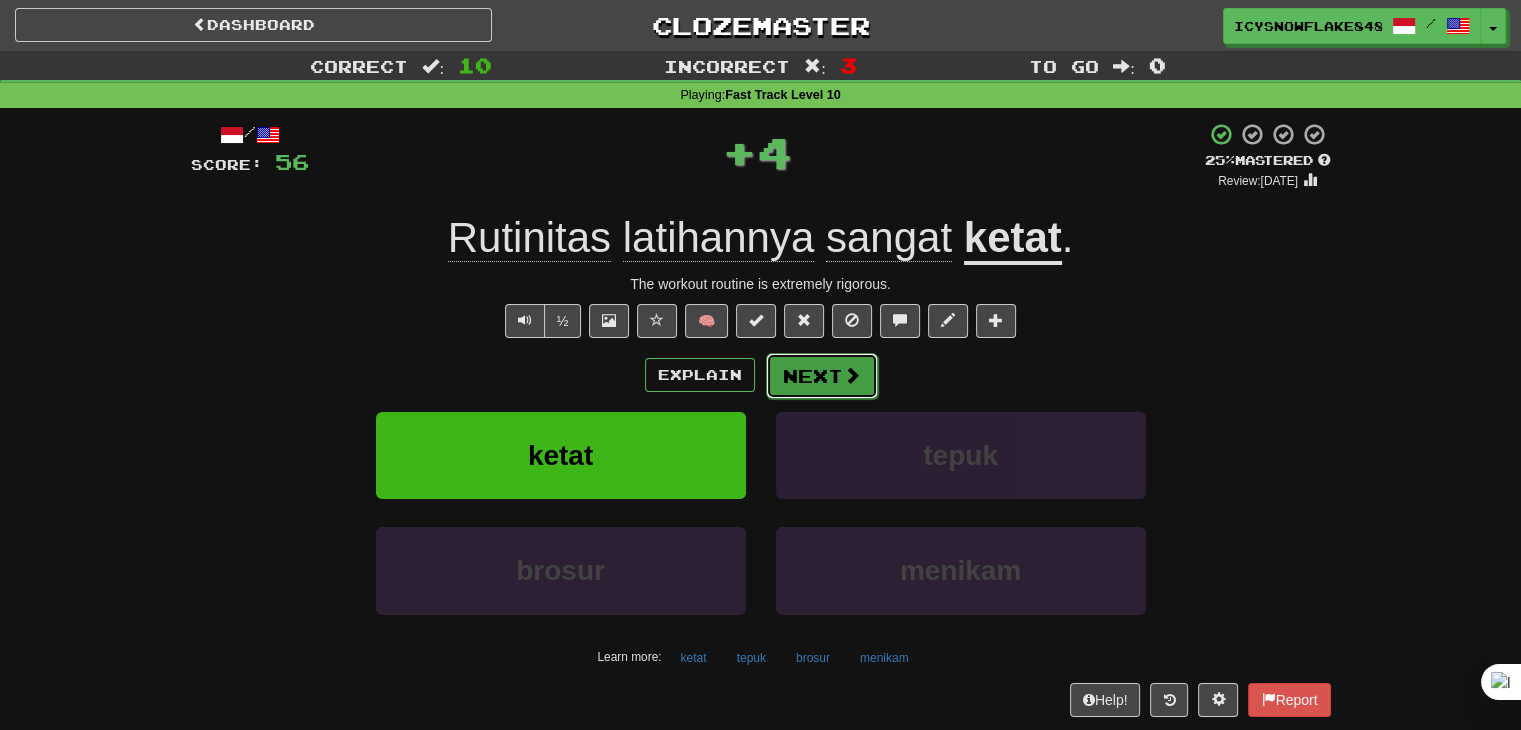click on "Next" at bounding box center [822, 376] 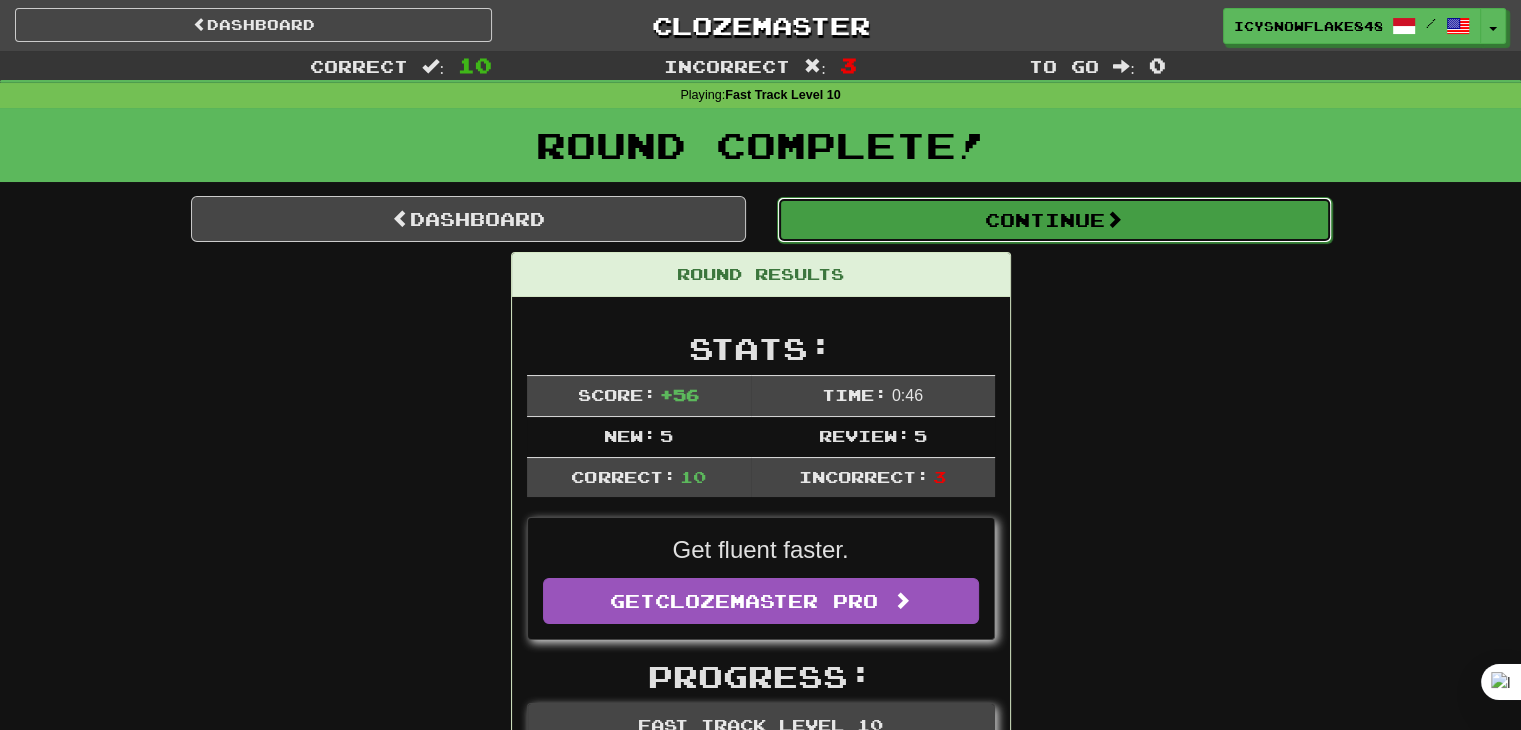 click on "Continue" at bounding box center [1054, 220] 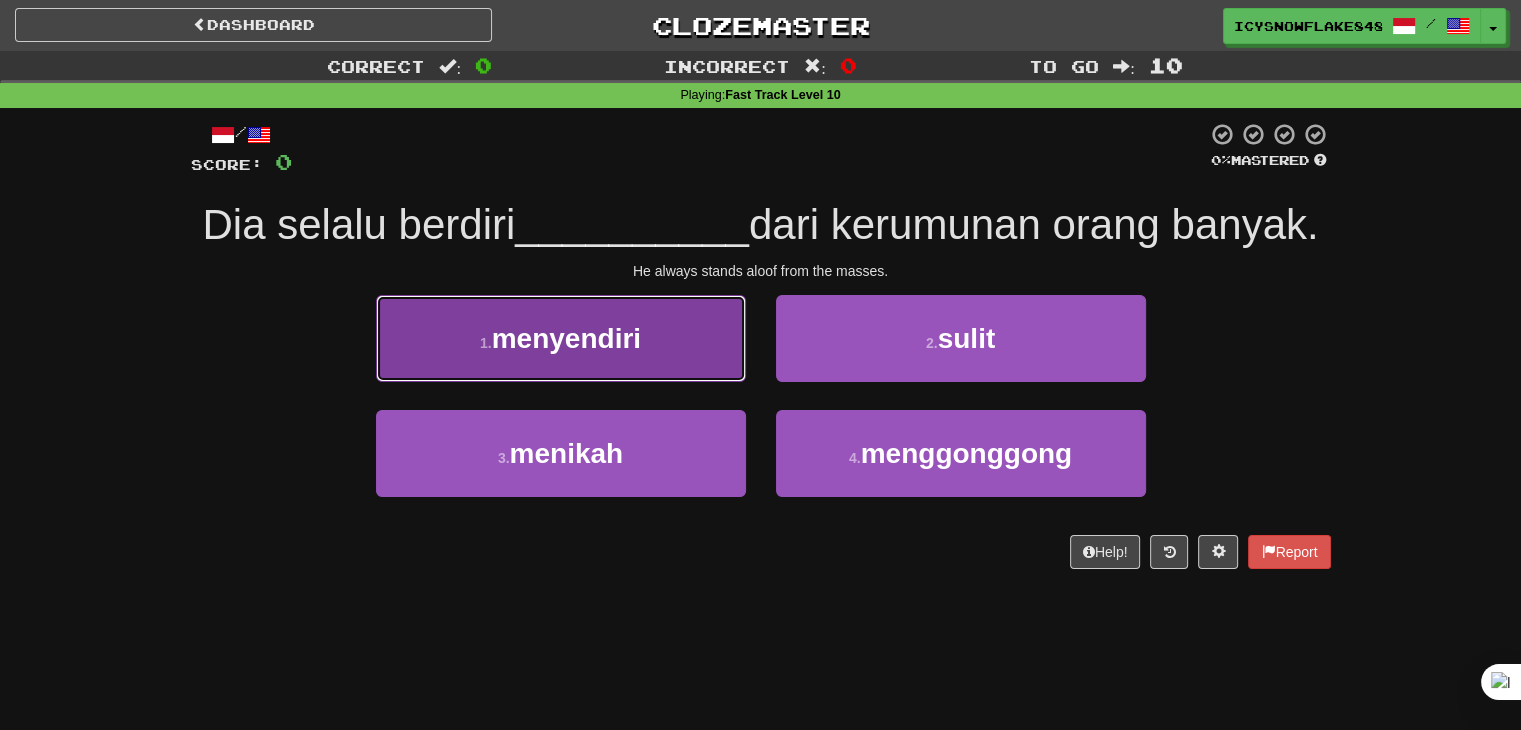 click on "1 .  menyendiri" at bounding box center [561, 338] 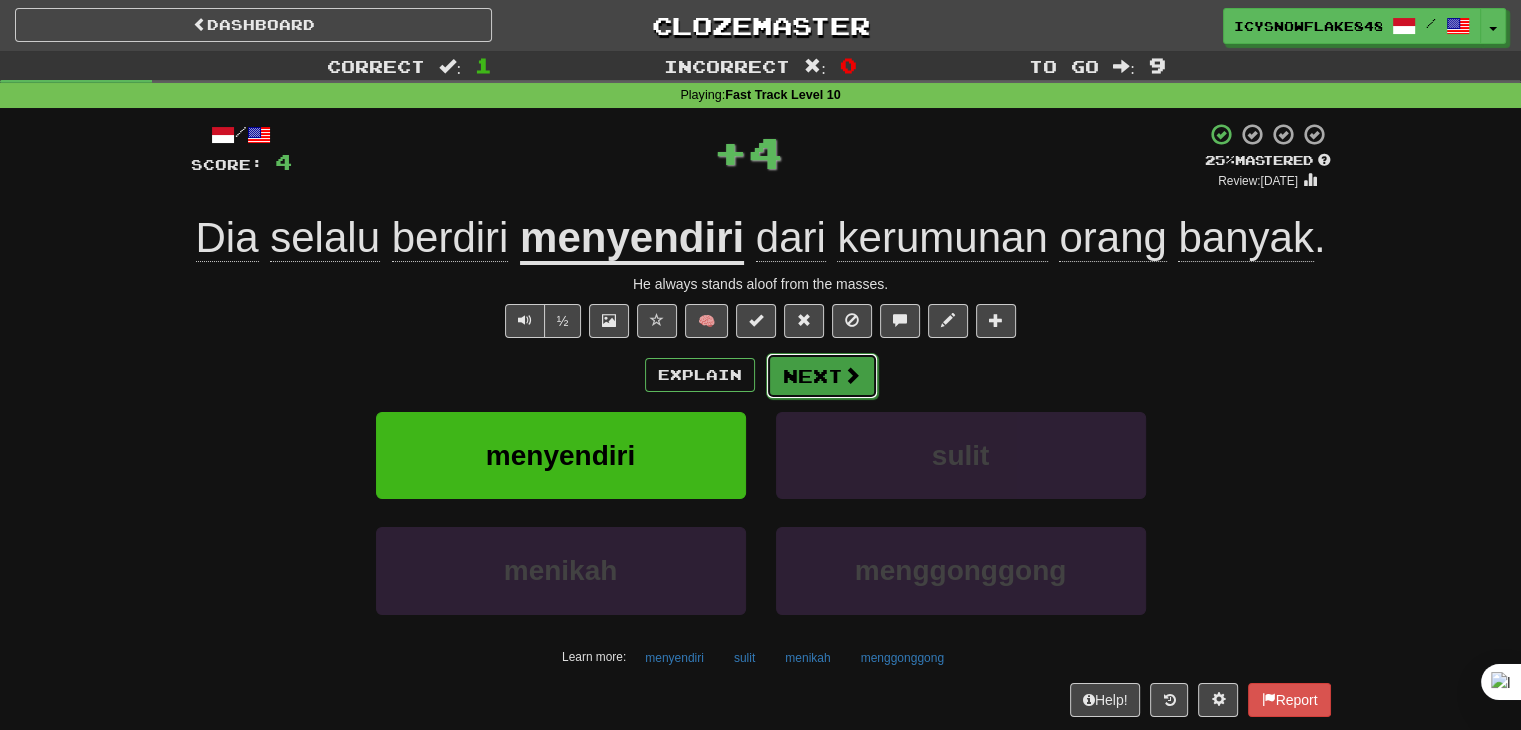 click on "Next" at bounding box center (822, 376) 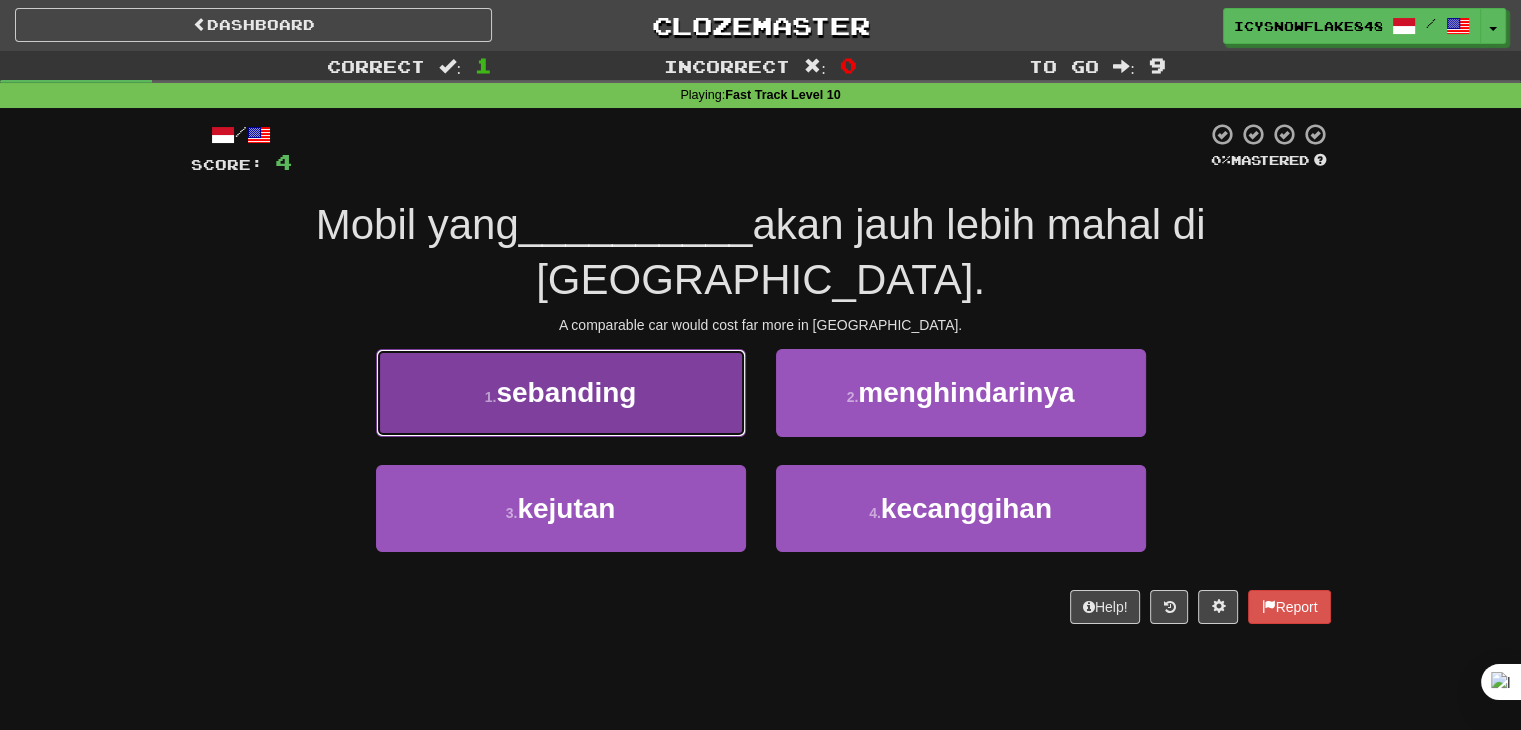 click on "1 .  sebanding" at bounding box center [561, 392] 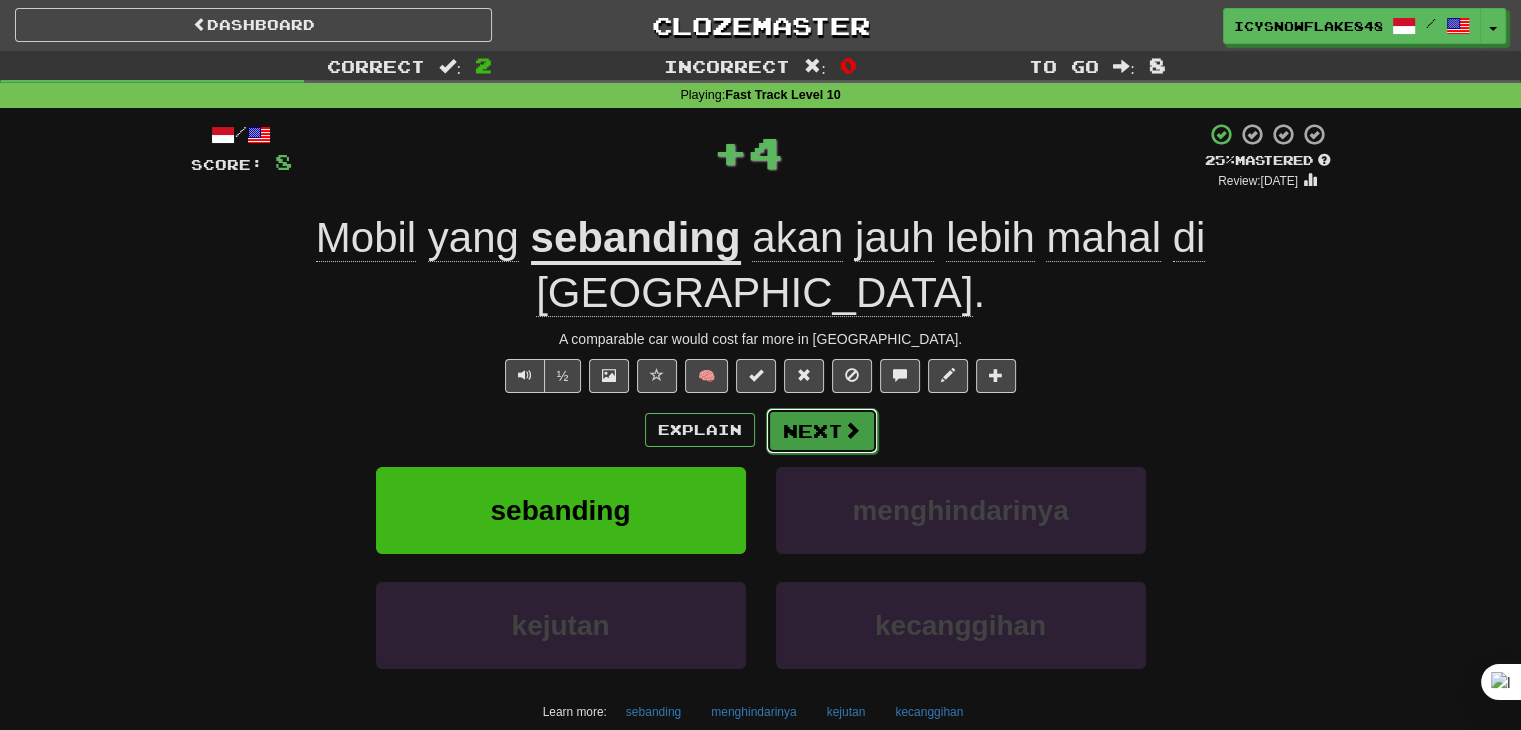 click on "Next" at bounding box center (822, 431) 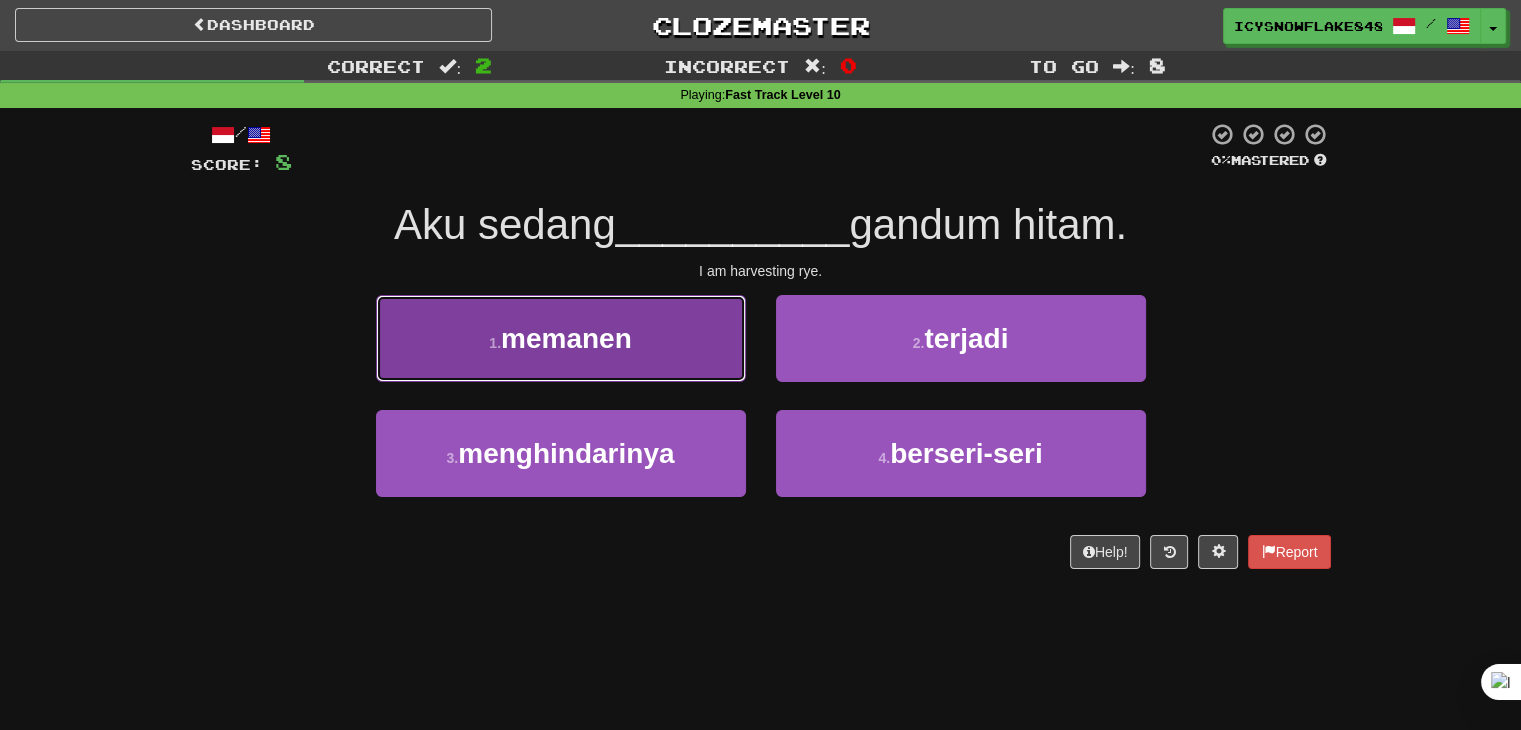 click on "1 .  memanen" at bounding box center (561, 338) 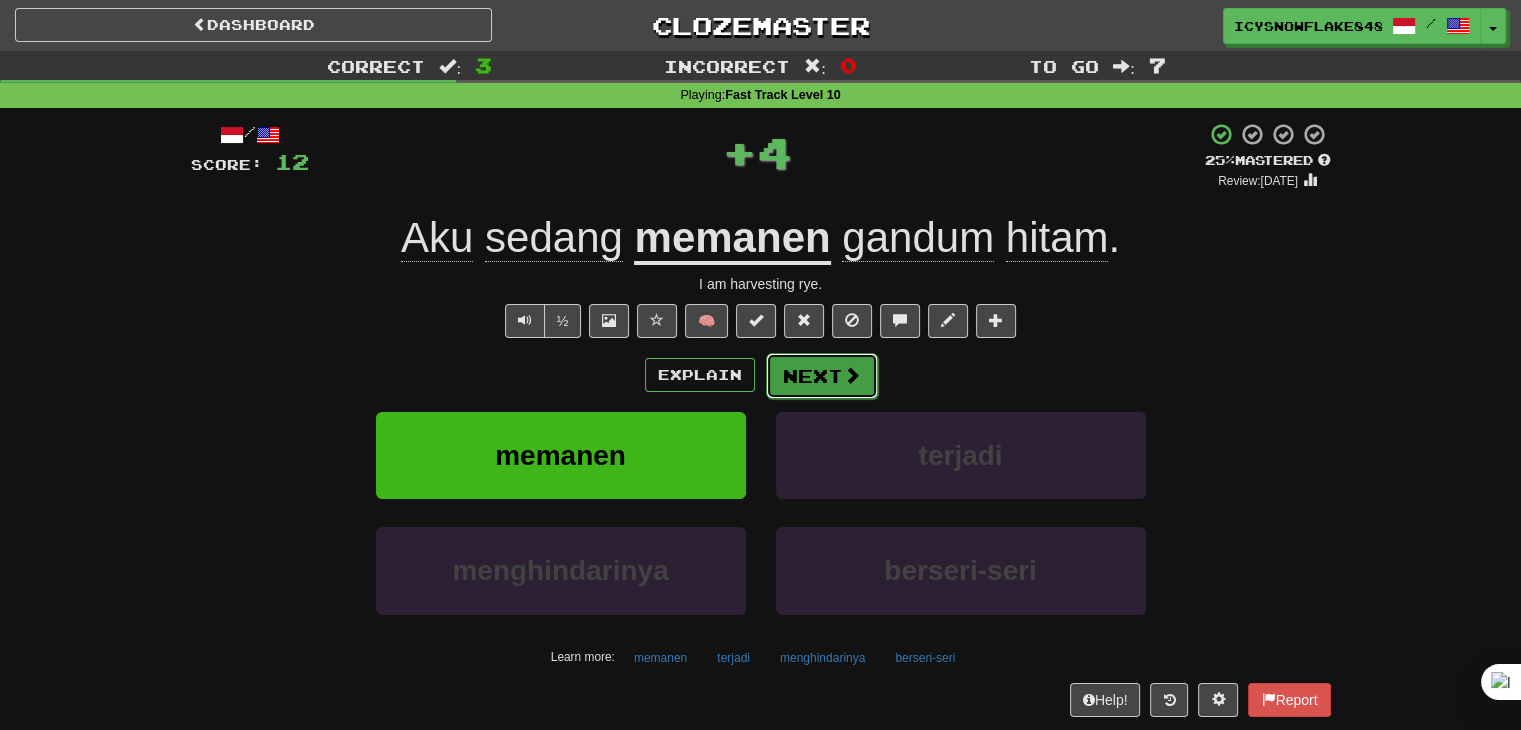 click on "Next" at bounding box center [822, 376] 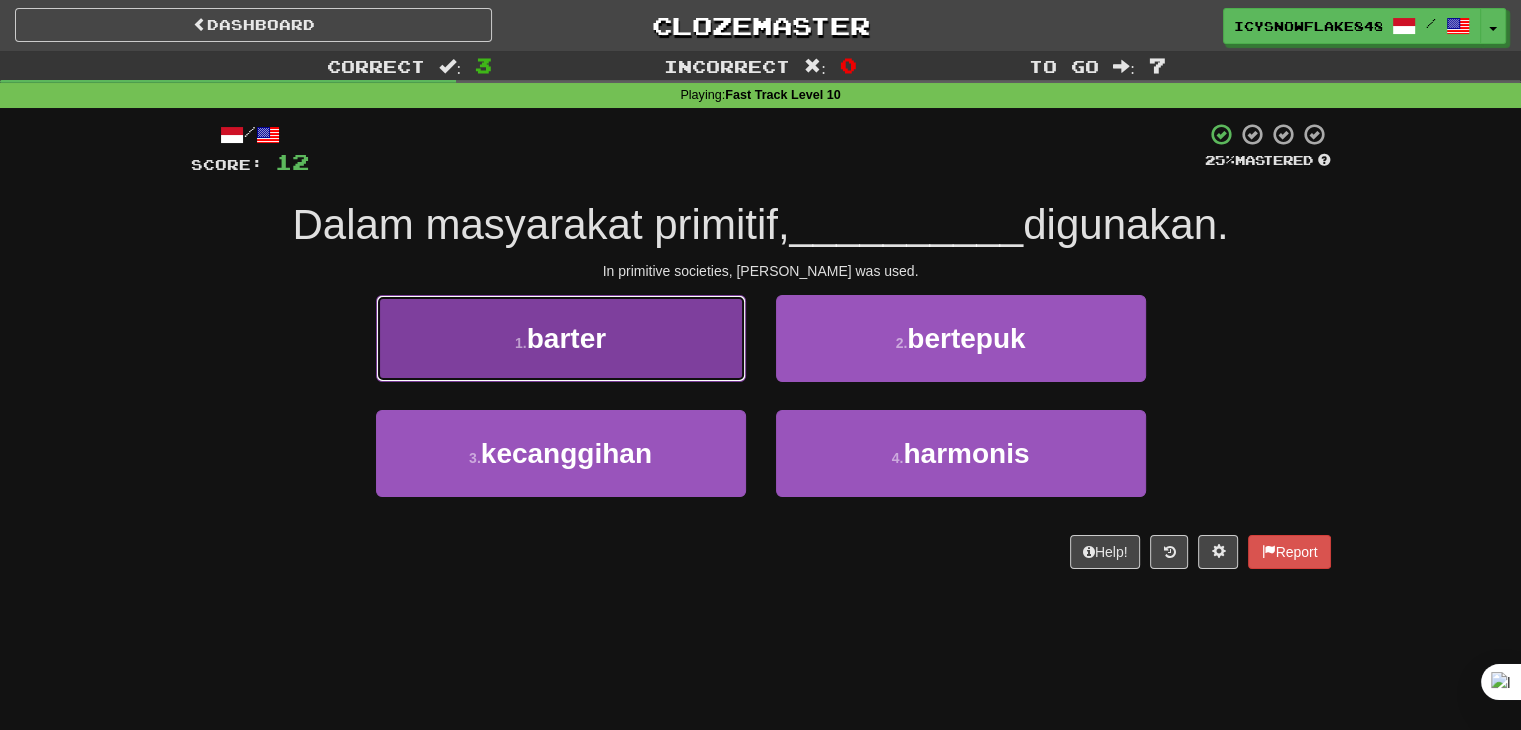 click on "1 .  barter" at bounding box center [561, 338] 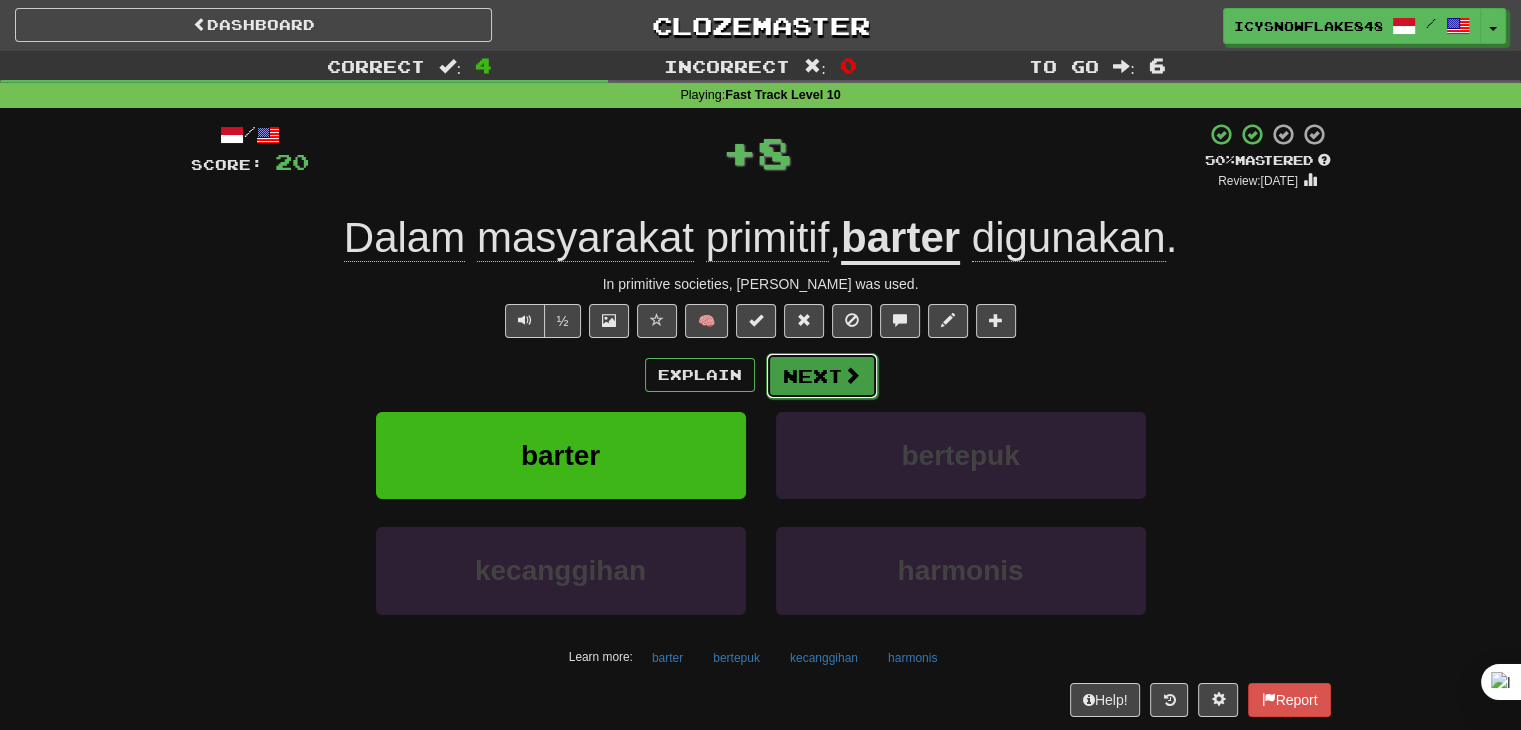 click on "Next" at bounding box center (822, 376) 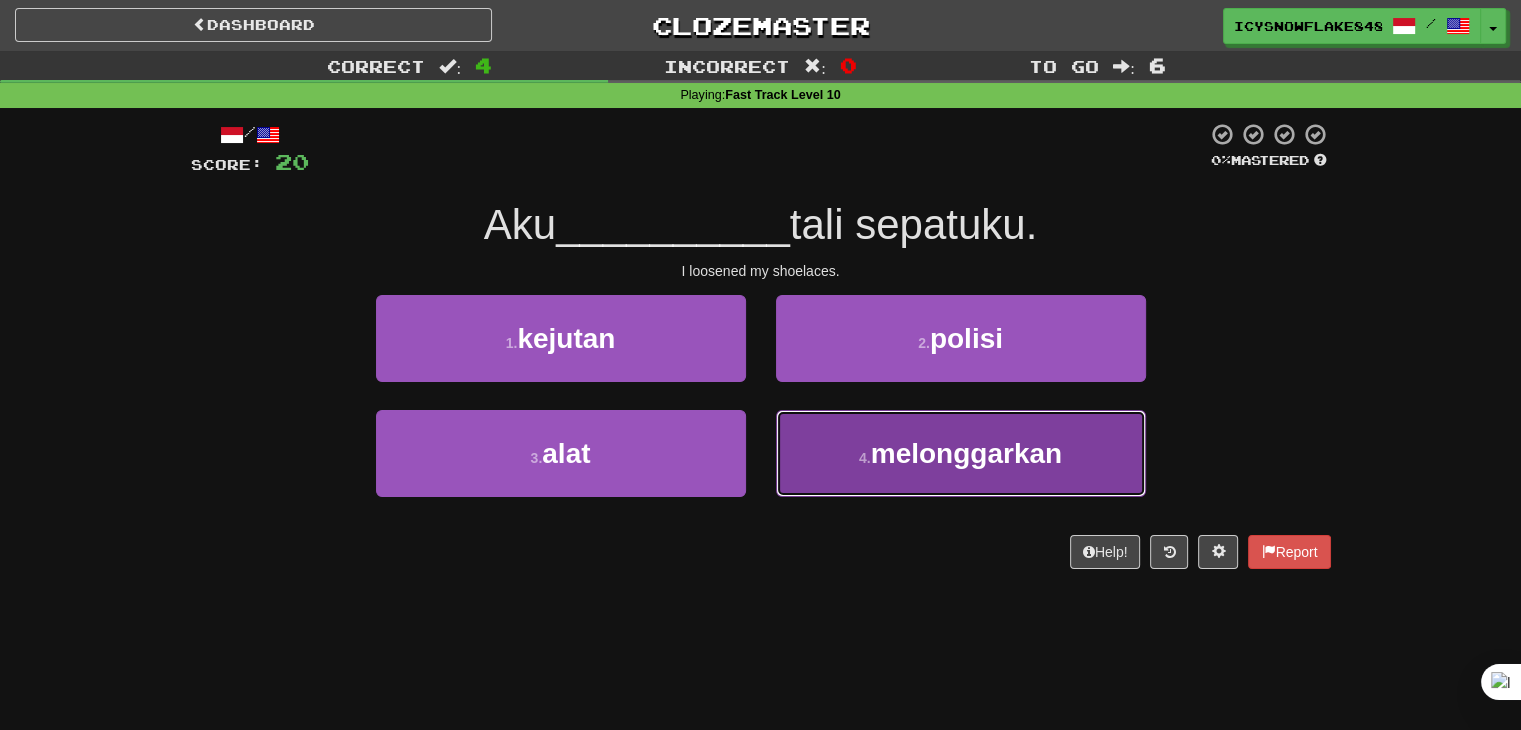 click on "4 .  melonggarkan" at bounding box center [961, 453] 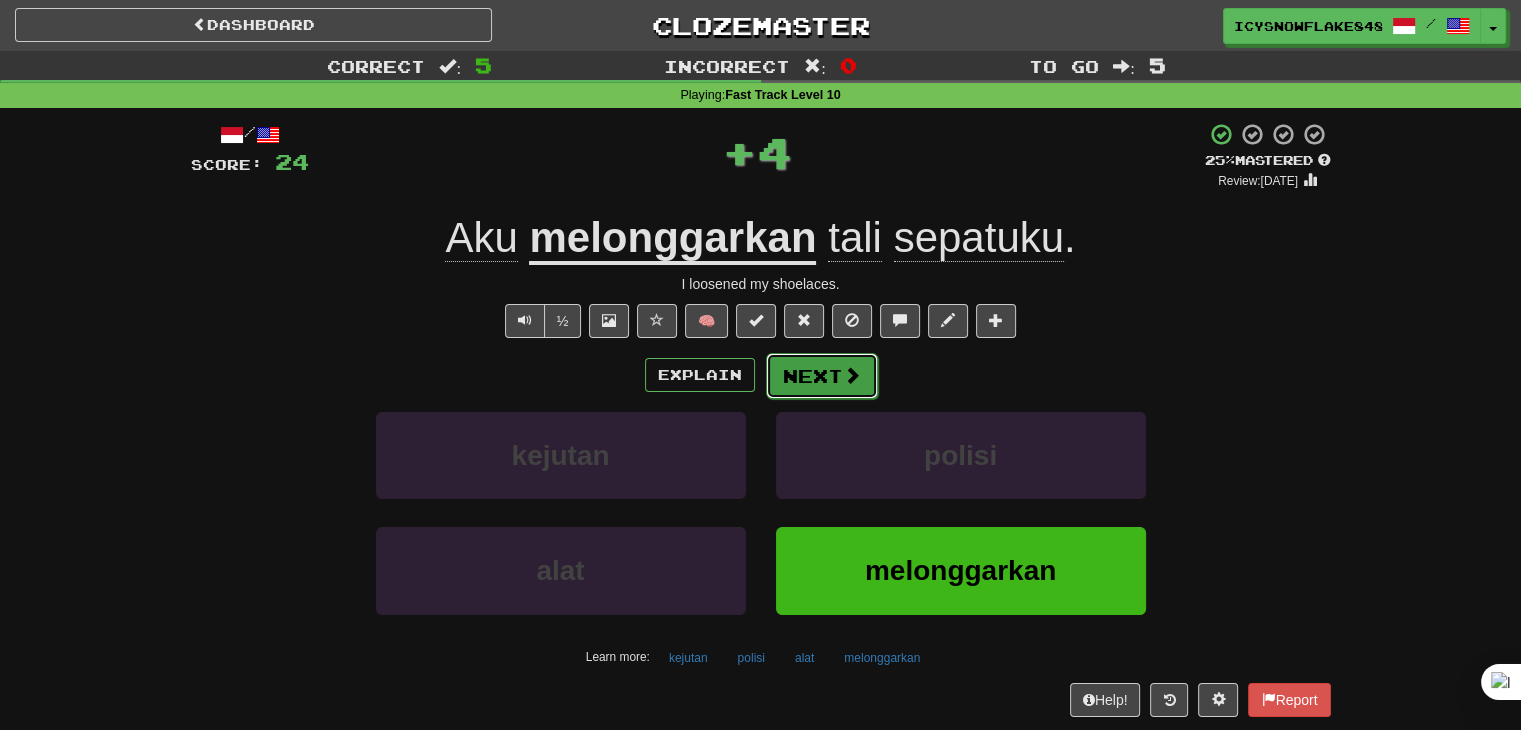 click on "Next" at bounding box center (822, 376) 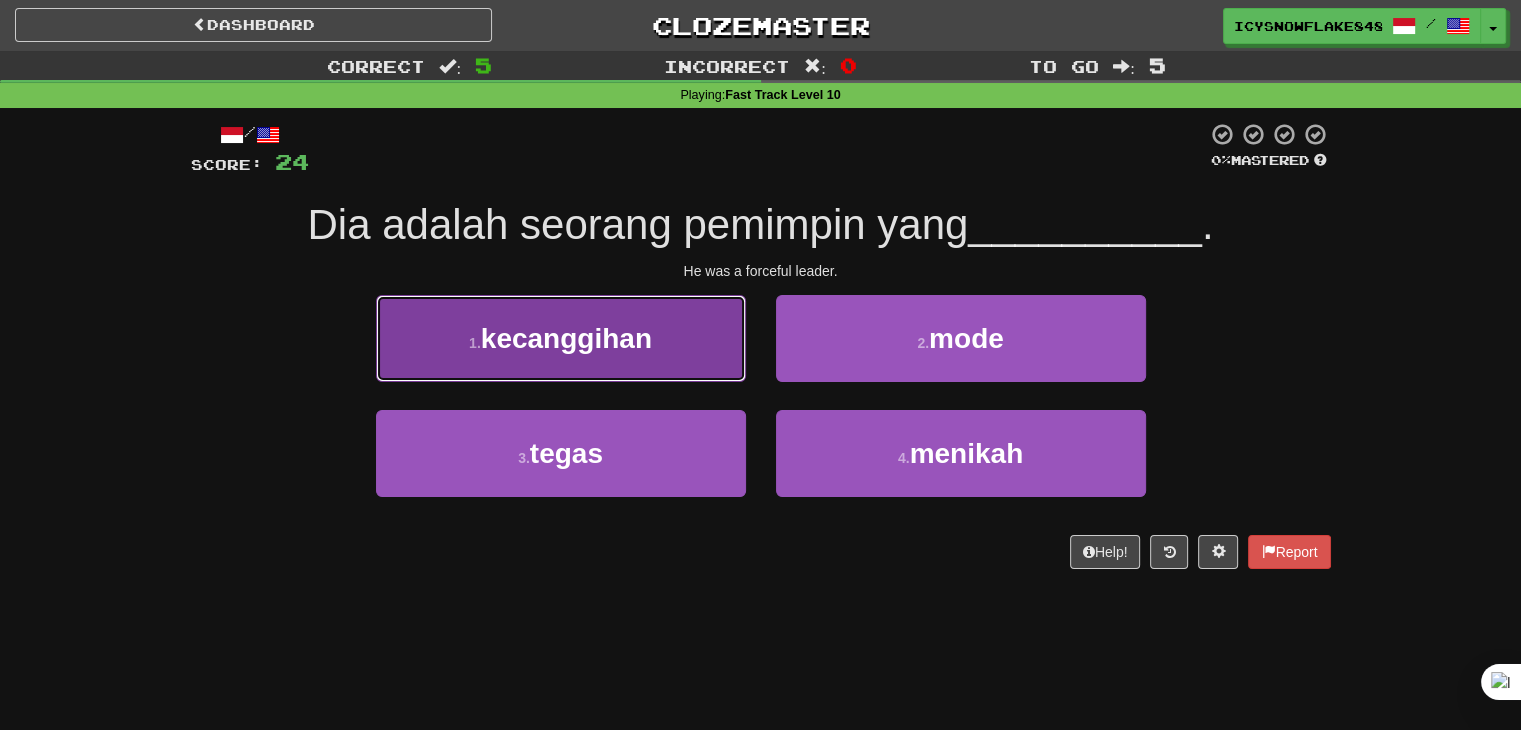 click on "1 .  kecanggihan" at bounding box center (561, 338) 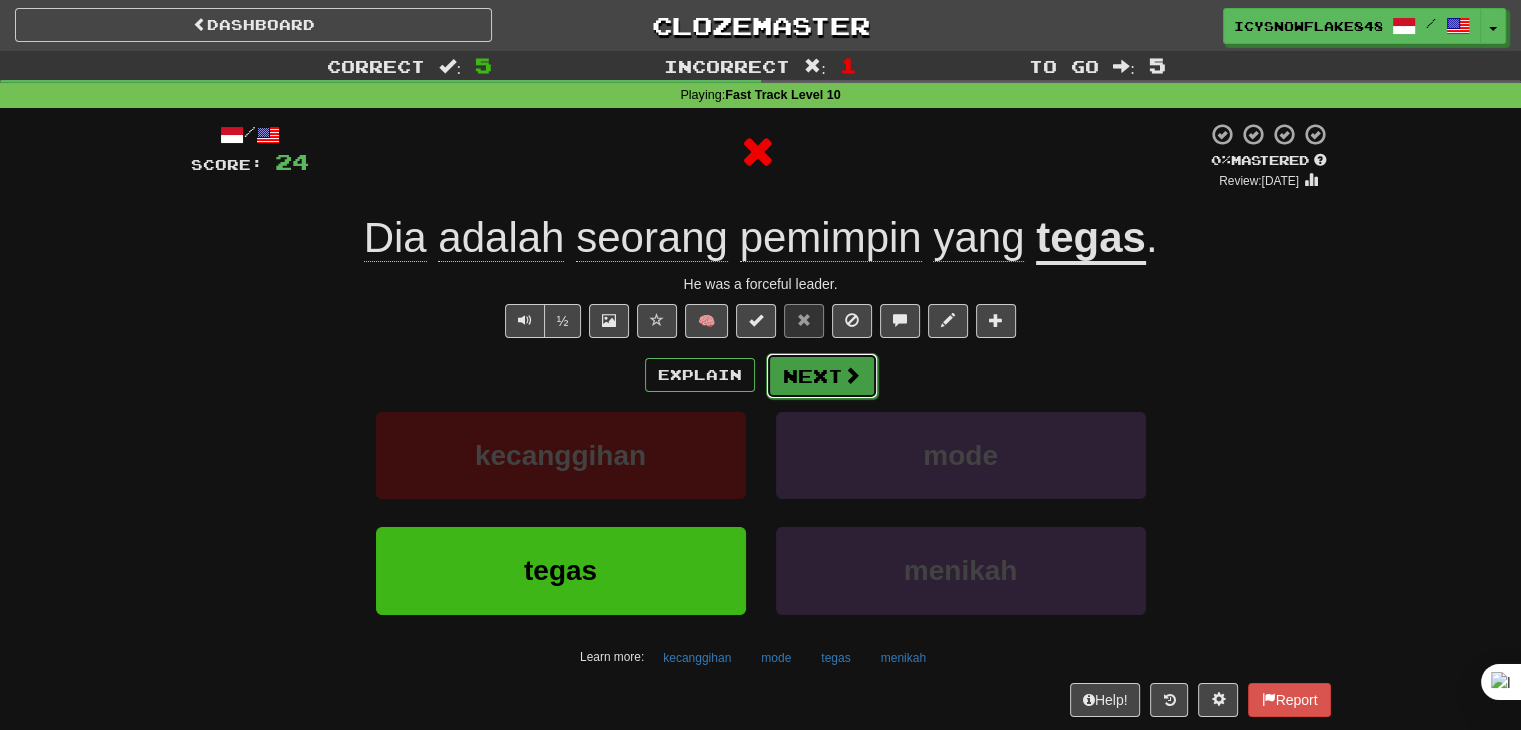 click on "Next" at bounding box center (822, 376) 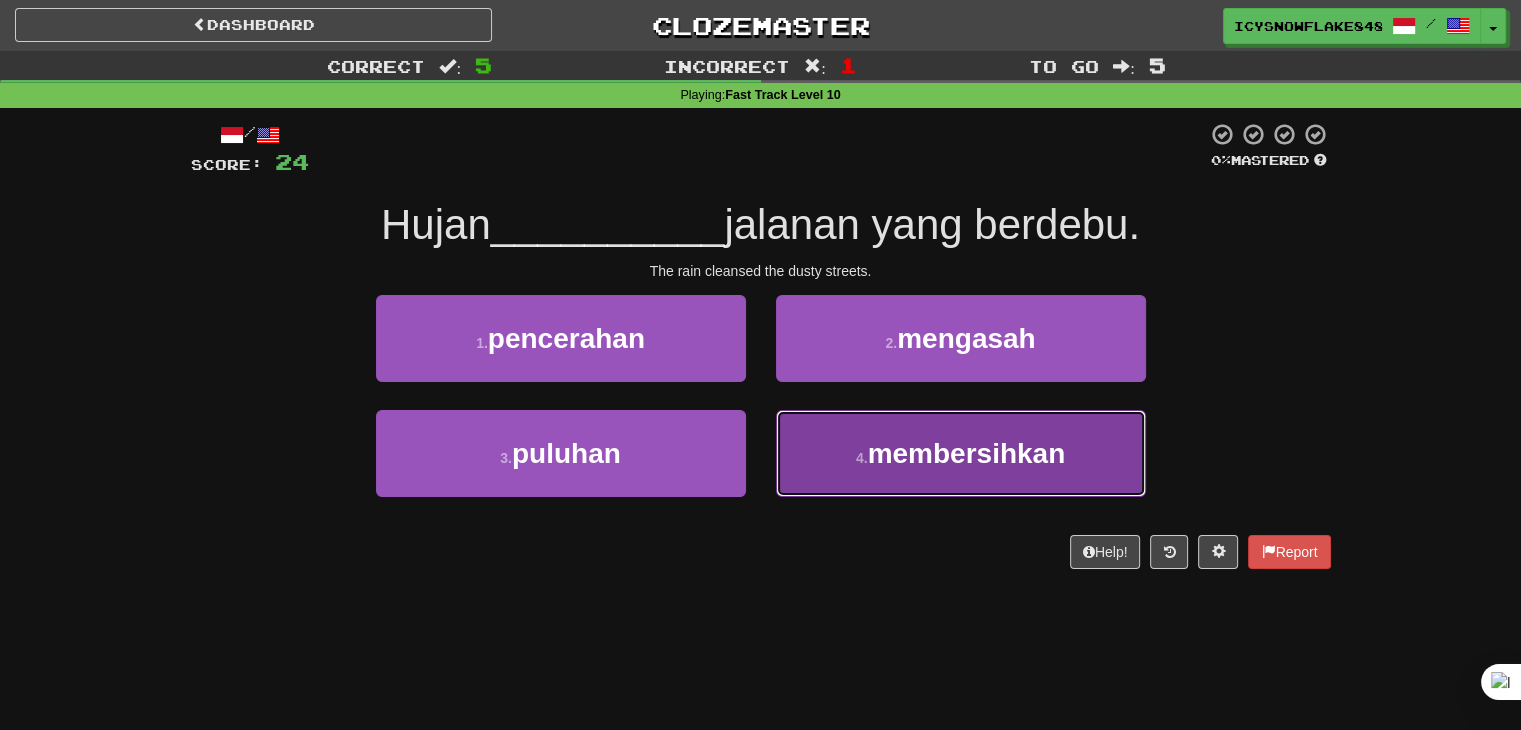 click on "4 .  membersihkan" at bounding box center [961, 453] 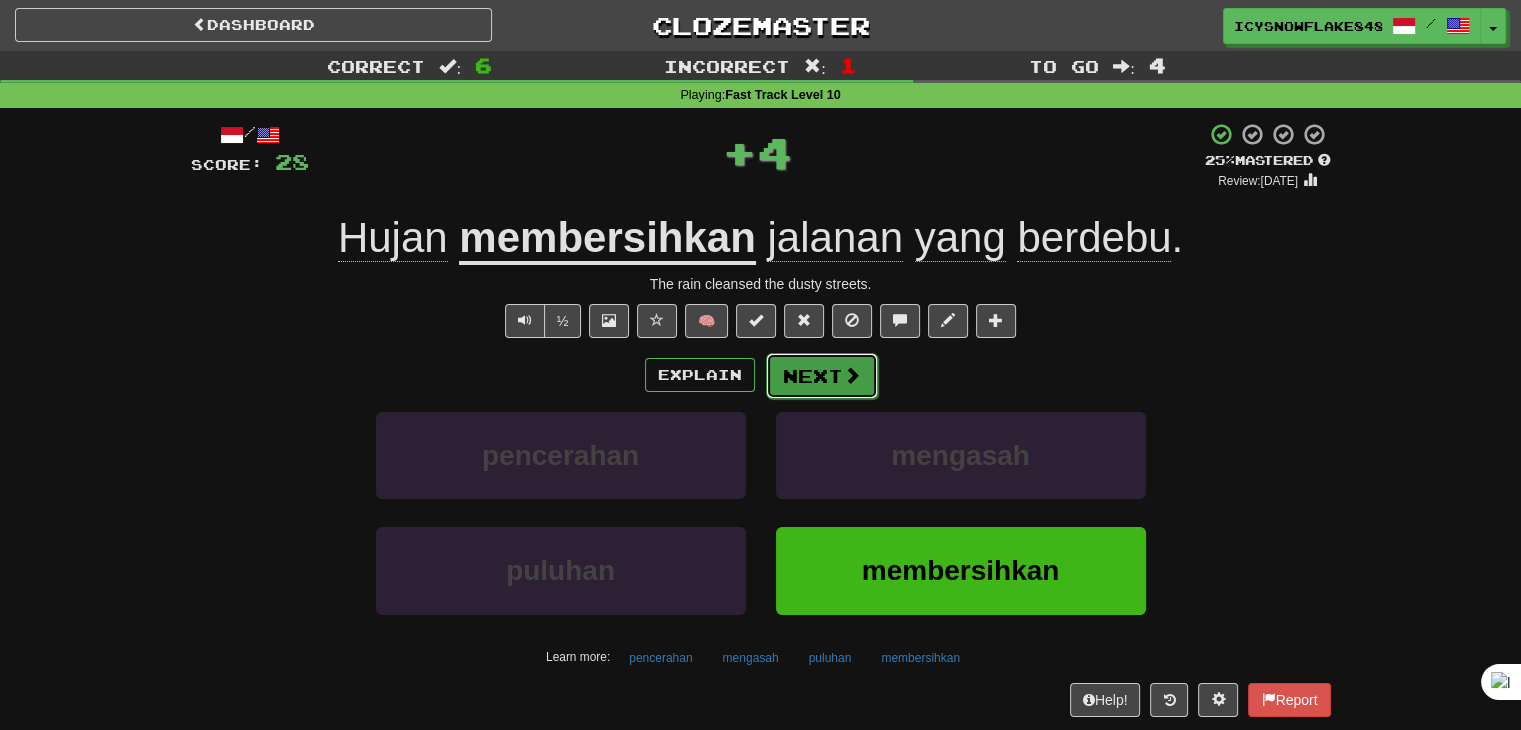 click on "Next" at bounding box center [822, 376] 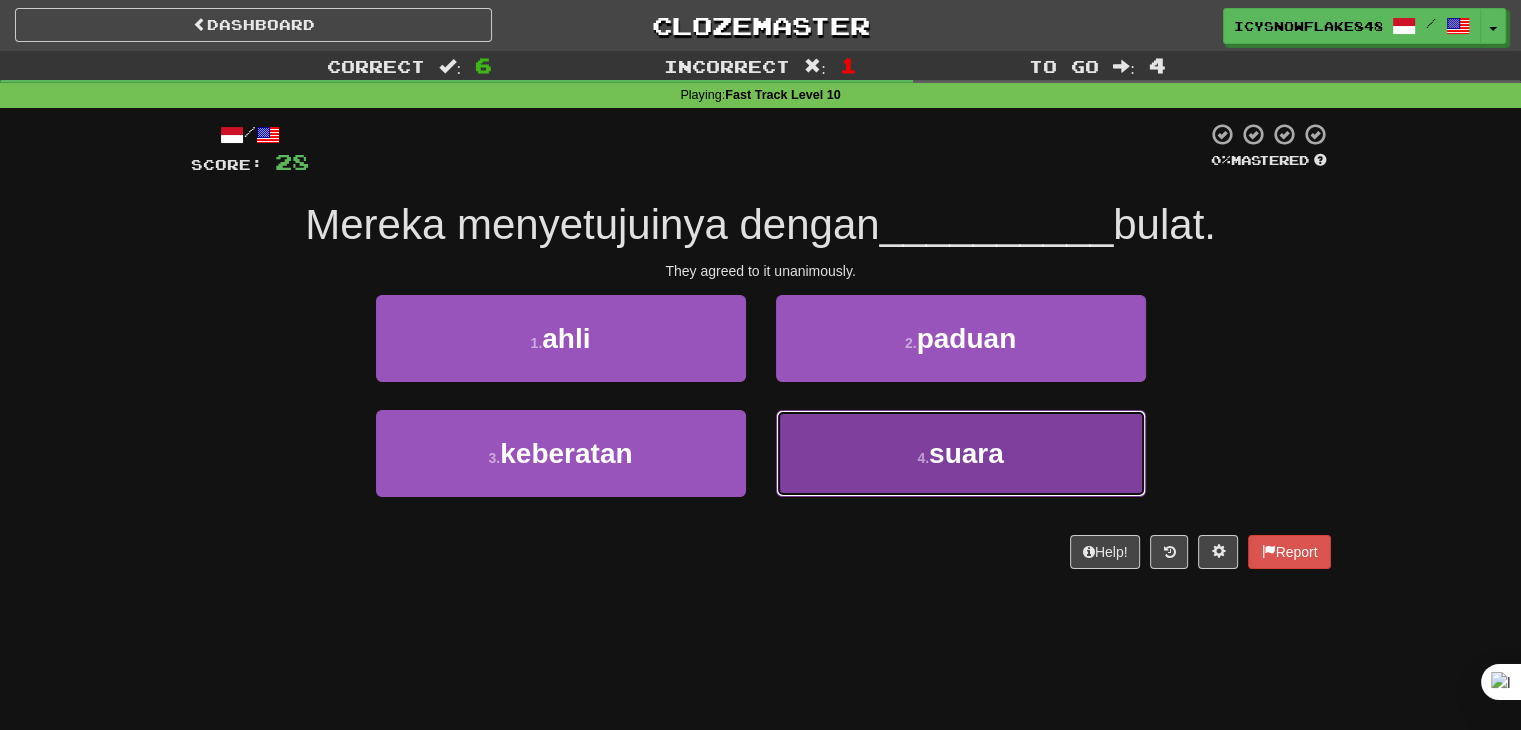 click on "4 .  suara" at bounding box center (961, 453) 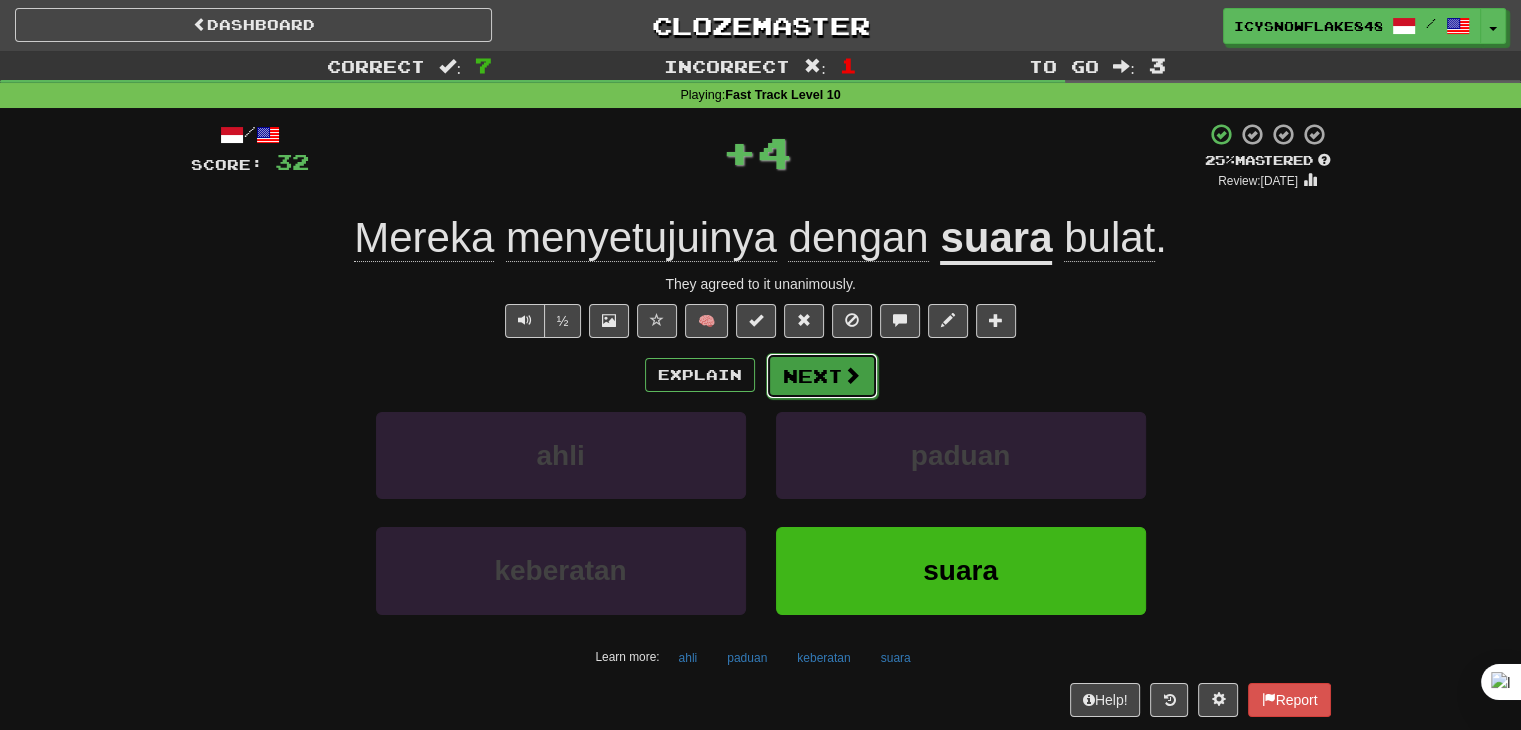 click at bounding box center (852, 375) 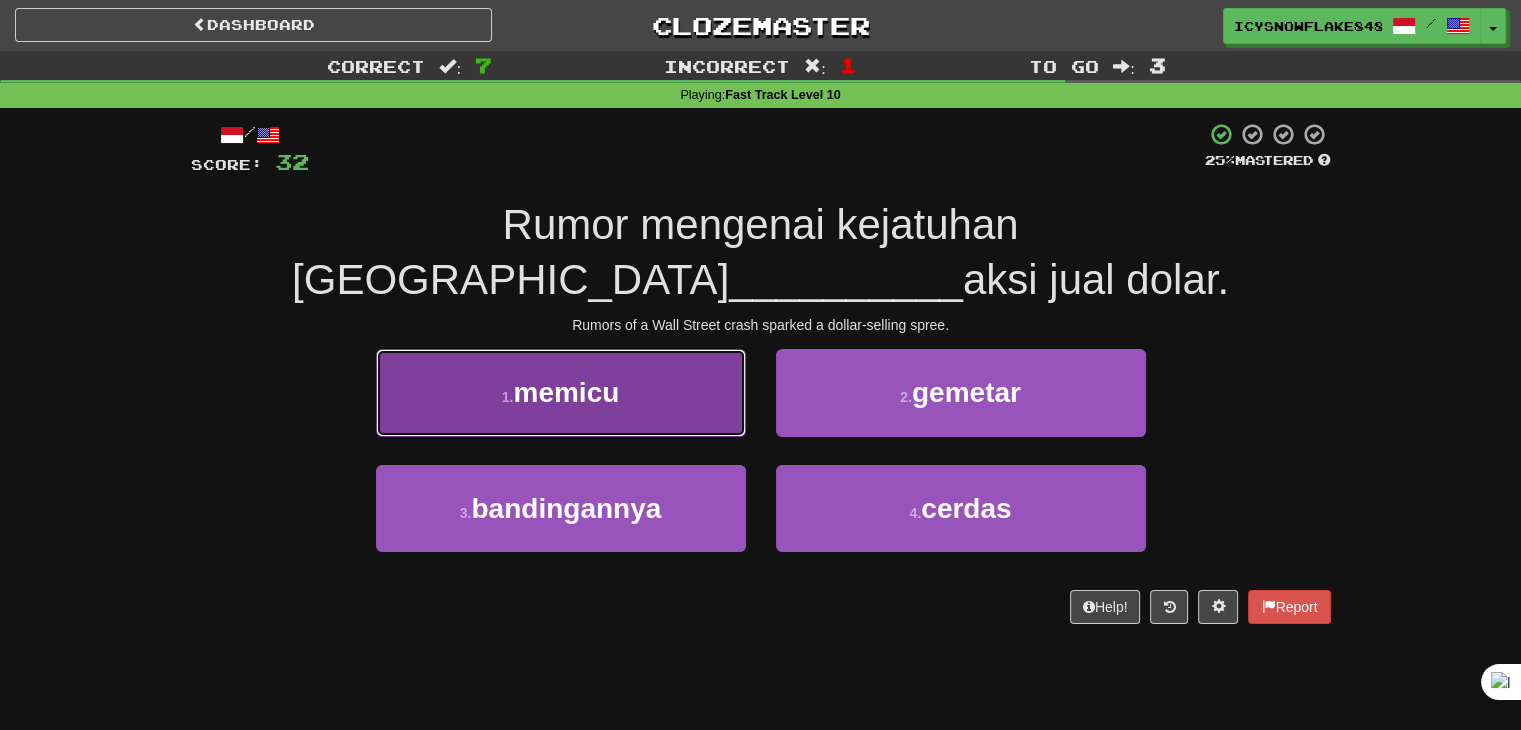 click on "1 .  memicu" at bounding box center (561, 392) 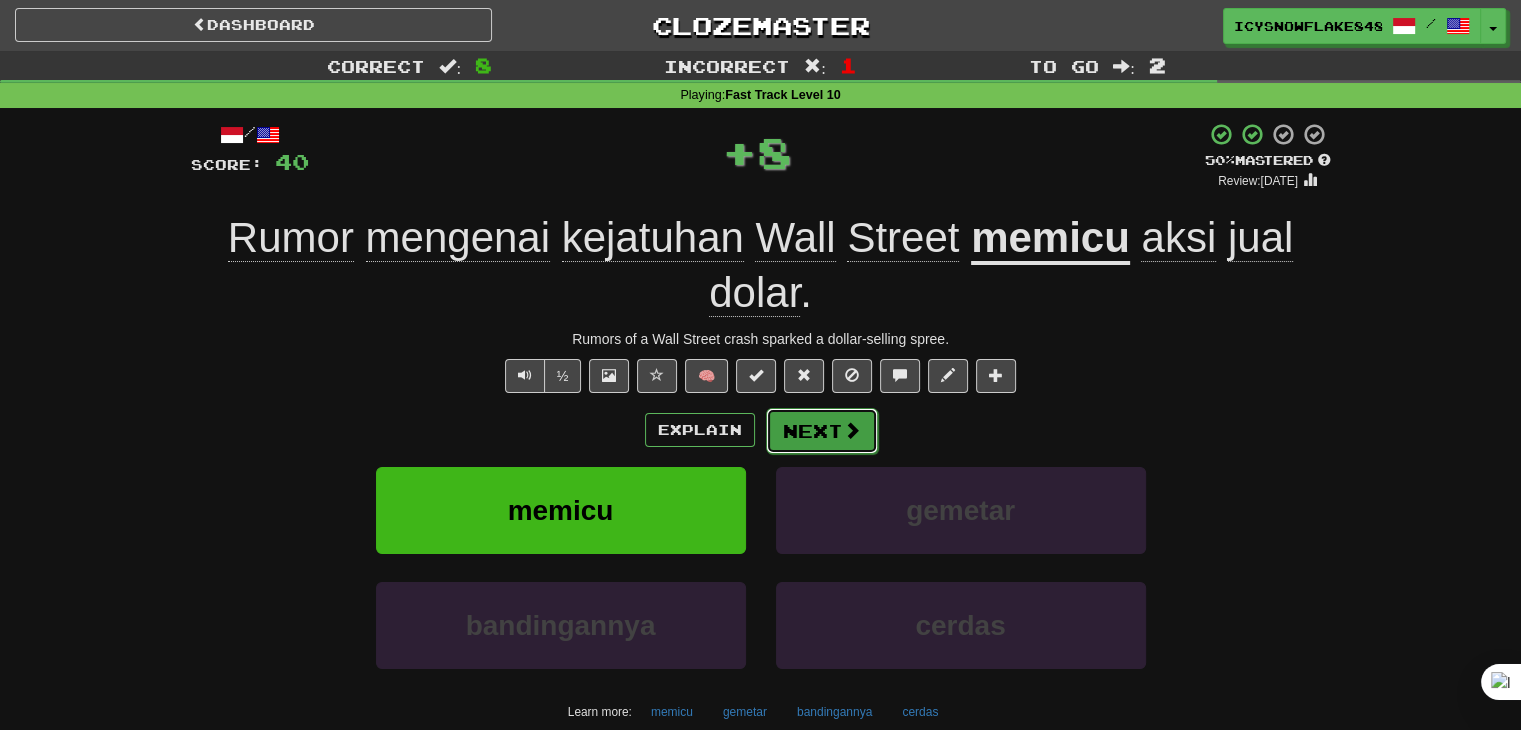 click on "Next" at bounding box center [822, 431] 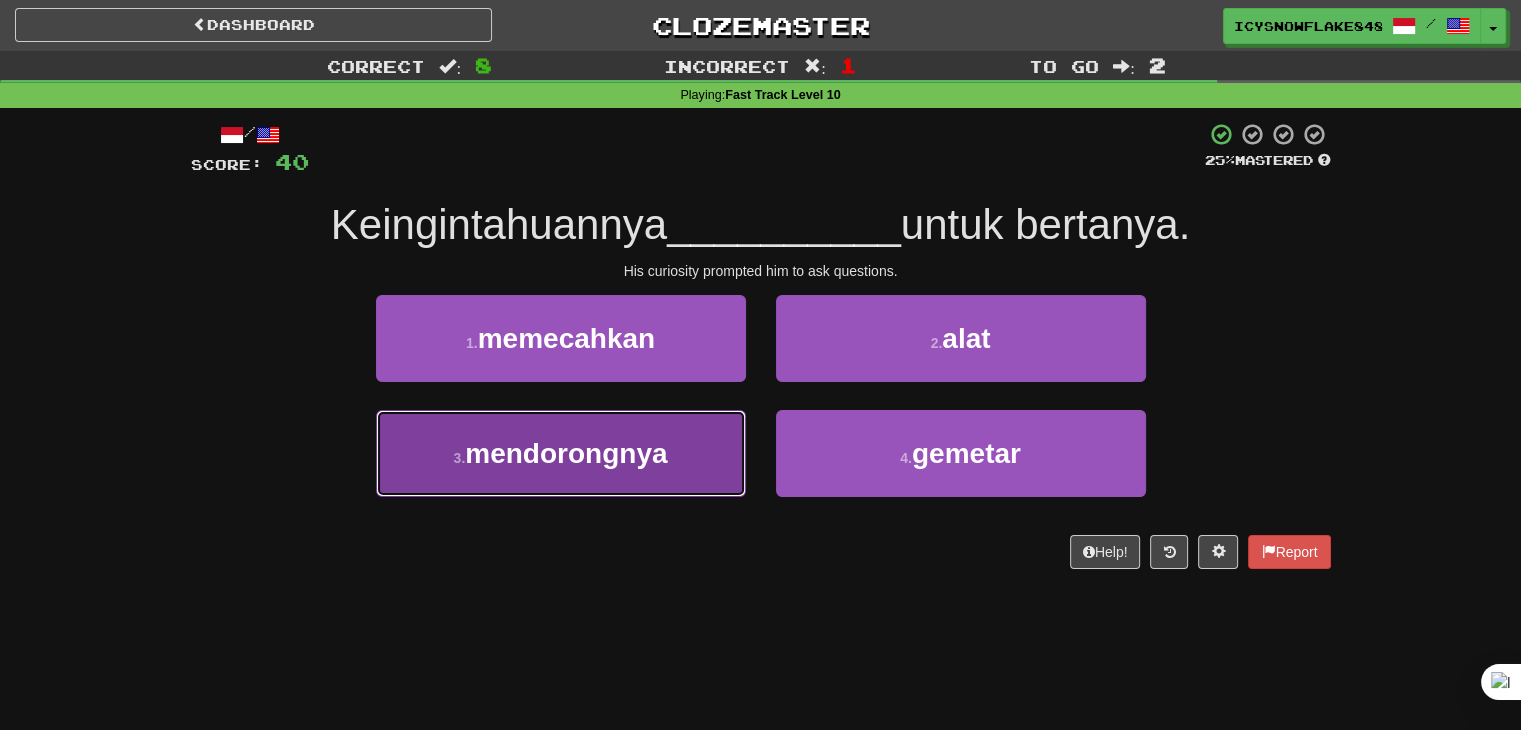 click on "3 .  mendorongnya" at bounding box center (561, 453) 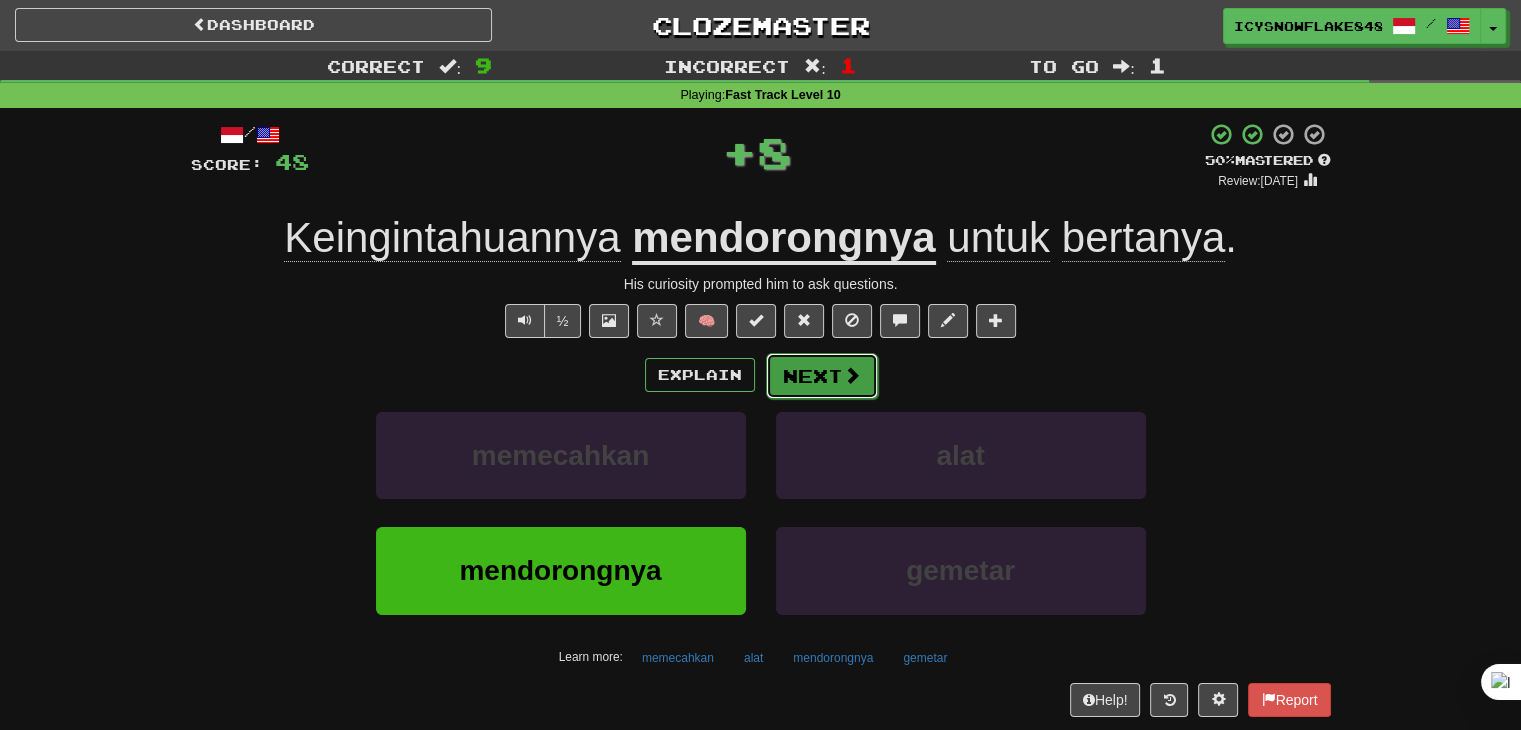 click on "Next" at bounding box center [822, 376] 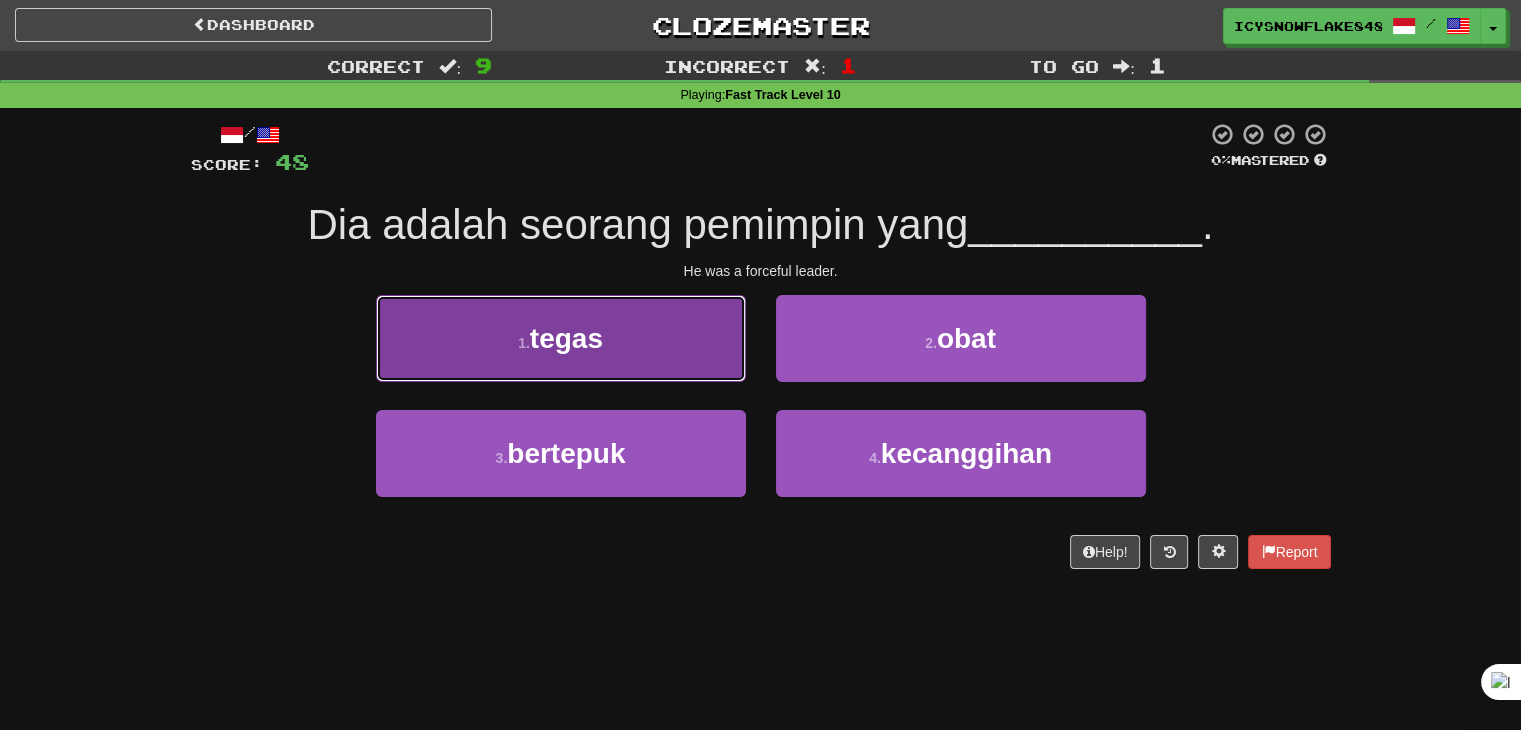 click on "1 .  tegas" at bounding box center (561, 338) 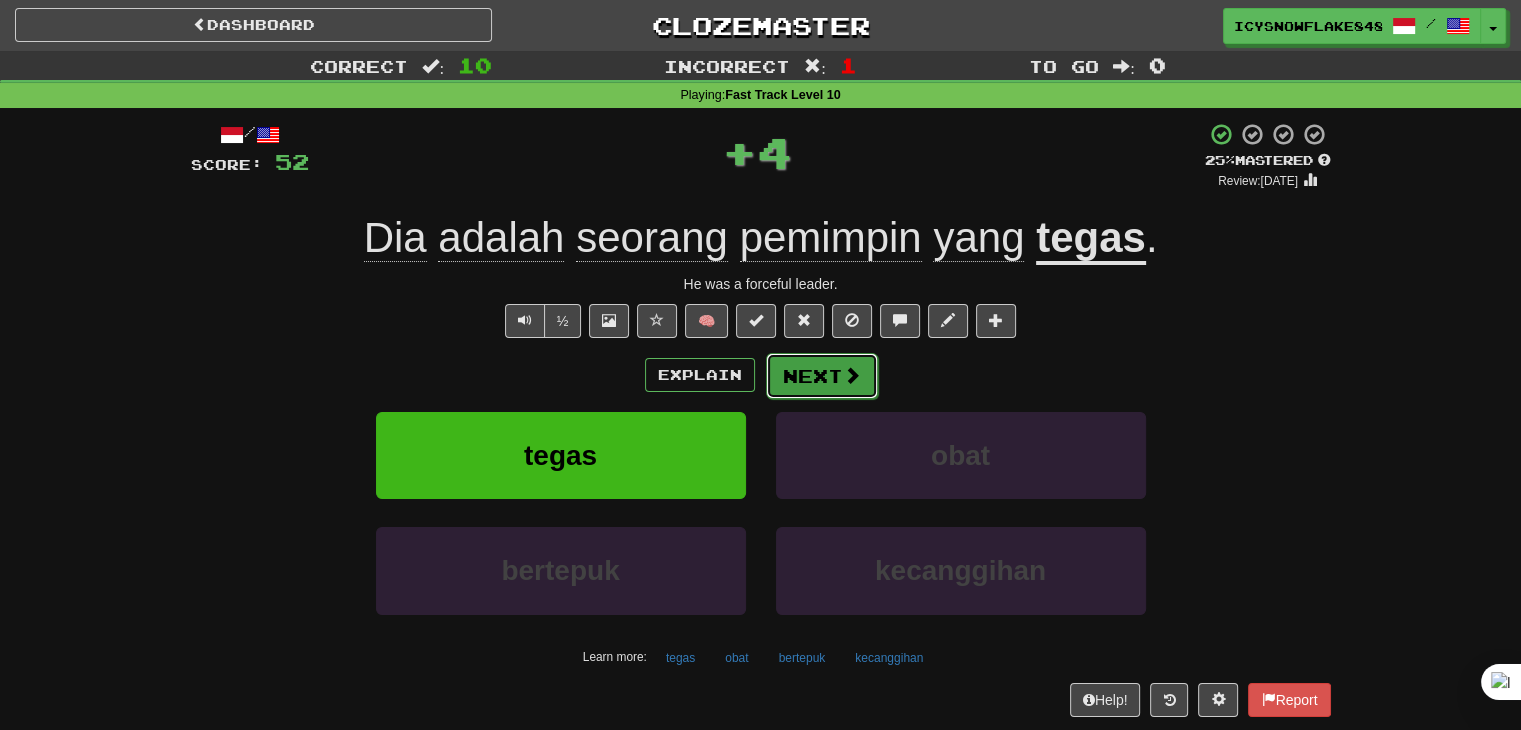 click on "Next" at bounding box center (822, 376) 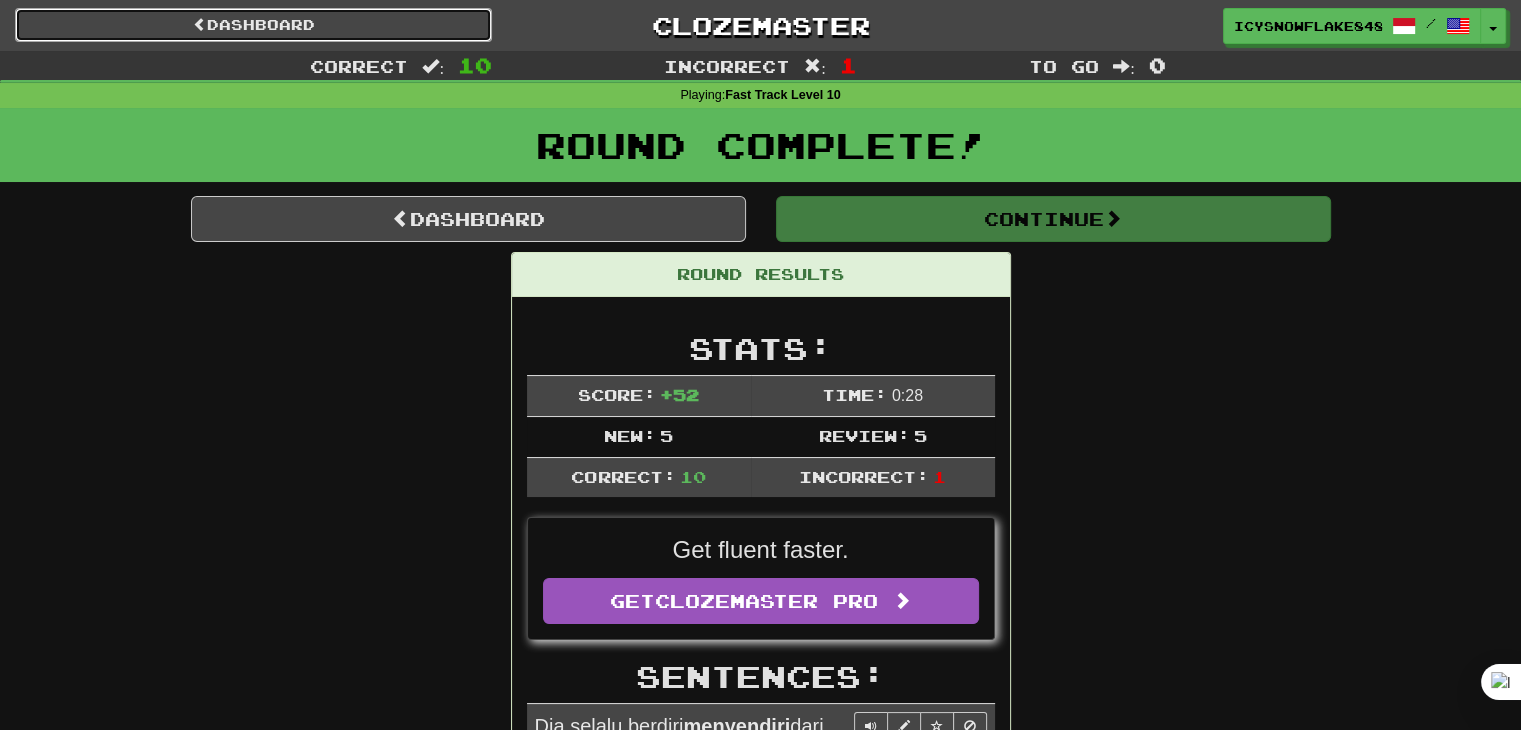 click on "Dashboard" at bounding box center [253, 25] 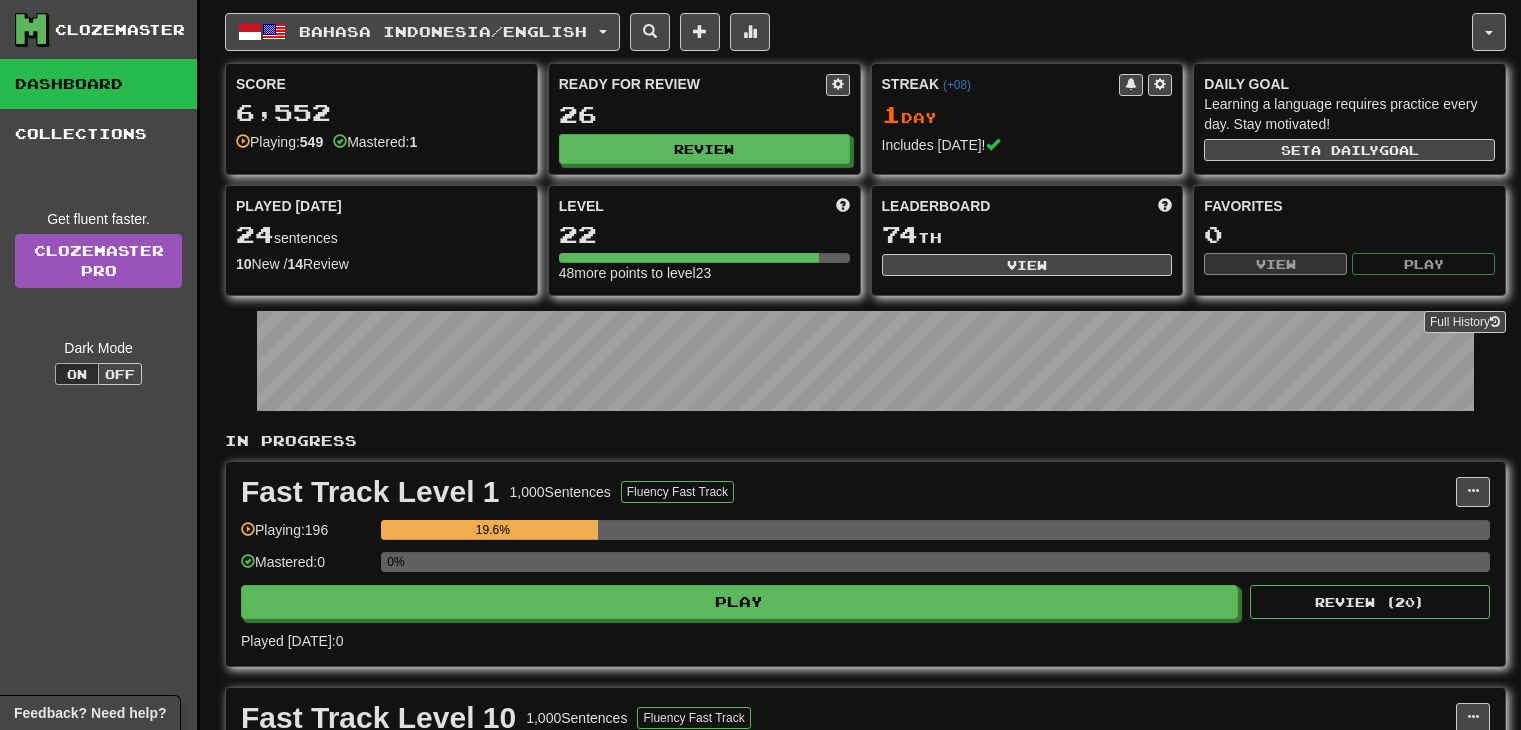 scroll, scrollTop: 0, scrollLeft: 0, axis: both 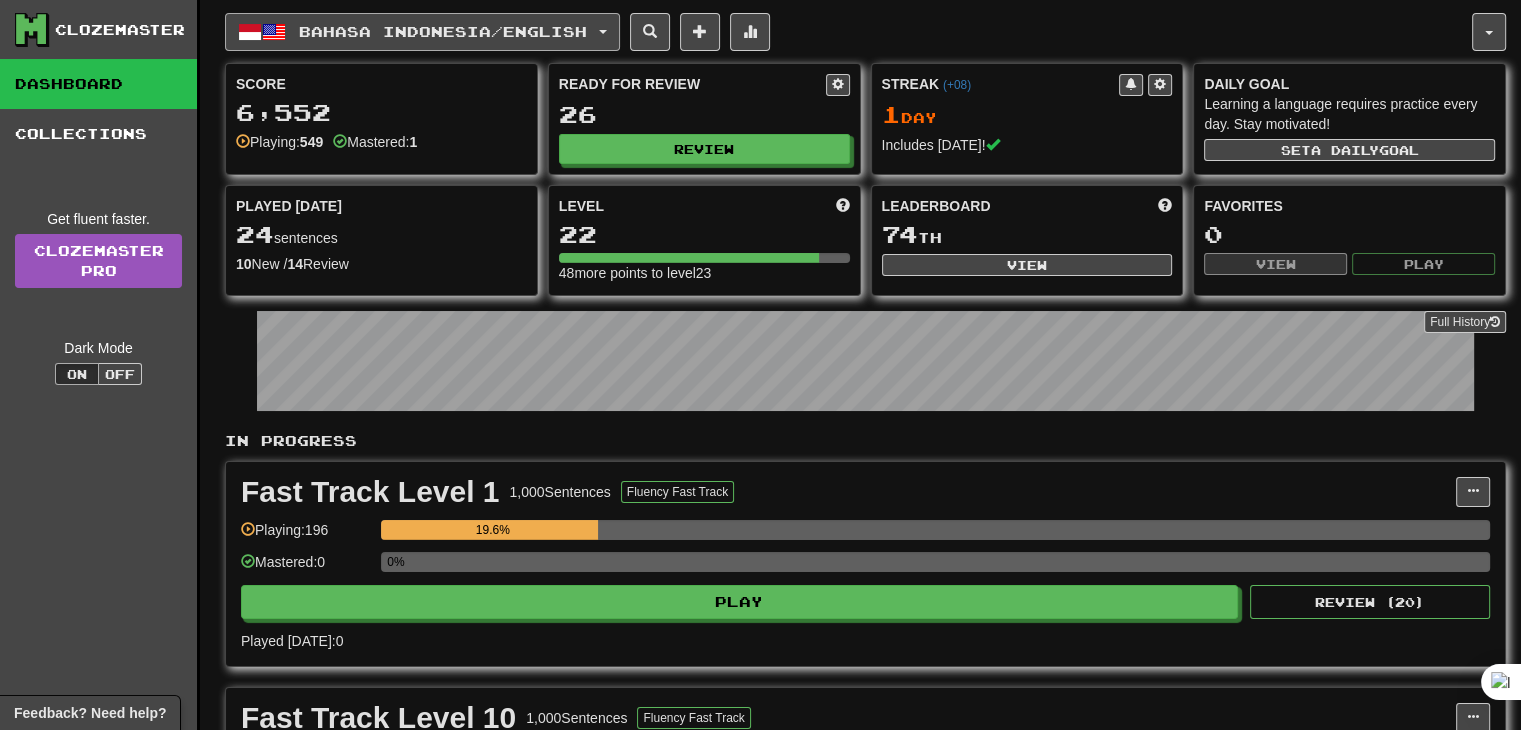 click on "Bahasa Indonesia  /  English" at bounding box center [443, 31] 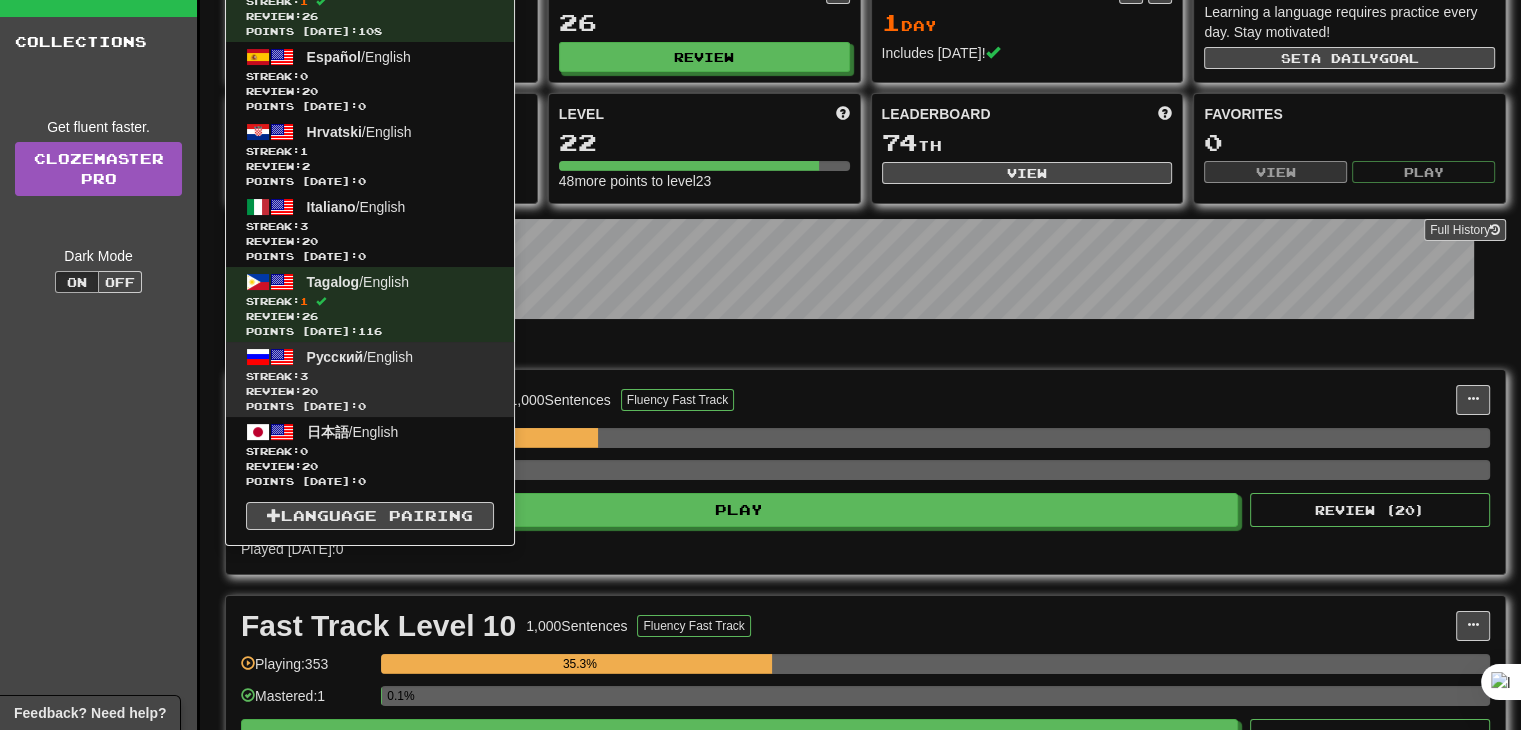 scroll, scrollTop: 100, scrollLeft: 0, axis: vertical 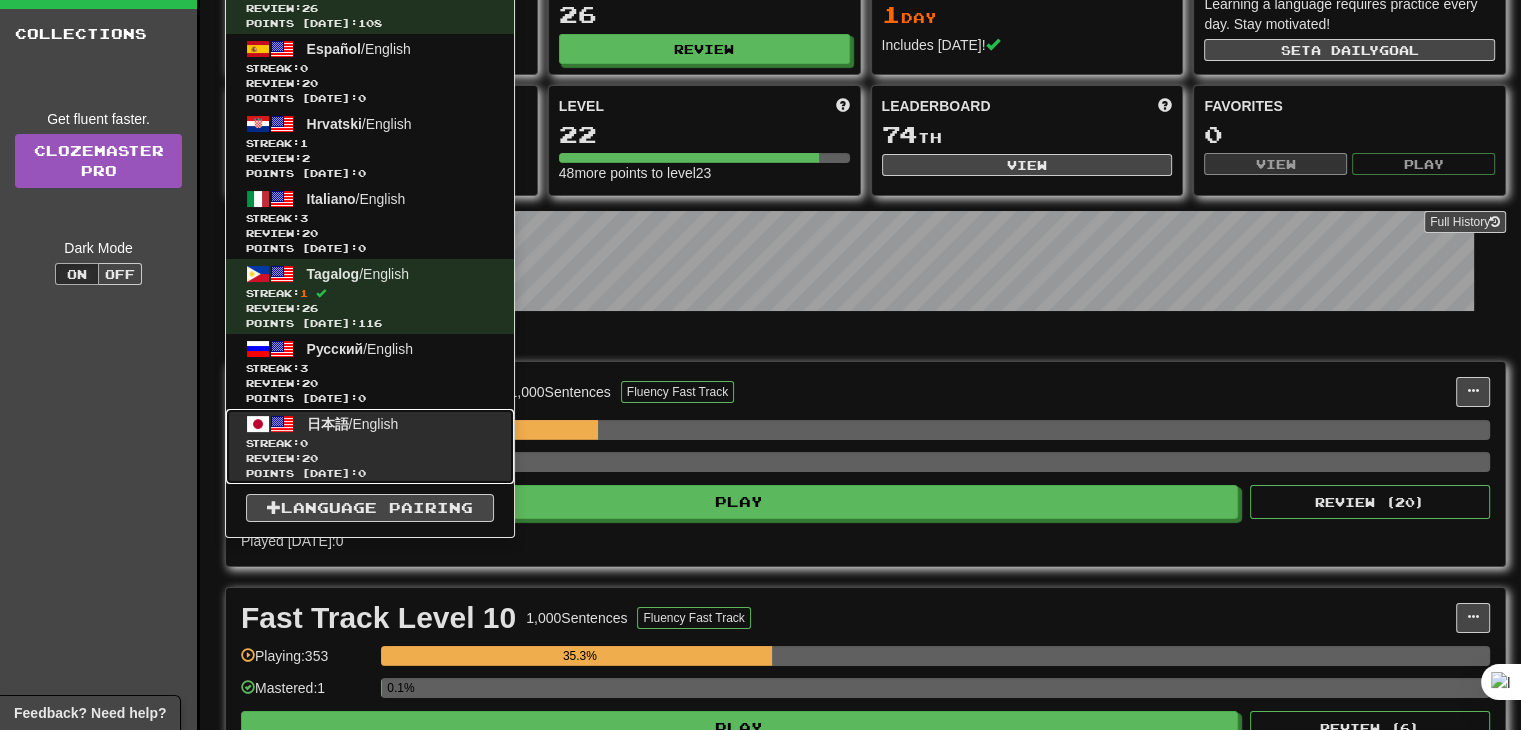 click on "Streak:  0" at bounding box center (370, 443) 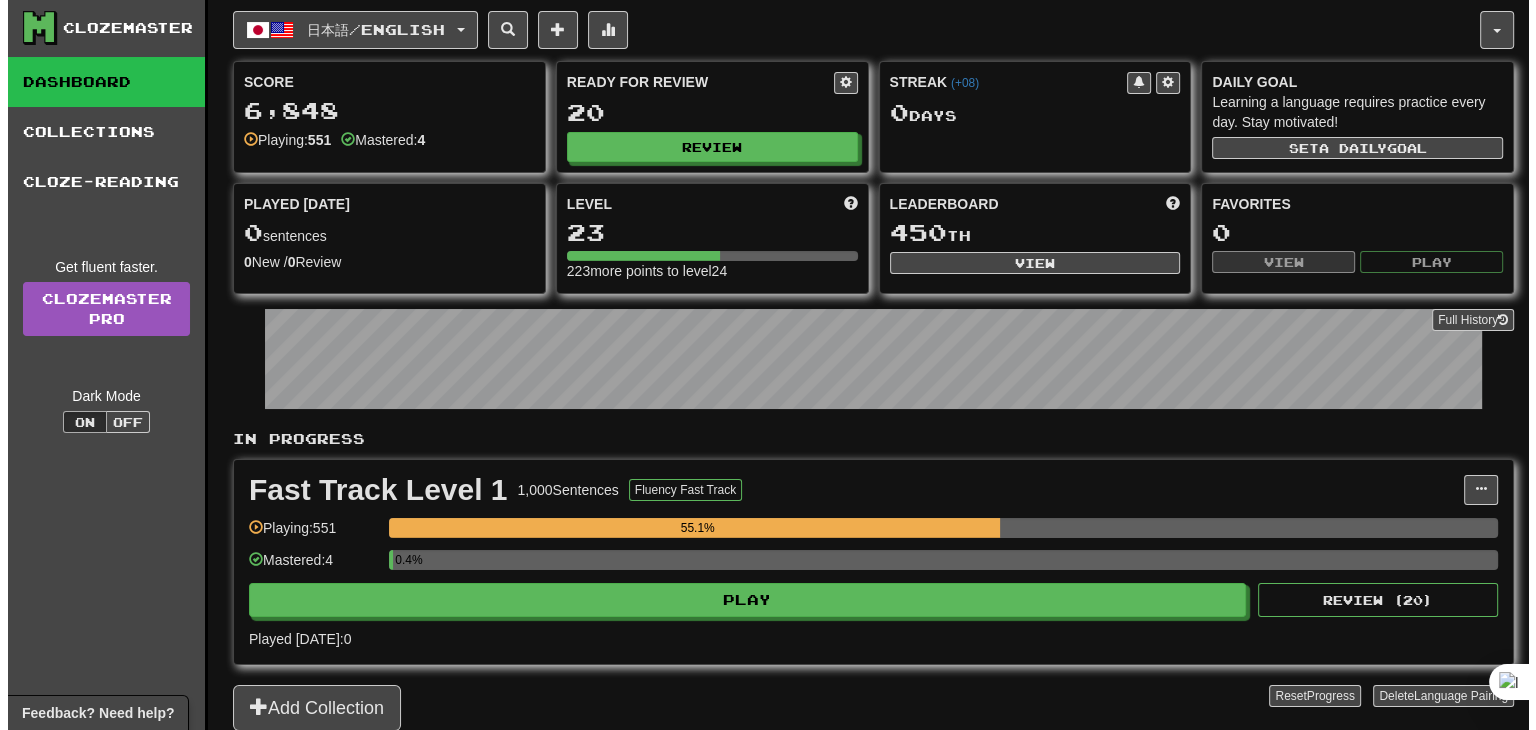 scroll, scrollTop: 0, scrollLeft: 0, axis: both 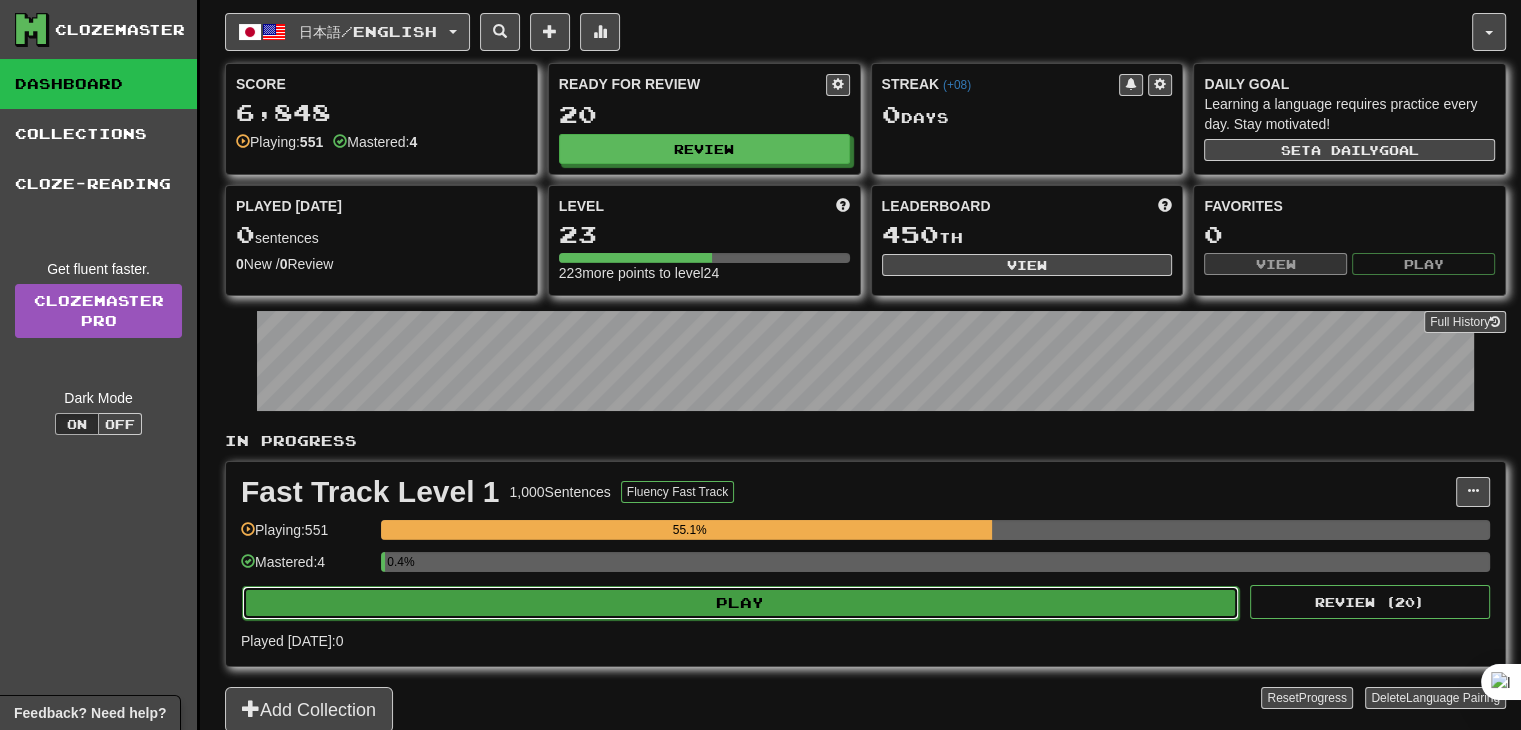 click on "Play" at bounding box center [740, 603] 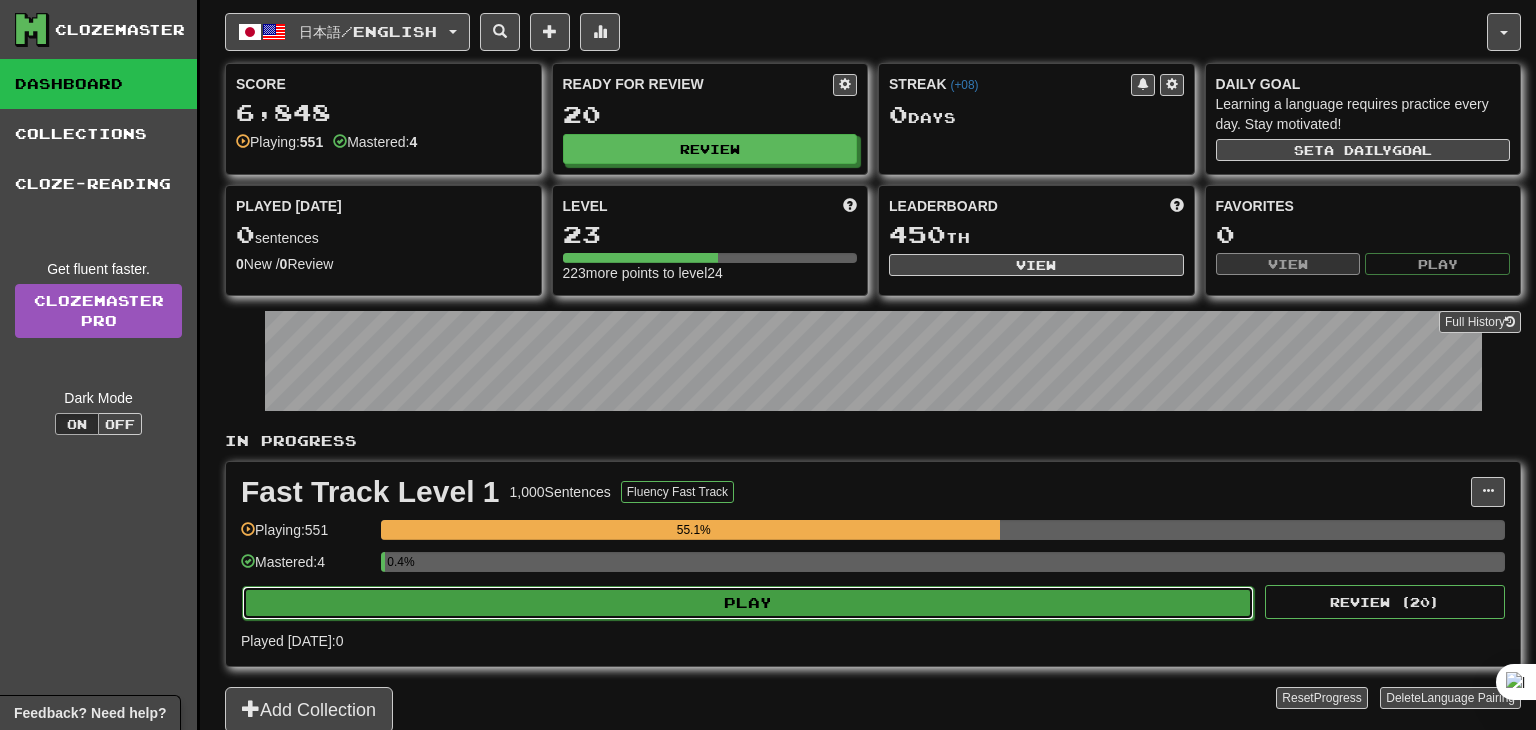 select on "**" 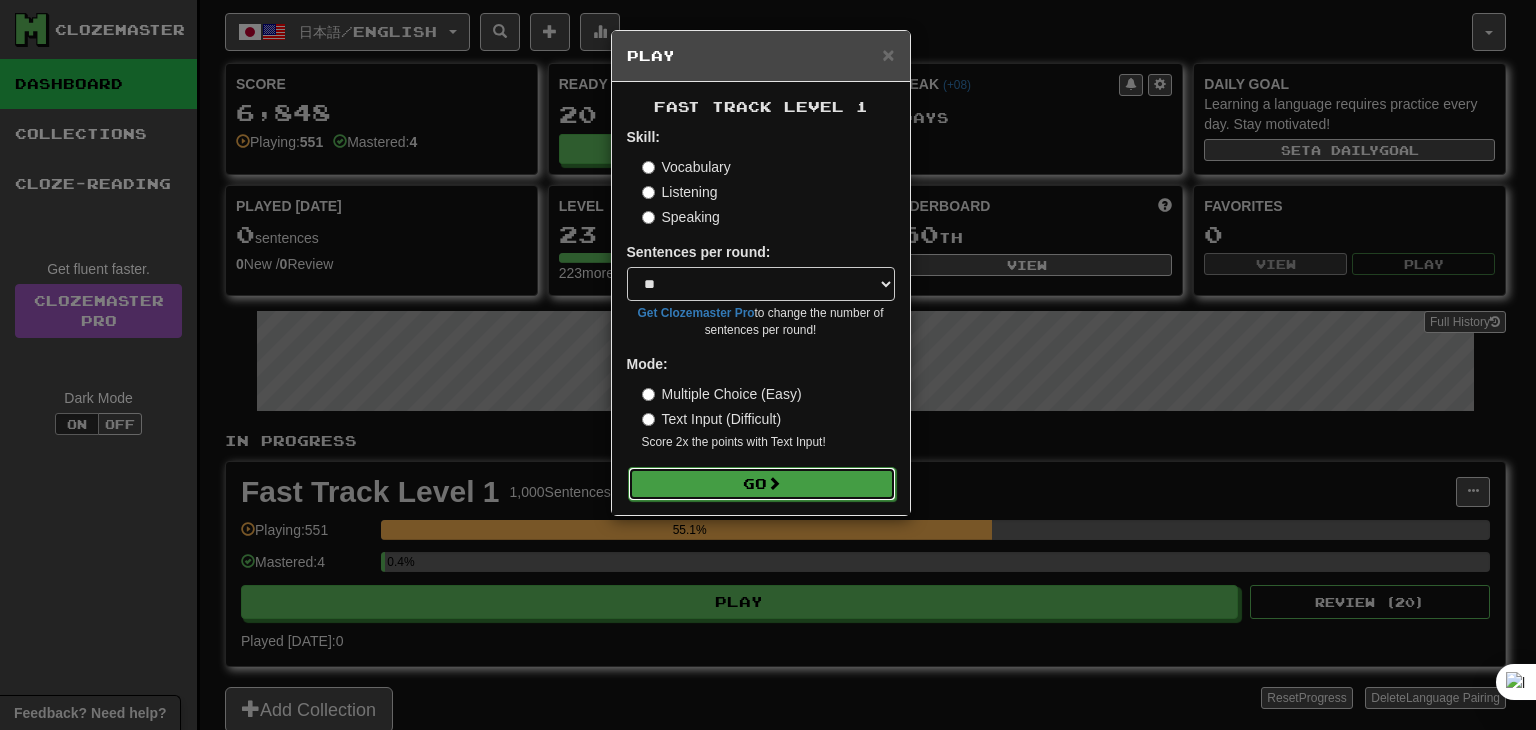 click on "Go" at bounding box center (762, 484) 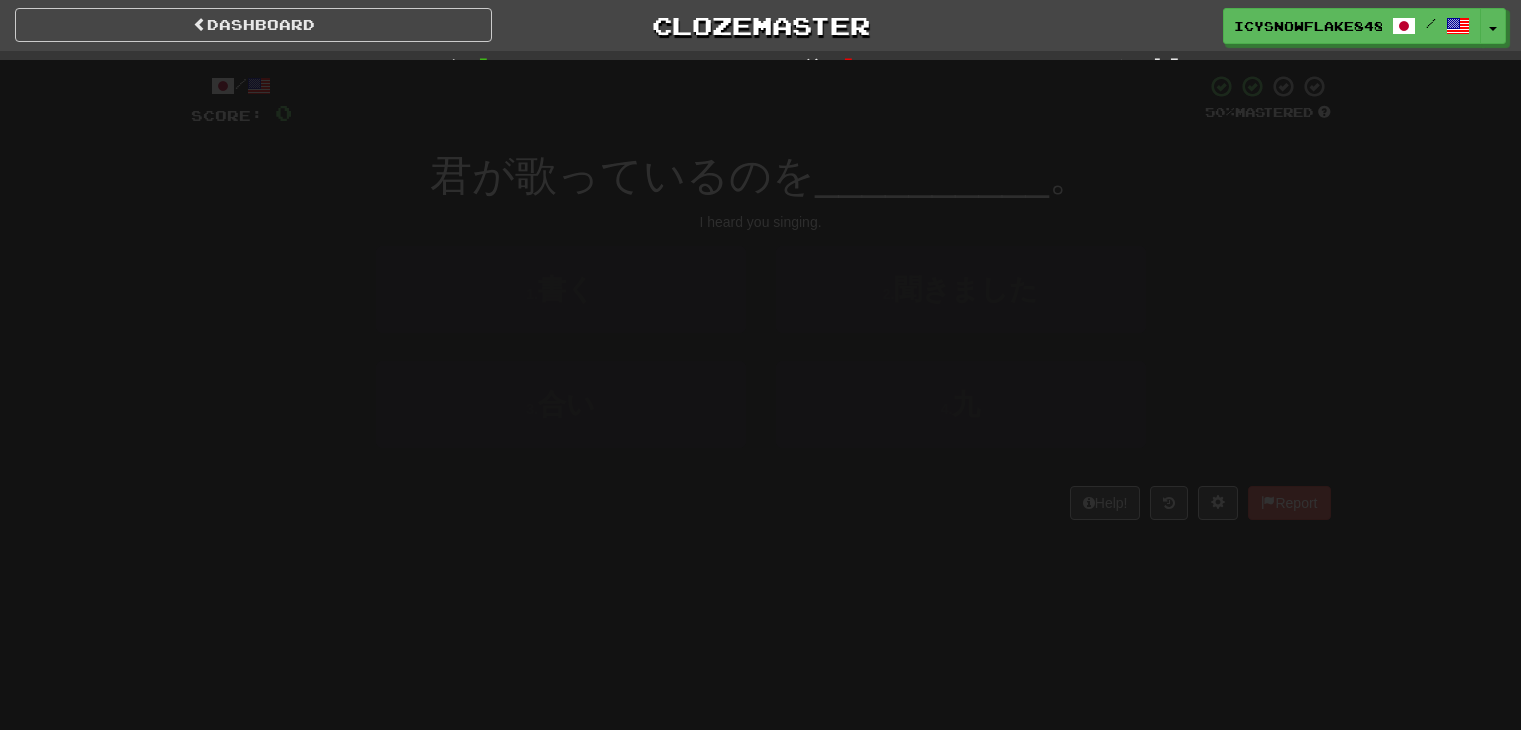 scroll, scrollTop: 0, scrollLeft: 0, axis: both 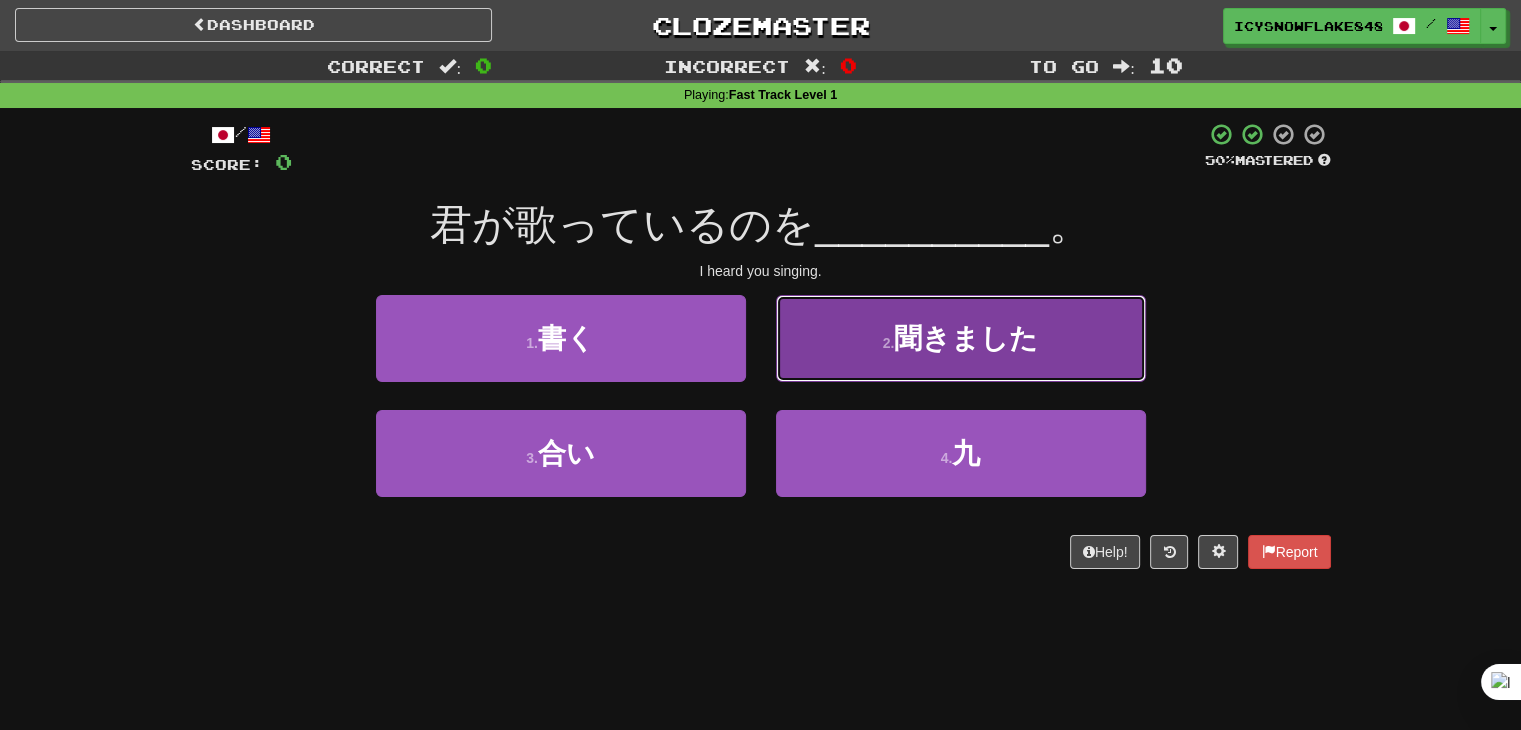 click on "2 .  聞きました" at bounding box center (961, 338) 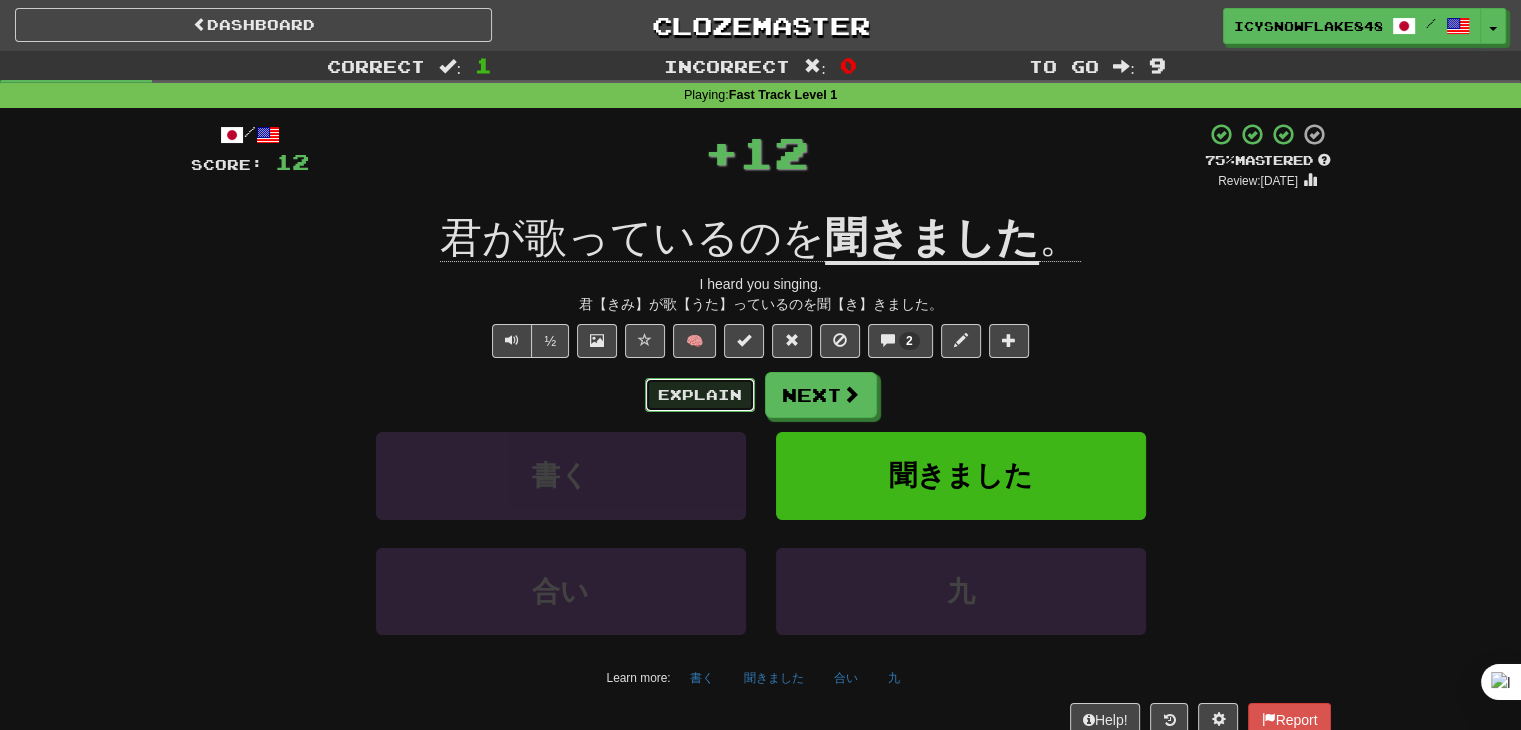click on "Explain" at bounding box center [700, 395] 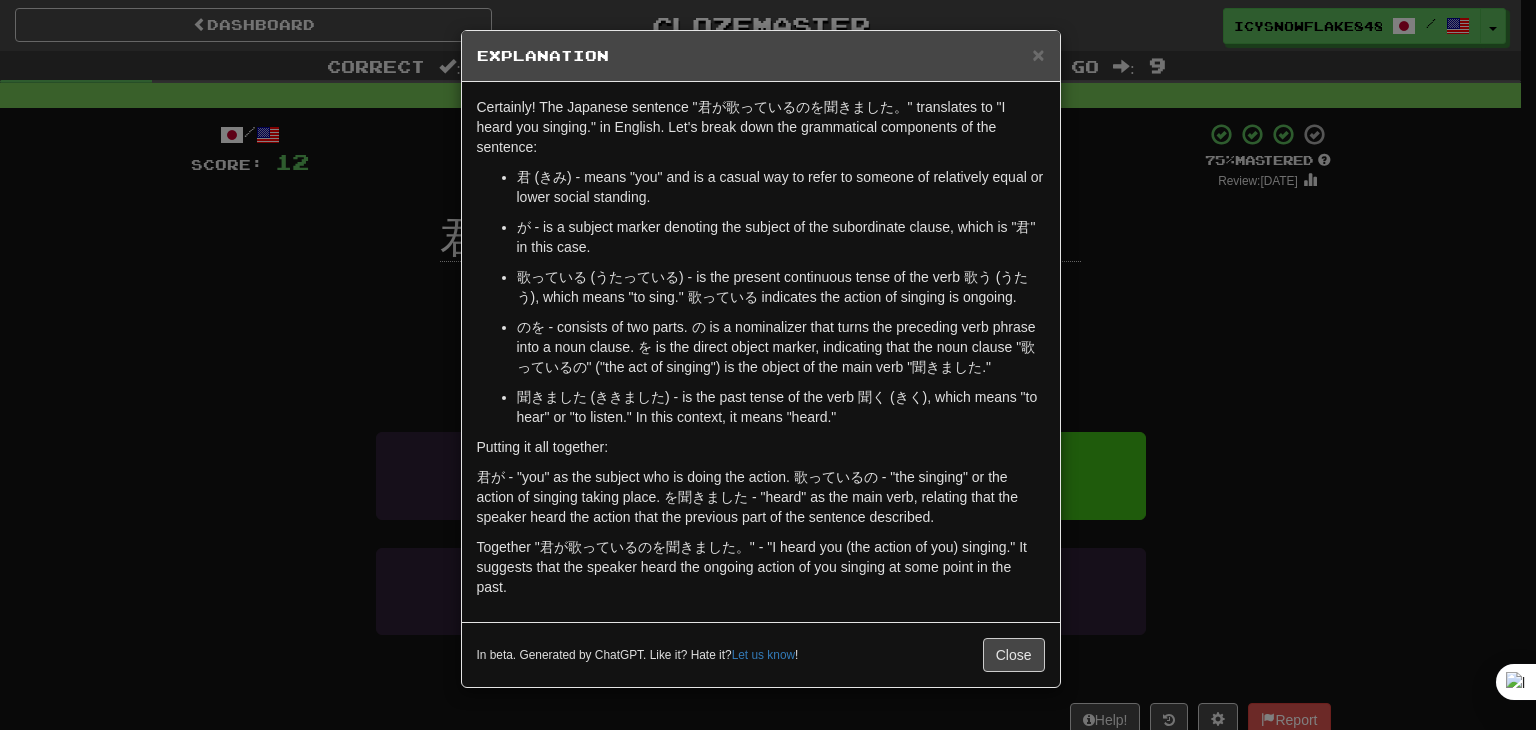 click on "× Explanation Certainly! The Japanese sentence "君が歌っているのを聞きました。" translates to "I heard you singing." in English. Let's break down the grammatical components of the sentence:
君 (きみ) - means "you" and is a casual way to refer to someone of relatively equal or lower social standing.
が - is a subject marker denoting the subject of the subordinate clause, which is "君" in this case.
歌っている (うたっている) - is the present continuous tense of the verb 歌う (うたう), which means "to sing." 歌っている indicates the action of singing is ongoing.
のを - consists of two parts. の is a nominalizer that turns the preceding verb phrase into a noun clause. を is the direct object marker, indicating that the noun clause "歌っているの" ("the act of singing") is the object of the main verb "聞きました."
Putting it all together:
In beta. Generated by ChatGPT. Like it? Hate it?  Let us know ! Close" at bounding box center [768, 365] 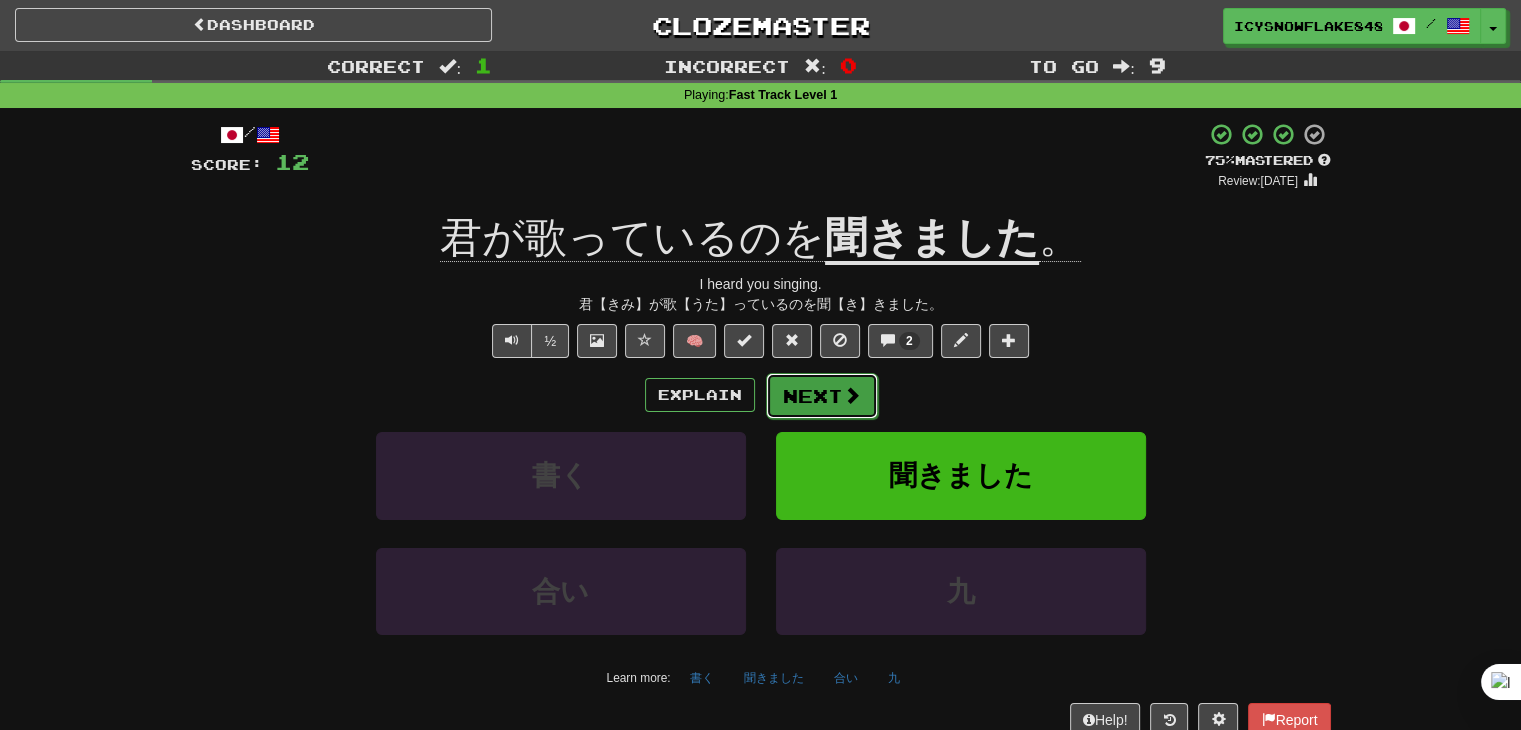 click at bounding box center (852, 395) 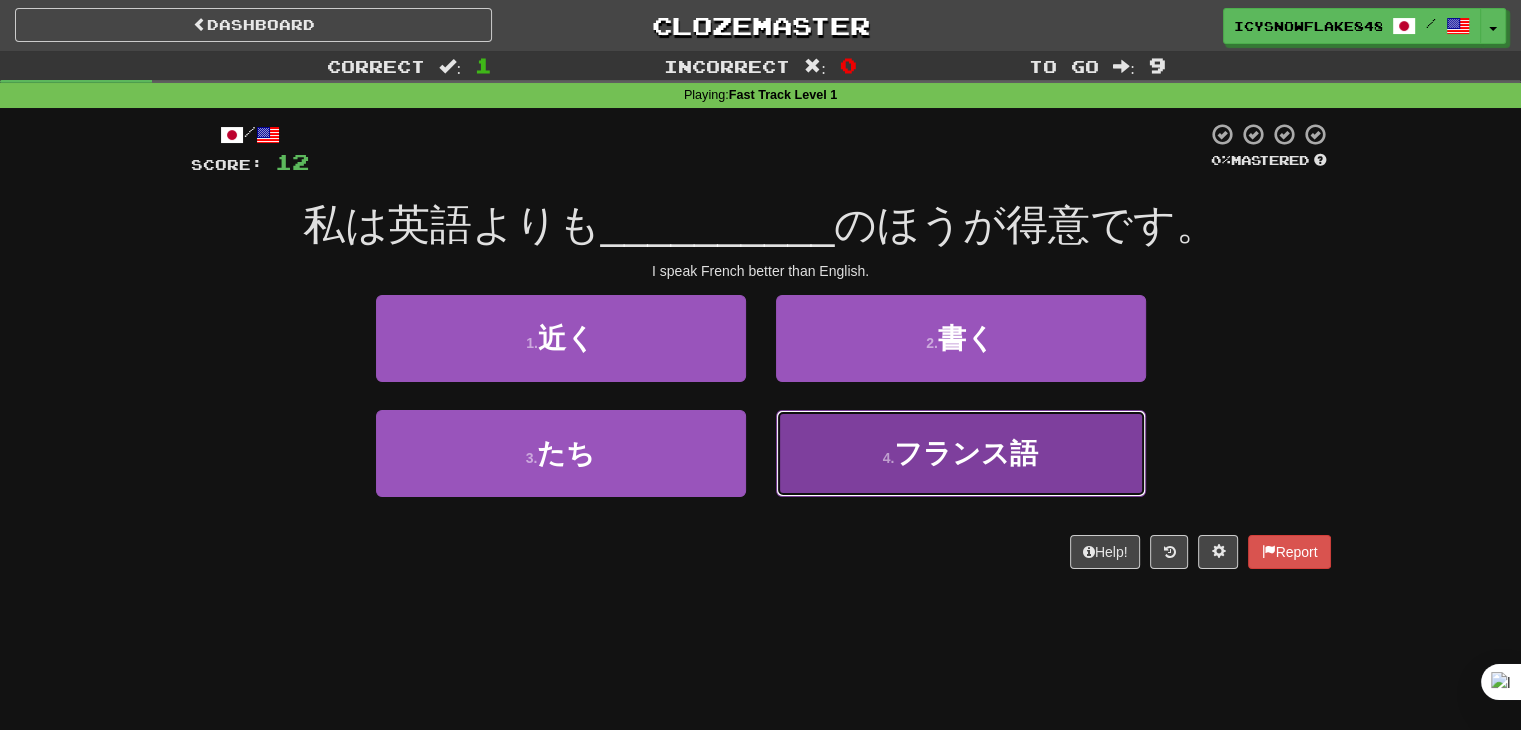 click on "4 .  フランス語" at bounding box center (961, 453) 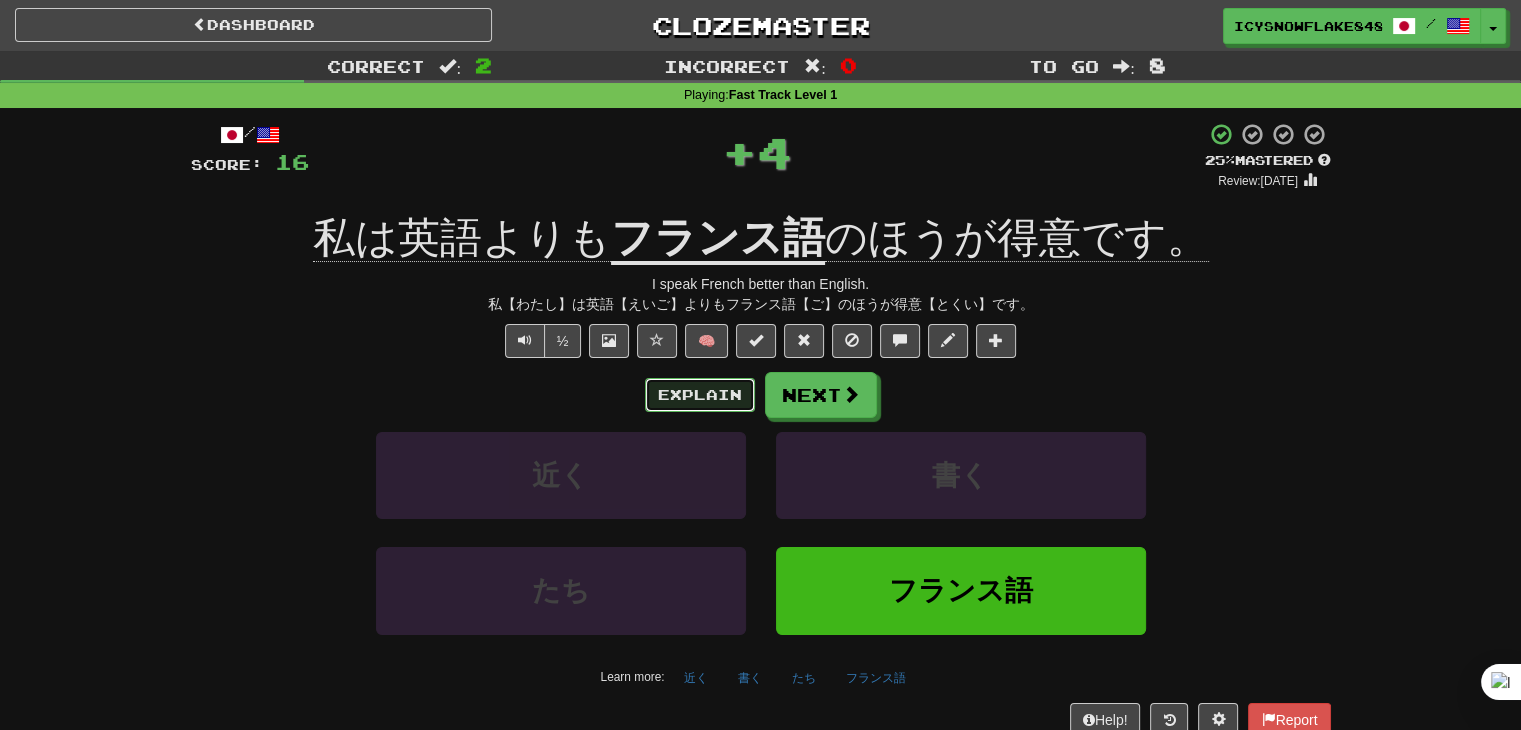 click on "Explain" at bounding box center [700, 395] 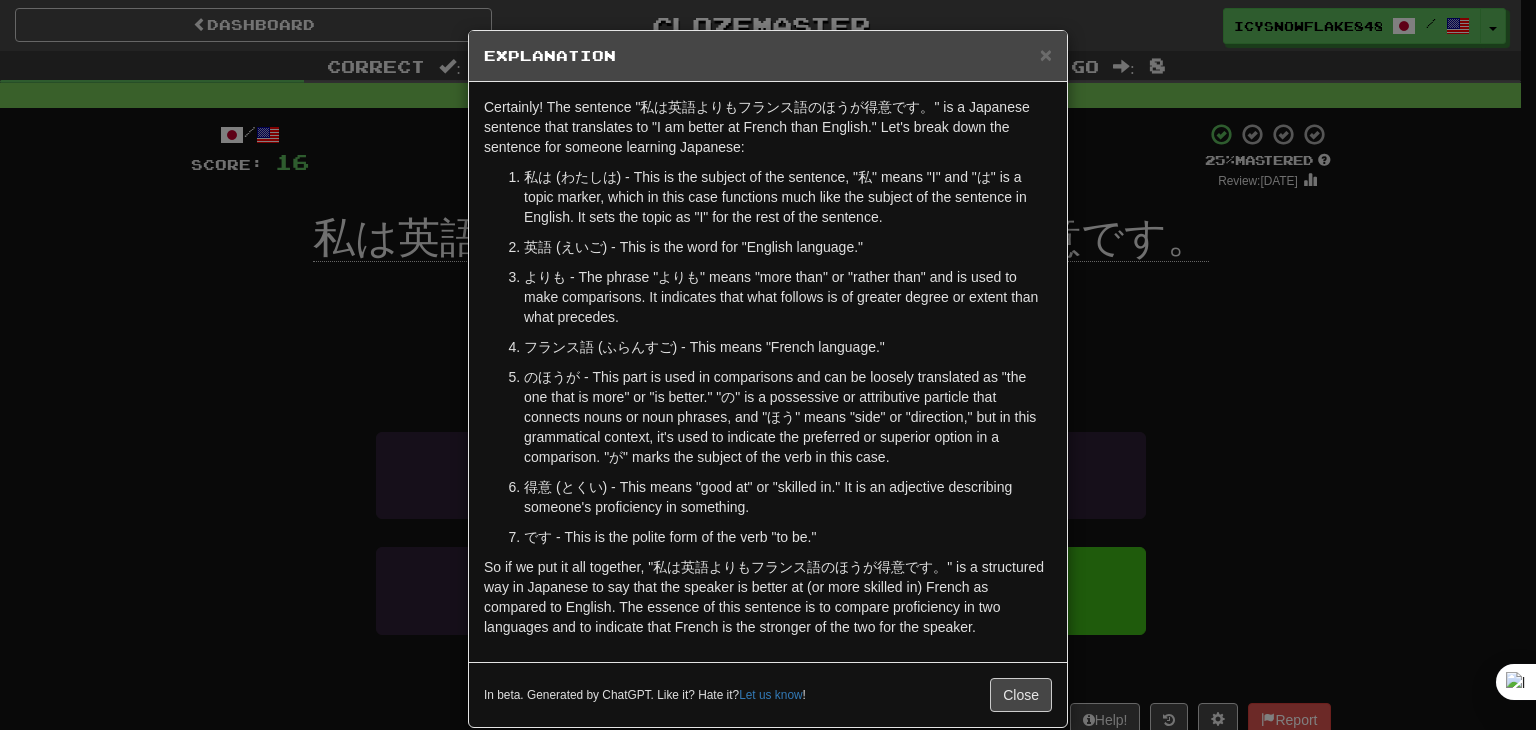 click on "× Explanation Certainly! The sentence "私は英語よりもフランス語のほうが得意です。" is a Japanese sentence that translates to "I am better at French than English." Let's break down the sentence for someone learning Japanese:
私は (わたしは) - This is the subject of the sentence, "私" means "I" and "は" is a topic marker, which in this case functions much like the subject of the sentence in English. It sets the topic as "I" for the rest of the sentence.
英語 (えいご) - This is the word for "English language."
よりも - The phrase "よりも" means "more than" or "rather than" and is used to make comparisons. It indicates that what follows is of greater degree or extent than what precedes.
フランス語 (ふらんすご) - This means "French language."
得意 (とくい) - This means "good at" or "skilled in." It is an adjective describing someone's proficiency in something.
です - This is the polite form of the verb "to be."" at bounding box center [768, 365] 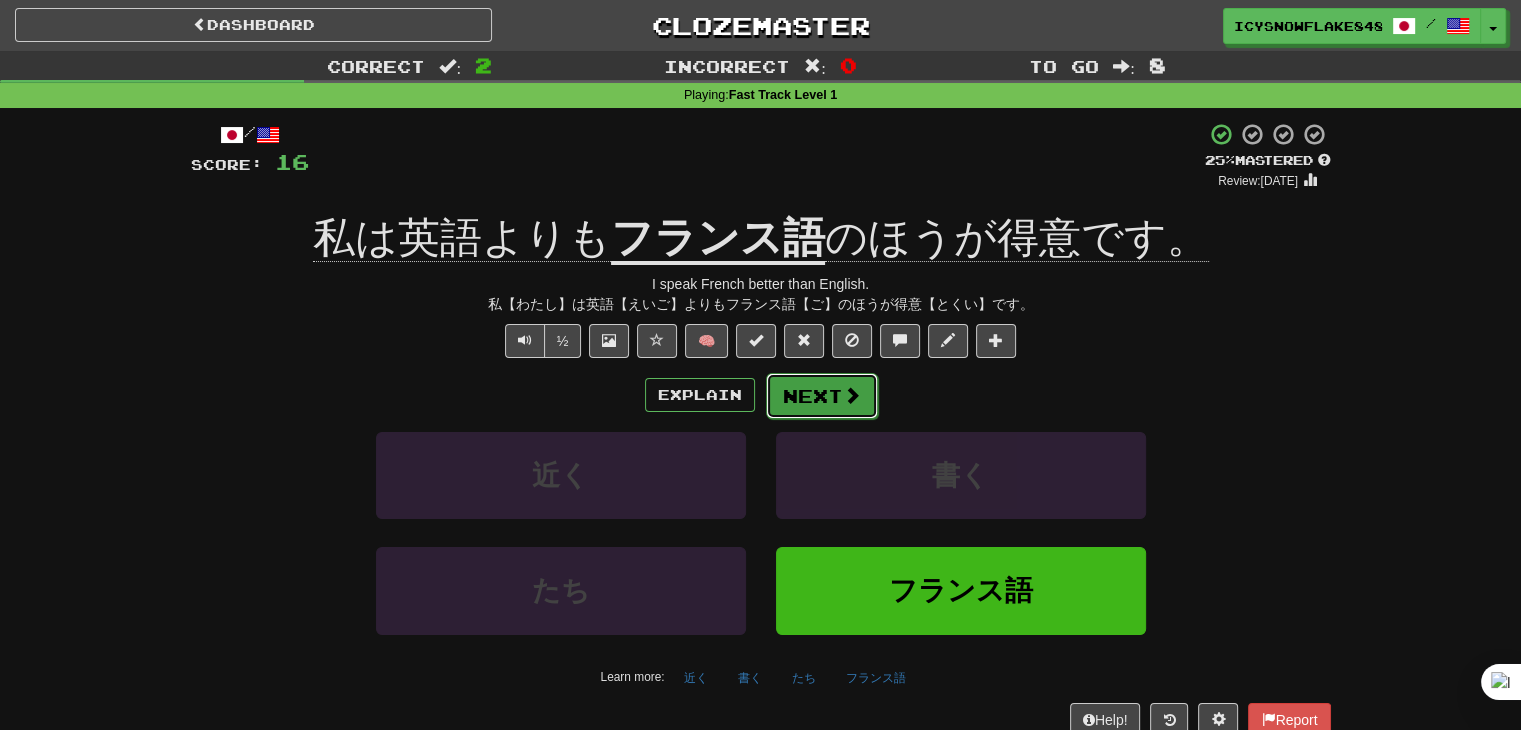 click on "Next" at bounding box center [822, 396] 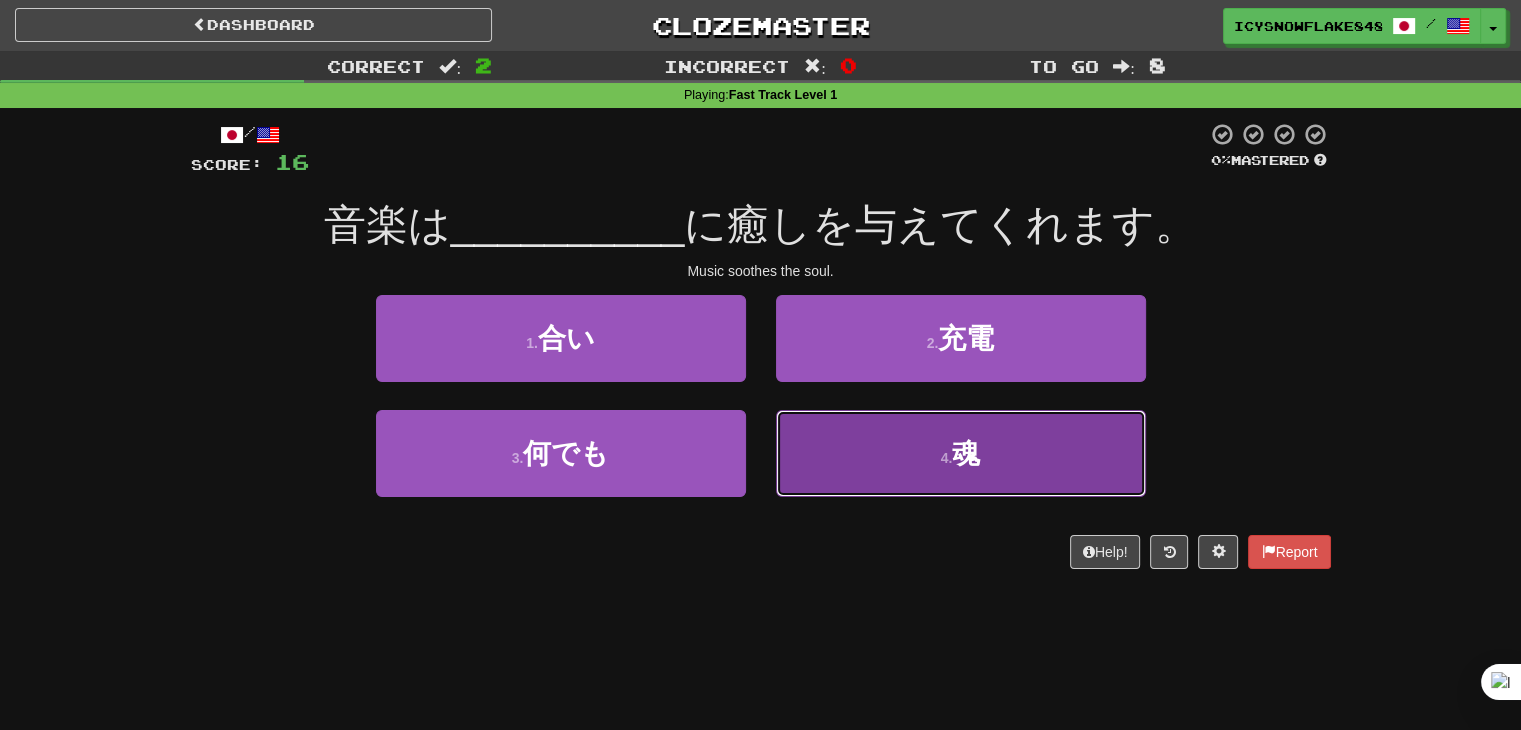 click on "4 .  魂" at bounding box center (961, 453) 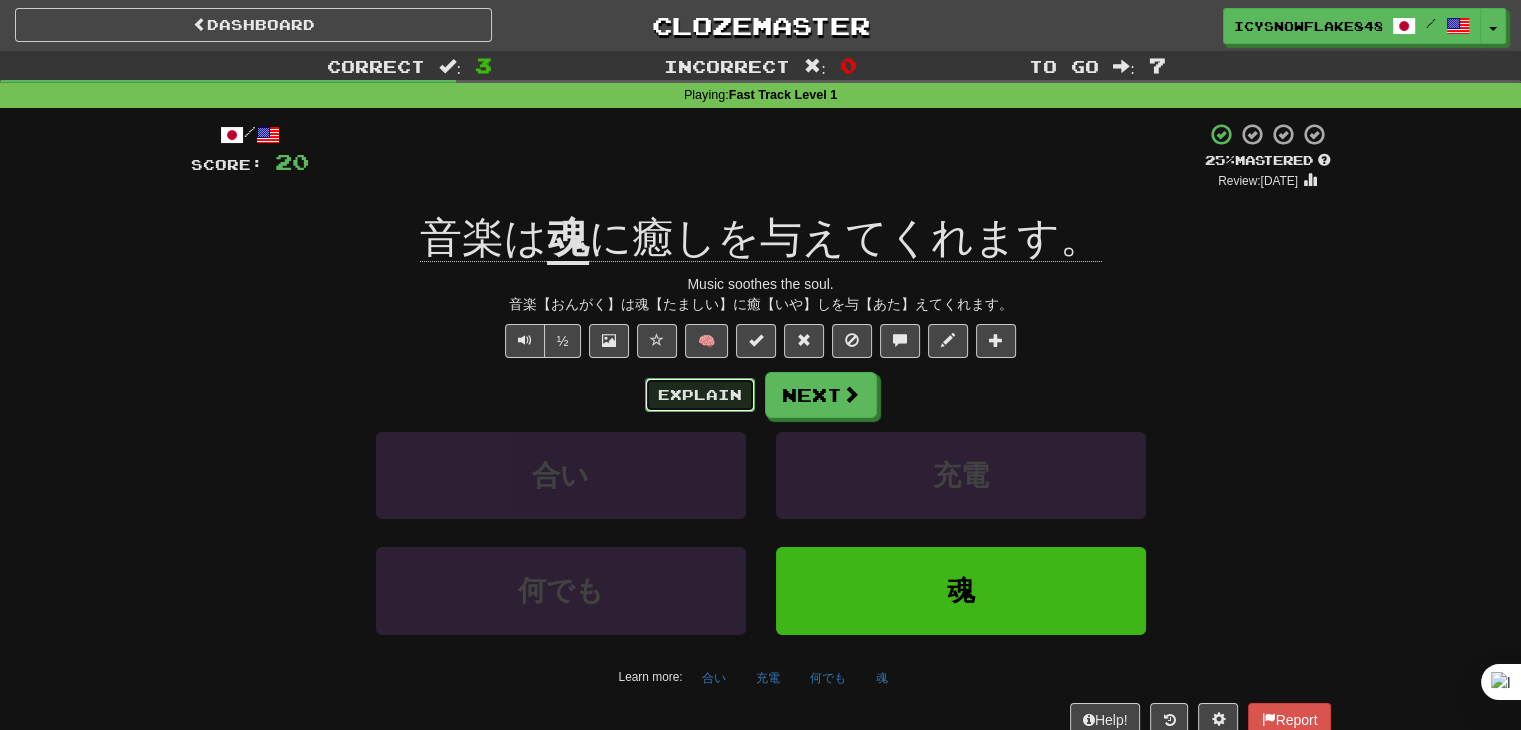 click on "Explain" at bounding box center (700, 395) 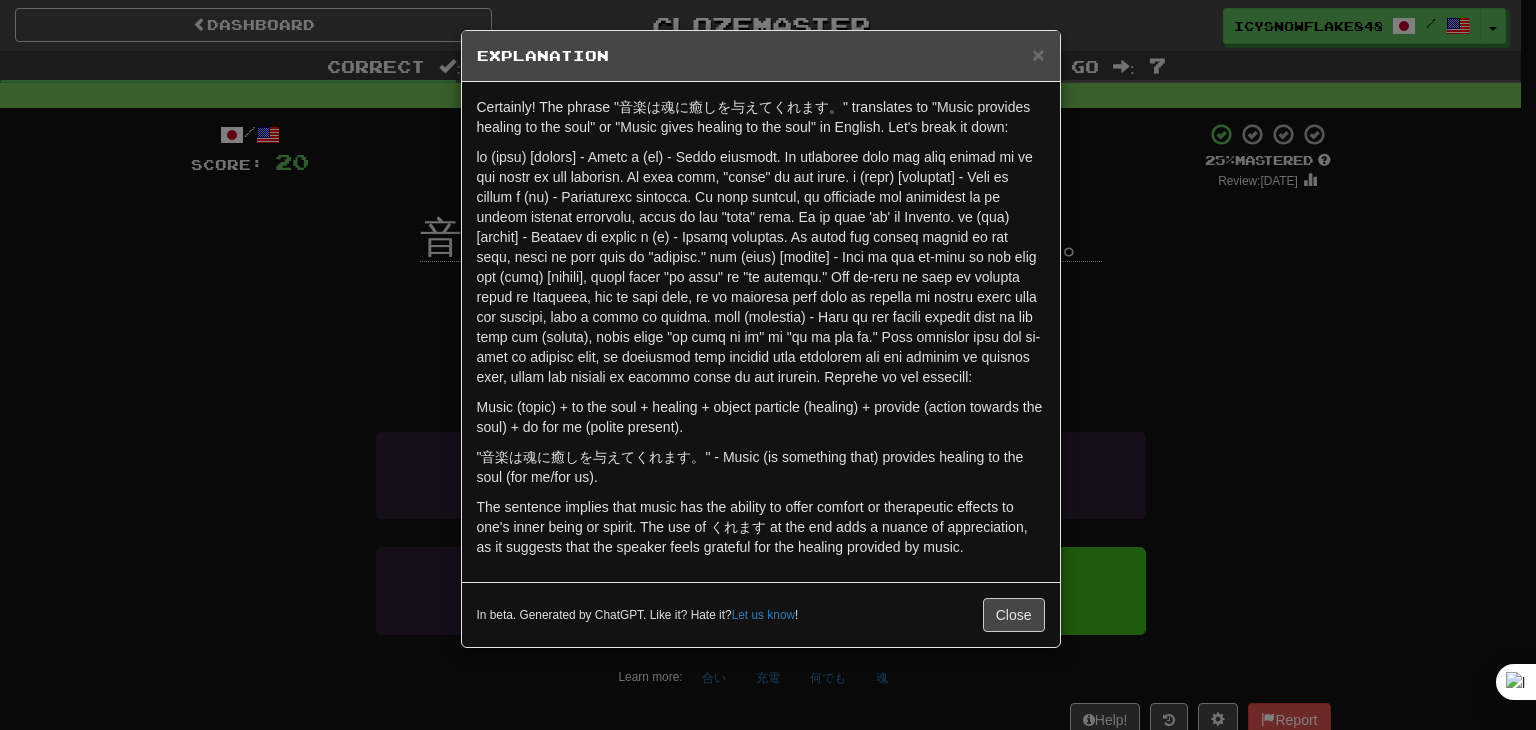click on "× Explanation Certainly! The phrase "音楽は魂に癒しを与えてくれます。" translates to "Music provides healing to the soul" or "Music gives healing to the soul" in English. Let's break it down:
Music (topic) + to the soul + healing + object particle (healing) + provide (action towards the soul) + do for me (polite present).
"音楽は魂に癒しを与えてくれます。" - Music (is something that) provides healing to the soul (for me/for us).
The sentence implies that music has the ability to offer comfort or therapeutic effects to one's inner being or spirit. The use of くれます at the end adds a nuance of appreciation, as it suggests that the speaker feels grateful for the healing provided by music. In beta. Generated by ChatGPT. Like it? Hate it?  Let us know ! Close" at bounding box center (768, 365) 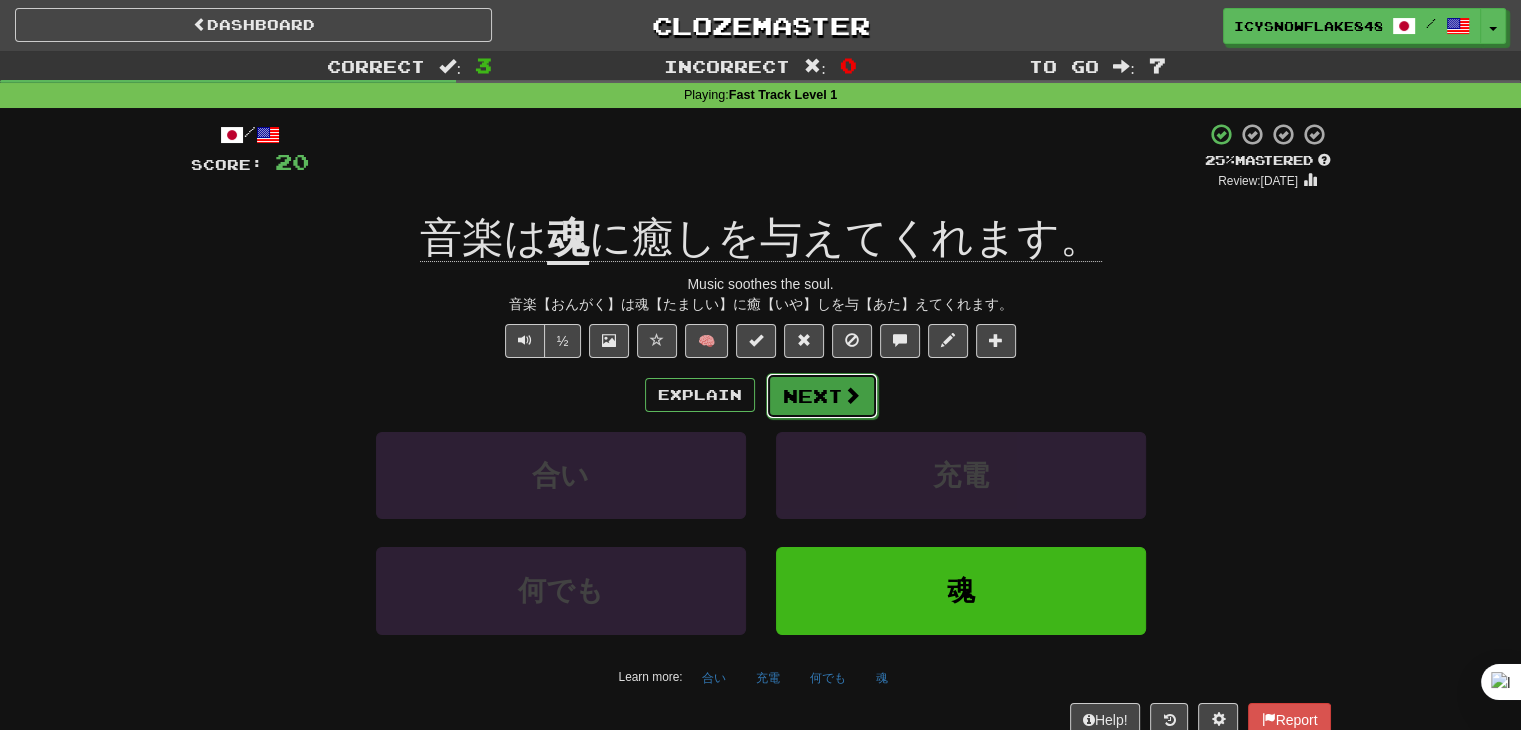 click on "Next" at bounding box center [822, 396] 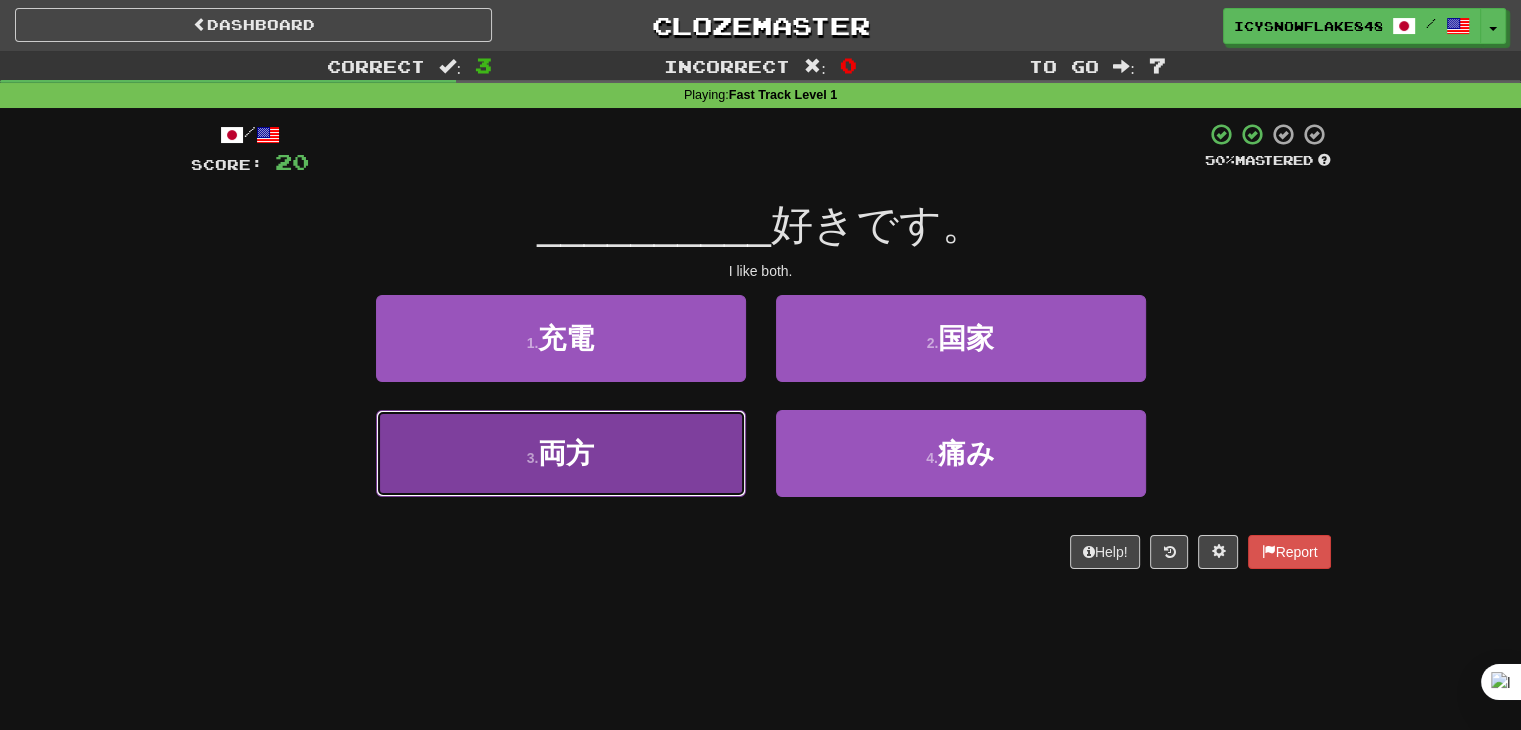 click on "3 .  両方" at bounding box center [561, 453] 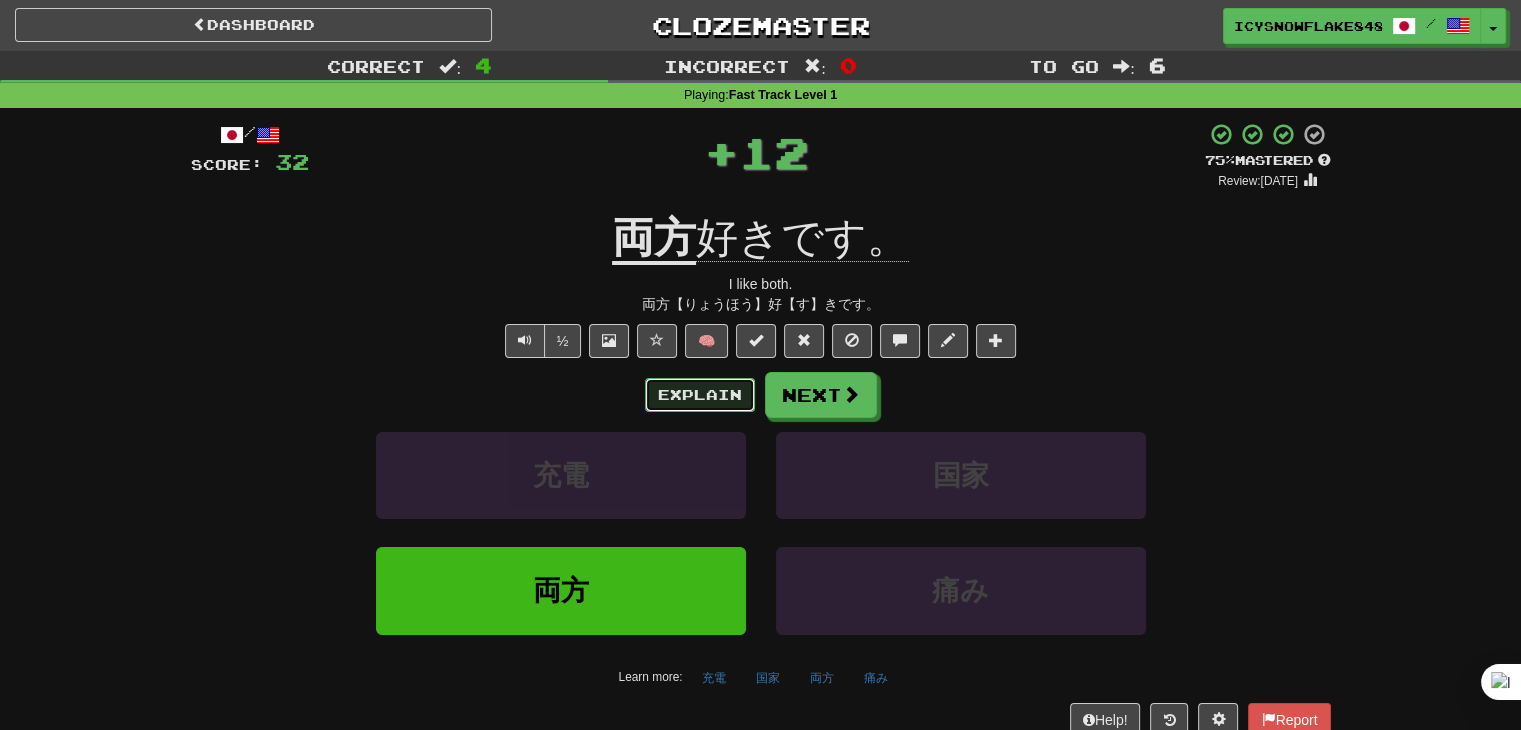 click on "Explain" at bounding box center (700, 395) 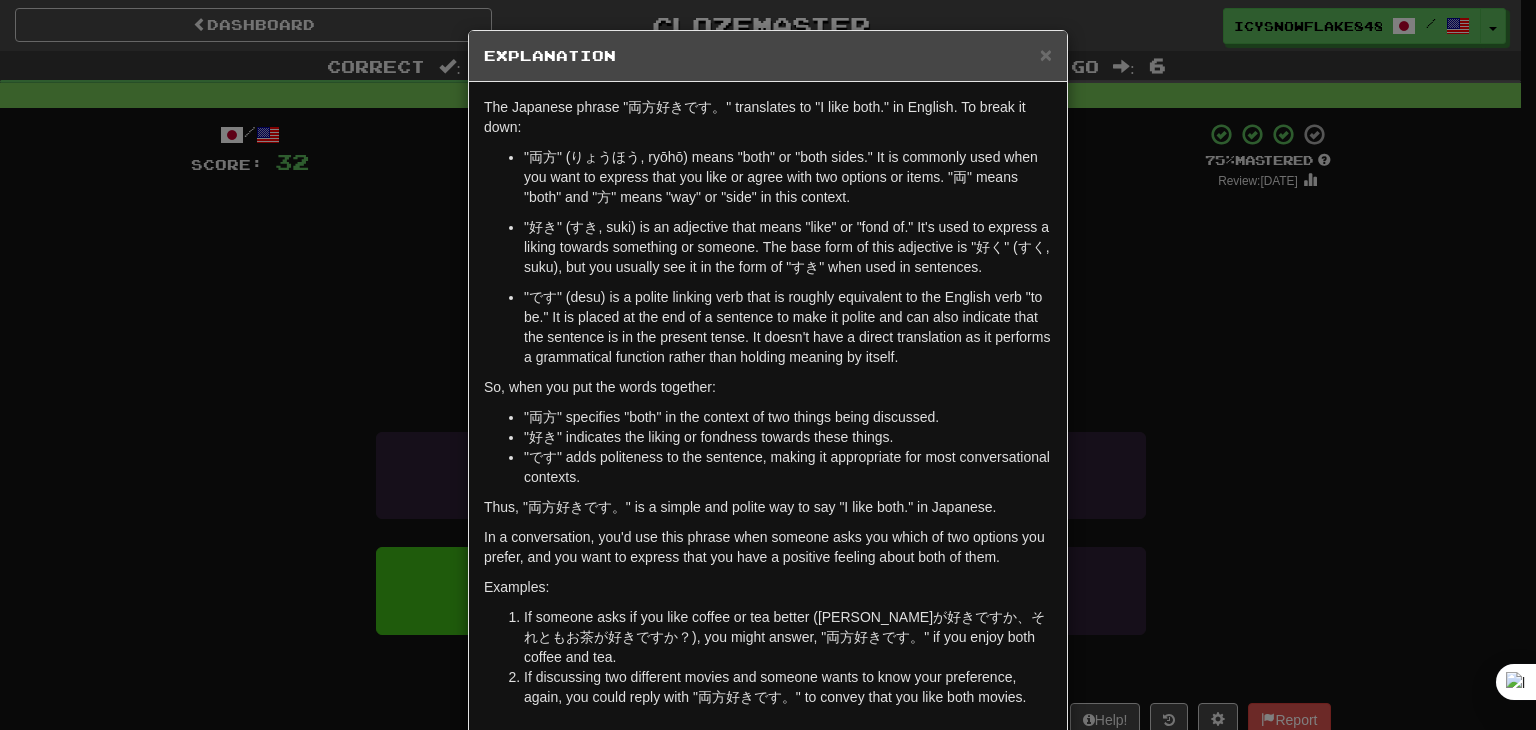 click on "× Explanation The Japanese phrase "両方好きです。" translates to "I like both." in English. To break it down:
"両方" (りょうほう, ryōhō) means "both" or "both sides." It is commonly used when you want to express that you like or agree with two options or items. "両" means "both" and "方" means "way" or "side" in this context.
"好き" (すき, suki) is an adjective that means "like" or "fond of." It's used to express a liking towards something or someone. The base form of this adjective is "好く" (すく, suku), but you usually see it in the form of "すき" when used in sentences.
"です" (desu) is a polite linking verb that is roughly equivalent to the English verb "to be." It is placed at the end of a sentence to make it polite and can also indicate that the sentence is in the present tense. It doesn't have a direct translation as it performs a grammatical function rather than holding meaning by itself.
So, when you put the words together:" at bounding box center (768, 365) 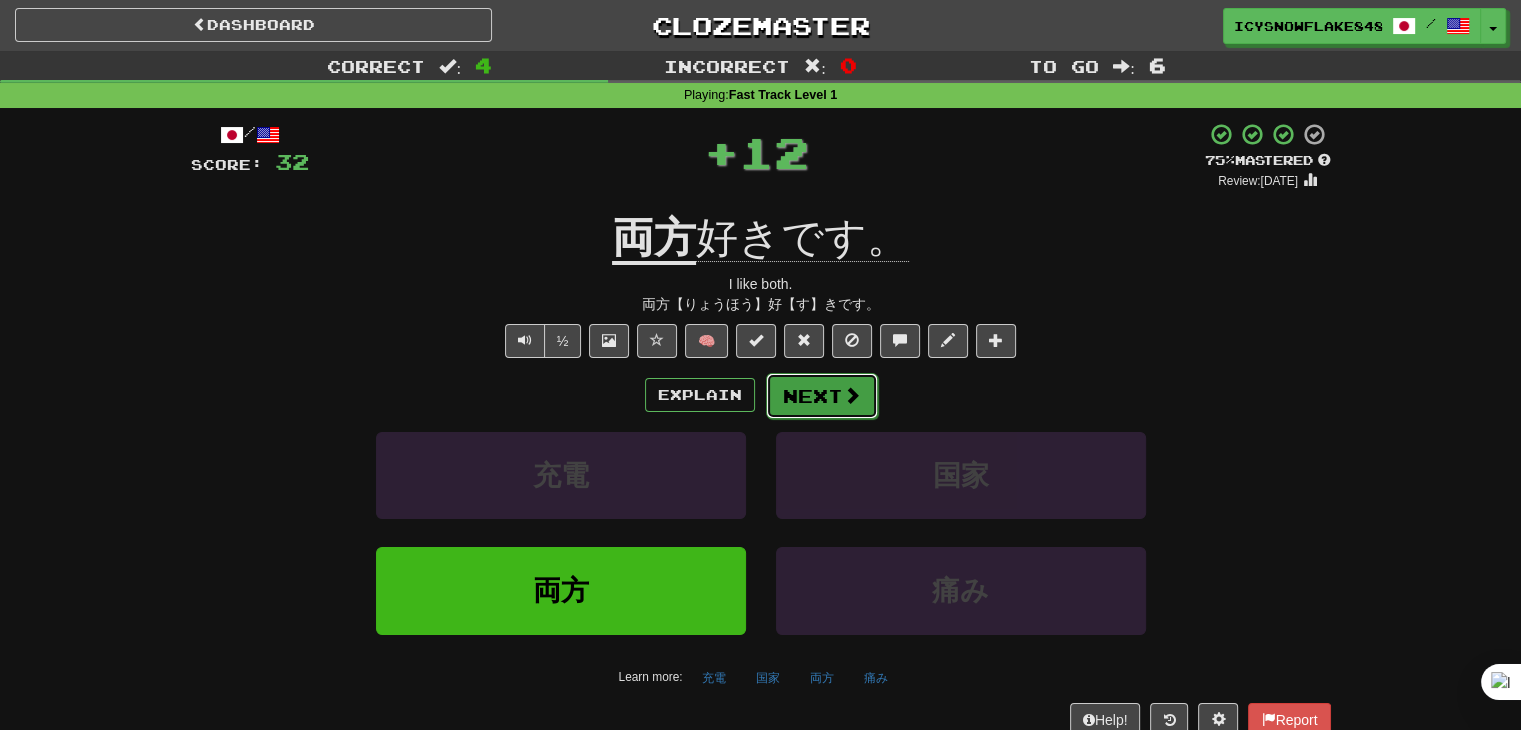 click on "Next" at bounding box center (822, 396) 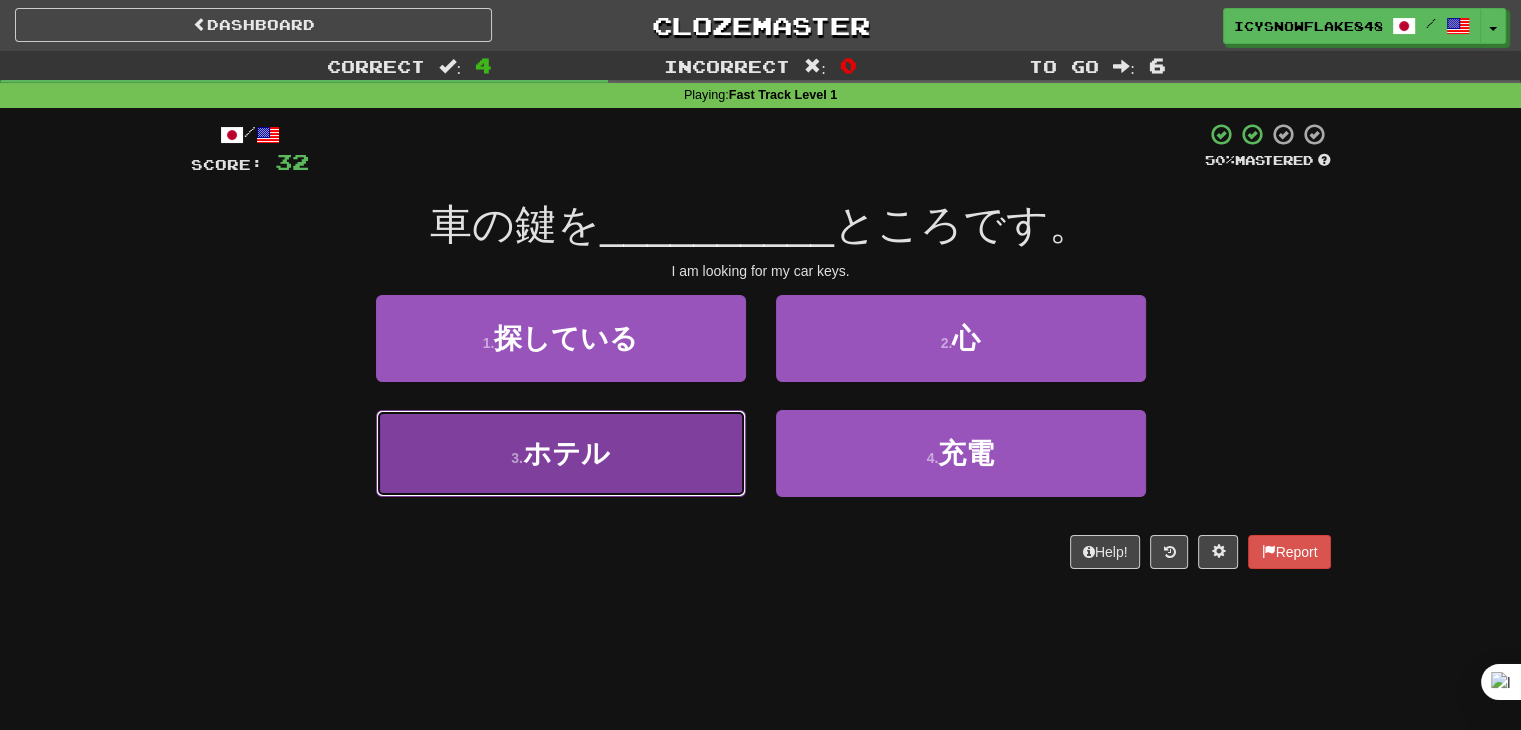 click on "3 .  ホテル" at bounding box center (561, 453) 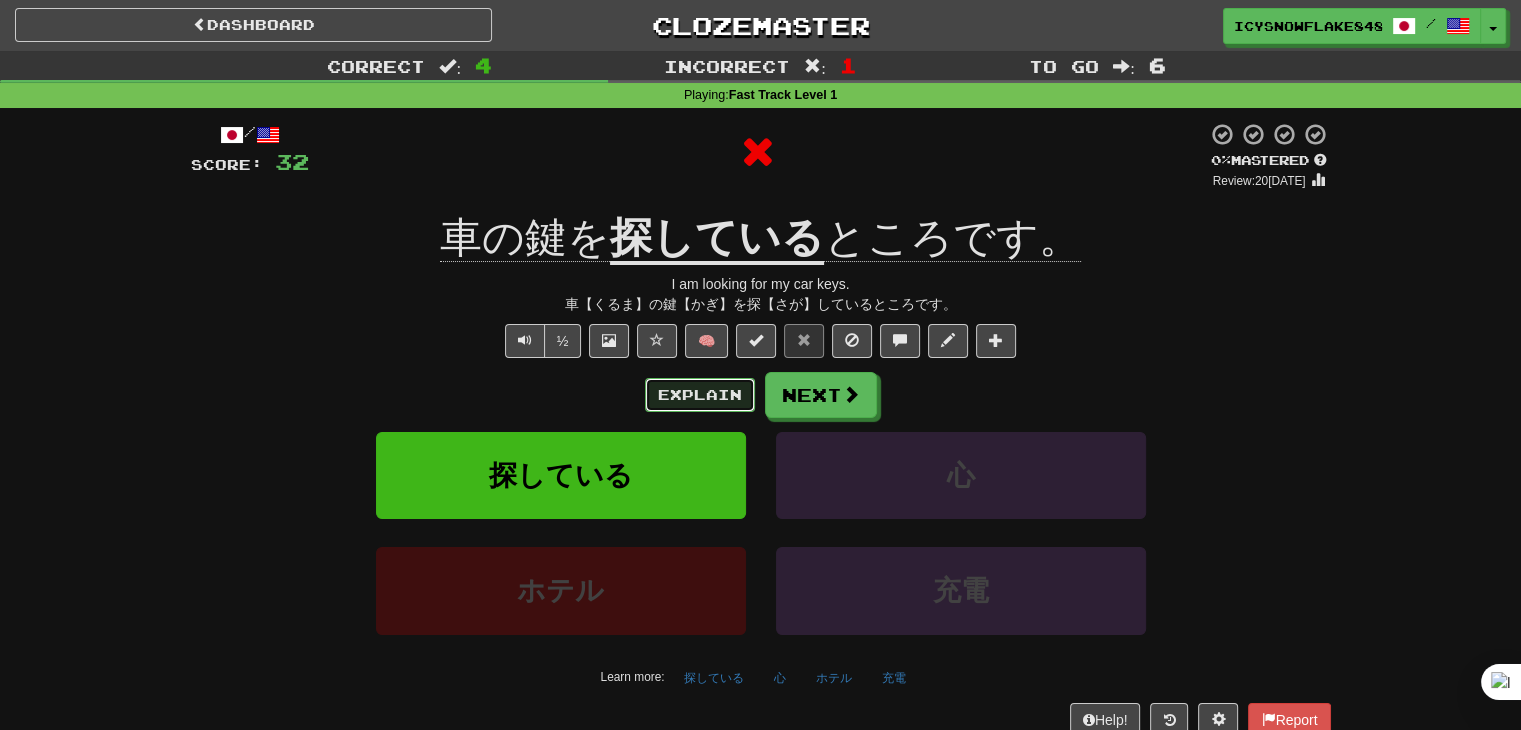 click on "Explain" at bounding box center (700, 395) 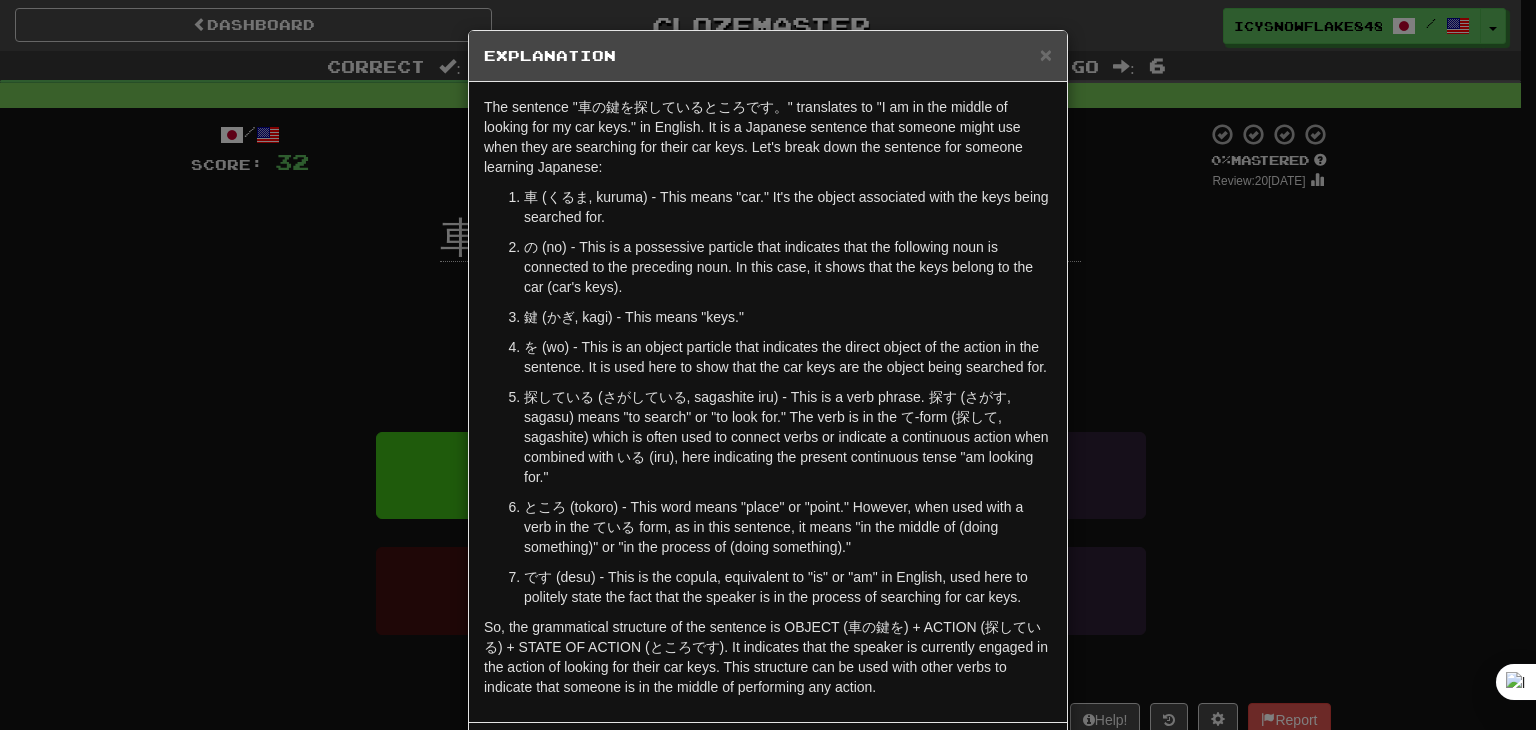click on "× Explanation The sentence "車の鍵を探しているところです。" translates to "I am in the middle of looking for my car keys." in English. It is a Japanese sentence that someone might use when they are searching for their car keys. Let's break down the sentence for someone learning Japanese:
車 (くるま, kuruma) - This means "car." It's the object associated with the keys being searched for.
の (no) - This is a possessive particle that indicates that the following noun is connected to the preceding noun. In this case, it shows that the keys belong to the car (car's keys).
鍵 (かぎ, kagi) - This means "keys."
を (wo) - This is an object particle that indicates the direct object of the action in the sentence. It is used here to show that the car keys are the object being searched for.
In beta. Generated by ChatGPT. Like it? Hate it?  Let us know ! Close" at bounding box center [768, 365] 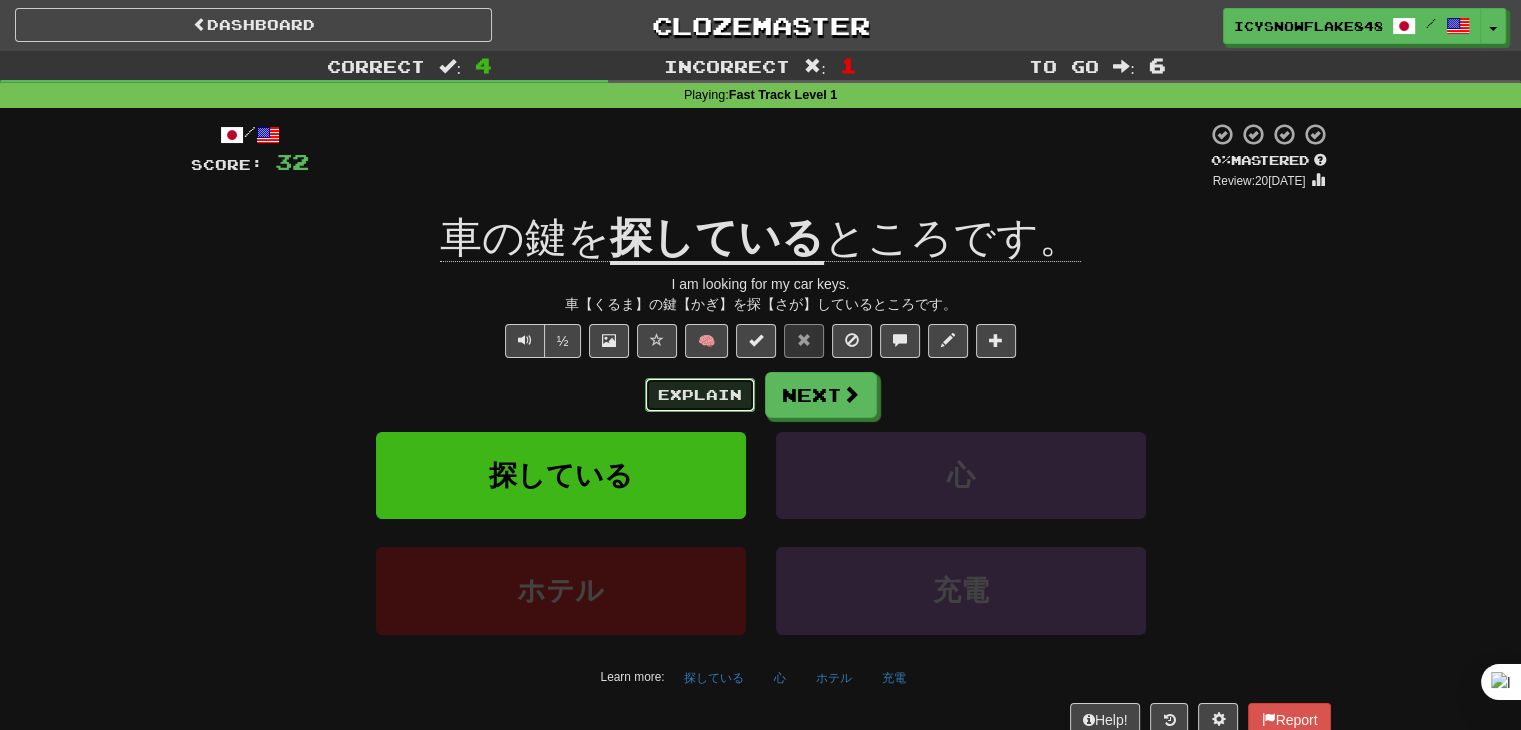 click on "Explain" at bounding box center (700, 395) 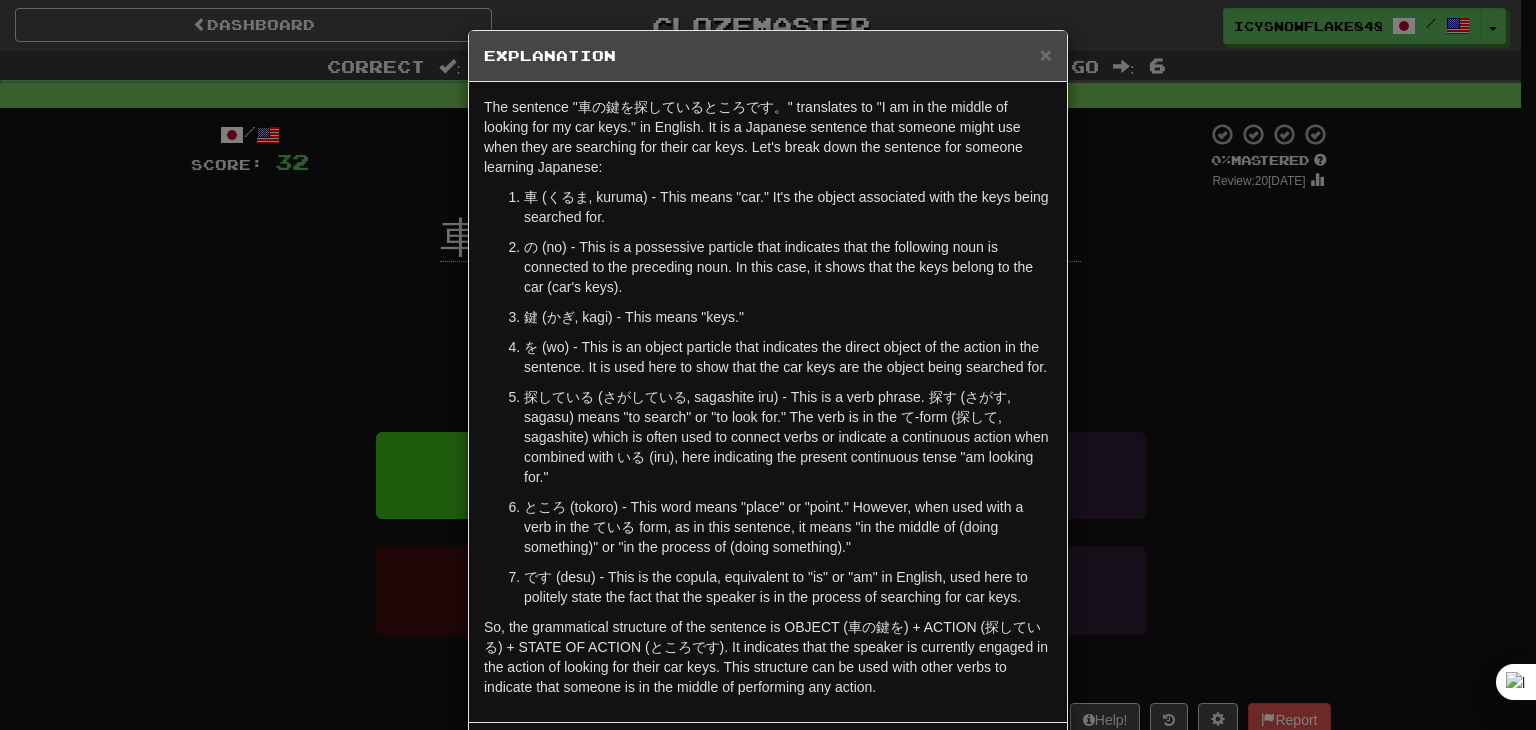 click on "× Explanation The sentence "車の鍵を探しているところです。" translates to "I am in the middle of looking for my car keys." in English. It is a Japanese sentence that someone might use when they are searching for their car keys. Let's break down the sentence for someone learning Japanese:
車 (くるま, kuruma) - This means "car." It's the object associated with the keys being searched for.
の (no) - This is a possessive particle that indicates that the following noun is connected to the preceding noun. In this case, it shows that the keys belong to the car (car's keys).
鍵 (かぎ, kagi) - This means "keys."
を (wo) - This is an object particle that indicates the direct object of the action in the sentence. It is used here to show that the car keys are the object being searched for.
In beta. Generated by ChatGPT. Like it? Hate it?  Let us know ! Close" at bounding box center (768, 365) 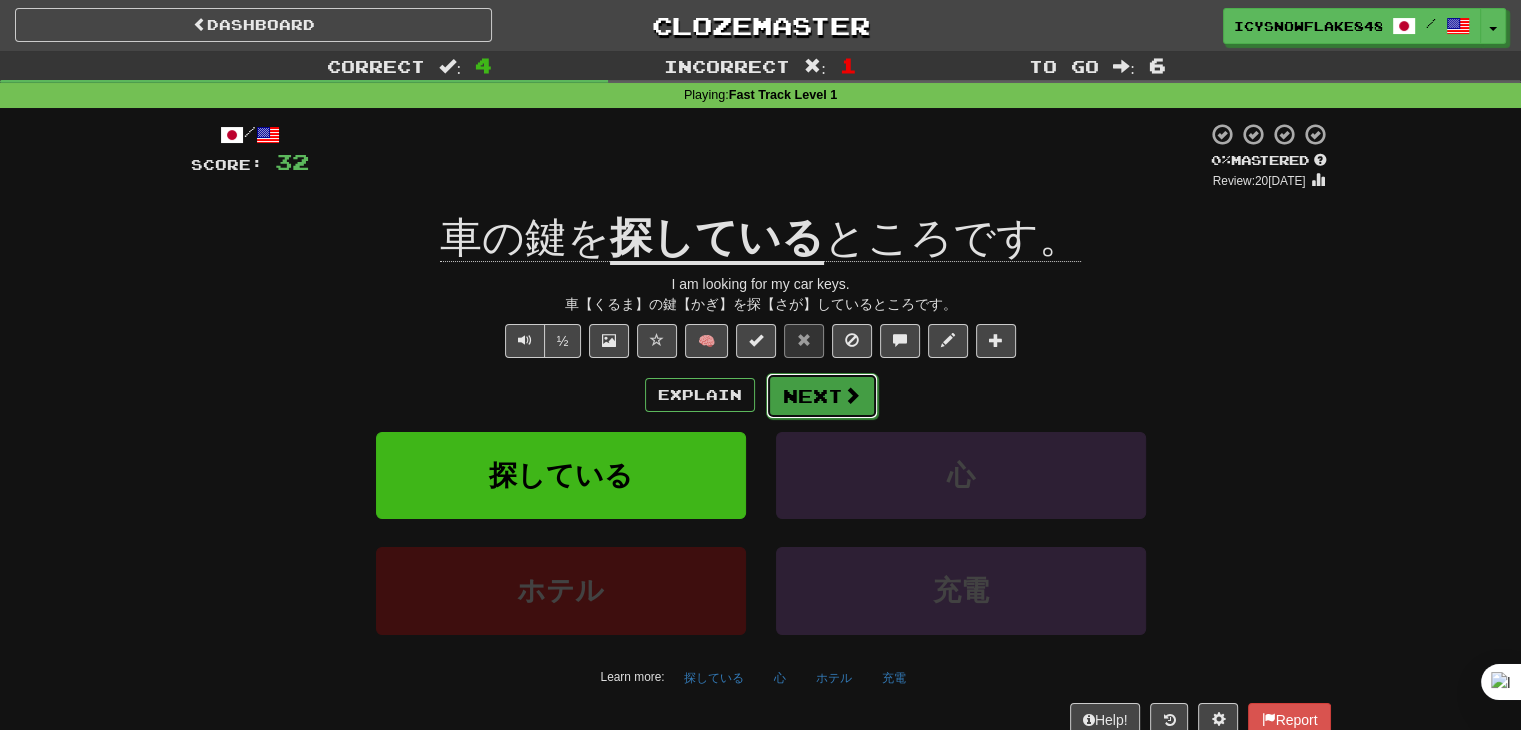 click at bounding box center [852, 395] 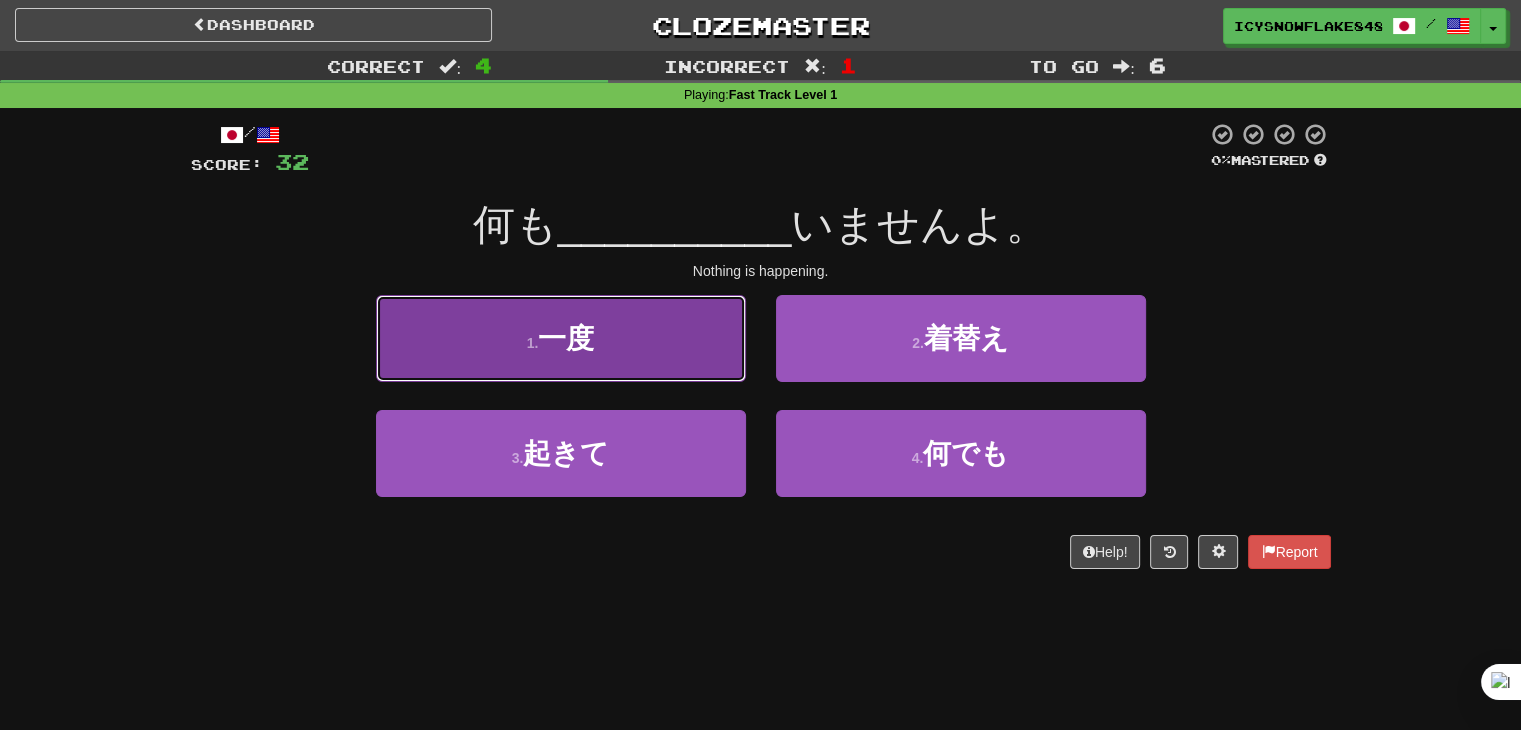 click on "1 .  一度" at bounding box center (561, 338) 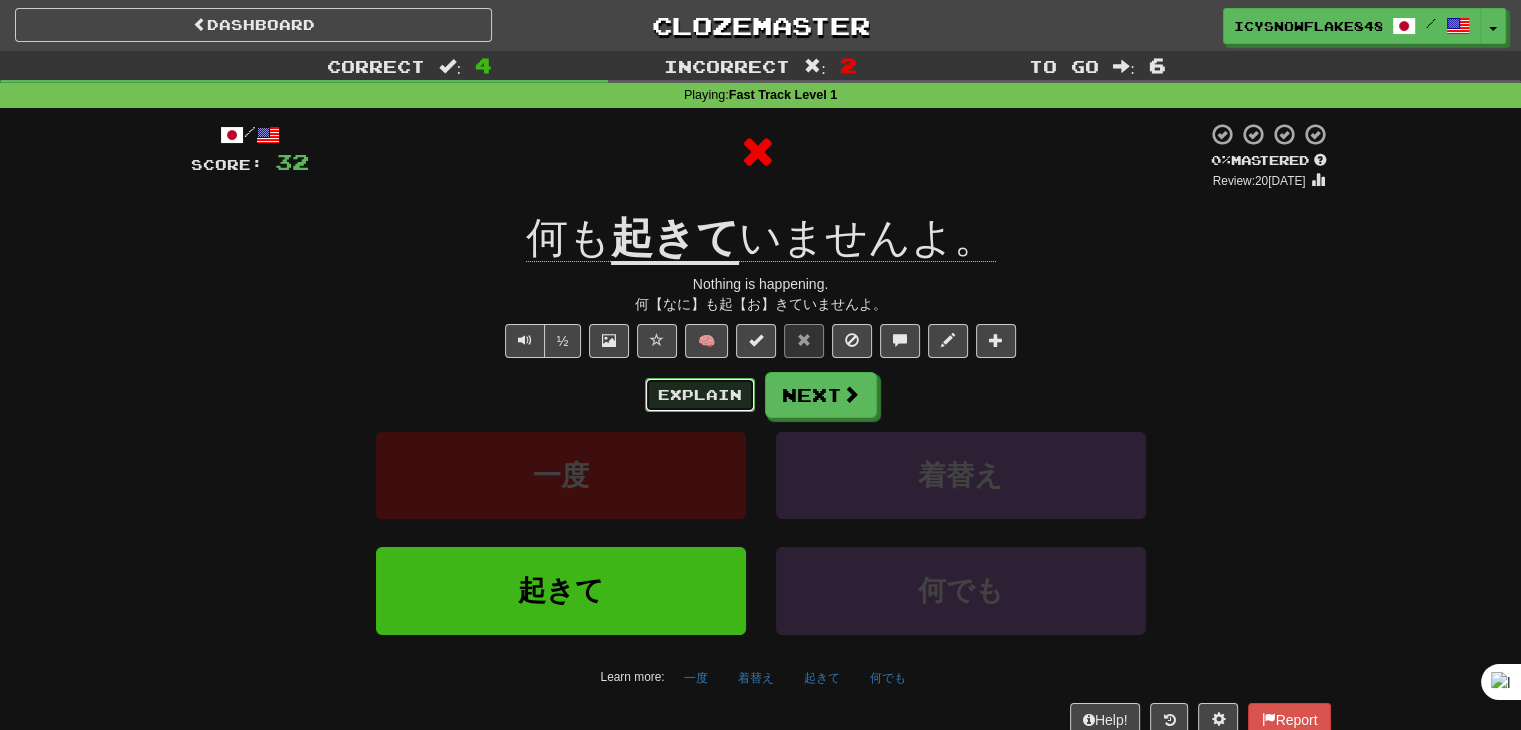 click on "Explain" at bounding box center [700, 395] 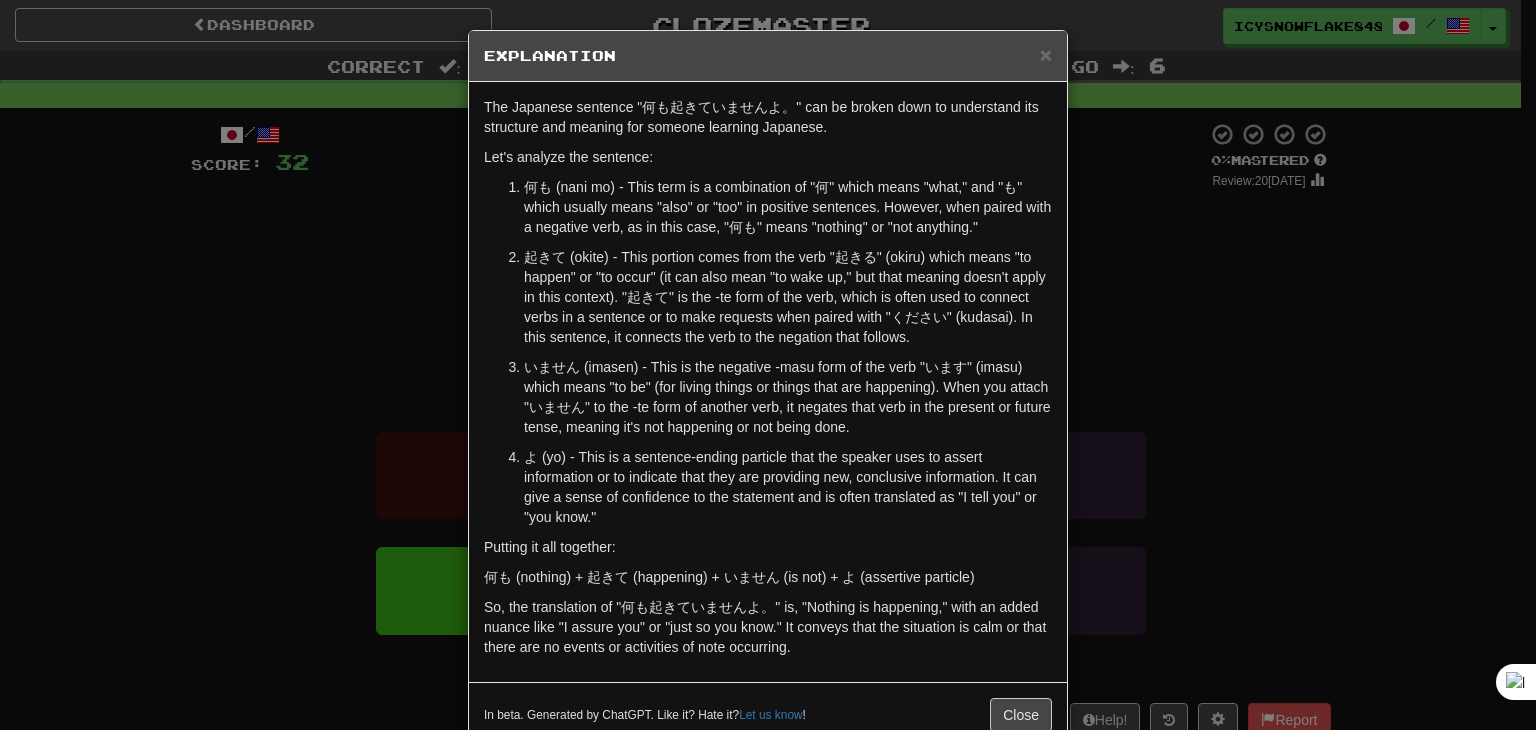 click on "× Explanation The Japanese sentence "何も起きていませんよ。" can be broken down to understand its structure and meaning for someone learning Japanese.
Let's analyze the sentence:
何も (nani mo) - This term is a combination of "何" which means "what," and "も" which usually means "also" or "too" in positive sentences. However, when paired with a negative verb, as in this case, "何も" means "nothing" or "not anything."
起きて (okite) - This portion comes from the verb "起きる" (okiru) which means "to happen" or "to occur" (it can also mean "to wake up," but that meaning doesn't apply in this context). "起きて" is the -te form of the verb, which is often used to connect verbs in a sentence or to make requests when paired with "ください" (kudasai). In this sentence, it connects the verb to the negation that follows.
Putting it all together:
何も (nothing) + 起きて (happening) + いません (is not) + よ (assertive particle)
Let us know !" at bounding box center (768, 365) 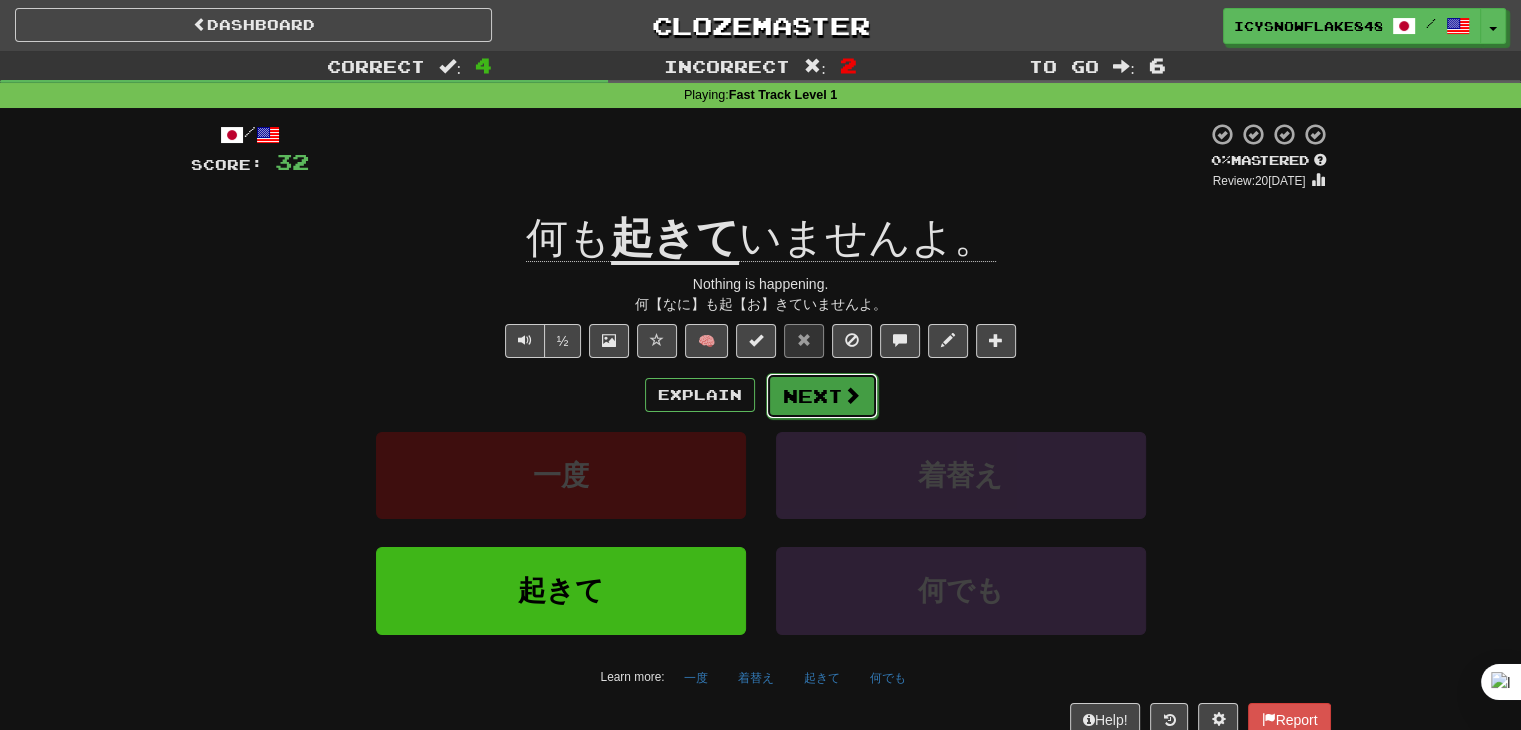 click on "Next" at bounding box center [822, 396] 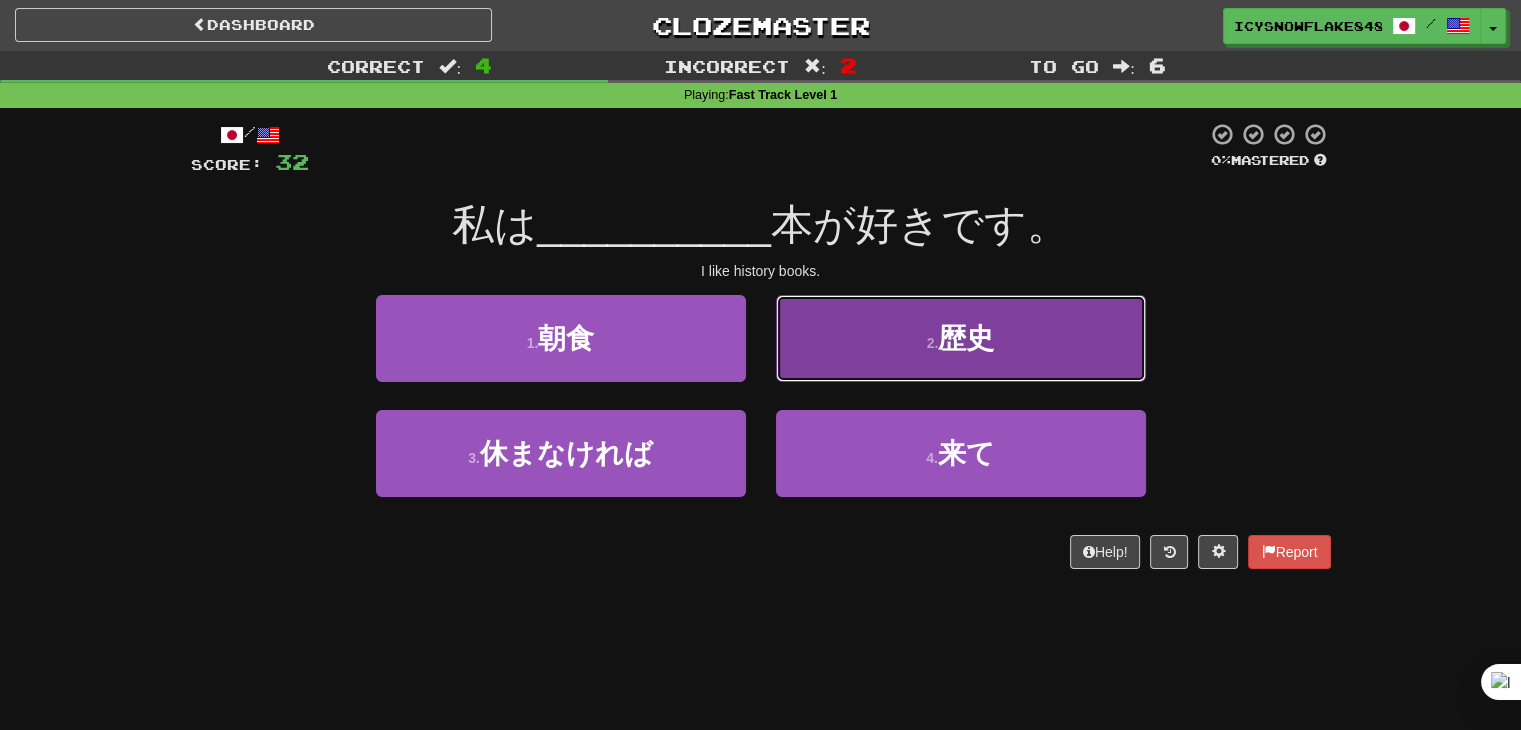 click on "2 .  歴史" at bounding box center [961, 338] 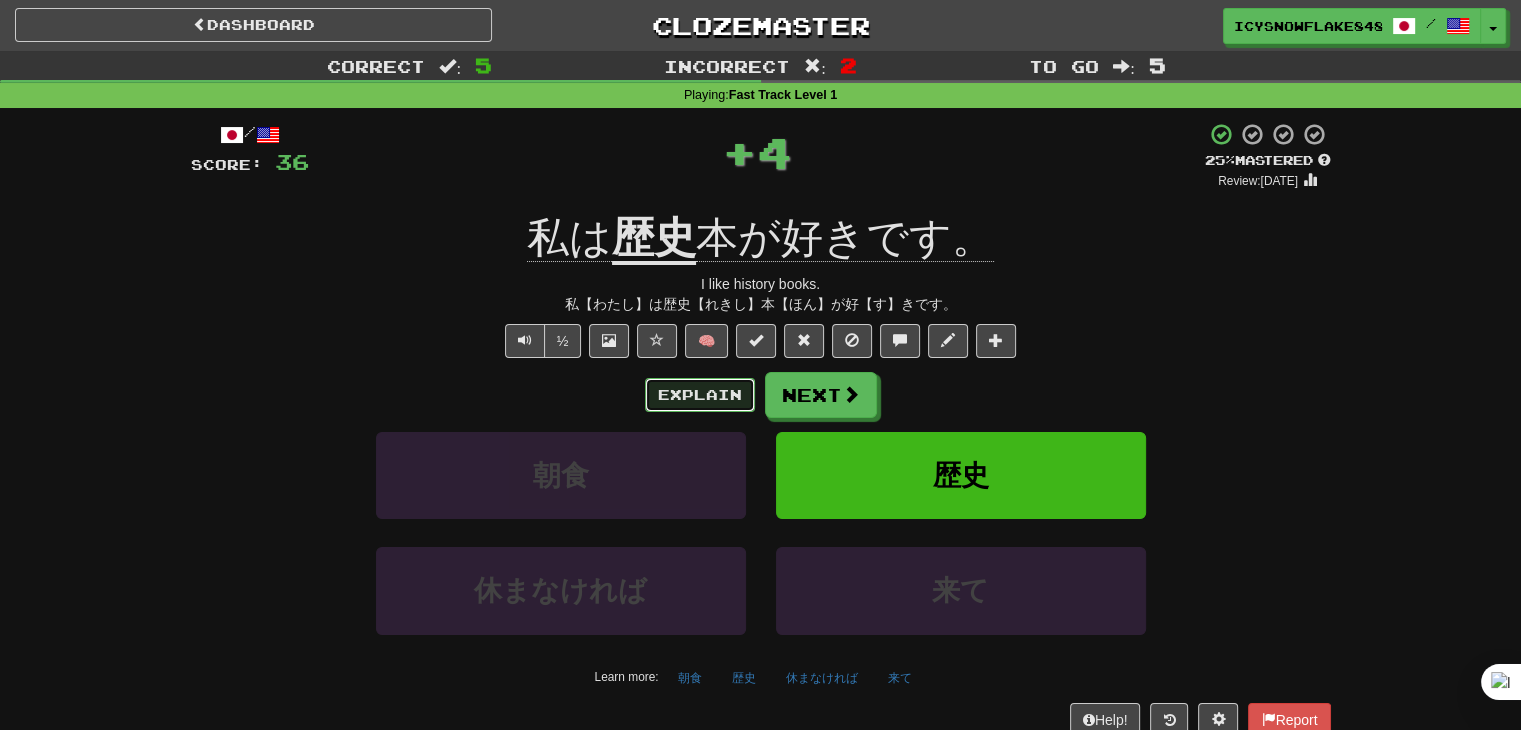 click on "Explain" at bounding box center [700, 395] 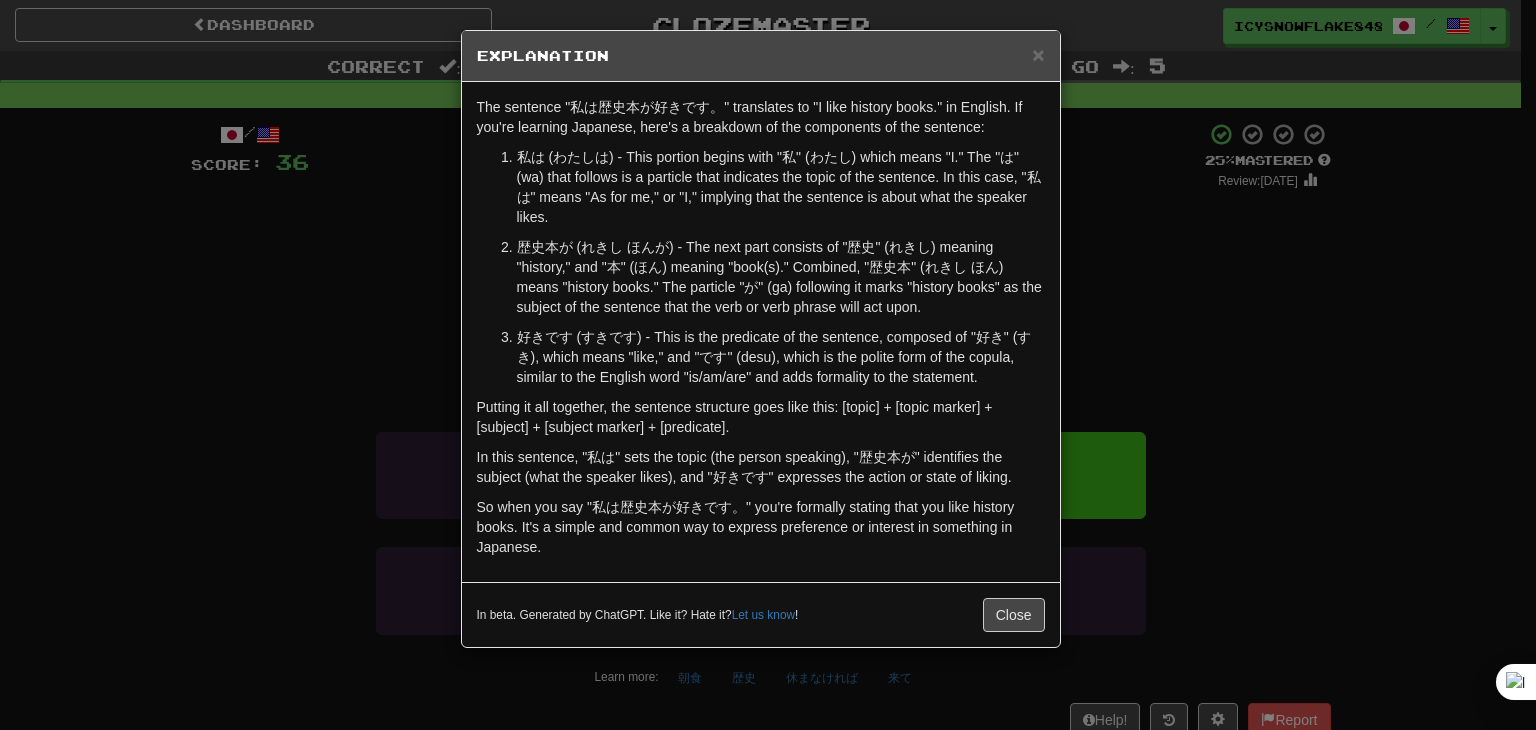 click on "× Explanation The sentence "私は歴史本が好きです。" translates to "I like history books." in English. If you're learning Japanese, here's a breakdown of the components of the sentence:
私は (わたしは) - This portion begins with "私" (わたし) which means "I." The "は" (wa) that follows is a particle that indicates the topic of the sentence. In this case, "私は" means "As for me," or "I," implying that the sentence is about what the speaker likes.
歴史本が (れきし ほんが) - The next part consists of "歴史" (れきし) meaning "history," and "本" (ほん) meaning "book(s)." Combined, "歴史本" (れきし ほん) means "history books." The particle "が" (ga) following it marks "history books" as the subject of the sentence that the verb or verb phrase will act upon.
Putting it all together, the sentence structure goes like this: [topic] + [topic marker] + [subject] + [subject marker] + [predicate].
Let us know ! Close" at bounding box center [768, 365] 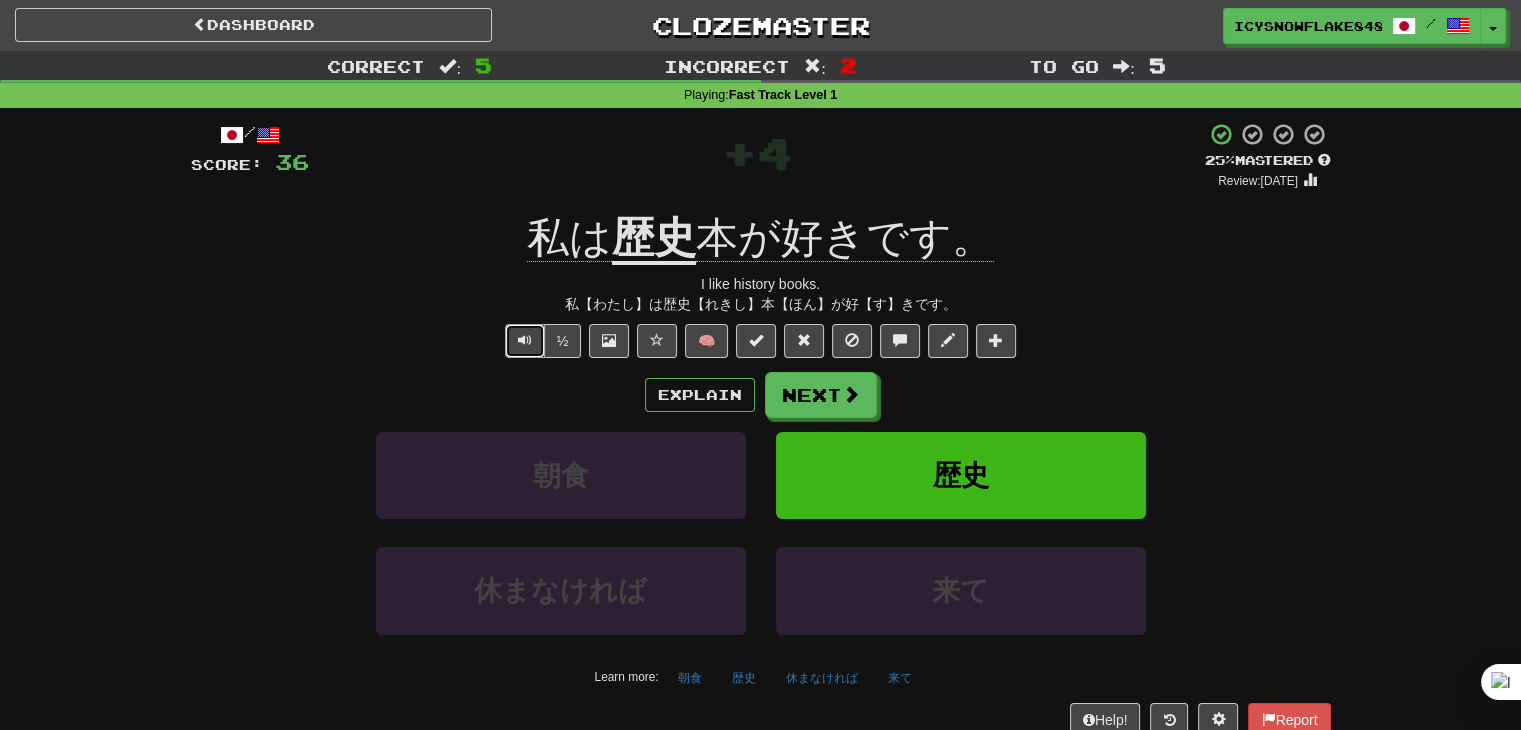 click at bounding box center [525, 340] 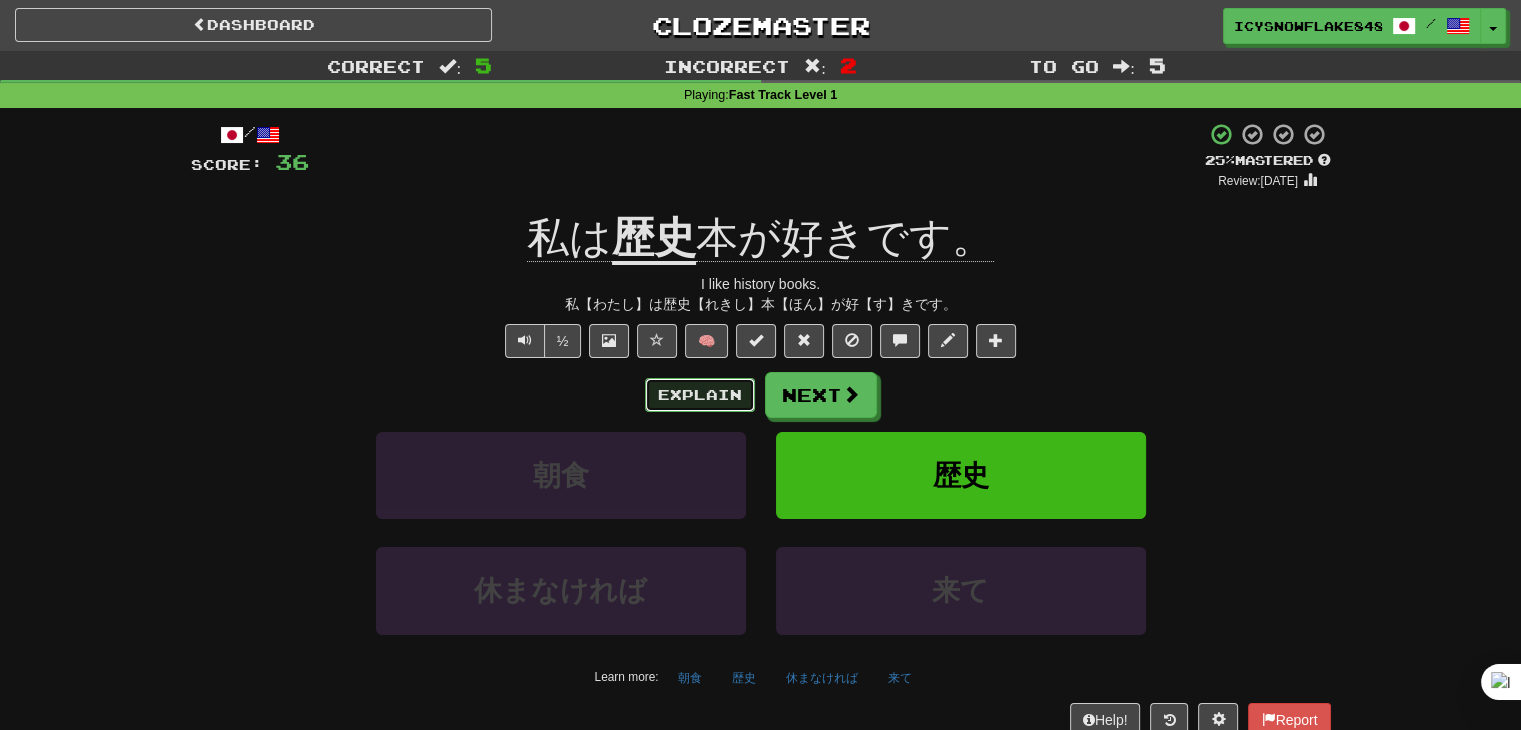 click on "Explain" at bounding box center (700, 395) 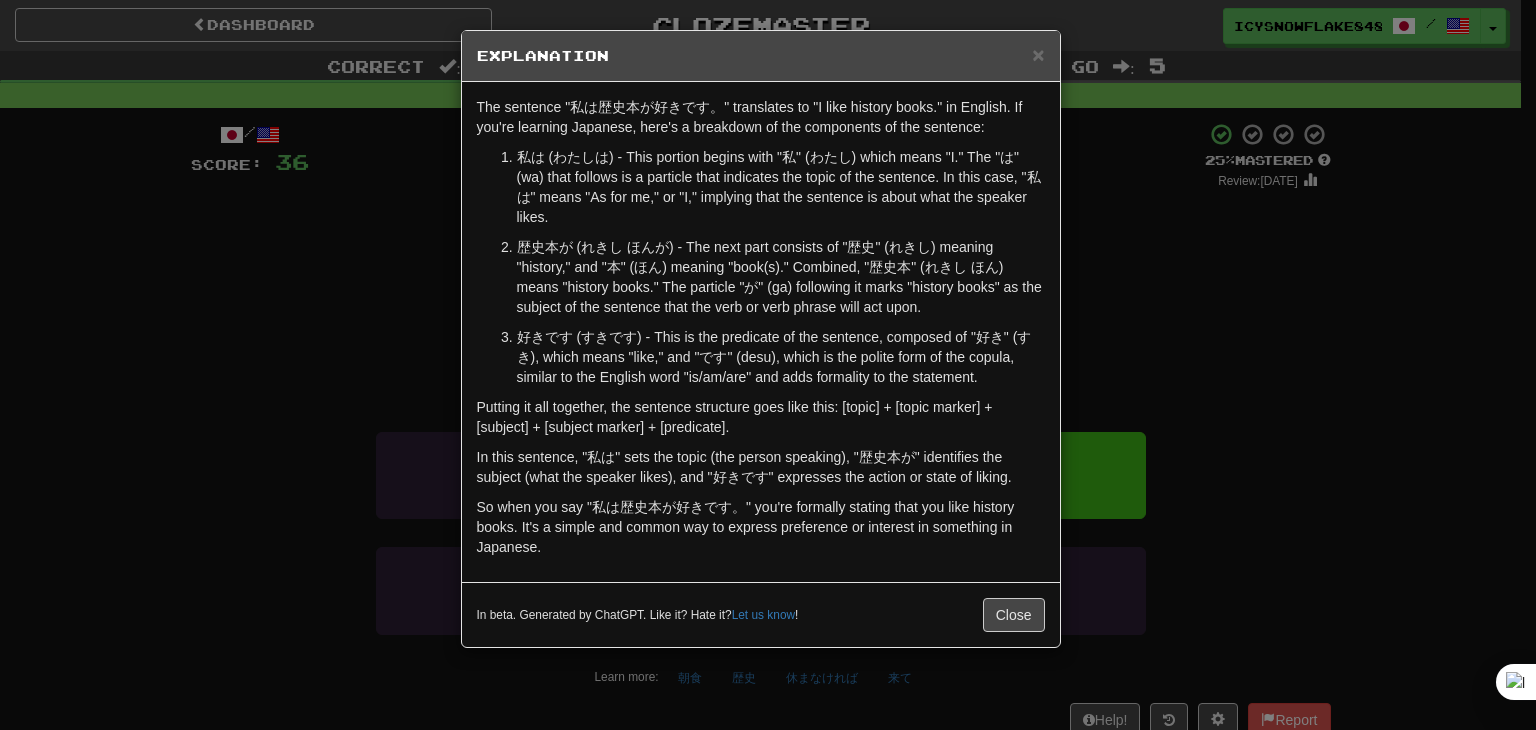 click on "× Explanation The sentence "私は歴史本が好きです。" translates to "I like history books." in English. If you're learning Japanese, here's a breakdown of the components of the sentence:
私は (わたしは) - This portion begins with "私" (わたし) which means "I." The "は" (wa) that follows is a particle that indicates the topic of the sentence. In this case, "私は" means "As for me," or "I," implying that the sentence is about what the speaker likes.
歴史本が (れきし ほんが) - The next part consists of "歴史" (れきし) meaning "history," and "本" (ほん) meaning "book(s)." Combined, "歴史本" (れきし ほん) means "history books." The particle "が" (ga) following it marks "history books" as the subject of the sentence that the verb or verb phrase will act upon.
Putting it all together, the sentence structure goes like this: [topic] + [topic marker] + [subject] + [subject marker] + [predicate].
Let us know ! Close" at bounding box center (768, 365) 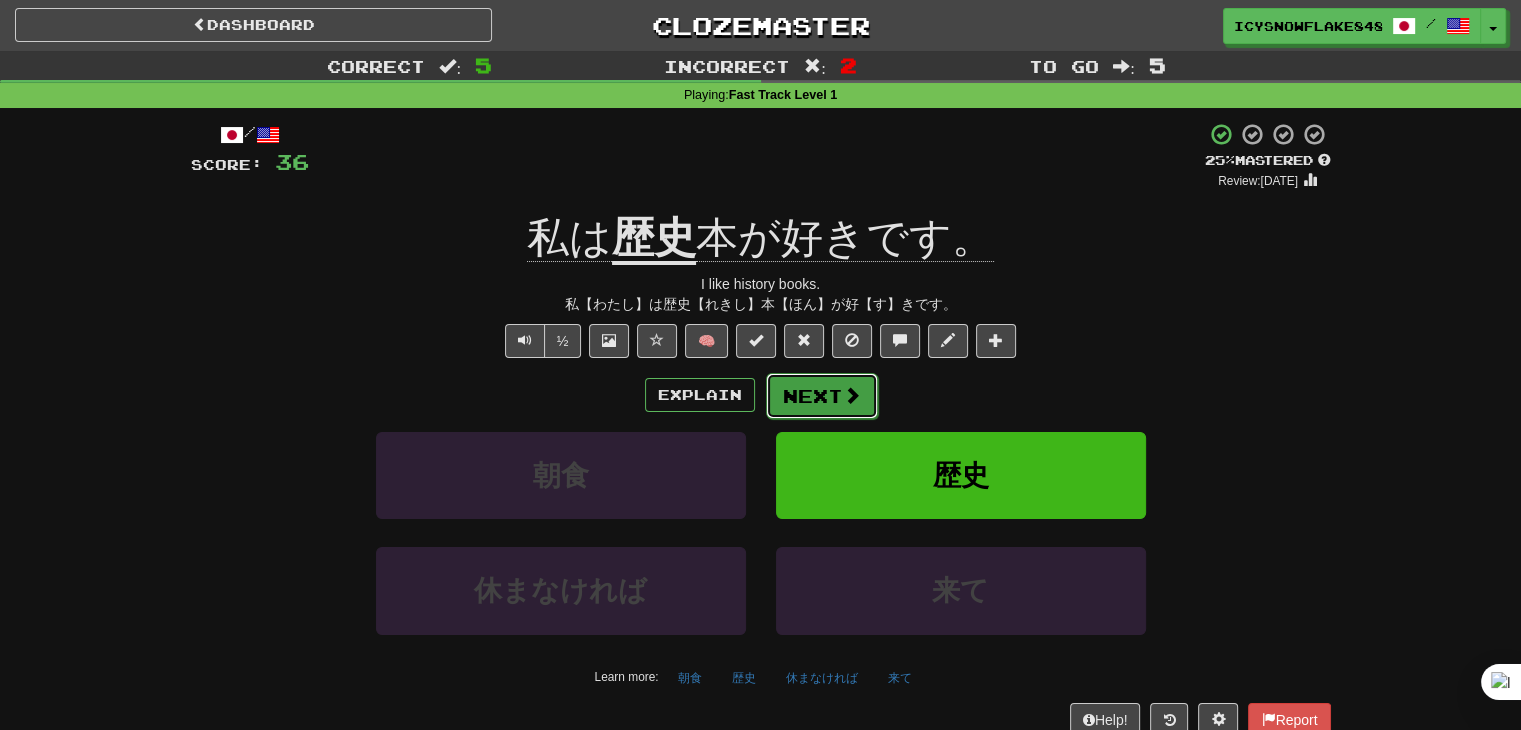 click on "Next" at bounding box center (822, 396) 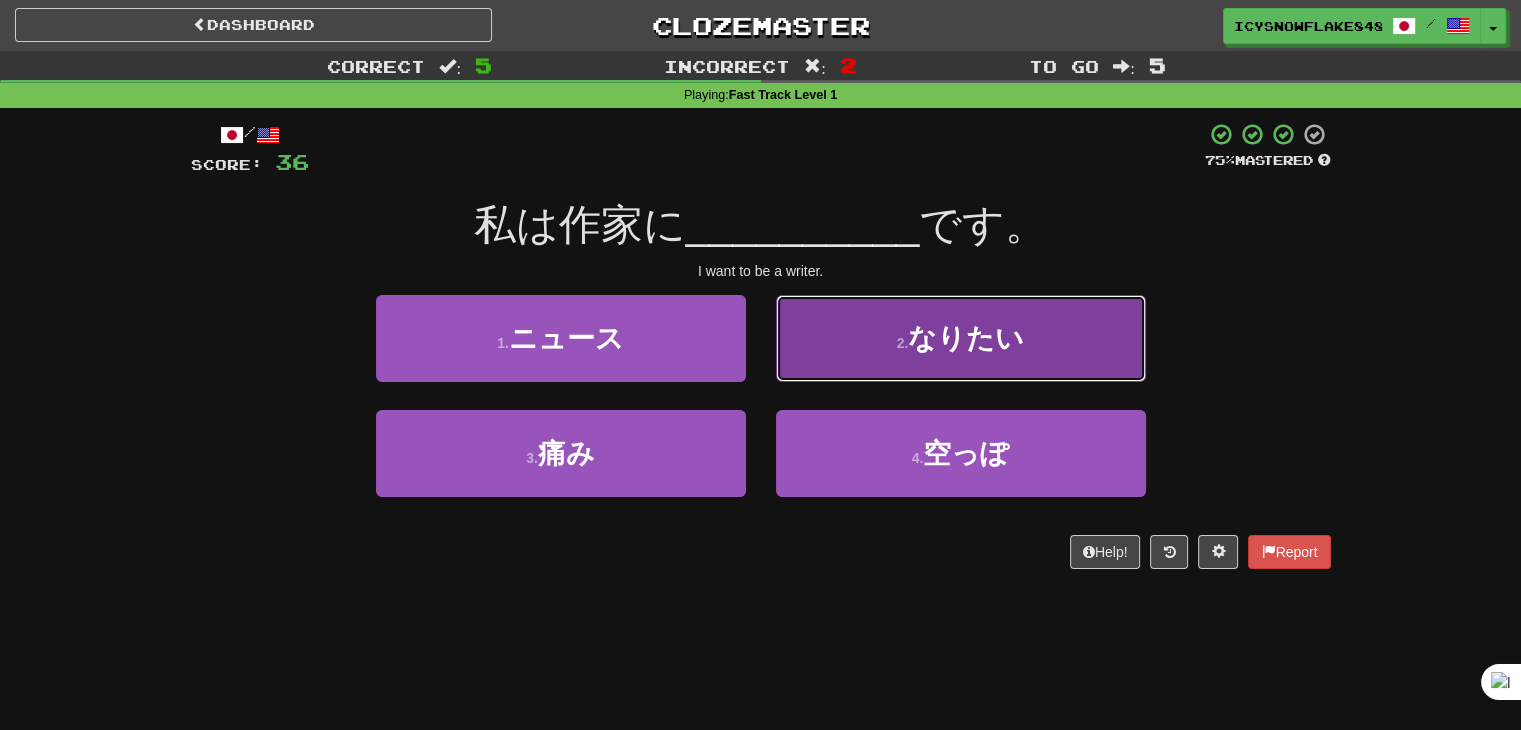 click on "2 .  なりたい" at bounding box center [961, 338] 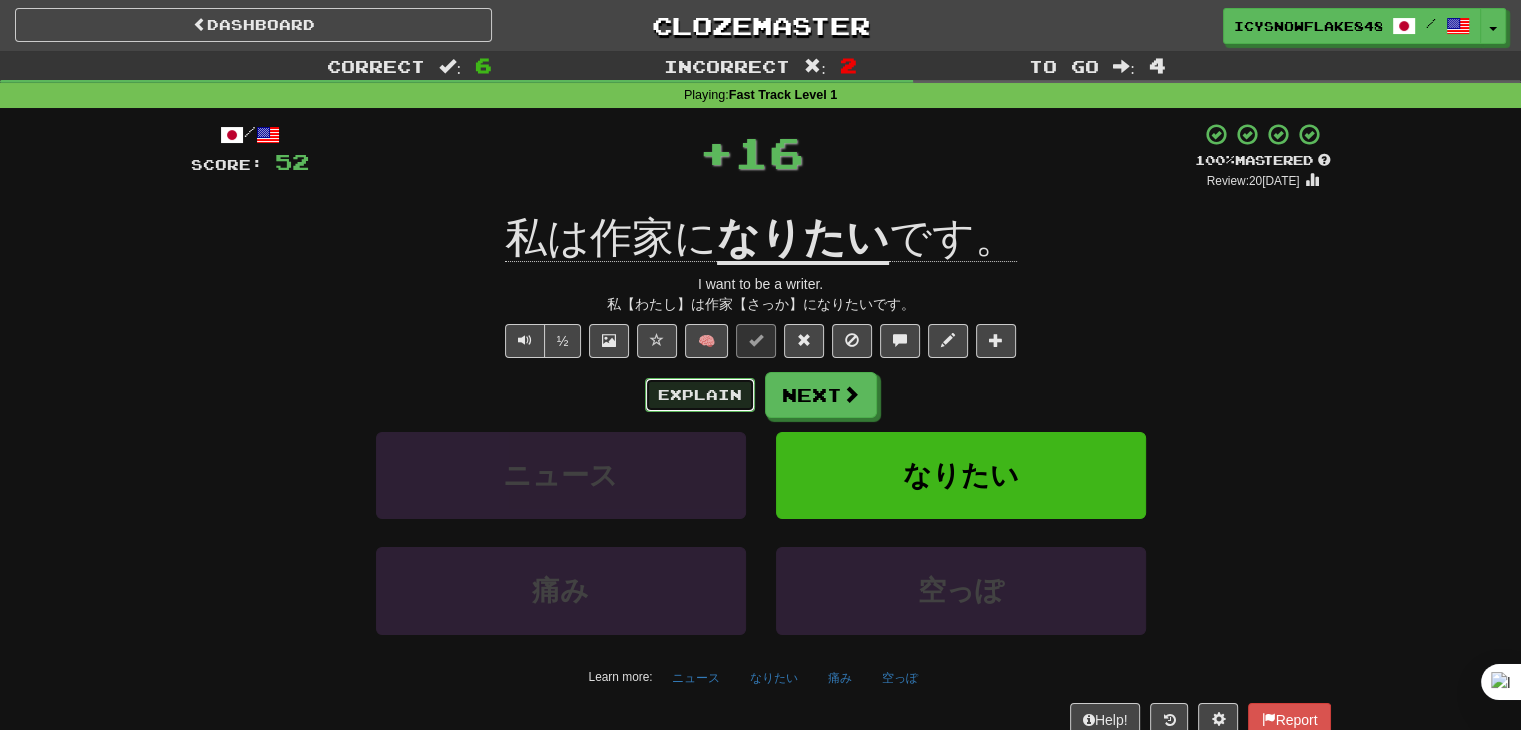 click on "Explain" at bounding box center (700, 395) 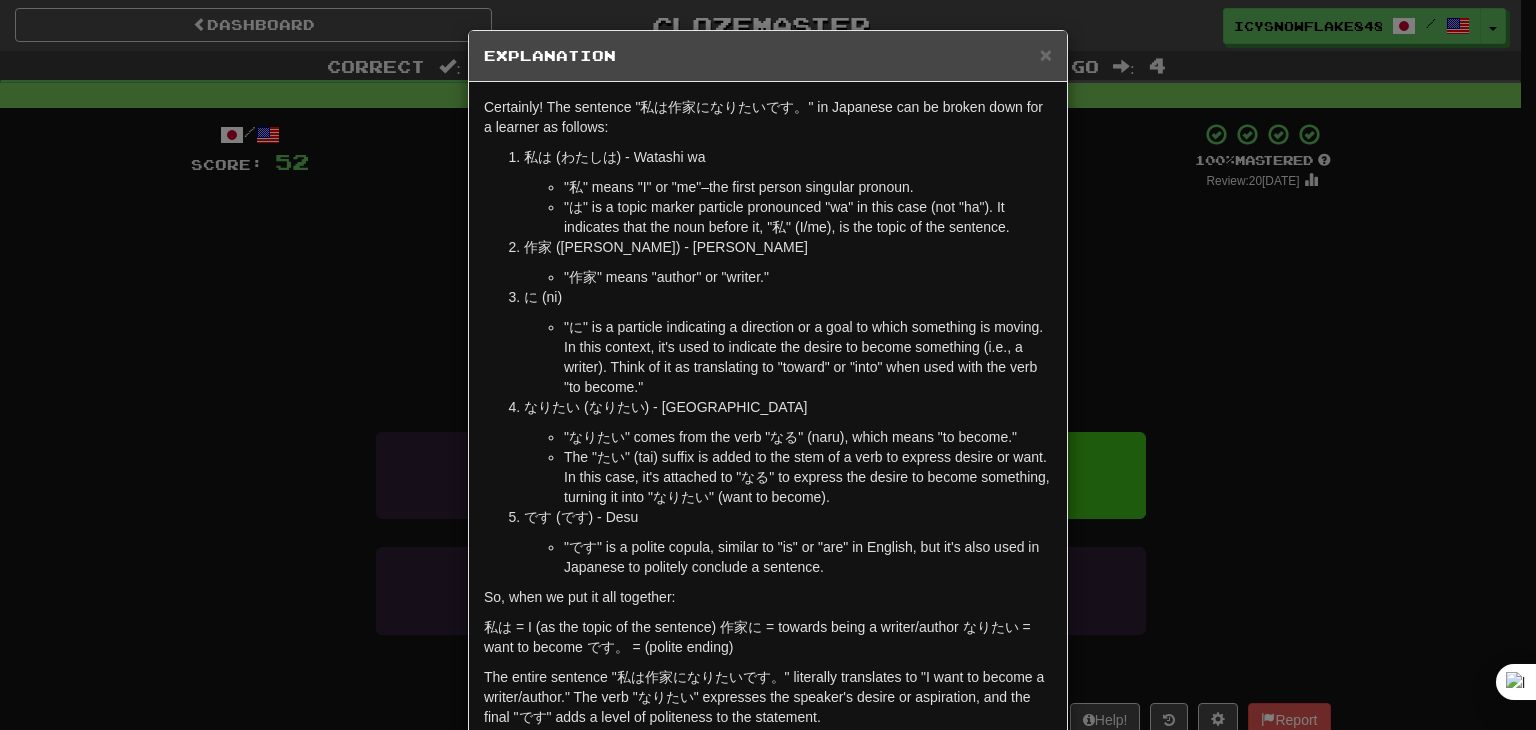 click on "× Explanation Certainly! The sentence "私は作家になりたいです。" in Japanese can be broken down for a learner as follows:
私は (わたしは) - Watashi wa
"私" means "I" or "me"–the first person singular pronoun.
"は" is a topic marker particle pronounced "wa" in this case (not "ha"). It indicates that the noun before it, "私" (I/me), is the topic of the sentence.
作家 (さっか) - Sakka
"作家" means "author" or "writer."
に (ni)
"に" is a particle indicating a direction or a goal to which something is moving. In this context, it's used to indicate the desire to become something (i.e., a writer). Think of it as translating to "toward" or "into" when used with the verb "to become."
なりたい (なりたい) - Naritai
"なりたい" comes from the verb "なる" (naru), which means "to become."
です (です) - Desu
So, when we put it all together:
In beta. Generated by ChatGPT. Like it? Hate it?  ! Close" at bounding box center [768, 365] 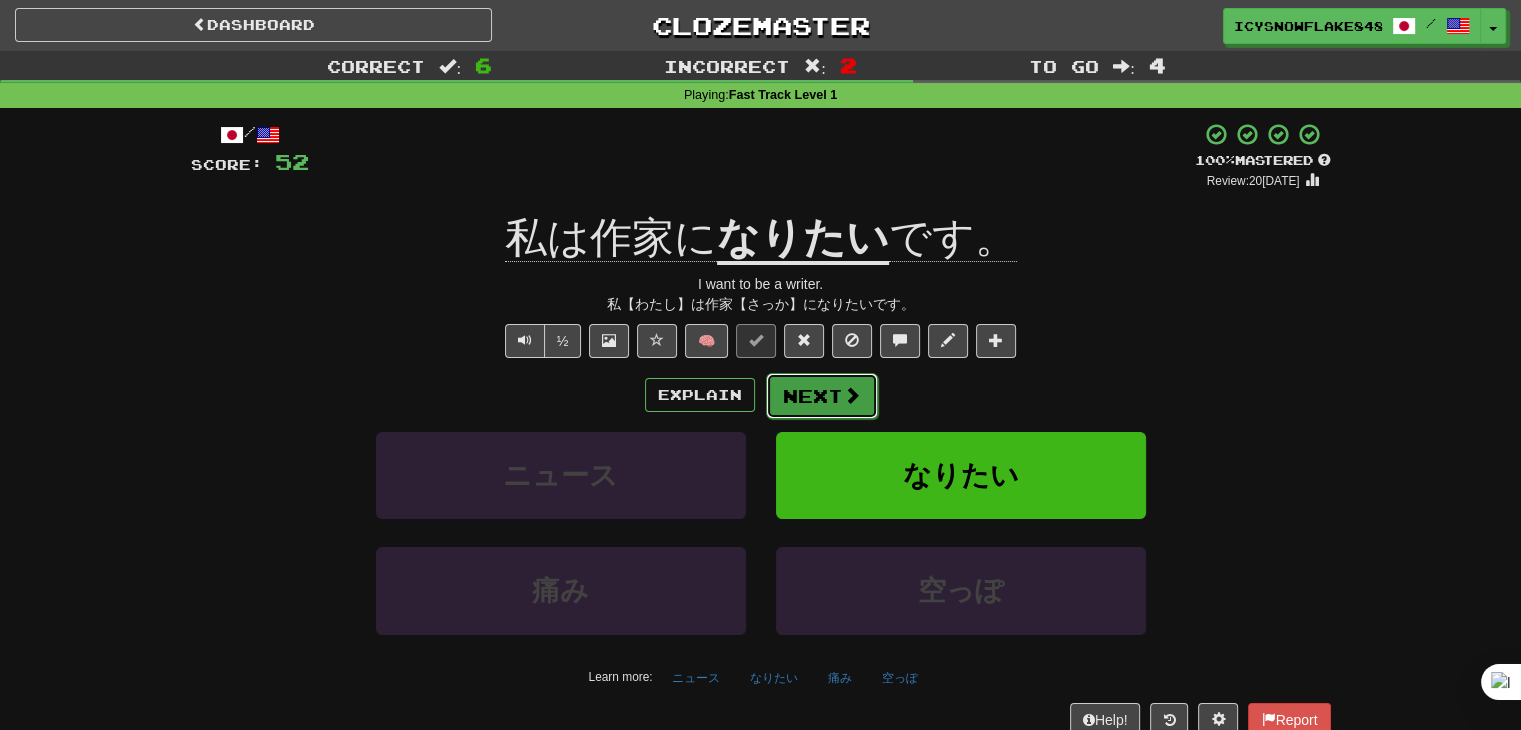 click on "Next" at bounding box center [822, 396] 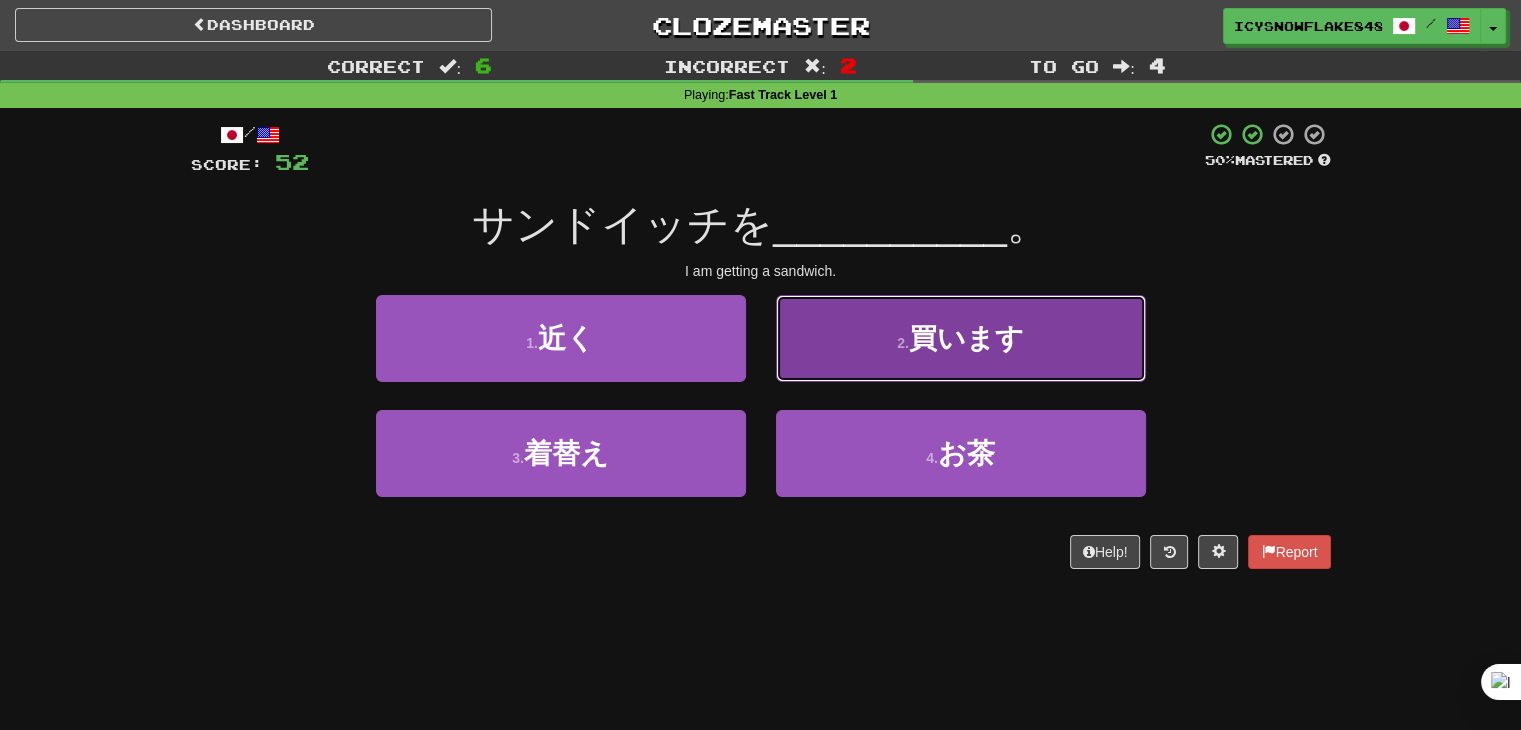 click on "2 .  買います" at bounding box center (961, 338) 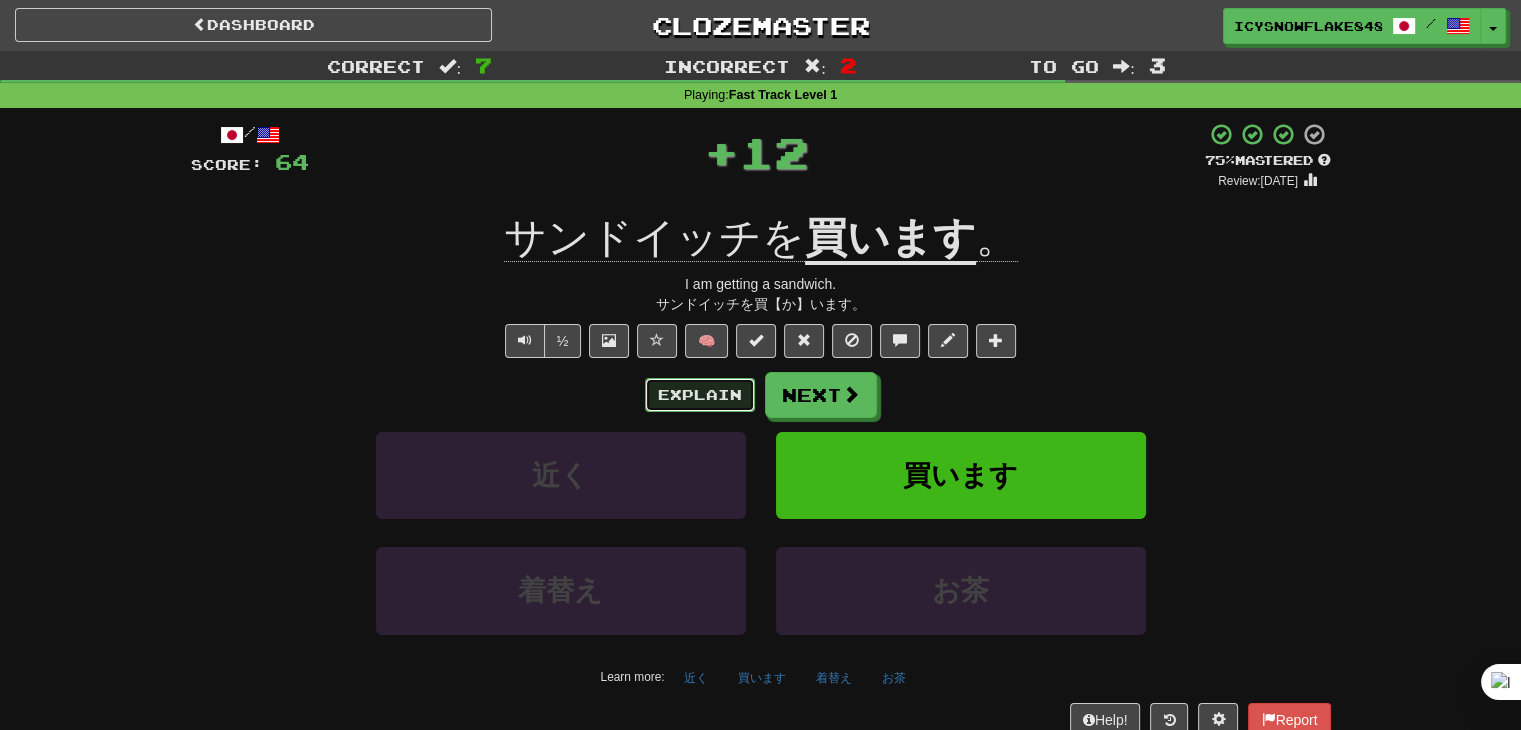 click on "Explain" at bounding box center [700, 395] 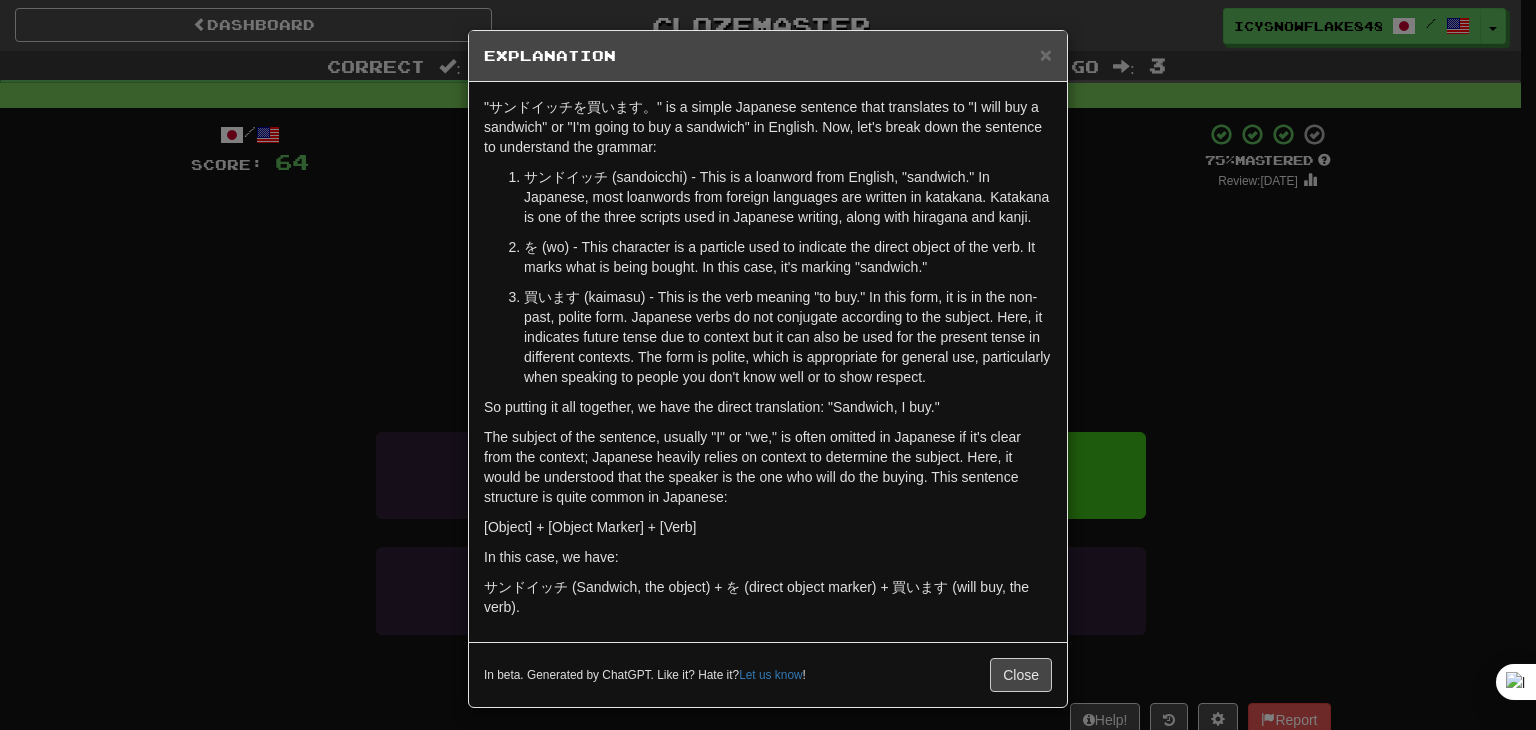 click on "× Explanation "サンドイッチを買います。" is a simple Japanese sentence that translates to "I will buy a sandwich" or "I'm going to buy a sandwich" in English. Now, let's break down the sentence to understand the grammar:
サンドイッチ (sandoicchi) - This is a loanword from English, "sandwich." In Japanese, most loanwords from foreign languages are written in katakana. Katakana is one of the three scripts used in Japanese writing, along with hiragana and kanji.
を (wo) - This character is a particle used to indicate the direct object of the verb. It marks what is being bought. In this case, it's marking "sandwich."
So putting it all together, we have the direct translation: "Sandwich, I buy."
[Object] + [Object Marker] + [Verb]
In this case, we have:
サンドイッチ (Sandwich, the object) + を (direct object marker) + 買います (will buy, the verb). In beta. Generated by ChatGPT. Like it? Hate it?  Let us know ! Close" at bounding box center [768, 365] 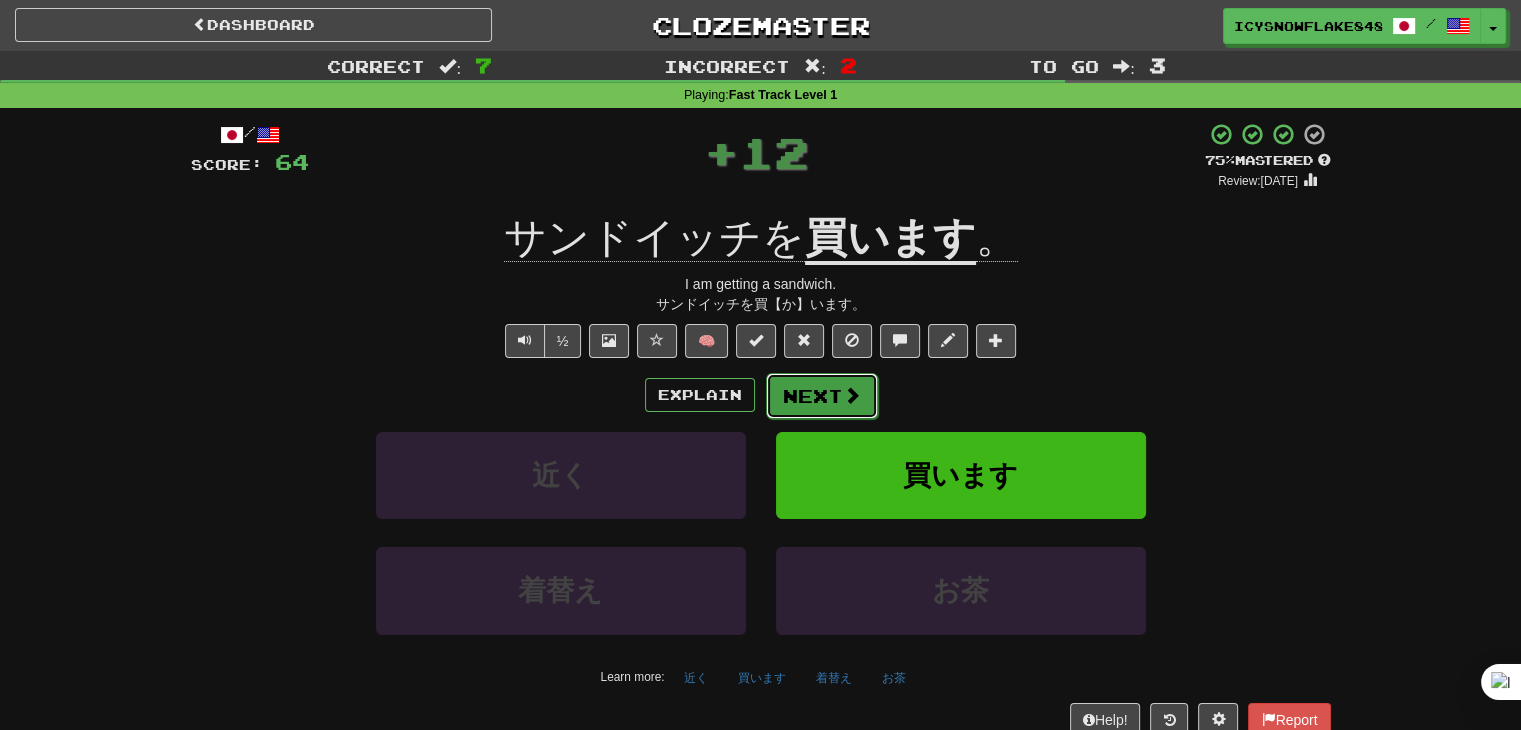 click on "Next" at bounding box center (822, 396) 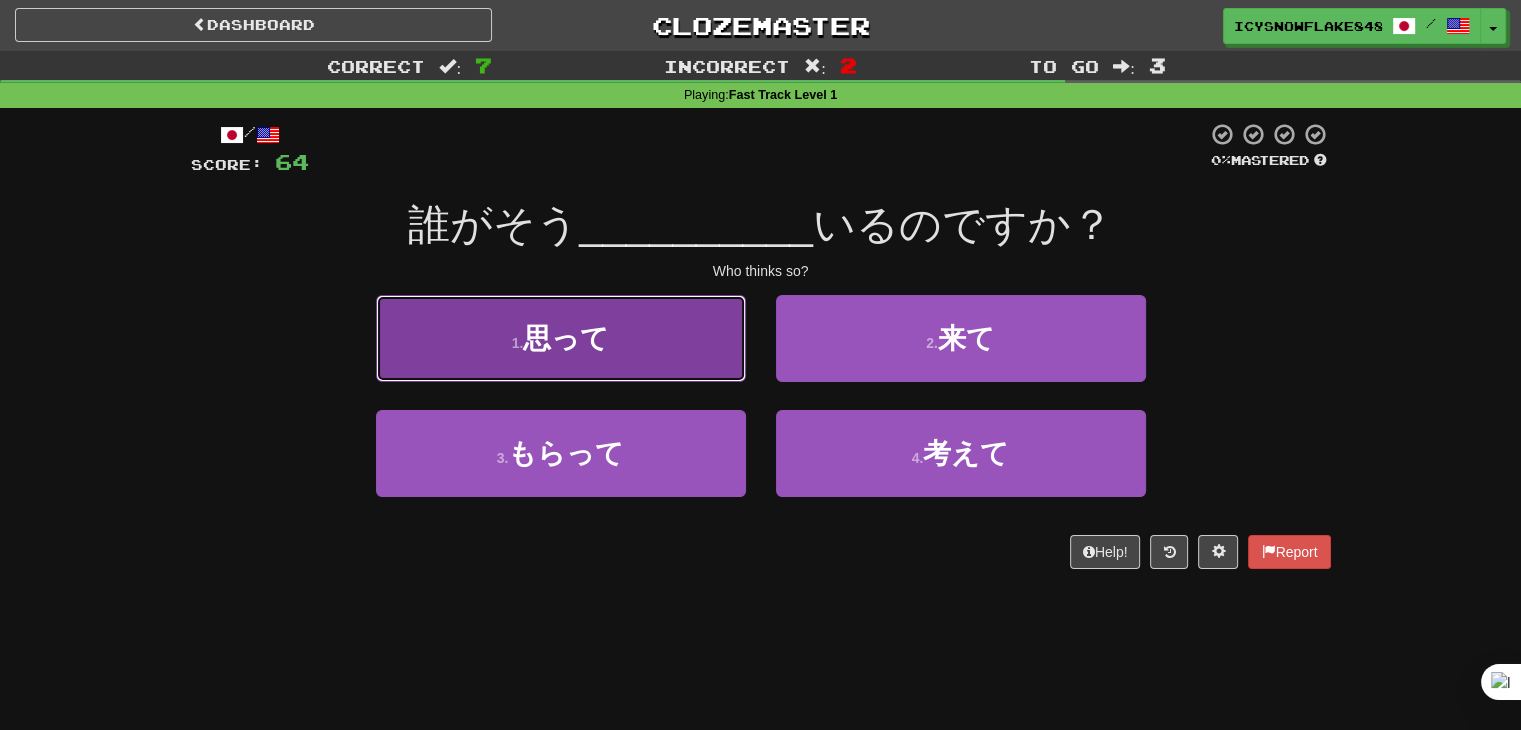 click on "1 .  思って" at bounding box center [561, 338] 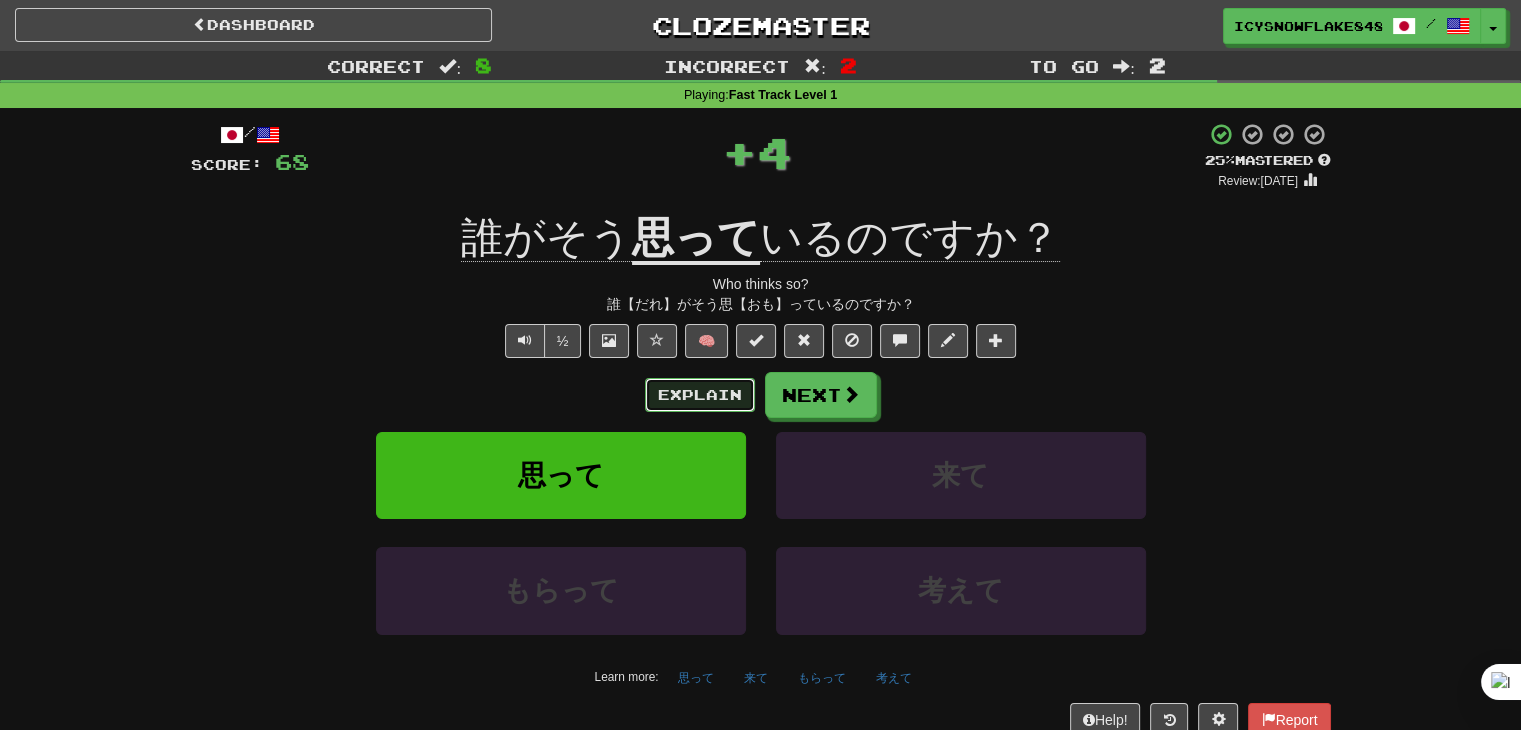 click on "Explain" at bounding box center [700, 395] 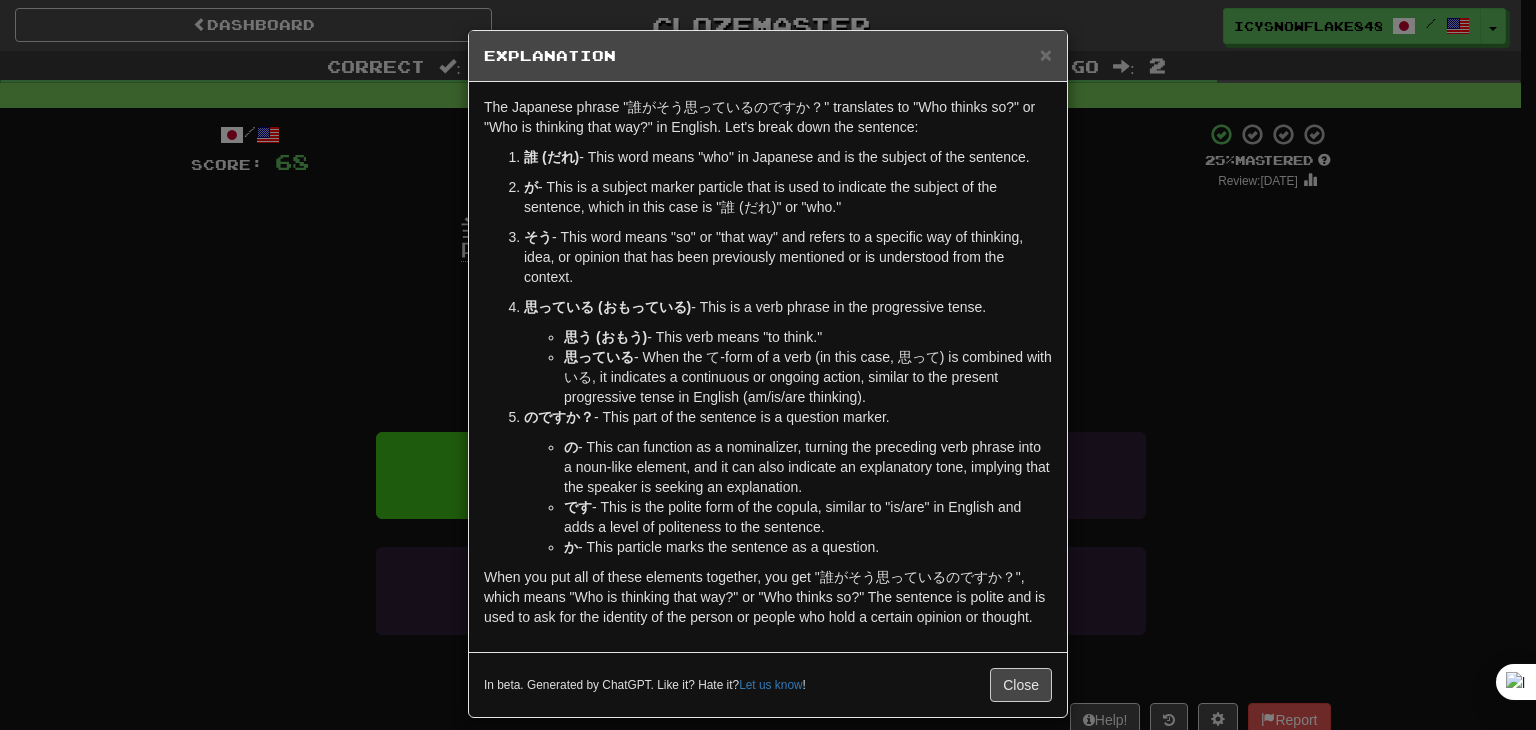 click on "× Explanation The Japanese phrase "誰がそう思っているのですか？" translates to "Who thinks so?" or "Who is thinking that way?" in English. Let's break down the sentence:
誰 (だれ)  - This word means "who" in Japanese and is the subject of the sentence.
が  - This is a subject marker particle that is used to indicate the subject of the sentence, which in this case is "誰 (だれ)" or "who."
そう  - This word means "so" or "that way" and refers to a specific way of thinking, idea, or opinion that has been previously mentioned or is understood from the context.
思っている (おもっている)  - This is a verb phrase in the progressive tense.
思う (おもう)  - This verb means "to think."
思っている  - When the て-form of a verb (in this case, 思って) is combined with いる, it indicates a continuous or ongoing action, similar to the present progressive tense in English (am/is/are thinking).
のですか？
の
です
か" at bounding box center (768, 365) 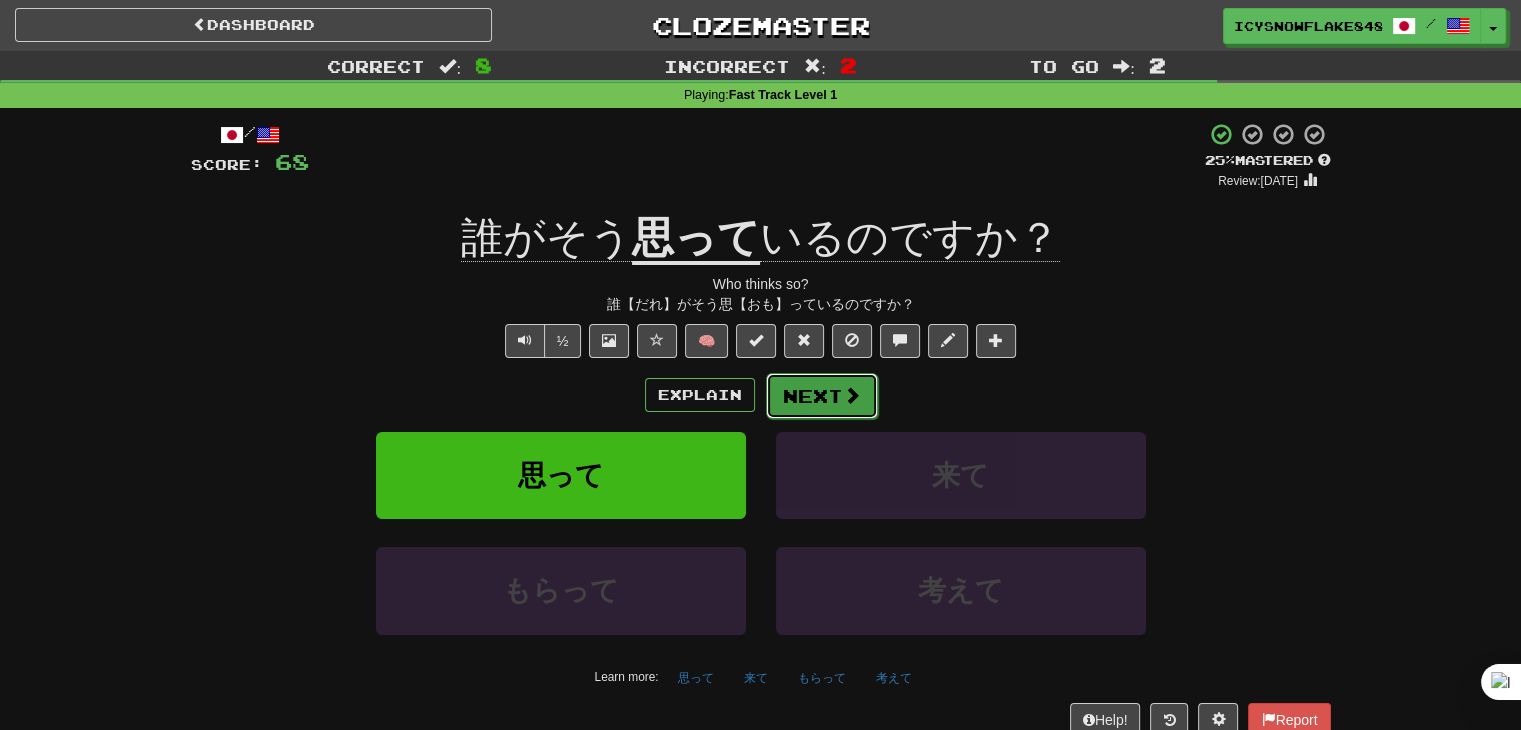 click on "Next" at bounding box center (822, 396) 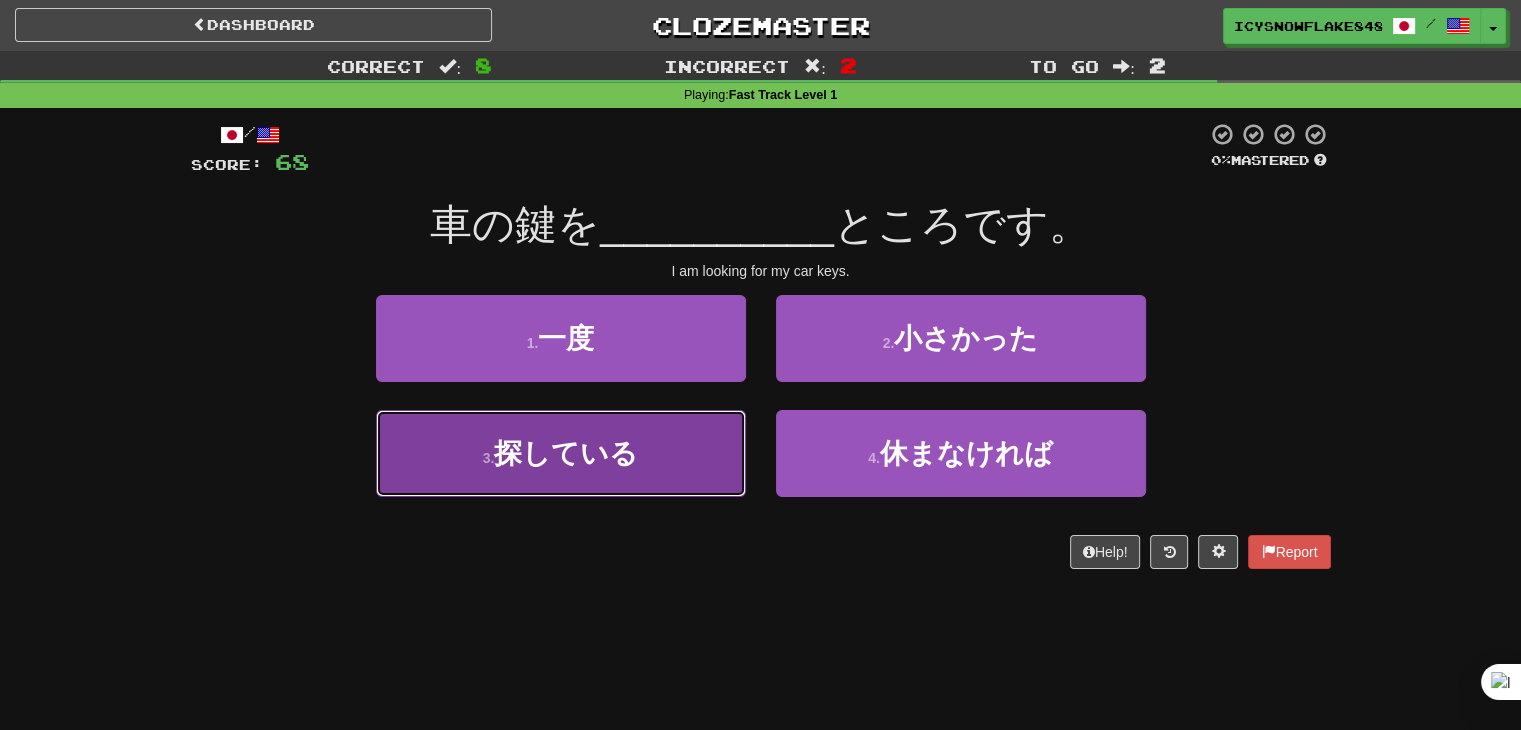 click on "3 .  探している" at bounding box center (561, 453) 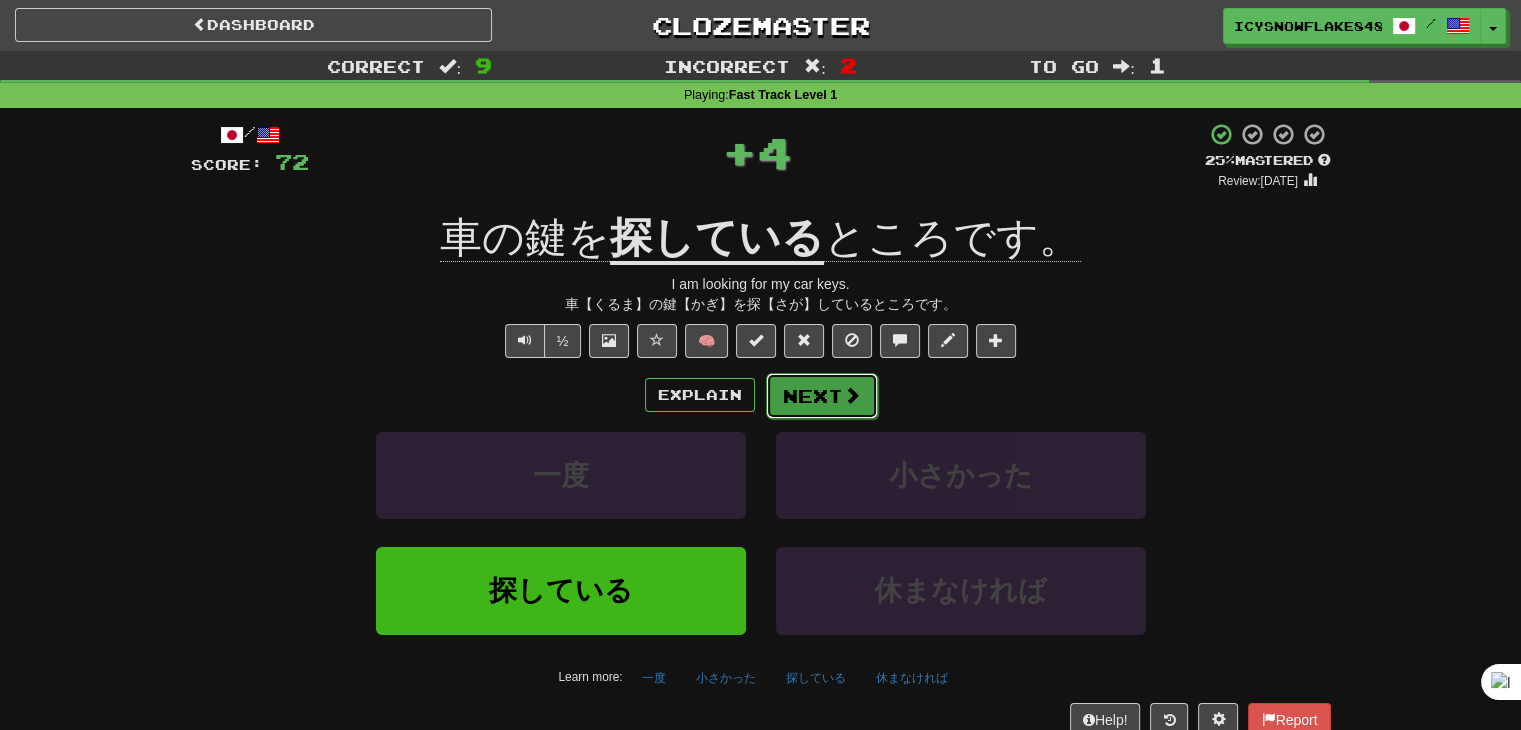 click on "Next" at bounding box center (822, 396) 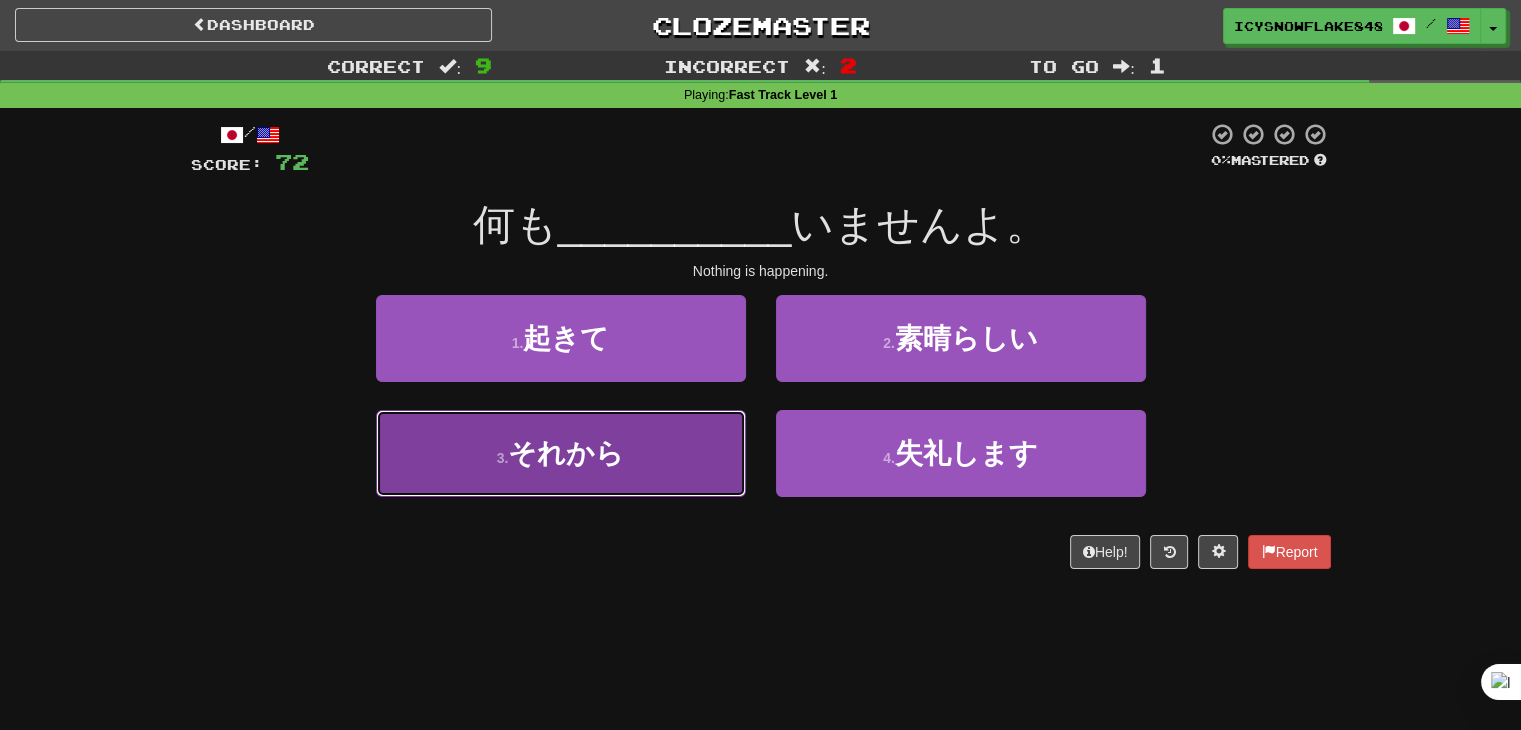 click on "3 .  それから" at bounding box center (561, 453) 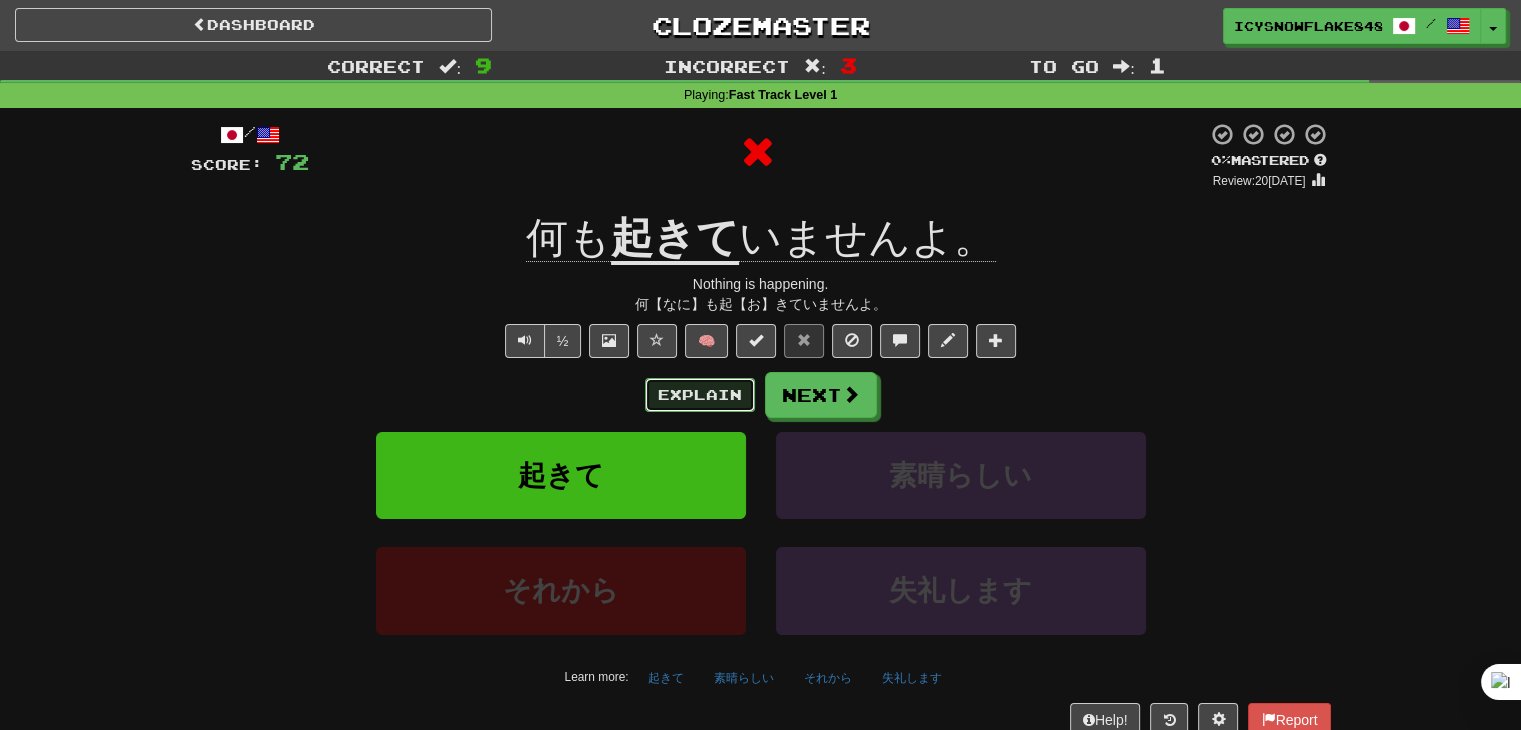 click on "Explain" at bounding box center (700, 395) 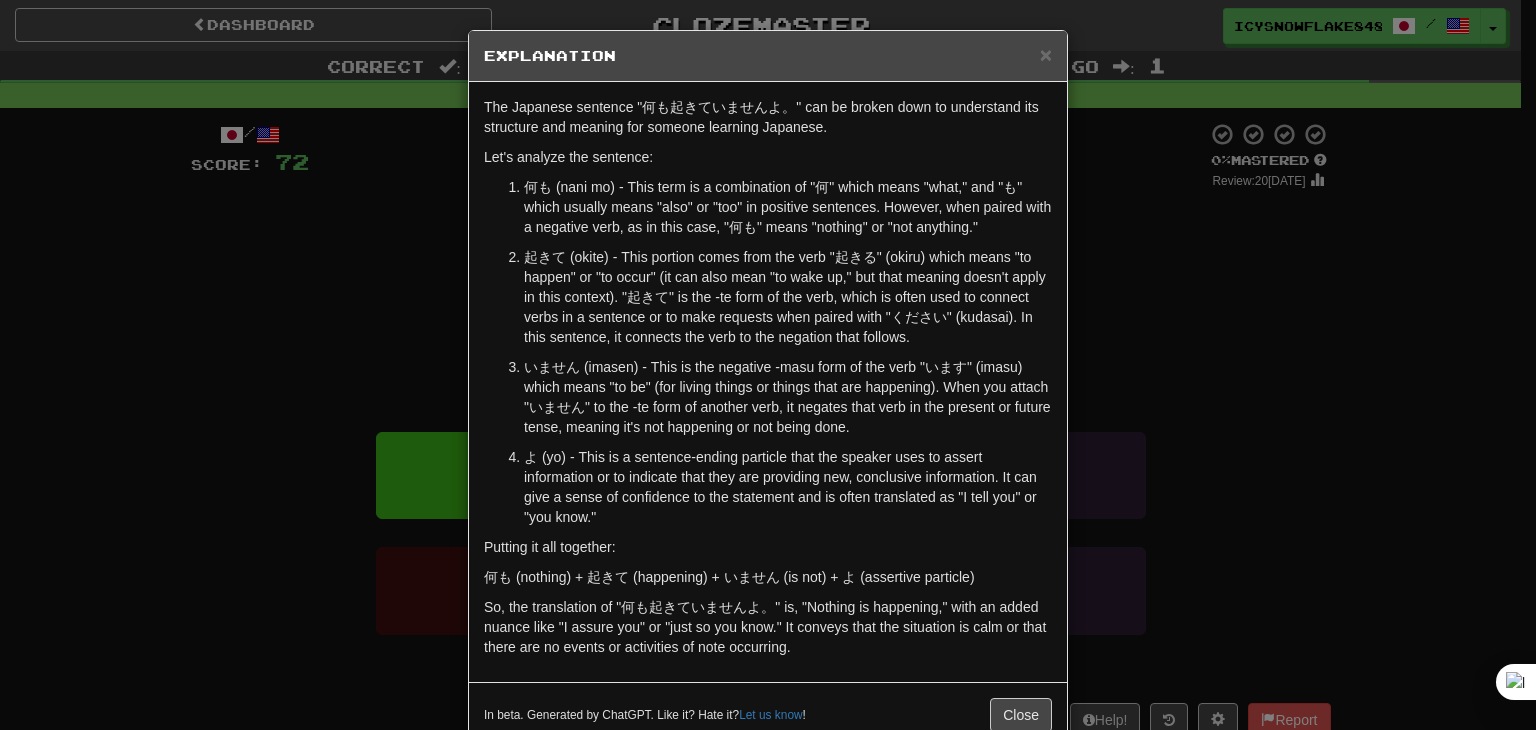 click on "× Explanation The Japanese sentence "何も起きていませんよ。" can be broken down to understand its structure and meaning for someone learning Japanese.
Let's analyze the sentence:
何も (nani mo) - This term is a combination of "何" which means "what," and "も" which usually means "also" or "too" in positive sentences. However, when paired with a negative verb, as in this case, "何も" means "nothing" or "not anything."
起きて (okite) - This portion comes from the verb "起きる" (okiru) which means "to happen" or "to occur" (it can also mean "to wake up," but that meaning doesn't apply in this context). "起きて" is the -te form of the verb, which is often used to connect verbs in a sentence or to make requests when paired with "ください" (kudasai). In this sentence, it connects the verb to the negation that follows.
Putting it all together:
何も (nothing) + 起きて (happening) + いません (is not) + よ (assertive particle)
Let us know !" at bounding box center (768, 365) 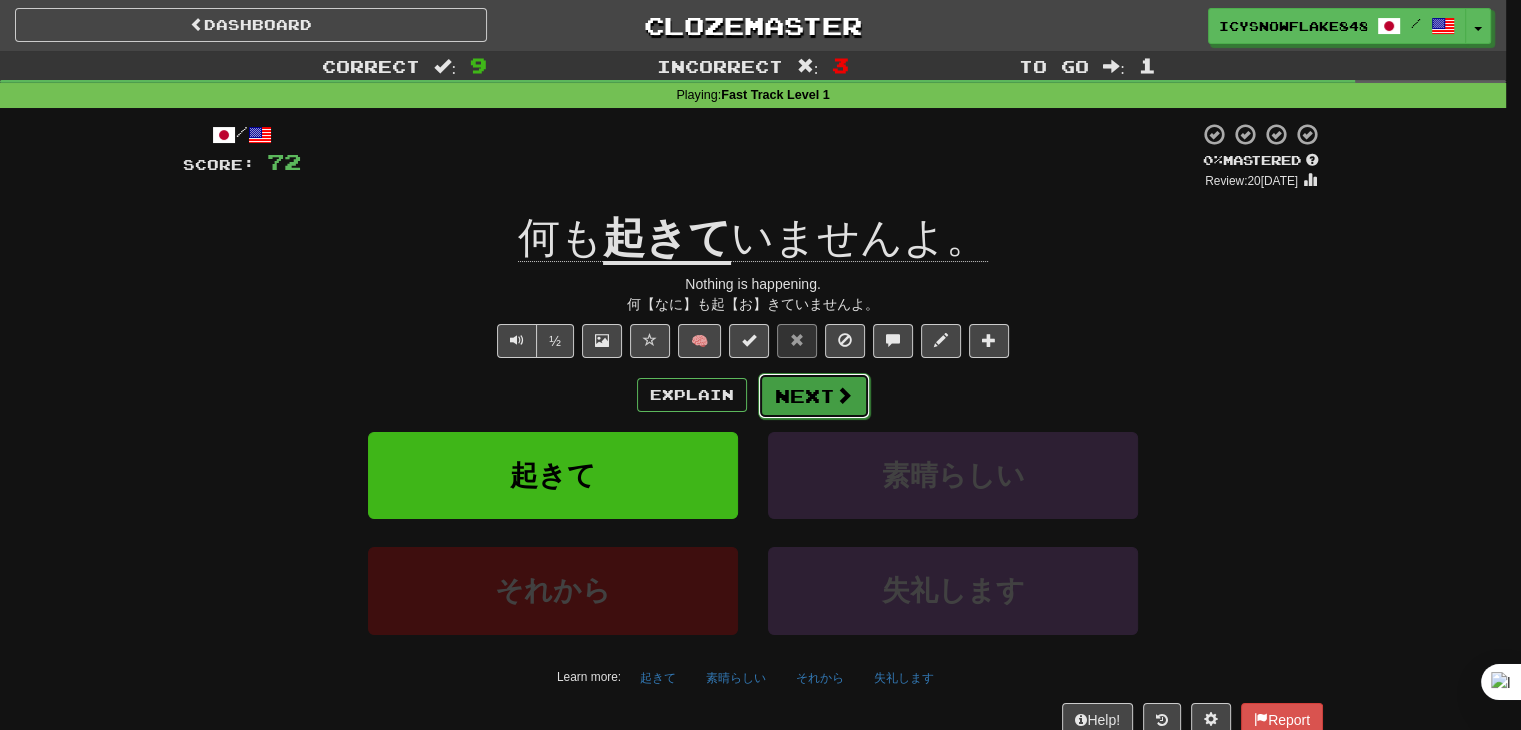 click on "Next" at bounding box center (814, 396) 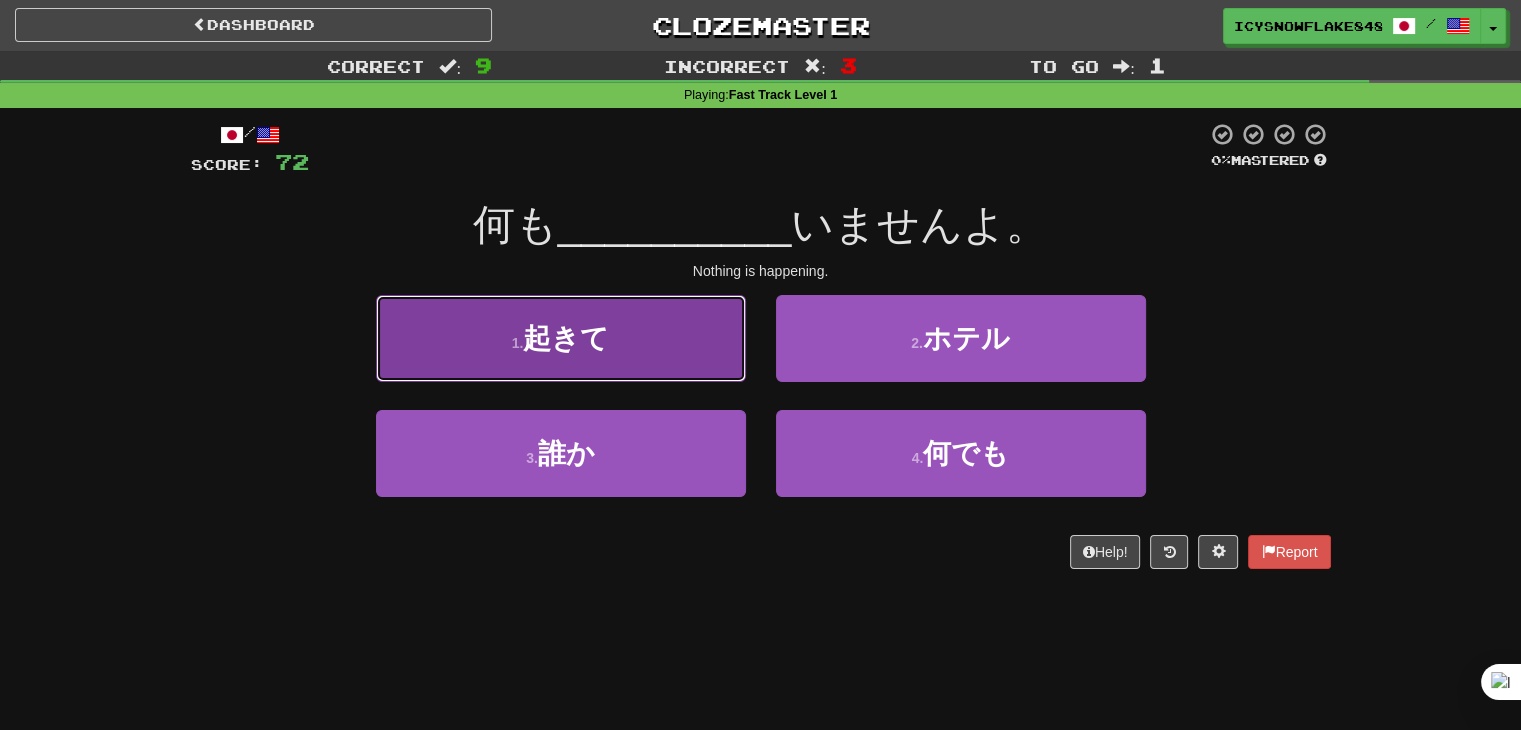 click on "1 .  起きて" at bounding box center [561, 338] 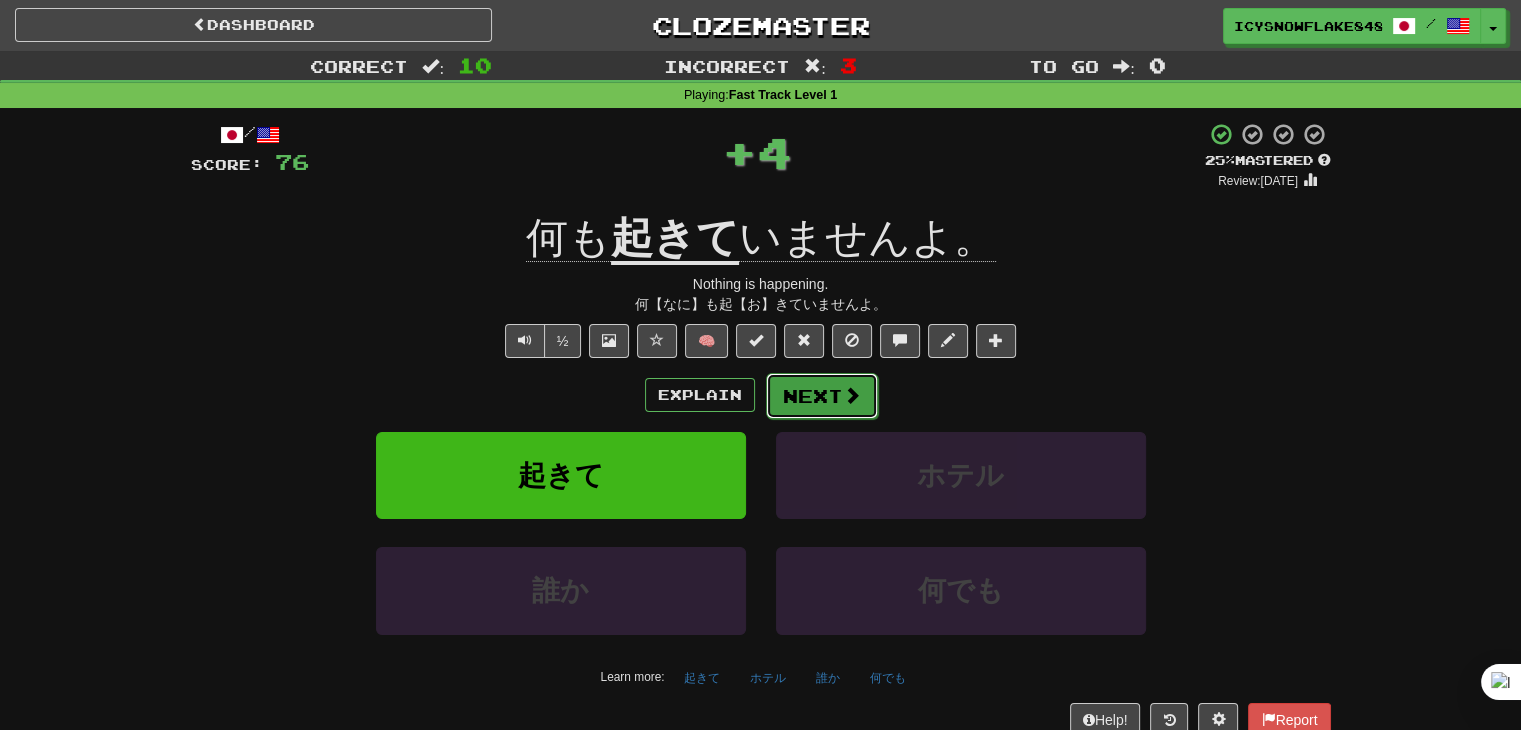 click on "Next" at bounding box center [822, 396] 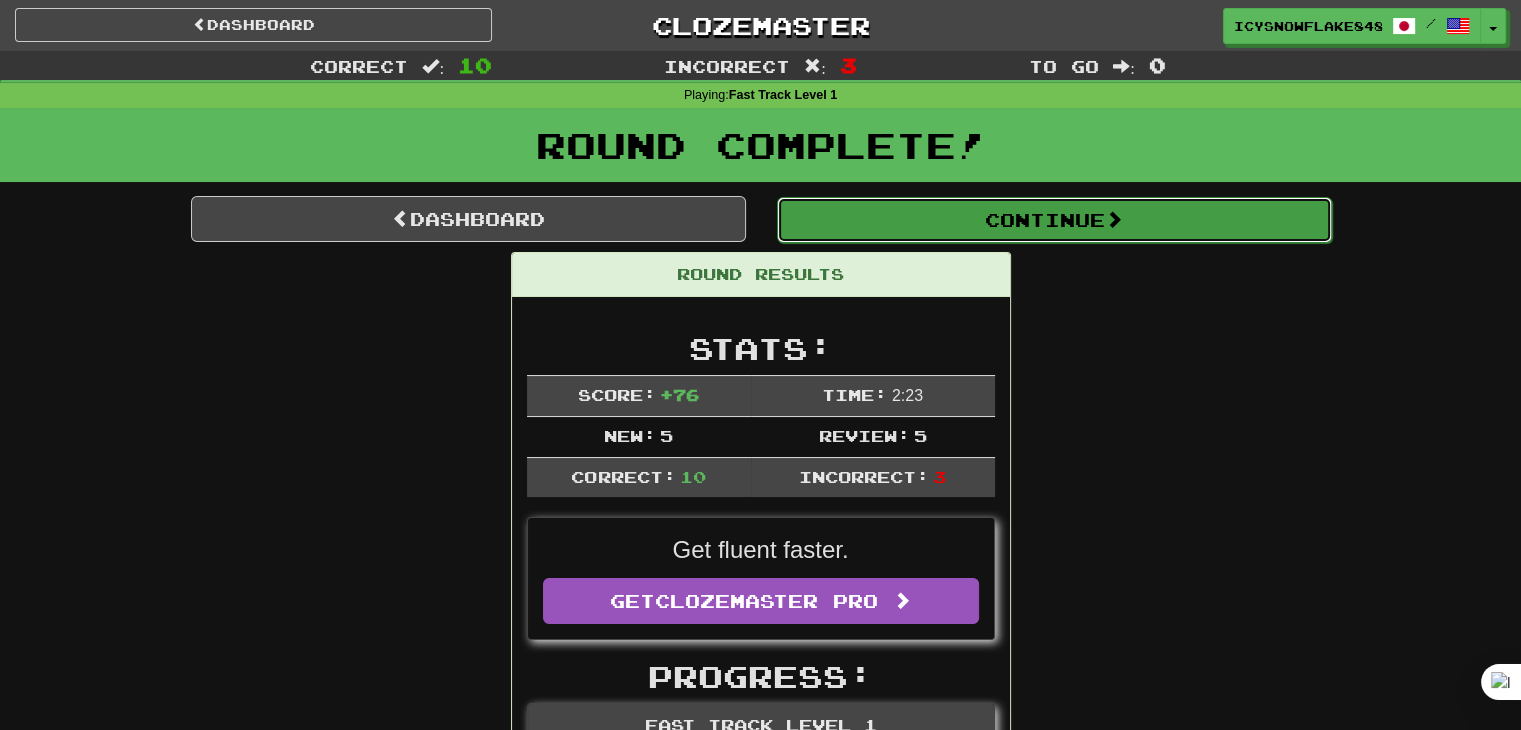 click on "Continue" at bounding box center [1054, 220] 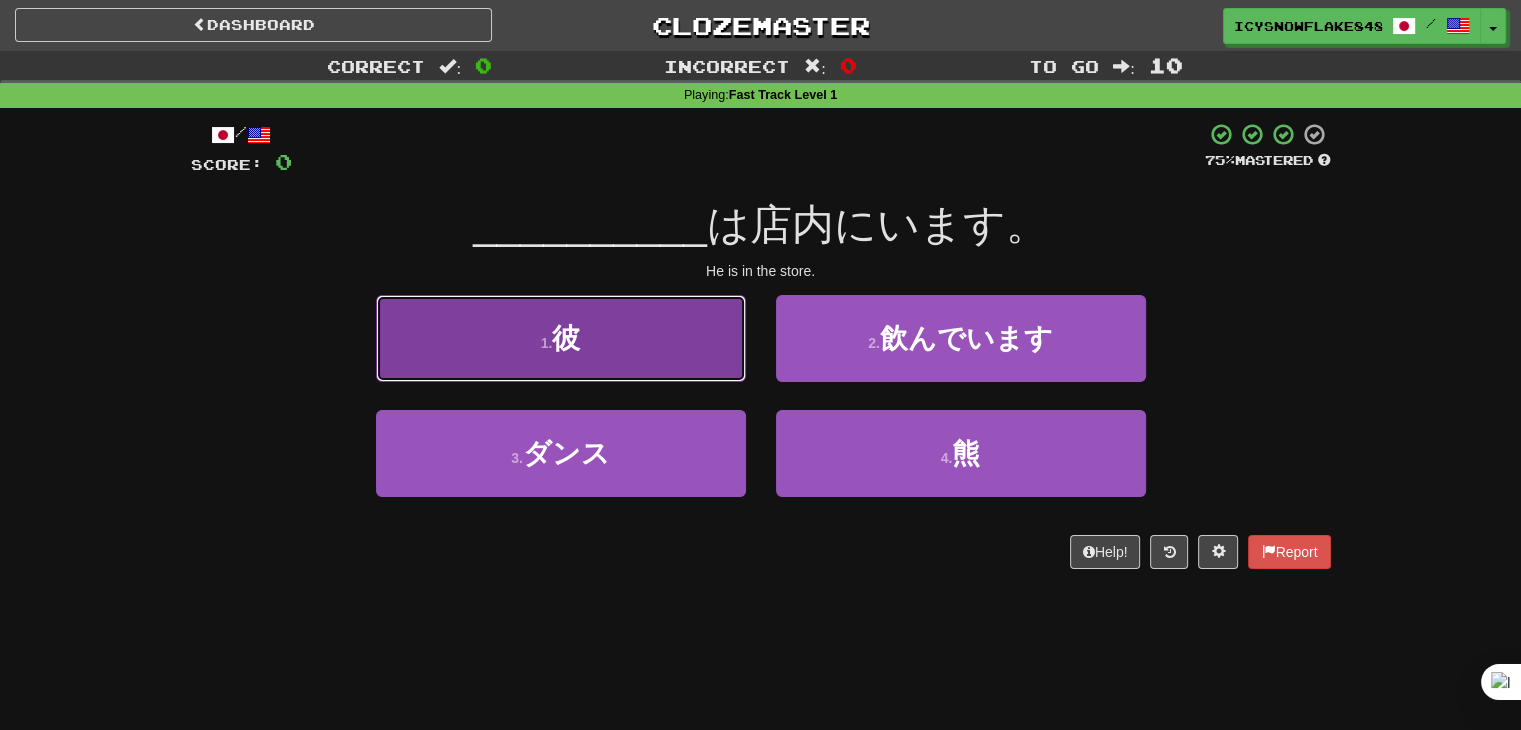 click on "1 .  彼" at bounding box center (561, 338) 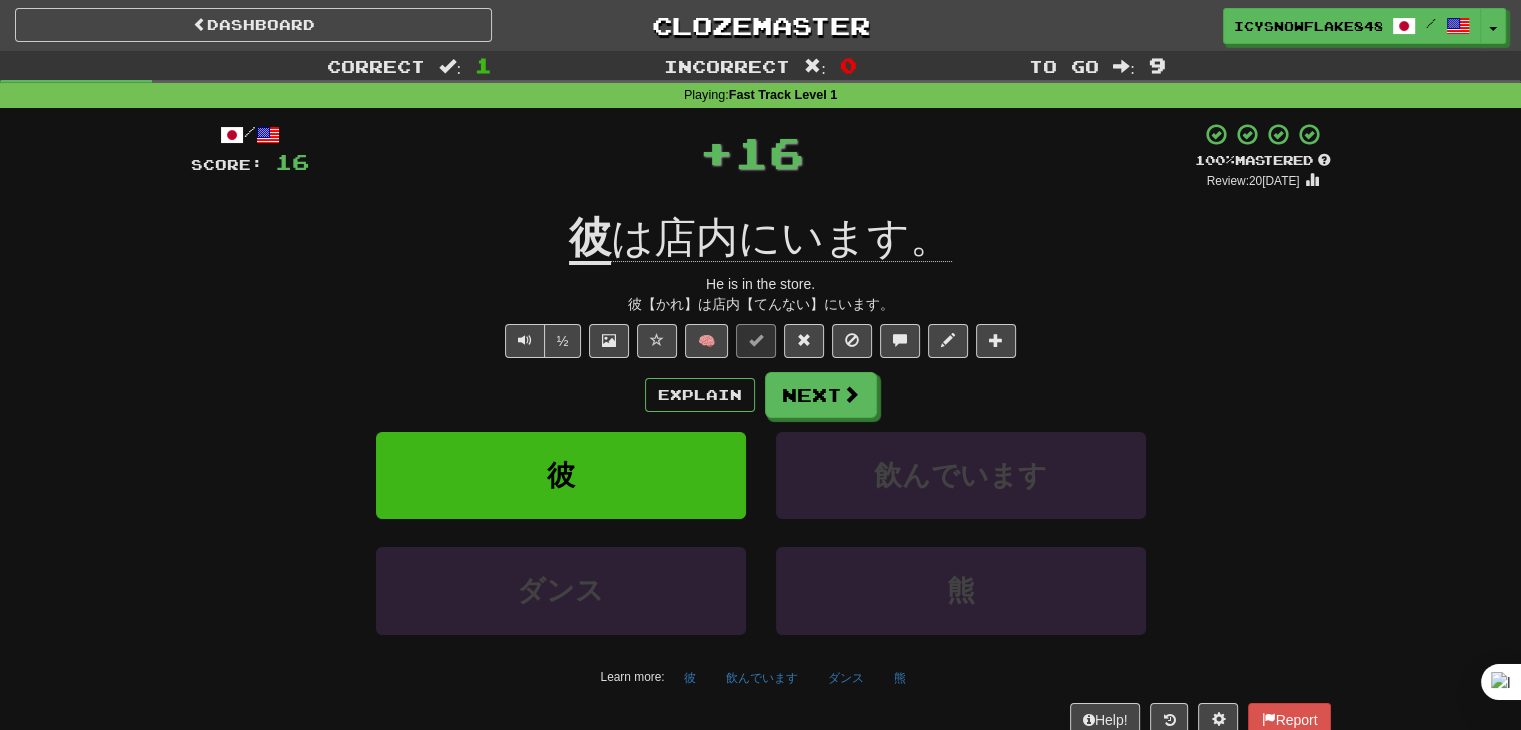 click on "Explain Next" at bounding box center [761, 395] 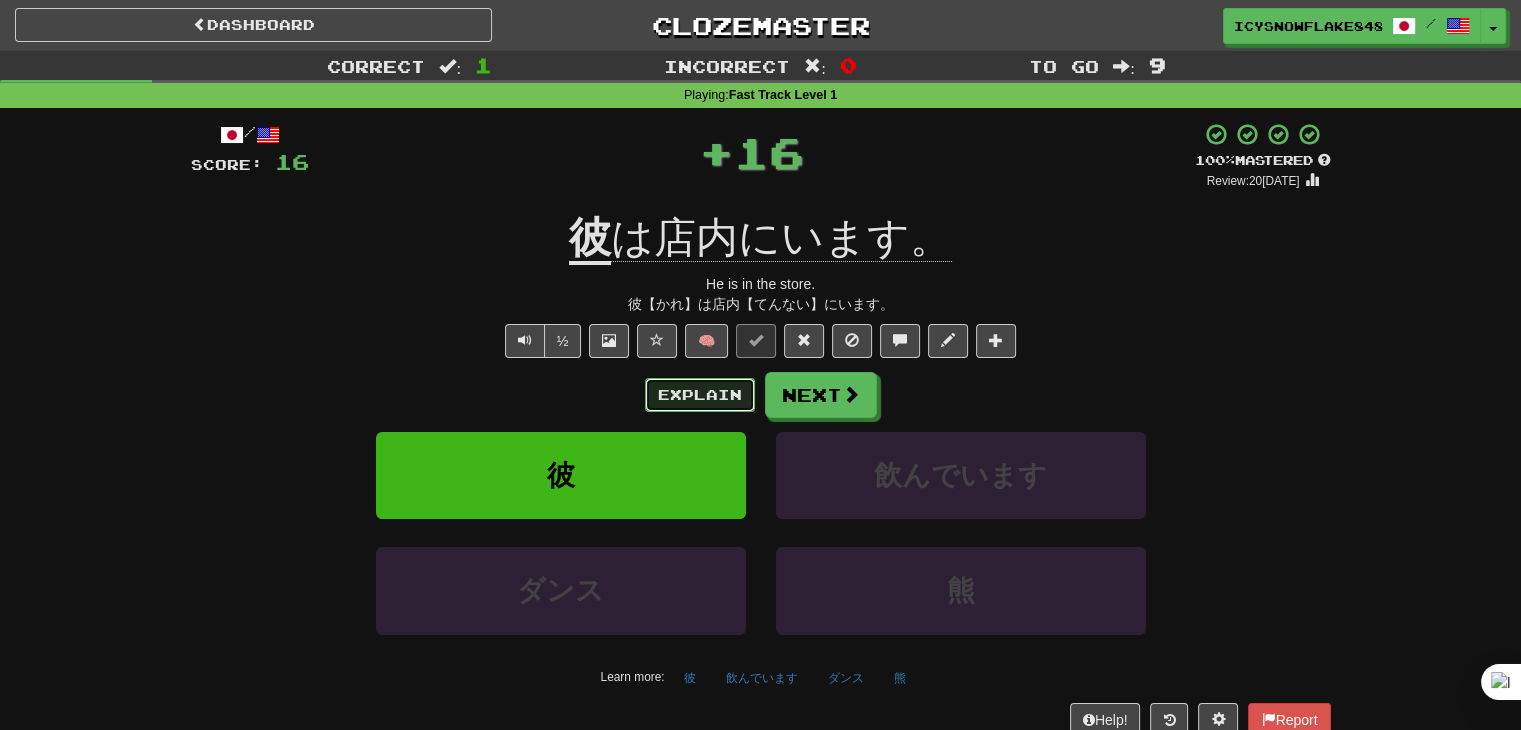 click on "Explain" at bounding box center (700, 395) 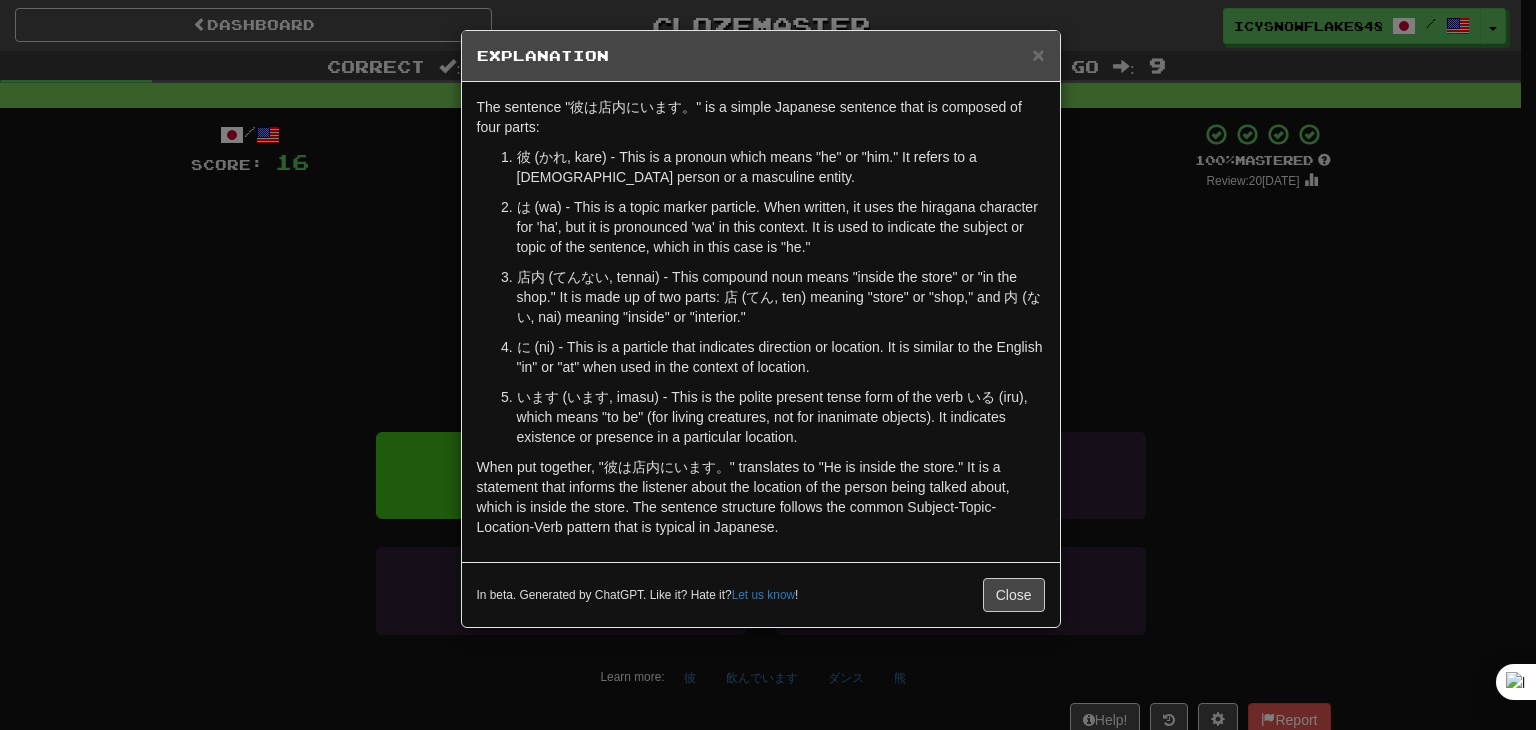 click on "× Explanation The sentence "彼は店内にいます。" is a simple Japanese sentence that is composed of four parts:
彼 (かれ, kare) - This is a pronoun which means "he" or "him." It refers to a male person or a masculine entity.
は (wa) - This is a topic marker particle. When written, it uses the hiragana character for 'ha', but it is pronounced 'wa' in this context. It is used to indicate the subject or topic of the sentence, which in this case is "he."
店内 (てんない, tennai) - This compound noun means "inside the store" or "in the shop." It is made up of two parts: 店 (てん, ten) meaning "store" or "shop," and 内 (ない, nai) meaning "inside" or "interior."
に (ni) - This is a particle that indicates direction or location. It is similar to the English "in" or "at" when used in the context of location.
In beta. Generated by ChatGPT. Like it? Hate it?  Let us know ! Close" at bounding box center [768, 365] 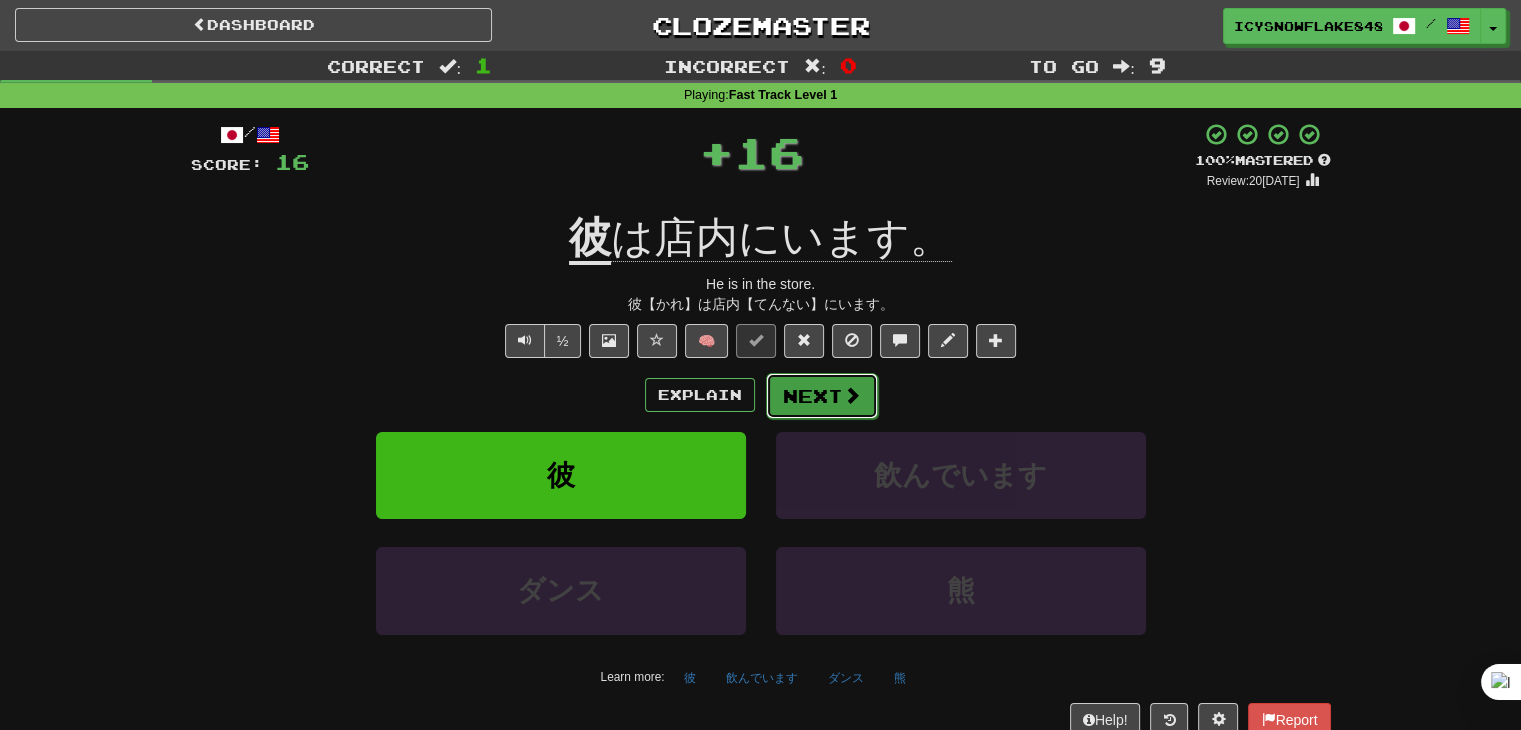 click on "Next" at bounding box center (822, 396) 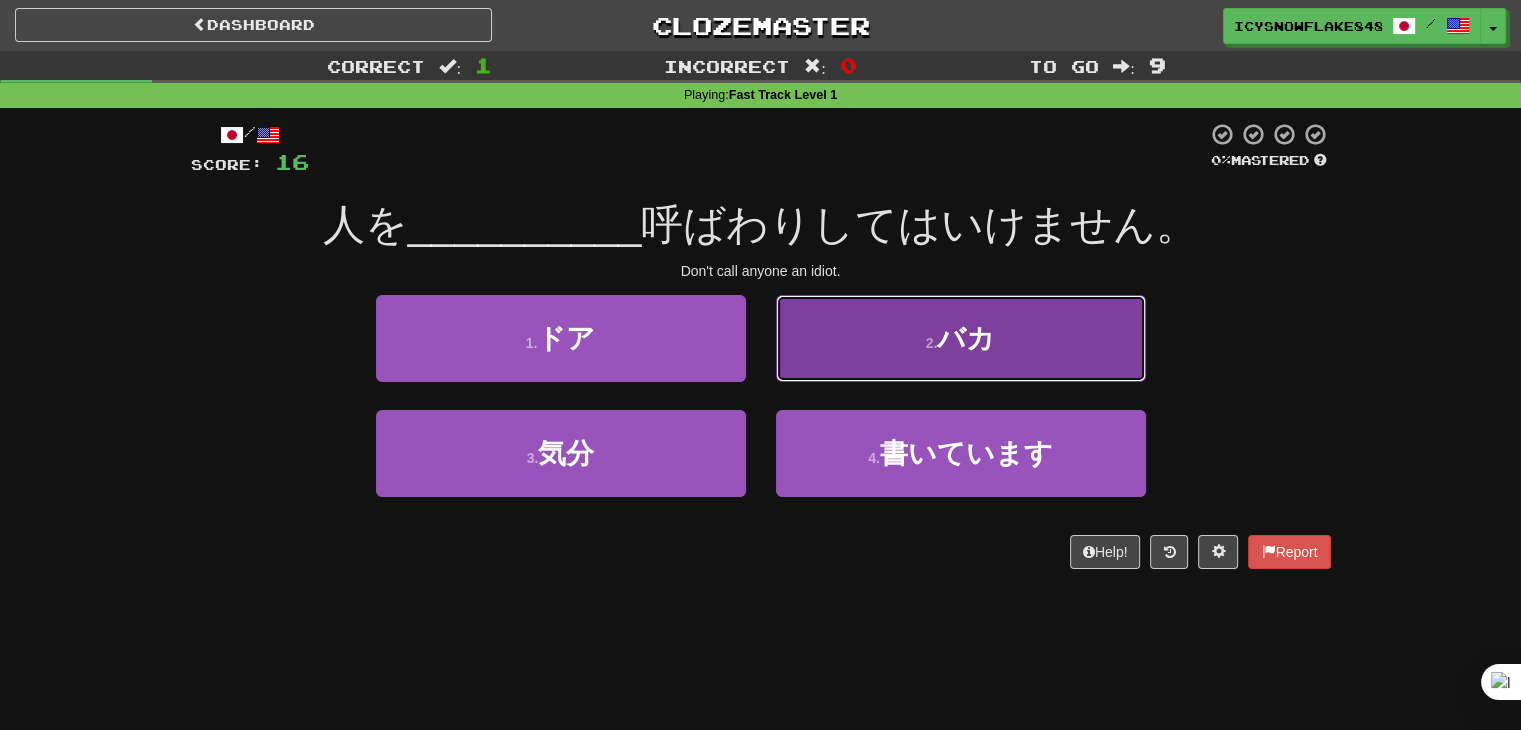 click on "2 .  バカ" at bounding box center [961, 338] 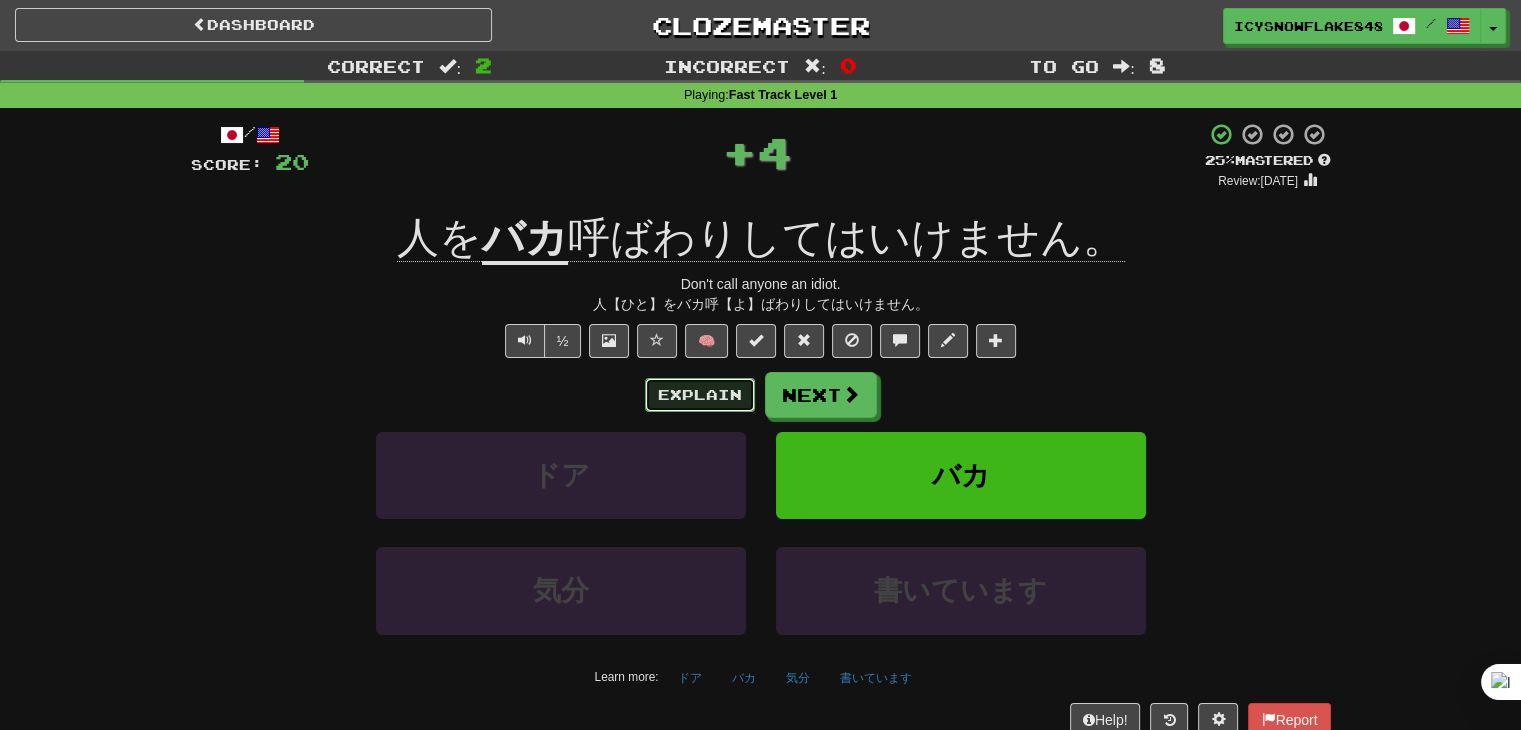 click on "Explain" at bounding box center (700, 395) 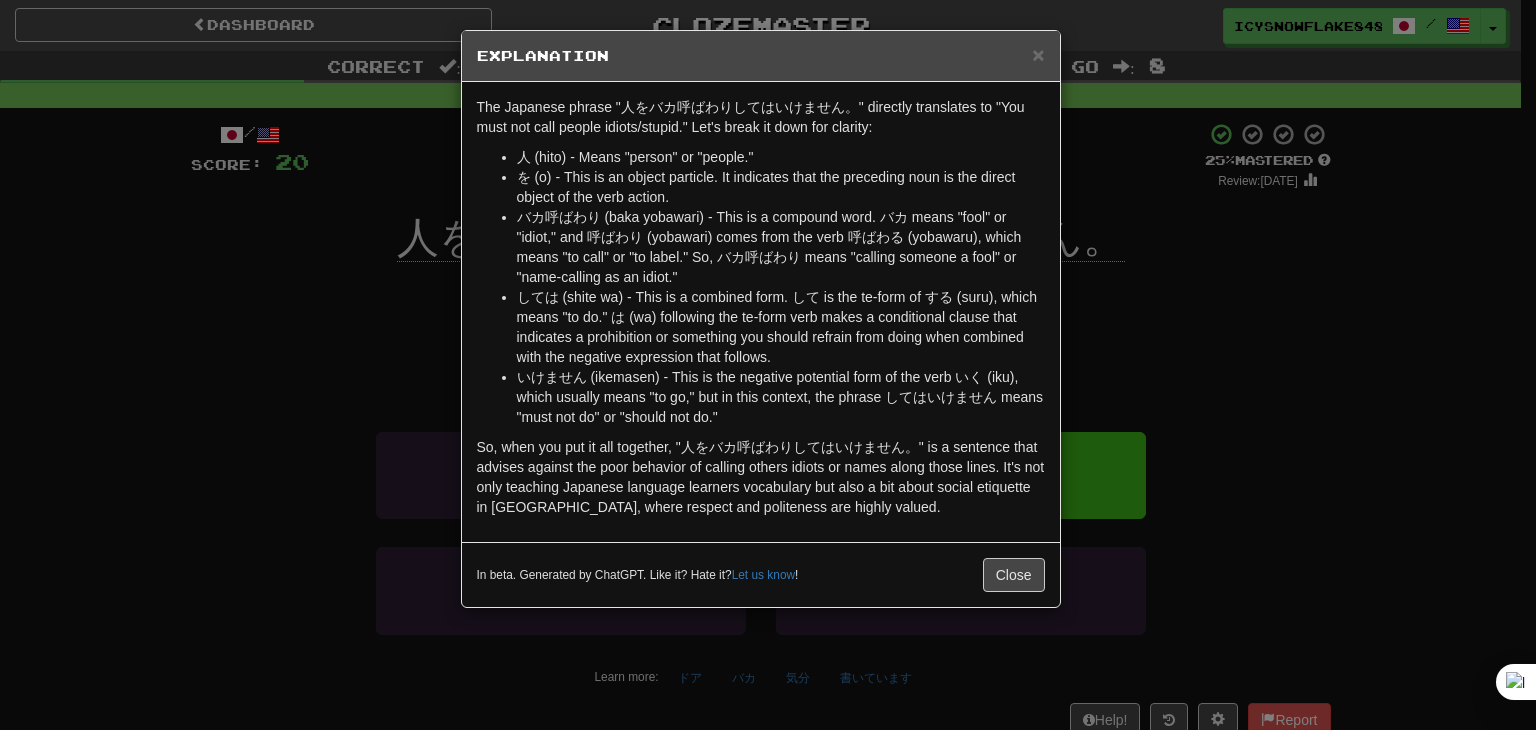 click on "× Explanation The Japanese phrase "人をバカ呼ばわりしてはいけません。" directly translates to "You must not call people idiots/stupid." Let's break it down for clarity:
人 (hito) - Means "person" or "people."
を (o) - This is an object particle. It indicates that the preceding noun is the direct object of the verb action.
バカ呼ばわり (baka yobawari) - This is a compound word. バカ means "fool" or "idiot," and 呼ばわり (yobawari) comes from the verb 呼ばわる (yobawaru), which means "to call" or "to label." So, バカ呼ばわり means "calling someone a fool" or "name-calling as an idiot."
しては (shite wa) - This is a combined form. して is the te-form of する (suru), which means "to do." は (wa) following the te-form verb makes a conditional clause that indicates a prohibition or something you should refrain from doing when combined with the negative expression that follows.
In beta. Generated by ChatGPT. Like it? Hate it?  Let us know ! Close" at bounding box center (768, 365) 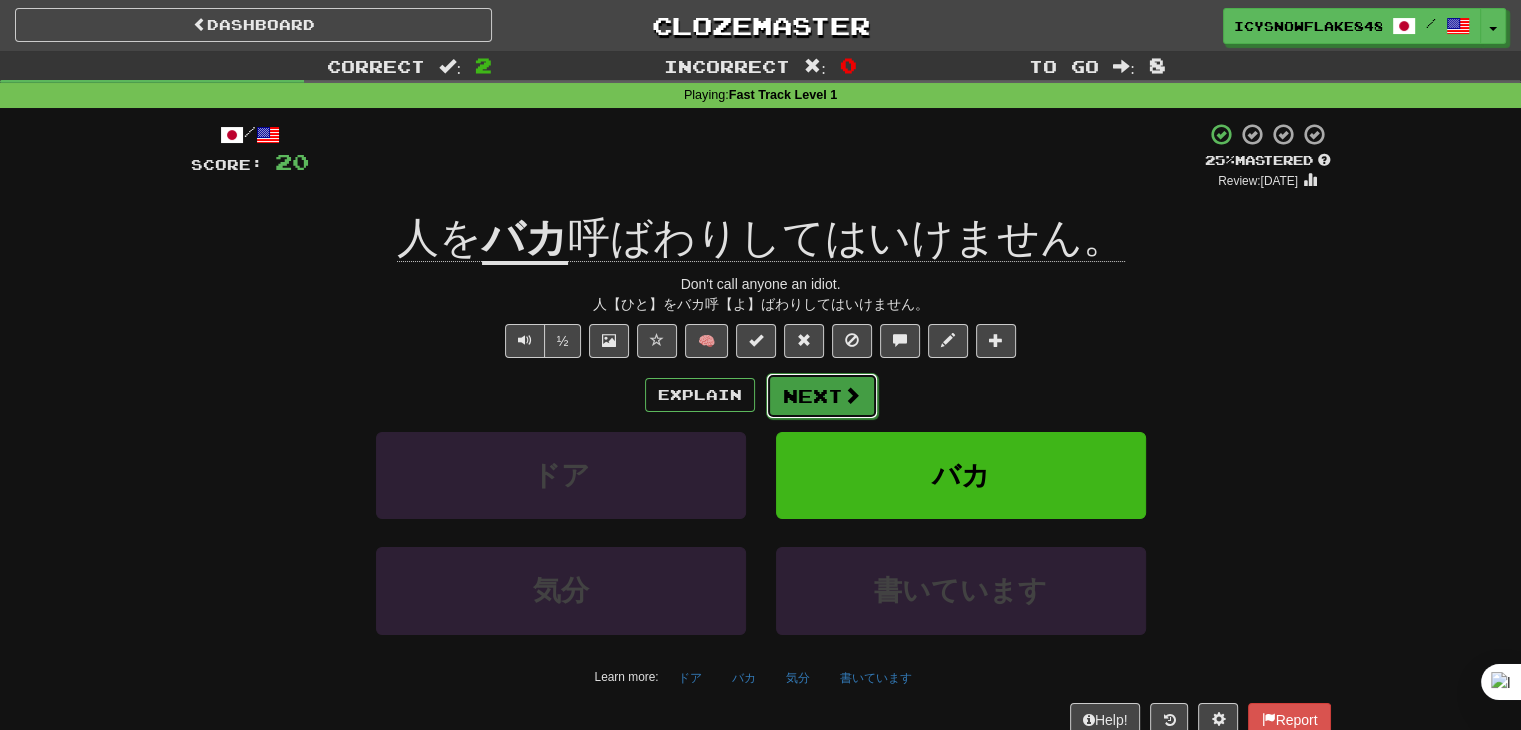 click on "Next" at bounding box center (822, 396) 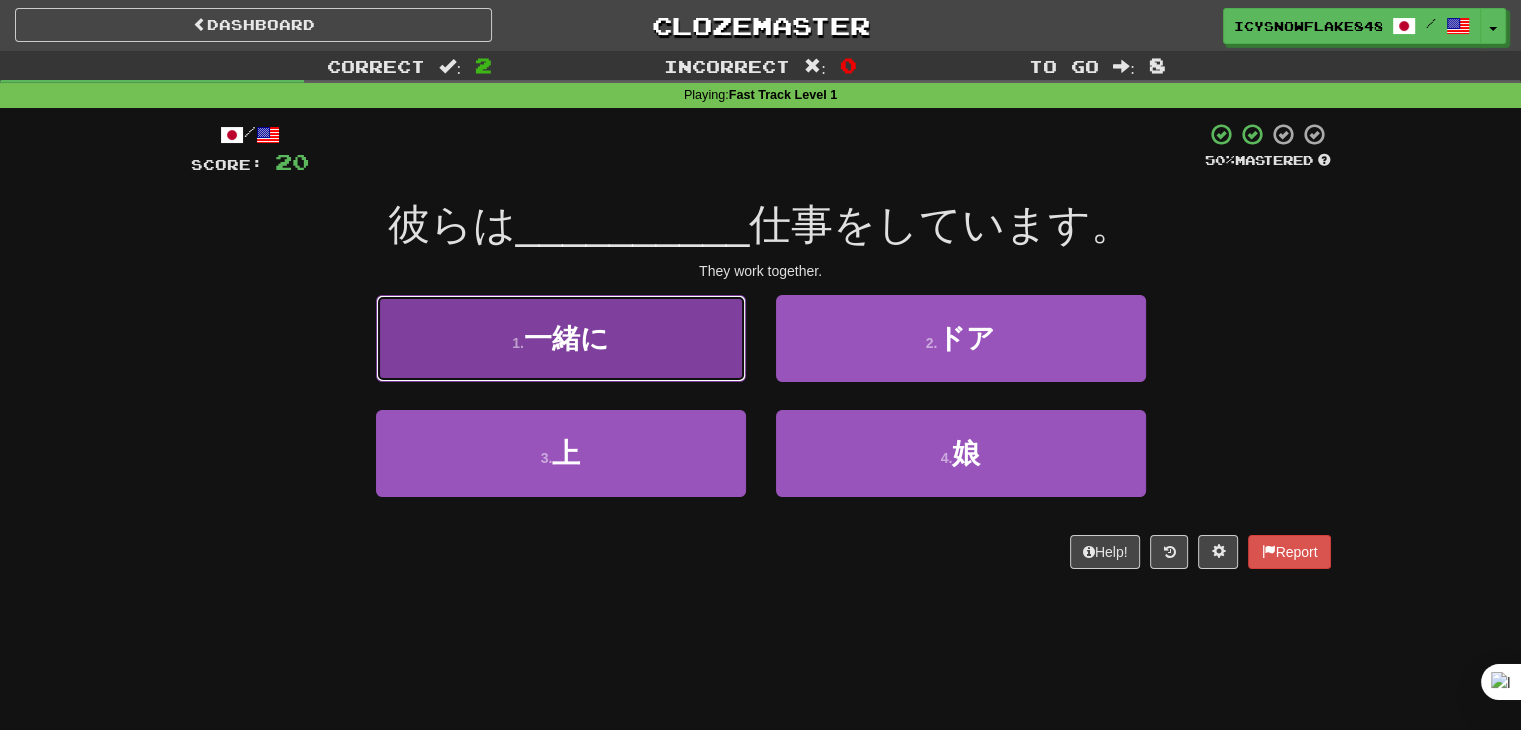 click on "一緒に" at bounding box center (566, 338) 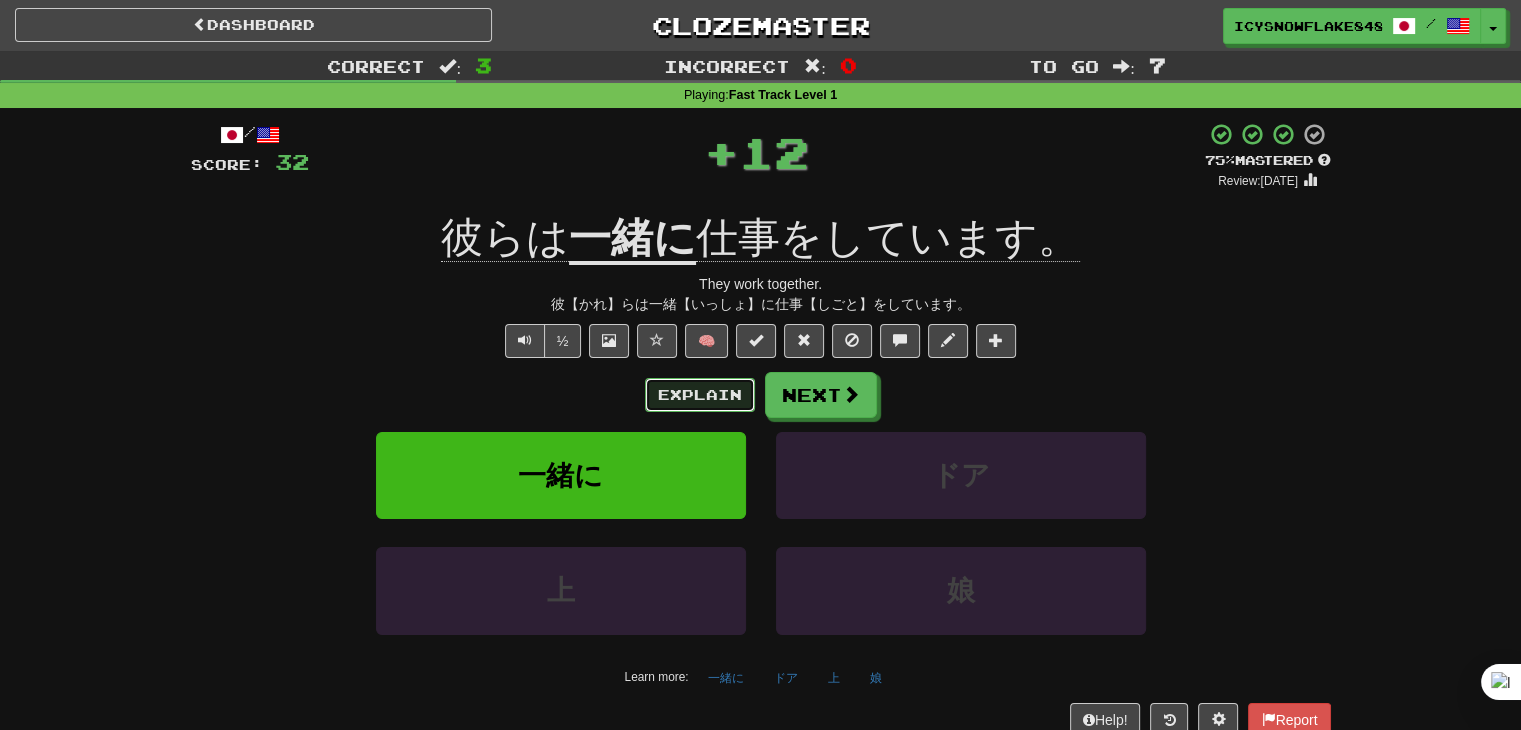 click on "Explain" at bounding box center (700, 395) 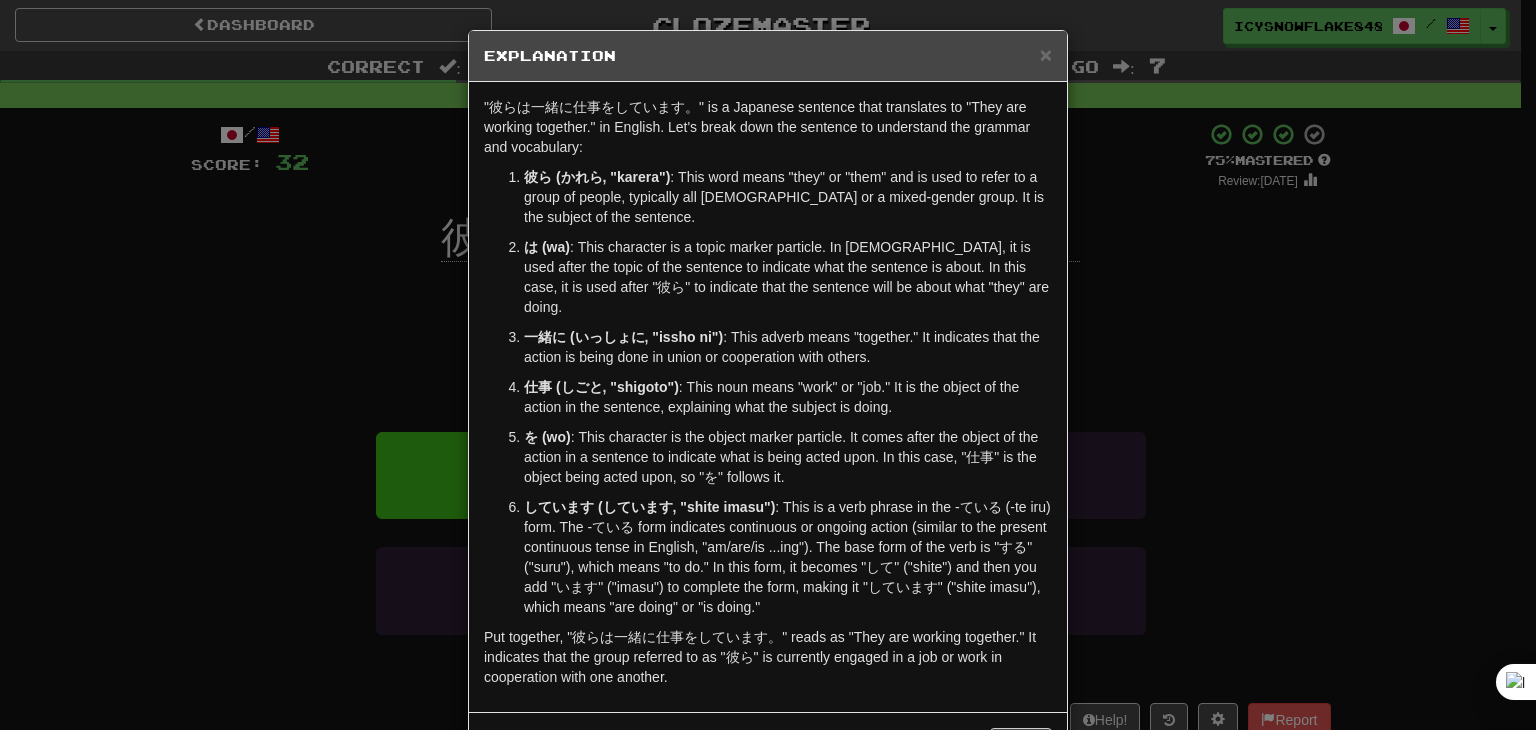 click on "× Explanation "彼らは一緒に仕事をしています。" is a Japanese sentence that translates to "They are working together." in English. Let's break down the sentence to understand the grammar and vocabulary:
彼ら (かれら, "karera") : This word means "they" or "them" and is used to refer to a group of people, typically all male or a mixed-gender group. It is the subject of the sentence.
は (wa) : This character is a topic marker particle. In Japanese, it is used after the topic of the sentence to indicate what the sentence is about. In this case, it is used after "彼ら" to indicate that the sentence will be about what "they" are doing.
一緒に (いっしょに, "issho ni") : This adverb means "together." It indicates that the action is being done in union or cooperation with others.
仕事 (しごと, "shigoto") : This noun means "work" or "job." It is the object of the action in the sentence, explaining what the subject is doing.
を (wo)
! Close" at bounding box center (768, 365) 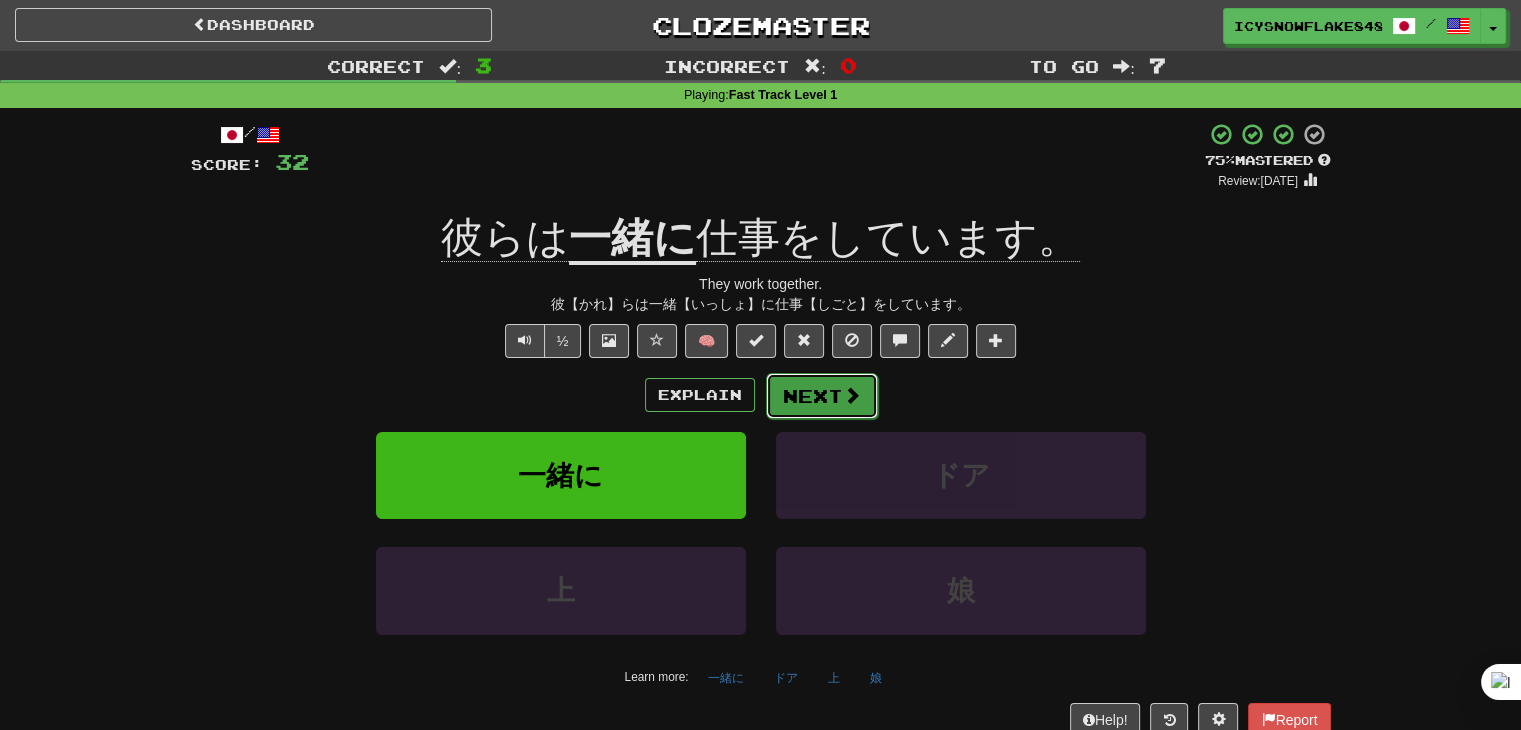 click at bounding box center [852, 395] 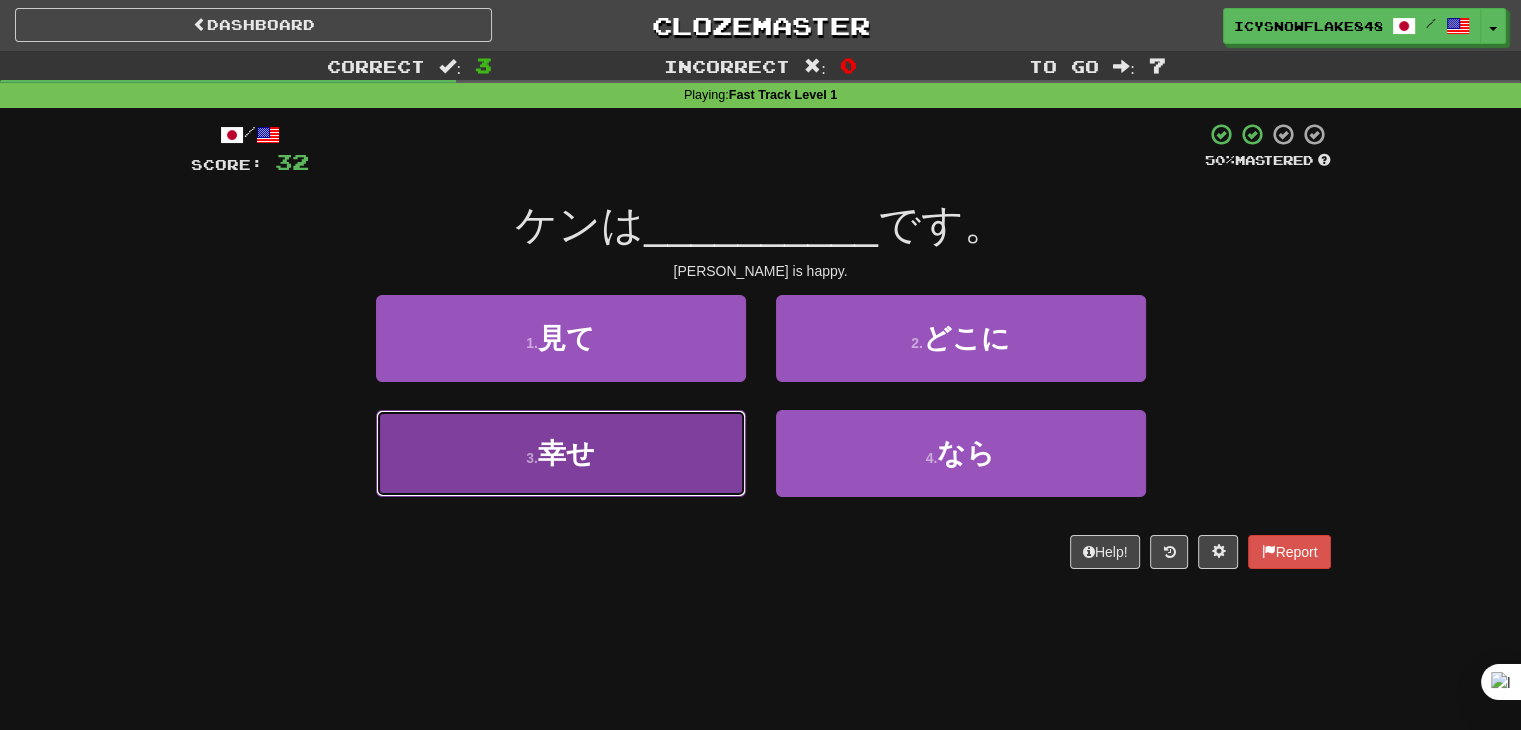 click on "3 .  幸せ" at bounding box center (561, 453) 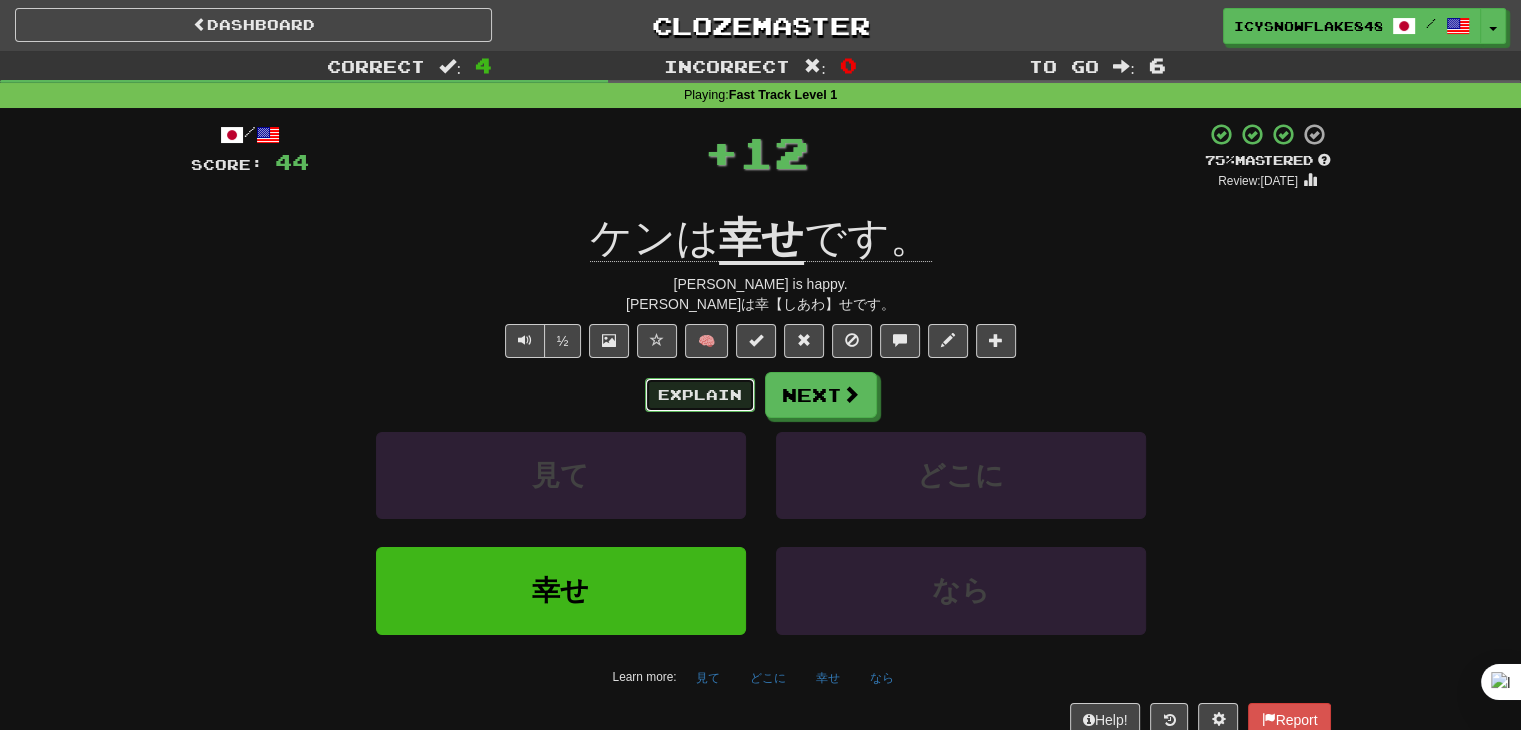 click on "Explain" at bounding box center (700, 395) 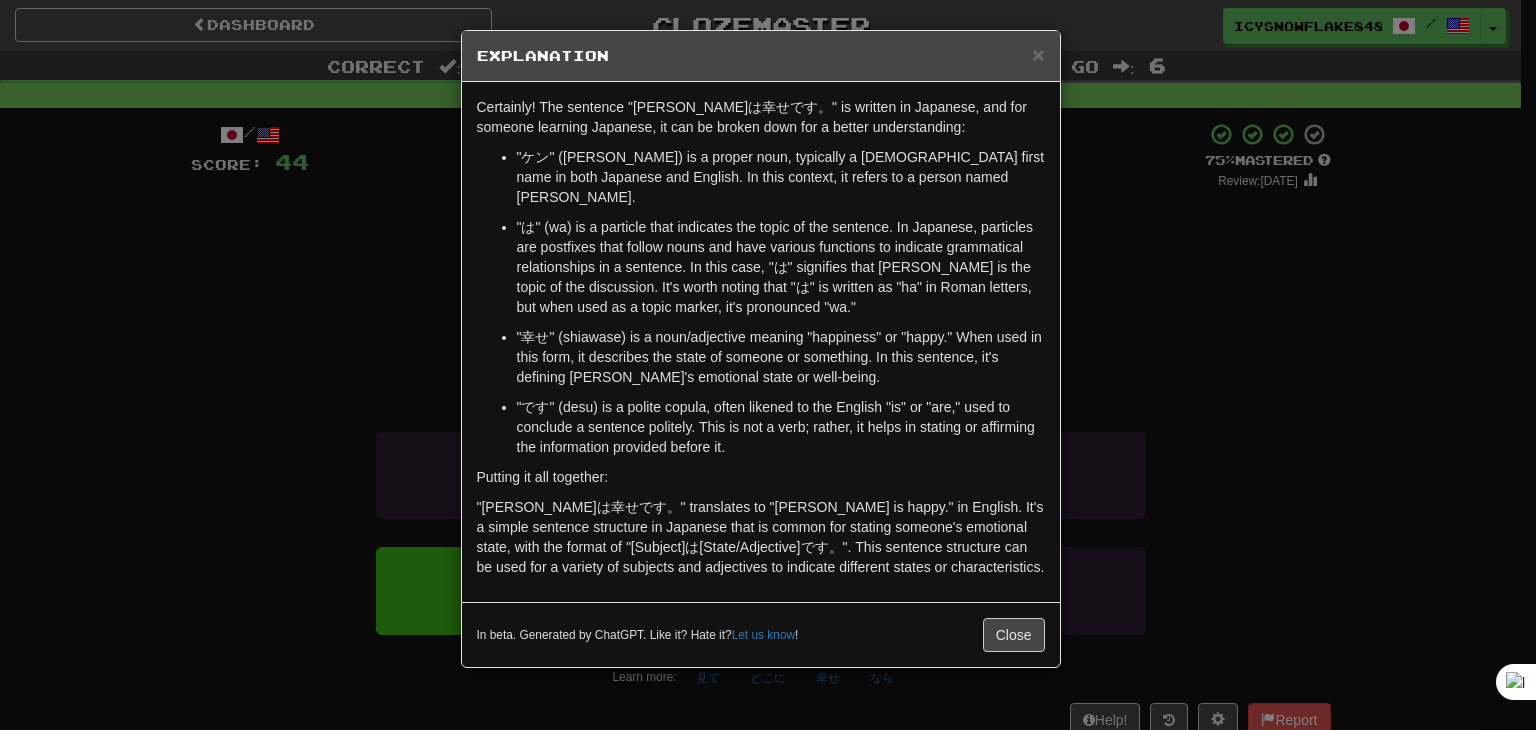 click on "× Explanation Certainly! The sentence "ケンは幸せです。" is written in Japanese, and for someone learning Japanese, it can be broken down for a better understanding:
"ケン" (Ken) is a proper noun, typically a male first name in both Japanese and English. In this context, it refers to a person named Ken.
"は" (wa) is a particle that indicates the topic of the sentence. In Japanese, particles are postfixes that follow nouns and have various functions to indicate grammatical relationships in a sentence. In this case, "は" signifies that Ken is the topic of the discussion. It's worth noting that "は" is written as "ha" in Roman letters, but when used as a topic marker, it's pronounced "wa."
"幸せ" (shiawase) is a noun/adjective meaning "happiness" or "happy." When used in this form, it describes the state of someone or something. In this sentence, it's defining Ken's emotional state or well-being.
Putting it all together:
Let us know ! Close" at bounding box center [768, 365] 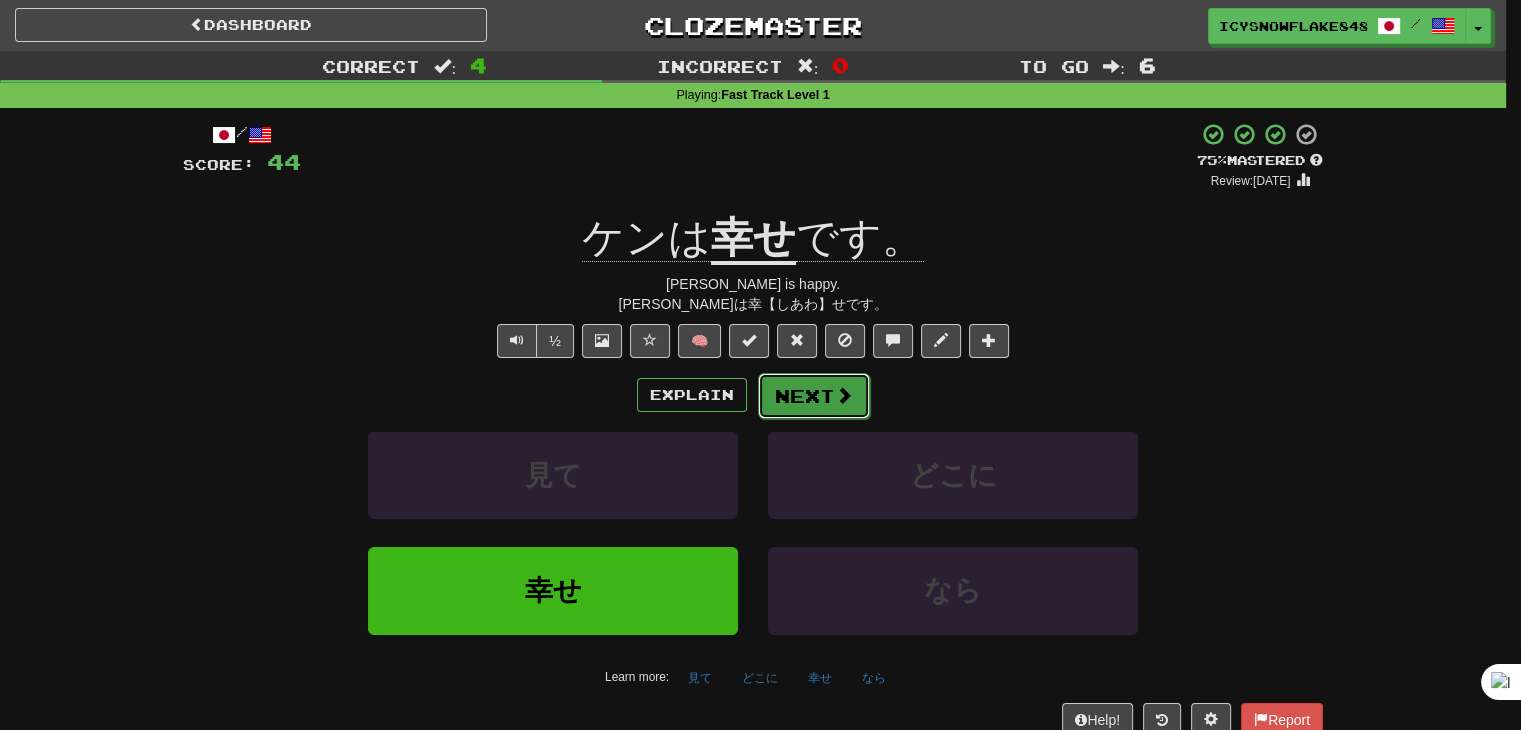 click on "Next" at bounding box center [814, 396] 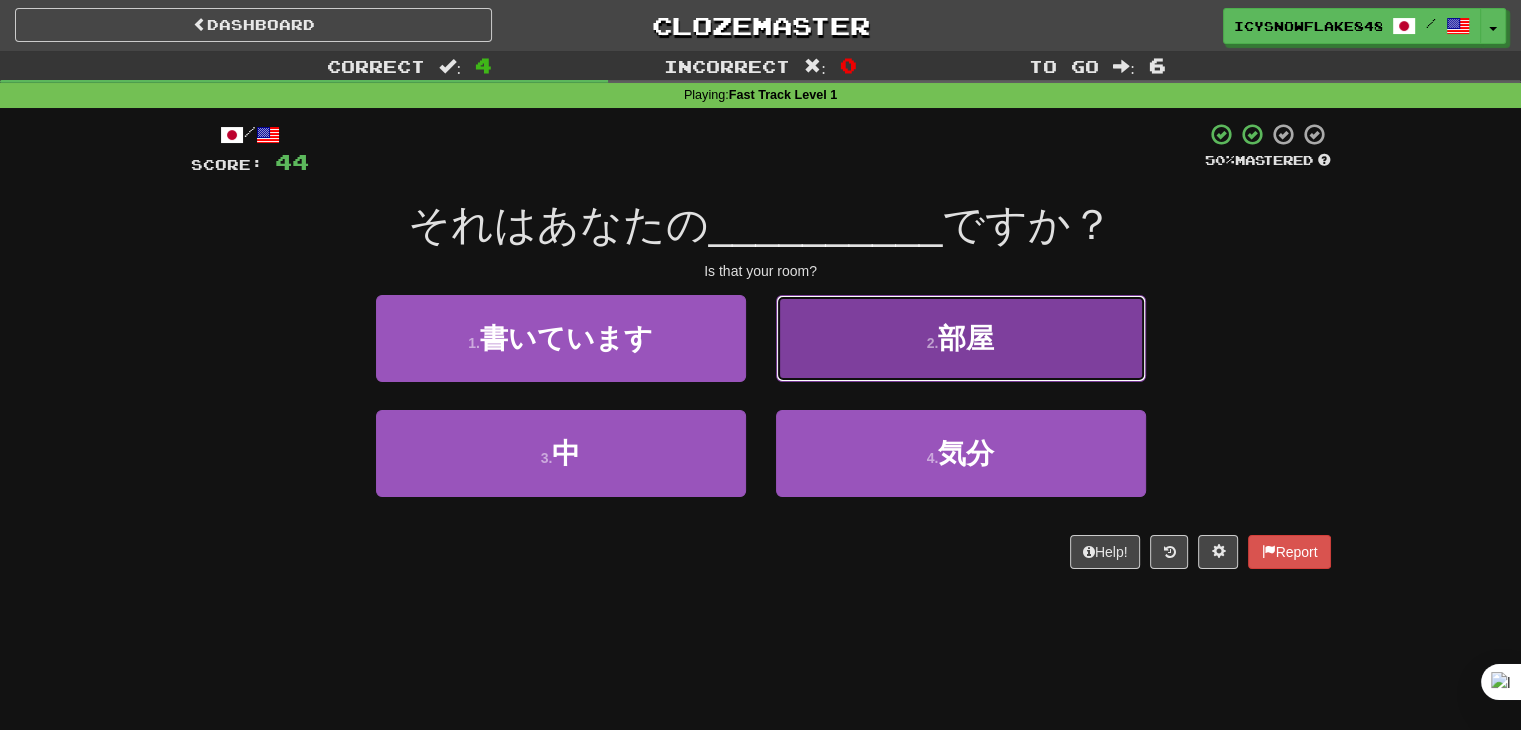 click on "2 .  部屋" at bounding box center [961, 338] 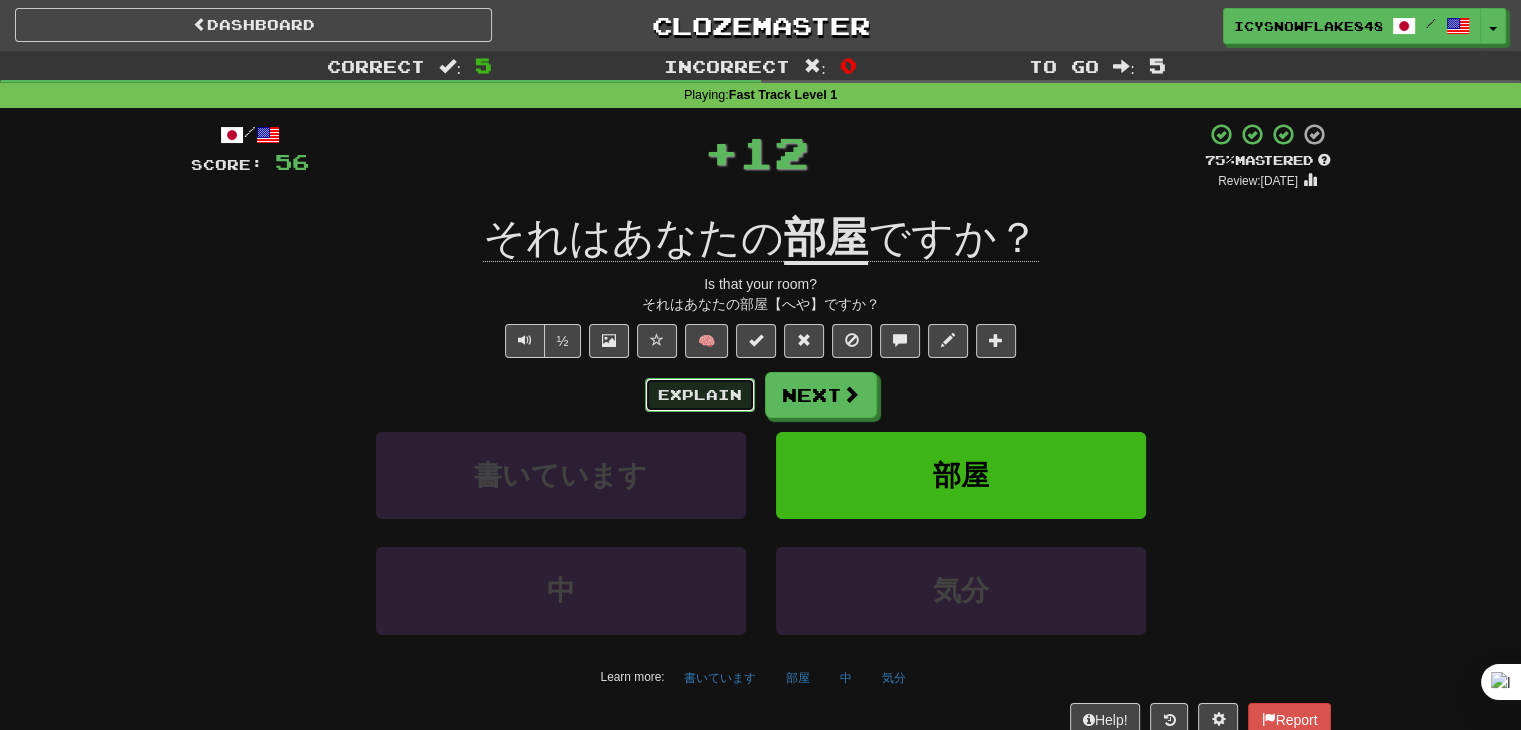 click on "Explain" at bounding box center (700, 395) 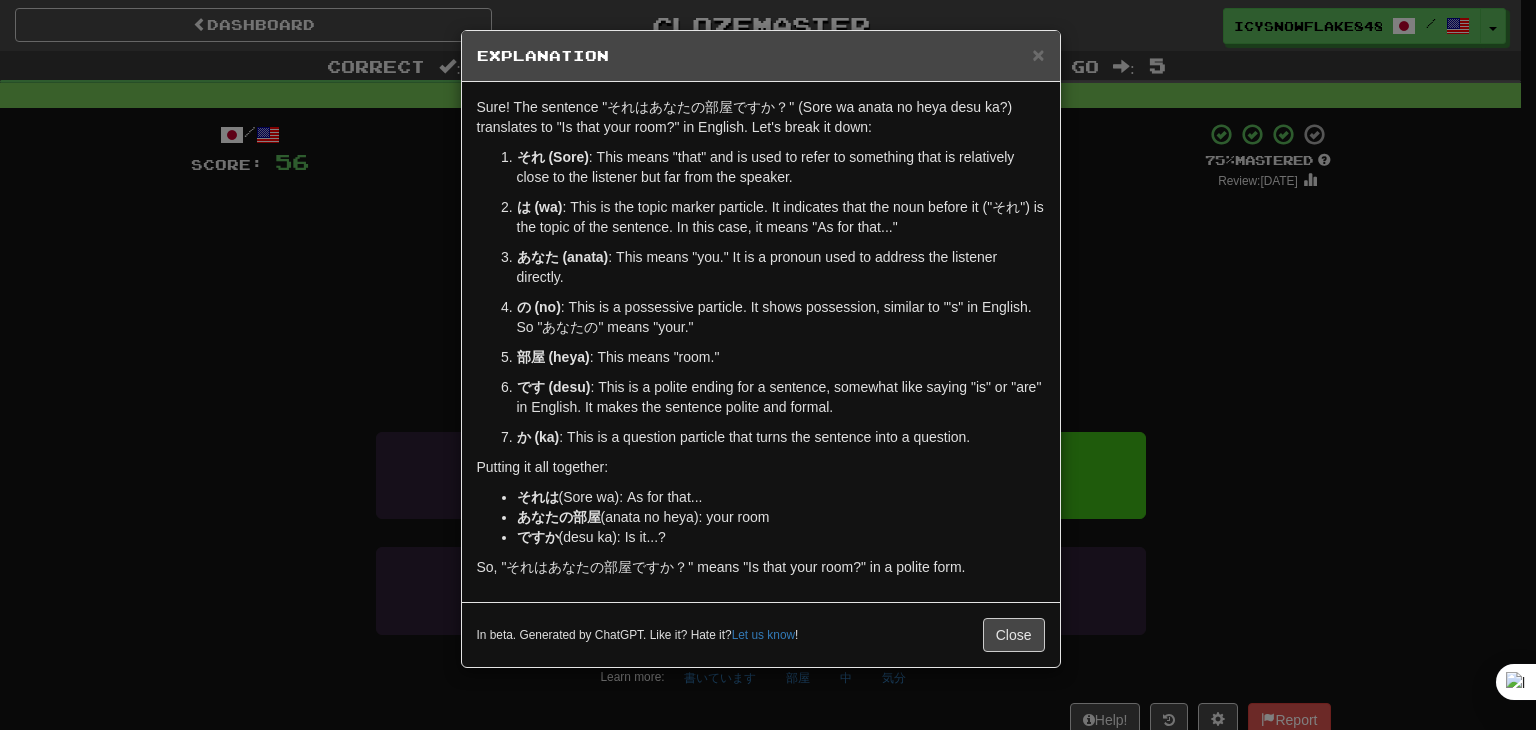 click on "× Explanation Sure! The sentence "それはあなたの部屋ですか？" (Sore wa anata no heya desu ka?) translates to "Is that your room?" in English. Let's break it down:
それ (Sore) : This means "that" and is used to refer to something that is relatively close to the listener but far from the speaker.
は (wa) : This is the topic marker particle. It indicates that the noun before it ("それ") is the topic of the sentence. In this case, it means "As for that..."
あなた (anata) : This means "you." It is a pronoun used to address the listener directly.
の (no) : This is a possessive particle. It shows possession, similar to "'s" in English. So "あなたの" means "your."
部屋 (heya) : This means "room."
です (desu) : This is a polite ending for a sentence, somewhat like saying "is" or "are" in English. It makes the sentence polite and formal.
か (ka) : This is a question particle that turns the sentence into a question.
Putting it all together:" at bounding box center [768, 365] 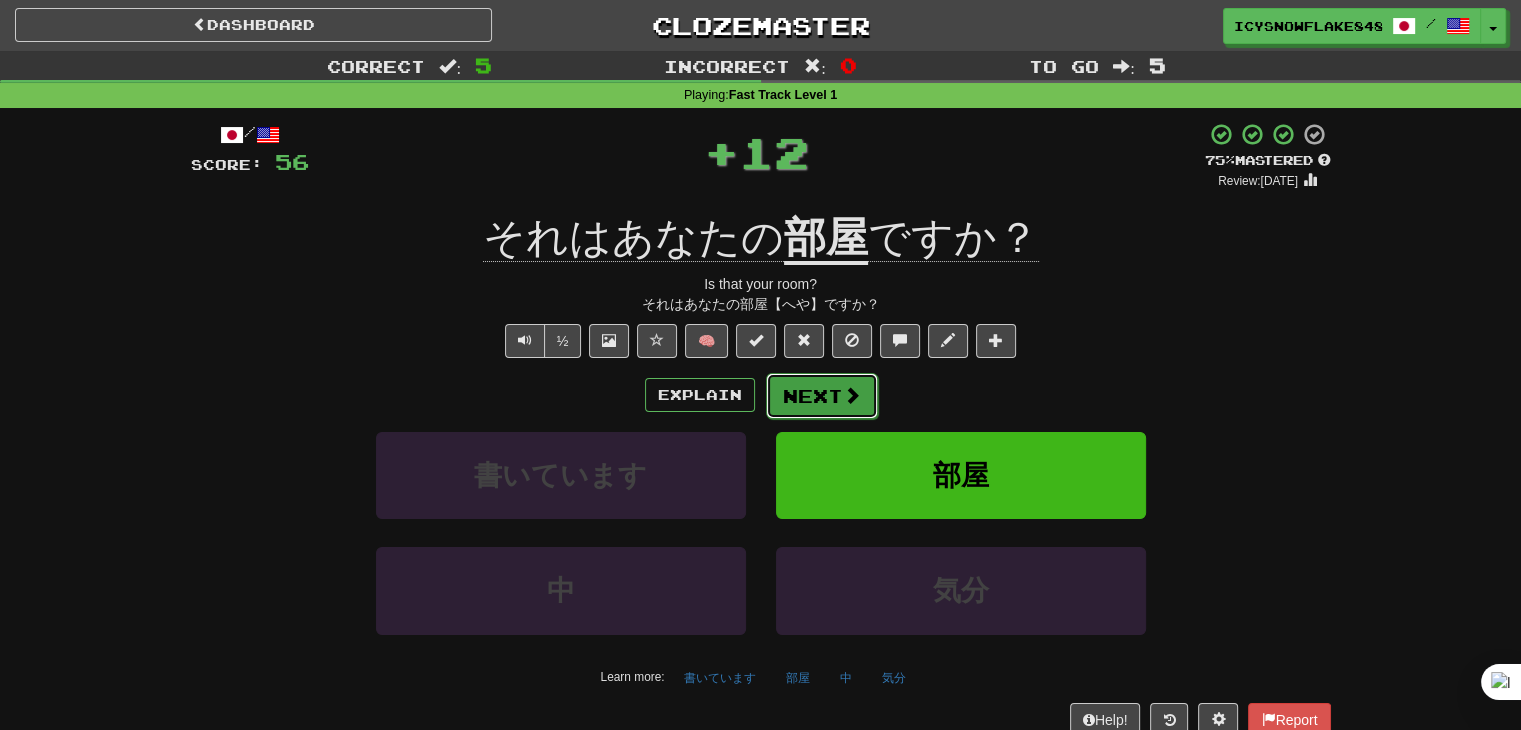 click at bounding box center (852, 395) 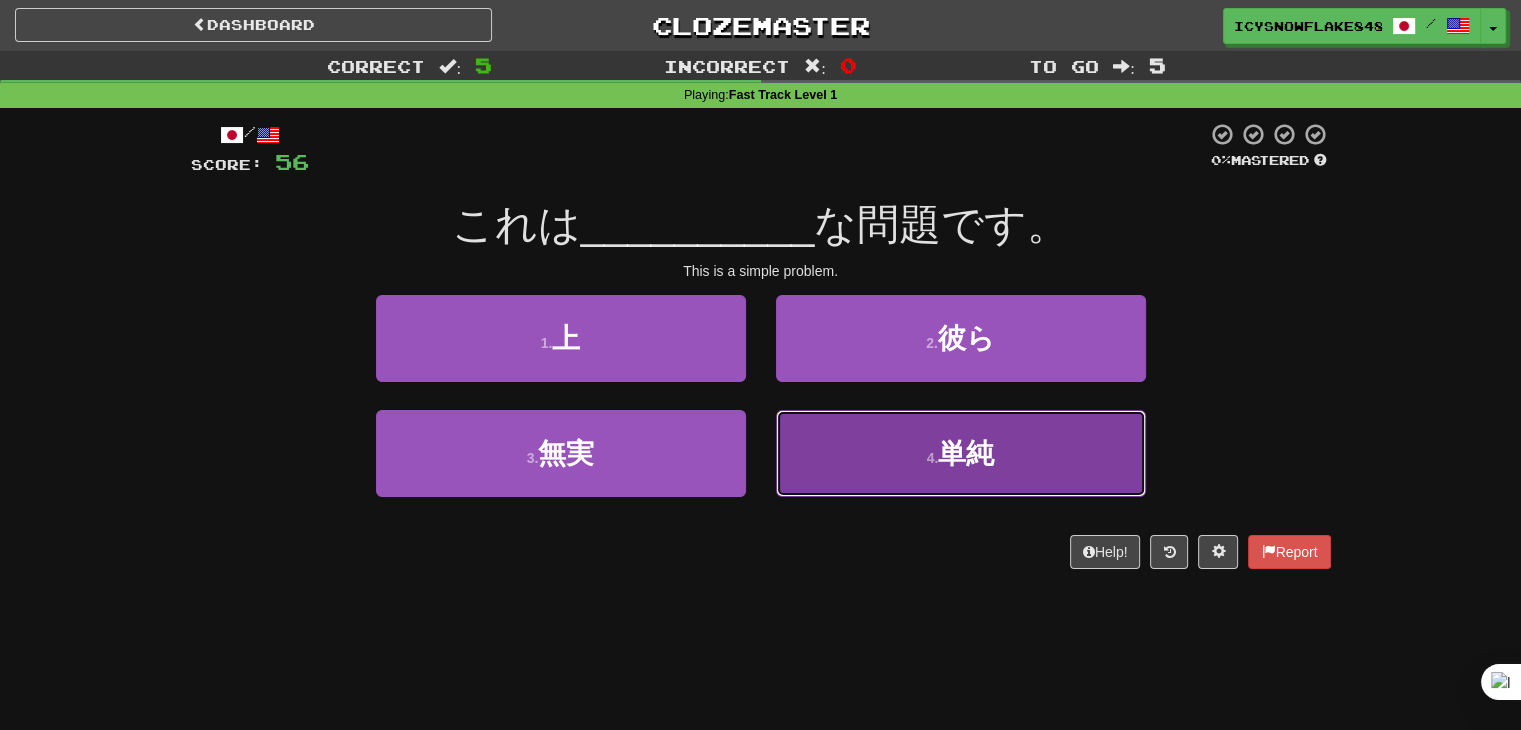 click on "4 .  単純" at bounding box center [961, 453] 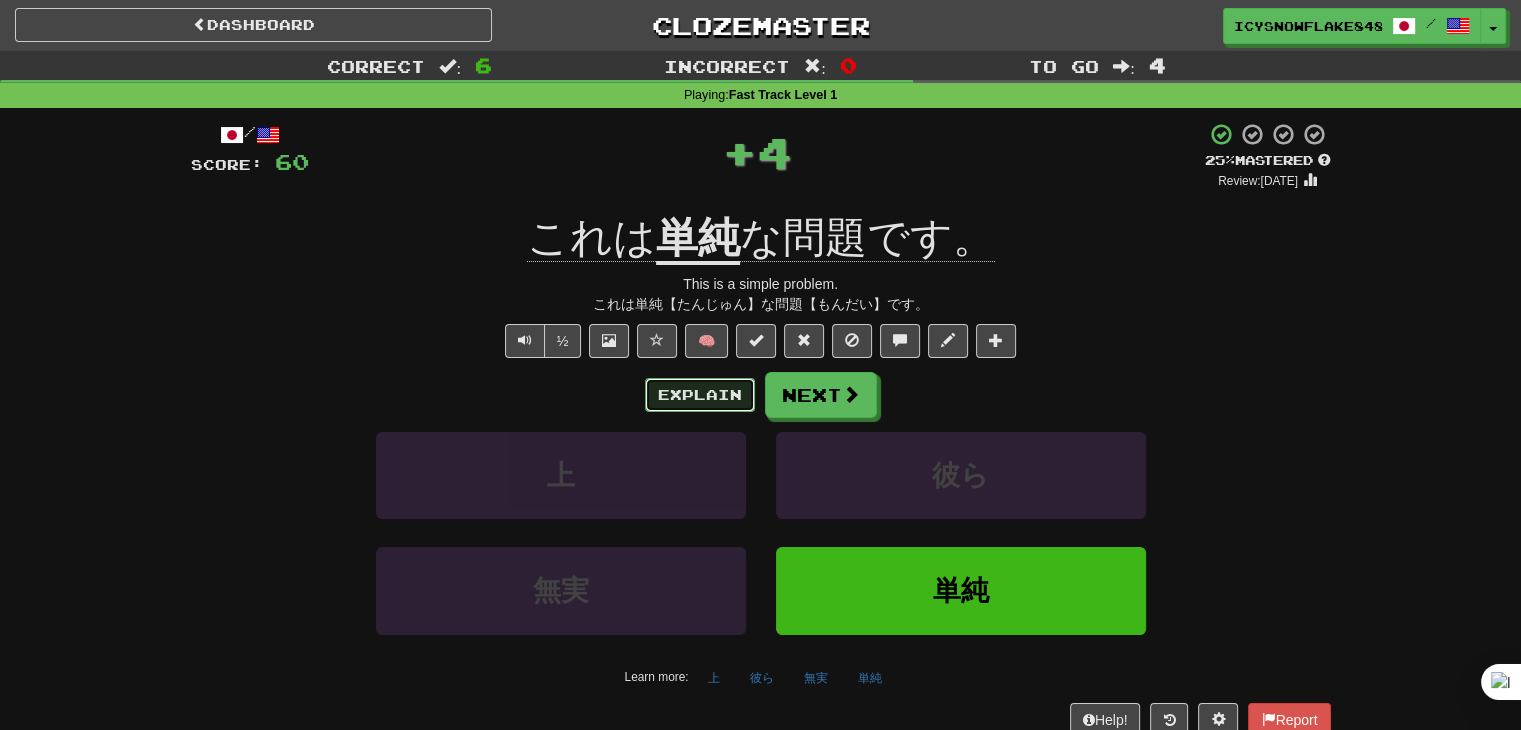 click on "Explain" at bounding box center [700, 395] 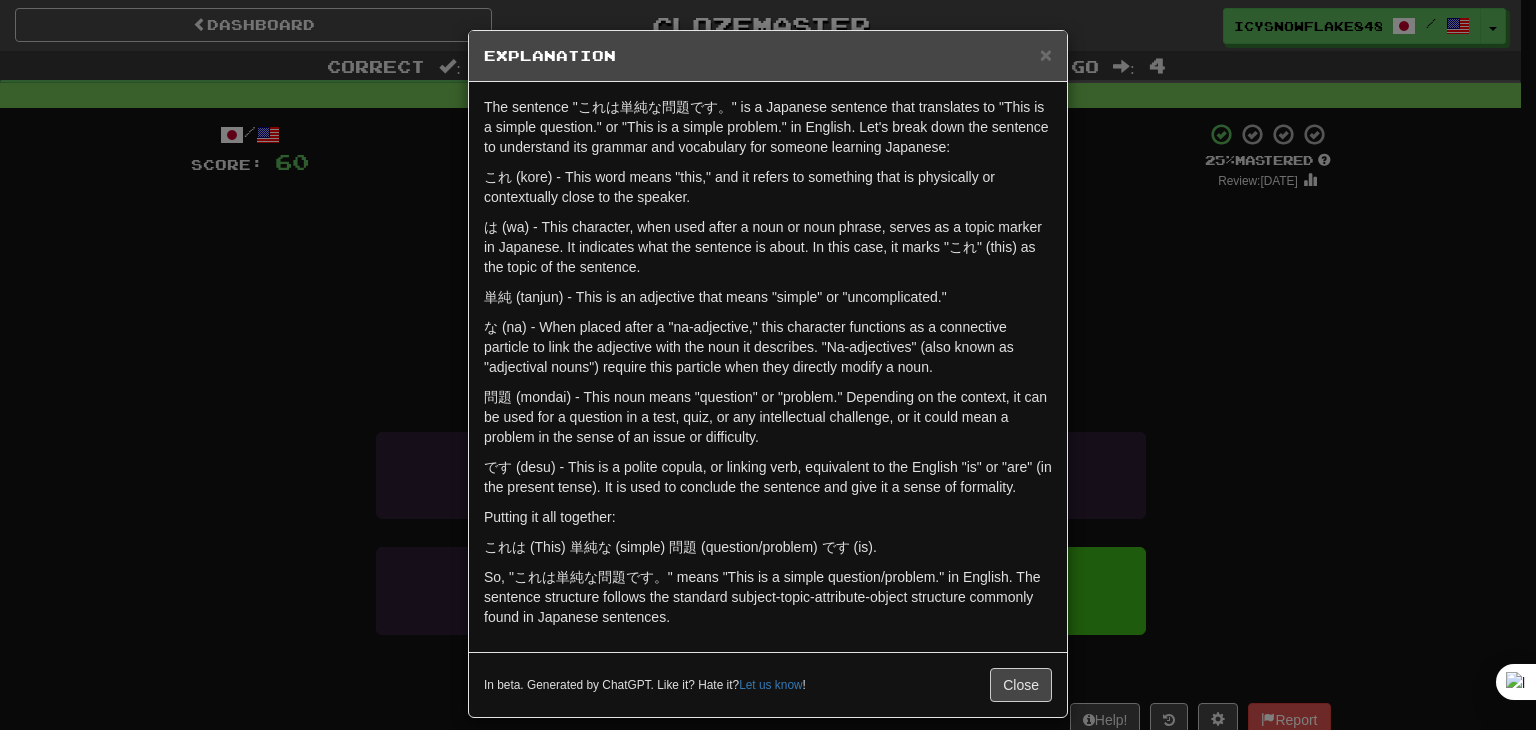 click on "× Explanation The sentence "これは単純な問題です。" is a Japanese sentence that translates to "This is a simple question." or "This is a simple problem." in English. Let's break down the sentence to understand its grammar and vocabulary for someone learning Japanese:
これ (kore) - This word means "this," and it refers to something that is physically or contextually close to the speaker.
は (wa) - This character, when used after a noun or noun phrase, serves as a topic marker in Japanese. It indicates what the sentence is about. In this case, it marks "これ" (this) as the topic of the sentence.
単純 (tanjun) - This is an adjective that means "simple" or "uncomplicated."
な (na) - When placed after a "na-adjective," this character functions as a connective particle to link the adjective with the noun it describes. "Na-adjectives" (also known as "adjectival nouns") require this particle when they directly modify a noun.
Putting it all together:
Let us know ! Close" at bounding box center (768, 365) 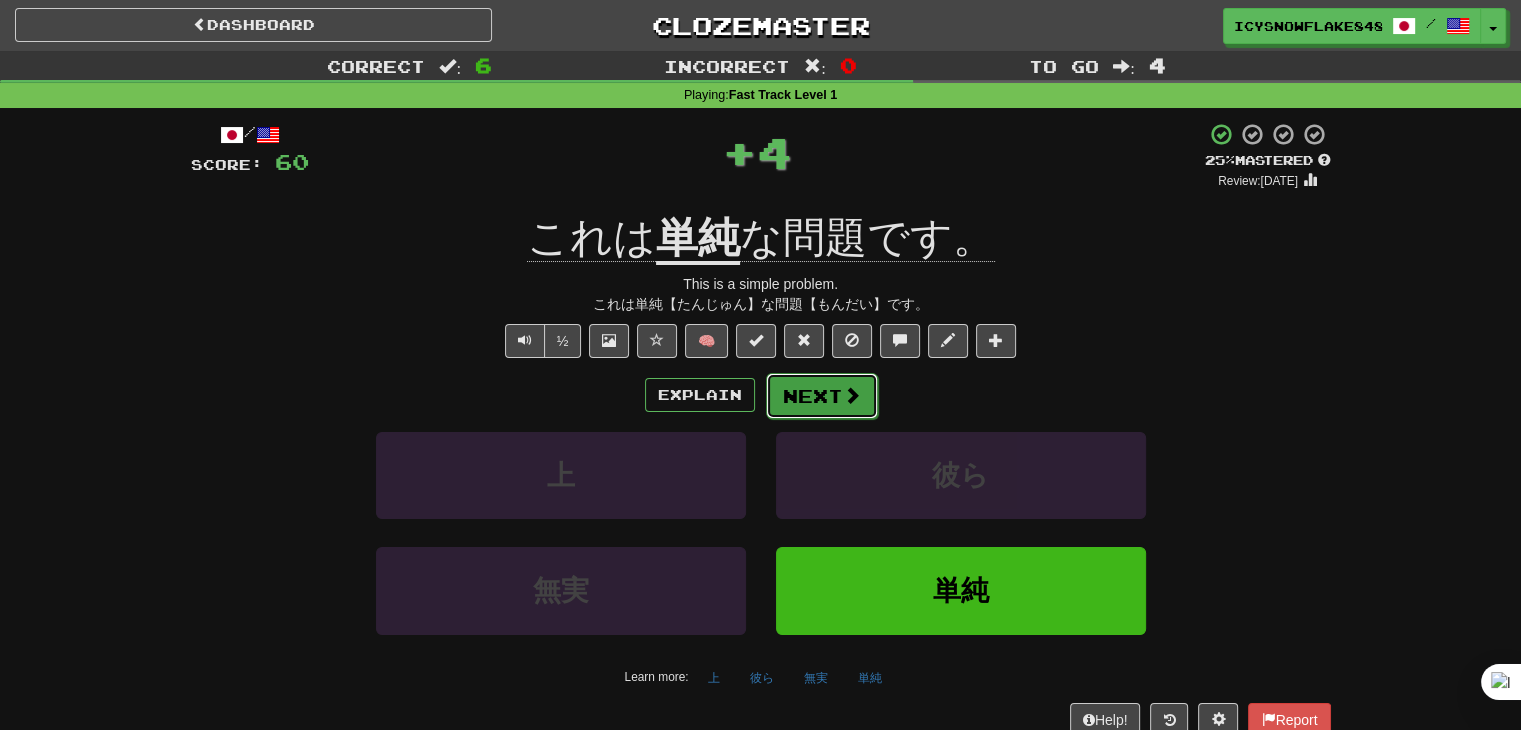 click on "Next" at bounding box center (822, 396) 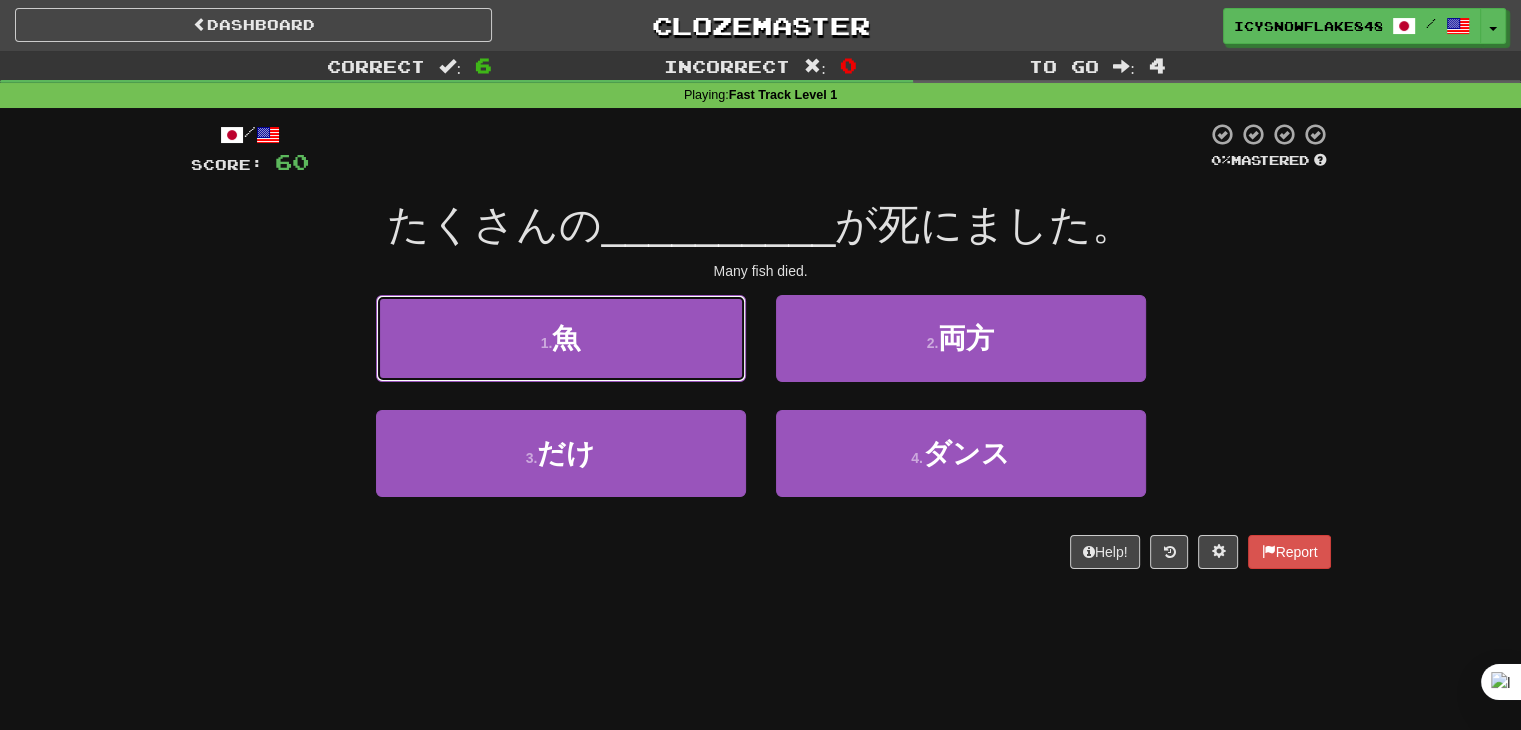click on "1 .  魚" at bounding box center (561, 338) 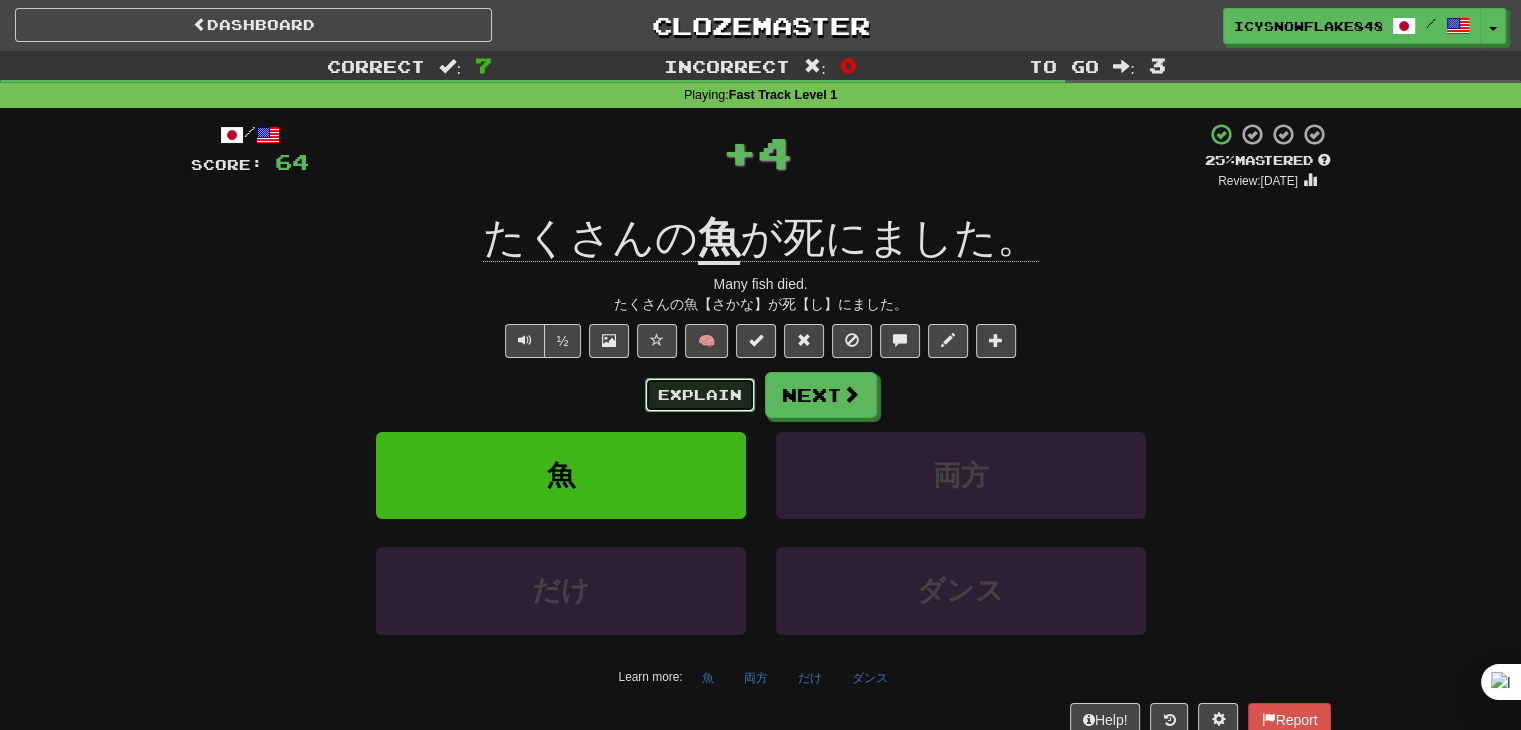 click on "Explain" at bounding box center (700, 395) 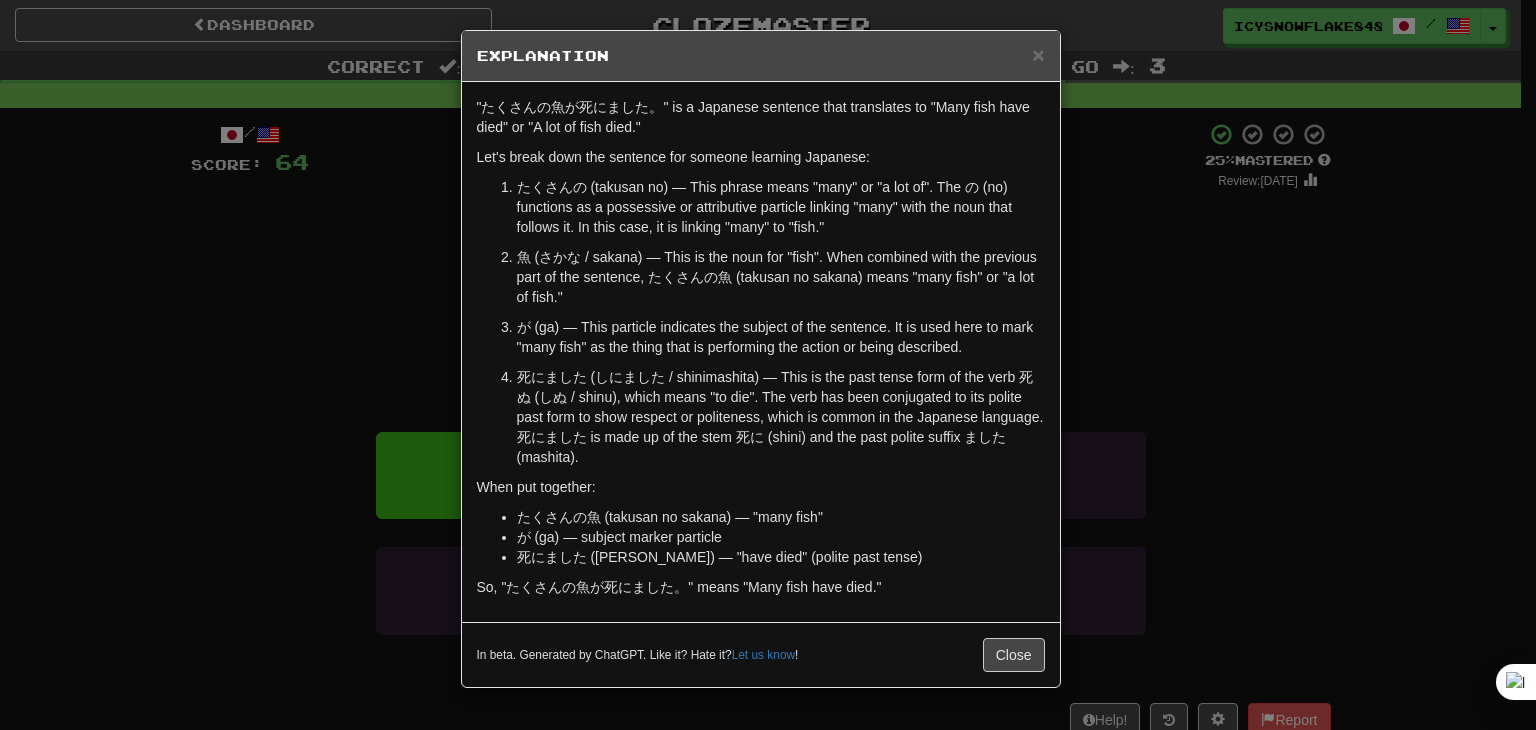 click on "× Explanation "たくさんの魚が死にました。" is a Japanese sentence that translates to "Many fish have died" or "A lot of fish died."
Let's break down the sentence for someone learning Japanese:
たくさんの (takusan no) — This phrase means "many" or "a lot of". The の (no) functions as a possessive or attributive particle linking "many" with the noun that follows it. In this case, it is linking "many" to "fish."
魚 (さかな / sakana) — This is the noun for "fish". When combined with the previous part of the sentence, たくさんの魚 (takusan no sakana) means "many fish" or "a lot of fish."
が (ga) — This particle indicates the subject of the sentence. It is used here to mark "many fish" as the thing that is performing the action or being described.
When put together:
たくさんの魚 (takusan no sakana) — "many fish"
が (ga) — subject marker particle
死にました (shinimashita) — "have died" (polite past tense)
Let us know !" at bounding box center [768, 365] 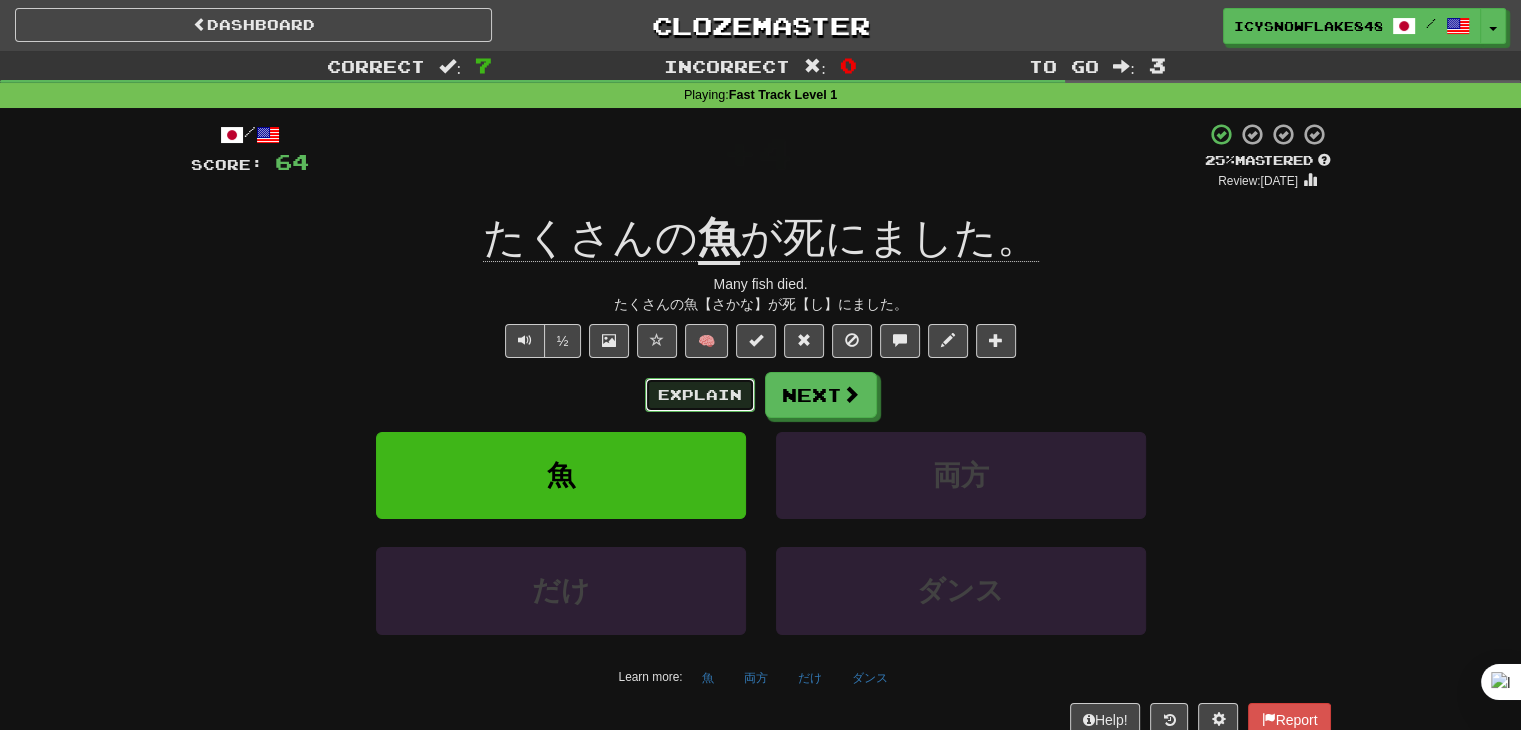 click on "Explain" at bounding box center [700, 395] 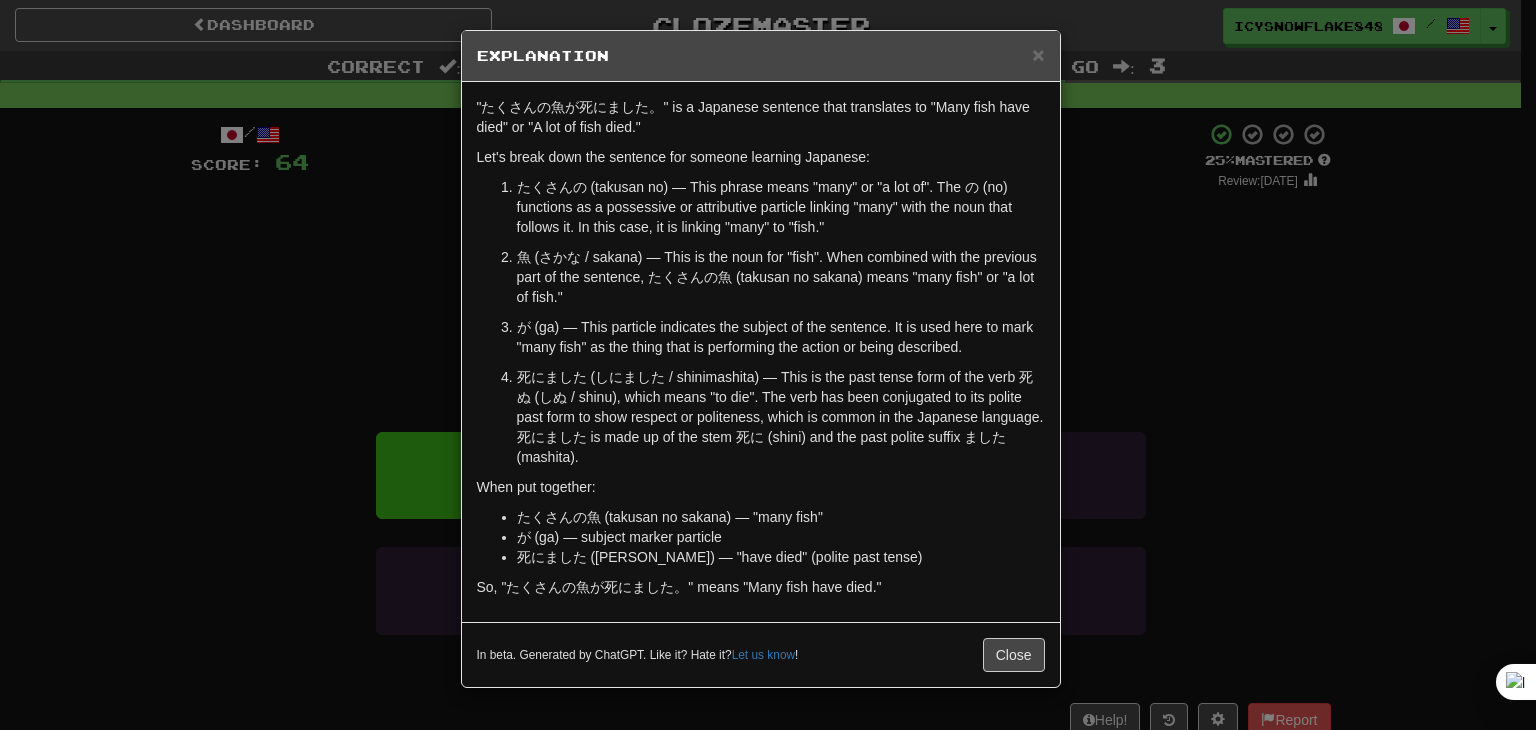 click on "× Explanation "たくさんの魚が死にました。" is a Japanese sentence that translates to "Many fish have died" or "A lot of fish died."
Let's break down the sentence for someone learning Japanese:
たくさんの (takusan no) — This phrase means "many" or "a lot of". The の (no) functions as a possessive or attributive particle linking "many" with the noun that follows it. In this case, it is linking "many" to "fish."
魚 (さかな / sakana) — This is the noun for "fish". When combined with the previous part of the sentence, たくさんの魚 (takusan no sakana) means "many fish" or "a lot of fish."
が (ga) — This particle indicates the subject of the sentence. It is used here to mark "many fish" as the thing that is performing the action or being described.
When put together:
たくさんの魚 (takusan no sakana) — "many fish"
が (ga) — subject marker particle
死にました (shinimashita) — "have died" (polite past tense)
Let us know !" at bounding box center [768, 365] 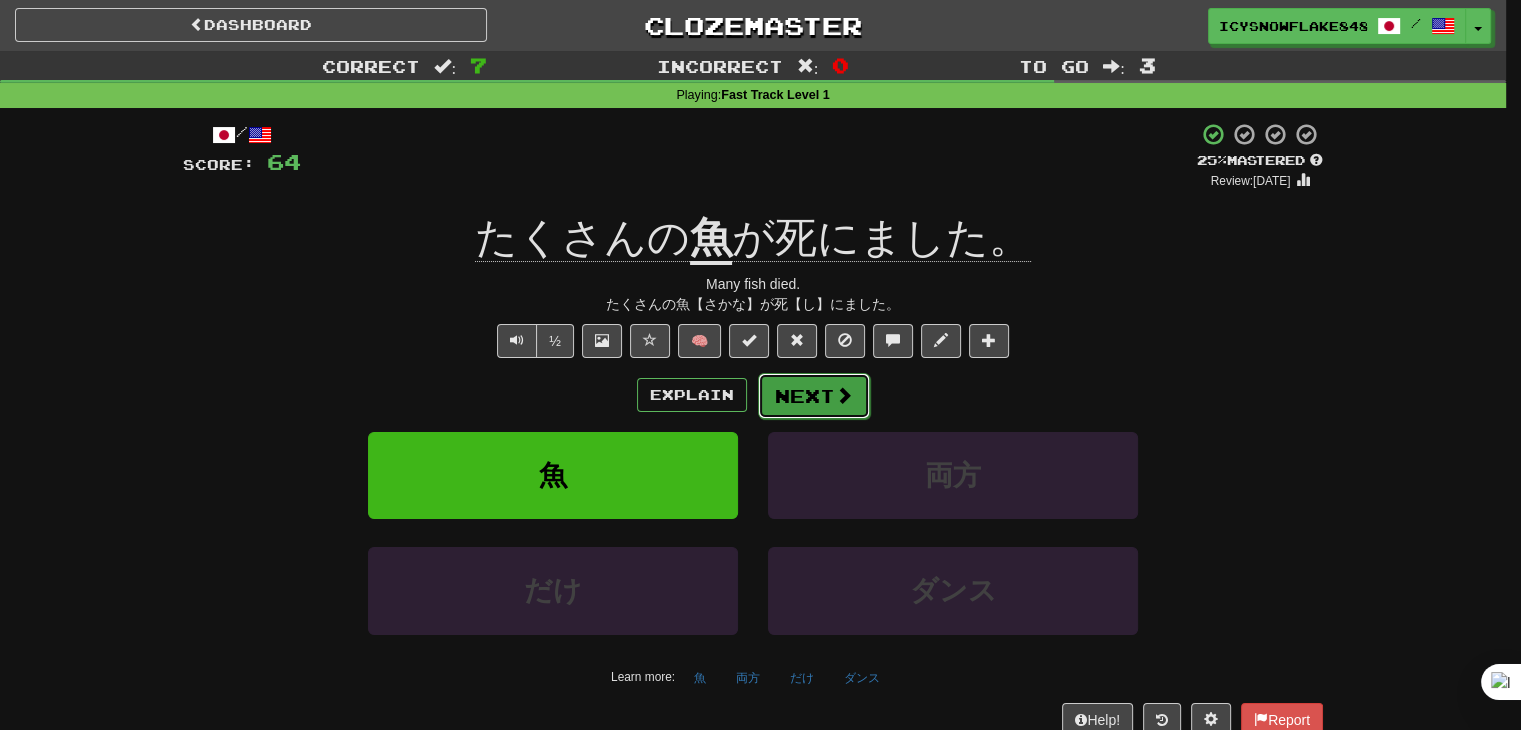 click on "Next" at bounding box center [814, 396] 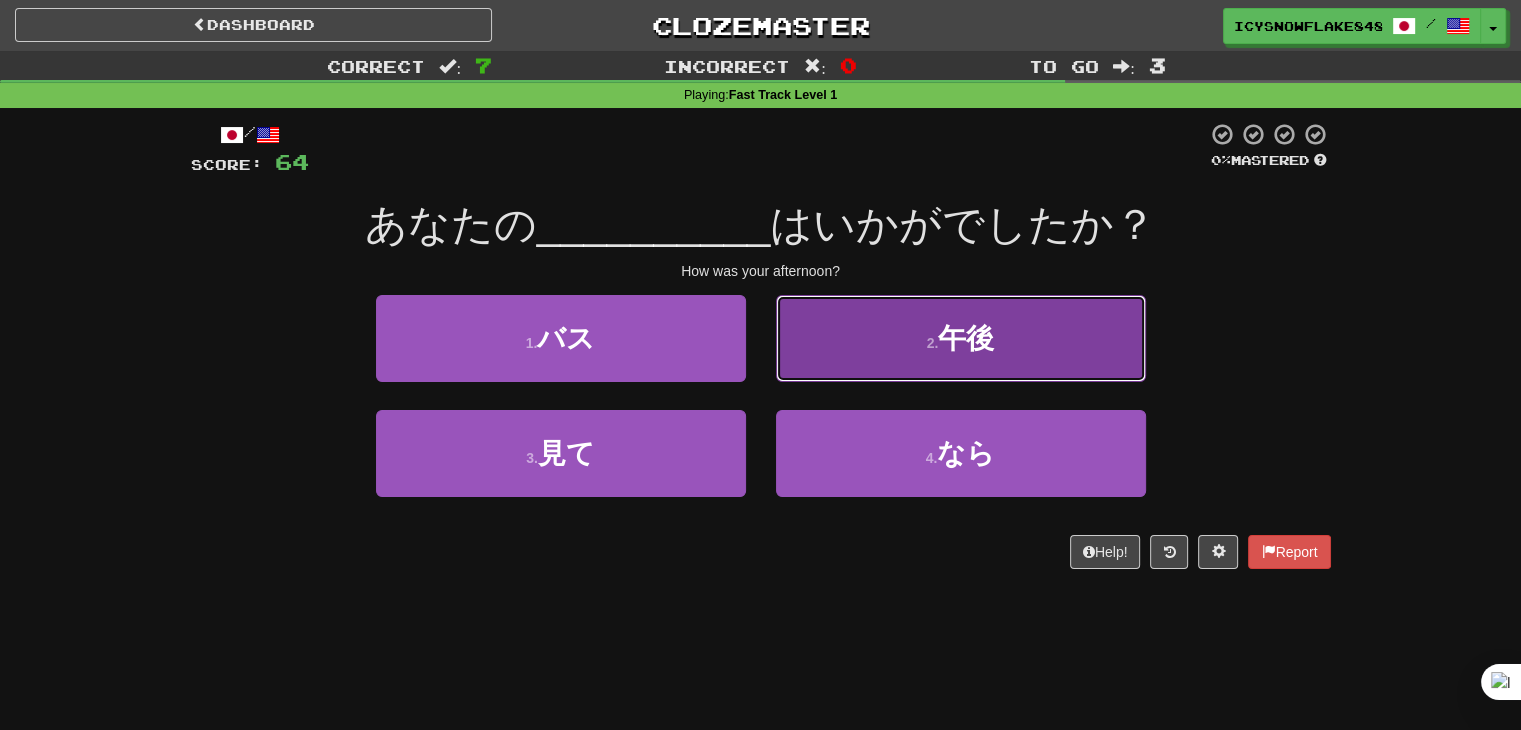 click on "2 .  午後" at bounding box center [961, 338] 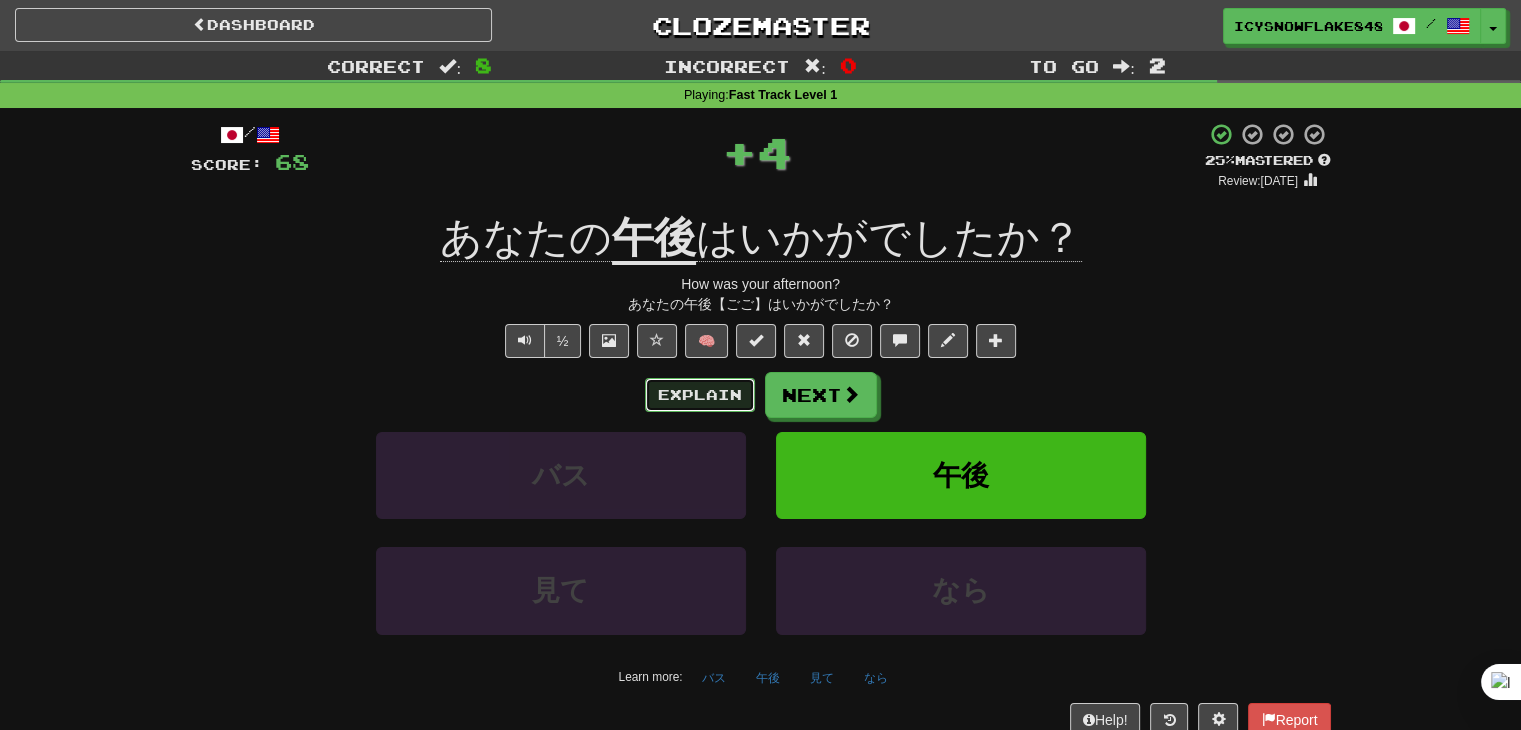 click on "Explain" at bounding box center [700, 395] 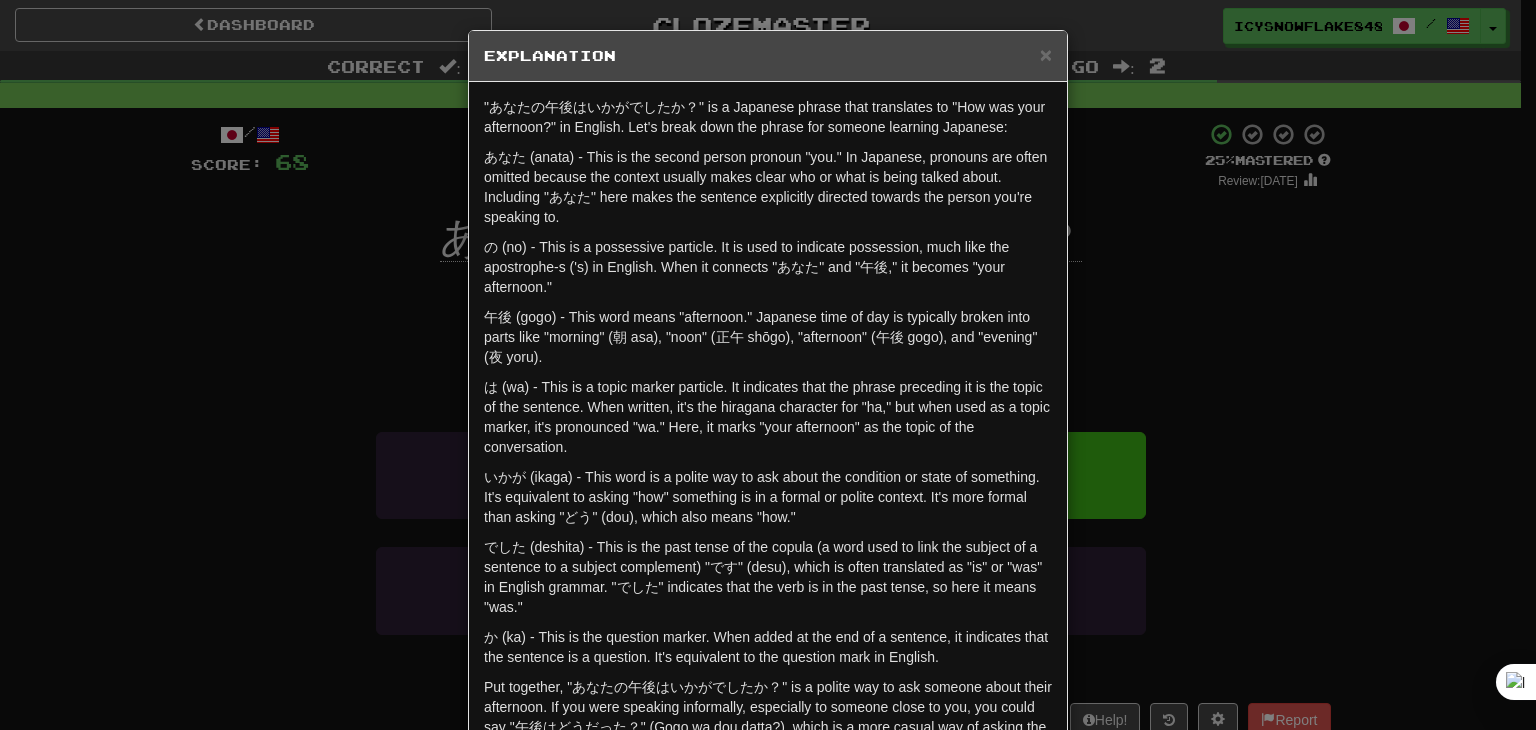 click on "× Explanation "あなたの午後はいかがでしたか？" is a Japanese phrase that translates to "How was your afternoon?" in English. Let's break down the phrase for someone learning Japanese:
あなた (anata) - This is the second person pronoun "you." In Japanese, pronouns are often omitted because the context usually makes clear who or what is being talked about. Including "あなた" here makes the sentence explicitly directed towards the person you're speaking to.
の (no) - This is a possessive particle. It is used to indicate possession, much like the apostrophe-s ('s) in English. When it connects "あなた" and "午後," it becomes "your afternoon."
午後 (gogo) - This word means "afternoon." Japanese time of day is typically broken into parts like "morning" (朝 asa), "noon" (正午 shōgo), "afternoon" (午後 gogo), and "evening" (夜 yoru).
In beta. Generated by ChatGPT. Like it? Hate it?  Let us know ! Close" at bounding box center [768, 365] 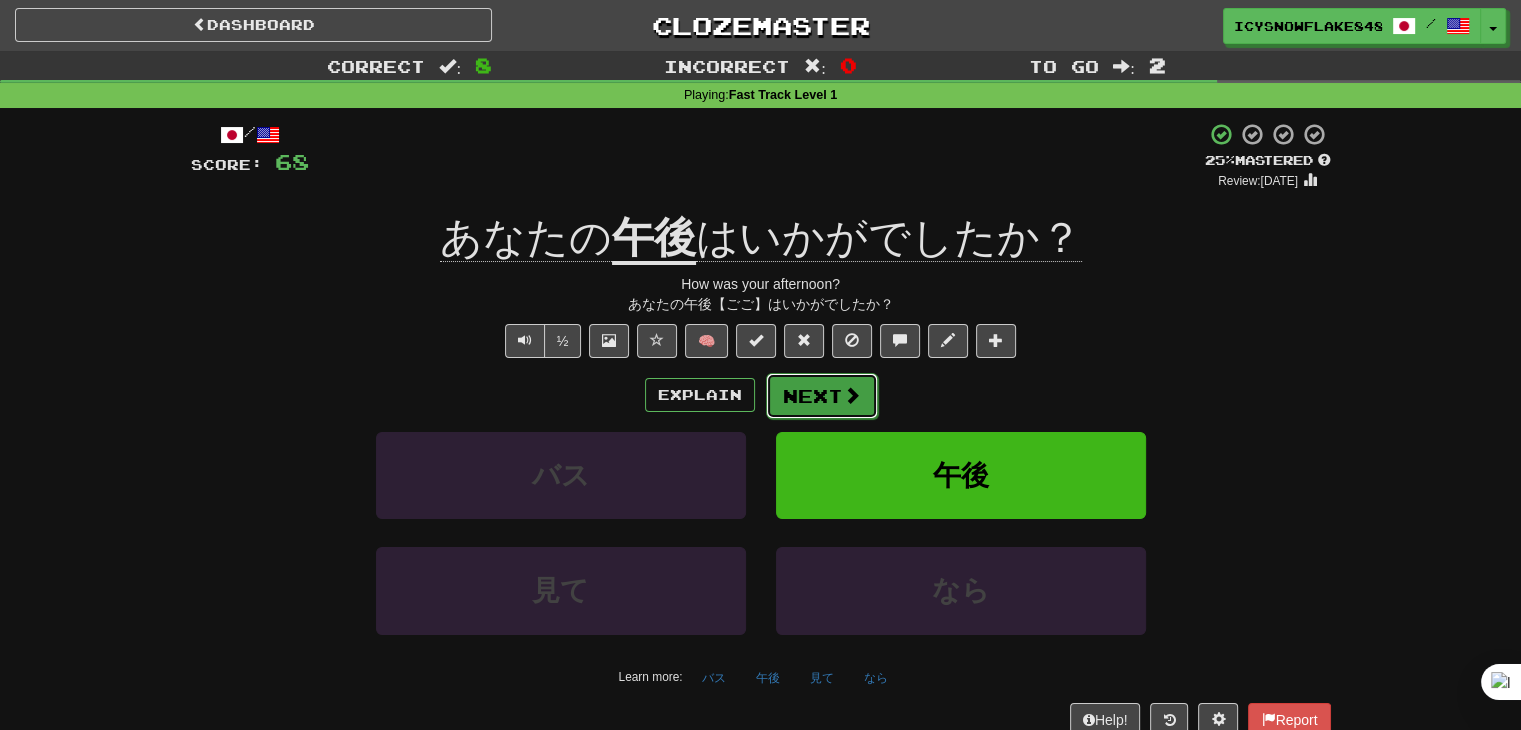 click at bounding box center [852, 395] 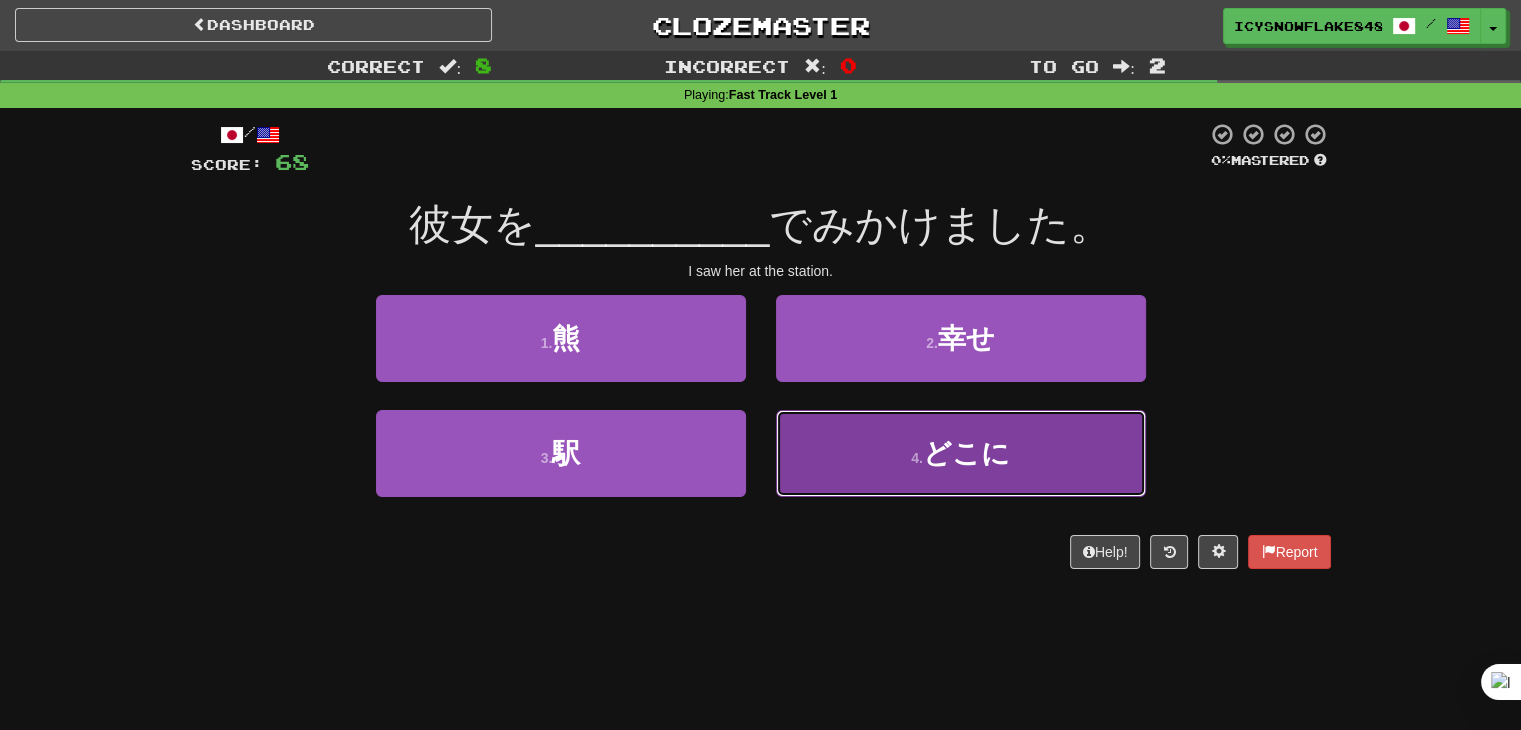 click on "4 .  どこに" at bounding box center [961, 453] 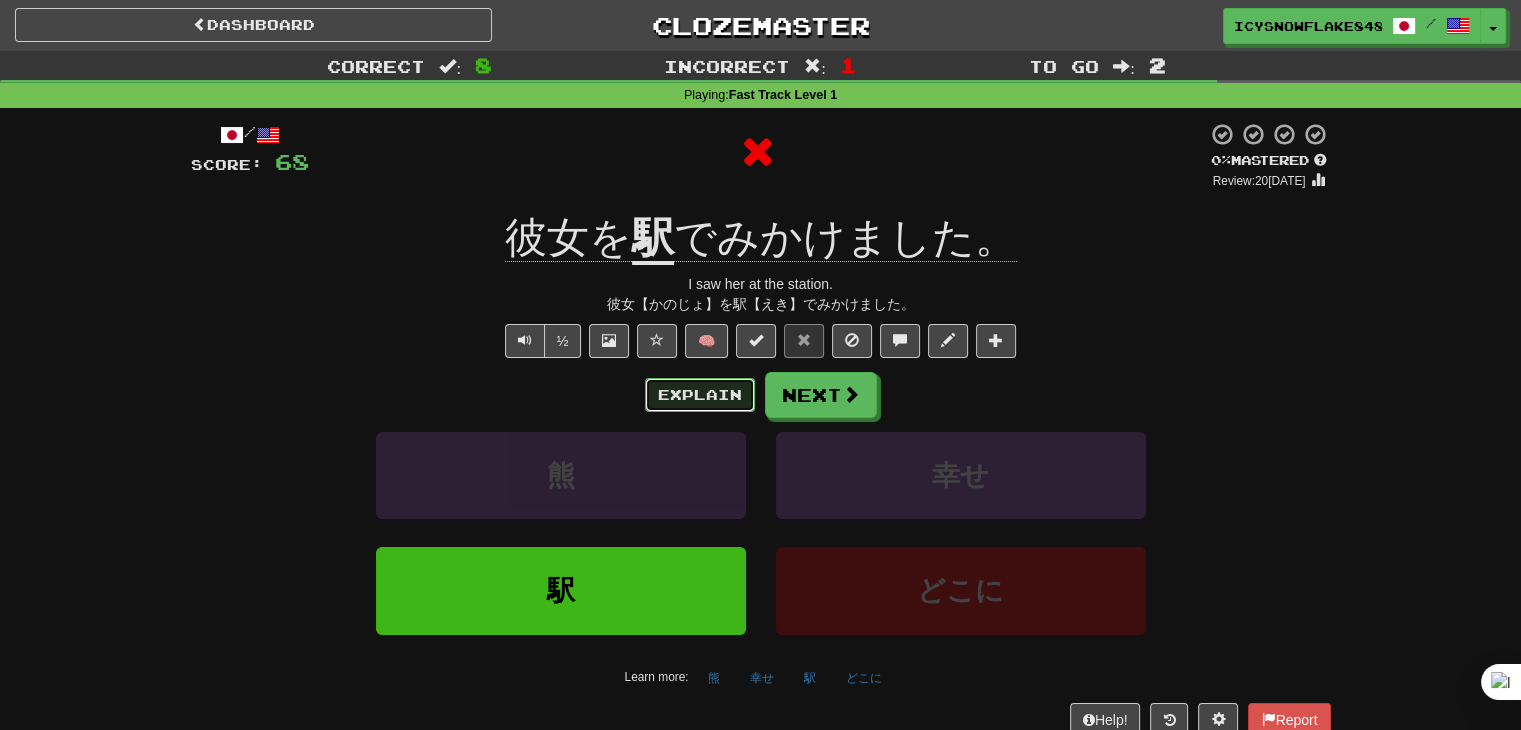 click on "Explain" at bounding box center (700, 395) 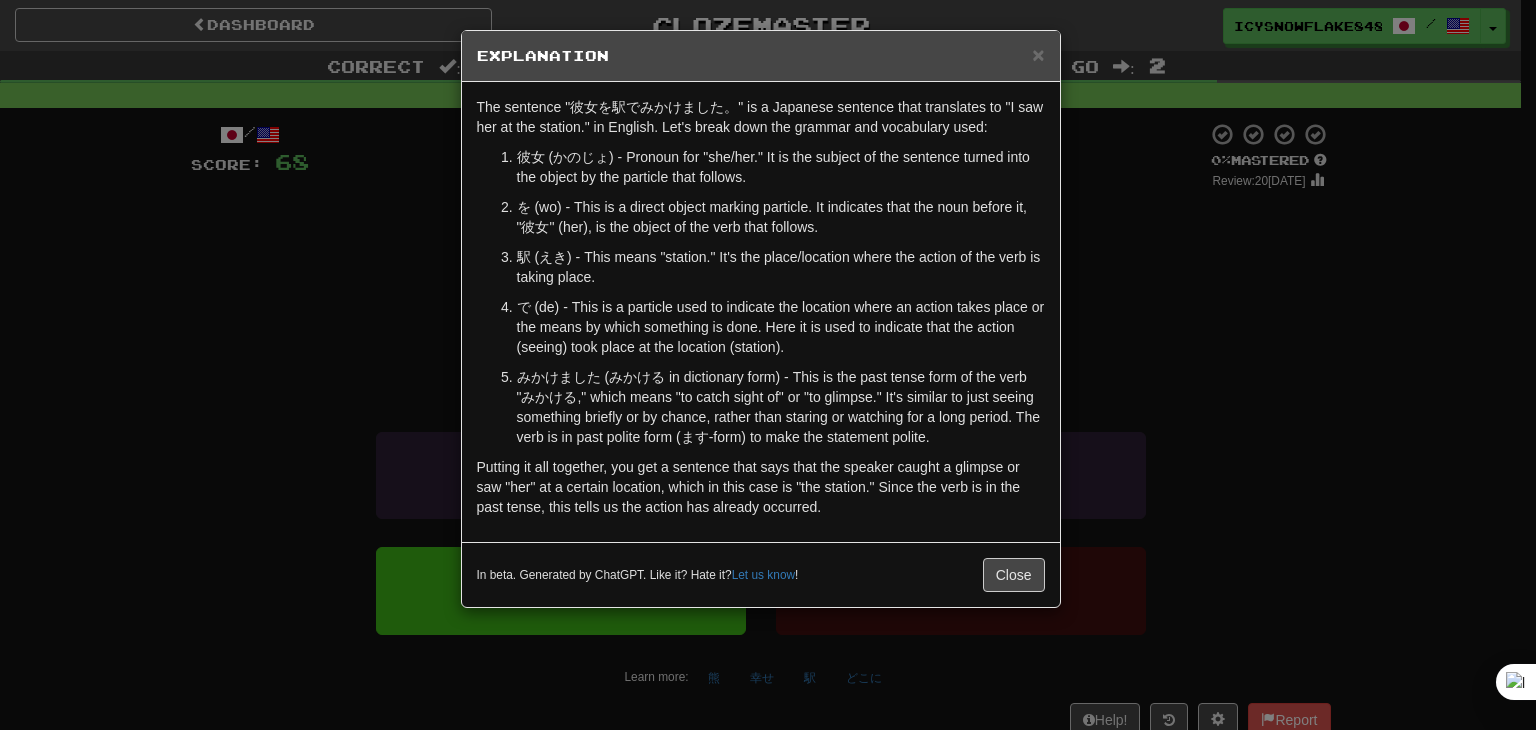 click on "× Explanation The sentence "彼女を駅でみかけました。" is a Japanese sentence that translates to "I saw her at the station." in English. Let's break down the grammar and vocabulary used:
彼女 (かのじょ) - Pronoun for "she/her." It is the subject of the sentence turned into the object by the particle that follows.
を (wo) - This is a direct object marking particle. It indicates that the noun before it, "彼女" (her), is the object of the verb that follows.
駅 (えき) - This means "station." It's the place/location where the action of the verb is taking place.
で (de) - This is a particle used to indicate the location where an action takes place or the means by which something is done. Here it is used to indicate that the action (seeing) took place at the location (station).
In beta. Generated by ChatGPT. Like it? Hate it?  Let us know ! Close" at bounding box center [768, 365] 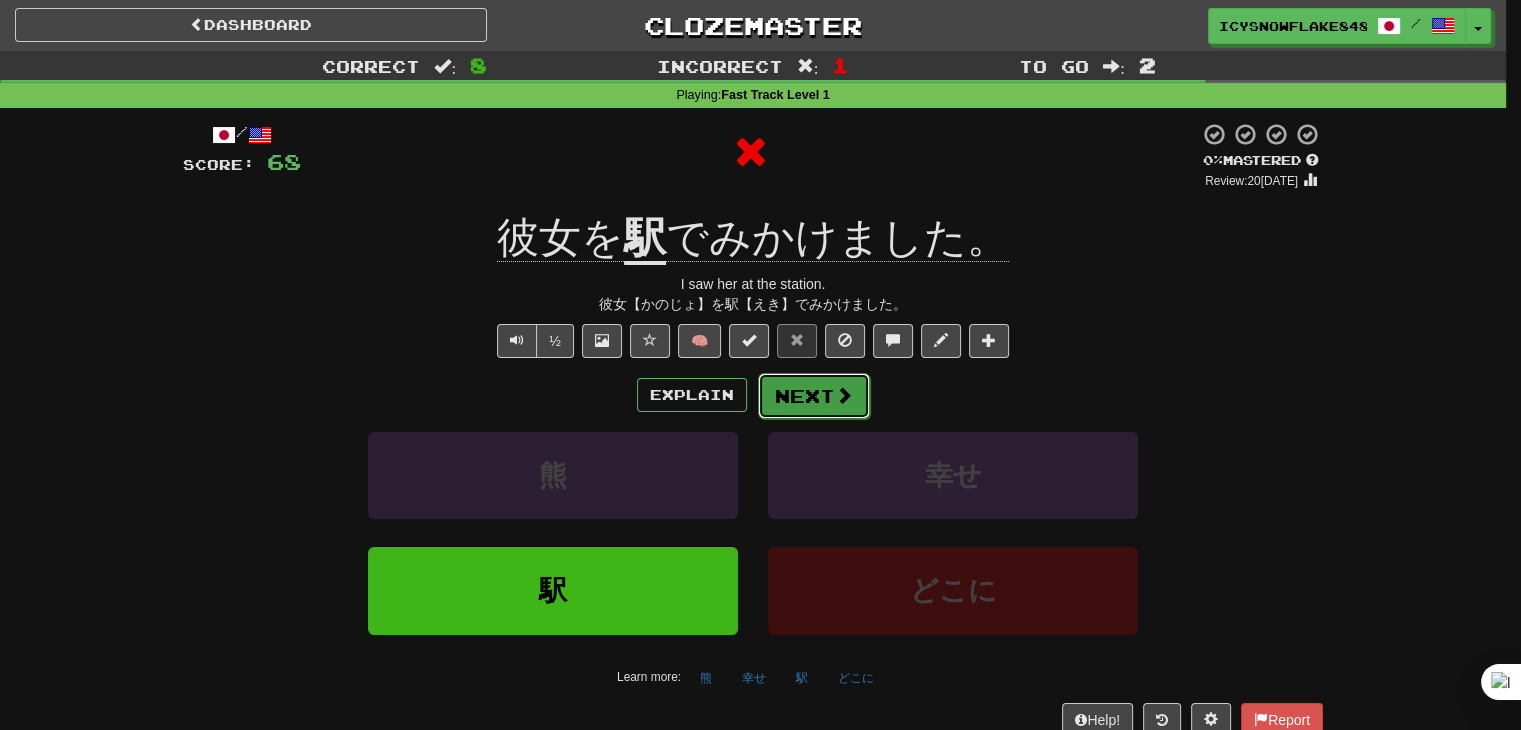 click on "Next" at bounding box center (814, 396) 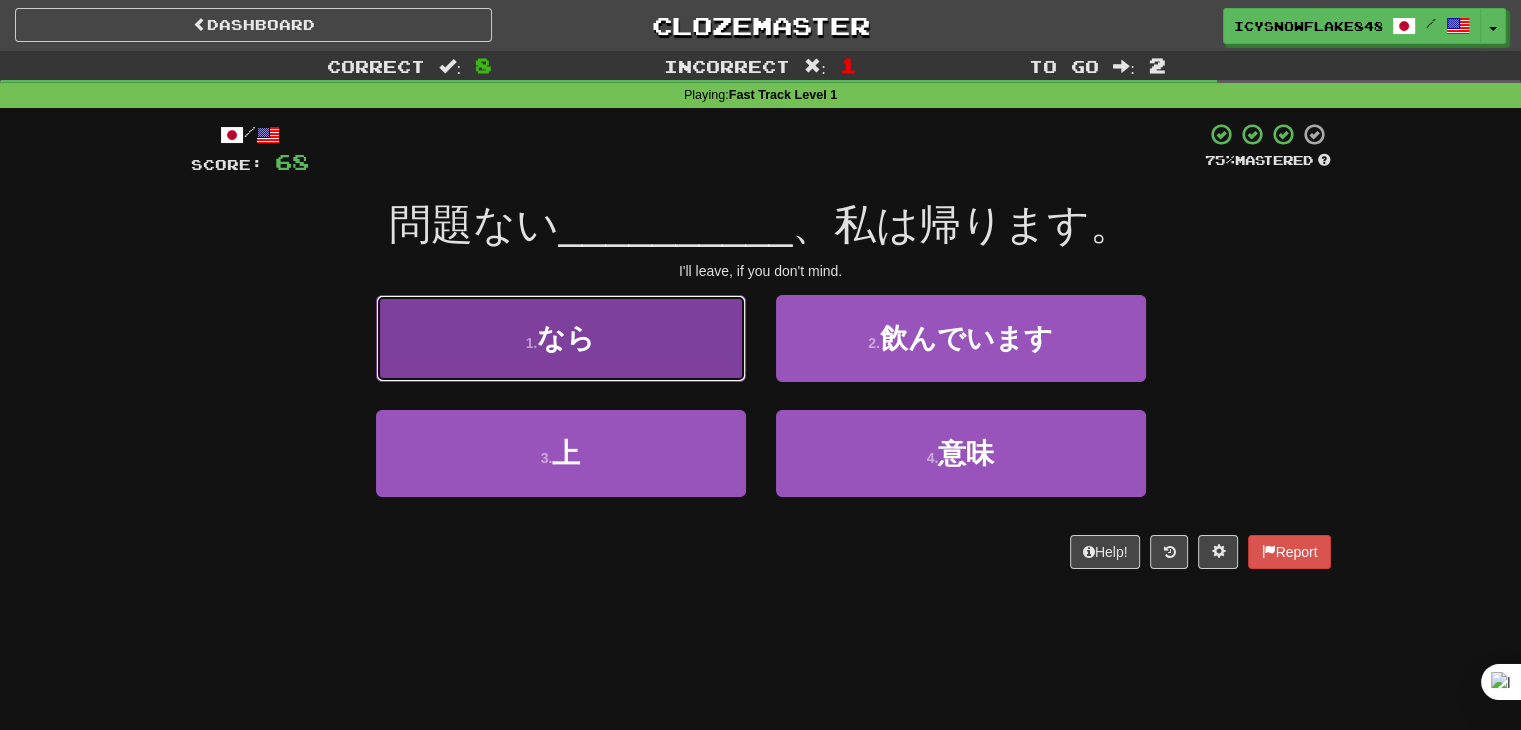 click on "1 .  なら" at bounding box center [561, 338] 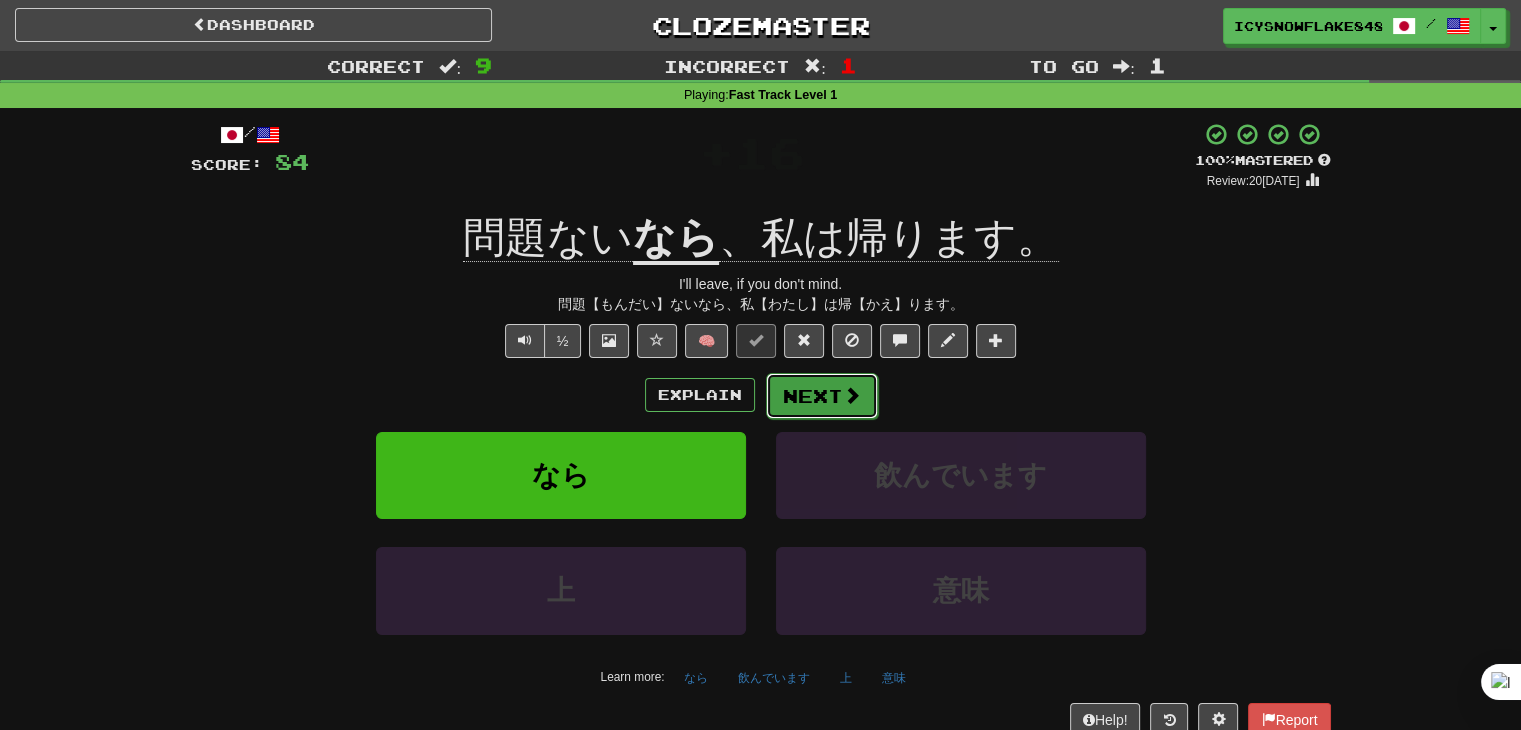 click on "Next" at bounding box center [822, 396] 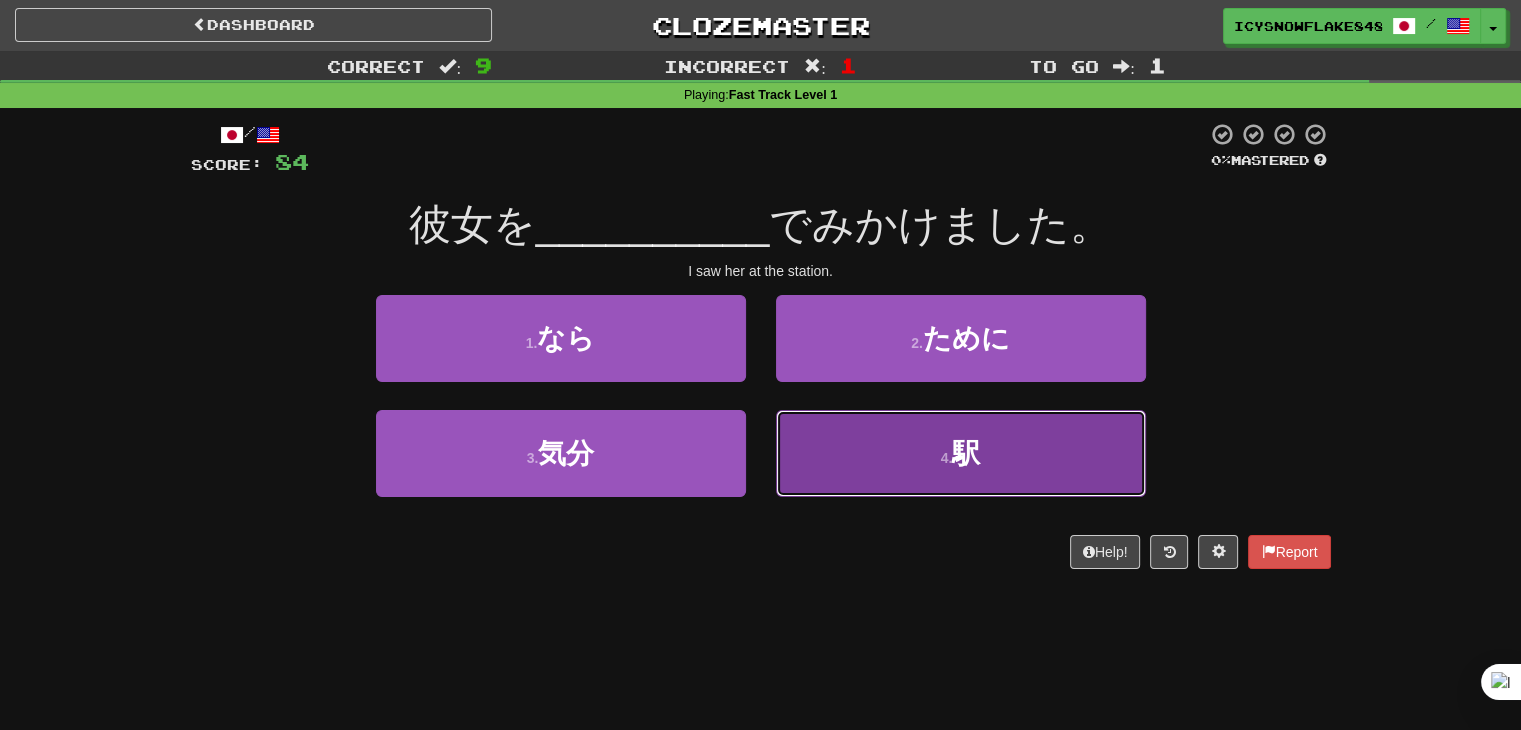 click on "4 .  駅" at bounding box center [961, 453] 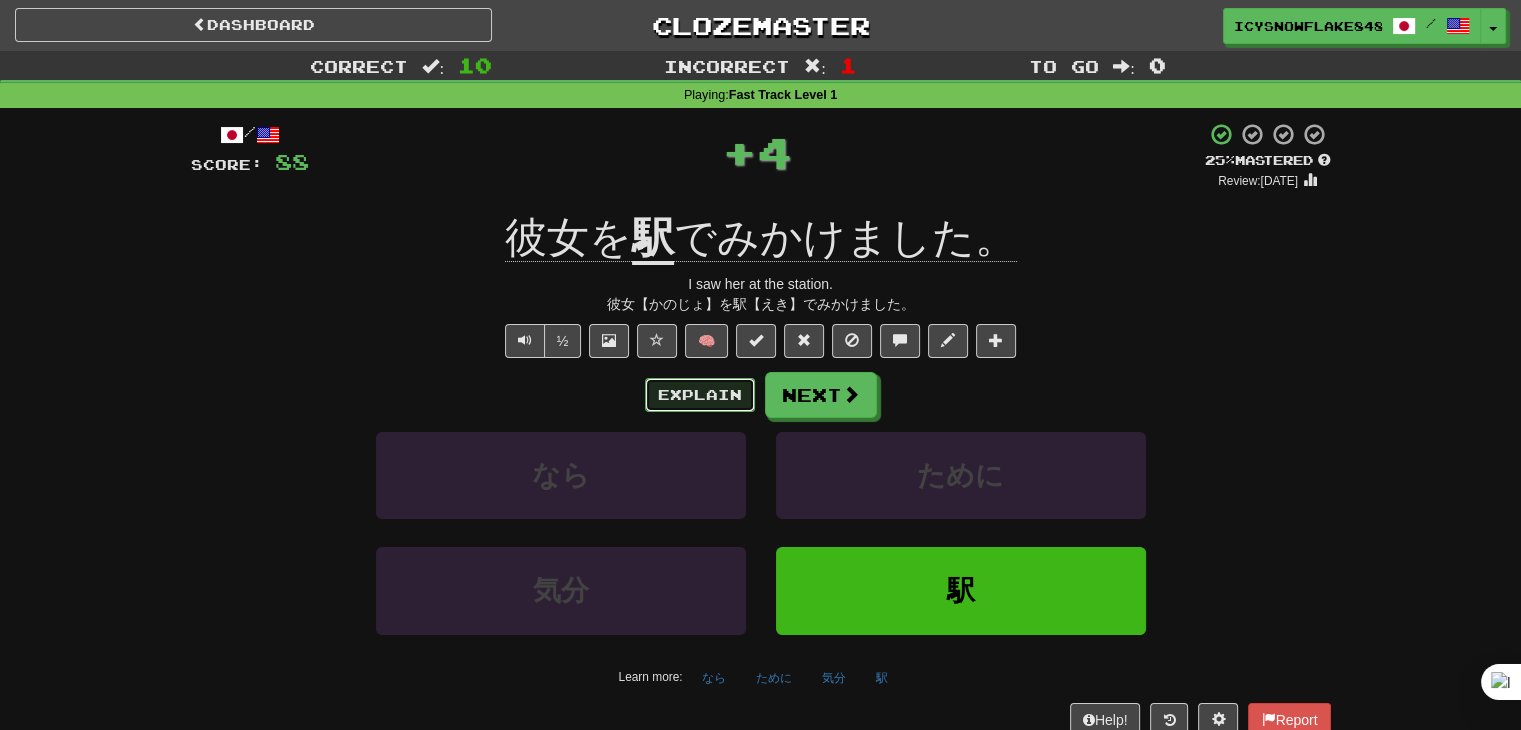 click on "Explain" at bounding box center [700, 395] 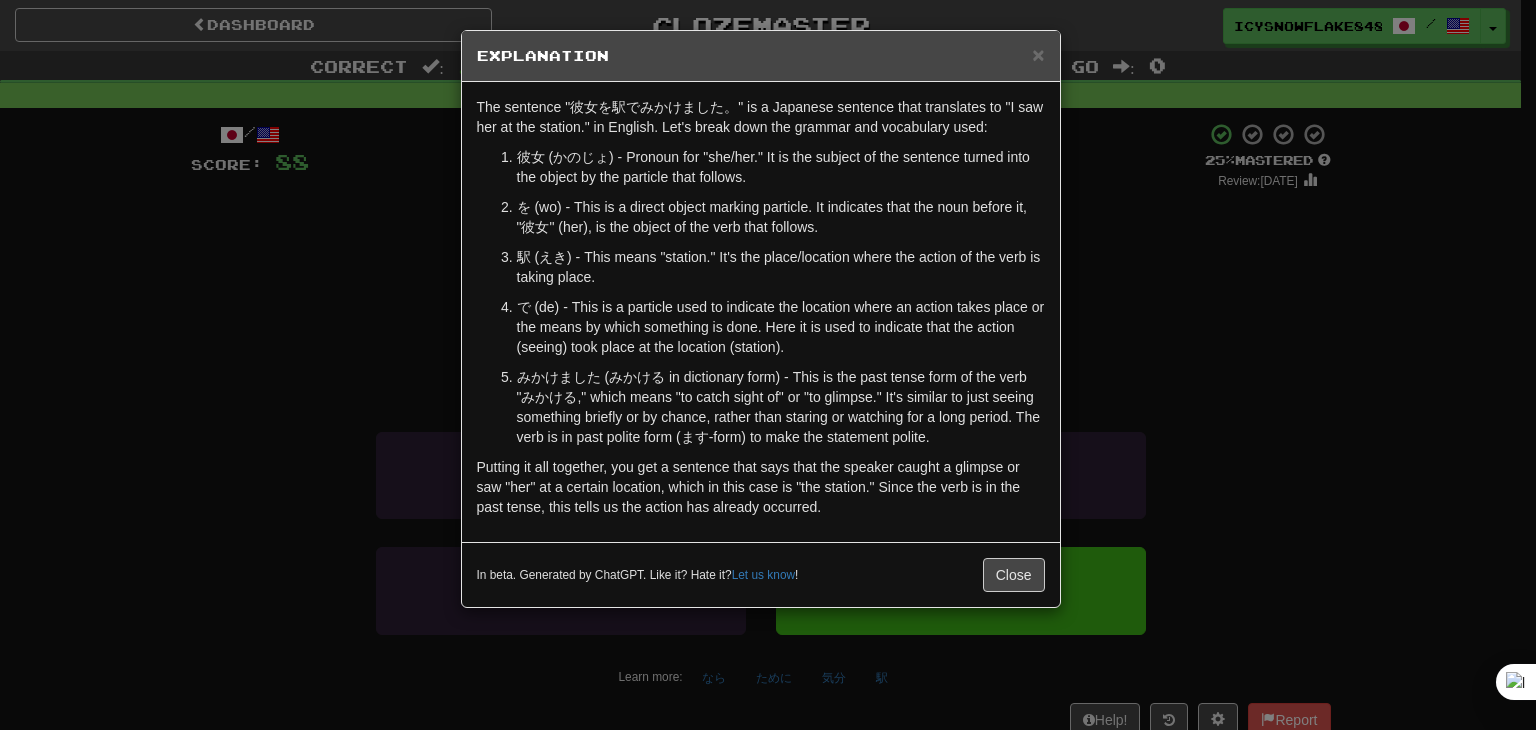 click on "× Explanation The sentence "彼女を駅でみかけました。" is a Japanese sentence that translates to "I saw her at the station." in English. Let's break down the grammar and vocabulary used:
彼女 (かのじょ) - Pronoun for "she/her." It is the subject of the sentence turned into the object by the particle that follows.
を (wo) - This is a direct object marking particle. It indicates that the noun before it, "彼女" (her), is the object of the verb that follows.
駅 (えき) - This means "station." It's the place/location where the action of the verb is taking place.
で (de) - This is a particle used to indicate the location where an action takes place or the means by which something is done. Here it is used to indicate that the action (seeing) took place at the location (station).
In beta. Generated by ChatGPT. Like it? Hate it?  Let us know ! Close" at bounding box center [768, 365] 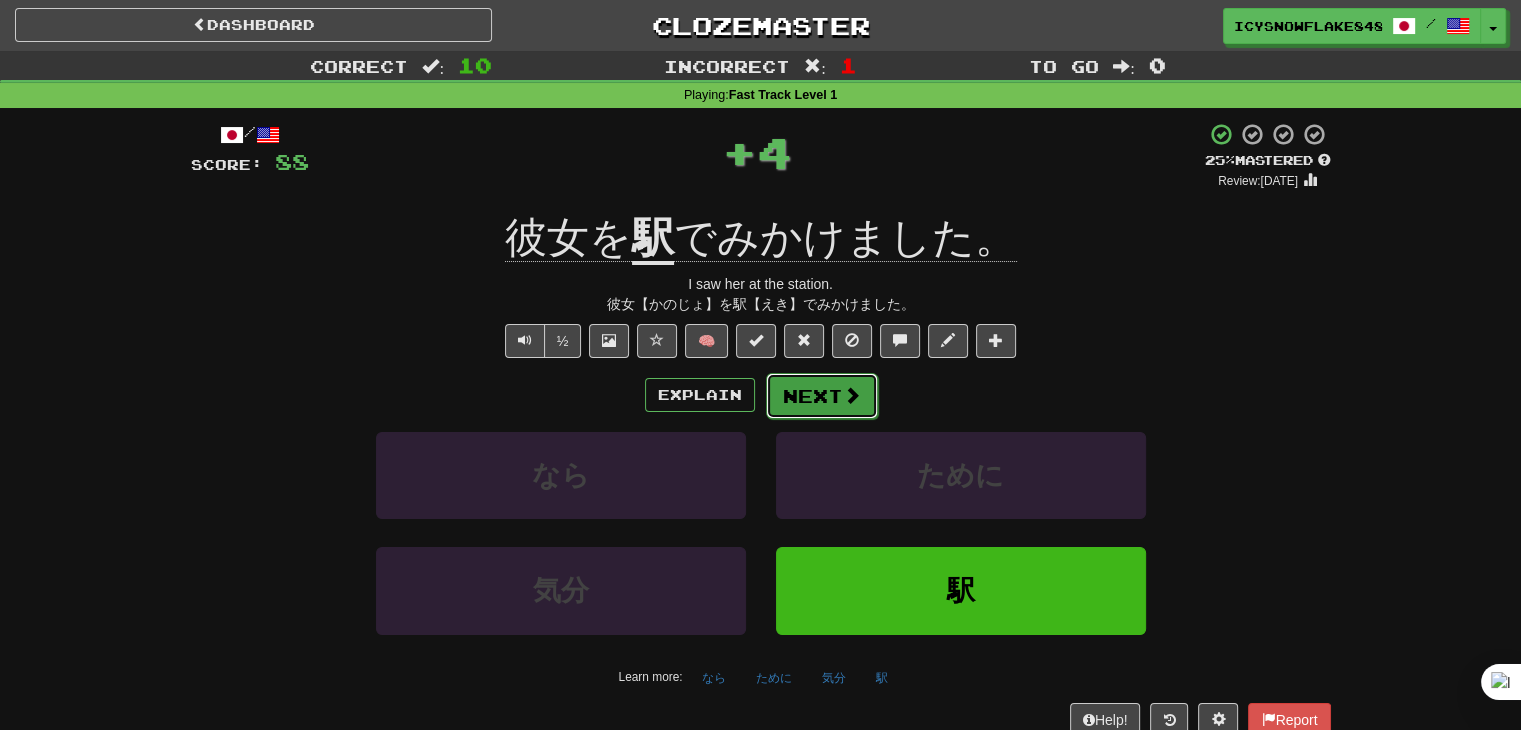 click on "Next" at bounding box center [822, 396] 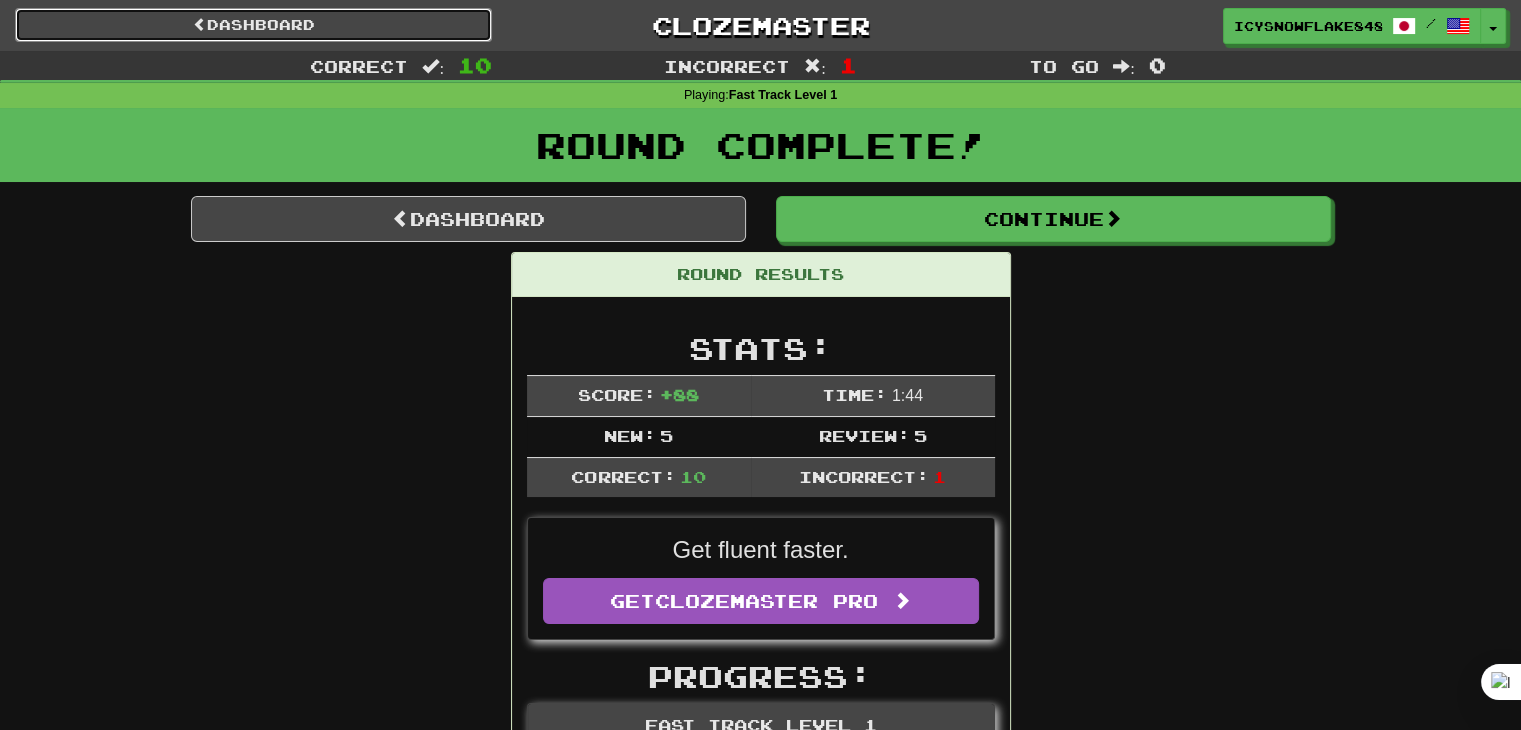 click on "Dashboard" at bounding box center [253, 25] 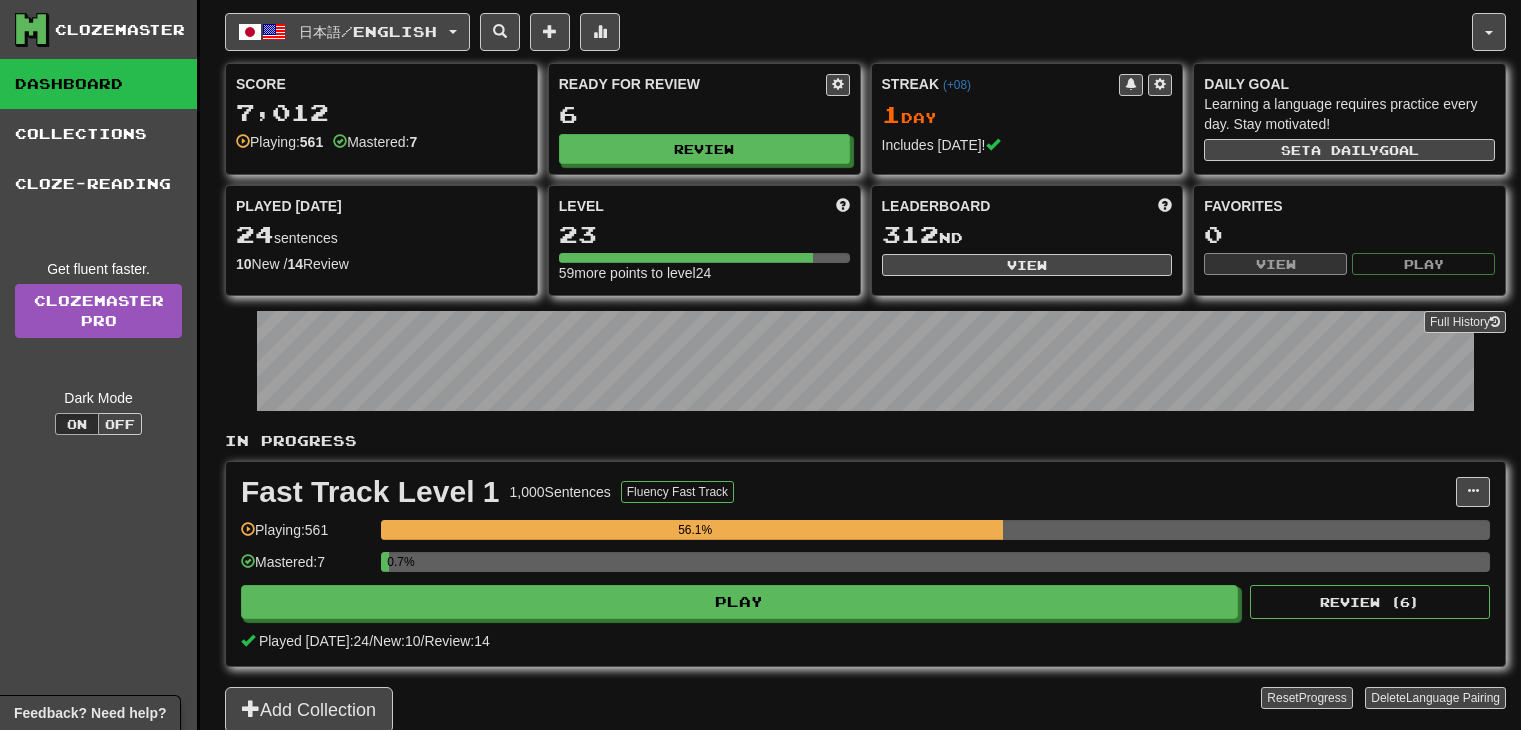 scroll, scrollTop: 0, scrollLeft: 0, axis: both 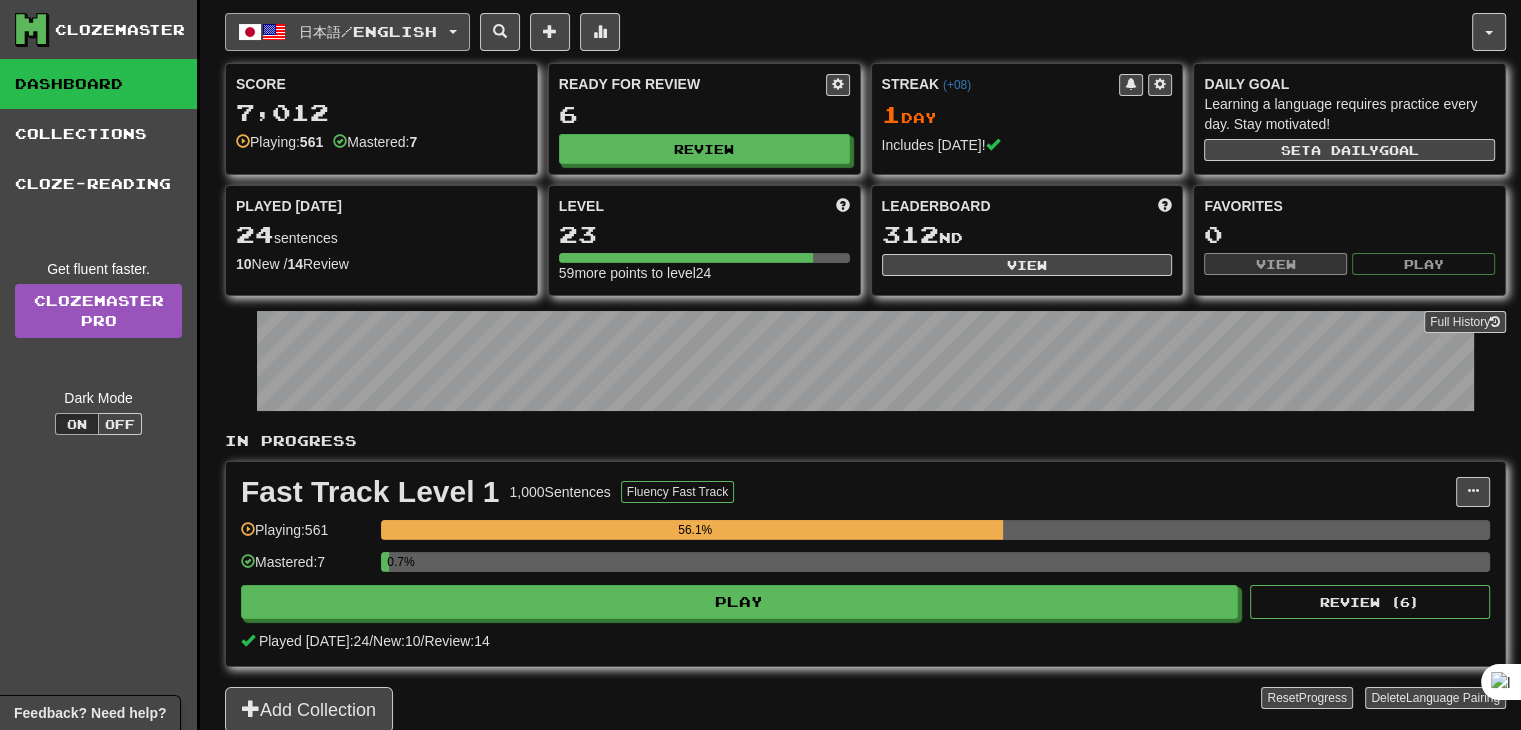 click on "日本語  /  English" at bounding box center (368, 31) 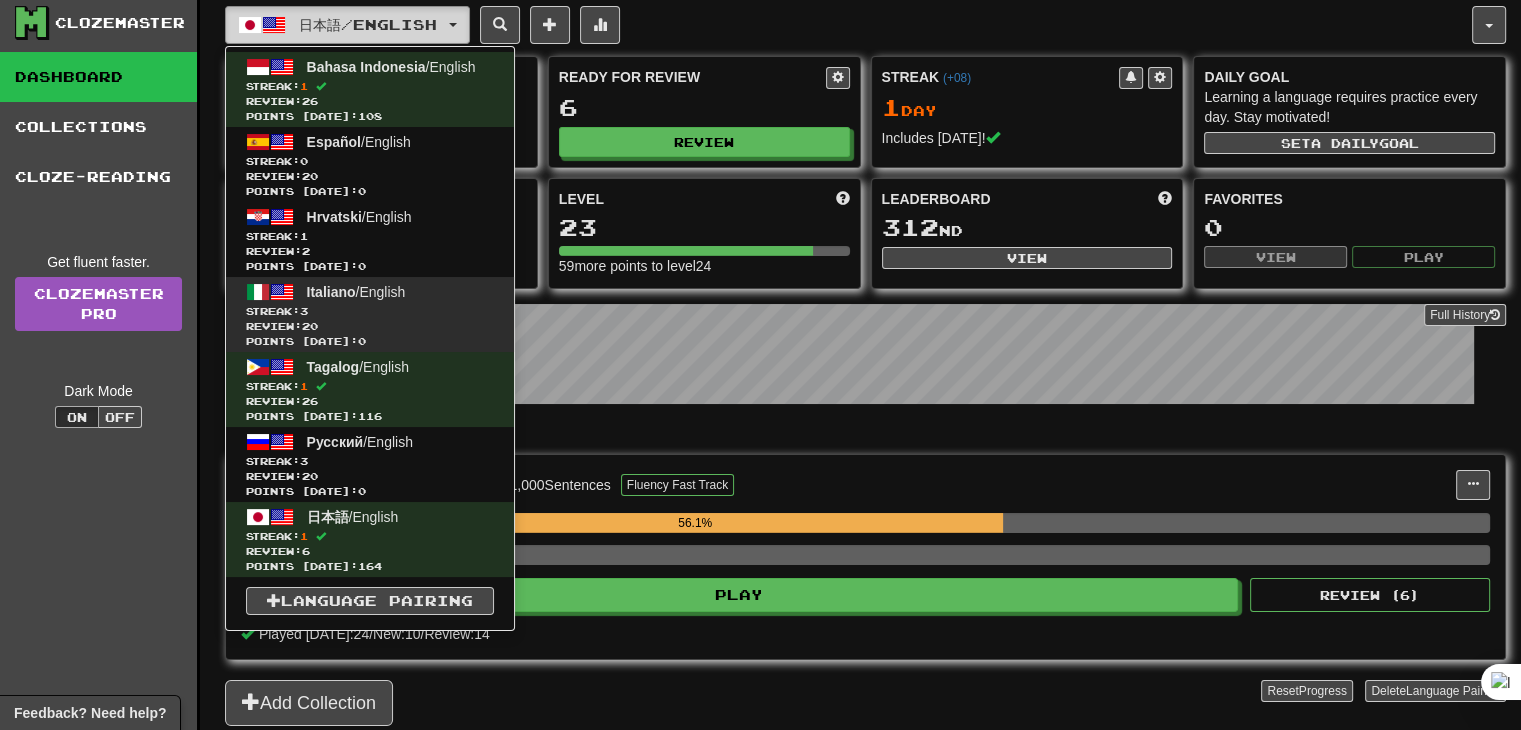 scroll, scrollTop: 0, scrollLeft: 0, axis: both 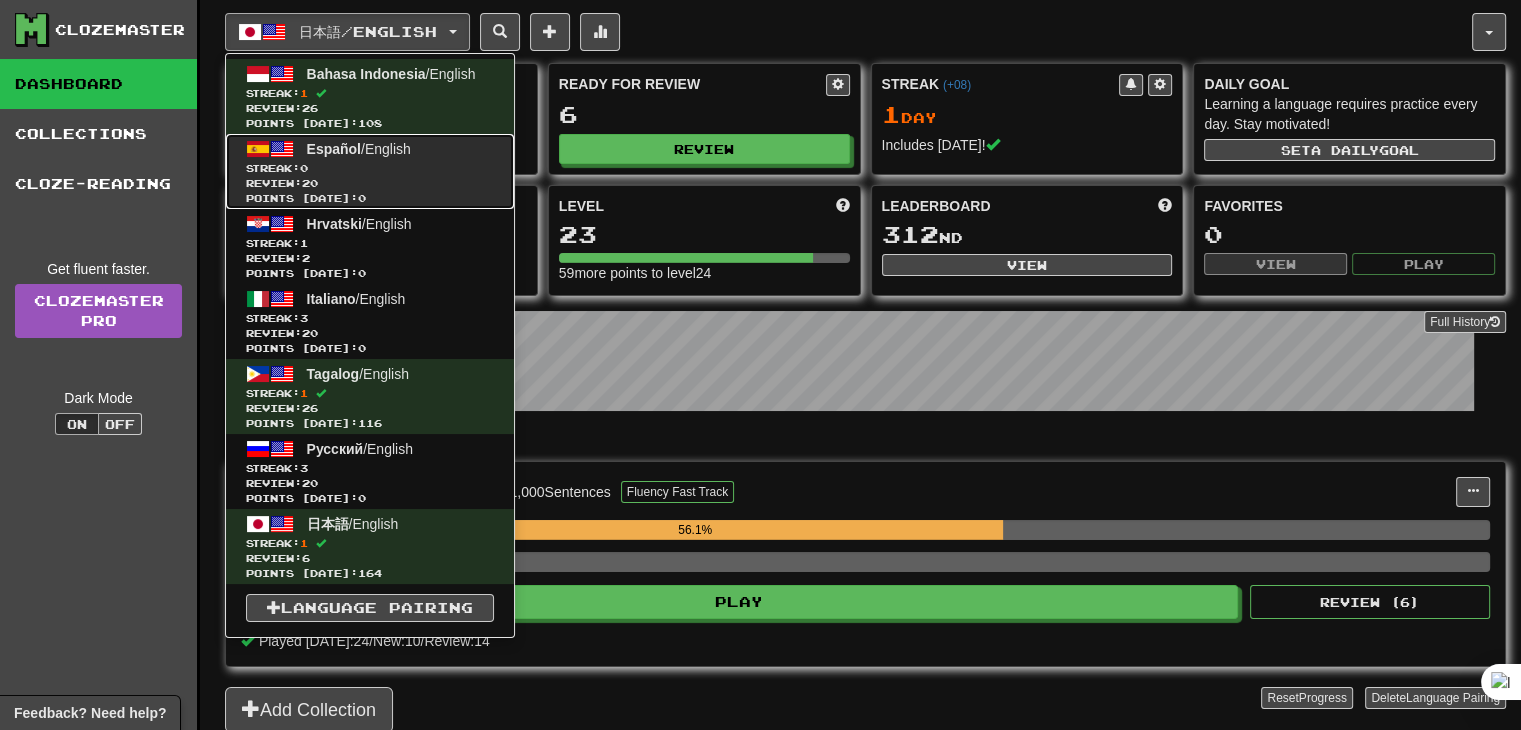 click on "Español" at bounding box center [334, 149] 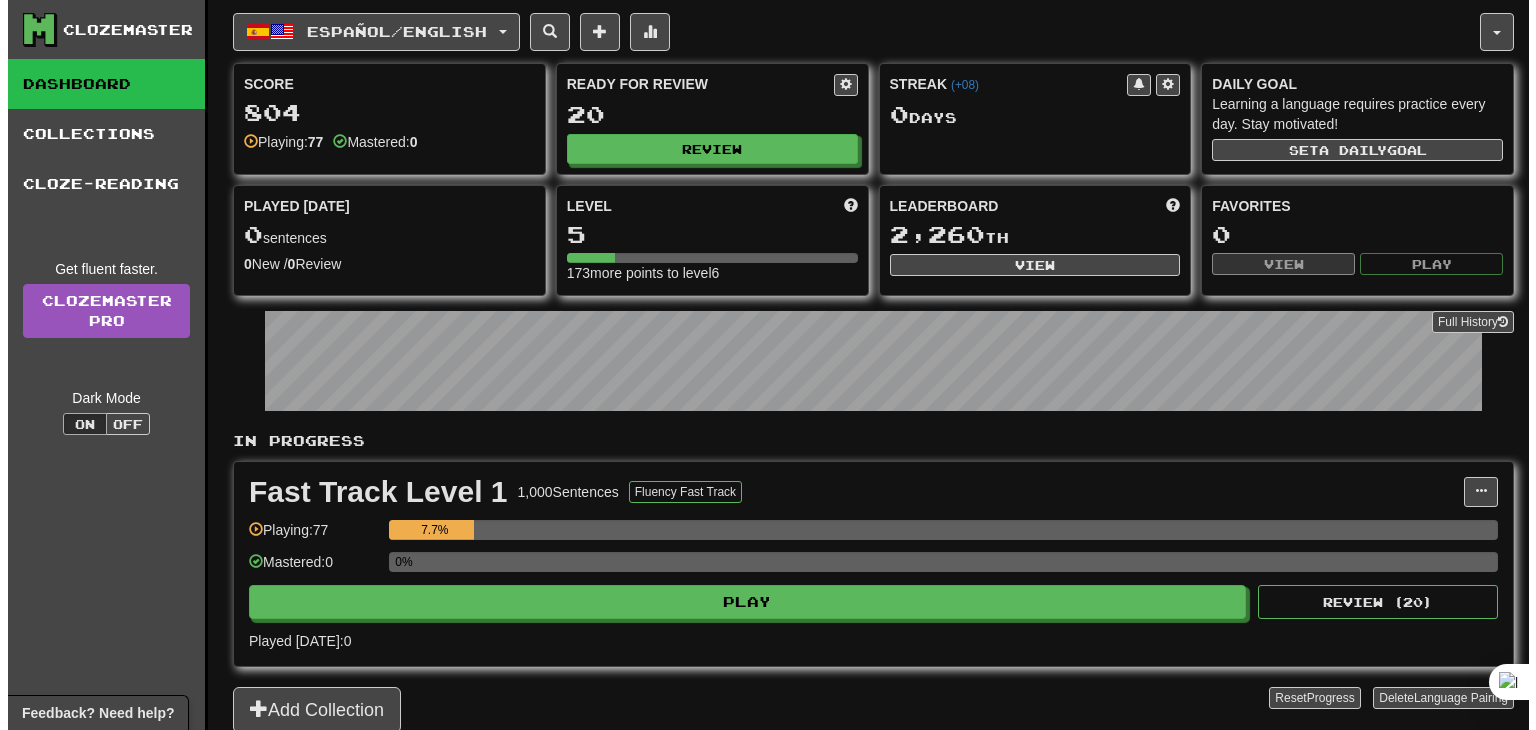 scroll, scrollTop: 0, scrollLeft: 0, axis: both 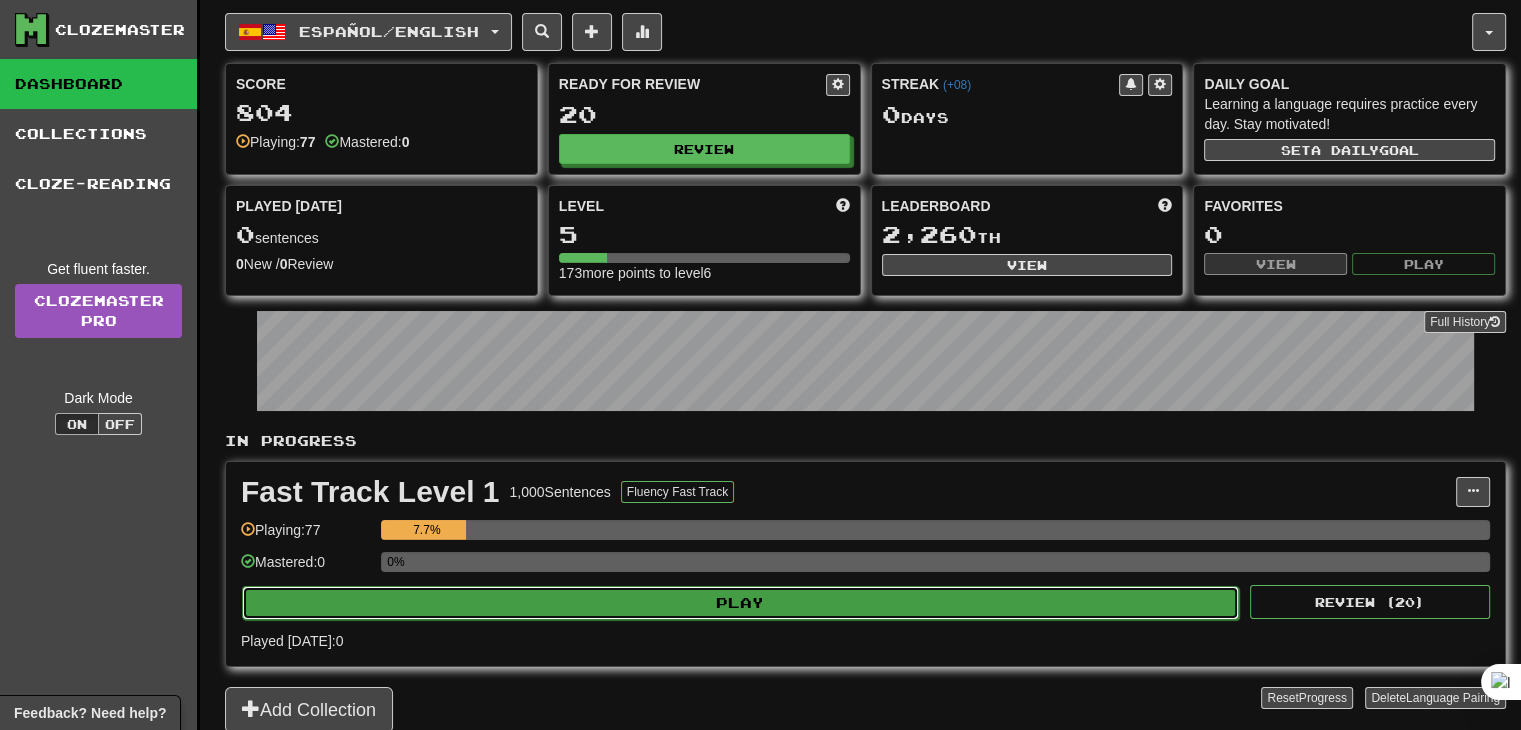 click on "Play" at bounding box center (740, 603) 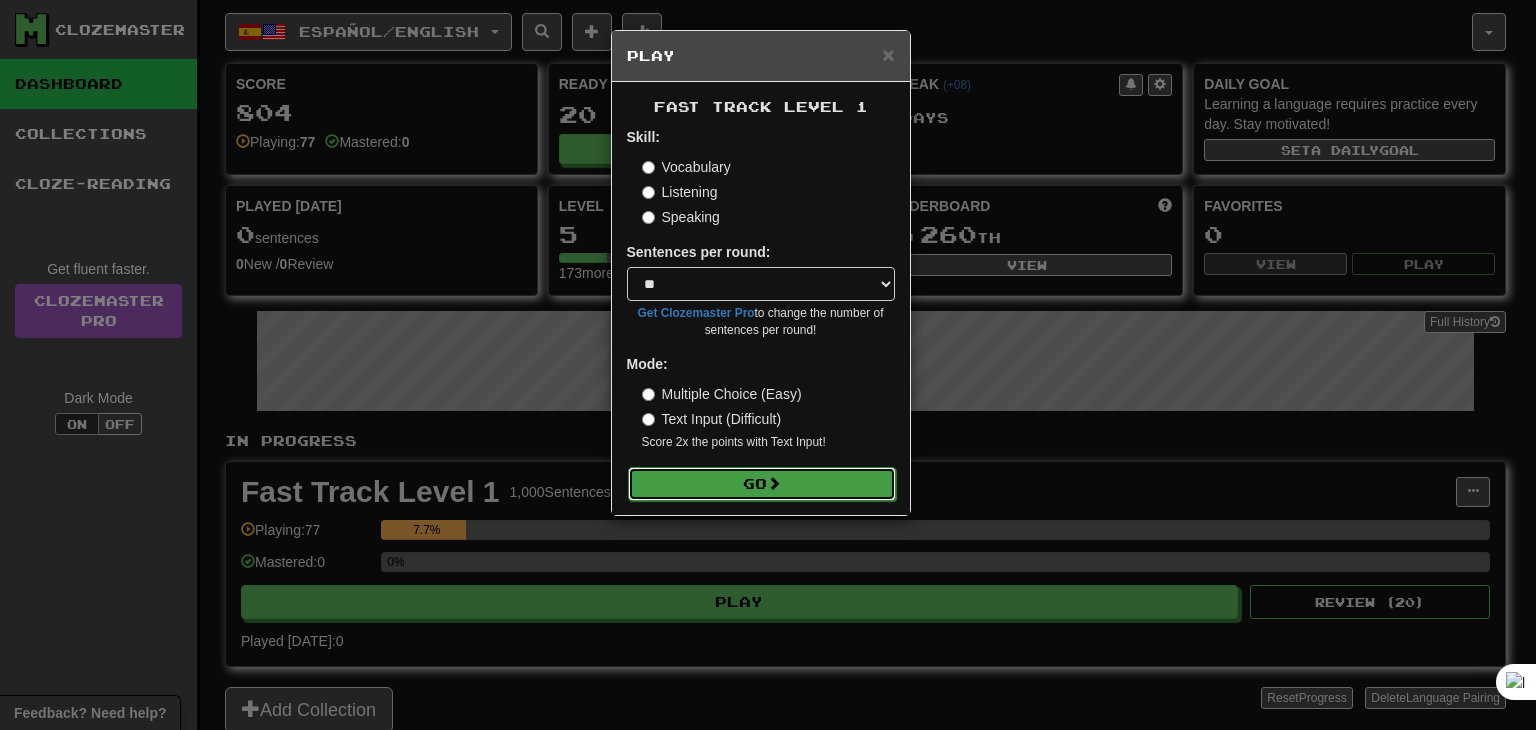 click on "Go" at bounding box center [762, 484] 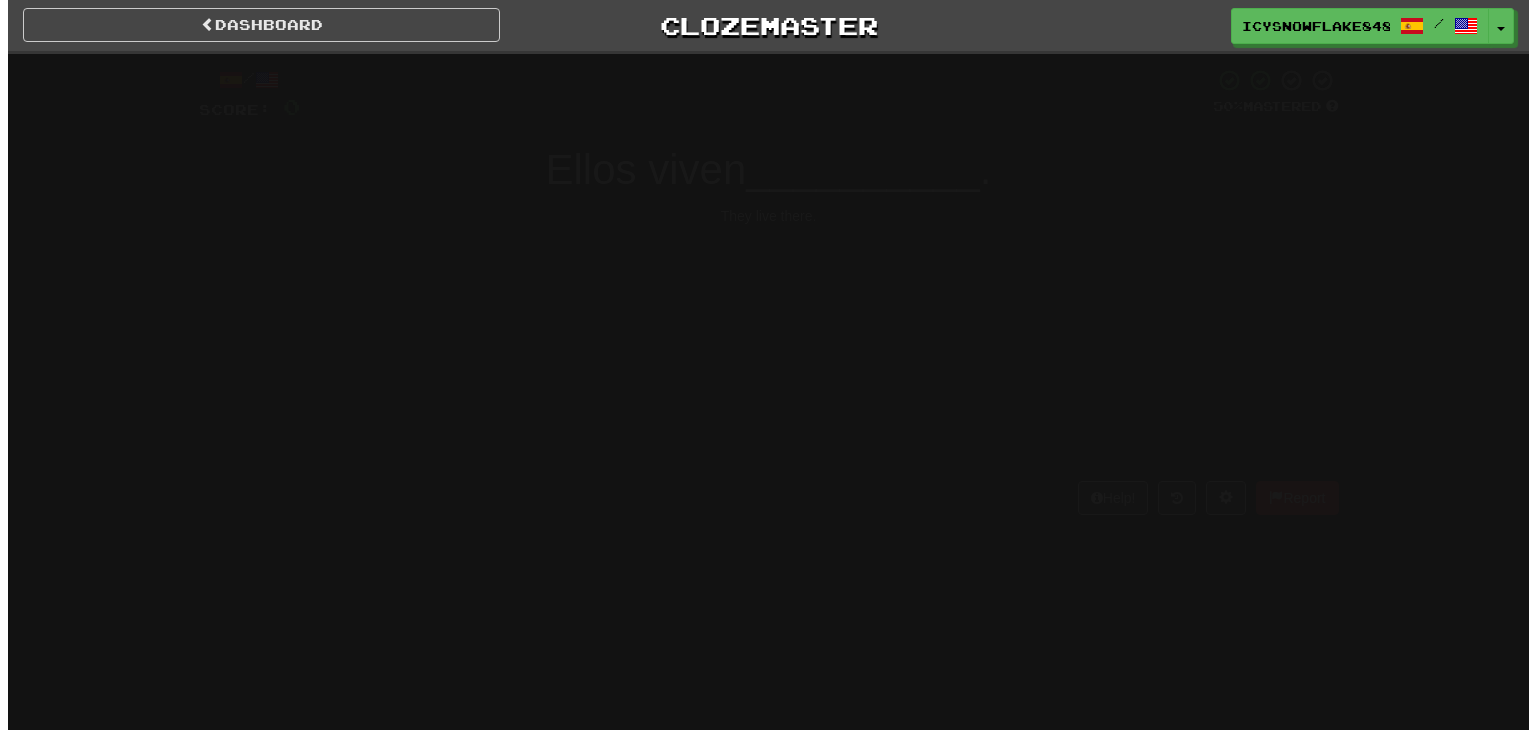 scroll, scrollTop: 0, scrollLeft: 0, axis: both 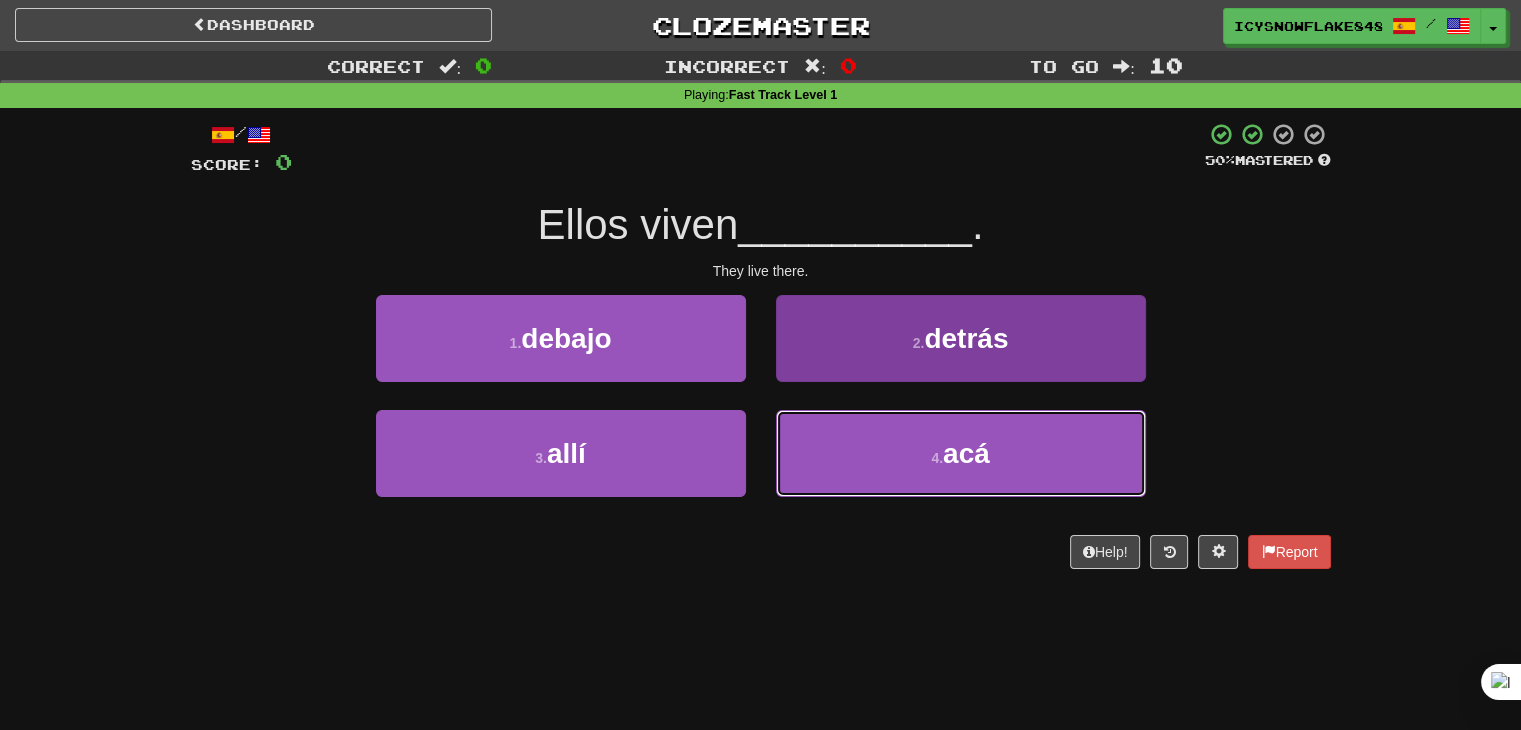 click on "4 .  acá" at bounding box center (961, 453) 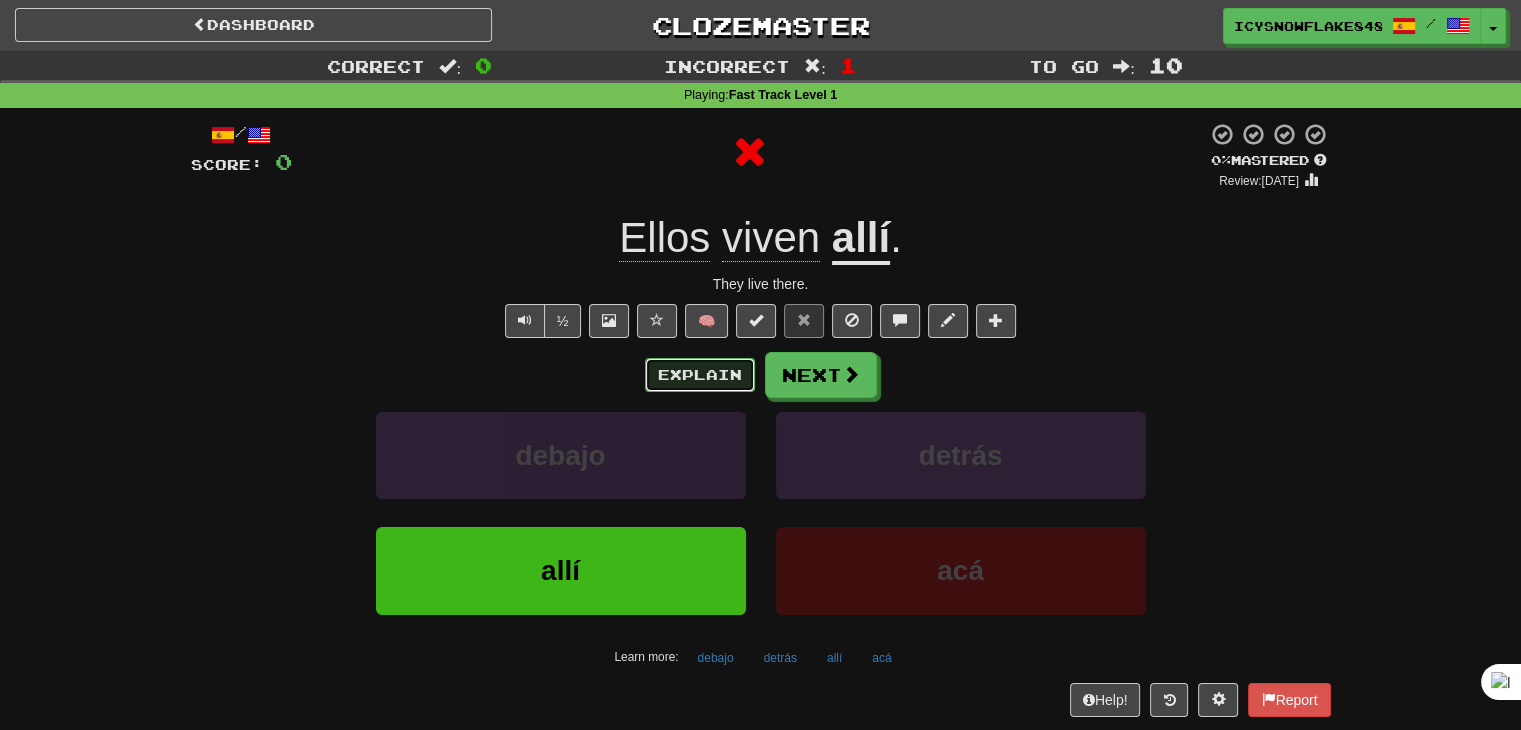 click on "Explain" at bounding box center (700, 375) 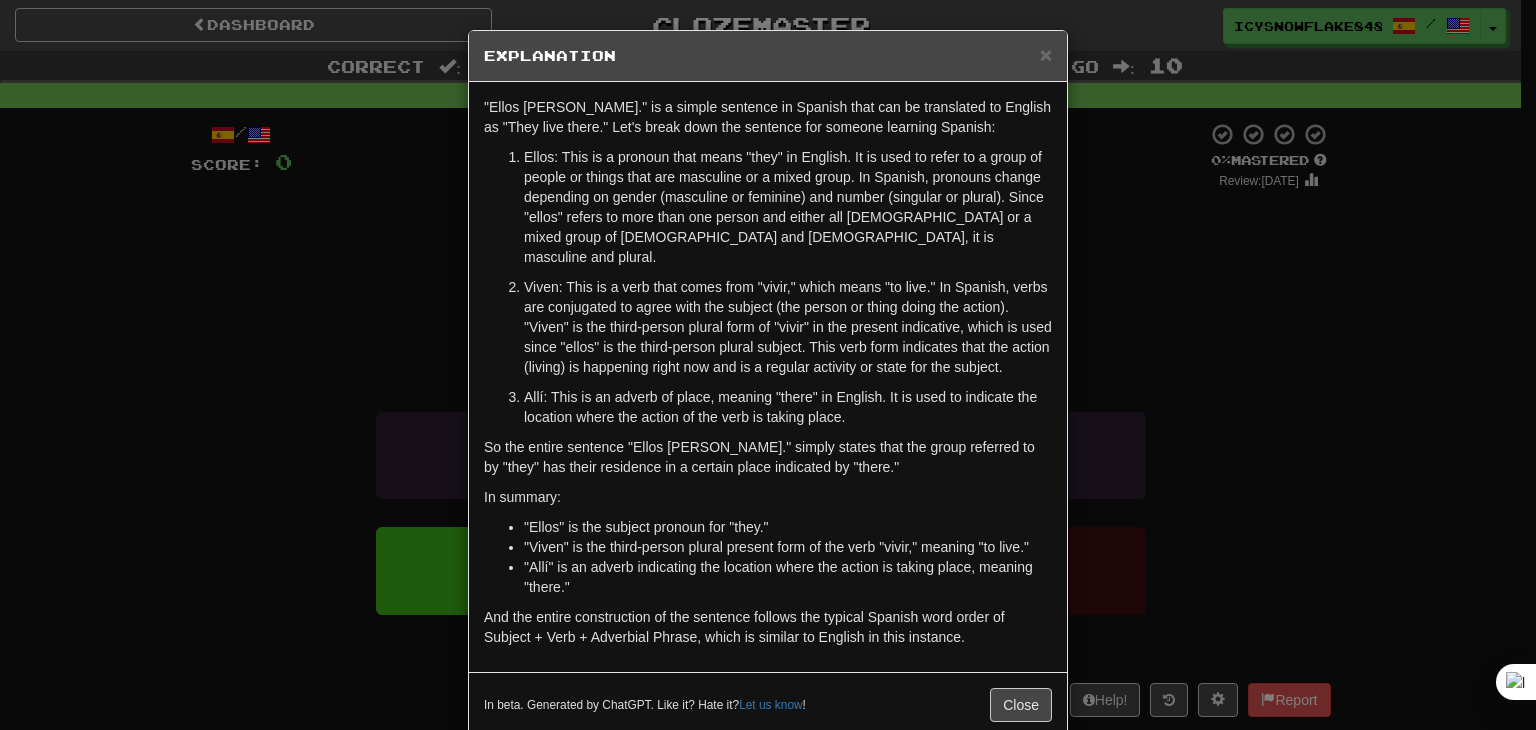click on "× Explanation "Ellos [PERSON_NAME]." is a simple sentence in Spanish that can be translated to English as "They live there." Let's break down the sentence for someone learning Spanish:
Ellos: This is a pronoun that means "they" in English. It is used to refer to a group of people or things that are masculine or a mixed group. In Spanish, pronouns change depending on gender (masculine or feminine) and number (singular or plural). Since "ellos" refers to more than one person and either all [DEMOGRAPHIC_DATA] or a mixed group of [DEMOGRAPHIC_DATA] and [DEMOGRAPHIC_DATA], it is masculine and plural.
Viven: This is a verb that comes from "vivir," which means "to live." In Spanish, verbs are conjugated to agree with the subject (the person or thing doing the action). "Viven" is the third-person plural form of "vivir" in the present indicative, which is used since "ellos" is the third-person plural subject. This verb form indicates that the action (living) is happening right now and is a regular activity or state for the subject." at bounding box center (768, 365) 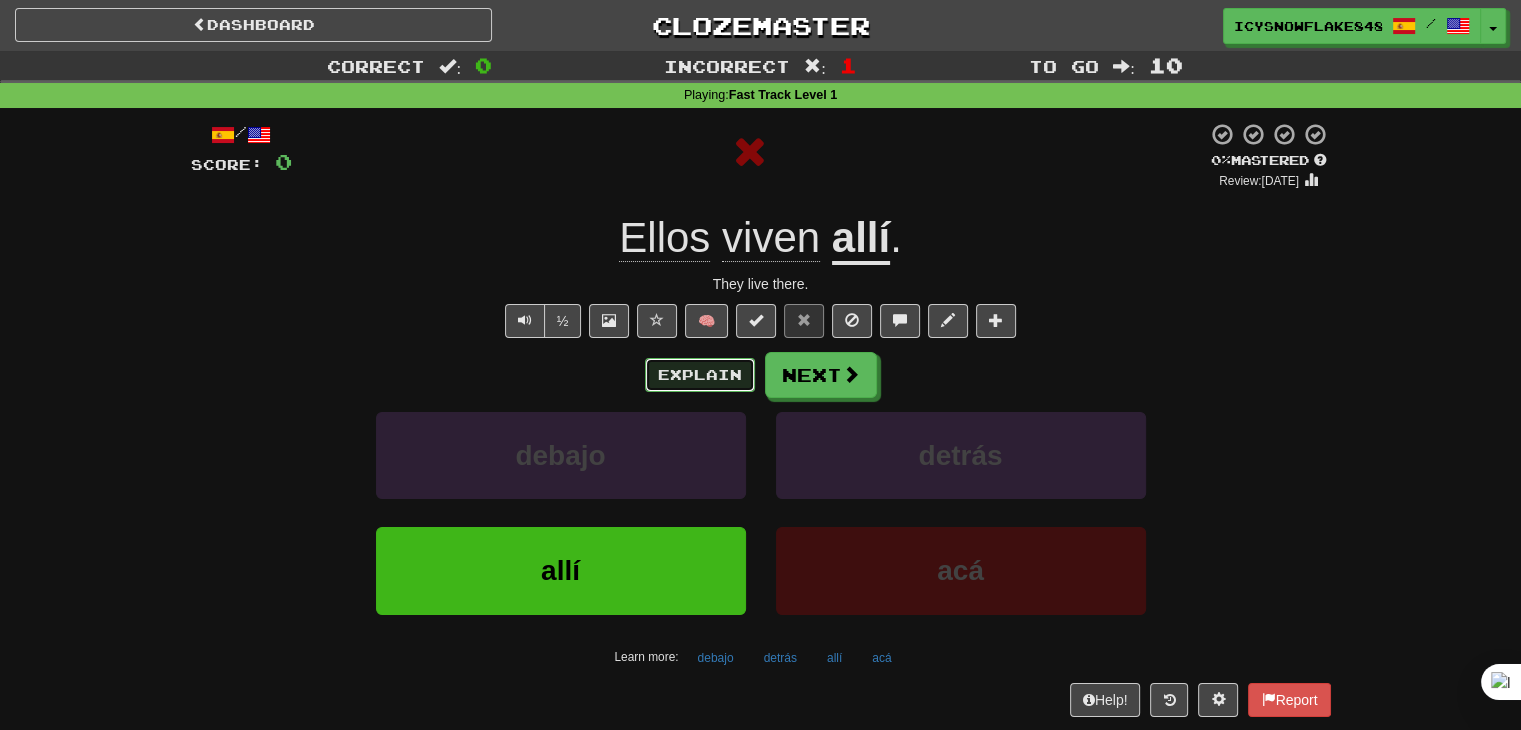 click on "Explain" at bounding box center (700, 375) 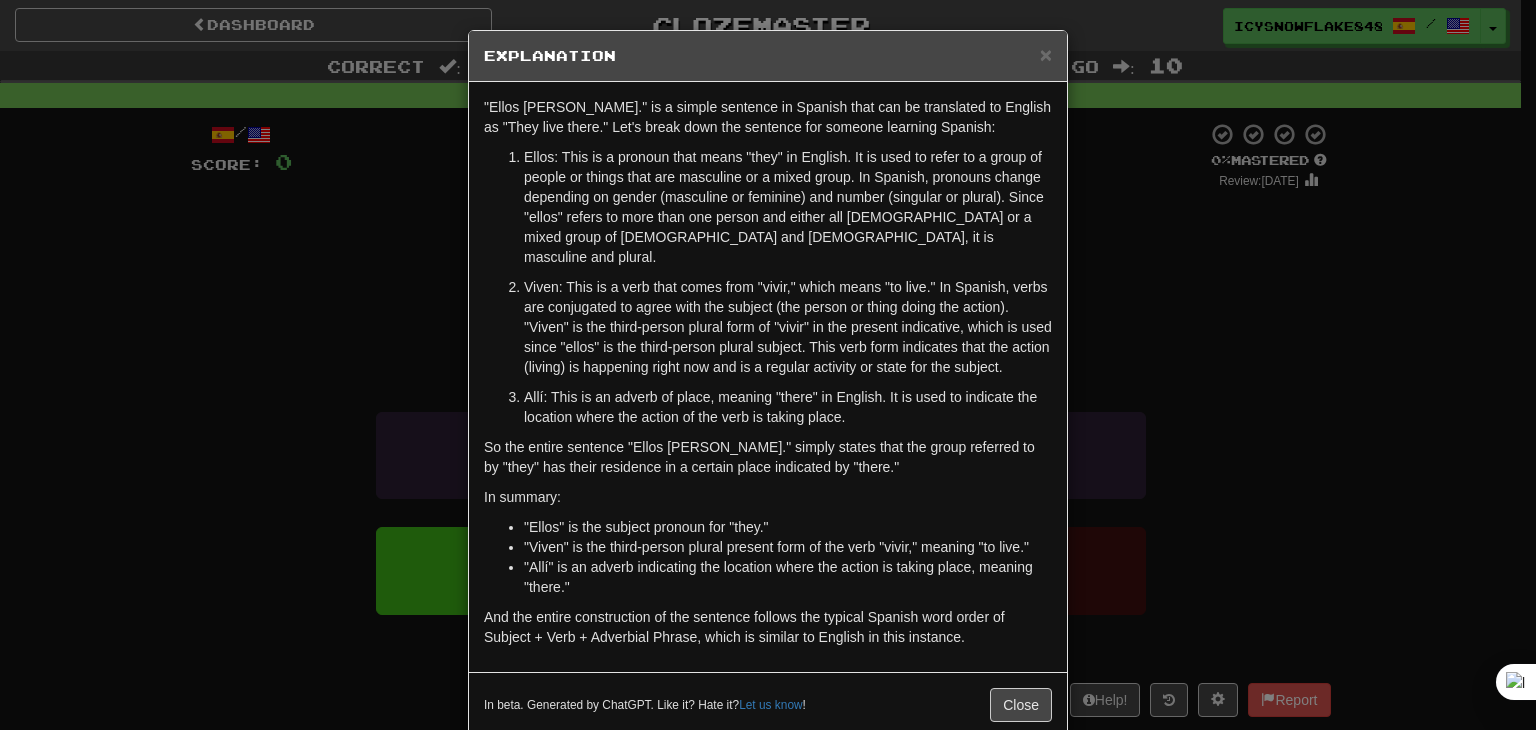 click on "× Explanation "Ellos [PERSON_NAME]." is a simple sentence in Spanish that can be translated to English as "They live there." Let's break down the sentence for someone learning Spanish:
Ellos: This is a pronoun that means "they" in English. It is used to refer to a group of people or things that are masculine or a mixed group. In Spanish, pronouns change depending on gender (masculine or feminine) and number (singular or plural). Since "ellos" refers to more than one person and either all [DEMOGRAPHIC_DATA] or a mixed group of [DEMOGRAPHIC_DATA] and [DEMOGRAPHIC_DATA], it is masculine and plural.
Viven: This is a verb that comes from "vivir," which means "to live." In Spanish, verbs are conjugated to agree with the subject (the person or thing doing the action). "Viven" is the third-person plural form of "vivir" in the present indicative, which is used since "ellos" is the third-person plural subject. This verb form indicates that the action (living) is happening right now and is a regular activity or state for the subject." at bounding box center [768, 365] 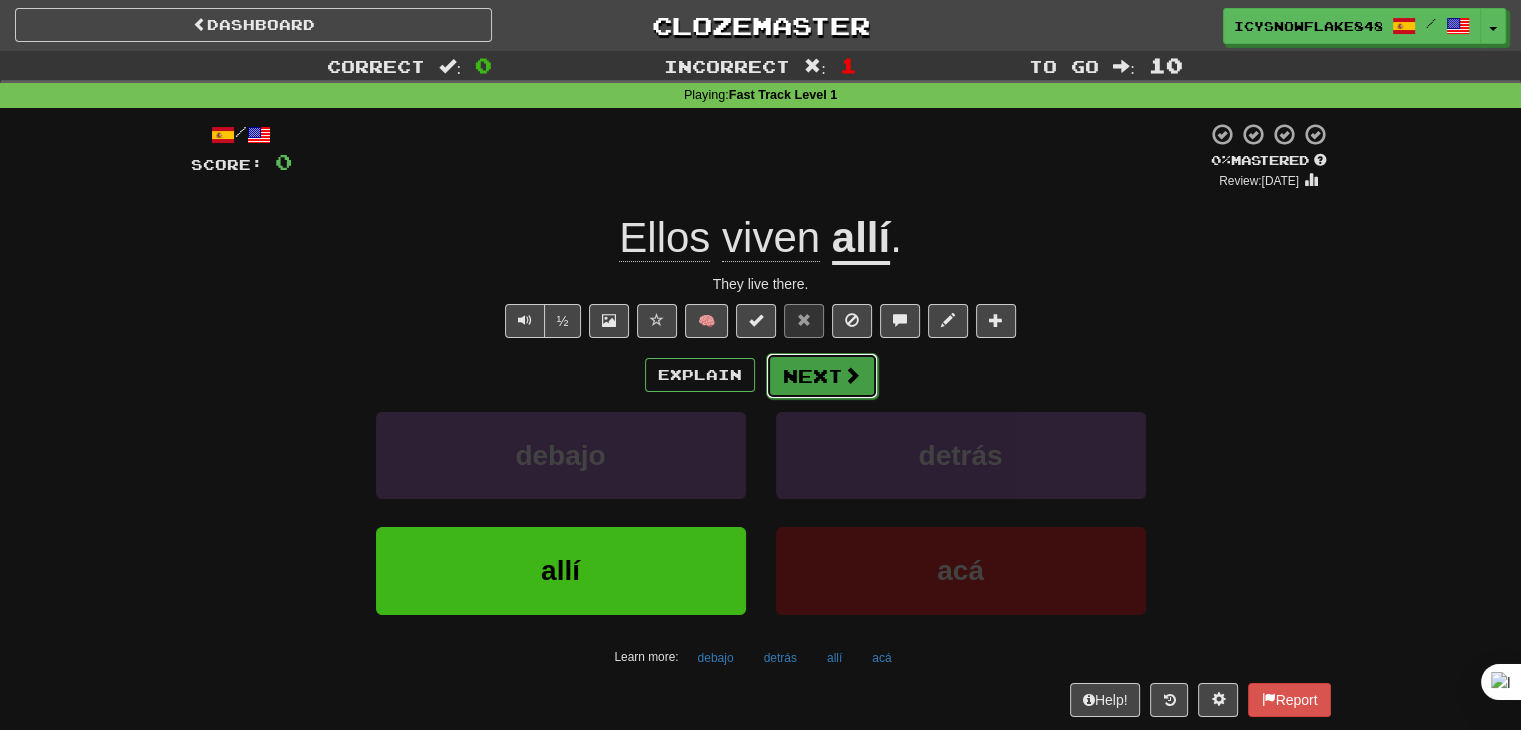 click on "Next" at bounding box center (822, 376) 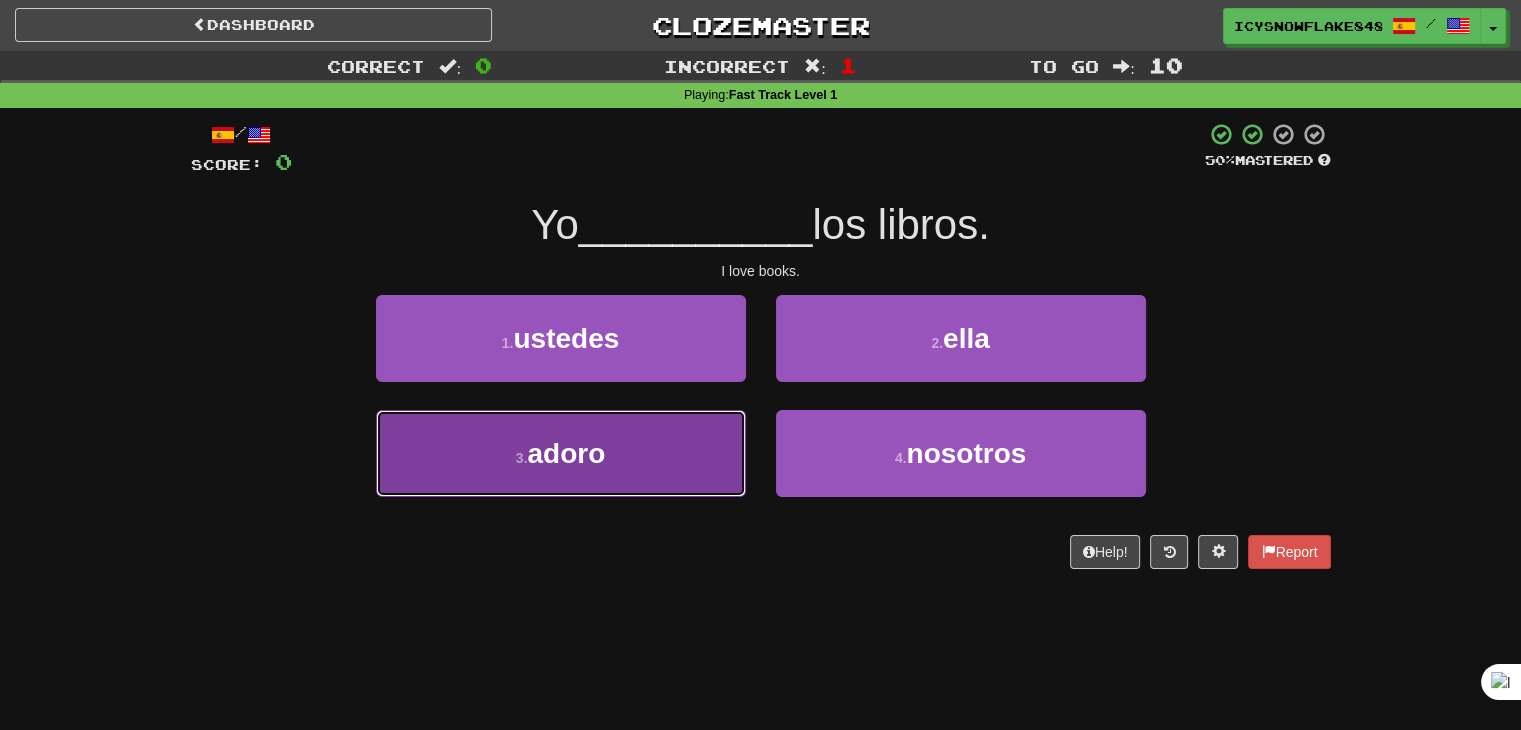click on "3 .  adoro" at bounding box center (561, 453) 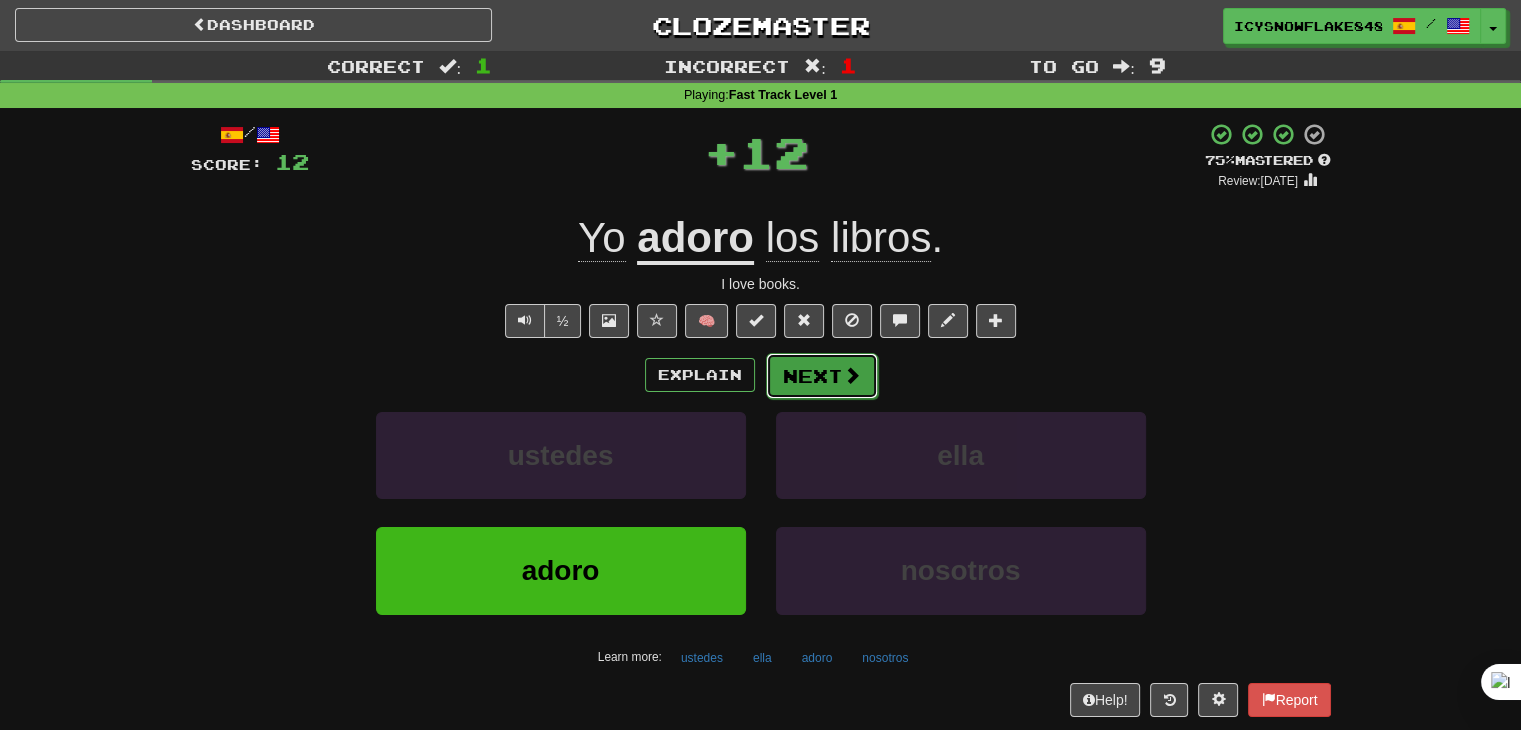 click on "Next" at bounding box center [822, 376] 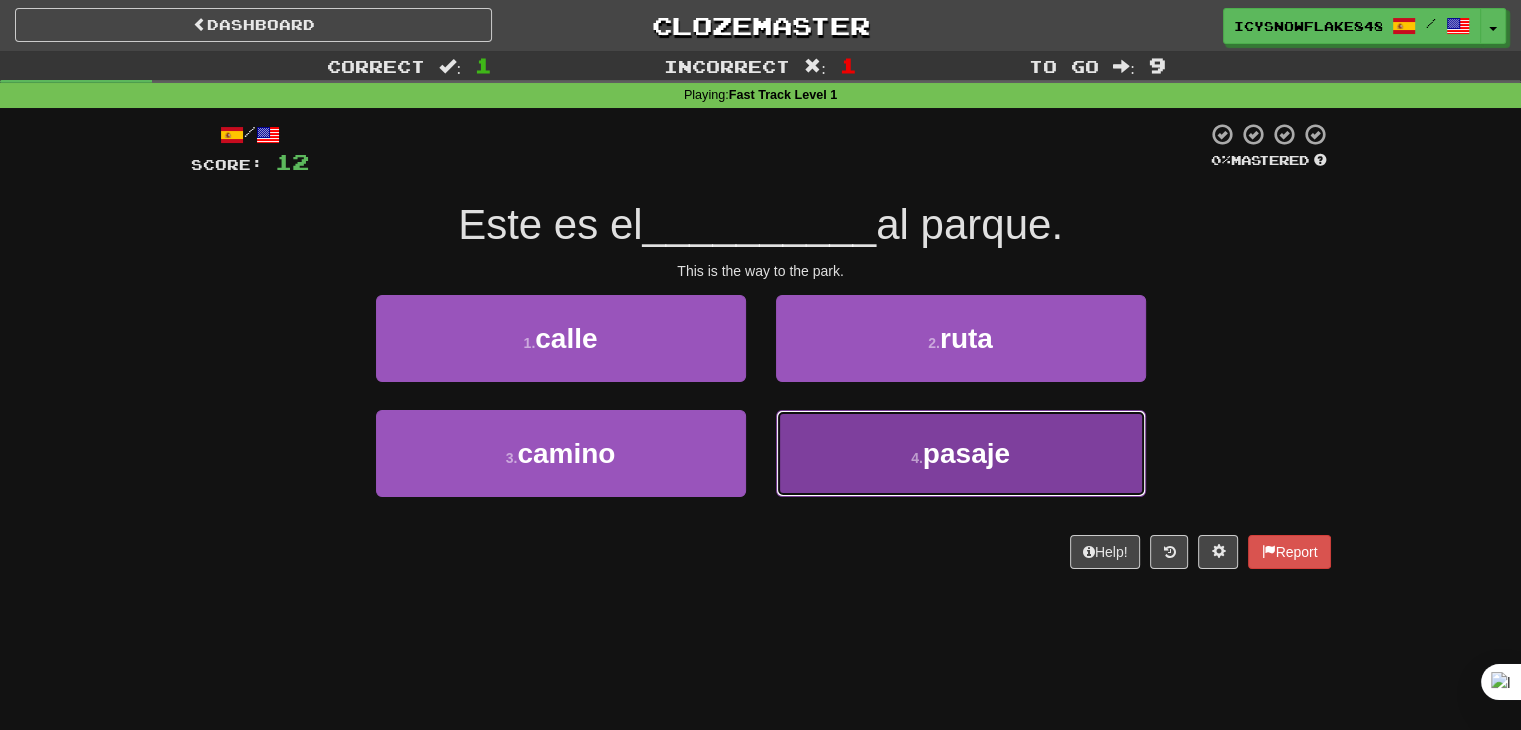 click on "4 .  [GEOGRAPHIC_DATA]" at bounding box center (961, 453) 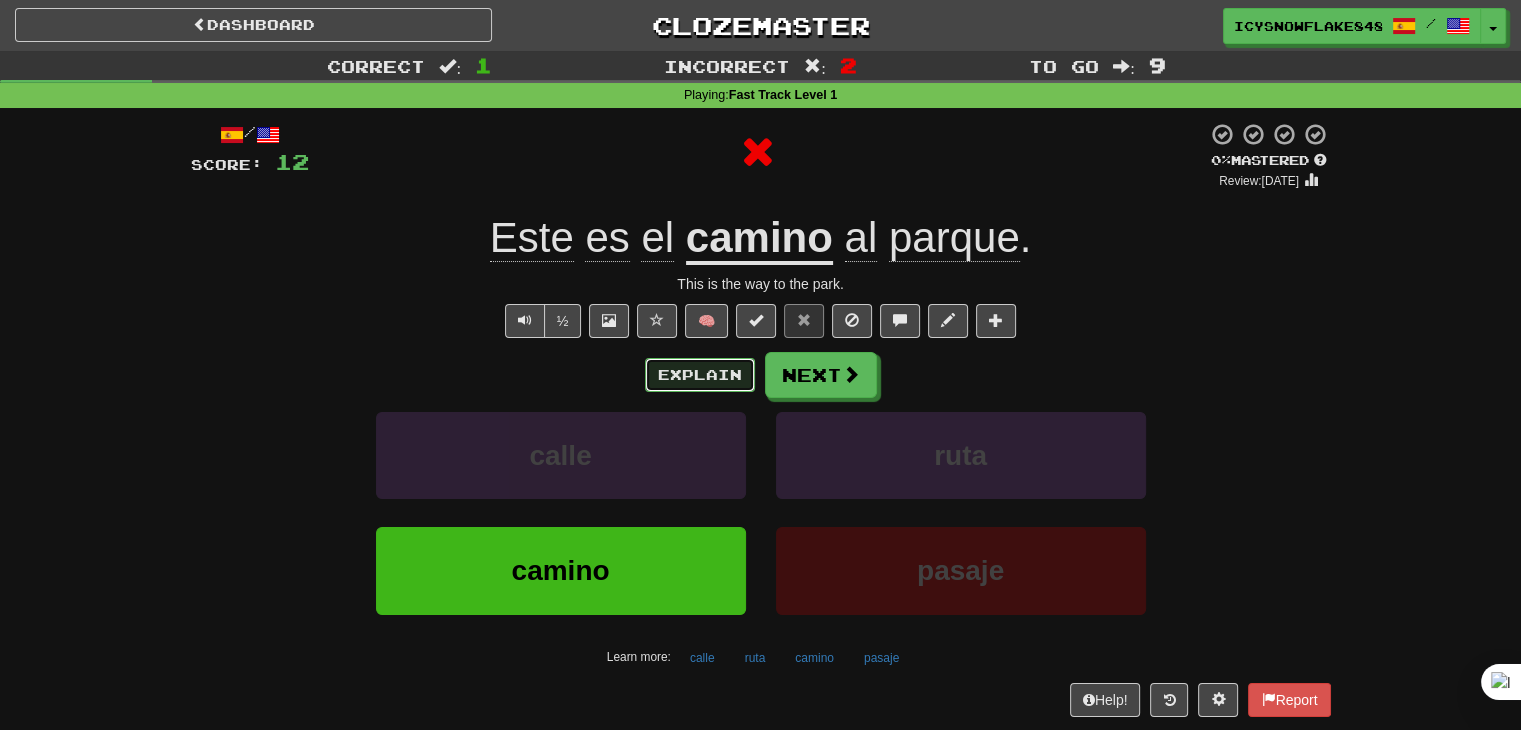 click on "Explain" at bounding box center [700, 375] 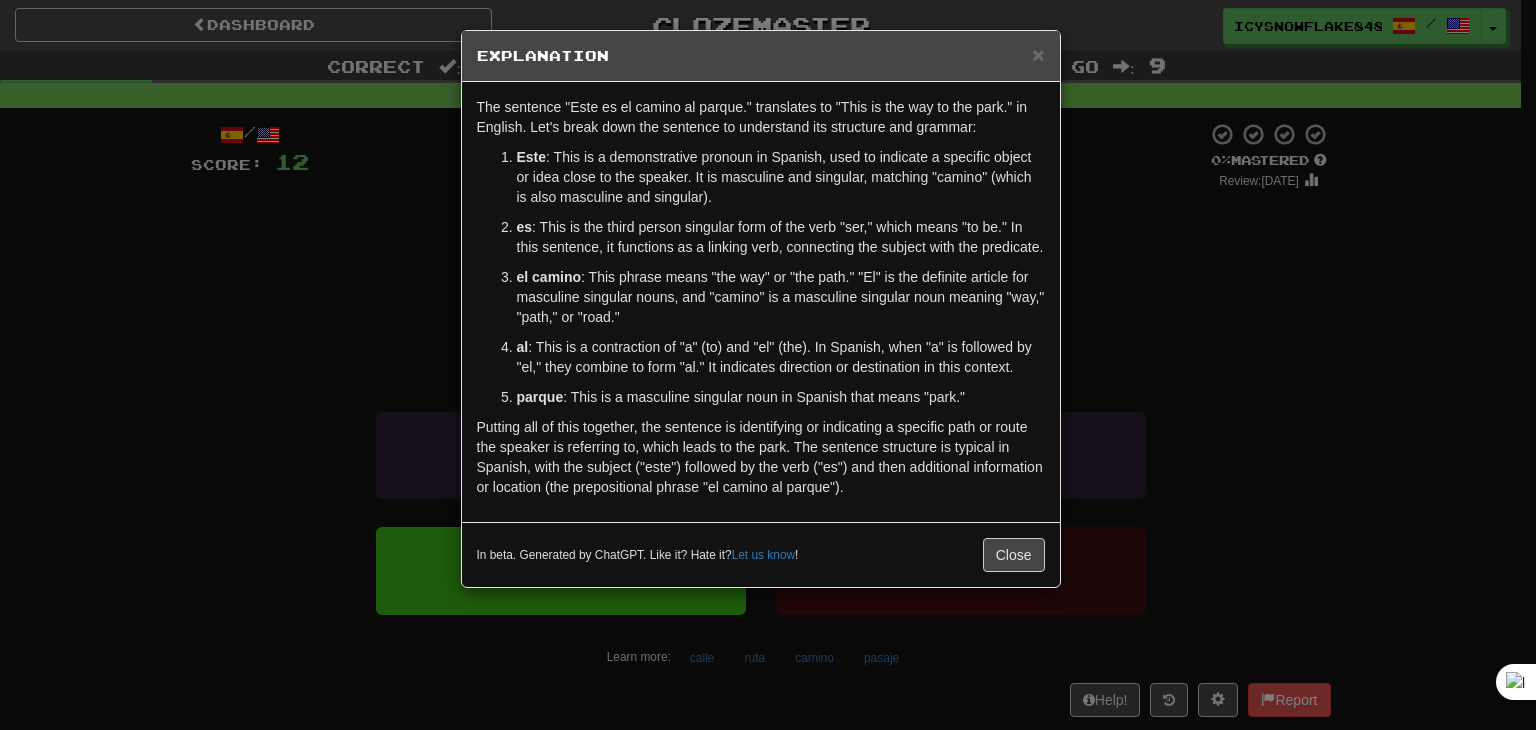 click on "× Explanation The sentence "Este es el camino al parque." translates to "This is the way to the park." in English. Let's break down the sentence to understand its structure and grammar:
Este : This is a demonstrative pronoun in Spanish, used to indicate a specific object or idea close to the speaker. It is masculine and singular, matching "camino" (which is also masculine and singular).
es : This is the third person singular form of the verb "ser," which means "to be." In this sentence, it functions as a linking verb, connecting the subject with the predicate.
el camino : This phrase means "the way" or "the path." "El" is the definite article for masculine singular nouns, and "camino" is a masculine singular noun meaning "way," "path," or "road."
al : This is a contraction of "a" (to) and "el" (the). In Spanish, when "a" is followed by "el," they combine to form "al." It indicates direction or destination in this context.
parque
Let us know ! Close" at bounding box center [768, 365] 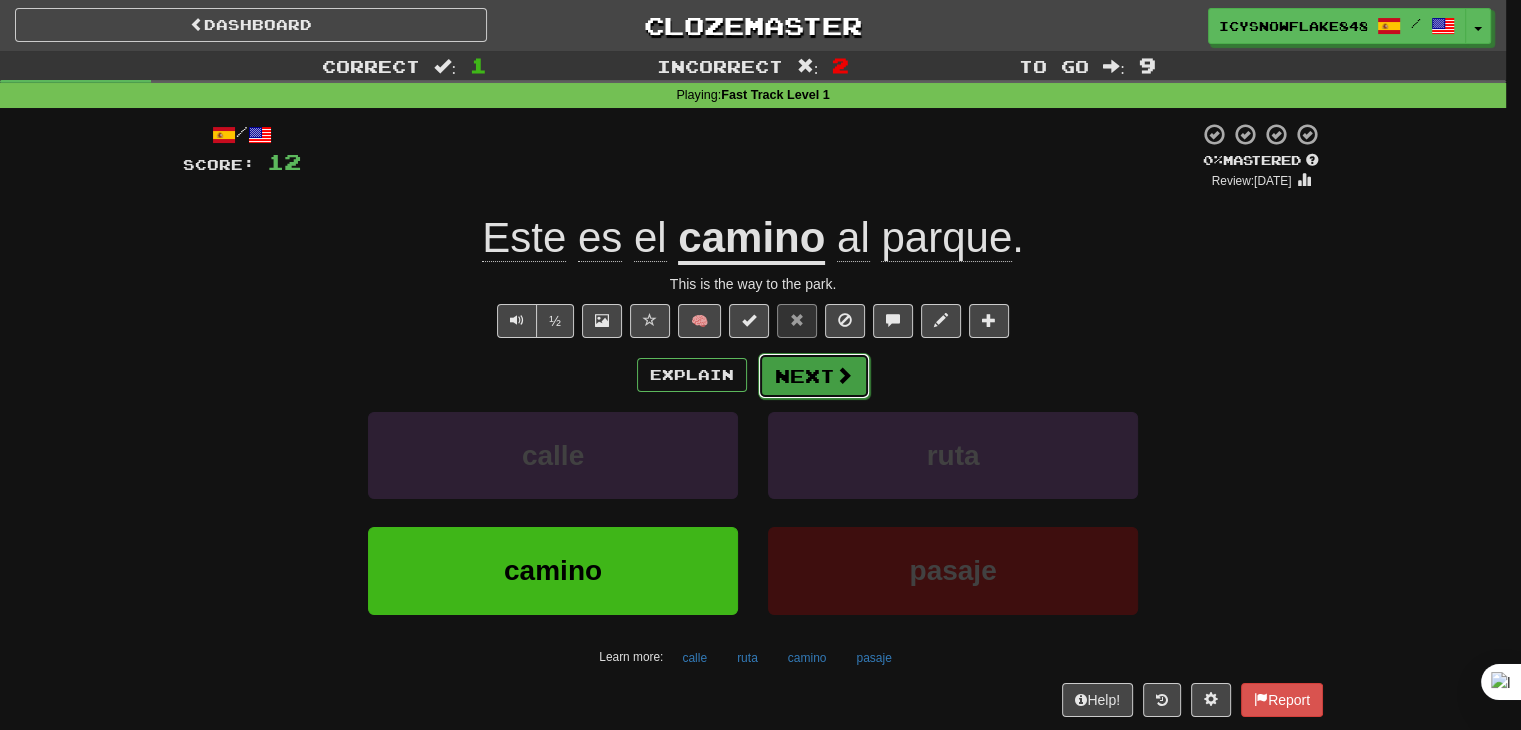 click on "Next" at bounding box center [814, 376] 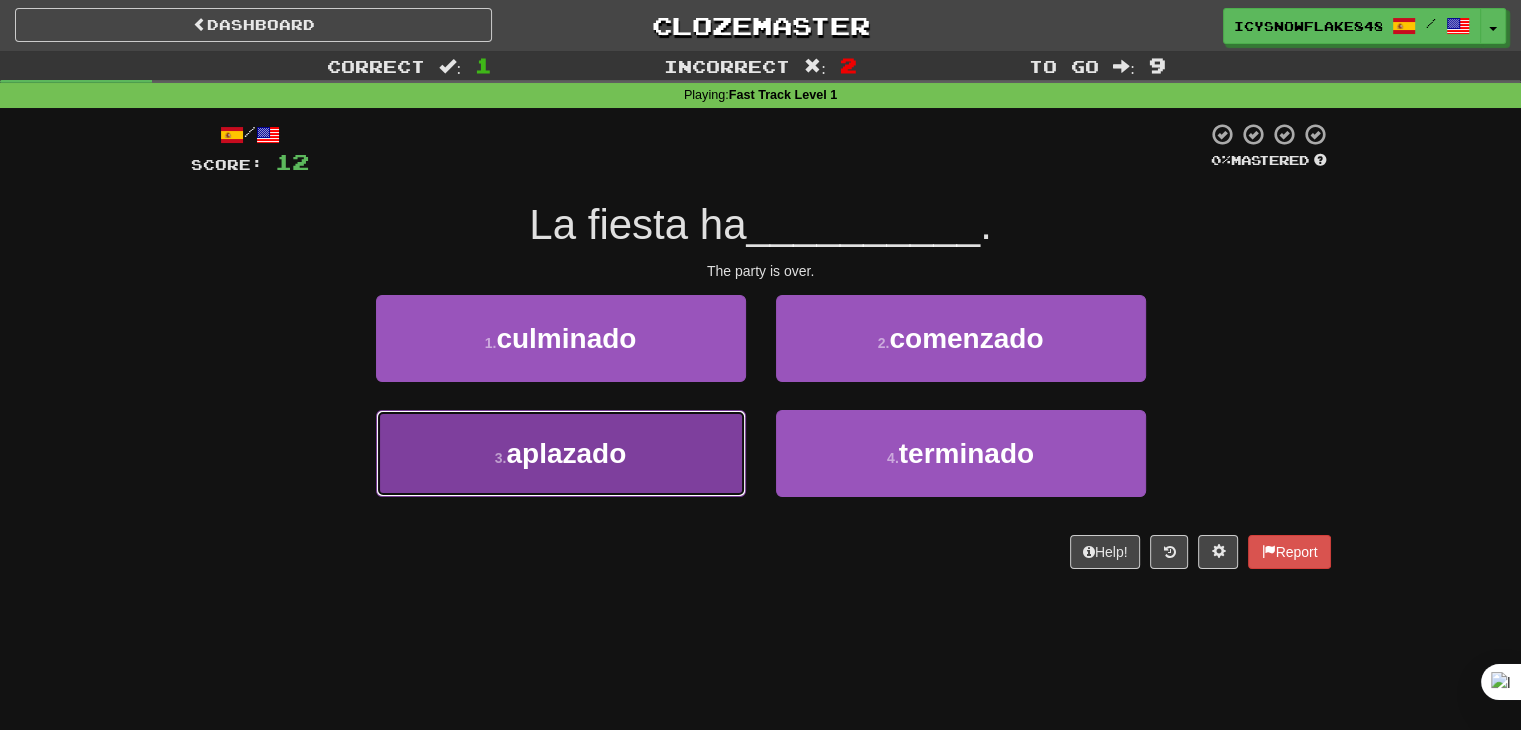 click on "3 .  aplazado" at bounding box center [561, 453] 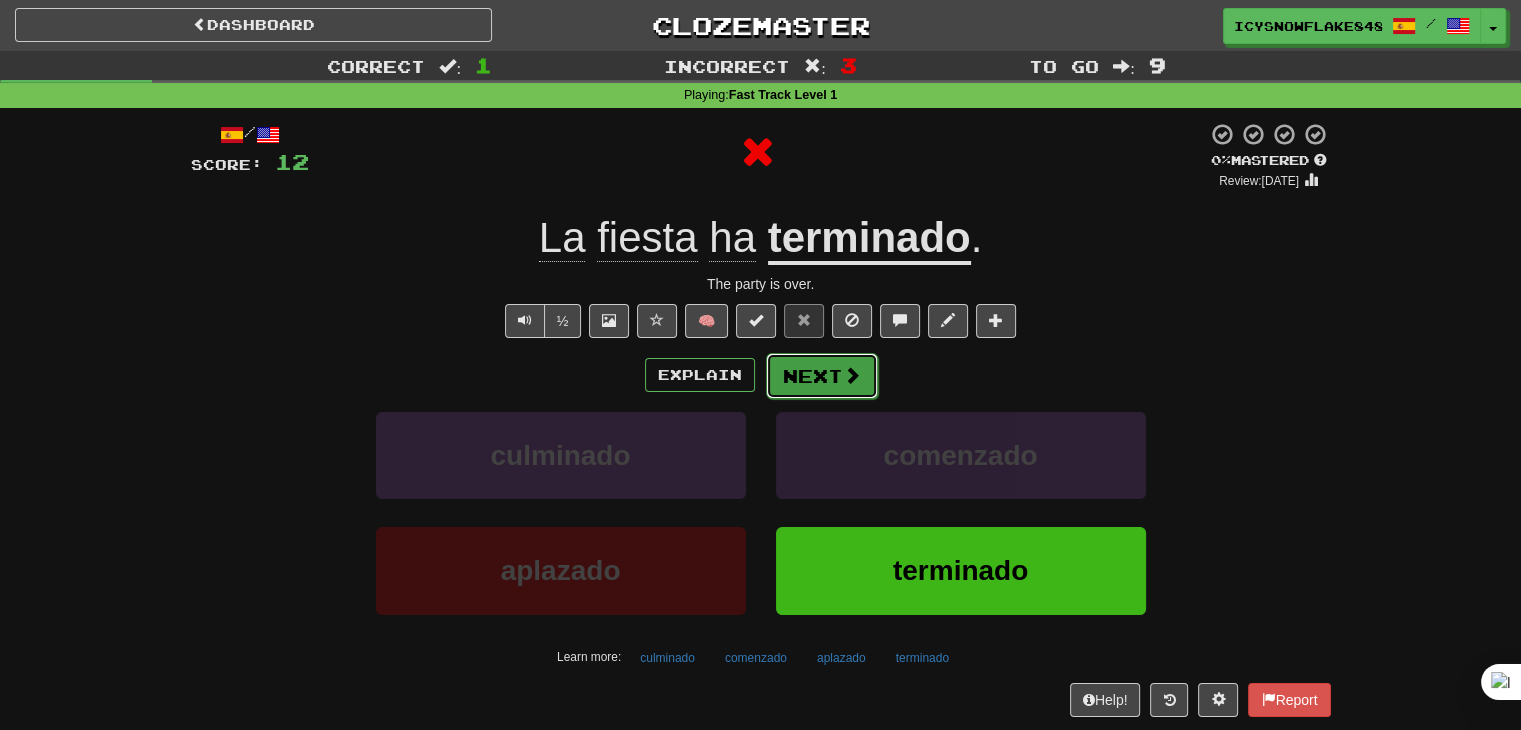 click at bounding box center [852, 375] 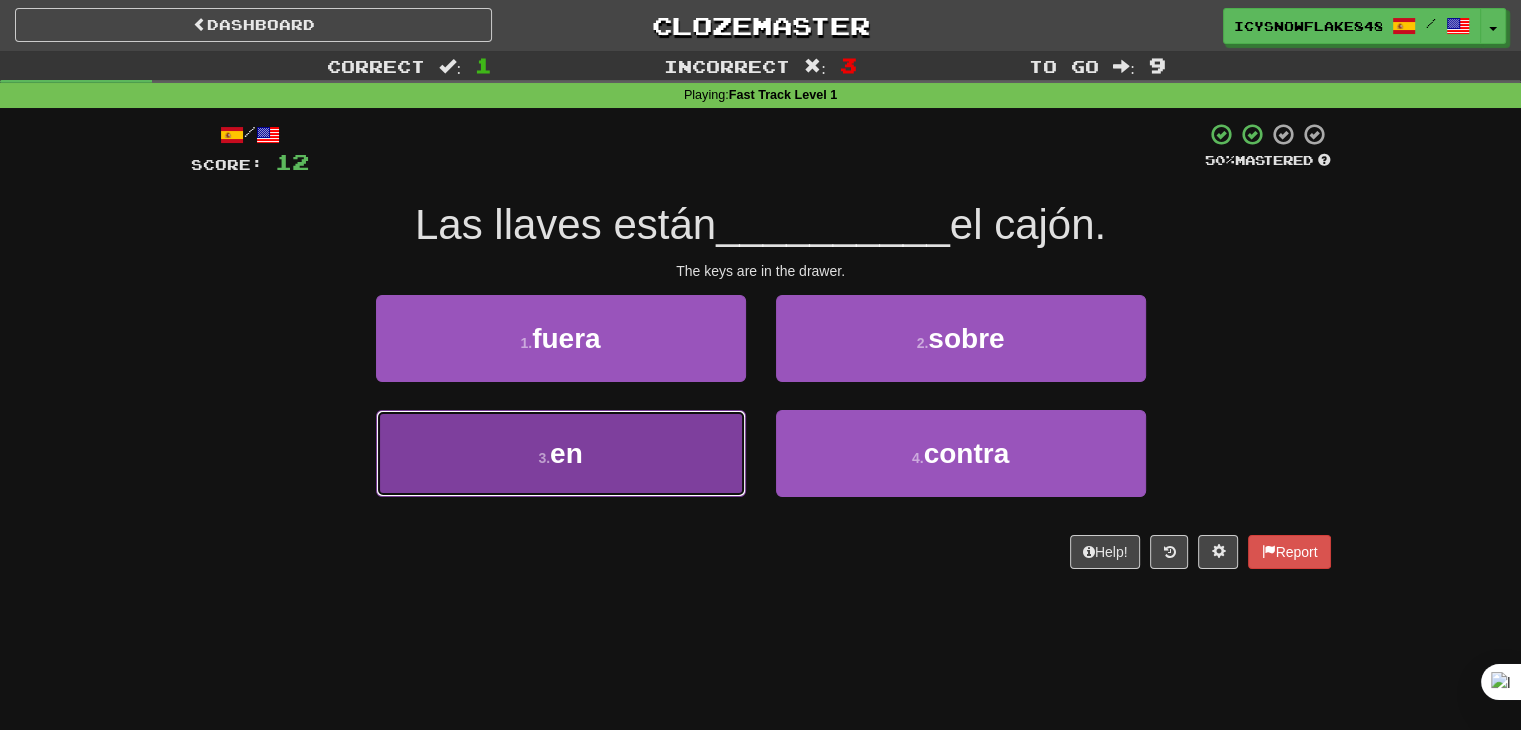 click on "3 .  en" at bounding box center [561, 453] 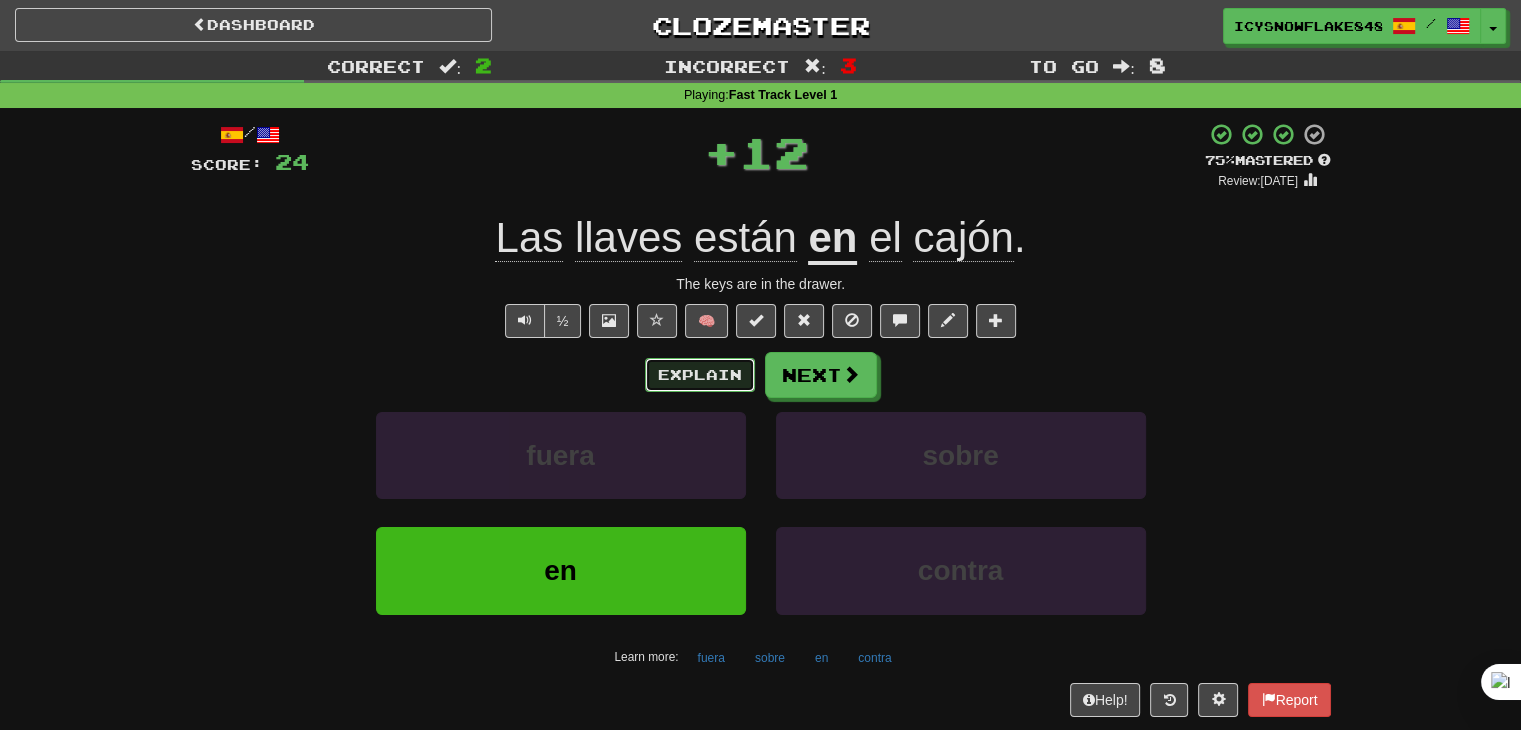 click on "Explain" at bounding box center (700, 375) 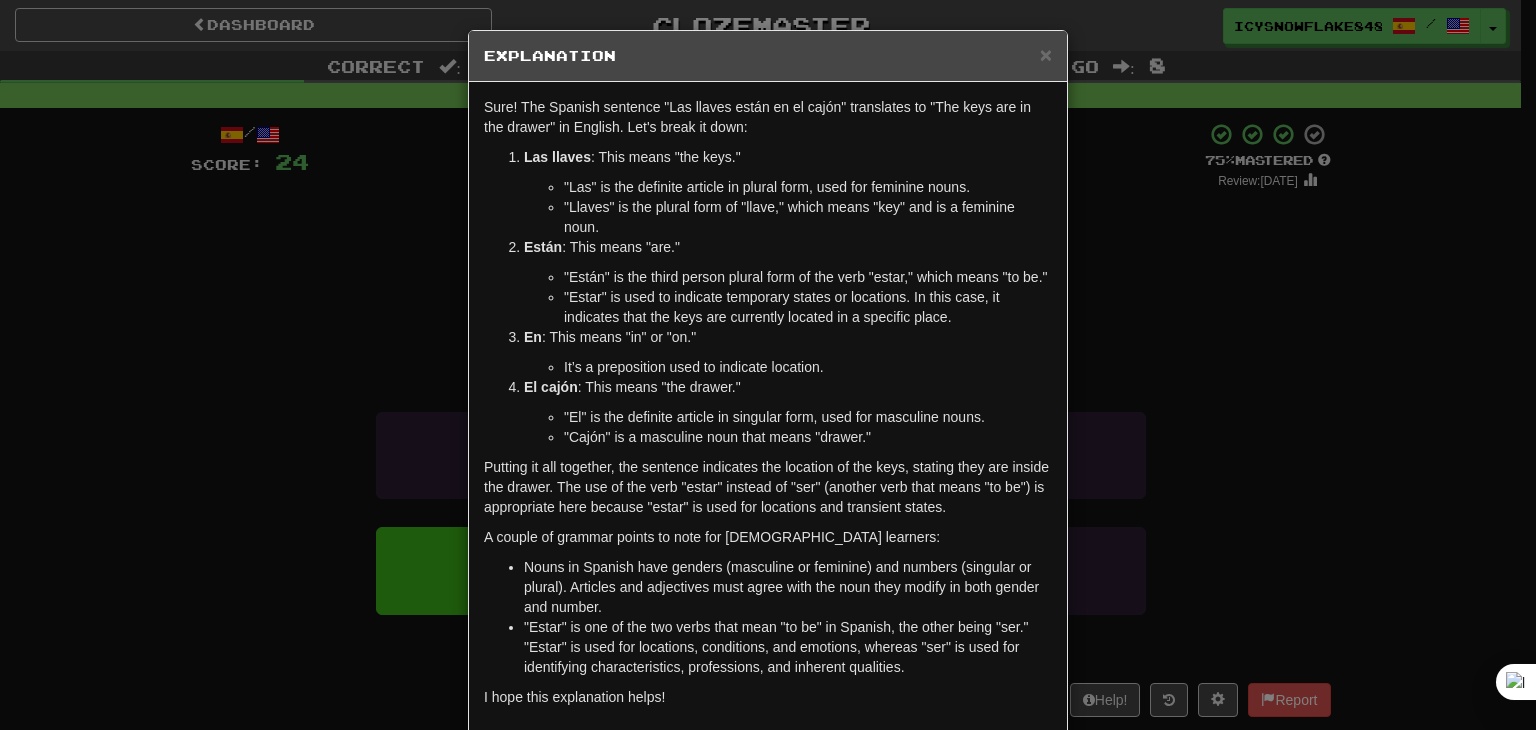 click on "× Explanation Sure! The Spanish sentence "Las llaves están en el cajón" translates to "The keys are in the drawer" in English. Let's break it down:
Las llaves : This means "the keys."
"Las" is the definite article in plural form, used for feminine nouns.
"Llaves" is the plural form of "llave," which means "key" and is a feminine noun.
Están : This means "are."
"Están" is the third person plural form of the verb "estar," which means "to be."
"Estar" is used to indicate temporary states or locations. In this case, it indicates that the keys are currently located in a specific place.
En : This means "in" or "on."
It’s a preposition used to indicate location.
El cajón : This means "the drawer."
"El" is the definite article in singular form, used for masculine nouns.
"Cajón" is a masculine noun that means "drawer."
A couple of grammar points to note for Spanish learners:
I hope this explanation helps! Let us know ! Close" at bounding box center (768, 365) 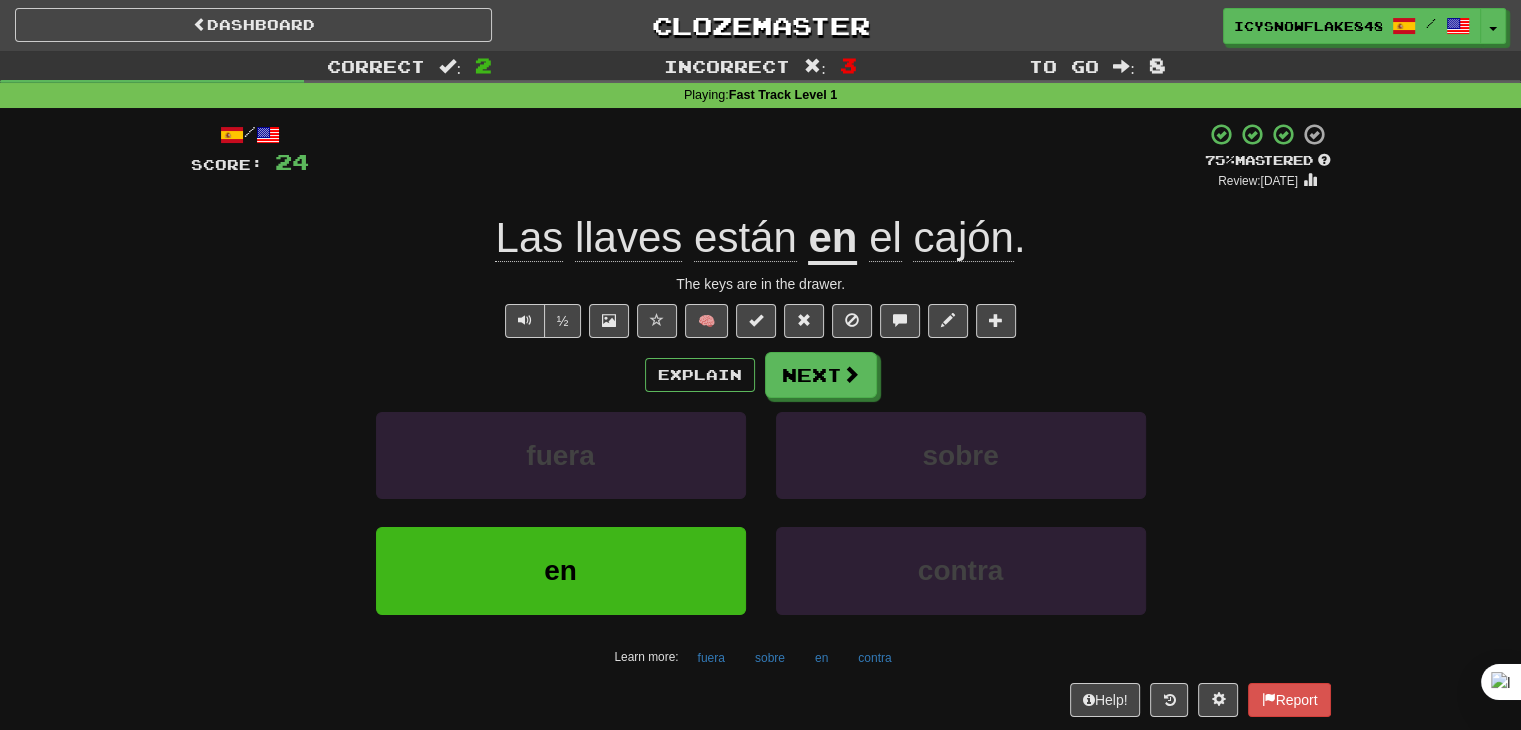 click on "/  Score:   24 + 12 75 %  Mastered Review:  2025-08-09 Las   llaves   están   en   el   cajón . The keys are in the drawer. ½ 🧠 Explain Next fuera sobre en contra Learn more: fuera sobre en contra  Help!  Report" at bounding box center (761, 419) 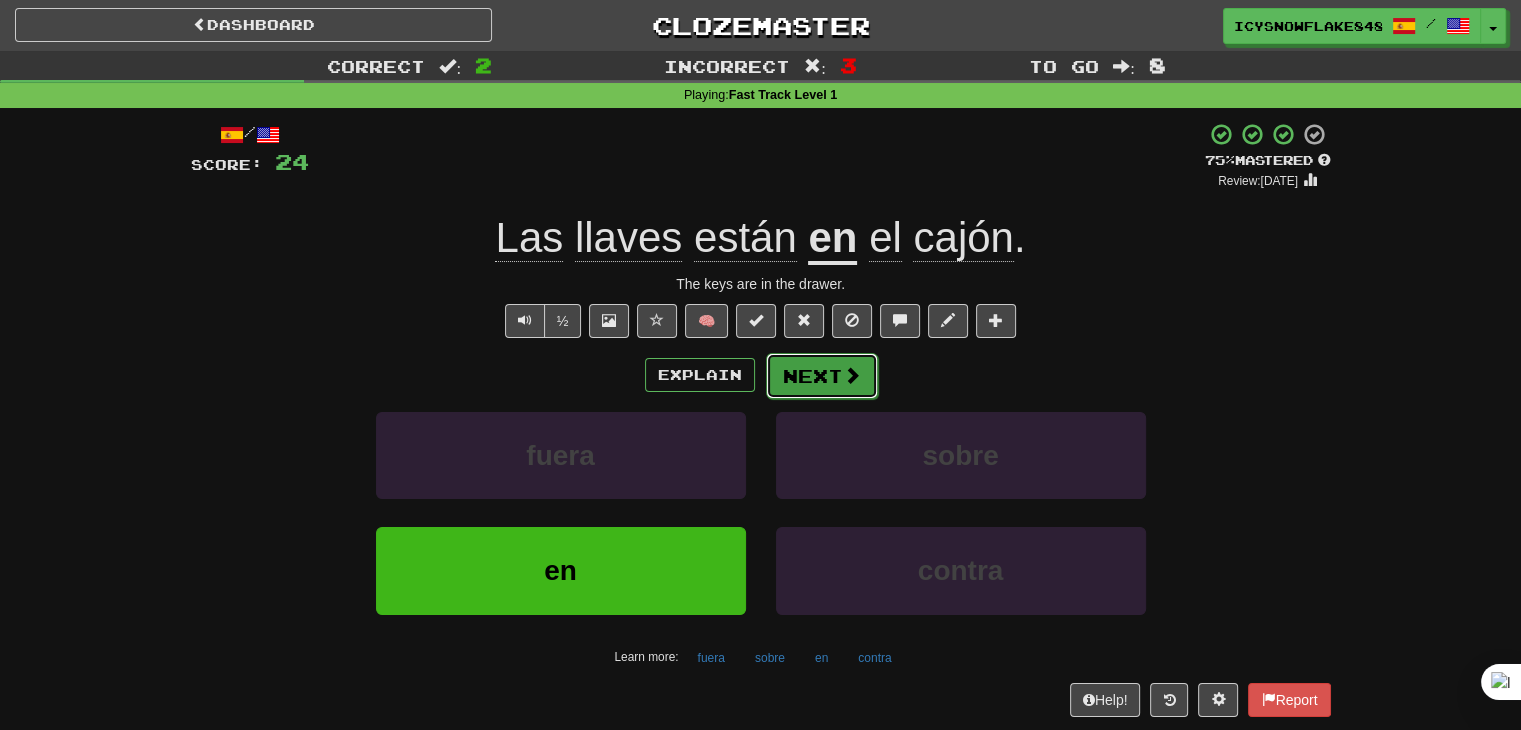 click on "Next" at bounding box center (822, 376) 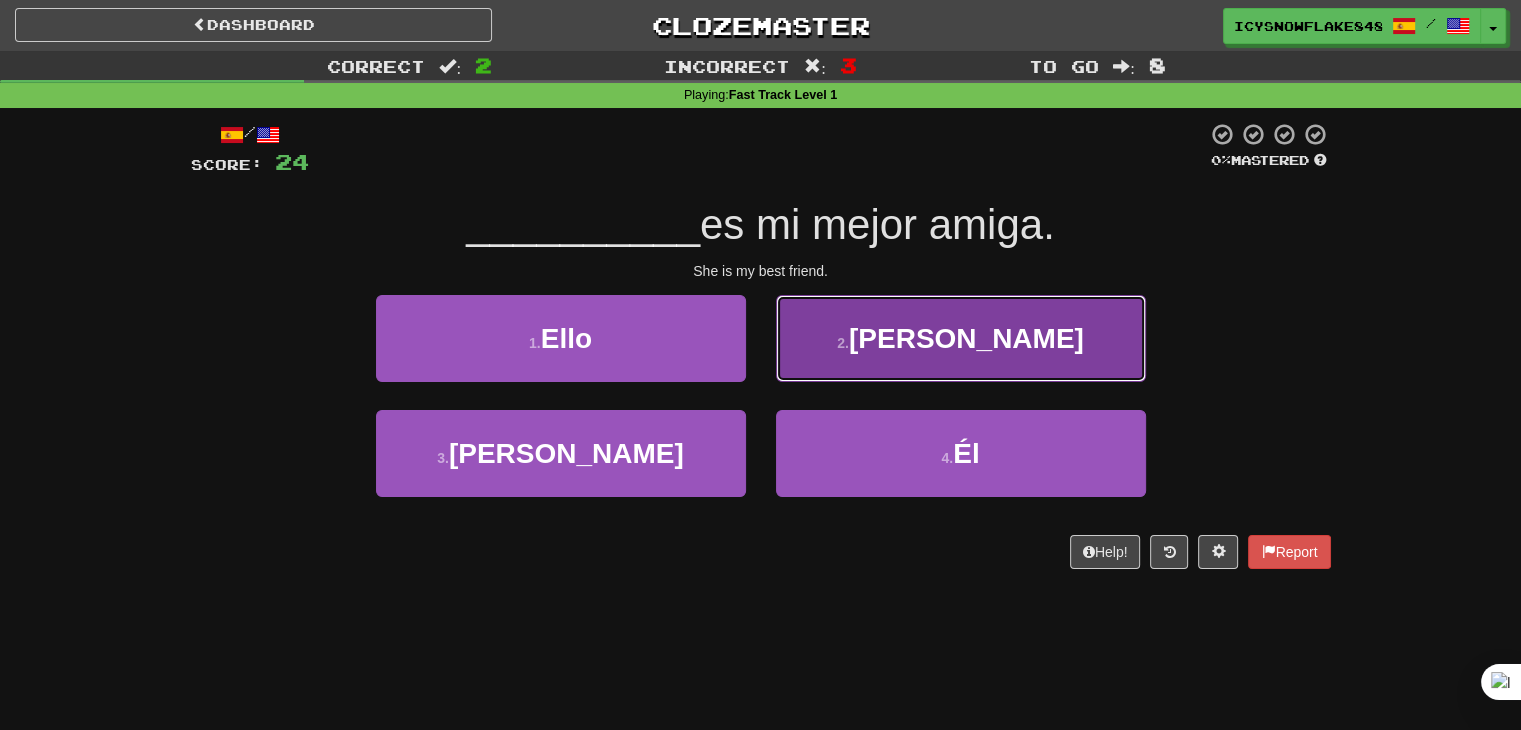 click on "2 .  Ella" at bounding box center [961, 338] 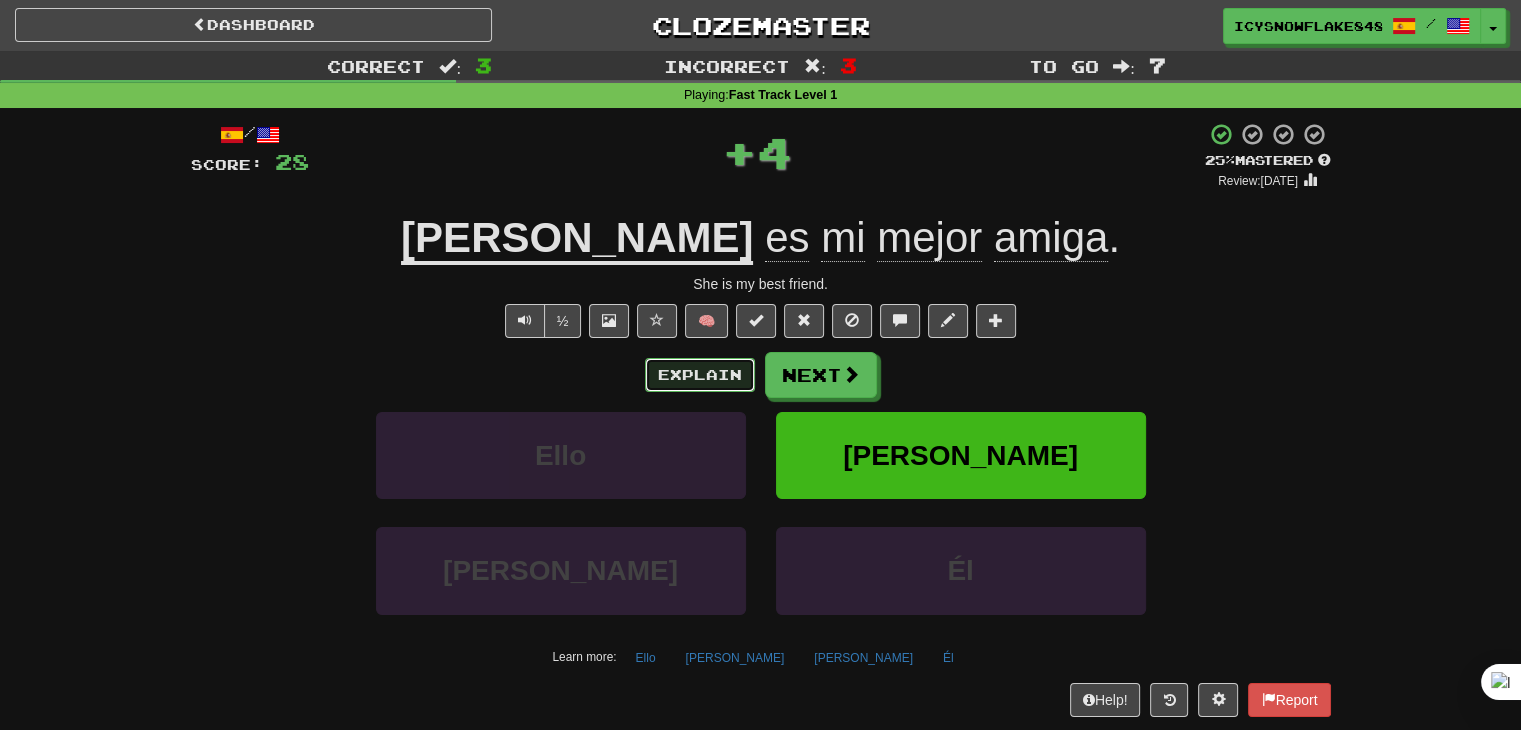 click on "Explain" at bounding box center (700, 375) 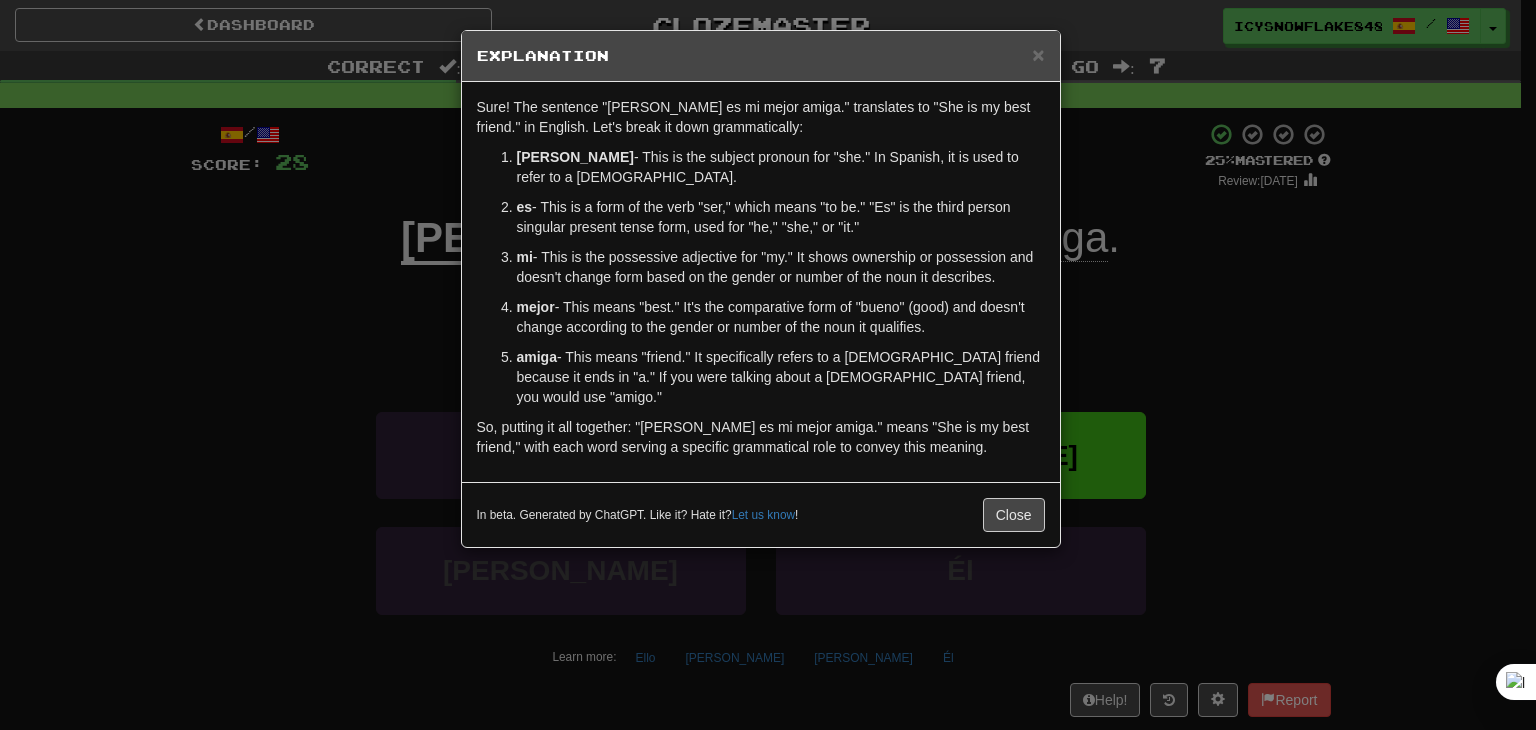 click on "× Explanation Sure! The sentence "Ella es mi mejor amiga." translates to "She is my best friend." in English. Let's break it down grammatically:
Ella  - This is the subject pronoun for "she." In Spanish, it is used to refer to a female.
es  - This is a form of the verb "ser," which means "to be." "Es" is the third person singular present tense form, used for "he," "she," or "it."
mi  - This is the possessive adjective for "my." It shows ownership or possession and doesn't change form based on the gender or number of the noun it describes.
mejor  - This means "best." It's the comparative form of "bueno" (good) and doesn't change according to the gender or number of the noun it qualifies.
amiga  - This means "friend." It specifically refers to a female friend because it ends in "a." If you were talking about a male friend, you would use "amigo."
In beta. Generated by ChatGPT. Like it? Hate it?  Let us know ! Close" at bounding box center [768, 365] 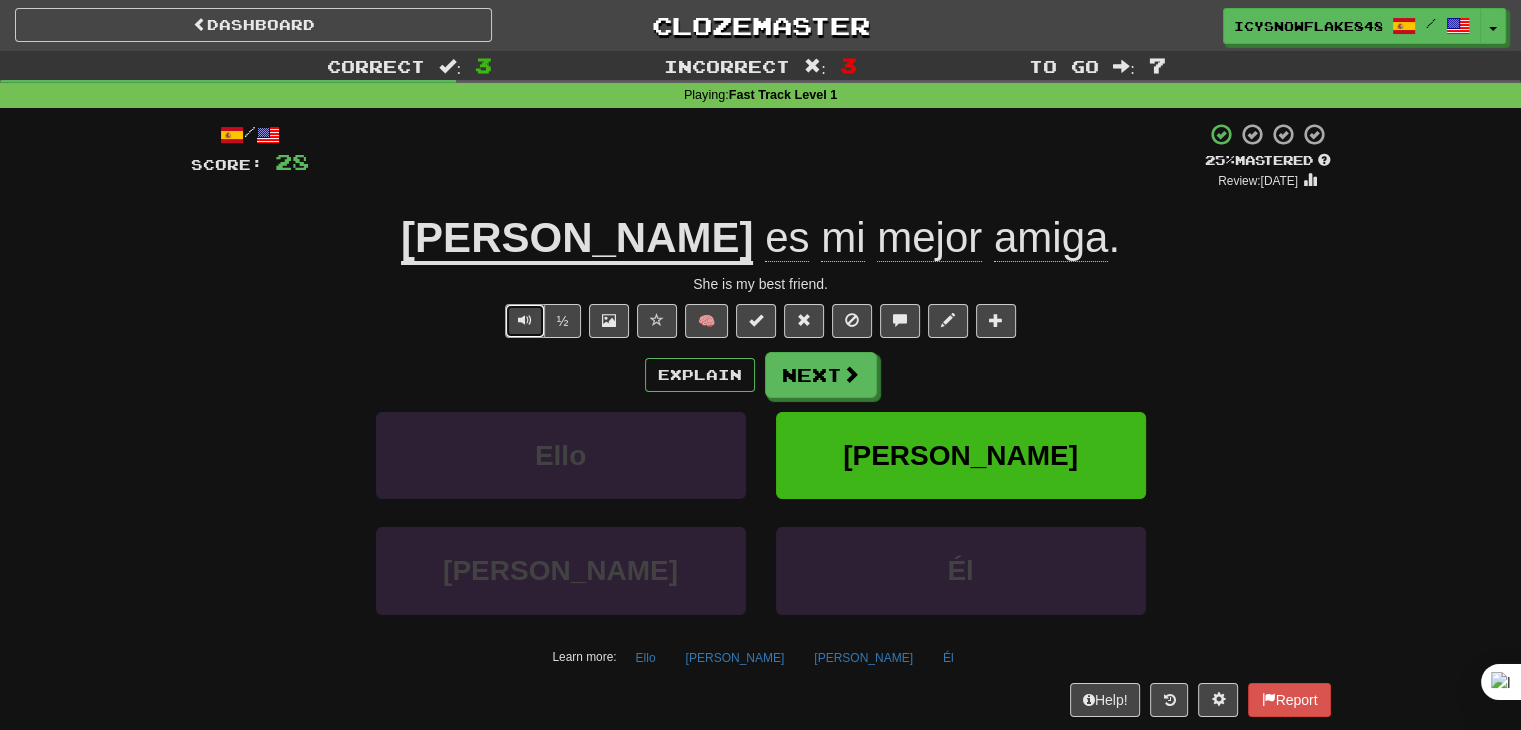 click at bounding box center [525, 321] 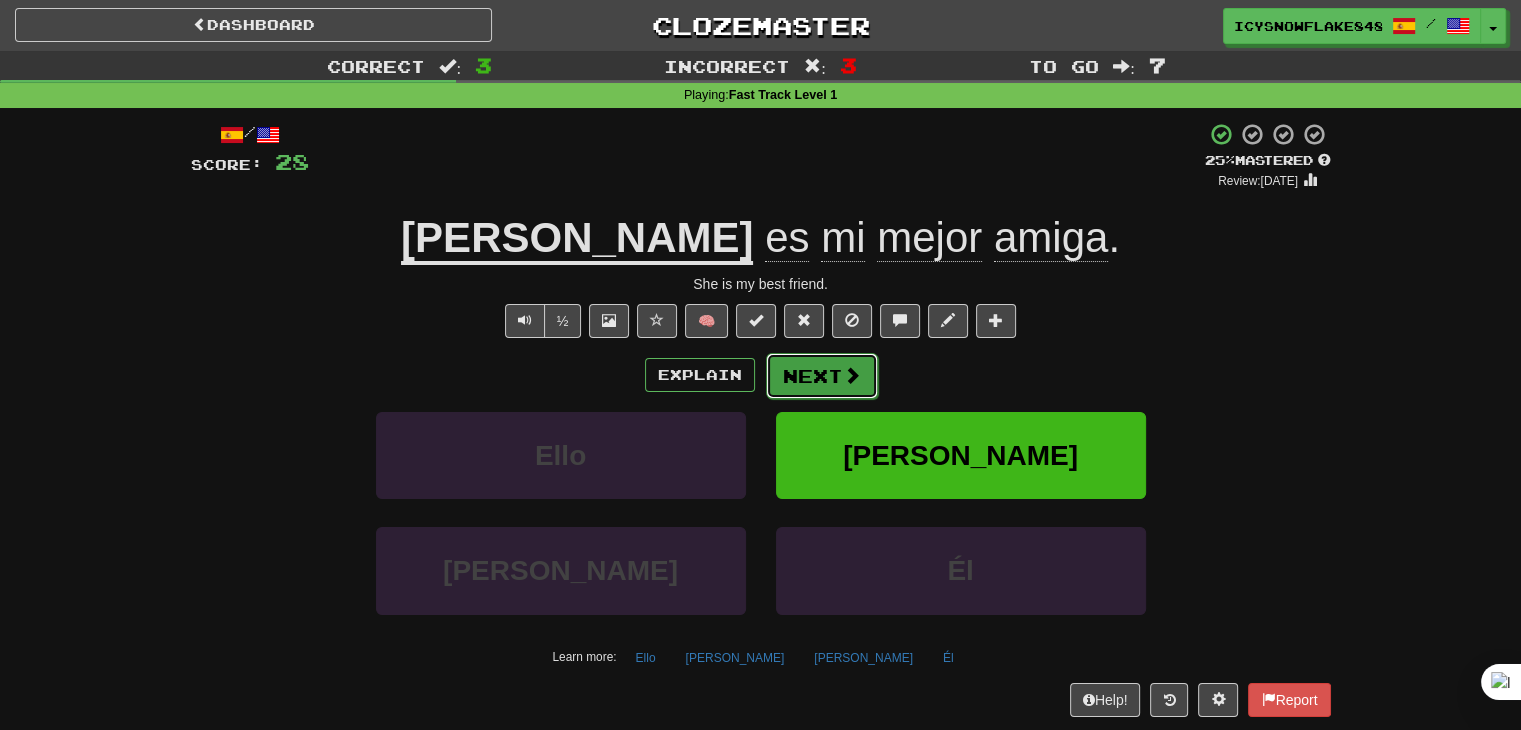 click on "Next" at bounding box center (822, 376) 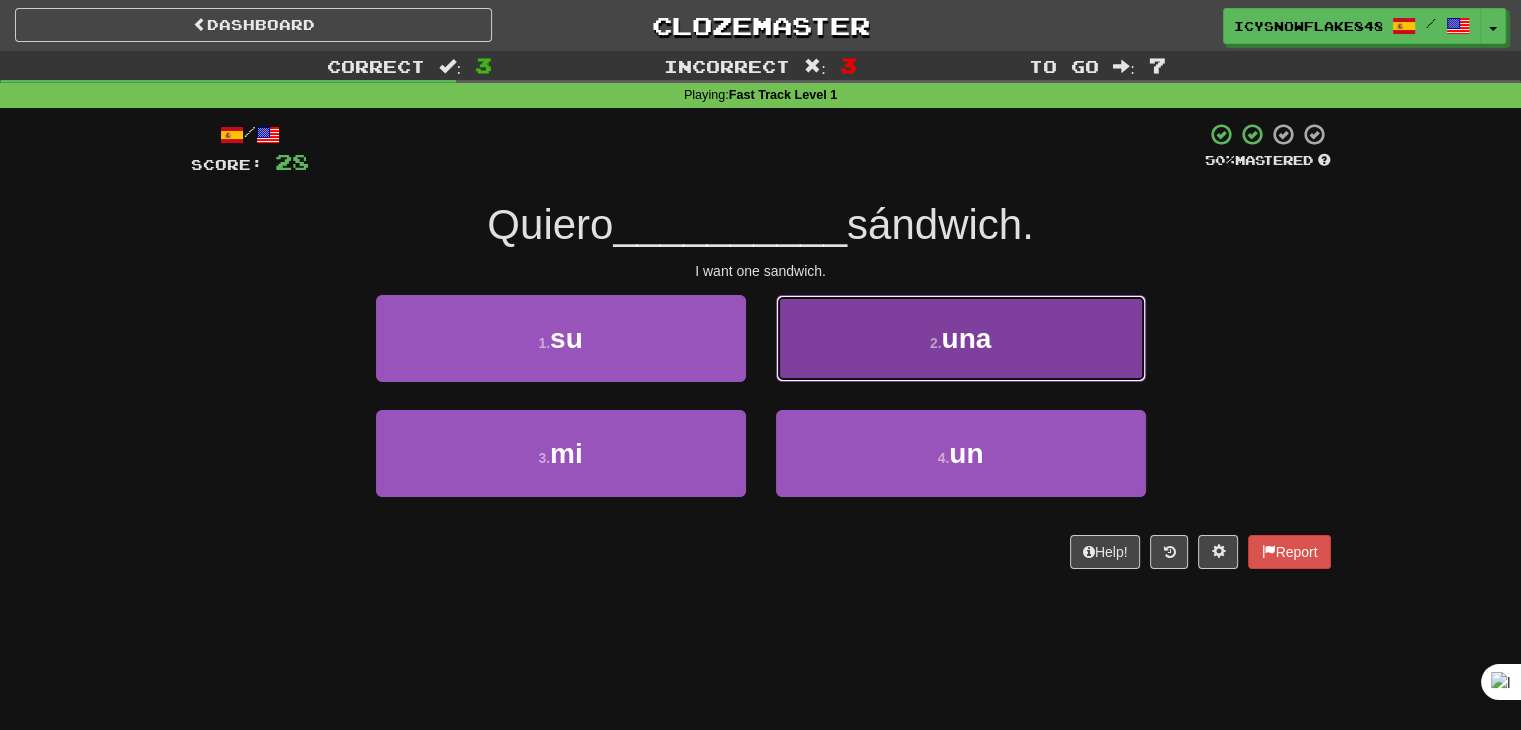 click on "2 .  una" at bounding box center (961, 338) 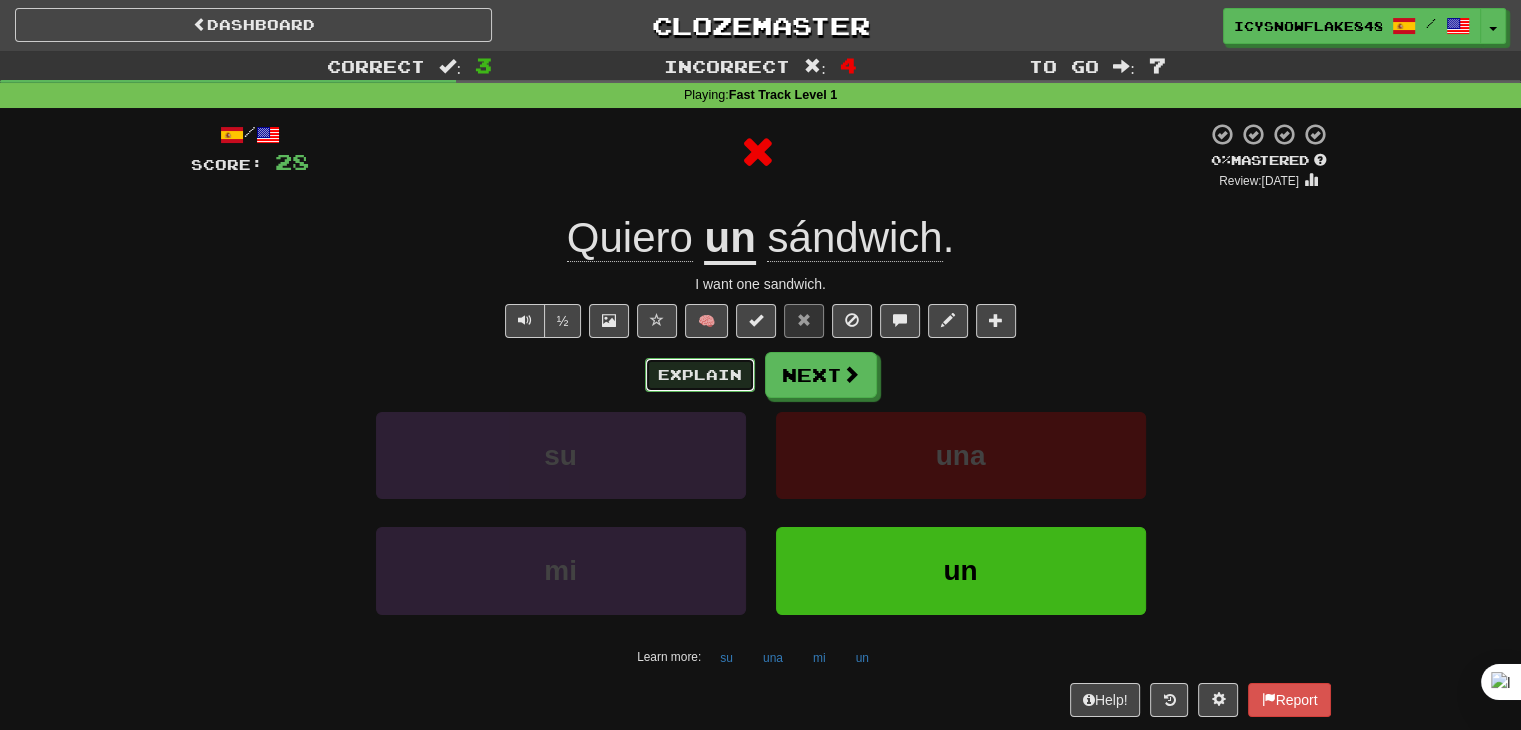 click on "Explain" at bounding box center (700, 375) 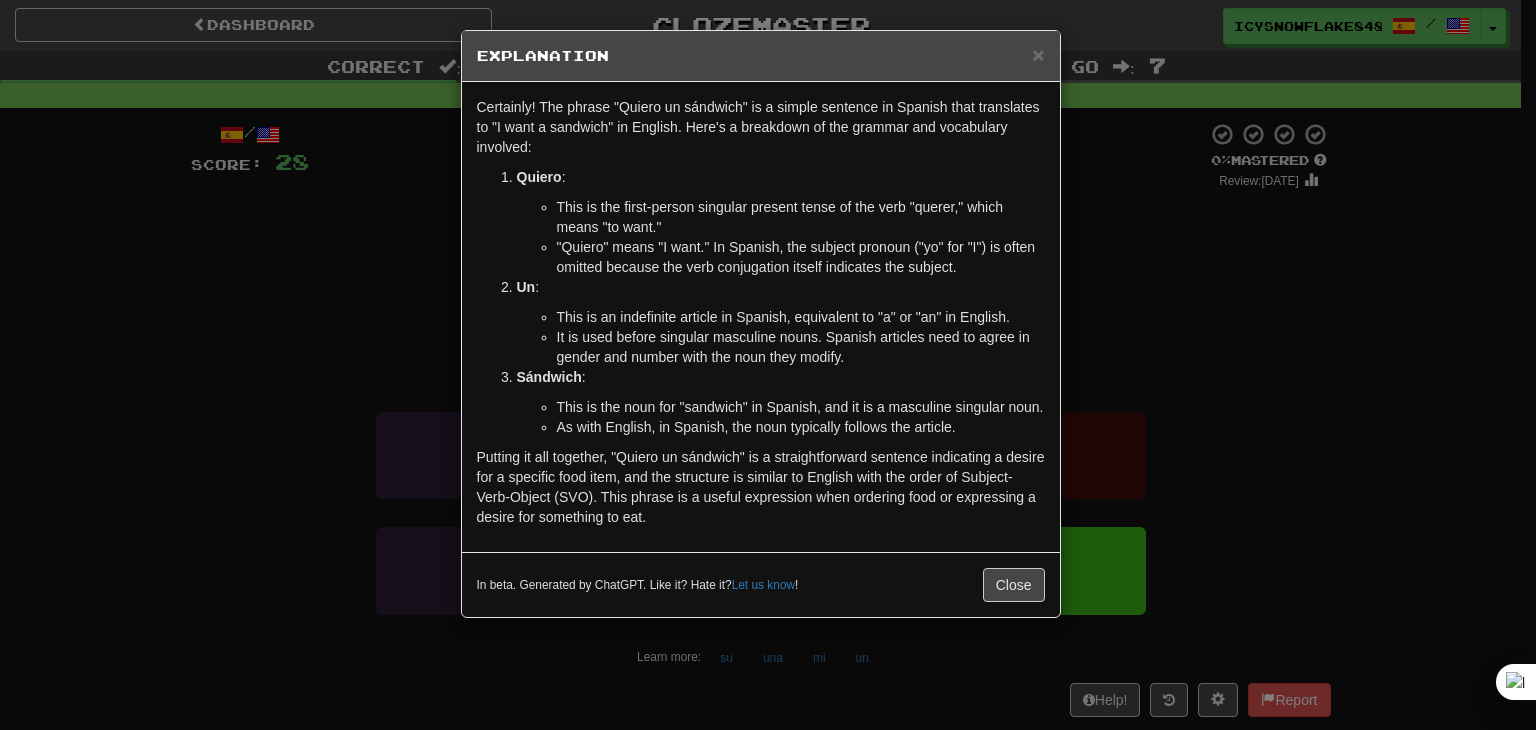 click on "× Explanation Certainly! The phrase "Quiero un sándwich" is a simple sentence in Spanish that translates to "I want a sandwich" in English. Here's a breakdown of the grammar and vocabulary involved:
Quiero :
This is the first-person singular present tense of the verb "querer," which means "to want."
"Quiero" means "I want." In Spanish, the subject pronoun ("yo" for "I") is often omitted because the verb conjugation itself indicates the subject.
Un :
This is an indefinite article in Spanish, equivalent to "a" or "an" in English.
It is used before singular masculine nouns. Spanish articles need to agree in gender and number with the noun they modify.
Sándwich :
This is the noun for "sandwich" in Spanish, and it is a masculine singular noun.
As with English, in Spanish, the noun typically follows the article.
In beta. Generated by ChatGPT. Like it? Hate it?  Let us know ! Close" at bounding box center [768, 365] 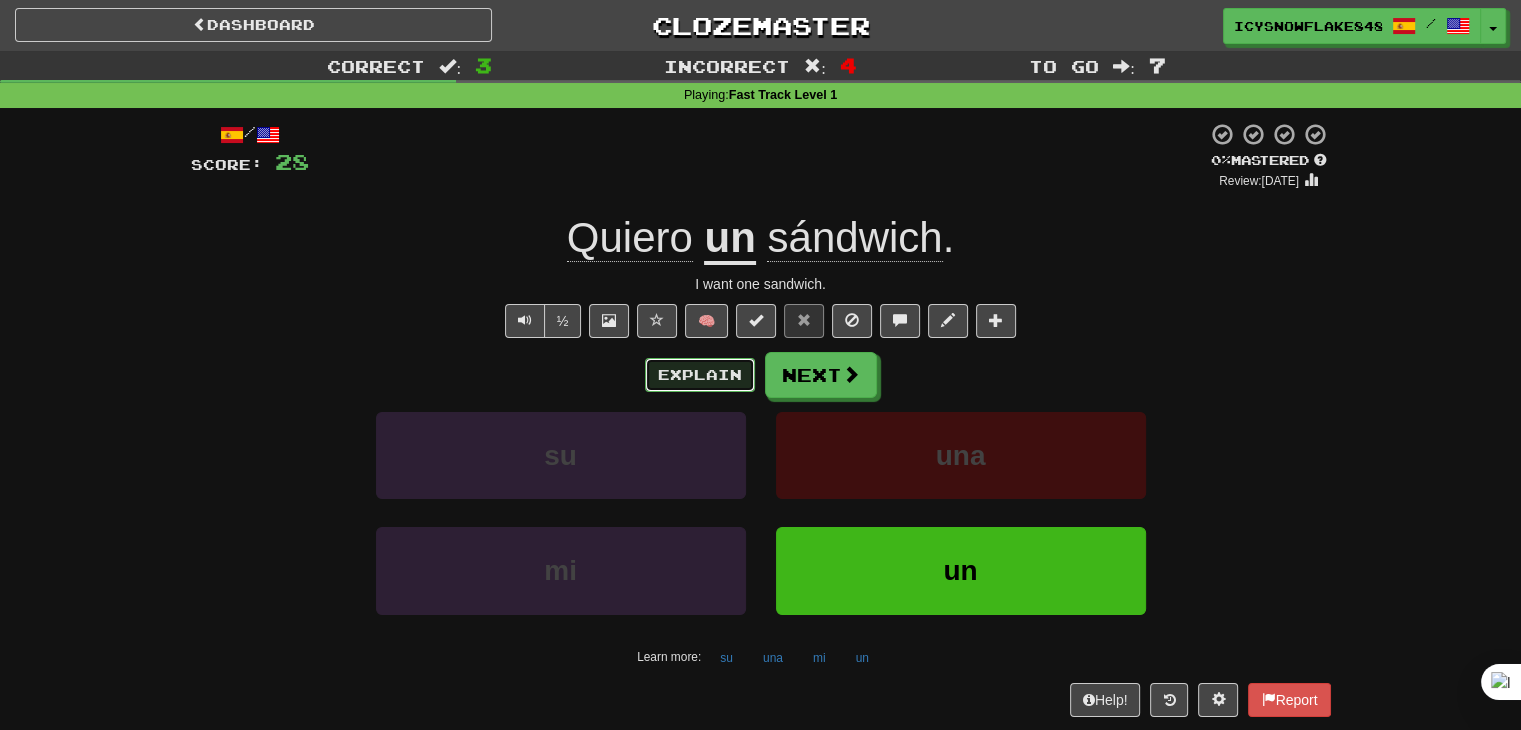 click on "Explain" at bounding box center [700, 375] 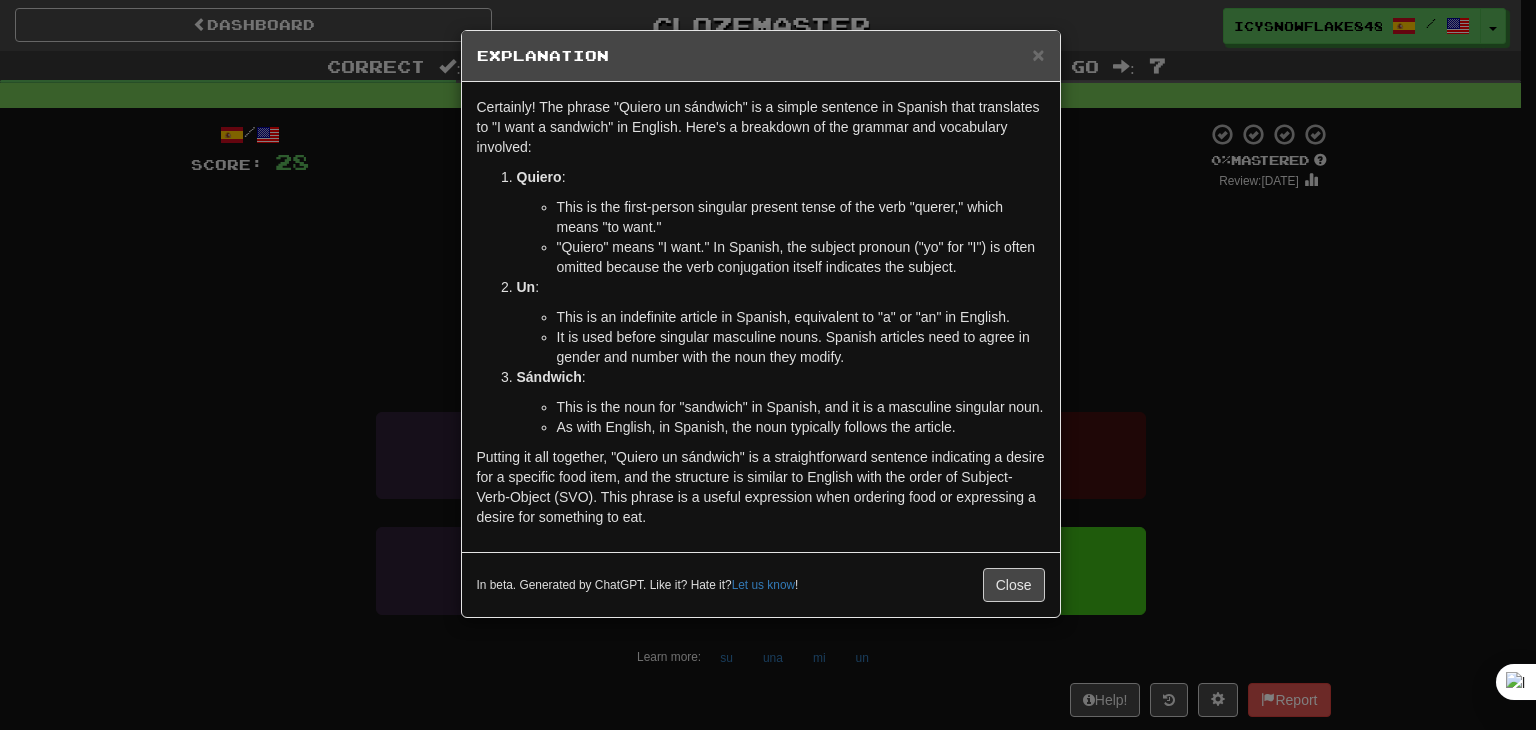 click on "× Explanation Certainly! The phrase "Quiero un sándwich" is a simple sentence in Spanish that translates to "I want a sandwich" in English. Here's a breakdown of the grammar and vocabulary involved:
Quiero :
This is the first-person singular present tense of the verb "querer," which means "to want."
"Quiero" means "I want." In Spanish, the subject pronoun ("yo" for "I") is often omitted because the verb conjugation itself indicates the subject.
Un :
This is an indefinite article in Spanish, equivalent to "a" or "an" in English.
It is used before singular masculine nouns. Spanish articles need to agree in gender and number with the noun they modify.
Sándwich :
This is the noun for "sandwich" in Spanish, and it is a masculine singular noun.
As with English, in Spanish, the noun typically follows the article.
In beta. Generated by ChatGPT. Like it? Hate it?  Let us know ! Close" at bounding box center (768, 365) 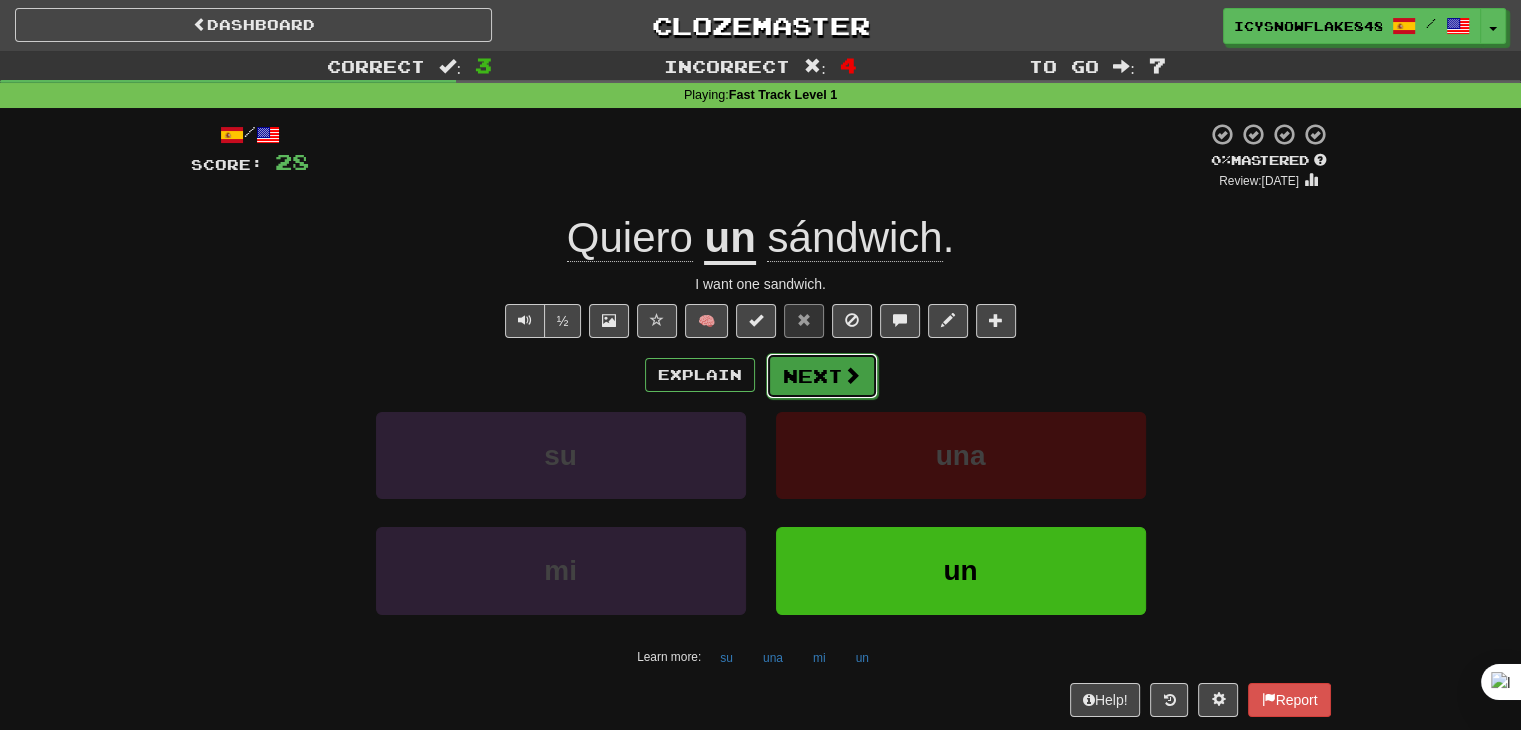 click on "Next" at bounding box center [822, 376] 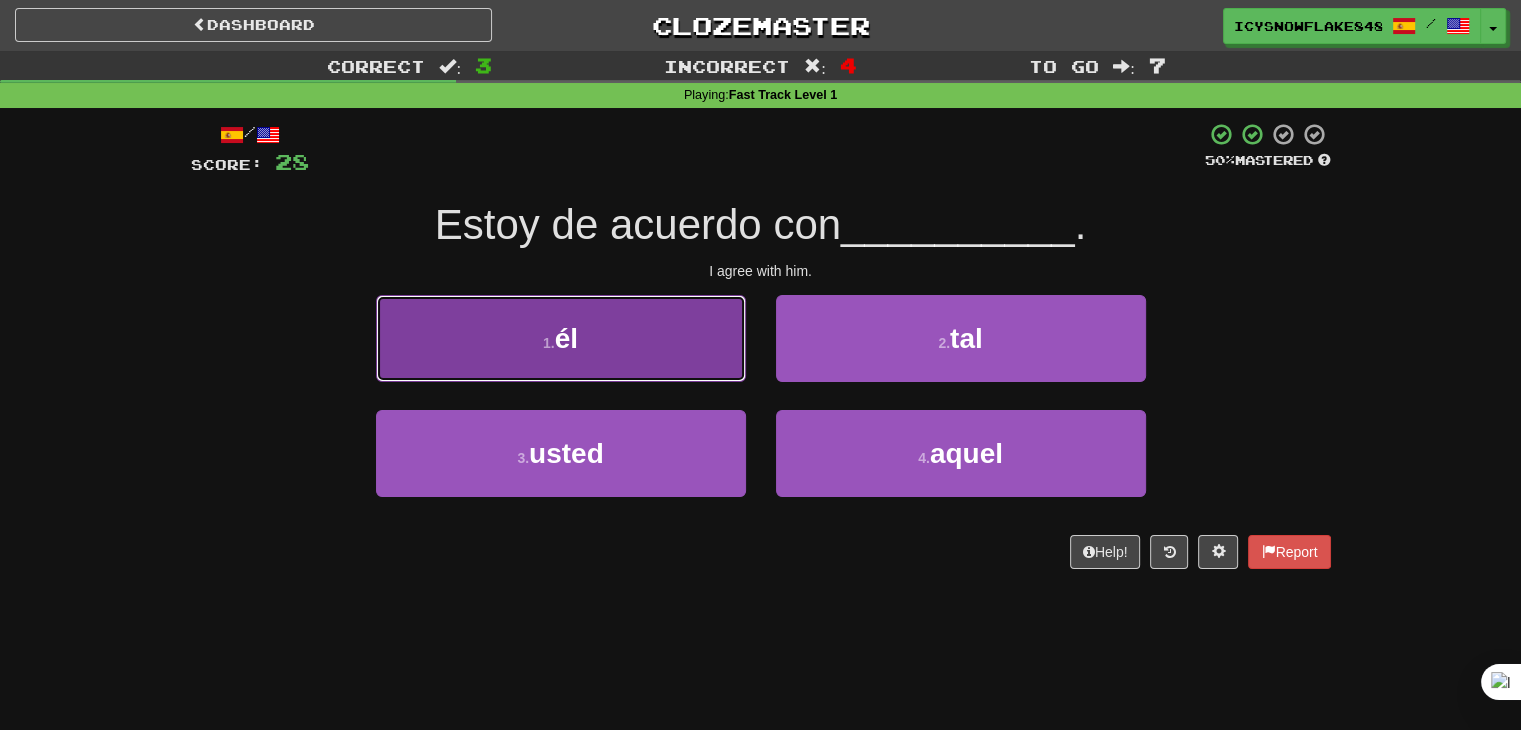 click on "1 .  él" at bounding box center (561, 338) 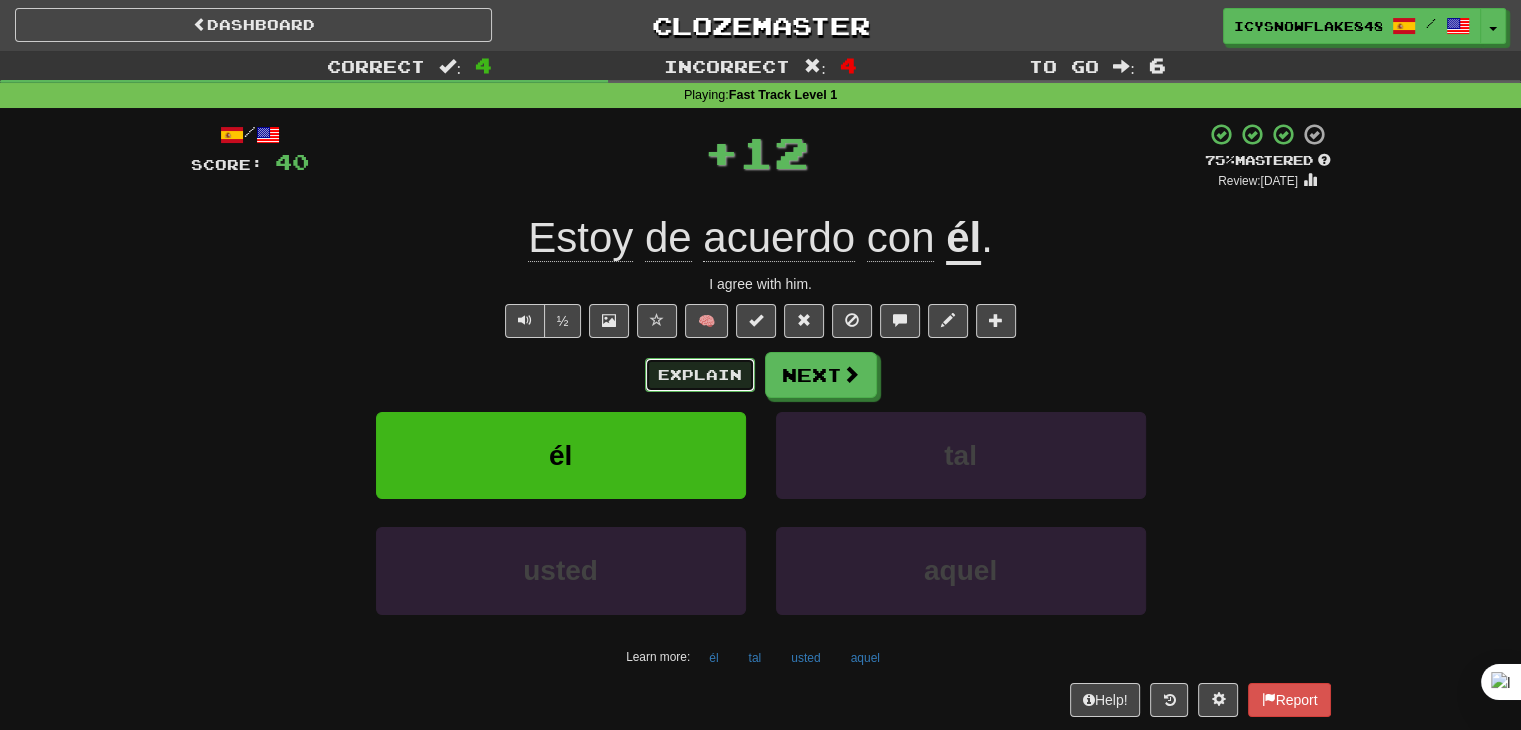 click on "Explain" at bounding box center [700, 375] 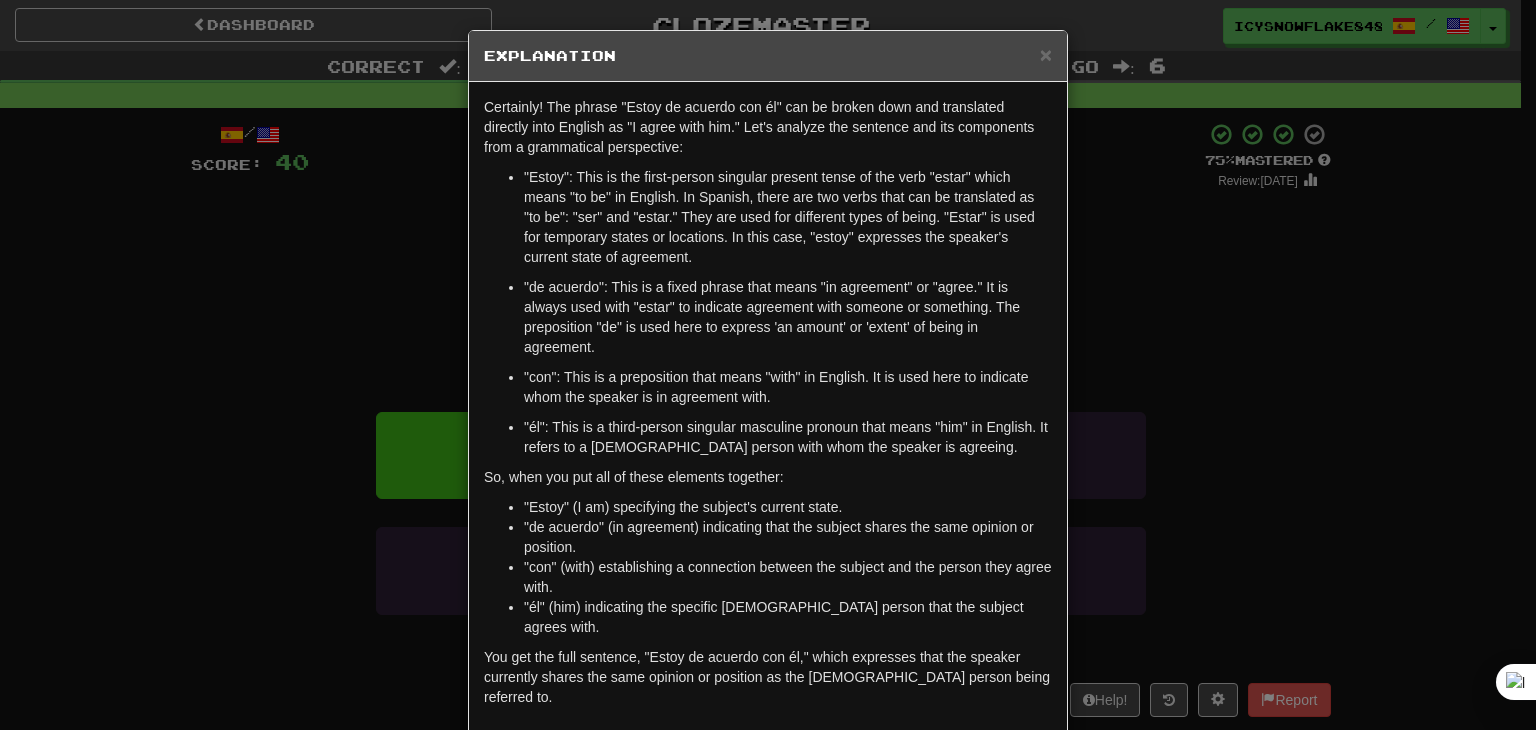 click on "× Explanation Certainly! The phrase "Estoy de acuerdo con él" can be broken down and translated directly into English as "I agree with him." Let's analyze the sentence and its components from a grammatical perspective:
"Estoy": This is the first-person singular present tense of the verb "estar" which means "to be" in English. In Spanish, there are two verbs that can be translated as "to be": "ser" and "estar." They are used for different types of being. "Estar" is used for temporary states or locations. In this case, "estoy" expresses the speaker's current state of agreement.
"de acuerdo": This is a fixed phrase that means "in agreement" or "agree." It is always used with "estar" to indicate agreement with someone or something. The preposition "de" is used here to express 'an amount' or 'extent' of being in agreement.
"con": This is a preposition that means "with" in English. It is used here to indicate whom the speaker is in agreement with.
Let us know ! Close" at bounding box center [768, 365] 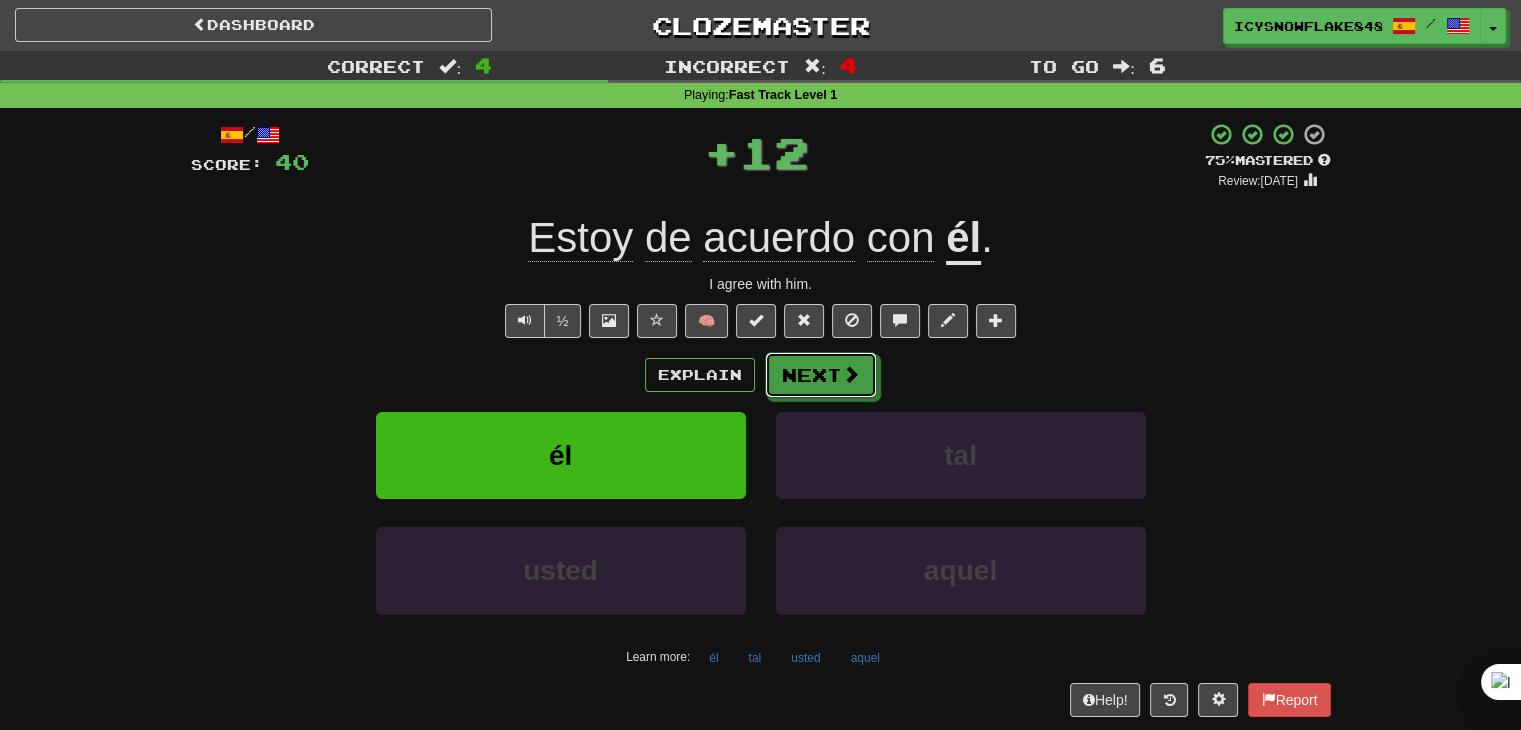 click on "Next" at bounding box center [821, 375] 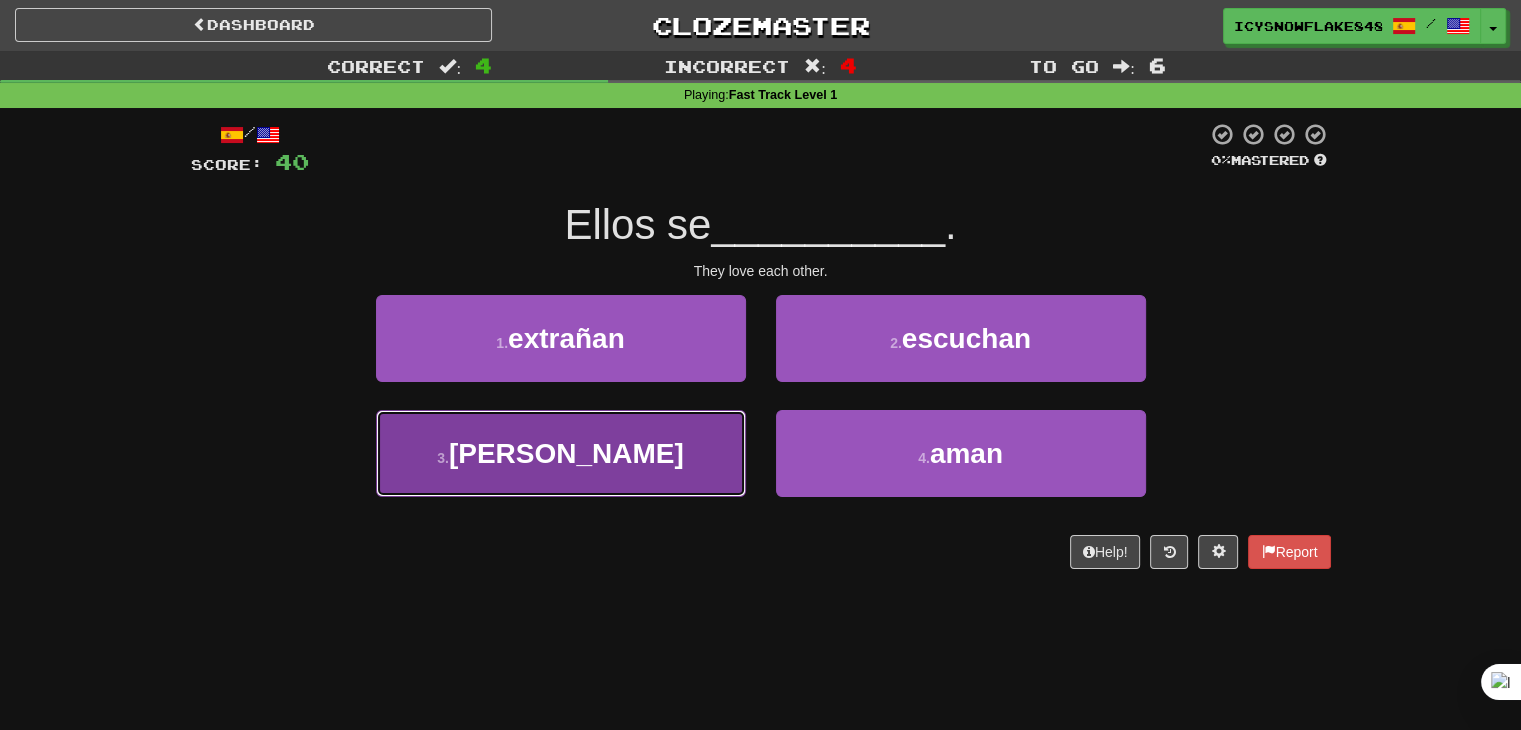 click on "3 .  callan" at bounding box center (561, 453) 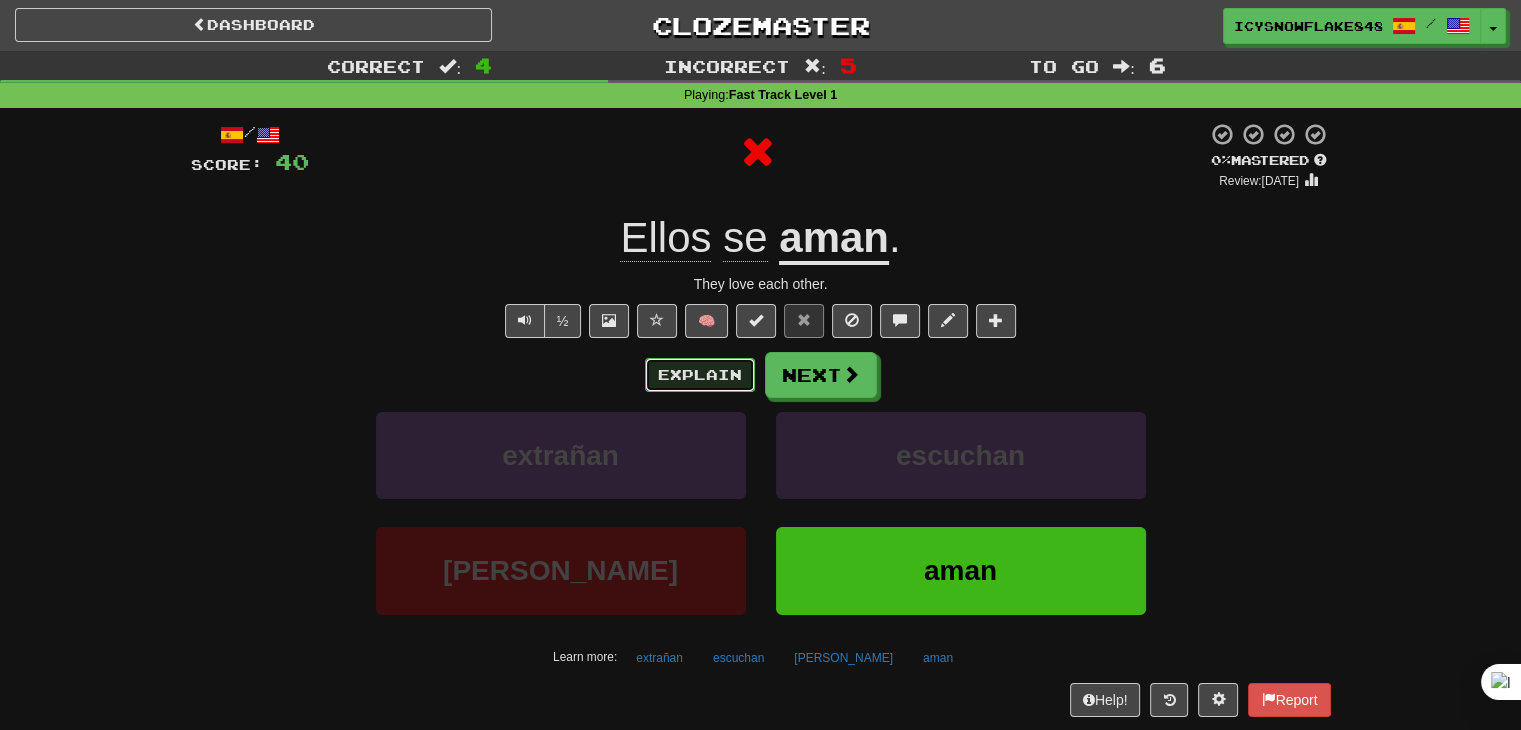 click on "Explain" at bounding box center (700, 375) 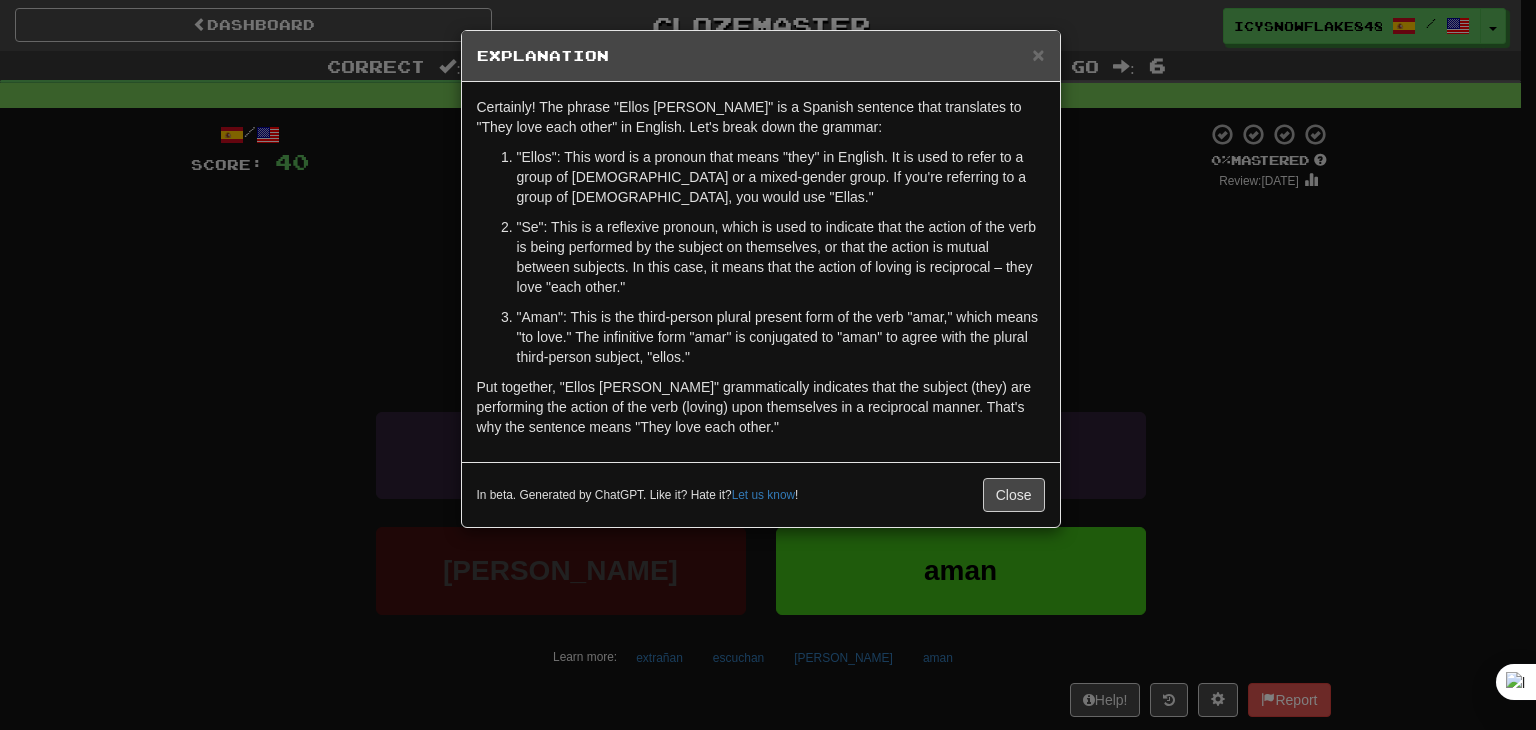 click on "× Explanation Certainly! The phrase "Ellos se aman" is a Spanish sentence that translates to "They love each other" in English. Let's break down the grammar:
"Ellos": This word is a pronoun that means "they" in English. It is used to refer to a group of males or a mixed-gender group. If you're referring to a group of females, you would use "Ellas."
"Se": This is a reflexive pronoun, which is used to indicate that the action of the verb is being performed by the subject on themselves, or that the action is mutual between subjects. In this case, it means that the action of loving is reciprocal – they love "each other."
"Aman": This is the third-person plural present form of the verb "amar," which means "to love." The infinitive form "amar" is conjugated to "aman" to agree with the plural third-person subject, "ellos."
In beta. Generated by ChatGPT. Like it? Hate it?  Let us know ! Close" at bounding box center (768, 365) 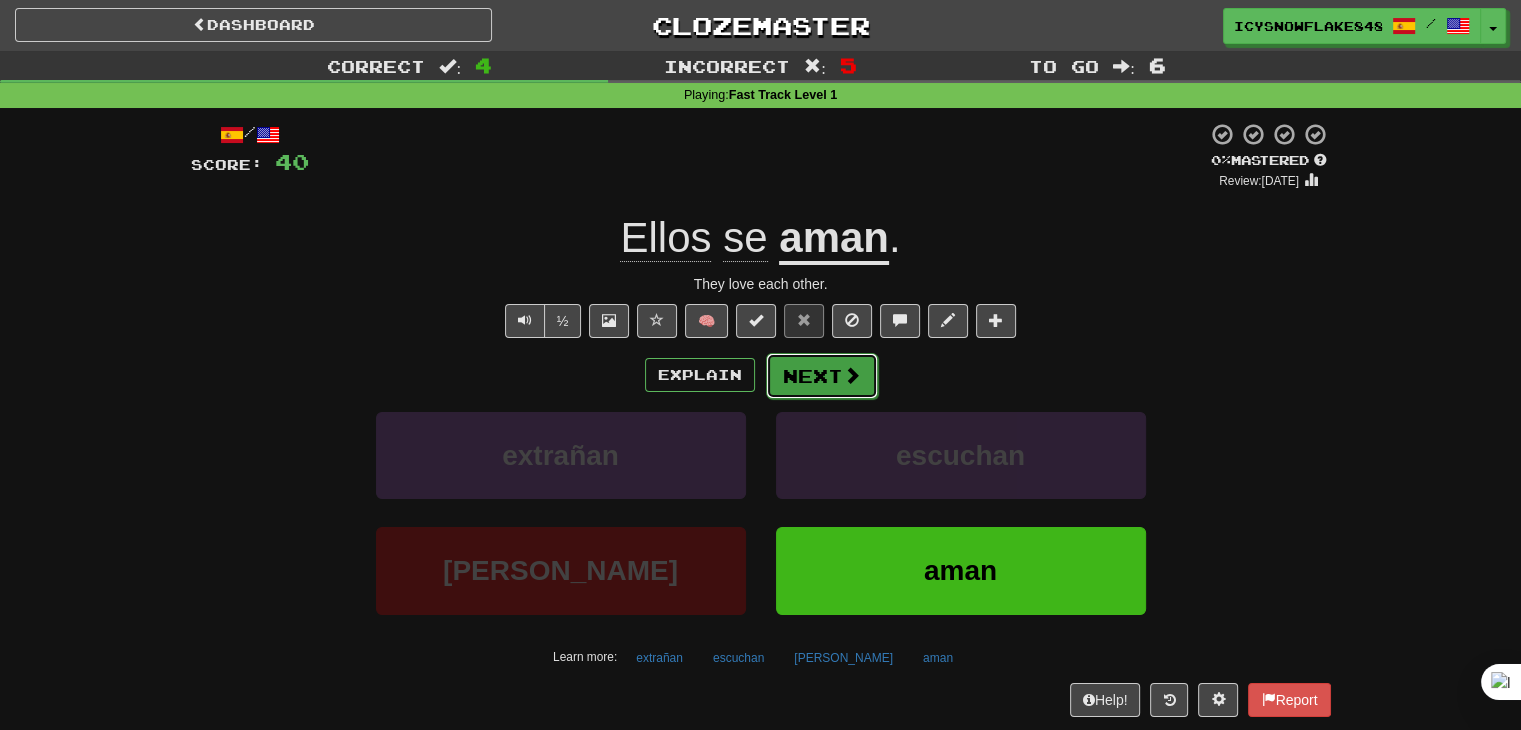 click at bounding box center [852, 375] 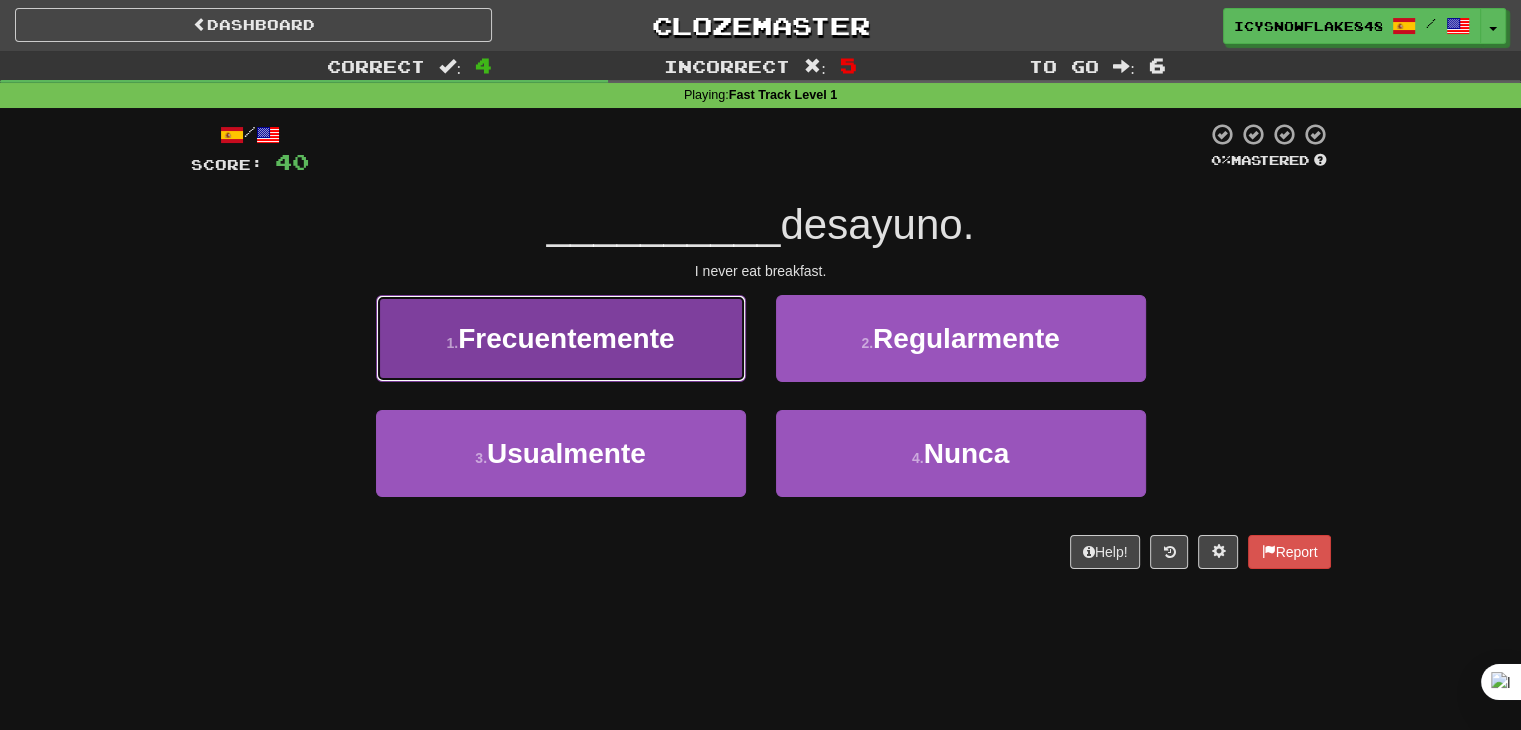 click on "1 .  Frecuentemente" at bounding box center (561, 338) 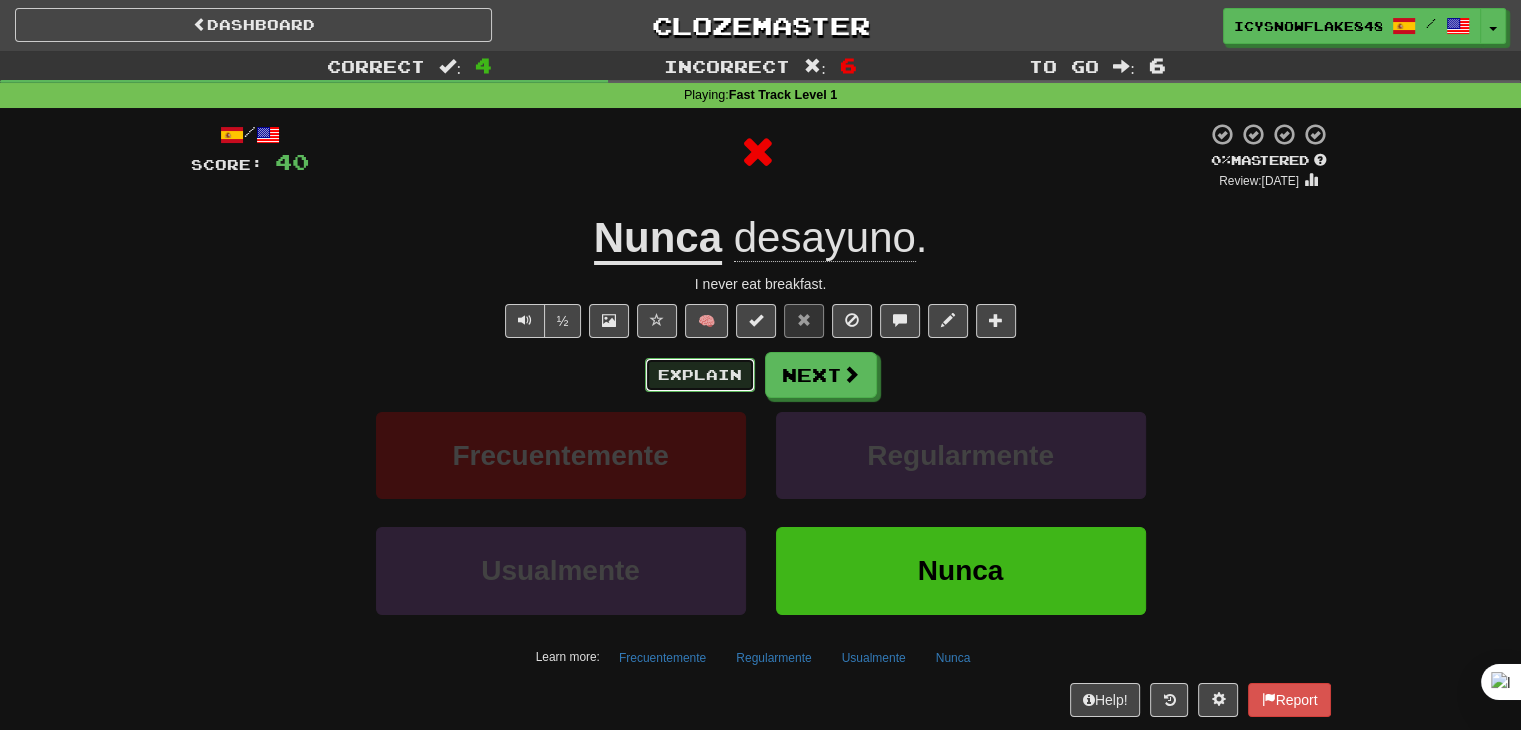 click on "Explain" at bounding box center (700, 375) 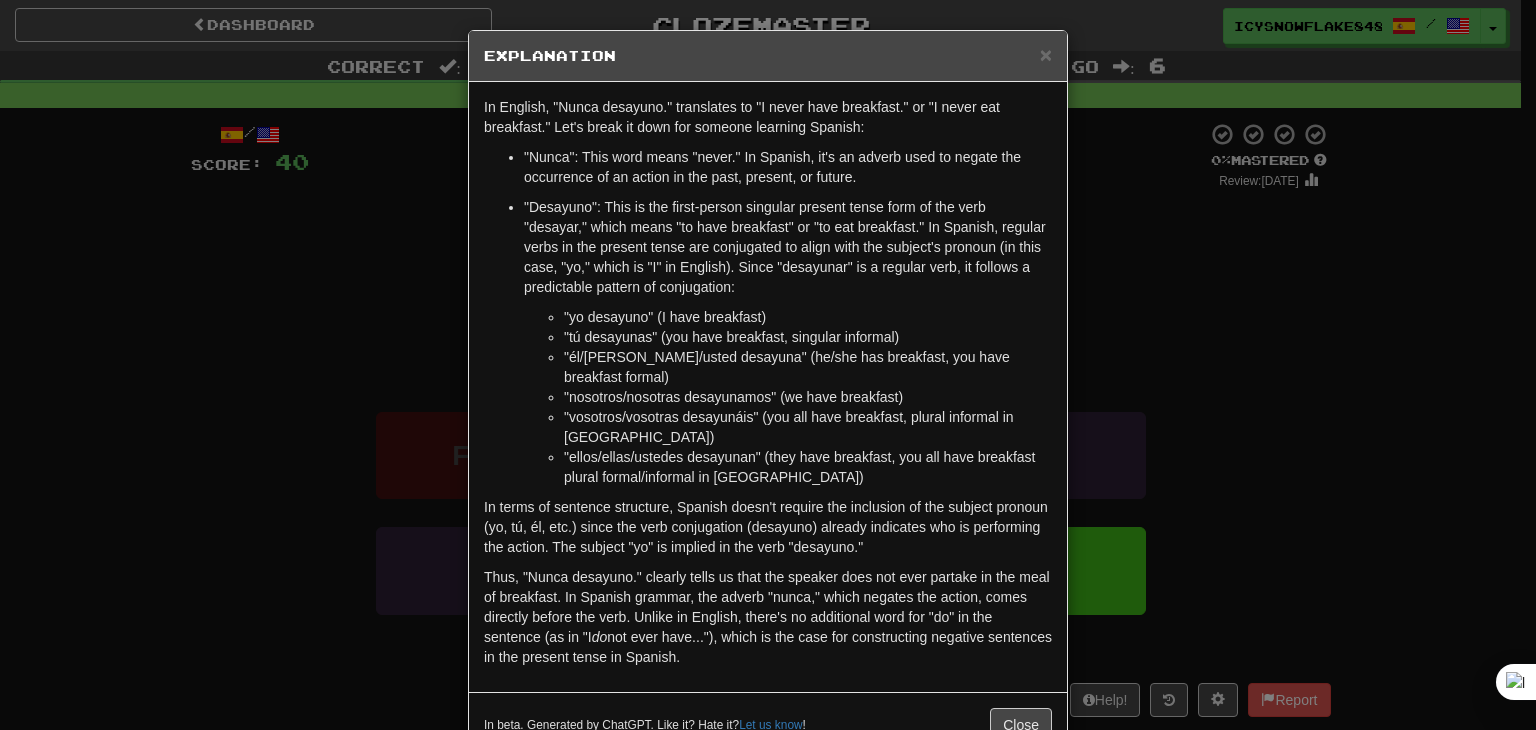 click on "× Explanation In English, "Nunca desayuno." translates to "I never have breakfast." or "I never eat breakfast." Let's break it down for someone learning Spanish:
"Nunca": This word means "never." In Spanish, it's an adverb used to negate the occurrence of an action in the past, present, or future.
"Desayuno": This is the first-person singular present tense form of the verb "desayar," which means "to have breakfast" or "to eat breakfast." In Spanish, regular verbs in the present tense are conjugated to align with the subject's pronoun (in this case, "yo," which is "I" in English). Since "desayunar" is a regular verb, it follows a predictable pattern of conjugation:
"yo desayuno" (I have breakfast)
"tú desayunas" (you have breakfast, singular informal)
"él/ella/usted desayuna" (he/she has breakfast, you have breakfast formal)
"nosotros/nosotras desayunamos" (we have breakfast)
"vosotros/vosotras desayunáis" (you all have breakfast, plural informal in Spain)
do Let us know" at bounding box center (768, 365) 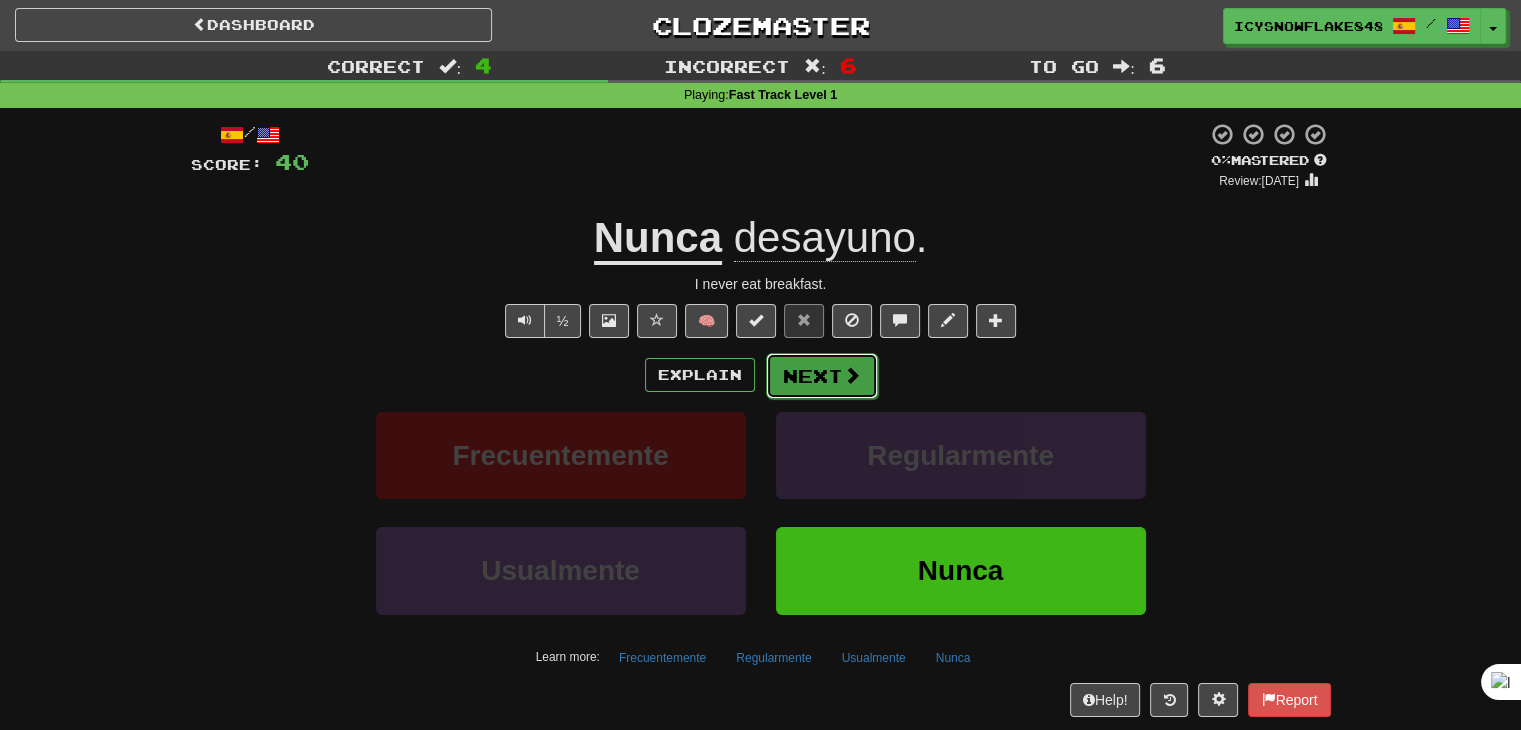 click on "Next" at bounding box center [822, 376] 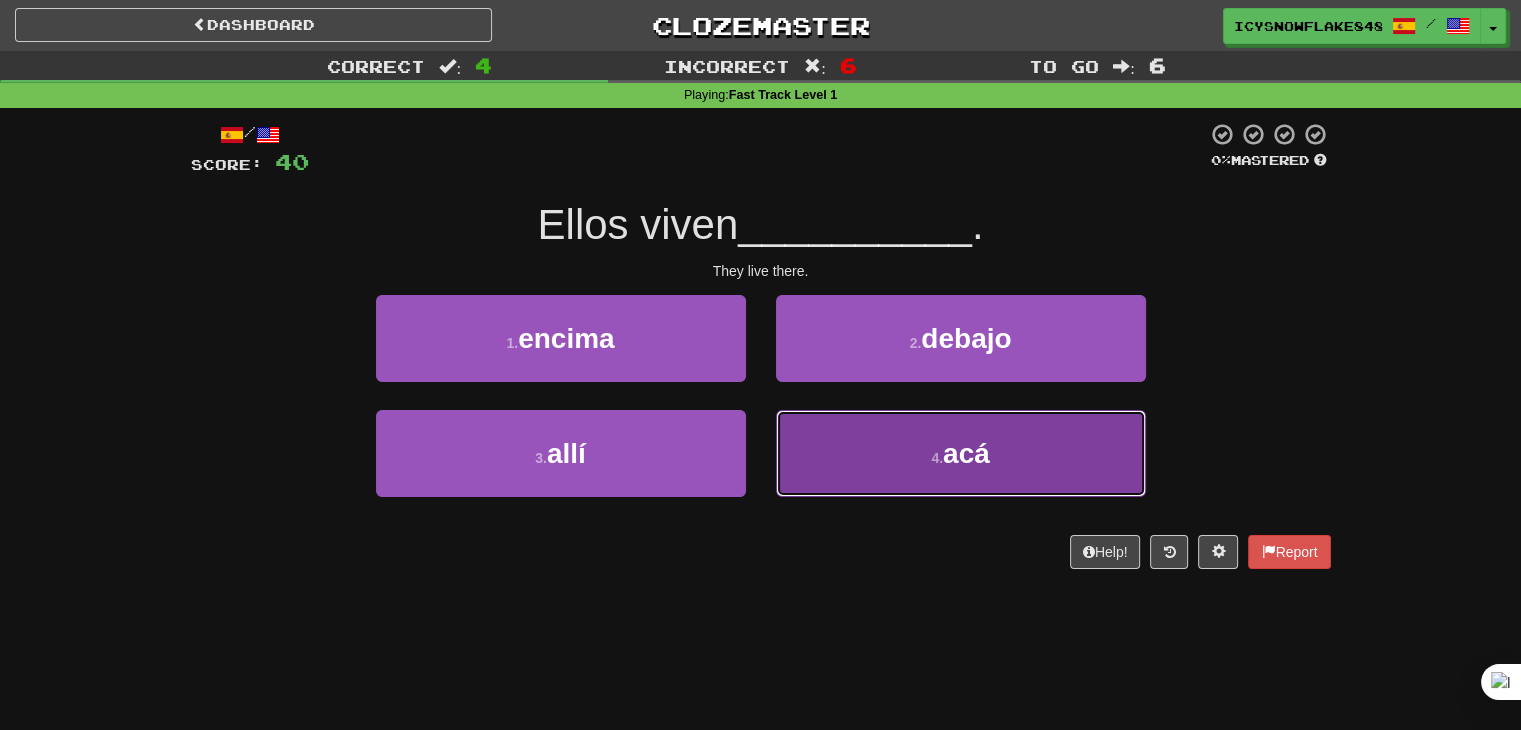 click on "4 .  acá" at bounding box center (961, 453) 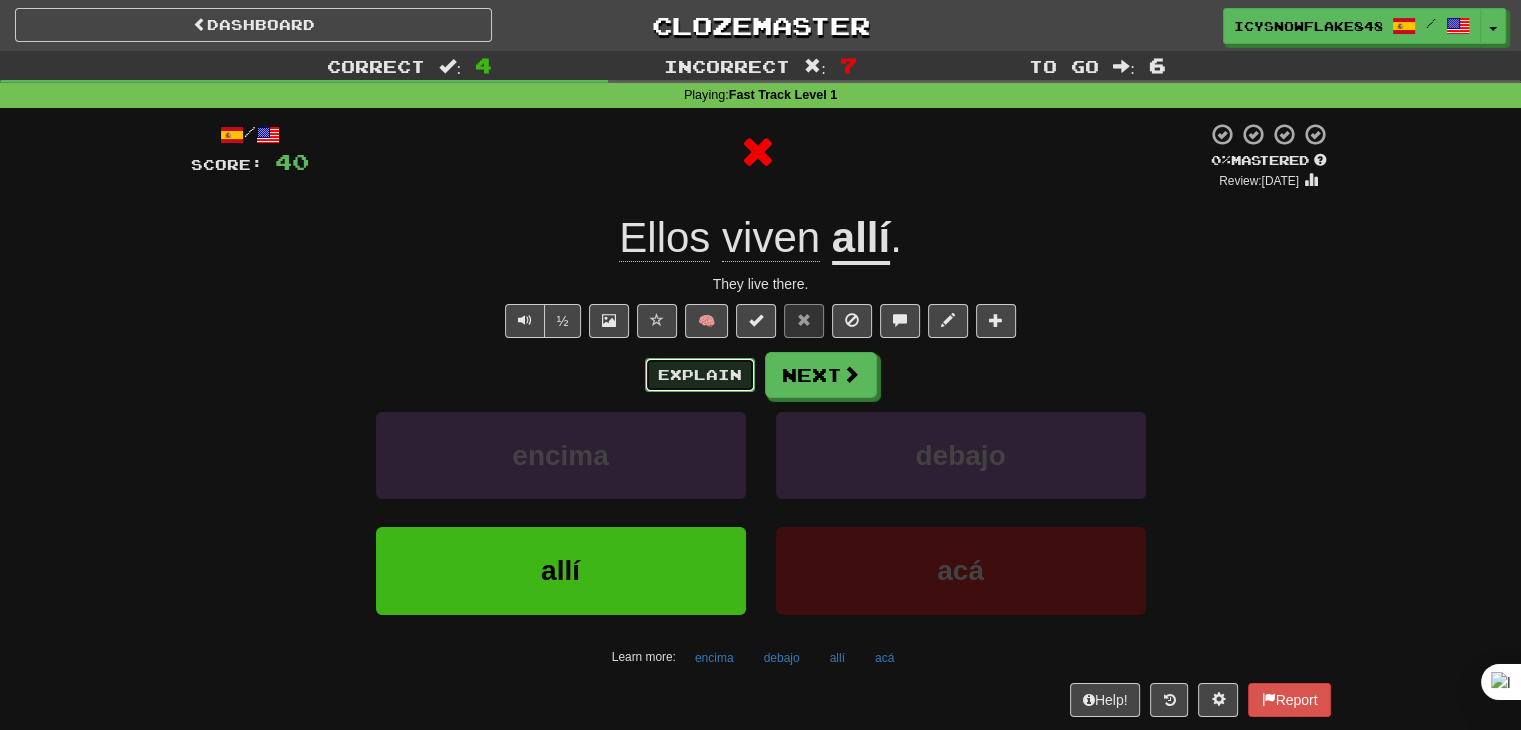 click on "Explain" at bounding box center (700, 375) 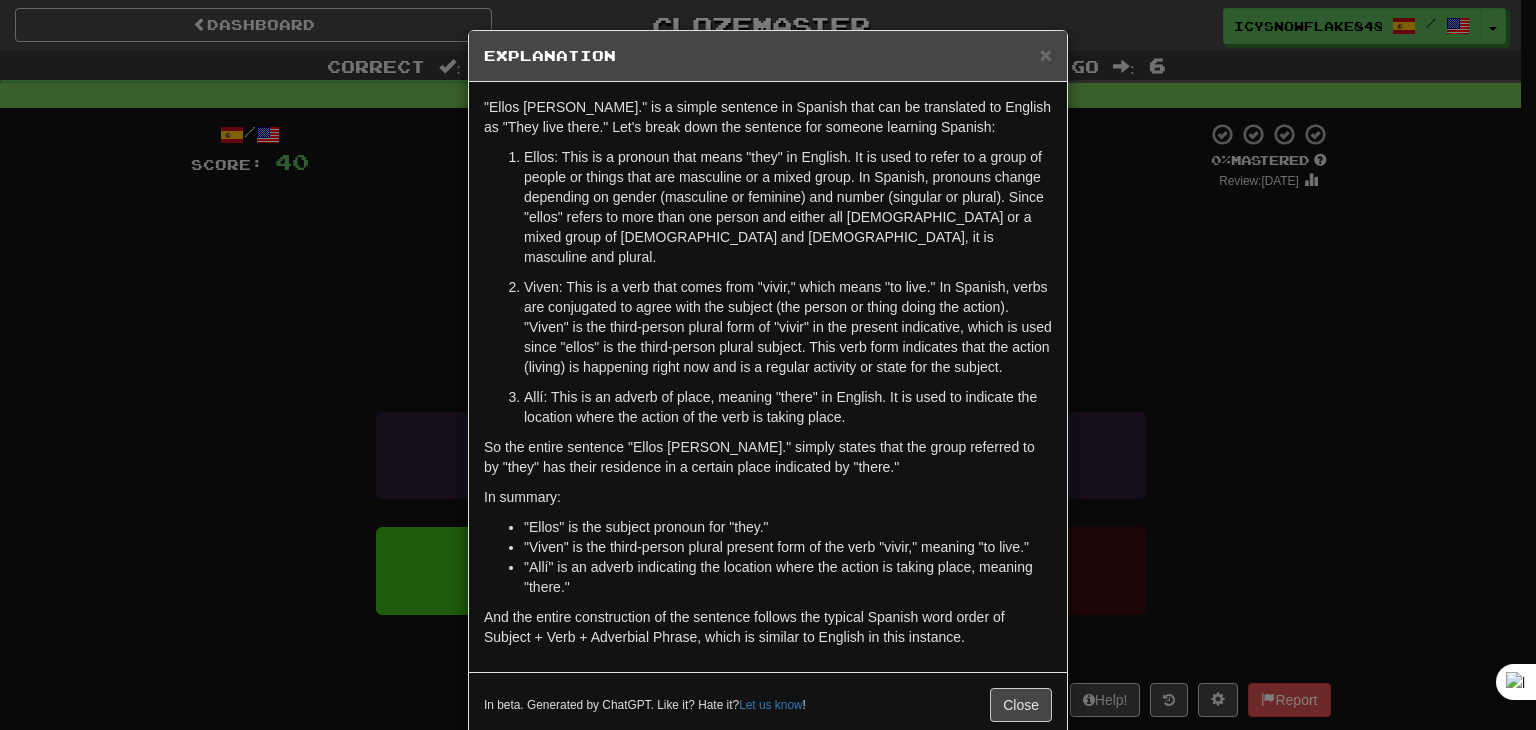 click on "× Explanation "Ellos viven allí." is a simple sentence in Spanish that can be translated to English as "They live there." Let's break down the sentence for someone learning Spanish:
Ellos: This is a pronoun that means "they" in English. It is used to refer to a group of people or things that are masculine or a mixed group. In Spanish, pronouns change depending on gender (masculine or feminine) and number (singular or plural). Since "ellos" refers to more than one person and either all males or a mixed group of males and females, it is masculine and plural.
Viven: This is a verb that comes from "vivir," which means "to live." In Spanish, verbs are conjugated to agree with the subject (the person or thing doing the action). "Viven" is the third-person plural form of "vivir" in the present indicative, which is used since "ellos" is the third-person plural subject. This verb form indicates that the action (living) is happening right now and is a regular activity or state for the subject." at bounding box center [768, 365] 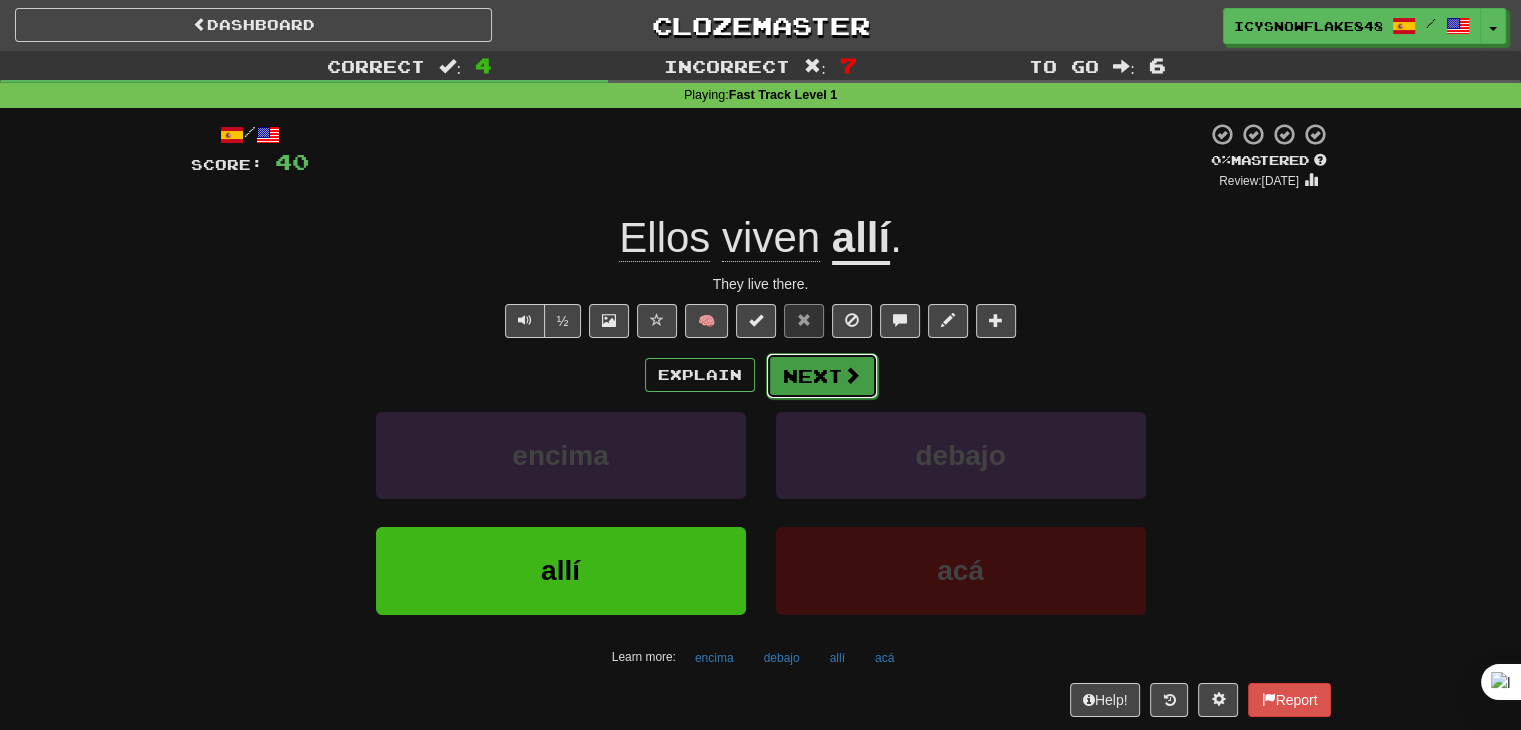 click at bounding box center (852, 375) 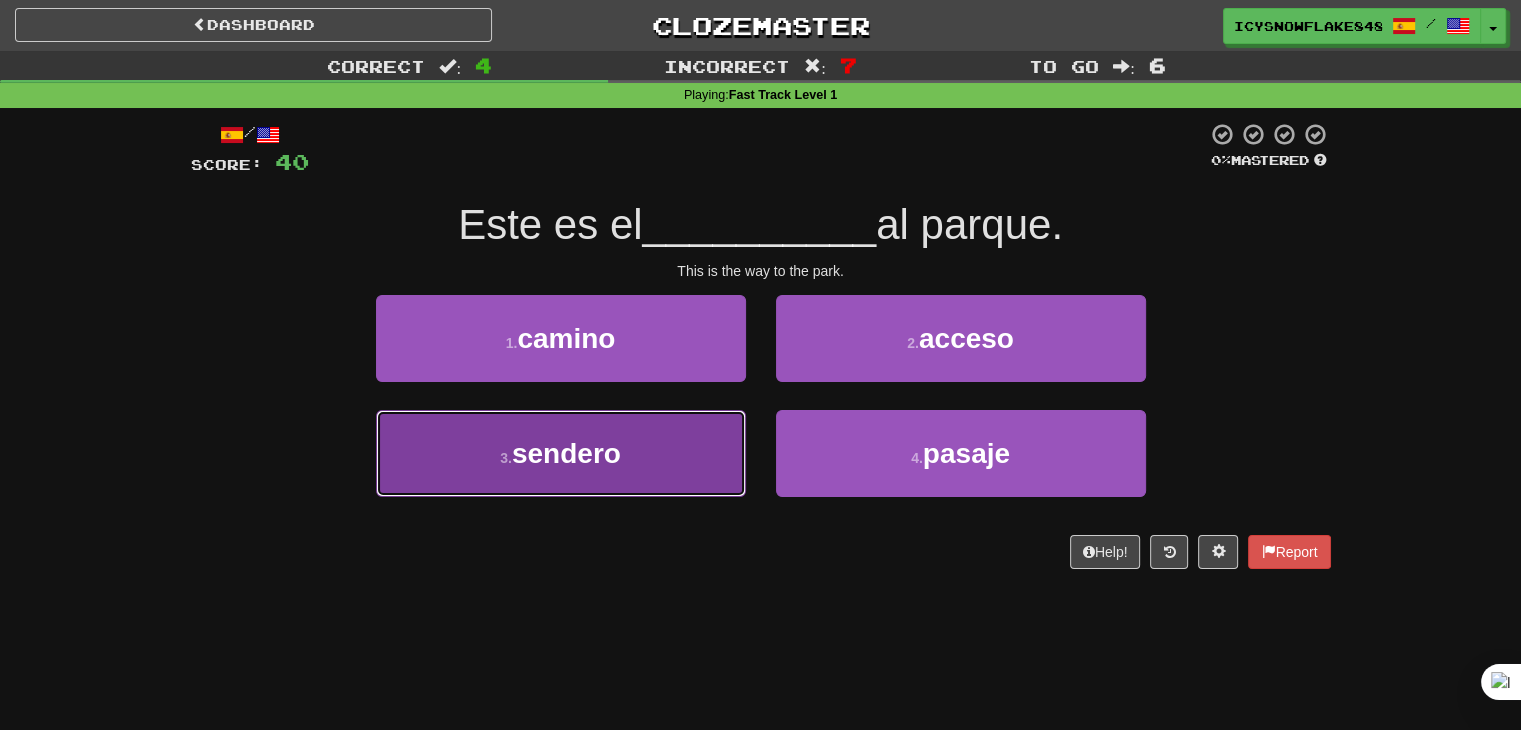 click on "3 .  sendero" at bounding box center [561, 453] 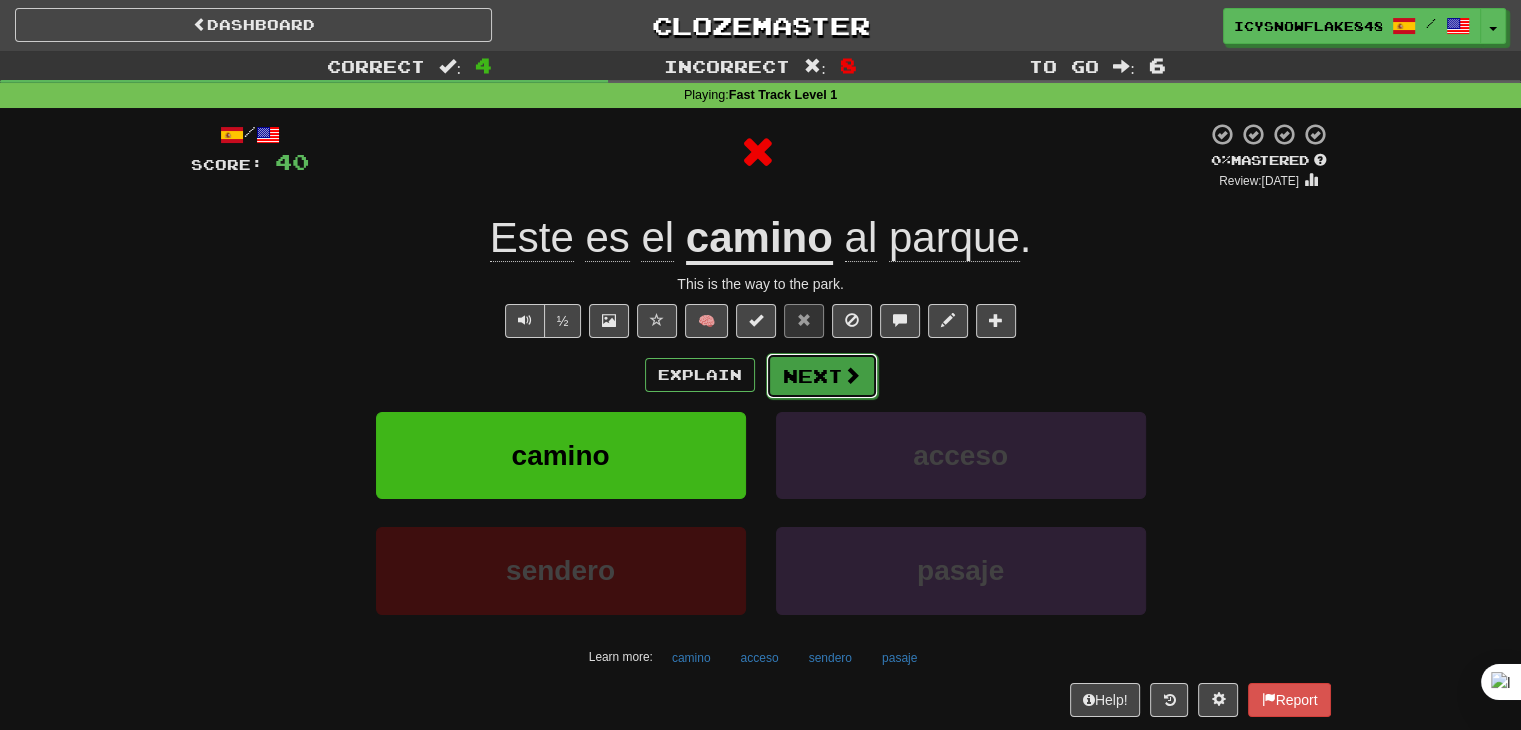 click at bounding box center [852, 375] 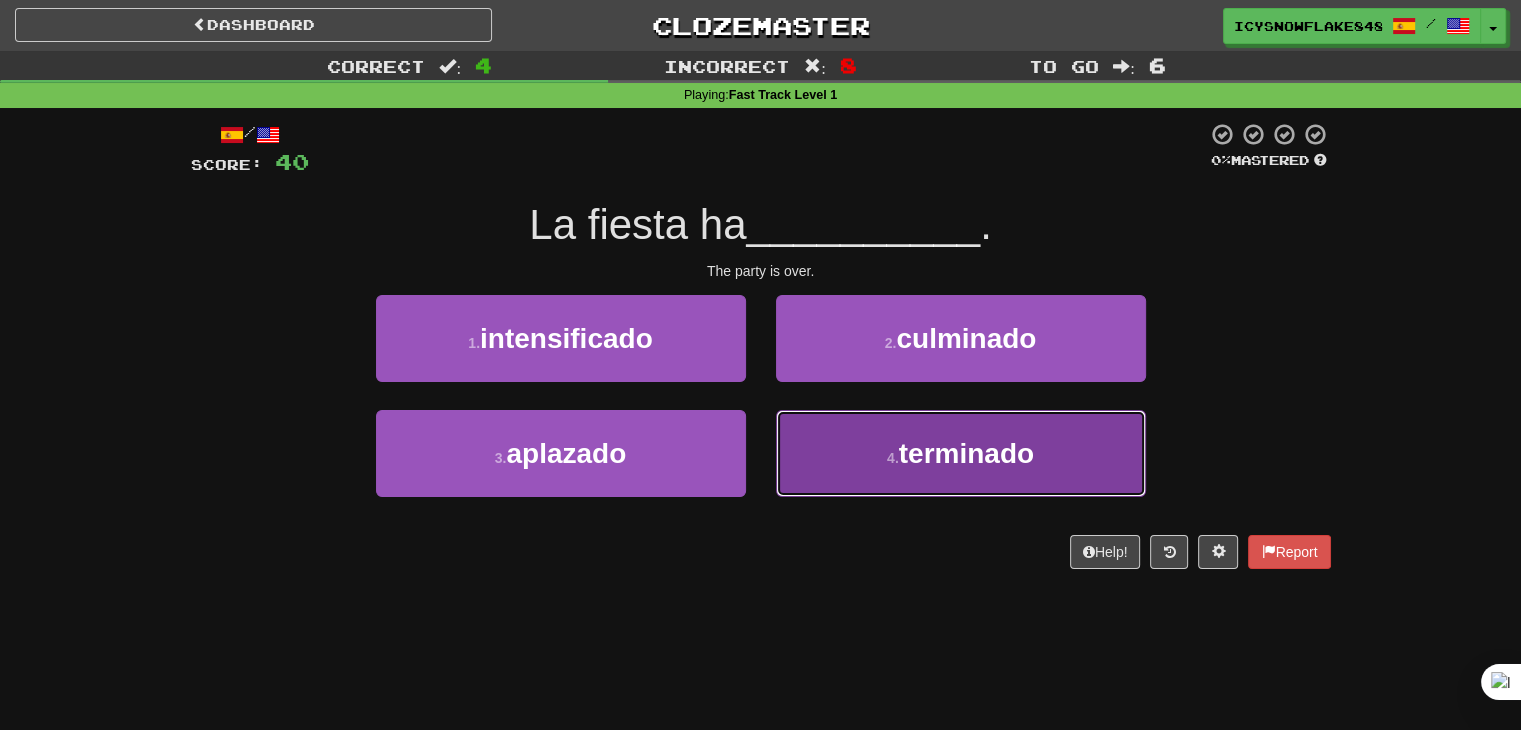 click on "4 .  terminado" at bounding box center [961, 453] 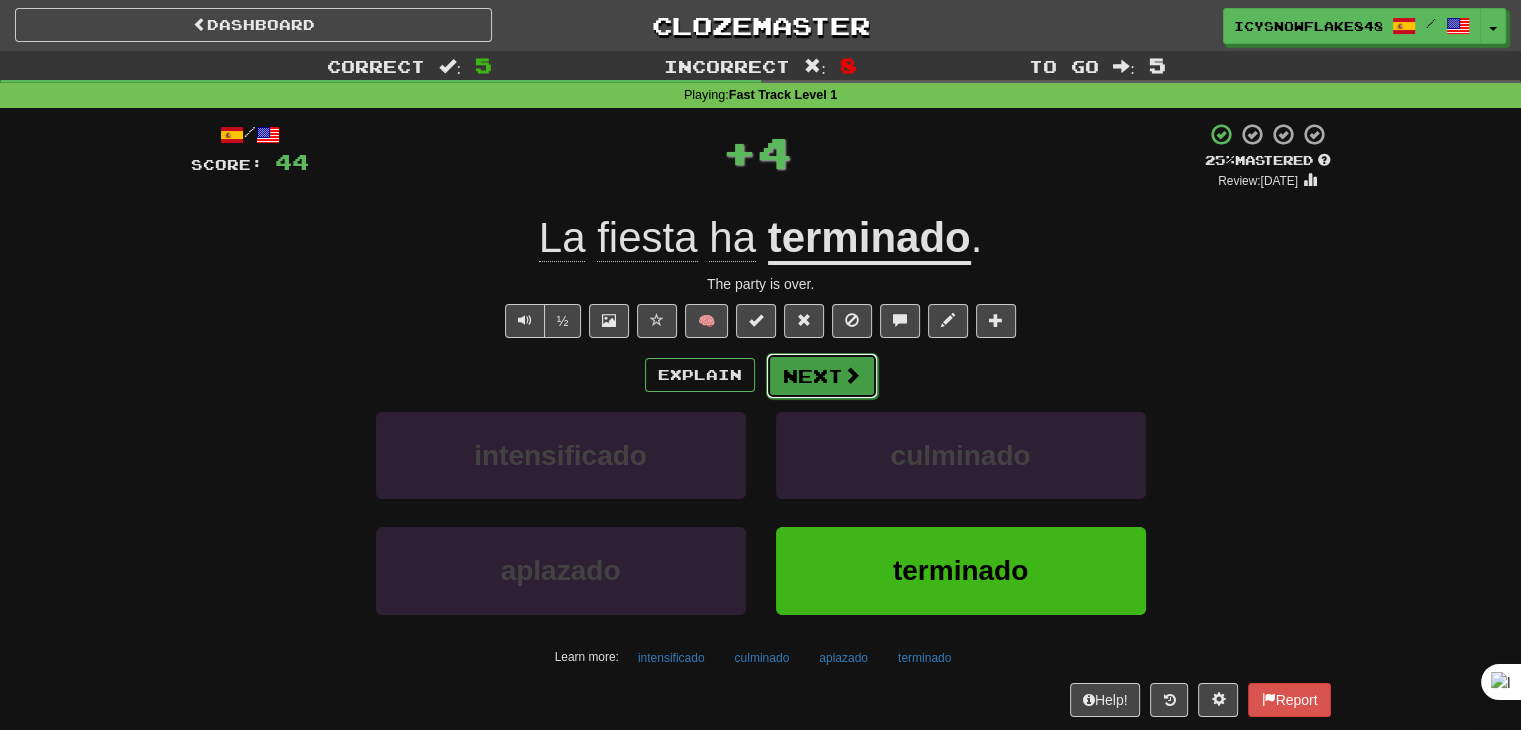 click on "Next" at bounding box center [822, 376] 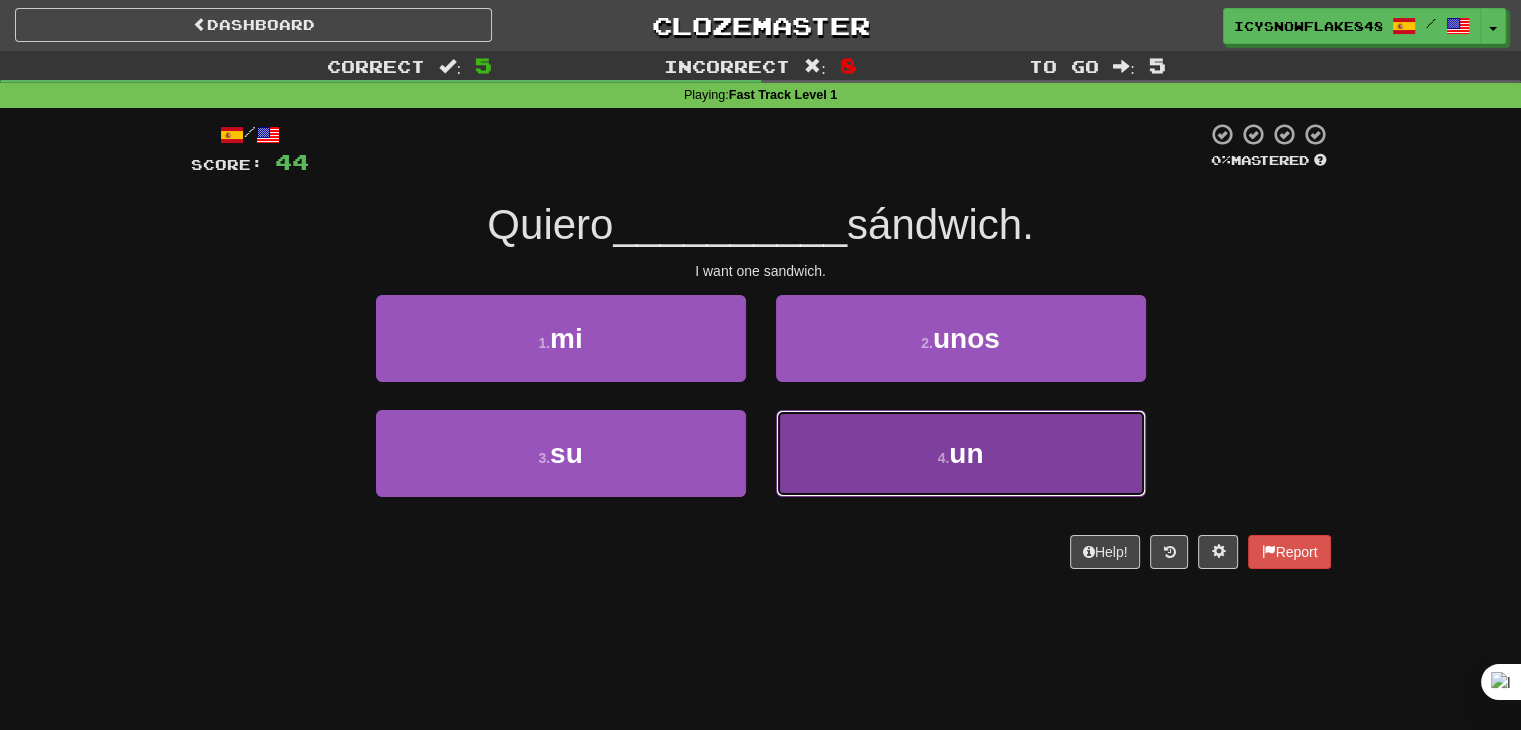 click on "4 .  un" at bounding box center (961, 453) 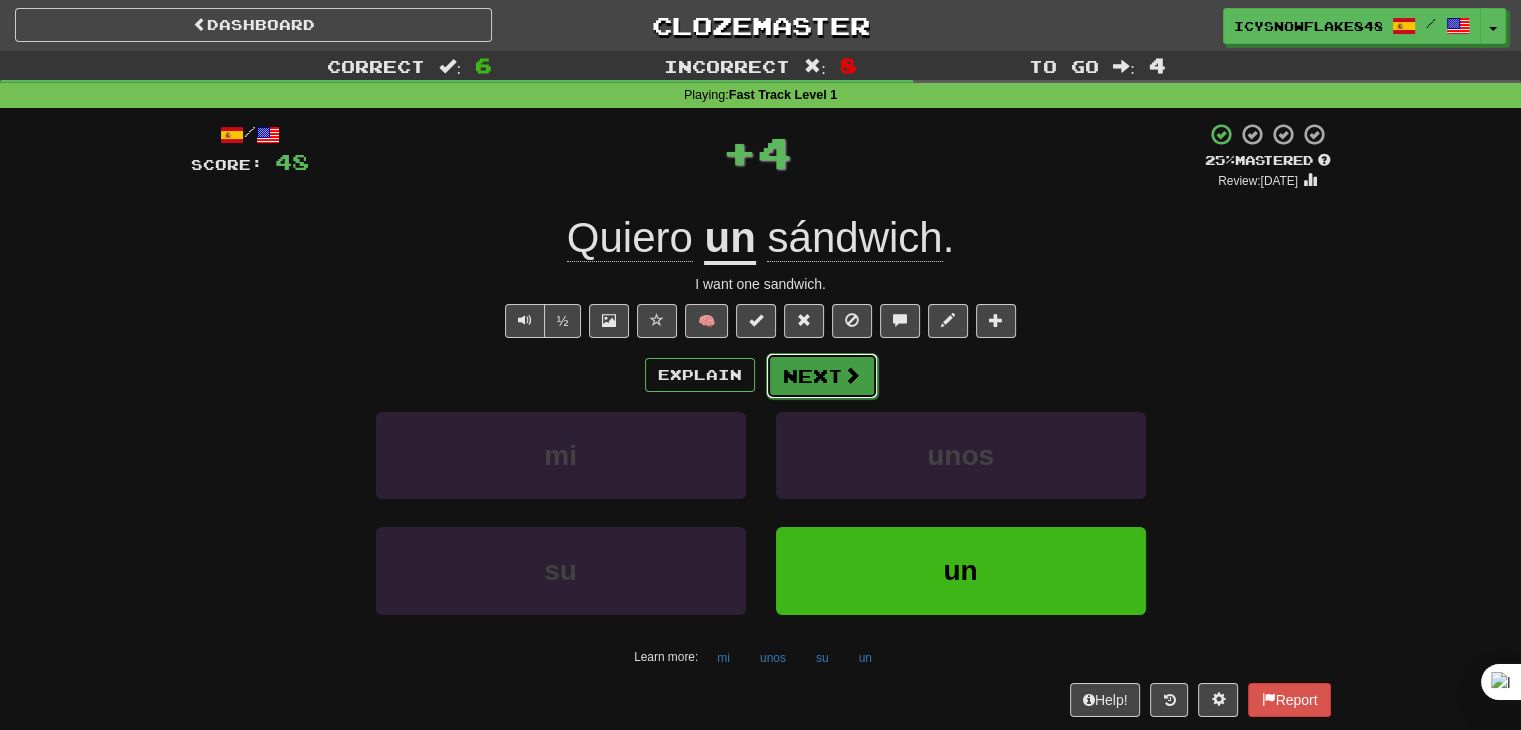 click on "Next" at bounding box center (822, 376) 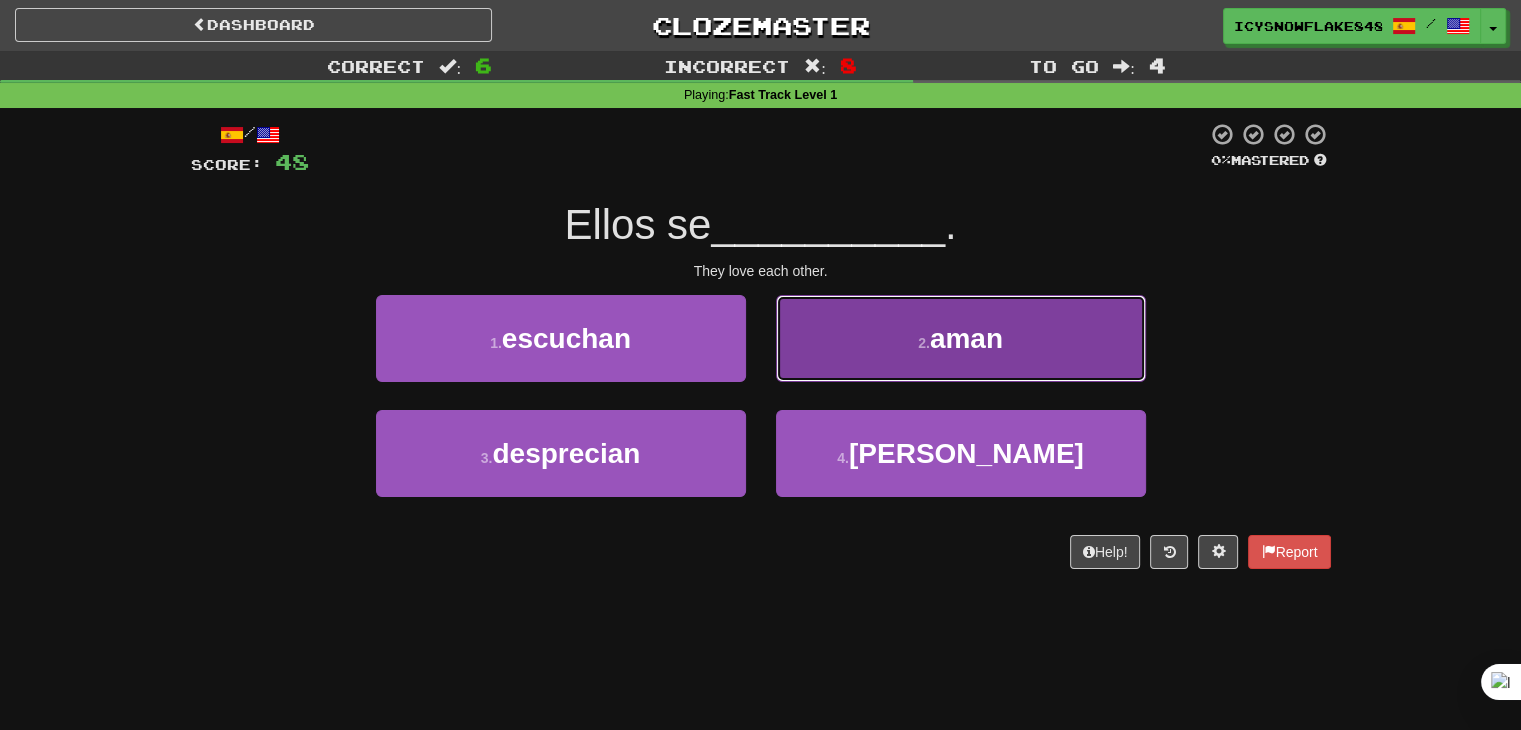 click on "2 .  aman" at bounding box center (961, 338) 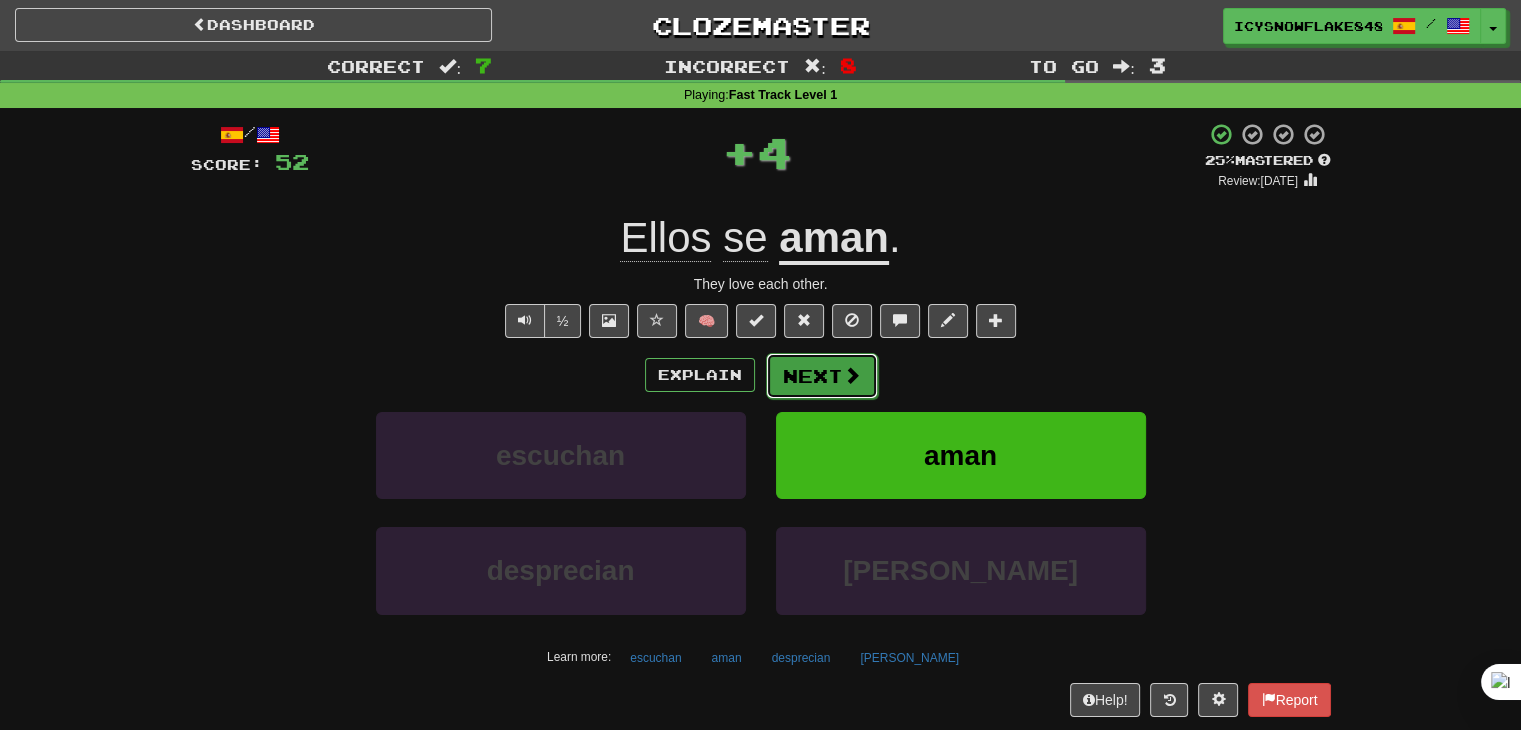 click on "Next" at bounding box center (822, 376) 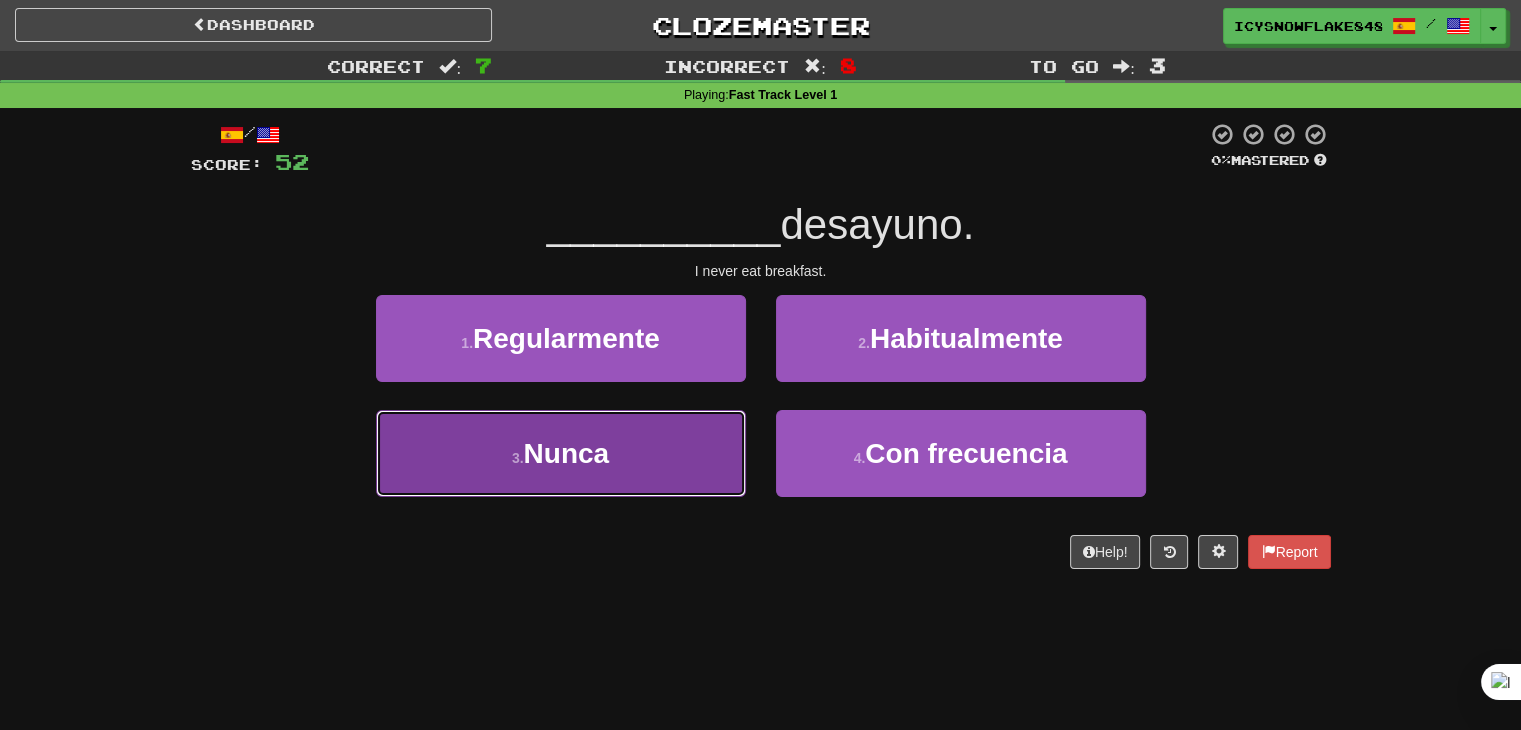 click on "3 .  Nunca" at bounding box center (561, 453) 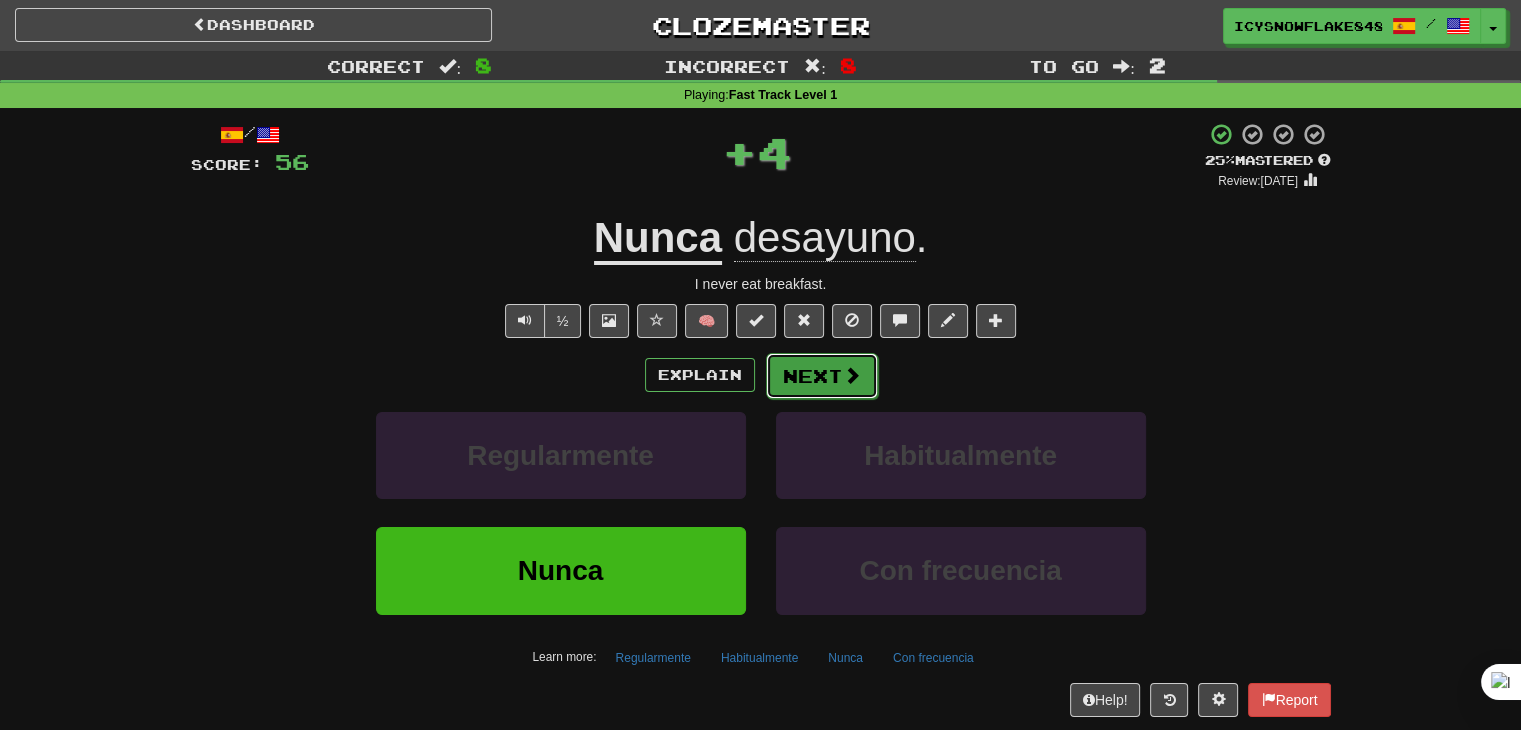 click on "Next" at bounding box center (822, 376) 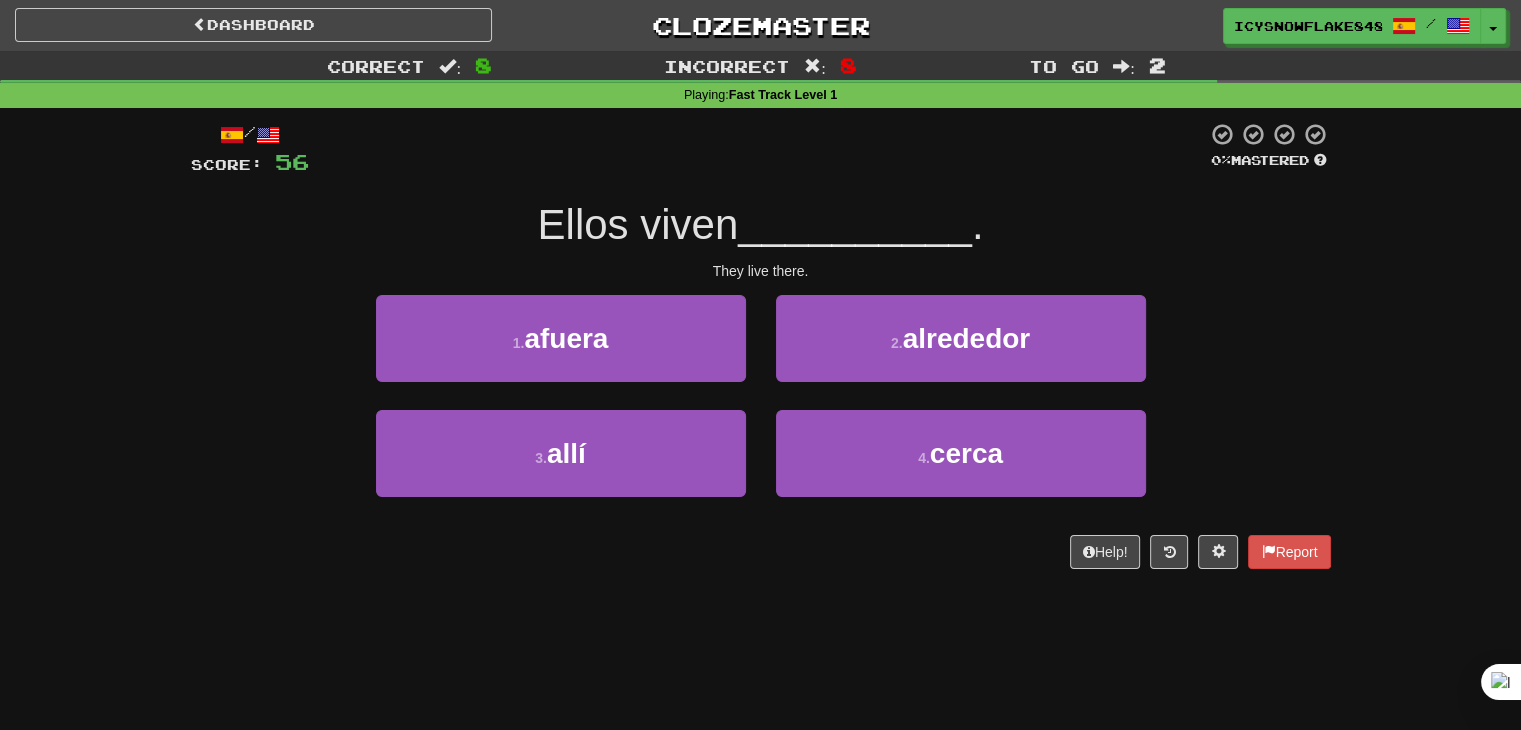 click on "1 .  afuera" at bounding box center (561, 352) 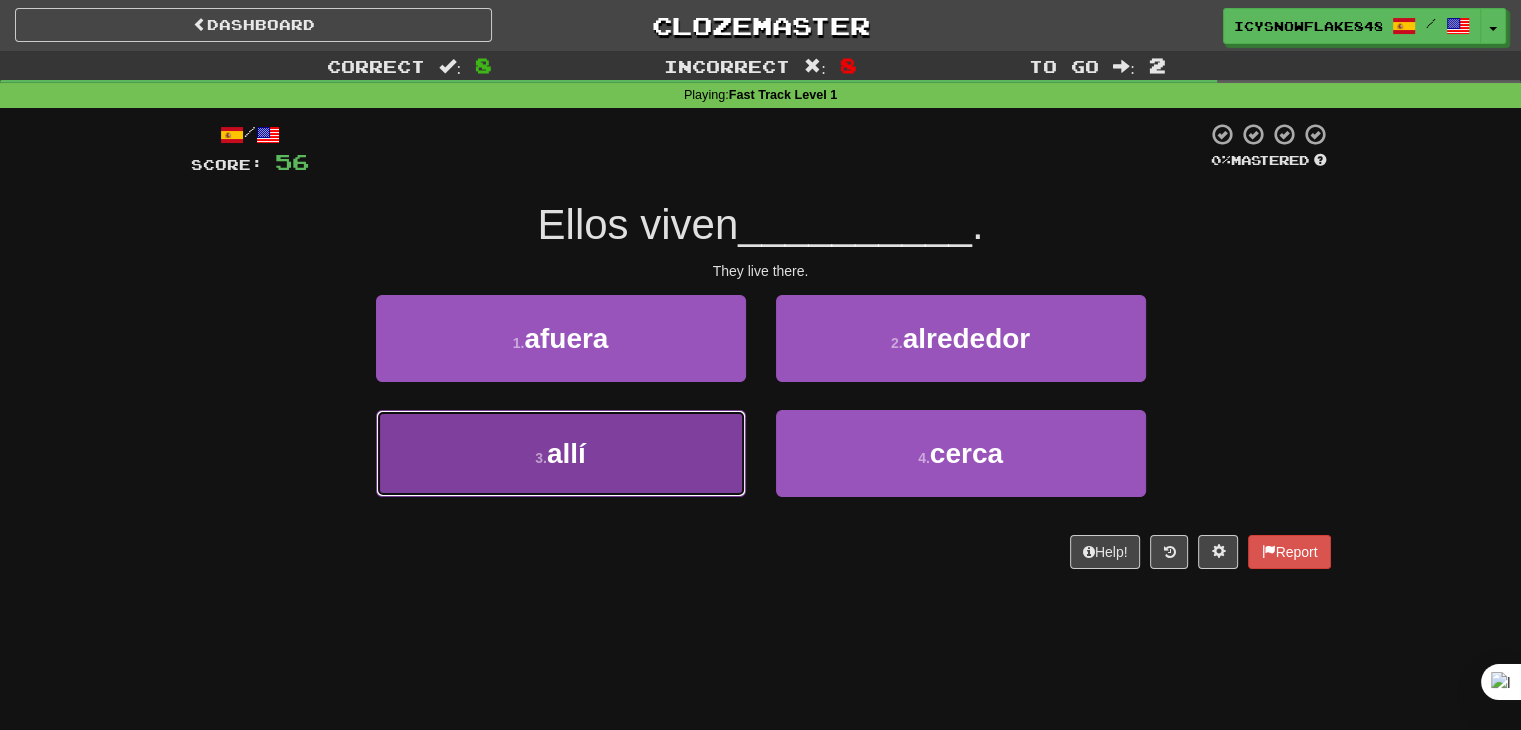 click on "3 .  allí" at bounding box center [561, 453] 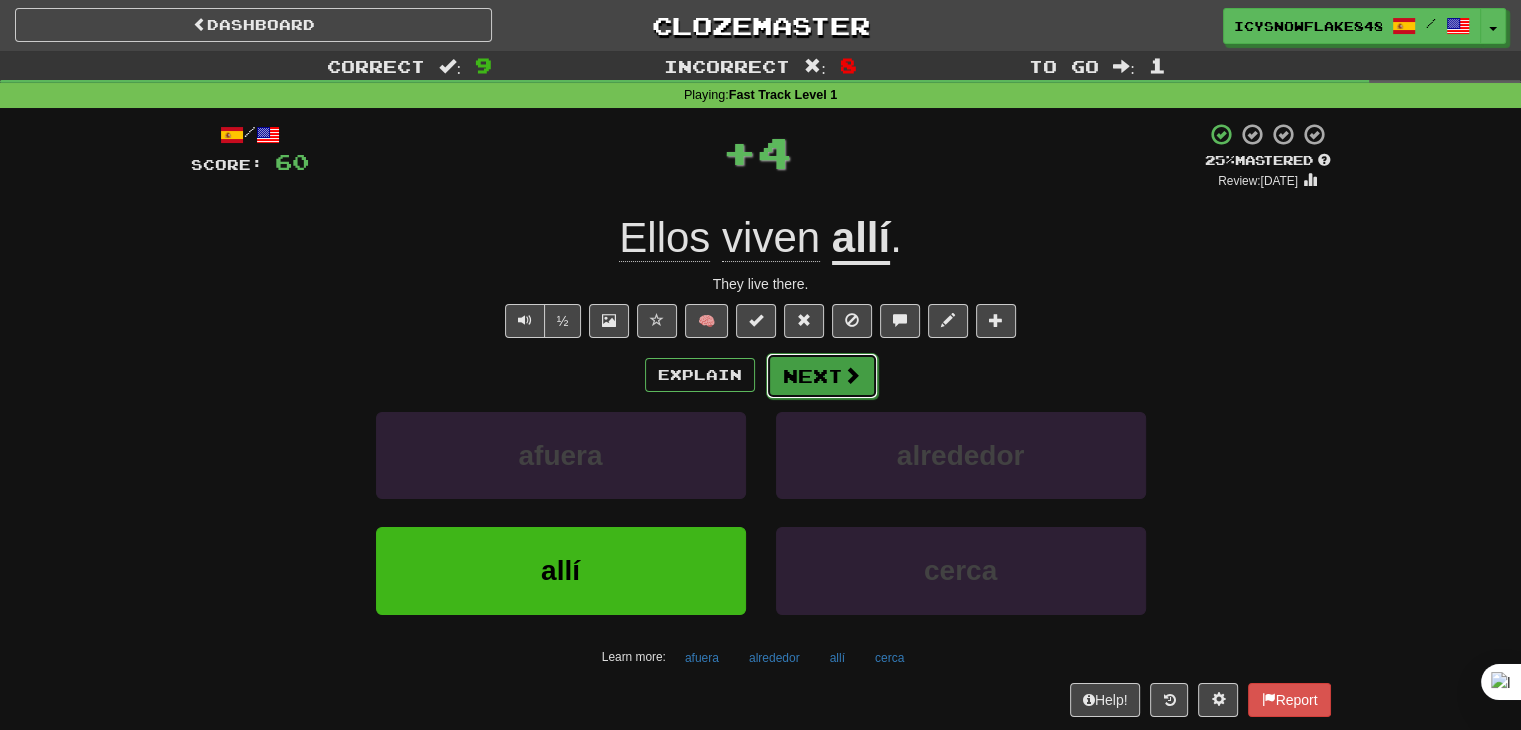 click on "Next" at bounding box center (822, 376) 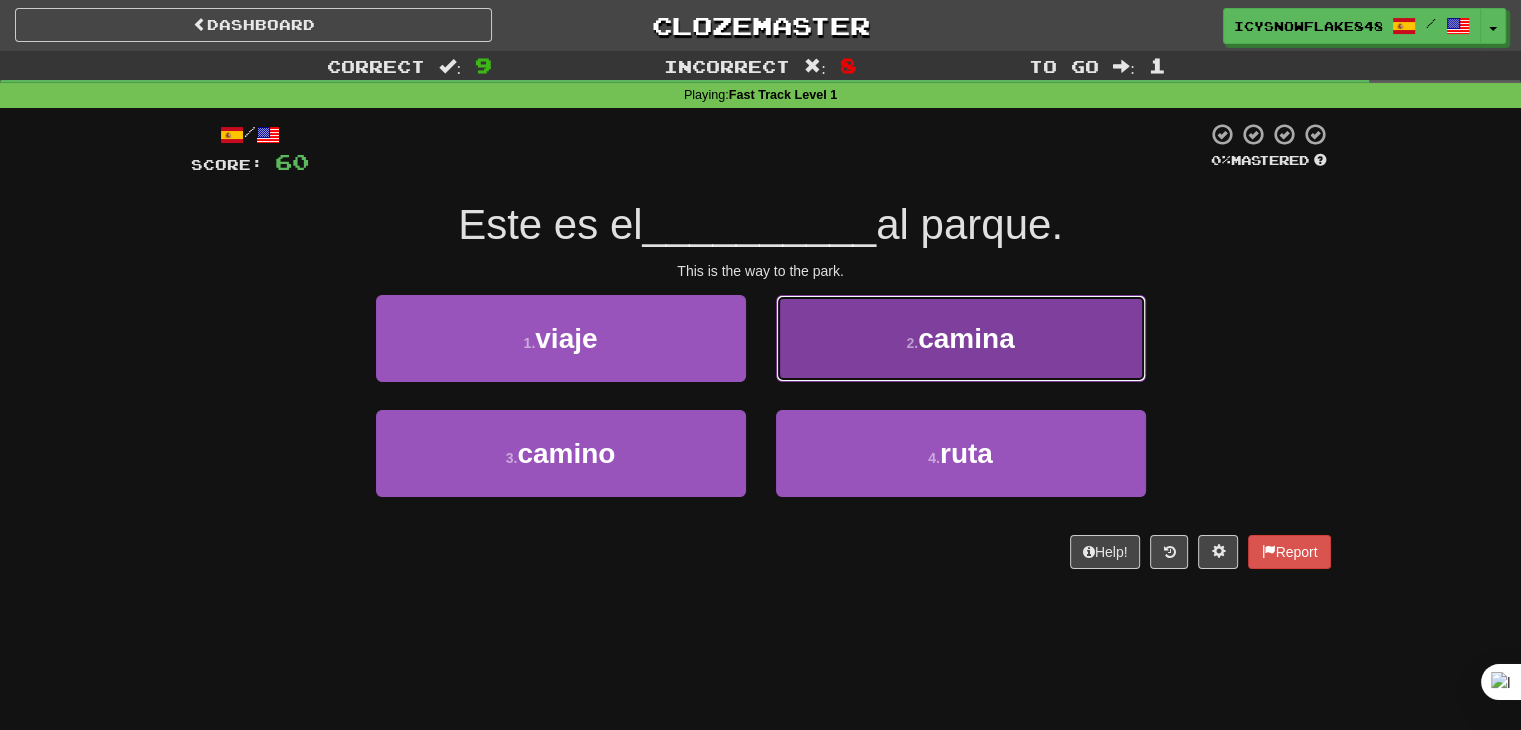 click on "2 .  camina" at bounding box center [961, 338] 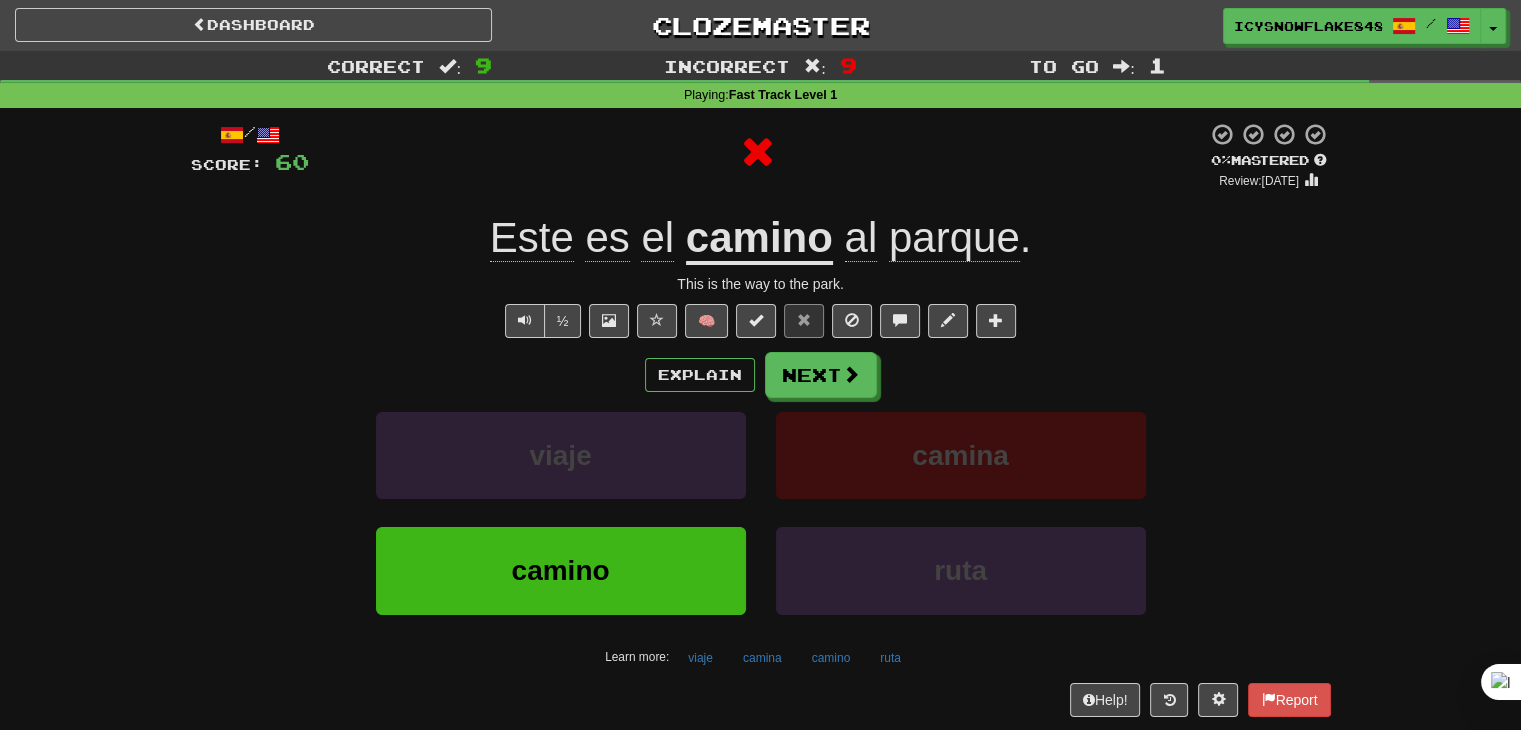 click on "/  Score:   60 0 %  Mastered Review:  2025-07-10 Este   es   el   camino   al   parque . This is the way to the park. ½ 🧠 Explain Next viaje camina camino ruta Learn more: viaje camina camino ruta  Help!  Report" at bounding box center (761, 419) 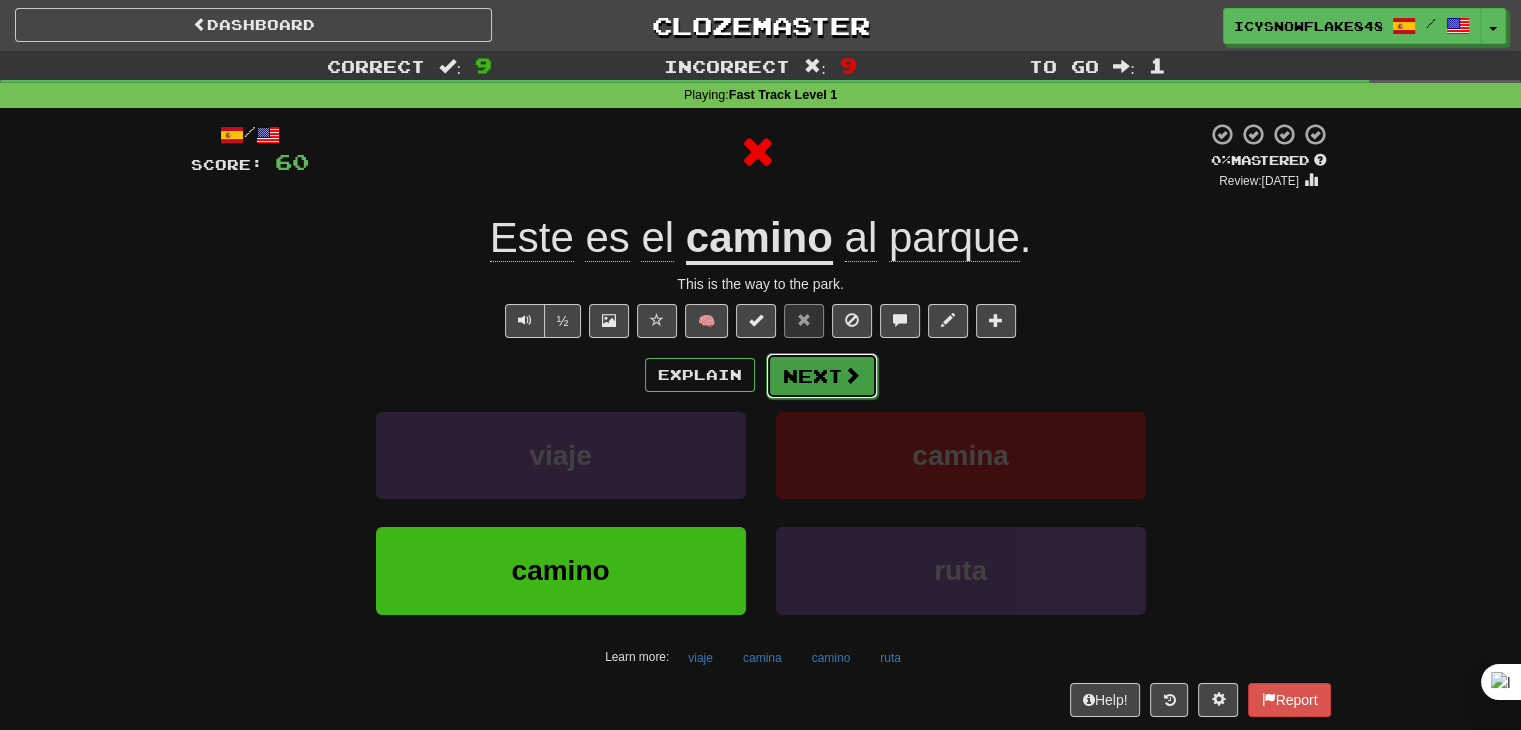 click on "Next" at bounding box center (822, 376) 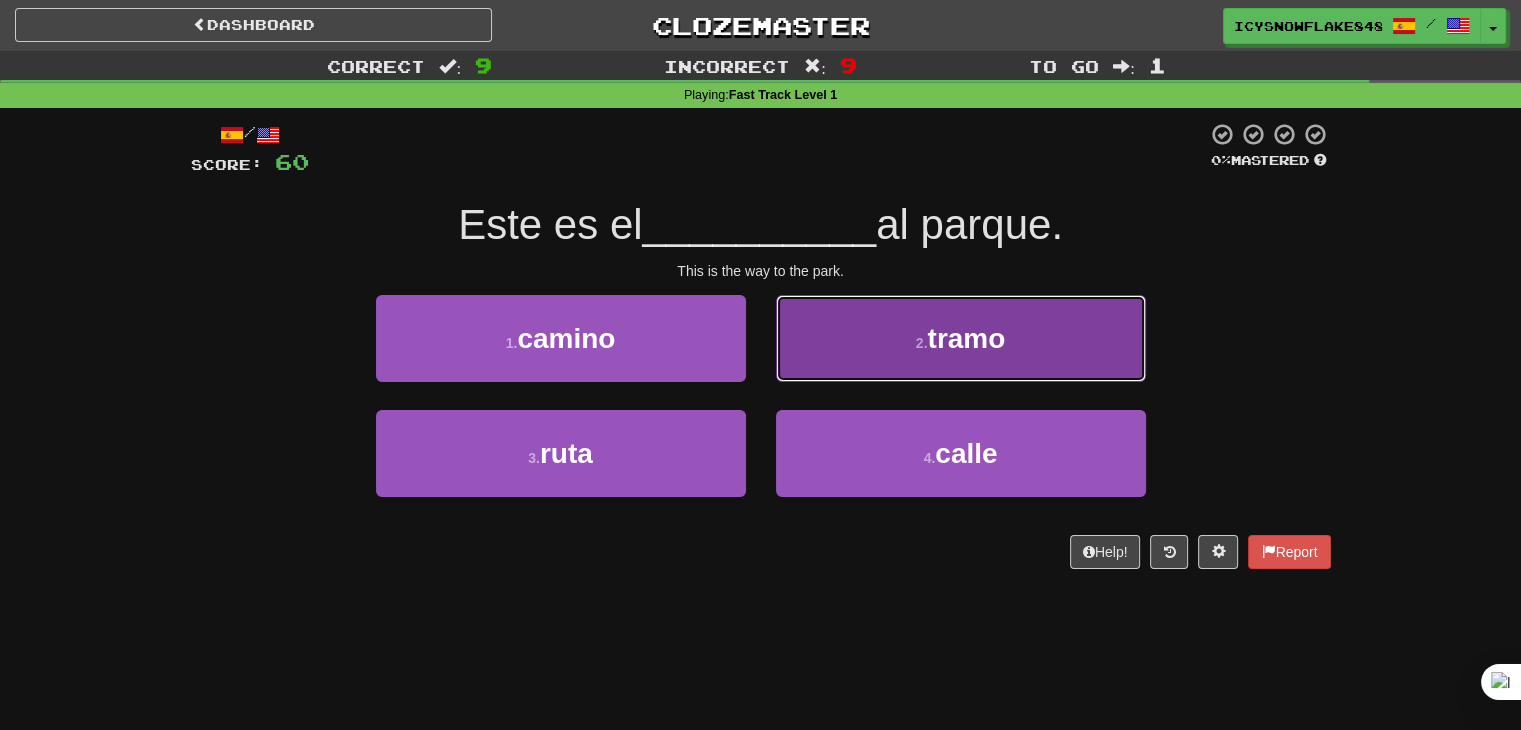 click on "2 .  tramo" at bounding box center [961, 338] 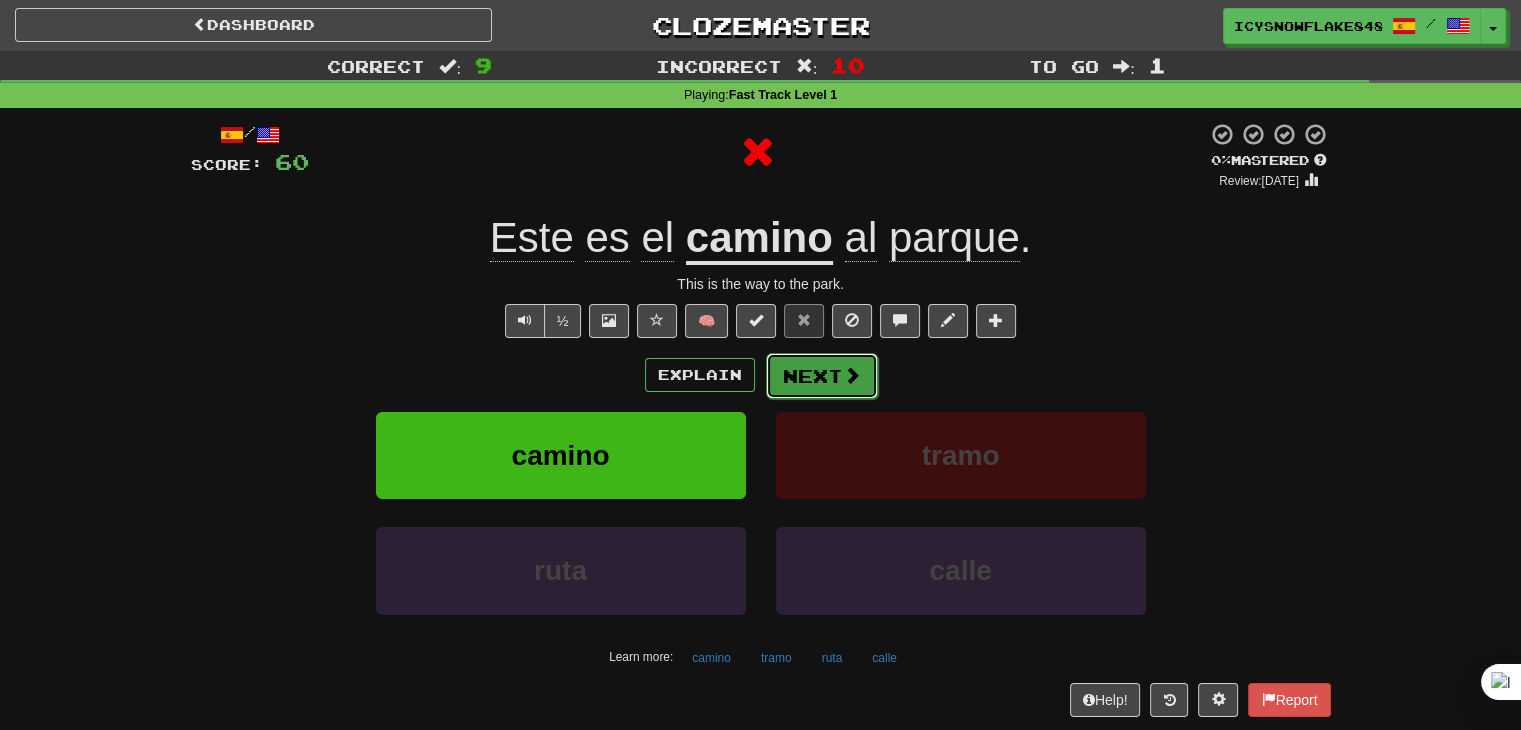 click on "Next" at bounding box center [822, 376] 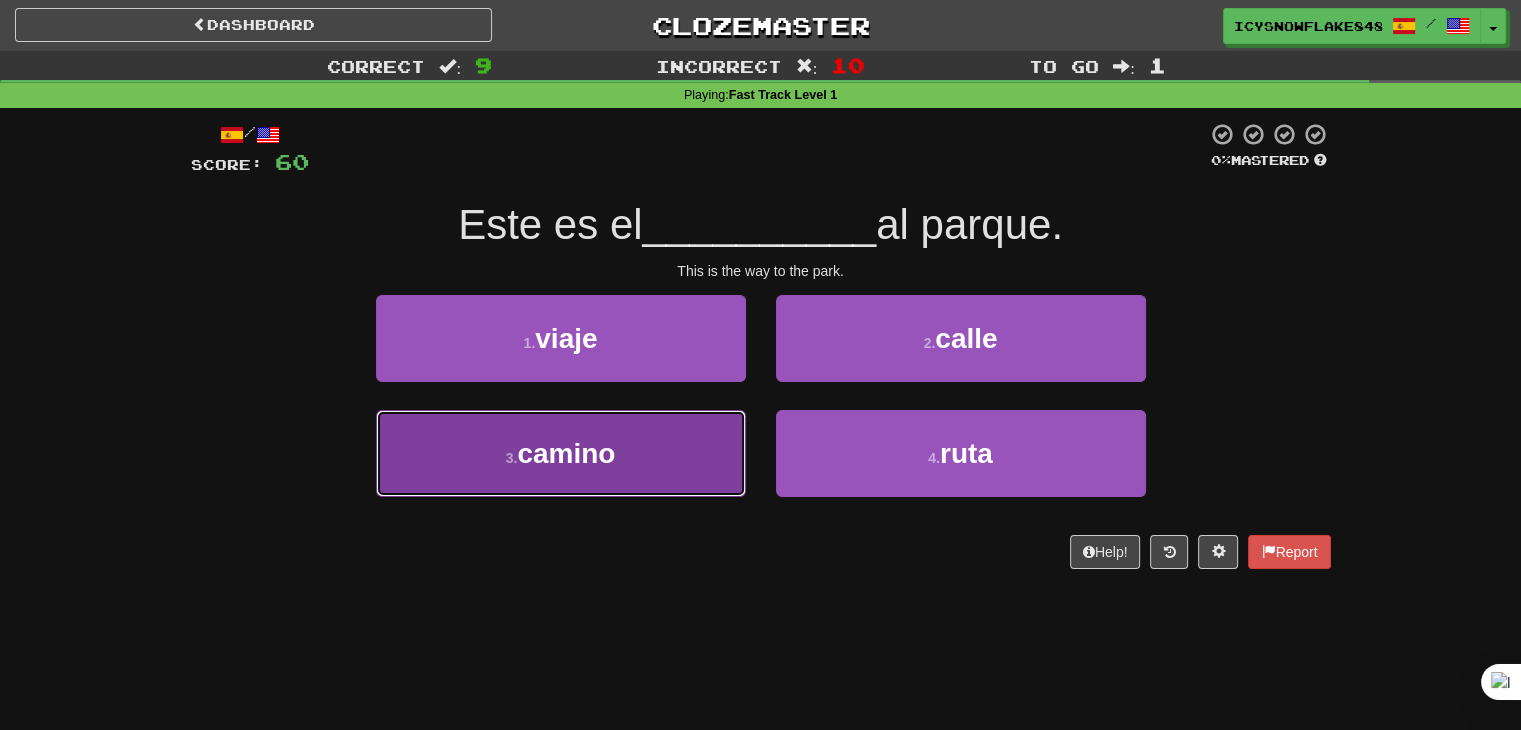 click on "3 .  camino" at bounding box center [561, 453] 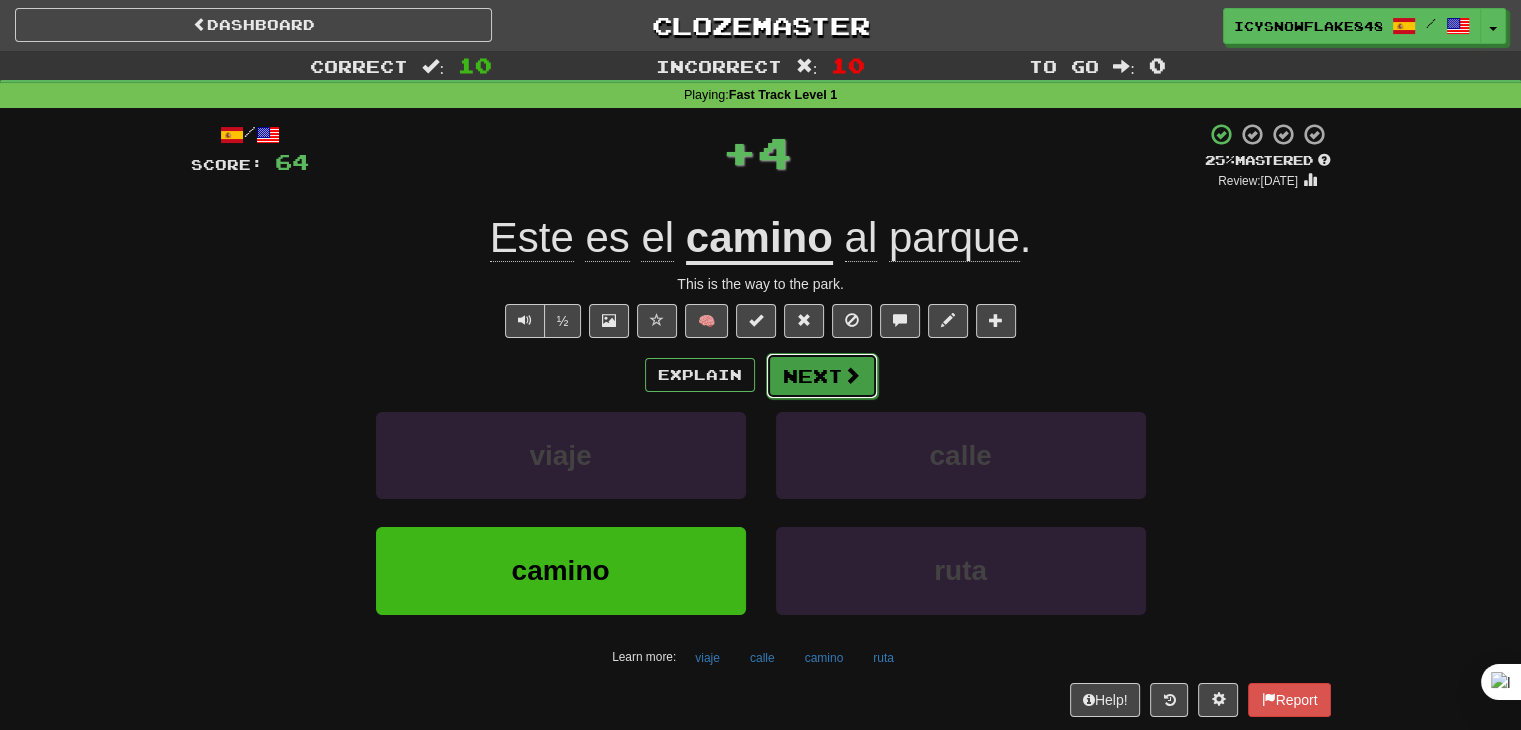 click on "Next" at bounding box center [822, 376] 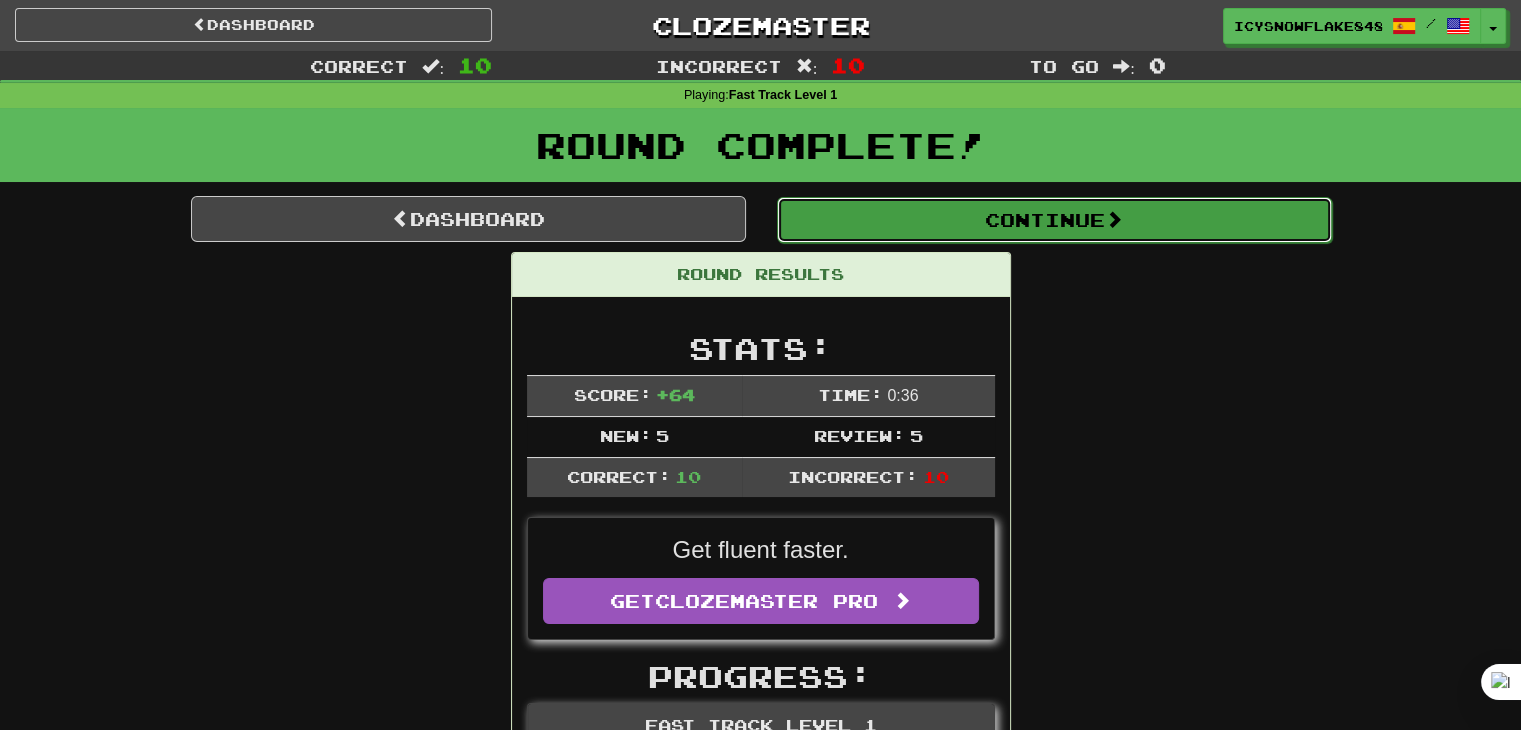 click on "Continue" at bounding box center [1054, 220] 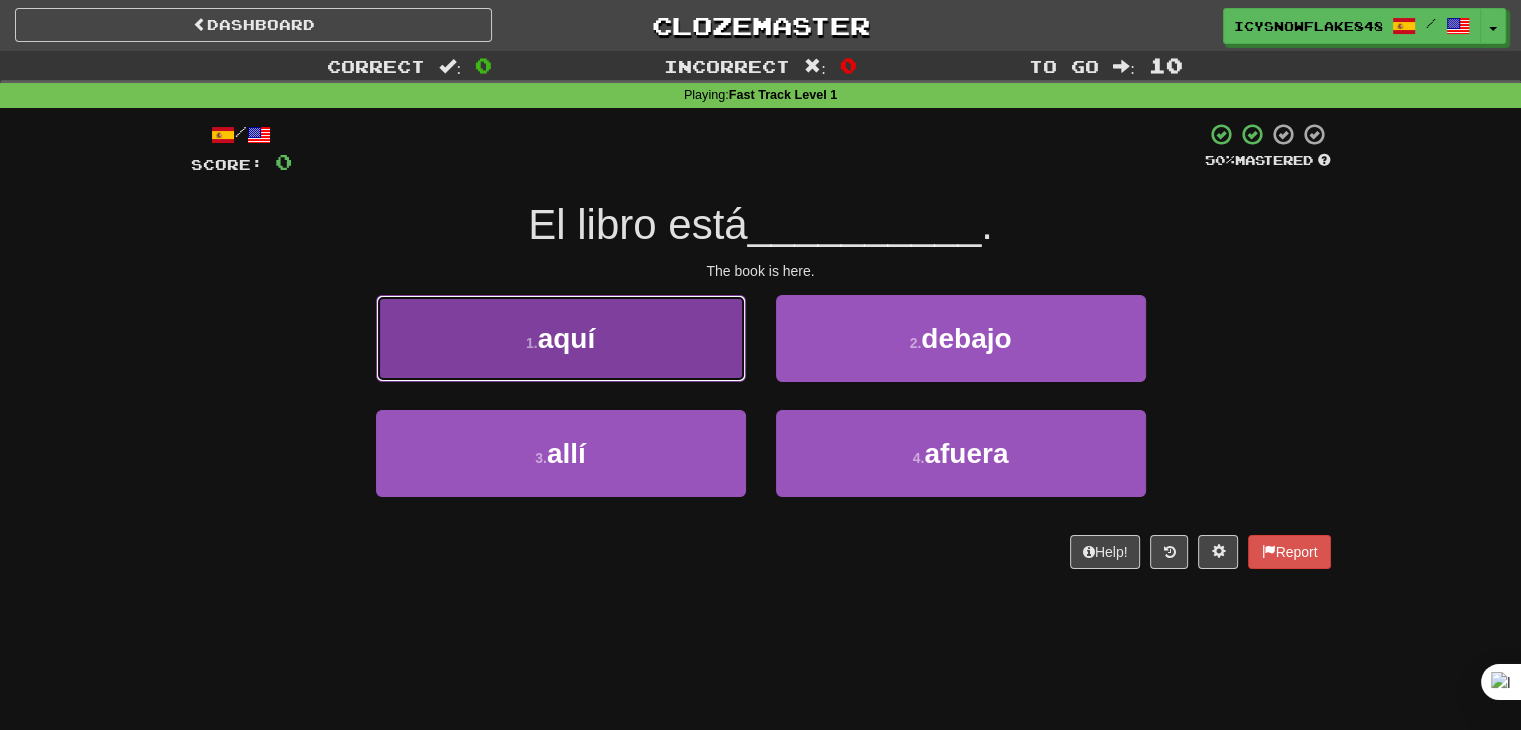 click on "1 .  aquí" at bounding box center (561, 338) 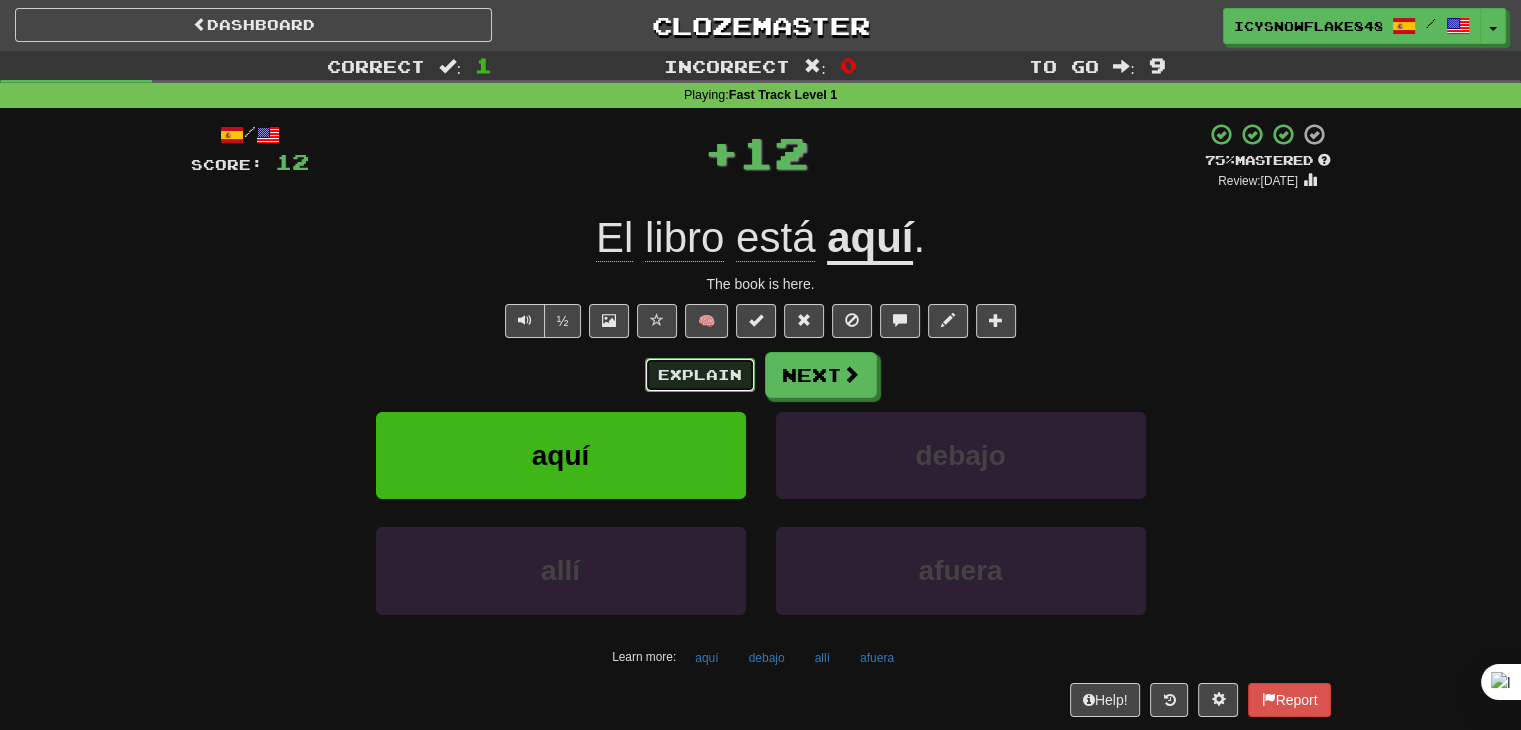 click on "Explain" at bounding box center (700, 375) 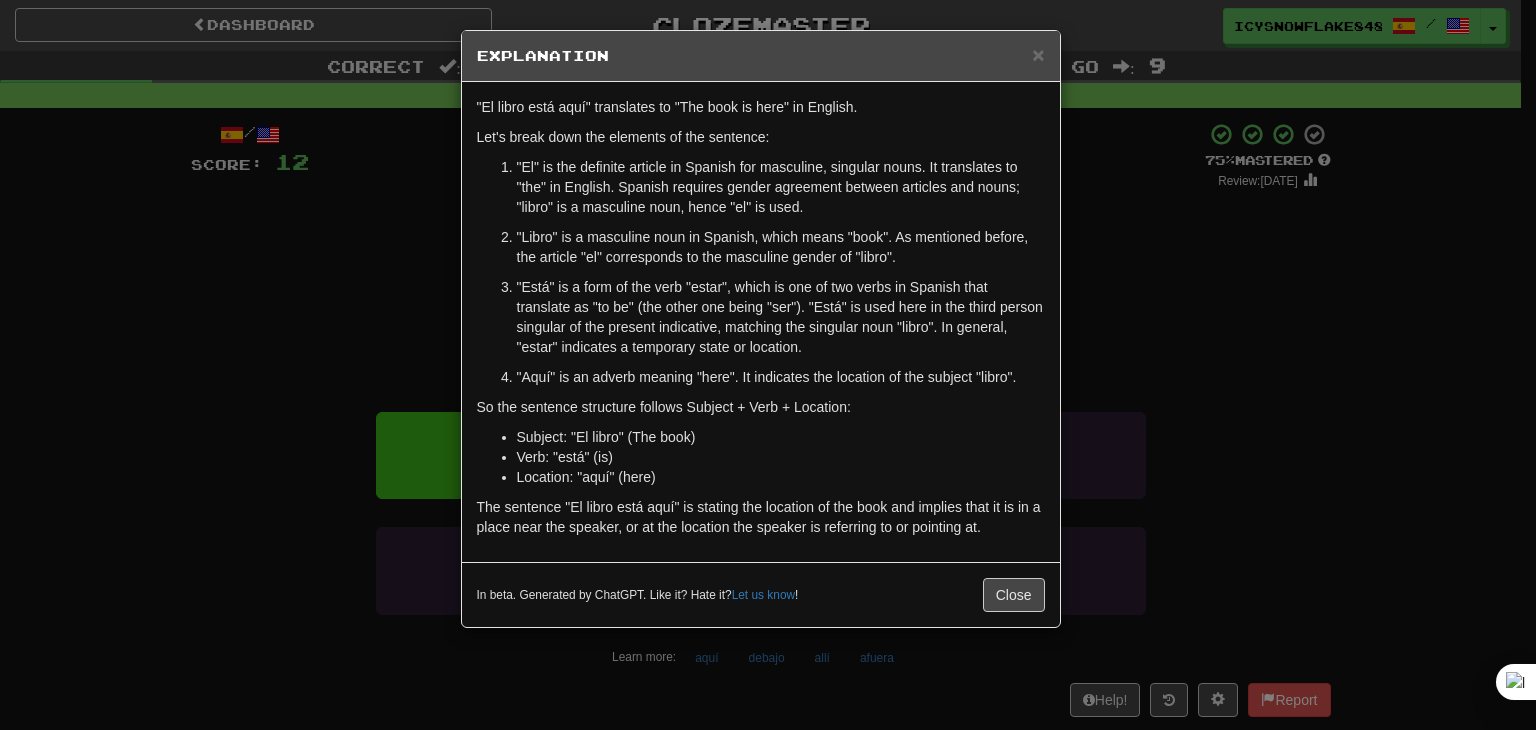 click on "× Explanation "El libro está aquí" translates to "The book is here" in English.
Let's break down the elements of the sentence:
"El" is the definite article in Spanish for masculine, singular nouns. It translates to "the" in English. Spanish requires gender agreement between articles and nouns; "libro" is a masculine noun, hence "el" is used.
"Libro" is a masculine noun in Spanish, which means "book". As mentioned before, the article "el" corresponds to the masculine gender of "libro".
"Está" is a form of the verb "estar", which is one of two verbs in Spanish that translate as "to be" (the other one being "ser"). "Está" is used here in the third person singular of the present indicative, matching the singular noun "libro". In general, "estar" indicates a temporary state or location.
"Aquí" is an adverb meaning "here". It indicates the location of the subject "libro".
So the sentence structure follows Subject + Verb + Location:
Subject: "El libro" (The book)
!" at bounding box center [768, 365] 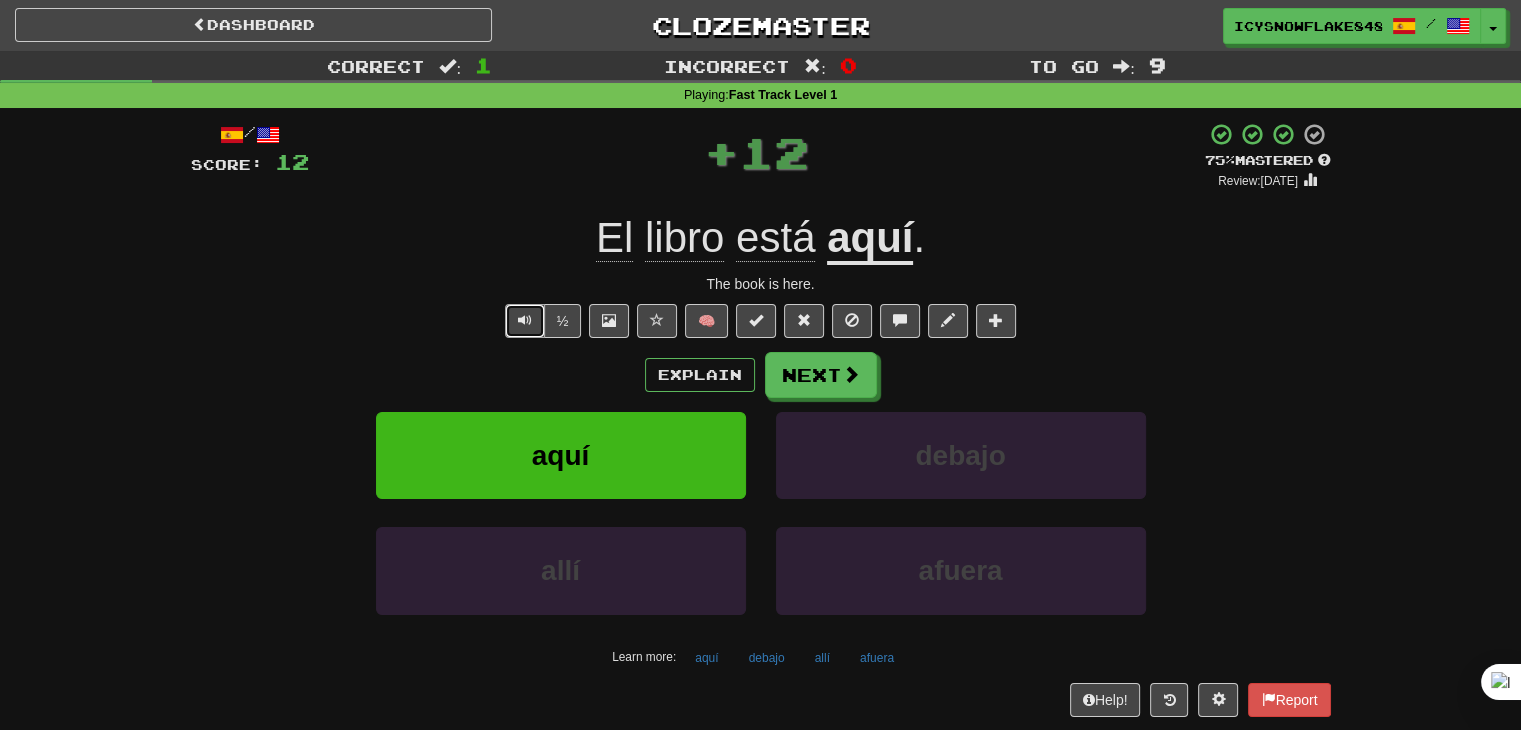 click at bounding box center (525, 320) 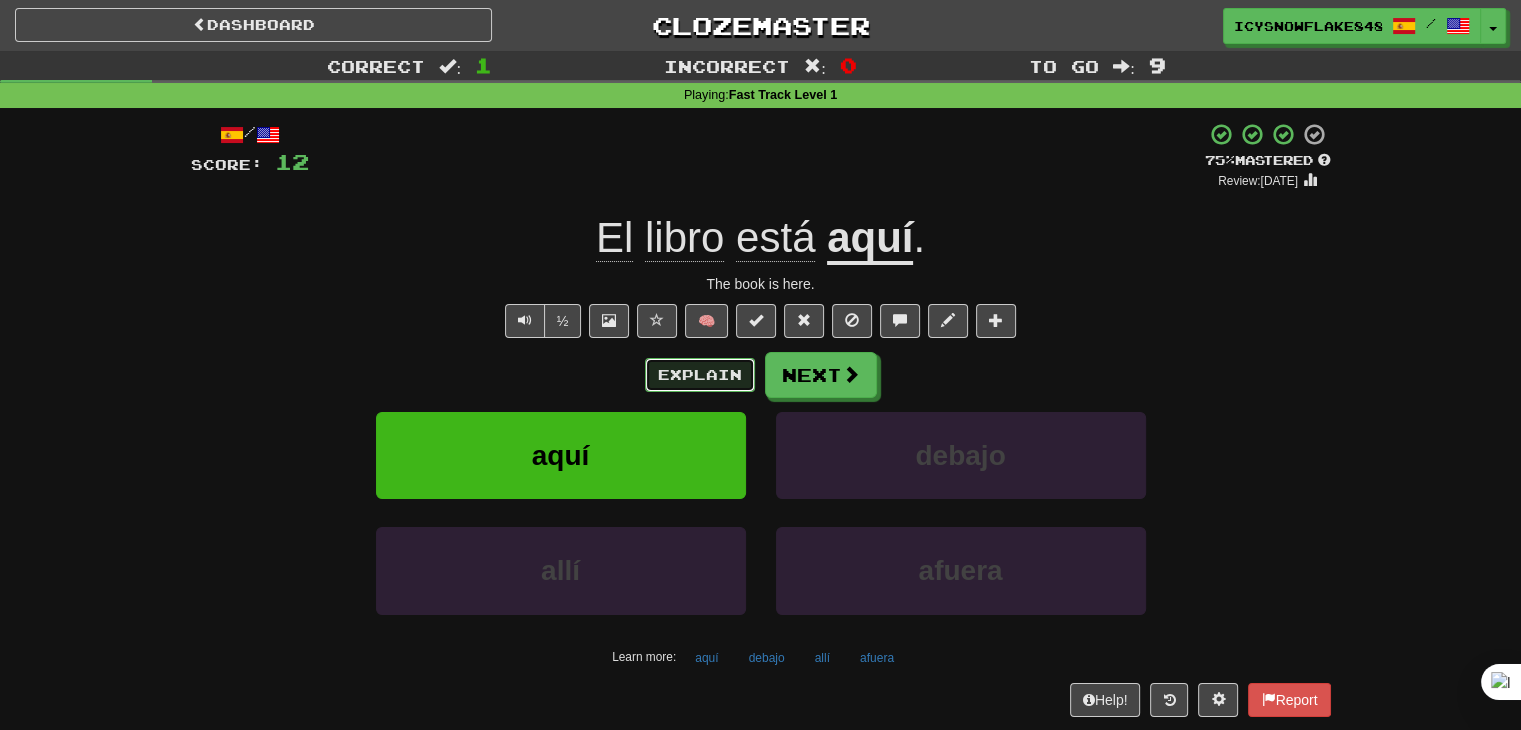 click on "Explain" at bounding box center (700, 375) 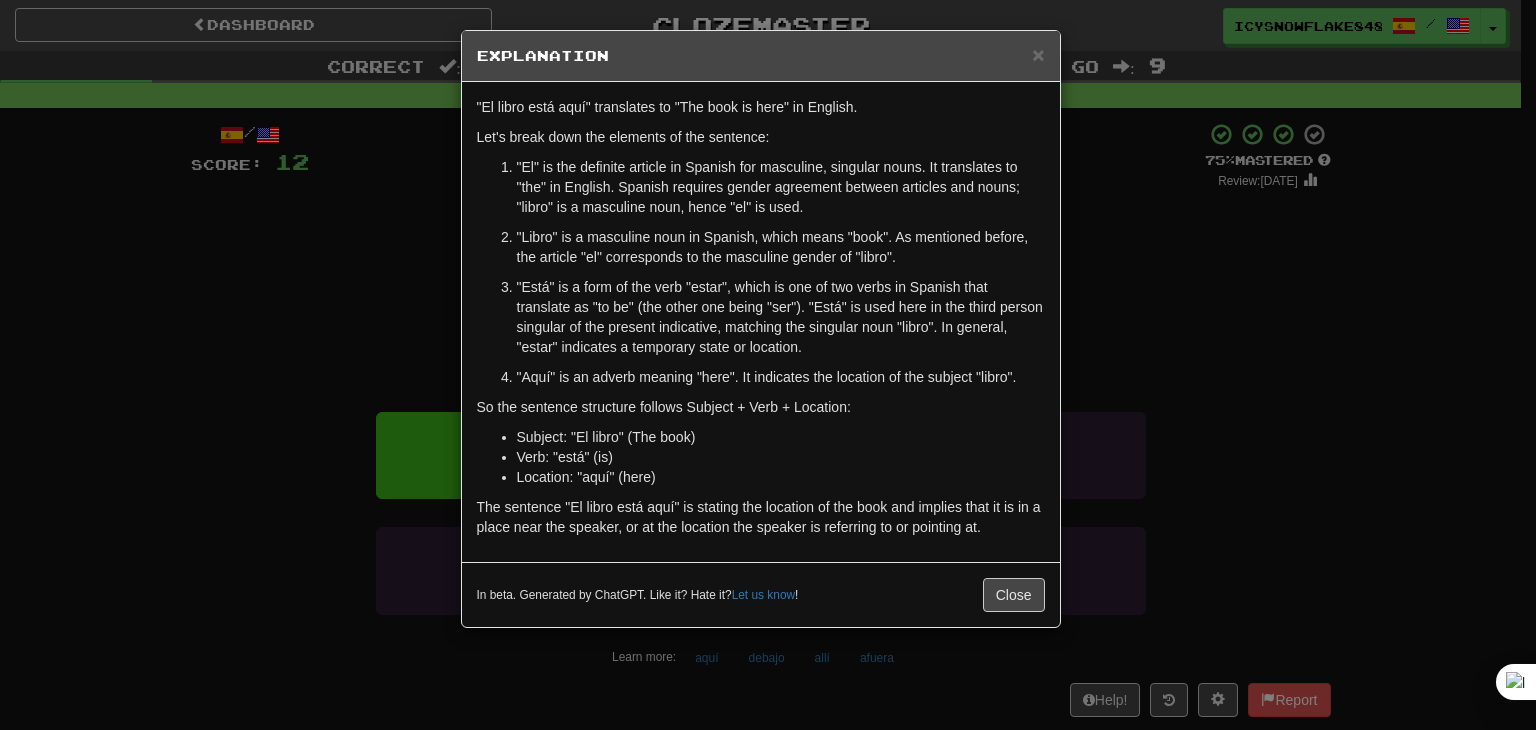 click on "× Explanation "El libro está aquí" translates to "The book is here" in English.
Let's break down the elements of the sentence:
"El" is the definite article in Spanish for masculine, singular nouns. It translates to "the" in English. Spanish requires gender agreement between articles and nouns; "libro" is a masculine noun, hence "el" is used.
"Libro" is a masculine noun in Spanish, which means "book". As mentioned before, the article "el" corresponds to the masculine gender of "libro".
"Está" is a form of the verb "estar", which is one of two verbs in Spanish that translate as "to be" (the other one being "ser"). "Está" is used here in the third person singular of the present indicative, matching the singular noun "libro". In general, "estar" indicates a temporary state or location.
"Aquí" is an adverb meaning "here". It indicates the location of the subject "libro".
So the sentence structure follows Subject + Verb + Location:
Subject: "El libro" (The book)
!" at bounding box center (768, 365) 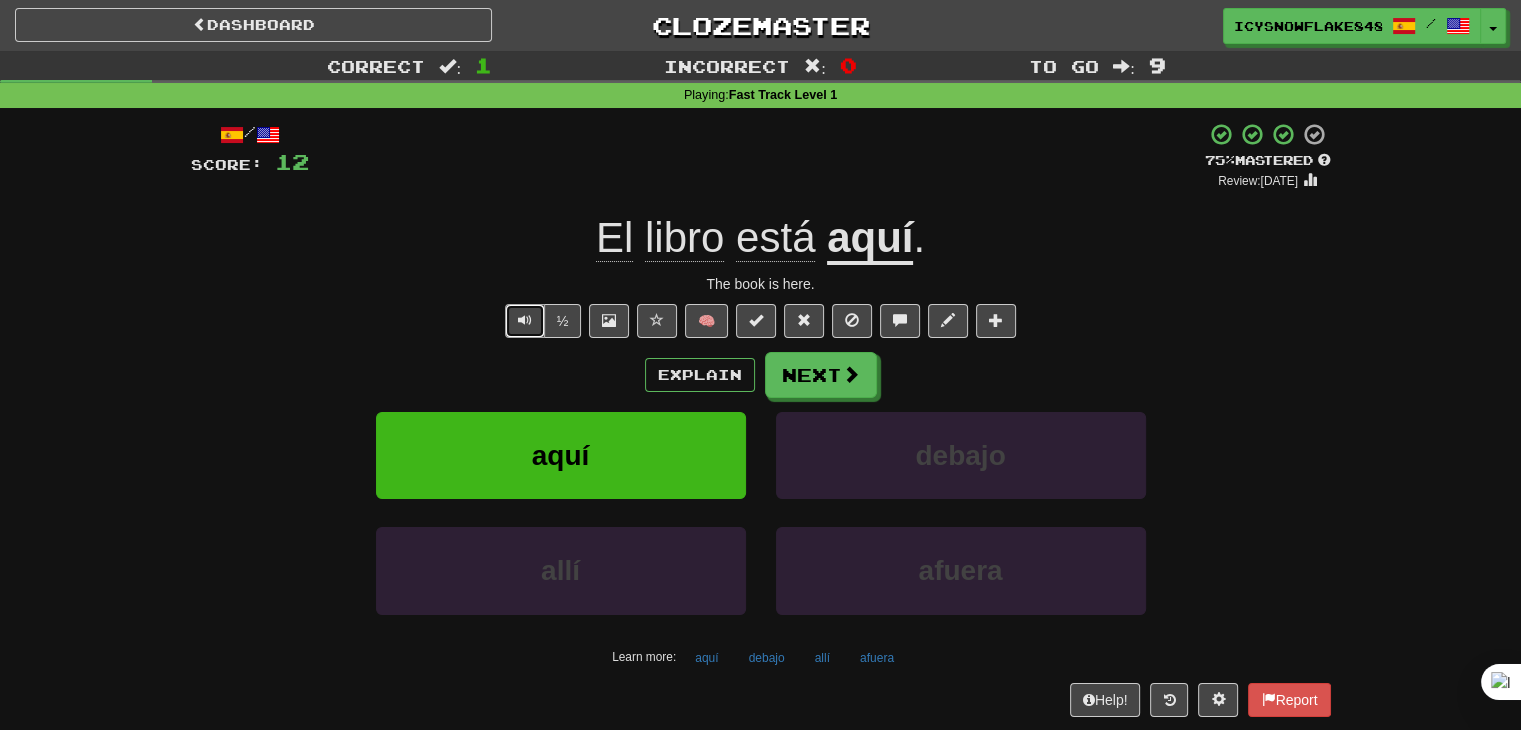 click at bounding box center (525, 320) 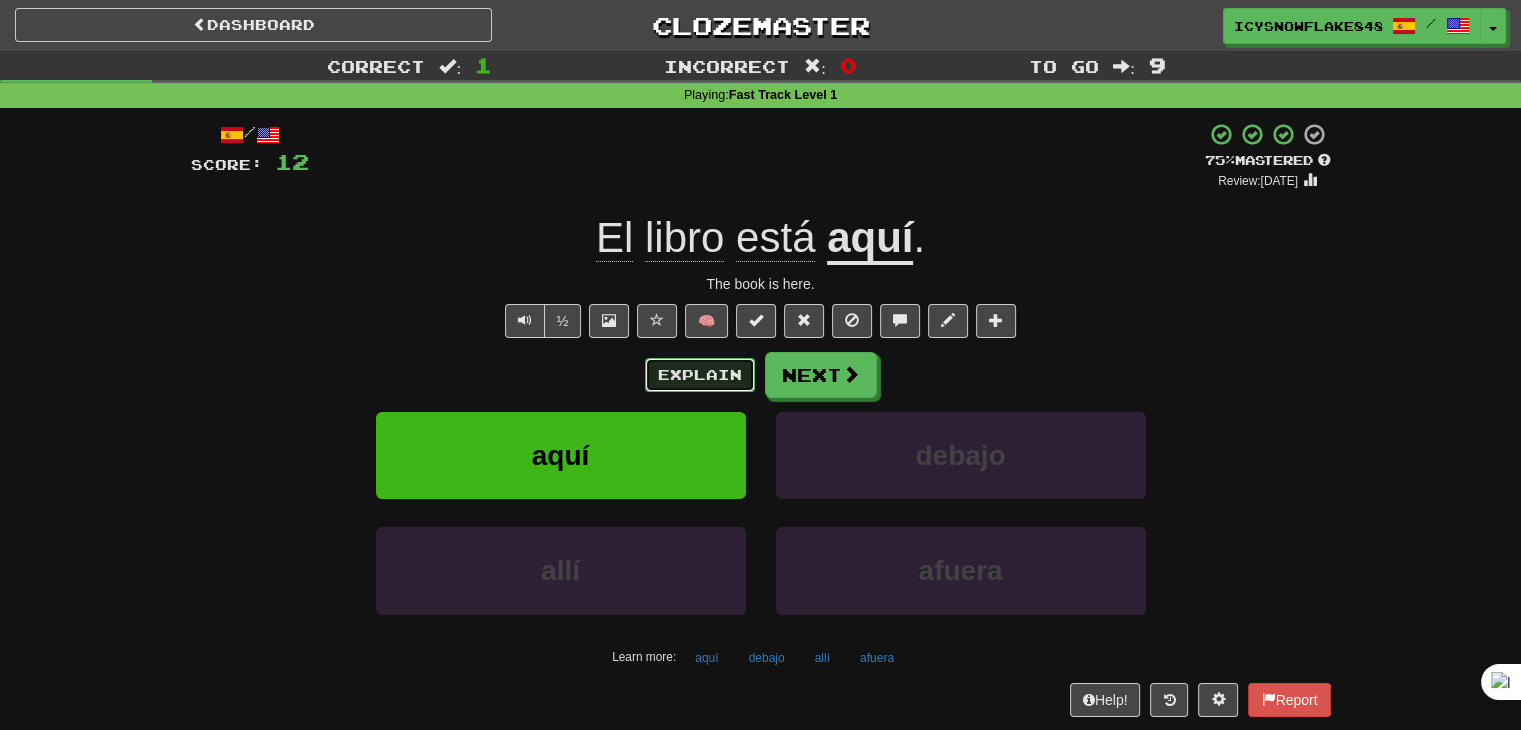click on "Explain" at bounding box center [700, 375] 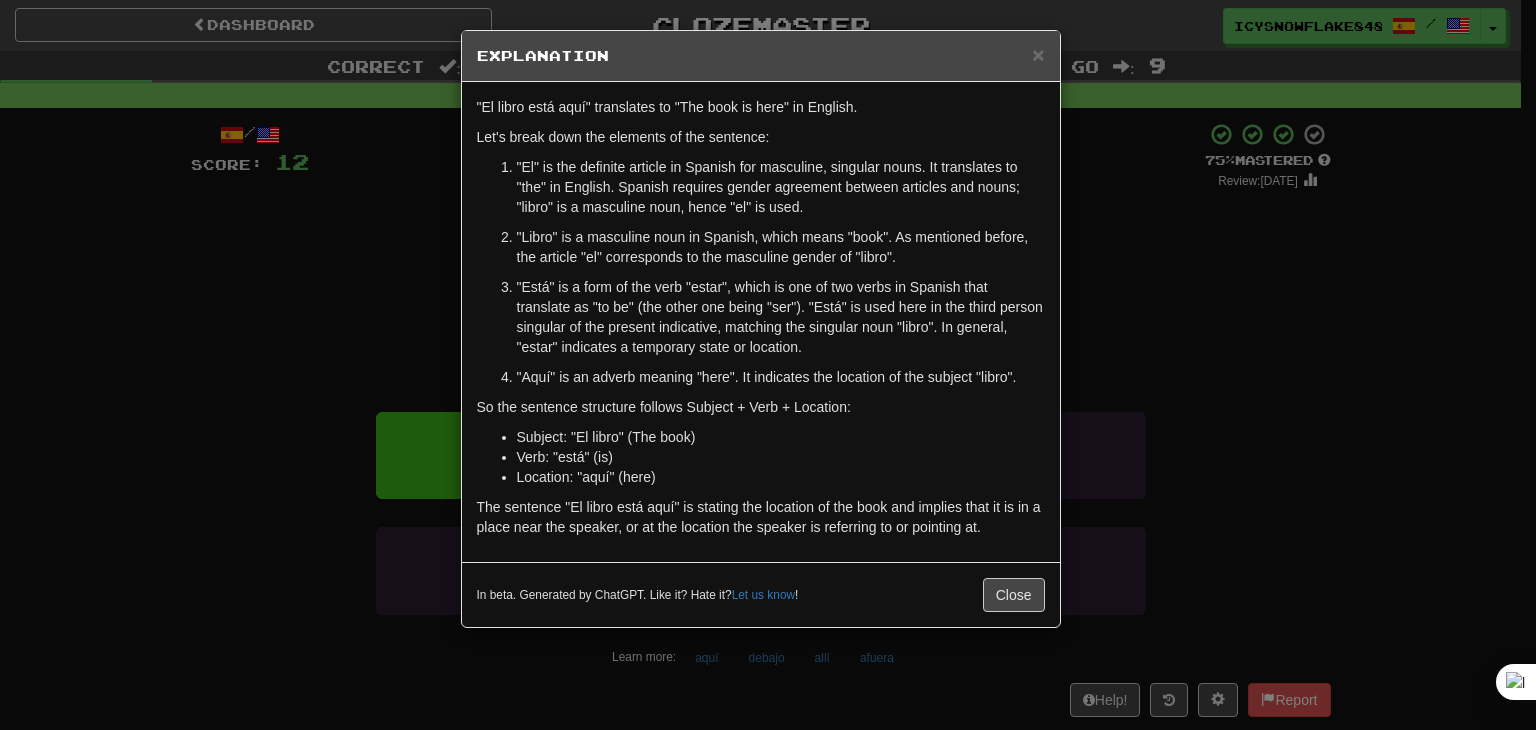drag, startPoint x: 1113, startPoint y: 389, endPoint x: 978, endPoint y: 378, distance: 135.4474 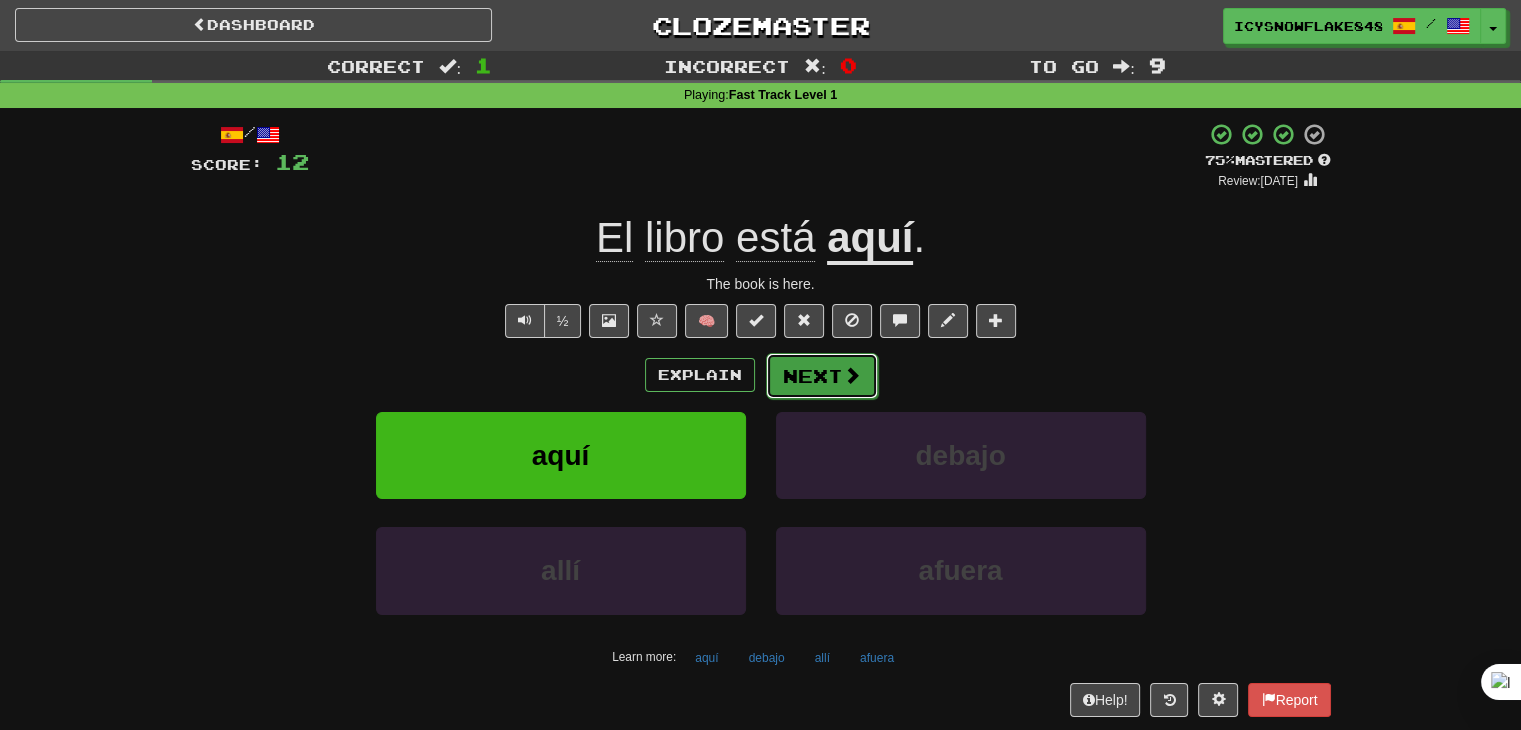 click on "Next" at bounding box center [822, 376] 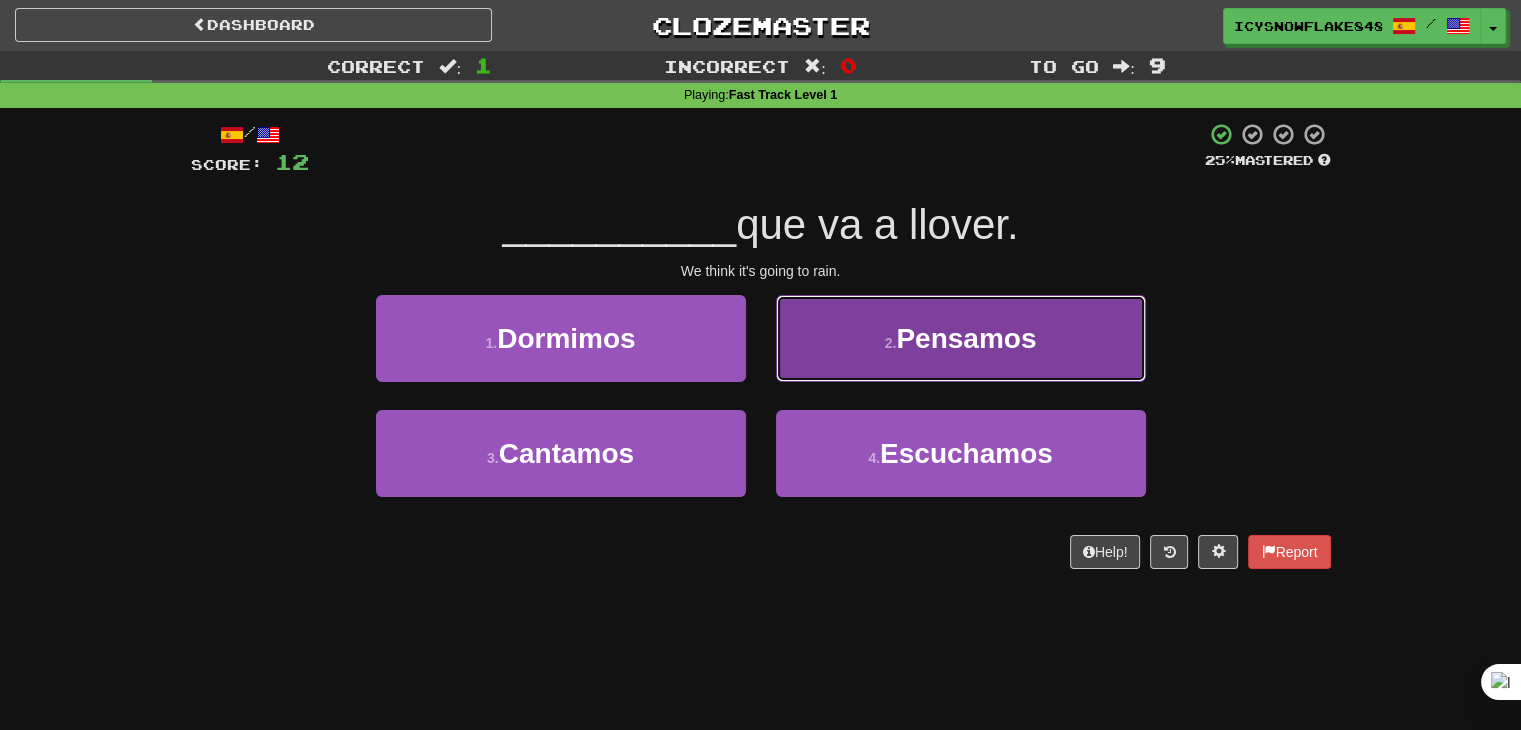 click on "2 .  Pensamos" at bounding box center (961, 338) 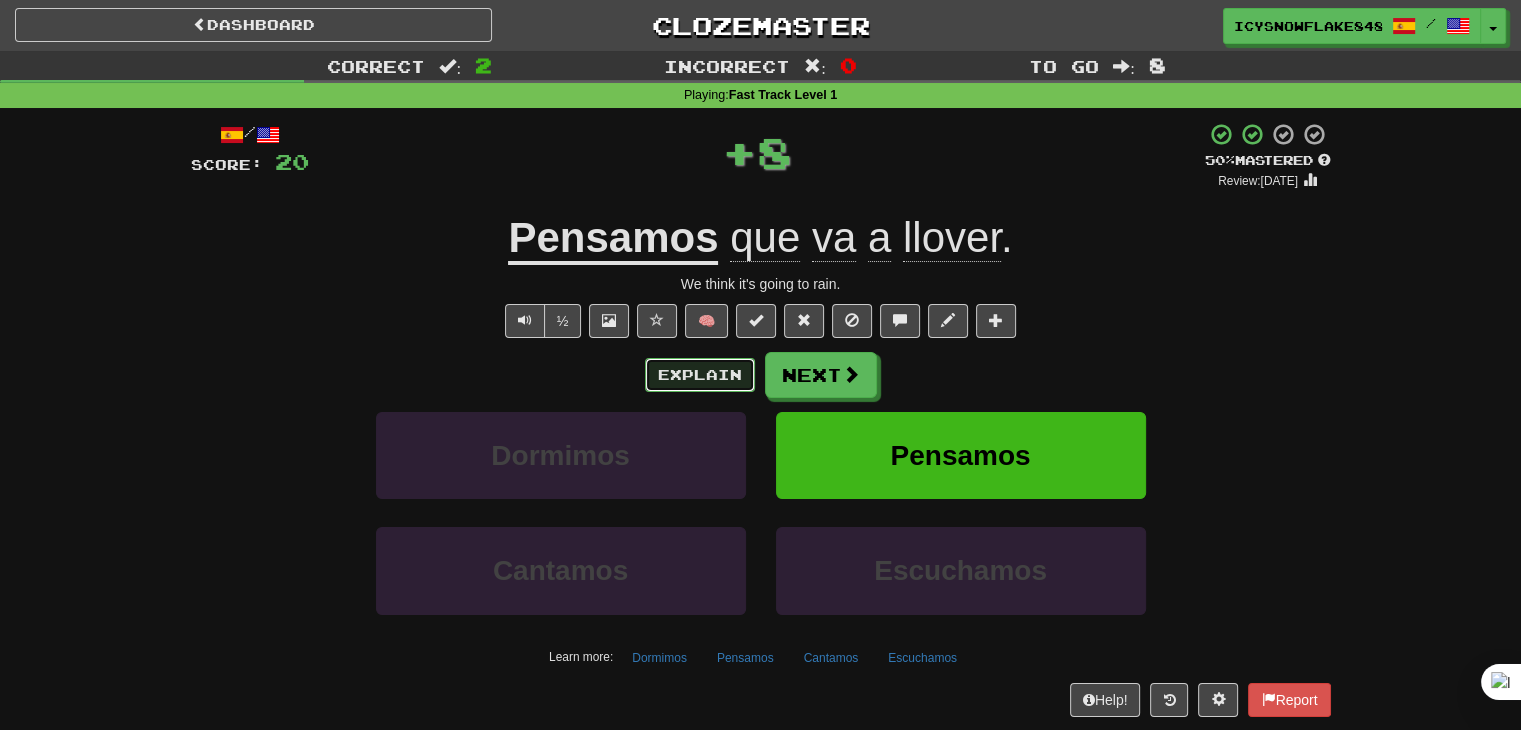 click on "Explain" at bounding box center (700, 375) 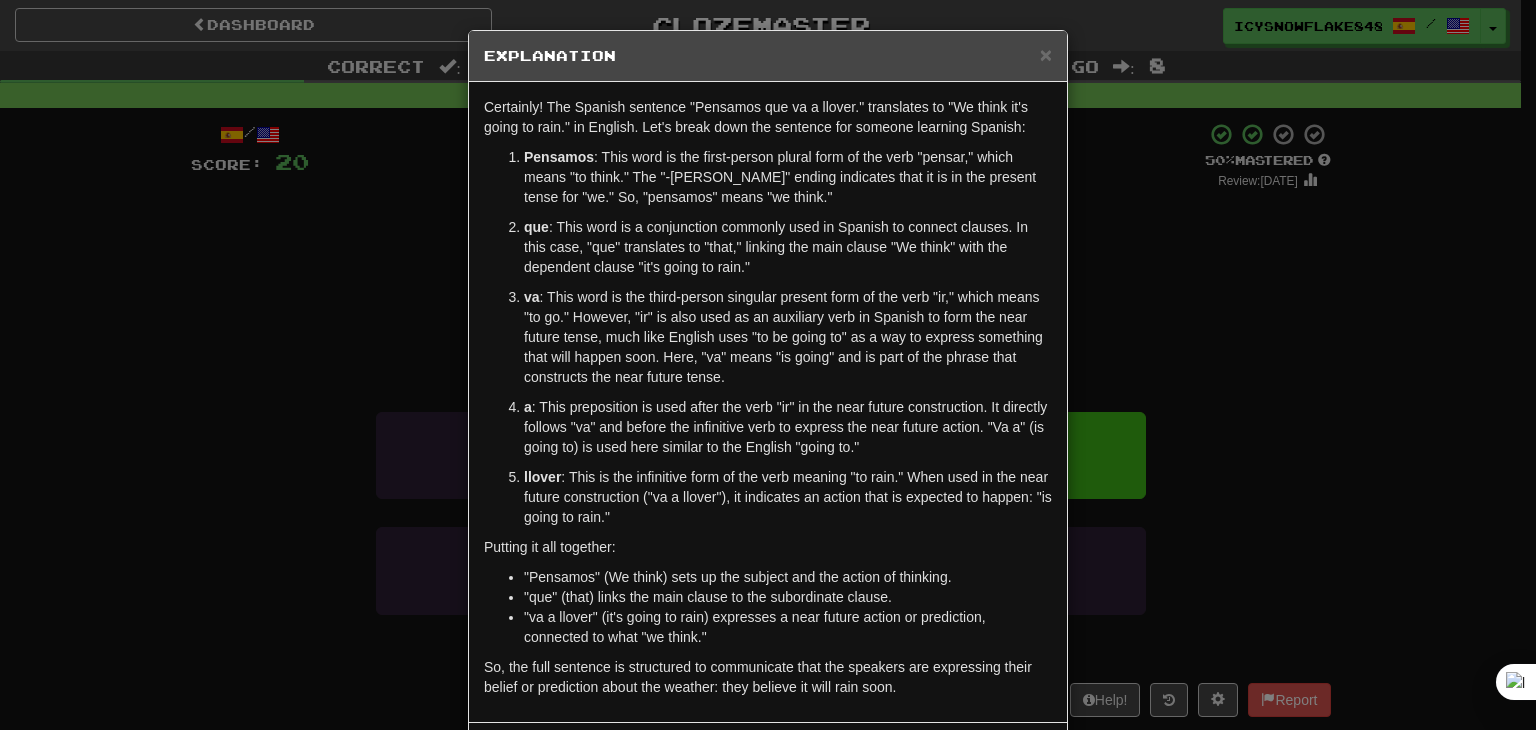 click on "× Explanation Certainly! The Spanish sentence "Pensamos que va a llover." translates to "We think it's going to rain." in English. Let's break down the sentence for someone learning Spanish:
Pensamos : This word is the first-person plural form of the verb "pensar," which means "to think." The "-amos" ending indicates that it is in the present tense for "we." So, "pensamos" means "we think."
que : This word is a conjunction commonly used in Spanish to connect clauses. In this case, "que" translates to "that," linking the main clause "We think" with the dependent clause "it's going to rain."
va : This word is the third-person singular present form of the verb "ir," which means "to go." However, "ir" is also used as an auxiliary verb in Spanish to form the near future tense, much like English uses "to be going to" as a way to express something that will happen soon. Here, "va" means "is going" and is part of the phrase that constructs the near future tense.
a
llover" at bounding box center [768, 365] 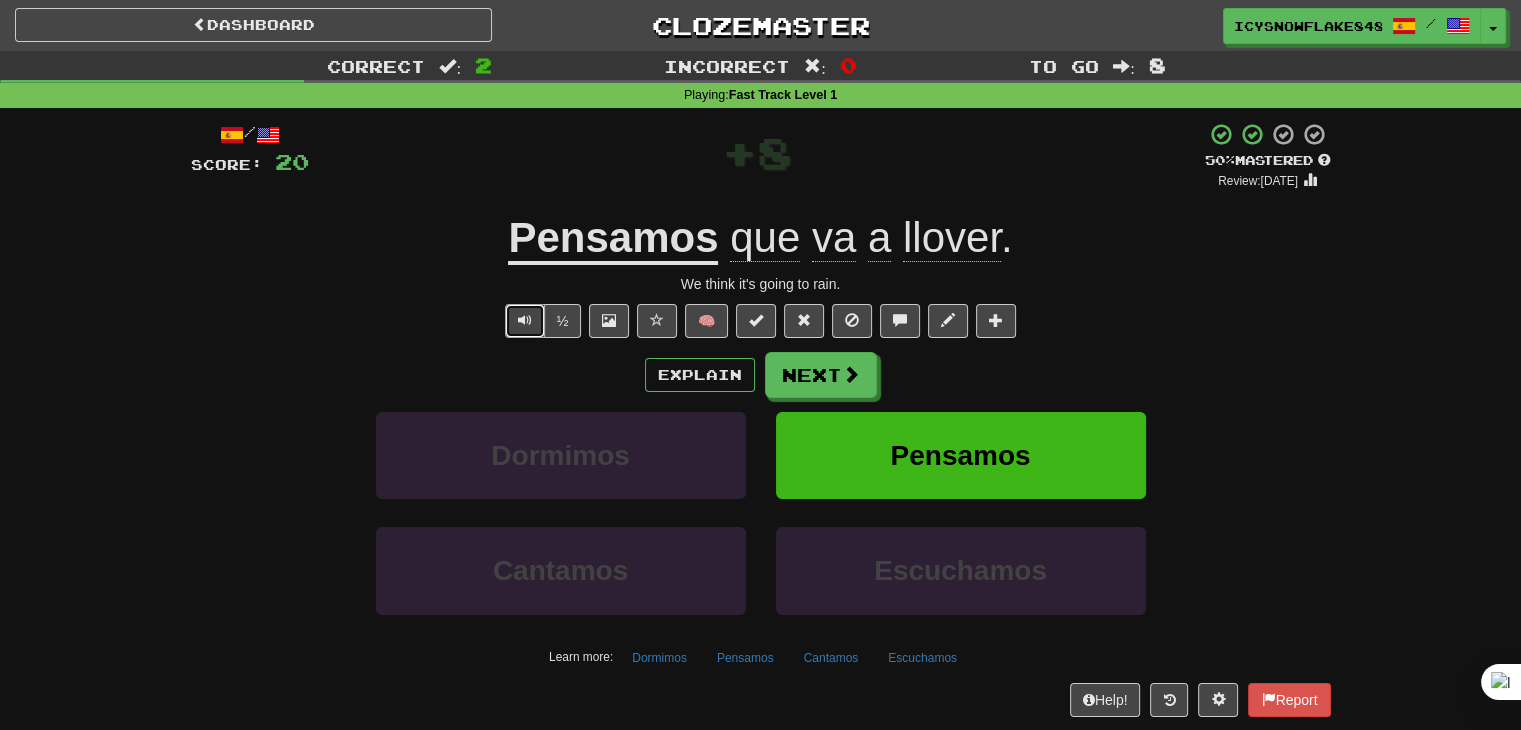 click at bounding box center [525, 320] 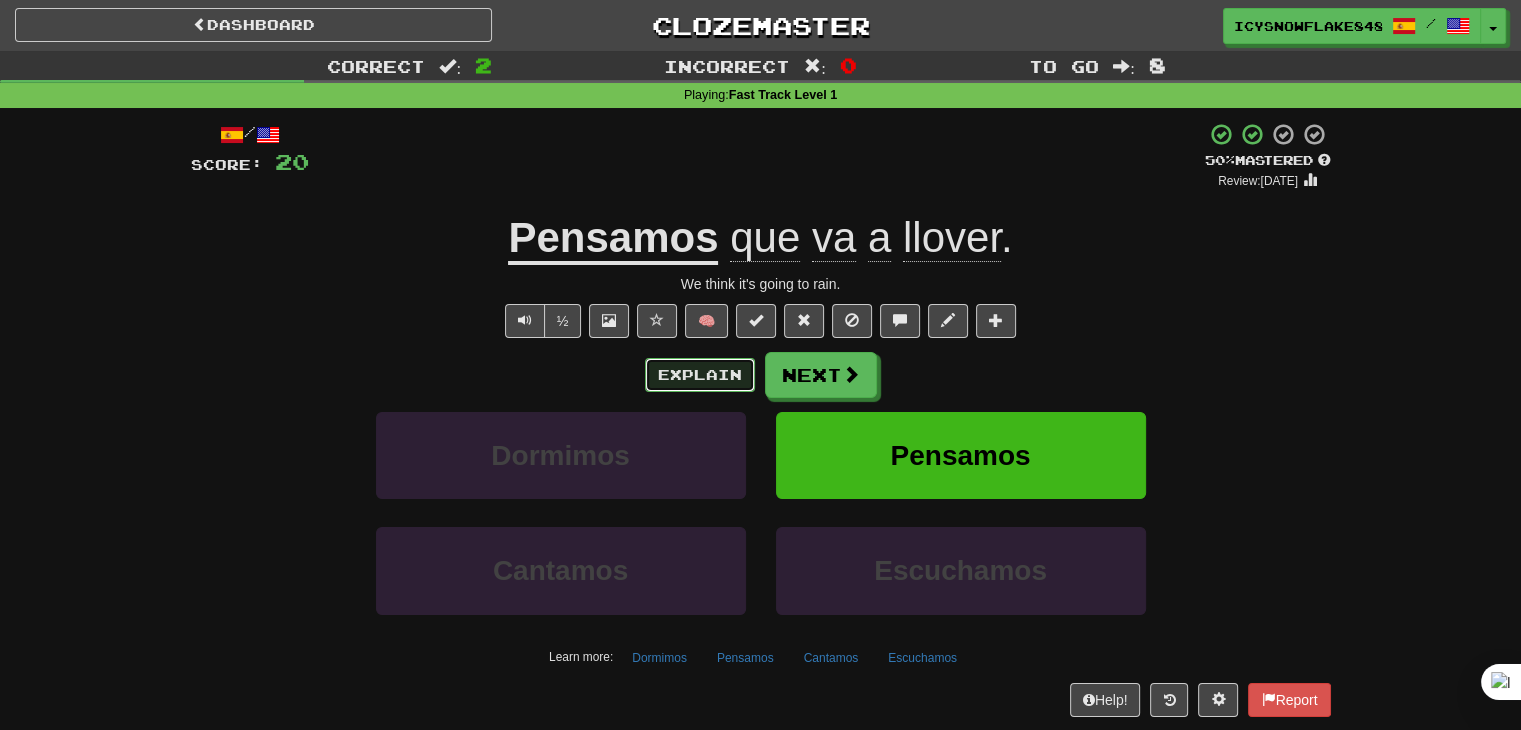 click on "Explain" at bounding box center [700, 375] 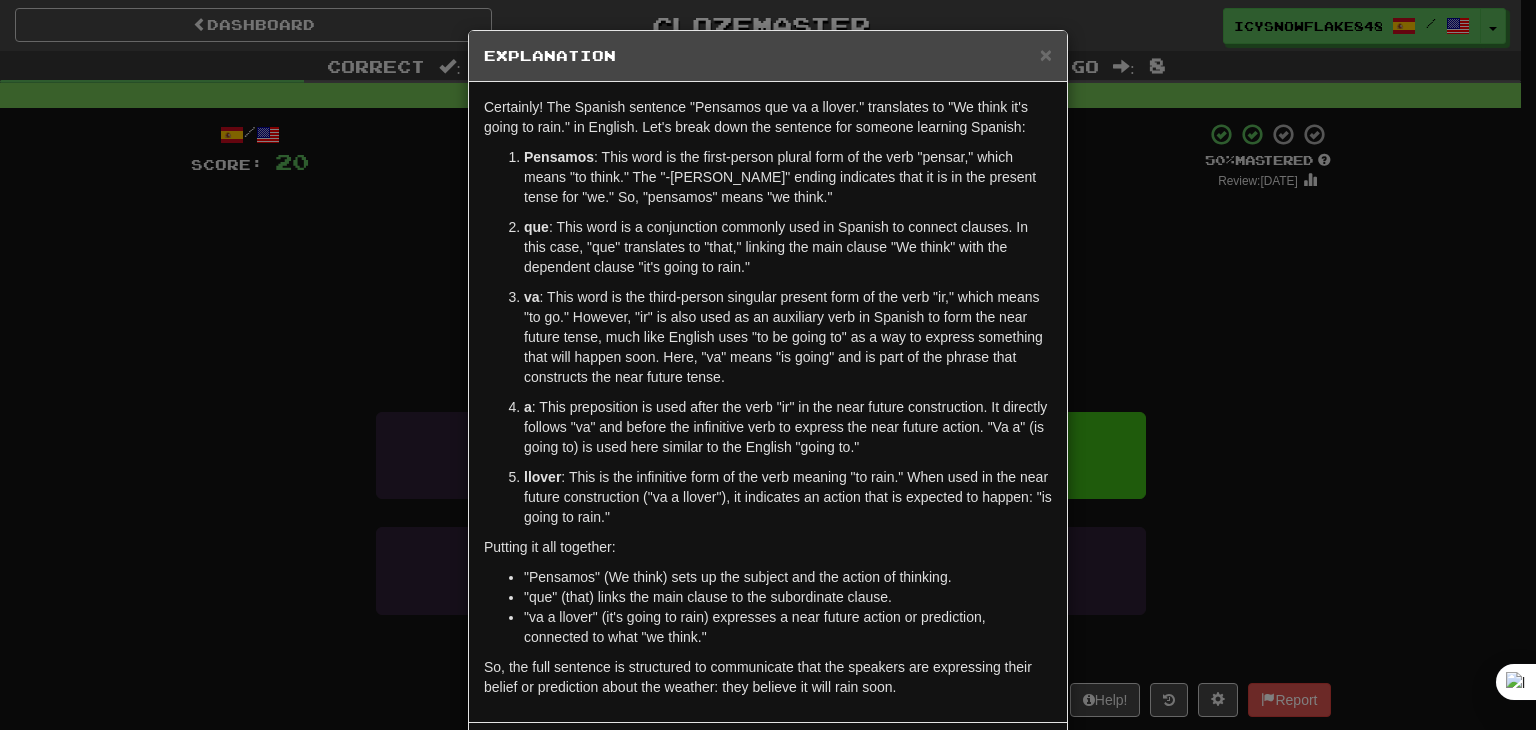 click on "× Explanation Certainly! The Spanish sentence "Pensamos que va a llover." translates to "We think it's going to rain." in English. Let's break down the sentence for someone learning Spanish:
Pensamos : This word is the first-person plural form of the verb "pensar," which means "to think." The "-amos" ending indicates that it is in the present tense for "we." So, "pensamos" means "we think."
que : This word is a conjunction commonly used in Spanish to connect clauses. In this case, "que" translates to "that," linking the main clause "We think" with the dependent clause "it's going to rain."
va : This word is the third-person singular present form of the verb "ir," which means "to go." However, "ir" is also used as an auxiliary verb in Spanish to form the near future tense, much like English uses "to be going to" as a way to express something that will happen soon. Here, "va" means "is going" and is part of the phrase that constructs the near future tense.
a
llover" at bounding box center (768, 365) 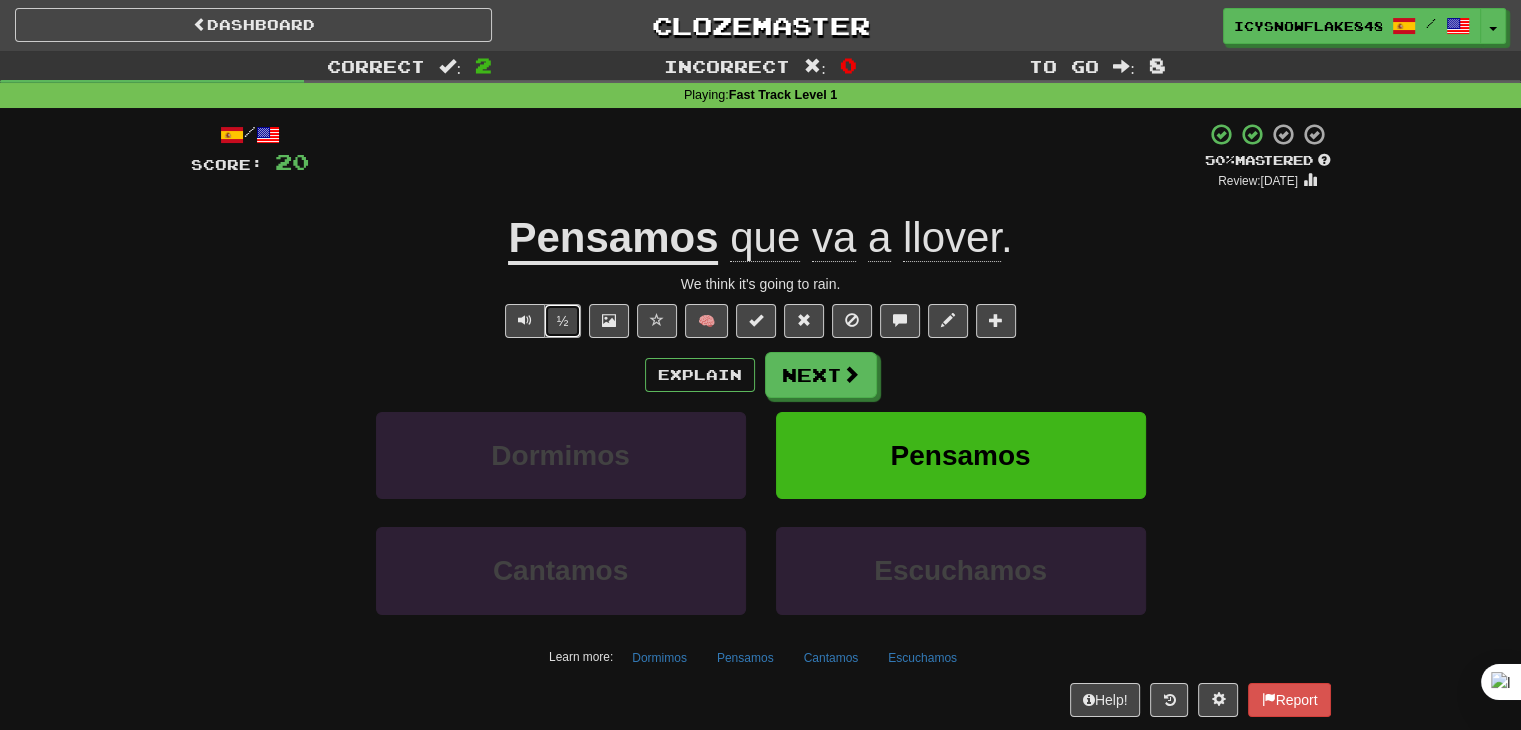 click on "½" at bounding box center (563, 321) 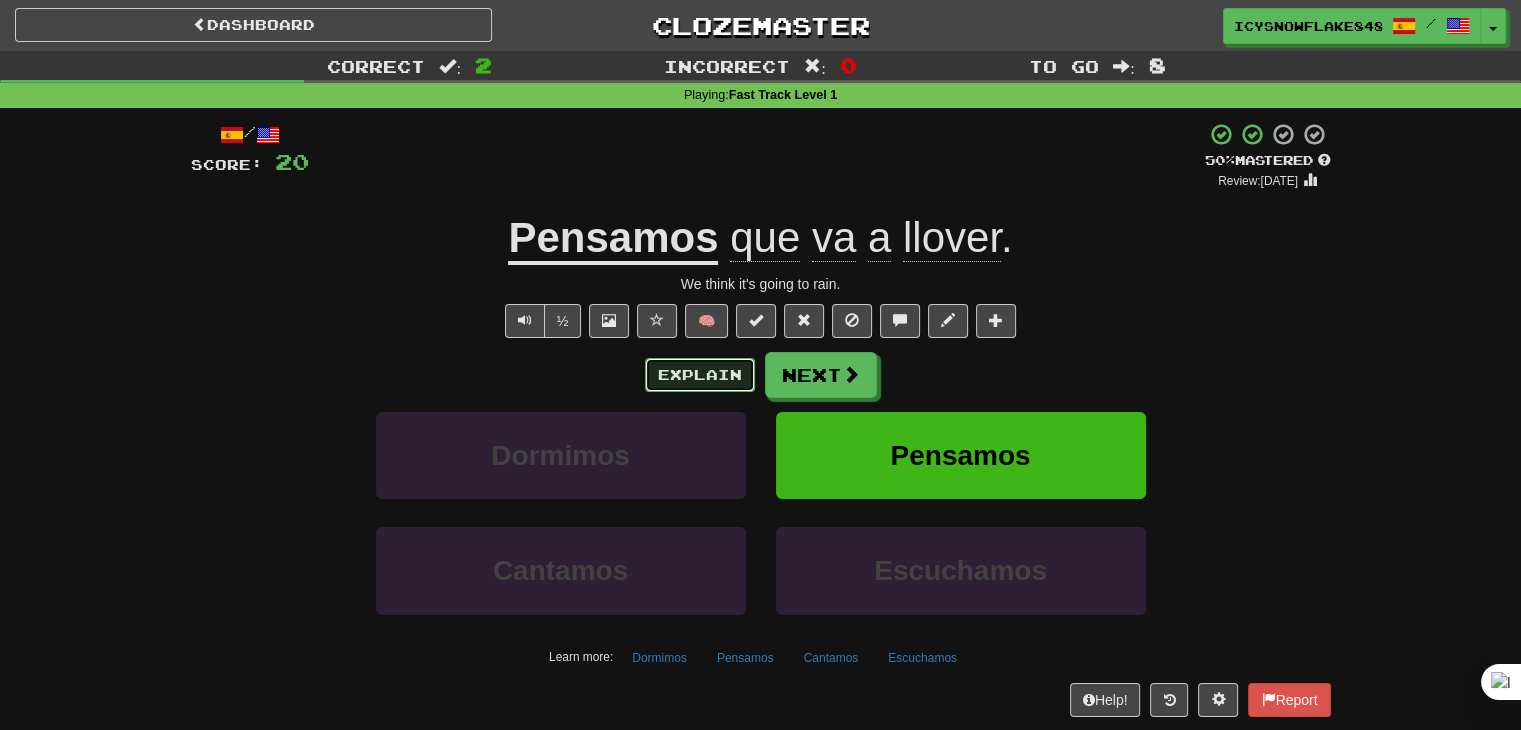 click on "Explain" at bounding box center (700, 375) 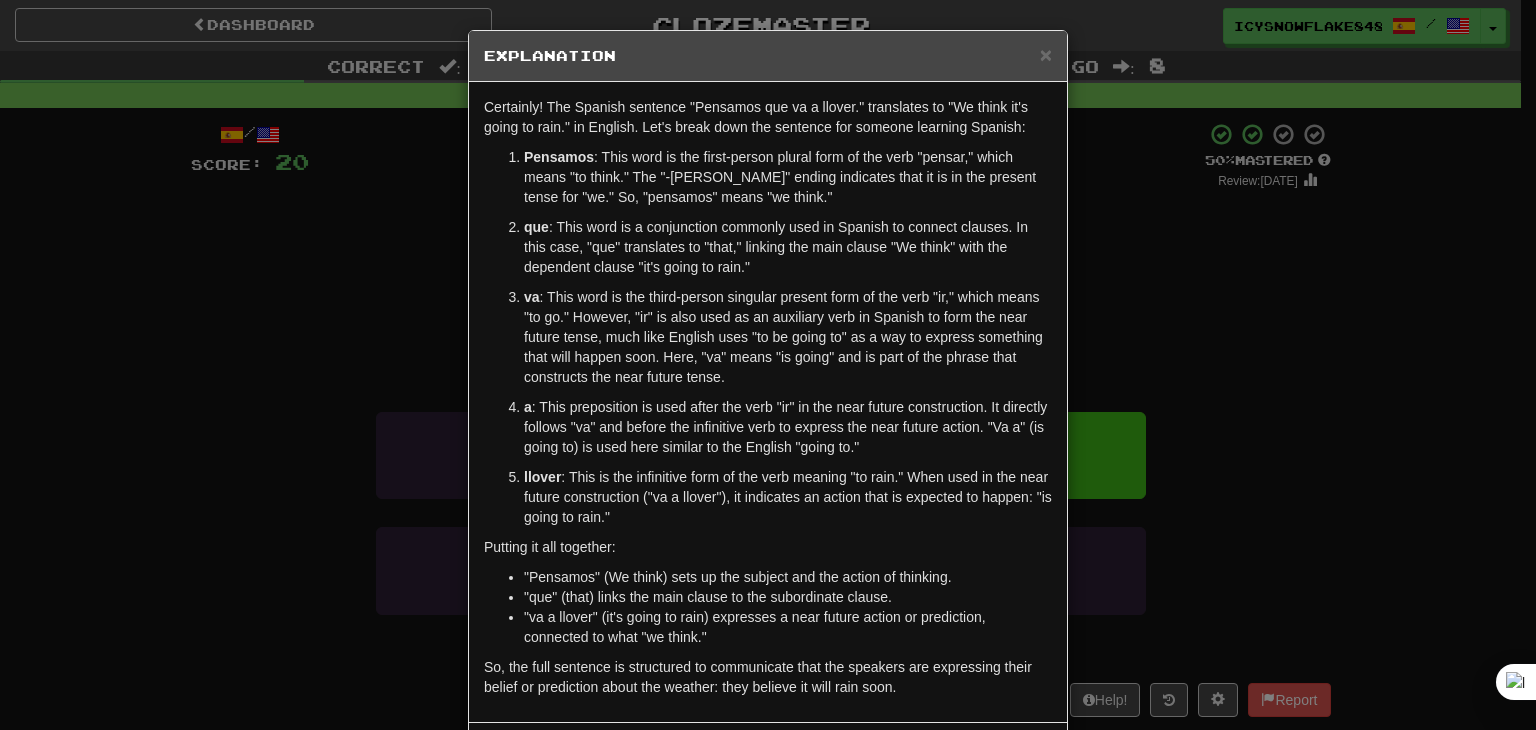 click on "× Explanation Certainly! The Spanish sentence "Pensamos que va a llover." translates to "We think it's going to rain." in English. Let's break down the sentence for someone learning Spanish:
Pensamos : This word is the first-person plural form of the verb "pensar," which means "to think." The "-amos" ending indicates that it is in the present tense for "we." So, "pensamos" means "we think."
que : This word is a conjunction commonly used in Spanish to connect clauses. In this case, "que" translates to "that," linking the main clause "We think" with the dependent clause "it's going to rain."
va : This word is the third-person singular present form of the verb "ir," which means "to go." However, "ir" is also used as an auxiliary verb in Spanish to form the near future tense, much like English uses "to be going to" as a way to express something that will happen soon. Here, "va" means "is going" and is part of the phrase that constructs the near future tense.
a
llover" at bounding box center (768, 365) 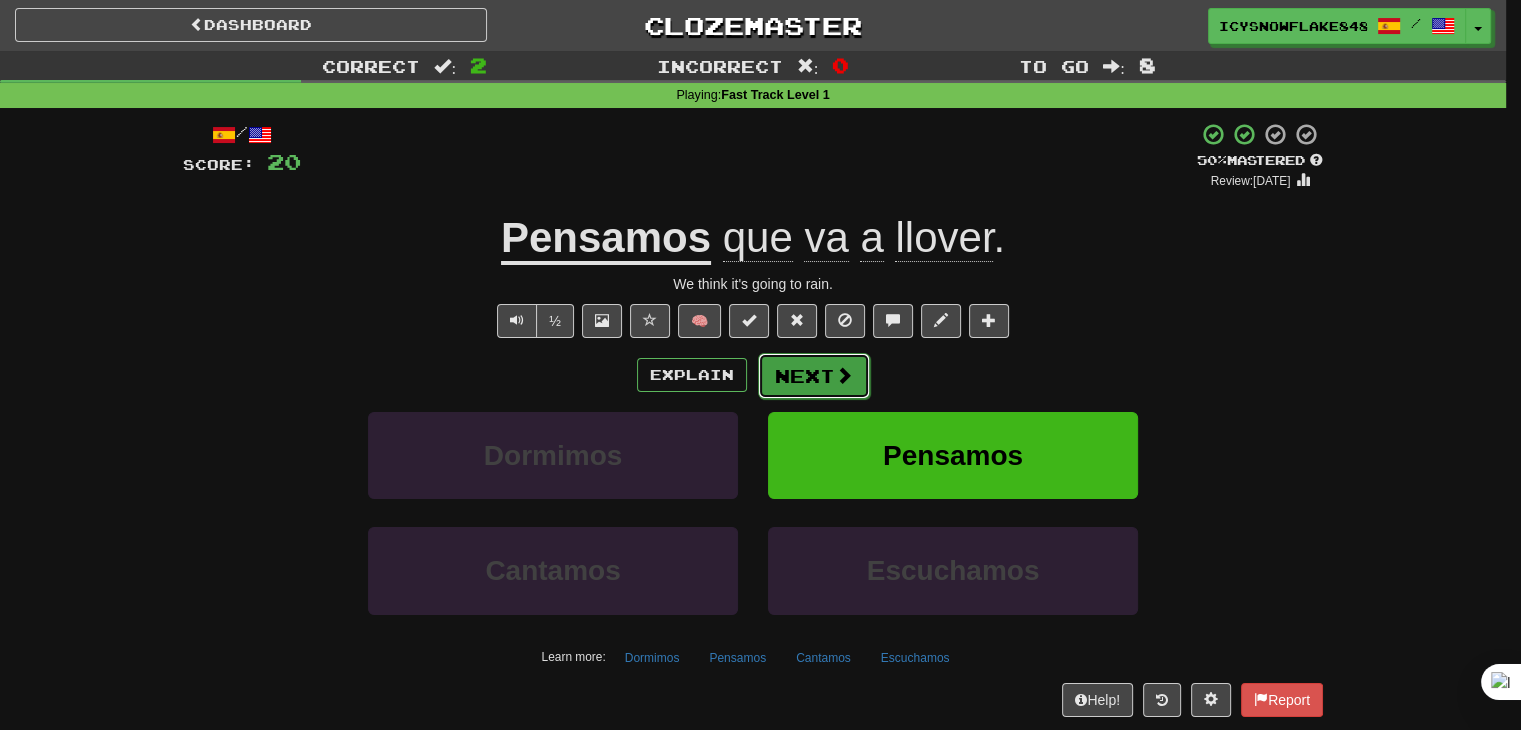 click at bounding box center [844, 375] 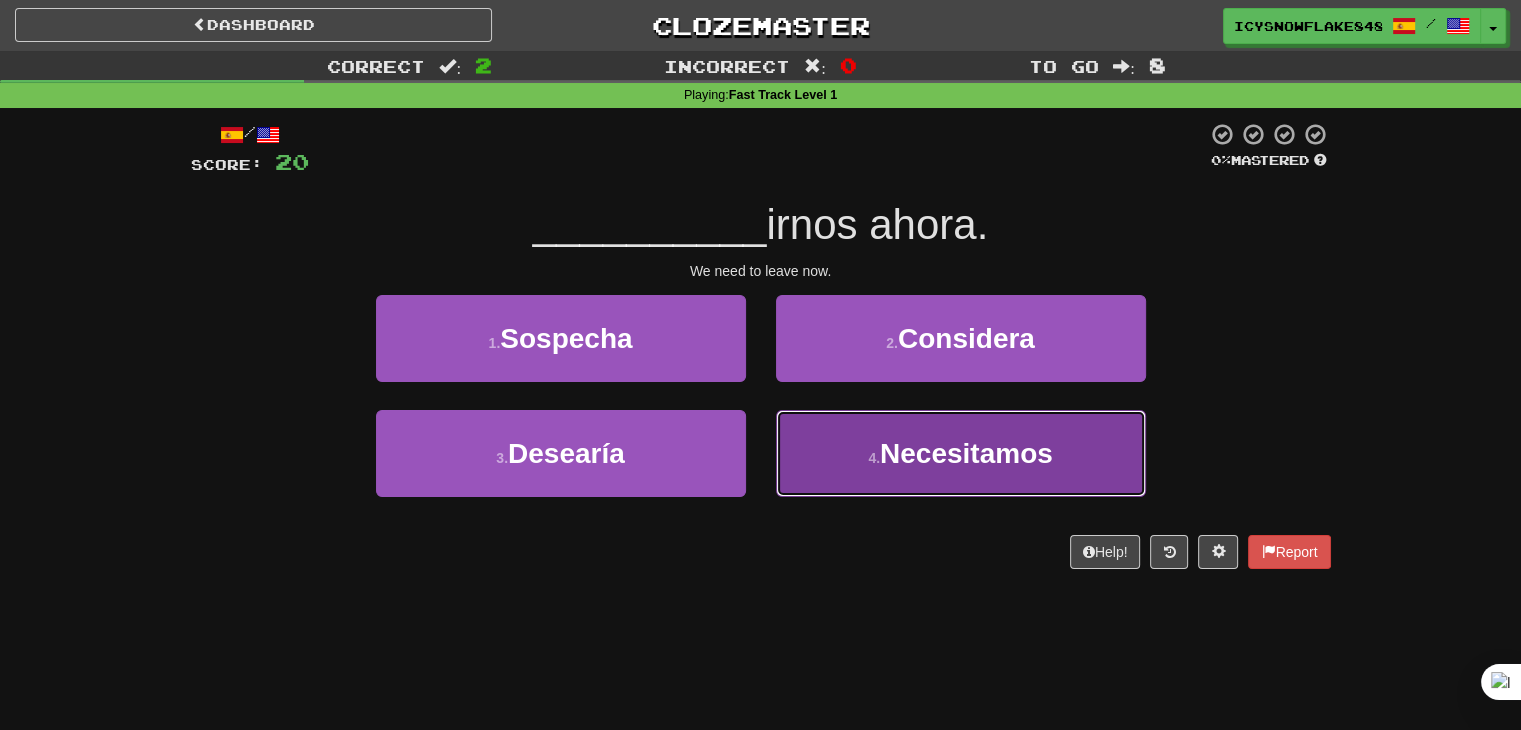 click on "4 .  Necesitamos" at bounding box center [961, 453] 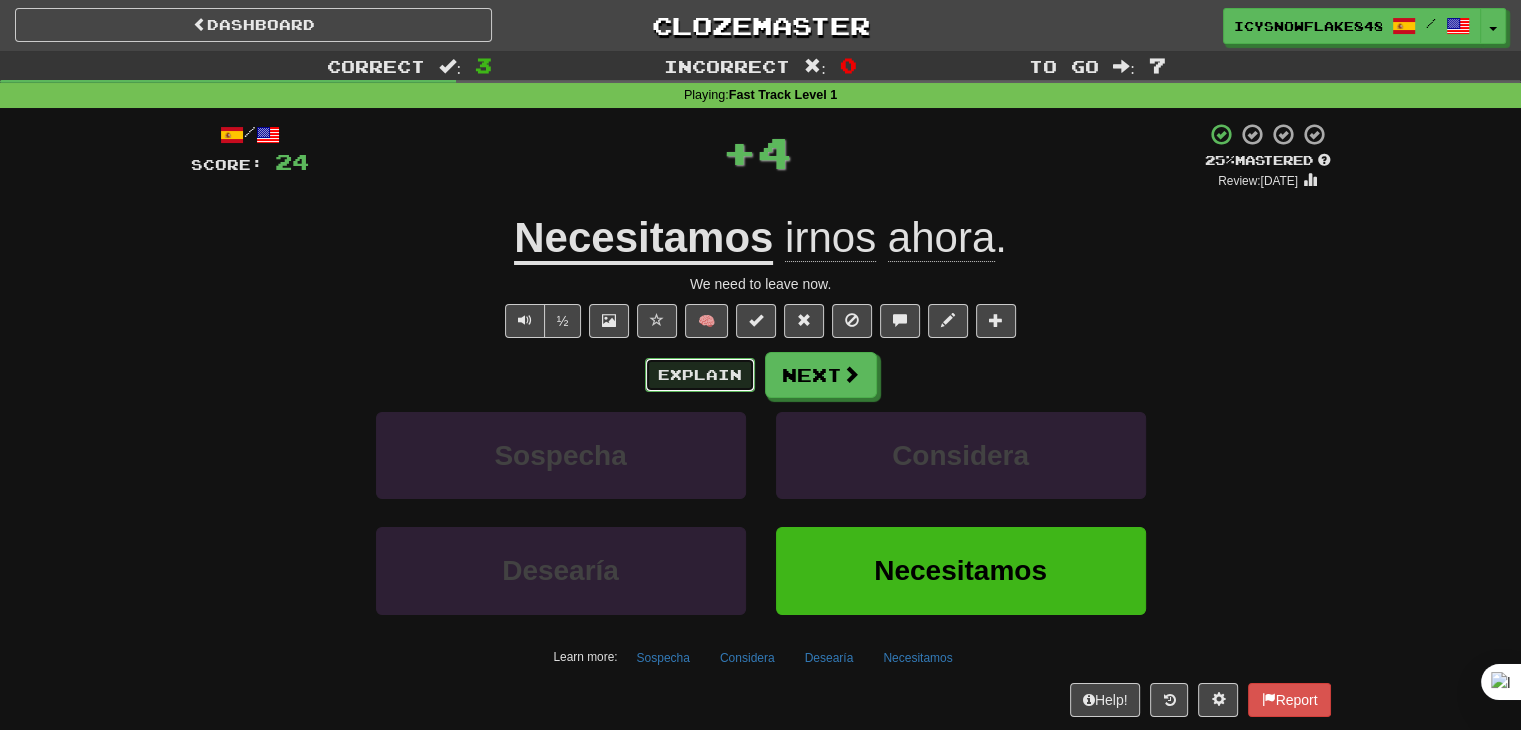 click on "Explain" at bounding box center (700, 375) 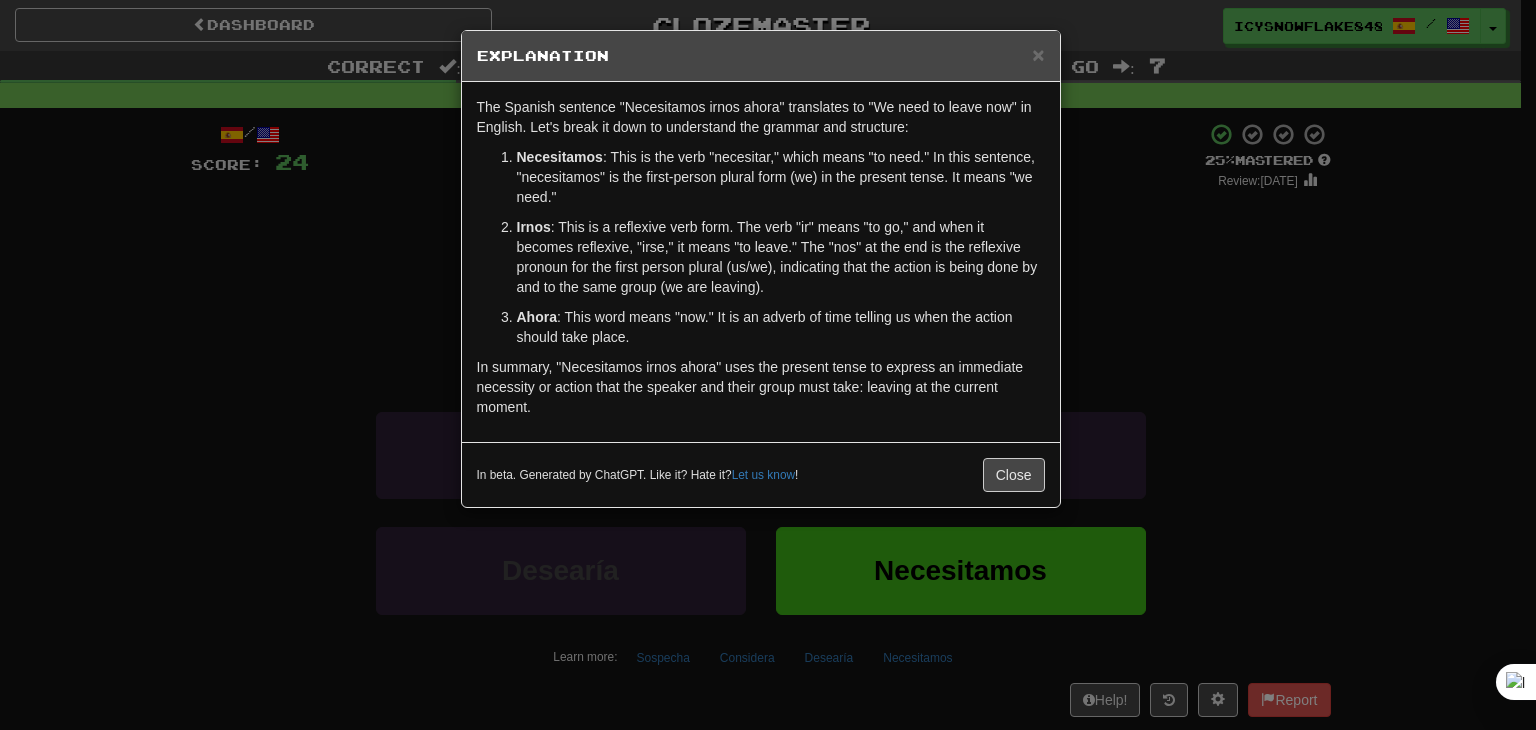click on "× Explanation The Spanish sentence "Necesitamos irnos ahora" translates to "We need to leave now" in English. Let's break it down to understand the grammar and structure:
Necesitamos : This is the verb "necesitar," which means "to need." In this sentence, "necesitamos" is the first-person plural form (we) in the present tense. It means "we need."
Irnos : This is a reflexive verb form. The verb "ir" means "to go," and when it becomes reflexive, "irse," it means "to leave." The "nos" at the end is the reflexive pronoun for the first person plural (us/we), indicating that the action is being done by and to the same group (we are leaving).
Ahora : This word means "now." It is an adverb of time telling us when the action should take place.
In summary, "Necesitamos irnos ahora" uses the present tense to express an immediate necessity or action that the speaker and their group must take: leaving at the current moment. In beta. Generated by ChatGPT. Like it? Hate it?  Let us know ! Close" at bounding box center (768, 365) 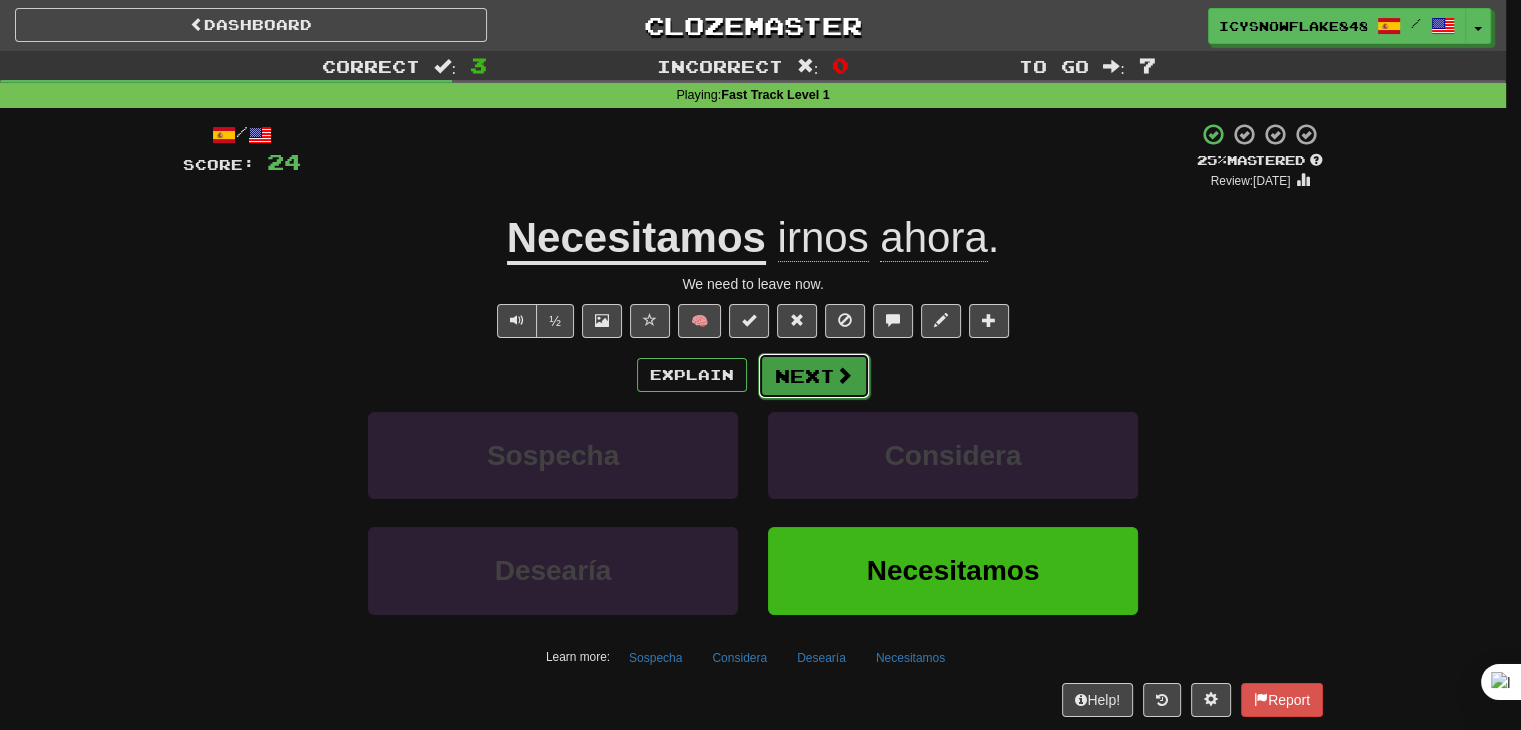 click at bounding box center (844, 375) 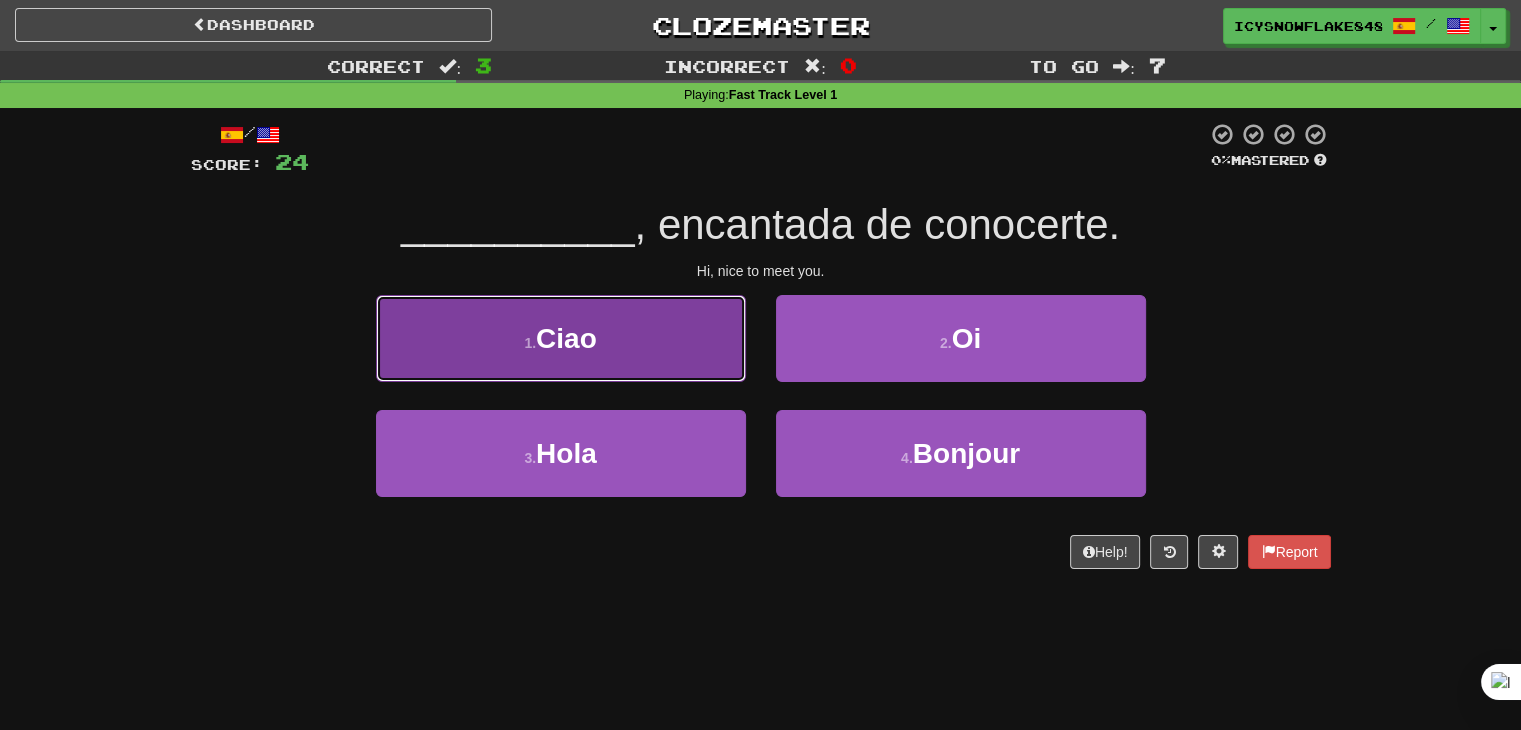 click on "1 .  Ciao" at bounding box center (561, 338) 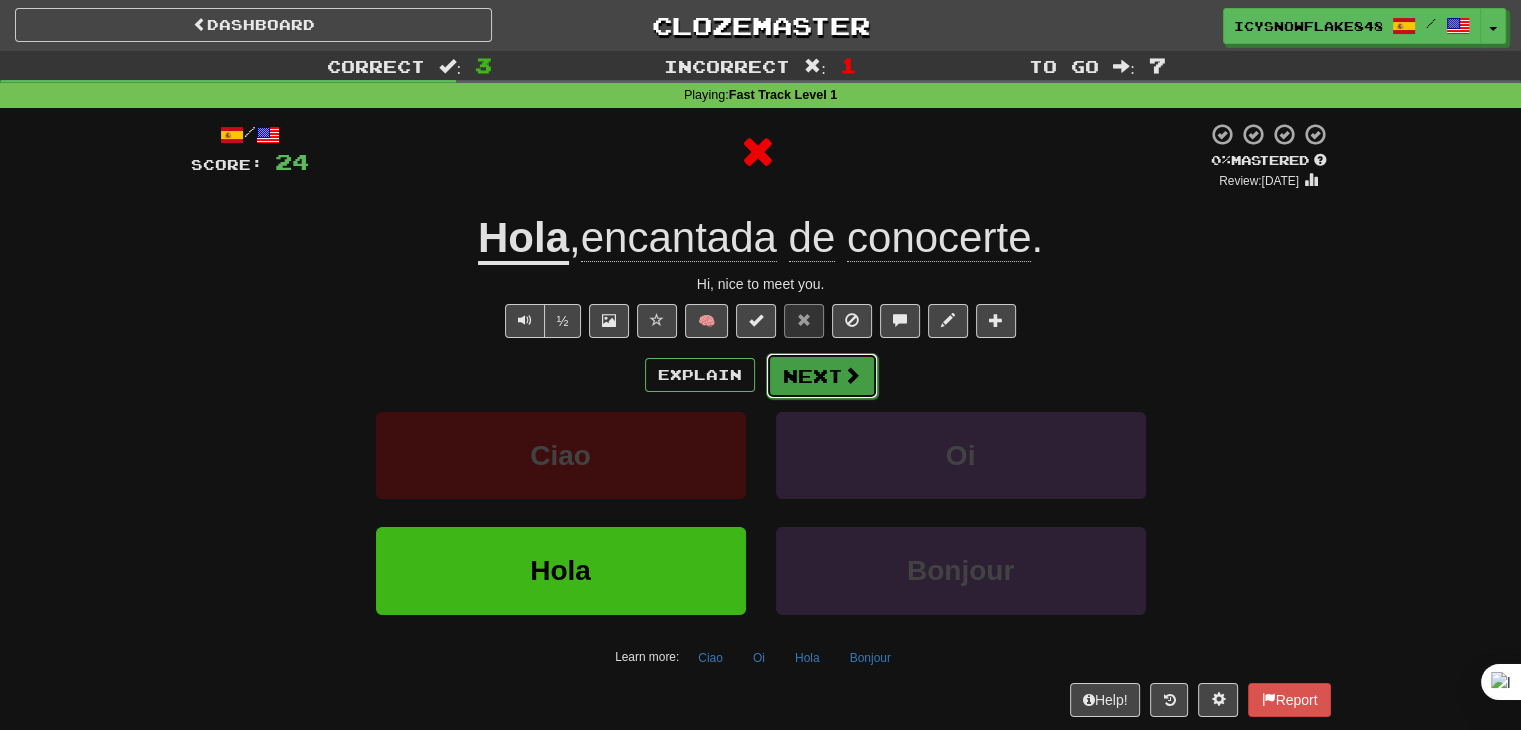 click on "Next" at bounding box center (822, 376) 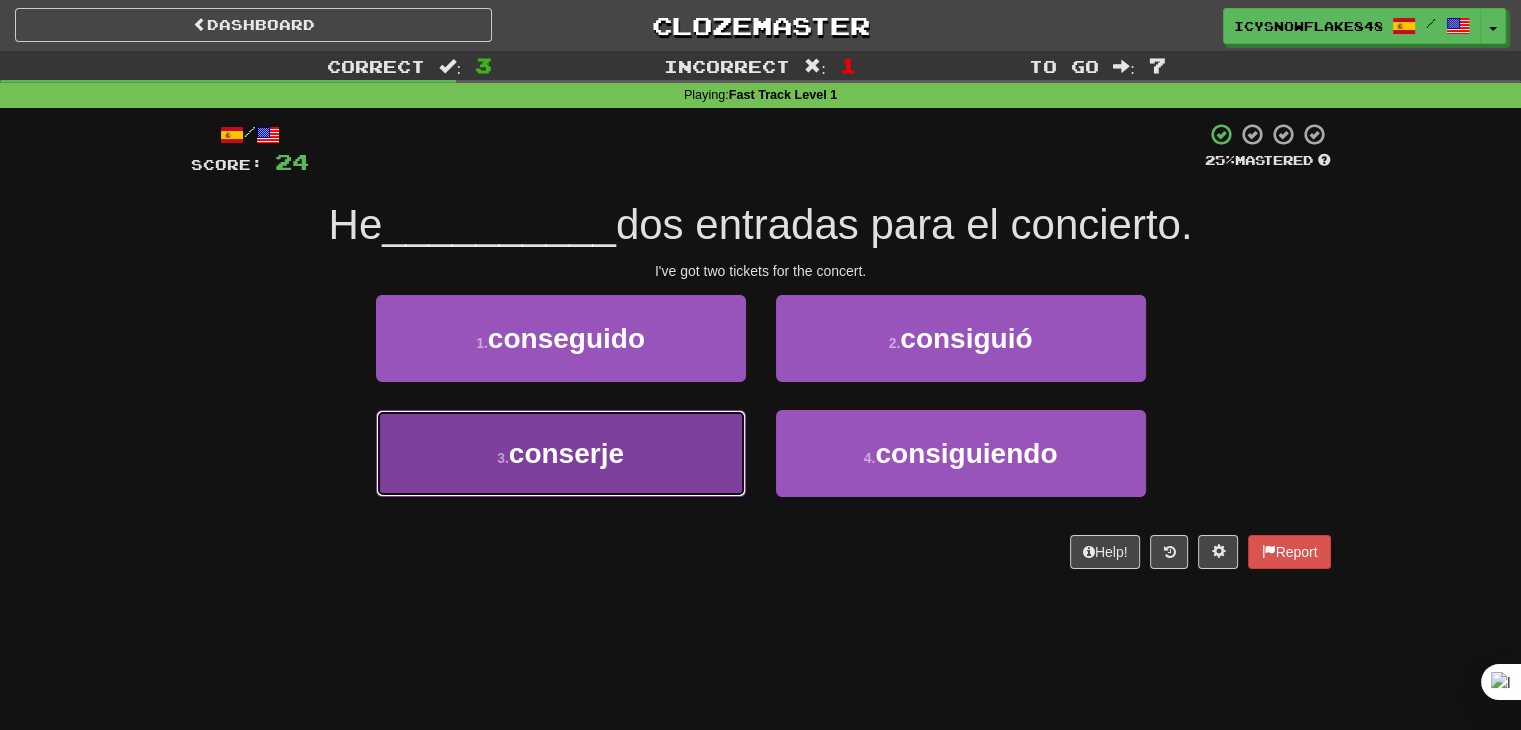 click on "3 .  conserje" at bounding box center [561, 453] 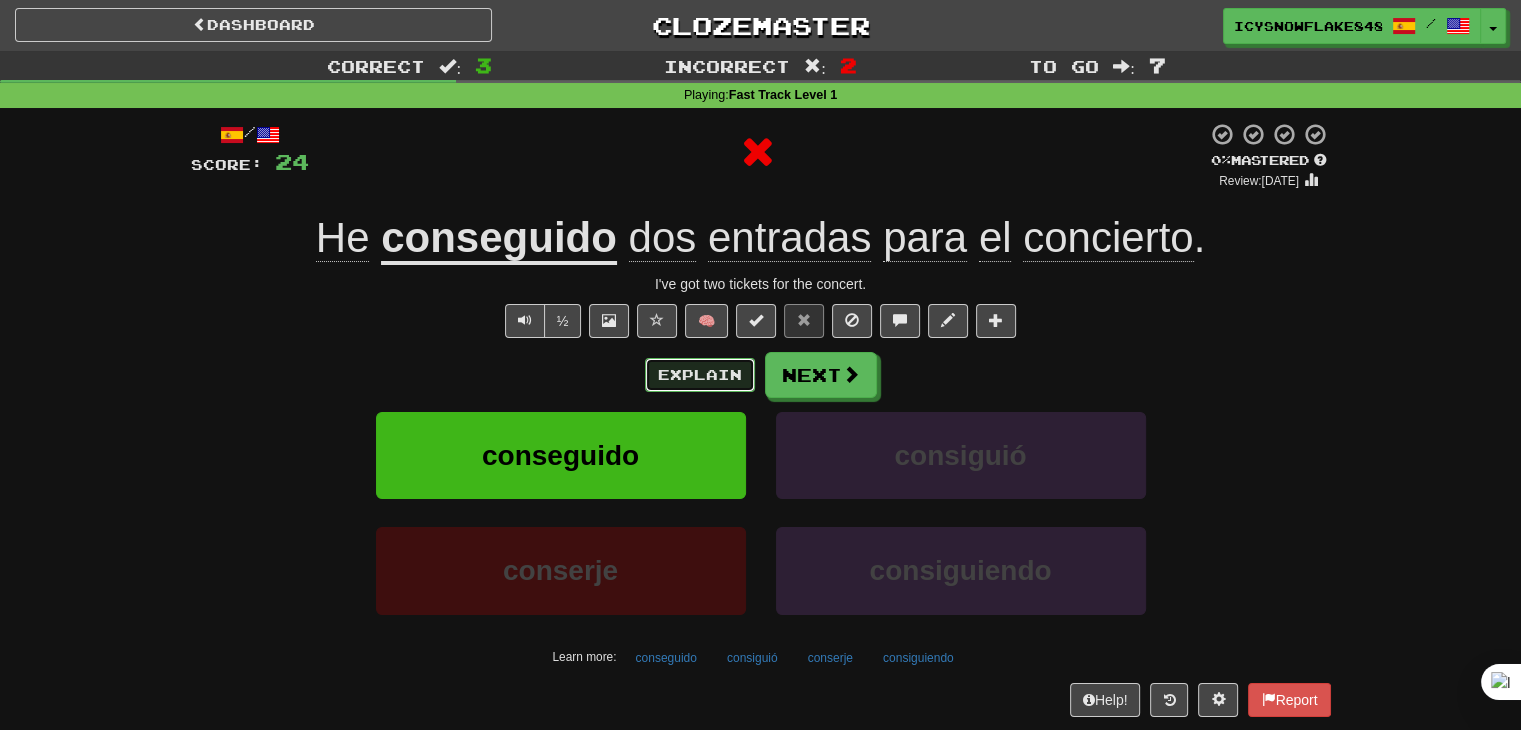 click on "Explain" at bounding box center (700, 375) 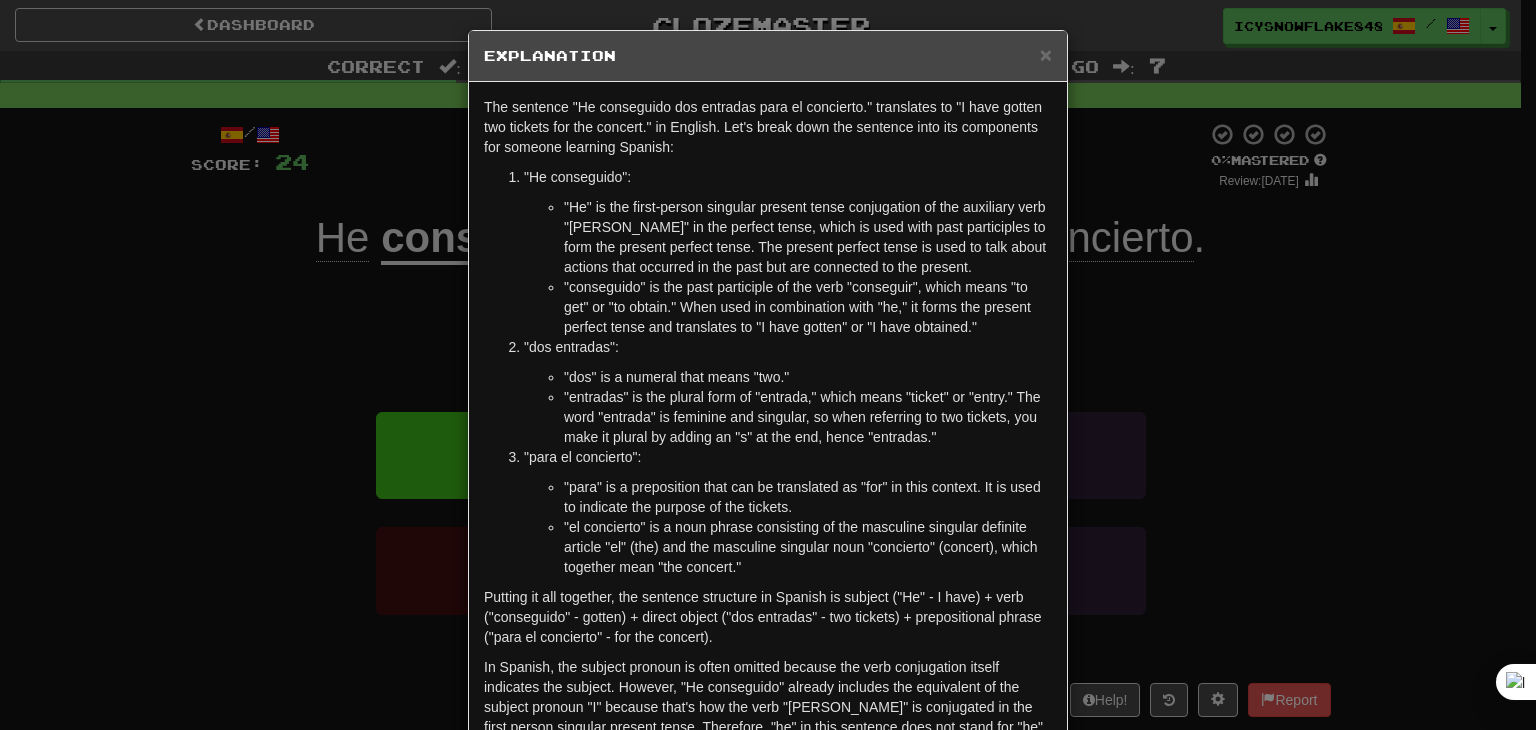 click on "× Explanation The sentence "He conseguido dos entradas para el concierto." translates to "I have gotten two tickets for the concert." in English. Let's break down the sentence into its components for someone learning Spanish:
"He conseguido":
"He" is the first-person singular present tense conjugation of the auxiliary verb "haber" in the perfect tense, which is used with past participles to form the present perfect tense. The present perfect tense is used to talk about actions that occurred in the past but are connected to the present.
"conseguido" is the past participle of the verb "conseguir", which means "to get" or "to obtain." When used in combination with "he," it forms the present perfect tense and translates to "I have gotten" or "I have obtained."
"dos entradas":
"dos" is a numeral that means "two."
"para el concierto":
"para" is a preposition that can be translated as "for" in this context. It is used to indicate the purpose of the tickets.
!" at bounding box center (768, 365) 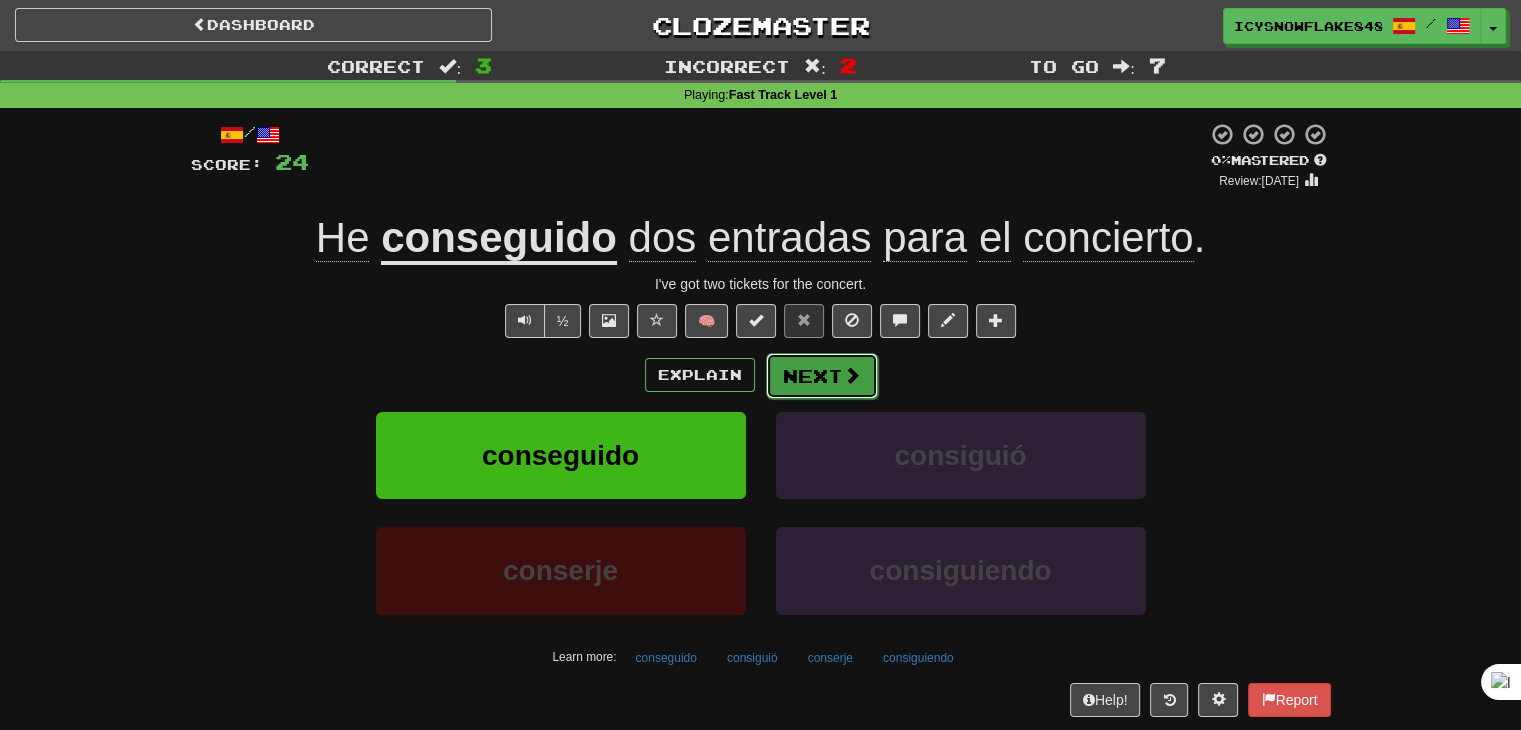 click on "Next" at bounding box center [822, 376] 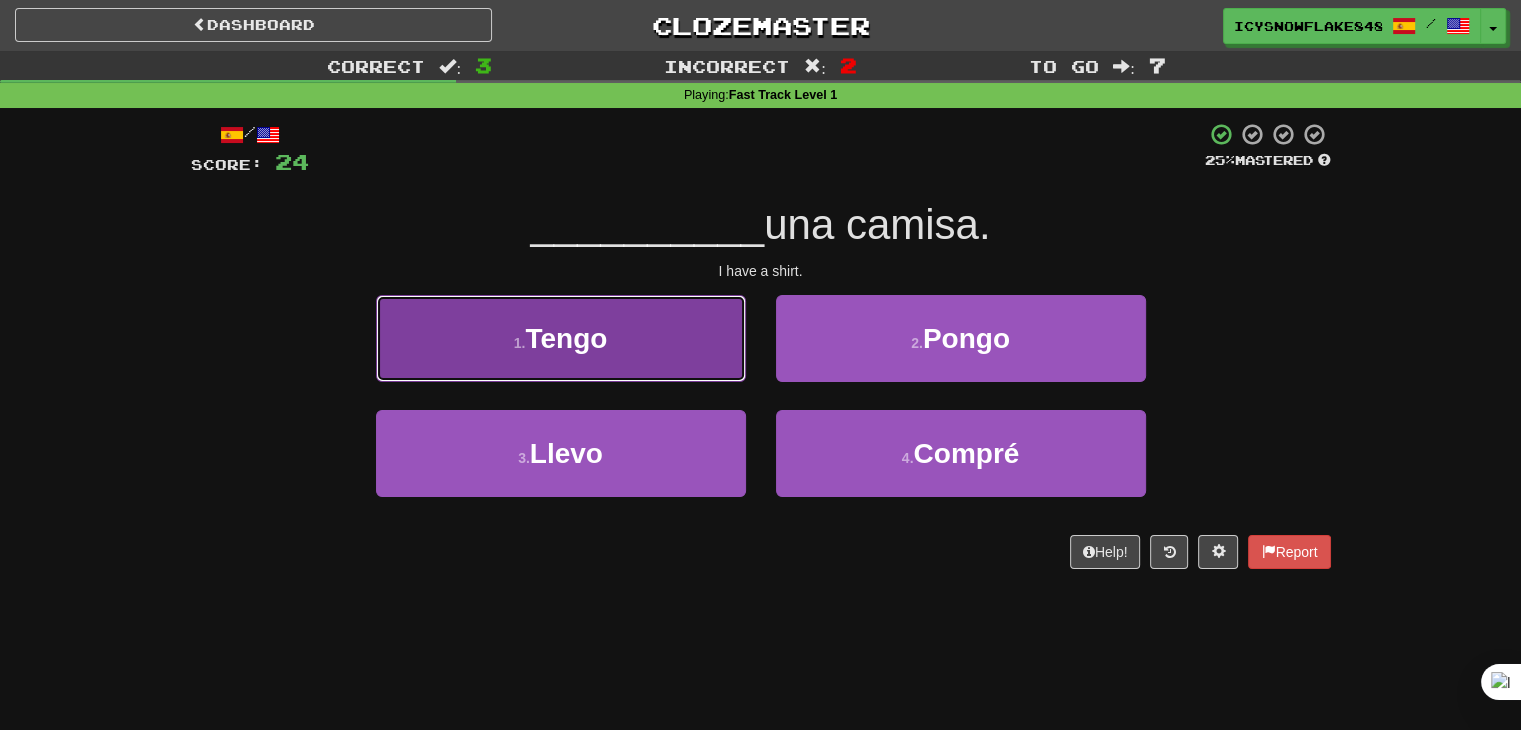 click on "1 .  Tengo" at bounding box center [561, 338] 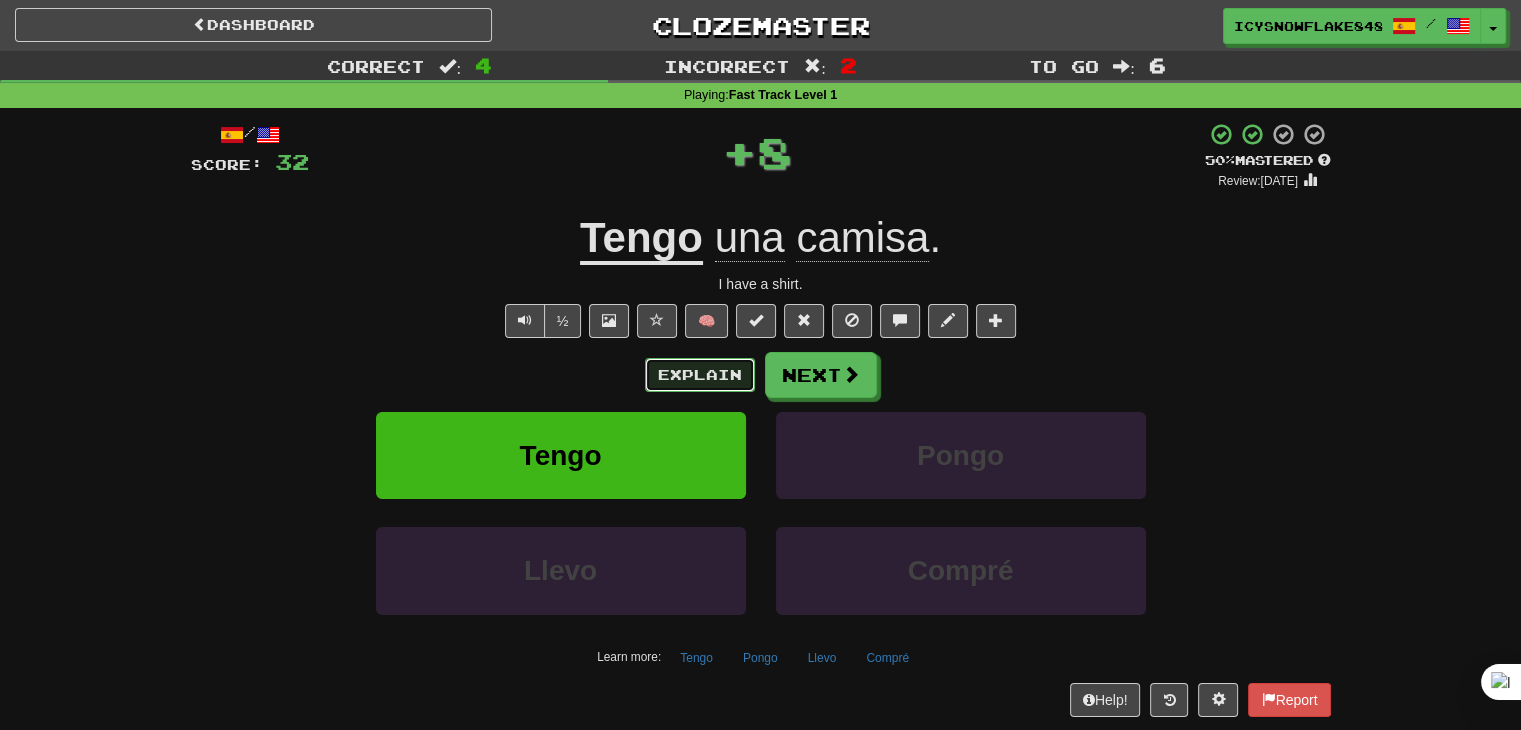 click on "Explain" at bounding box center (700, 375) 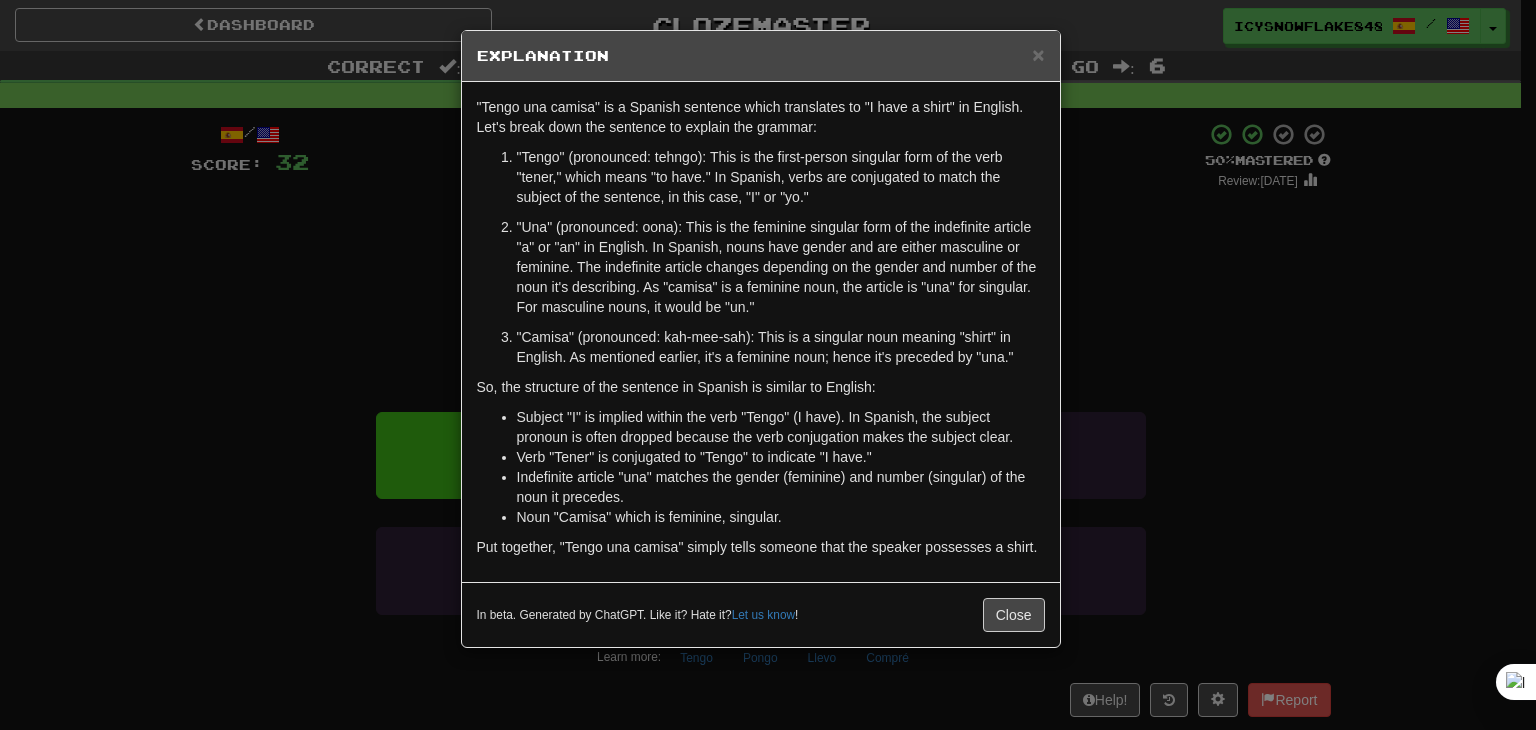 click on "× Explanation "Tengo una camisa" is a Spanish sentence which translates to "I have a shirt" in English. Let's break down the sentence to explain the grammar:
"Tengo" (pronounced: tehngo): This is the first-person singular form of the verb "tener," which means "to have." In Spanish, verbs are conjugated to match the subject of the sentence, in this case, "I" or "yo."
"Una" (pronounced: oona): This is the feminine singular form of the indefinite article "a" or "an" in English. In Spanish, nouns have gender and are either masculine or feminine. The indefinite article changes depending on the gender and number of the noun it's describing. As "camisa" is a feminine noun, the article is "una" for singular. For masculine nouns, it would be "un."
"Camisa" (pronounced: kah-mee-sah): This is a singular noun meaning "shirt" in English. As mentioned earlier, it's a feminine noun; hence it's preceded by "una."
So, the structure of the sentence in Spanish is similar to English:
!" at bounding box center [768, 365] 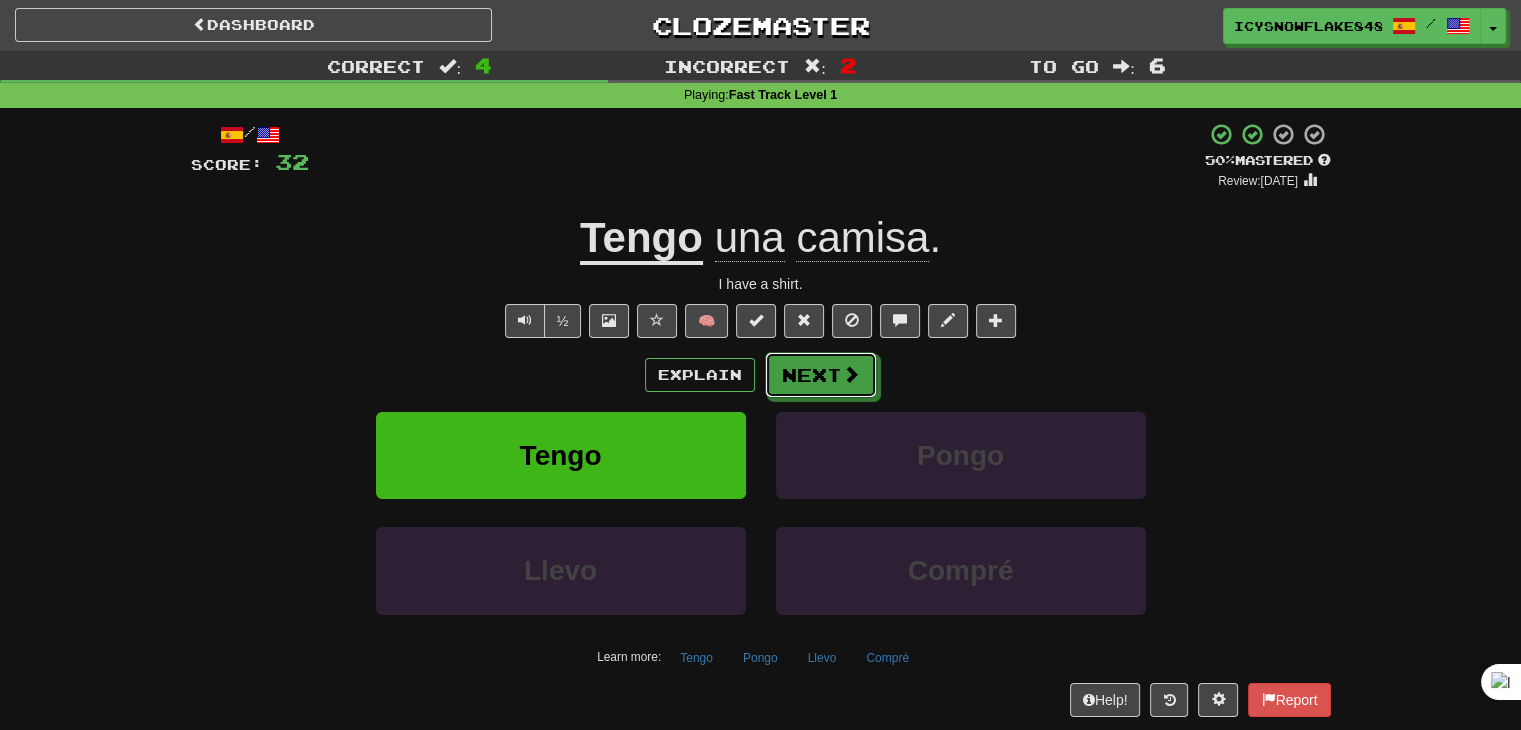 click on "Next" at bounding box center [821, 375] 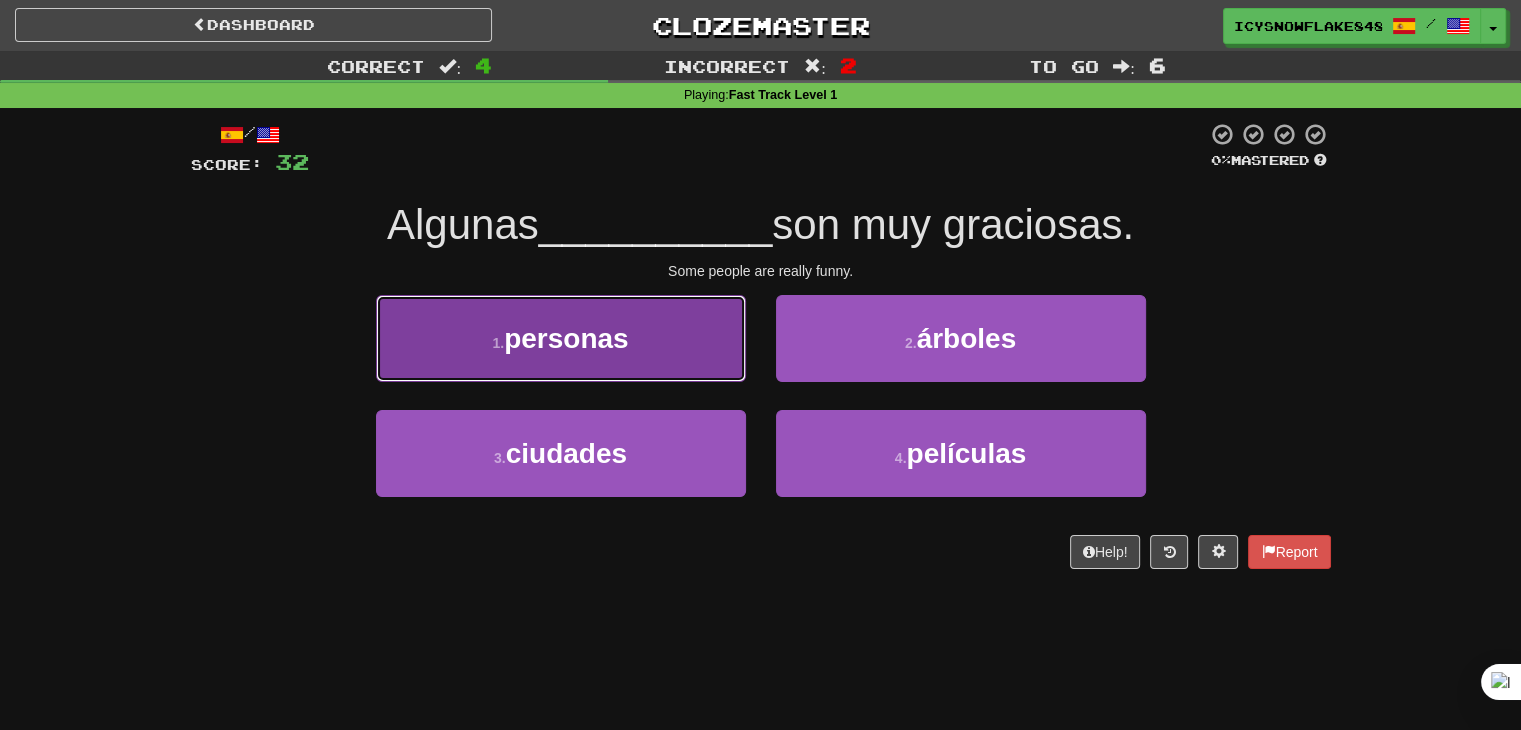 click on "personas" at bounding box center (566, 338) 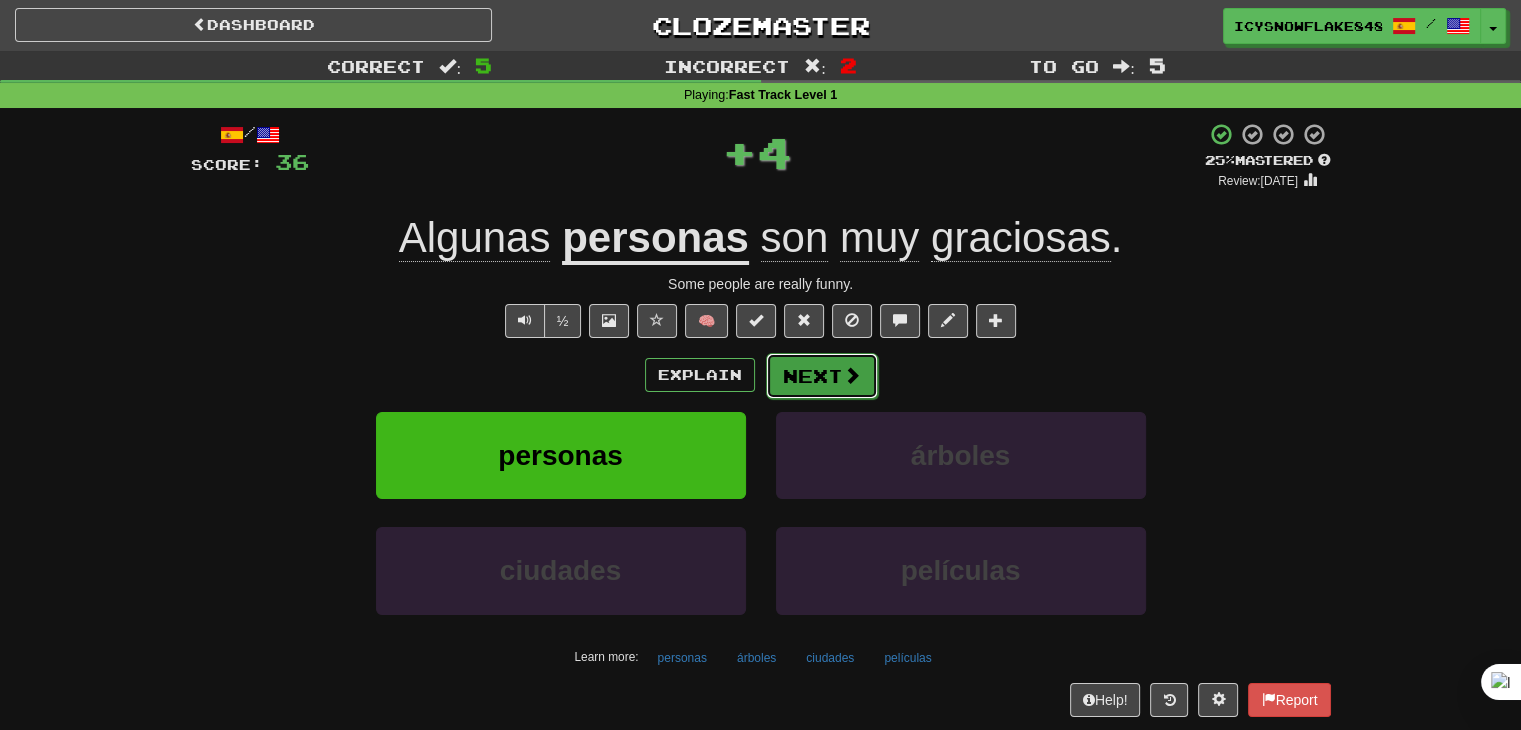 click at bounding box center (852, 375) 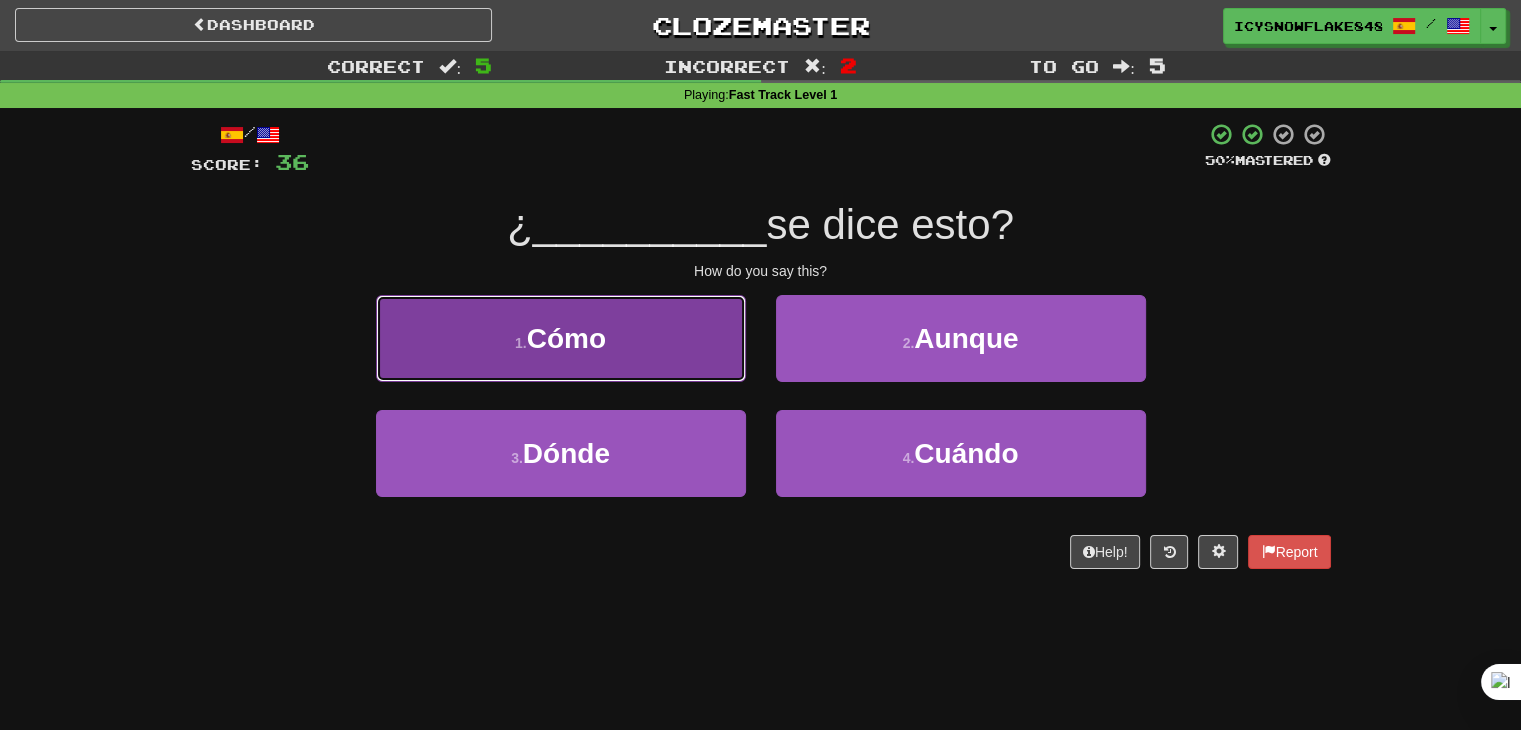 click on "1 .  Cómo" at bounding box center (561, 338) 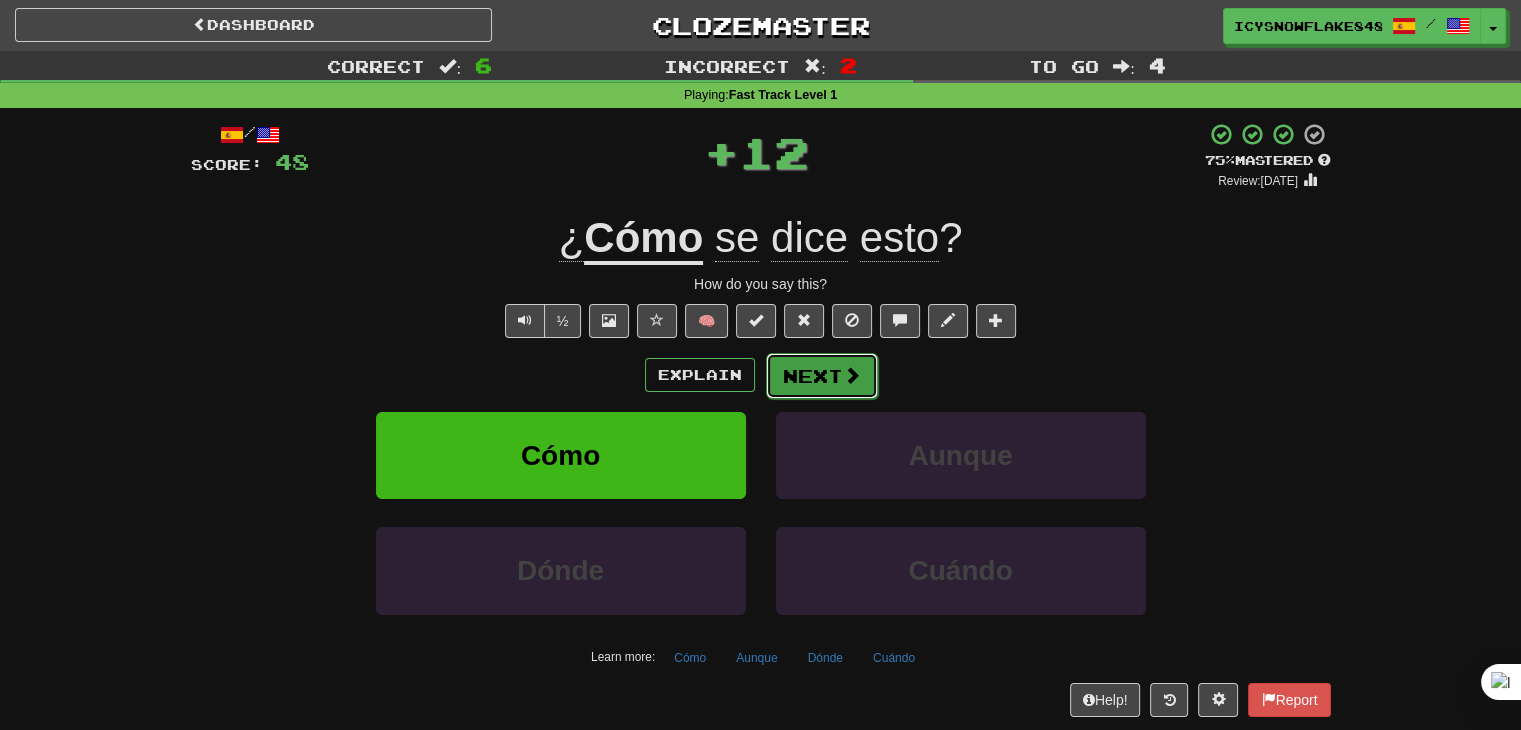 click on "Next" at bounding box center [822, 376] 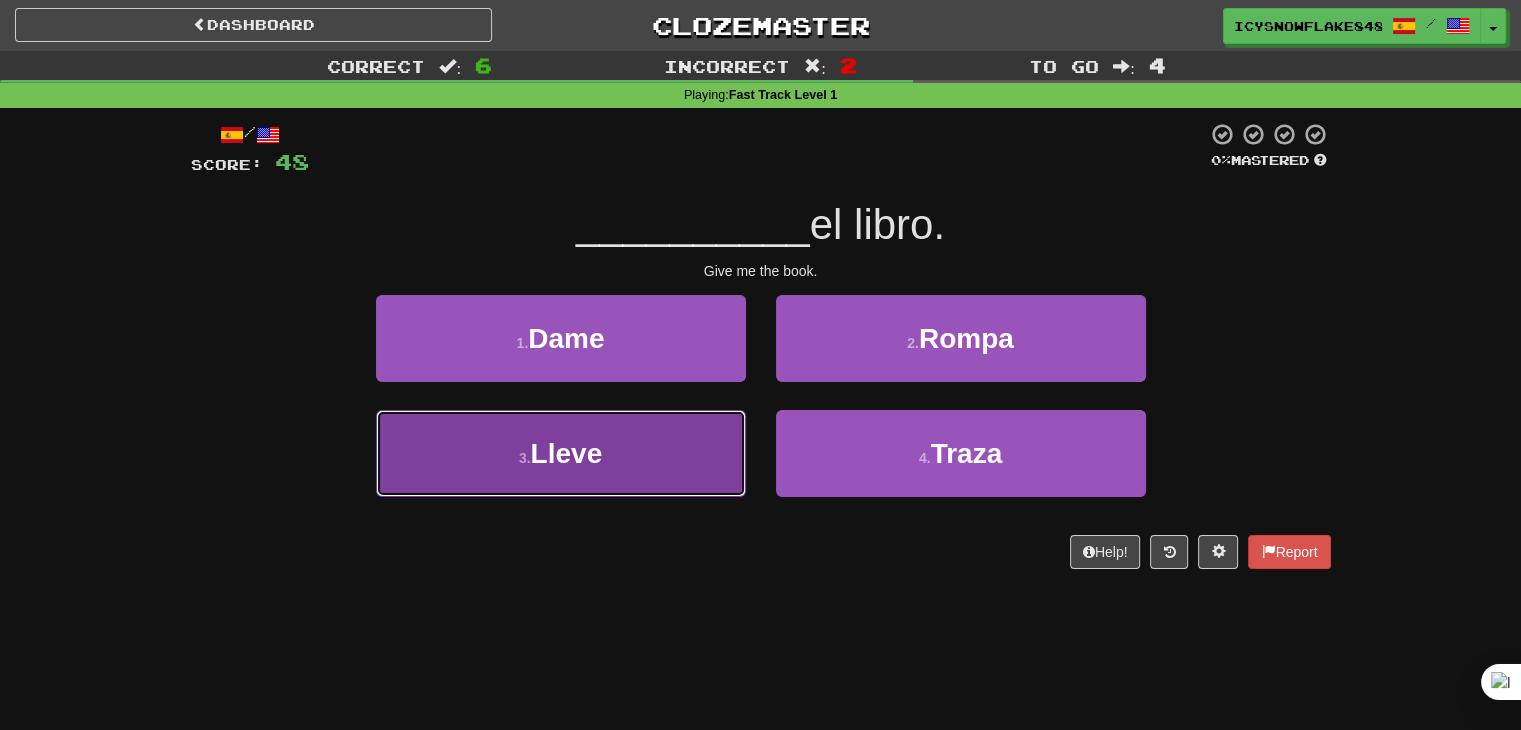 click on "3 .  Lleve" at bounding box center [561, 453] 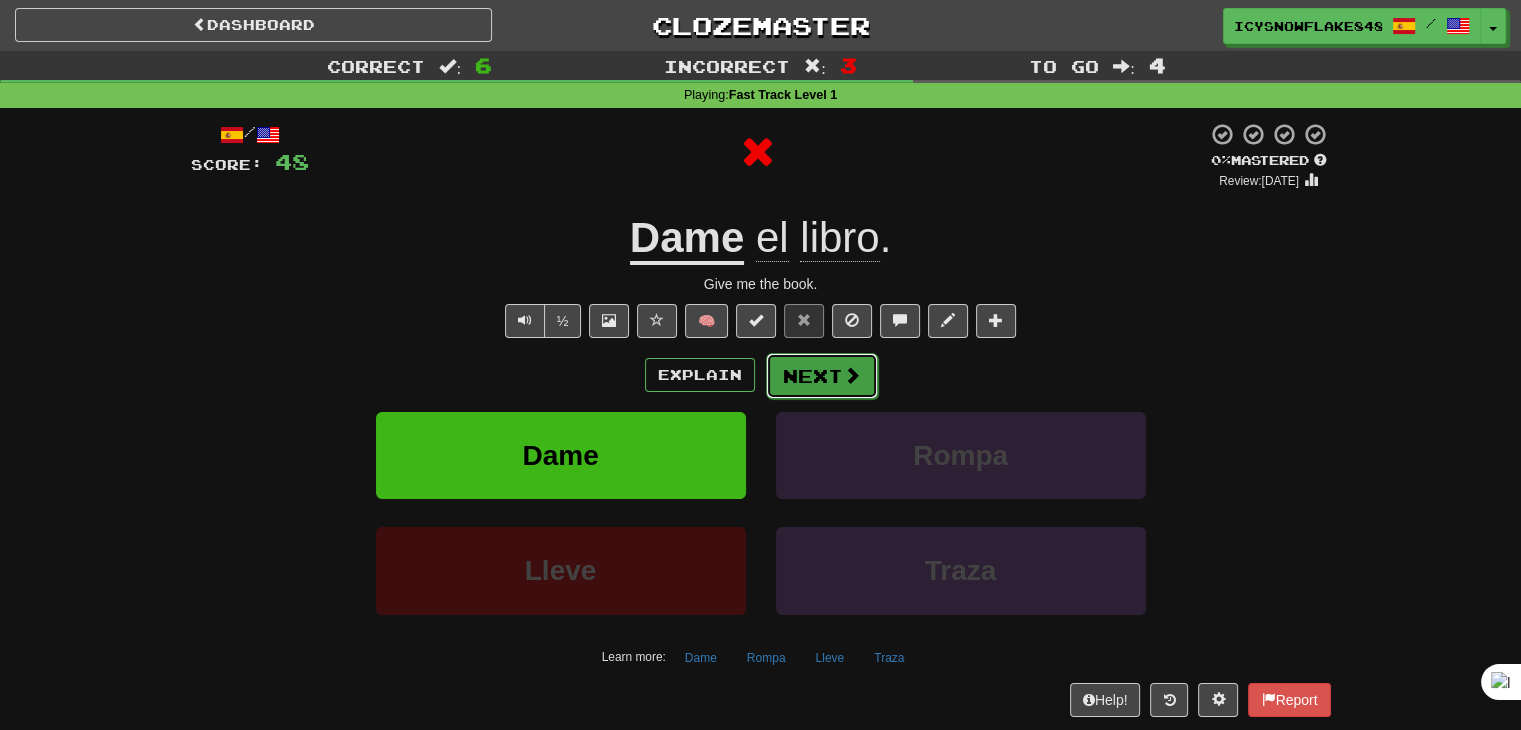 click on "Next" at bounding box center [822, 376] 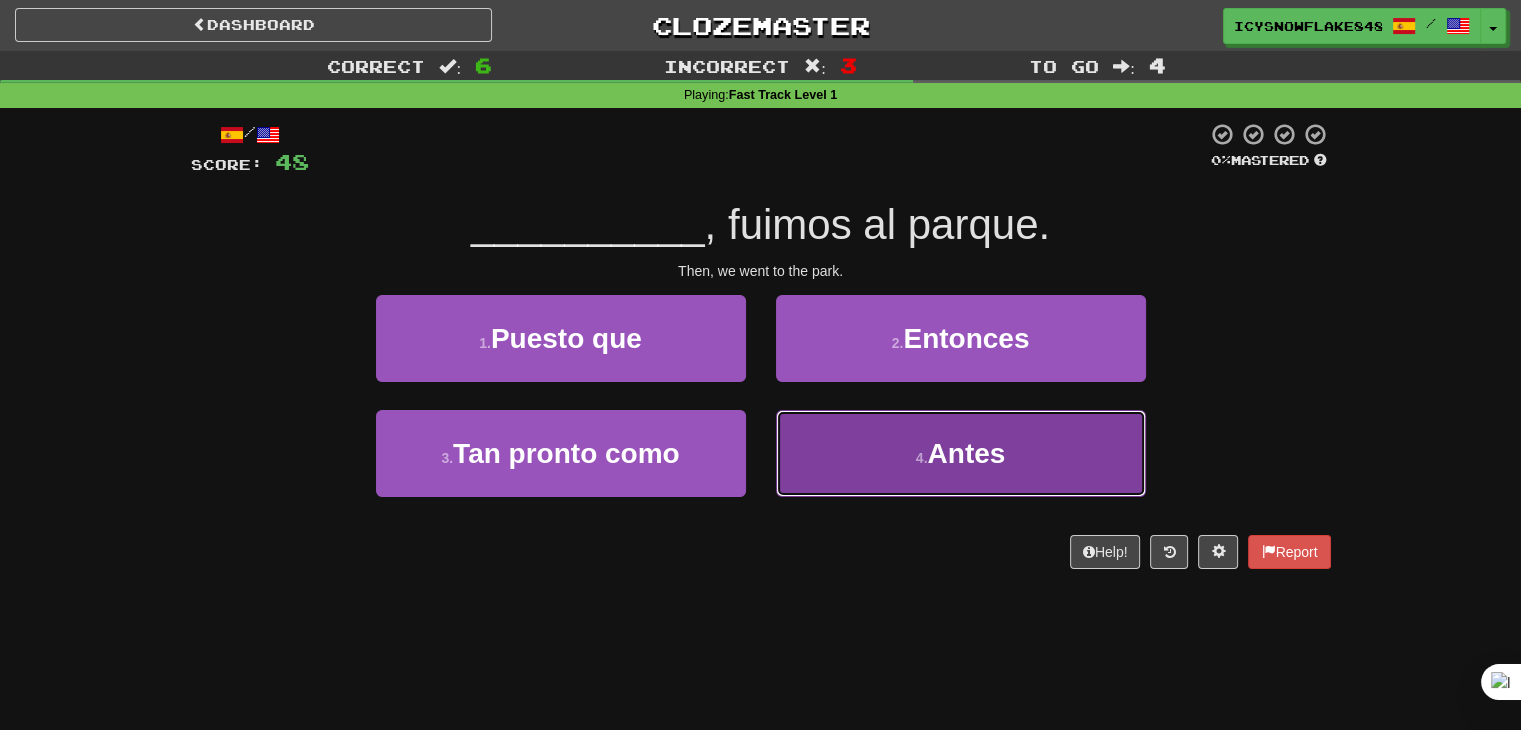 click on "4 .  Antes" at bounding box center (961, 453) 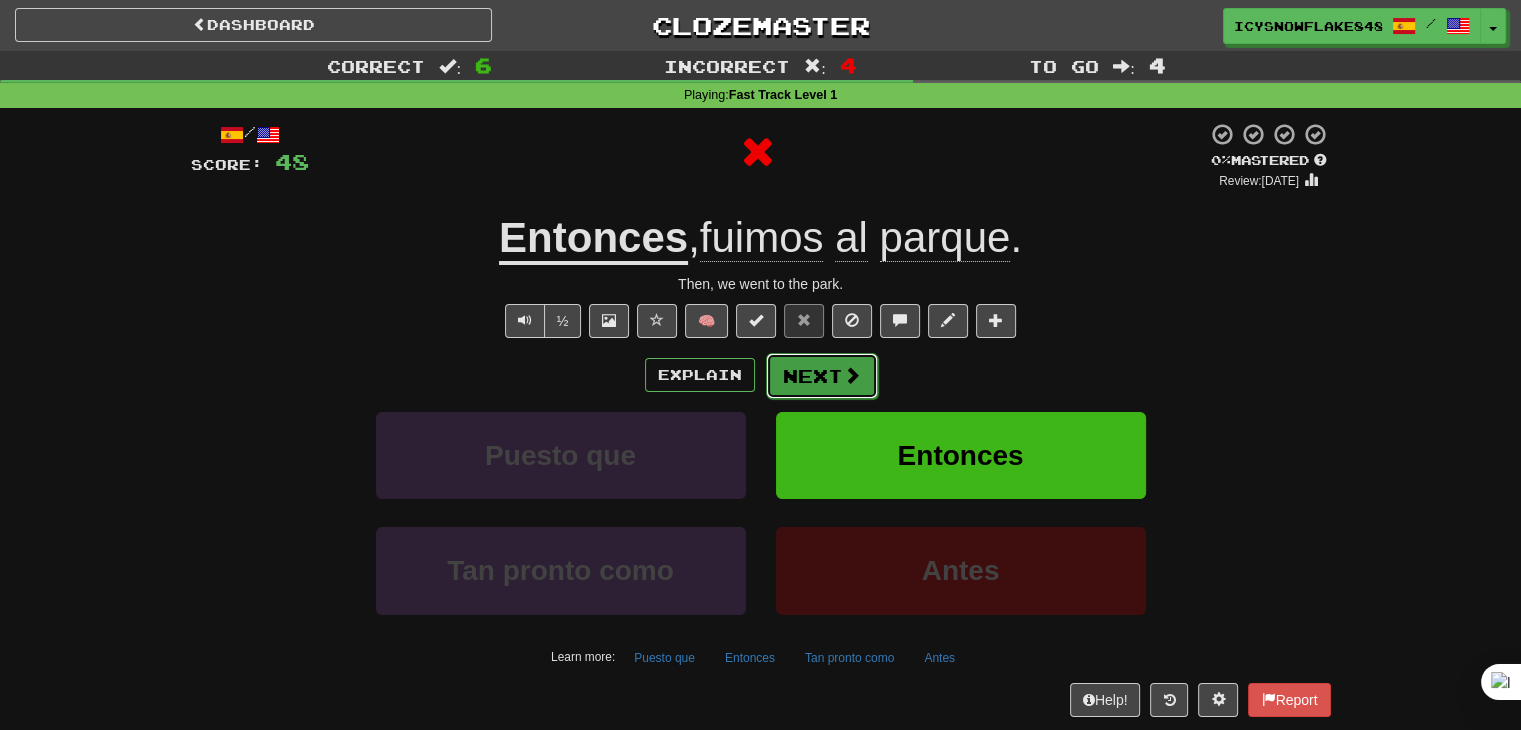 click on "Next" at bounding box center (822, 376) 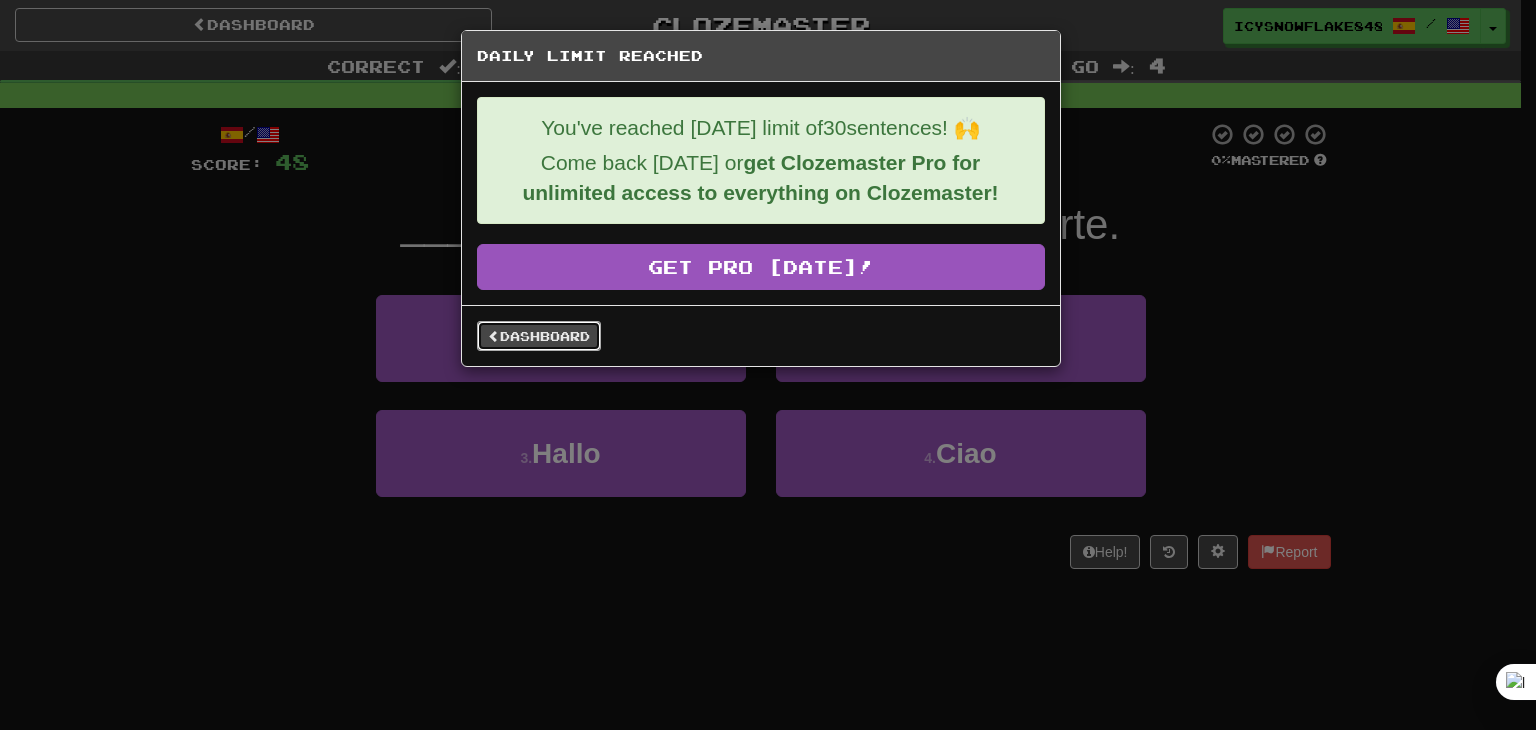 click on "Dashboard" at bounding box center (539, 336) 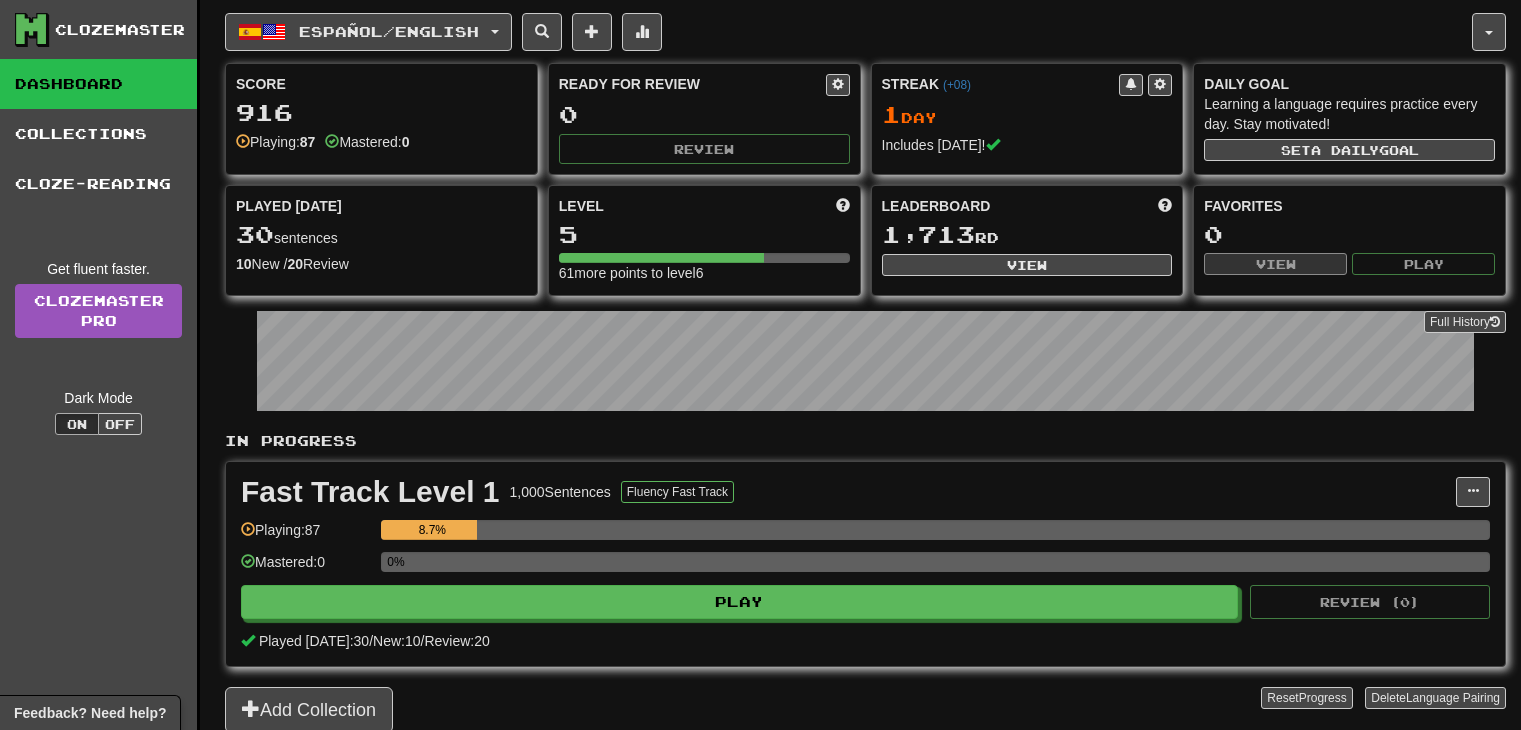 scroll, scrollTop: 0, scrollLeft: 0, axis: both 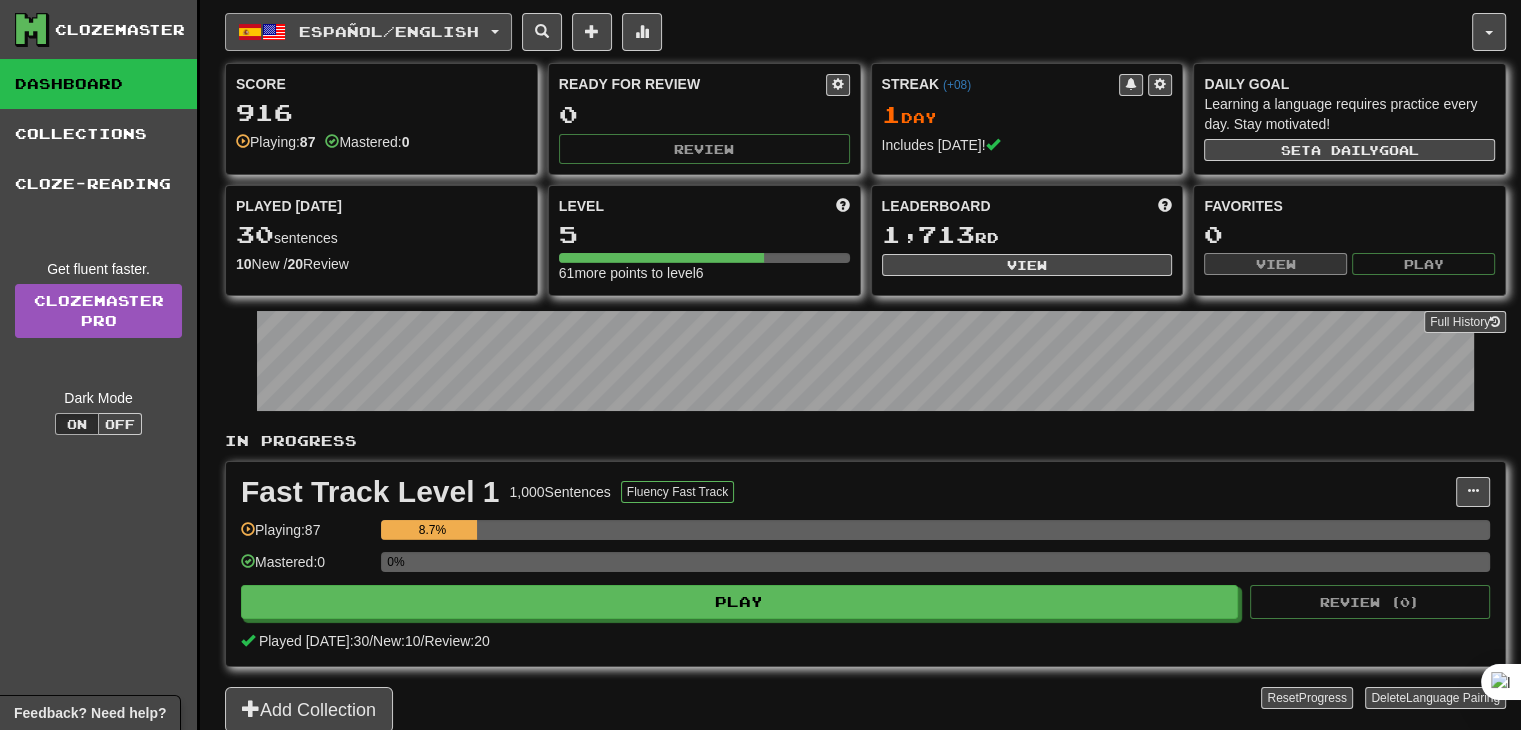 click on "Español  /  English" at bounding box center [389, 31] 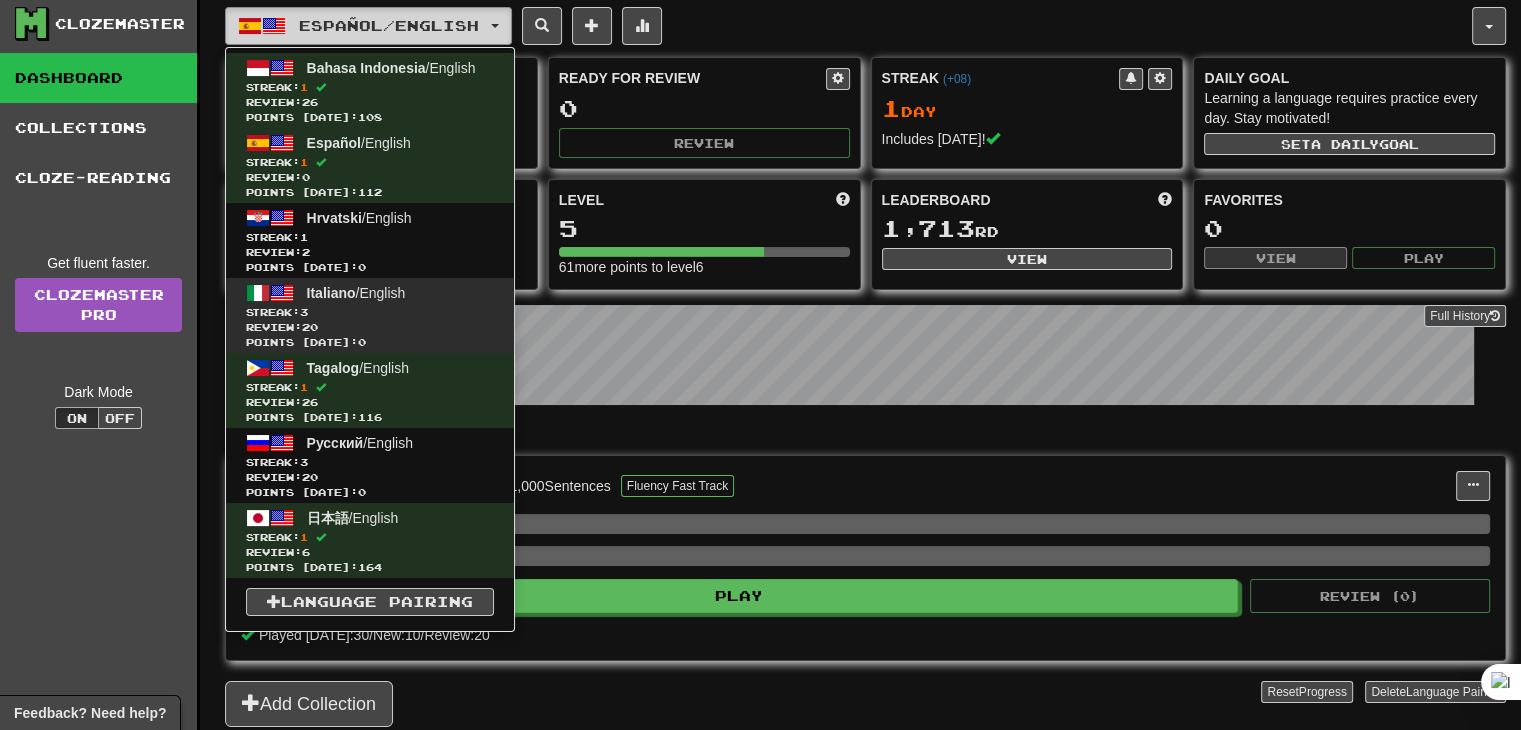 scroll, scrollTop: 0, scrollLeft: 0, axis: both 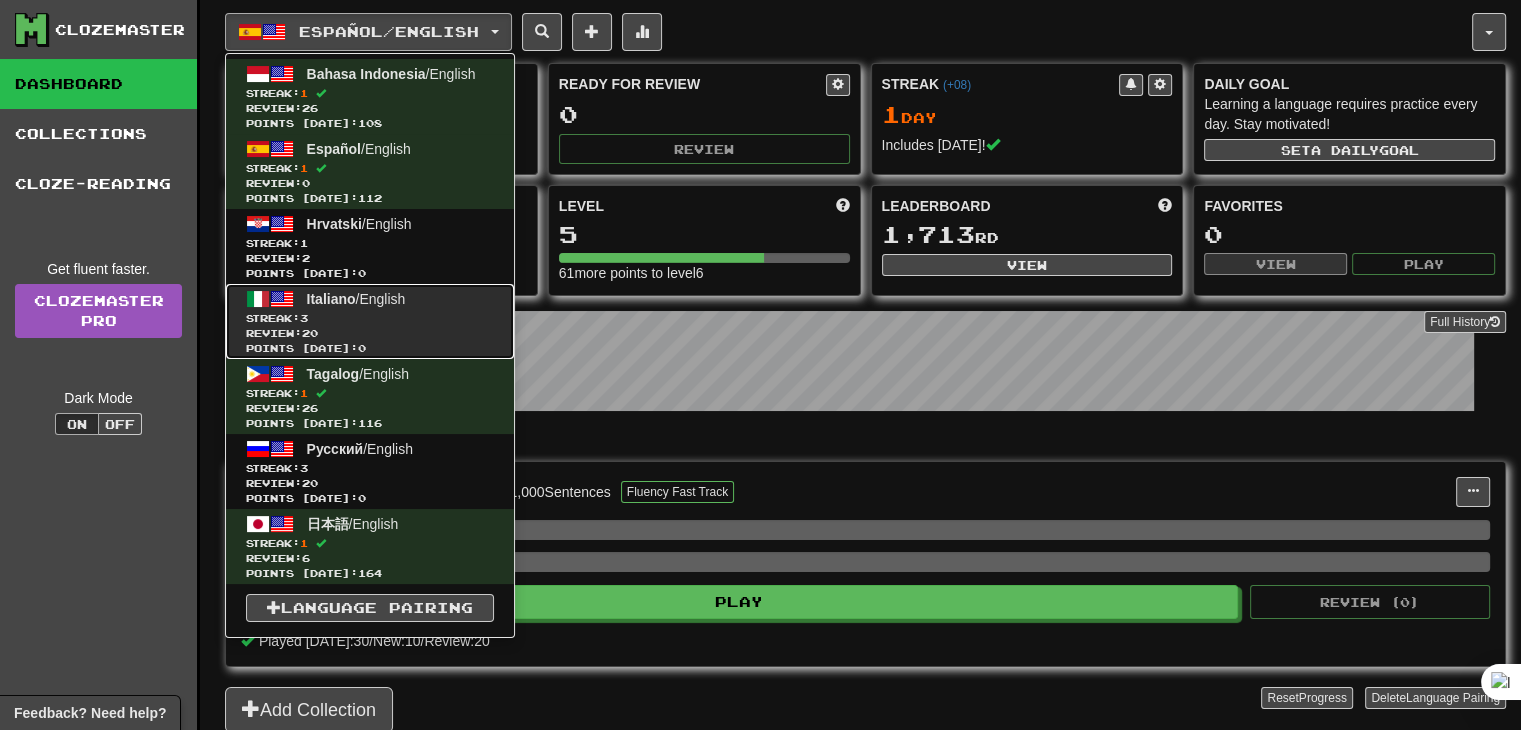 click on "Points today:  0" at bounding box center (370, 348) 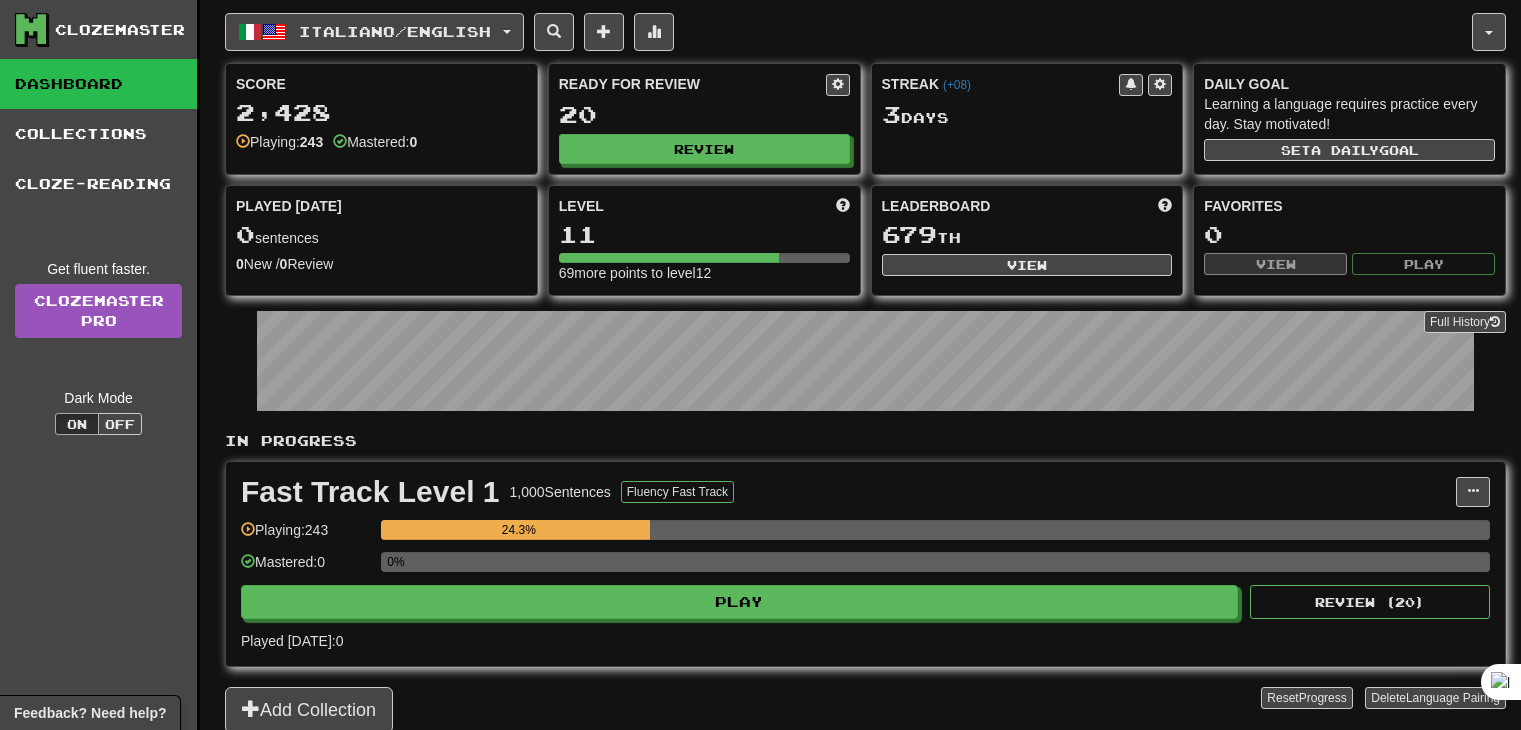 scroll, scrollTop: 0, scrollLeft: 0, axis: both 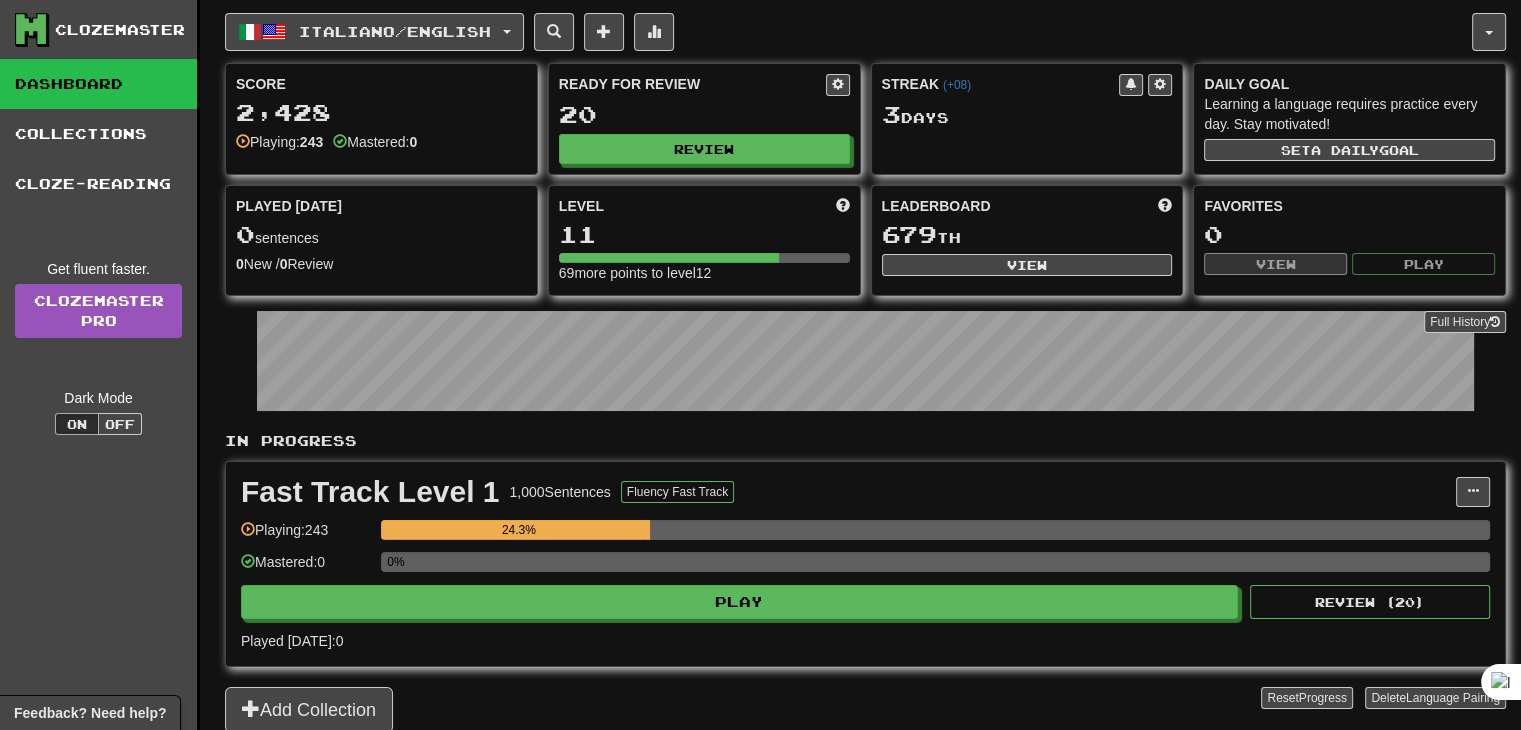 click on "Italiano  /  English Bahasa Indonesia  /  English Streak:  1   Review:  26 Points [DATE]:  108 Español  /  English Streak:  1   Review:  0 Points [DATE]:  112 Hrvatski  /  English Streak:  1   Review:  2 Points [DATE]:  0 Italiano  /  English Streak:  3   Review:  20 Points [DATE]:  0 Tagalog  /  English Streak:  1   Review:  26 Points [DATE]:  116 Русский  /  English Streak:  3   Review:  20 Points [DATE]:  0 日本語  /  English Streak:  1   Review:  6 Points [DATE]:  164  Language Pairing Username: IcySnowflake8485 Edit  Account  Notifications  Activity Feed  Profile  Leaderboard  Forum  Logout Score 2,428  Playing:  243  Mastered:  0 Ready for Review 20   Review Streak   ( +08 ) 3  Day s Daily Goal Learning a language requires practice every day. Stay motivated! Set  a daily  goal Played [DATE] 0  sentences 0  New /  0  Review Full History  Level 11 69  more points to level  12 Leaderboard 679 th View Favorites 0 View Play Full History  In Progress Fast Track Level 1 1,000  Sentences Fluency Fast Track 0" at bounding box center [865, 391] 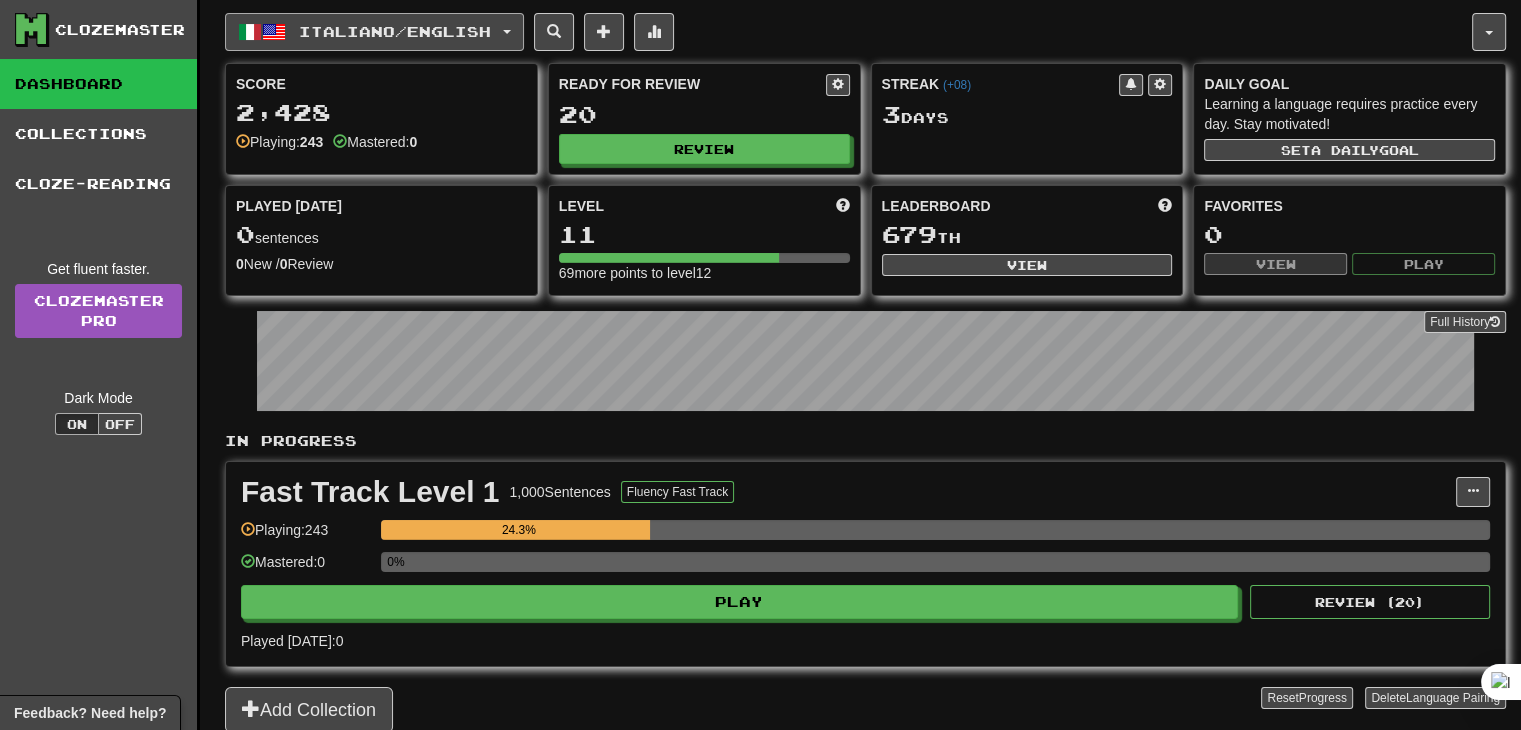 click on "Italiano  /  English" at bounding box center (374, 32) 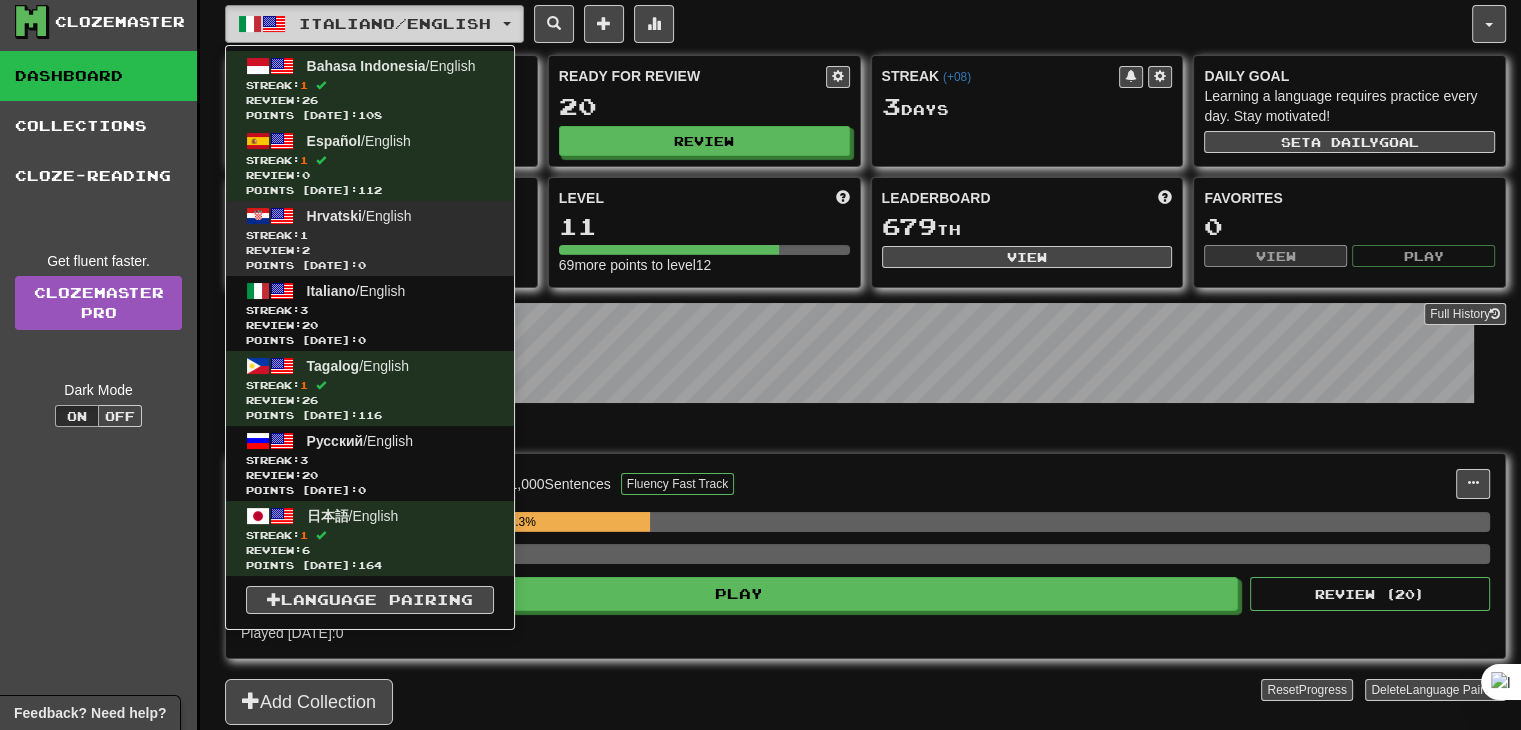 scroll, scrollTop: 0, scrollLeft: 0, axis: both 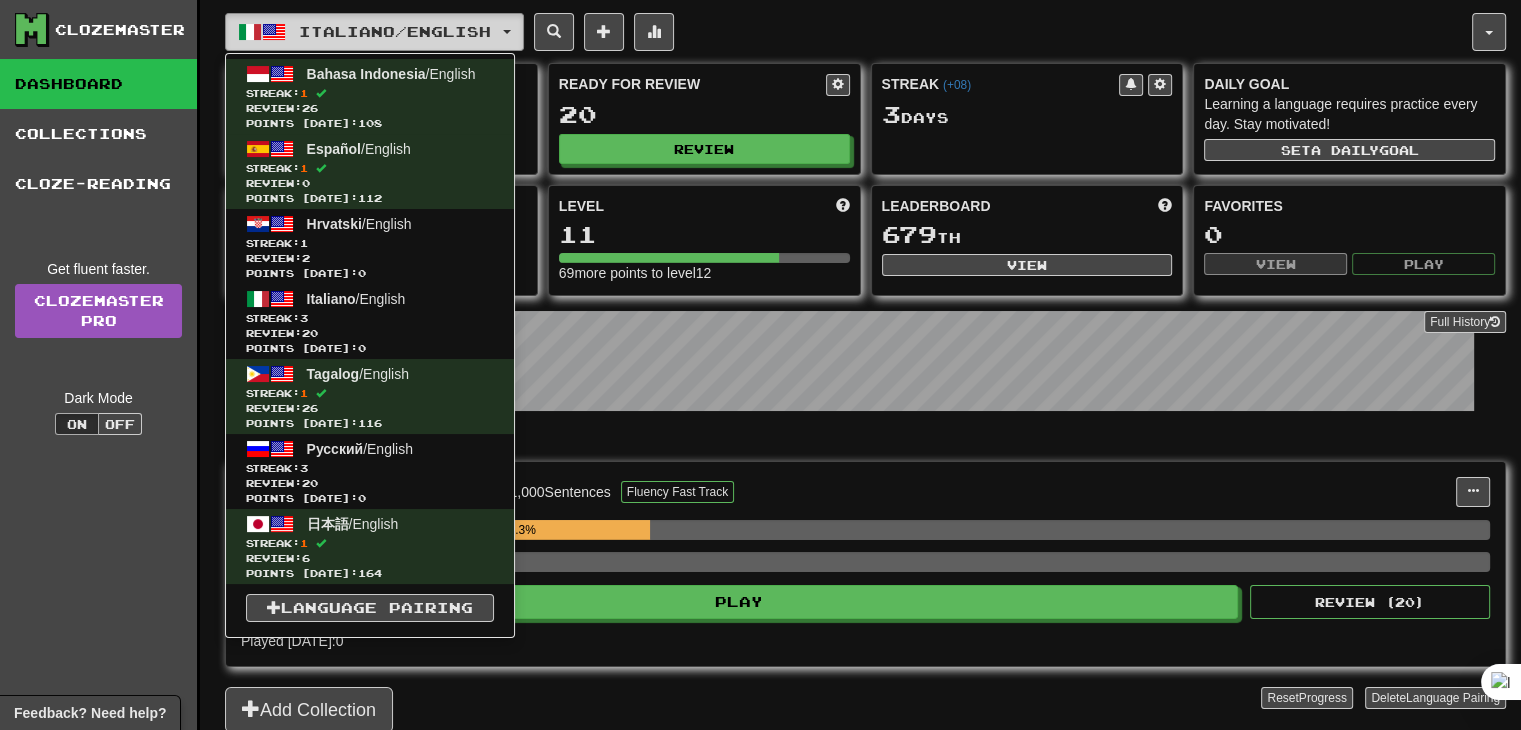 click on "Italiano  /  English" at bounding box center (395, 31) 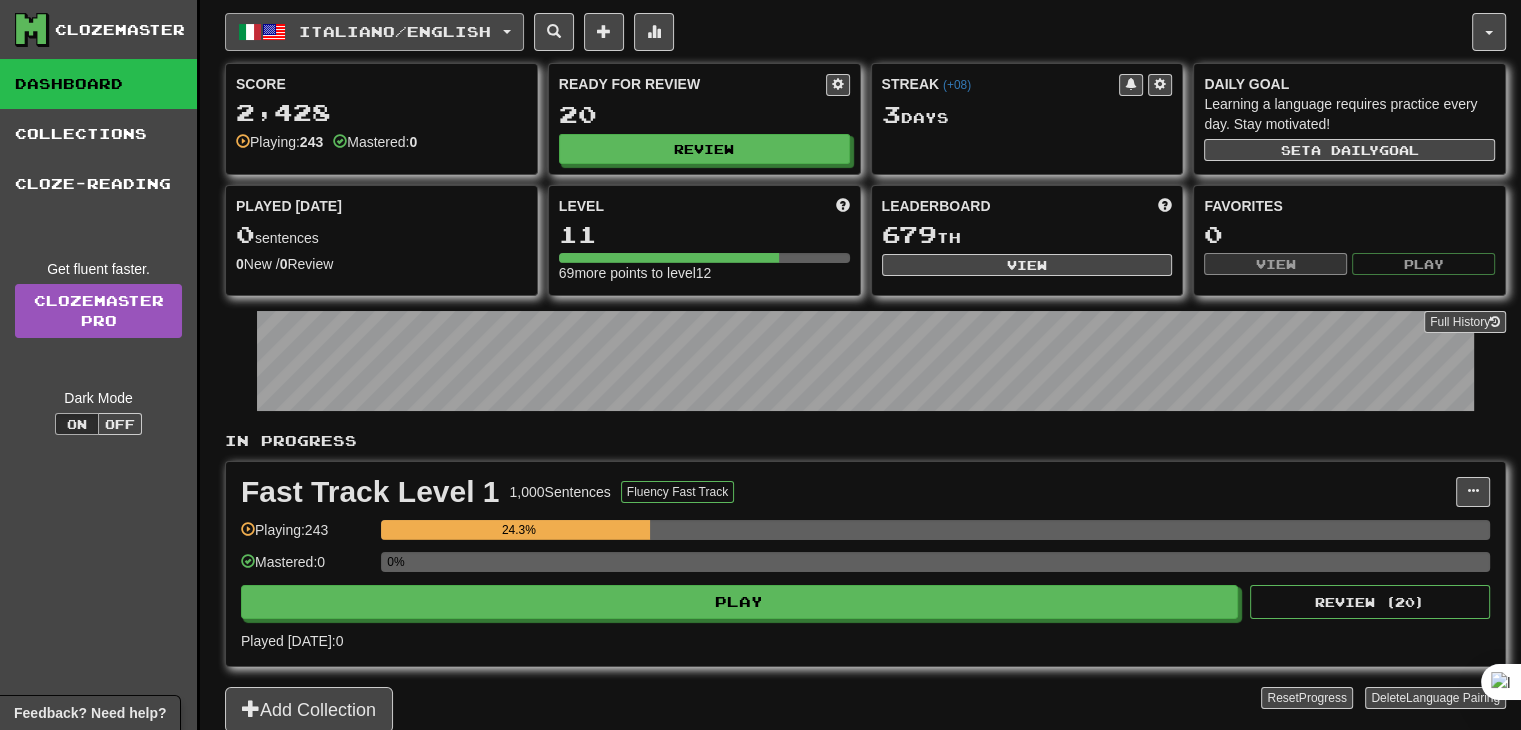 click on "Italiano  /  English" at bounding box center (395, 31) 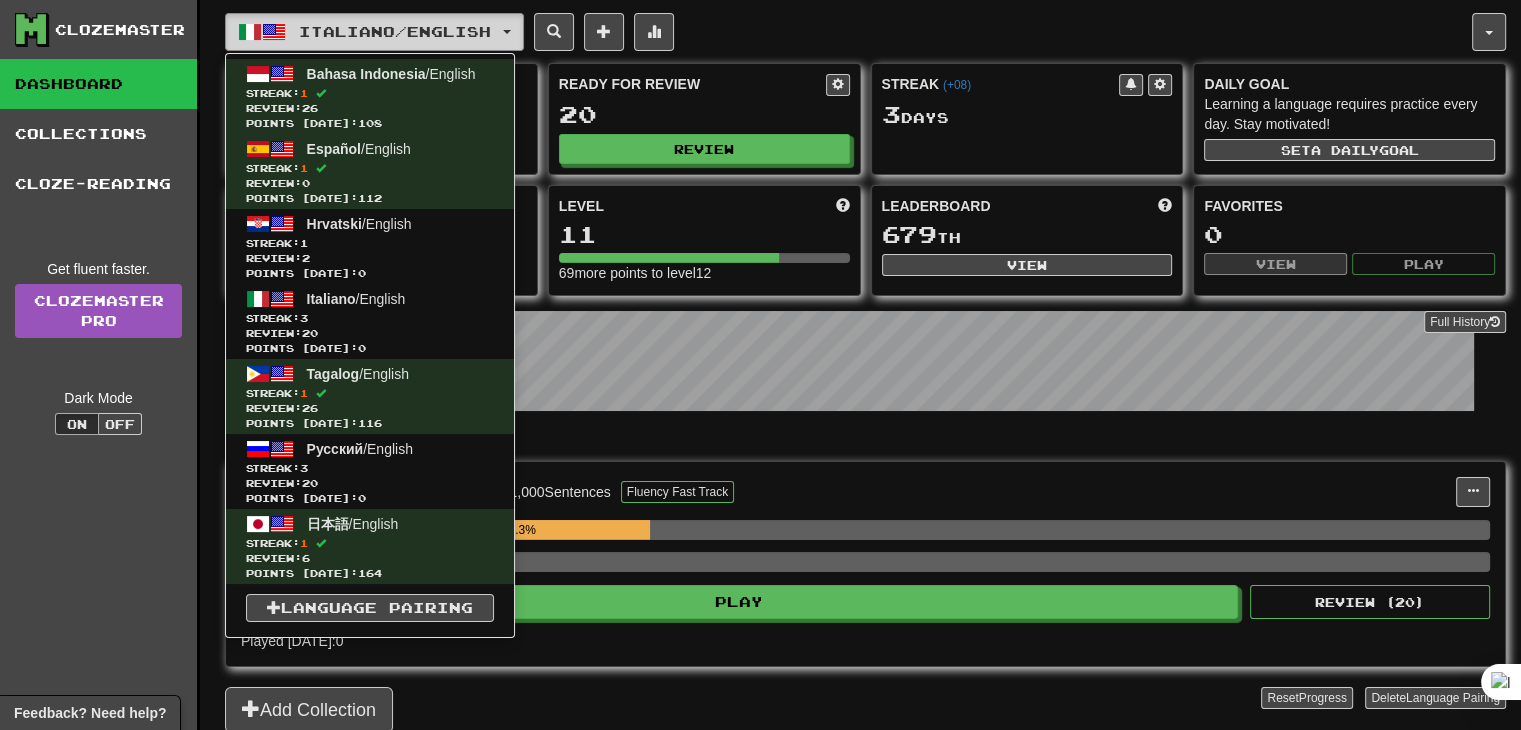click on "Italiano  /  English" at bounding box center [395, 31] 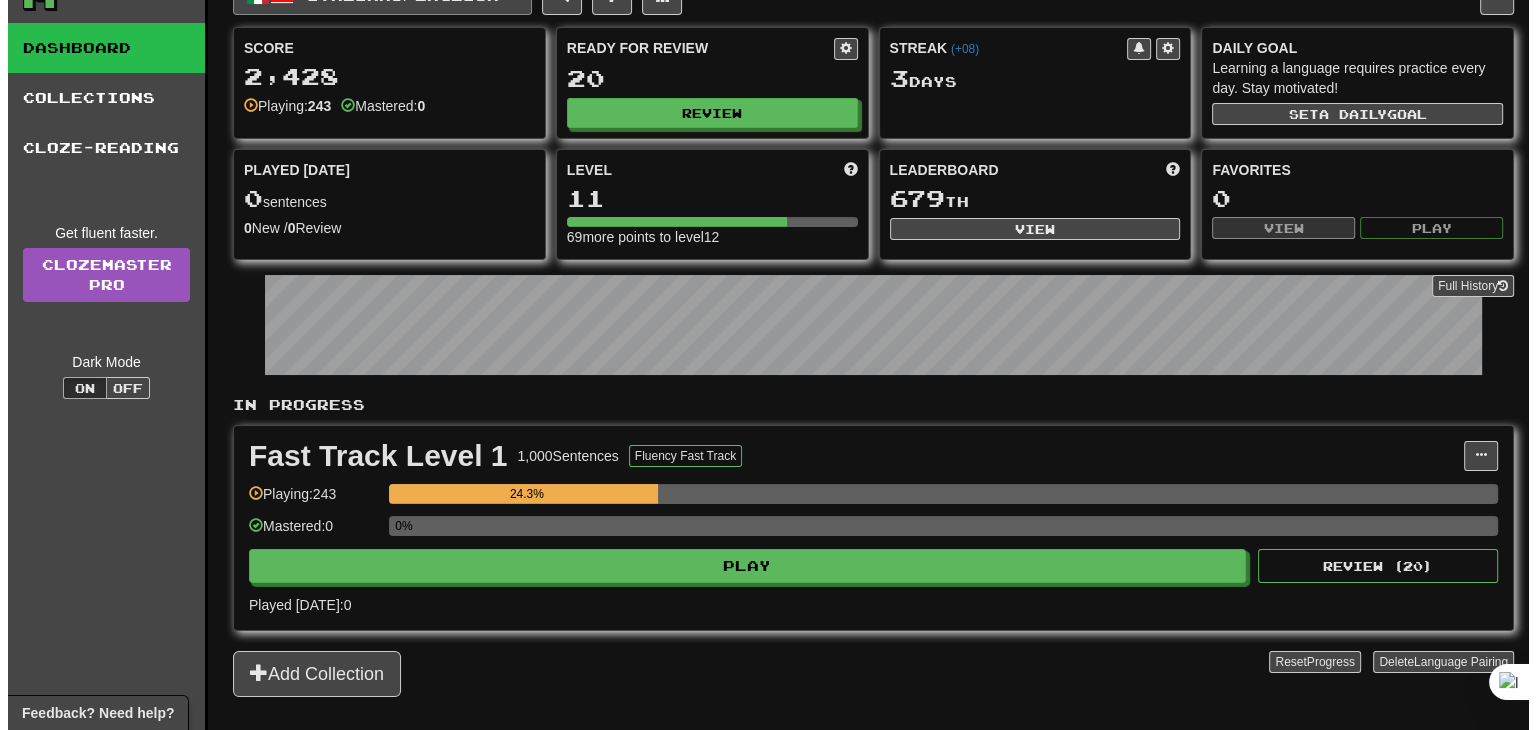 scroll, scrollTop: 100, scrollLeft: 0, axis: vertical 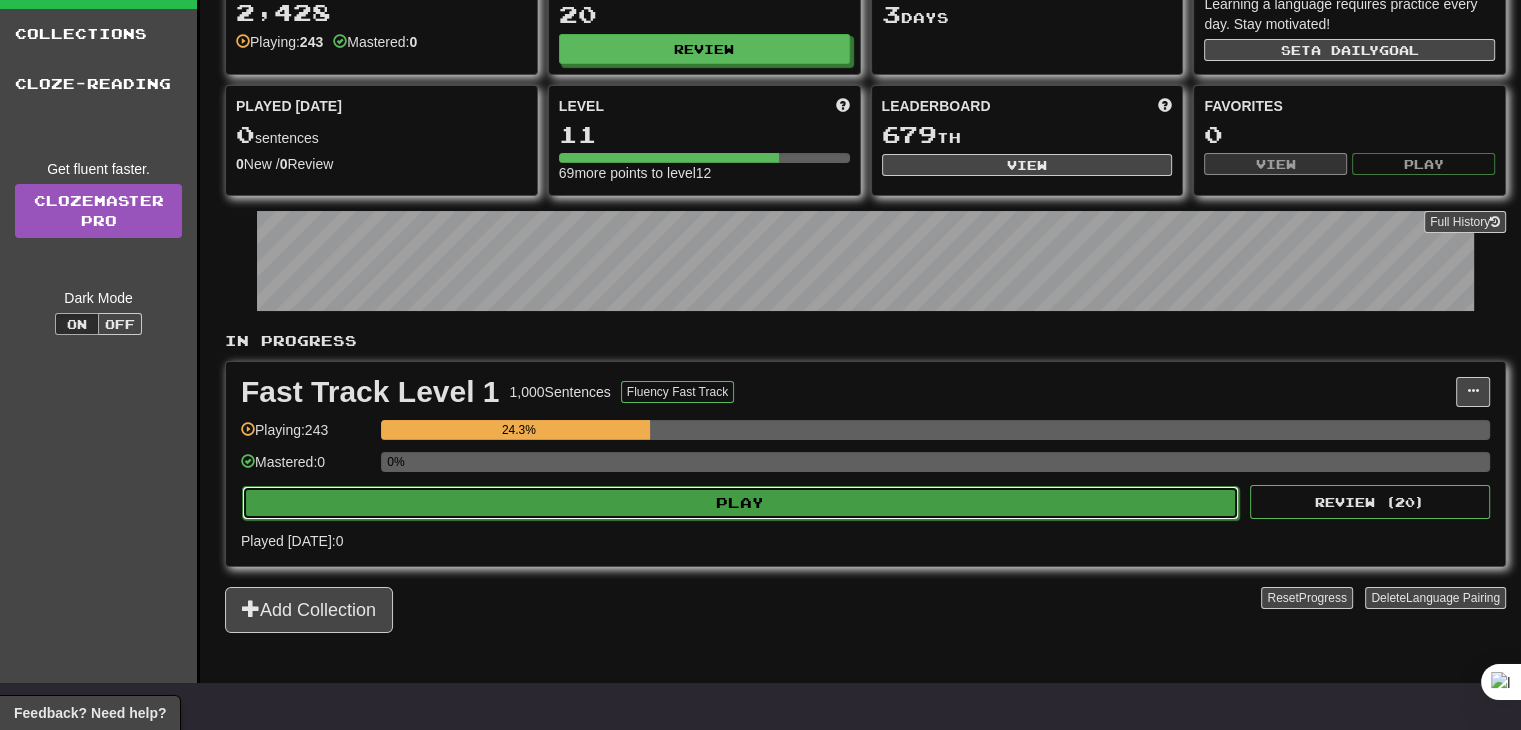 click on "Play" at bounding box center (740, 503) 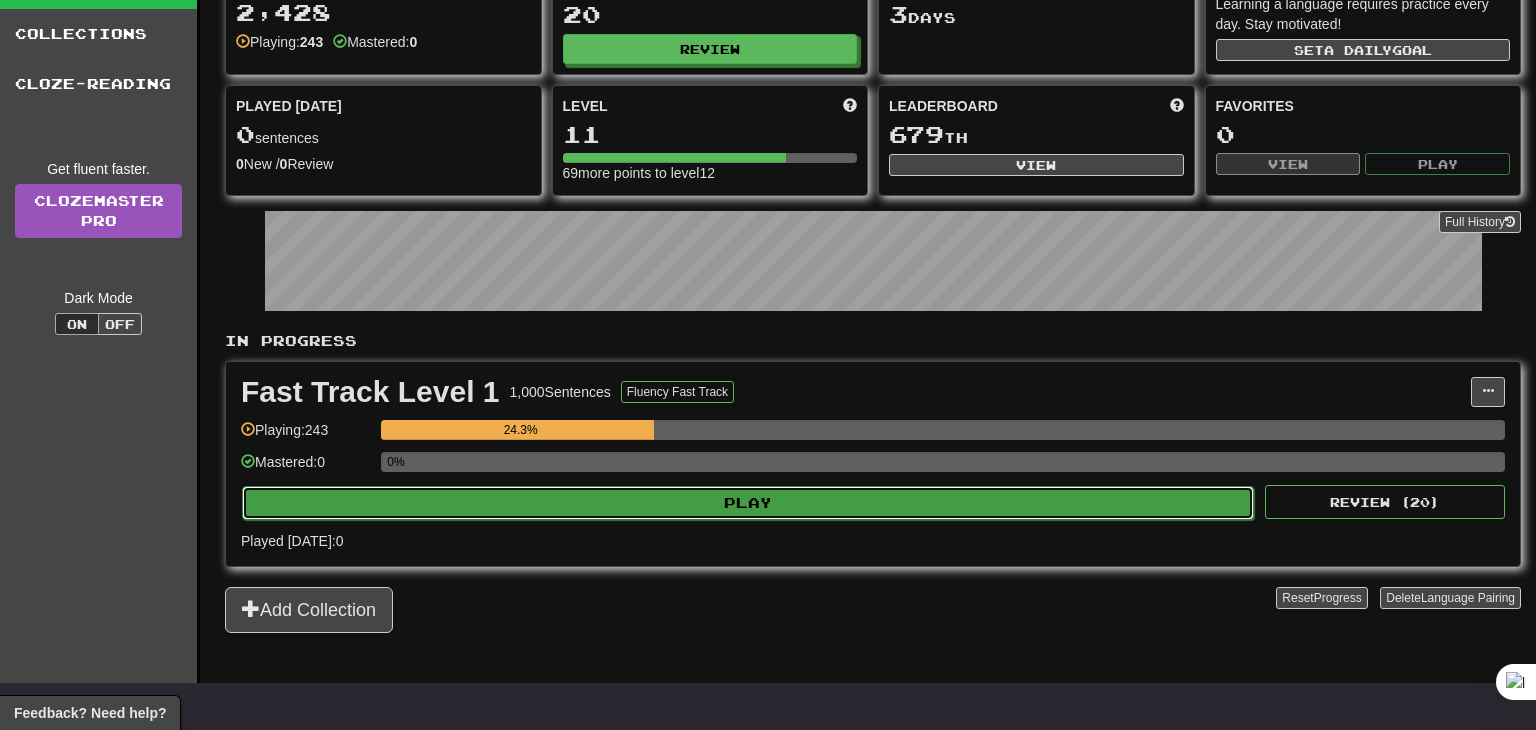select on "**" 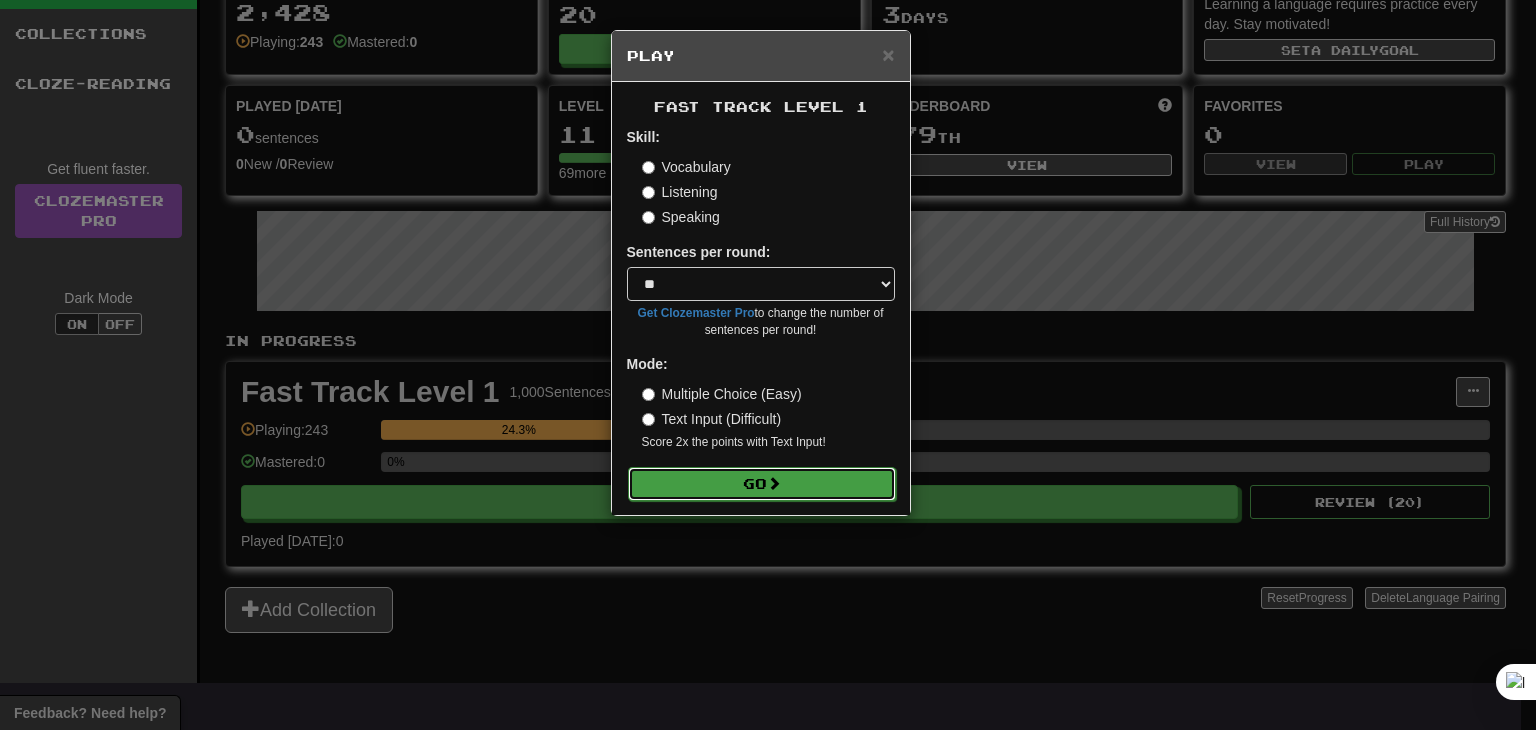 click on "Go" at bounding box center (762, 484) 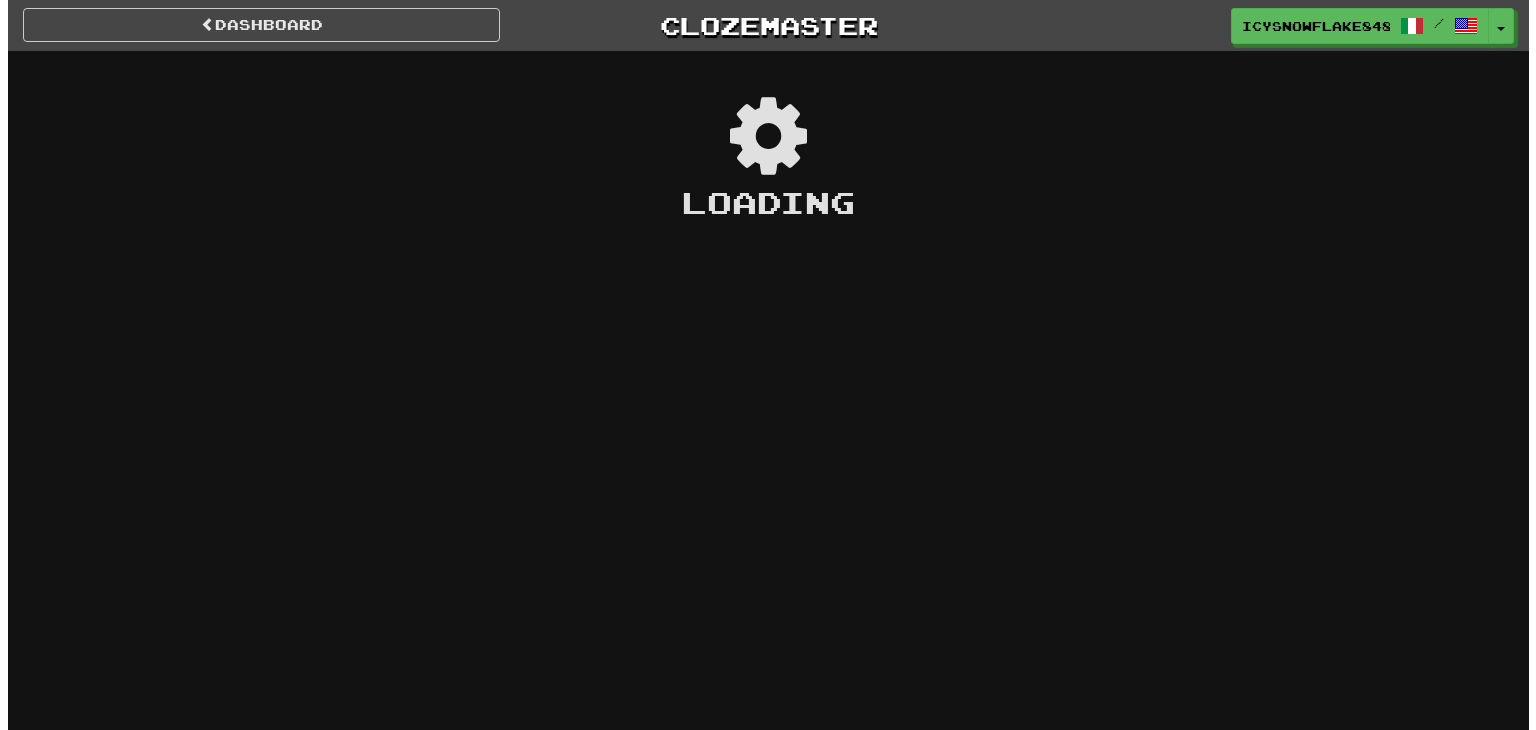 scroll, scrollTop: 0, scrollLeft: 0, axis: both 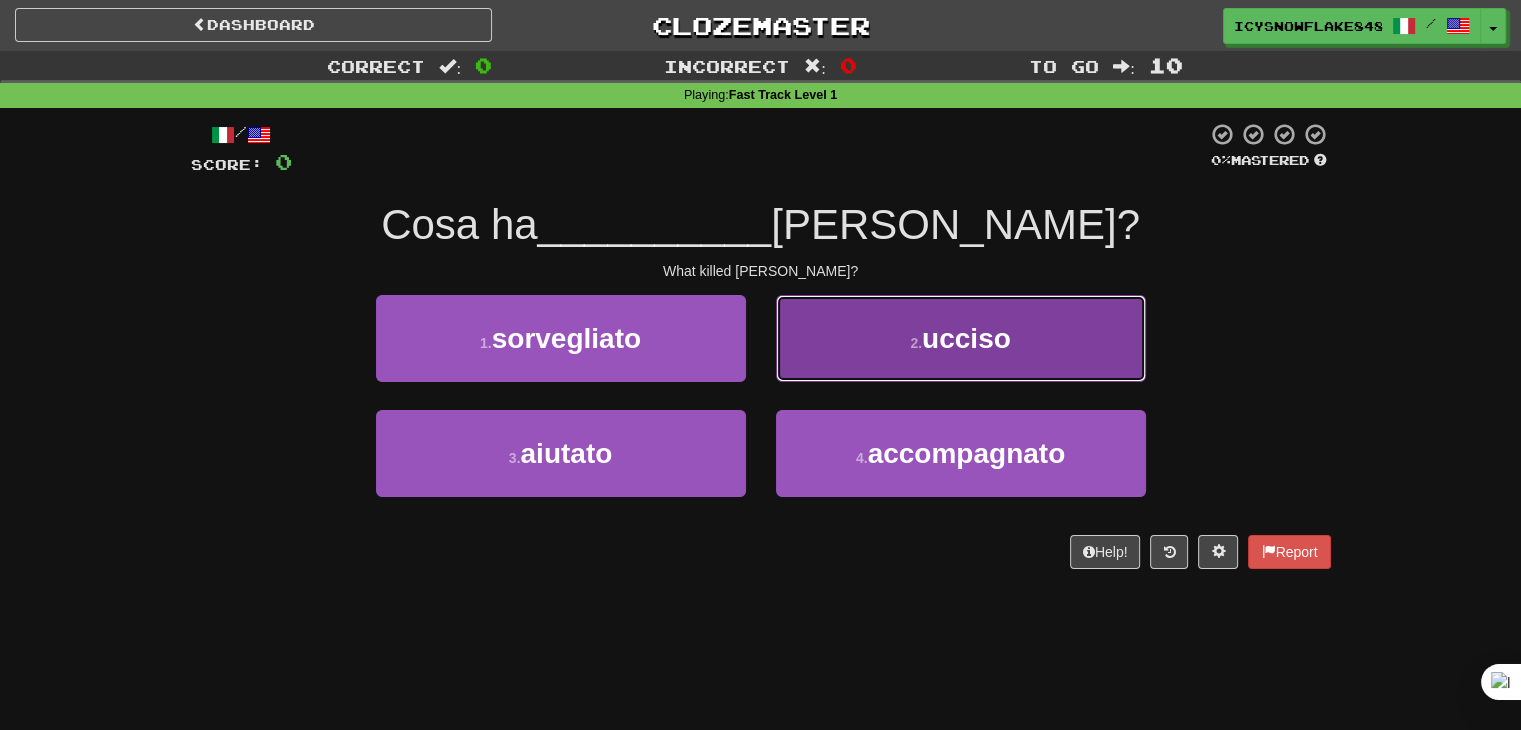 click on "2 .  ucciso" at bounding box center (961, 338) 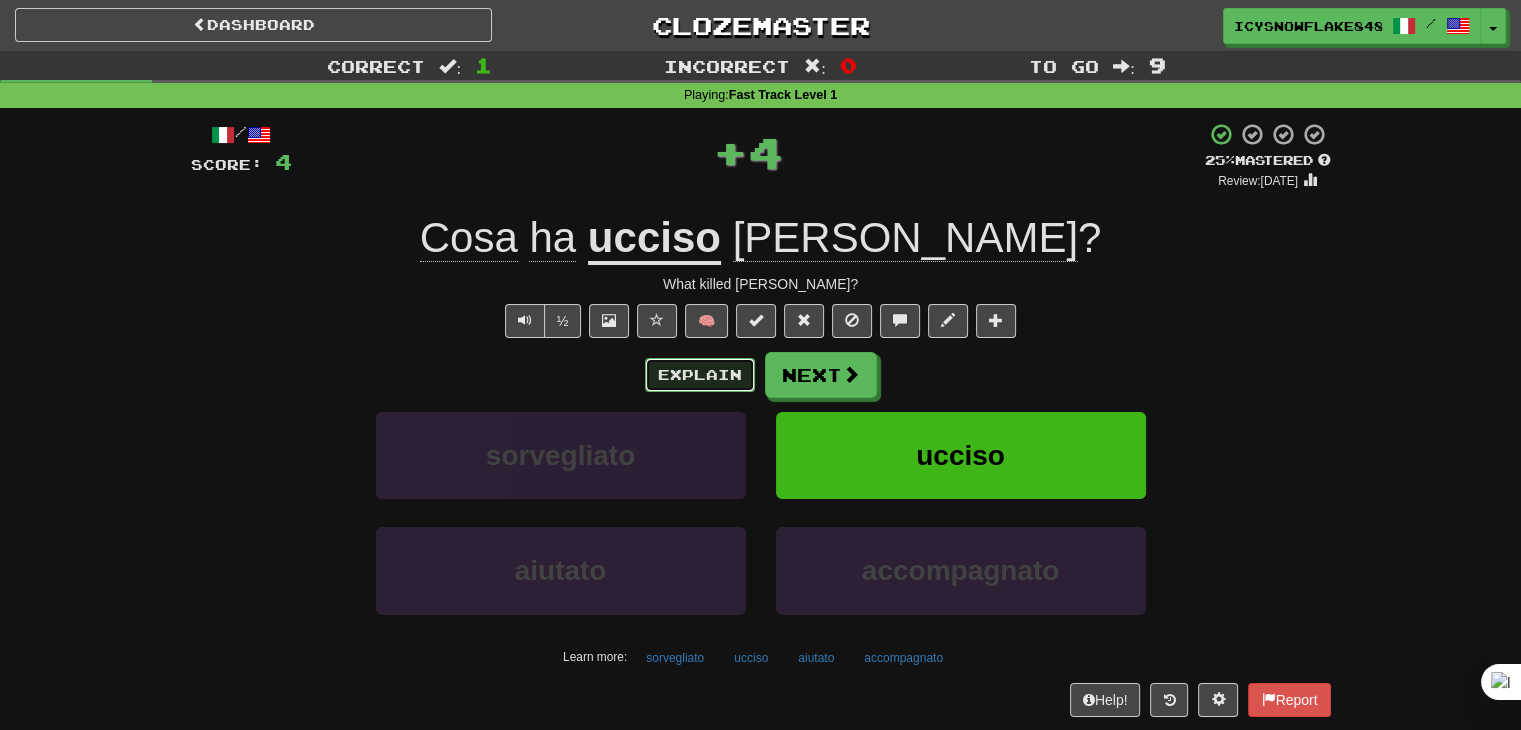 click on "Explain" at bounding box center [700, 375] 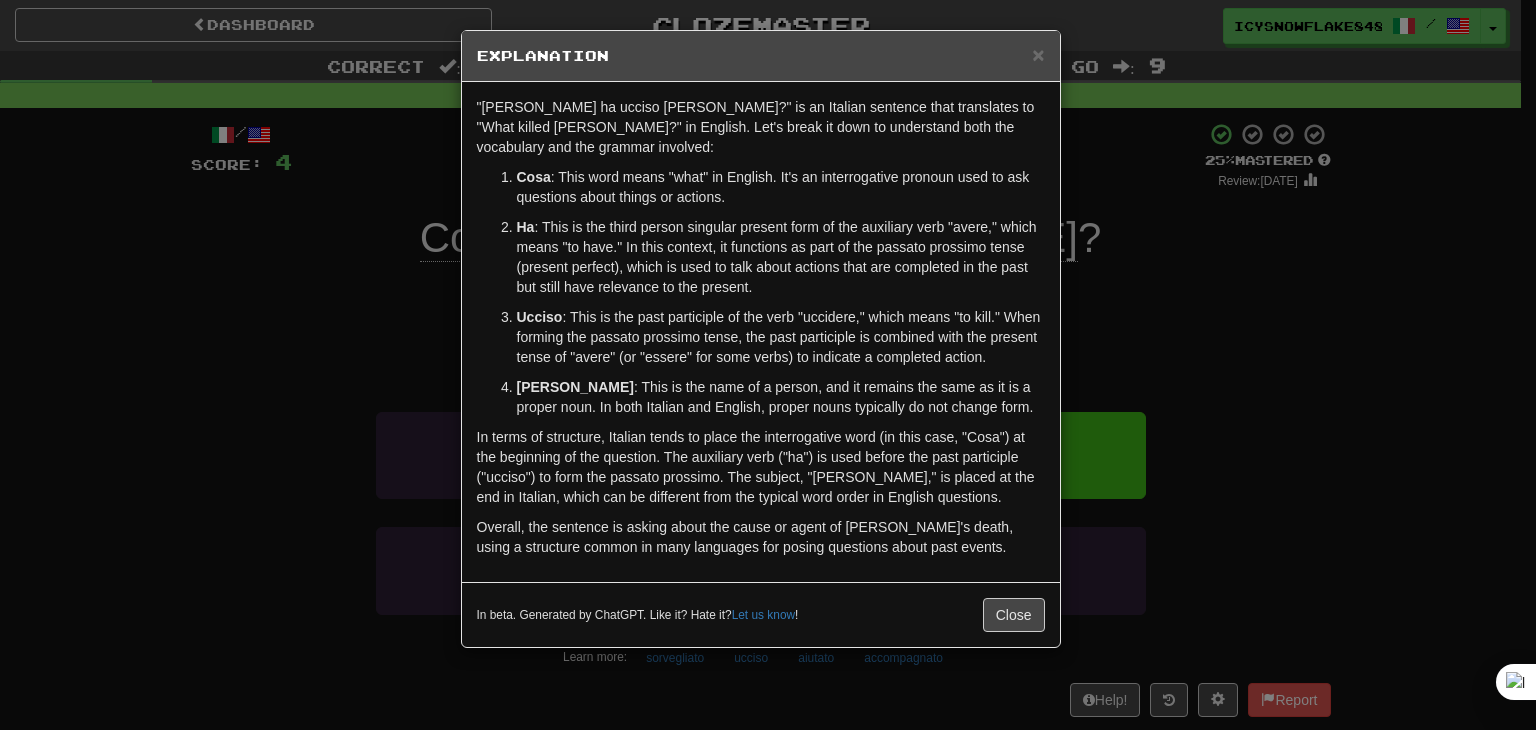 click on "× Explanation "[PERSON_NAME] ha ucciso [PERSON_NAME]?" is an Italian sentence that translates to "What killed [PERSON_NAME]?" in English. Let's break it down to understand both the vocabulary and the grammar involved:
Cosa : This word means "what" in English. It's an interrogative pronoun used to ask questions about things or actions.
Ha : This is the third person singular present form of the auxiliary verb "avere," which means "to have." In this context, it functions as part of the passato prossimo tense (present perfect), which is used to talk about actions that are completed in the past but still have relevance to the present.
Ucciso : This is the past participle of the verb "uccidere," which means "to kill." When forming the passato prossimo tense, the past participle is combined with the present tense of "avere" (or "essere" for some verbs) to indicate a completed action.
[PERSON_NAME]
In beta. Generated by ChatGPT. Like it? Hate it?  Let us know ! Close" at bounding box center (768, 365) 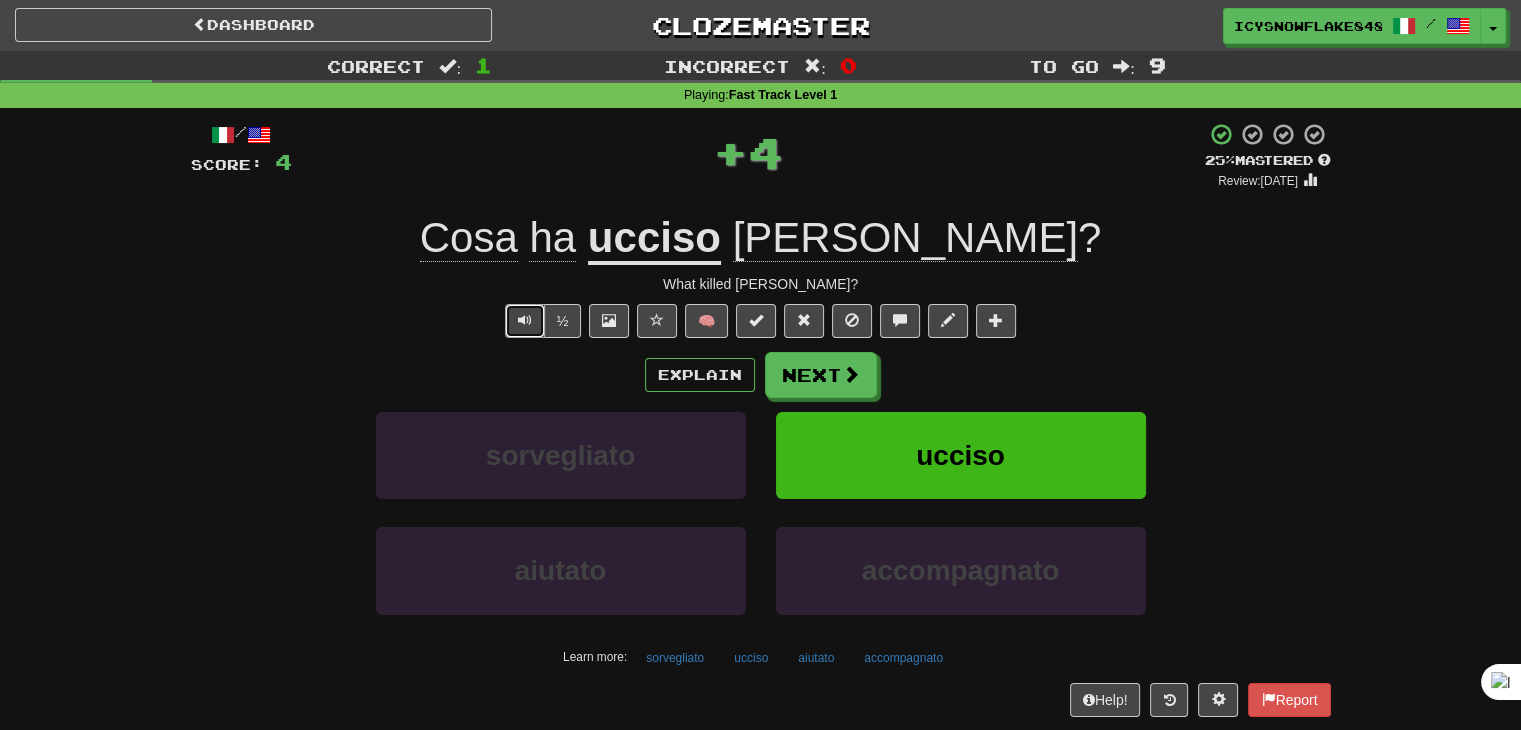 click at bounding box center [525, 320] 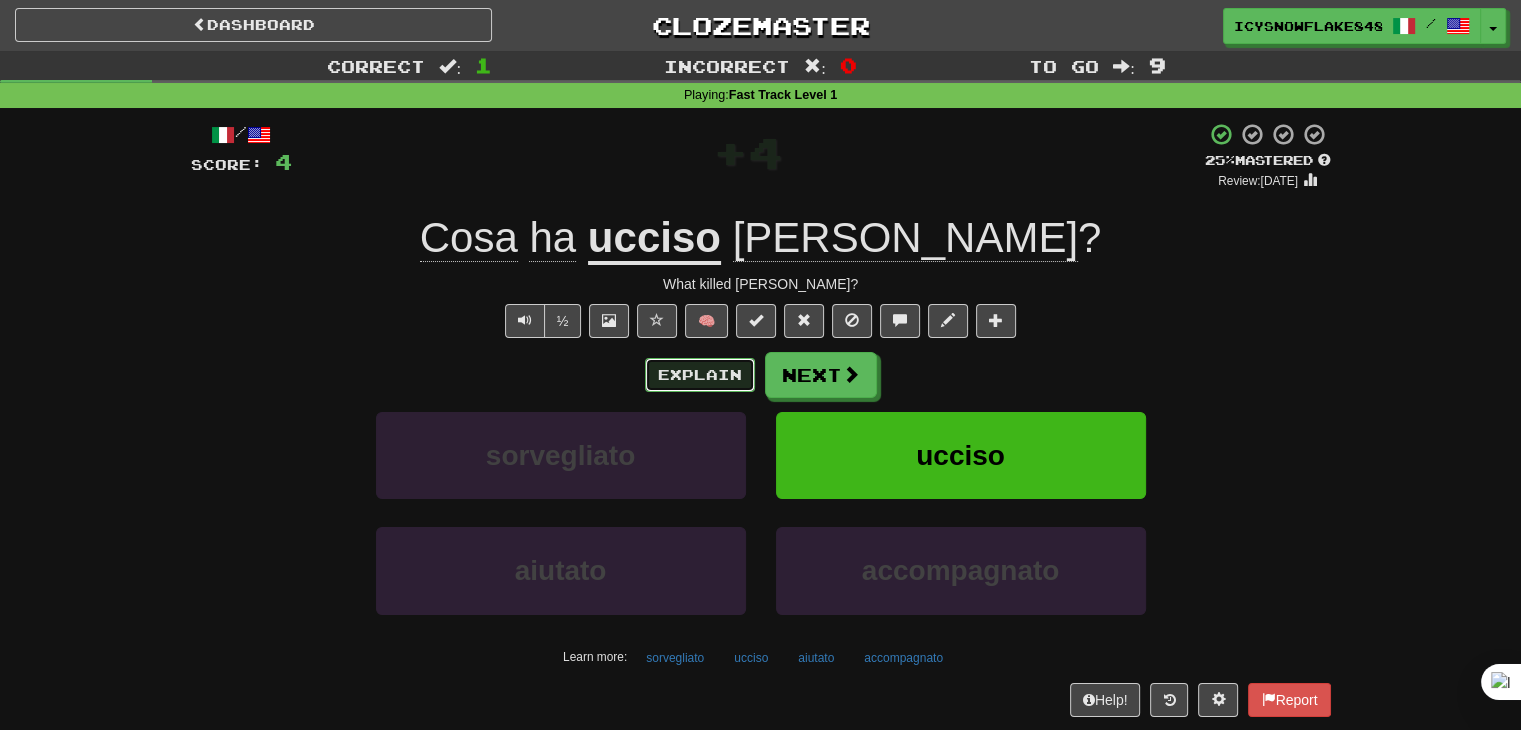 click on "Explain" at bounding box center (700, 375) 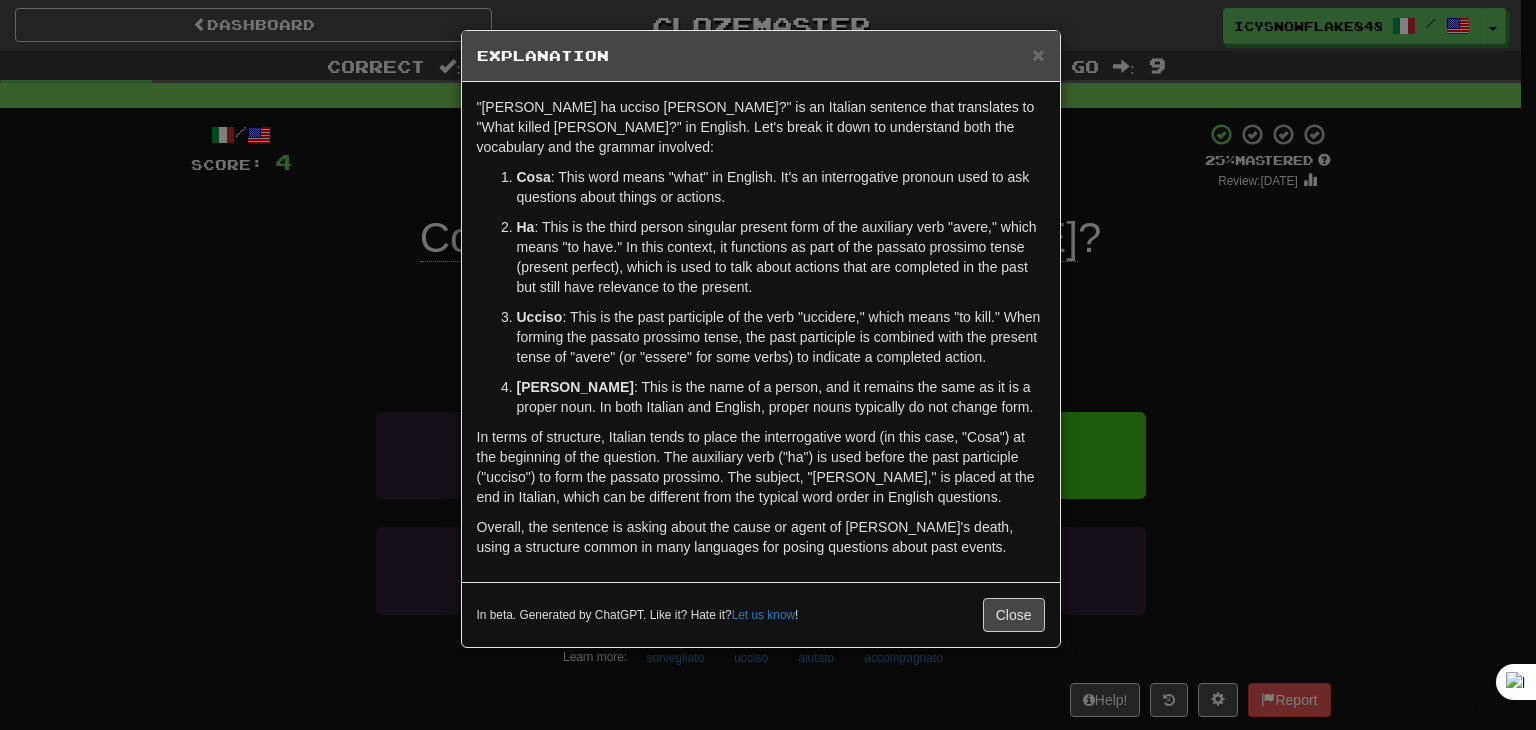 click on "× Explanation "Cosa ha ucciso Tom?" is an Italian sentence that translates to "What killed Tom?" in English. Let's break it down to understand both the vocabulary and the grammar involved:
Cosa : This word means "what" in English. It's an interrogative pronoun used to ask questions about things or actions.
Ha : This is the third person singular present form of the auxiliary verb "avere," which means "to have." In this context, it functions as part of the passato prossimo tense (present perfect), which is used to talk about actions that are completed in the past but still have relevance to the present.
Ucciso : This is the past participle of the verb "uccidere," which means "to kill." When forming the passato prossimo tense, the past participle is combined with the present tense of "avere" (or "essere" for some verbs) to indicate a completed action.
Tom
In beta. Generated by ChatGPT. Like it? Hate it?  Let us know ! Close" at bounding box center (768, 365) 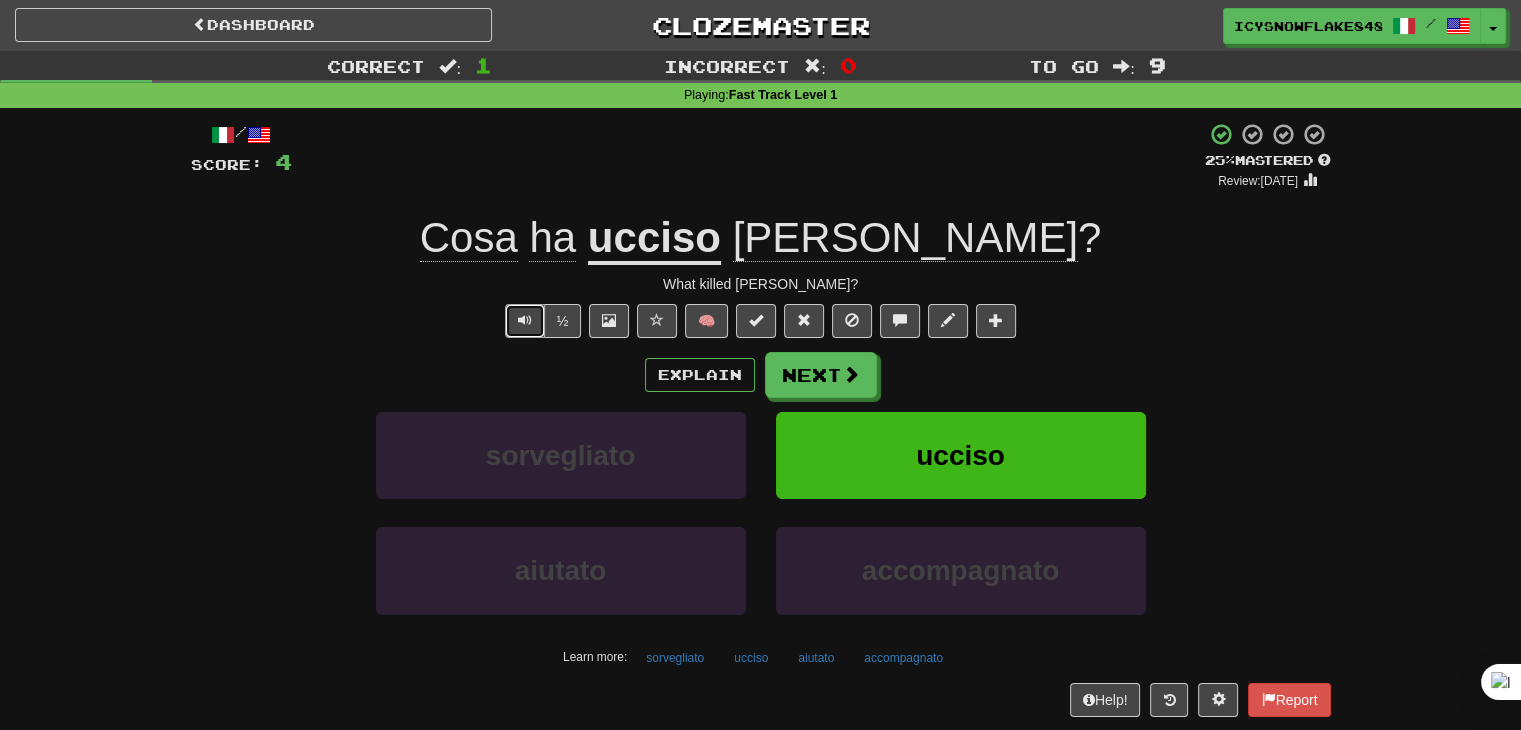 click at bounding box center [525, 320] 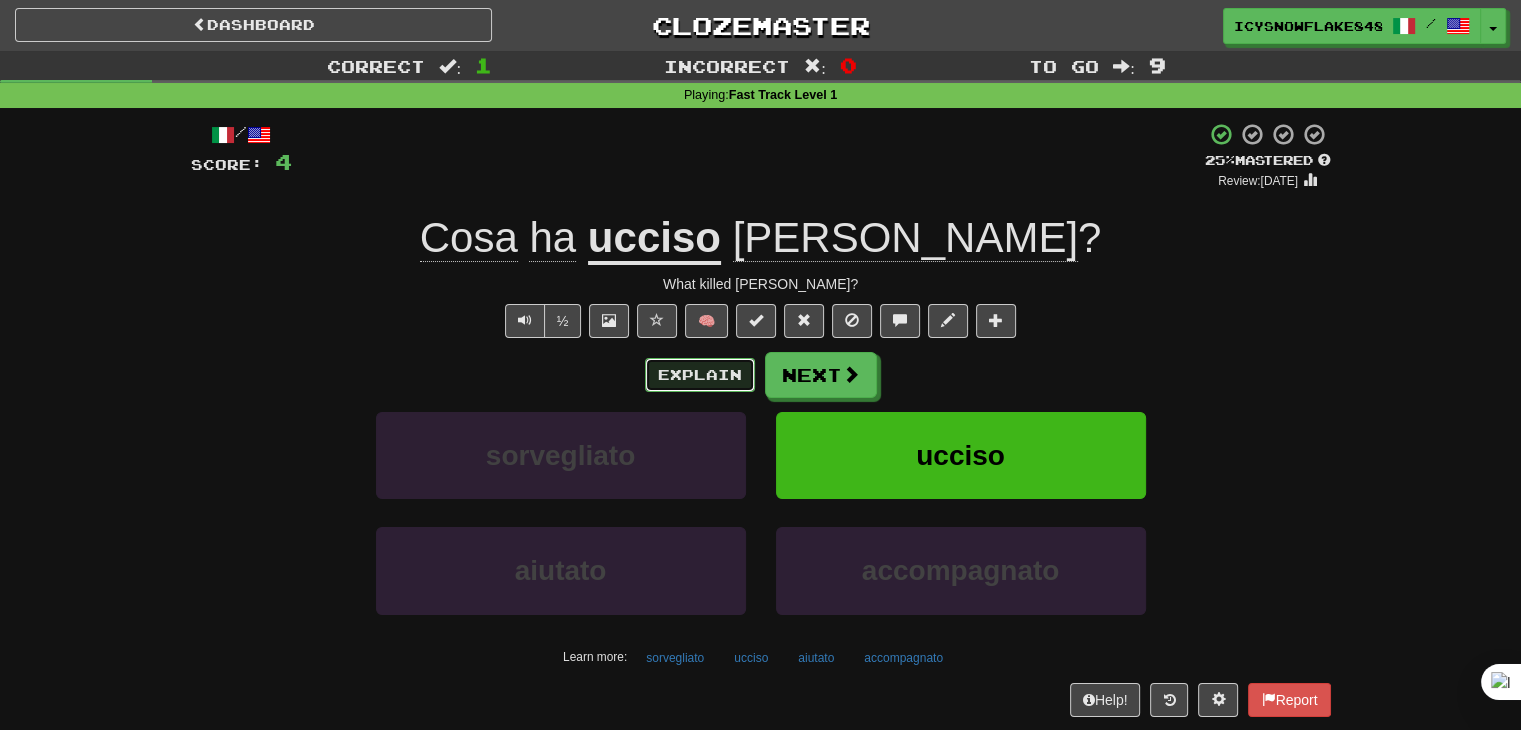 click on "Explain" at bounding box center [700, 375] 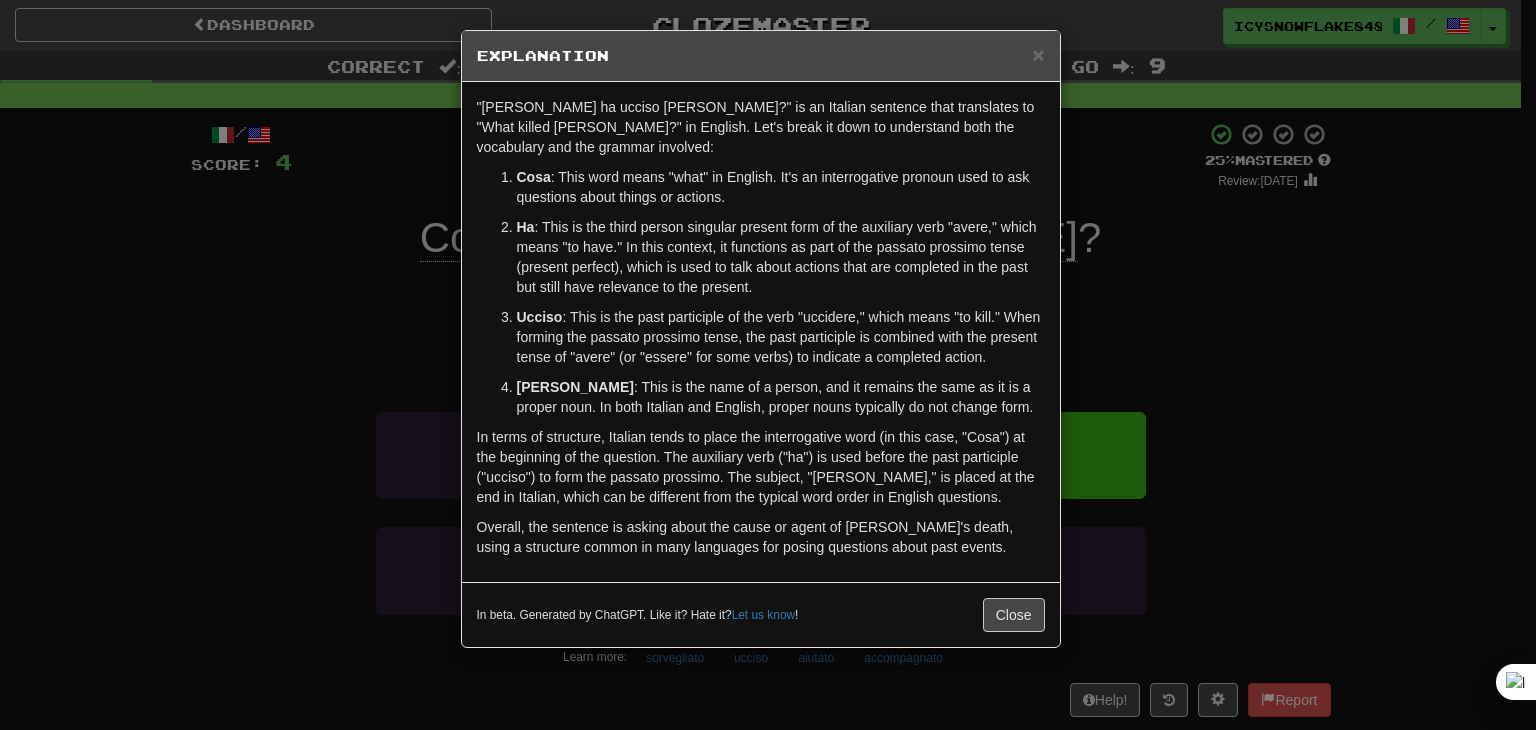 click on "× Explanation "Cosa ha ucciso Tom?" is an Italian sentence that translates to "What killed Tom?" in English. Let's break it down to understand both the vocabulary and the grammar involved:
Cosa : This word means "what" in English. It's an interrogative pronoun used to ask questions about things or actions.
Ha : This is the third person singular present form of the auxiliary verb "avere," which means "to have." In this context, it functions as part of the passato prossimo tense (present perfect), which is used to talk about actions that are completed in the past but still have relevance to the present.
Ucciso : This is the past participle of the verb "uccidere," which means "to kill." When forming the passato prossimo tense, the past participle is combined with the present tense of "avere" (or "essere" for some verbs) to indicate a completed action.
Tom
In beta. Generated by ChatGPT. Like it? Hate it?  Let us know ! Close" at bounding box center [768, 365] 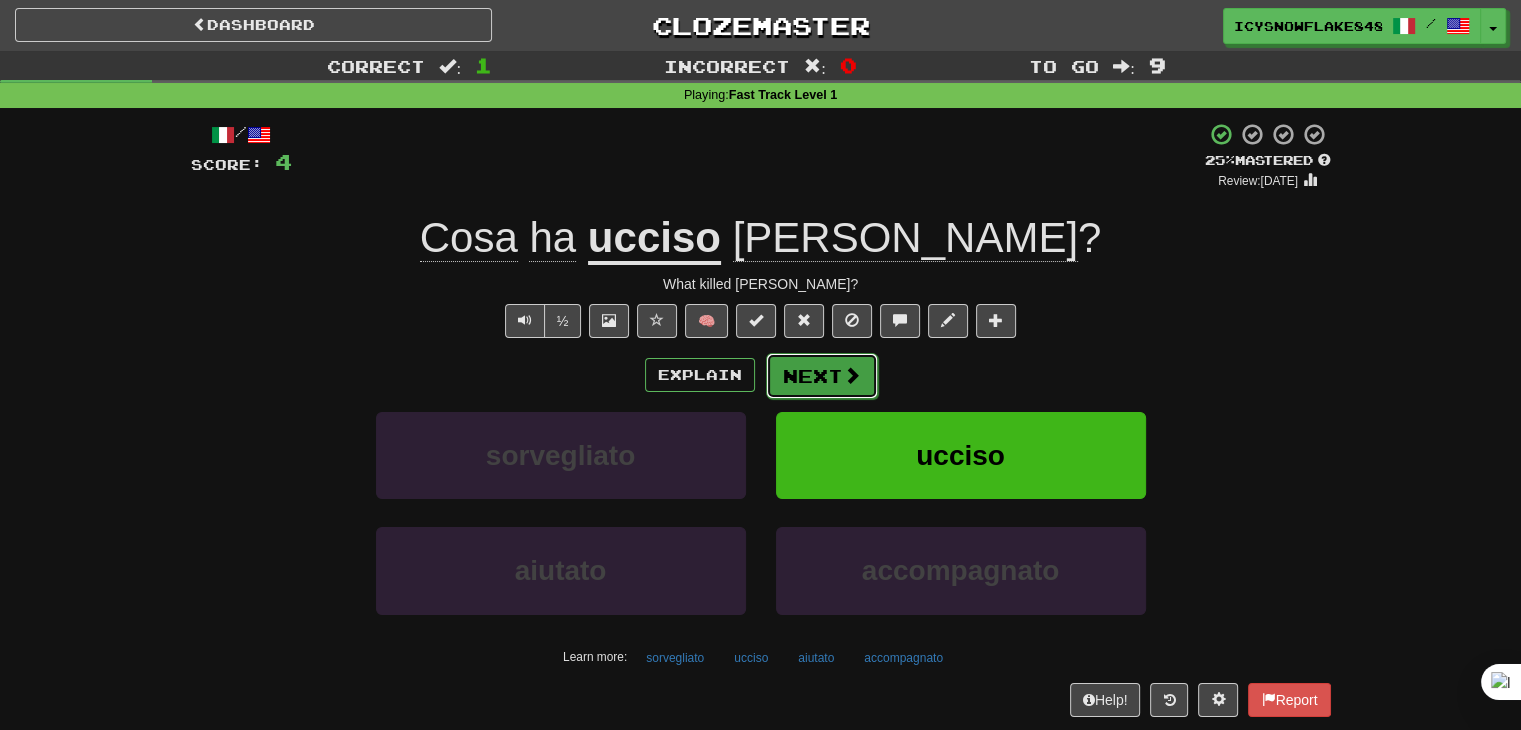 click at bounding box center [852, 375] 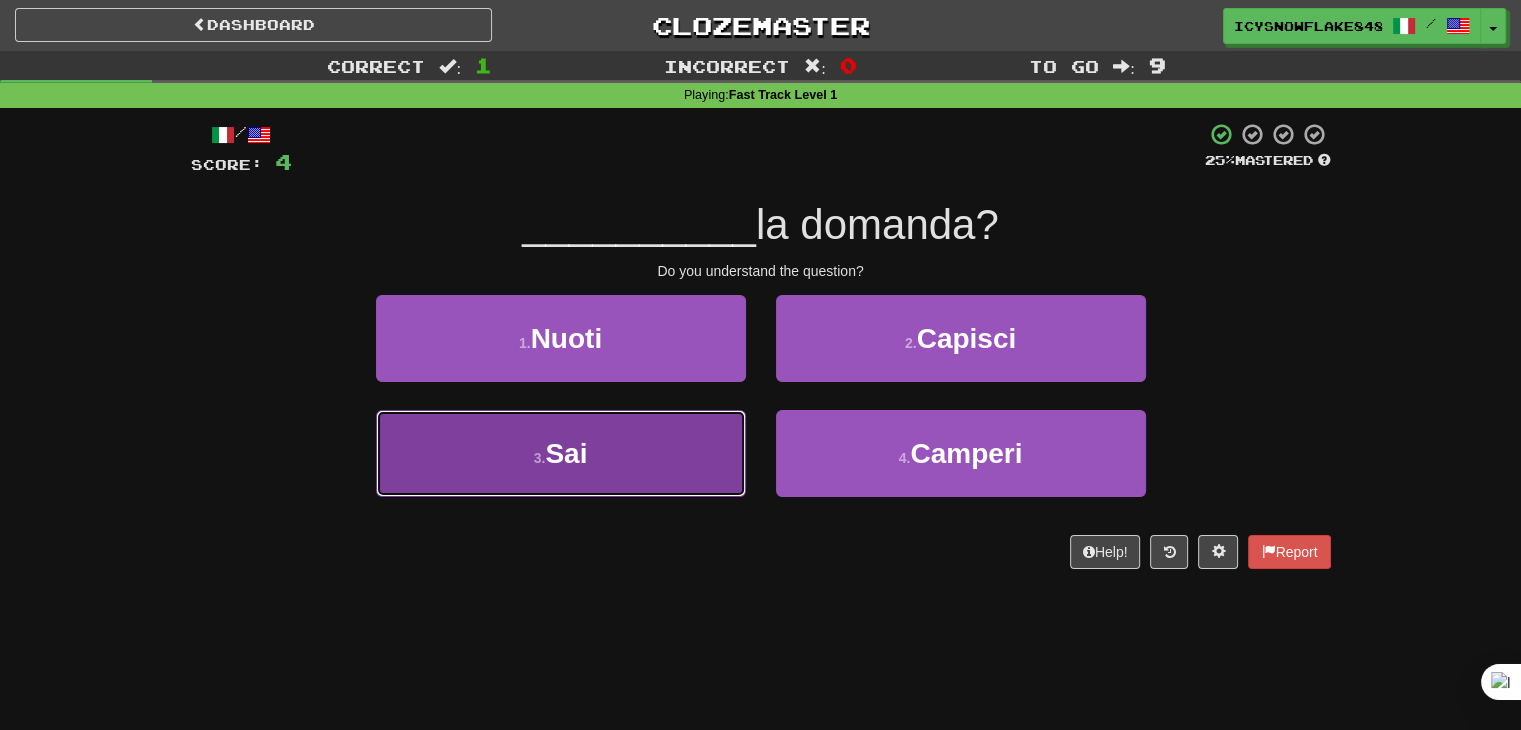 click on "3 .  Sai" at bounding box center [561, 453] 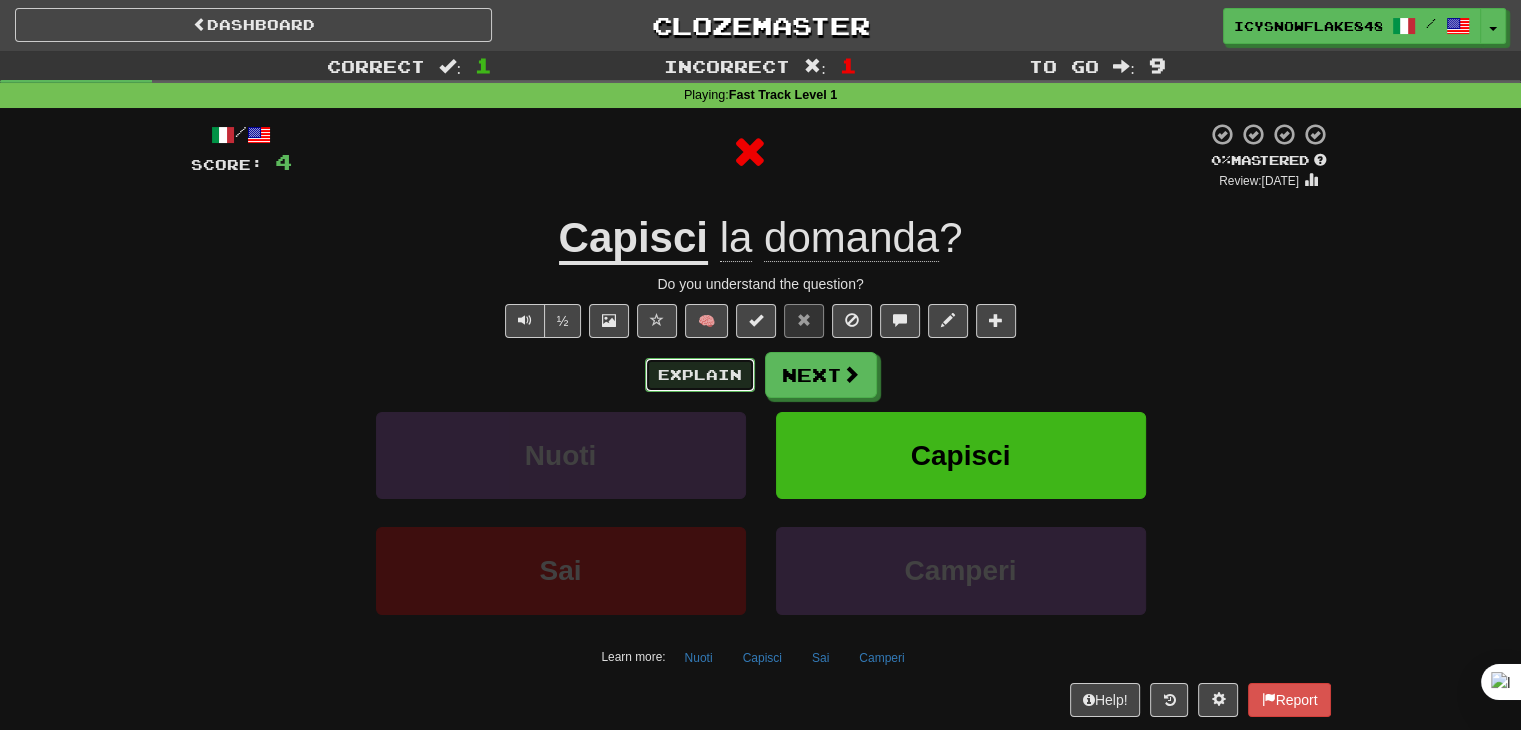 click on "Explain" at bounding box center (700, 375) 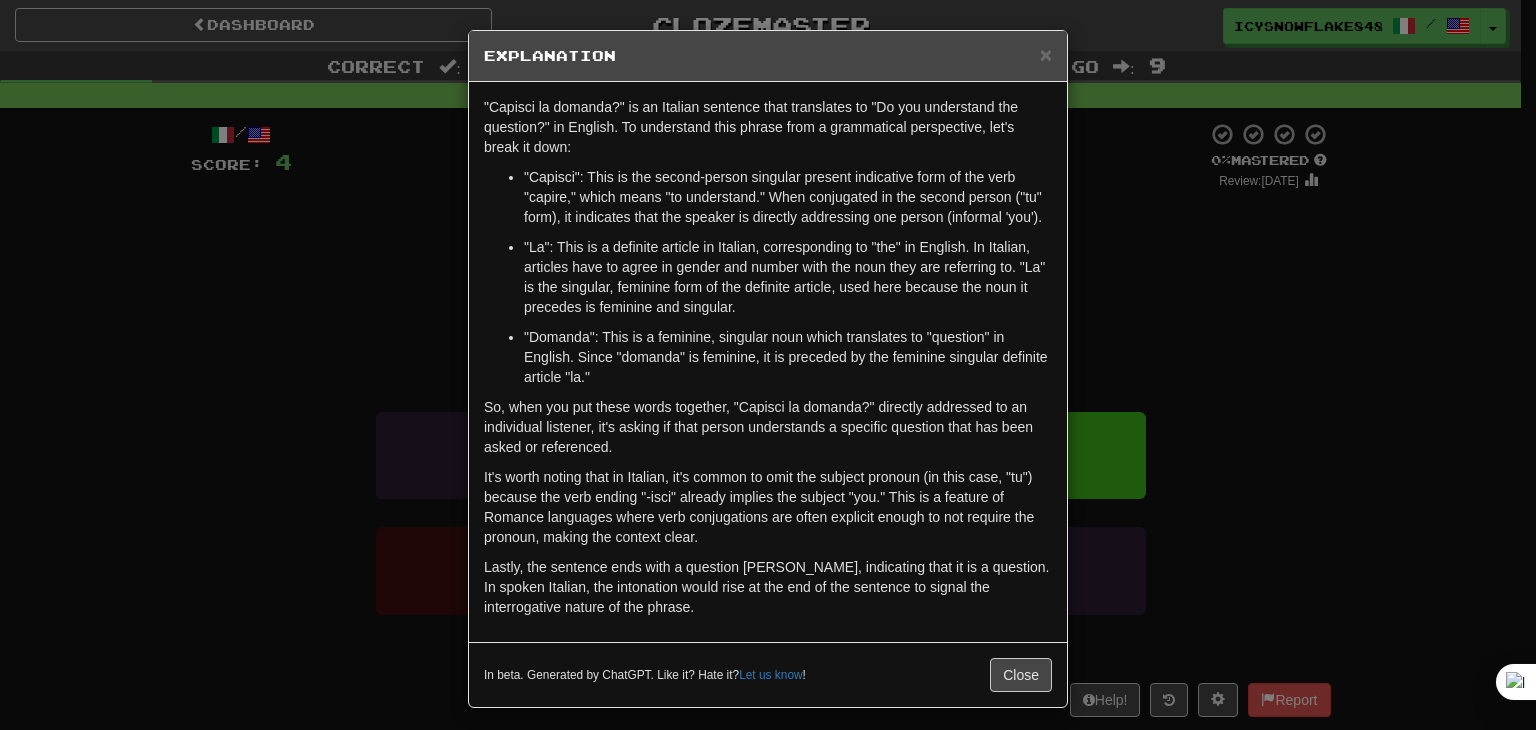 click on "× Explanation "Capisci la domanda?" is an Italian sentence that translates to "Do you understand the question?" in English. To understand this phrase from a grammatical perspective, let's break it down:
"Capisci": This is the second-person singular present indicative form of the verb "capire," which means "to understand." When conjugated in the second person ("tu" form), it indicates that the speaker is directly addressing one person (informal 'you').
"La": This is a definite article in Italian, corresponding to "the" in English. In Italian, articles have to agree in gender and number with the noun they are referring to. "La" is the singular, feminine form of the definite article, used here because the noun it precedes is feminine and singular.
"Domanda": This is a feminine, singular noun which translates to "question" in English. Since "domanda" is feminine, it is preceded by the feminine singular definite article "la."
In beta. Generated by ChatGPT. Like it? Hate it?  ! Close" at bounding box center [768, 365] 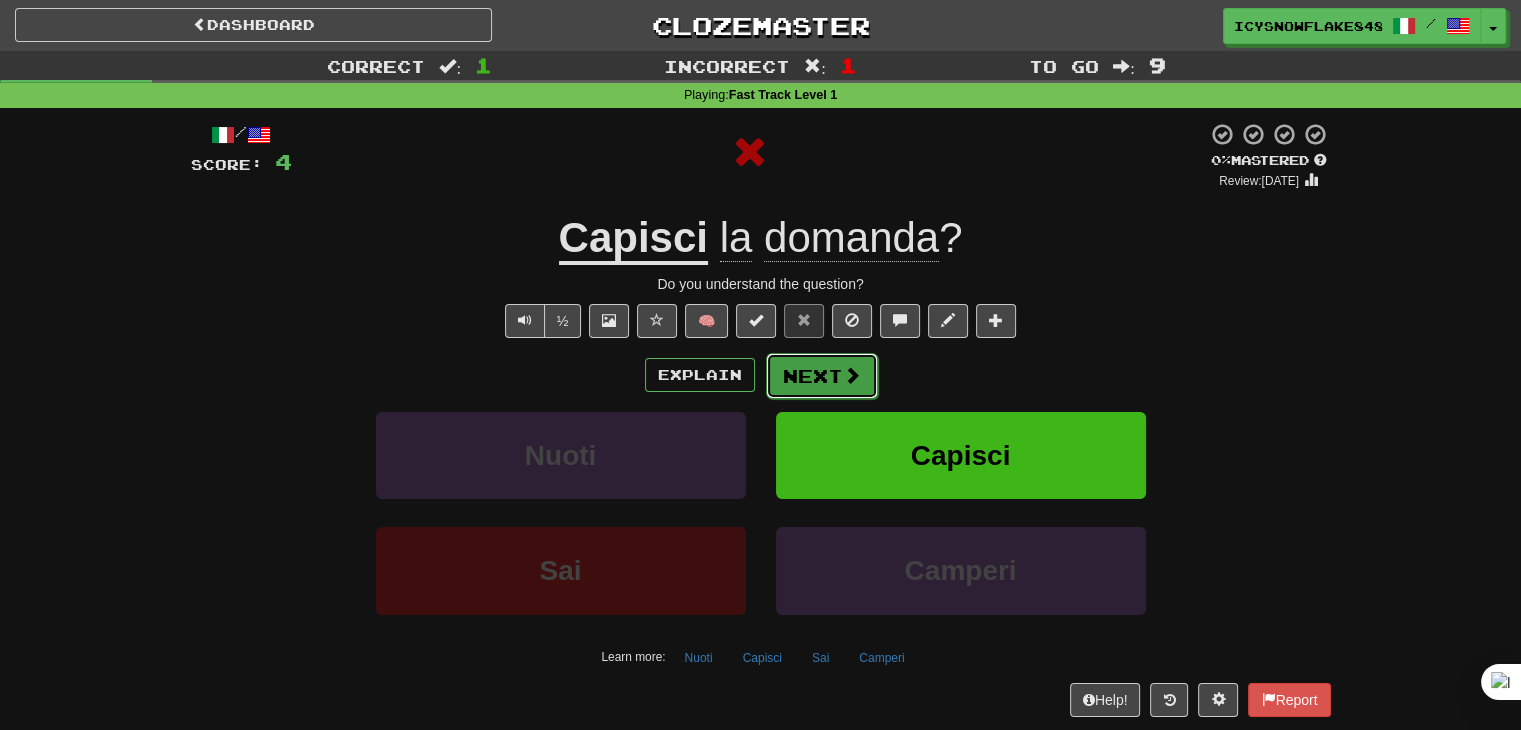 click on "Next" at bounding box center [822, 376] 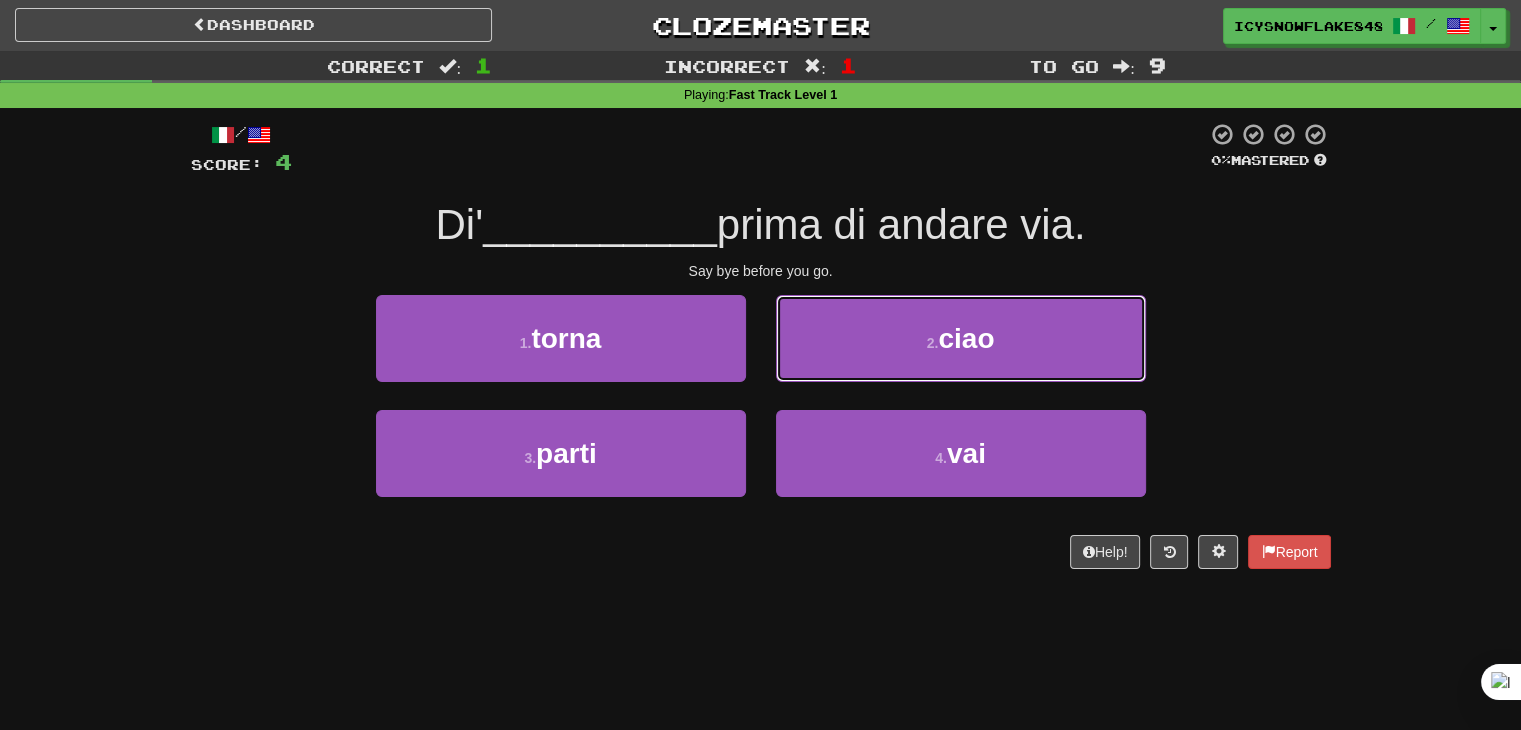 click on "2 .  ciao" at bounding box center [961, 338] 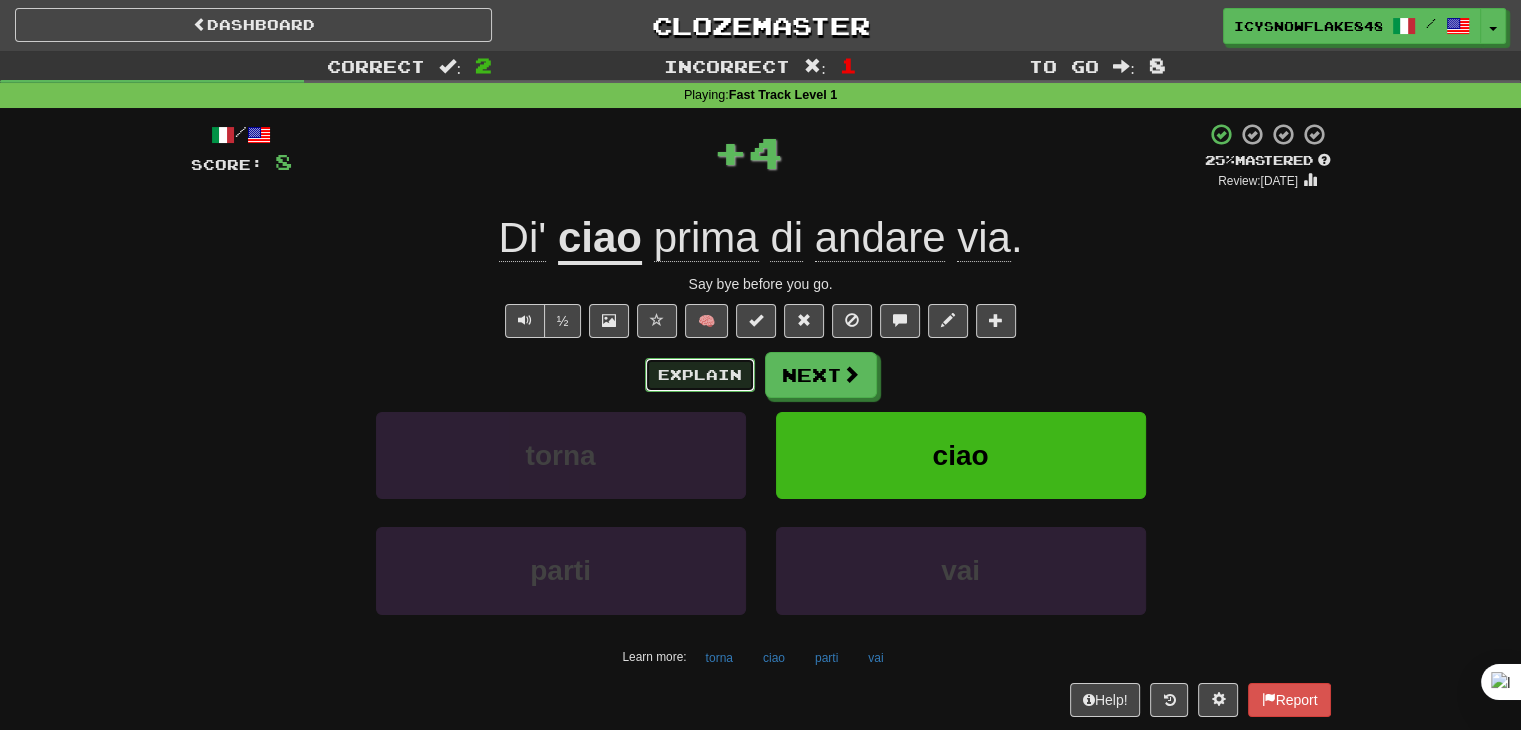 click on "Explain" at bounding box center [700, 375] 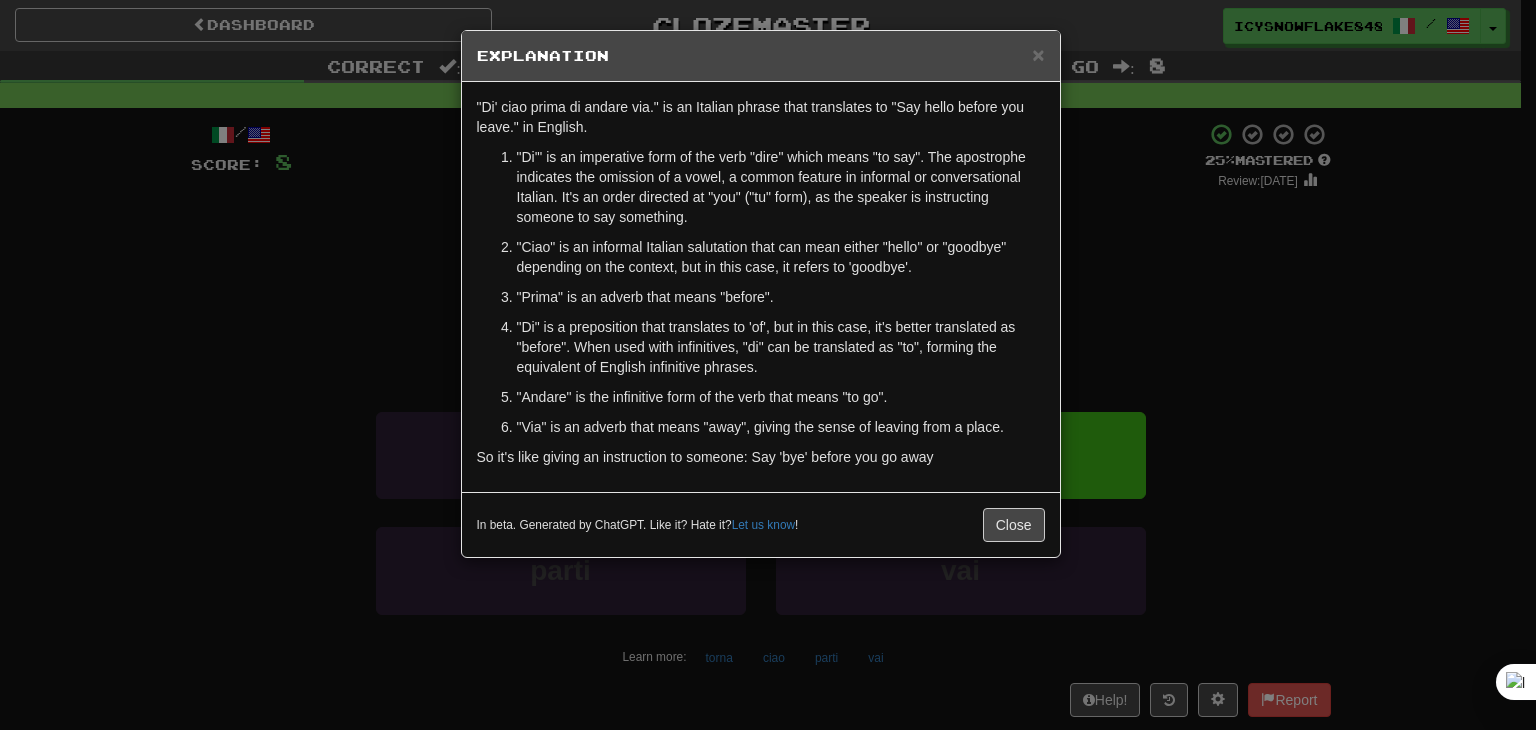 click on "× Explanation "Di' ciao prima di andare via." is an Italian phrase that translates to "Say hello before you leave." in English.
"Di'" is an imperative form of the verb "dire" which means "to say". The apostrophe indicates the omission of a vowel, a common feature in informal or conversational Italian. It's an order directed at "you" ("tu" form), as the speaker is instructing someone to say something.
"Ciao" is an informal Italian salutation that can mean either "hello" or "goodbye" depending on the context, but in this case, it refers to 'goodbye'.
"Prima" is an adverb that means "before".
"Di" is a preposition that translates to 'of', but in this case, it's better translated as "before". When used with infinitives, "di" can be translated as "to", forming the equivalent of English infinitive phrases.
"Andare" is the infinitive form of the verb that means "to go".
"Via" is an adverb that means "away", giving the sense of leaving from a place.
Let us know ! Close" at bounding box center (768, 365) 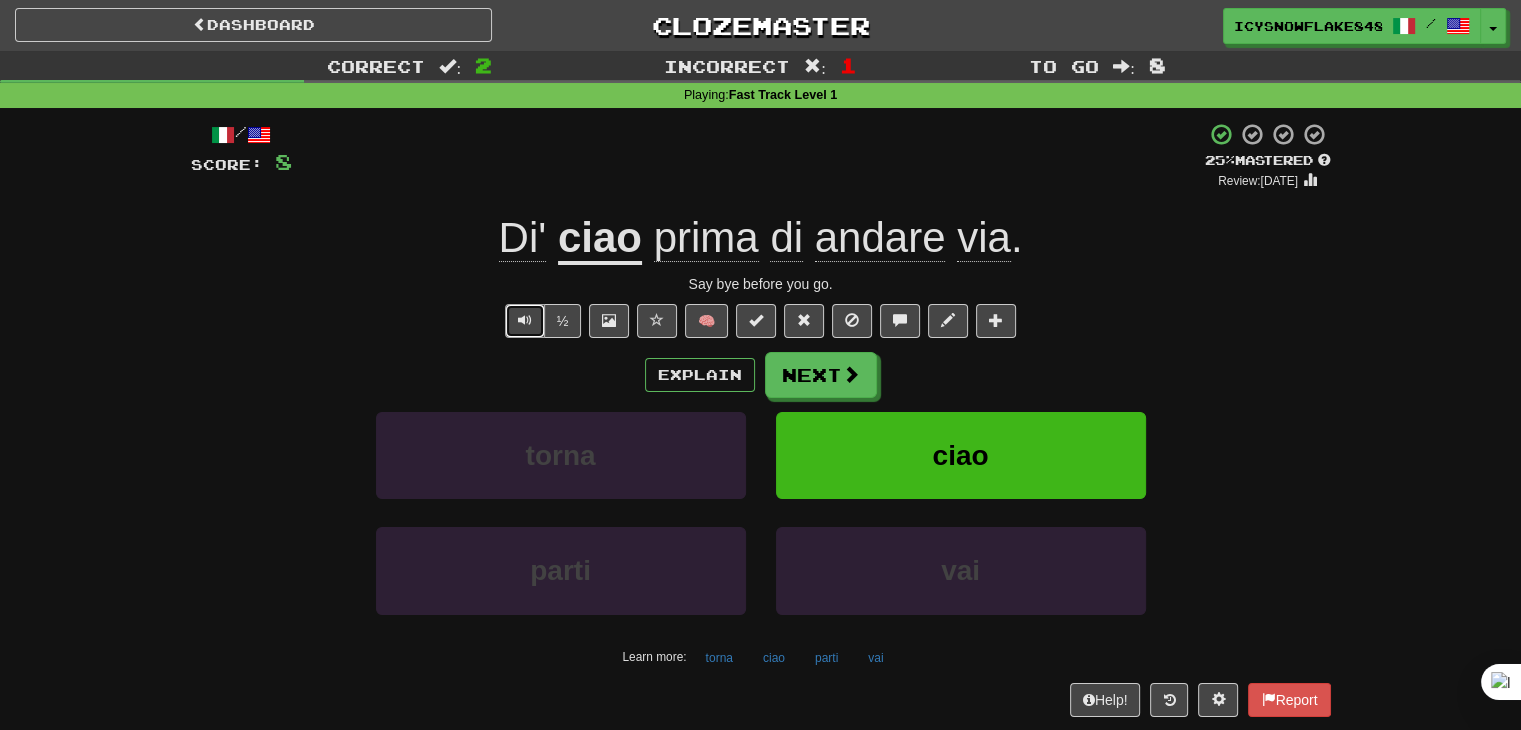 click at bounding box center [525, 321] 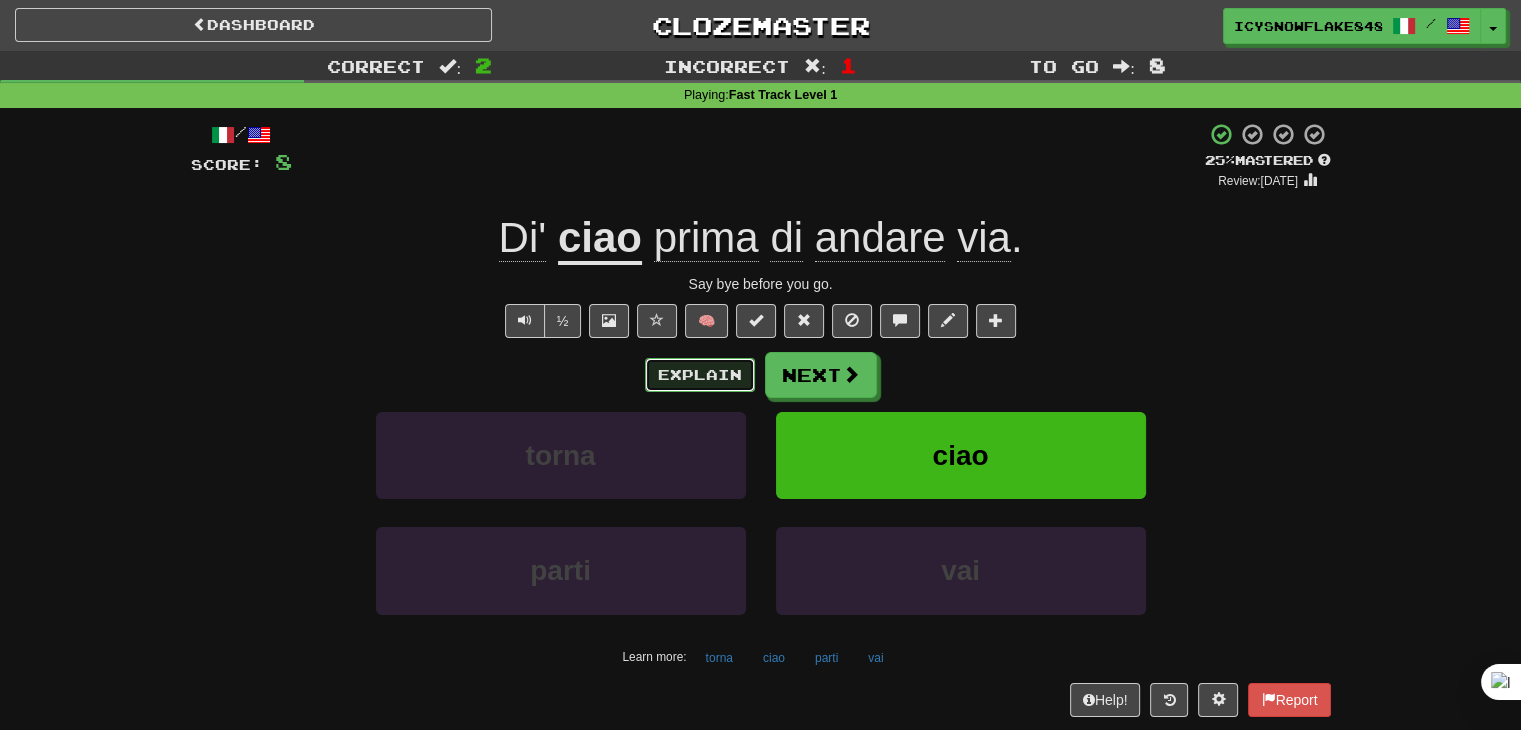 click on "Explain" at bounding box center [700, 375] 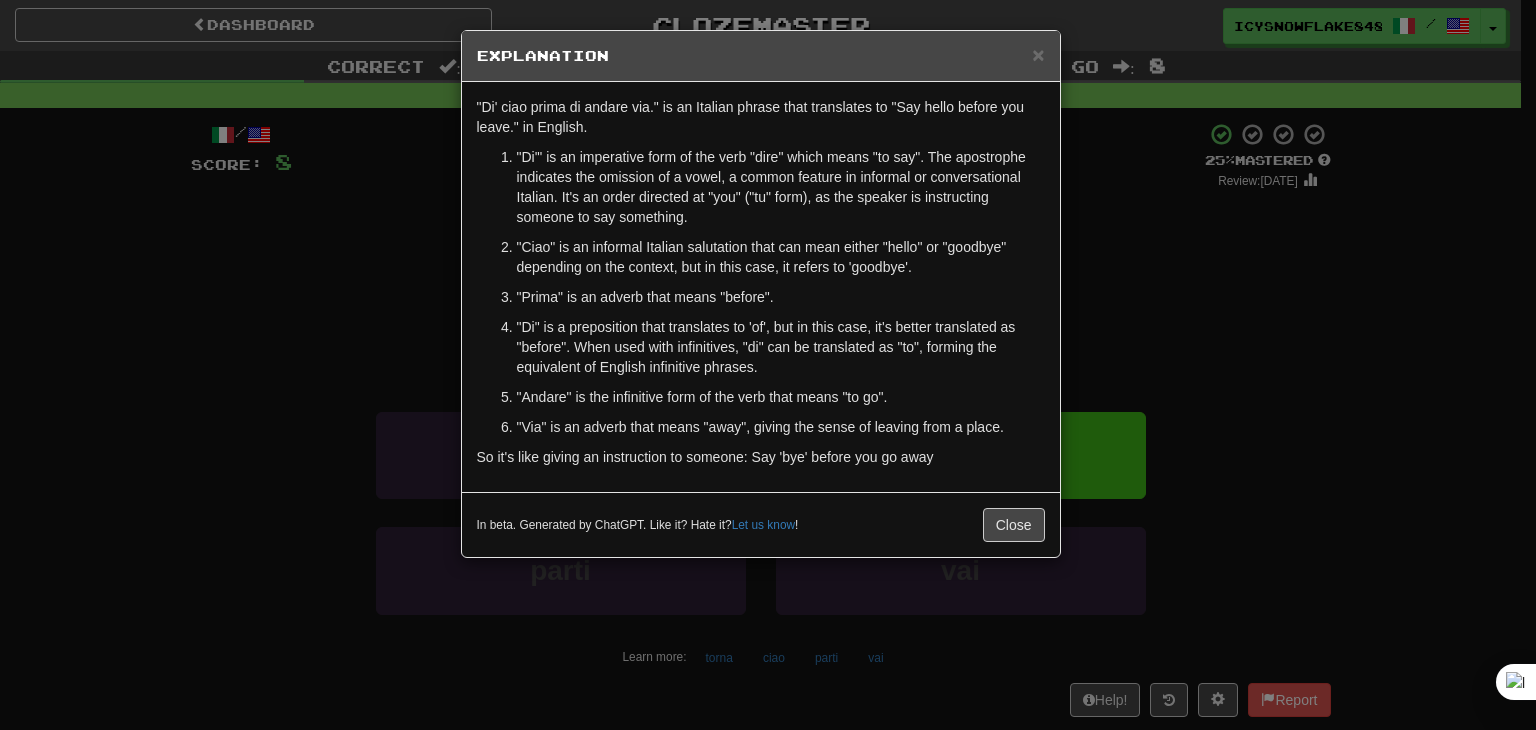 click on "× Explanation "Di' ciao prima di andare via." is an Italian phrase that translates to "Say hello before you leave." in English.
"Di'" is an imperative form of the verb "dire" which means "to say". The apostrophe indicates the omission of a vowel, a common feature in informal or conversational Italian. It's an order directed at "you" ("tu" form), as the speaker is instructing someone to say something.
"Ciao" is an informal Italian salutation that can mean either "hello" or "goodbye" depending on the context, but in this case, it refers to 'goodbye'.
"Prima" is an adverb that means "before".
"Di" is a preposition that translates to 'of', but in this case, it's better translated as "before". When used with infinitives, "di" can be translated as "to", forming the equivalent of English infinitive phrases.
"Andare" is the infinitive form of the verb that means "to go".
"Via" is an adverb that means "away", giving the sense of leaving from a place.
Let us know ! Close" at bounding box center (768, 365) 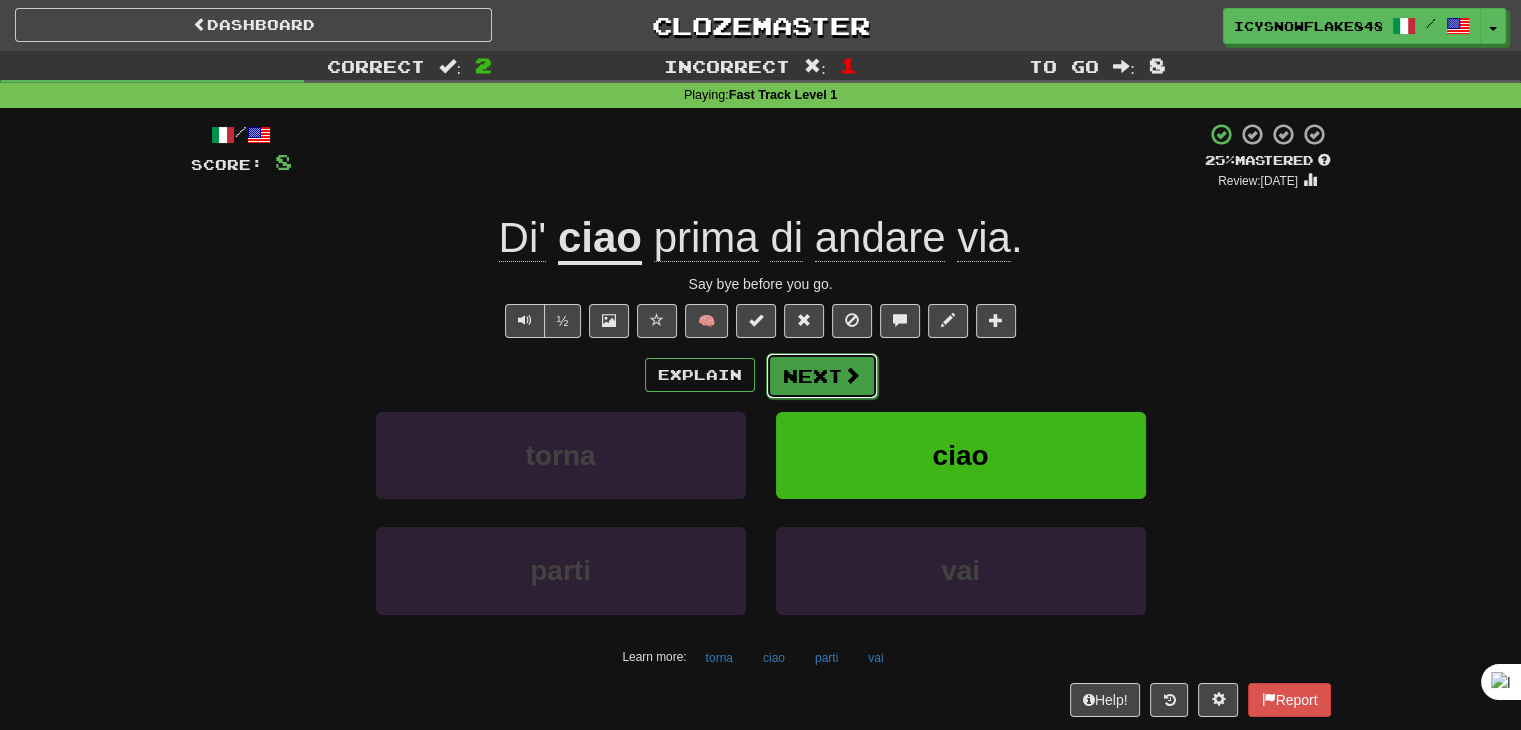 click on "Next" at bounding box center [822, 376] 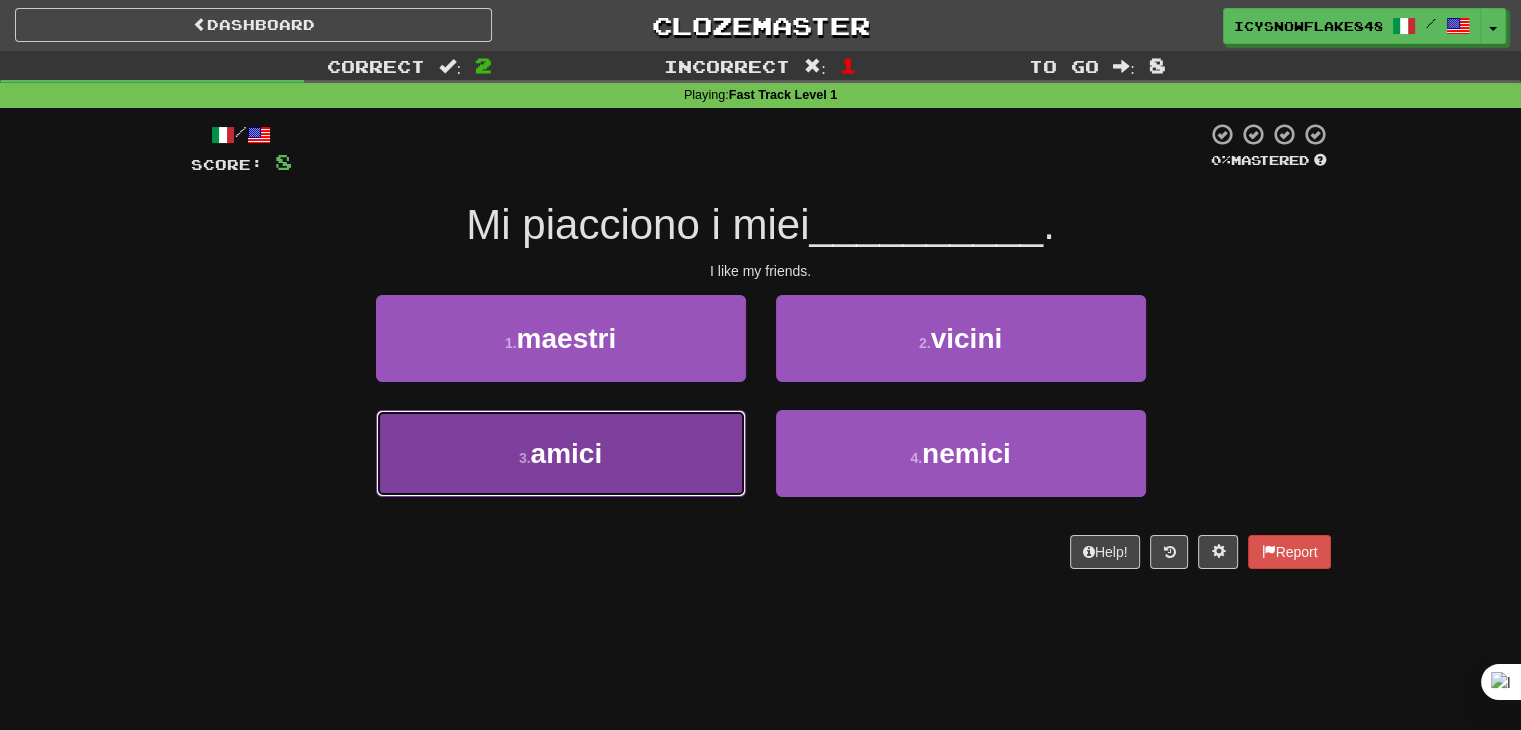 click on "3 .  amici" at bounding box center [561, 453] 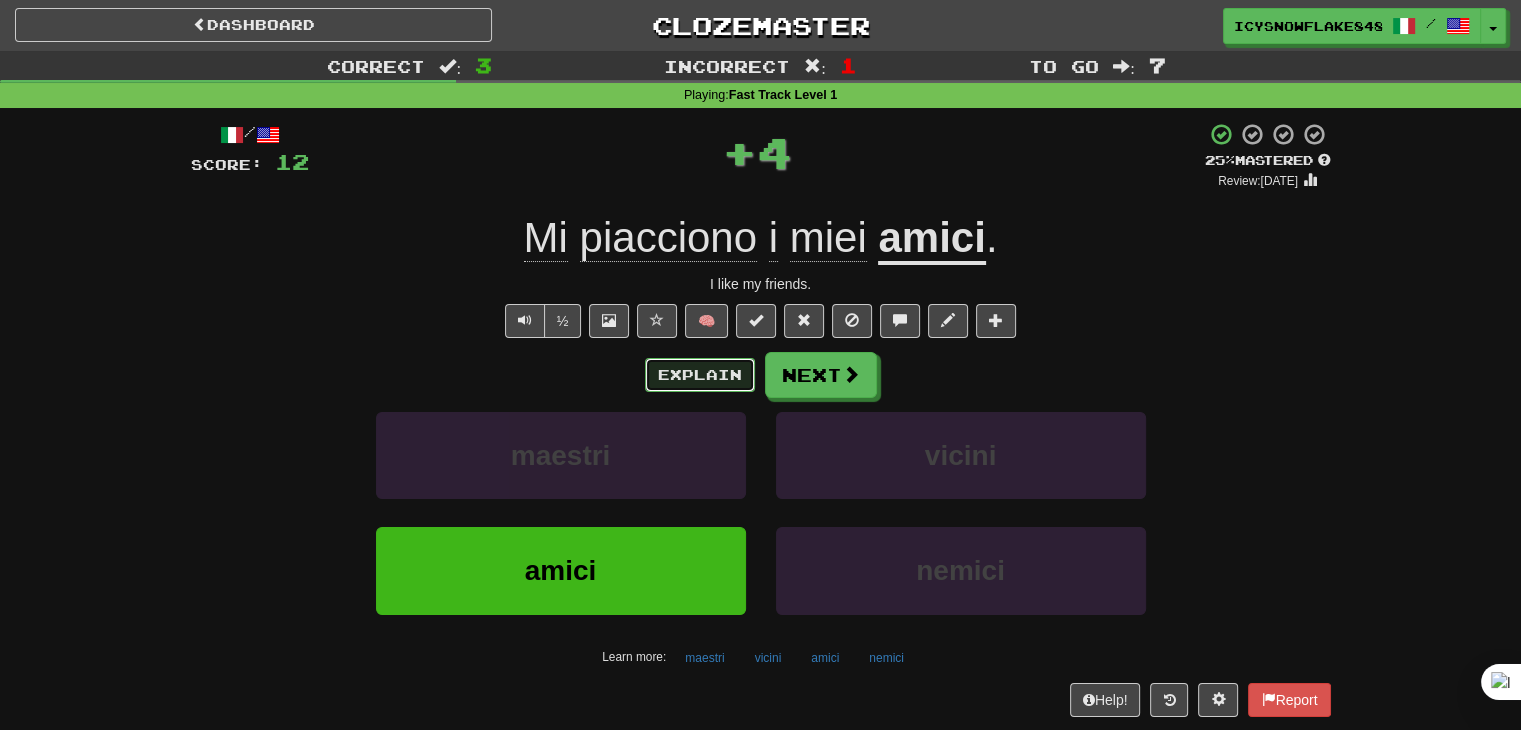 click on "Explain" at bounding box center (700, 375) 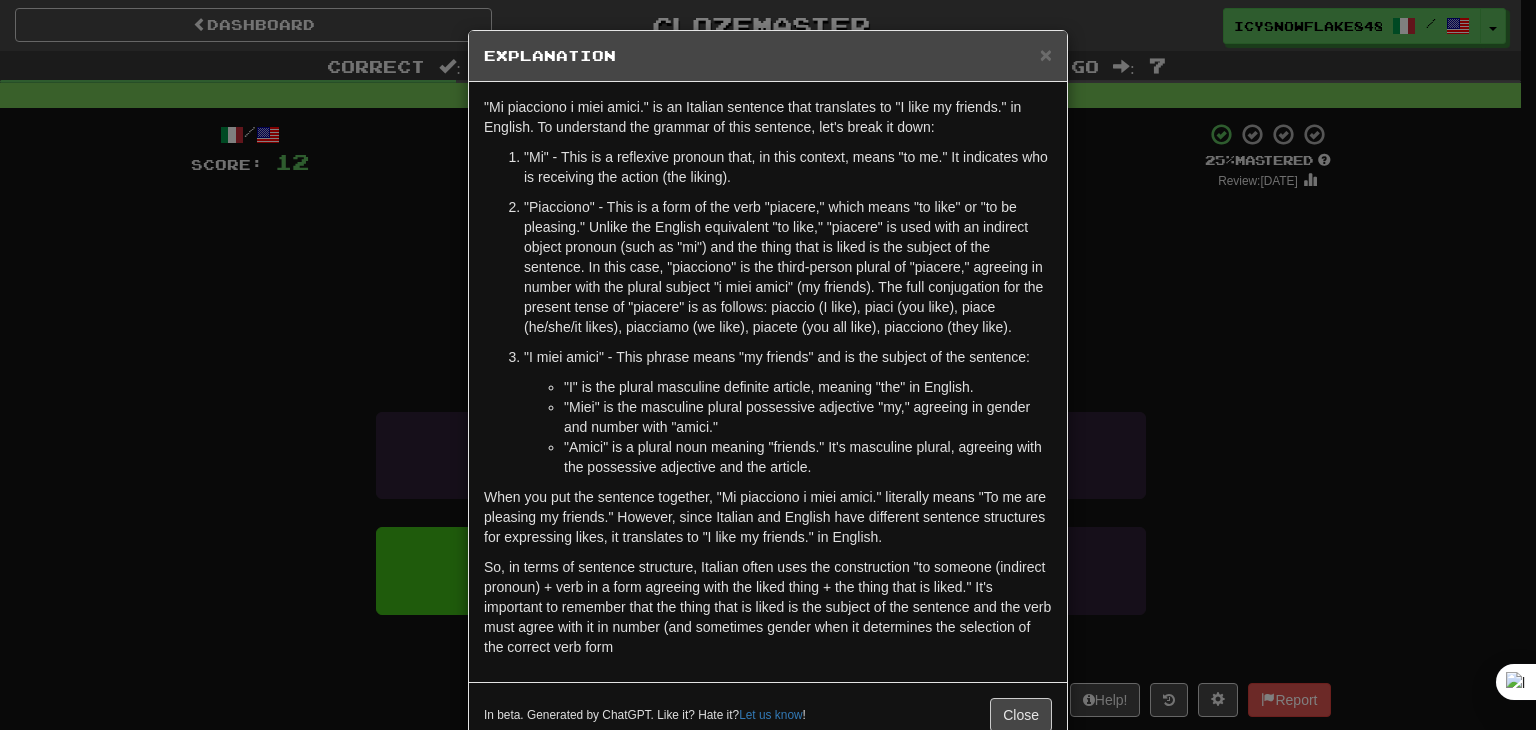 click on "× Explanation "Mi piacciono i miei amici." is an Italian sentence that translates to "I like my friends." in English. To understand the grammar of this sentence, let's break it down:
"Mi" - This is a reflexive pronoun that, in this context, means "to me." It indicates who is receiving the action (the liking).
"Piacciono" - This is a form of the verb "piacere," which means "to like" or "to be pleasing." Unlike the English equivalent "to like," "piacere" is used with an indirect object pronoun (such as "mi") and the thing that is liked is the subject of the sentence. In this case, "piacciono" is the third-person plural of "piacere," agreeing in number with the plural subject "i miei amici" (my friends). The full conjugation for the present tense of "piacere" is as follows: piaccio (I like), piaci (you like), piace (he/she/it likes), piacciamo (we like), piacete (you all like), piacciono (they like).
"I miei amici" - This phrase means "my friends" and is the subject of the sentence:" at bounding box center (768, 365) 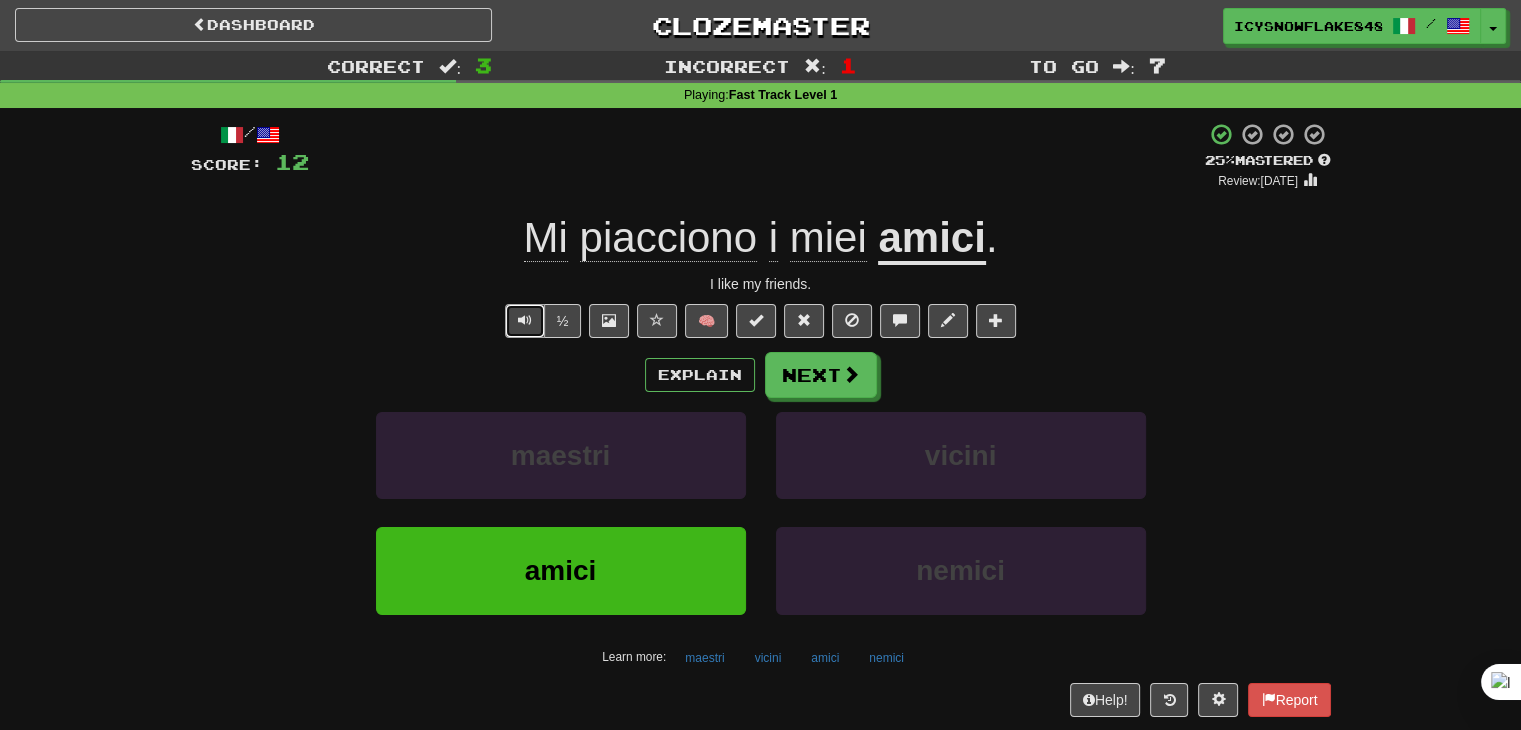 click at bounding box center (525, 321) 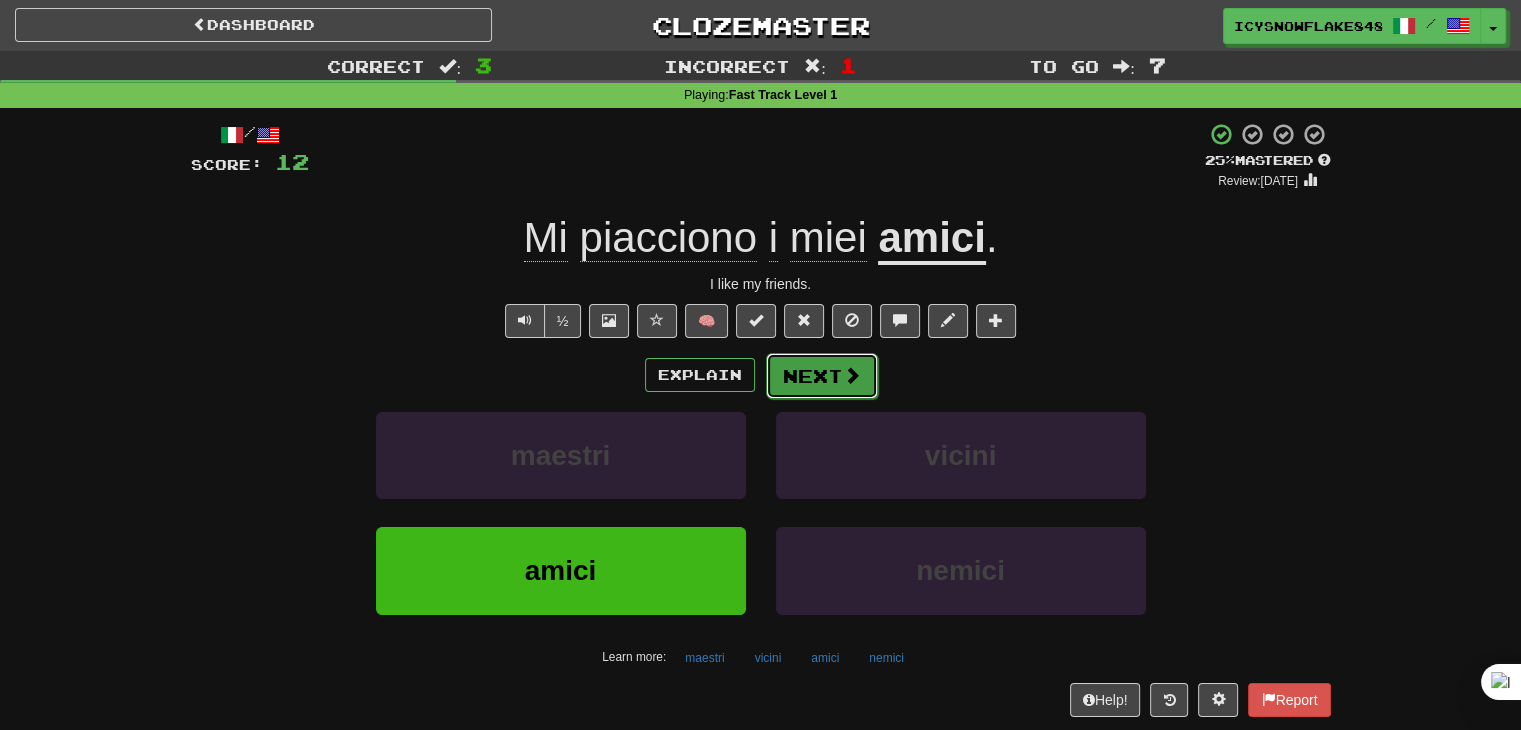 click on "Next" at bounding box center [822, 376] 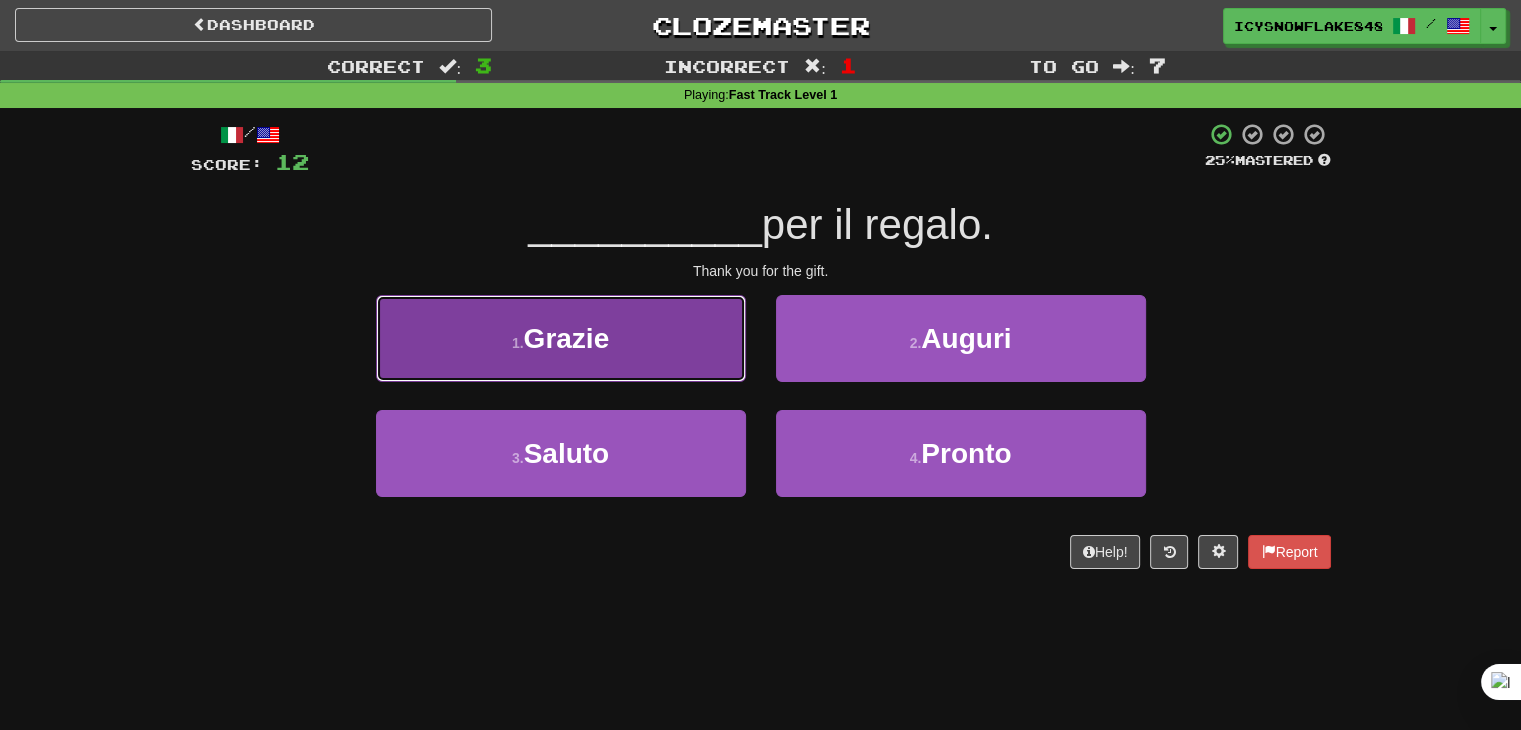 click on "1 .  Grazie" at bounding box center (561, 338) 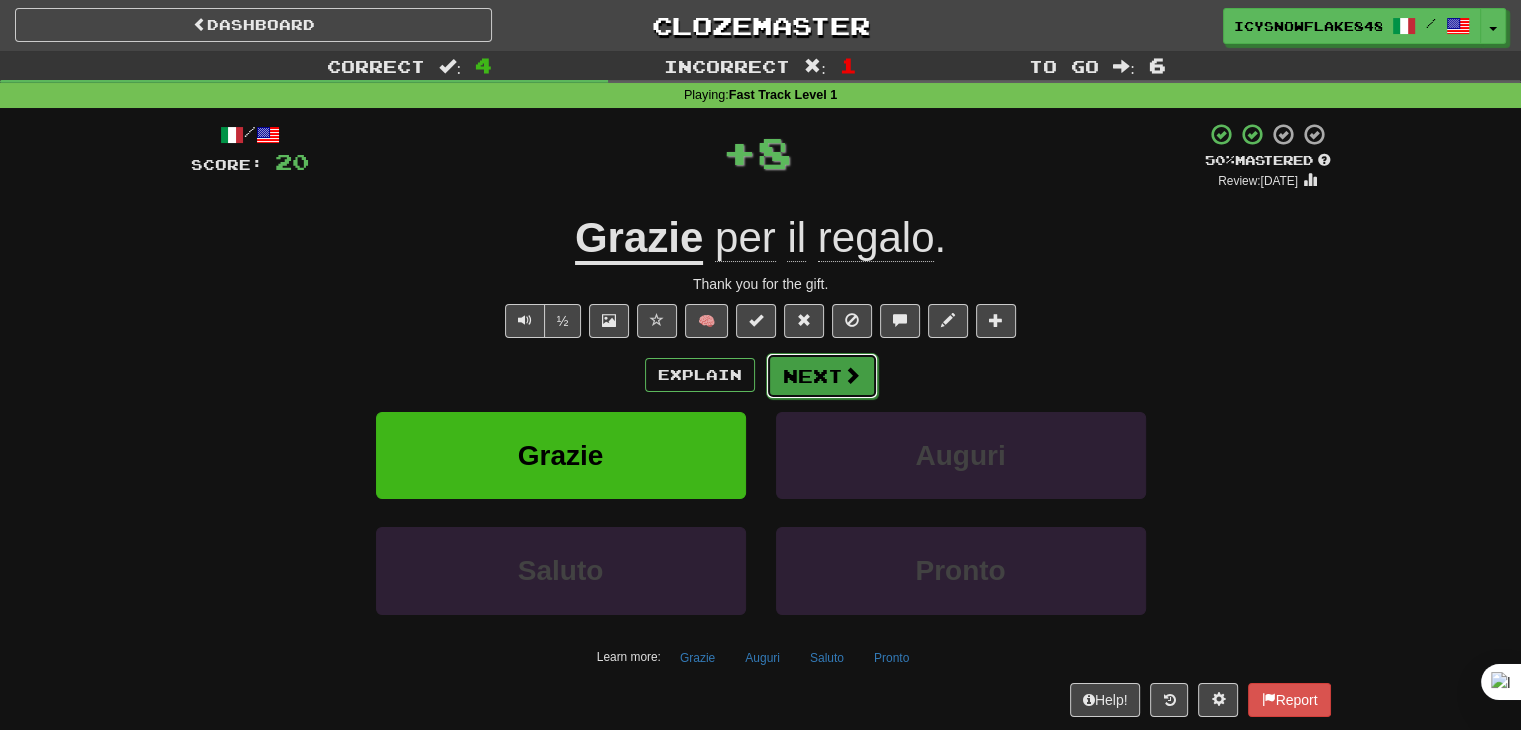 click on "Next" at bounding box center [822, 376] 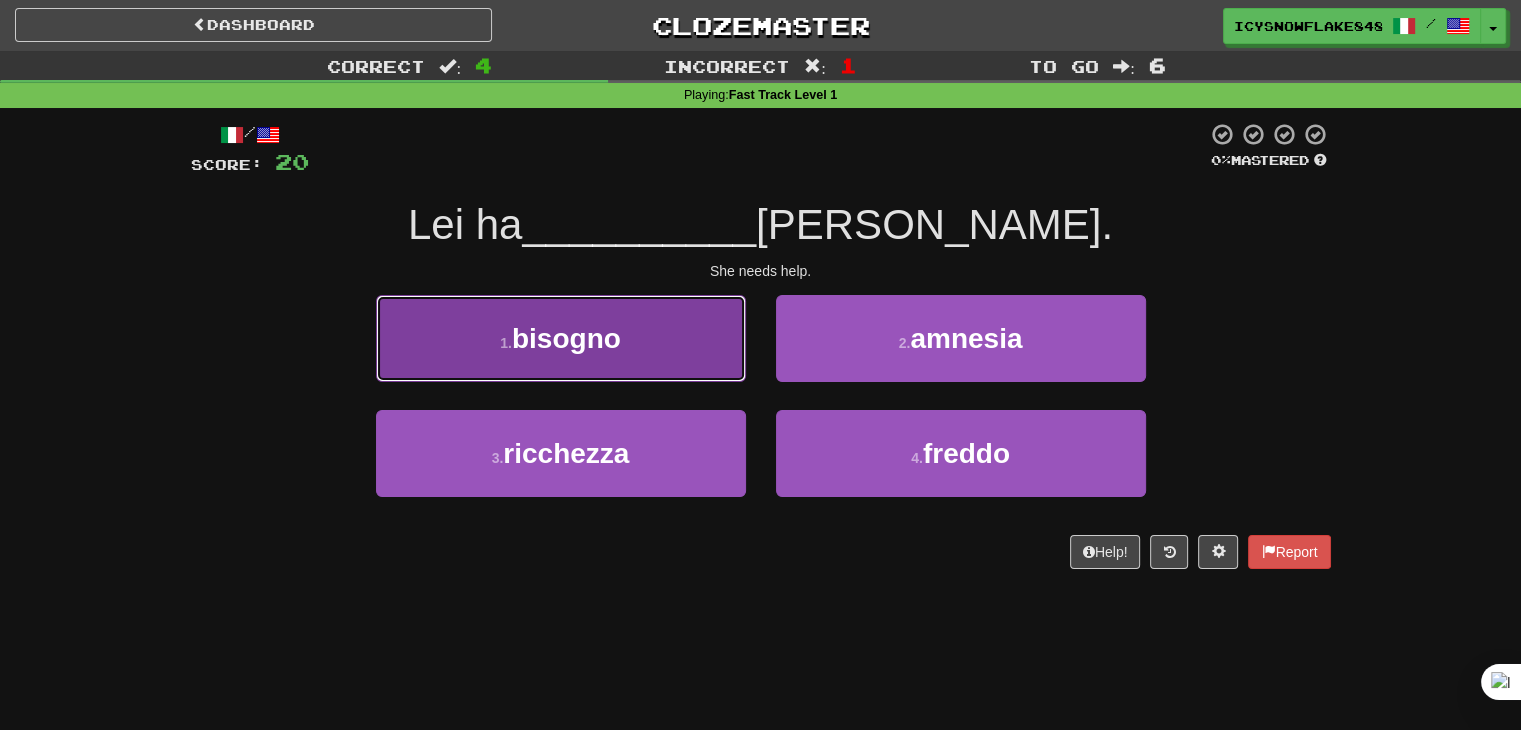 click on "1 .  bisogno" at bounding box center [561, 338] 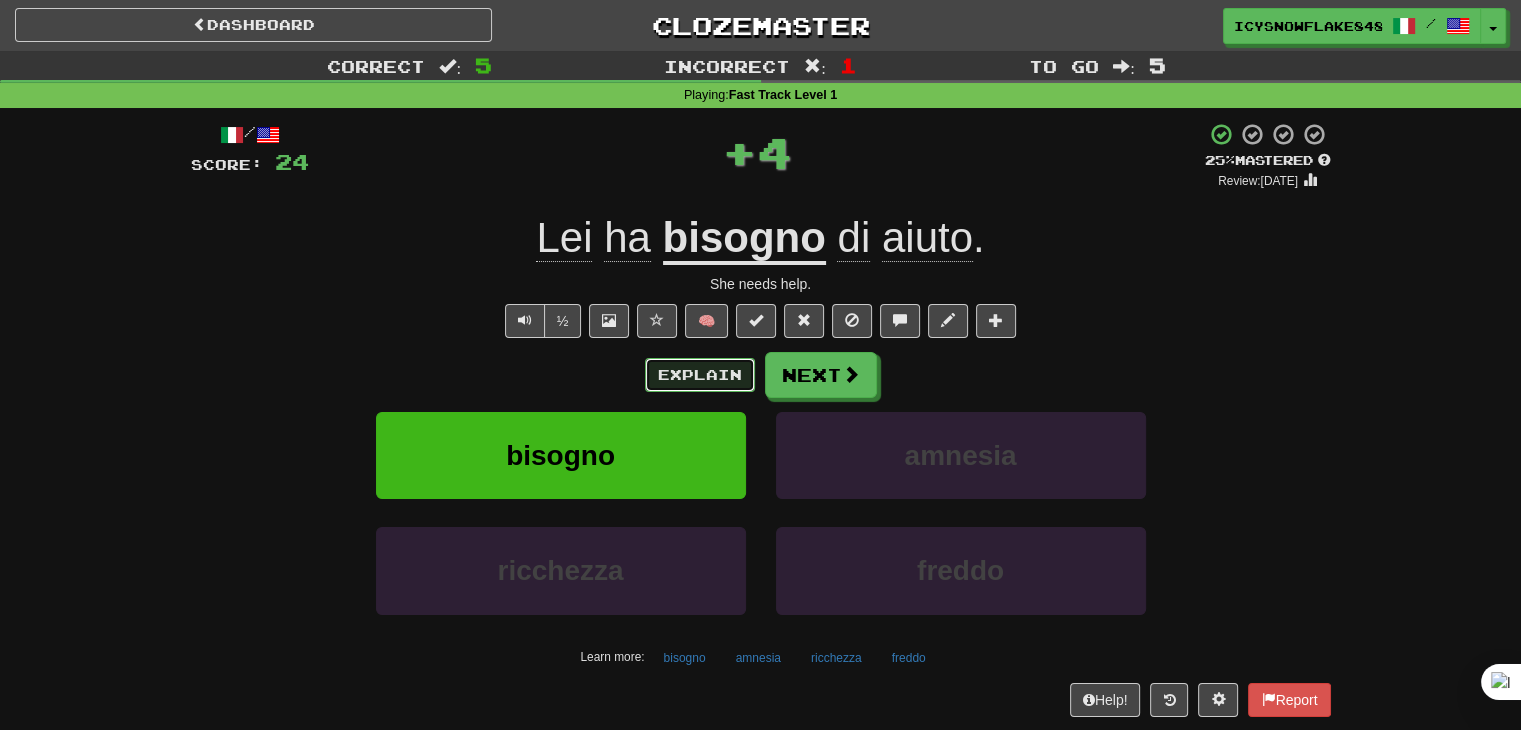 click on "Explain" at bounding box center (700, 375) 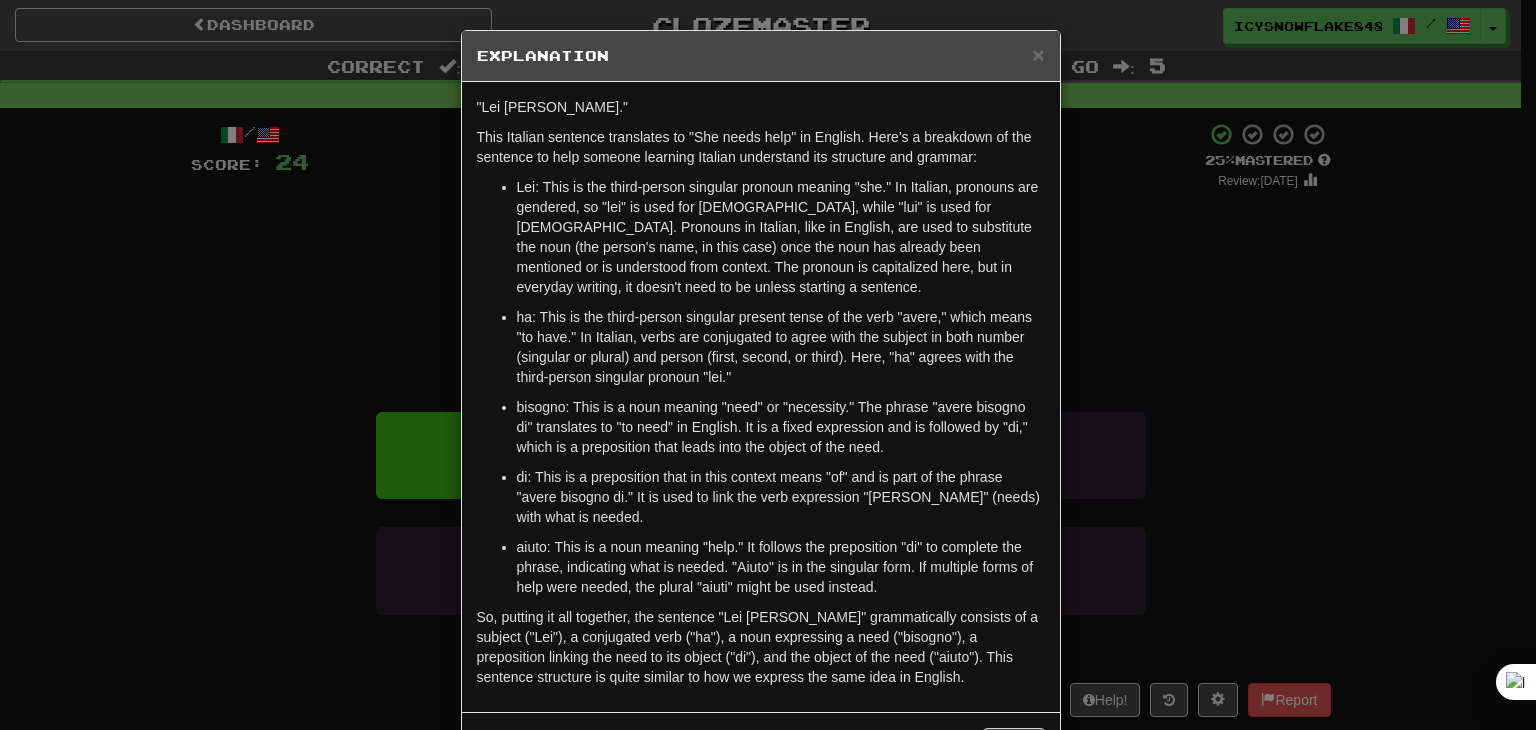 click on "× Explanation "Lei ha bisogno di aiuto."
This Italian sentence translates to "She needs help" in English. Here's a breakdown of the sentence to help someone learning Italian understand its structure and grammar:
Lei: This is the third-person singular pronoun meaning "she." In Italian, pronouns are gendered, so "lei" is used for females, while "lui" is used for males. Pronouns in Italian, like in English, are used to substitute the noun (the person's name, in this case) once the noun has already been mentioned or is understood from context. The pronoun is capitalized here, but in everyday writing, it doesn't need to be unless starting a sentence.
ha: This is the third-person singular present tense of the verb "avere," which means "to have." In Italian, verbs are conjugated to agree with the subject in both number (singular or plural) and person (first, second, or third). Here, "ha" agrees with the third-person singular pronoun "lei."
Let us know ! Close" at bounding box center (768, 365) 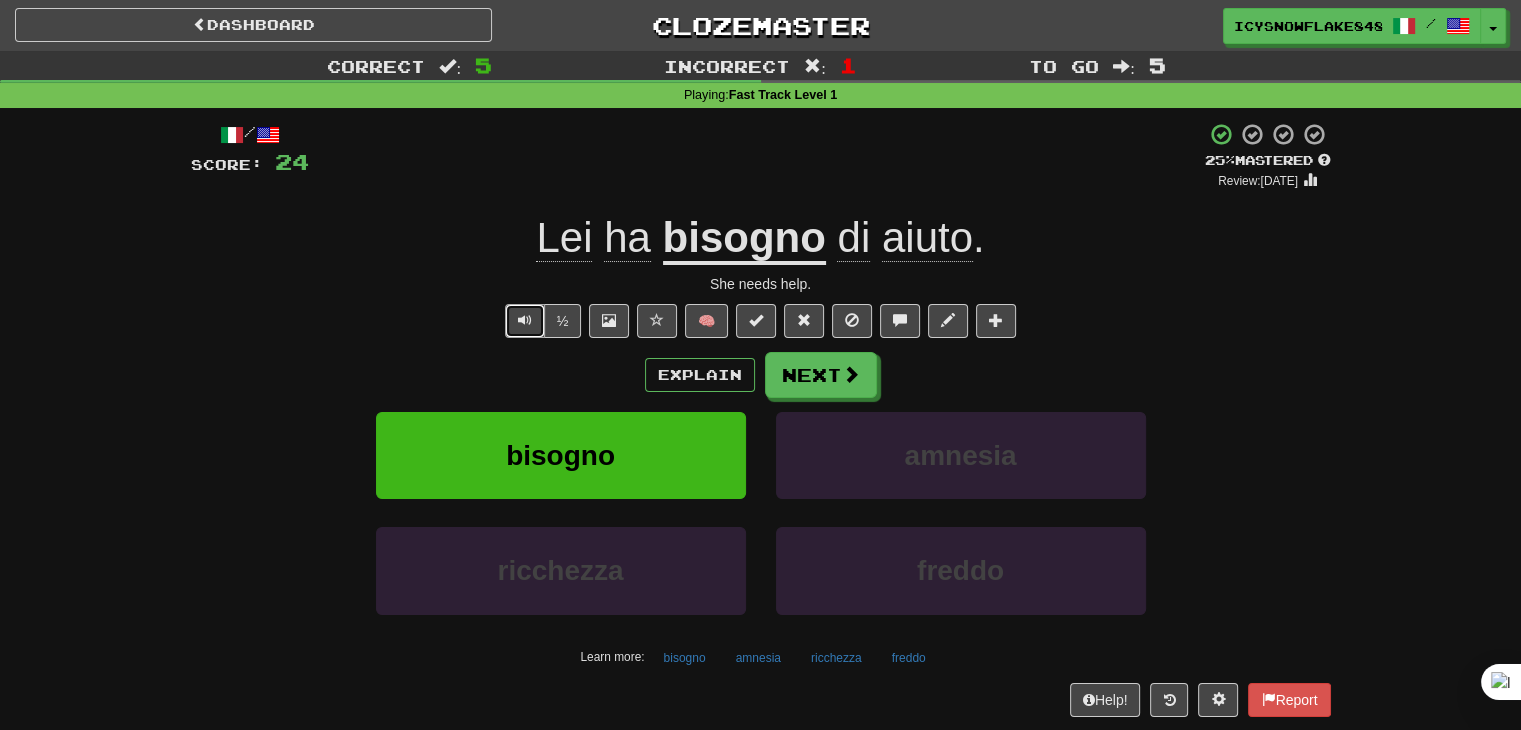 click at bounding box center [525, 320] 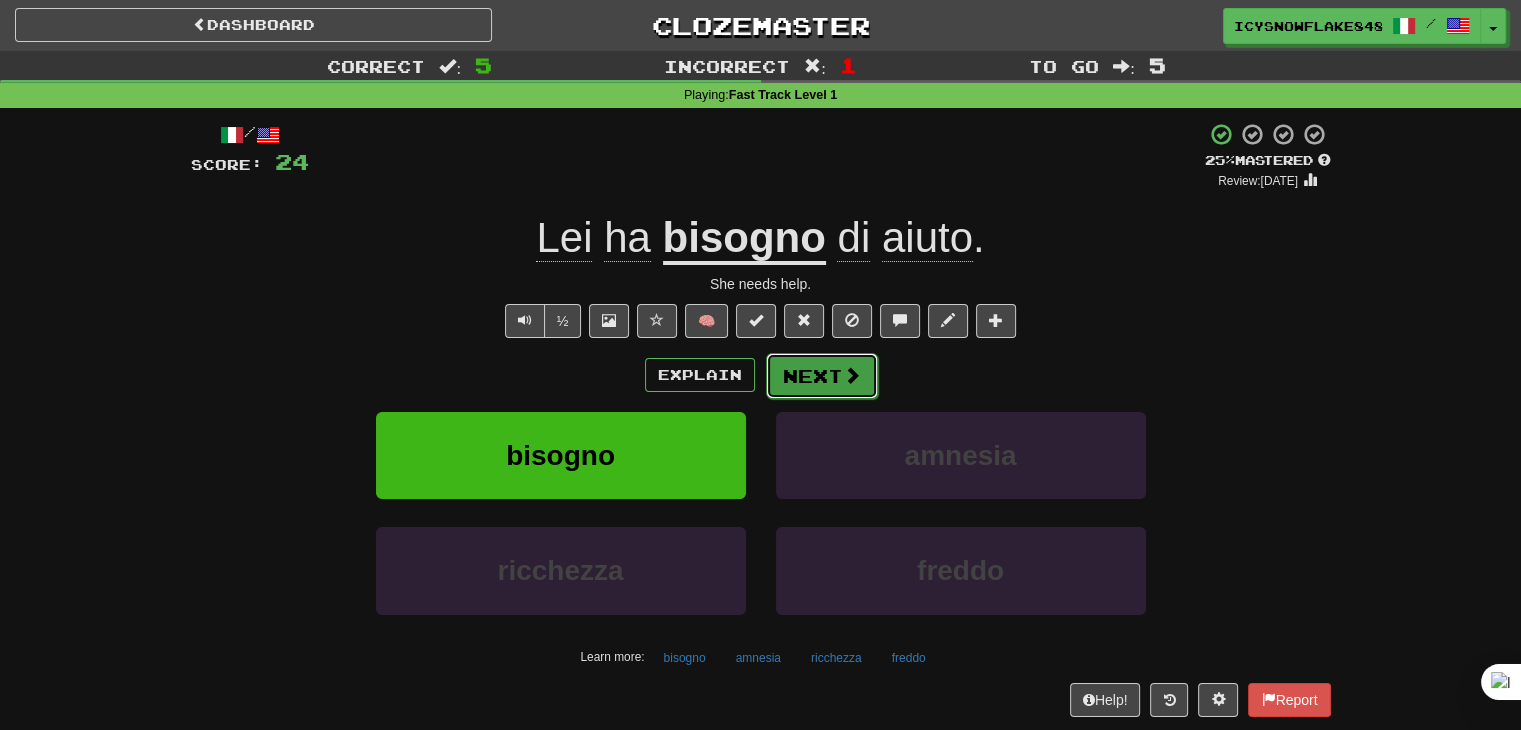 click on "Next" at bounding box center [822, 376] 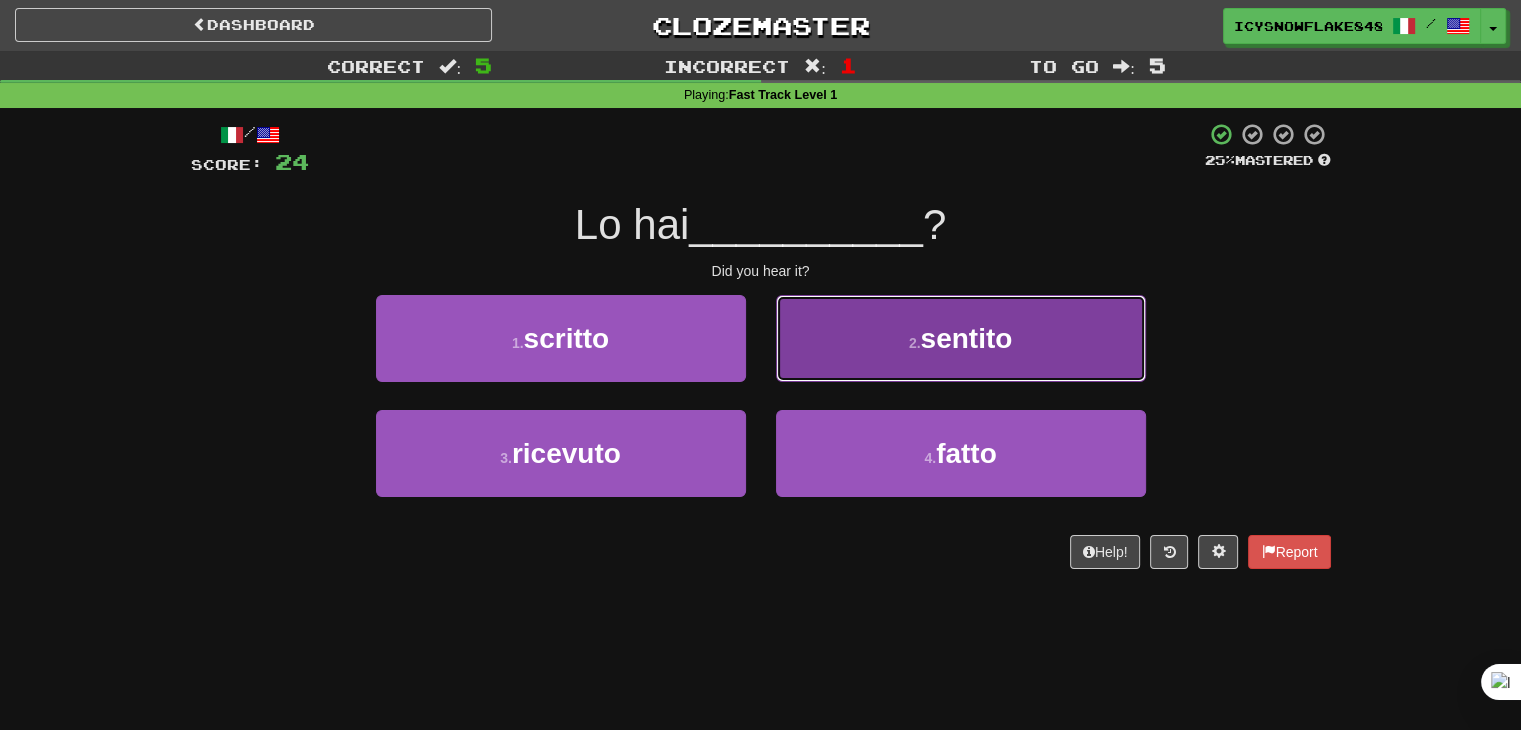 click on "2 .  sentito" at bounding box center [961, 338] 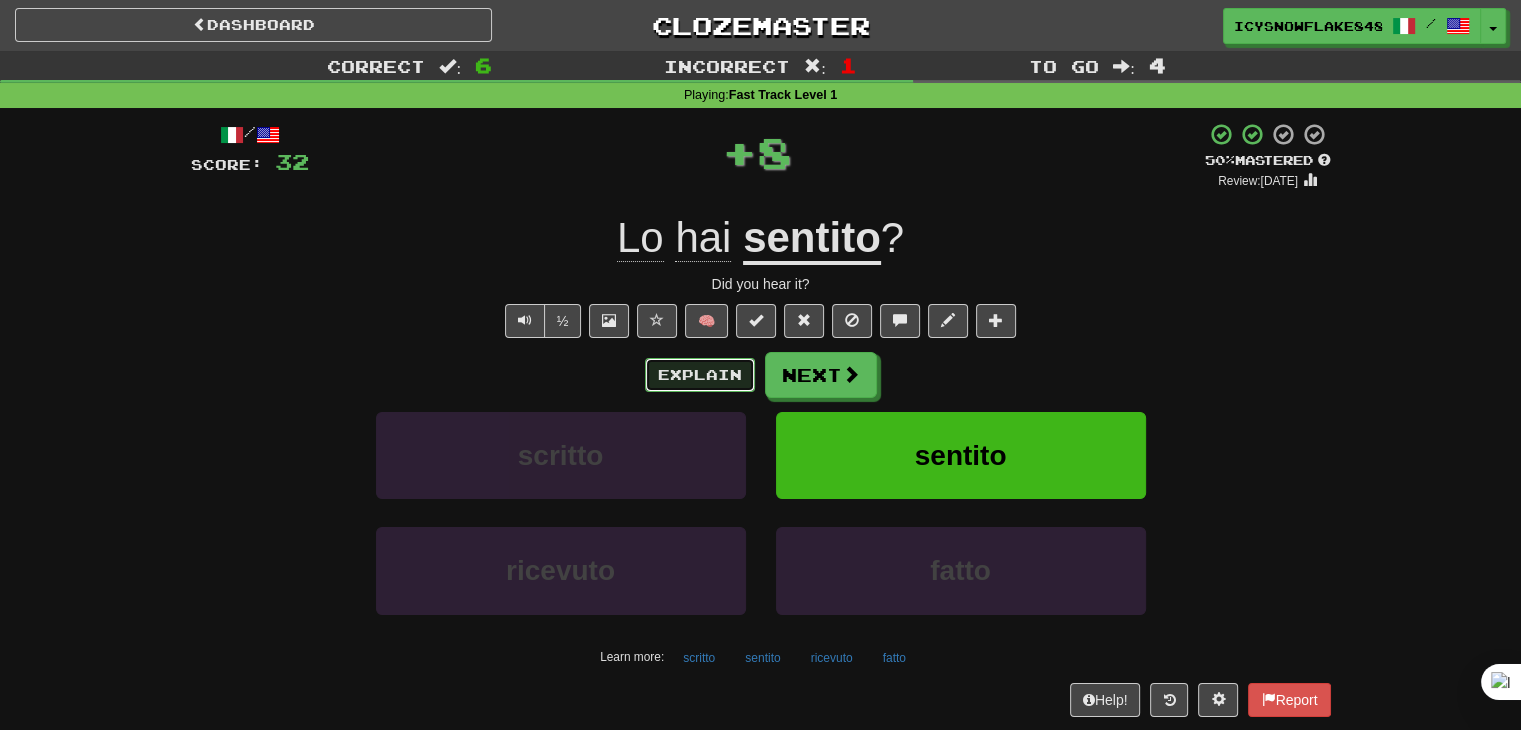 click on "Explain" at bounding box center (700, 375) 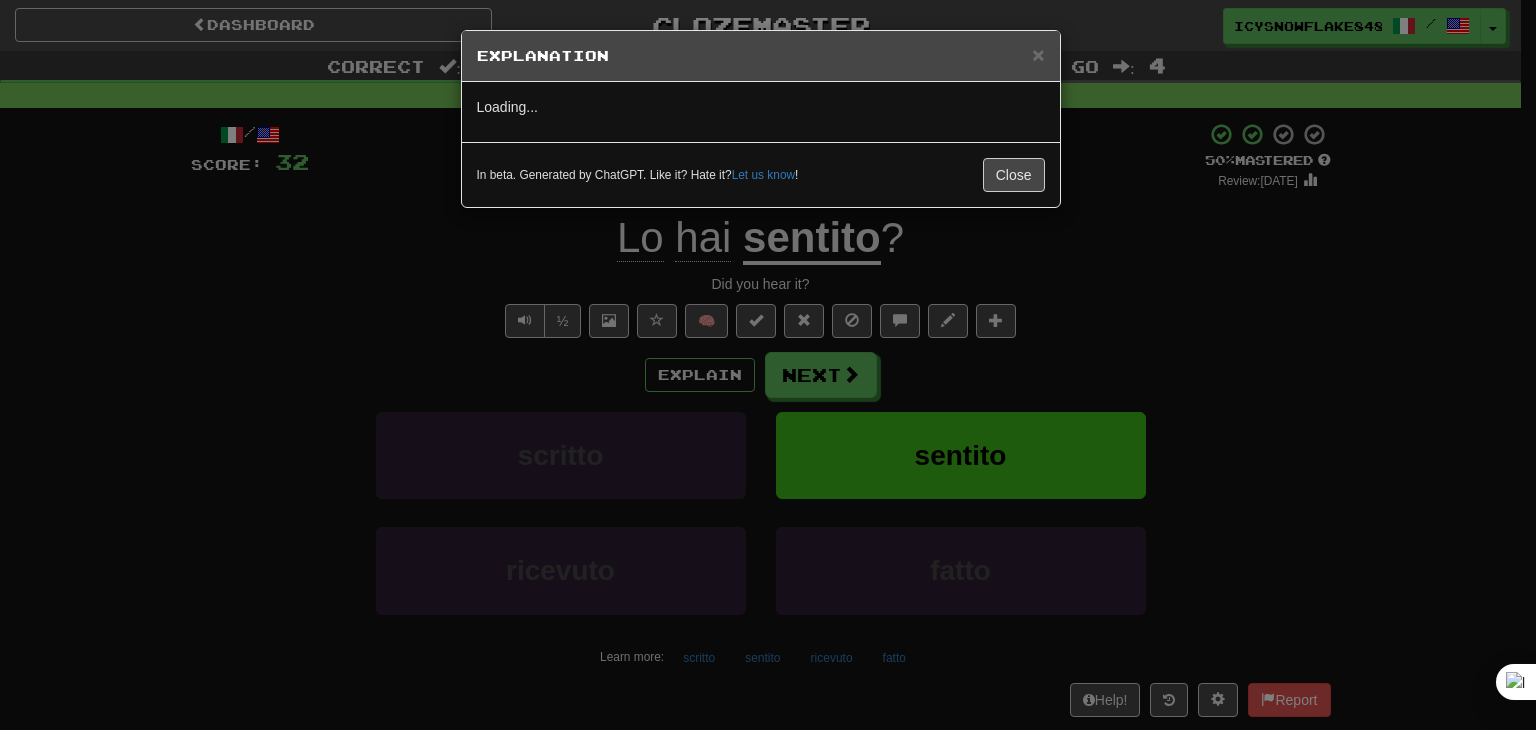 click on "× Explanation Loading... In beta. Generated by ChatGPT. Like it? Hate it?  Let us know ! Close" at bounding box center [768, 365] 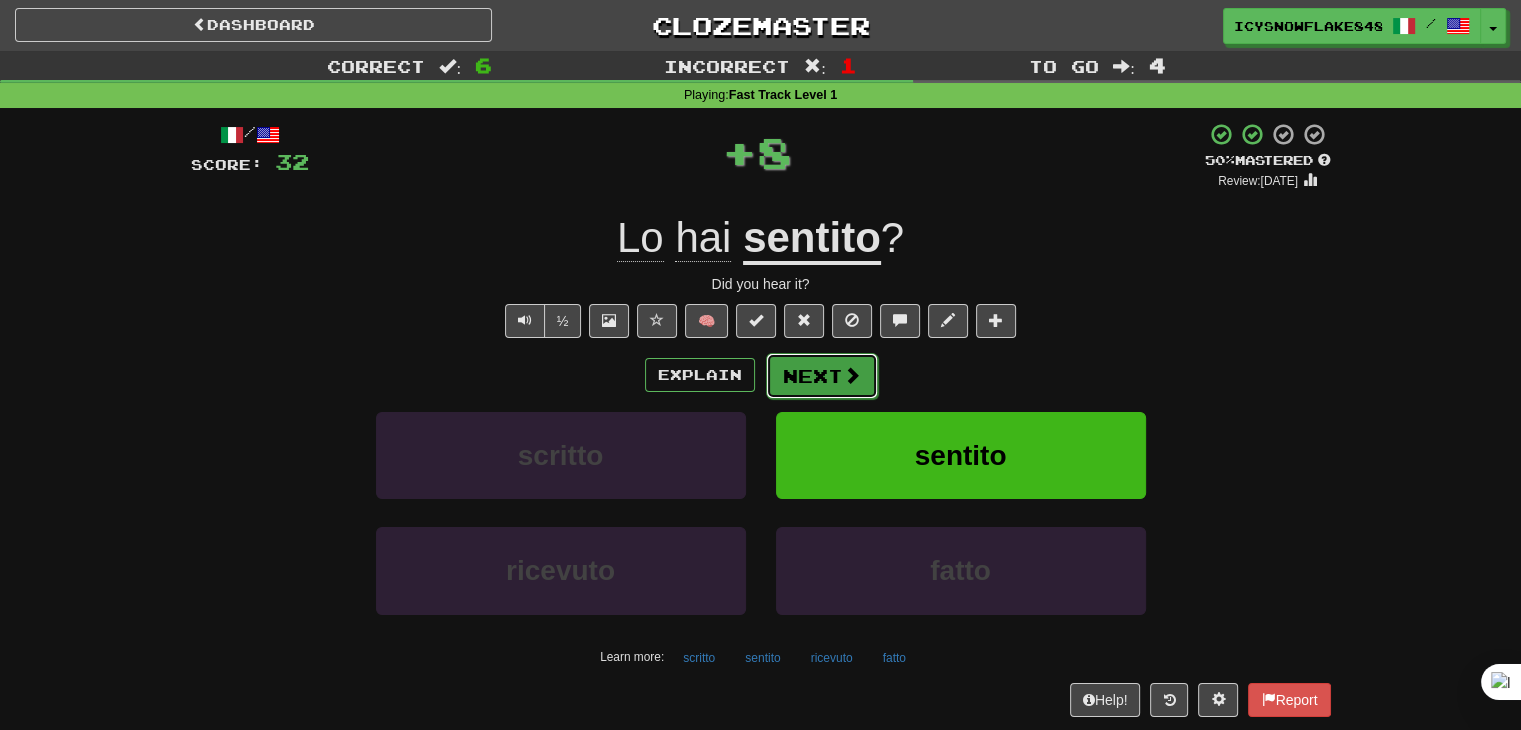 click at bounding box center [852, 375] 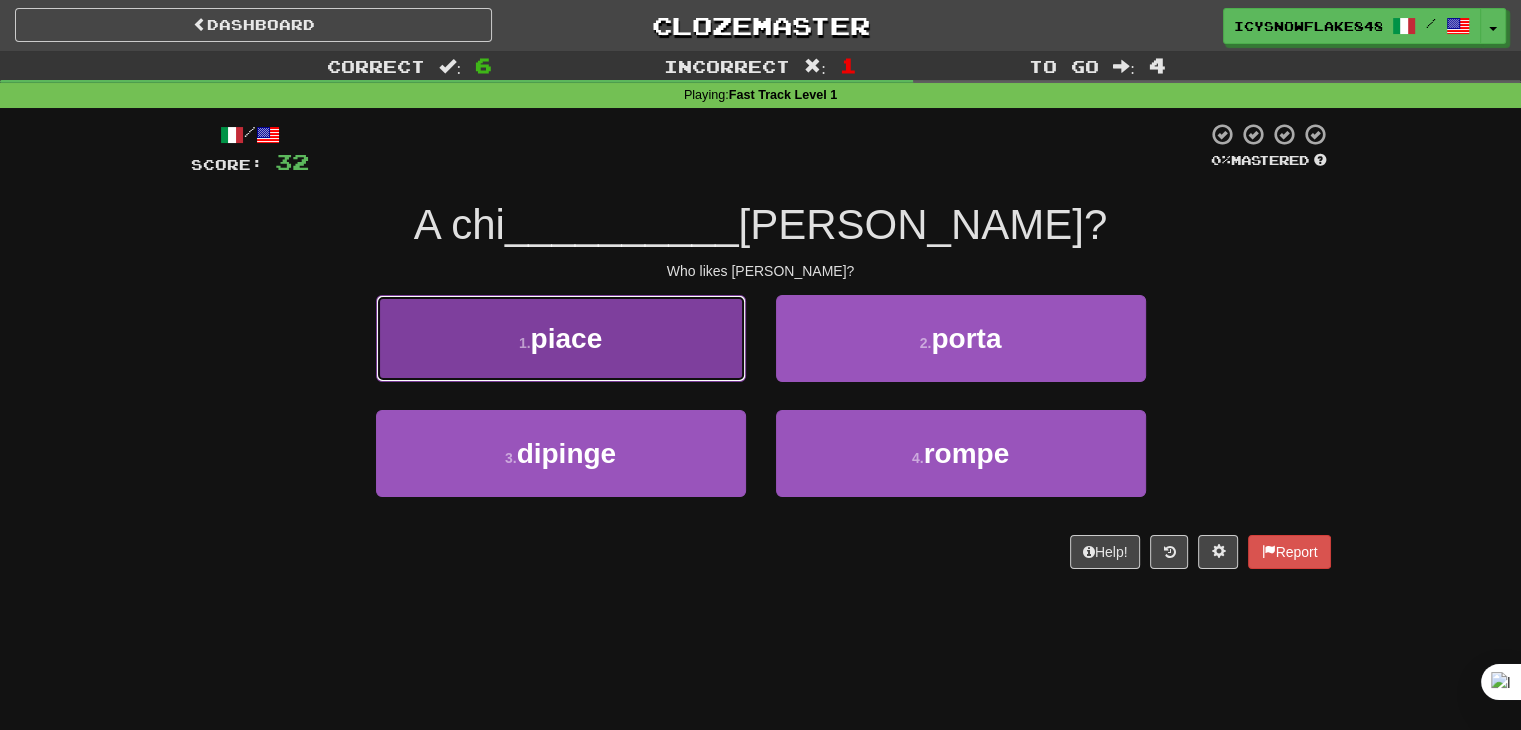 click on "1 .  piace" at bounding box center [561, 338] 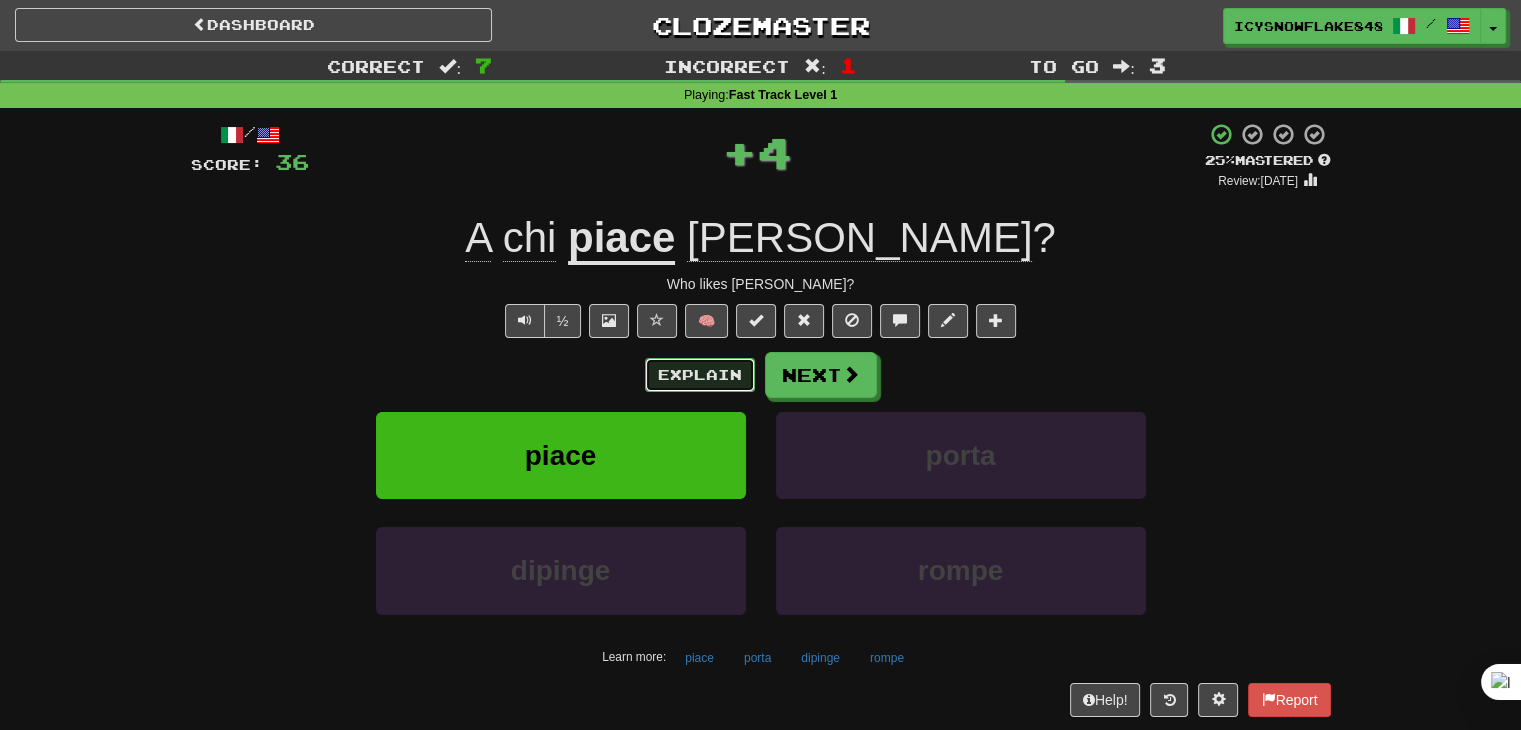 click on "Explain" at bounding box center (700, 375) 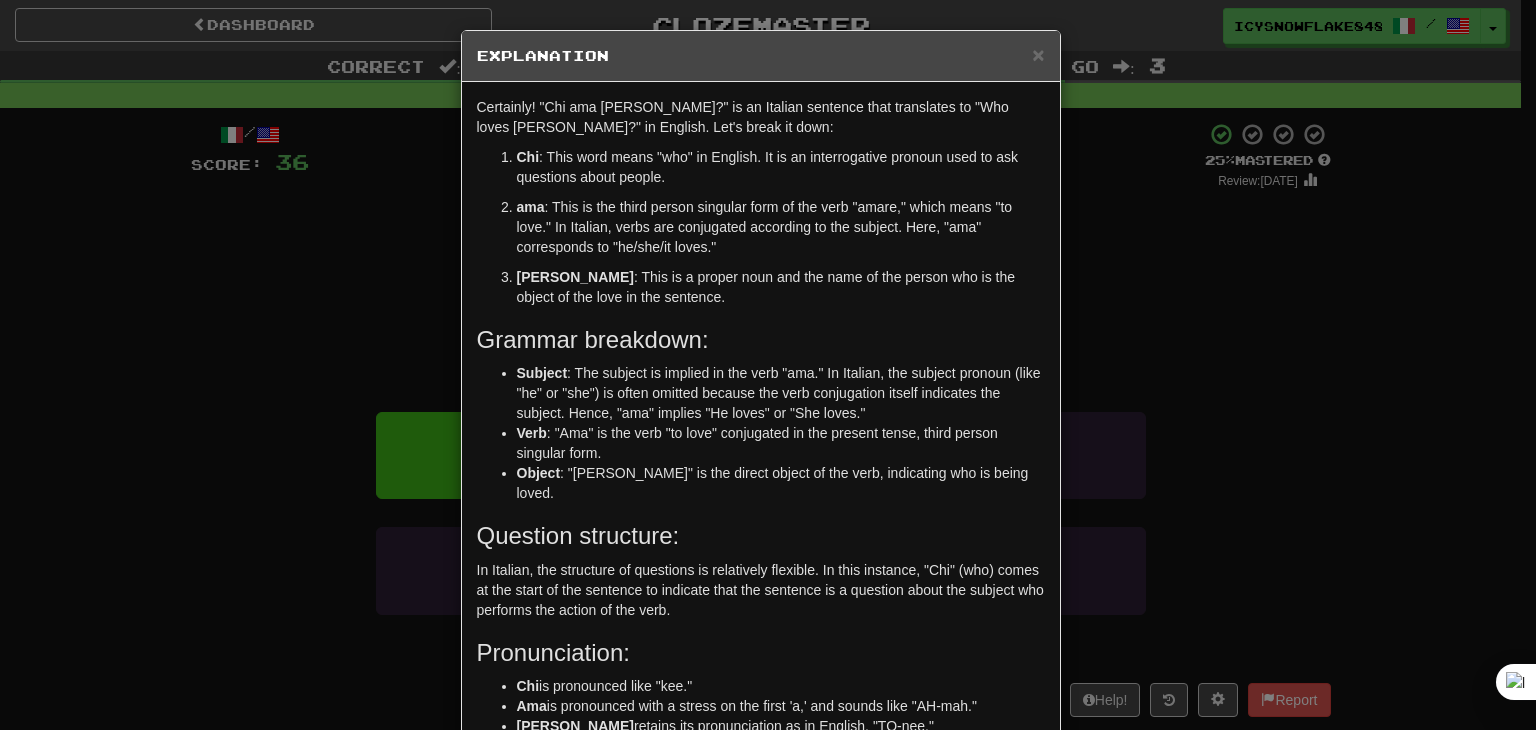click on "× Explanation Certainly! "Chi ama Tony?" is an Italian sentence that translates to "Who loves Tony?" in English. Let's break it down:
Chi : This word means "who" in English. It is an interrogative pronoun used to ask questions about people.
ama : This is the third person singular form of the verb "amare," which means "to love." In Italian, verbs are conjugated according to the subject. Here, "ama" corresponds to "he/she/it loves."
Tony : This is a proper noun and the name of the person who is the object of the love in the sentence.
Grammar breakdown:
Subject : The subject is implied in the verb "ama." In Italian, the subject pronoun (like "he" or "she") is often omitted because the verb conjugation itself indicates the subject. Hence, "ama" implies "He loves" or "She loves."
Verb : "Ama" is the verb "to love" conjugated in the present tense, third person singular form.
Object : "Tony" is the direct object of the verb, indicating who is being loved.
Question structure:" at bounding box center [768, 365] 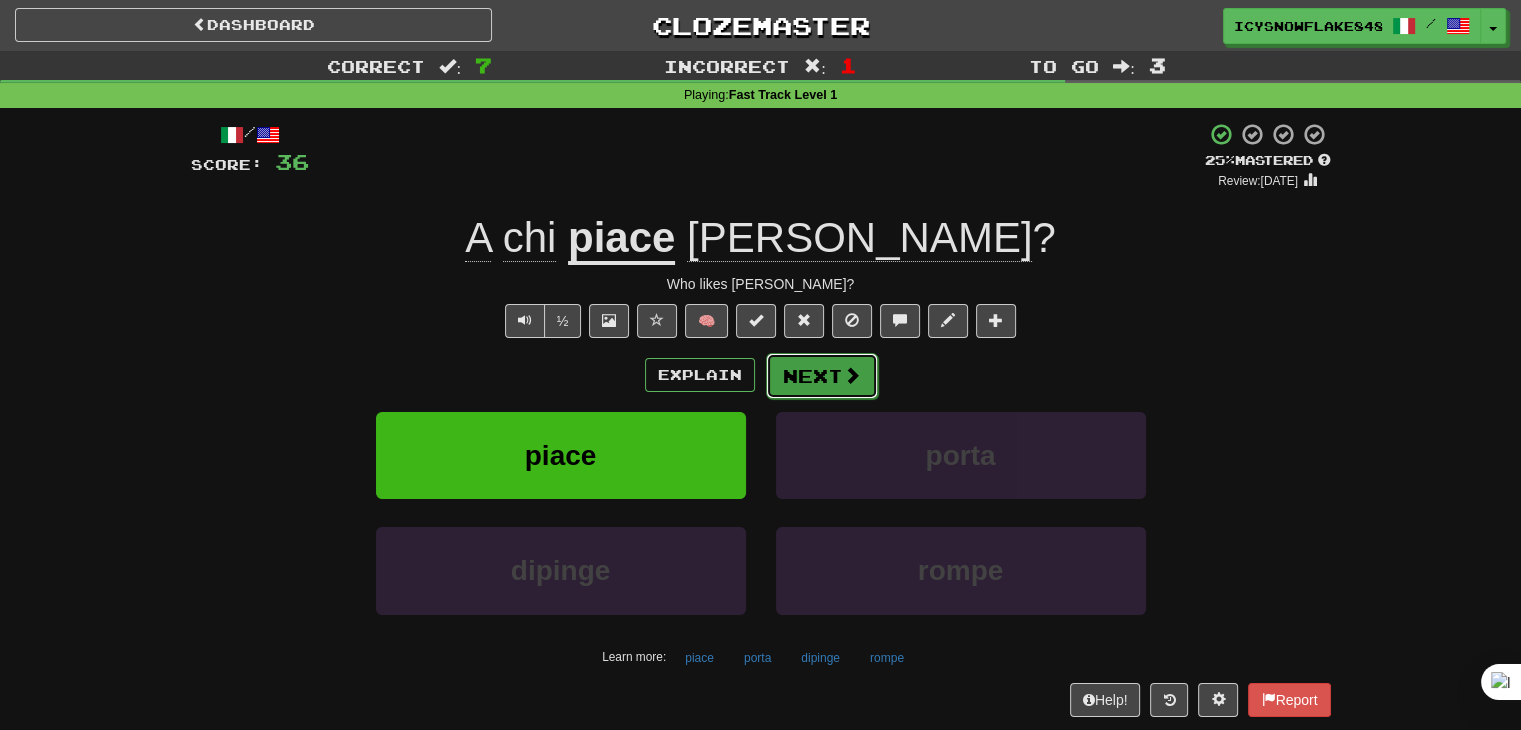 click on "Next" at bounding box center (822, 376) 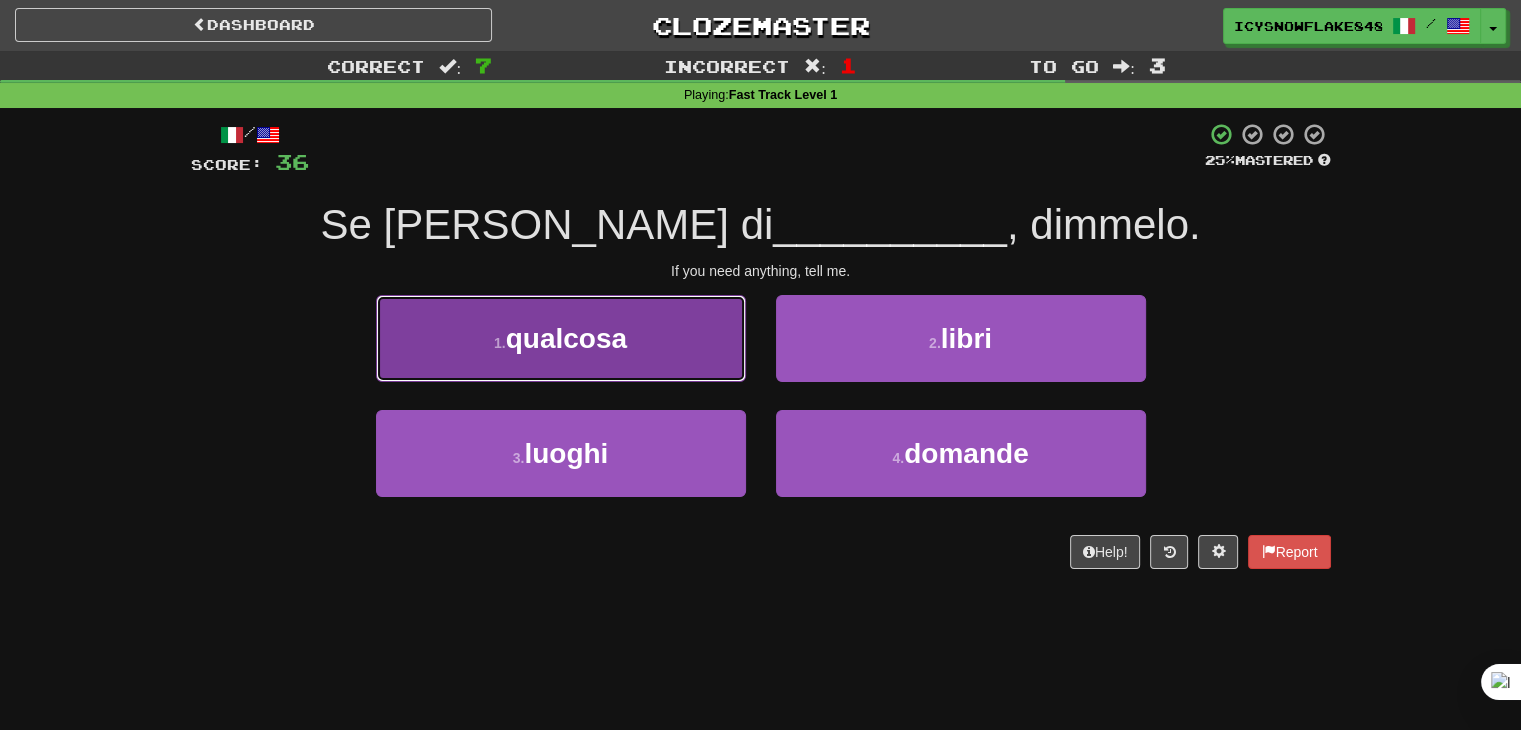 click on "1 .  qualcosa" at bounding box center (561, 338) 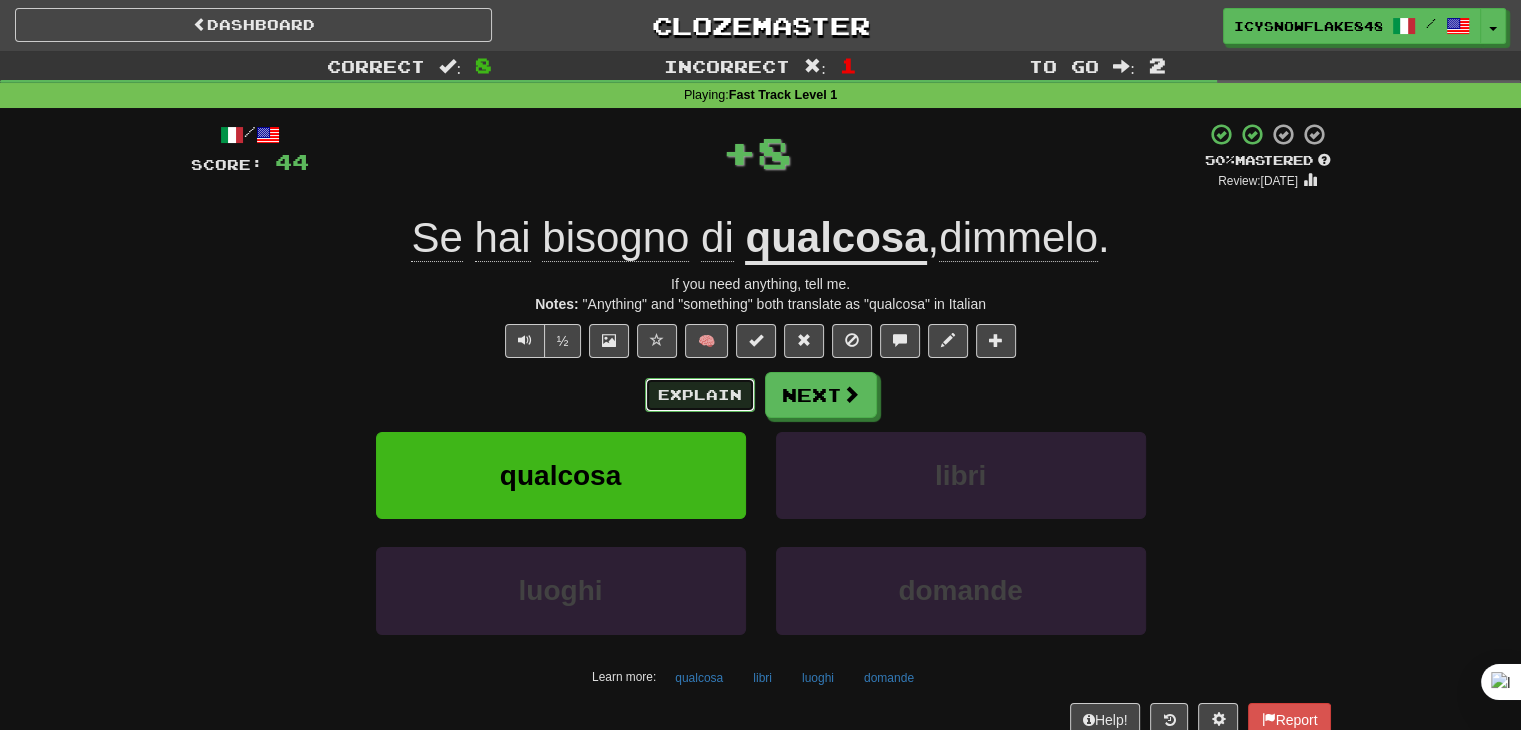 click on "Explain" at bounding box center [700, 395] 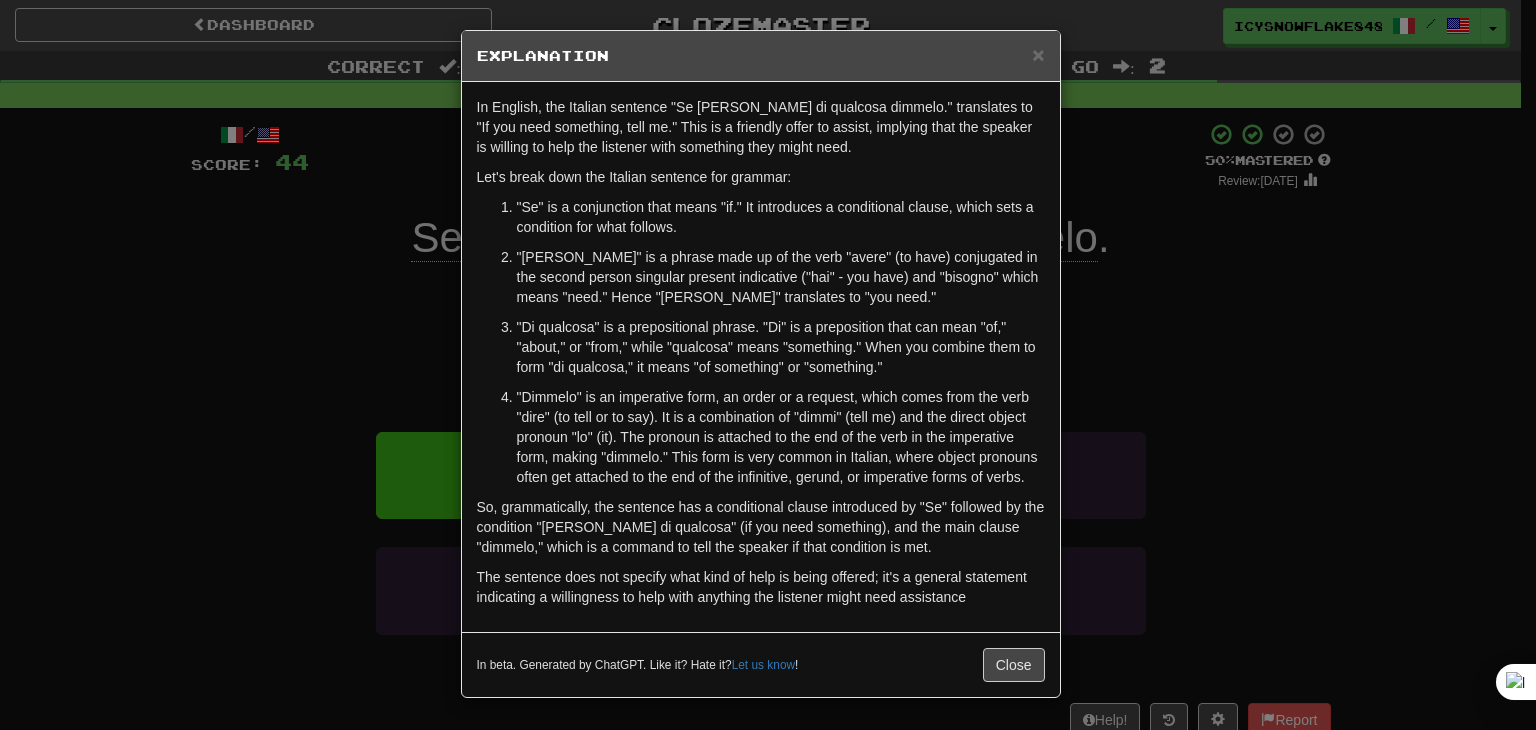 click on "× Explanation In English, the Italian sentence "Se hai bisogno di qualcosa dimmelo." translates to "If you need something, tell me." This is a friendly offer to assist, implying that the speaker is willing to help the listener with something they might need.
Let's break down the Italian sentence for grammar:
"Se" is a conjunction that means "if." It introduces a conditional clause, which sets a condition for what follows.
"Hai bisogno" is a phrase made up of the verb "avere" (to have) conjugated in the second person singular present indicative ("hai" - you have) and "bisogno" which means "need." Hence "hai bisogno" translates to "you need."
"Di qualcosa" is a prepositional phrase. "Di" is a preposition that can mean "of," "about," or "from," while "qualcosa" means "something." When you combine them to form "di qualcosa," it means "of something" or "something."
In beta. Generated by ChatGPT. Like it? Hate it?  Let us know ! Close" at bounding box center (768, 365) 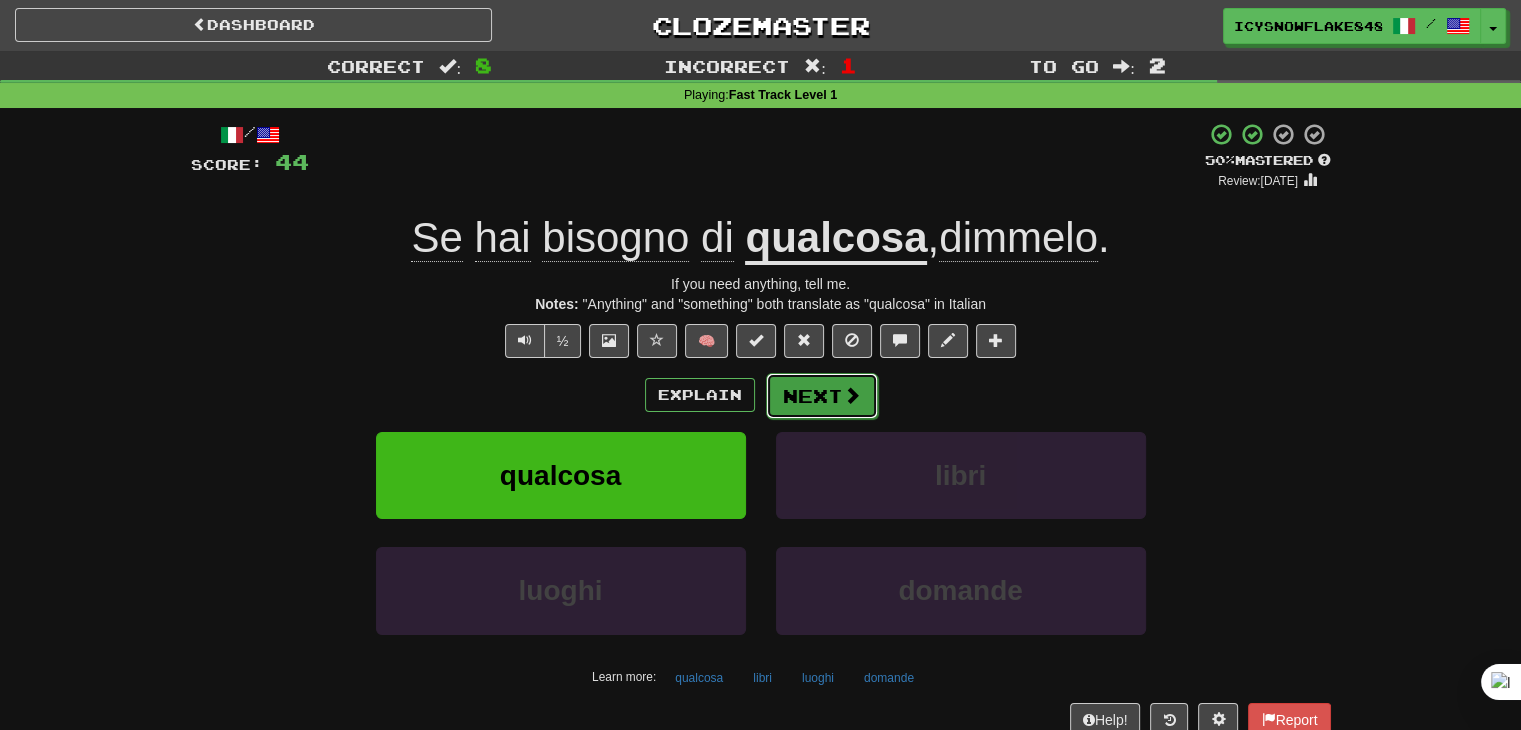 click on "Next" at bounding box center (822, 396) 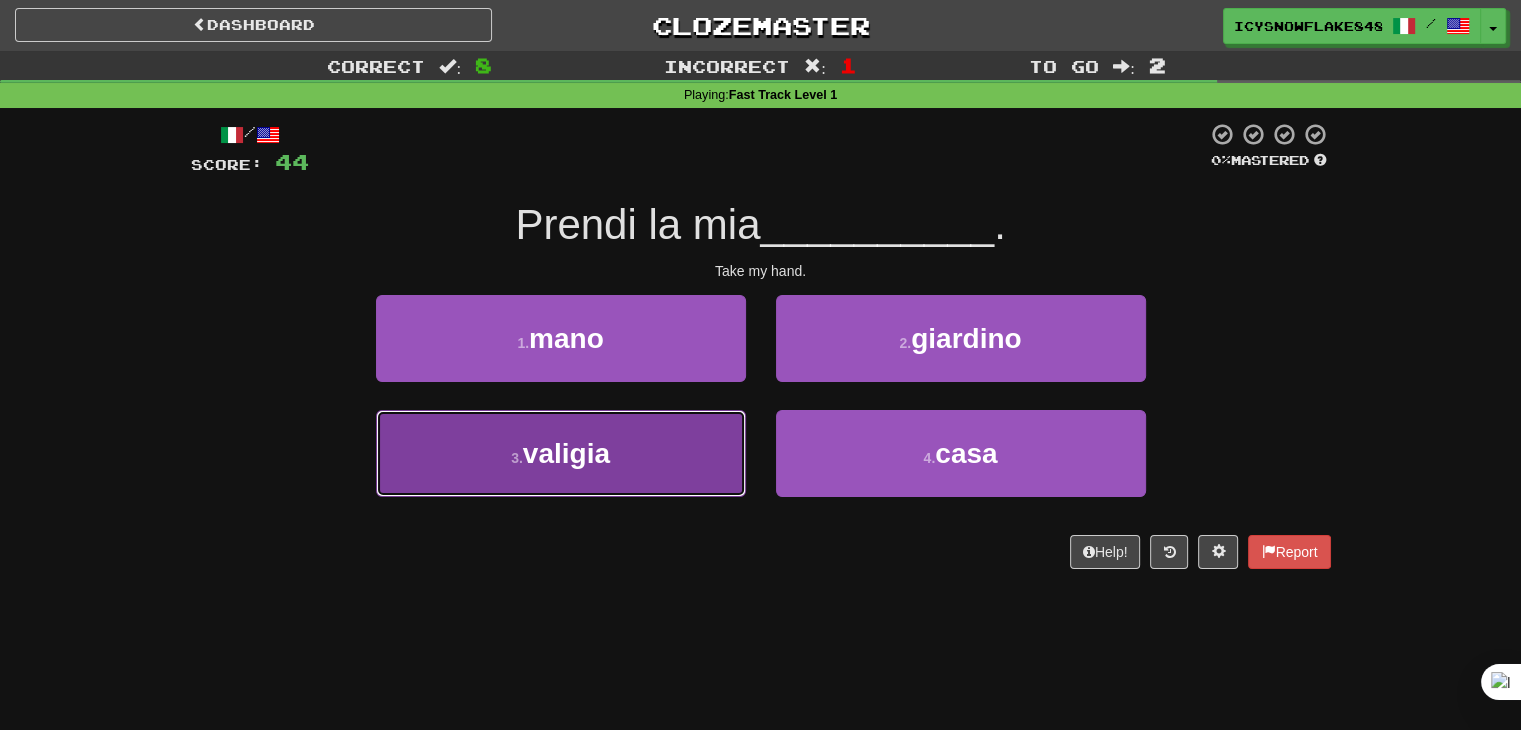 click on "3 .  valigia" at bounding box center (561, 453) 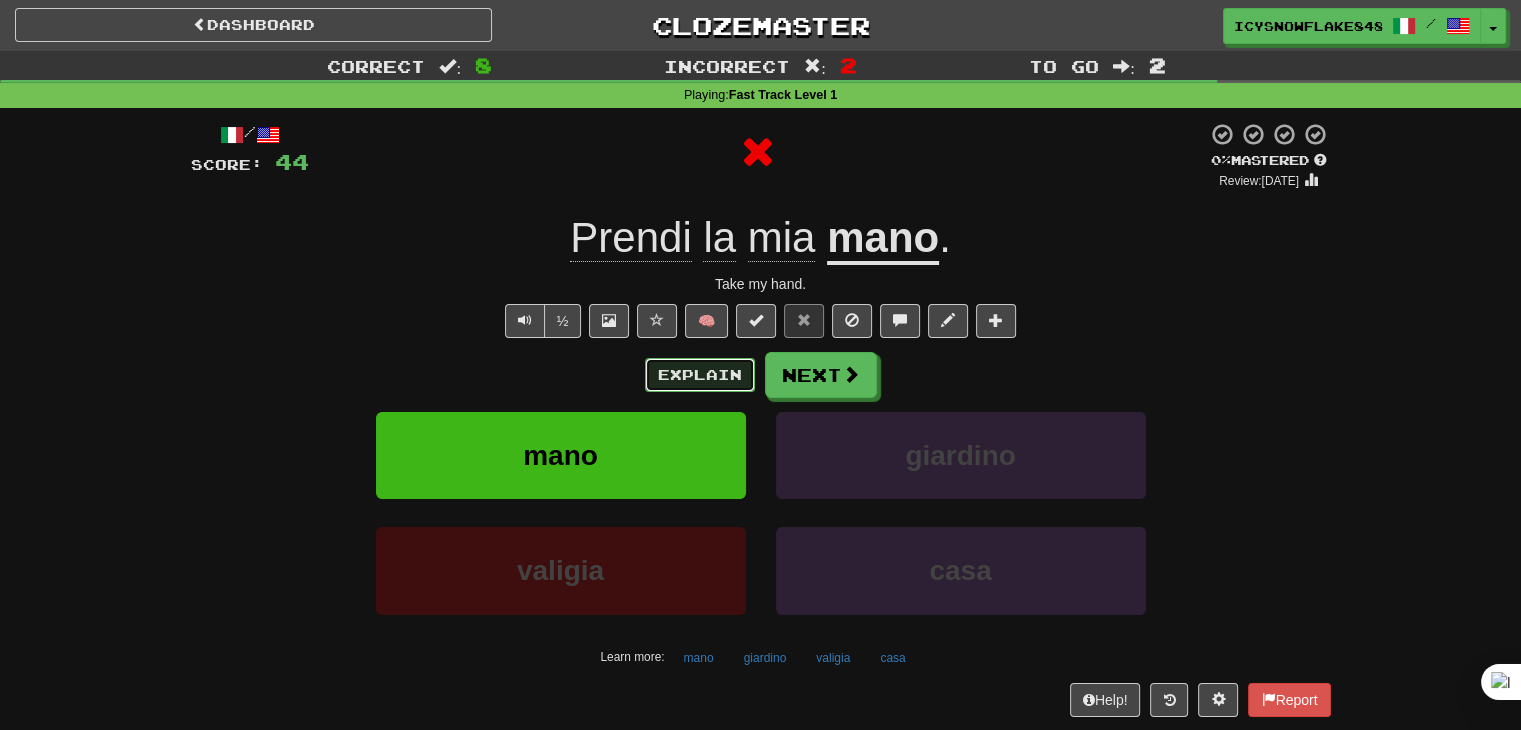 click on "Explain" at bounding box center [700, 375] 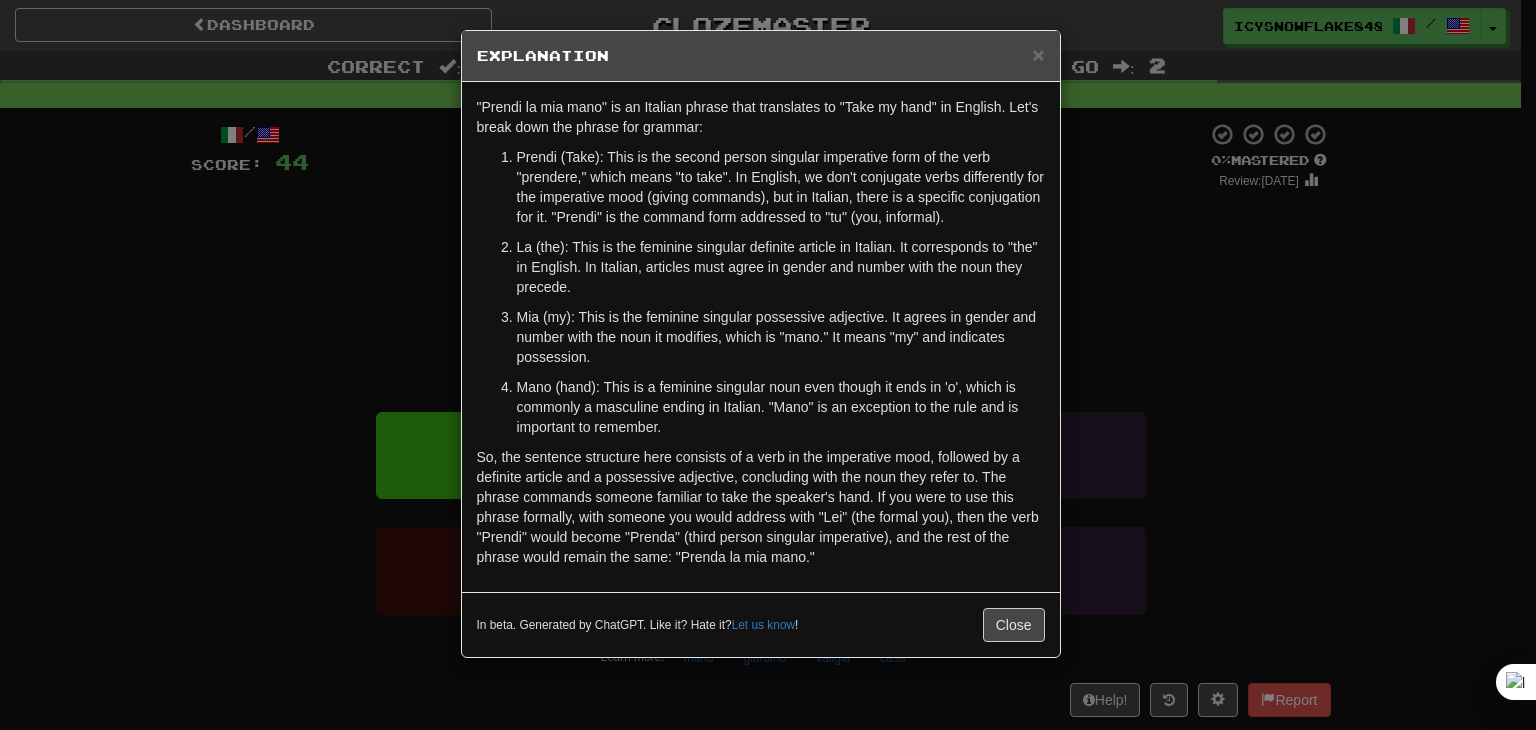 click on "× Explanation "Prendi la mia mano" is an Italian phrase that translates to "Take my hand" in English. Let's break down the phrase for grammar:
Prendi (Take): This is the second person singular imperative form of the verb "prendere," which means "to take". In English, we don't conjugate verbs differently for the imperative mood (giving commands), but in Italian, there is a specific conjugation for it. "Prendi" is the command form addressed to "tu" (you, informal).
La (the): This is the feminine singular definite article in Italian. It corresponds to "the" in English. In Italian, articles must agree in gender and number with the noun they precede.
Mia (my): This is the feminine singular possessive adjective. It agrees in gender and number with the noun it modifies, which is "mano." It means "my" and indicates possession.
In beta. Generated by ChatGPT. Like it? Hate it?  Let us know ! Close" at bounding box center (768, 365) 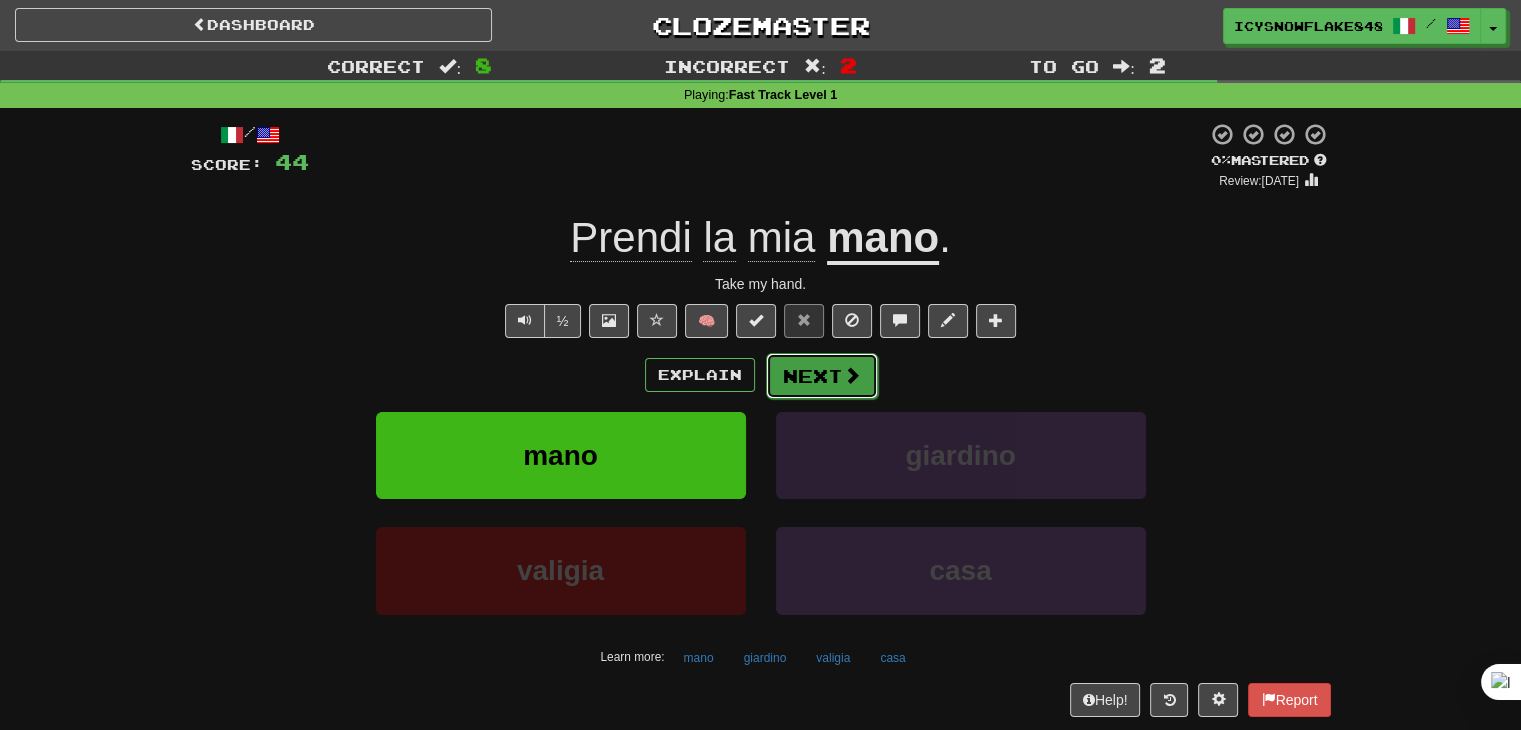 click at bounding box center [852, 375] 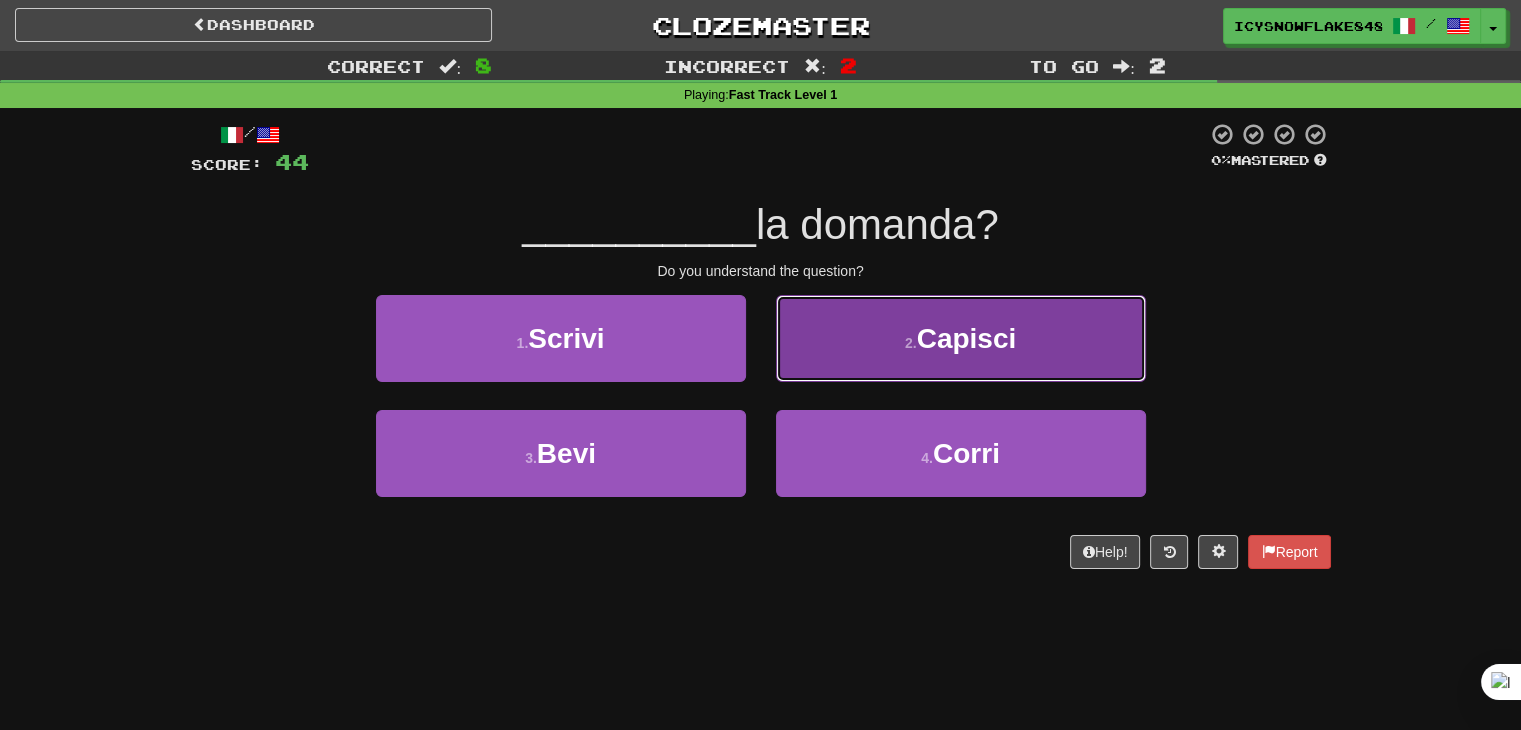 click on "2 .  Capisci" at bounding box center (961, 338) 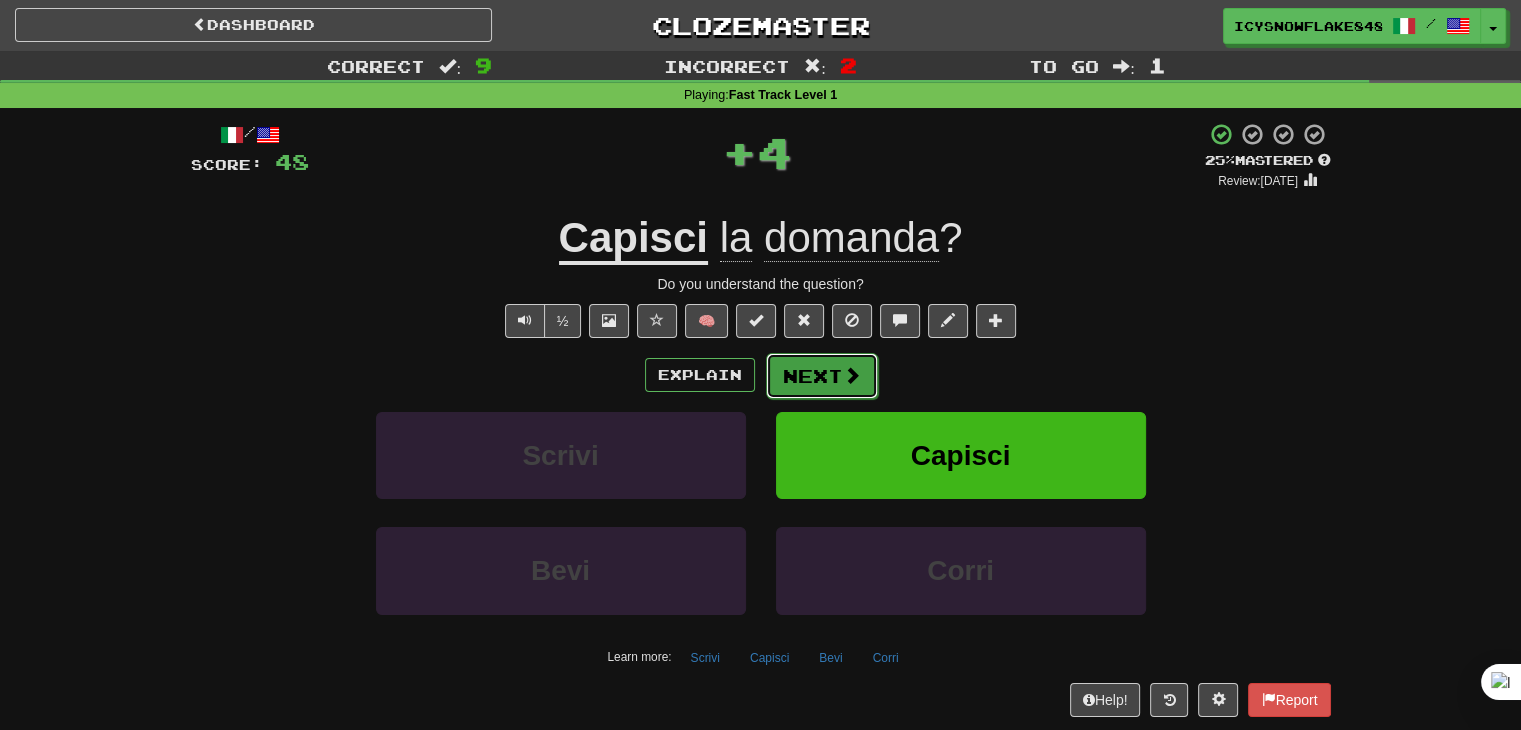 click on "Next" at bounding box center [822, 376] 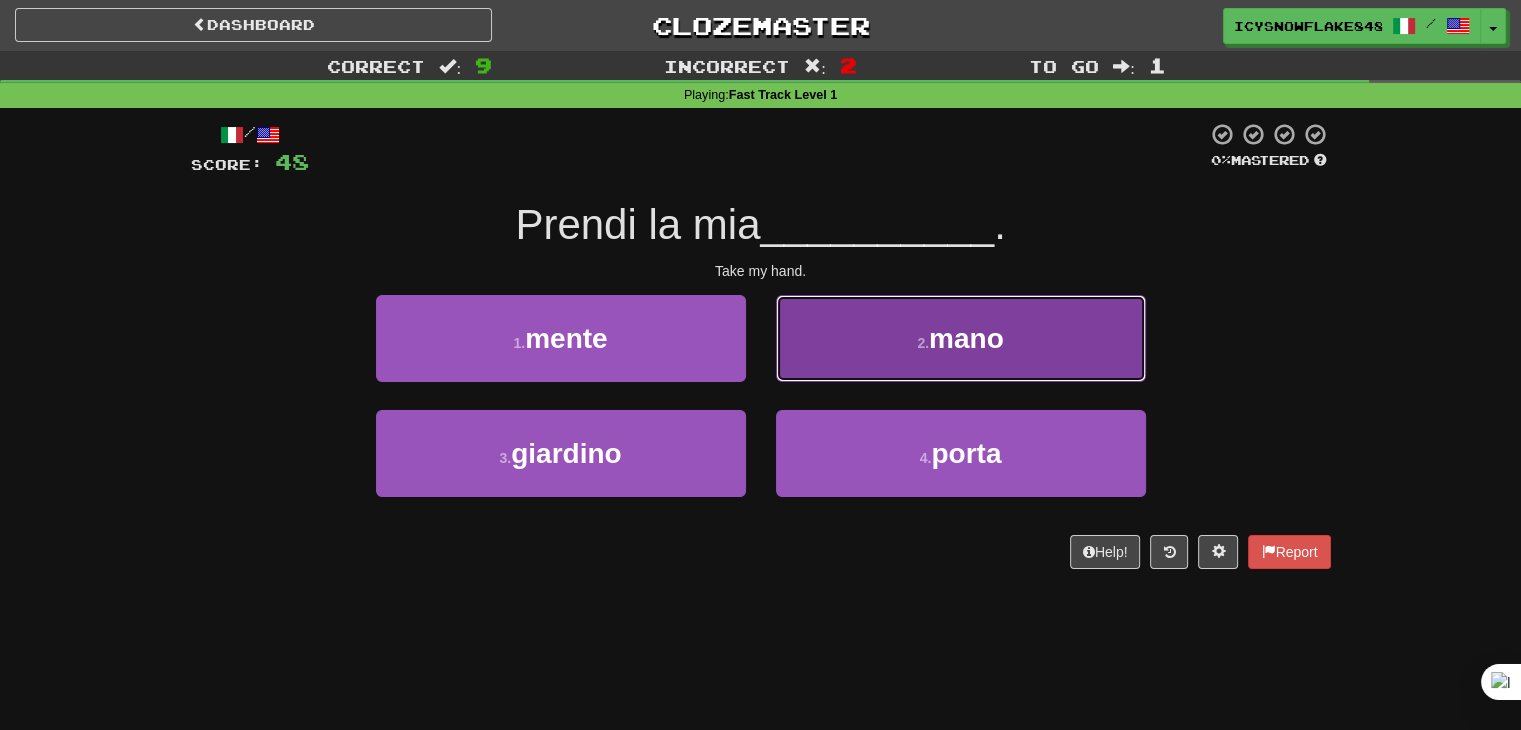 click on "2 .  mano" at bounding box center [961, 338] 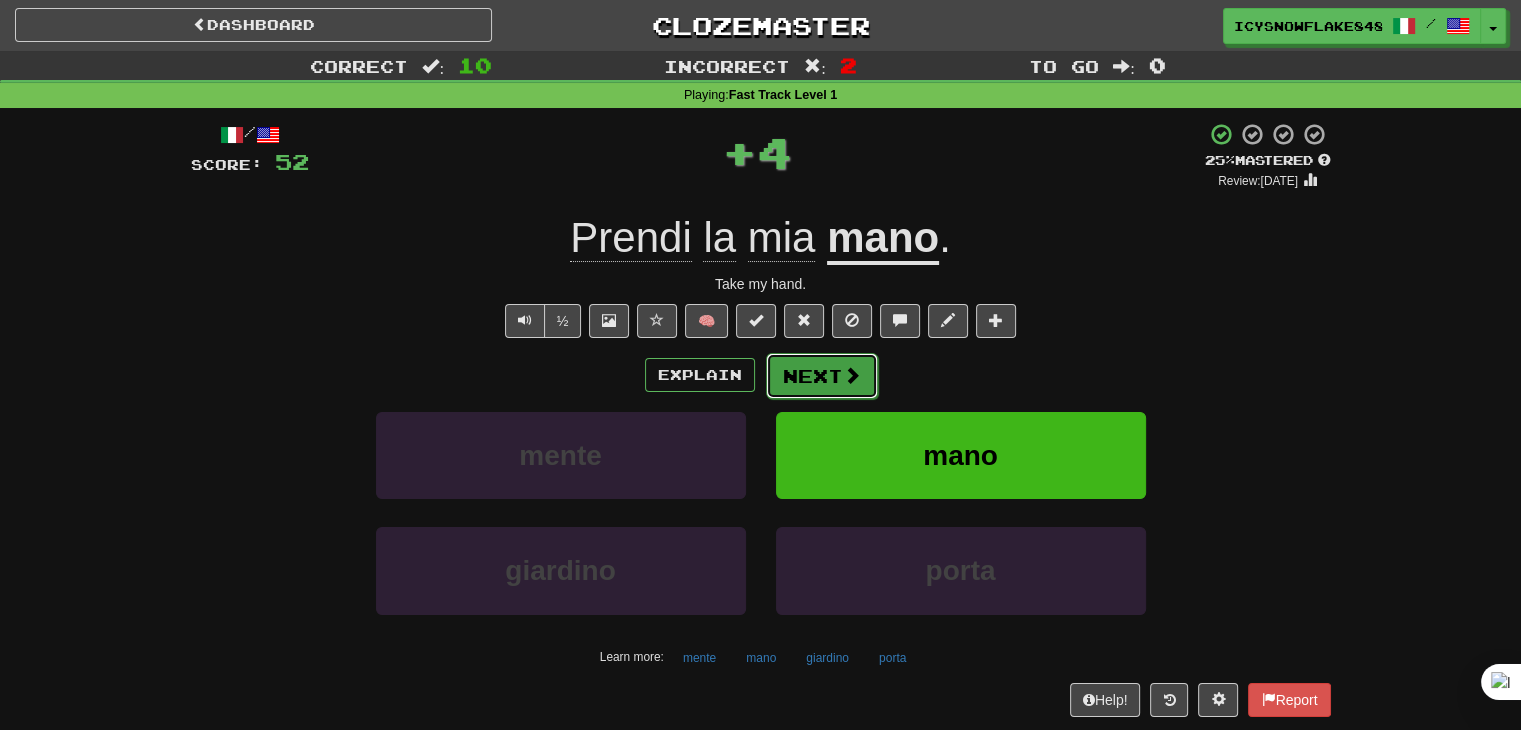 click on "Next" at bounding box center (822, 376) 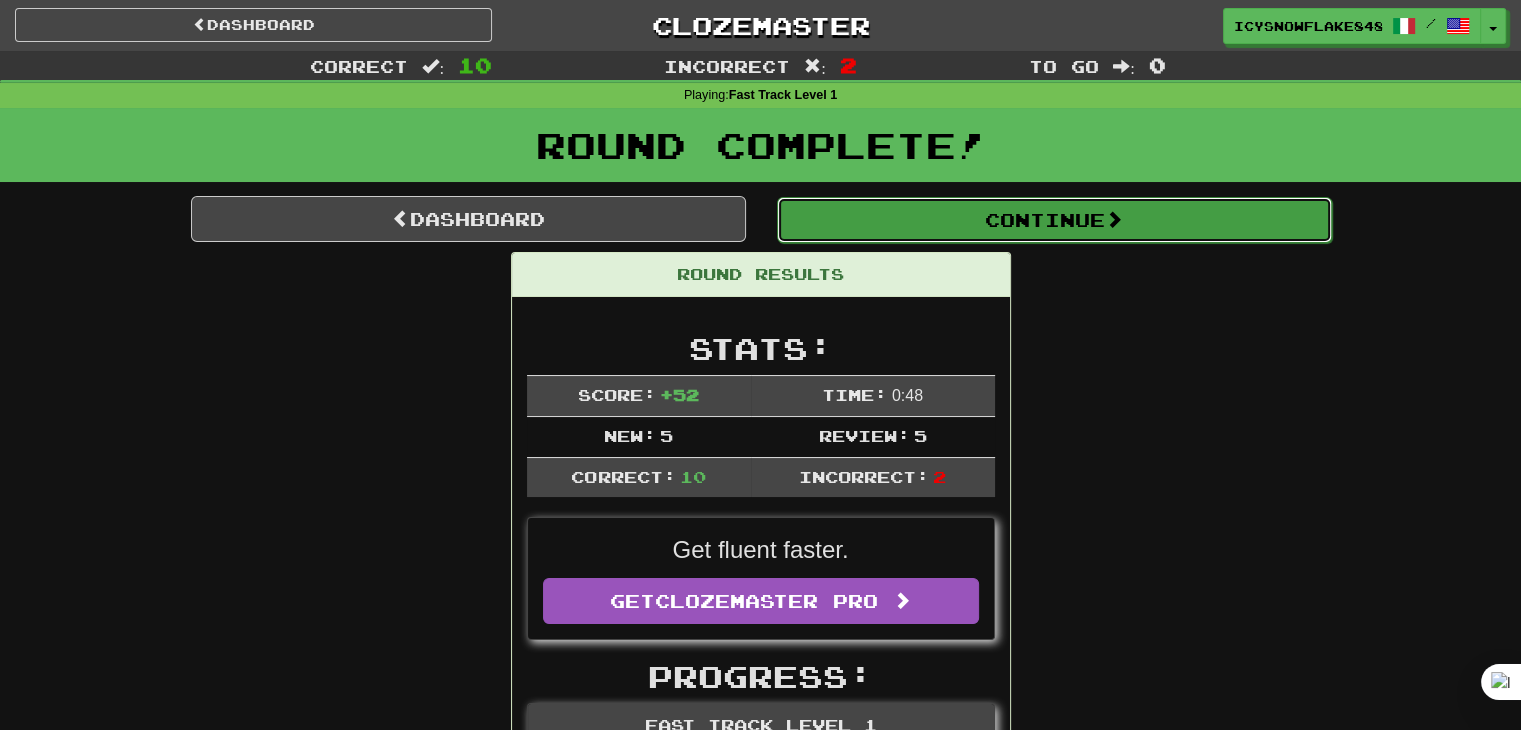 click on "Continue" at bounding box center [1054, 220] 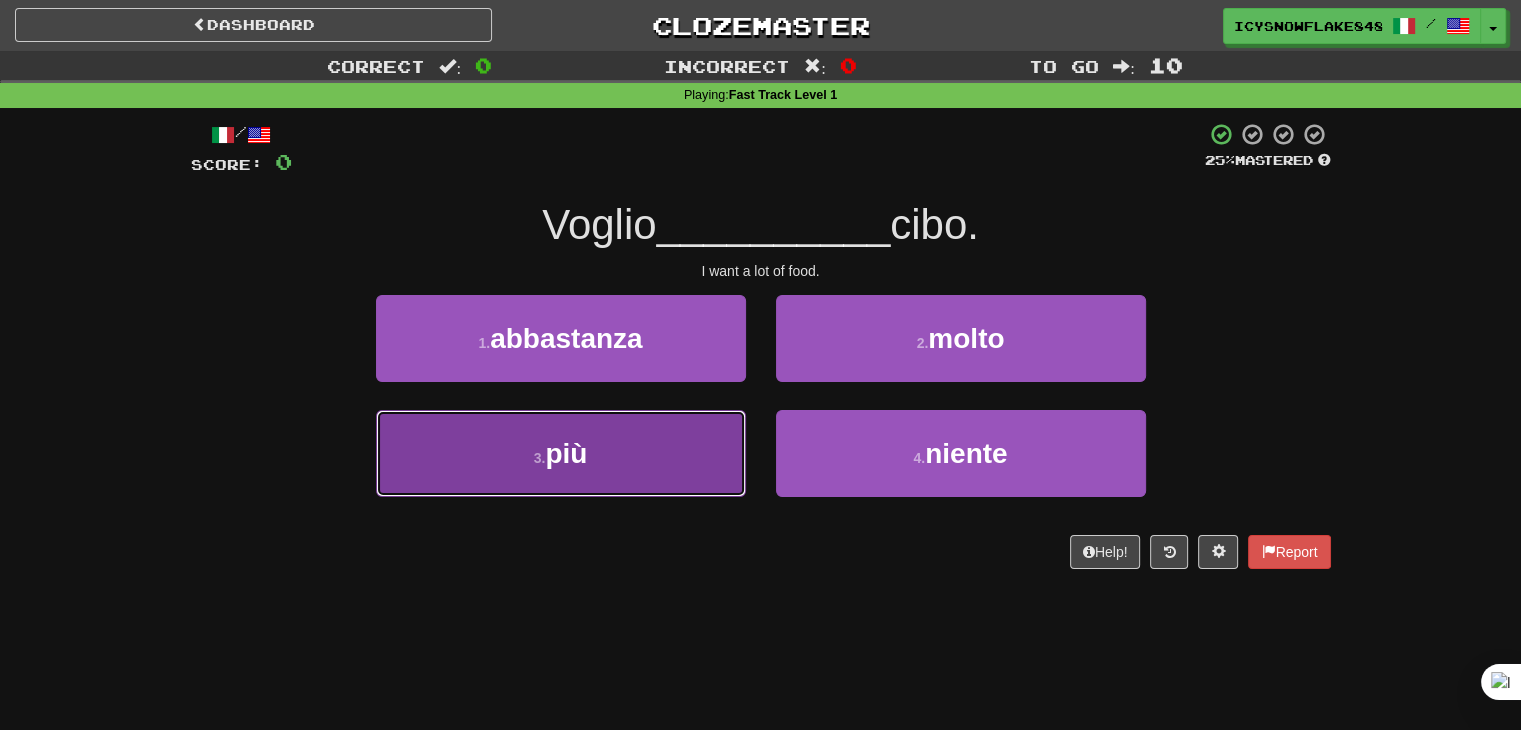 click on "3 .  più" at bounding box center (561, 453) 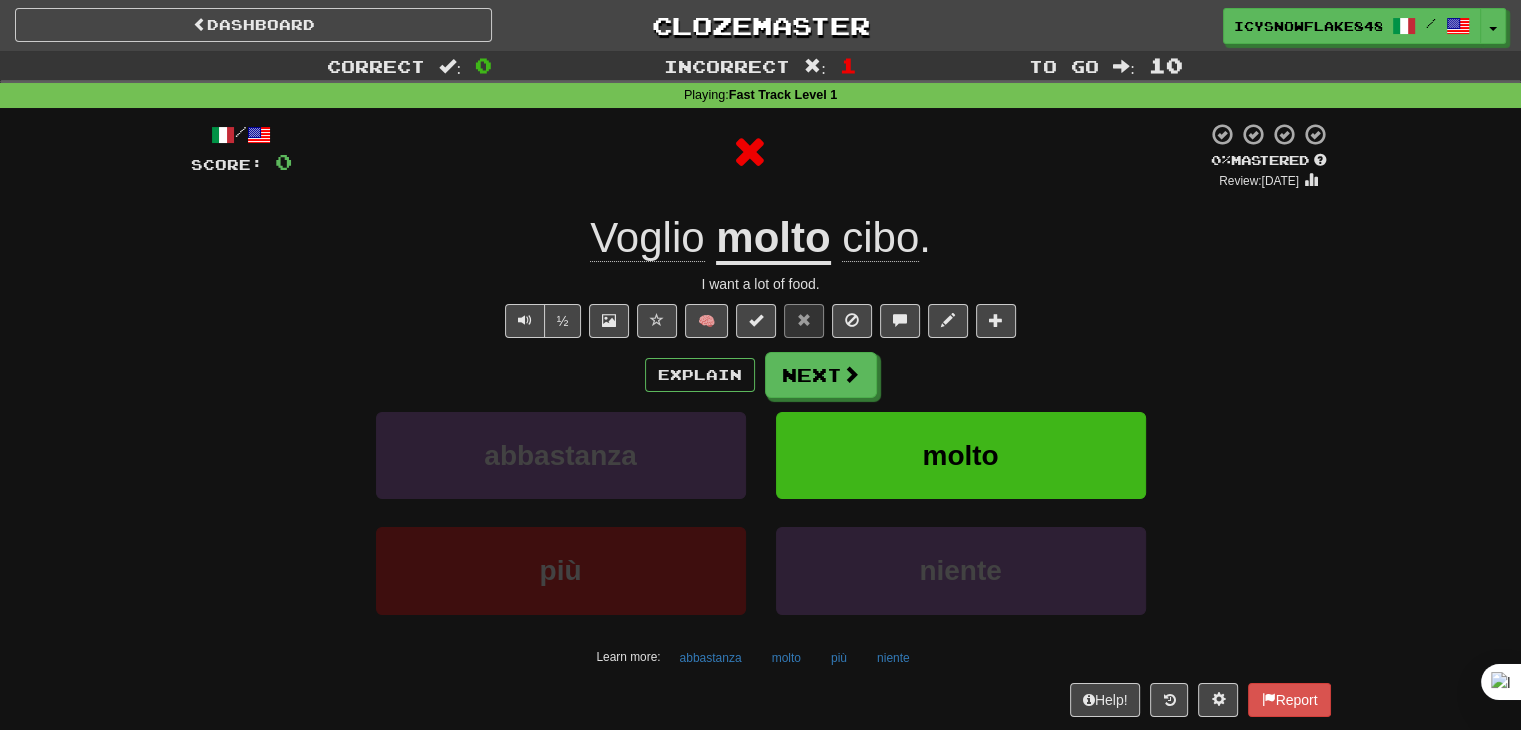 click on "Explain Next" at bounding box center (761, 375) 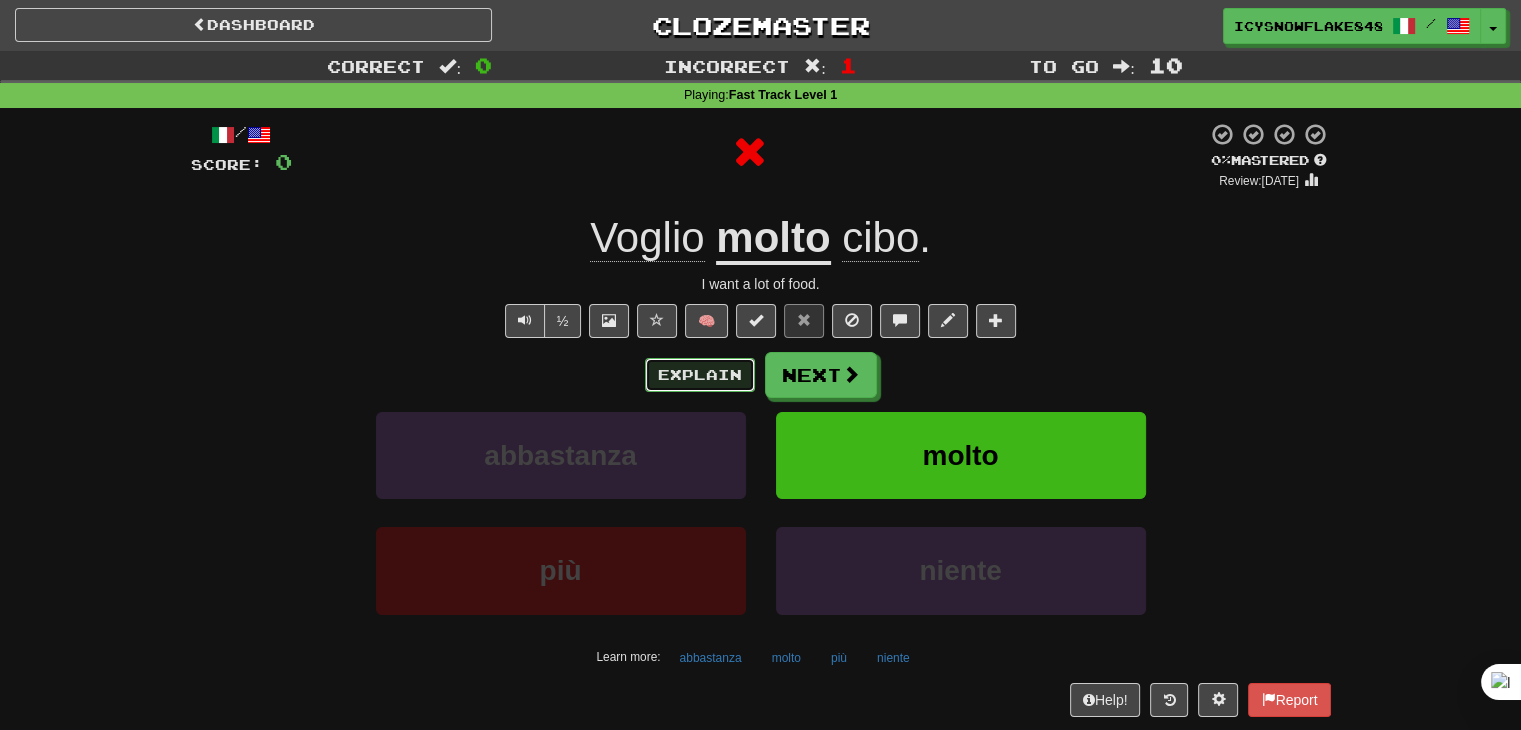 click on "Explain" at bounding box center (700, 375) 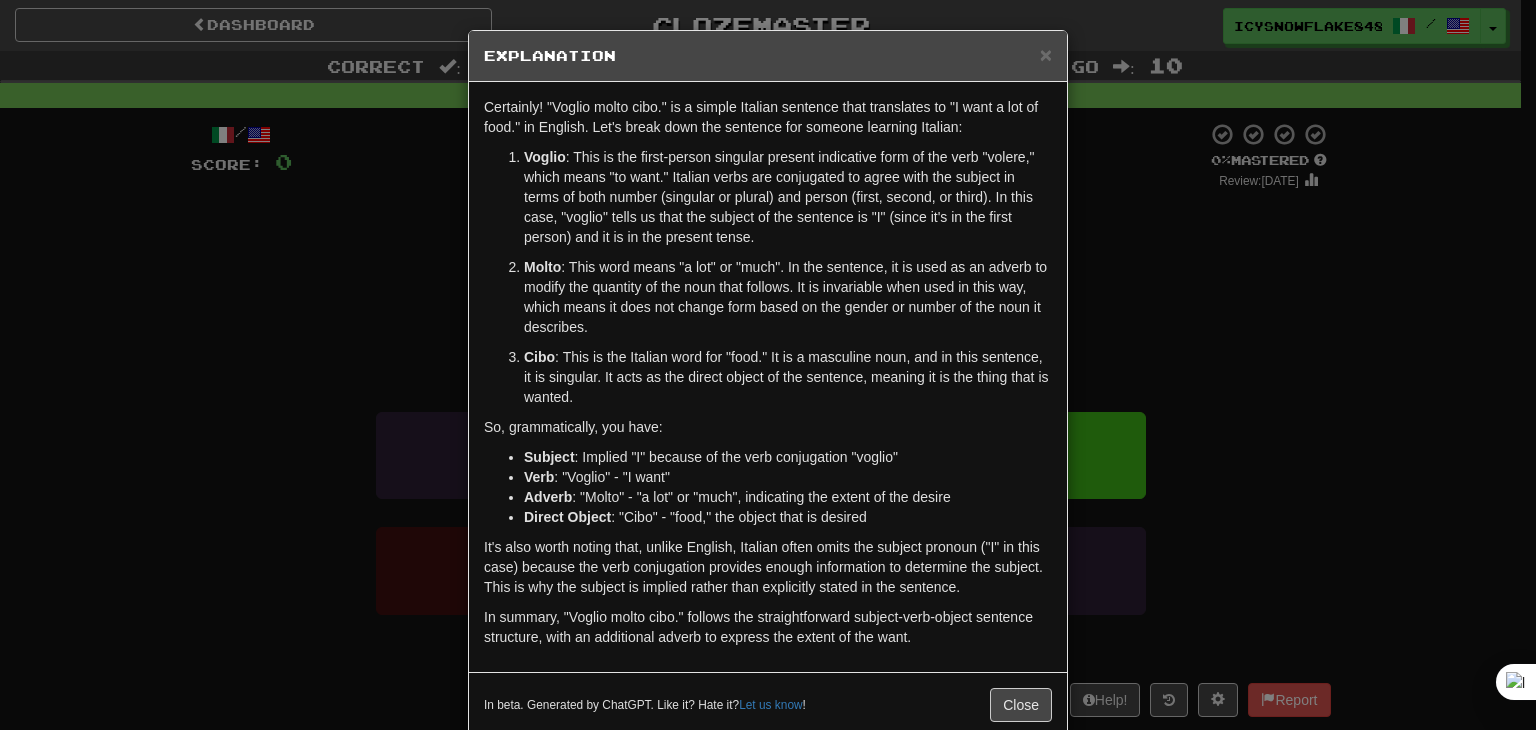 click on "× Explanation Certainly! "Voglio molto cibo." is a simple Italian sentence that translates to "I want a lot of food." in English. Let's break down the sentence for someone learning Italian:
Voglio : This is the first-person singular present indicative form of the verb "volere," which means "to want." Italian verbs are conjugated to agree with the subject in terms of both number (singular or plural) and person (first, second, or third). In this case, "voglio" tells us that the subject of the sentence is "I" (since it's in the first person) and it is in the present tense.
Molto : This word means "a lot" or "much". In the sentence, it is used as an adverb to modify the quantity of the noun that follows. It is invariable when used in this way, which means it does not change form based on the gender or number of the noun it describes.
Cibo
So, grammatically, you have:
Subject : Implied "I" because of the verb conjugation "voglio"
Verb : "Voglio" - "I want"
Adverb
Direct Object" at bounding box center (768, 365) 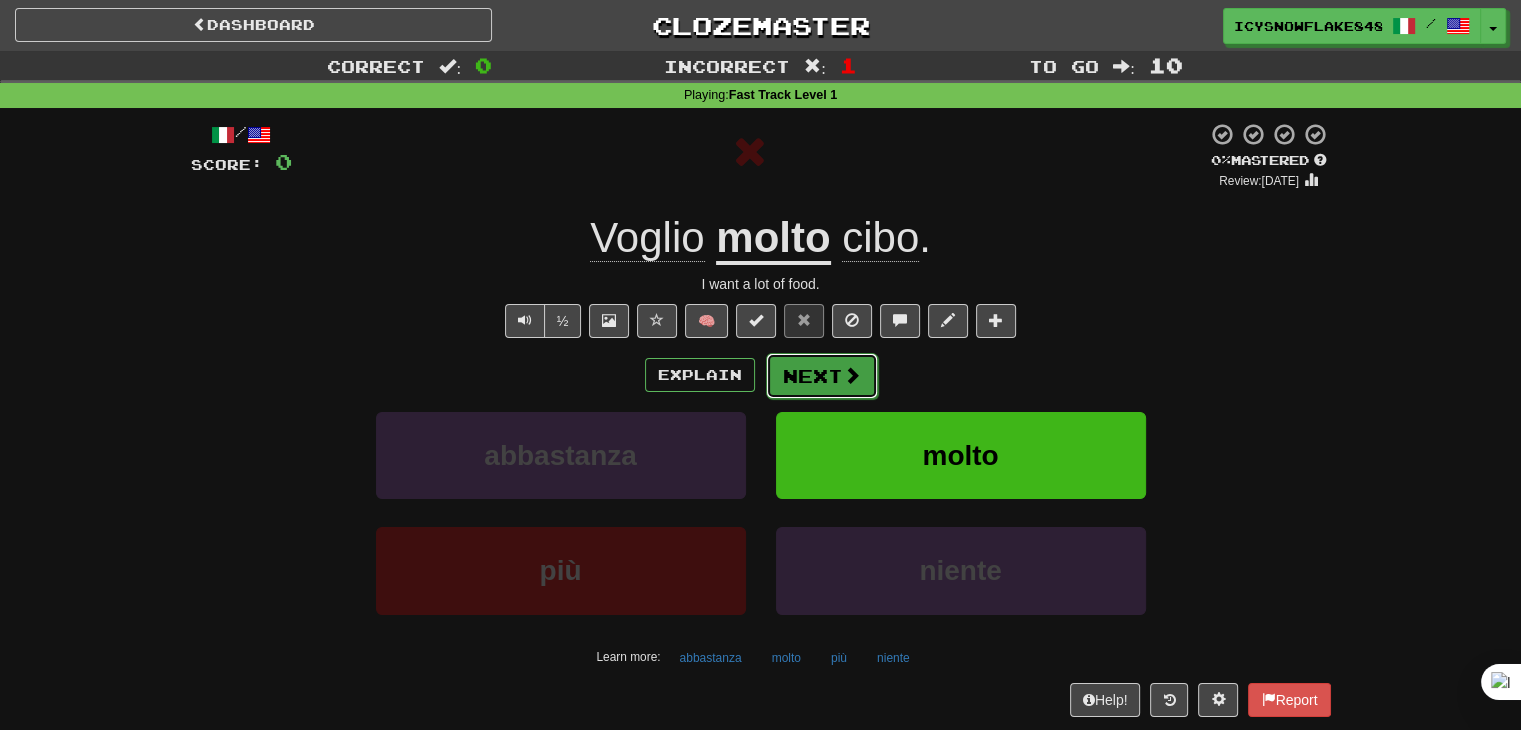 click on "Next" at bounding box center (822, 376) 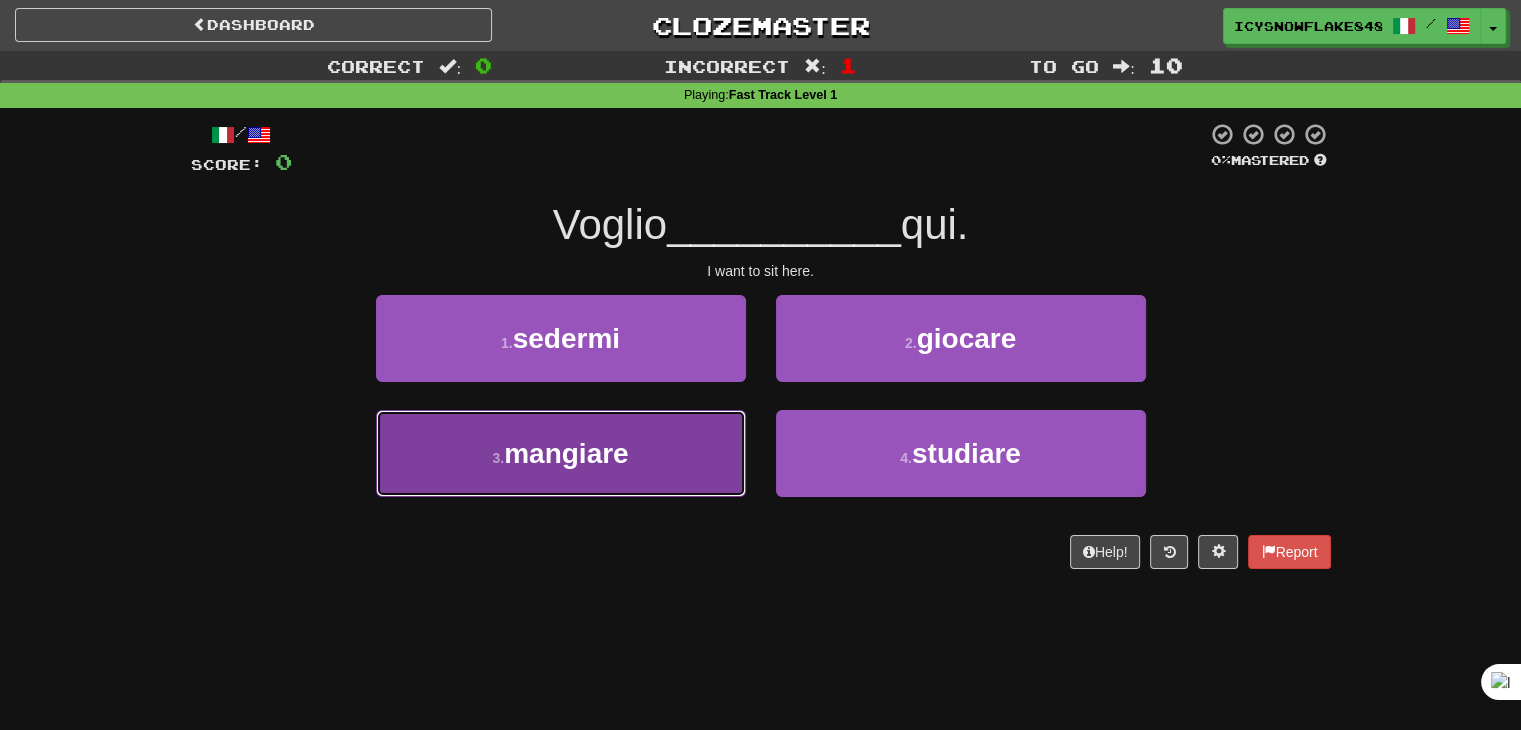 click on "mangiare" at bounding box center (566, 453) 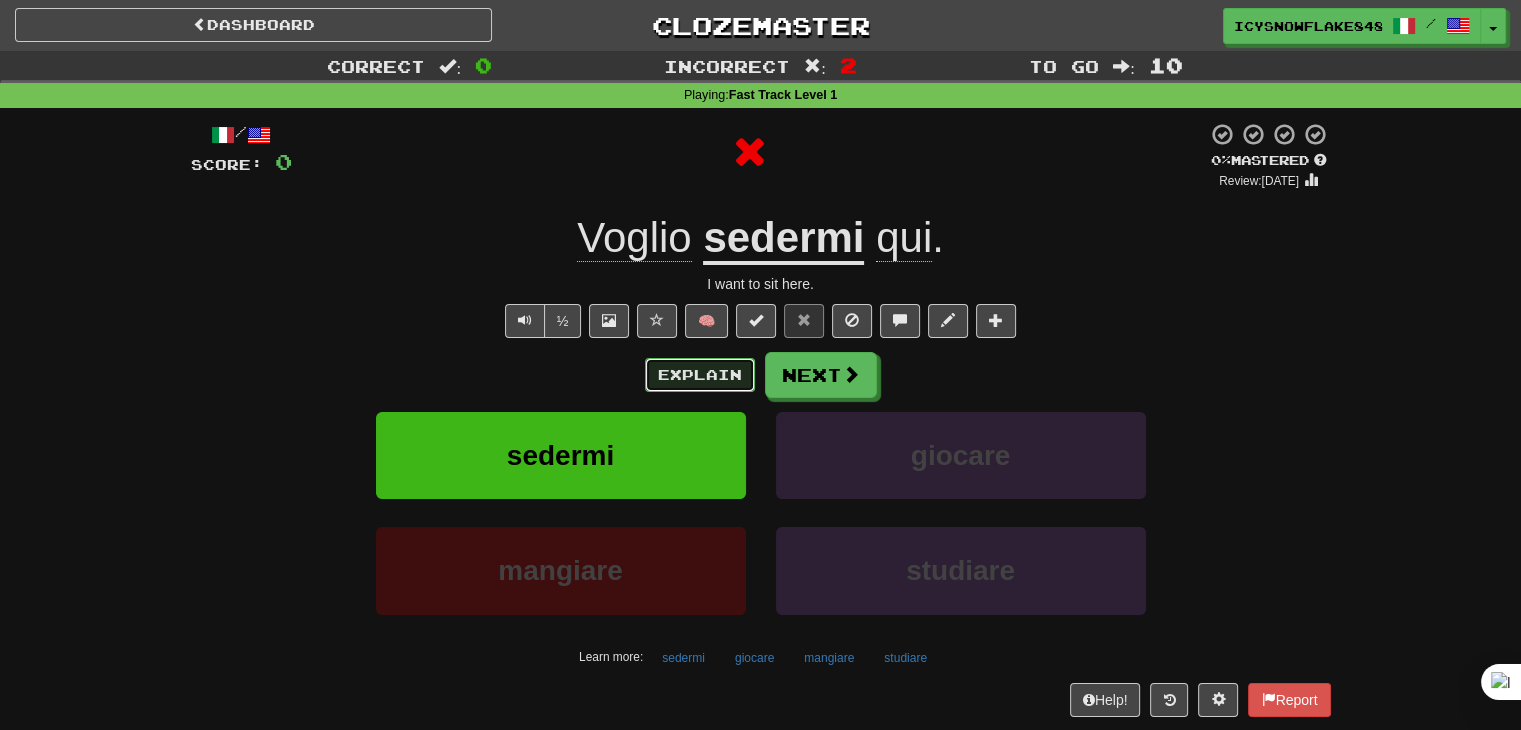 click on "Explain" at bounding box center (700, 375) 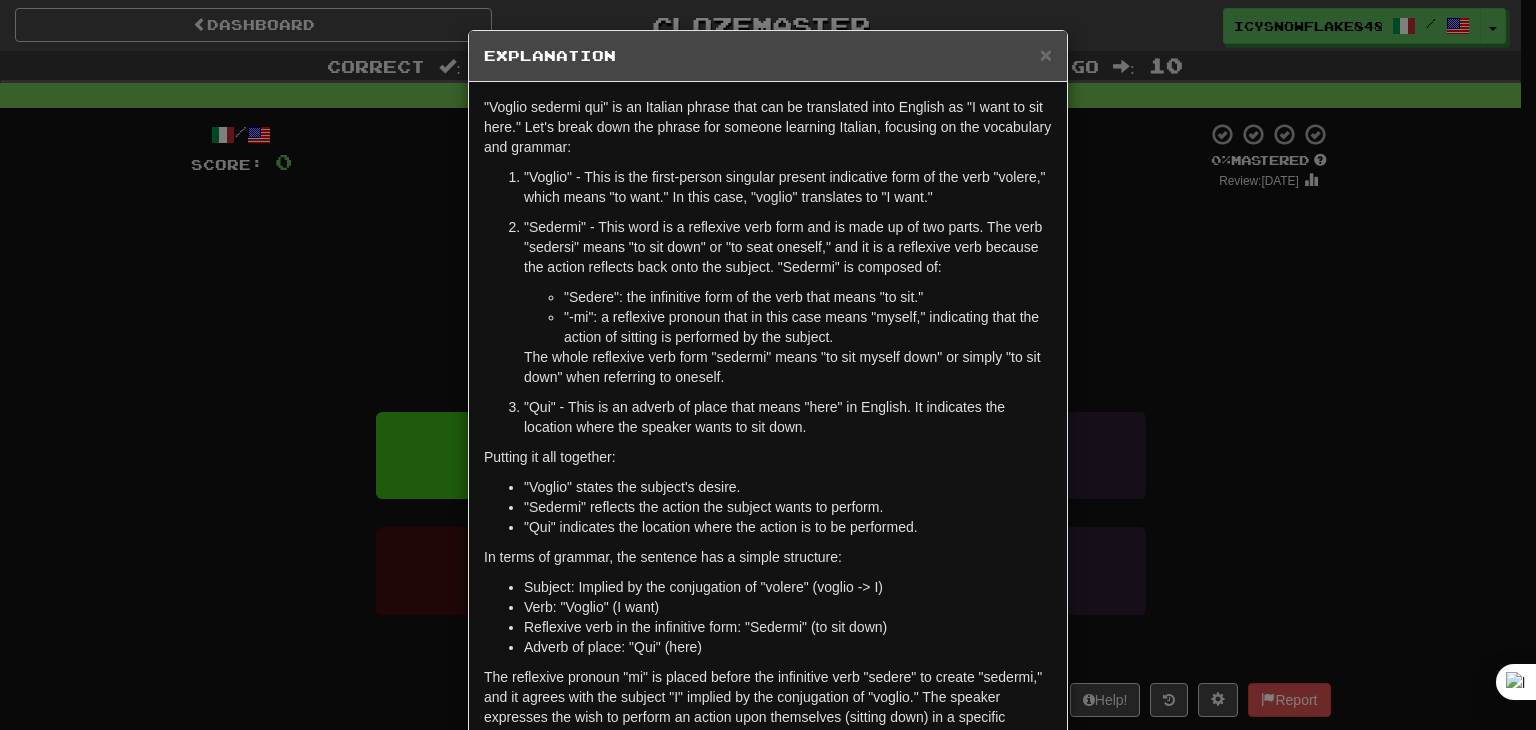 click on "× Explanation "Voglio sedermi qui" is an Italian phrase that can be translated into English as "I want to sit here." Let's break down the phrase for someone learning Italian, focusing on the vocabulary and grammar:
"Voglio" - This is the first-person singular present indicative form of the verb "volere," which means "to want." In this case, "voglio" translates to "I want."
"Sedermi" - This word is a reflexive verb form and is made up of two parts. The verb "sedersi" means "to sit down" or "to seat oneself," and it is a reflexive verb because the action reflects back onto the subject. "Sedermi" is composed of:
"Sedere": the infinitive form of the verb that means "to sit."
"-mi": a reflexive pronoun that in this case means "myself," indicating that the action of sitting is performed by the subject.
The whole reflexive verb form "sedermi" means "to sit myself down" or simply "to sit down" when referring to oneself.
Putting it all together:
Let us know" at bounding box center [768, 365] 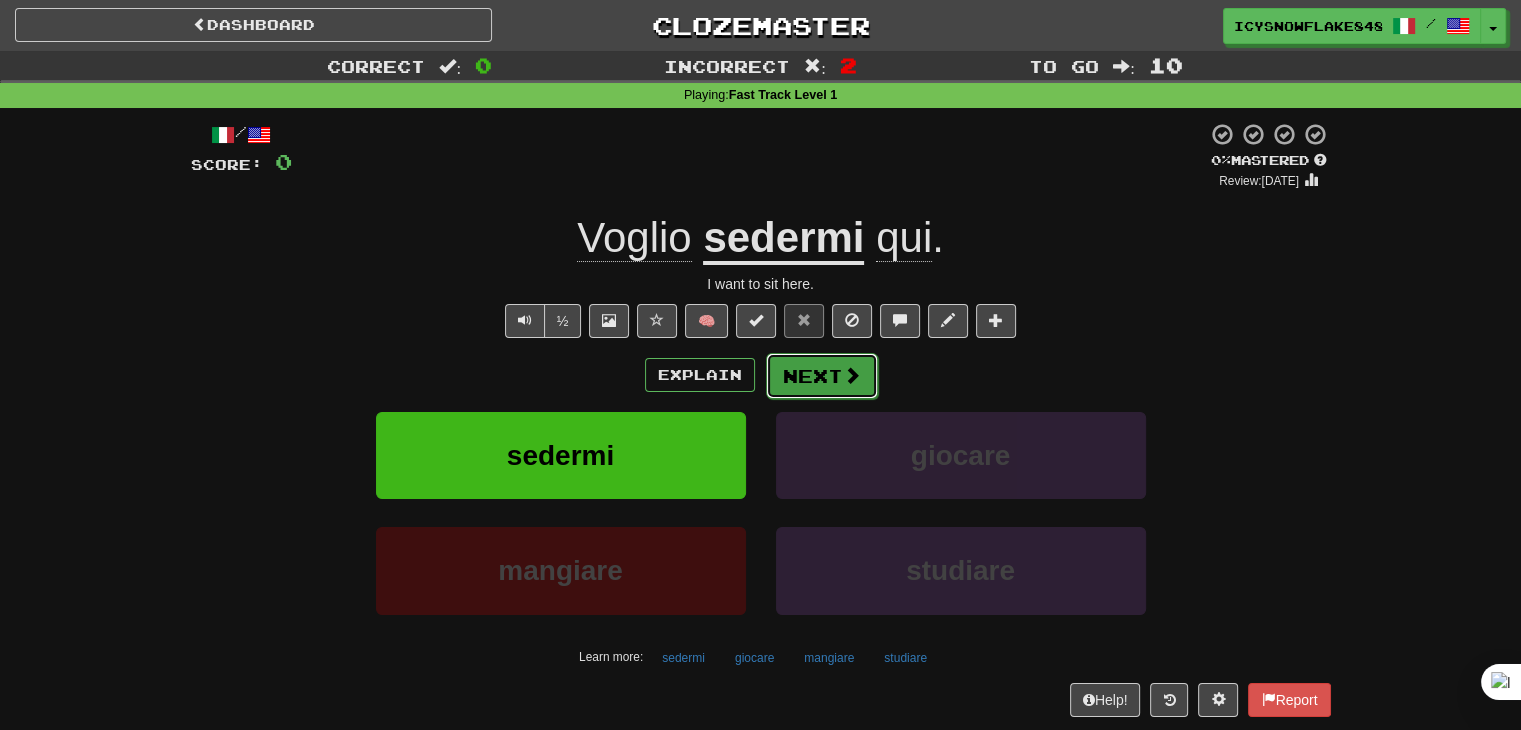 click on "Next" at bounding box center (822, 376) 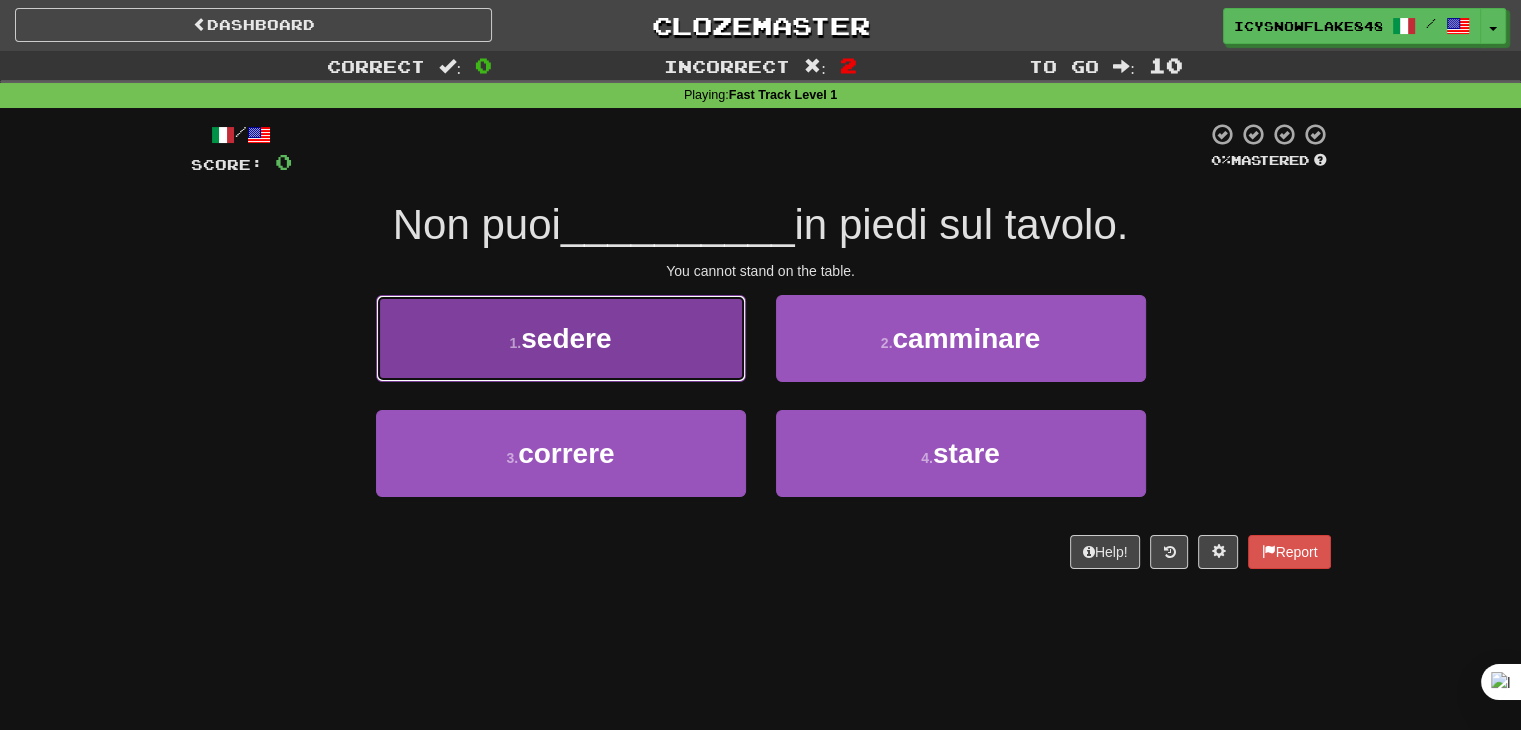 click on "1 .  sedere" at bounding box center (561, 338) 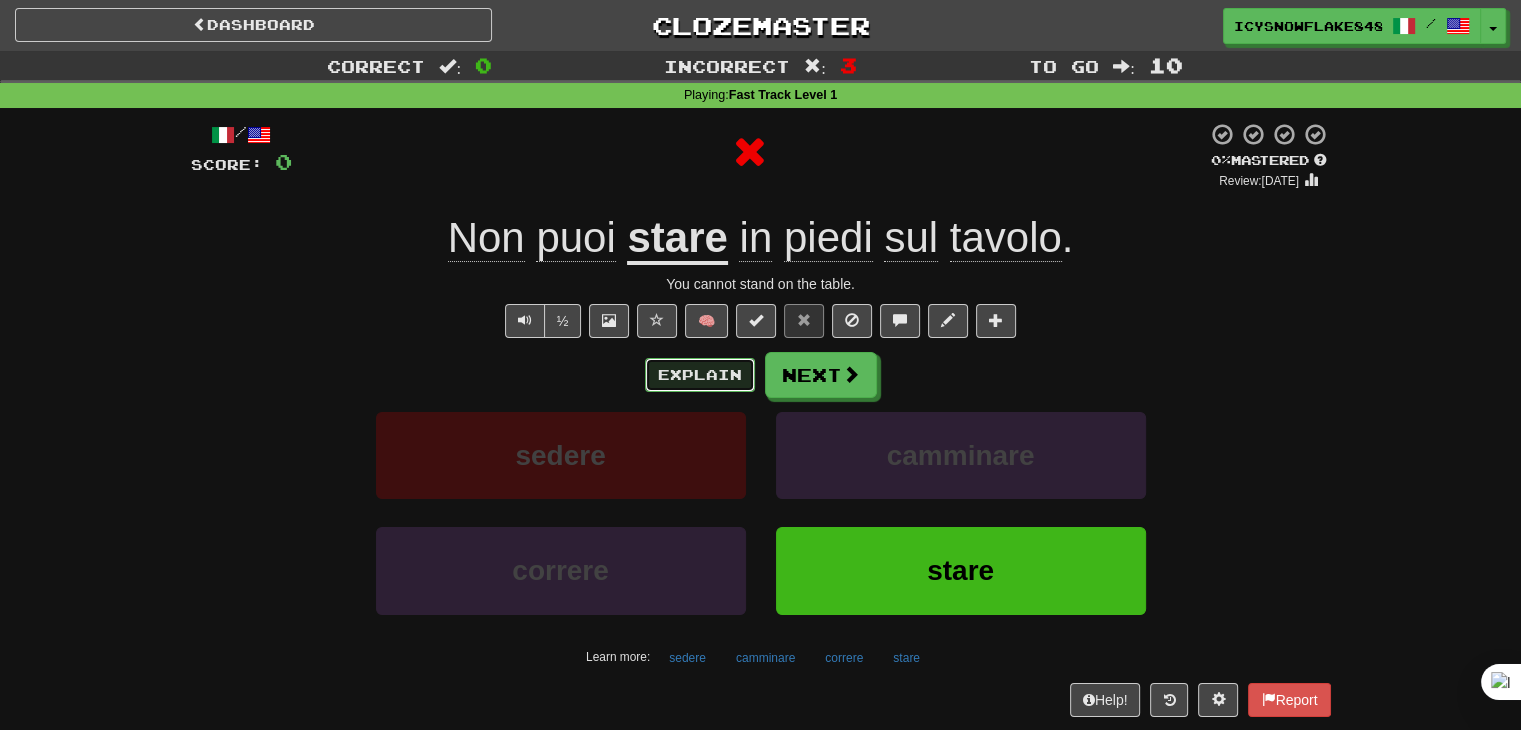 click on "Explain" at bounding box center (700, 375) 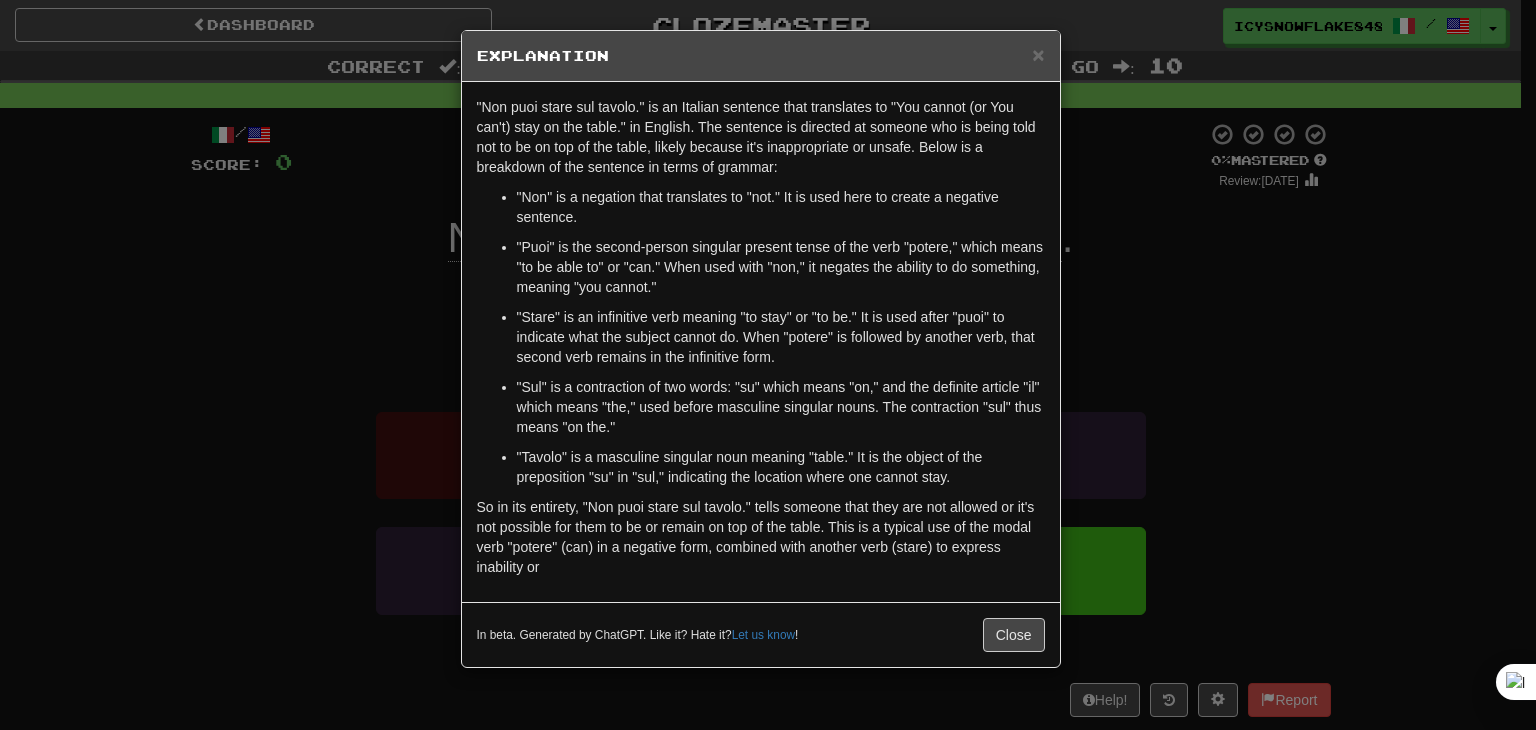 click on "× Explanation "Non puoi stare sul tavolo." is an Italian sentence that translates to "You cannot (or You can't) stay on the table." in English. The sentence is directed at someone who is being told not to be on top of the table, likely because it's inappropriate or unsafe. Below is a breakdown of the sentence in terms of grammar:
"Non" is a negation that translates to "not." It is used here to create a negative sentence.
"Puoi" is the second-person singular present tense of the verb "potere," which means "to be able to" or "can." When used with "non," it negates the ability to do something, meaning "you cannot."
"Stare" is an infinitive verb meaning "to stay" or "to be." It is used after "puoi" to indicate what the subject cannot do. When "potere" is followed by another verb, that second verb remains in the infinitive form.
"Tavolo" is a masculine singular noun meaning "table." It is the object of the preposition "su" in "sul," indicating the location where one cannot stay." at bounding box center [768, 365] 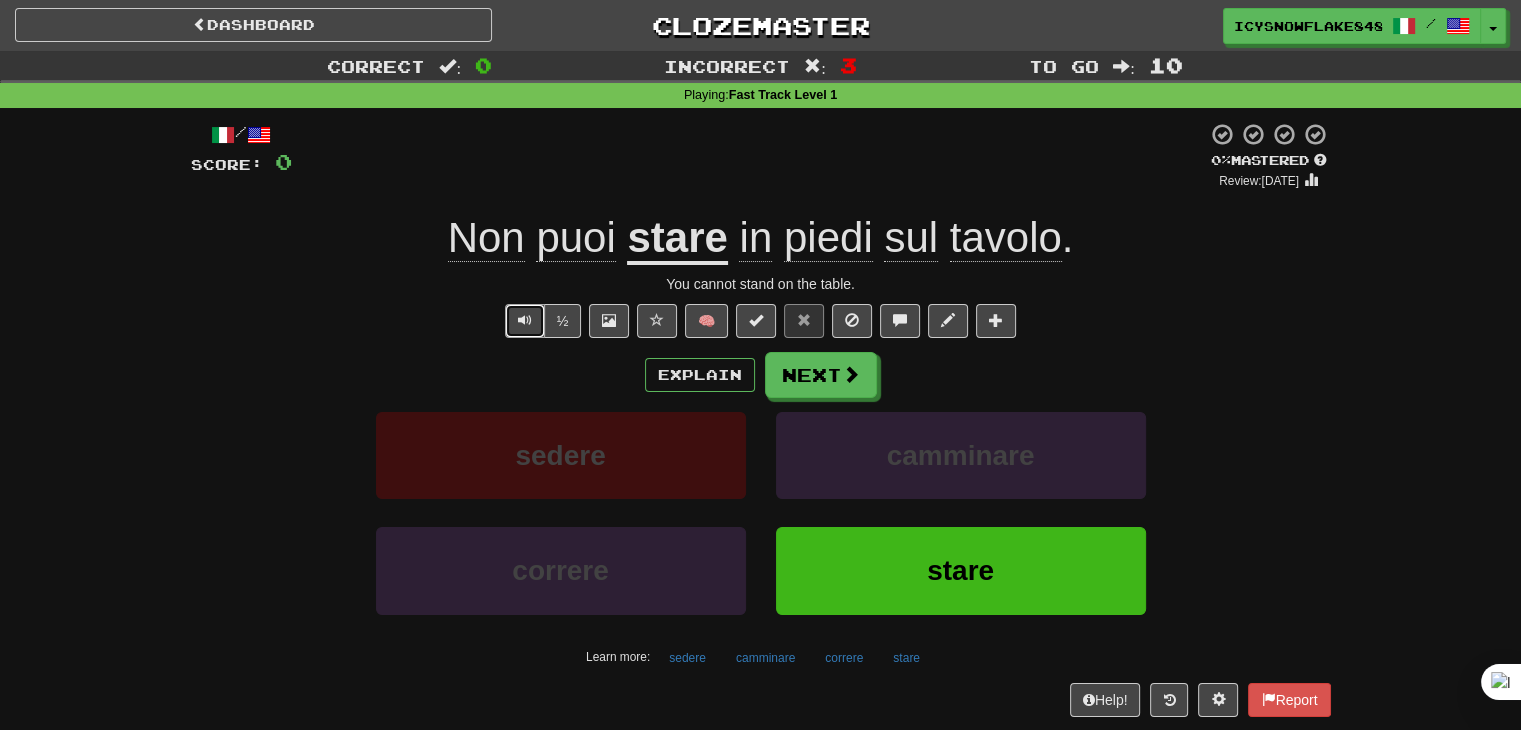 click at bounding box center [525, 321] 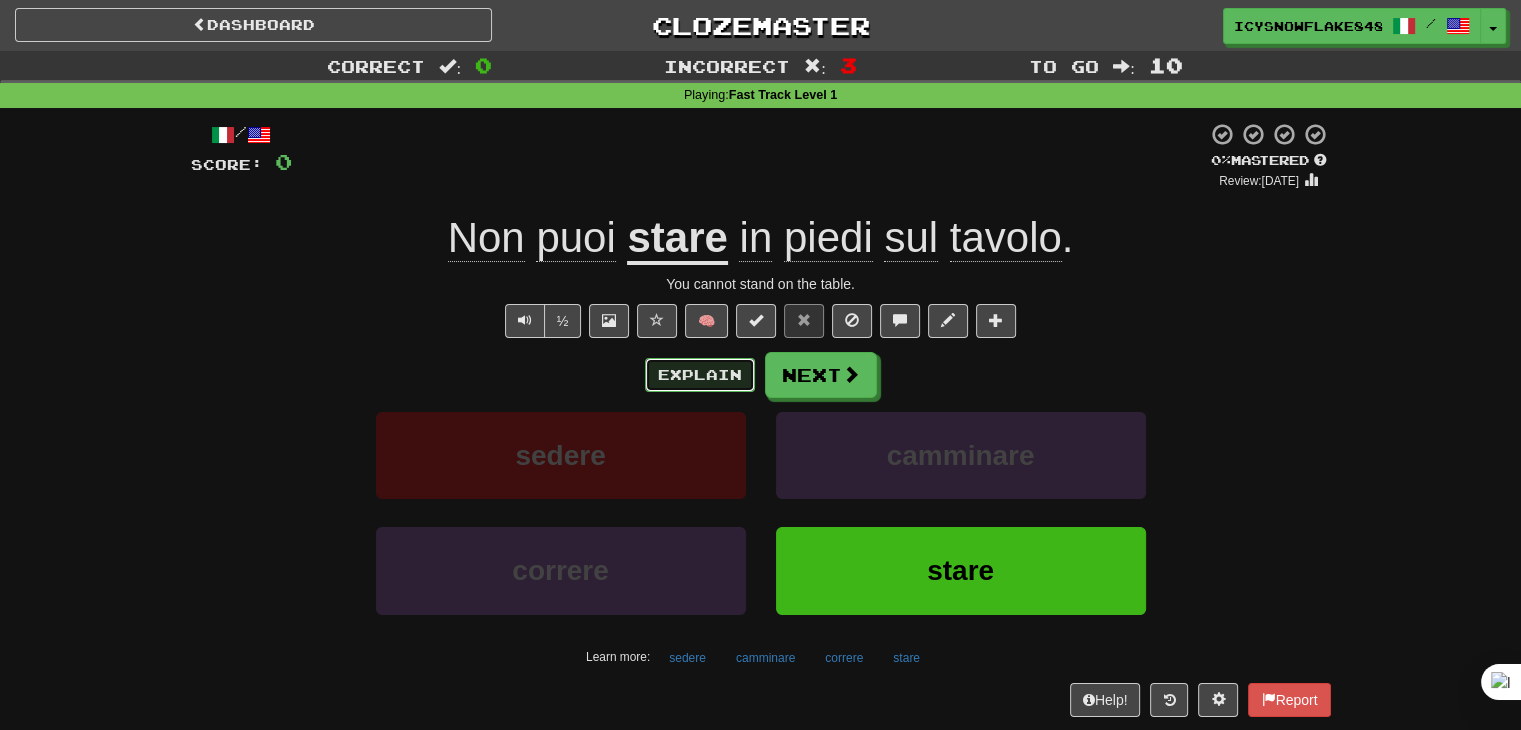click on "Explain" at bounding box center (700, 375) 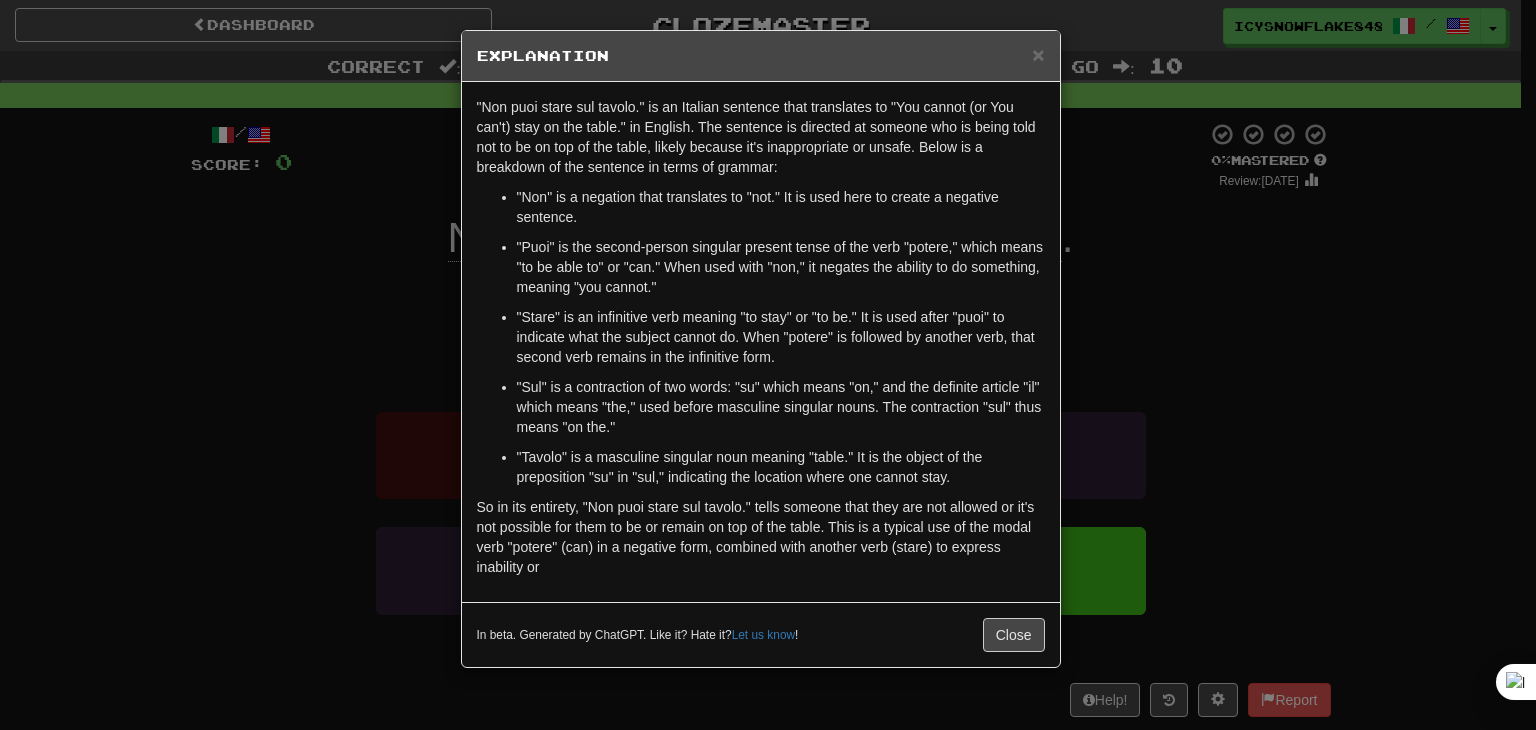 click on "× Explanation "Non puoi stare sul tavolo." is an Italian sentence that translates to "You cannot (or You can't) stay on the table." in English. The sentence is directed at someone who is being told not to be on top of the table, likely because it's inappropriate or unsafe. Below is a breakdown of the sentence in terms of grammar:
"Non" is a negation that translates to "not." It is used here to create a negative sentence.
"Puoi" is the second-person singular present tense of the verb "potere," which means "to be able to" or "can." When used with "non," it negates the ability to do something, meaning "you cannot."
"Stare" is an infinitive verb meaning "to stay" or "to be." It is used after "puoi" to indicate what the subject cannot do. When "potere" is followed by another verb, that second verb remains in the infinitive form.
"Tavolo" is a masculine singular noun meaning "table." It is the object of the preposition "su" in "sul," indicating the location where one cannot stay." at bounding box center [768, 365] 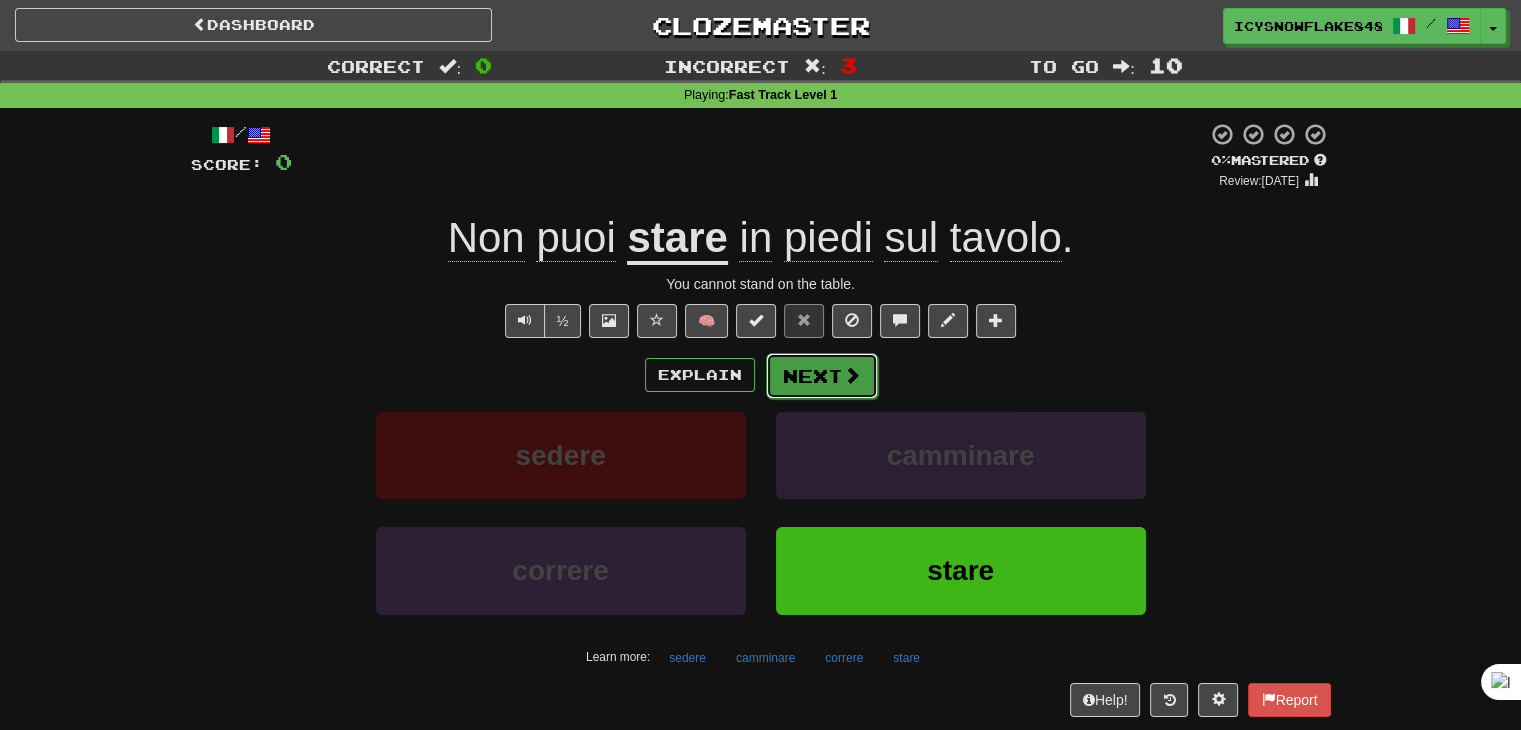click on "Next" at bounding box center [822, 376] 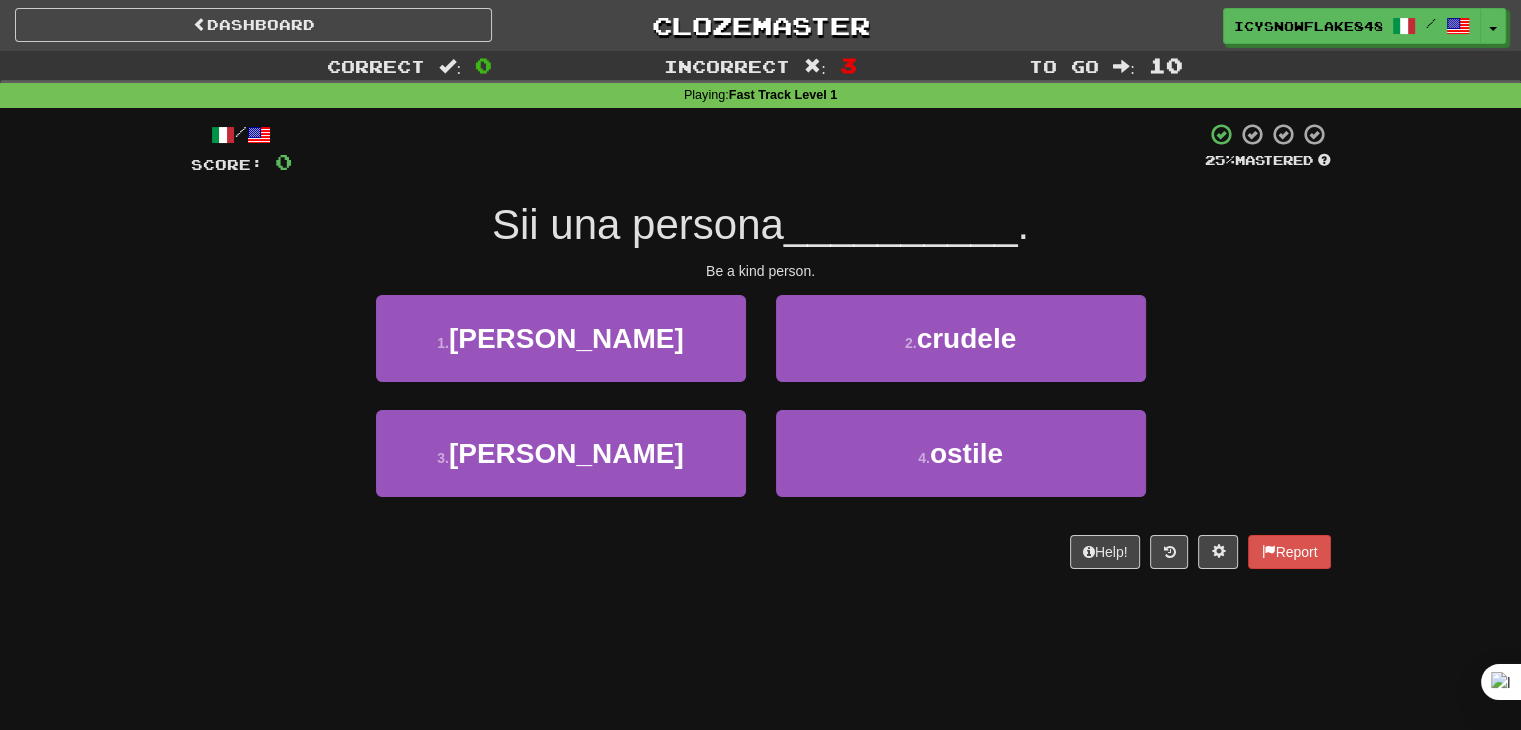 click on "1 .  gentile" at bounding box center [561, 352] 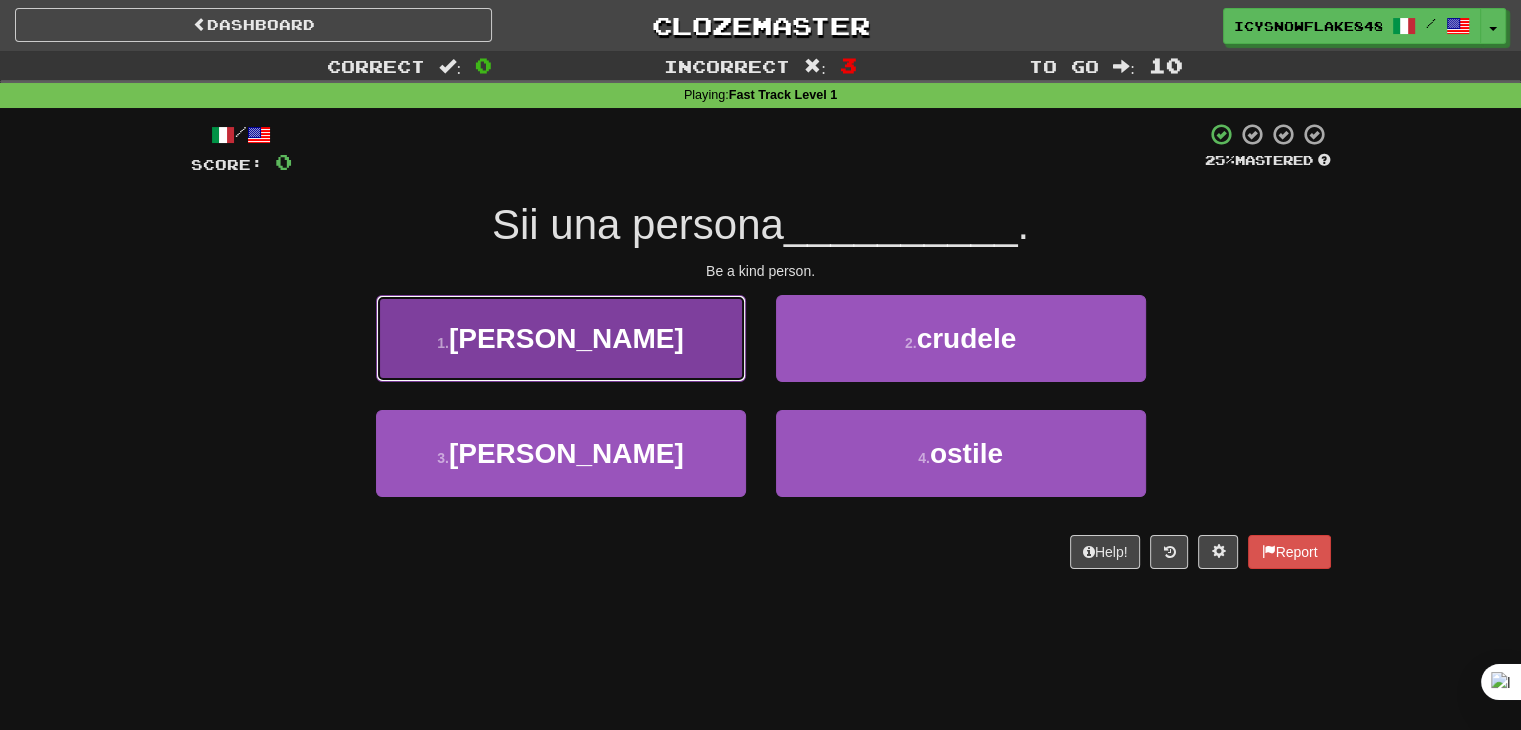 click on "1 .  gentile" at bounding box center [561, 338] 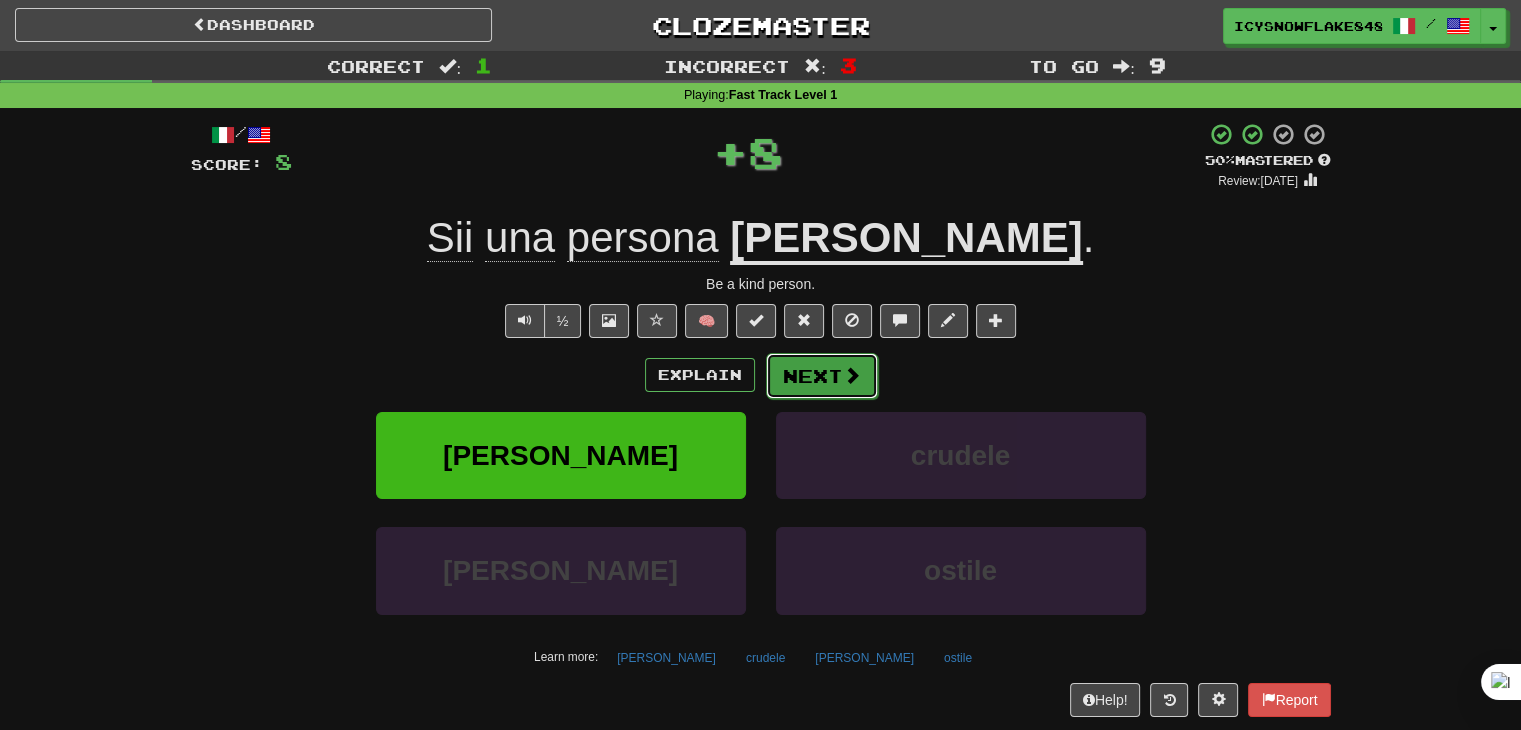 click on "Next" at bounding box center (822, 376) 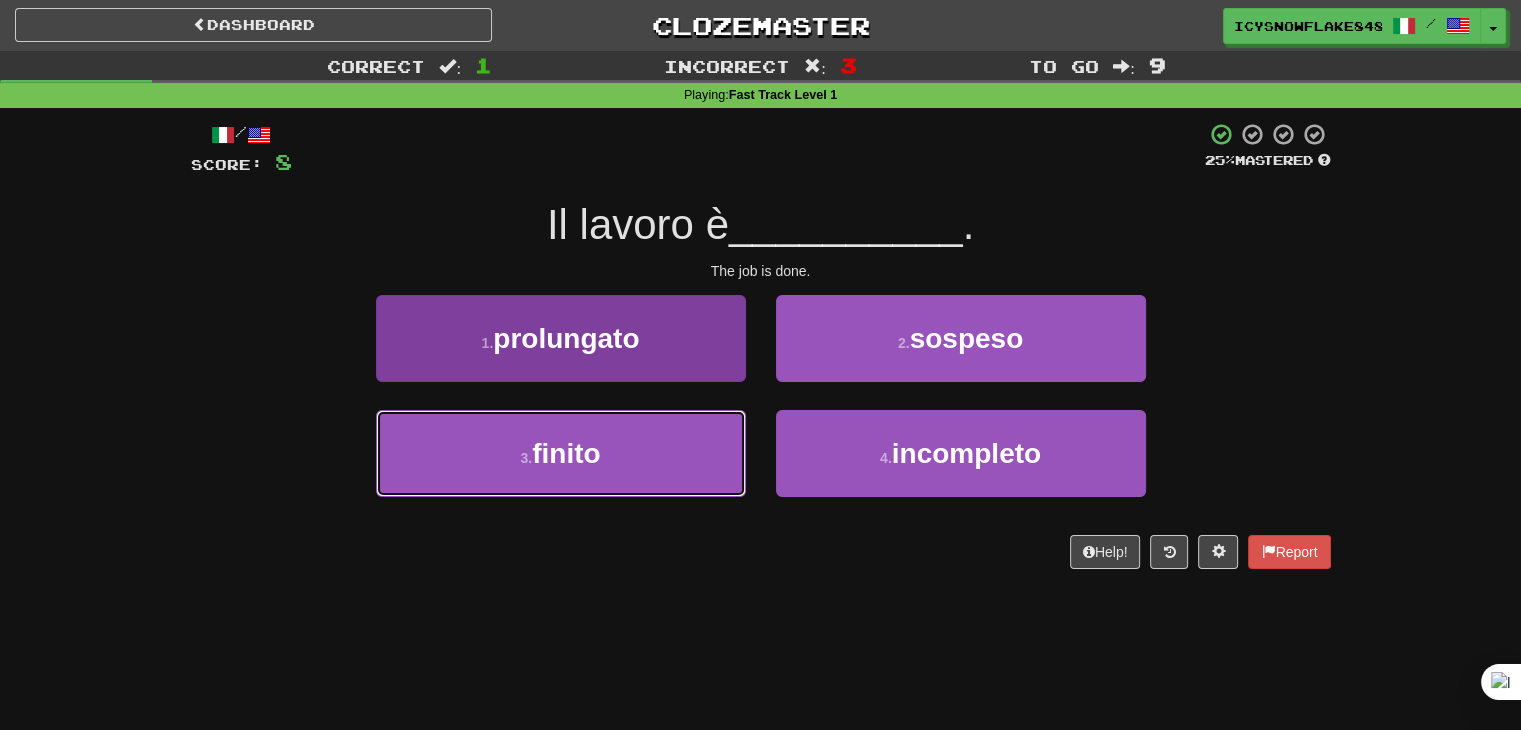 click on "3 .  finito" at bounding box center (561, 453) 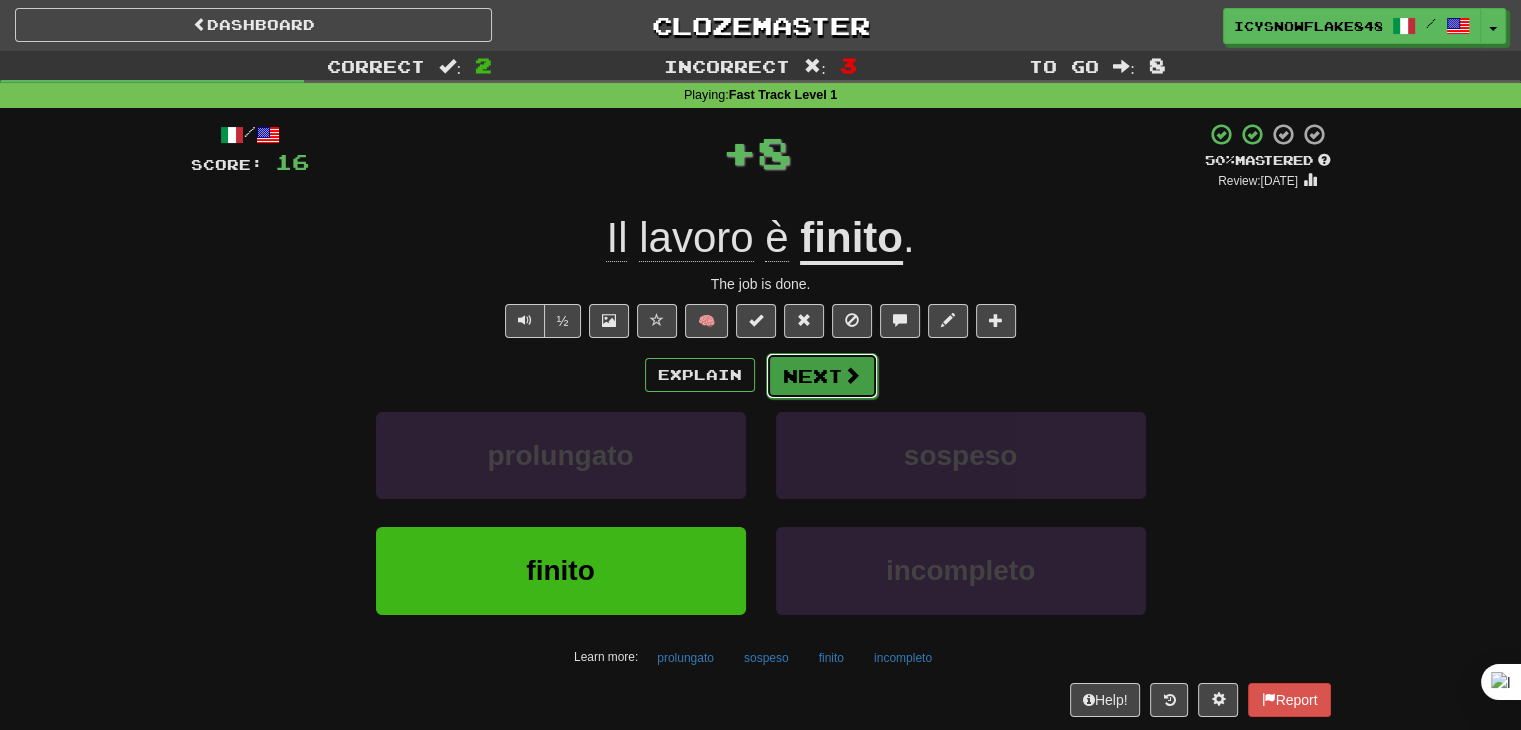 click on "Next" at bounding box center [822, 376] 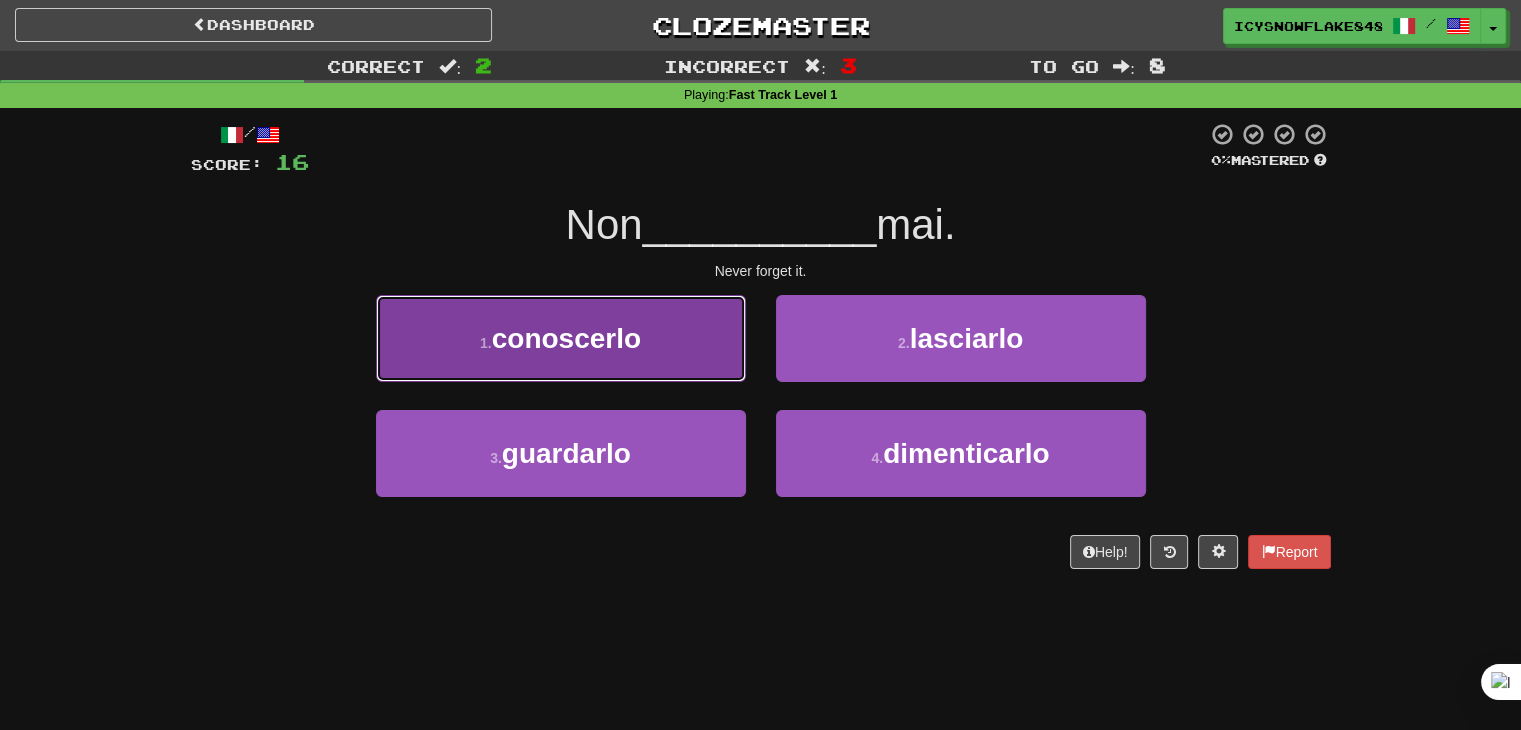 click on "1 .  conoscerlo" at bounding box center [561, 338] 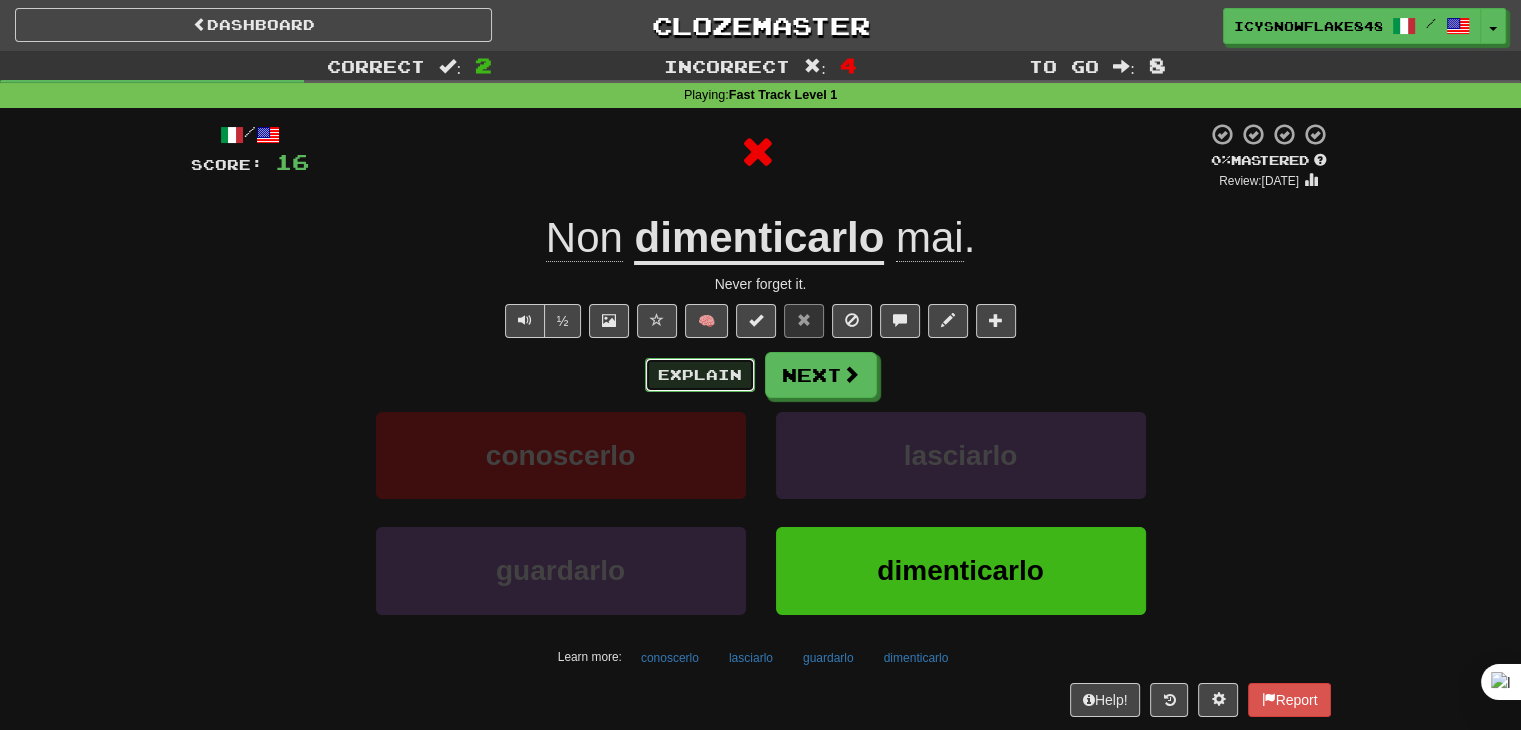 click on "Explain" at bounding box center [700, 375] 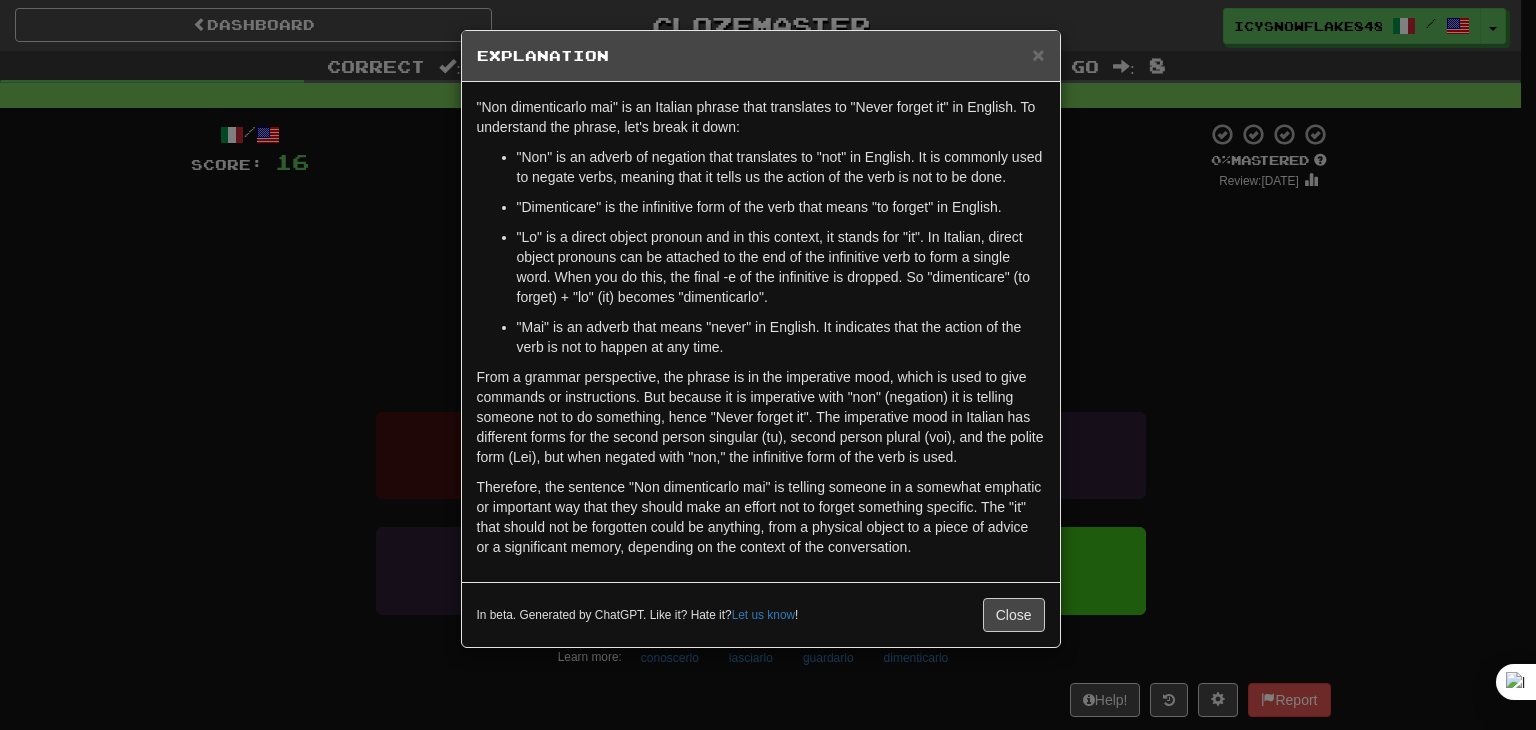 click on "× Explanation "Non dimenticarlo mai" is an Italian phrase that translates to "Never forget it" in English. To understand the phrase, let's break it down:
"Non" is an adverb of negation that translates to "not" in English. It is commonly used to negate verbs, meaning that it tells us the action of the verb is not to be done.
"Dimenticare" is the infinitive form of the verb that means "to forget" in English.
"Lo" is a direct object pronoun and in this context, it stands for "it". In Italian, direct object pronouns can be attached to the end of the infinitive verb to form a single word. When you do this, the final -e of the infinitive is dropped. So "dimenticare" (to forget) + "lo" (it) becomes "dimenticarlo".
"Mai" is an adverb that means "never" in English. It indicates that the action of the verb is not to happen at any time.
In beta. Generated by ChatGPT. Like it? Hate it?  Let us know ! Close" at bounding box center [768, 365] 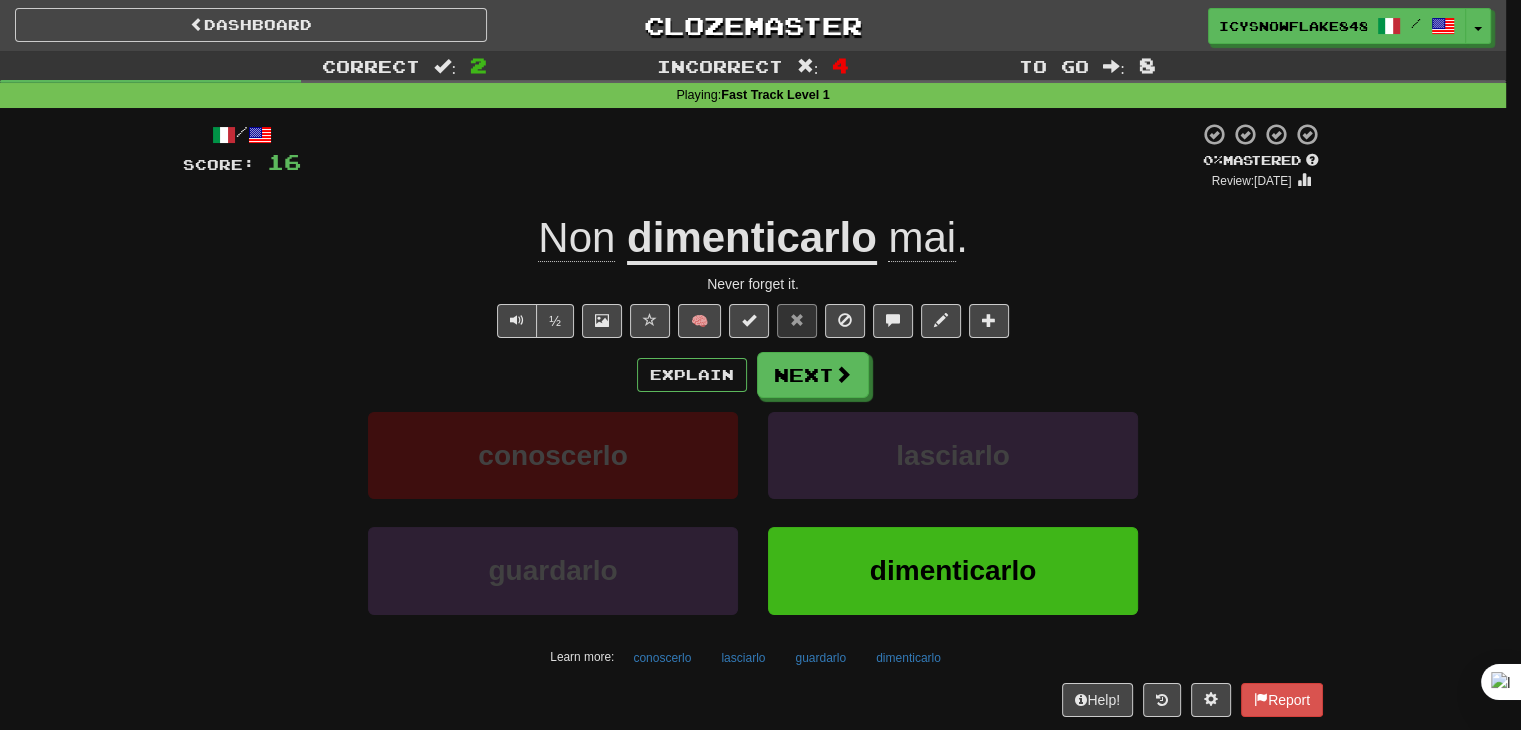 click on "Explain Next conoscerlo lasciarlo guardarlo dimenticarlo Learn more: conoscerlo lasciarlo guardarlo dimenticarlo" at bounding box center (753, 512) 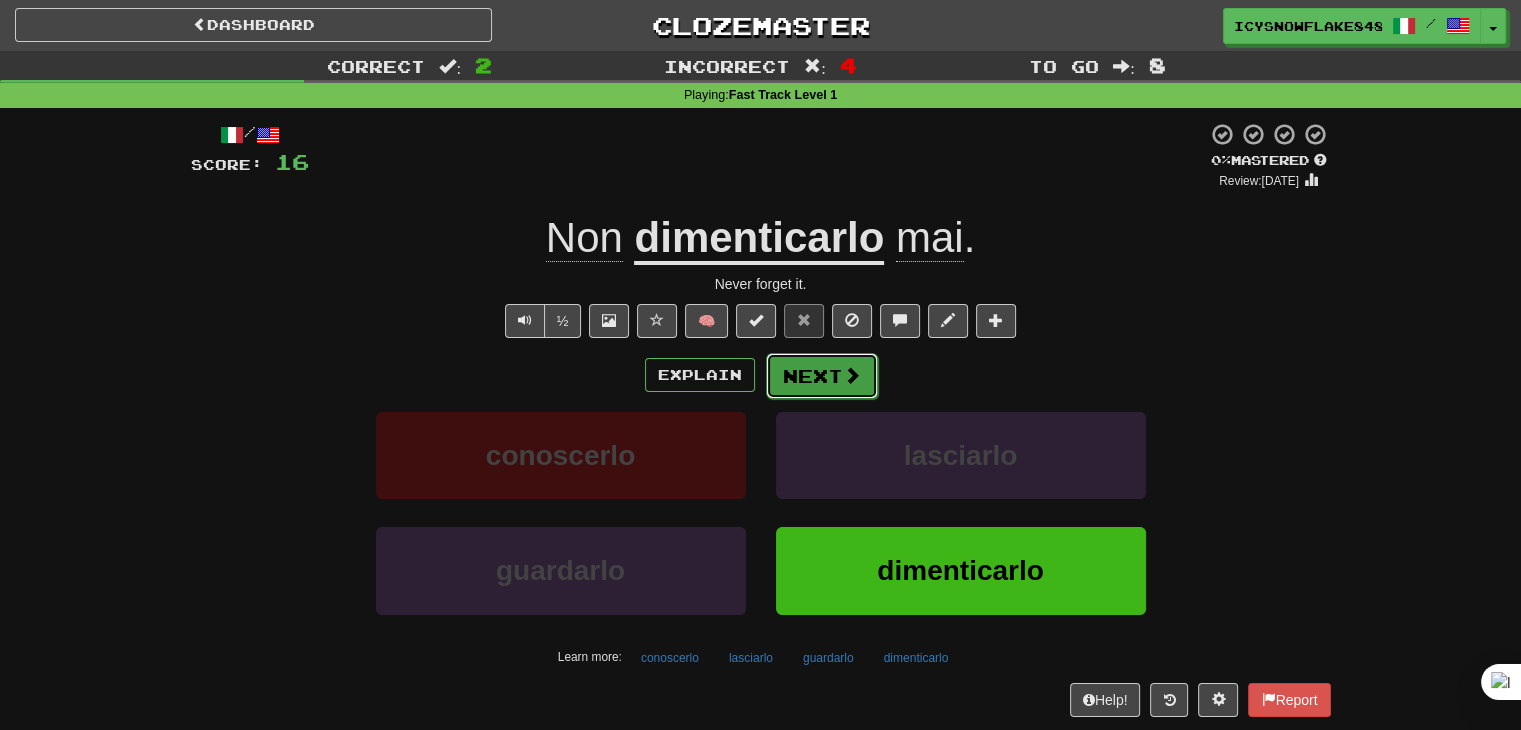 click on "Next" at bounding box center (822, 376) 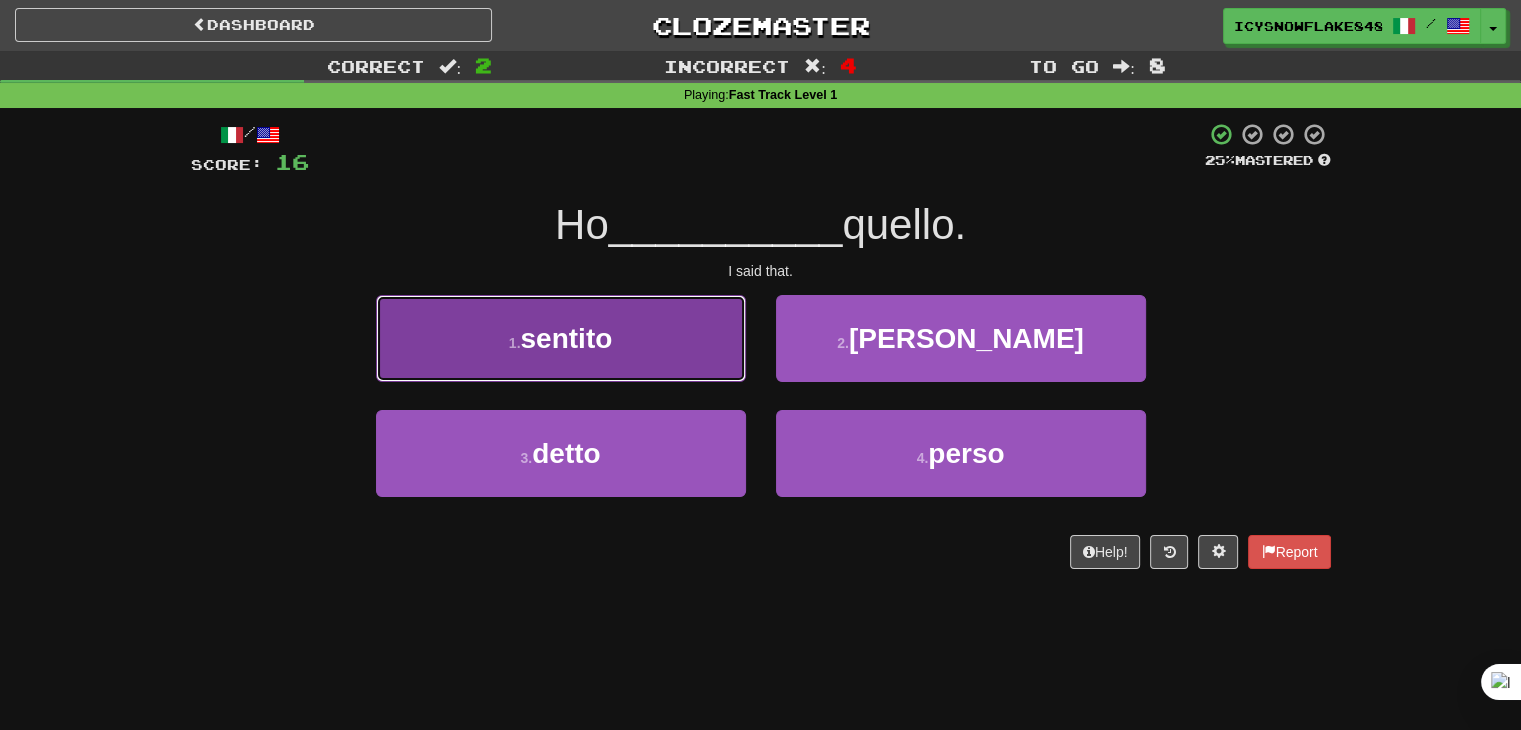 click on "1 .  sentito" at bounding box center (561, 338) 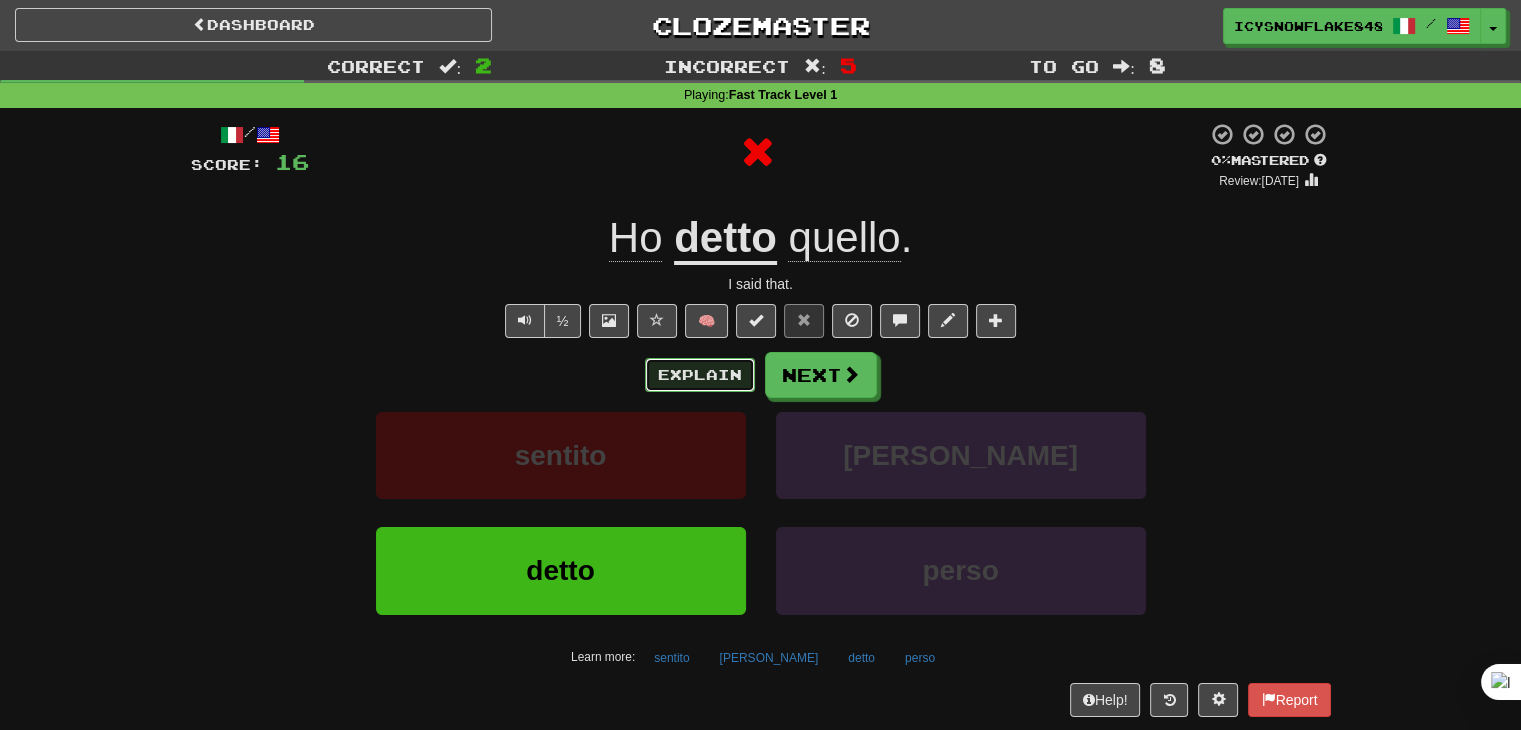 click on "Explain" at bounding box center (700, 375) 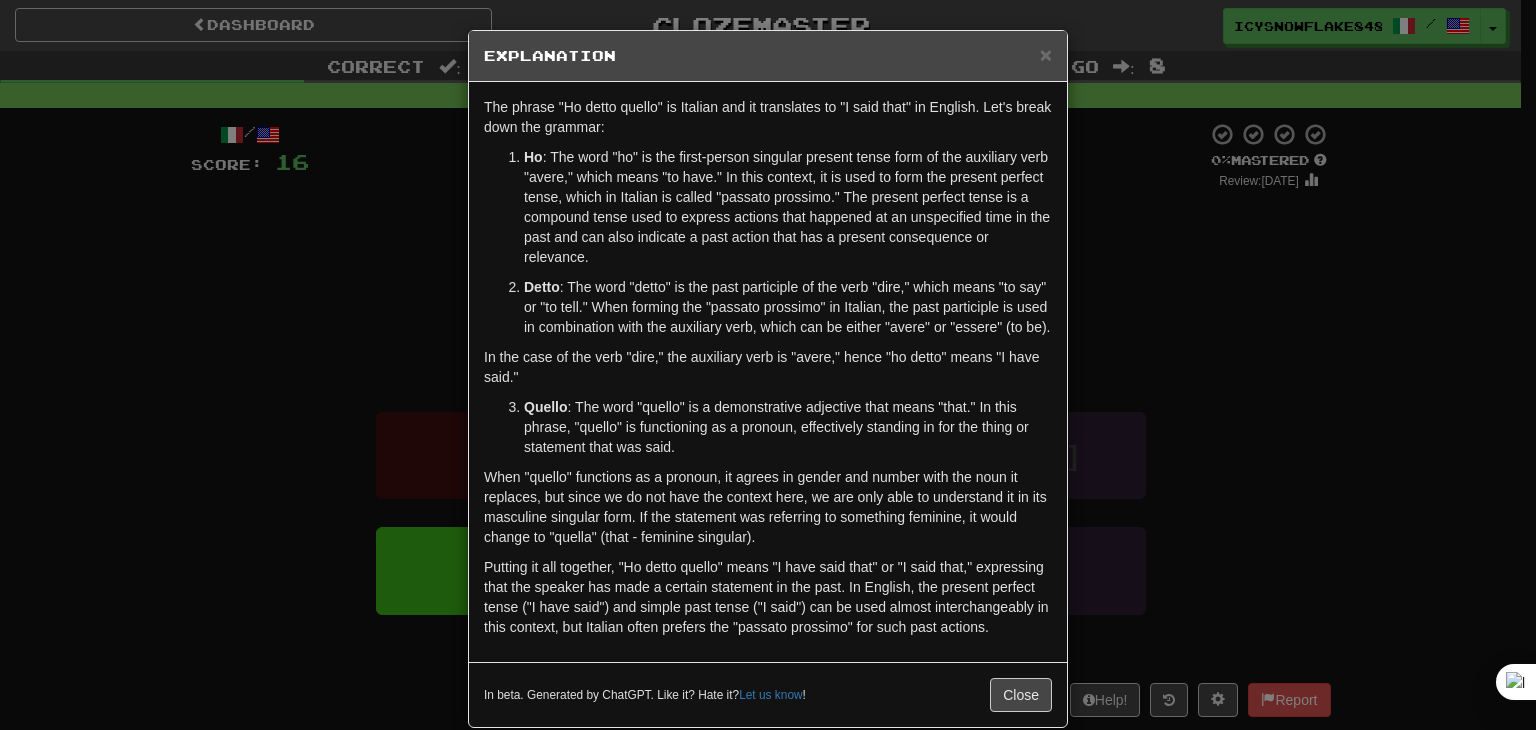 click on "× Explanation The phrase "Ho detto quello" is Italian and it translates to "I said that" in English. Let's break down the grammar:
Ho : The word "ho" is the first-person singular present tense form of the auxiliary verb "avere," which means "to have." In this context, it is used to form the present perfect tense, which in Italian is called "passato prossimo." The present perfect tense is a compound tense used to express actions that happened at an unspecified time in the past and can also indicate a past action that has a present consequence or relevance.
Detto : The word "detto" is the past participle of the verb "dire," which means "to say" or "to tell." When forming the "passato prossimo" in Italian, the past participle is used in combination with the auxiliary verb, which can be either "avere" or "essere" (to be).
In the case of the verb "dire," the auxiliary verb is "avere," hence "ho detto" means "I have said."
Quello
In beta. Generated by ChatGPT. Like it? Hate it?  ! Close" at bounding box center [768, 365] 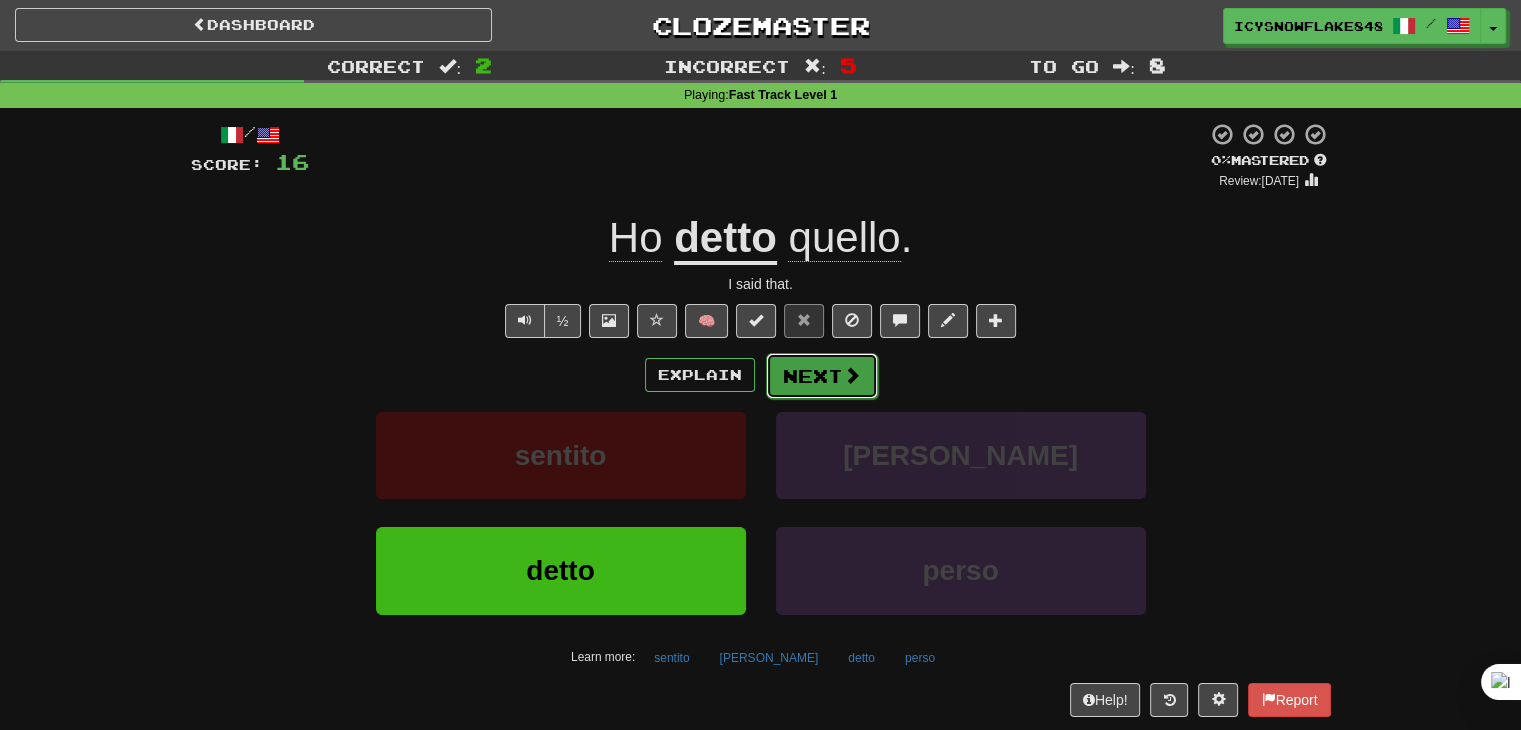 click on "Next" at bounding box center [822, 376] 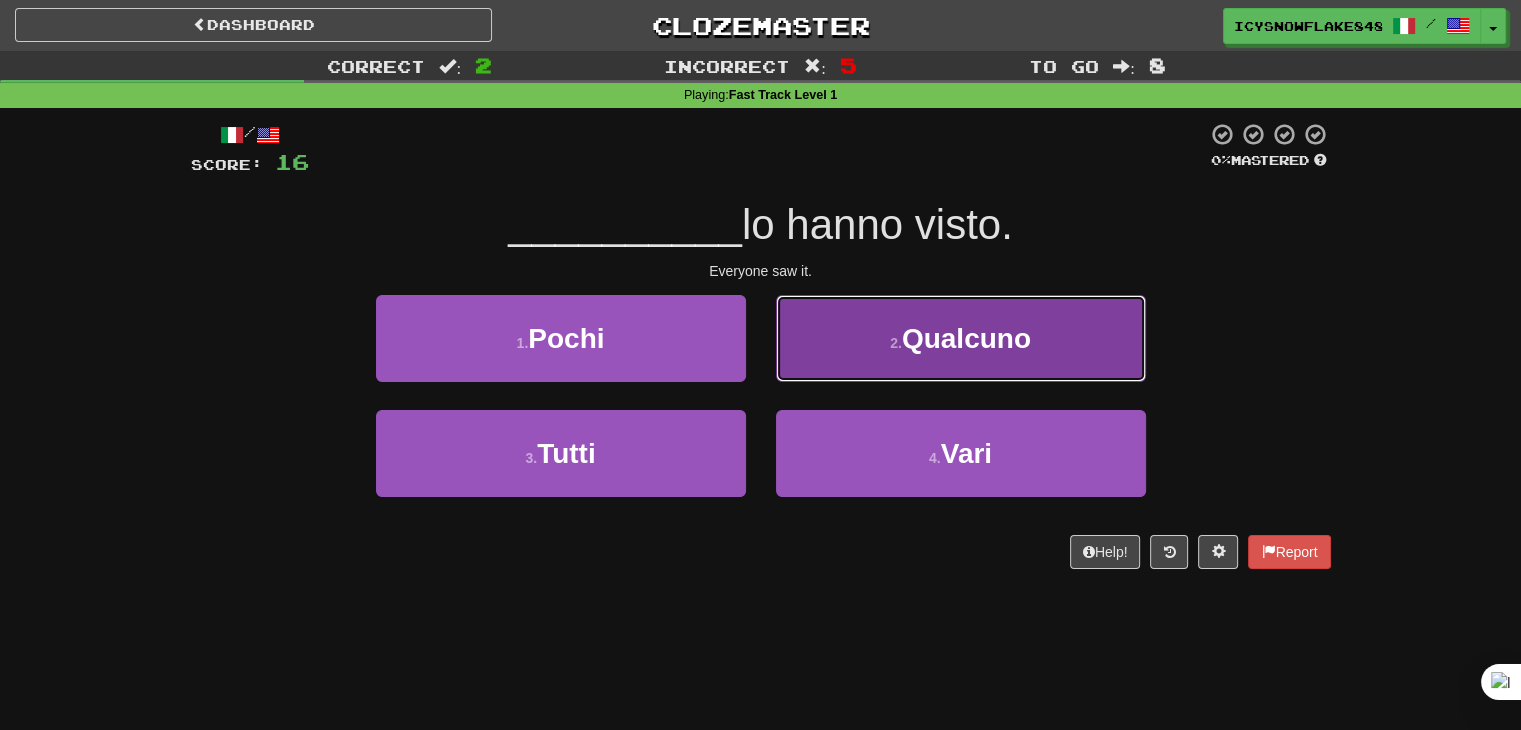 click on "2 .  Qualcuno" at bounding box center [961, 338] 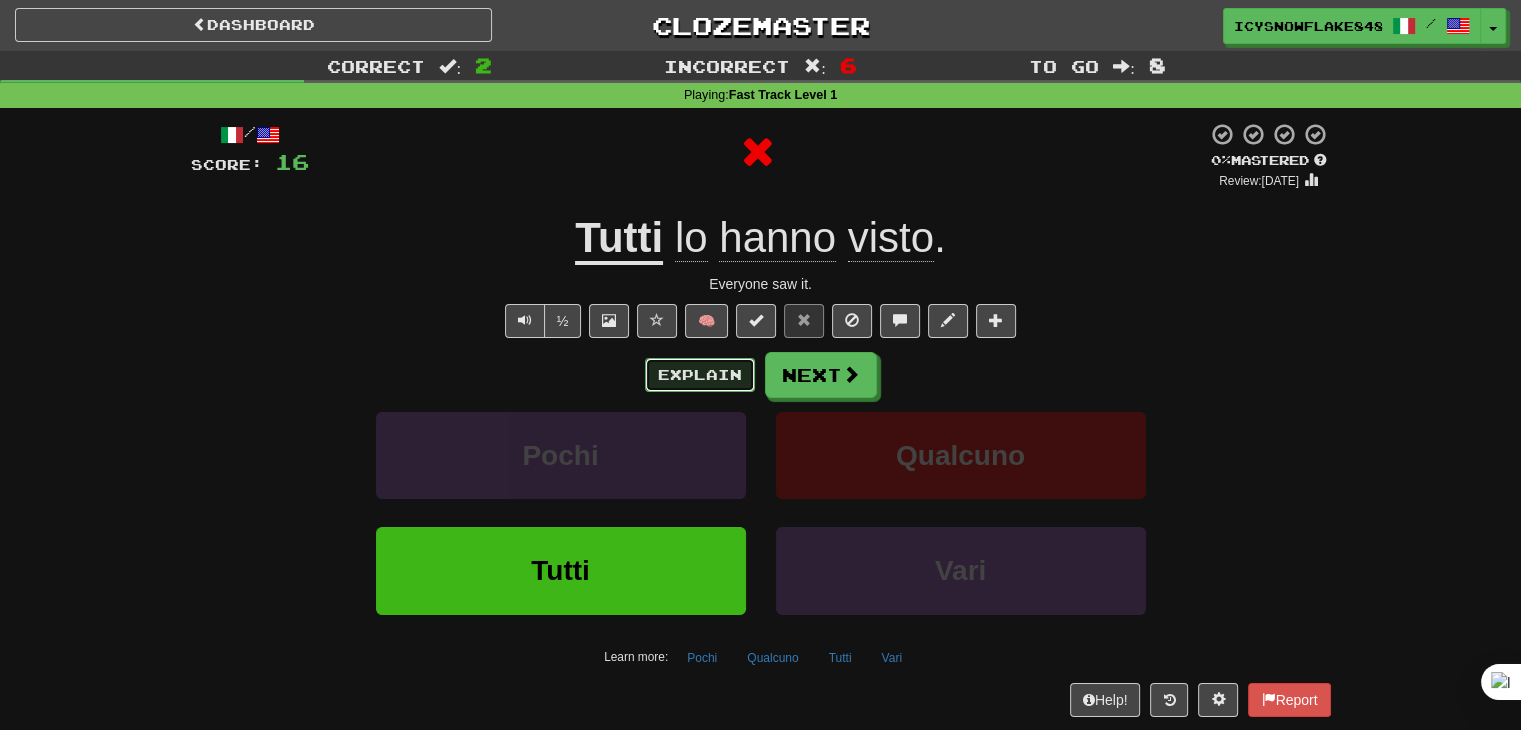 click on "Explain" at bounding box center (700, 375) 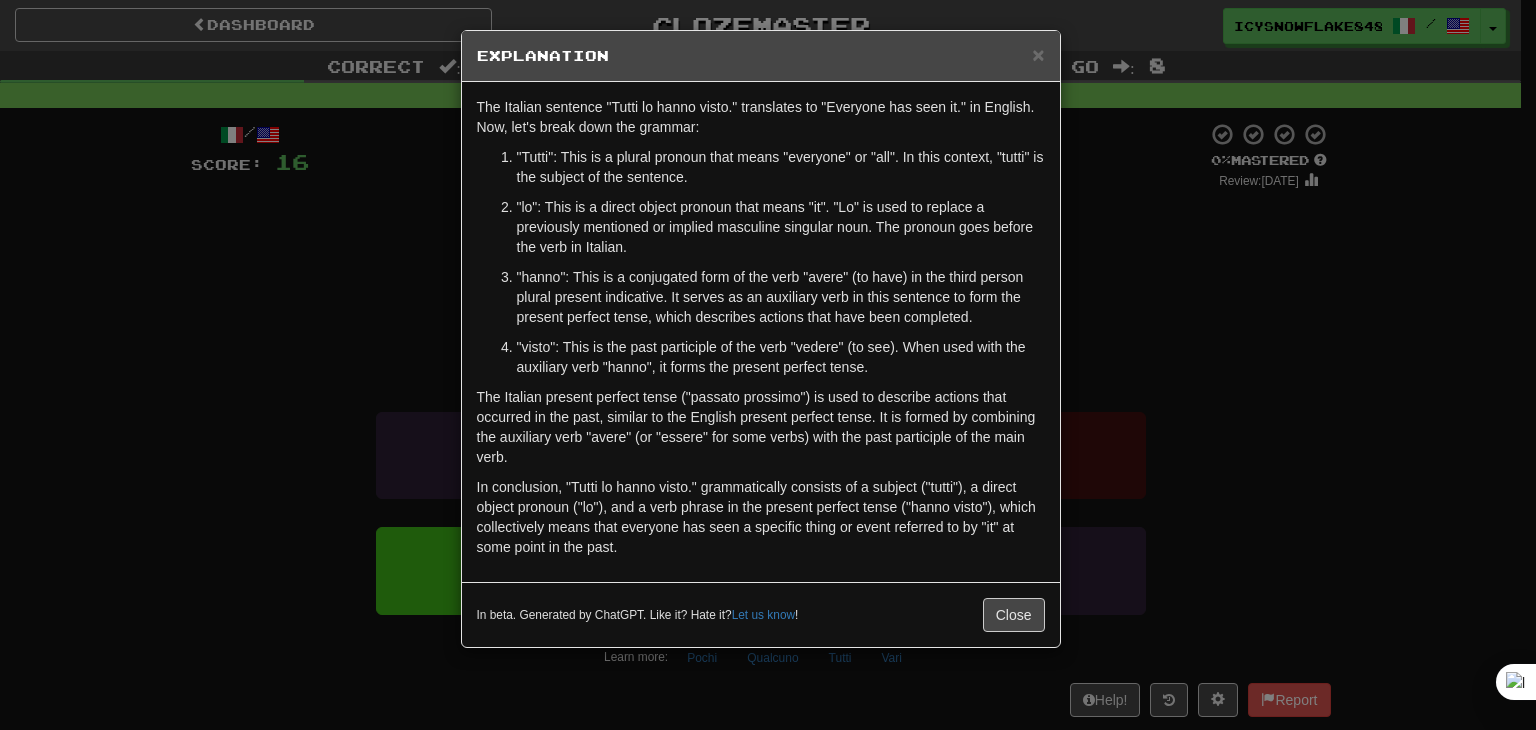 click on "× Explanation The Italian sentence "Tutti lo hanno visto." translates to "Everyone has seen it." in English. Now, let's break down the grammar:
"Tutti": This is a plural pronoun that means "everyone" or "all". In this context, "tutti" is the subject of the sentence.
"lo": This is a direct object pronoun that means "it". "Lo" is used to replace a previously mentioned or implied masculine singular noun. The pronoun goes before the verb in Italian.
"hanno": This is a conjugated form of the verb "avere" (to have) in the third person plural present indicative. It serves as an auxiliary verb in this sentence to form the present perfect tense, which describes actions that have been completed.
"visto": This is the past participle of the verb "vedere" (to see). When used with the auxiliary verb "hanno", it forms the present perfect tense.
In beta. Generated by ChatGPT. Like it? Hate it?  Let us know ! Close" at bounding box center (768, 365) 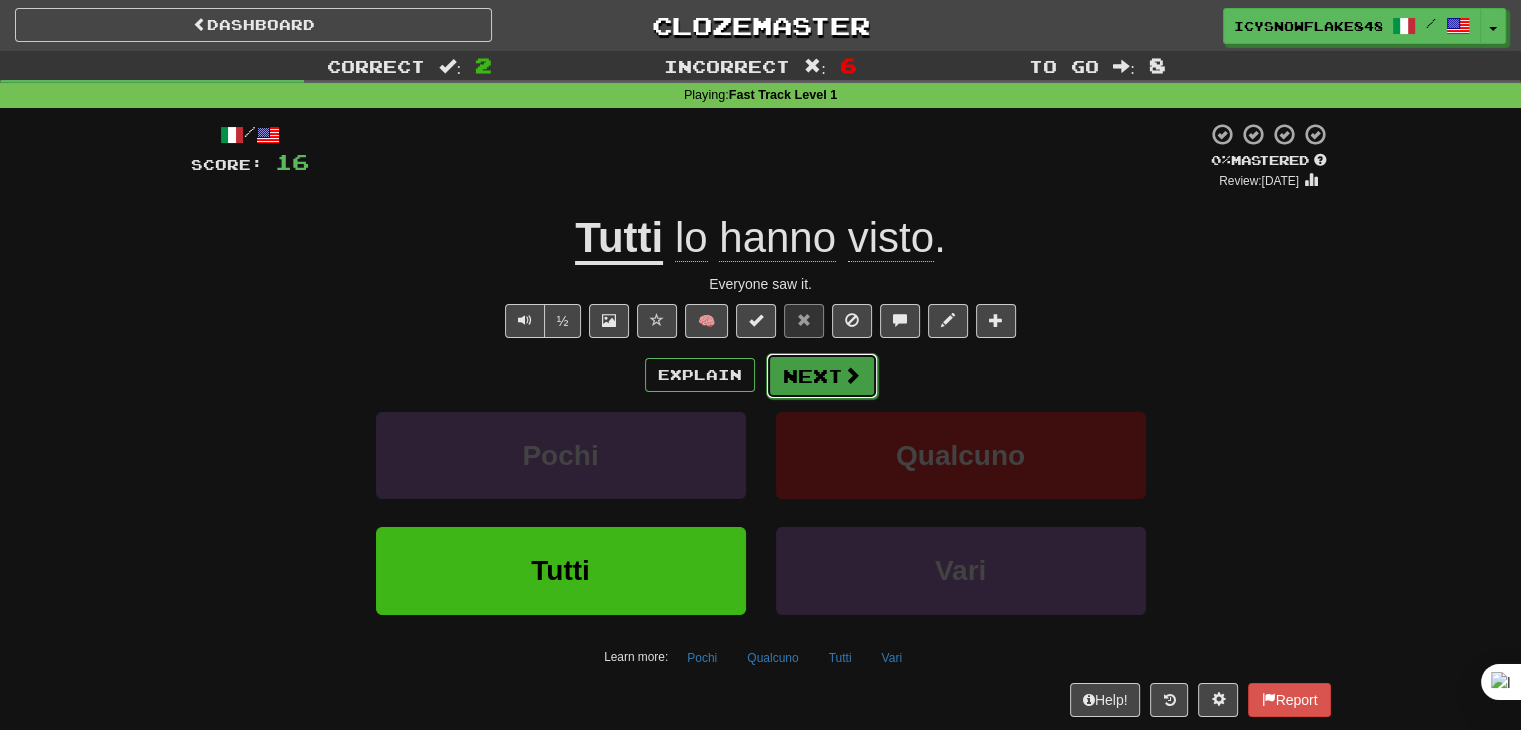 click on "Next" at bounding box center [822, 376] 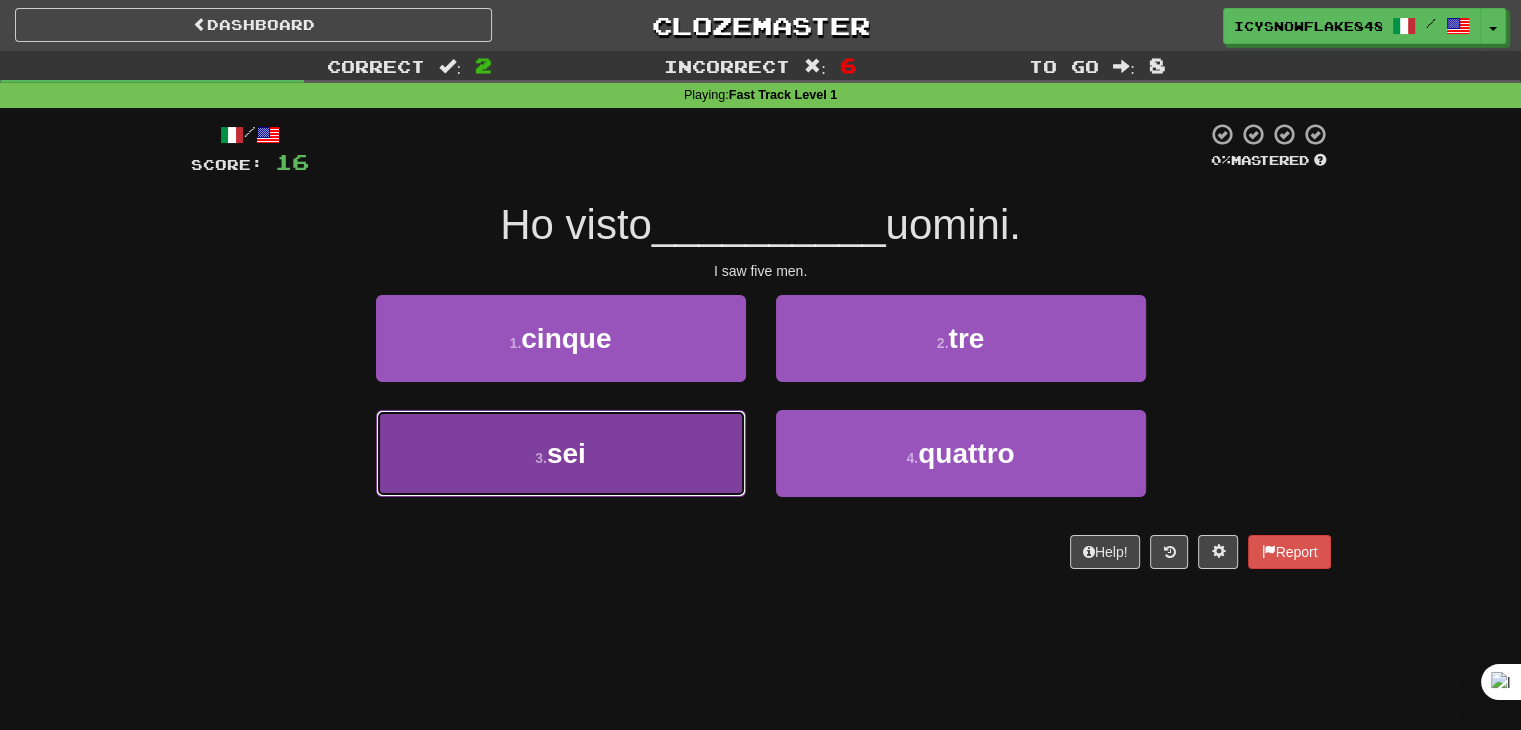 click on "3 .  sei" at bounding box center (561, 453) 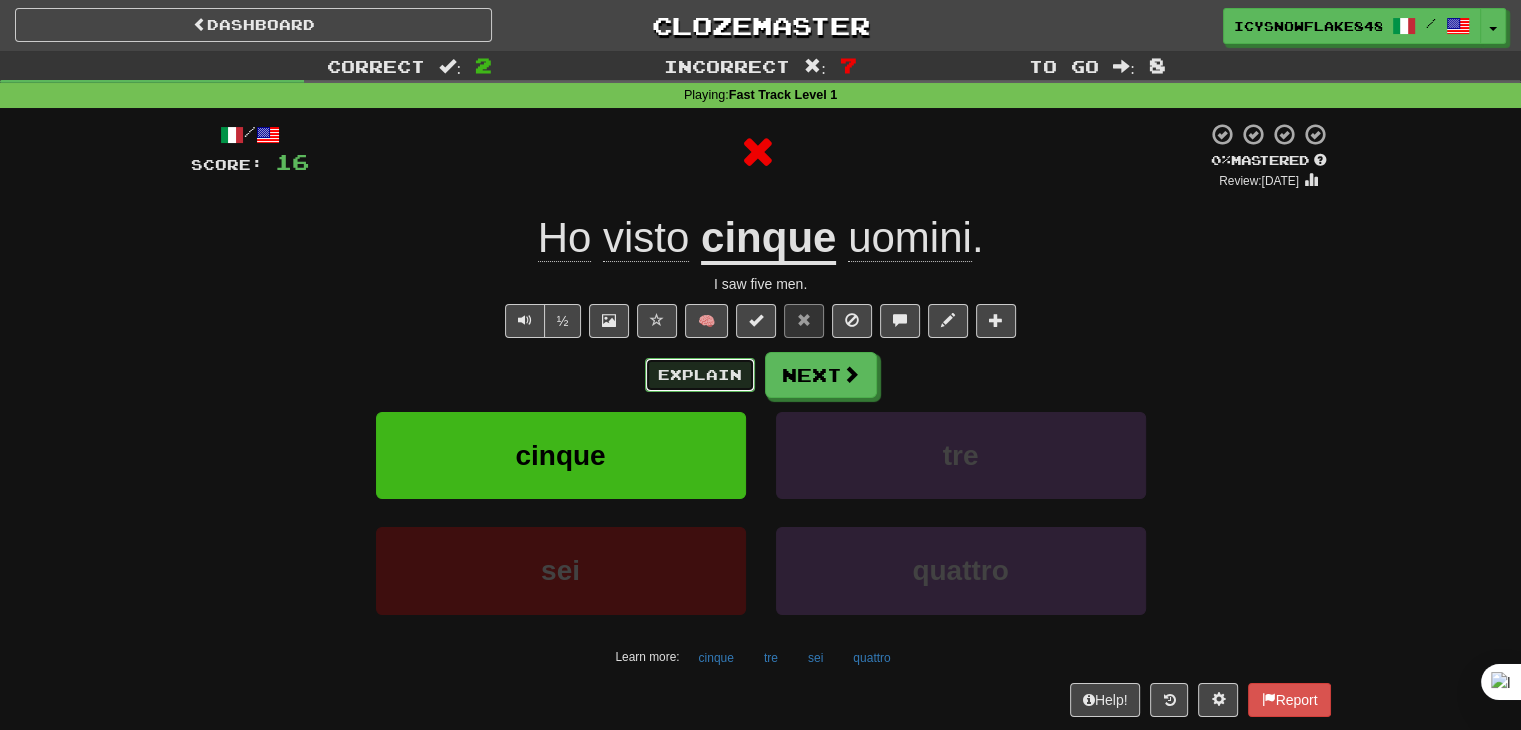 click on "Explain" at bounding box center (700, 375) 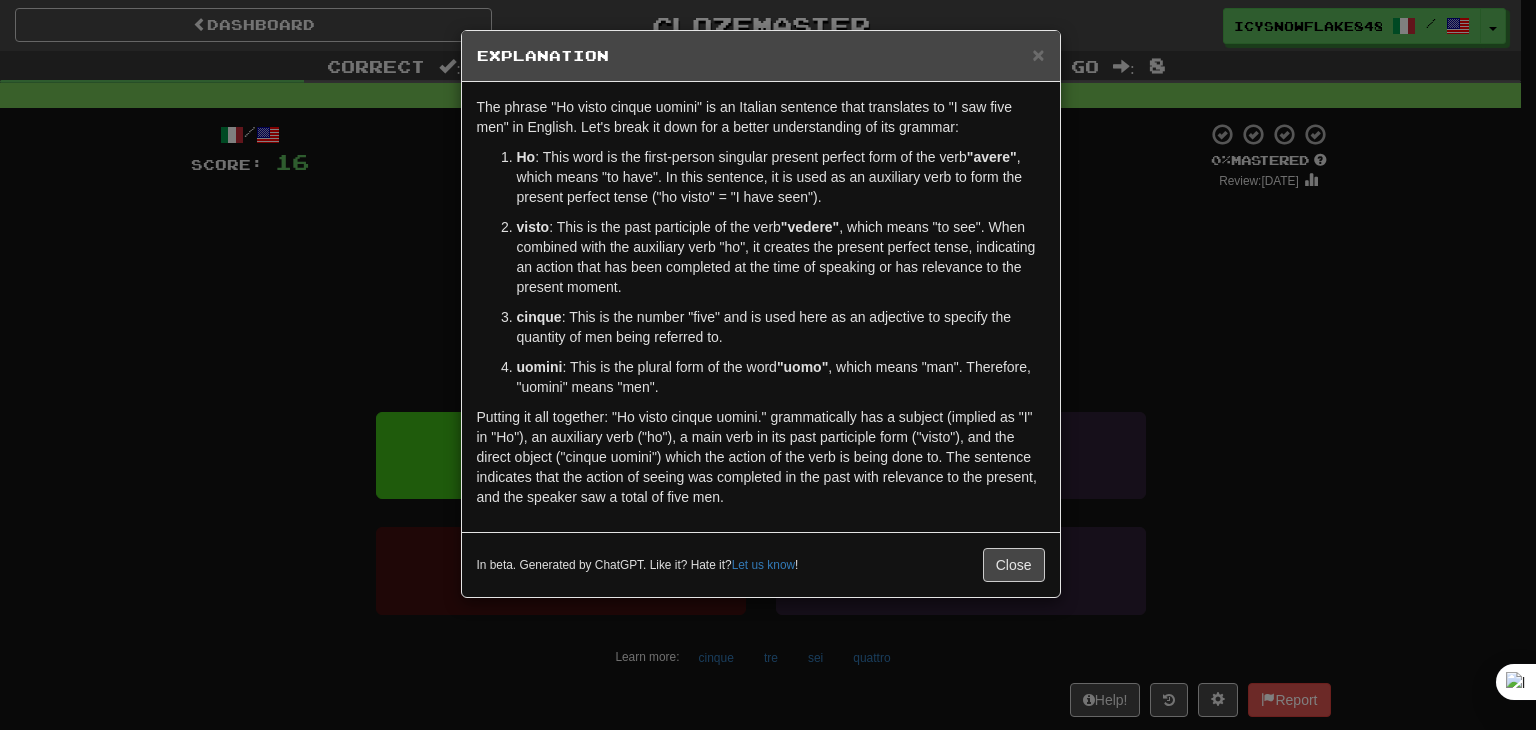 click on "× Explanation The phrase "Ho visto cinque uomini" is an Italian sentence that translates to "I saw five men" in English. Let's break it down for a better understanding of its grammar:
Ho : This word is the first-person singular present perfect form of the verb  "avere" , which means "to have". In this sentence, it is used as an auxiliary verb to form the present perfect tense ("ho visto" = "I have seen").
visto : This is the past participle of the verb  "vedere" , which means "to see". When combined with the auxiliary verb "ho", it creates the present perfect tense, indicating an action that has been completed at the time of speaking or has relevance to the present moment.
cinque : This is the number "five" and is used here as an adjective to specify the quantity of men being referred to.
uomini : This is the plural form of the word  "uomo" , which means "man". Therefore, "uomini" means "men".
In beta. Generated by ChatGPT. Like it? Hate it?  Let us know ! Close" at bounding box center (768, 365) 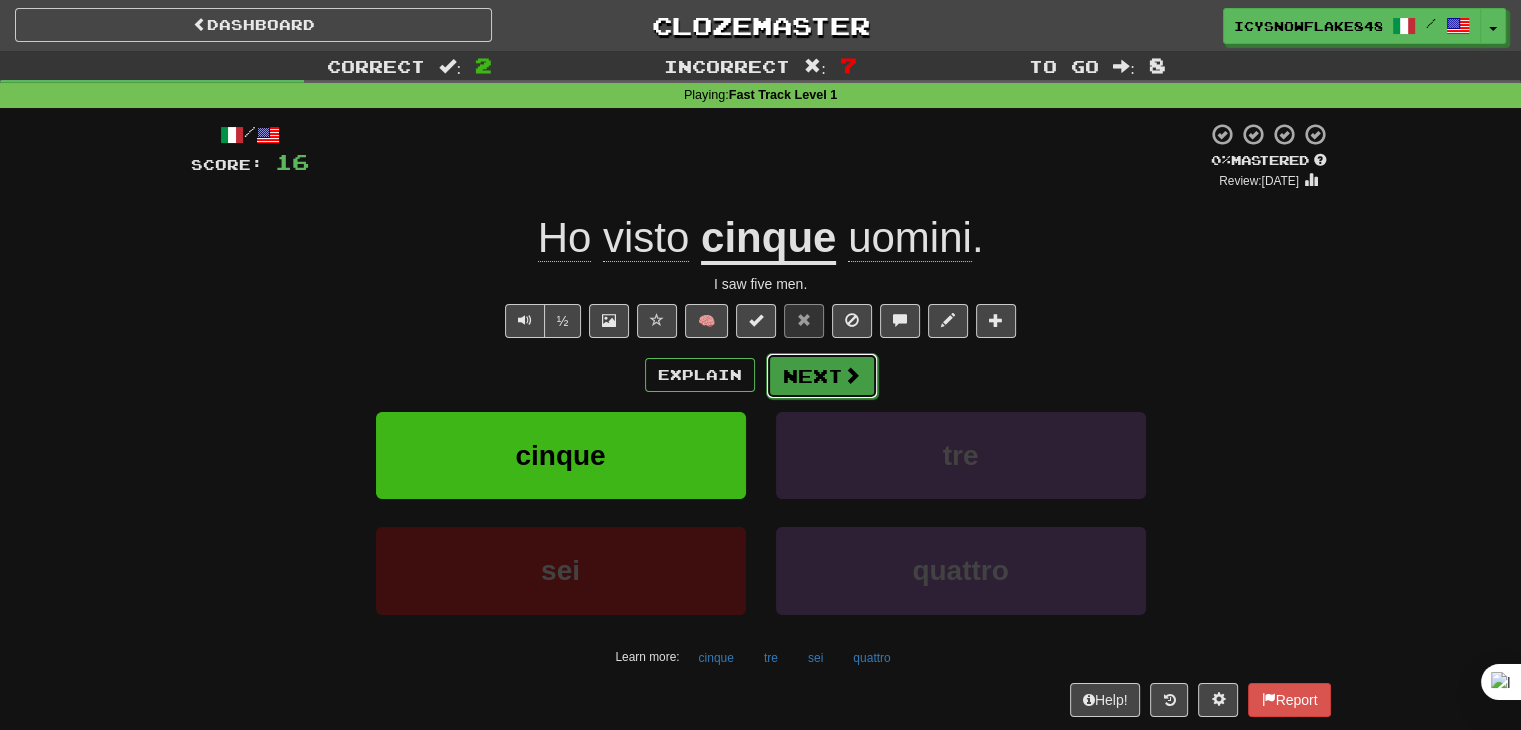 click on "Next" at bounding box center (822, 376) 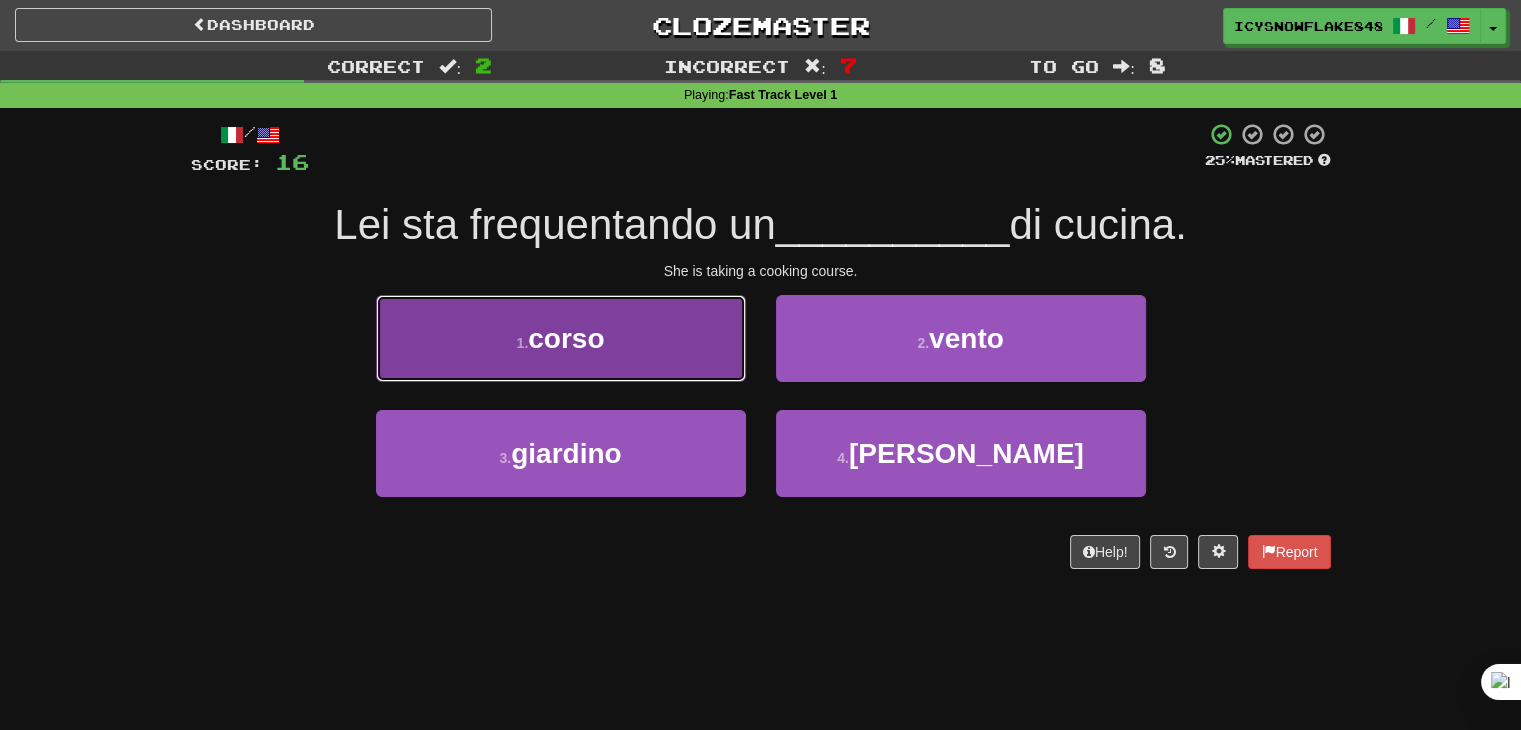 click on "1 .  corso" at bounding box center [561, 338] 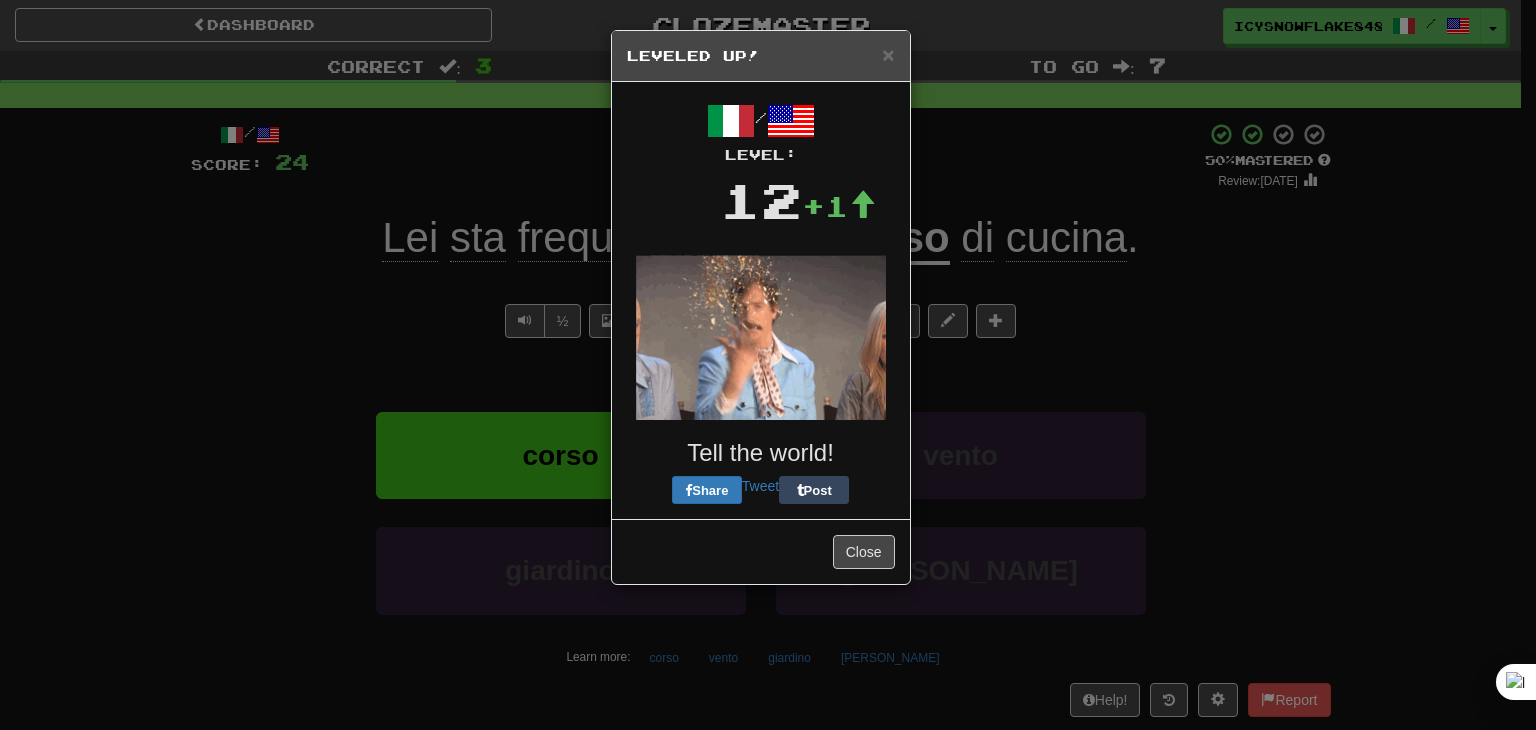 click on "× Leveled Up!  /  Level: 12 +1 Tell the world!  Share Tweet  Post Close" at bounding box center [768, 365] 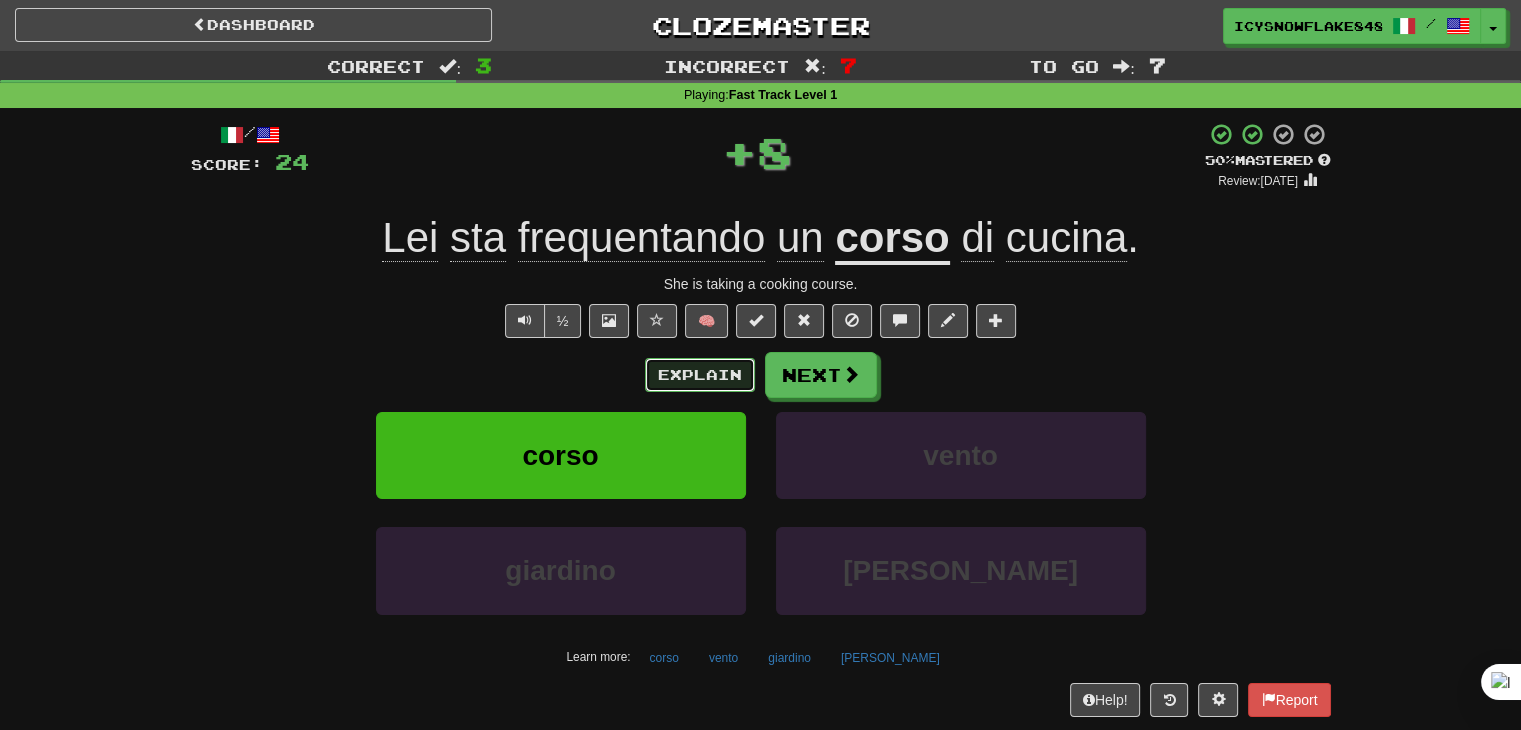 click on "Explain" at bounding box center [700, 375] 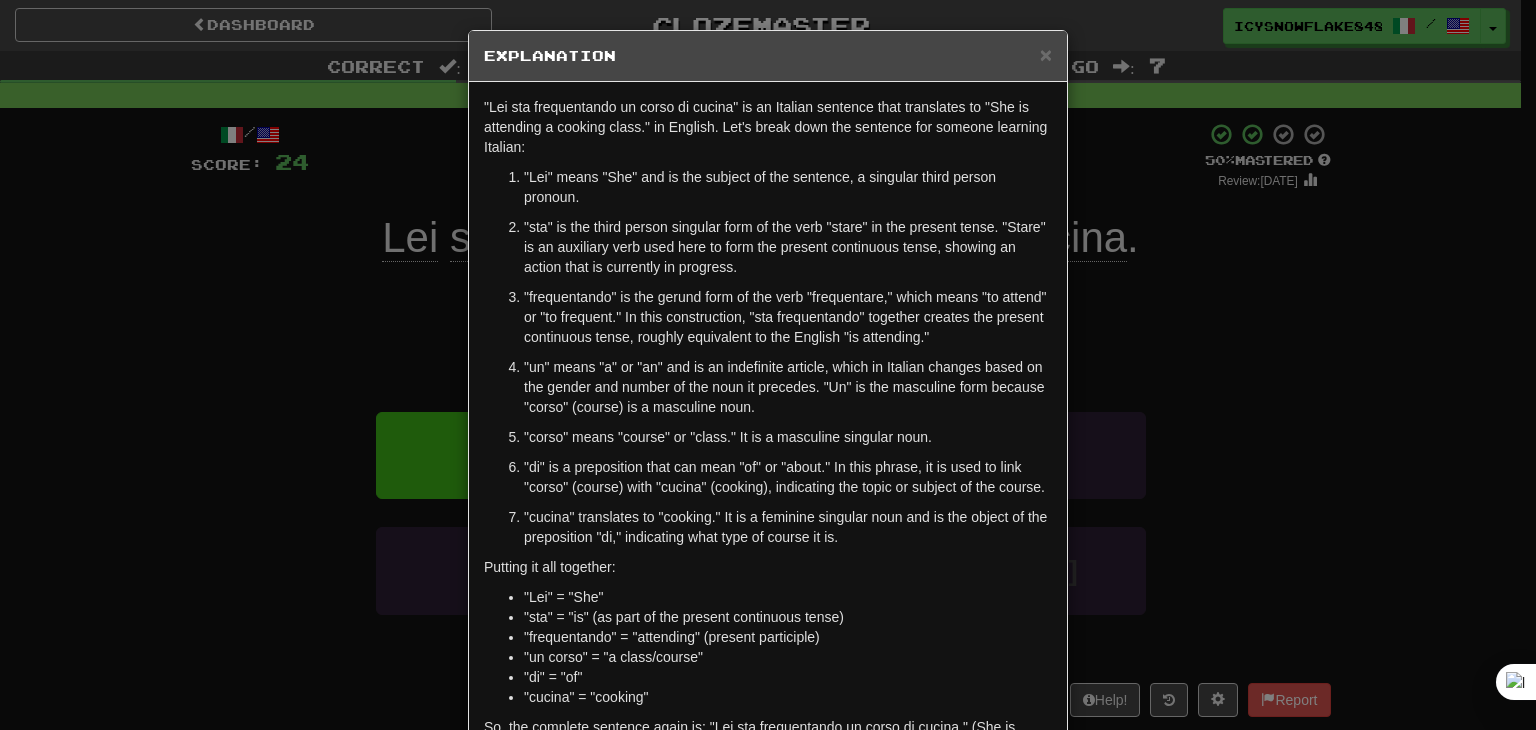 click on "× Explanation "Lei sta frequentando un corso di cucina" is an Italian sentence that translates to "She is attending a cooking class." in English. Let's break down the sentence for someone learning Italian:
"Lei" means "She" and is the subject of the sentence, a singular third person pronoun.
"sta" is the third person singular form of the verb "stare" in the present tense. "Stare" is an auxiliary verb used here to form the present continuous tense, showing an action that is currently in progress.
"frequentando" is the gerund form of the verb "frequentare," which means "to attend" or "to frequent." In this construction, "sta frequentando" together creates the present continuous tense, roughly equivalent to the English "is attending."
"un" means "a" or "an" and is an indefinite article, which in Italian changes based on the gender and number of the noun it precedes. "Un" is the masculine form because "corso" (course) is a masculine noun.
Putting it all together:" at bounding box center [768, 365] 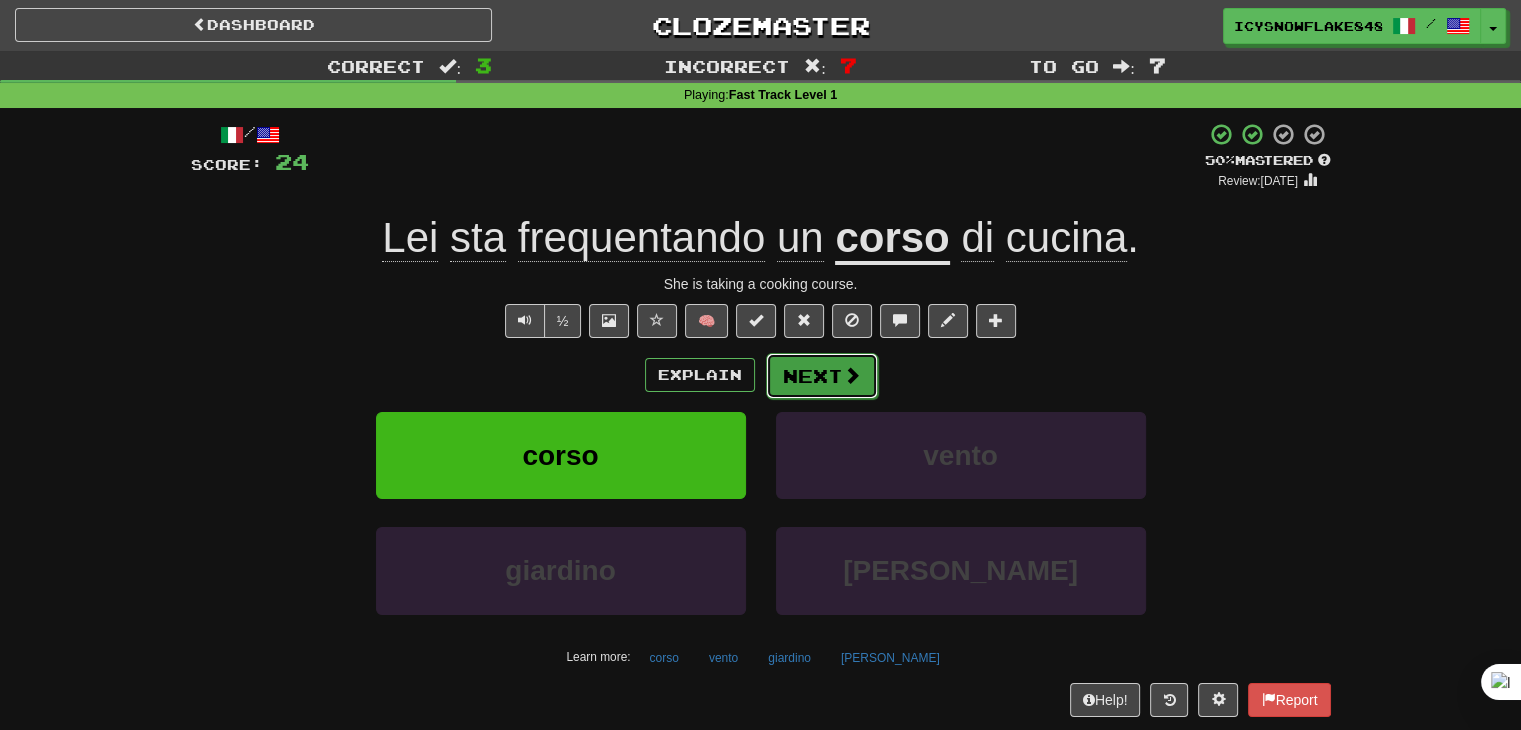 click at bounding box center [852, 375] 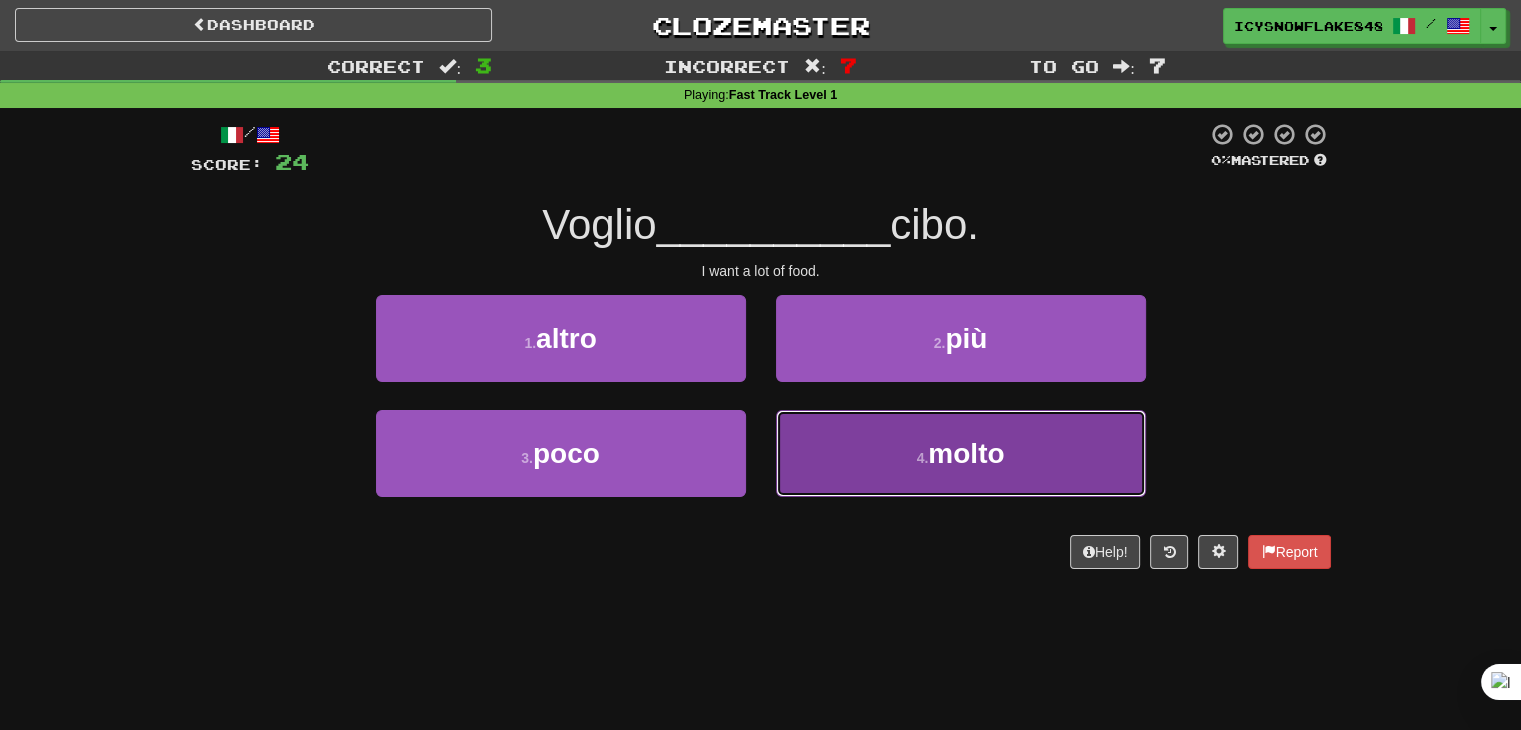 click on "4 .  molto" at bounding box center (961, 453) 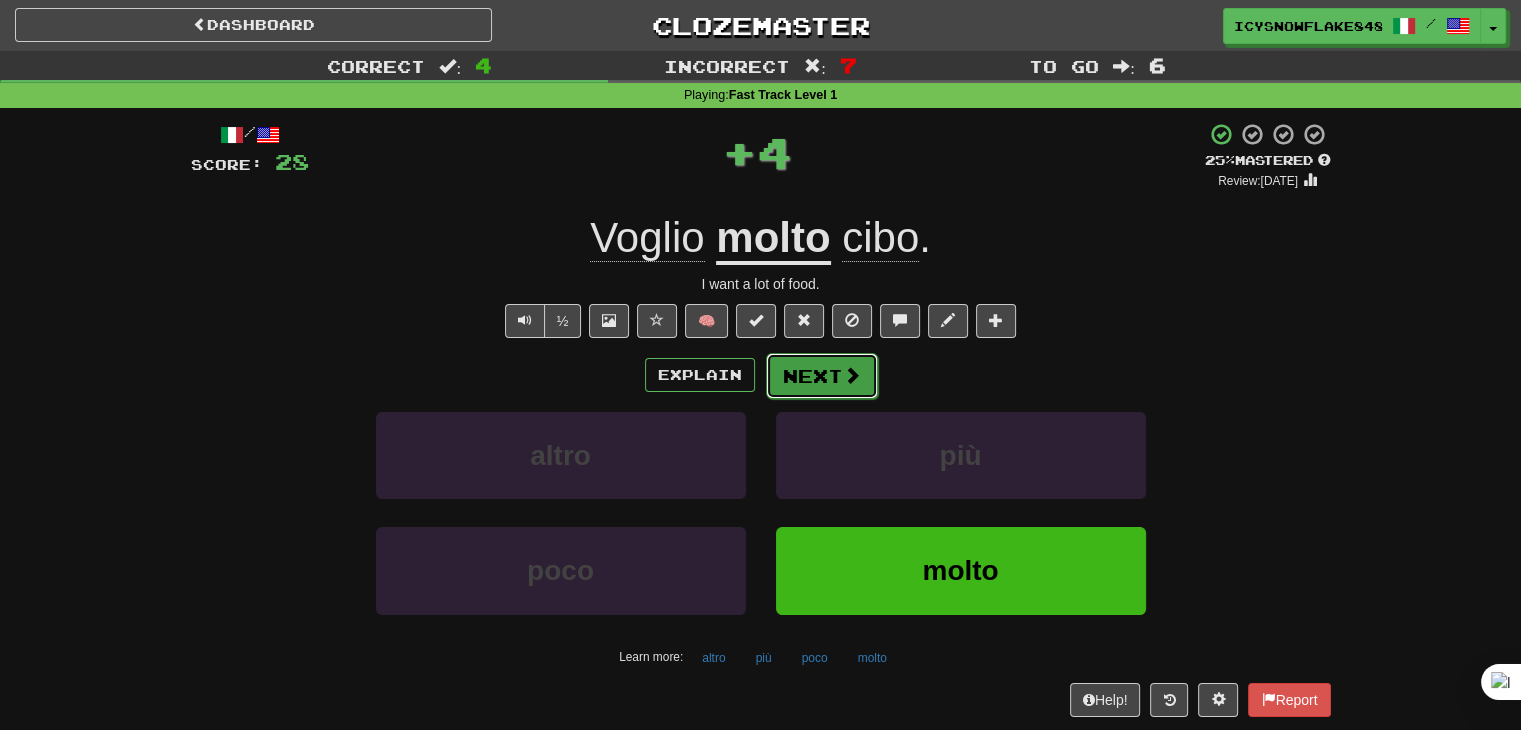 click on "Next" at bounding box center [822, 376] 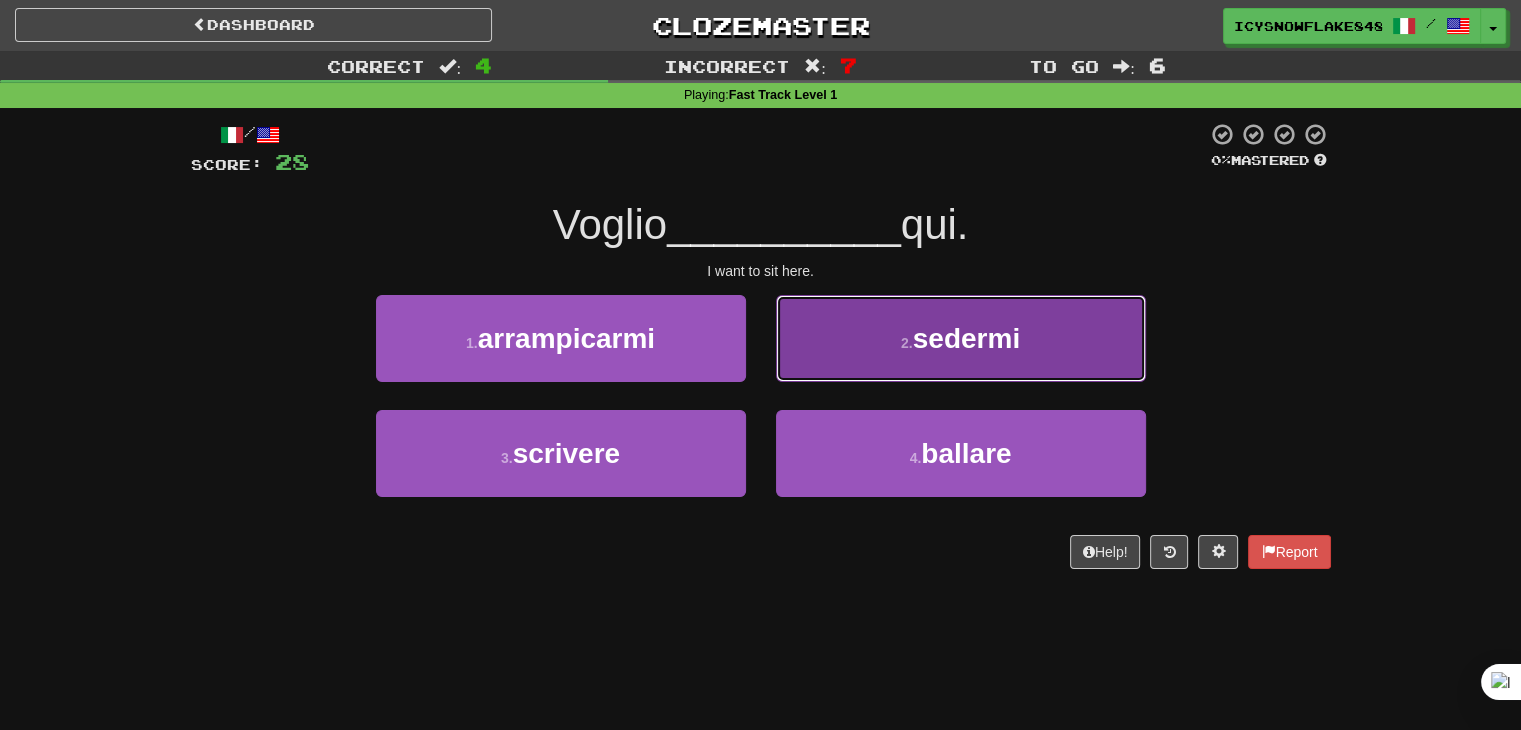 click on "2 .  sedermi" at bounding box center [961, 338] 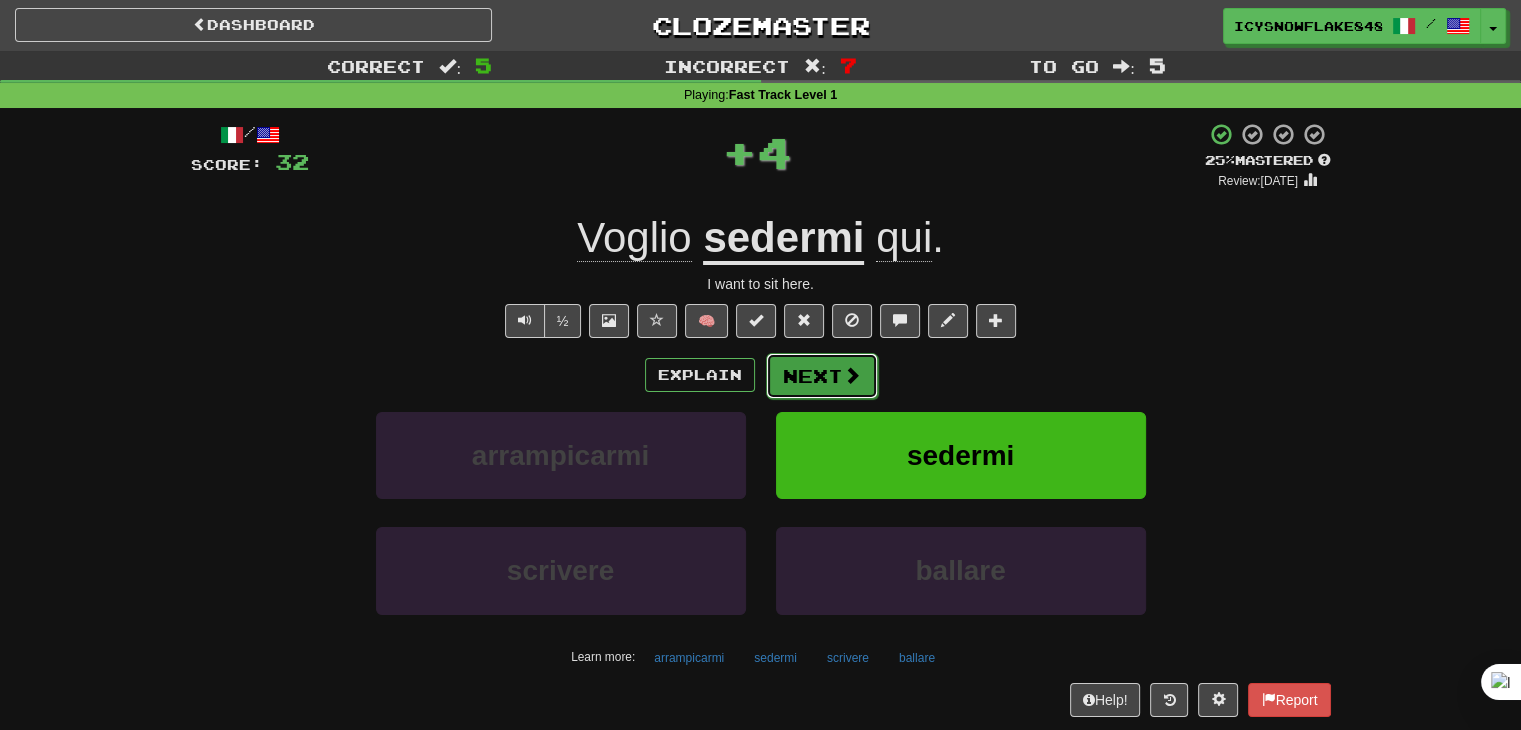 click on "Next" at bounding box center [822, 376] 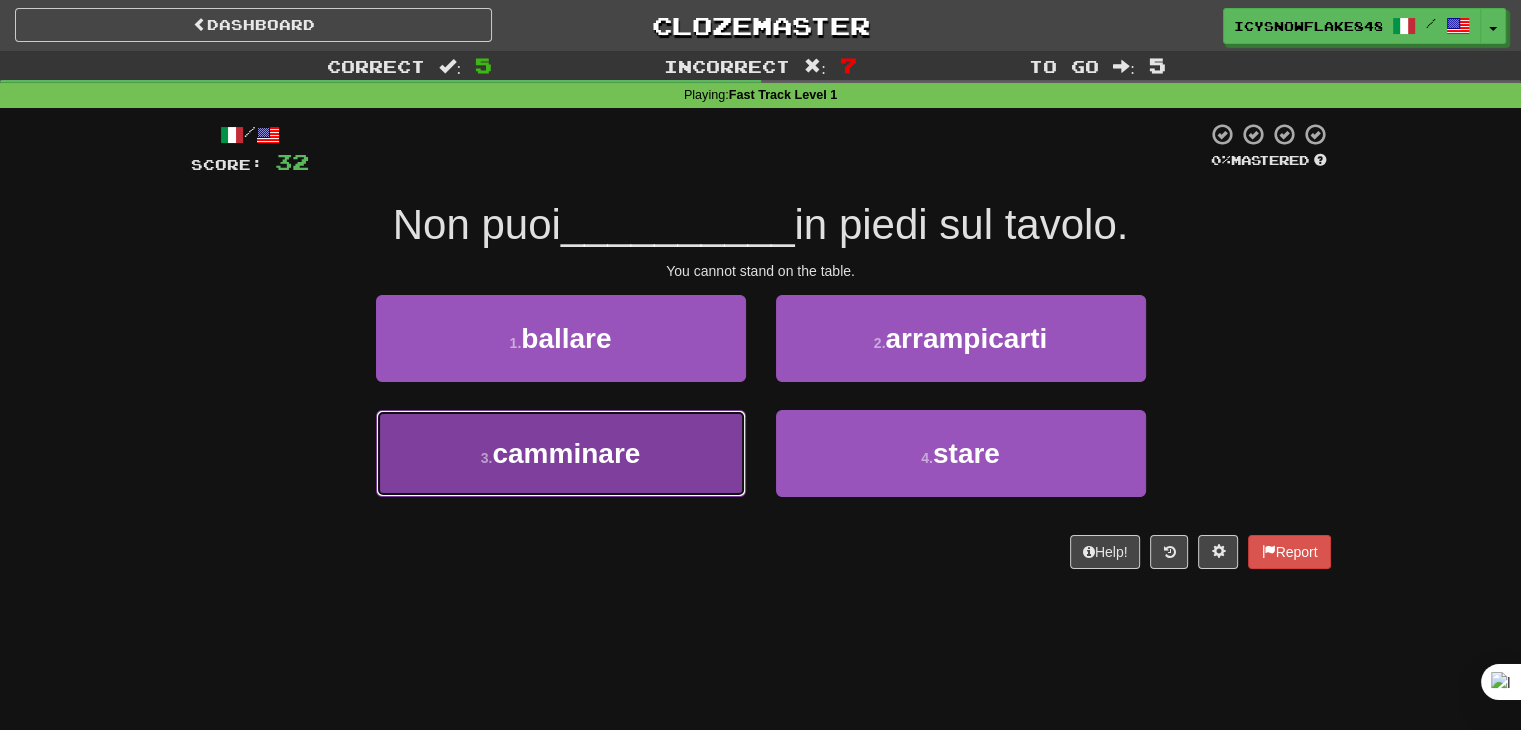 click on "3 .  camminare" at bounding box center (561, 453) 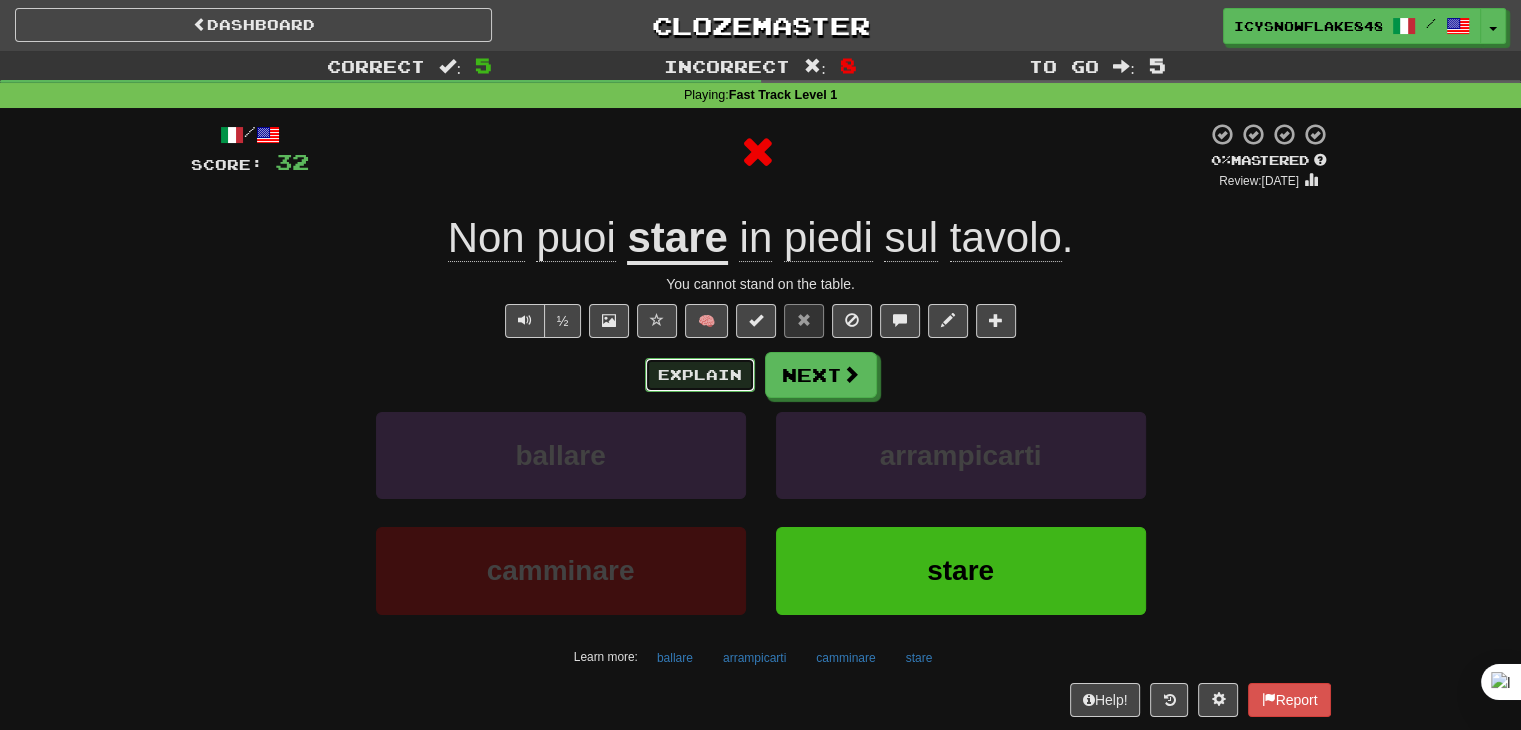 click on "Explain" at bounding box center [700, 375] 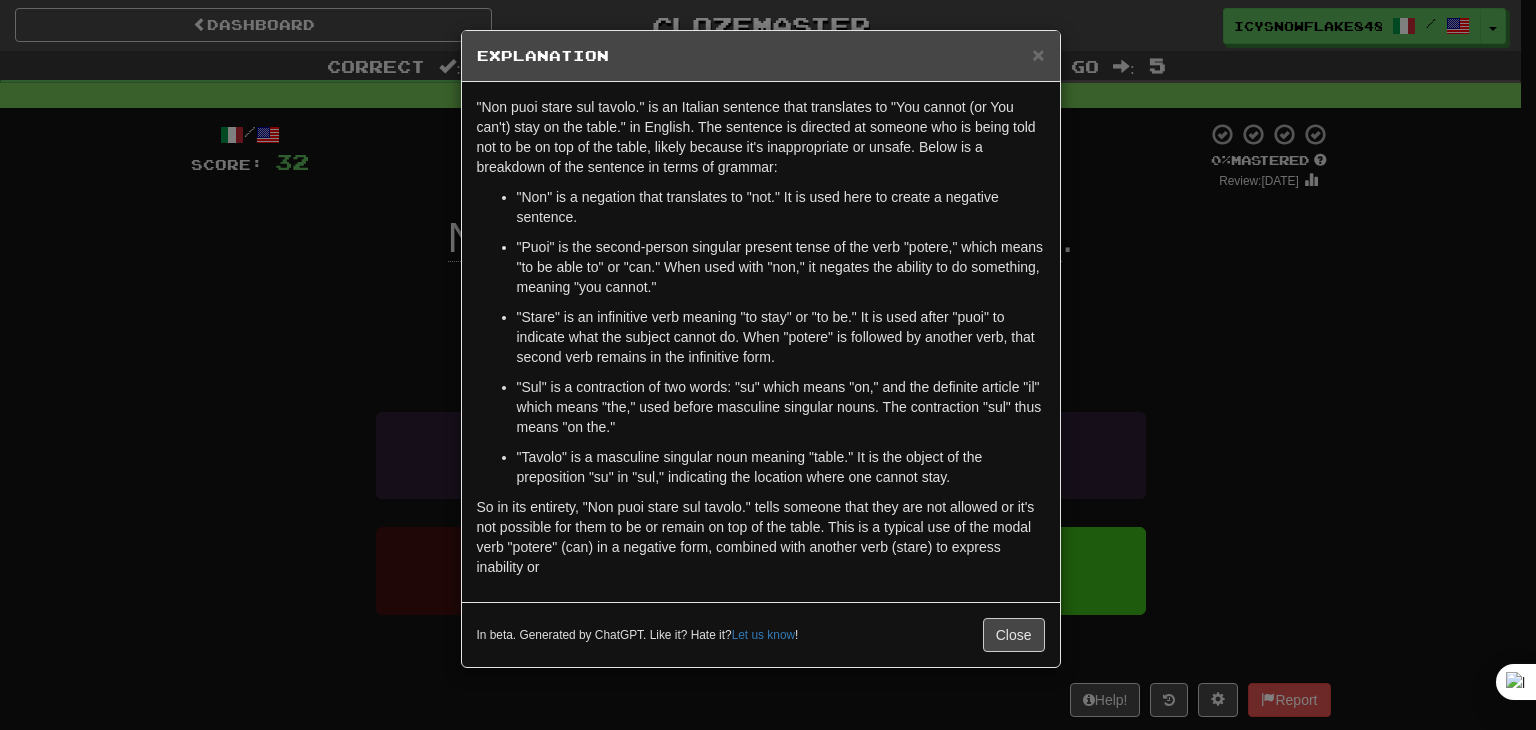 click on "× Explanation "Non puoi stare sul tavolo." is an Italian sentence that translates to "You cannot (or You can't) stay on the table." in English. The sentence is directed at someone who is being told not to be on top of the table, likely because it's inappropriate or unsafe. Below is a breakdown of the sentence in terms of grammar:
"Non" is a negation that translates to "not." It is used here to create a negative sentence.
"Puoi" is the second-person singular present tense of the verb "potere," which means "to be able to" or "can." When used with "non," it negates the ability to do something, meaning "you cannot."
"Stare" is an infinitive verb meaning "to stay" or "to be." It is used after "puoi" to indicate what the subject cannot do. When "potere" is followed by another verb, that second verb remains in the infinitive form.
"Tavolo" is a masculine singular noun meaning "table." It is the object of the preposition "su" in "sul," indicating the location where one cannot stay." at bounding box center (768, 365) 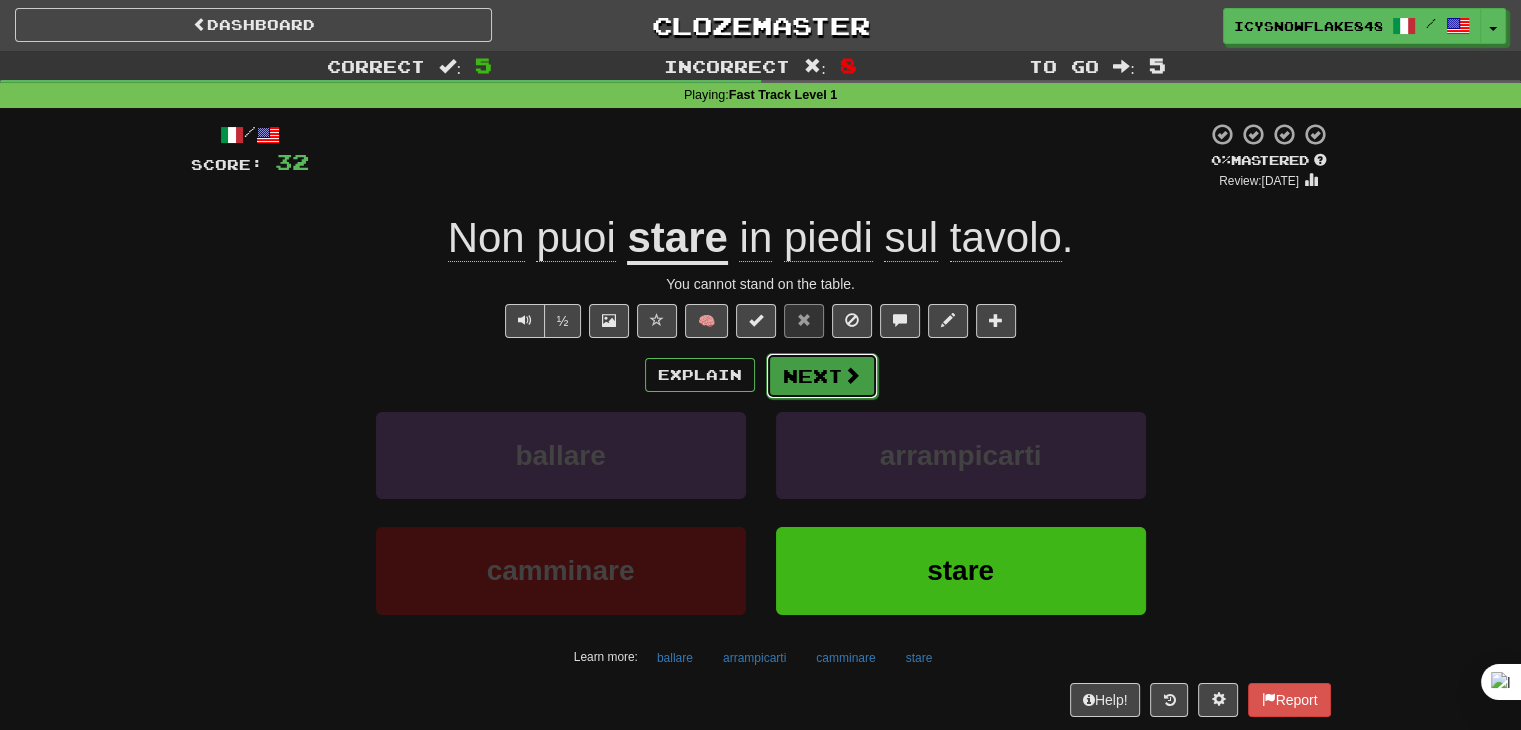 click on "Next" at bounding box center (822, 376) 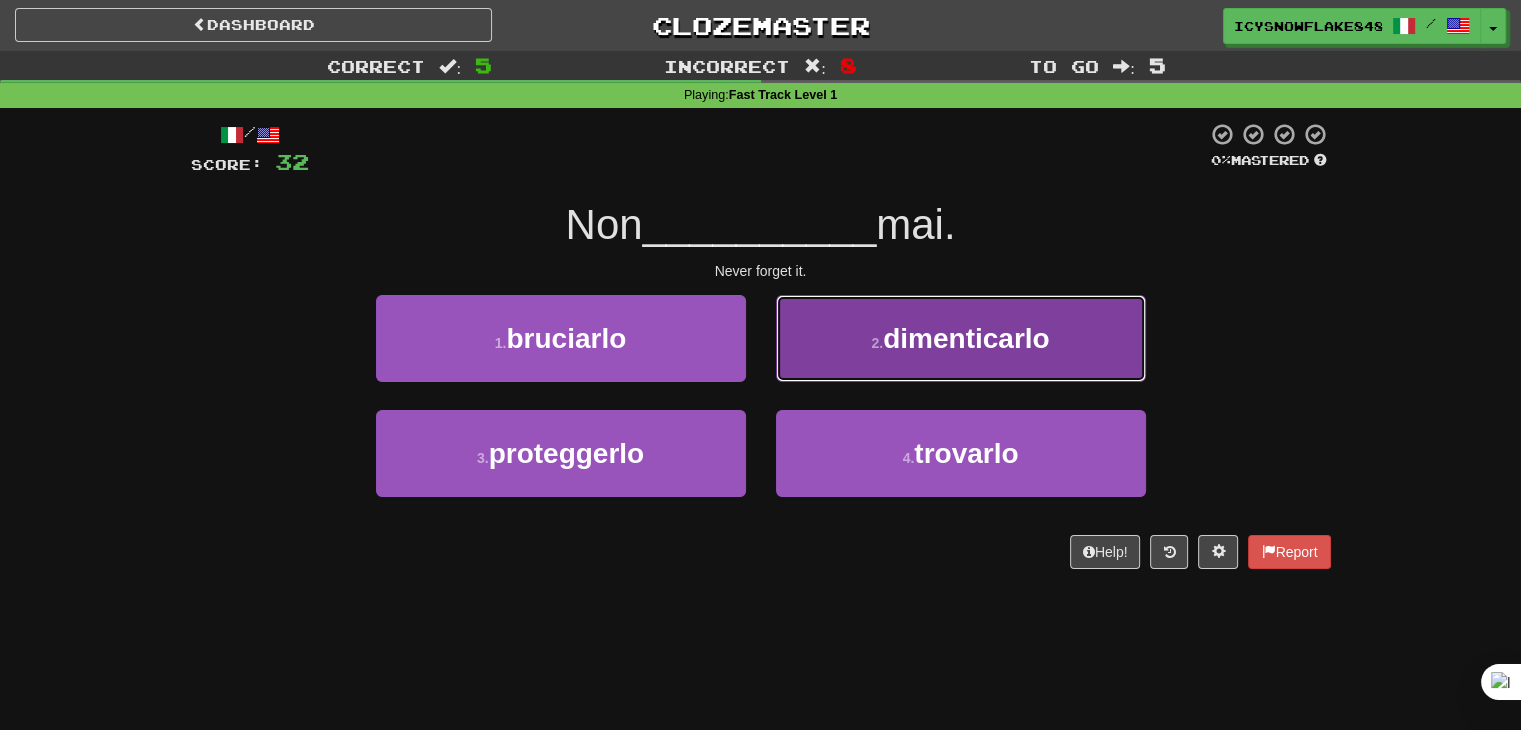 click on "2 .  dimenticarlo" at bounding box center (961, 338) 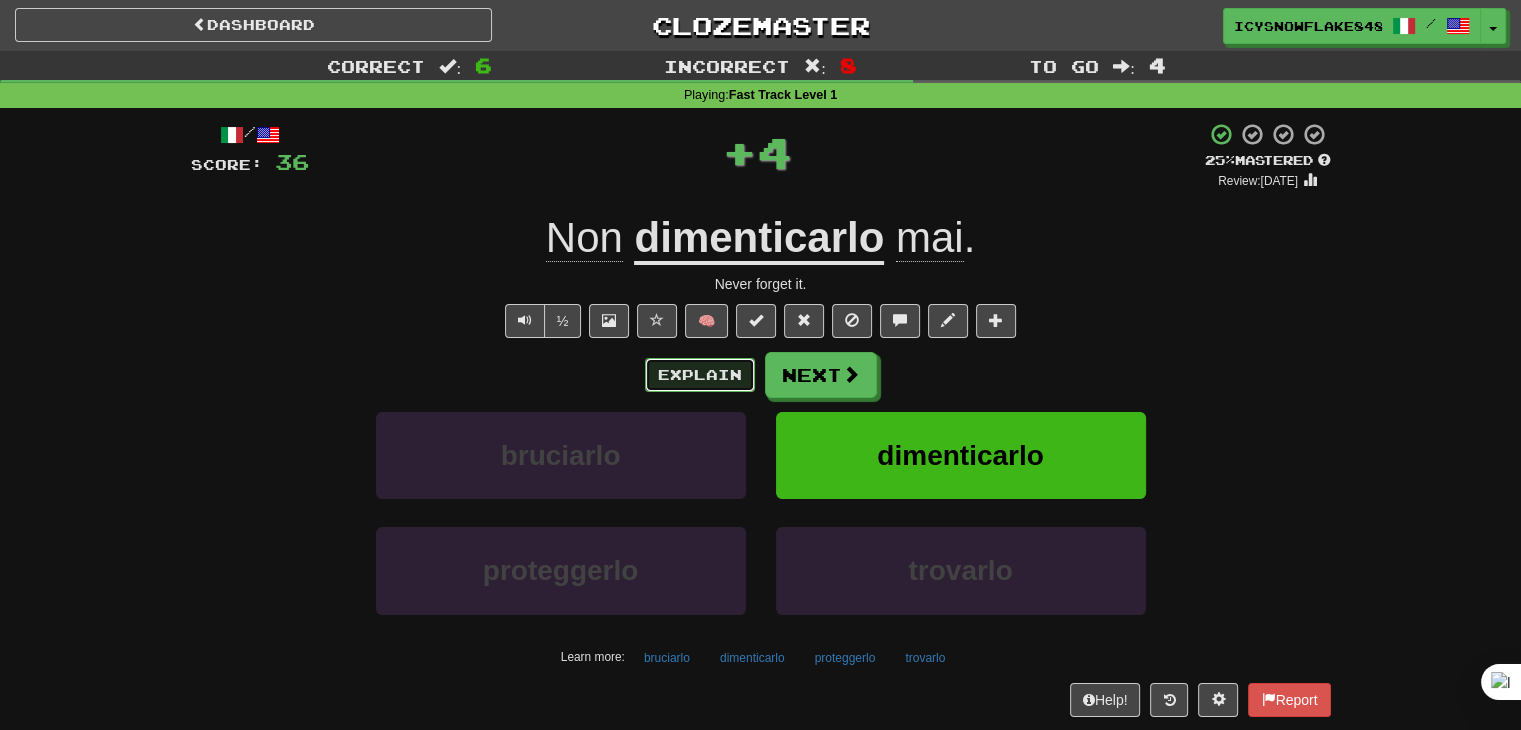 click on "Explain" at bounding box center [700, 375] 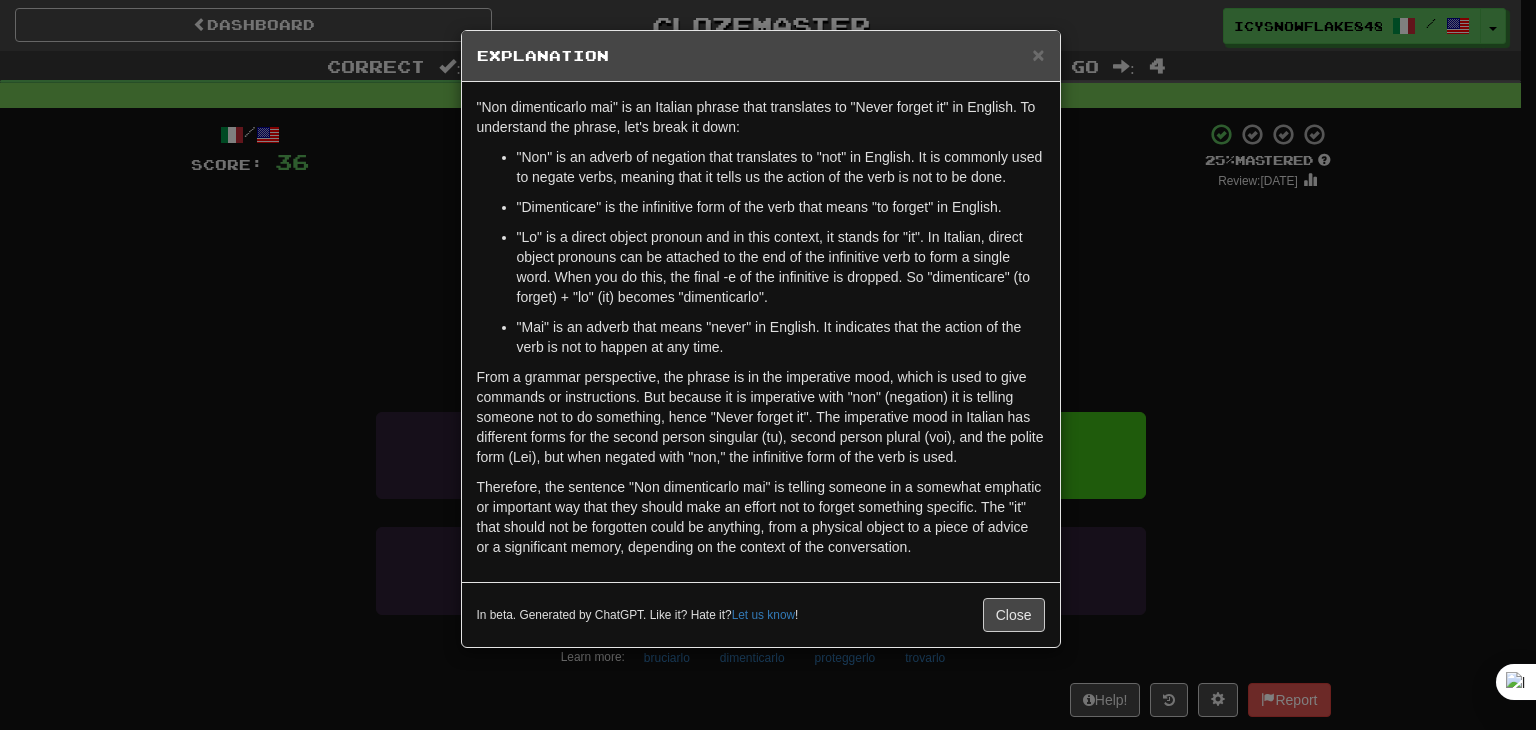 click on "× Explanation "Non dimenticarlo mai" is an Italian phrase that translates to "Never forget it" in English. To understand the phrase, let's break it down:
"Non" is an adverb of negation that translates to "not" in English. It is commonly used to negate verbs, meaning that it tells us the action of the verb is not to be done.
"Dimenticare" is the infinitive form of the verb that means "to forget" in English.
"Lo" is a direct object pronoun and in this context, it stands for "it". In Italian, direct object pronouns can be attached to the end of the infinitive verb to form a single word. When you do this, the final -e of the infinitive is dropped. So "dimenticare" (to forget) + "lo" (it) becomes "dimenticarlo".
"Mai" is an adverb that means "never" in English. It indicates that the action of the verb is not to happen at any time.
In beta. Generated by ChatGPT. Like it? Hate it?  Let us know ! Close" at bounding box center [768, 365] 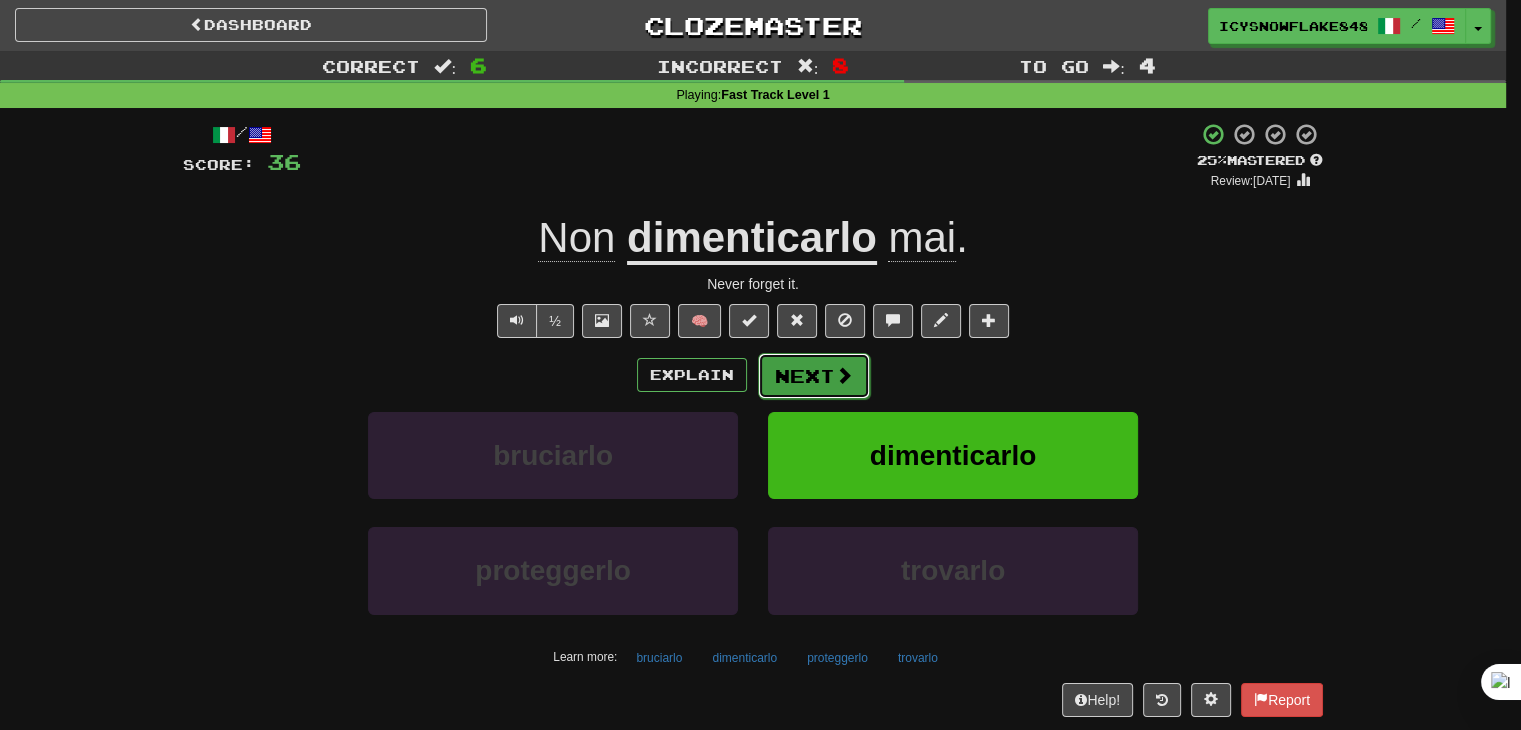 click on "Next" at bounding box center (814, 376) 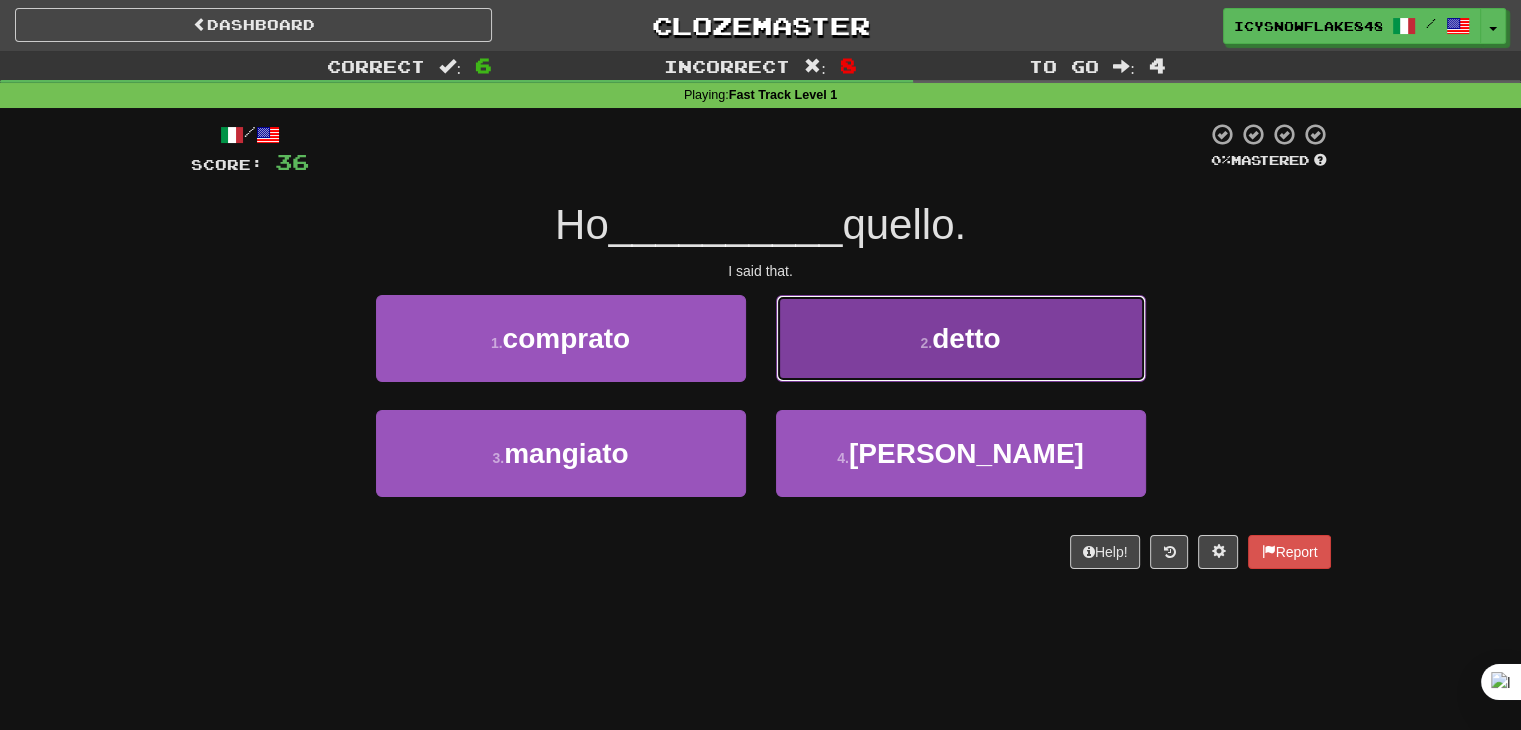 click on "2 .  detto" at bounding box center [961, 338] 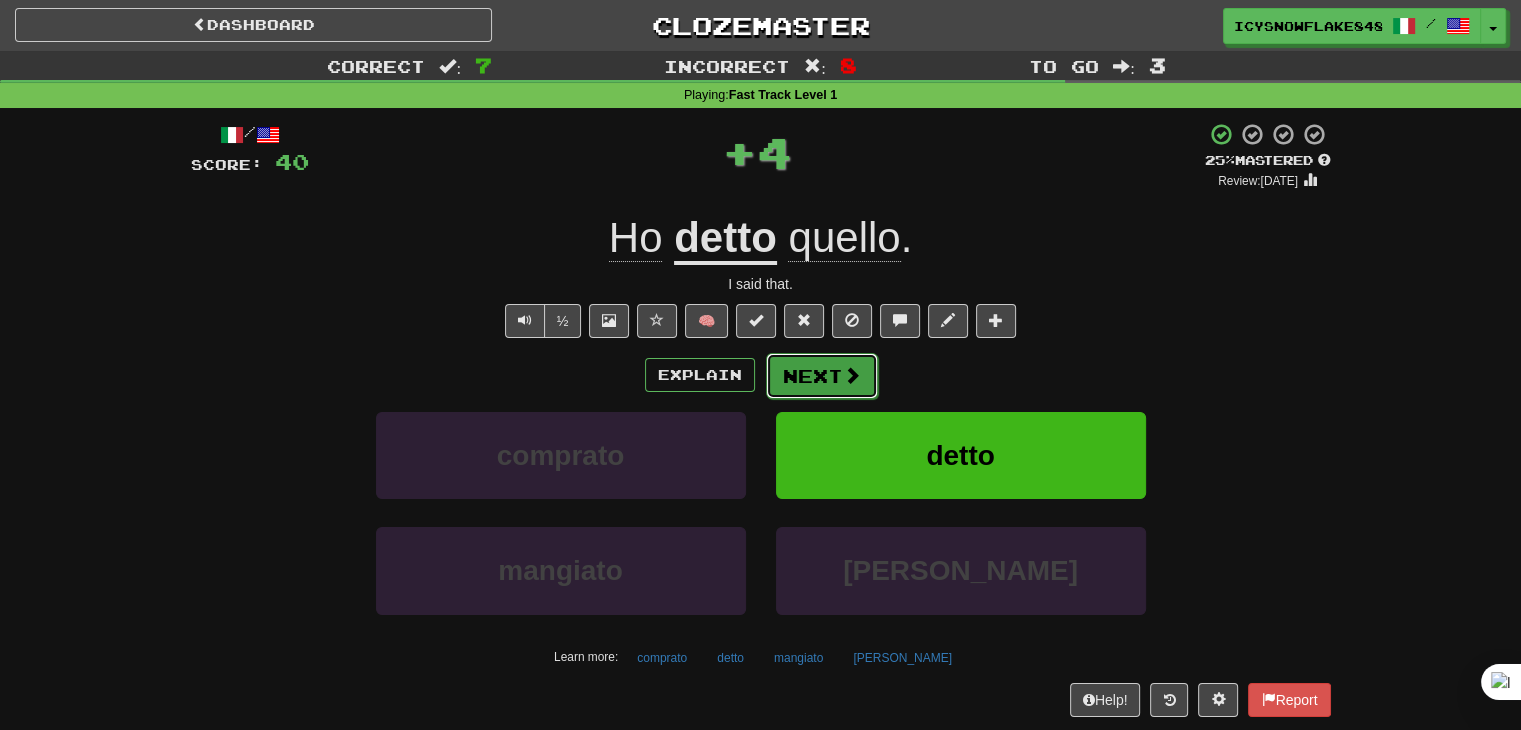 click on "Next" at bounding box center [822, 376] 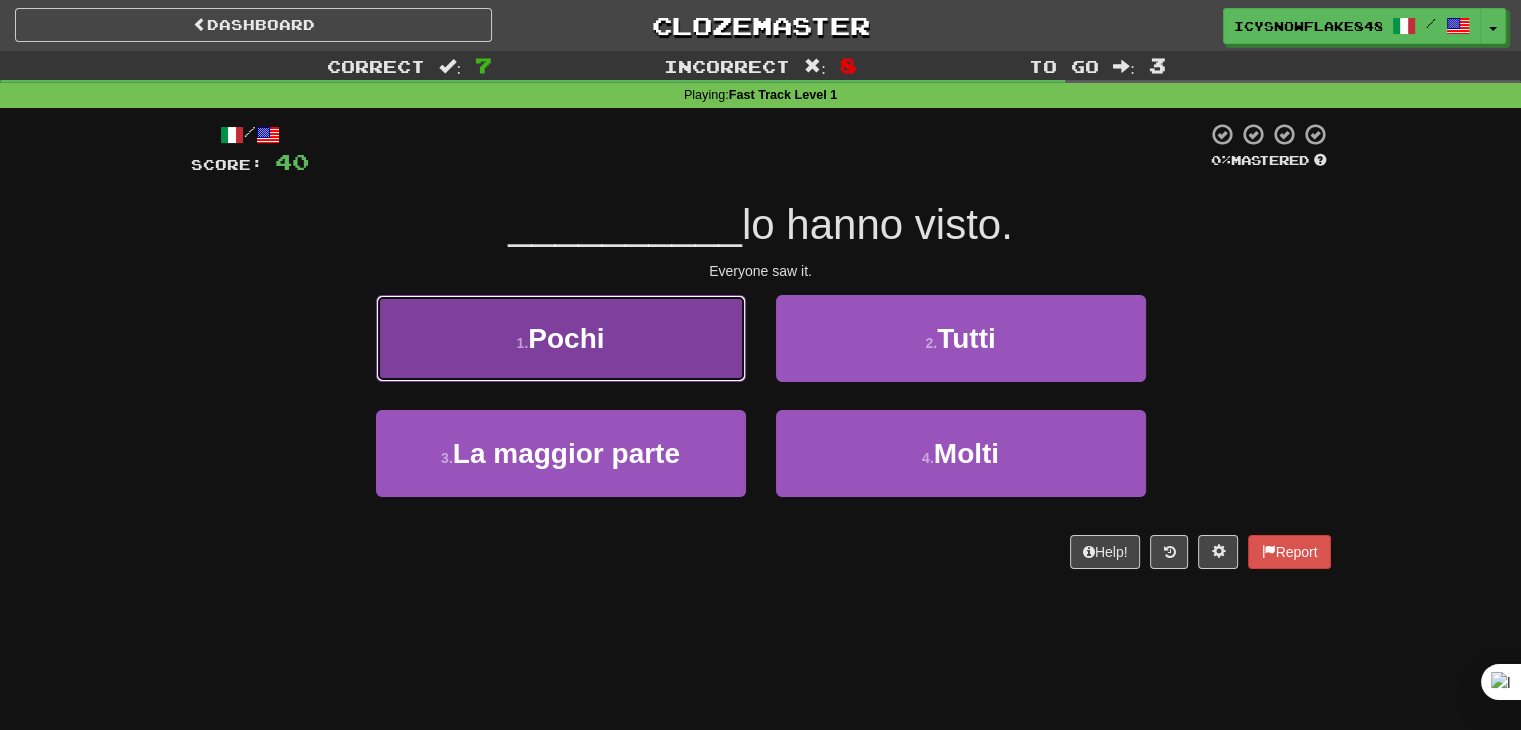 click on "1 .  Pochi" at bounding box center (561, 338) 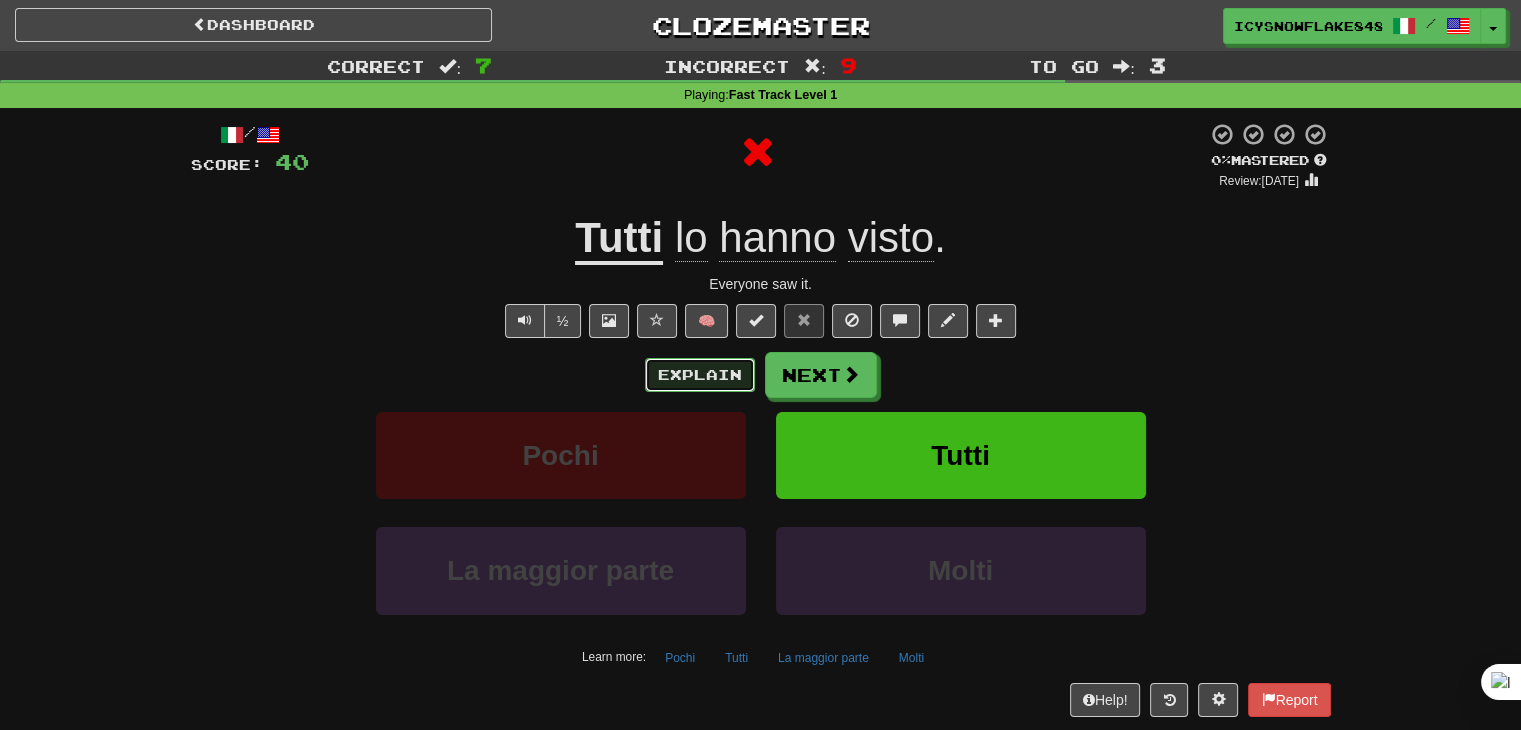 click on "Explain" at bounding box center [700, 375] 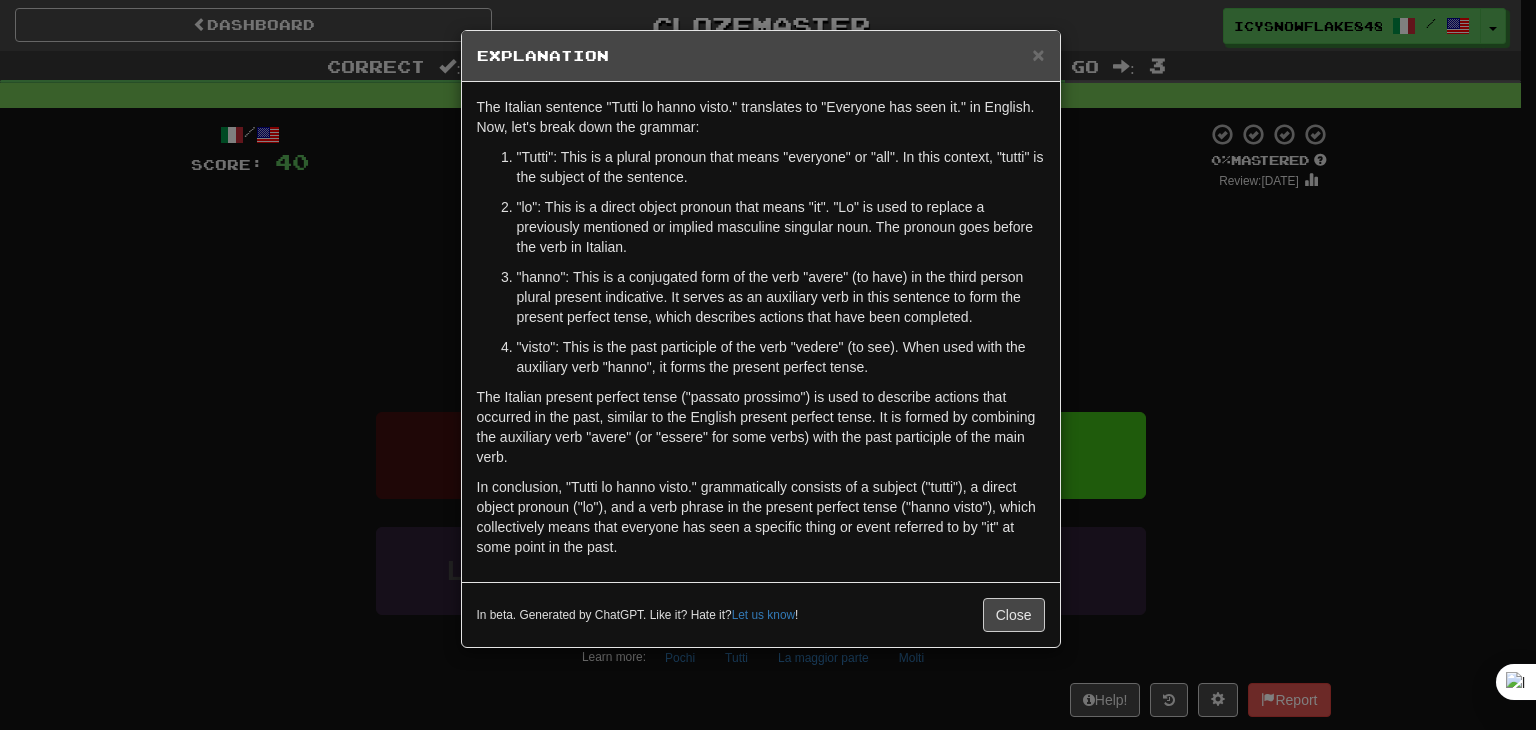 click on "× Explanation The Italian sentence "Tutti lo hanno visto." translates to "Everyone has seen it." in English. Now, let's break down the grammar:
"Tutti": This is a plural pronoun that means "everyone" or "all". In this context, "tutti" is the subject of the sentence.
"lo": This is a direct object pronoun that means "it". "Lo" is used to replace a previously mentioned or implied masculine singular noun. The pronoun goes before the verb in Italian.
"hanno": This is a conjugated form of the verb "avere" (to have) in the third person plural present indicative. It serves as an auxiliary verb in this sentence to form the present perfect tense, which describes actions that have been completed.
"visto": This is the past participle of the verb "vedere" (to see). When used with the auxiliary verb "hanno", it forms the present perfect tense.
In beta. Generated by ChatGPT. Like it? Hate it?  Let us know ! Close" at bounding box center [768, 365] 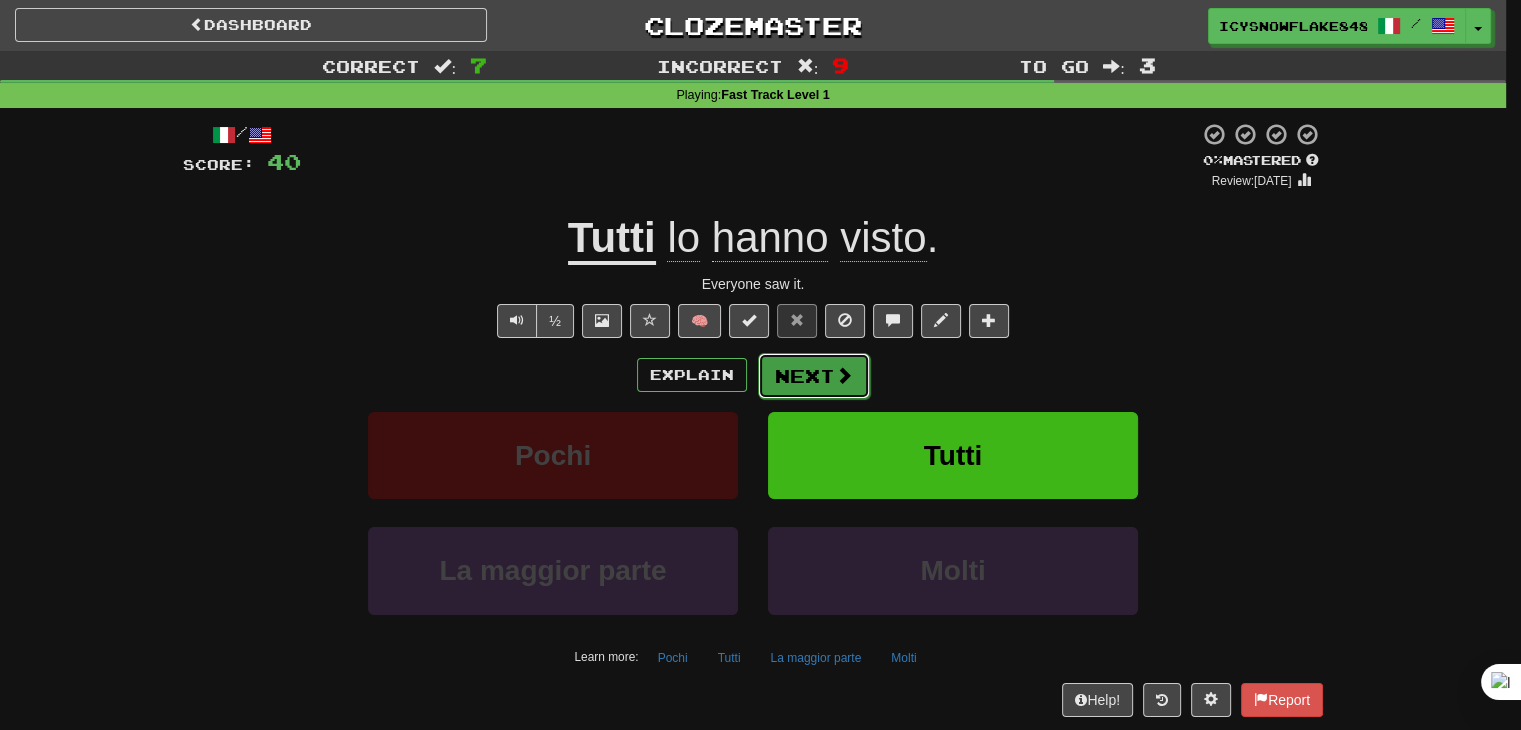 click on "Next" at bounding box center [814, 376] 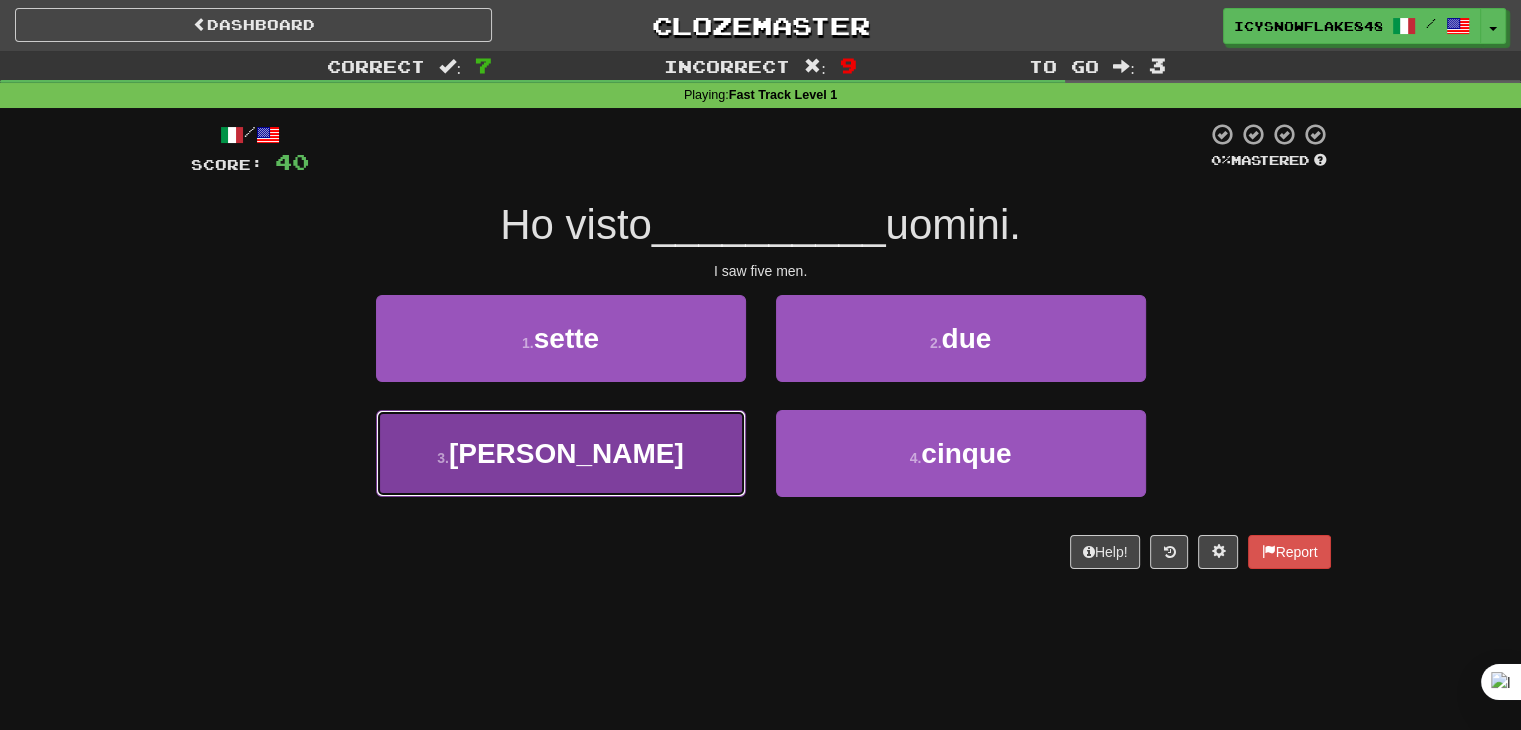 click on "3 .  otto" at bounding box center [561, 453] 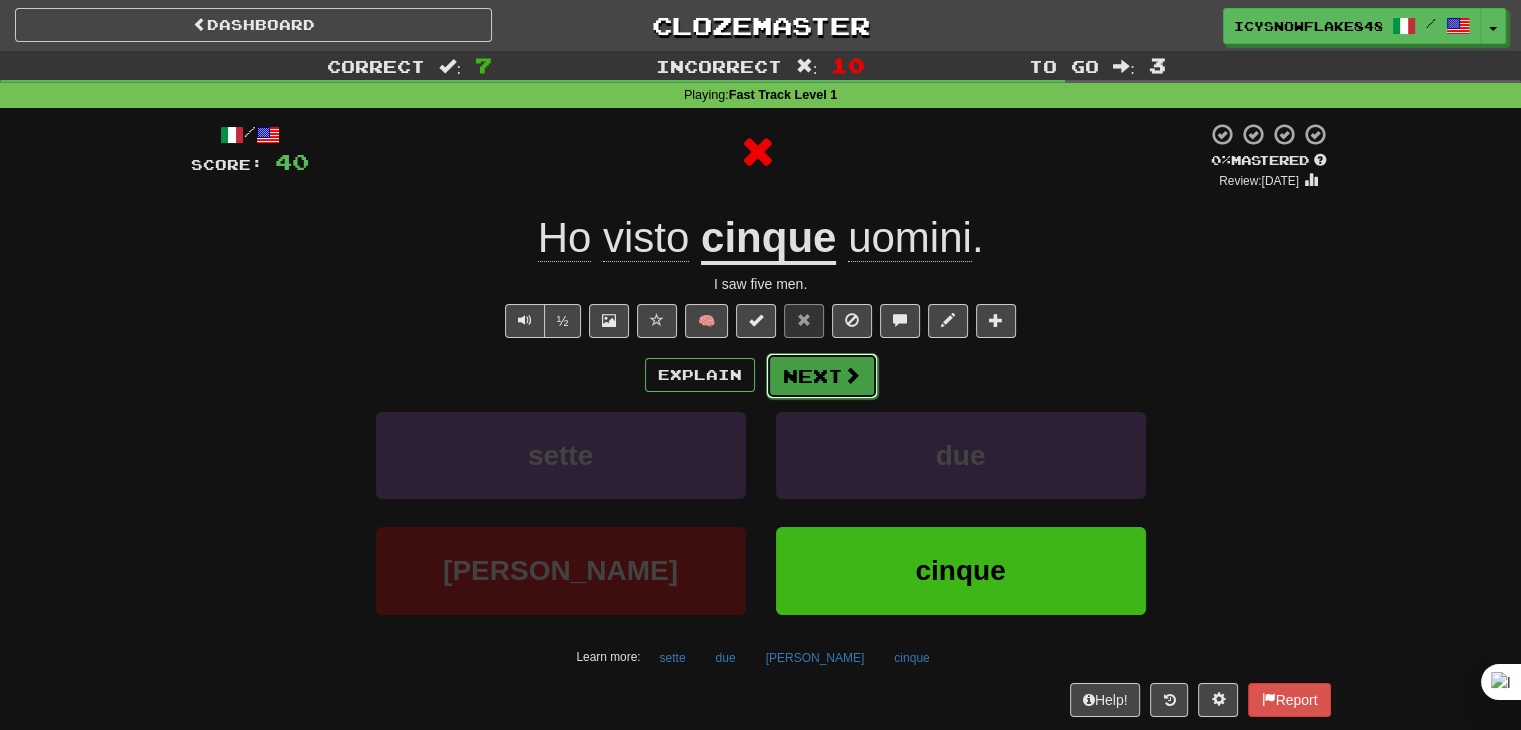 click on "Next" at bounding box center (822, 376) 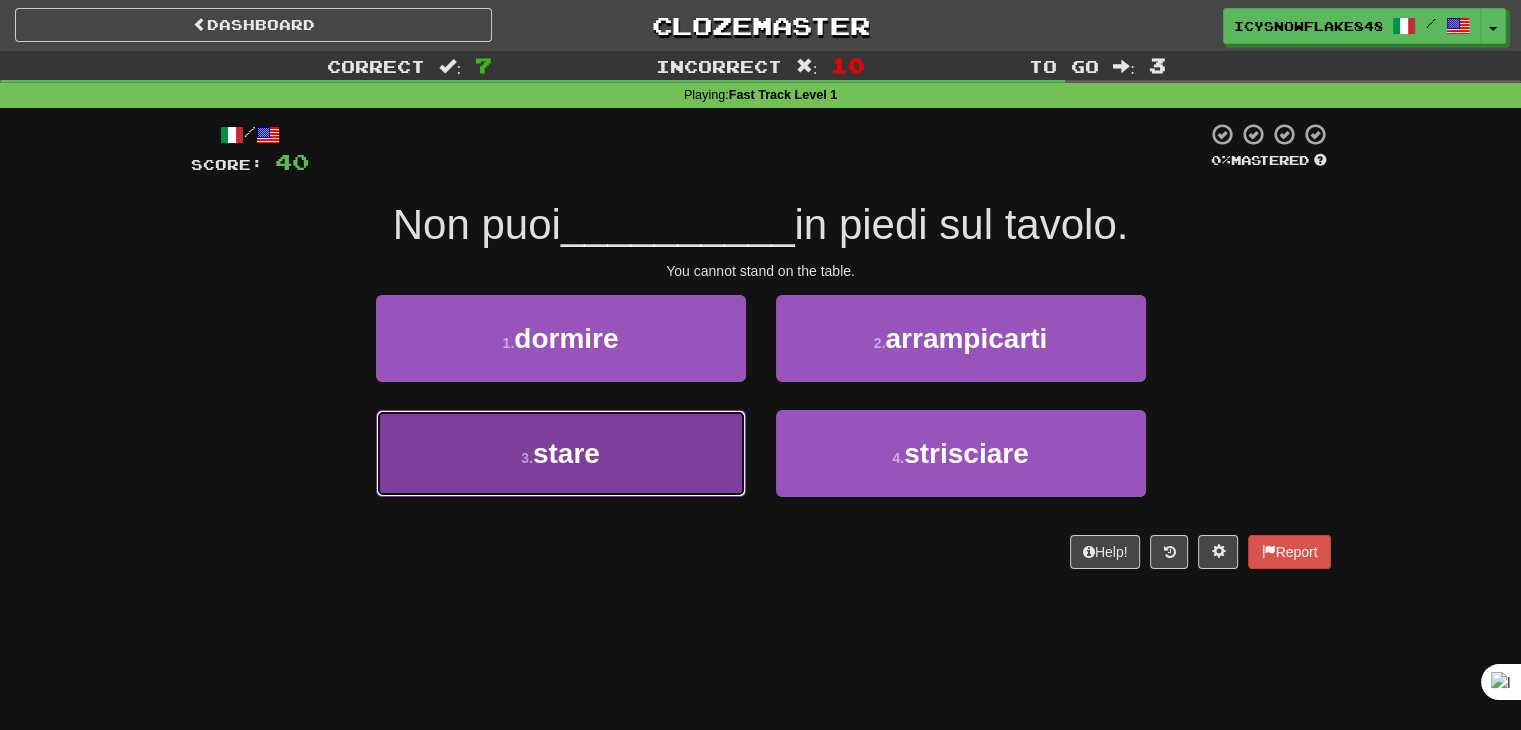 click on "3 .  stare" at bounding box center (561, 453) 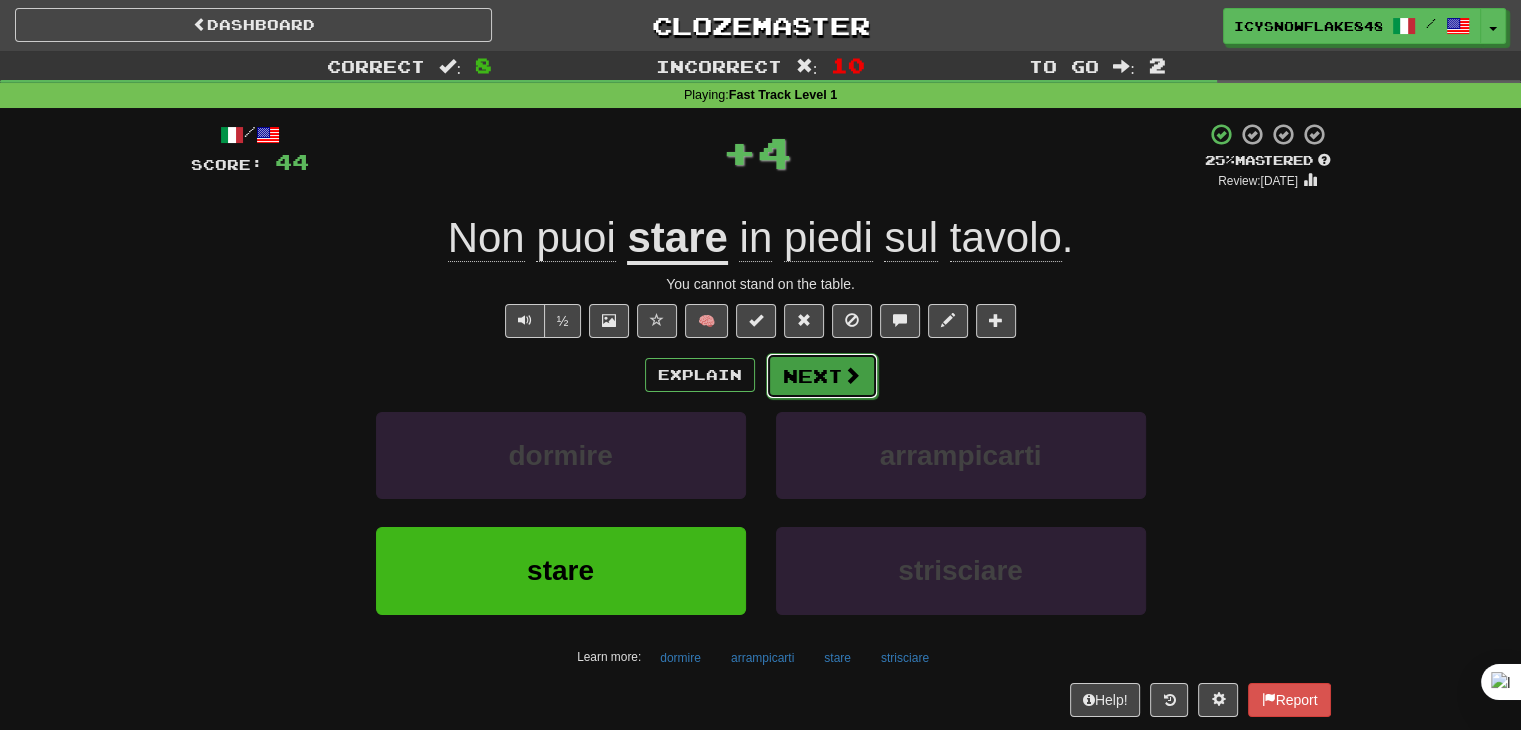 click on "Next" at bounding box center [822, 376] 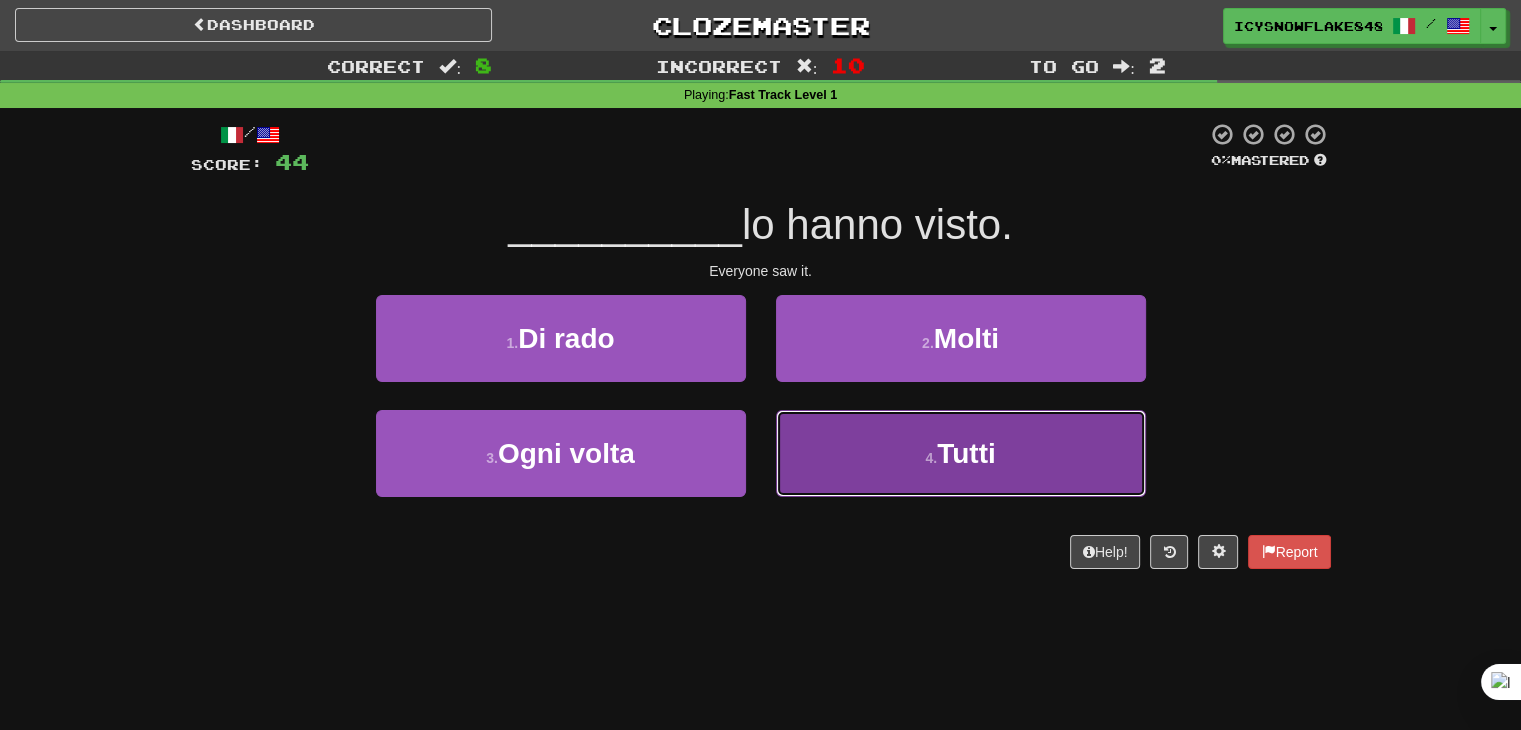 click on "4 .  Tutti" at bounding box center (961, 453) 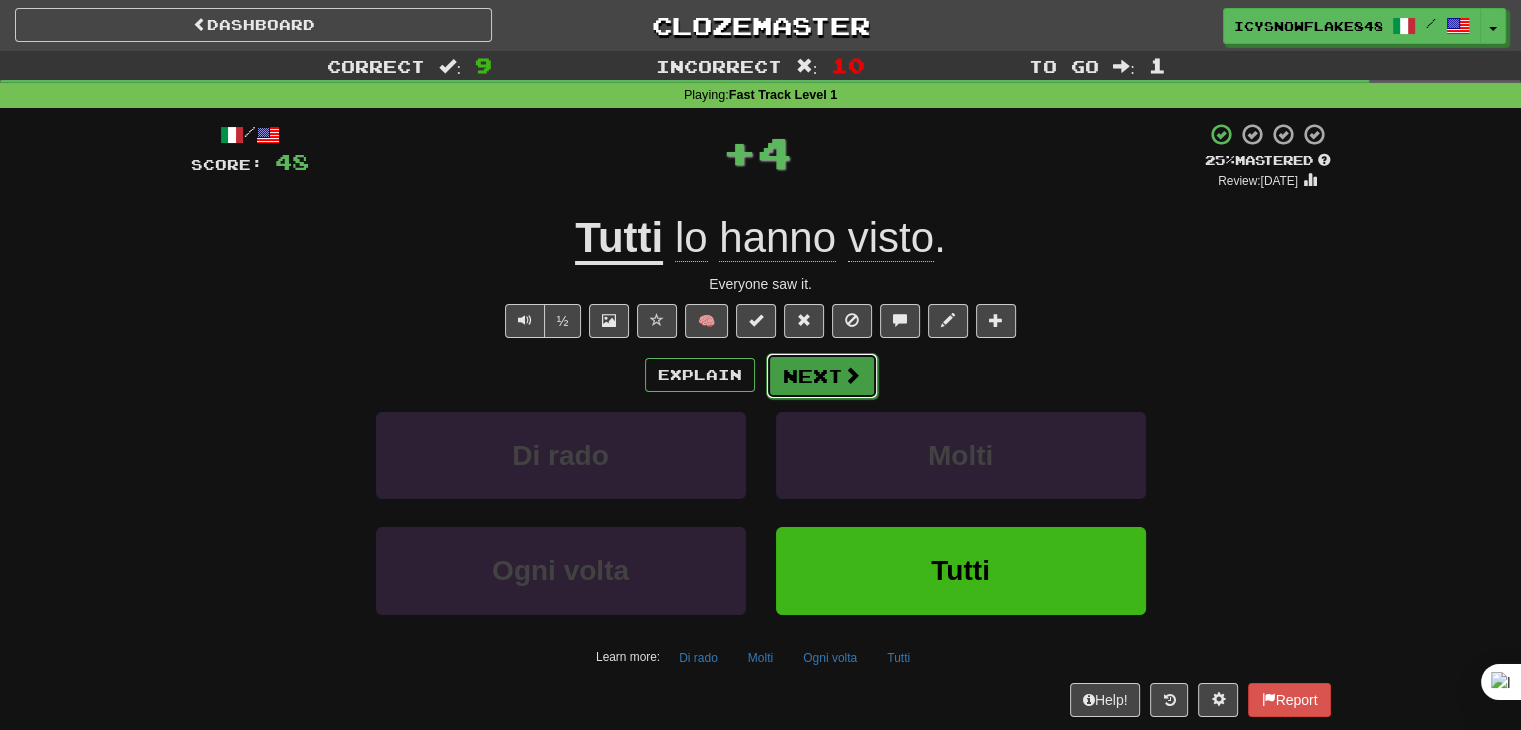click on "Next" at bounding box center (822, 376) 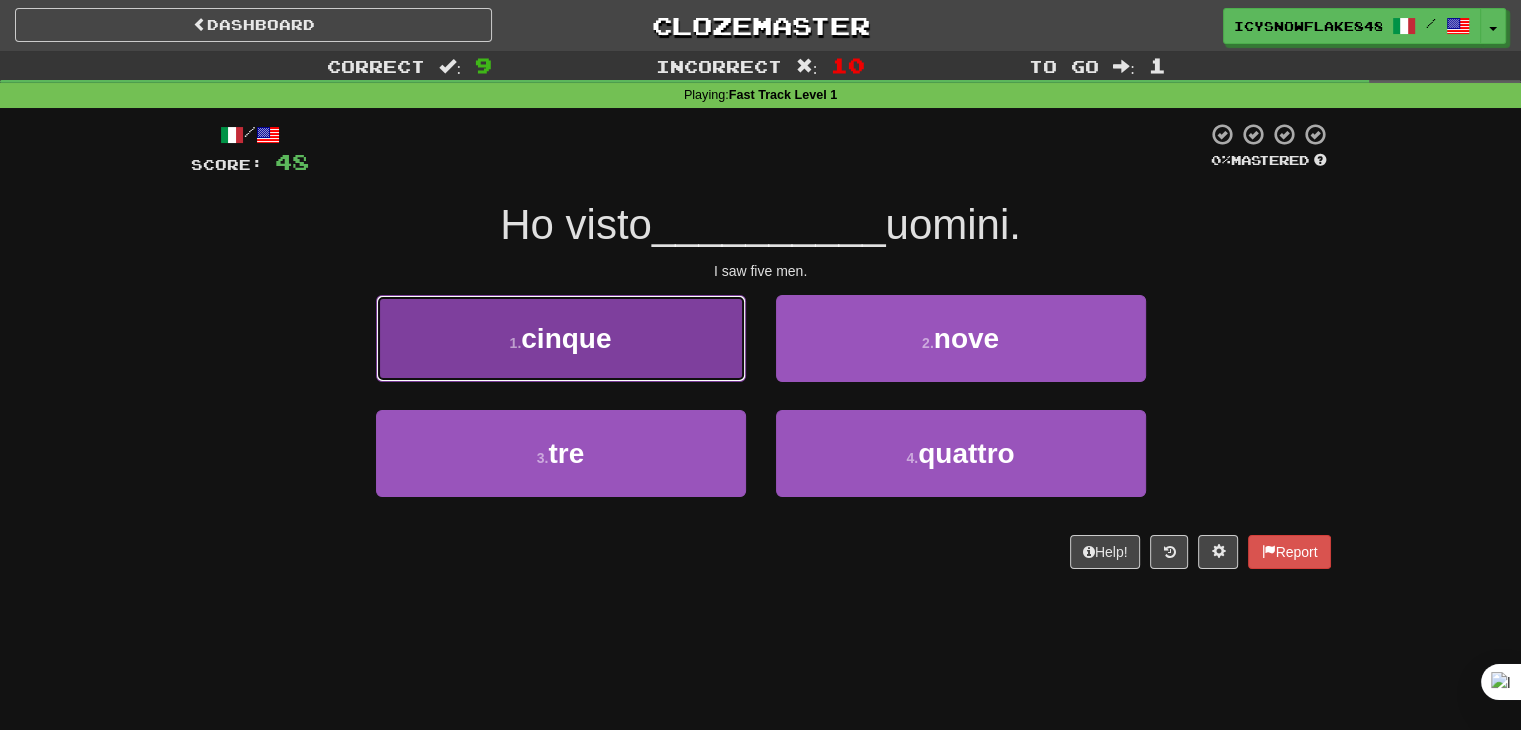 click on "1 .  cinque" at bounding box center (561, 338) 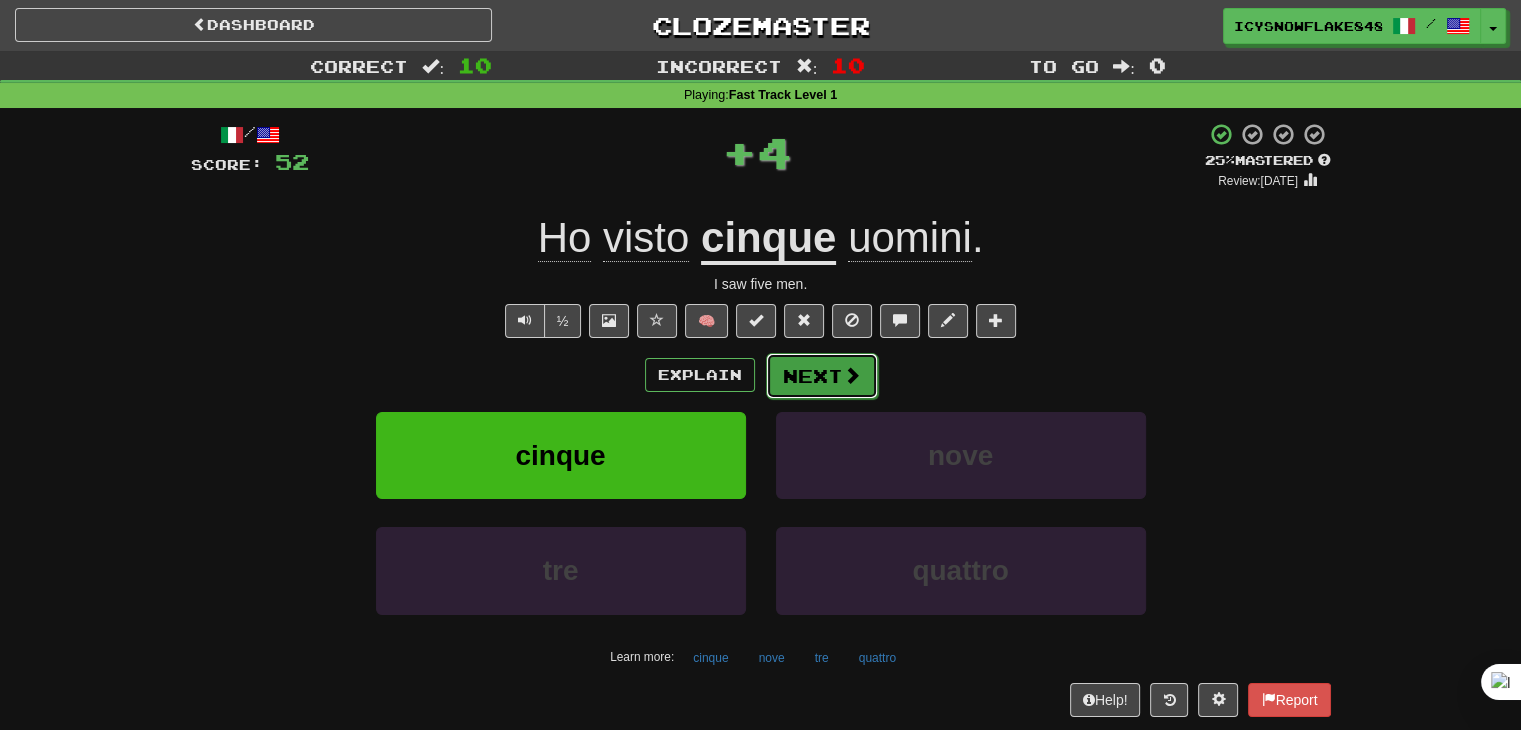 click on "Next" at bounding box center (822, 376) 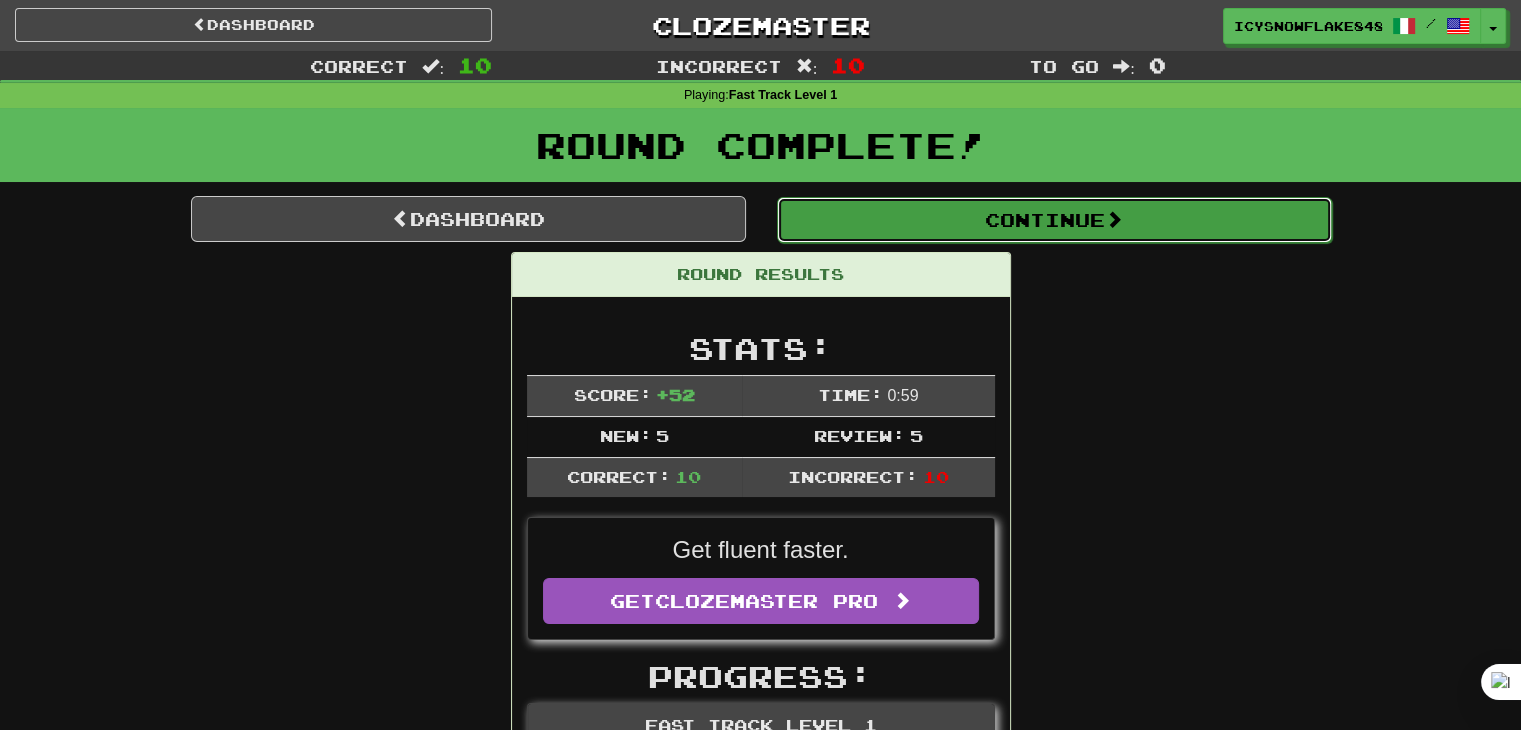 click on "Continue" at bounding box center [1054, 220] 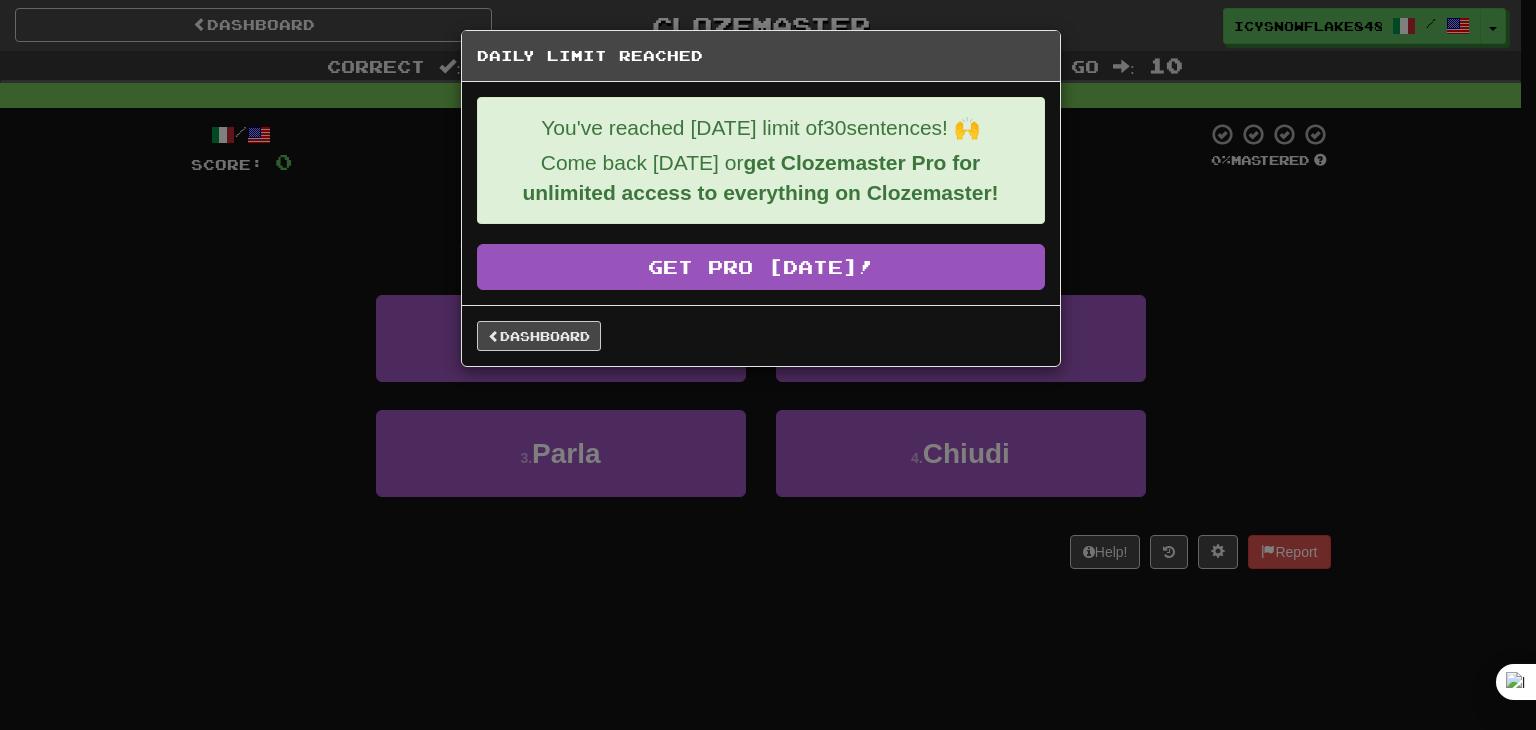click on "Daily Limit Reached You've reached [DATE] limit of  30  sentences! 🙌  Come back [DATE] or  get Clozemaster Pro for unlimited access to everything on Clozemaster! Get Pro [DATE]! Dashboard" at bounding box center (768, 365) 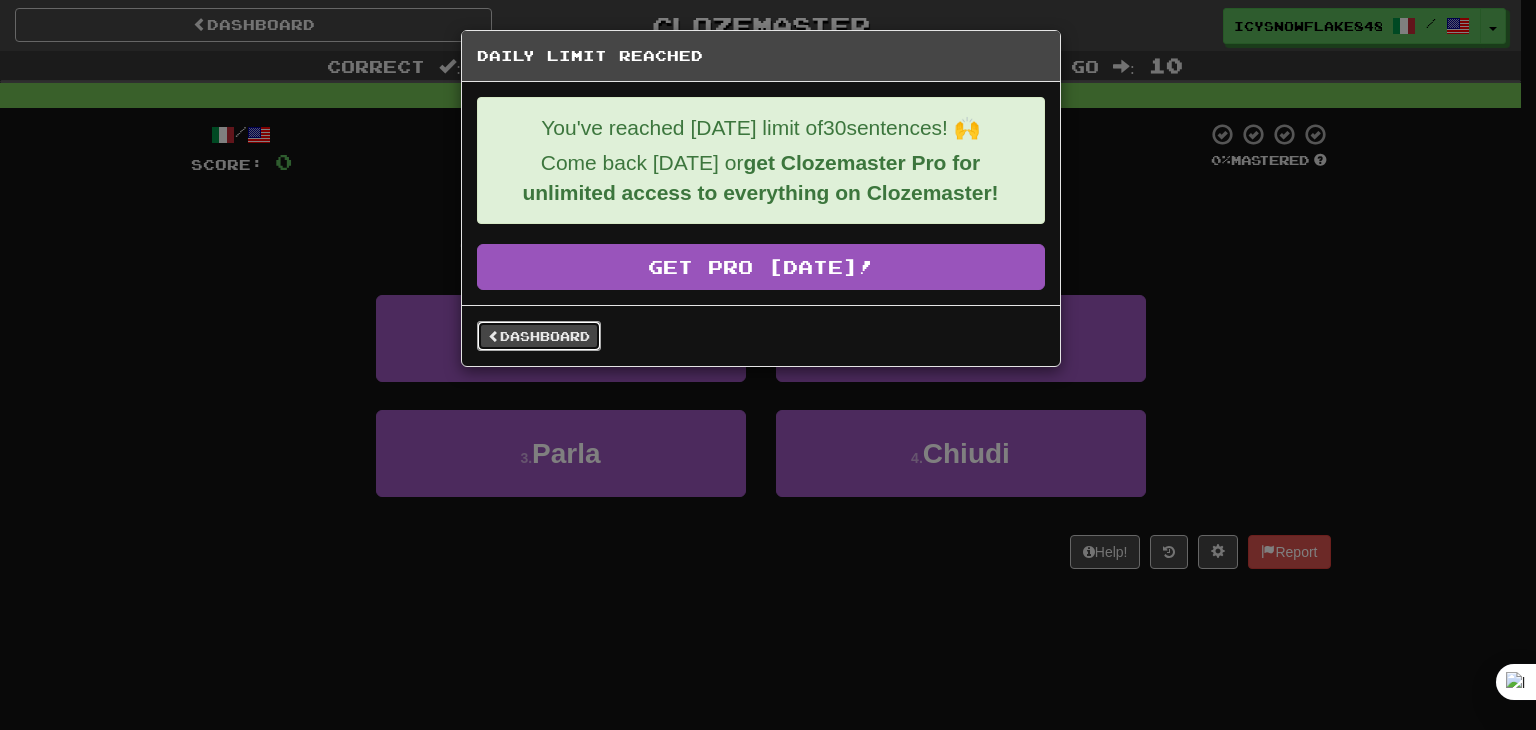 click on "Dashboard" at bounding box center [539, 336] 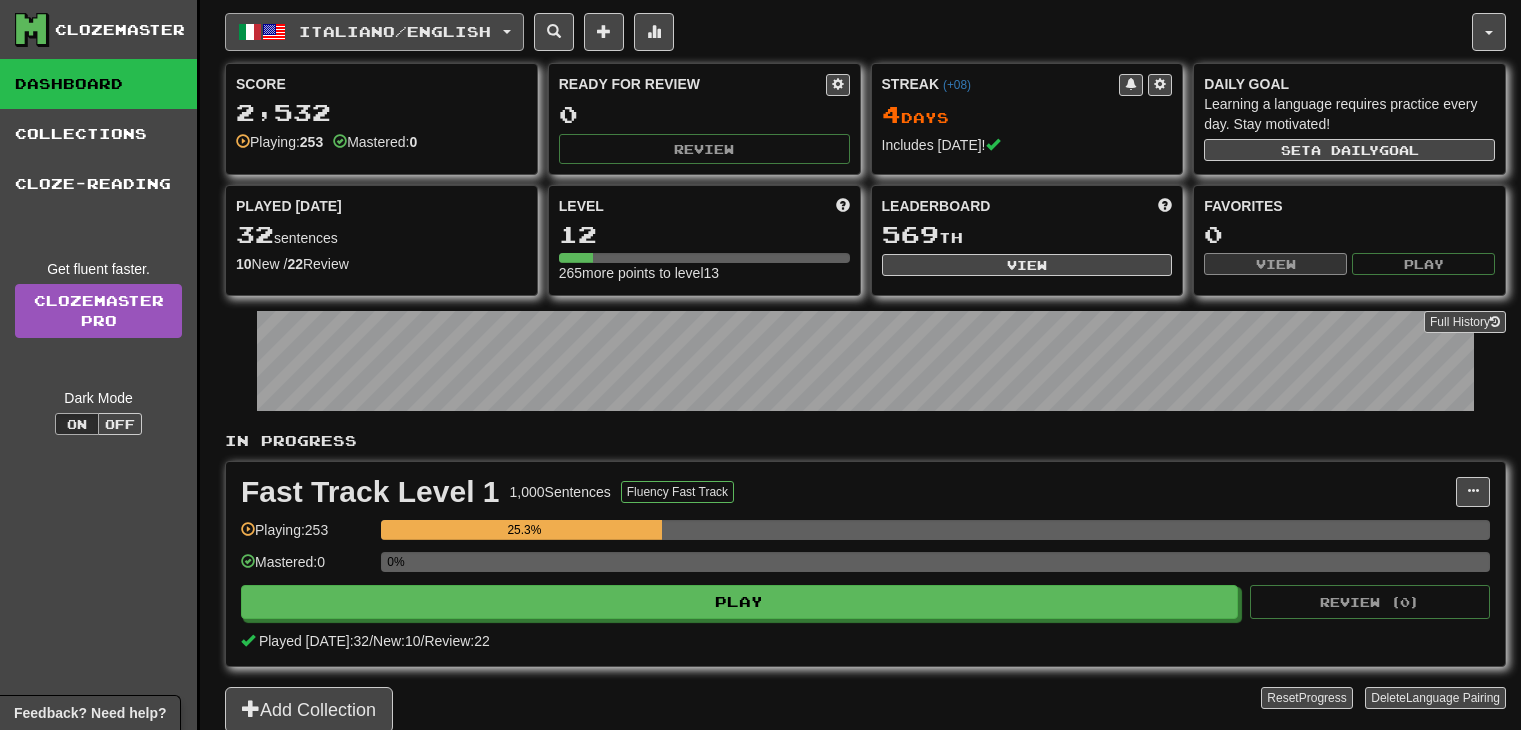 click on "Italiano  /  English" at bounding box center [395, 31] 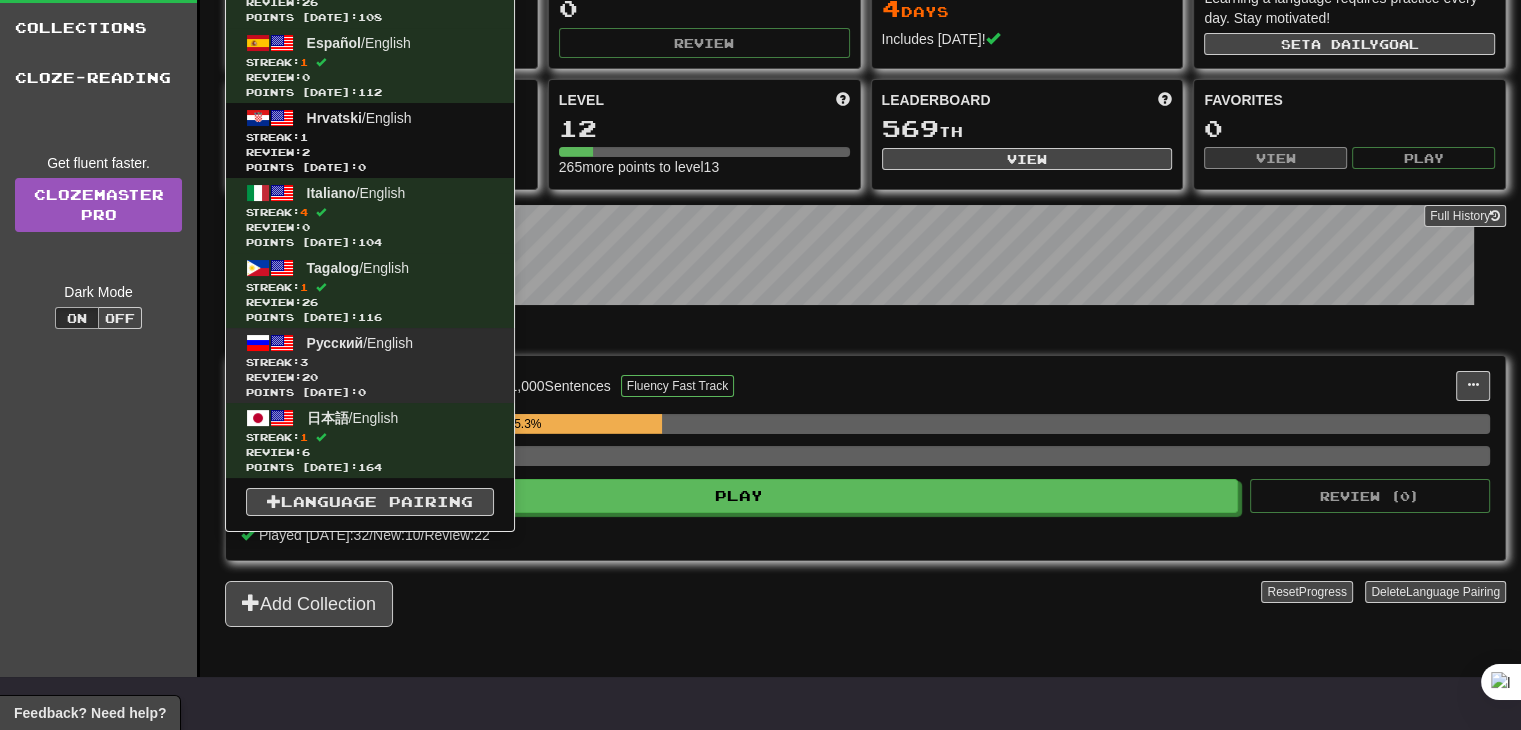 scroll, scrollTop: 100, scrollLeft: 0, axis: vertical 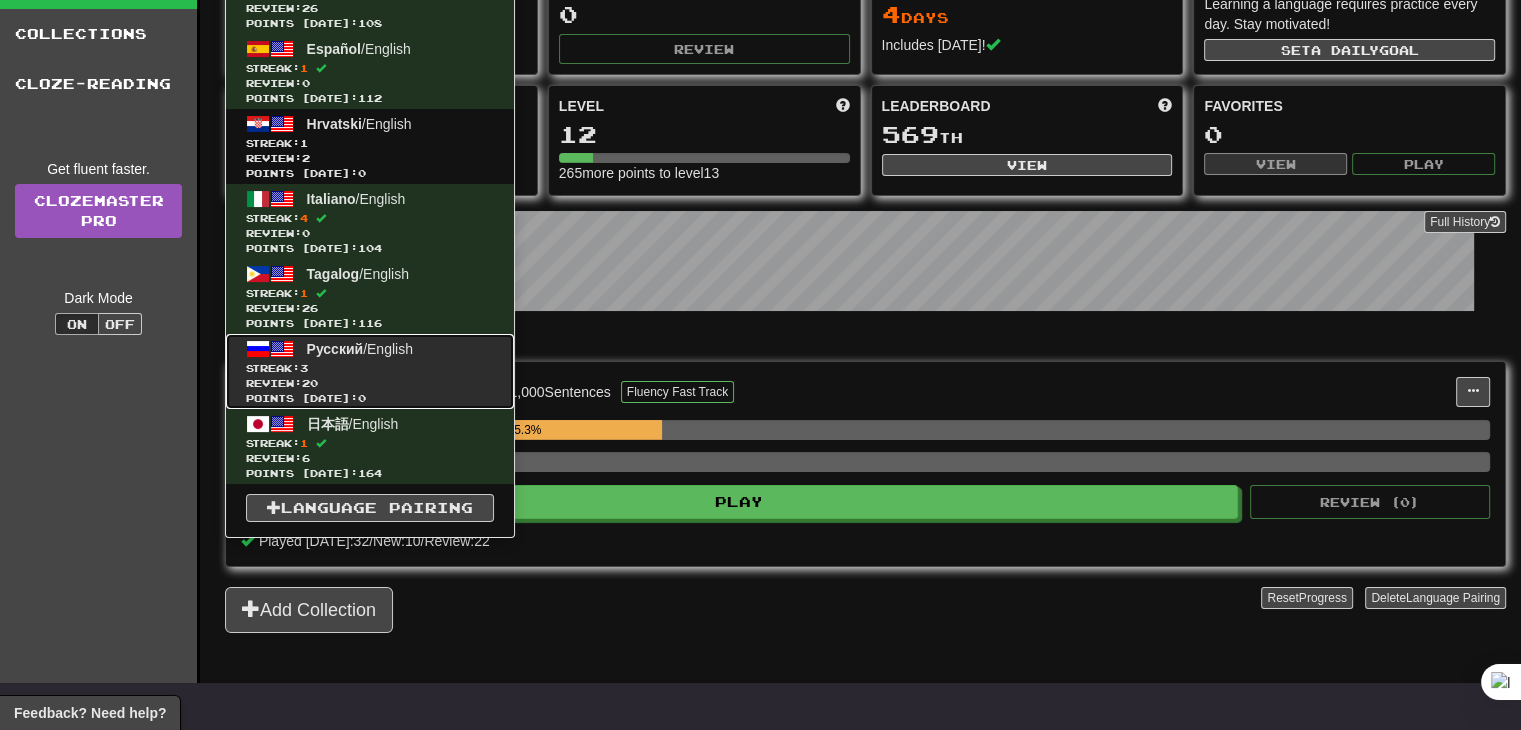 click on "Русский  /  English" at bounding box center [360, 349] 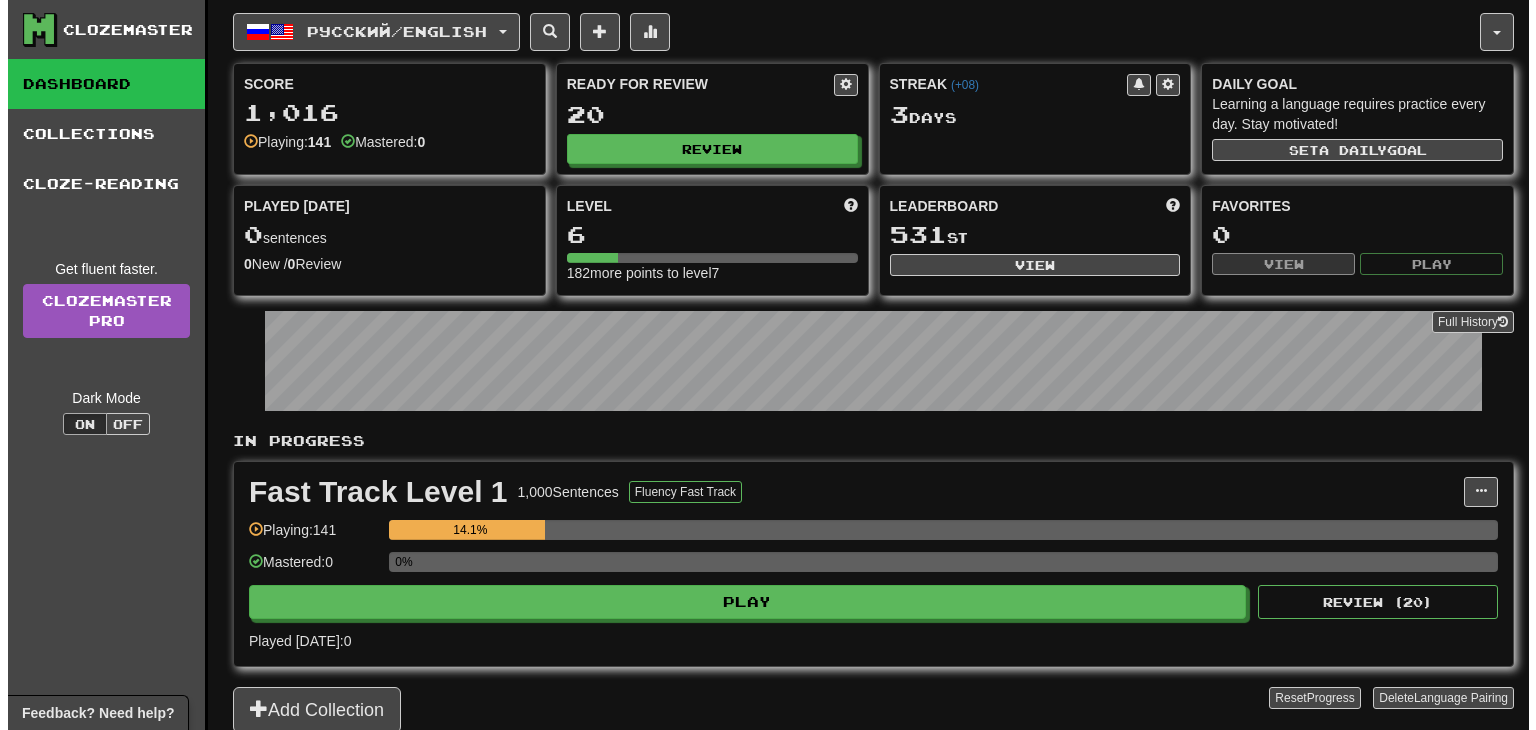 scroll, scrollTop: 0, scrollLeft: 0, axis: both 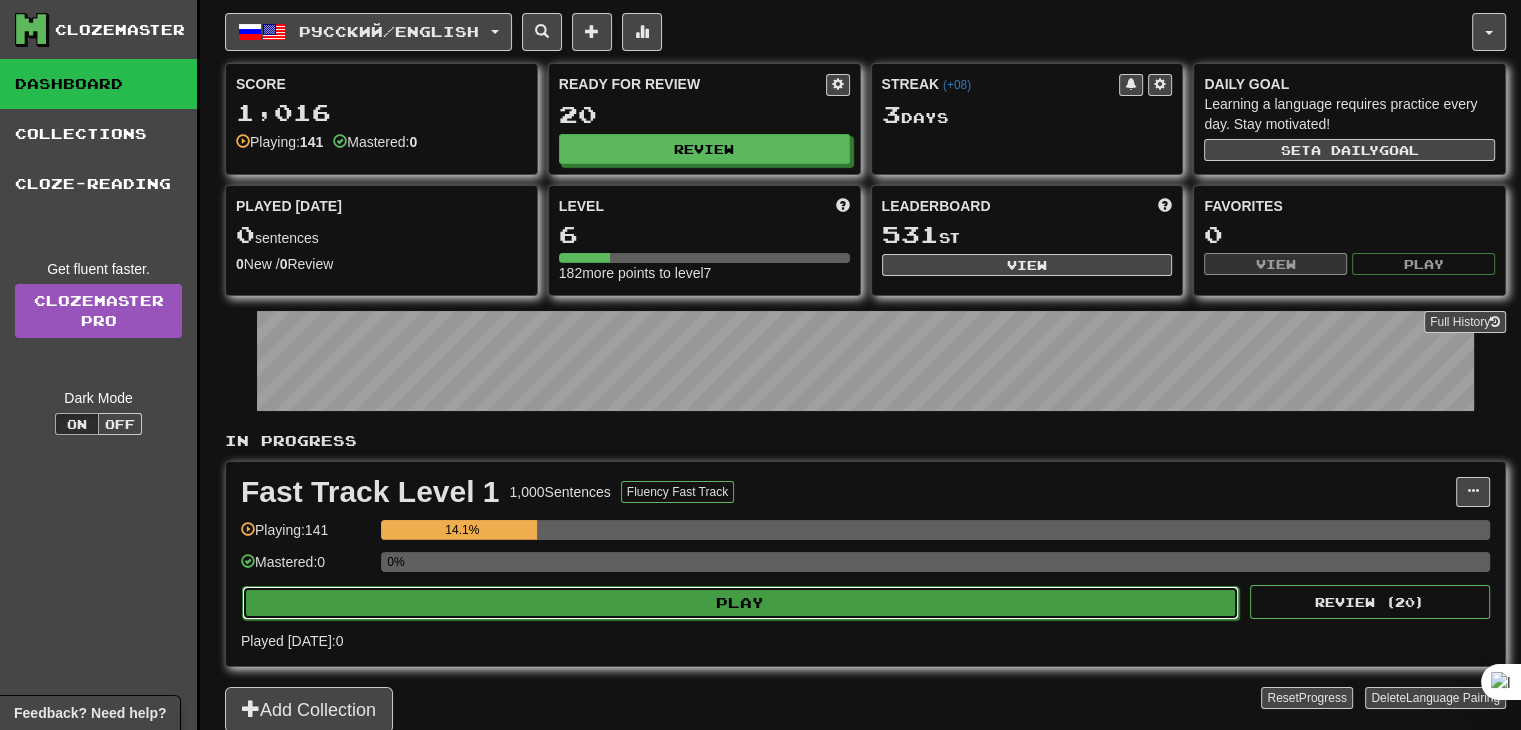 click on "Play" at bounding box center (740, 603) 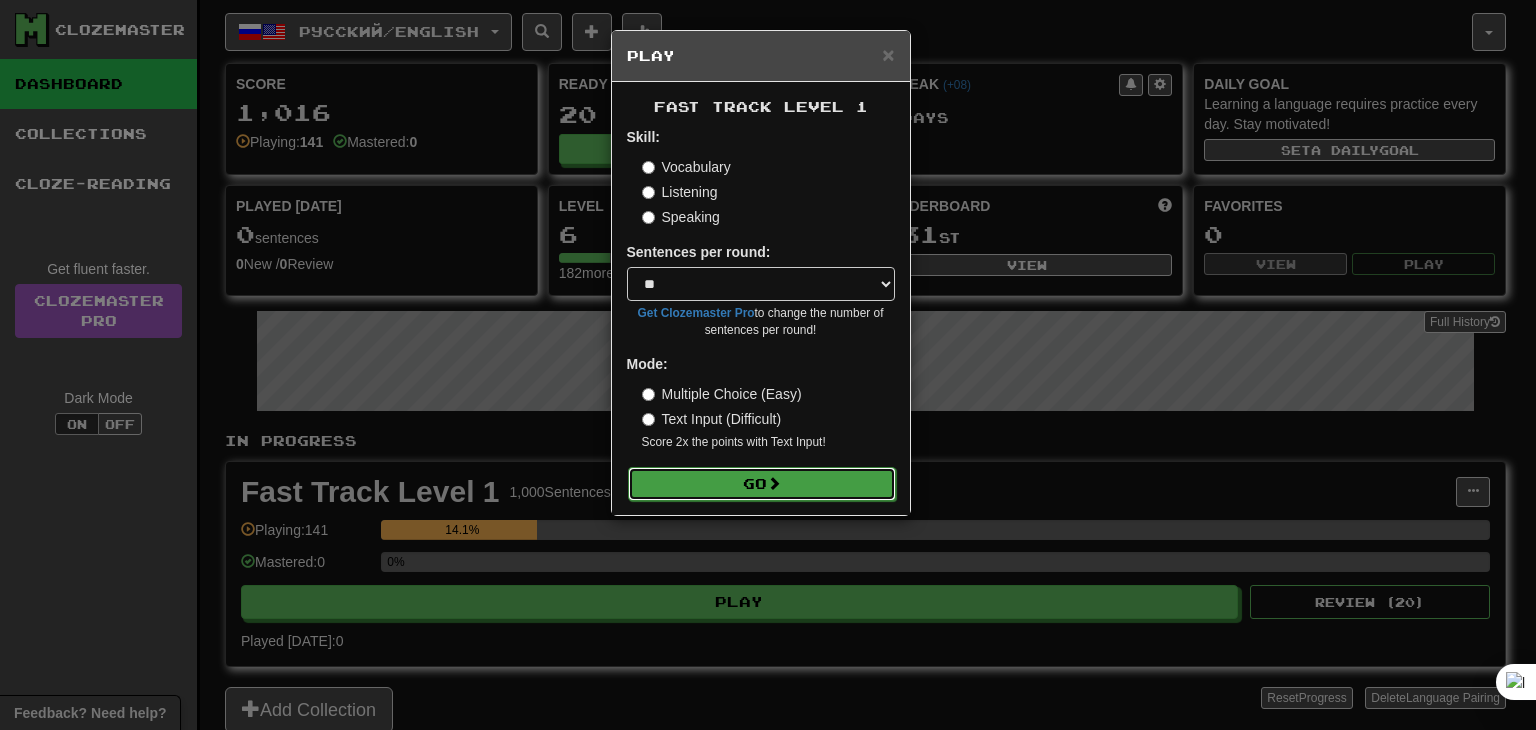 click on "Go" at bounding box center (762, 484) 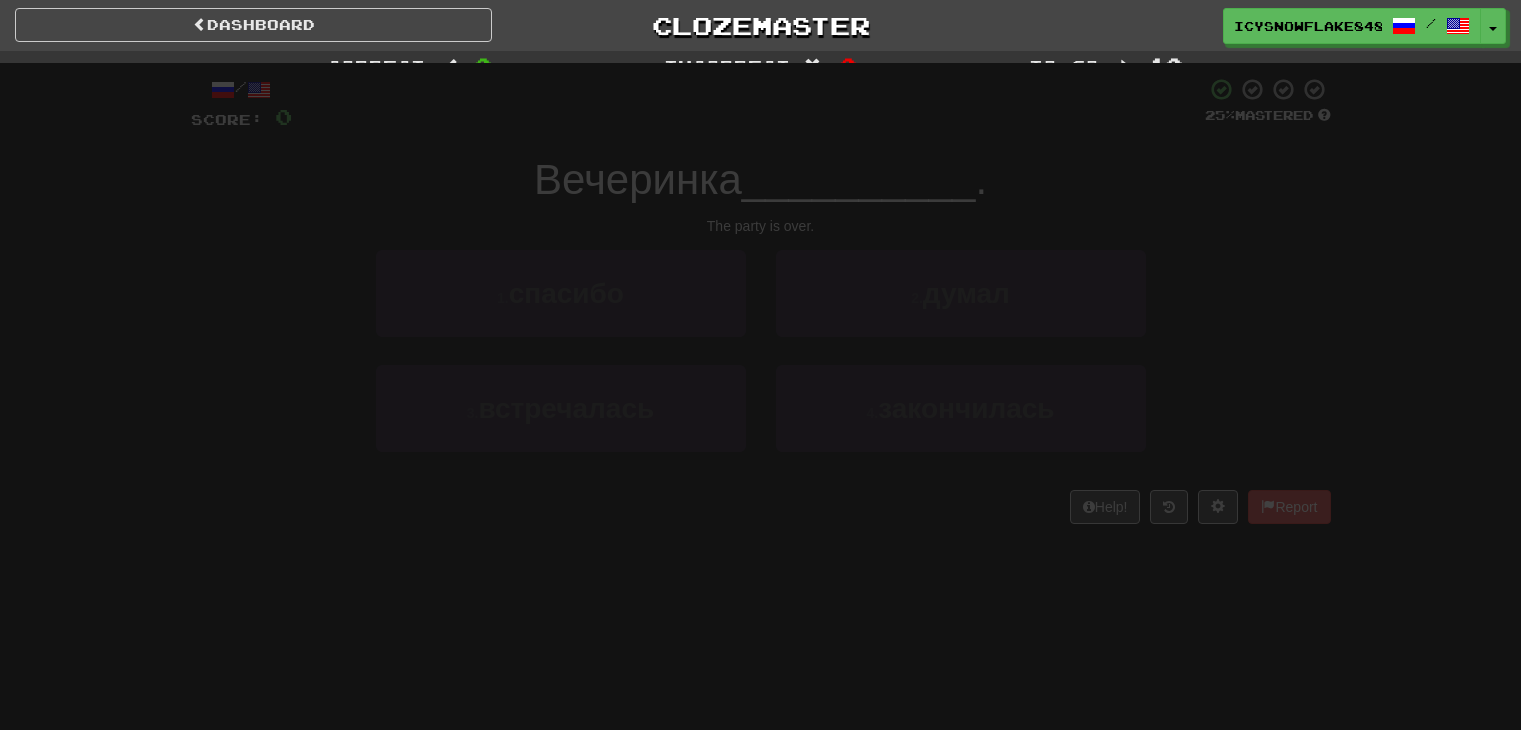 scroll, scrollTop: 0, scrollLeft: 0, axis: both 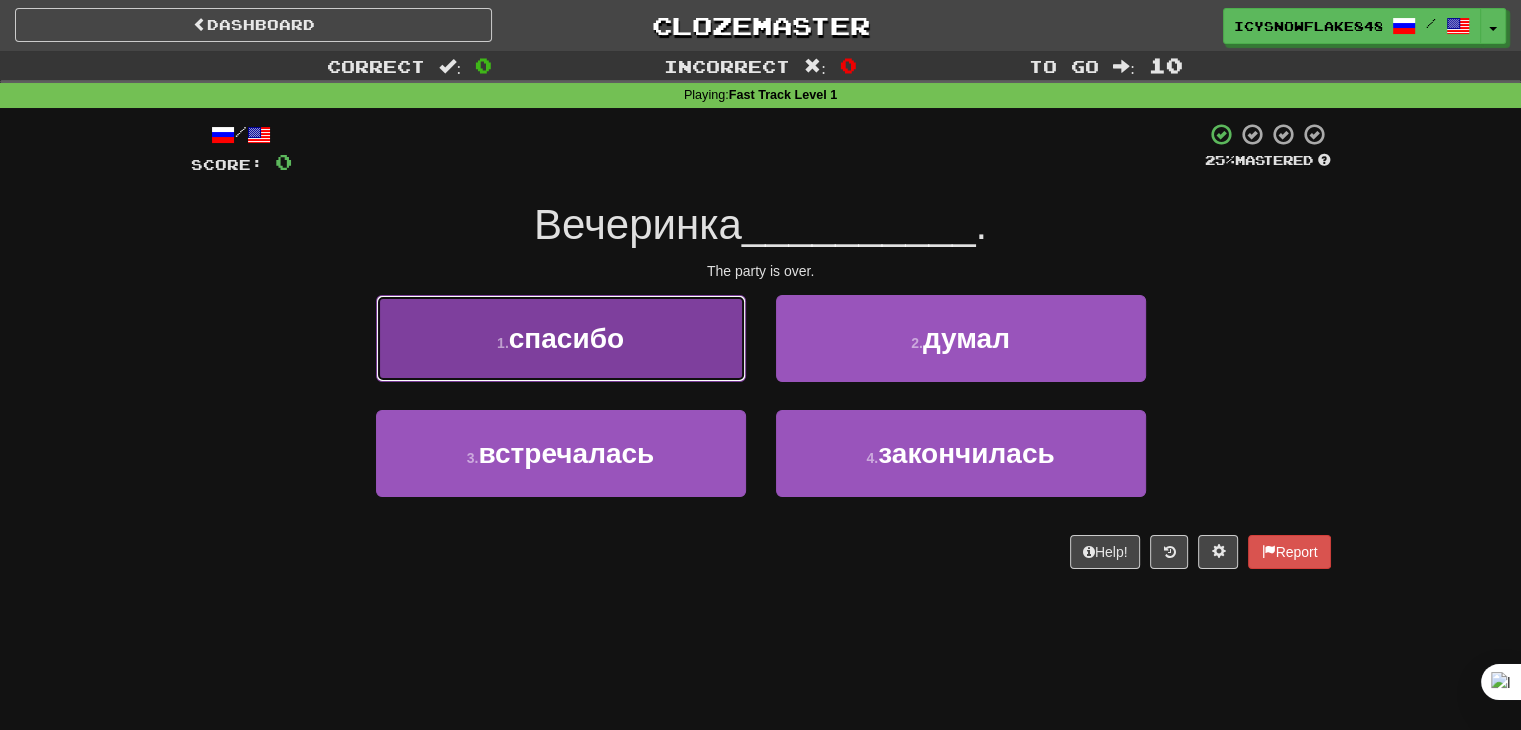 click on "спасибо" at bounding box center [566, 338] 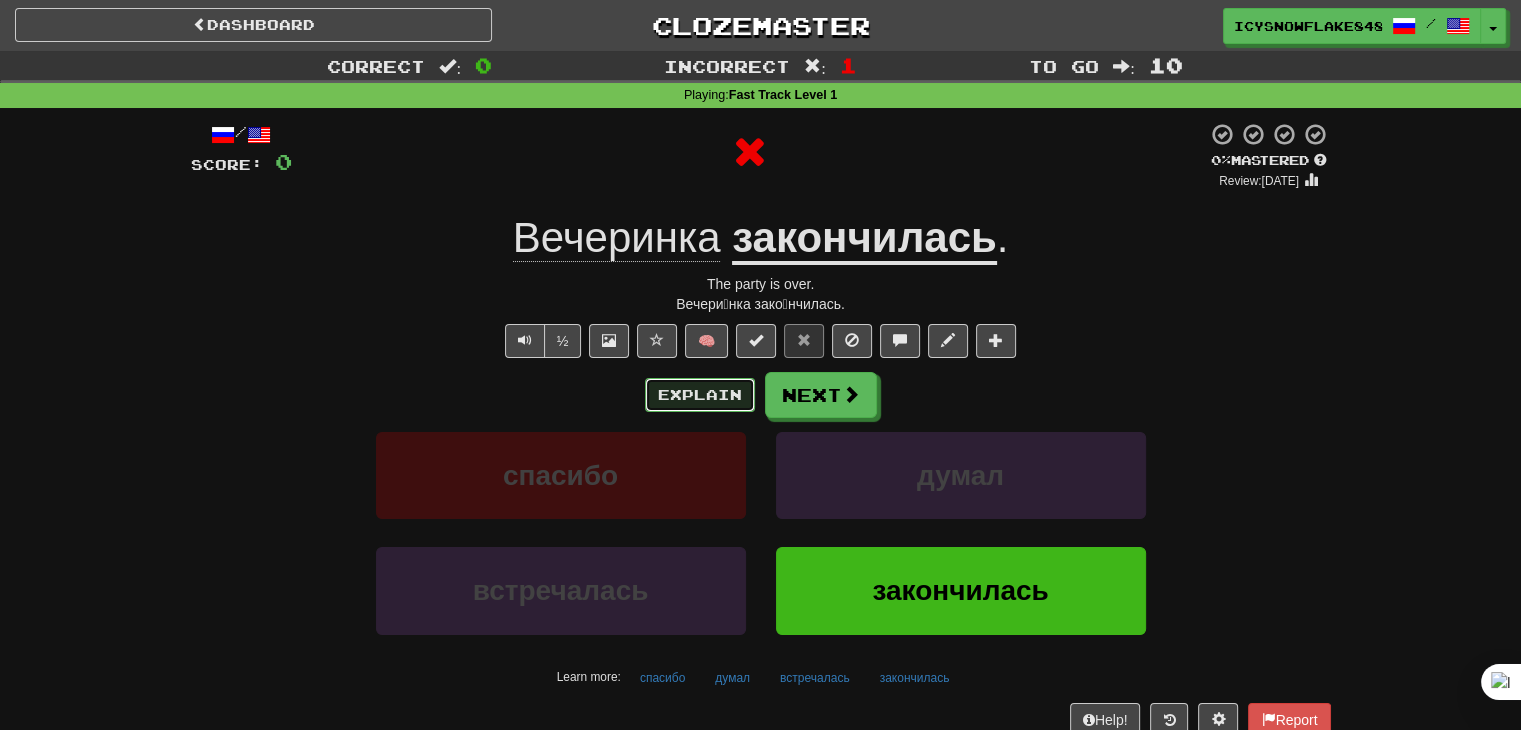 click on "Explain" at bounding box center [700, 395] 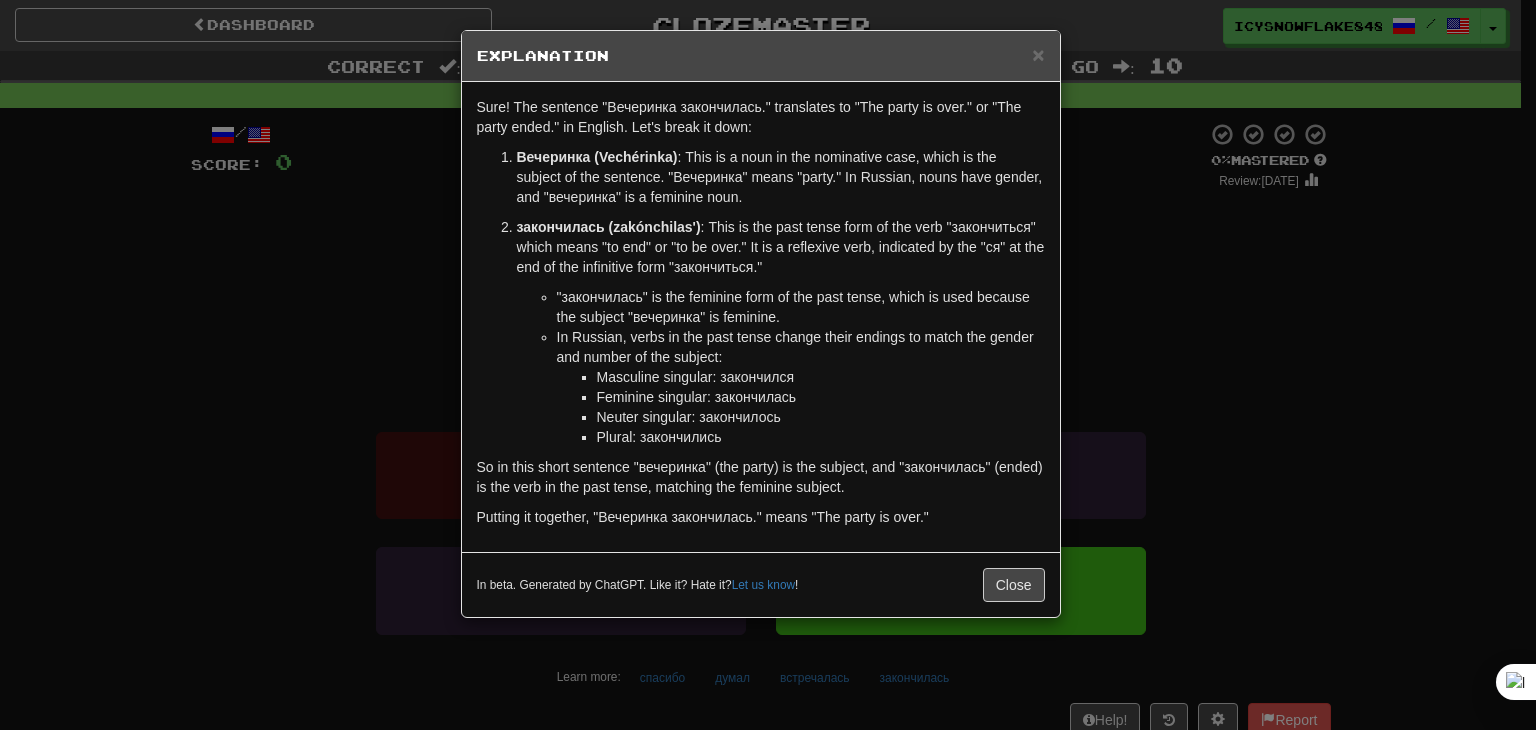click on "× Explanation Sure! The sentence "Вечеринка закончилась." translates to "The party is over." or "The party ended." in English. Let's break it down:
Вечеринка (Vechérinka) : This is a noun in the nominative case, which is the subject of the sentence. "Вечеринка" means "party." In Russian, nouns have gender, and "вечеринка" is a feminine noun.
закончилась (zakónchilas') : This is the past tense form of the verb "закончиться" which means "to end" or "to be over." It is a reflexive verb, indicated by the "ся" at the end of the infinitive form "закончиться."
"закончилась" is the feminine form of the past tense, which is used because the subject "вечеринка" is feminine.
In Russian, verbs in the past tense change their endings to match the gender and number of the subject:
Masculine singular: закончился
Feminine singular: закончилась
Plural: закончились" at bounding box center [768, 365] 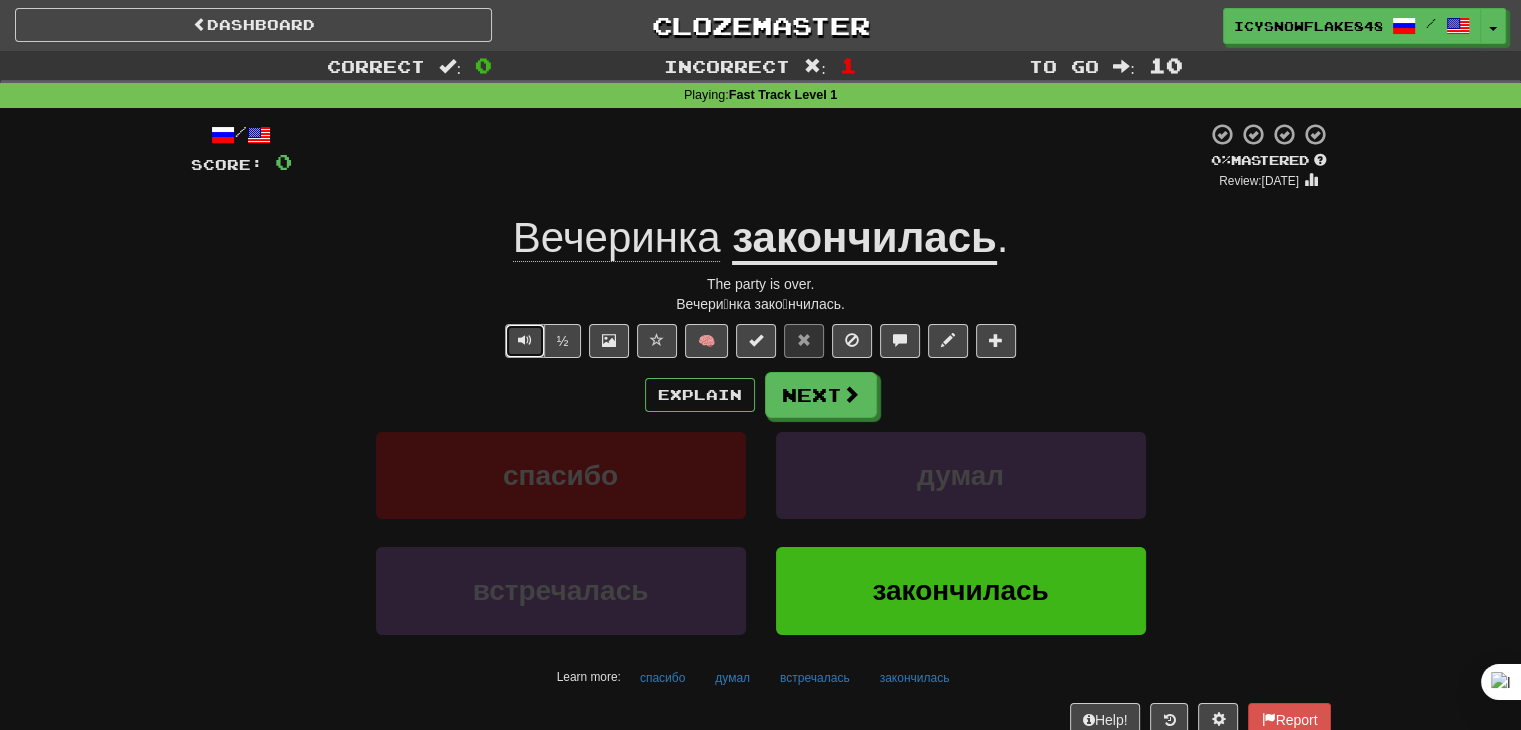 click at bounding box center (525, 340) 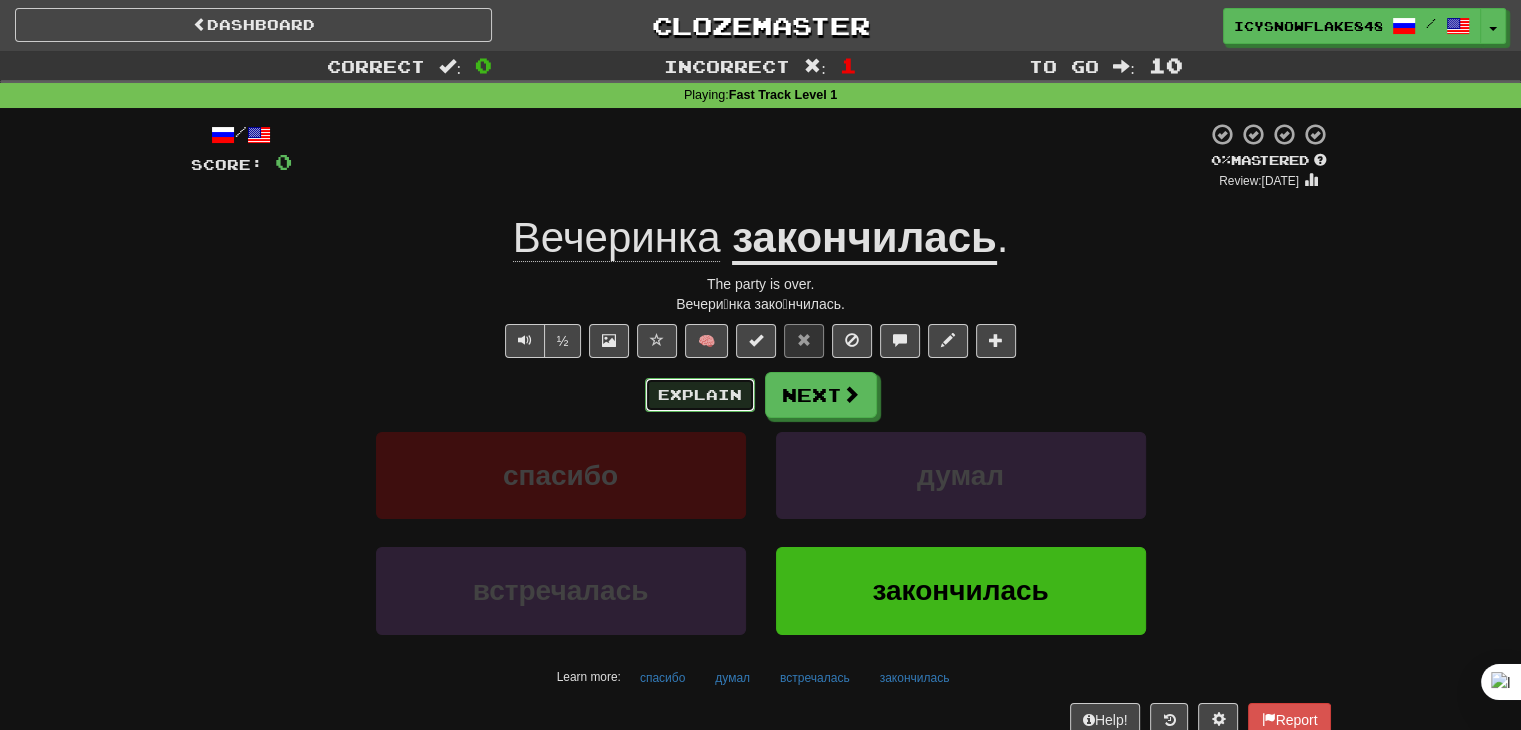 click on "Explain" at bounding box center [700, 395] 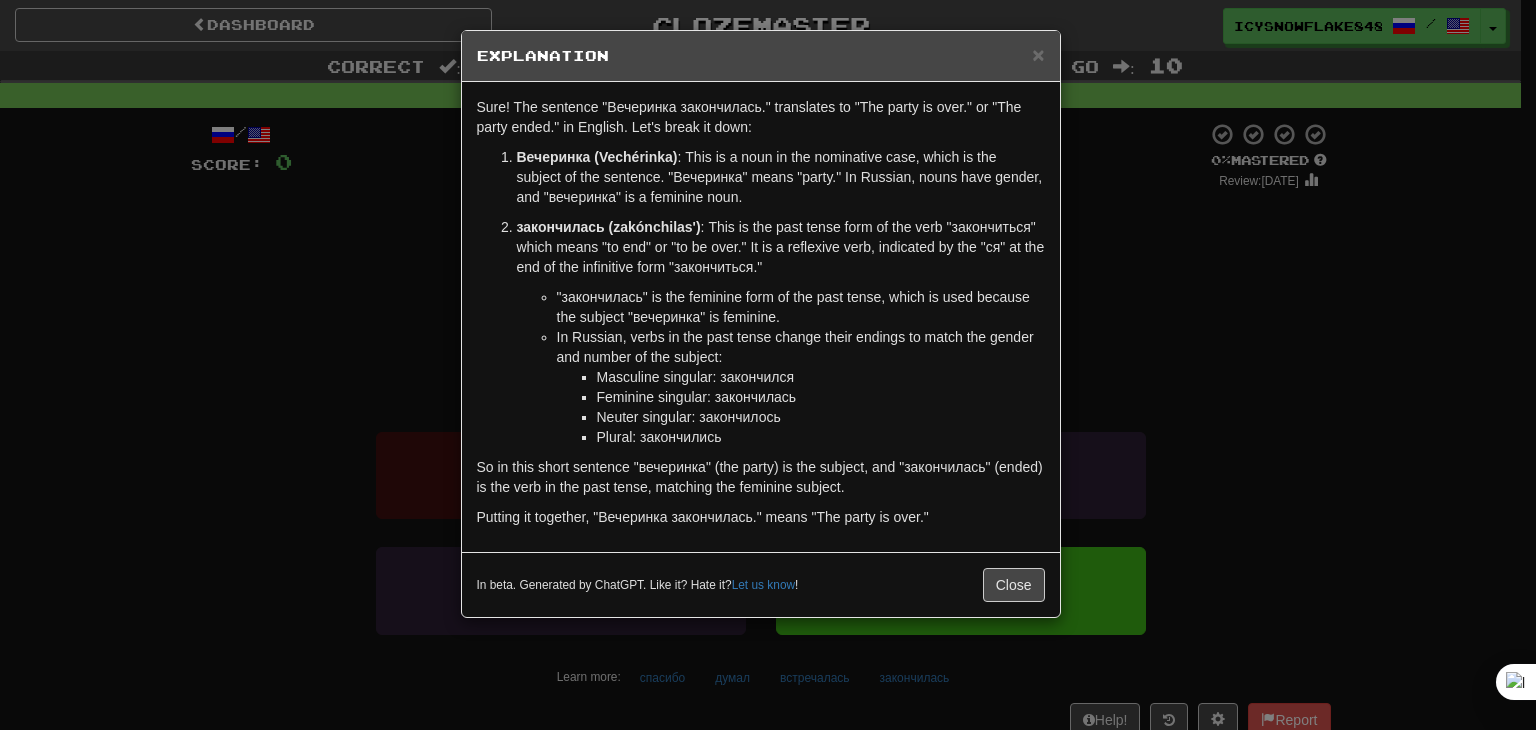 click on "× Explanation Sure! The sentence "Вечеринка закончилась." translates to "The party is over." or "The party ended." in English. Let's break it down:
Вечеринка (Vechérinka) : This is a noun in the nominative case, which is the subject of the sentence. "Вечеринка" means "party." In Russian, nouns have gender, and "вечеринка" is a feminine noun.
закончилась (zakónchilas') : This is the past tense form of the verb "закончиться" which means "to end" or "to be over." It is a reflexive verb, indicated by the "ся" at the end of the infinitive form "закончиться."
"закончилась" is the feminine form of the past tense, which is used because the subject "вечеринка" is feminine.
In Russian, verbs in the past tense change their endings to match the gender and number of the subject:
Masculine singular: закончился
Feminine singular: закончилась
Plural: закончились" at bounding box center (768, 365) 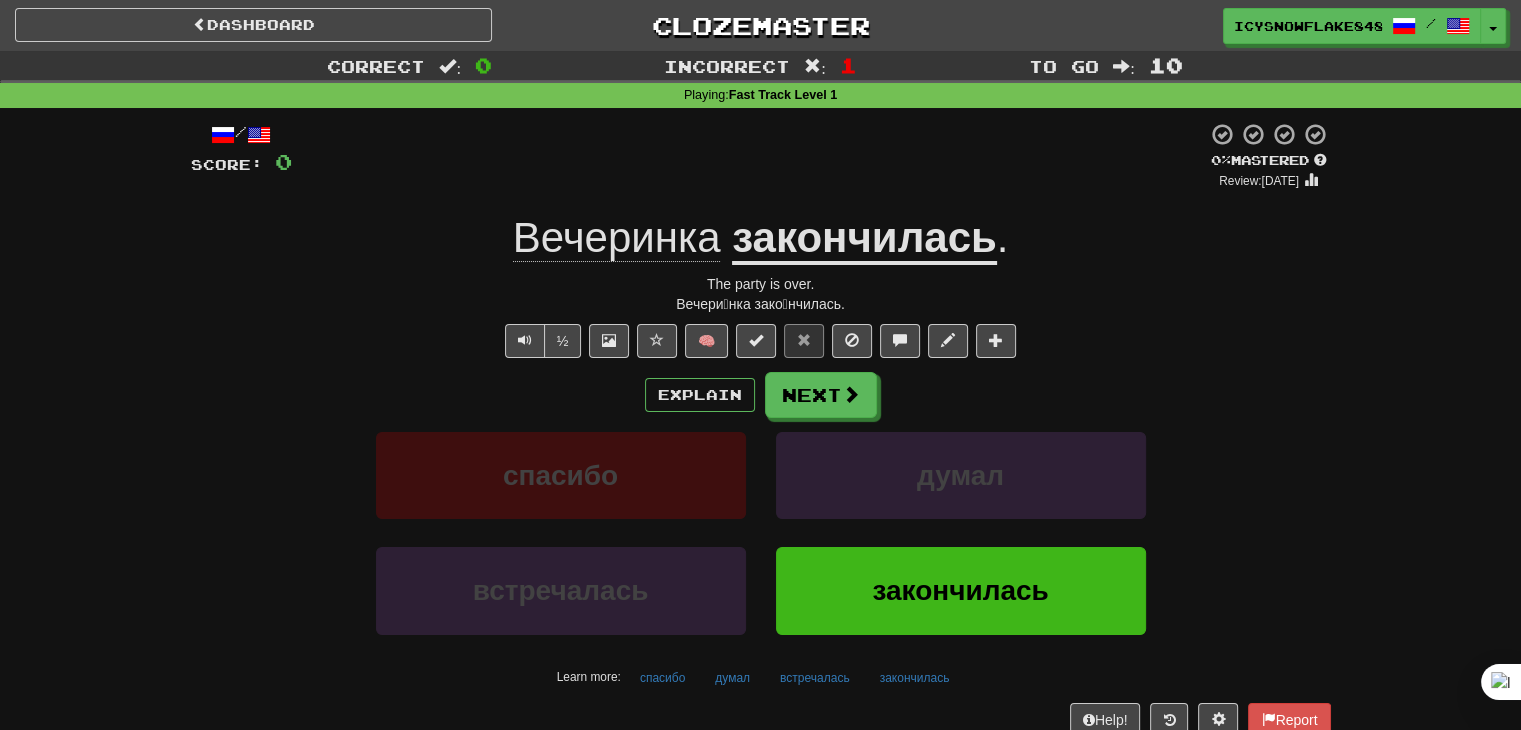 click on "/  Score:   0 0 %  Mastered Review:  [DATE] Вечеринка   закончилась . The party is over. Вечери́нка зако́нчилась. ½ 🧠 Explain Next спасибо думал встречалась закончилась Learn more: спасибо думал встречалась закончилась  Help!  Report" at bounding box center (761, 429) 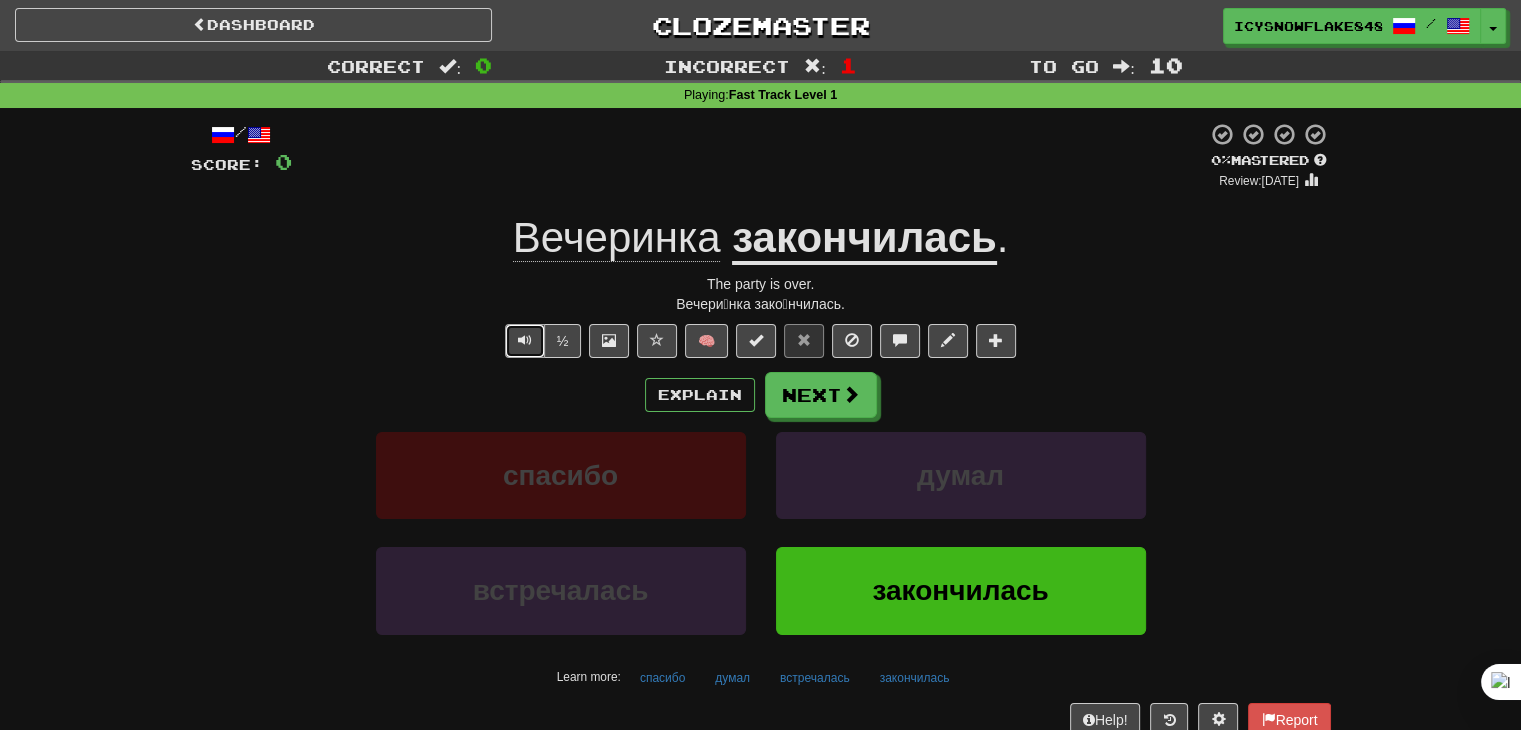 click at bounding box center [525, 340] 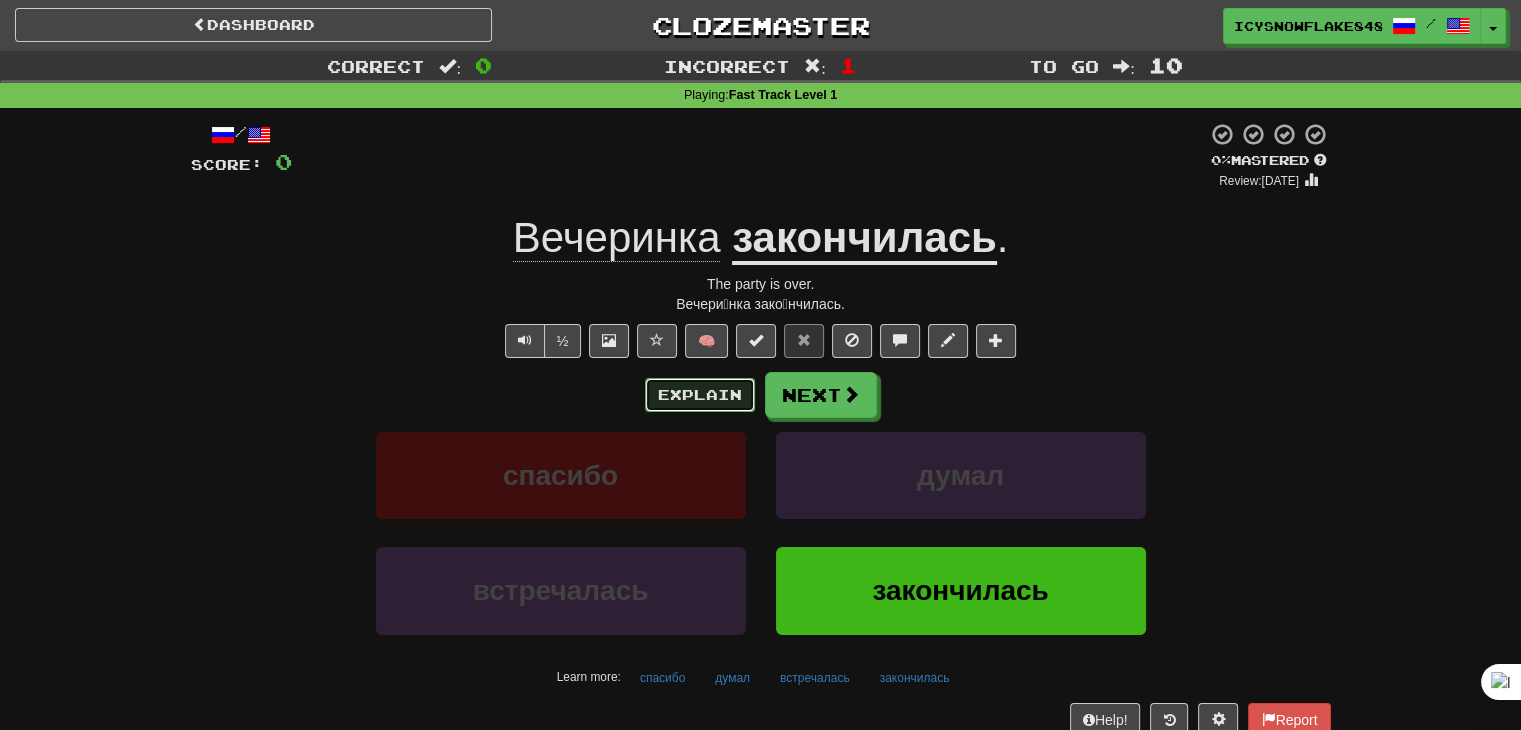 click on "Explain" at bounding box center (700, 395) 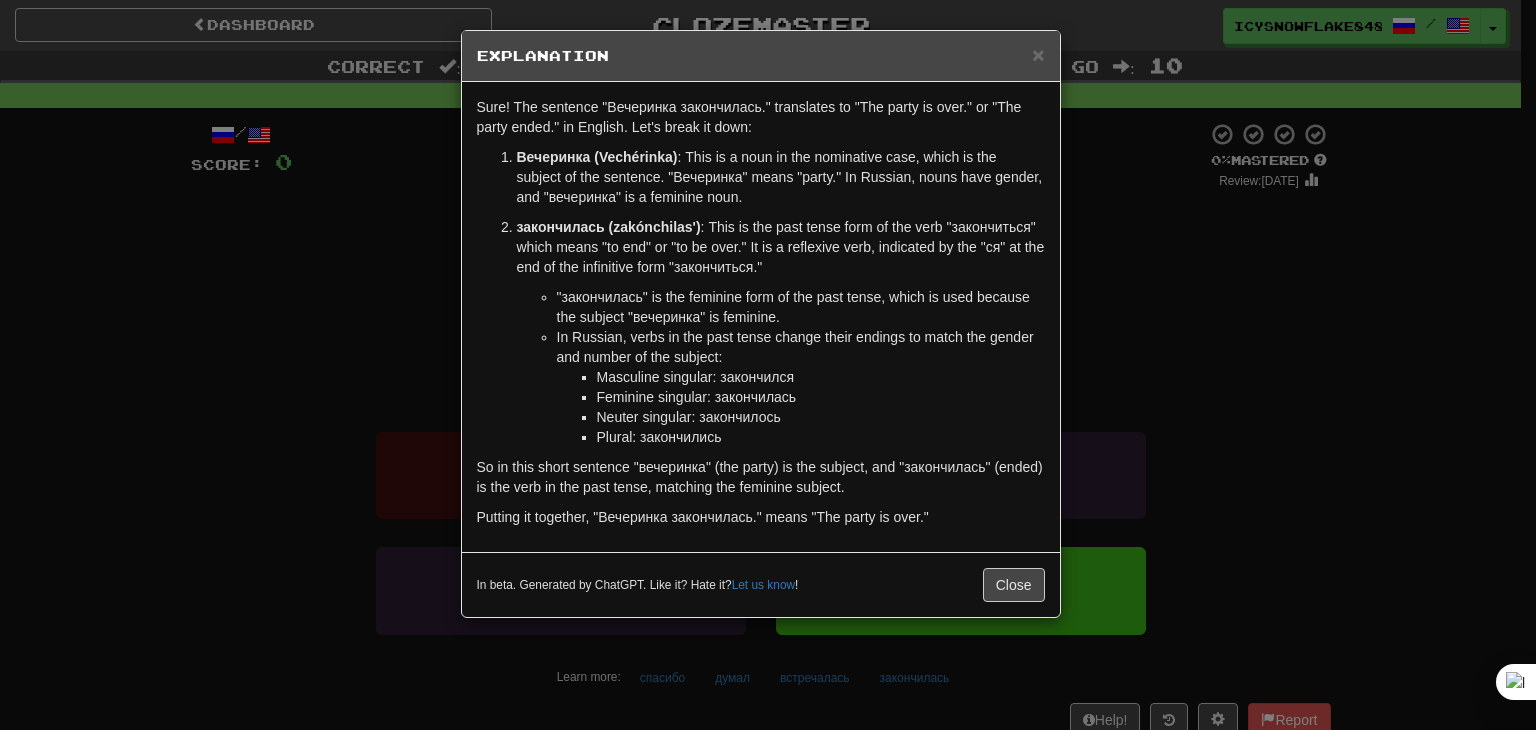 click on "× Explanation Sure! The sentence "Вечеринка закончилась." translates to "The party is over." or "The party ended." in English. Let's break it down:
Вечеринка (Vechérinka) : This is a noun in the nominative case, which is the subject of the sentence. "Вечеринка" means "party." In Russian, nouns have gender, and "вечеринка" is a feminine noun.
закончилась (zakónchilas') : This is the past tense form of the verb "закончиться" which means "to end" or "to be over." It is a reflexive verb, indicated by the "ся" at the end of the infinitive form "закончиться."
"закончилась" is the feminine form of the past tense, which is used because the subject "вечеринка" is feminine.
In Russian, verbs in the past tense change their endings to match the gender and number of the subject:
Masculine singular: закончился
Feminine singular: закончилась
Plural: закончились" at bounding box center (768, 365) 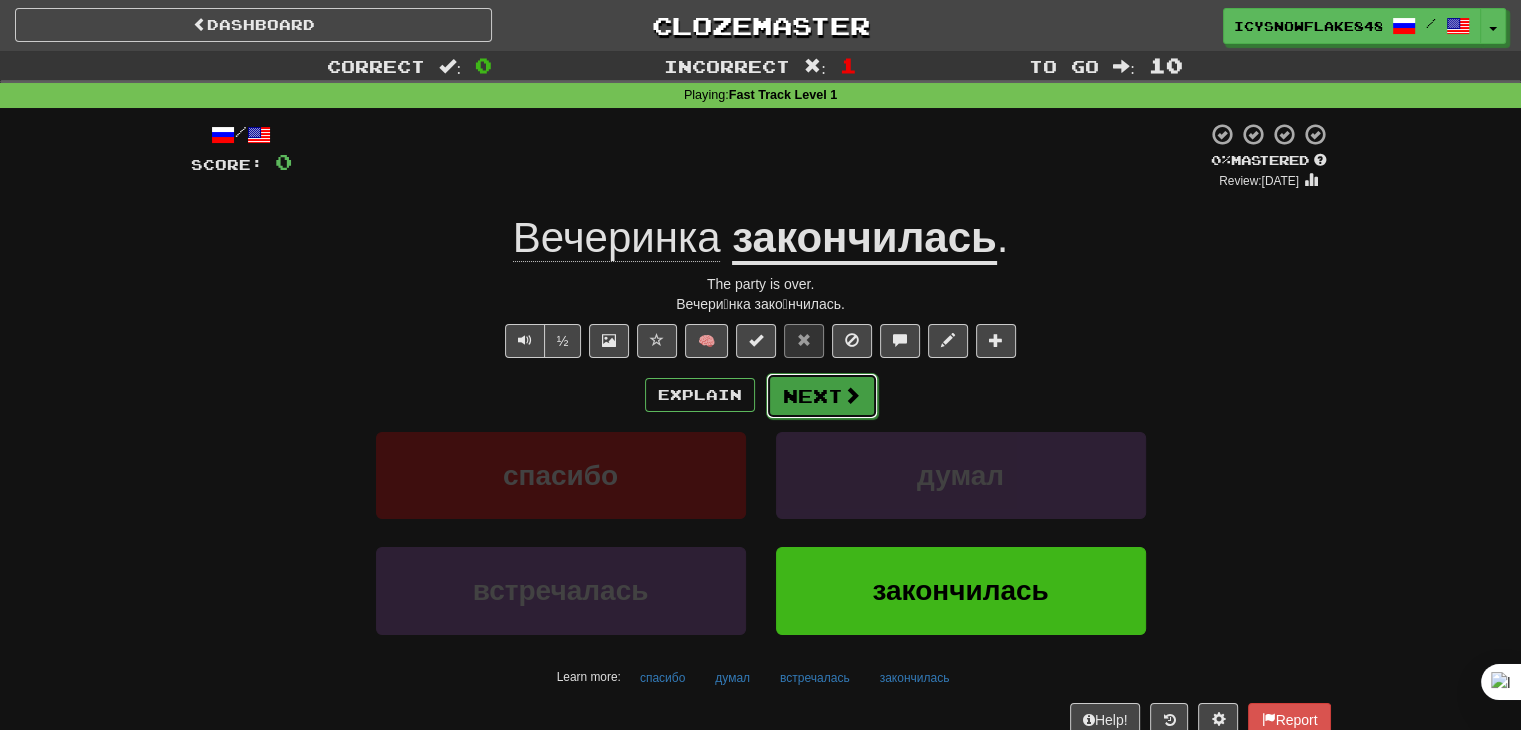 click on "Next" at bounding box center (822, 396) 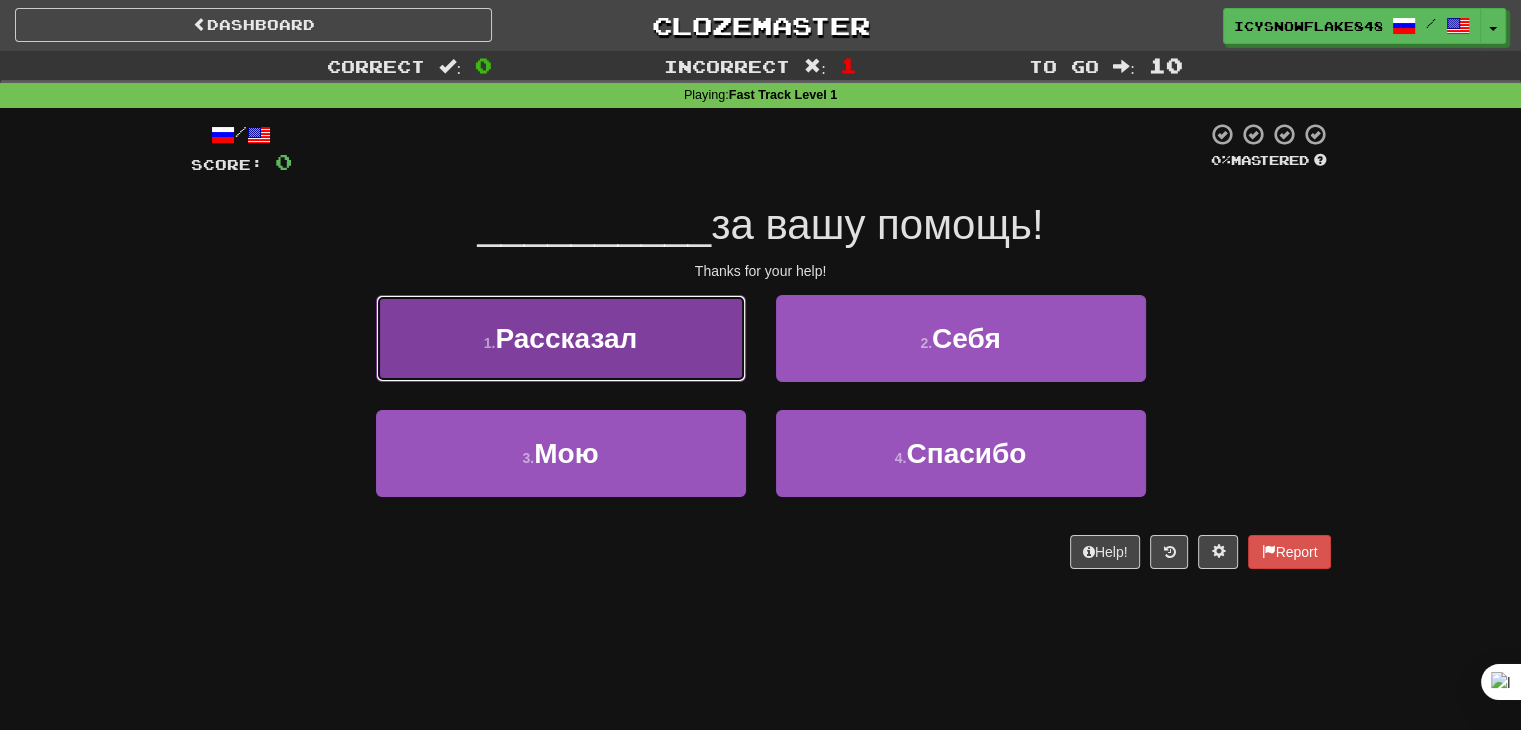 click on "1 .  Рассказал" at bounding box center [561, 338] 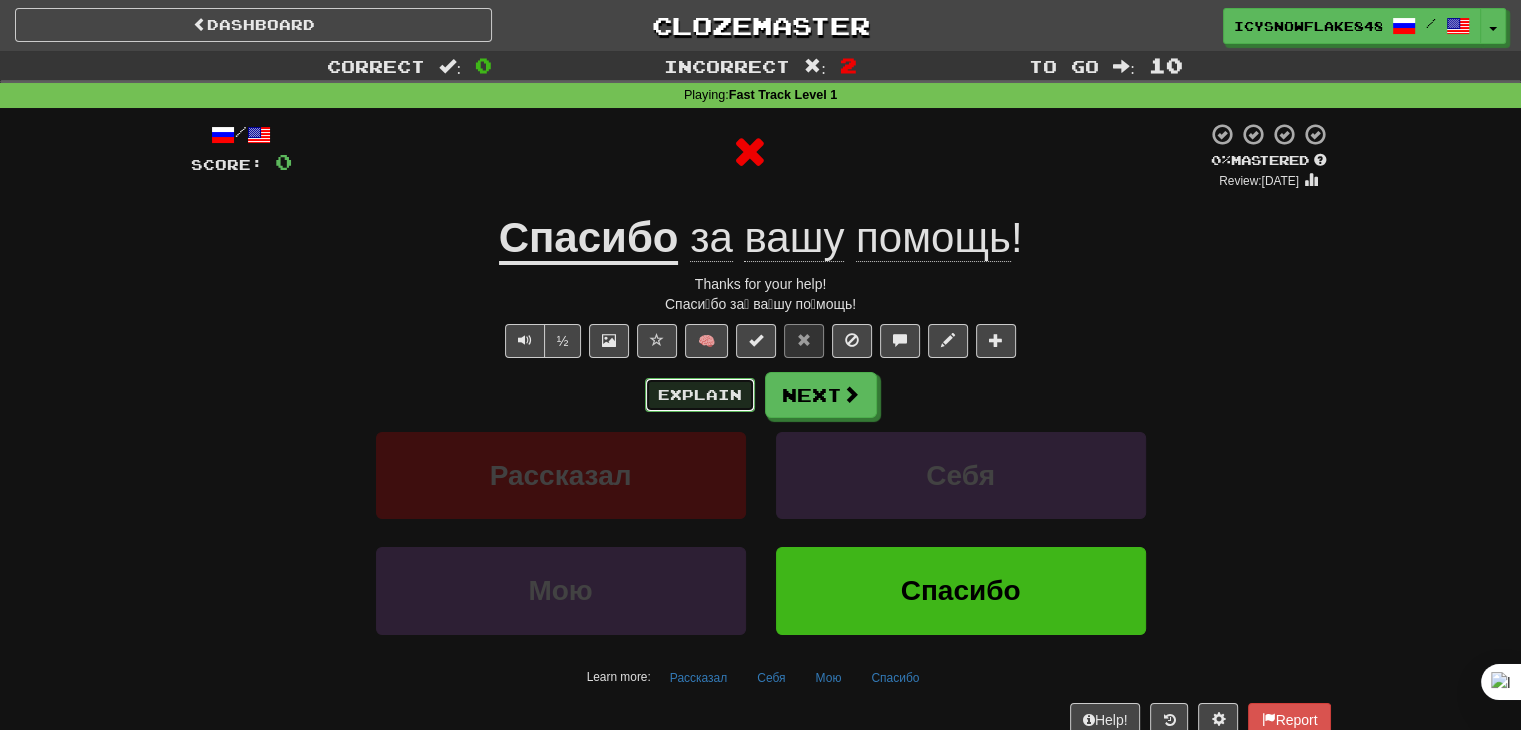 click on "Explain" at bounding box center (700, 395) 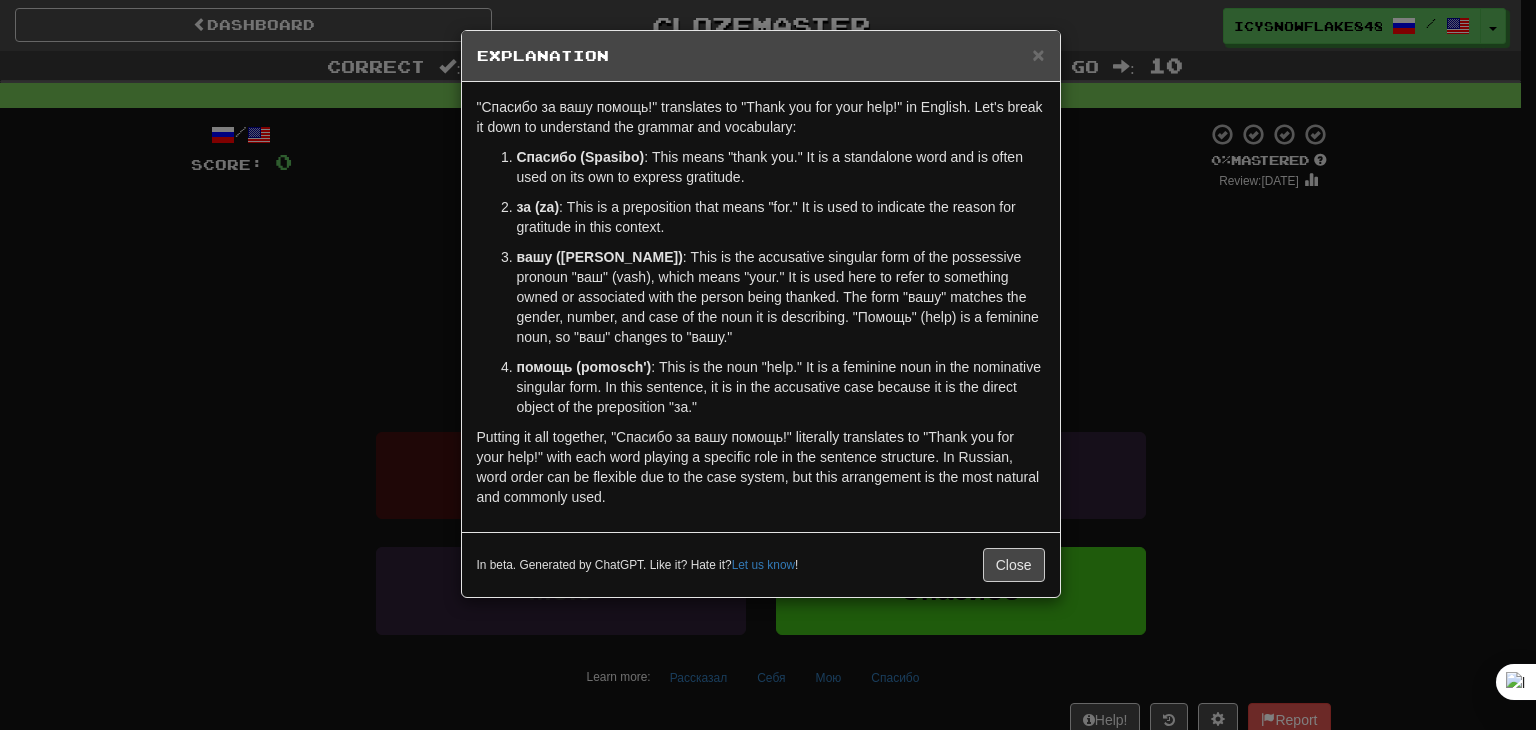 click on "× Explanation "Спасибо за вашу помощь!" translates to "Thank you for your help!" in English. Let's break it down to understand the grammar and vocabulary:
Спасибо (Spasibo) : This means "thank you." It is a standalone word and is often used on its own to express gratitude.
за (za) : This is a preposition that means "for." It is used to indicate the reason for gratitude in this context.
вашу ([PERSON_NAME]) : This is the accusative singular form of the possessive pronoun "ваш" (vash), which means "your." It is used here to refer to something owned or associated with the person being thanked. The form "вашу" matches the gender, number, and case of the noun it is describing. "Помощь" (help) is a feminine noun, so "ваш" changes to "вашу."
помощь (pomosch')
In beta. Generated by ChatGPT. Like it? Hate it?  Let us know ! Close" at bounding box center [768, 365] 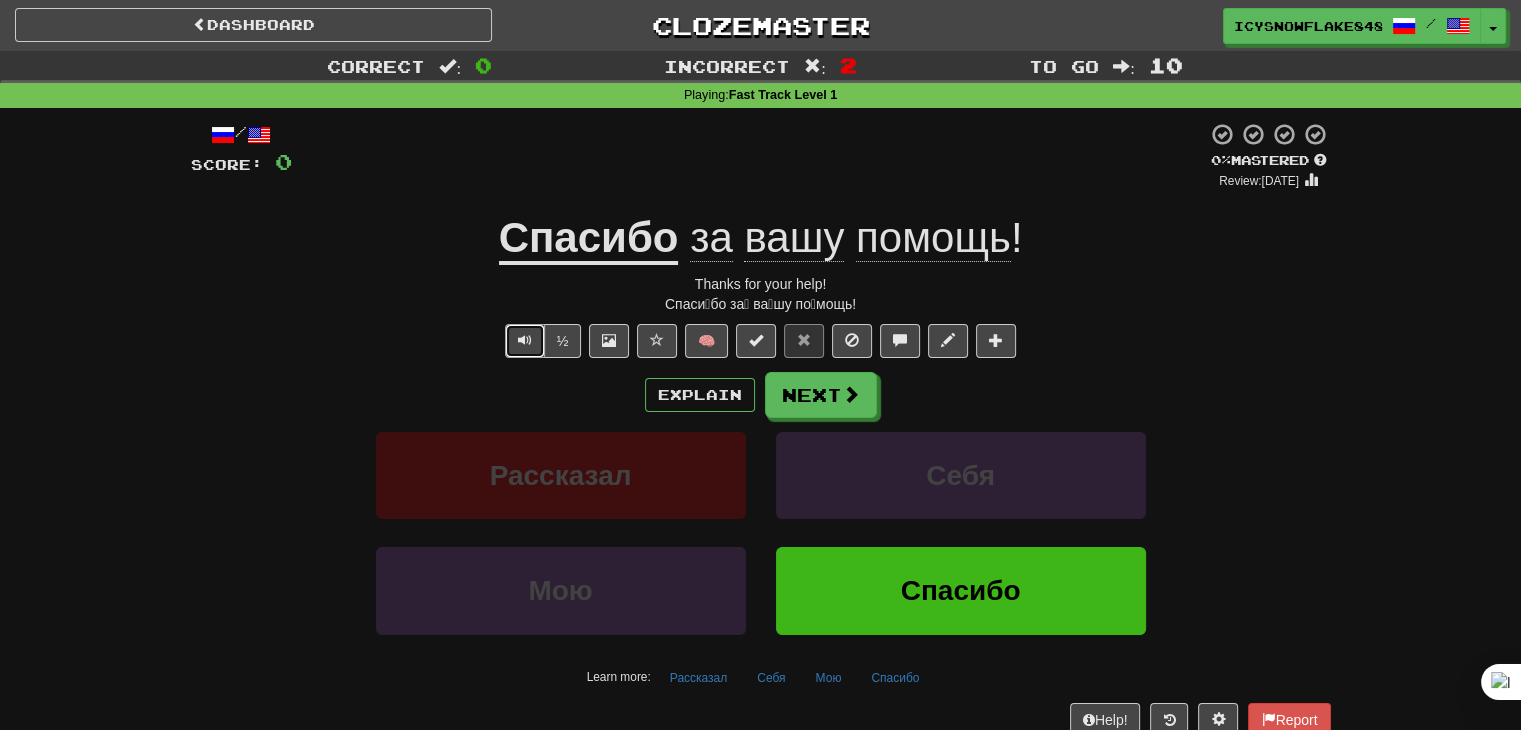 click at bounding box center [525, 341] 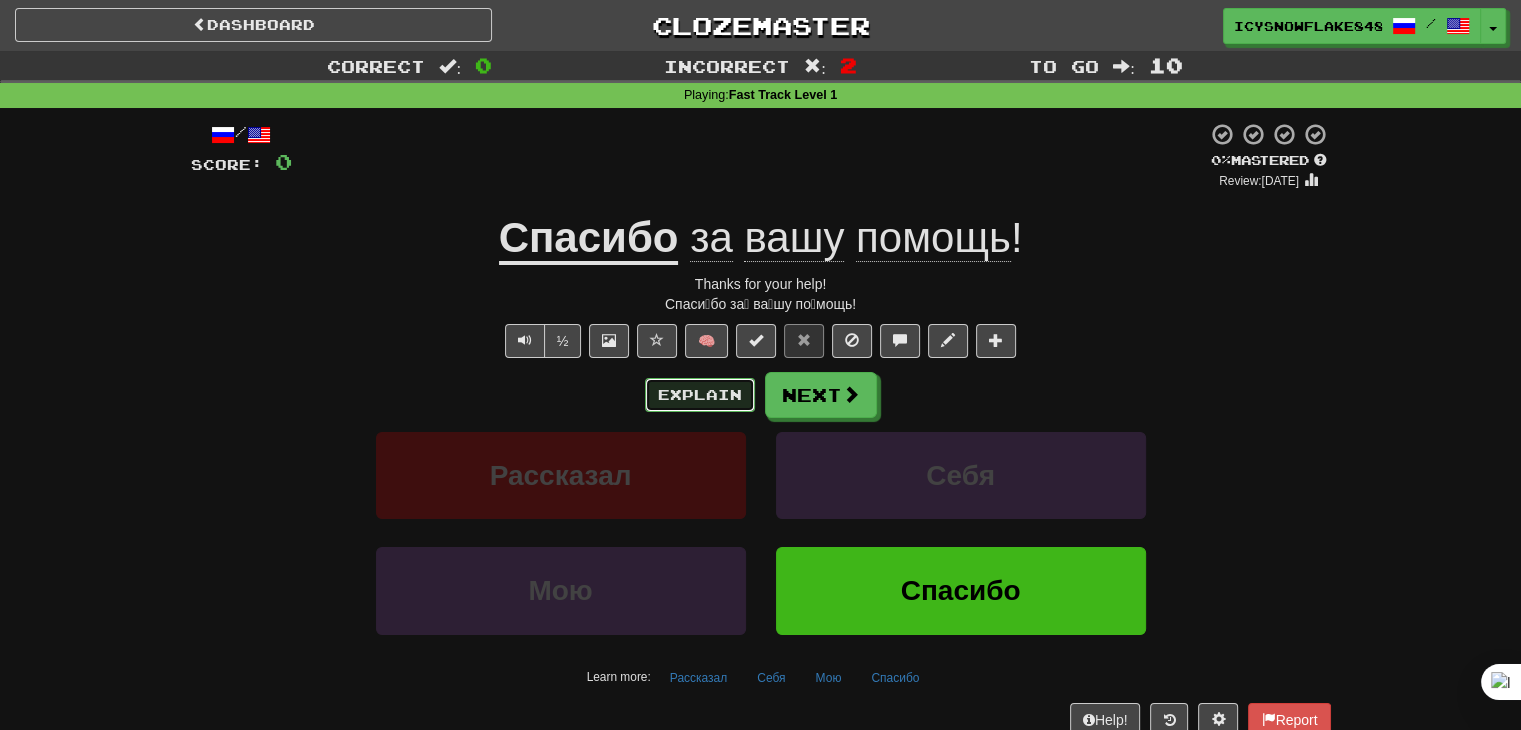 click on "Explain" at bounding box center [700, 395] 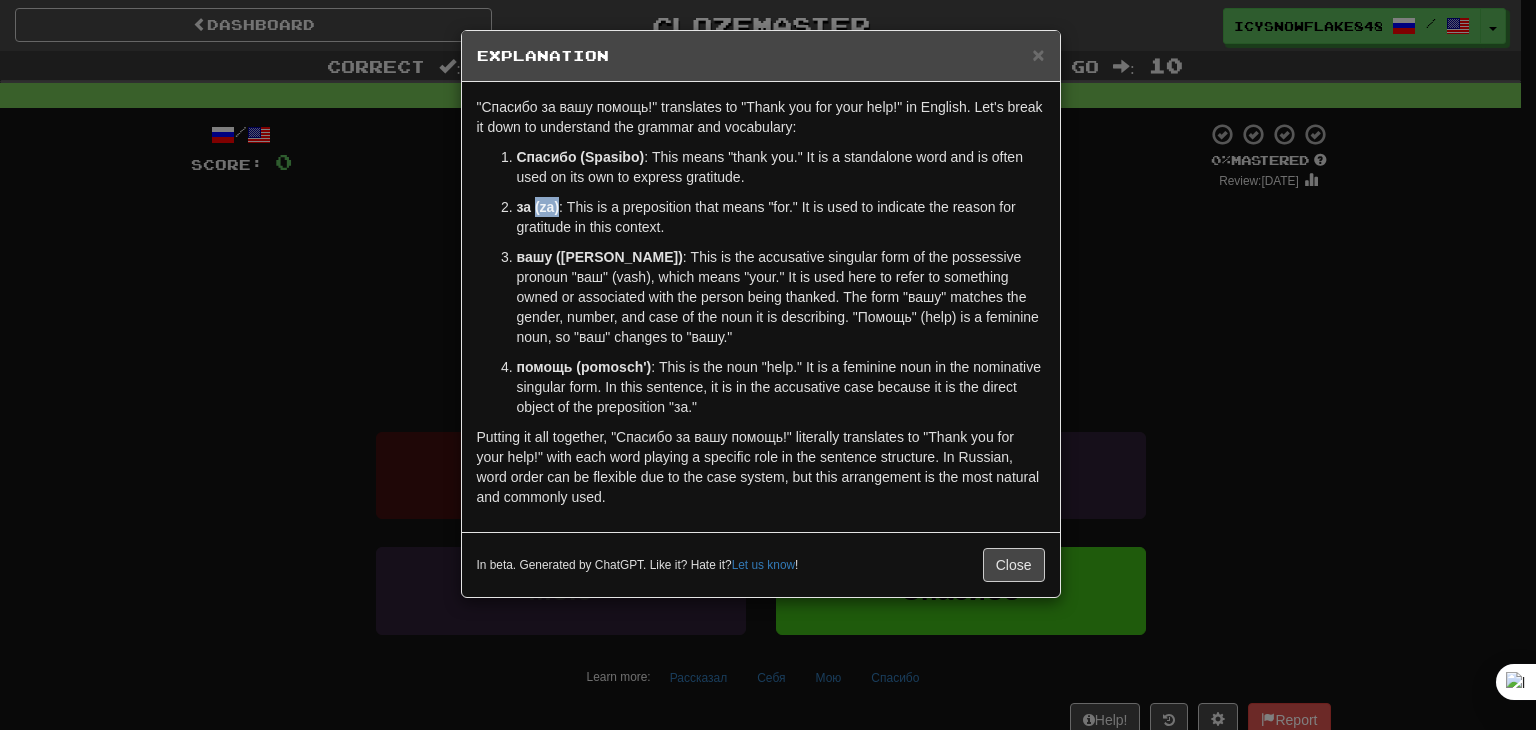 drag, startPoint x: 536, startPoint y: 205, endPoint x: 556, endPoint y: 205, distance: 20 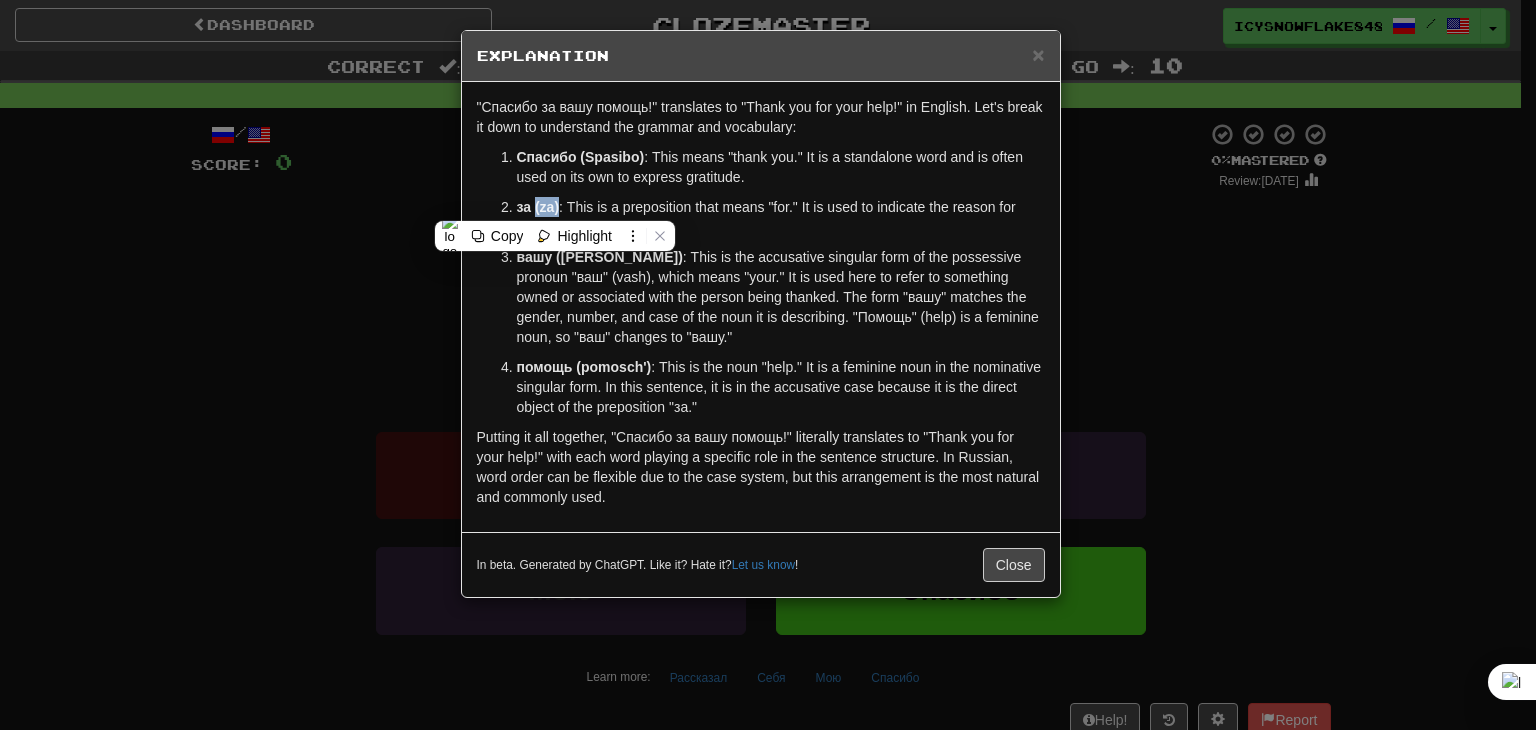 click on "за (za)" at bounding box center (538, 207) 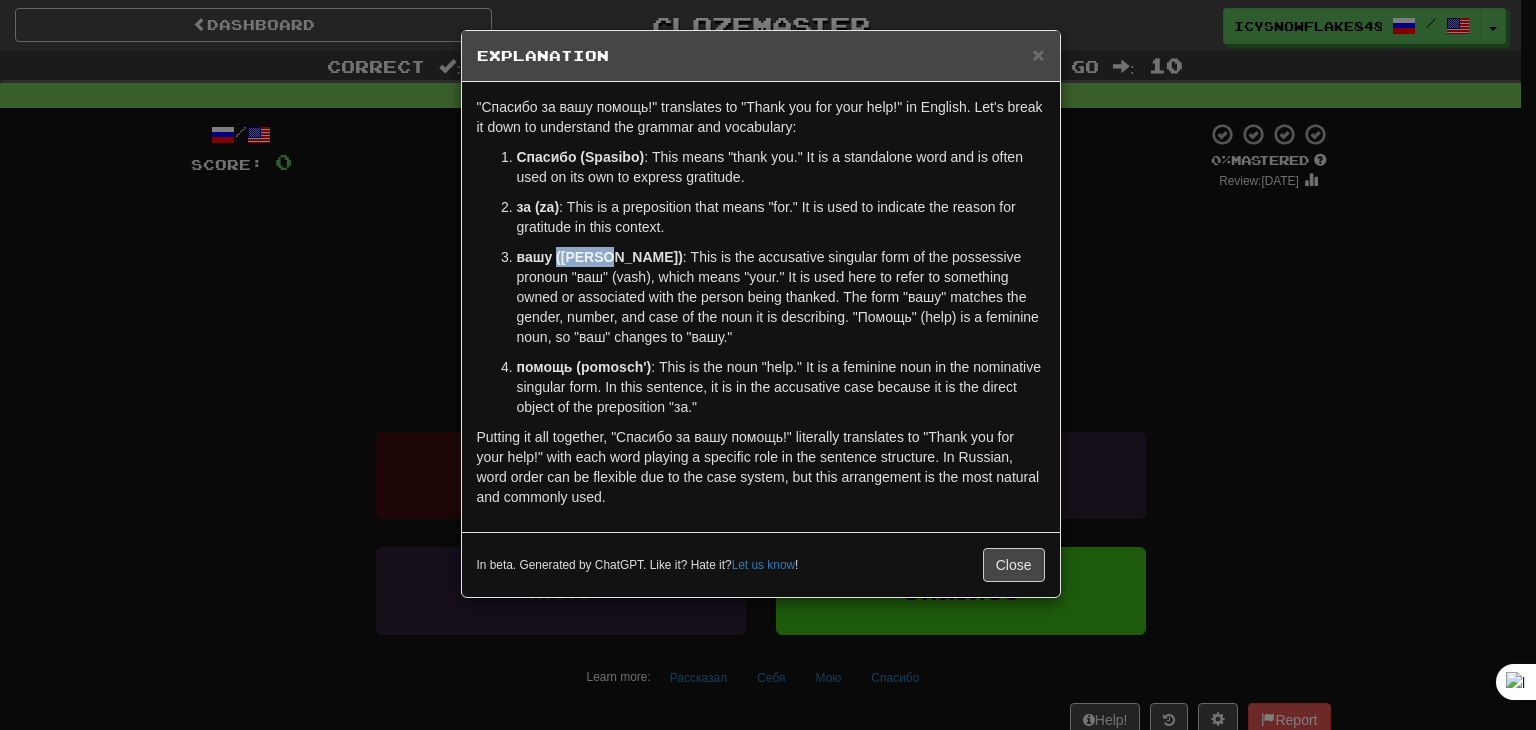 drag, startPoint x: 556, startPoint y: 258, endPoint x: 604, endPoint y: 253, distance: 48.259712 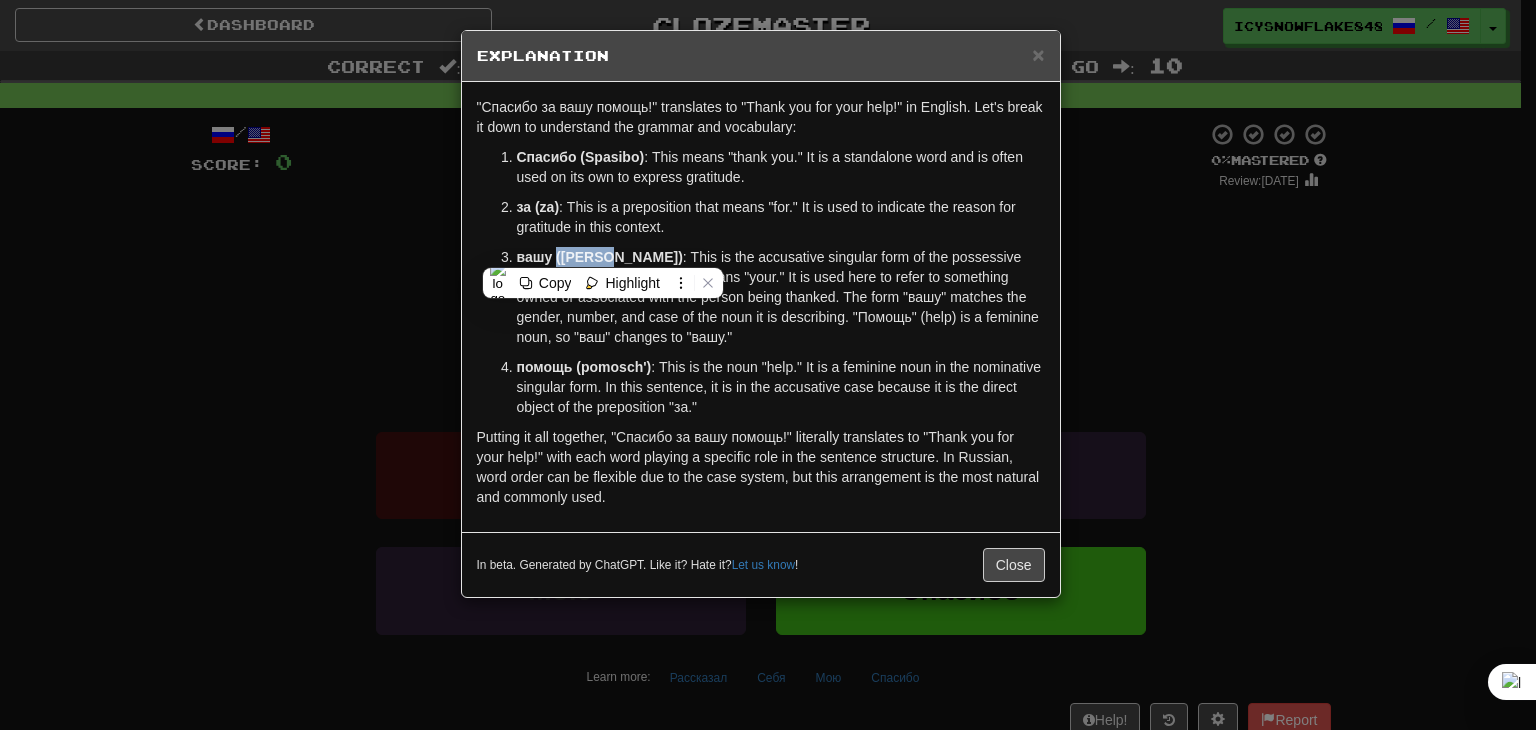click on "вашу ([PERSON_NAME]) : This is the accusative singular form of the possessive pronoun "ваш" (vash), which means "your." It is used here to refer to something owned or associated with the person being thanked. The form "вашу" matches the gender, number, and case of the noun it is describing. "Помощь" (help) is a feminine noun, so "ваш" changes to "вашу."" at bounding box center (781, 297) 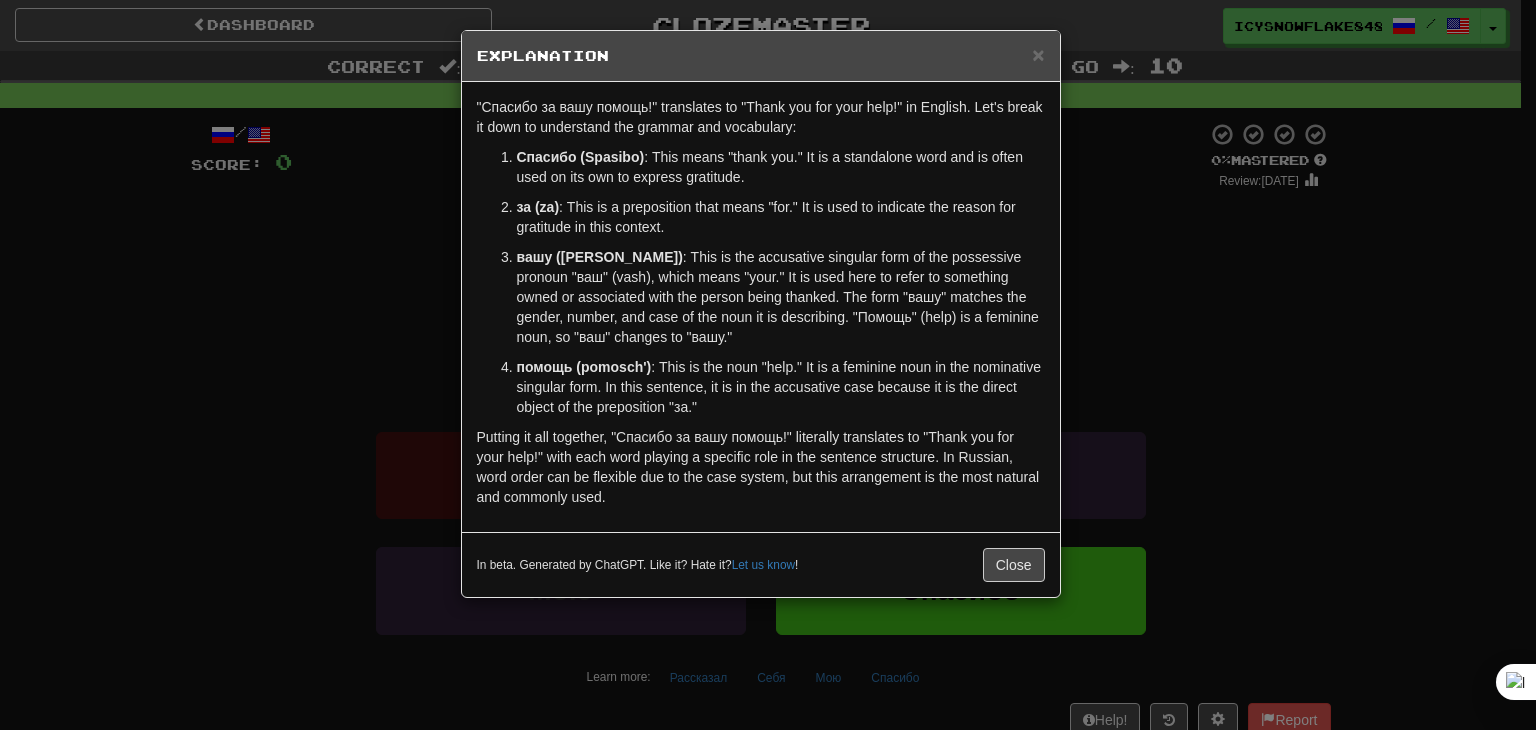 click on "× Explanation "Спасибо за вашу помощь!" translates to "Thank you for your help!" in English. Let's break it down to understand the grammar and vocabulary:
Спасибо (Spasibo) : This means "thank you." It is a standalone word and is often used on its own to express gratitude.
за (za) : This is a preposition that means "for." It is used to indicate the reason for gratitude in this context.
вашу ([PERSON_NAME]) : This is the accusative singular form of the possessive pronoun "ваш" (vash), which means "your." It is used here to refer to something owned or associated with the person being thanked. The form "вашу" matches the gender, number, and case of the noun it is describing. "Помощь" (help) is a feminine noun, so "ваш" changes to "вашу."
помощь (pomosch')
In beta. Generated by ChatGPT. Like it? Hate it?  Let us know ! Close" at bounding box center (768, 365) 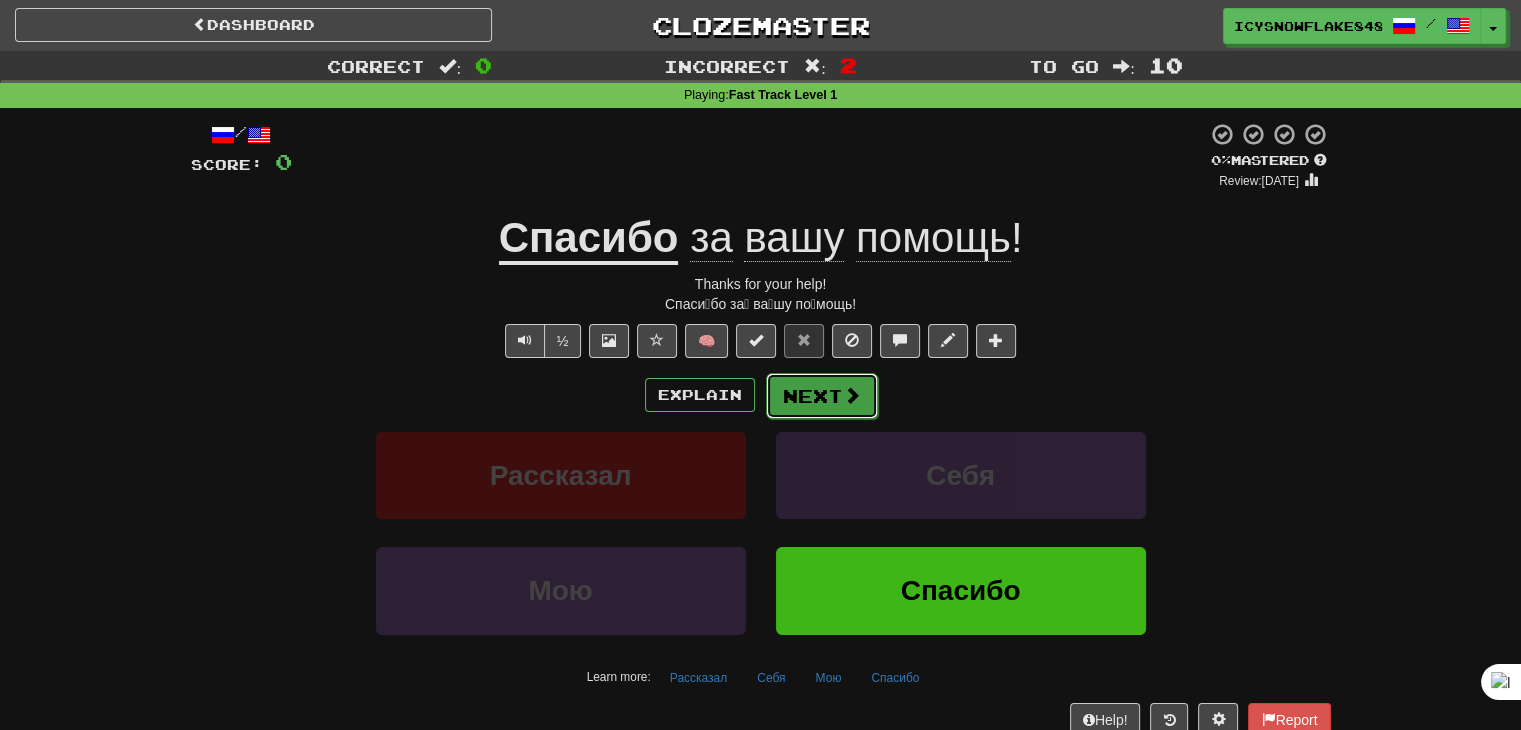click on "Next" at bounding box center (822, 396) 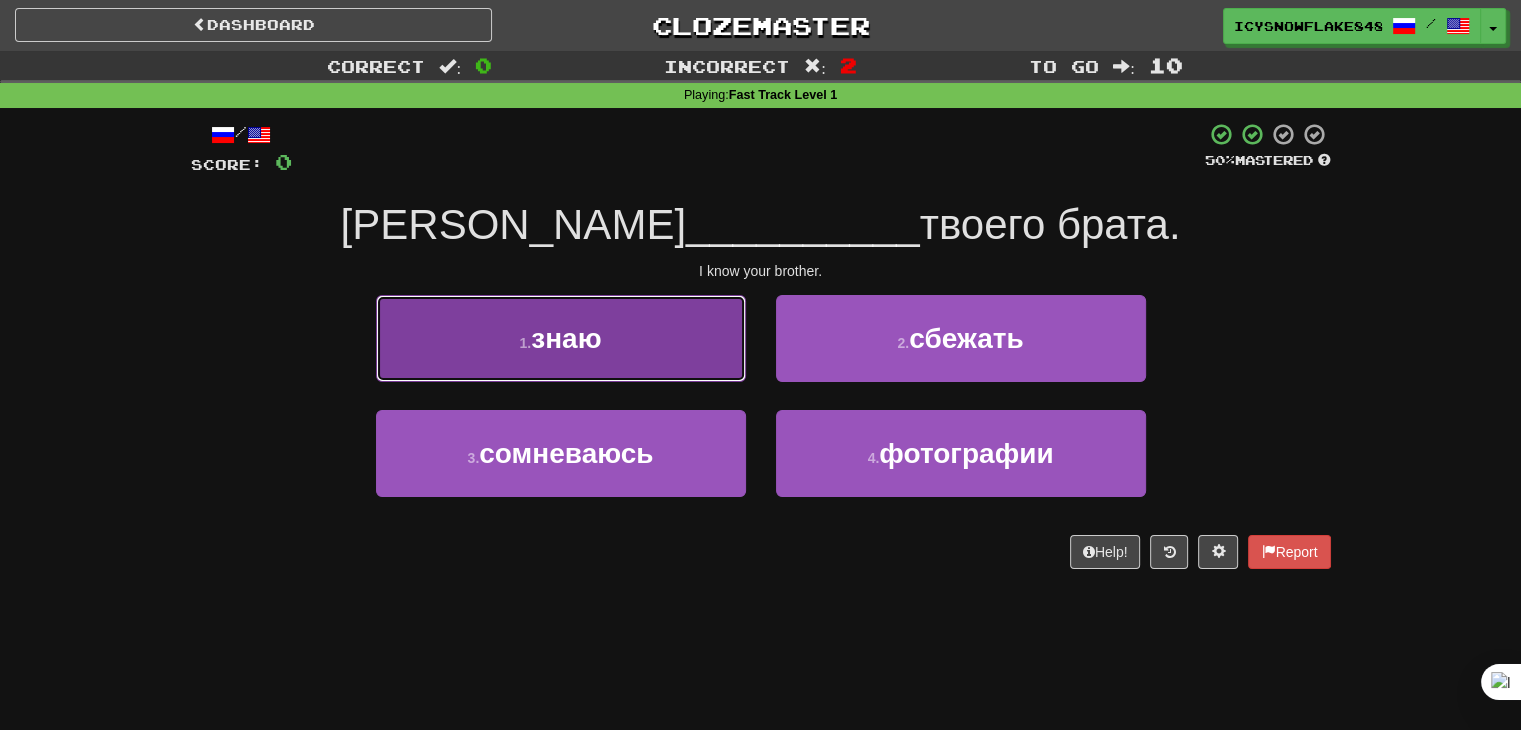 click on "1 .  знаю" at bounding box center (561, 338) 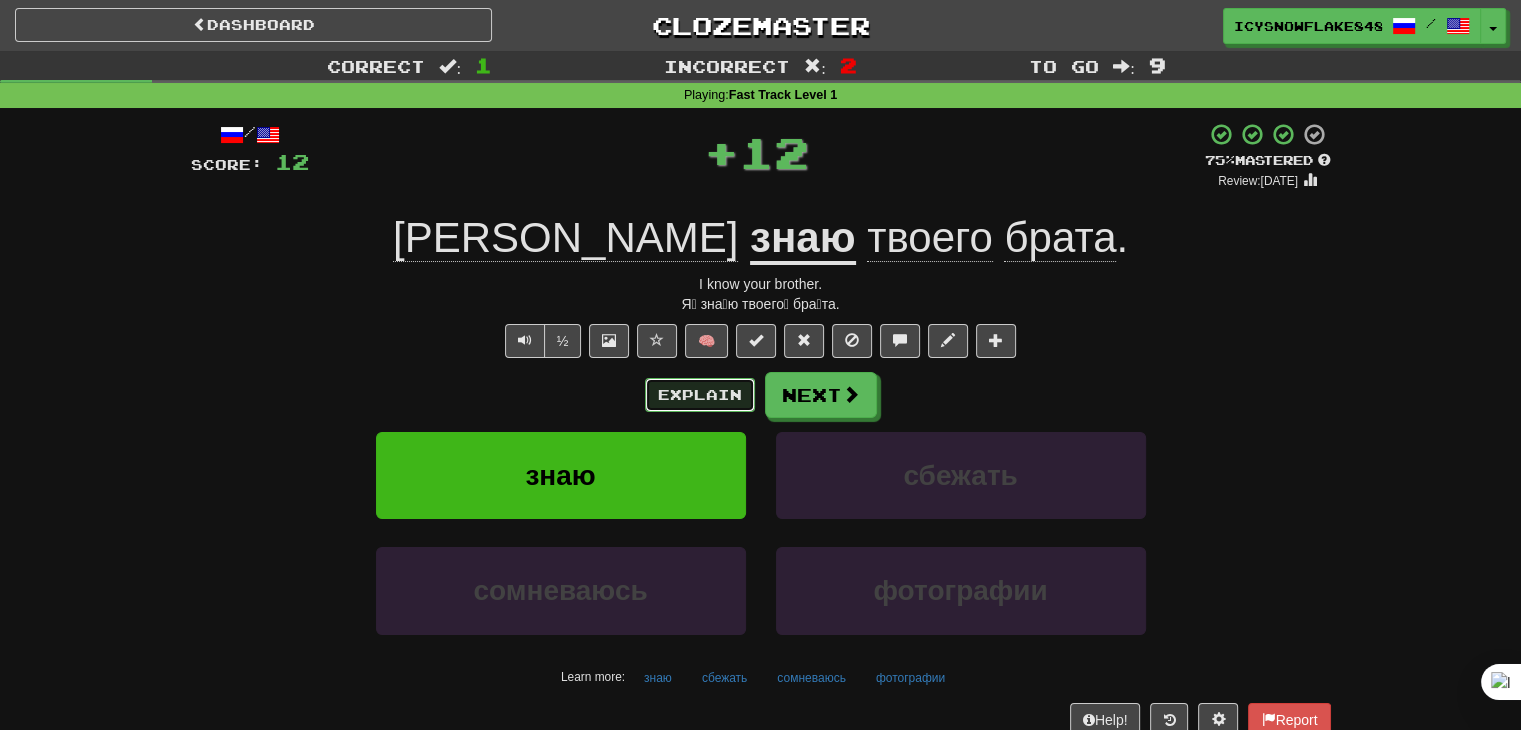click on "Explain" at bounding box center (700, 395) 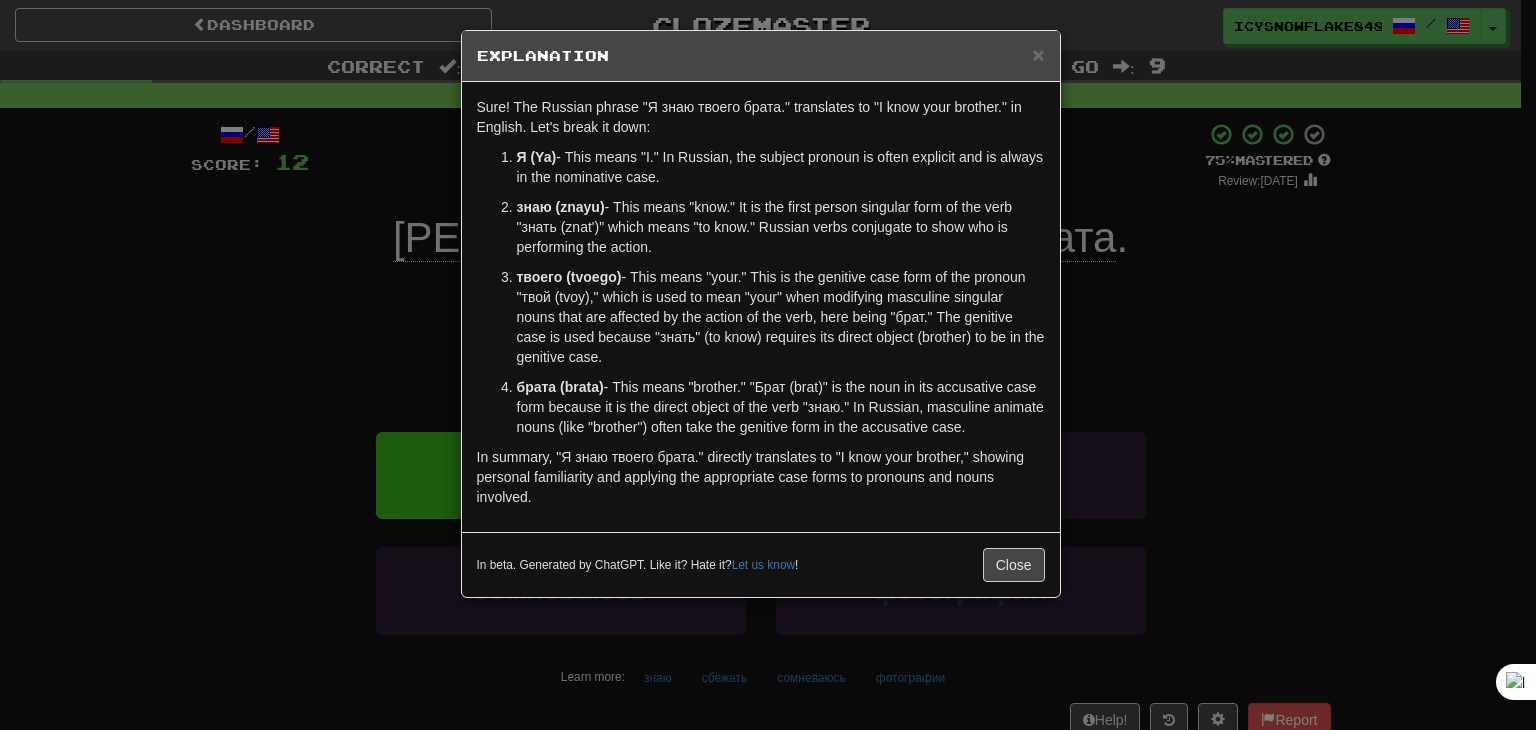 click on "× Explanation Sure! The Russian phrase "Я знаю твоего брата." translates to "I know your brother." in English. Let's break it down:
Я (Ya)  - This means "I." In Russian, the subject pronoun is often explicit and is always in the nominative case.
знаю (znayu)  - This means "know." It is the first person singular form of the verb "знать (znat')" which means "to know." Russian verbs conjugate to show who is performing the action.
твоего (tvoego)  - This means "your." This is the genitive case form of the pronoun "твой (tvoy)," which is used to mean "your" when modifying masculine singular nouns that are affected by the action of the verb, here being "брат." The genitive case is used because "знать" (to know) requires its direct object (brother) to be in the genitive case.
брата (brata)
In beta. Generated by ChatGPT. Like it? Hate it?  Let us know ! Close" at bounding box center [768, 365] 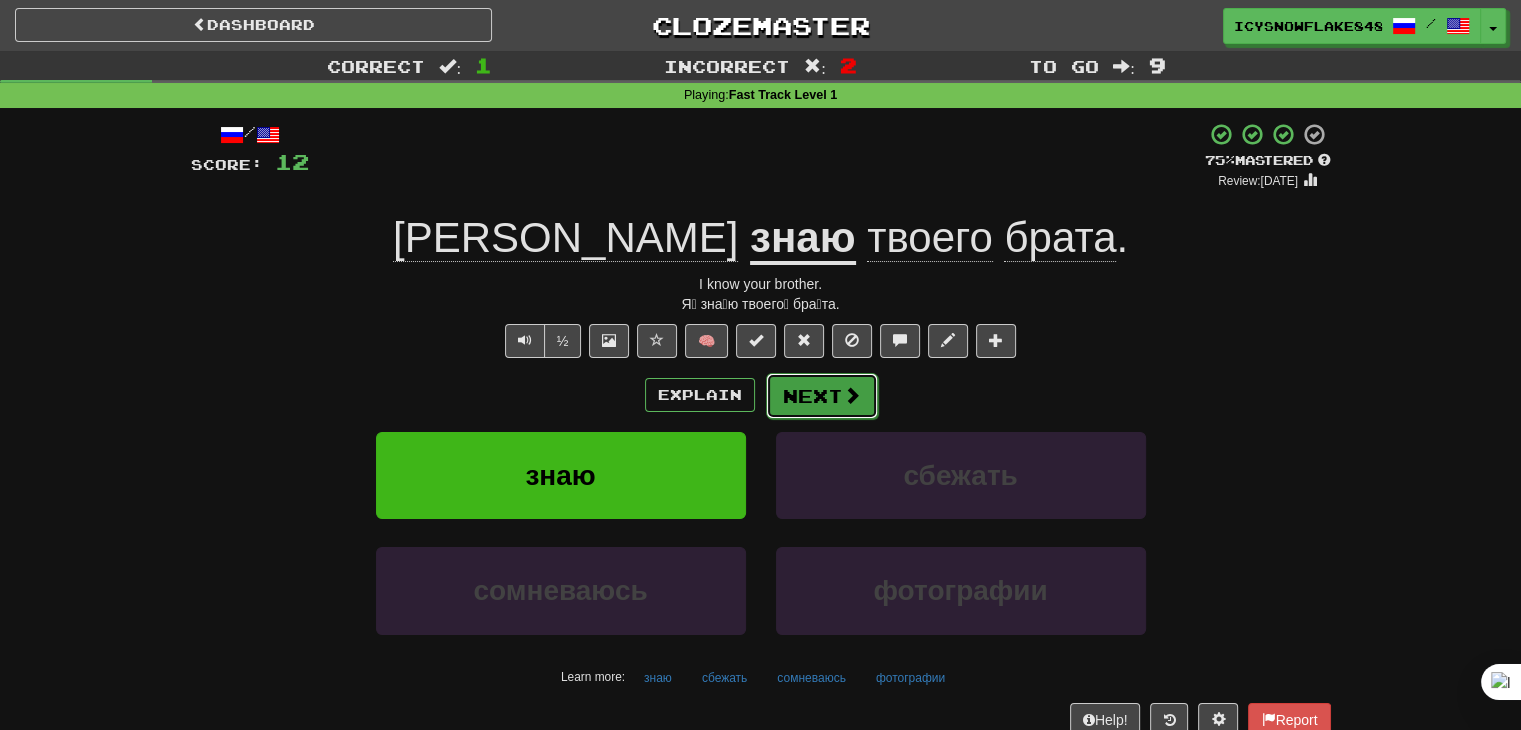 click on "Next" at bounding box center [822, 396] 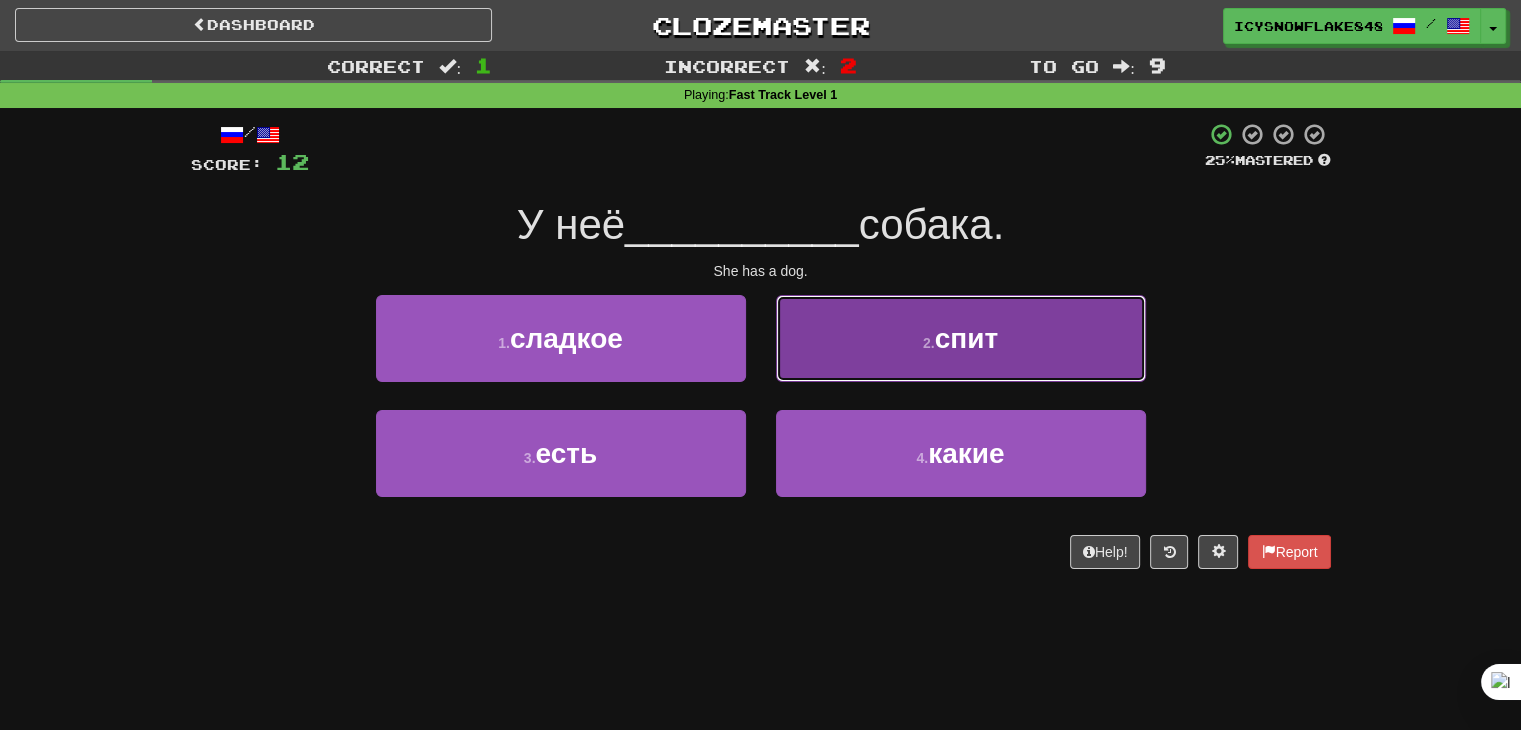 click on "2 .  спит" at bounding box center (961, 338) 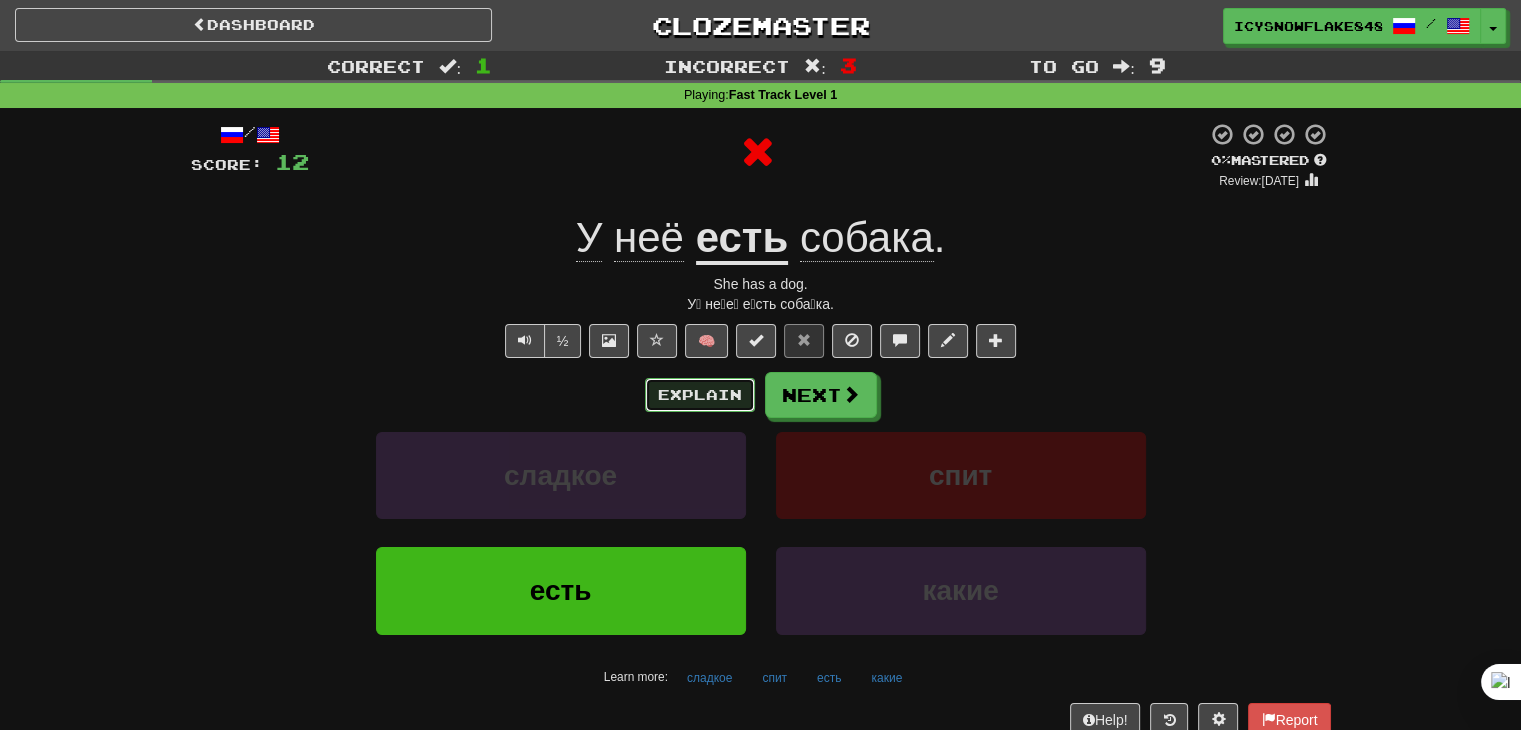 click on "Explain" at bounding box center (700, 395) 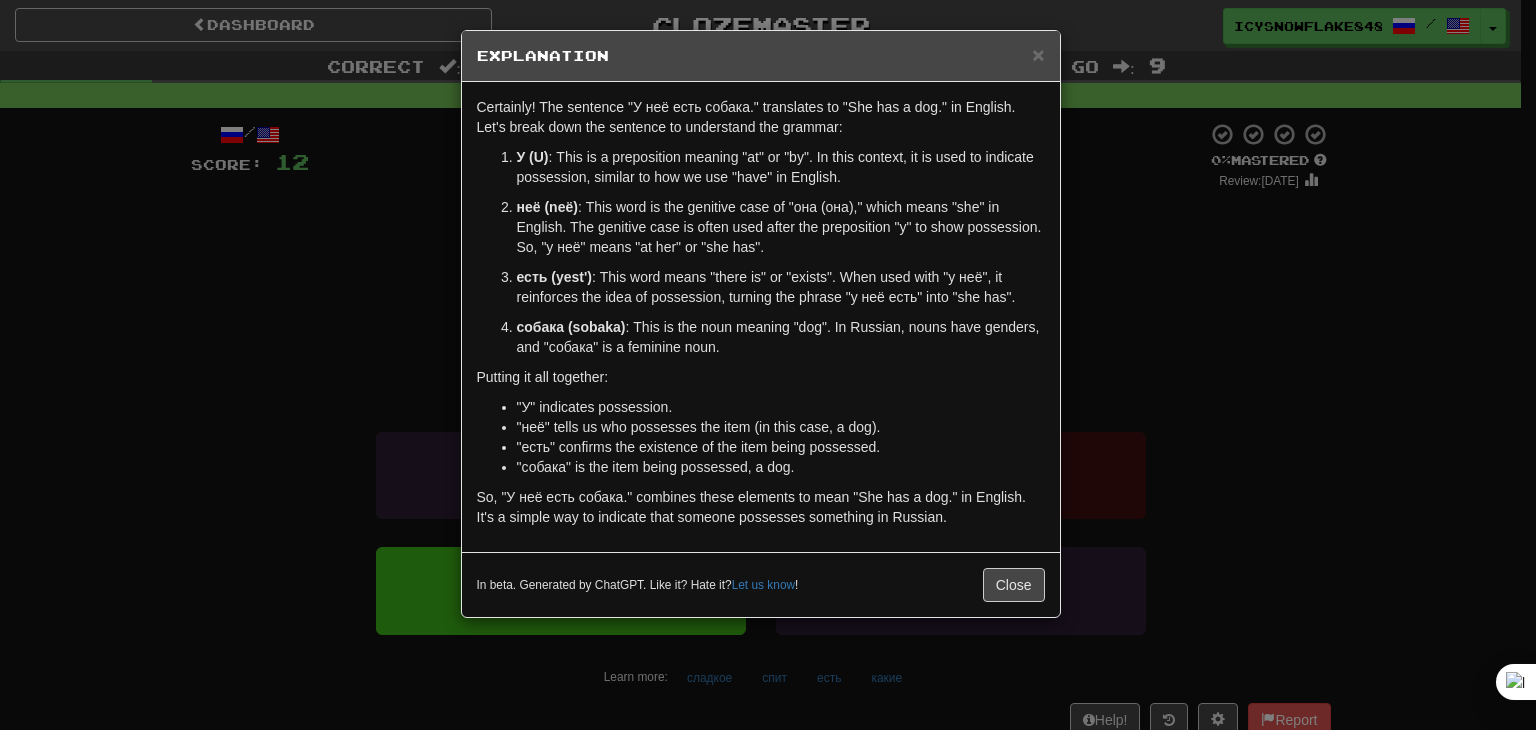 click on "× Explanation Certainly! The sentence "У неё есть собака." translates to "She has a dog." in English. Let's break down the sentence to understand the grammar:
У (U) : This is a preposition meaning "at" or "by". In this context, it is used to indicate possession, similar to how we use "have" in English.
неё (neë) : This word is the genitive case of "она (она)," which means "she" in English. The genitive case is often used after the preposition "у" to show possession. So, "у неё" means "at her" or "she has".
есть (yest') : This word means "there is" or "exists". When used with "у неё", it reinforces the idea of possession, turning the phrase "у неё есть" into "she has".
собака (sobaka) : This is the noun meaning "dog". In Russian, nouns have genders, and "собака" is a feminine noun.
Putting it all together:
"У" indicates possession.
"неё" tells us who possesses the item (in this case, a dog).
Let us know !" at bounding box center [768, 365] 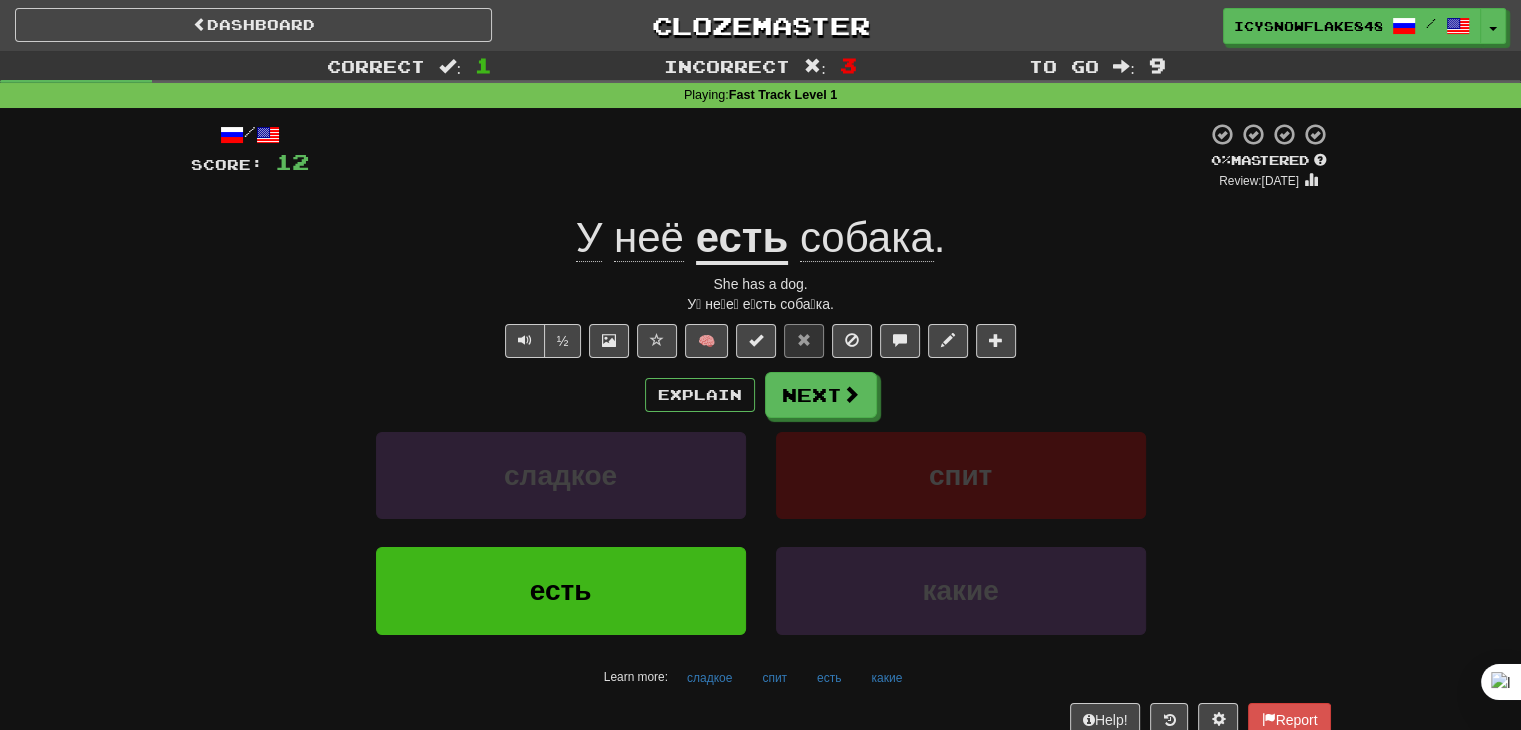 click on "½" at bounding box center [541, 341] 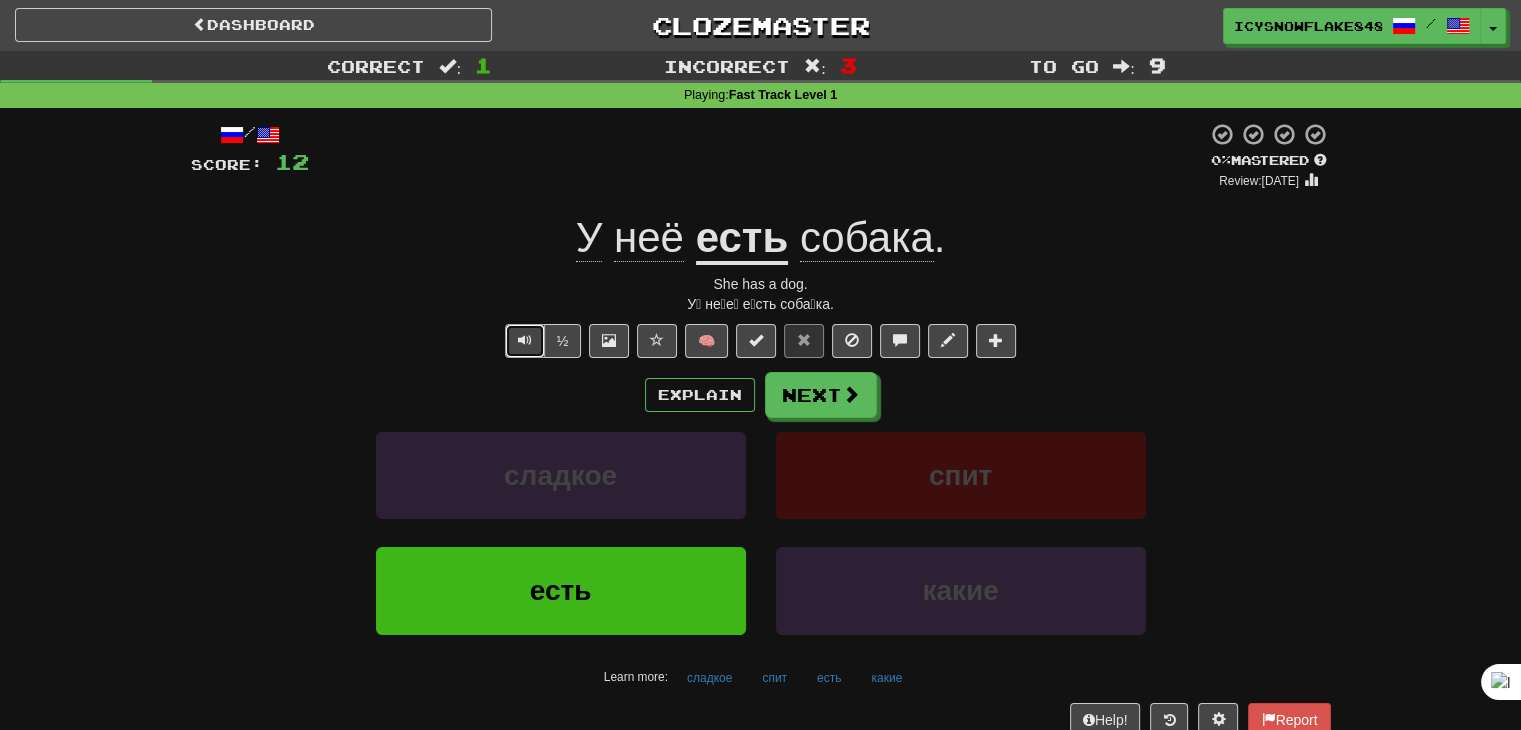 click at bounding box center (525, 340) 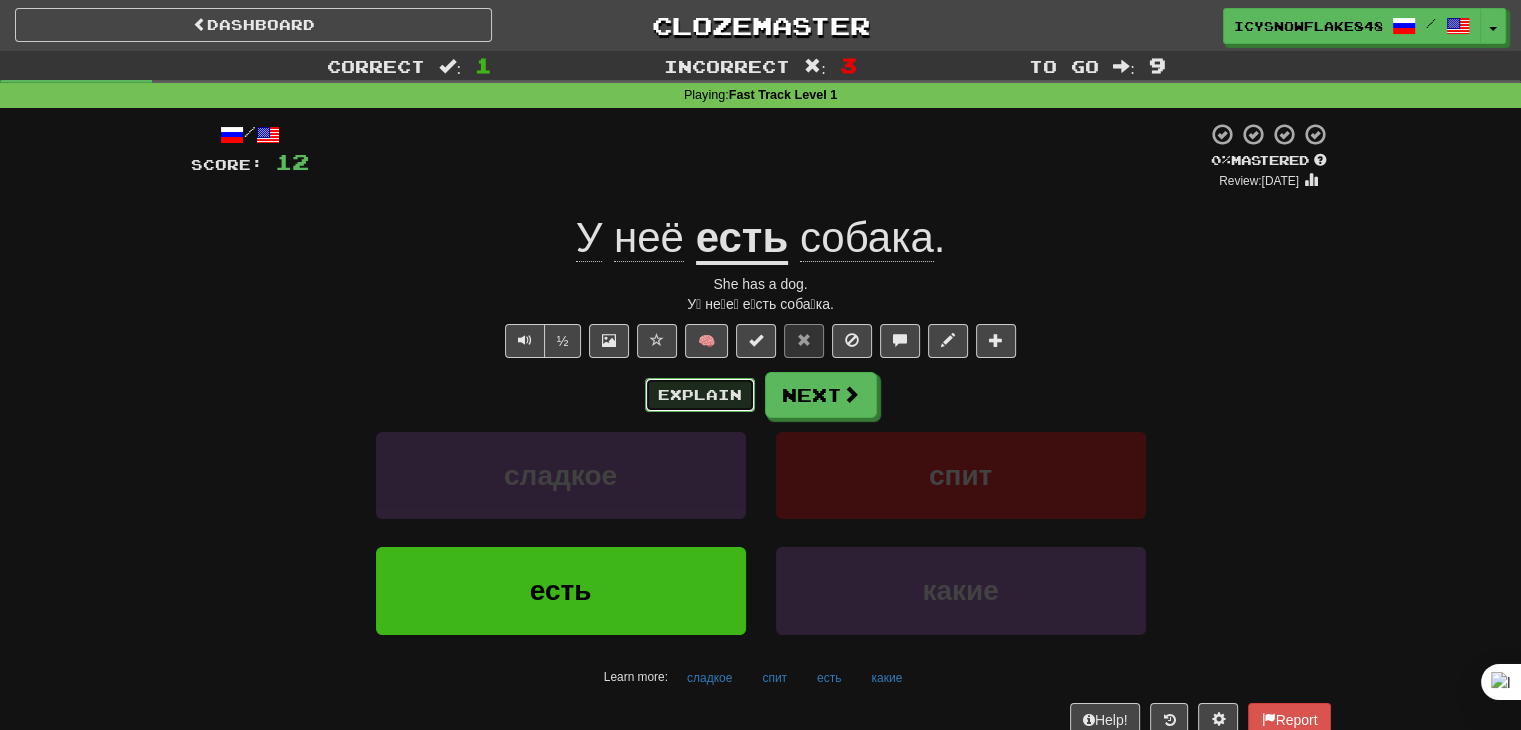 click on "Explain" at bounding box center [700, 395] 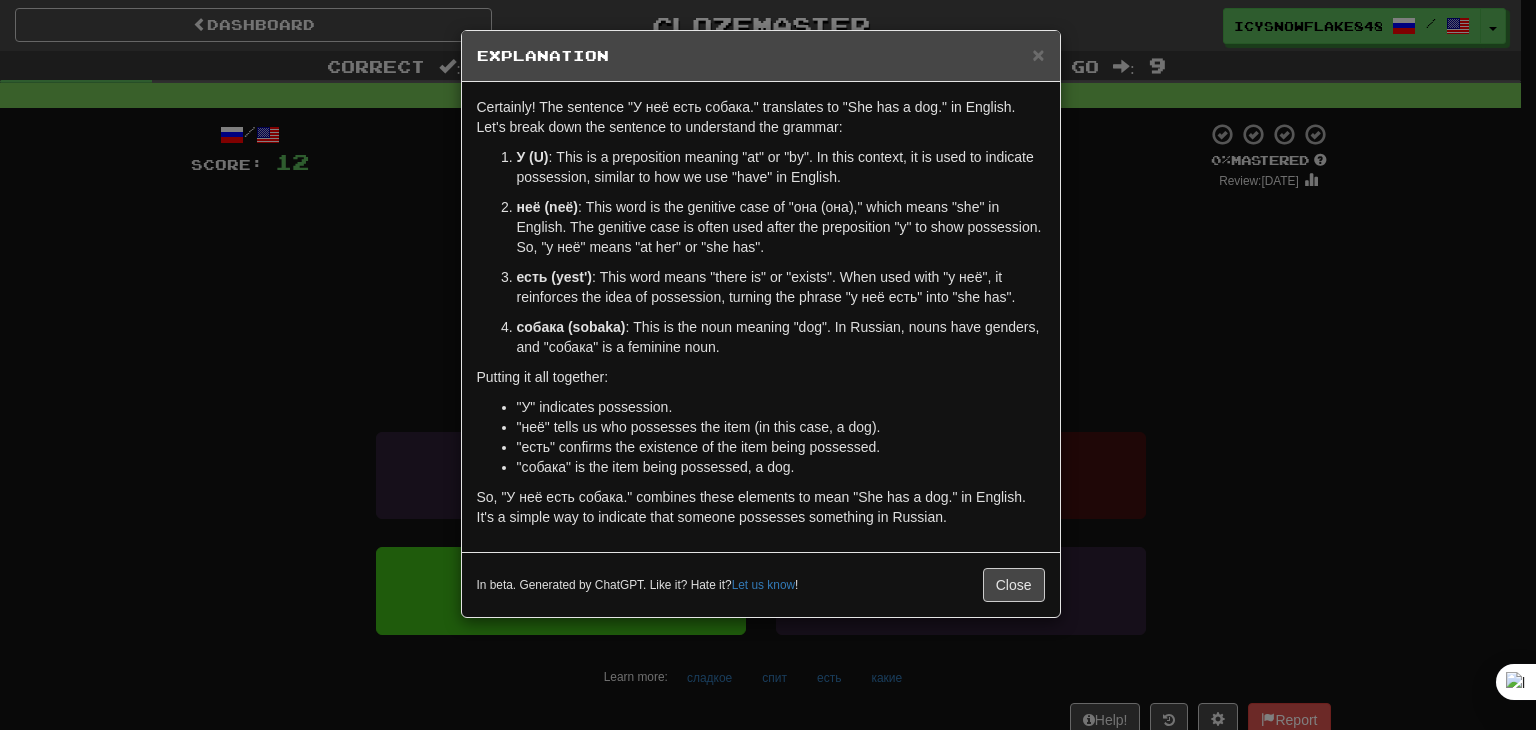 click on "× Explanation Certainly! The sentence "У неё есть собака." translates to "She has a dog." in English. Let's break down the sentence to understand the grammar:
У (U) : This is a preposition meaning "at" or "by". In this context, it is used to indicate possession, similar to how we use "have" in English.
неё (neë) : This word is the genitive case of "она (она)," which means "she" in English. The genitive case is often used after the preposition "у" to show possession. So, "у неё" means "at her" or "she has".
есть (yest') : This word means "there is" or "exists". When used with "у неё", it reinforces the idea of possession, turning the phrase "у неё есть" into "she has".
собака (sobaka) : This is the noun meaning "dog". In Russian, nouns have genders, and "собака" is a feminine noun.
Putting it all together:
"У" indicates possession.
"неё" tells us who possesses the item (in this case, a dog).
Let us know !" at bounding box center [768, 365] 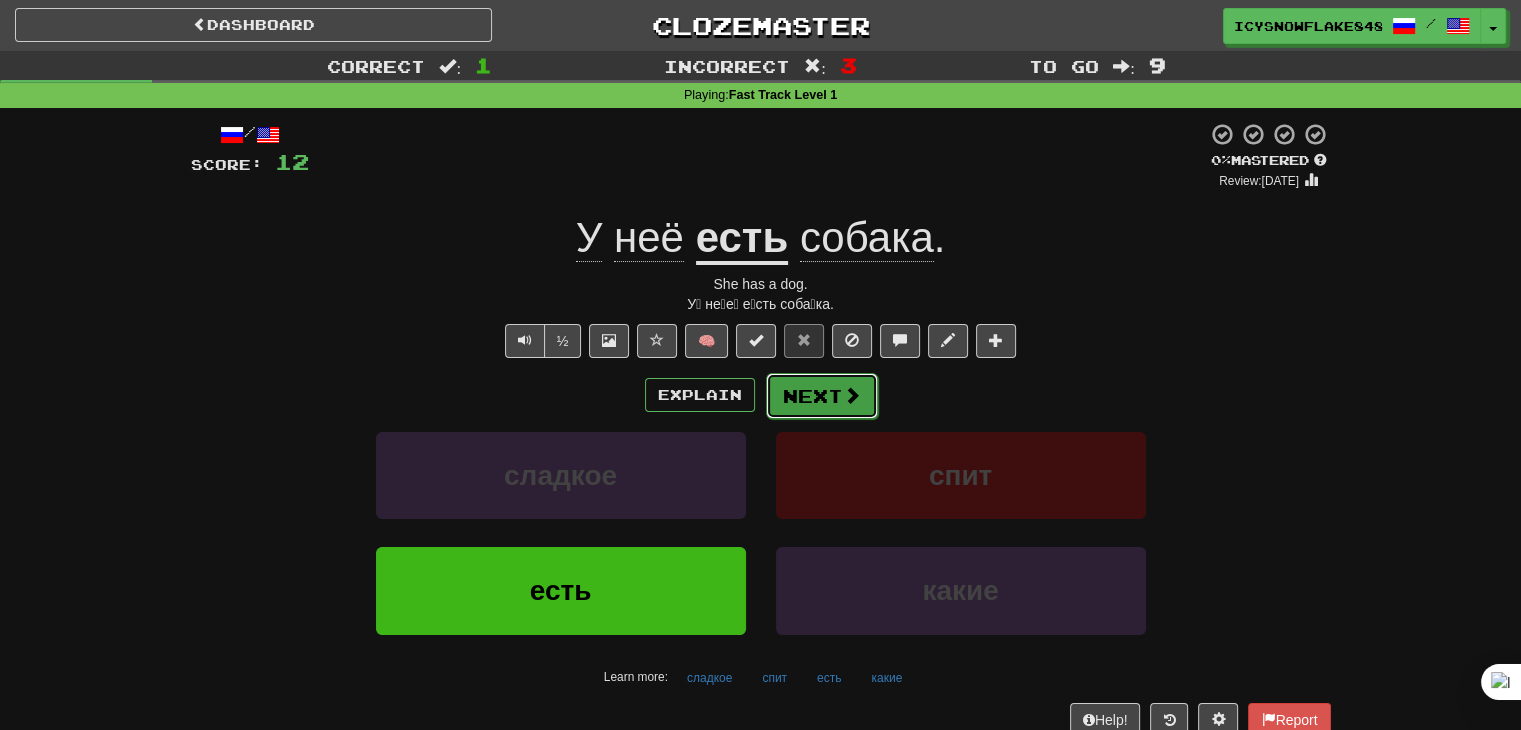 click on "Next" at bounding box center [822, 396] 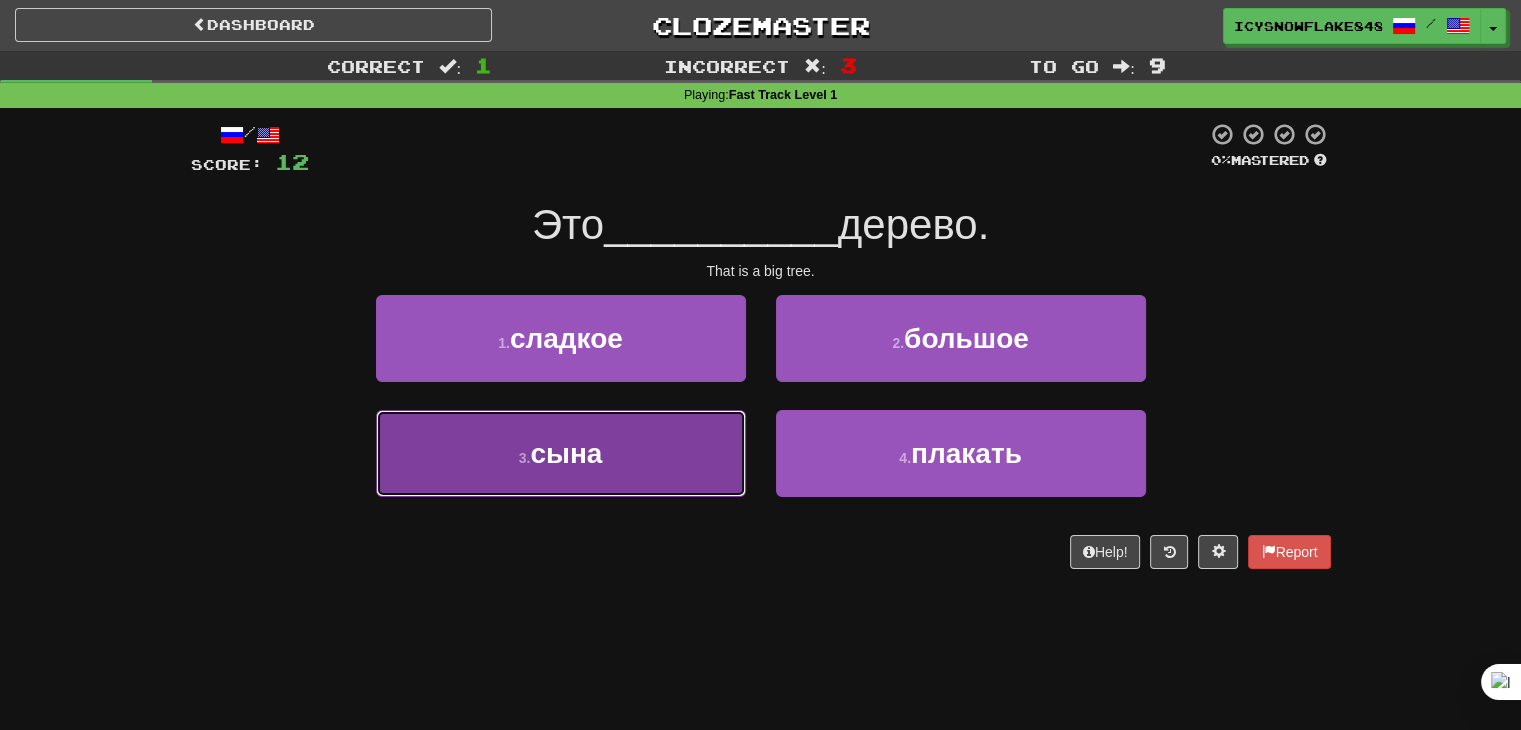 click on "3 .  сына" at bounding box center (561, 453) 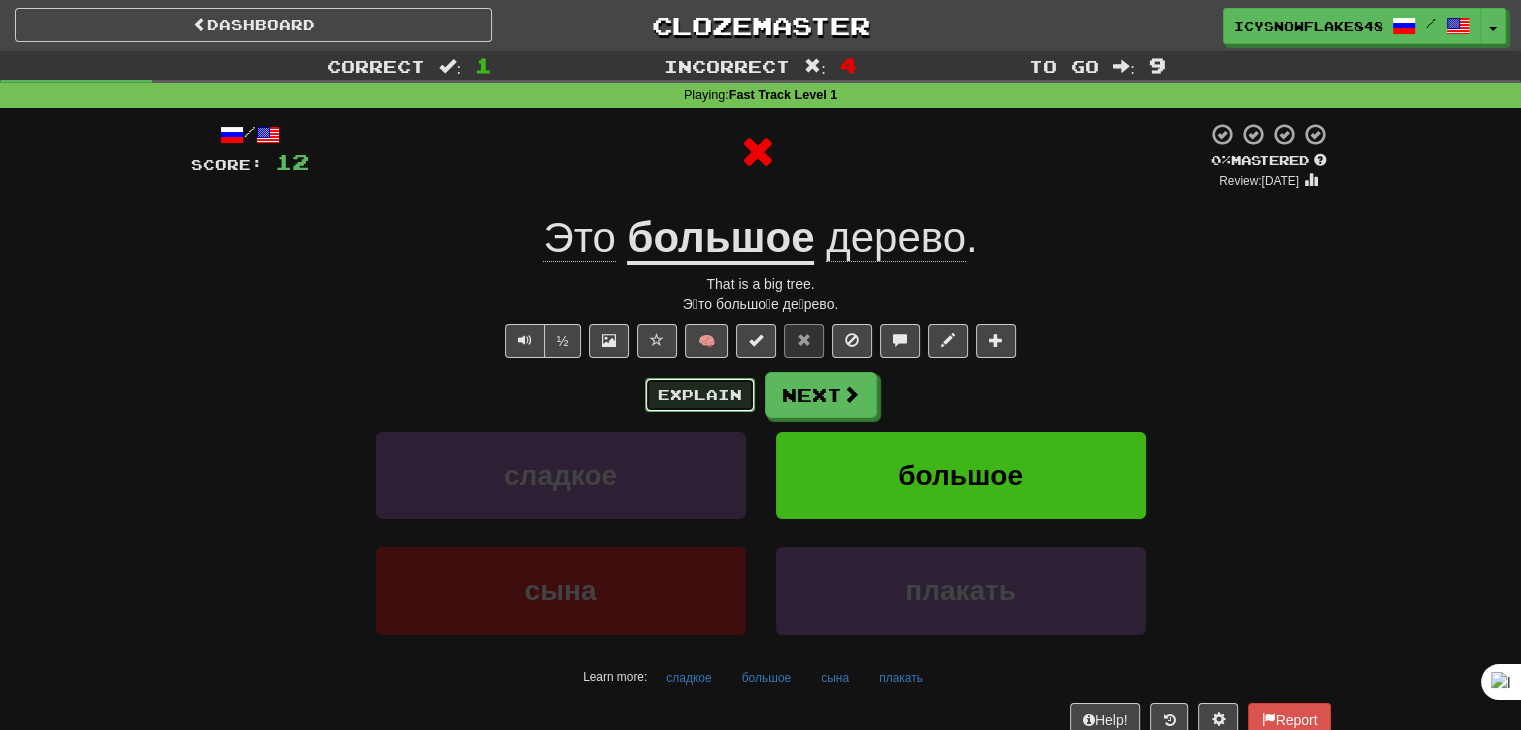 click on "Explain" at bounding box center (700, 395) 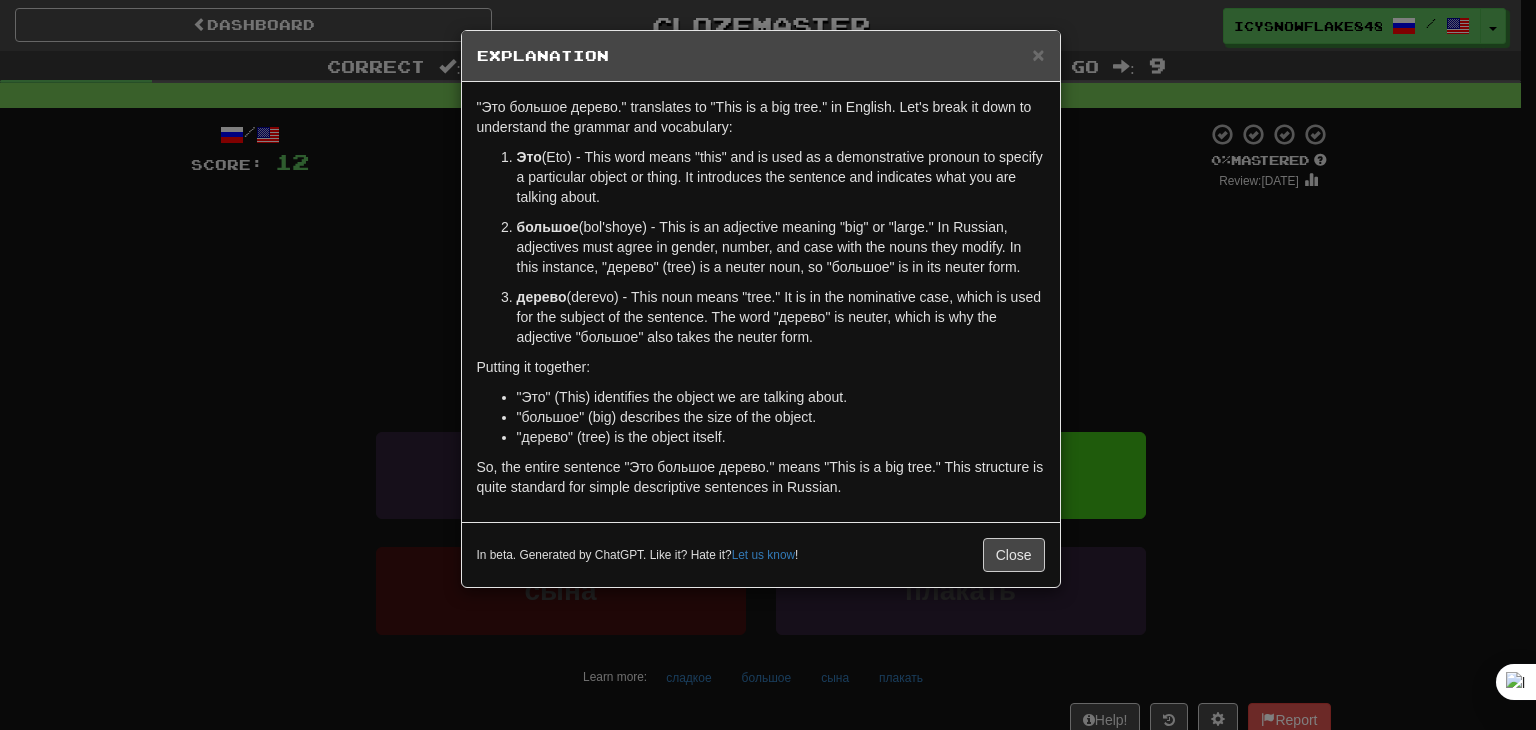 click on "× Explanation "Это большое дерево." translates to "This is a big tree." in English. Let's break it down to understand the grammar and vocabulary:
Это  (Eto) - This word means "this" and is used as a demonstrative pronoun to specify a particular object or thing. It introduces the sentence and indicates what you are talking about.
большое  (bol'shoye) - This is an adjective meaning "big" or "large." In Russian, adjectives must agree in gender, number, and case with the nouns they modify. In this instance, "дерево" (tree) is a neuter noun, so "большое" is in its neuter form.
дерево  (derevo) - This noun means "tree." It is in the nominative case, which is used for the subject of the sentence. The word "дерево" is neuter, which is why the adjective "большое" also takes the neuter form.
Putting it together:
"Это" (This) identifies the object we are talking about.
"большое" (big) describes the size of the object." at bounding box center (768, 365) 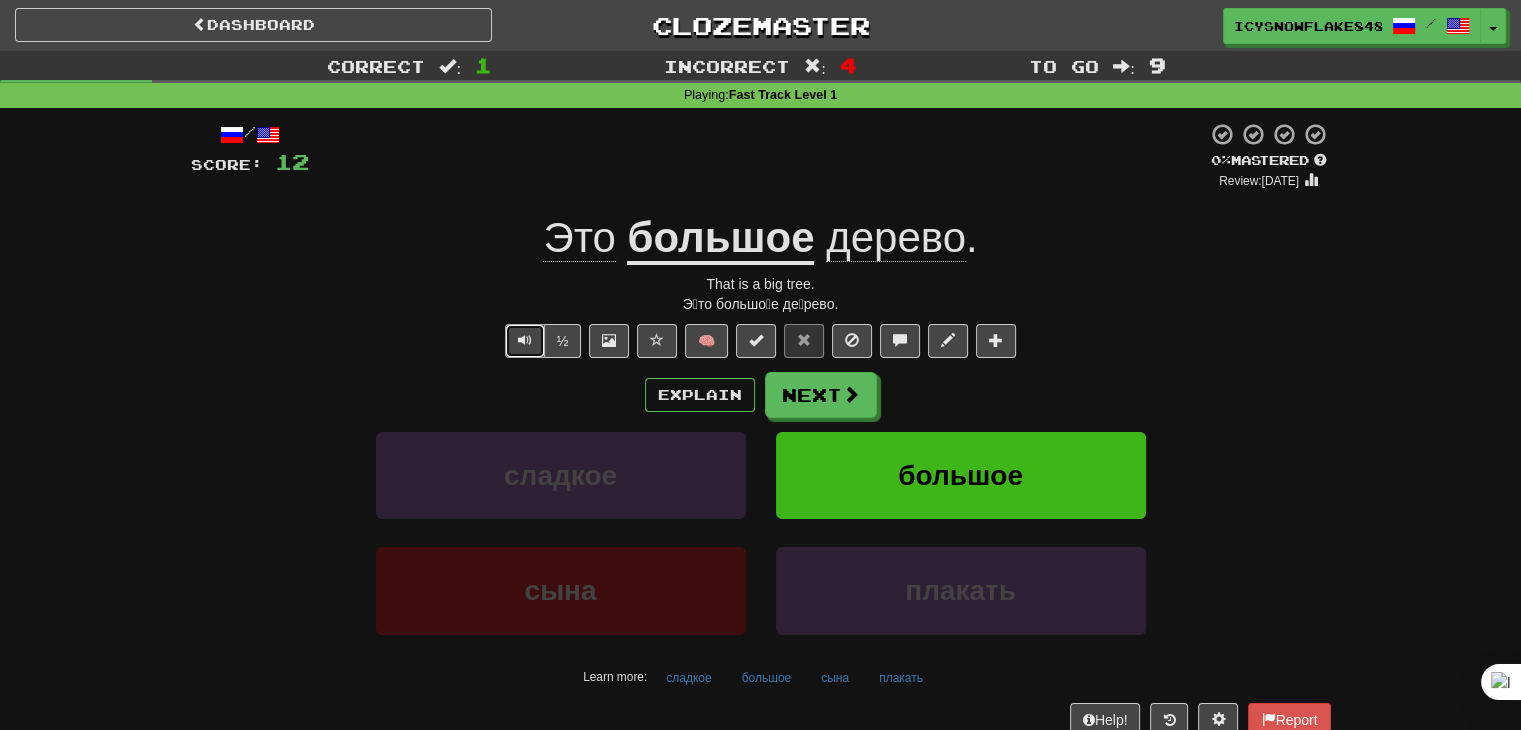 click at bounding box center (525, 340) 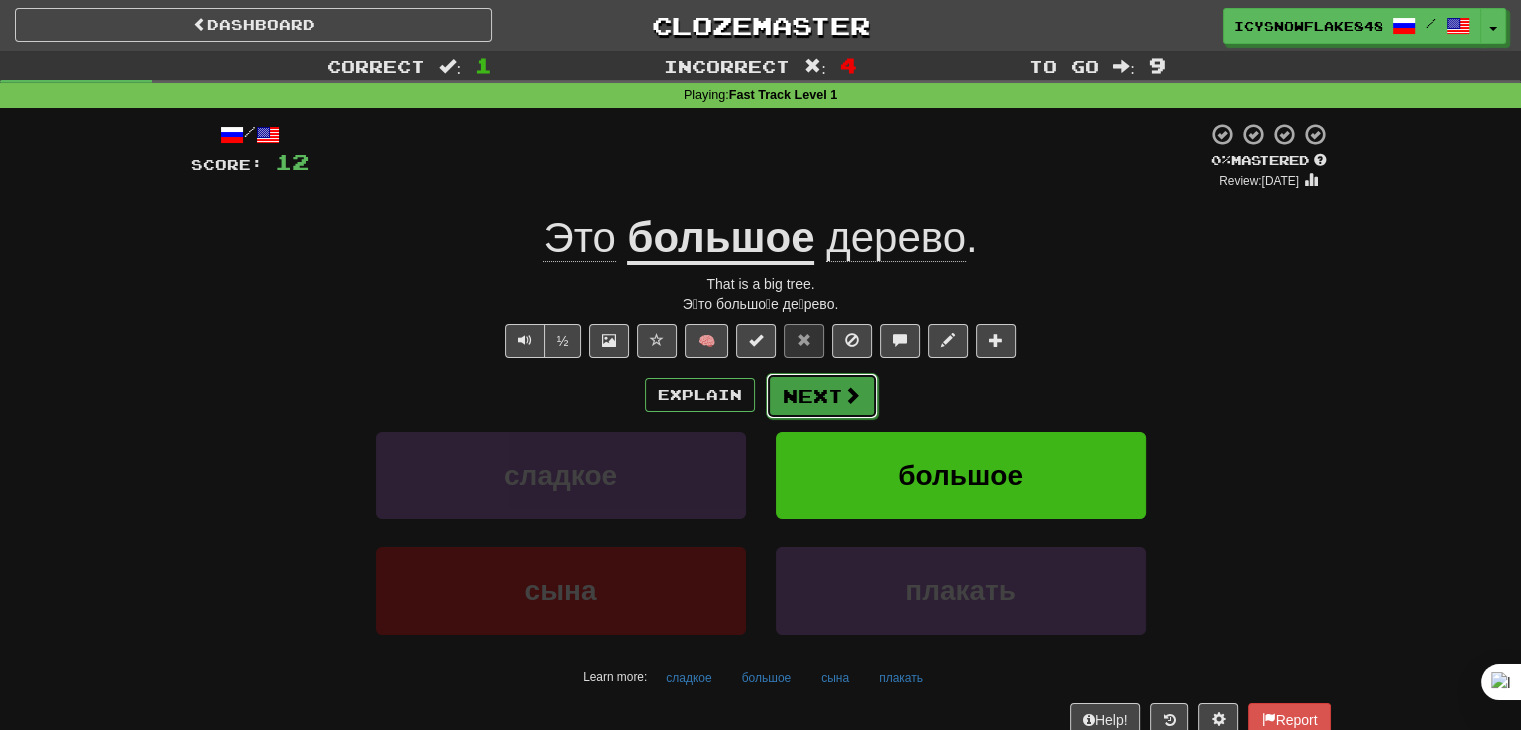click at bounding box center (852, 395) 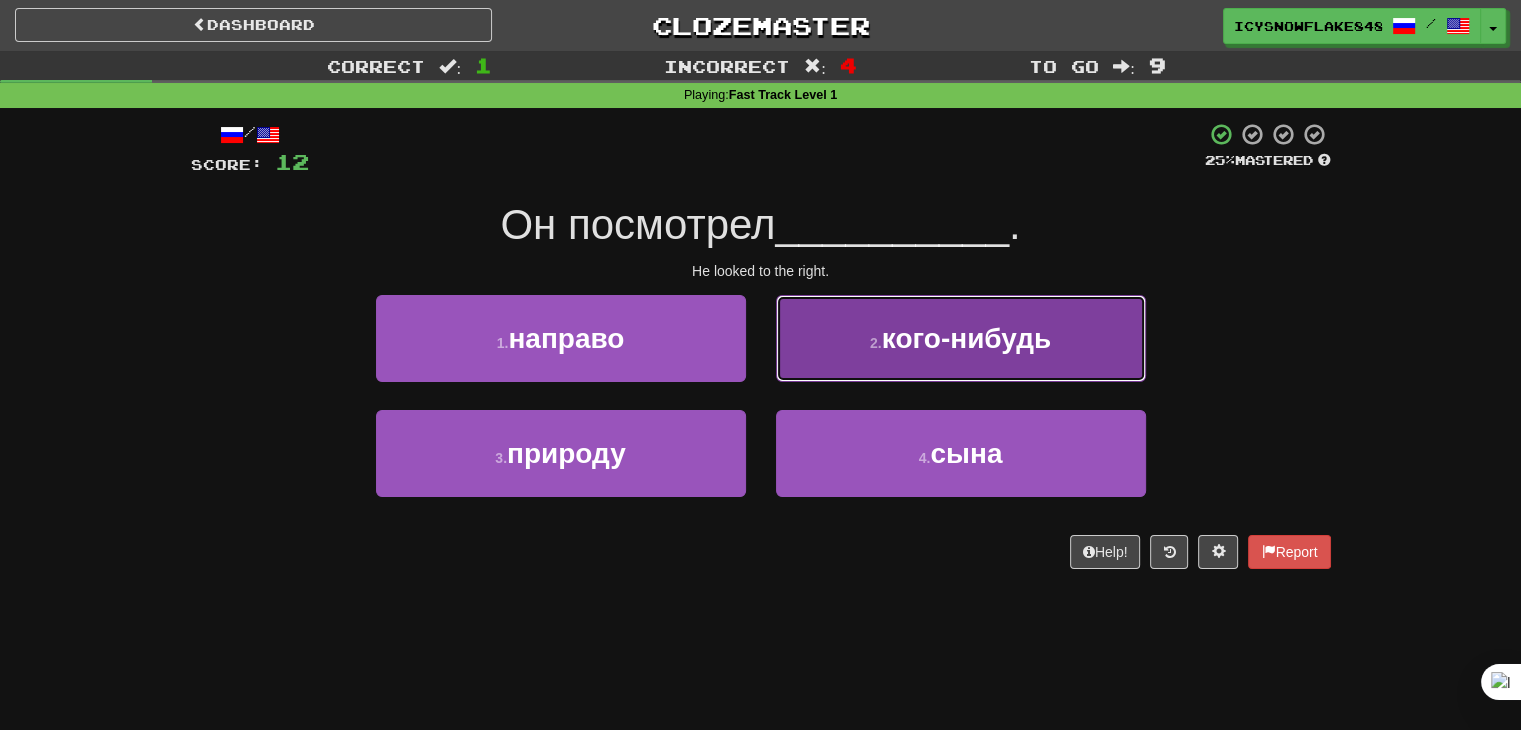 click on "2 .  кого-нибудь" at bounding box center [961, 338] 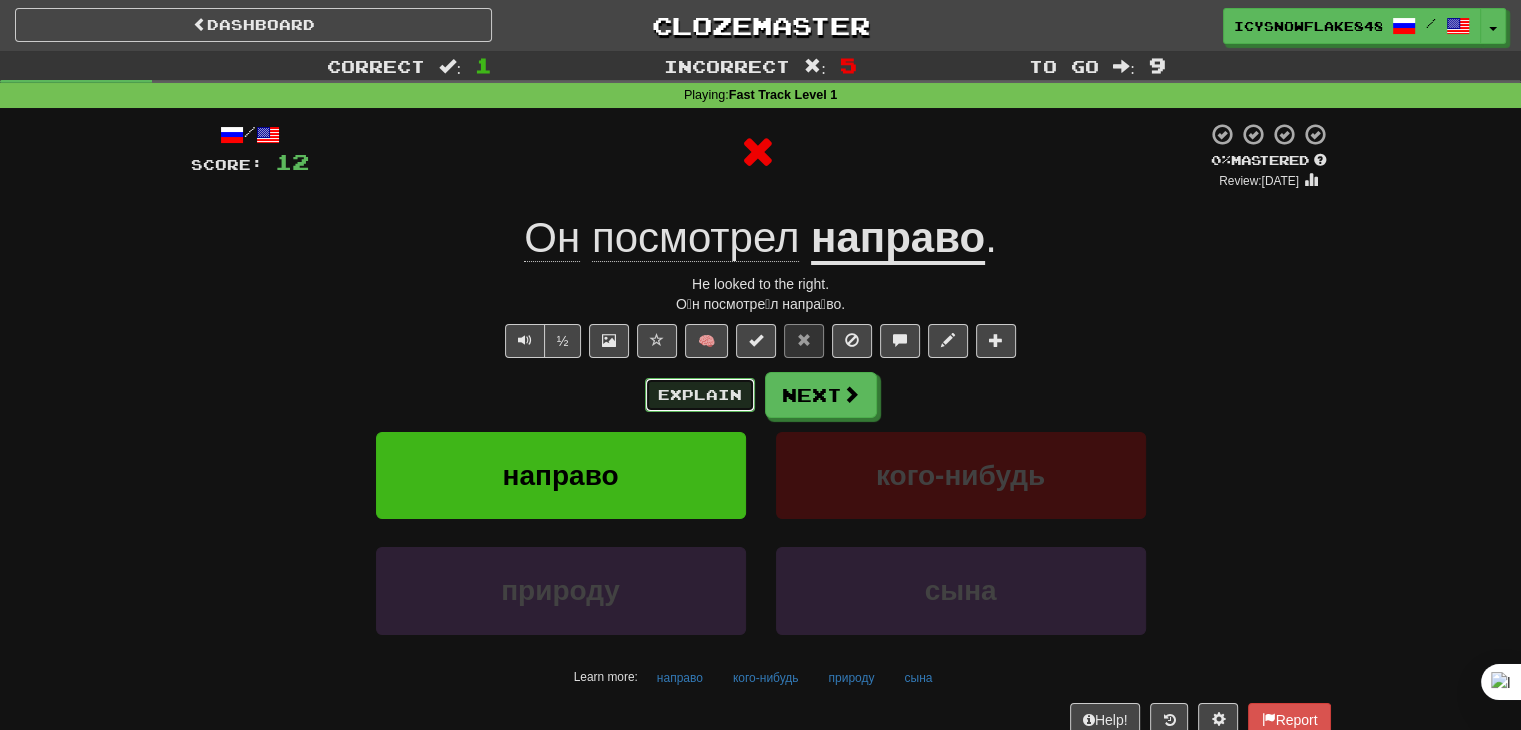 click on "Explain" at bounding box center [700, 395] 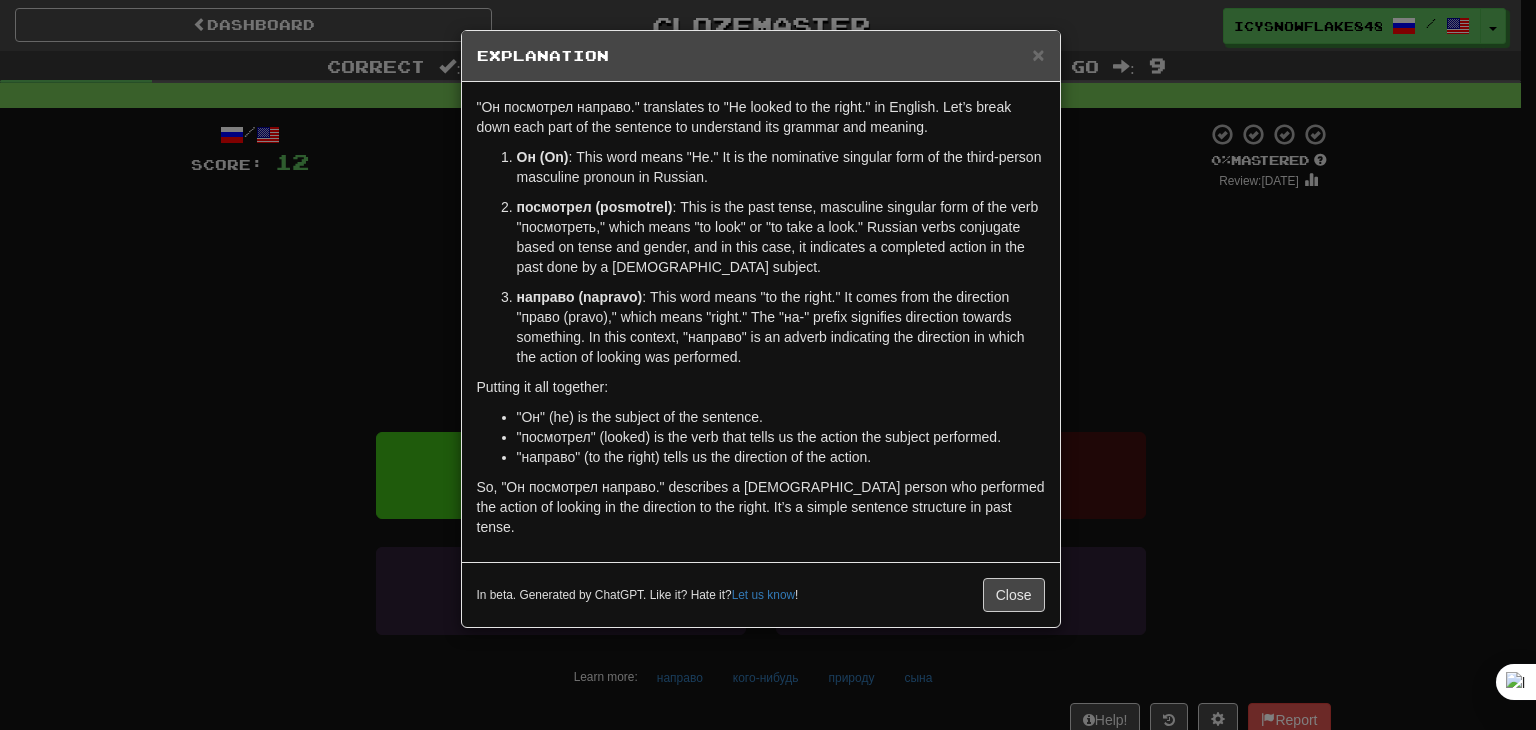click on "× Explanation "Он посмотрел направо." translates to "He looked to the right." in English. Let’s break down each part of the sentence to understand its grammar and meaning.
Он (On) : This word means "He." It is the nominative singular form of the third-person masculine pronoun in Russian.
посмотрел (posmotrel) : This is the past tense, masculine singular form of the verb "посмотреть," which means "to look" or "to take a look." Russian verbs conjugate based on tense and gender, and in this case, it indicates a completed action in the past done by a male subject.
направо (napravo) : This word means "to the right." It comes from the direction "право (pravo)," which means "right." The "на-" prefix signifies direction towards something. In this context, "направо" is an adverb indicating the direction in which the action of looking was performed.
Putting it all together:
"Он" (he) is the subject of the sentence.
!" at bounding box center (768, 365) 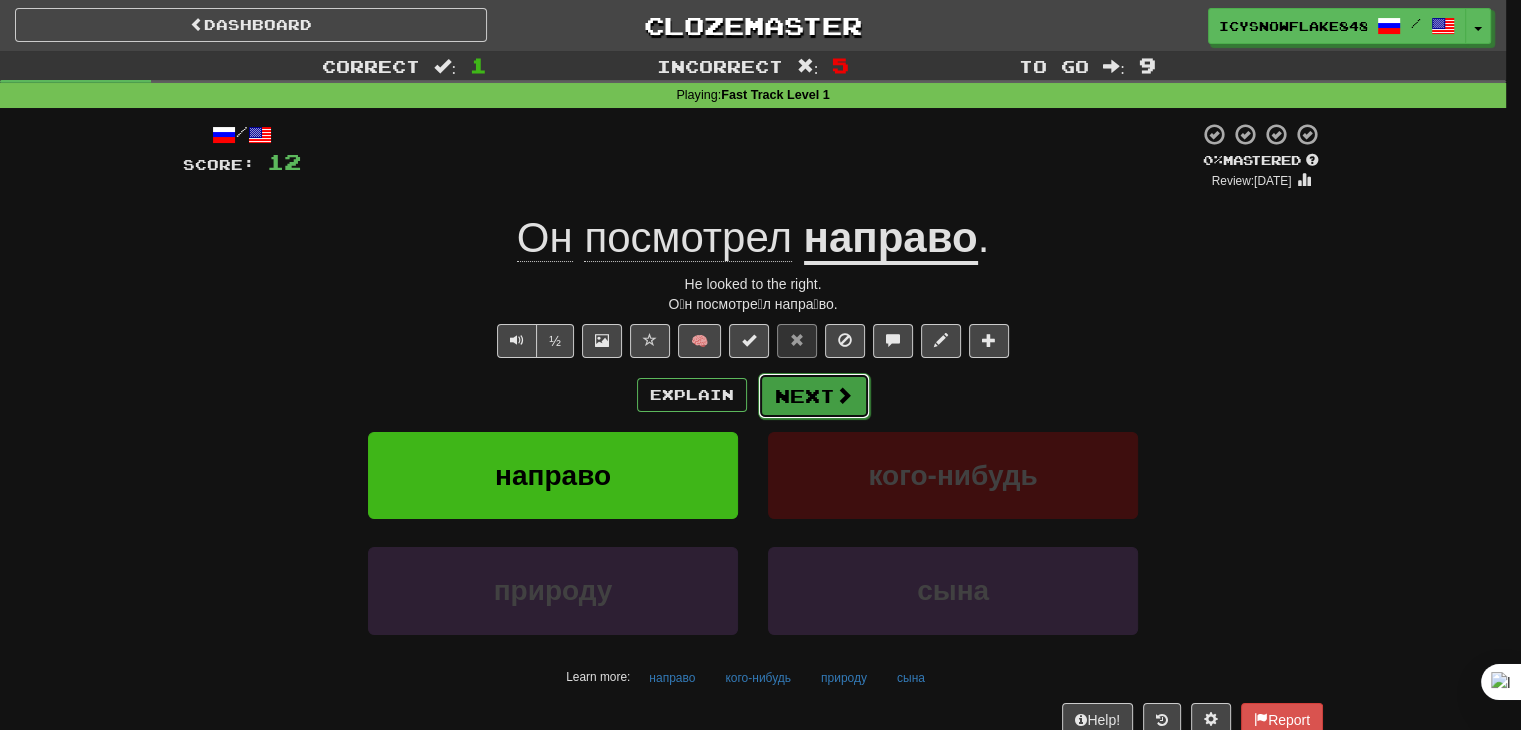click on "Next" at bounding box center [814, 396] 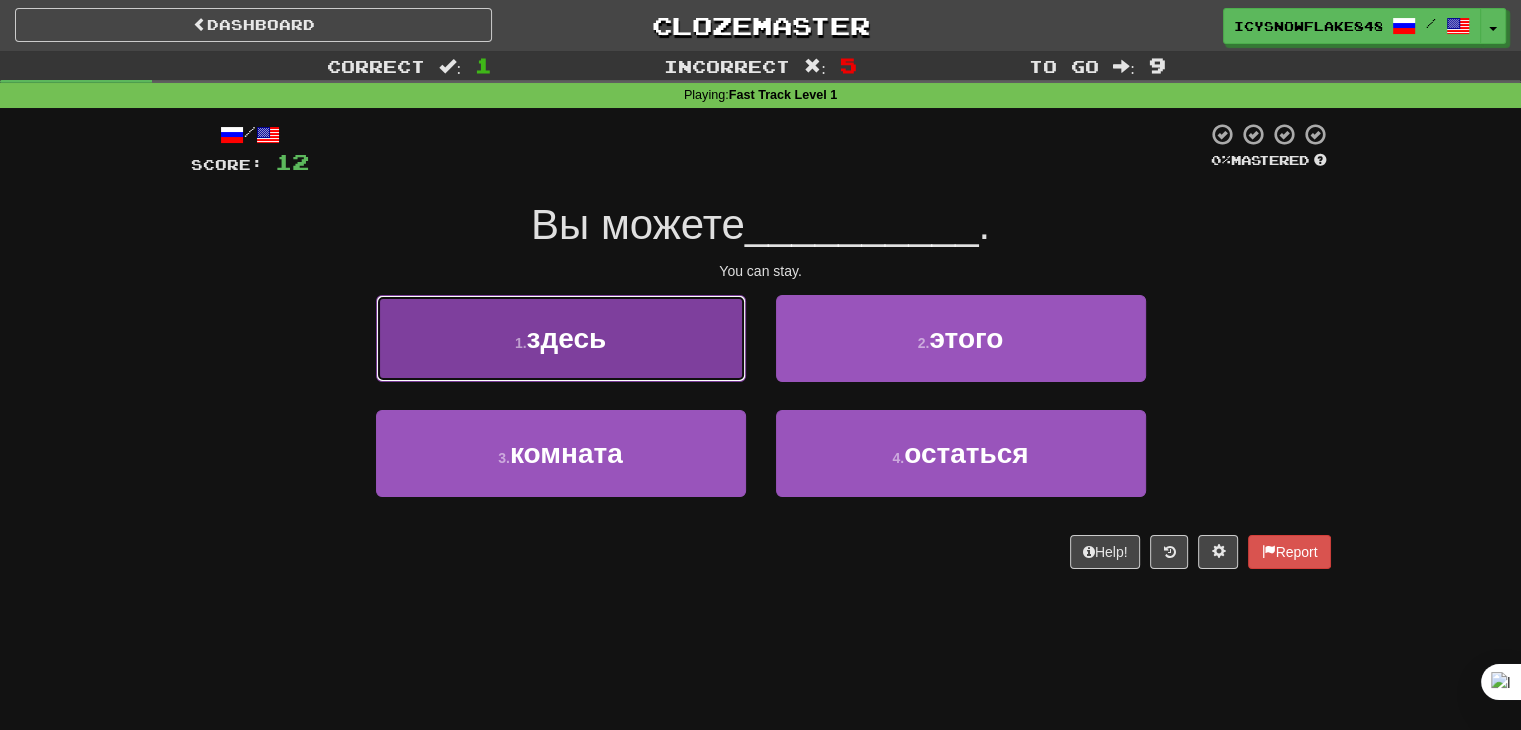 click on "1 .  здесь" at bounding box center (561, 338) 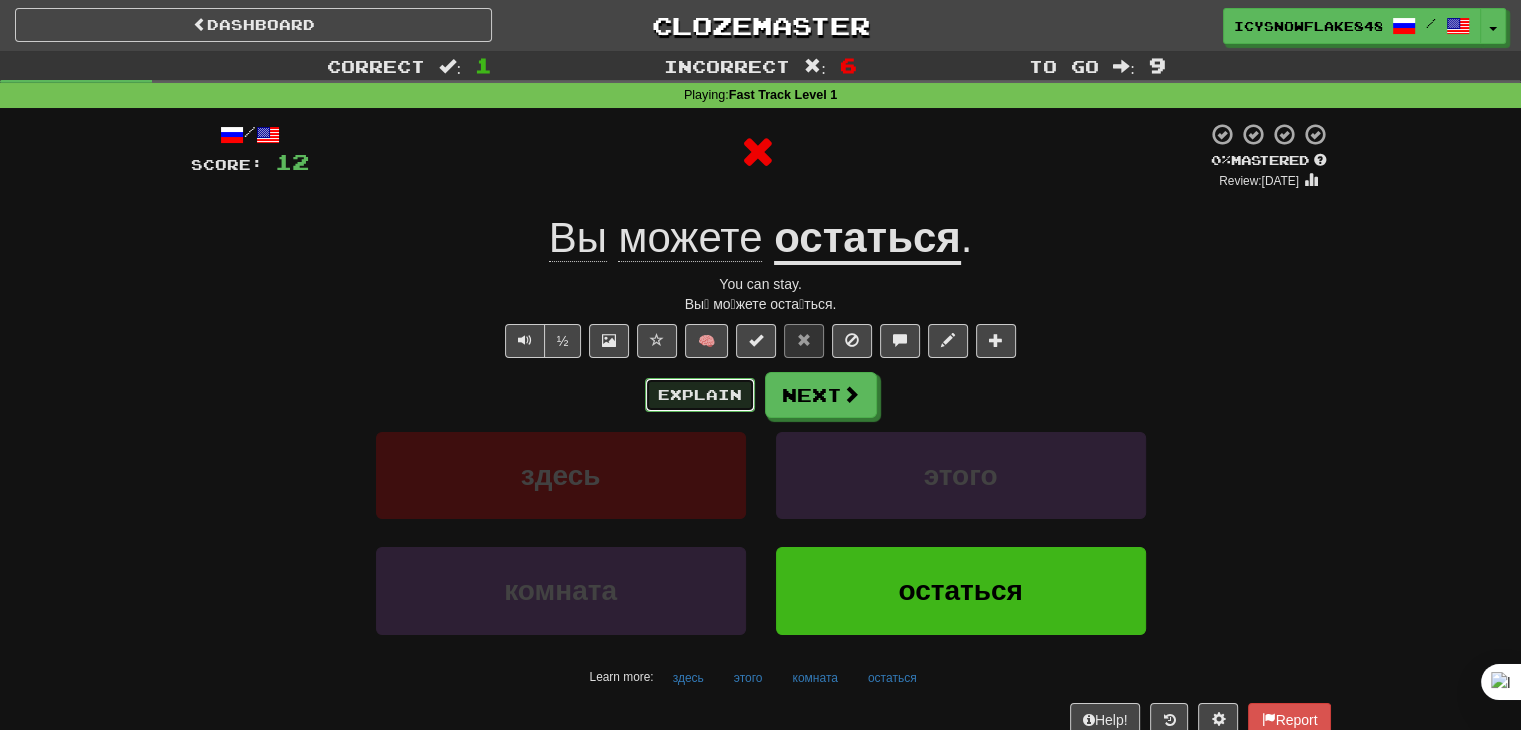 click on "Explain" at bounding box center (700, 395) 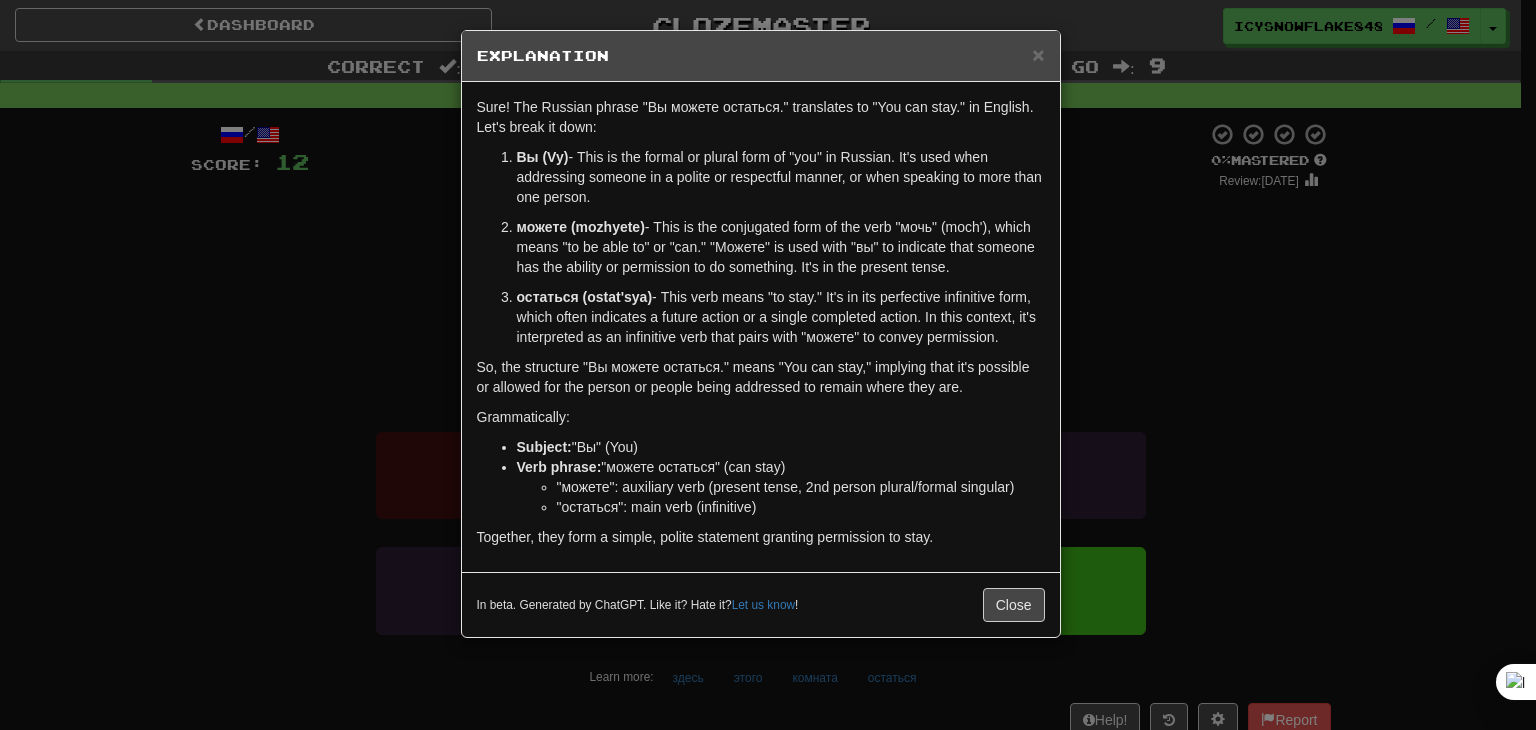 click on "× Explanation Sure! The Russian phrase "Вы можете остаться." translates to "You can stay." in English. Let's break it down:
Вы (Vy)  - This is the formal or plural form of "you" in Russian. It's used when addressing someone in a polite or respectful manner, or when speaking to more than one person.
можете (mozhyete)  - This is the conjugated form of the verb "мочь" (moch'), which means "to be able to" or "can." "Можете" is used with "вы" to indicate that someone has the ability or permission to do something. It's in the present tense.
остаться (ostat'sya)  - This verb means "to stay." It's in its perfective infinitive form, which often indicates a future action or a single completed action. In this context, it's interpreted as an infinitive verb that pairs with "можете" to convey permission.
Grammatically:
Subject:  "Вы" (You)
Verb phrase:  "можете остаться" (can stay)
Let us know ! Close" at bounding box center (768, 365) 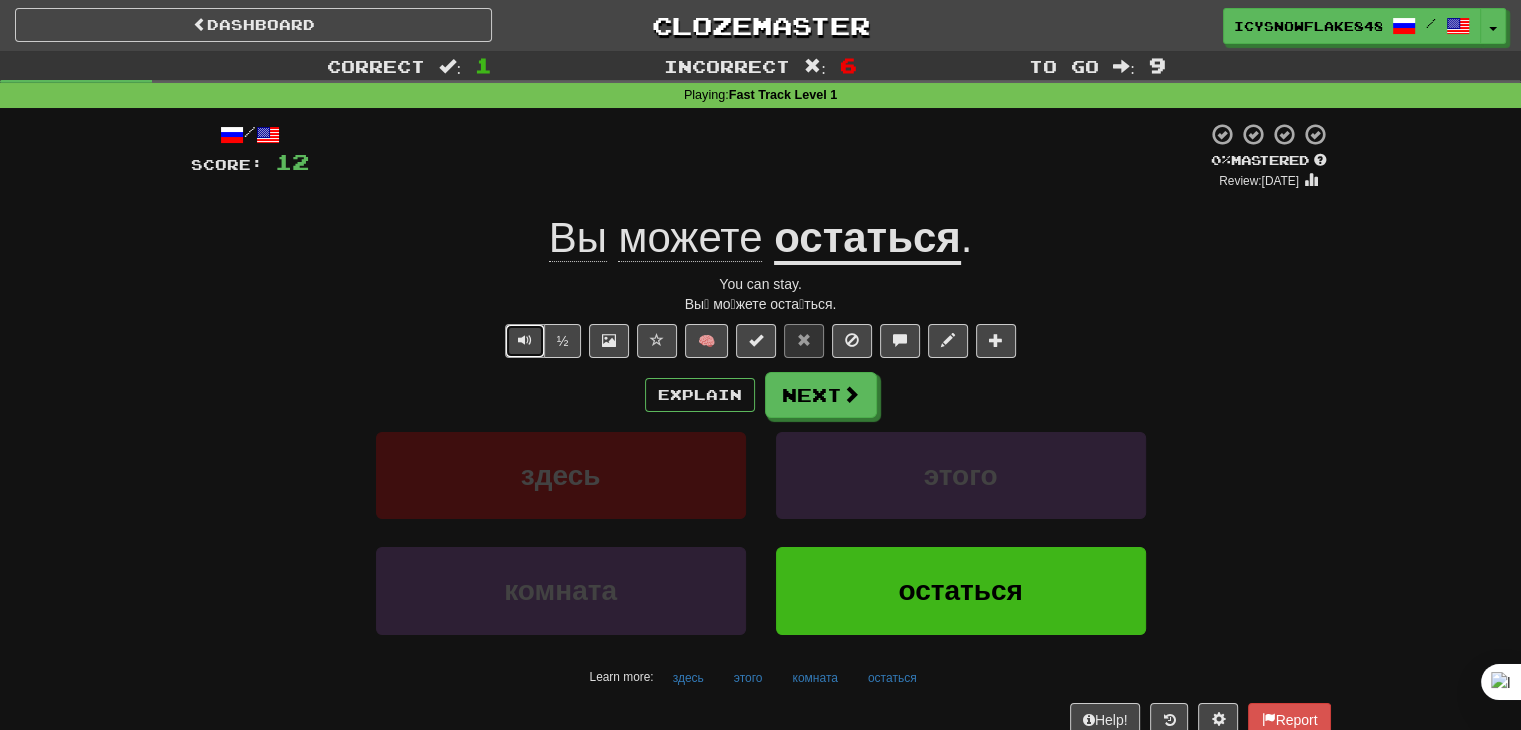 click at bounding box center (525, 340) 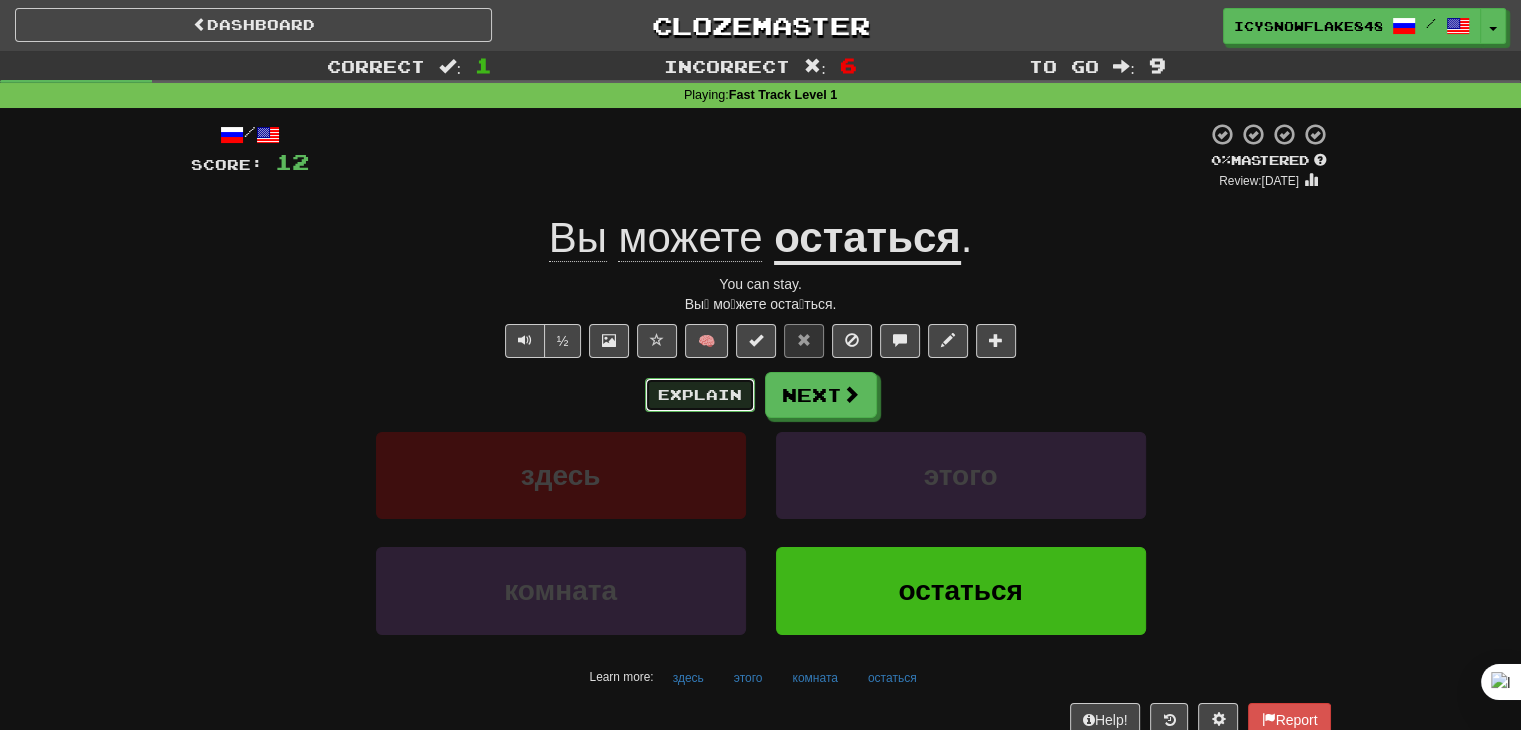 click on "Explain" at bounding box center [700, 395] 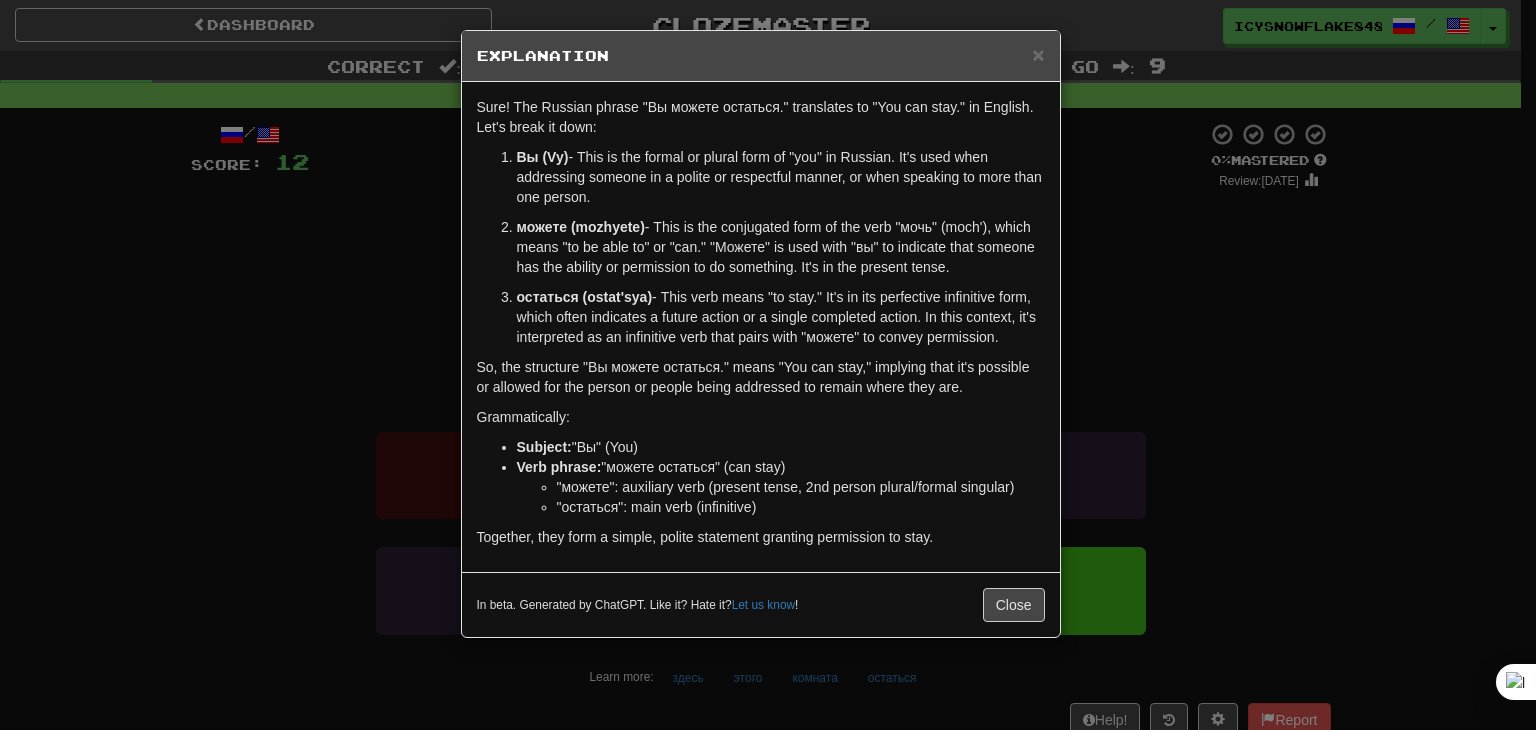 click on "× Explanation Sure! The Russian phrase "Вы можете остаться." translates to "You can stay." in English. Let's break it down:
Вы (Vy)  - This is the formal or plural form of "you" in Russian. It's used when addressing someone in a polite or respectful manner, or when speaking to more than one person.
можете (mozhyete)  - This is the conjugated form of the verb "мочь" (moch'), which means "to be able to" or "can." "Можете" is used with "вы" to indicate that someone has the ability or permission to do something. It's in the present tense.
остаться (ostat'sya)  - This verb means "to stay." It's in its perfective infinitive form, which often indicates a future action or a single completed action. In this context, it's interpreted as an infinitive verb that pairs with "можете" to convey permission.
Grammatically:
Subject:  "Вы" (You)
Verb phrase:  "можете остаться" (can stay)
Let us know ! Close" at bounding box center [768, 365] 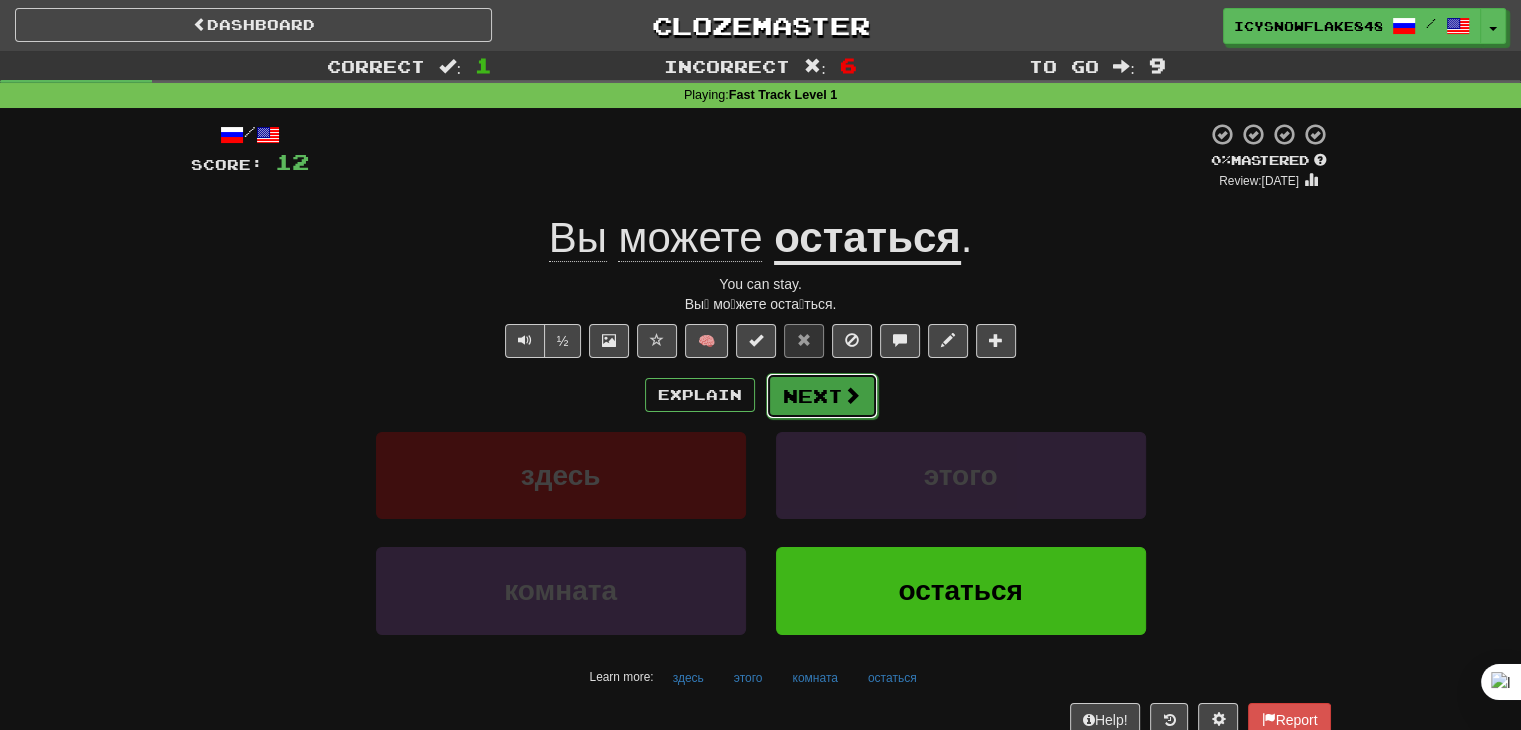 click on "Next" at bounding box center (822, 396) 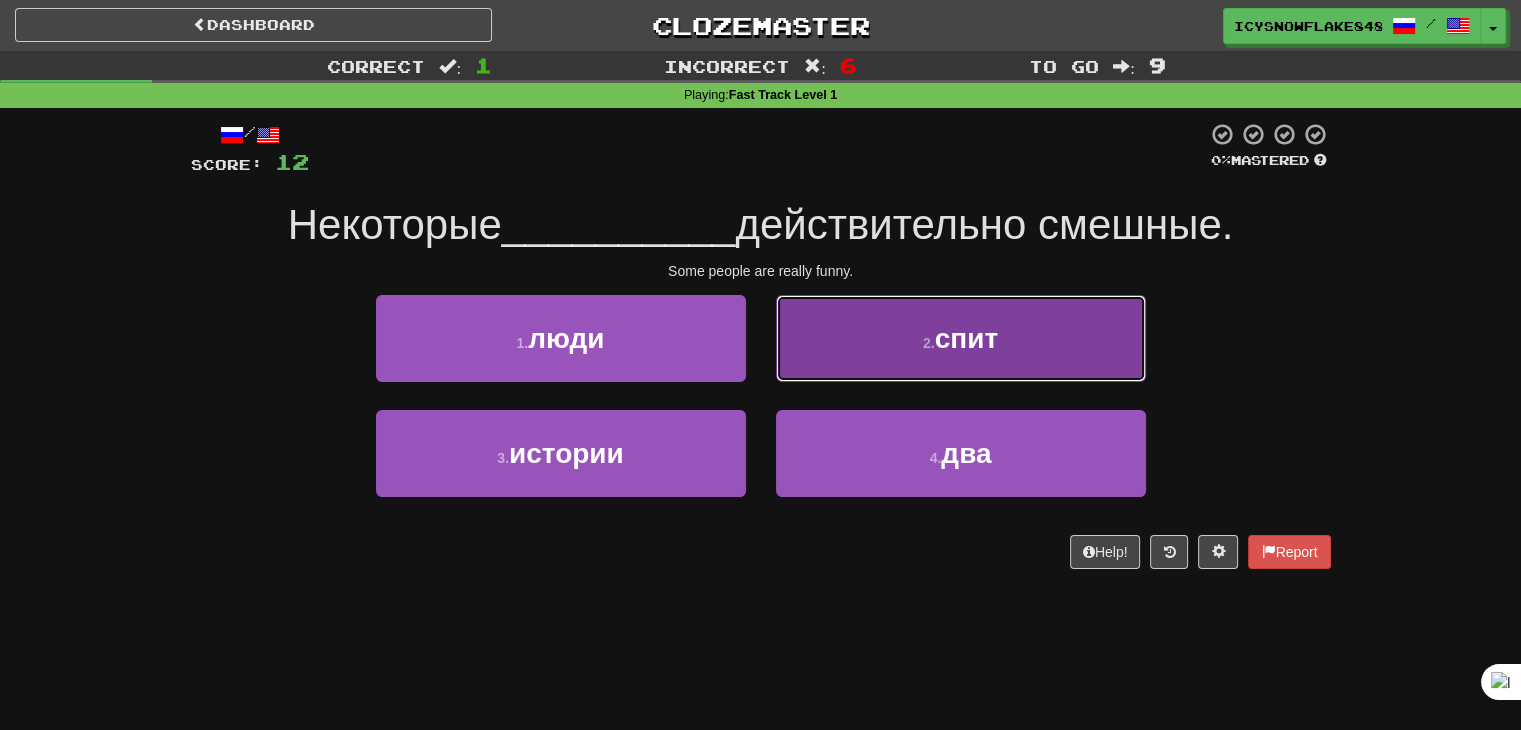 click on "2 .  спит" at bounding box center (961, 338) 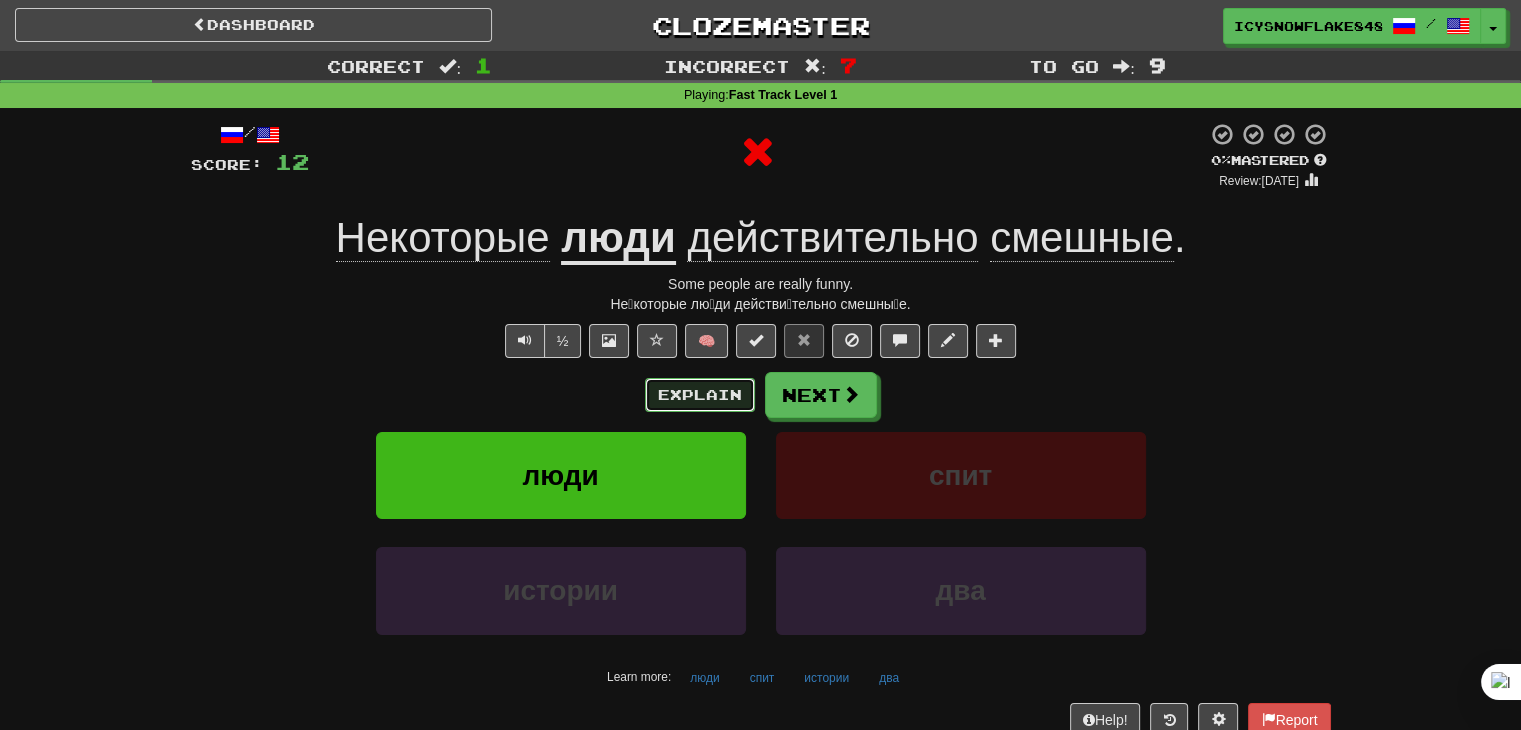 click on "Explain" at bounding box center [700, 395] 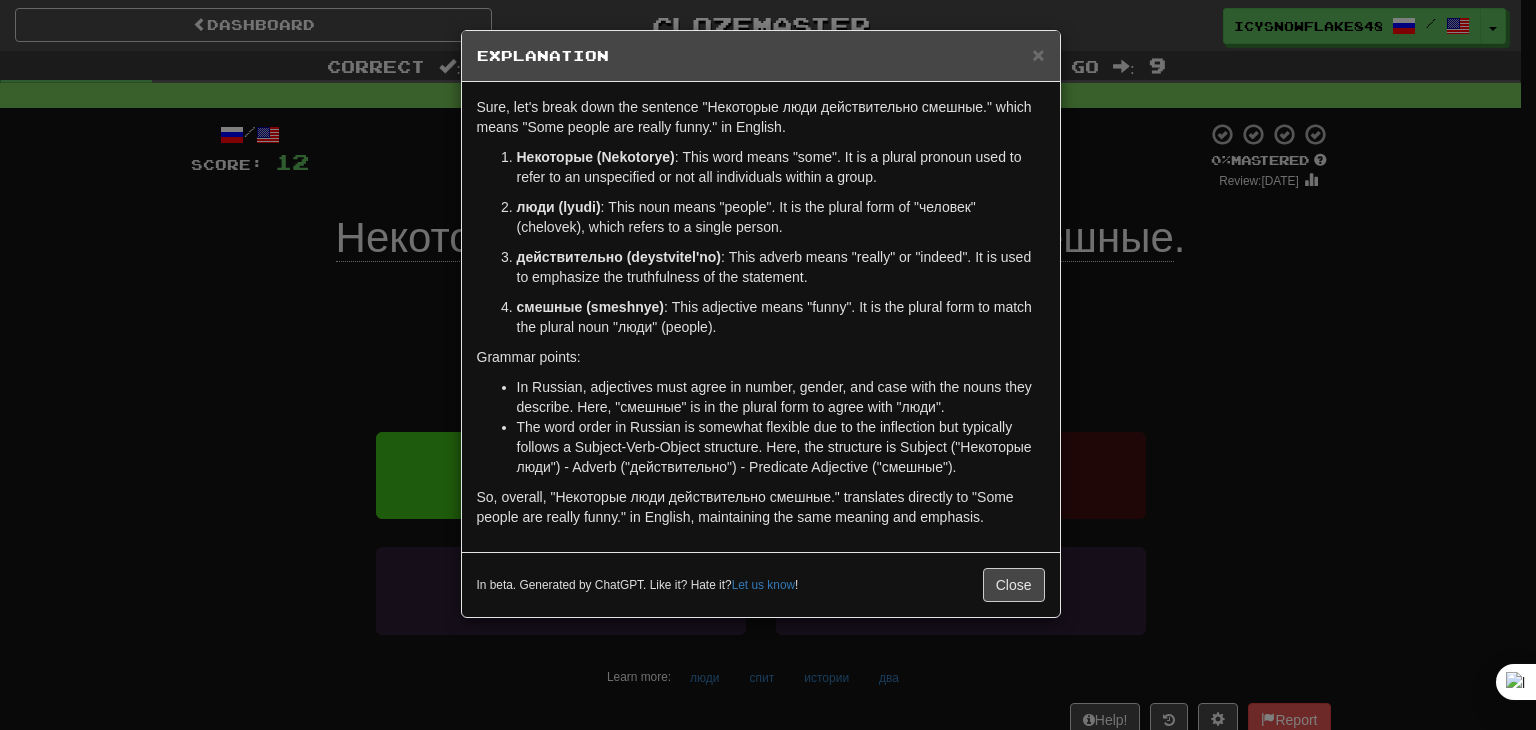click on "× Explanation Sure, let's break down the sentence "Некоторые люди действительно смешные." which means "Some people are really funny." in English.
Некоторые (Nekotorye) : This word means "some". It is a plural pronoun used to refer to an unspecified or not all individuals within a group.
люди (lyudi) : This noun means "people". It is the plural form of "человек" (chelovek), which refers to a single person.
действительно (deystvitel'no) : This adverb means "really" or "indeed". It is used to emphasize the truthfulness of the statement.
смешные (smeshnye) : This adjective means "funny". It is the plural form to match the plural noun "люди" (people).
Grammar points:
In Russian, adjectives must agree in number, gender, and case with the nouns they describe. Here, "смешные" is in the plural form to agree with "люди".
In beta. Generated by ChatGPT. Like it? Hate it?  Let us know ! Close" at bounding box center (768, 365) 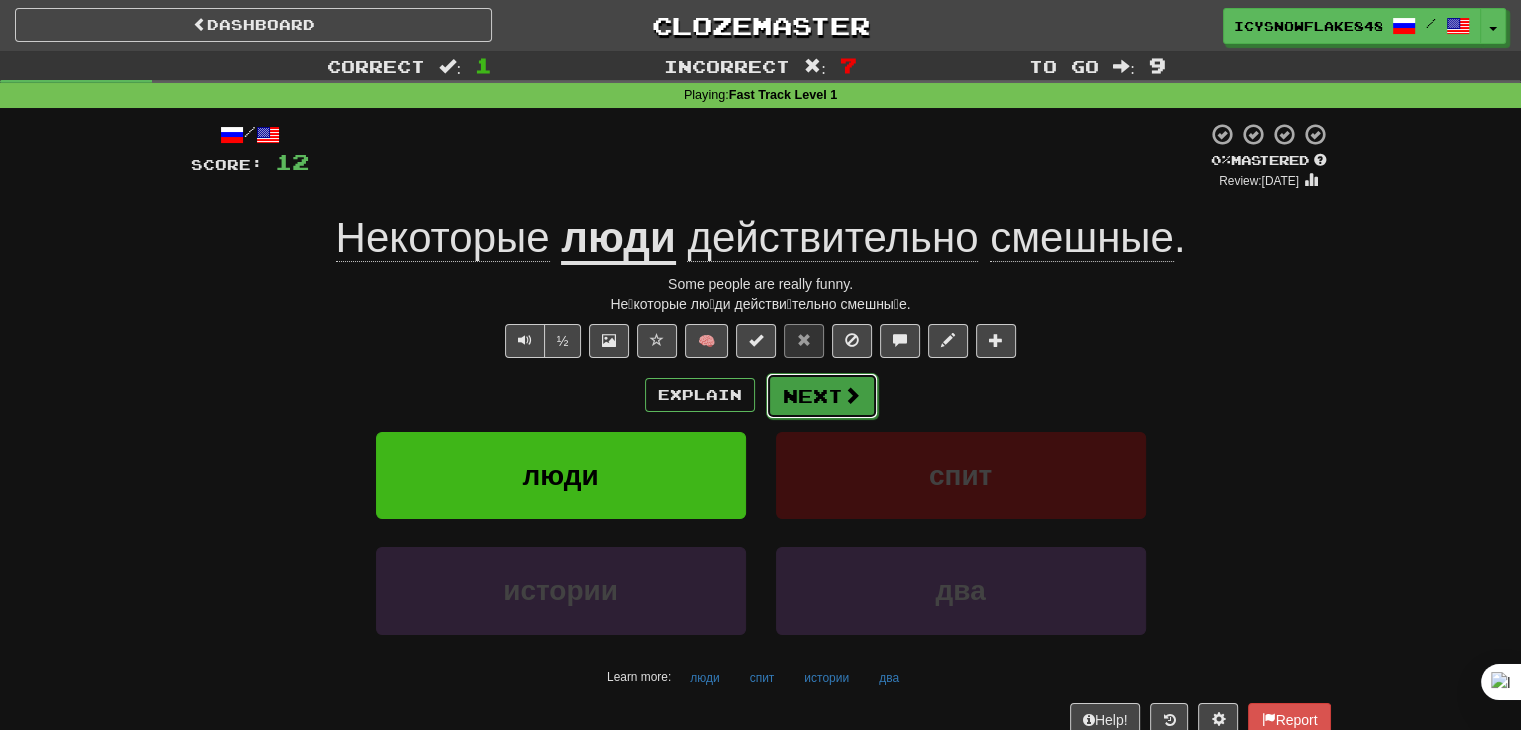 click on "Next" at bounding box center (822, 396) 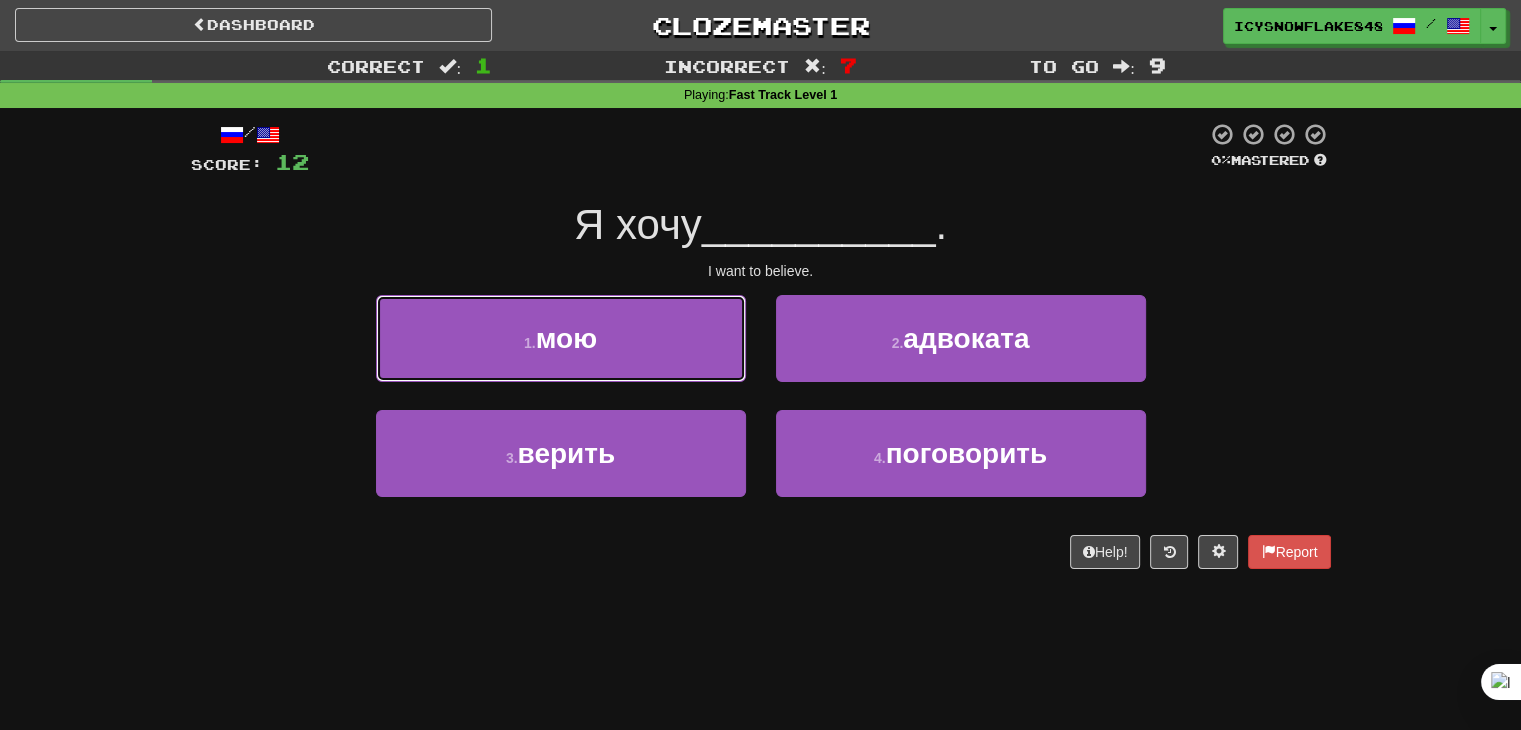 click on "1 .  мою" at bounding box center [561, 338] 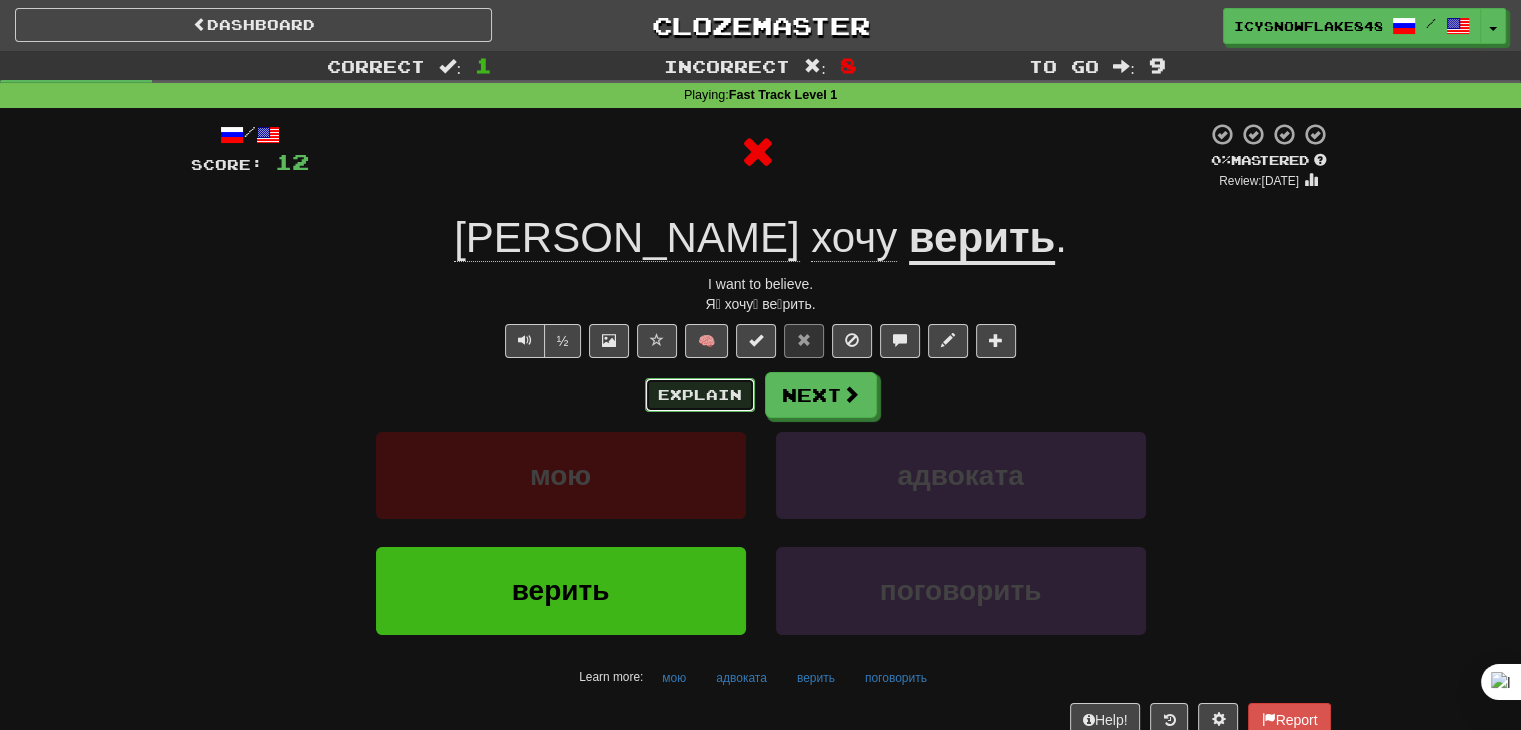 click on "Explain" at bounding box center (700, 395) 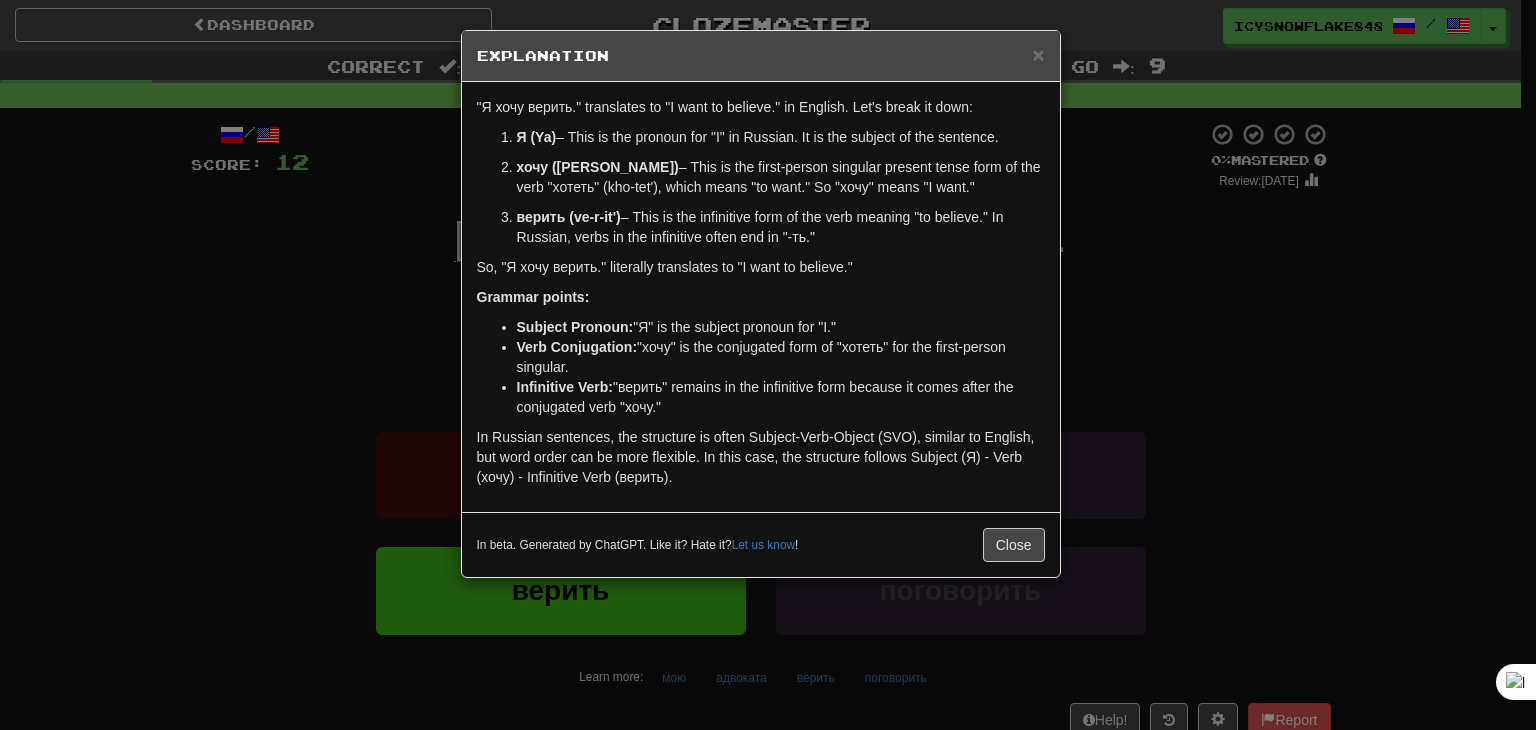 click on "× Explanation "Я хочу верить." translates to "I want to believe." in English. Let's break it down:
Я (Ya)  – This is the pronoun for "I" in Russian. It is the subject of the sentence.
хочу (kho-chu)  – This is the first-person singular present tense form of the verb "хотеть" (kho-tet'), which means "to want." So "хочу" means "I want."
верить (ve-r-it')  – This is the infinitive form of the verb meaning "to believe." In Russian, verbs in the infinitive often end in "-ть."
So, "Я хочу верить." literally translates to "I want to believe."
Grammar points:
Subject Pronoun:  "Я" is the subject pronoun for "I."
Verb Conjugation:  "хочу" is the conjugated form of "хотеть" for the first-person singular.
Infinitive Verb:  "верить" remains in the infinitive form because it comes after the conjugated verb "хочу."
In beta. Generated by ChatGPT. Like it? Hate it?  Let us know ! Close" at bounding box center [768, 365] 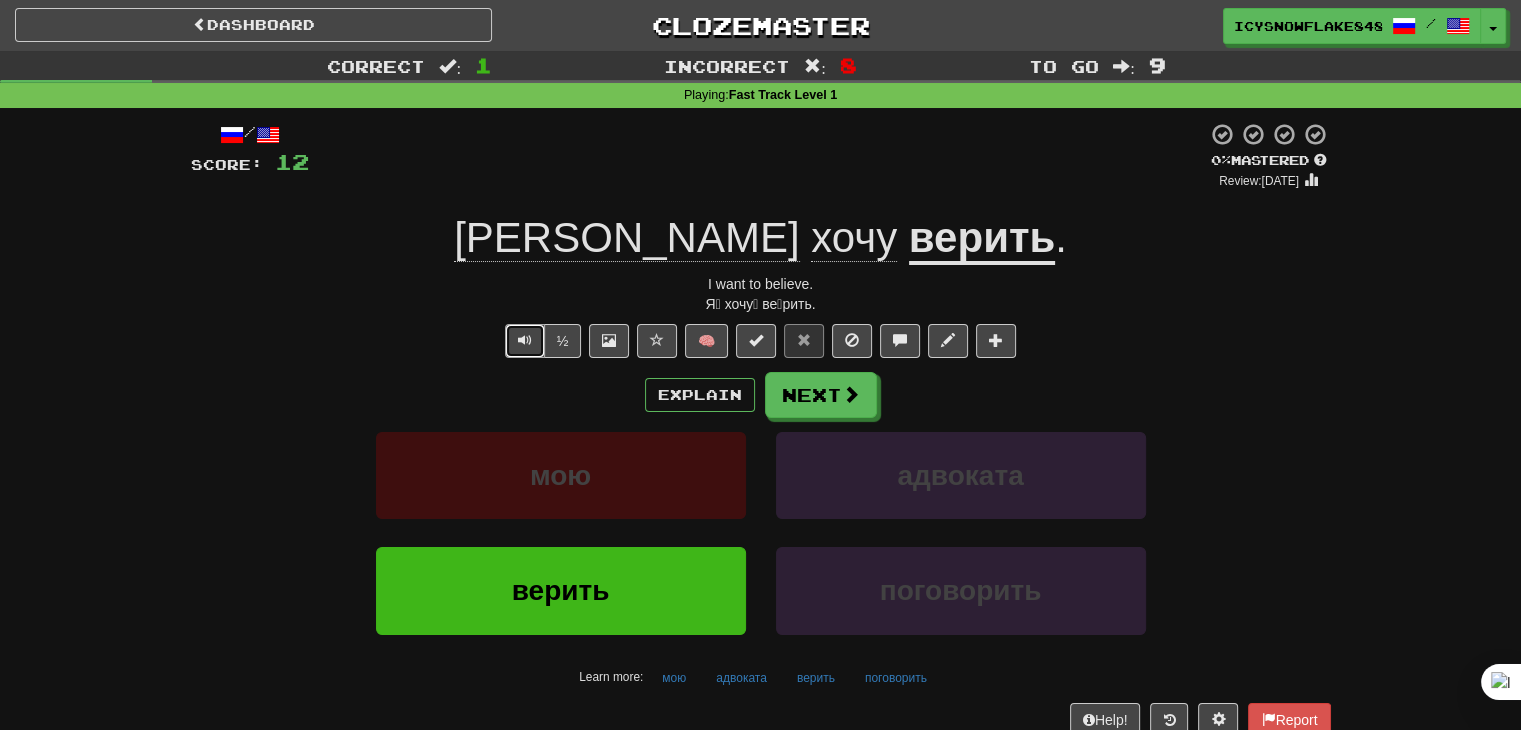 click at bounding box center [525, 340] 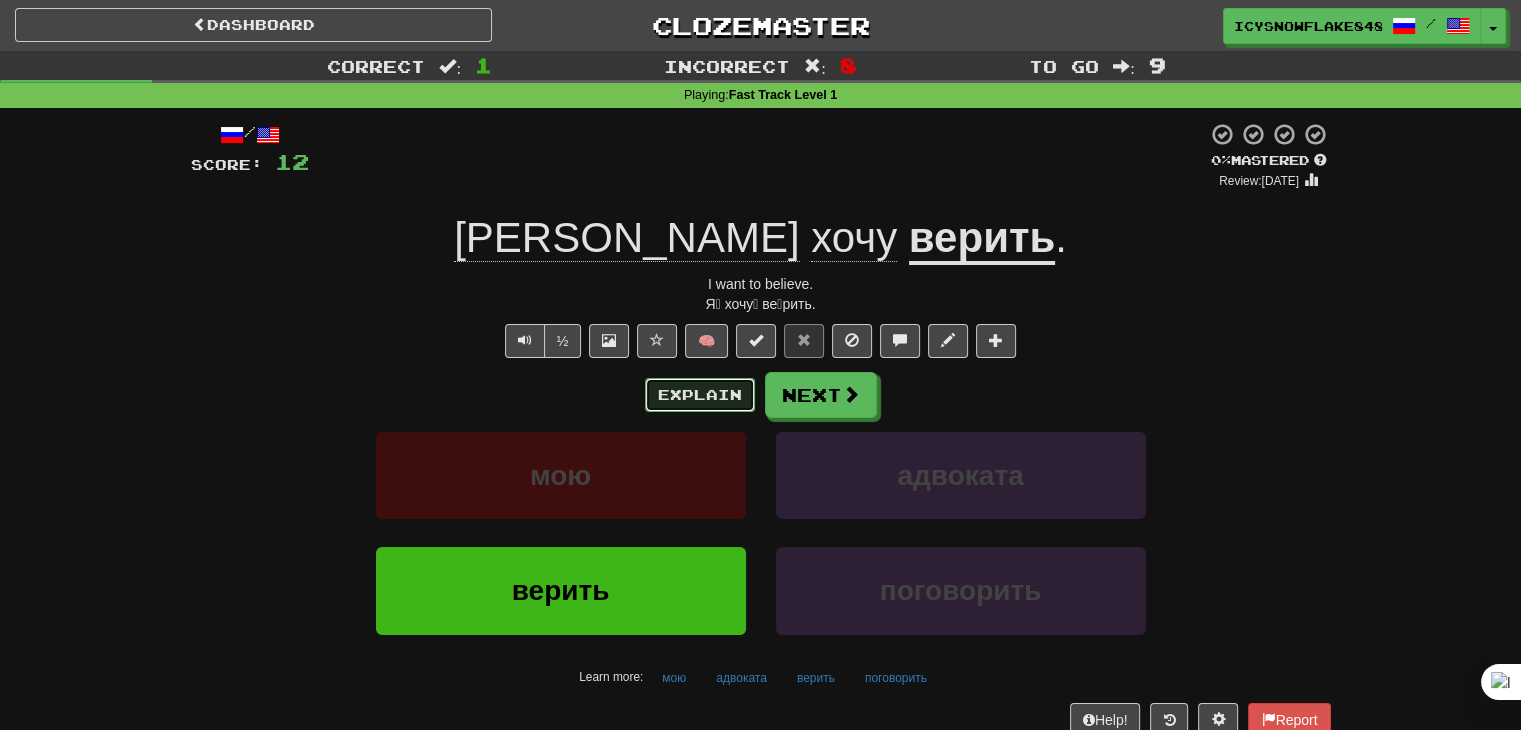 click on "Explain" at bounding box center [700, 395] 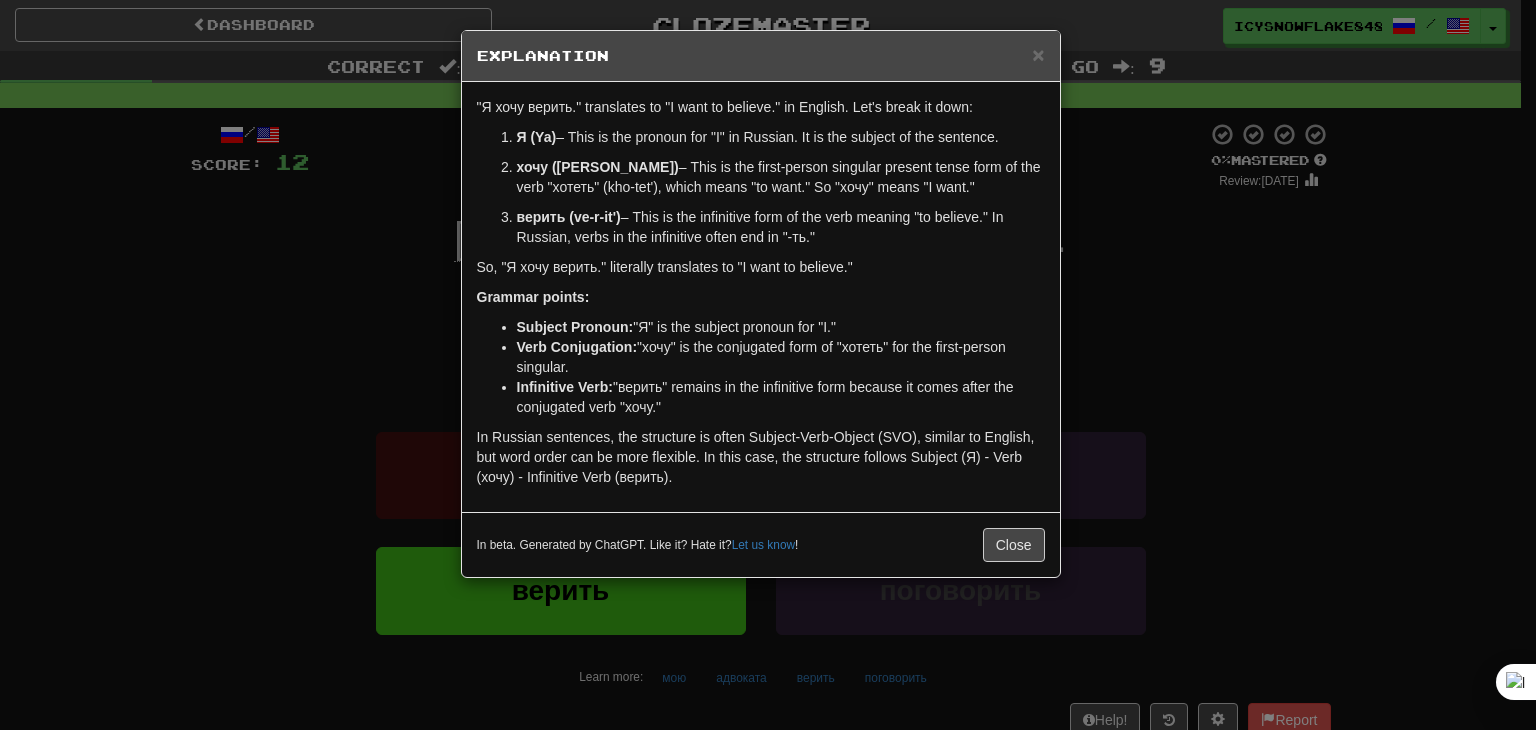 click on "× Explanation "Я хочу верить." translates to "I want to believe." in English. Let's break it down:
Я (Ya)  – This is the pronoun for "I" in Russian. It is the subject of the sentence.
хочу (kho-chu)  – This is the first-person singular present tense form of the verb "хотеть" (kho-tet'), which means "to want." So "хочу" means "I want."
верить (ve-r-it')  – This is the infinitive form of the verb meaning "to believe." In Russian, verbs in the infinitive often end in "-ть."
So, "Я хочу верить." literally translates to "I want to believe."
Grammar points:
Subject Pronoun:  "Я" is the subject pronoun for "I."
Verb Conjugation:  "хочу" is the conjugated form of "хотеть" for the first-person singular.
Infinitive Verb:  "верить" remains in the infinitive form because it comes after the conjugated verb "хочу."
In beta. Generated by ChatGPT. Like it? Hate it?  Let us know ! Close" at bounding box center [768, 365] 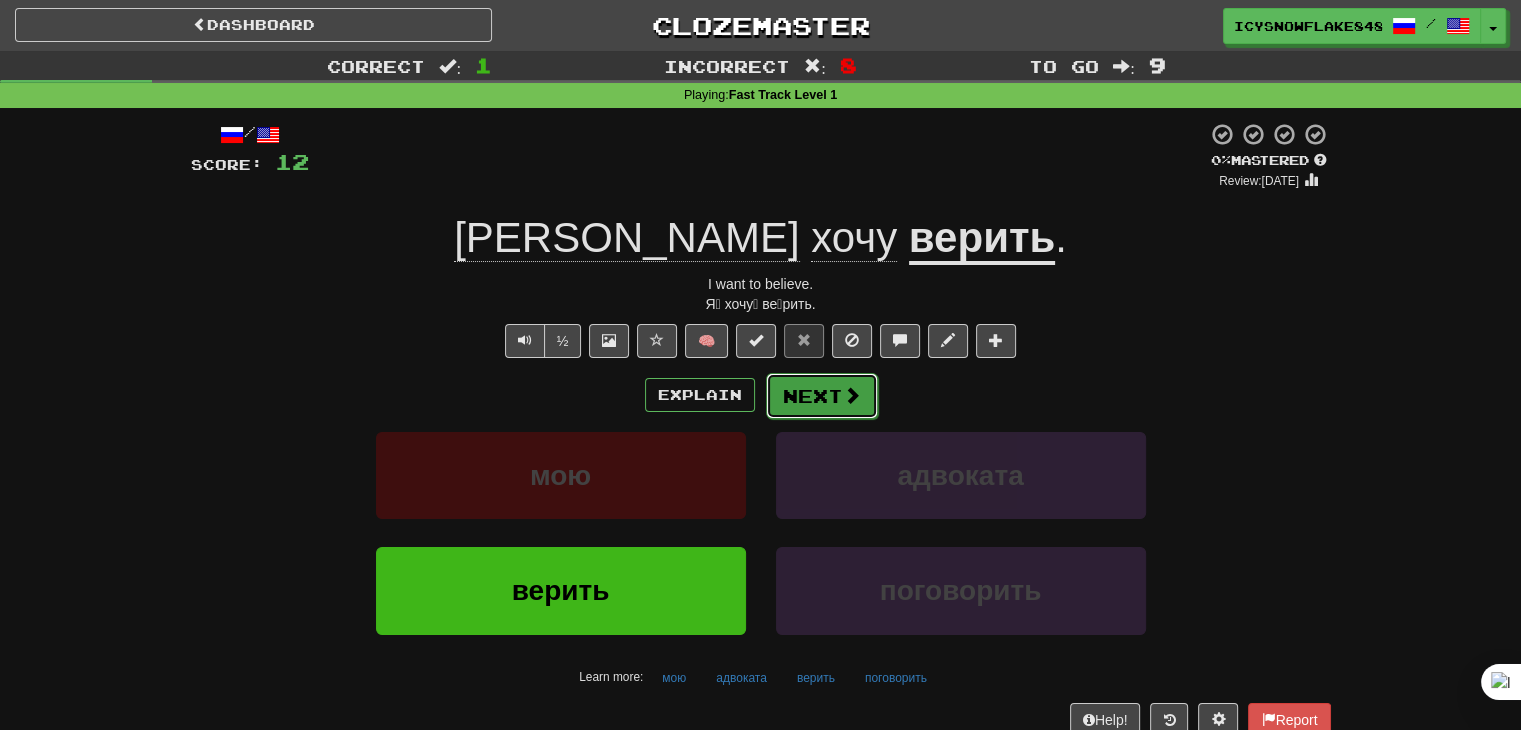 click on "Next" at bounding box center [822, 396] 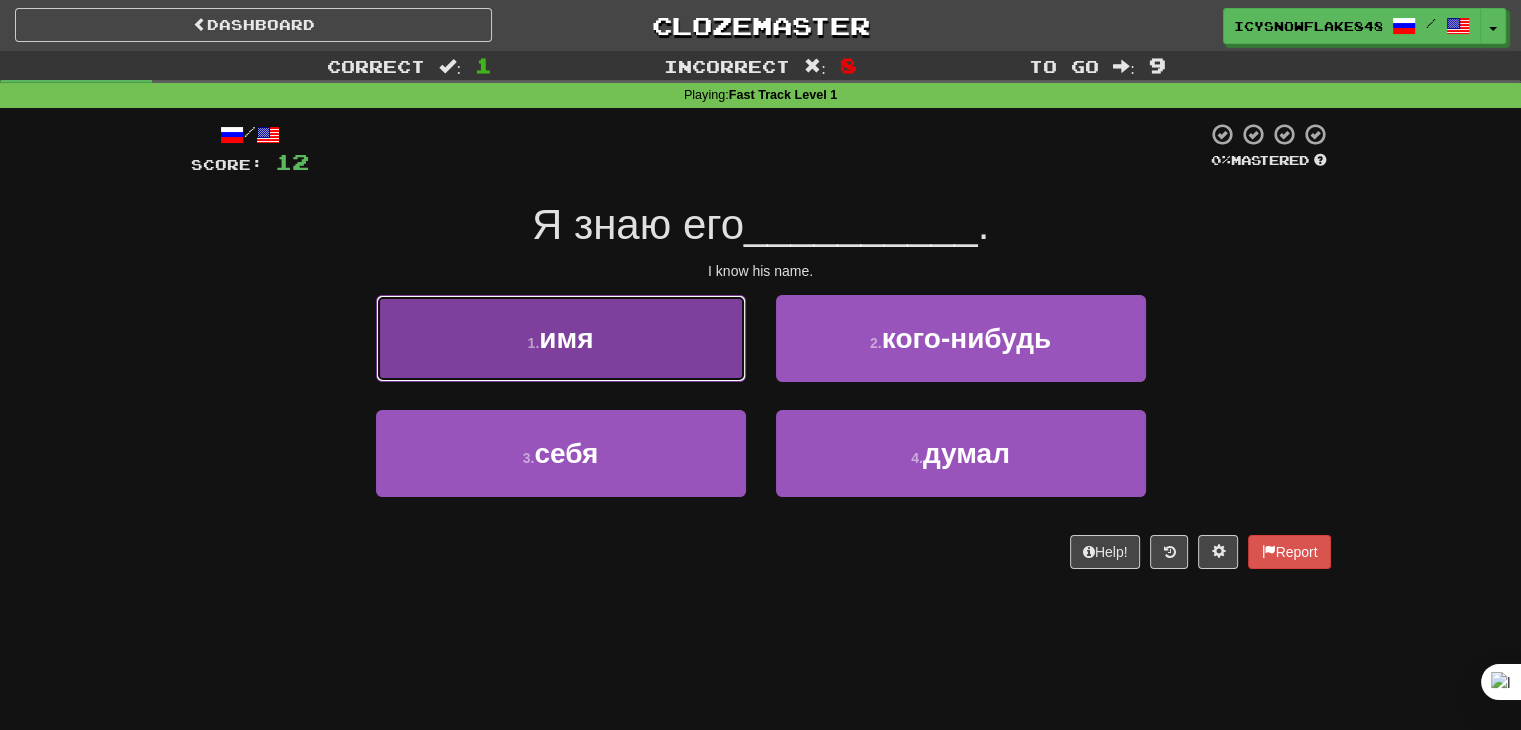 click on "1 .  имя" at bounding box center [561, 338] 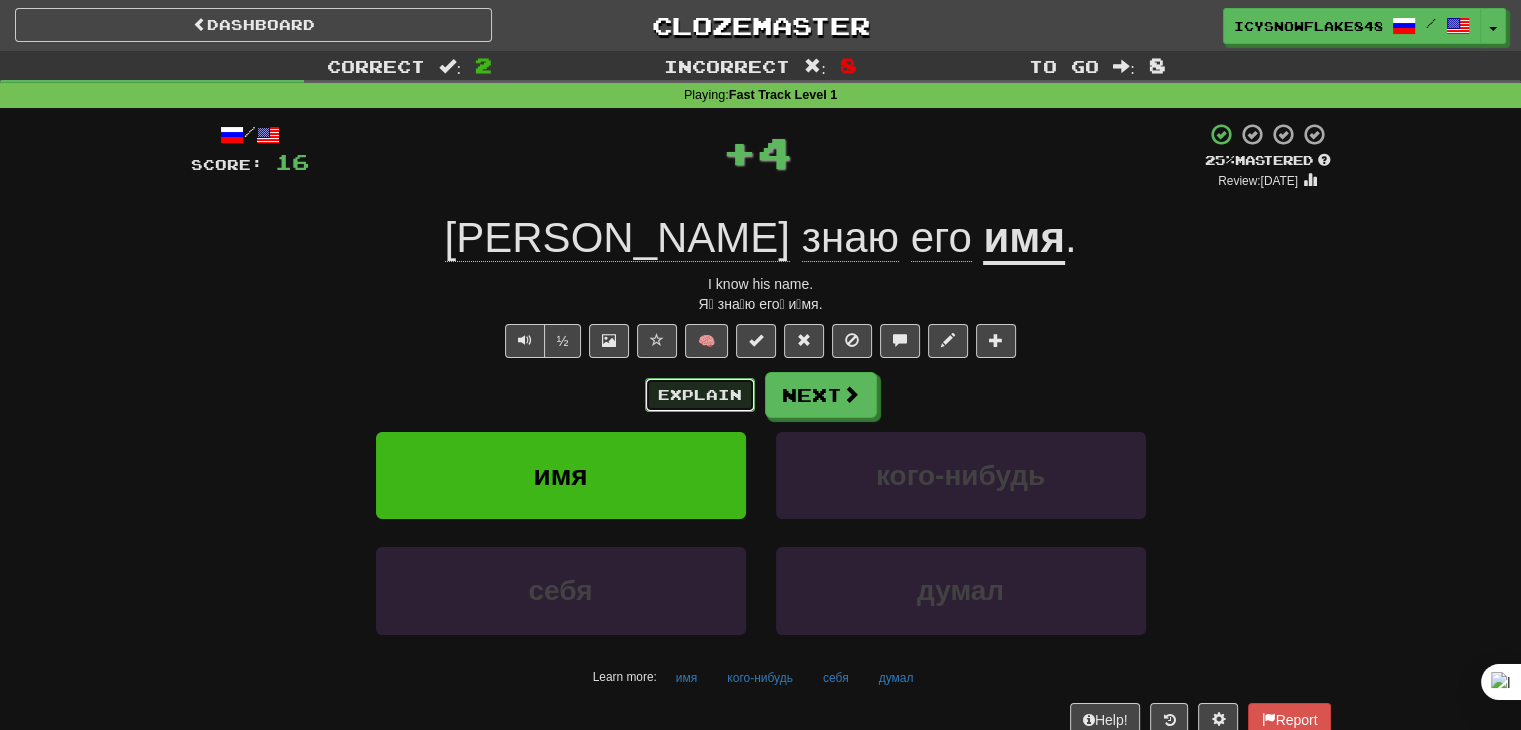 click on "Explain" at bounding box center (700, 395) 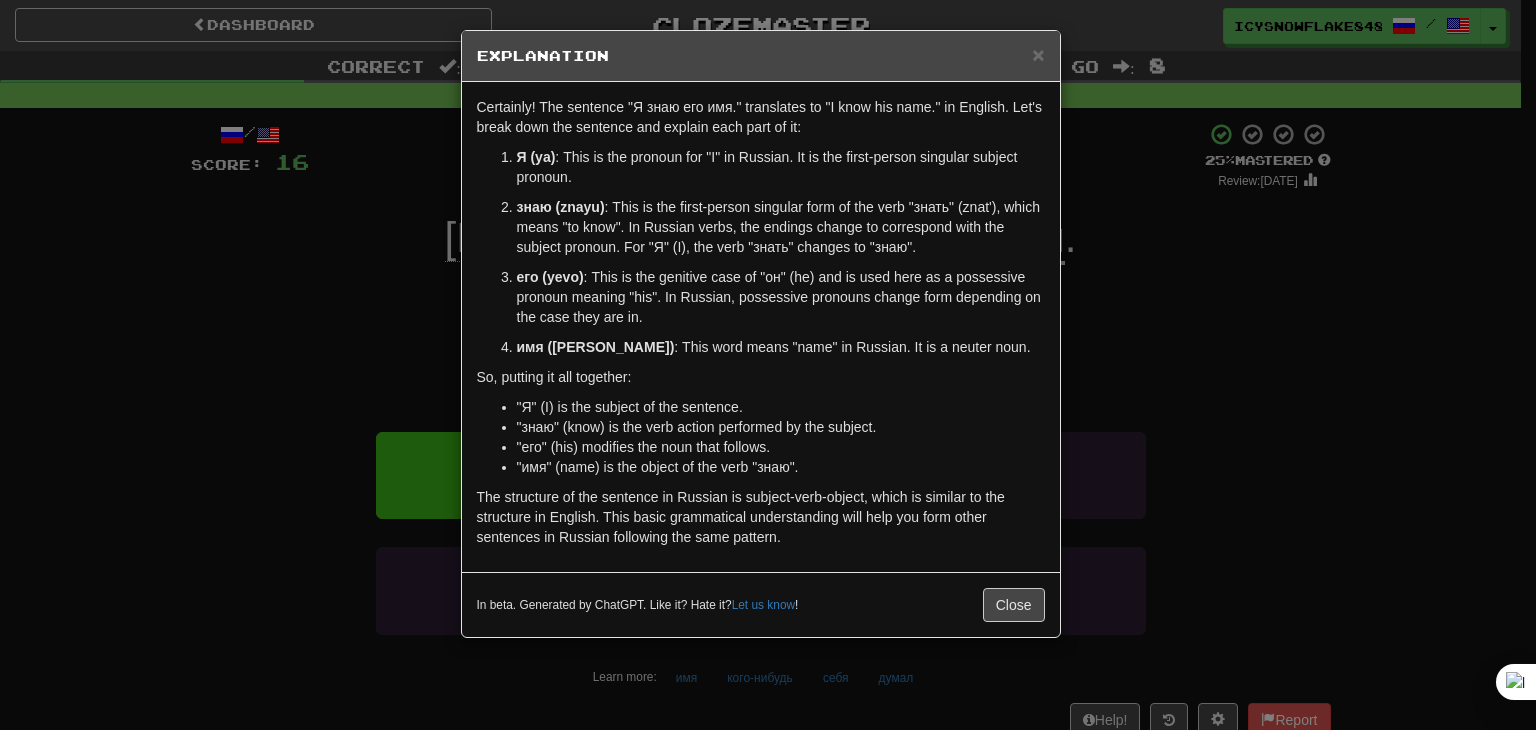 click on "× Explanation Certainly! The sentence "Я знаю его имя." translates to "I know his name." in English. Let's break down the sentence and explain each part of it:
Я (ya) : This is the pronoun for "I" in Russian. It is the first-person singular subject pronoun.
знаю (znayu) : This is the first-person singular form of the verb "знать" (znat'), which means "to know". In Russian verbs, the endings change to correspond with the subject pronoun. For "Я" (I), the verb "знать" changes to "знаю".
его (yevo) : This is the genitive case of "он" (he) and is used here as a possessive pronoun meaning "his". In Russian, possessive pronouns change form depending on the case they are in.
имя (imya) : This word means "name" in Russian. It is a neuter noun.
So, putting it all together:
"Я" (I) is the subject of the sentence.
"знаю" (know) is the verb action performed by the subject.
"его" (his) modifies the noun that follows.
Let us know !" at bounding box center (768, 365) 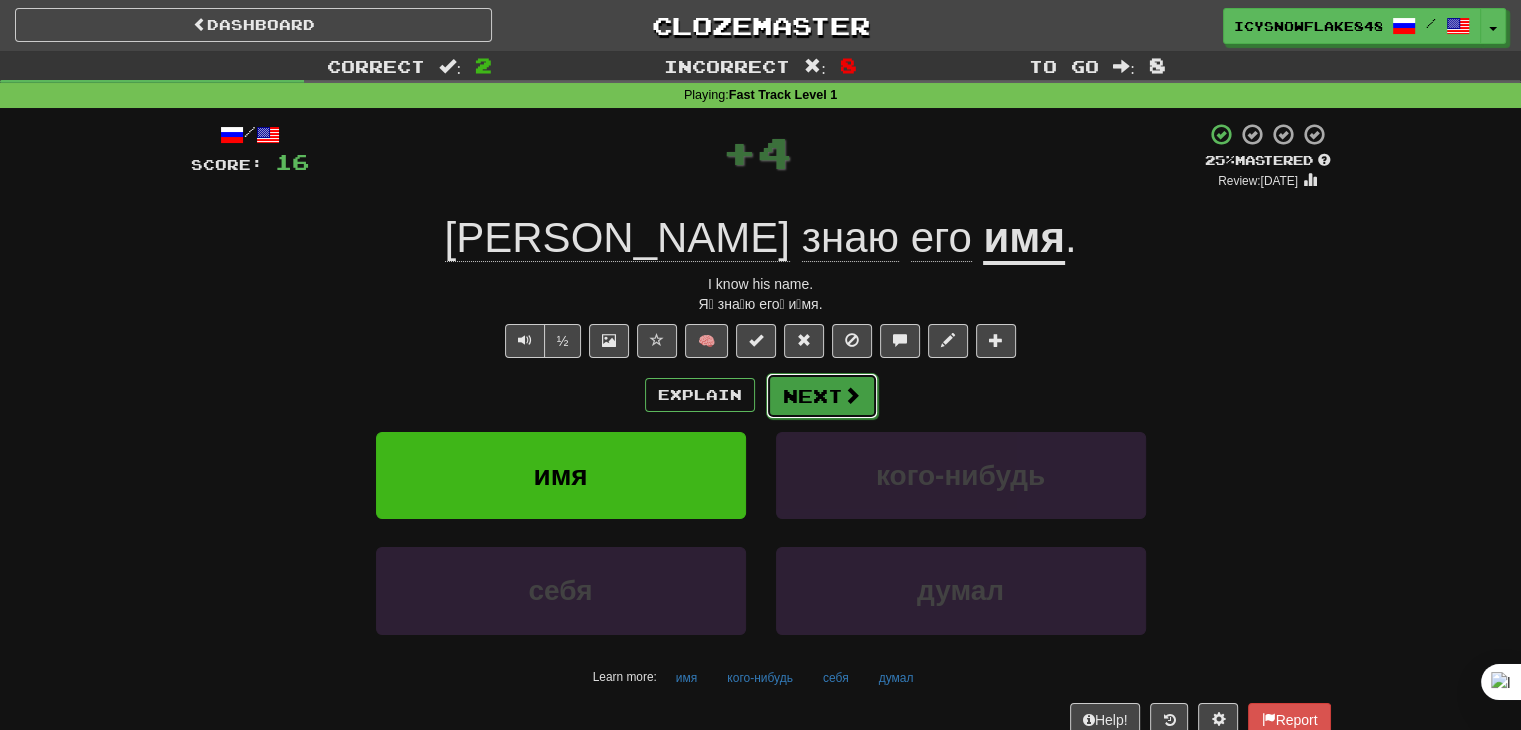 click on "Next" at bounding box center [822, 396] 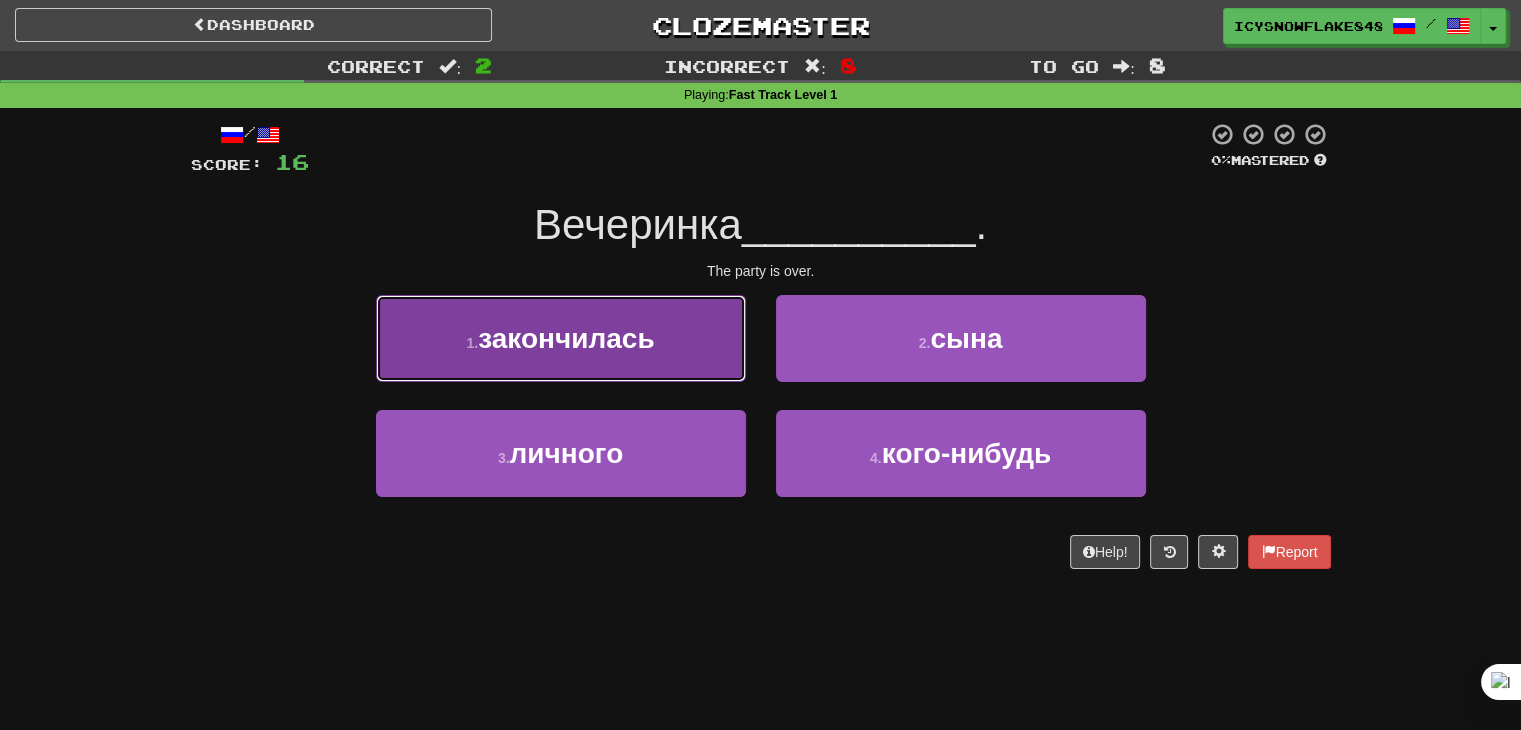 click on "1 .  закончилась" at bounding box center [561, 338] 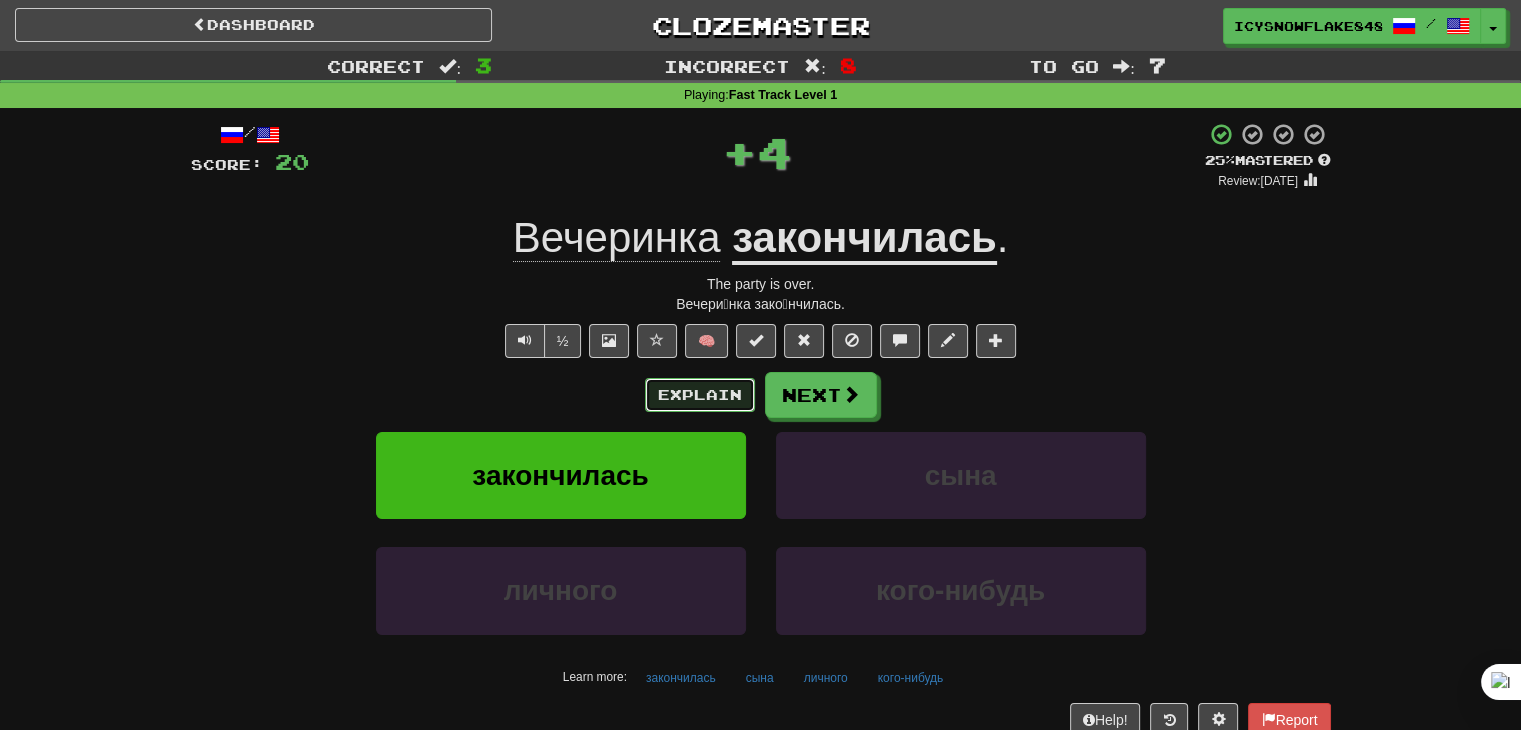 click on "Explain" at bounding box center [700, 395] 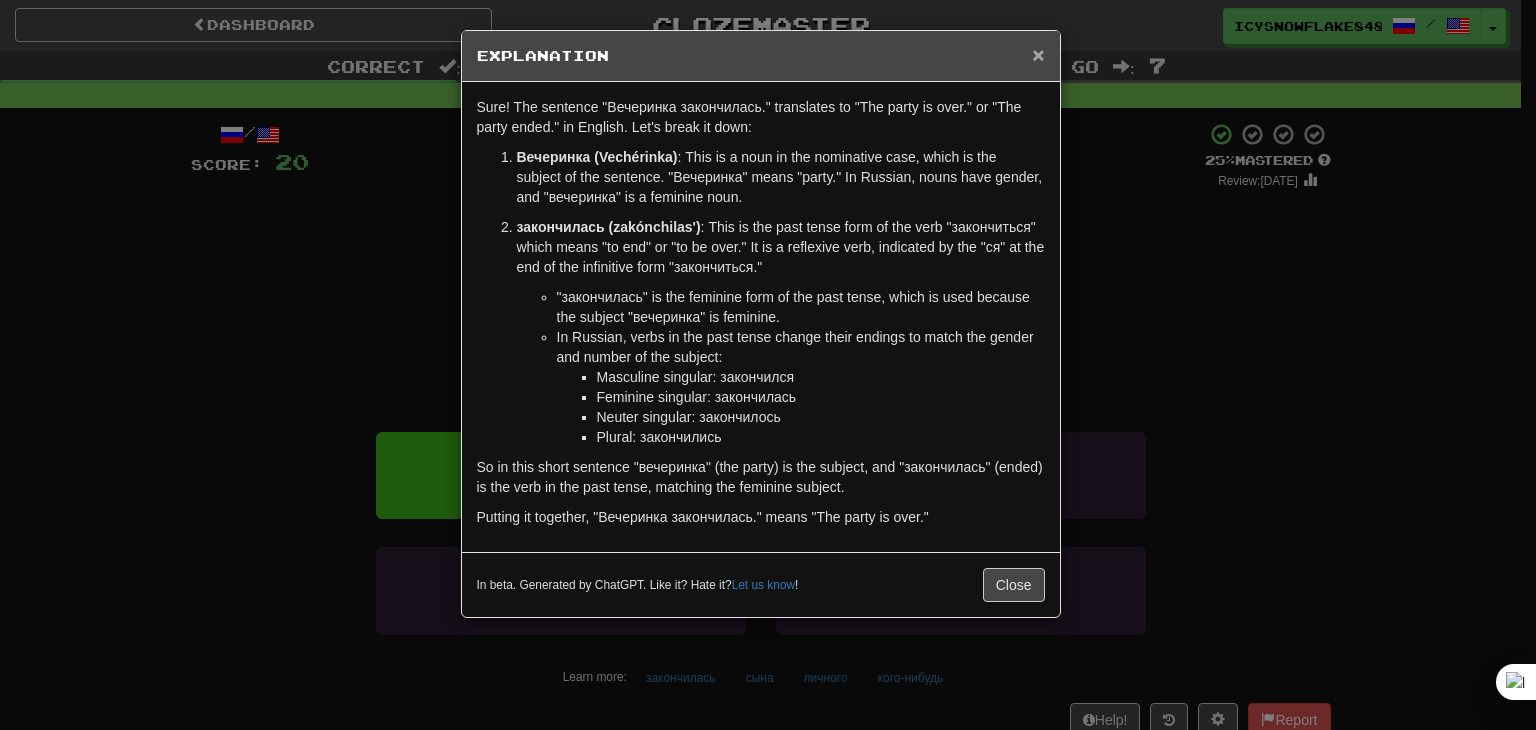 click on "×" at bounding box center (1038, 54) 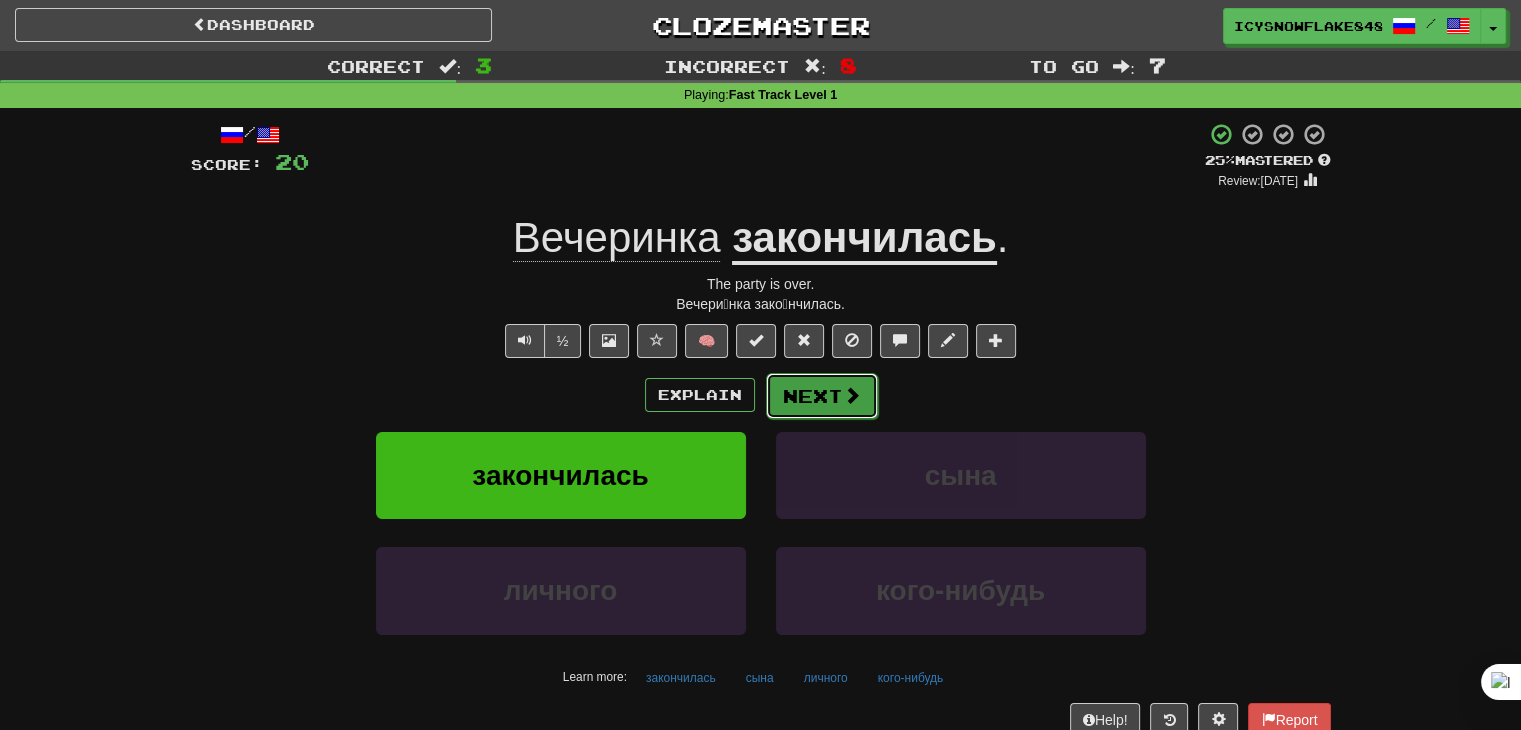 click on "Next" at bounding box center (822, 396) 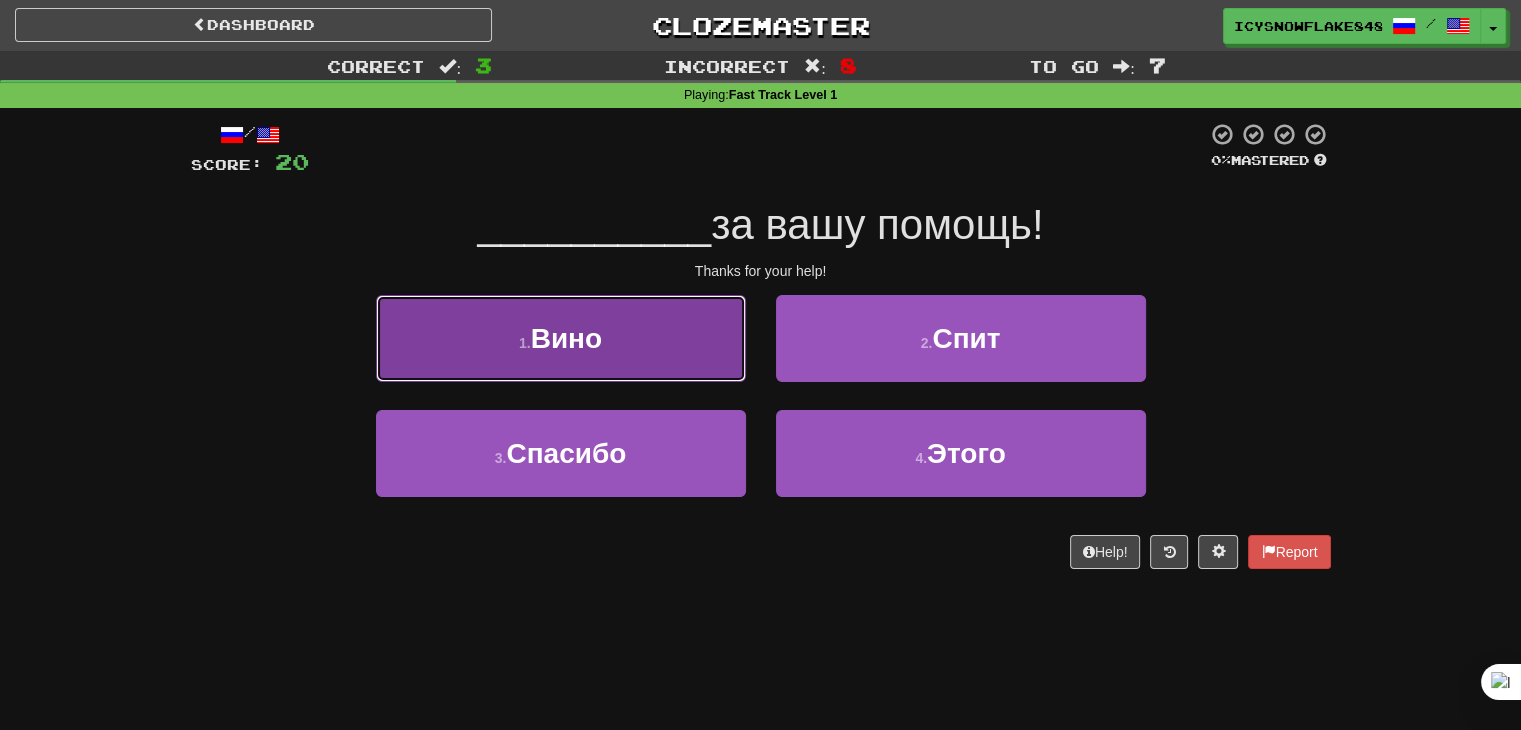 click on "1 .  Вино" at bounding box center (561, 338) 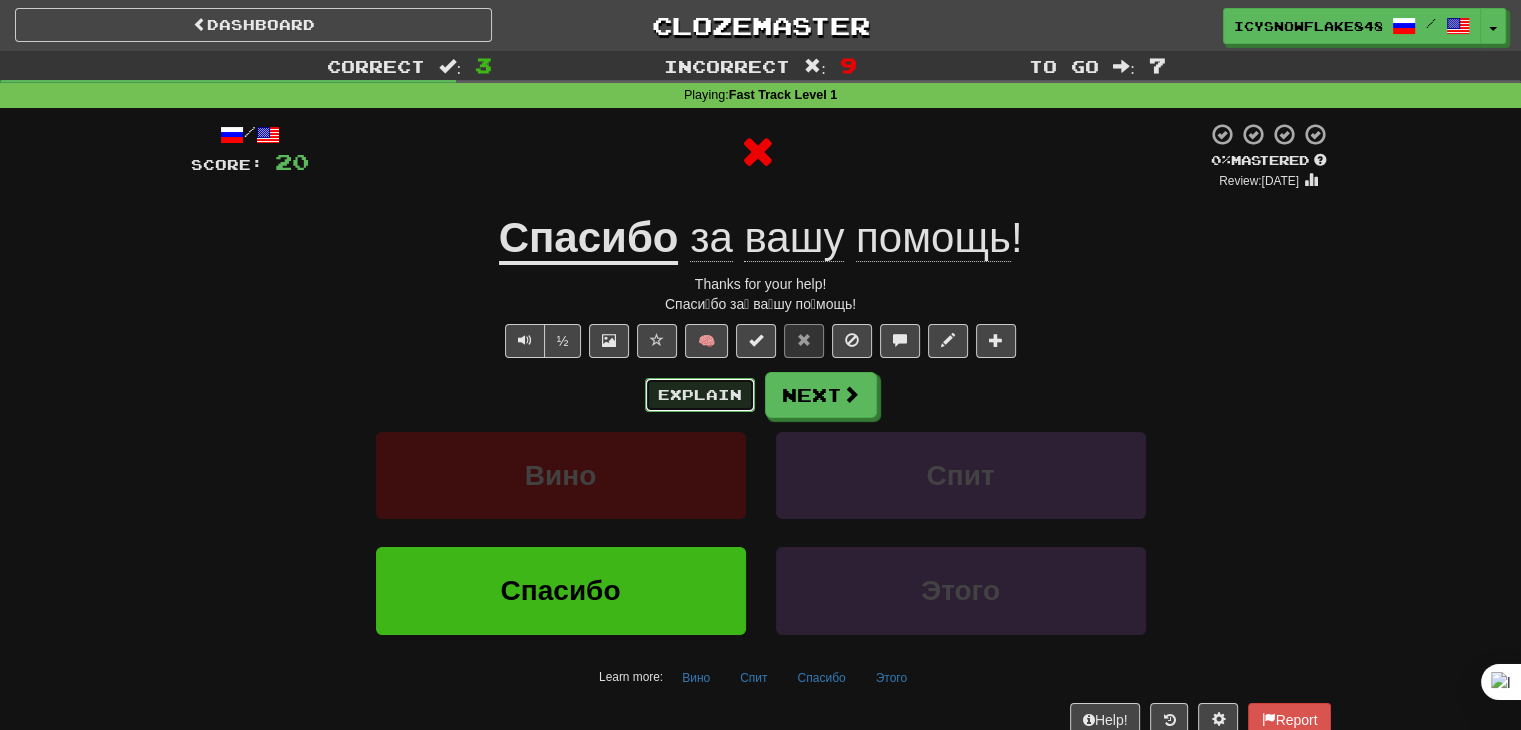 click on "Explain" at bounding box center (700, 395) 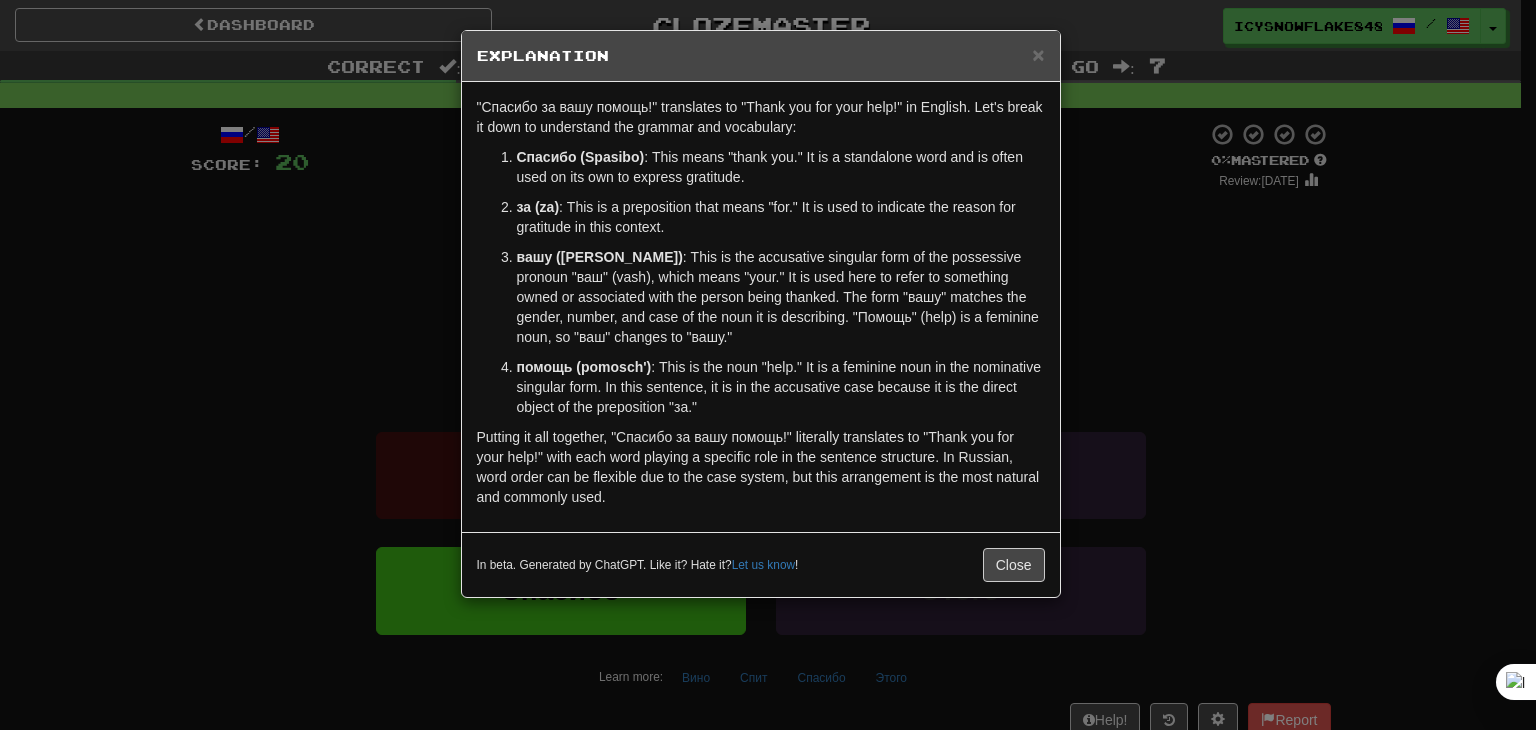 click on "× Explanation "Спасибо за вашу помощь!" translates to "Thank you for your help!" in English. Let's break it down to understand the grammar and vocabulary:
Спасибо (Spasibo) : This means "thank you." It is a standalone word and is often used on its own to express gratitude.
за (za) : This is a preposition that means "for." It is used to indicate the reason for gratitude in this context.
вашу (vashu) : This is the accusative singular form of the possessive pronoun "ваш" (vash), which means "your." It is used here to refer to something owned or associated with the person being thanked. The form "вашу" matches the gender, number, and case of the noun it is describing. "Помощь" (help) is a feminine noun, so "ваш" changes to "вашу."
помощь (pomosch')
In beta. Generated by ChatGPT. Like it? Hate it?  Let us know ! Close" at bounding box center (768, 365) 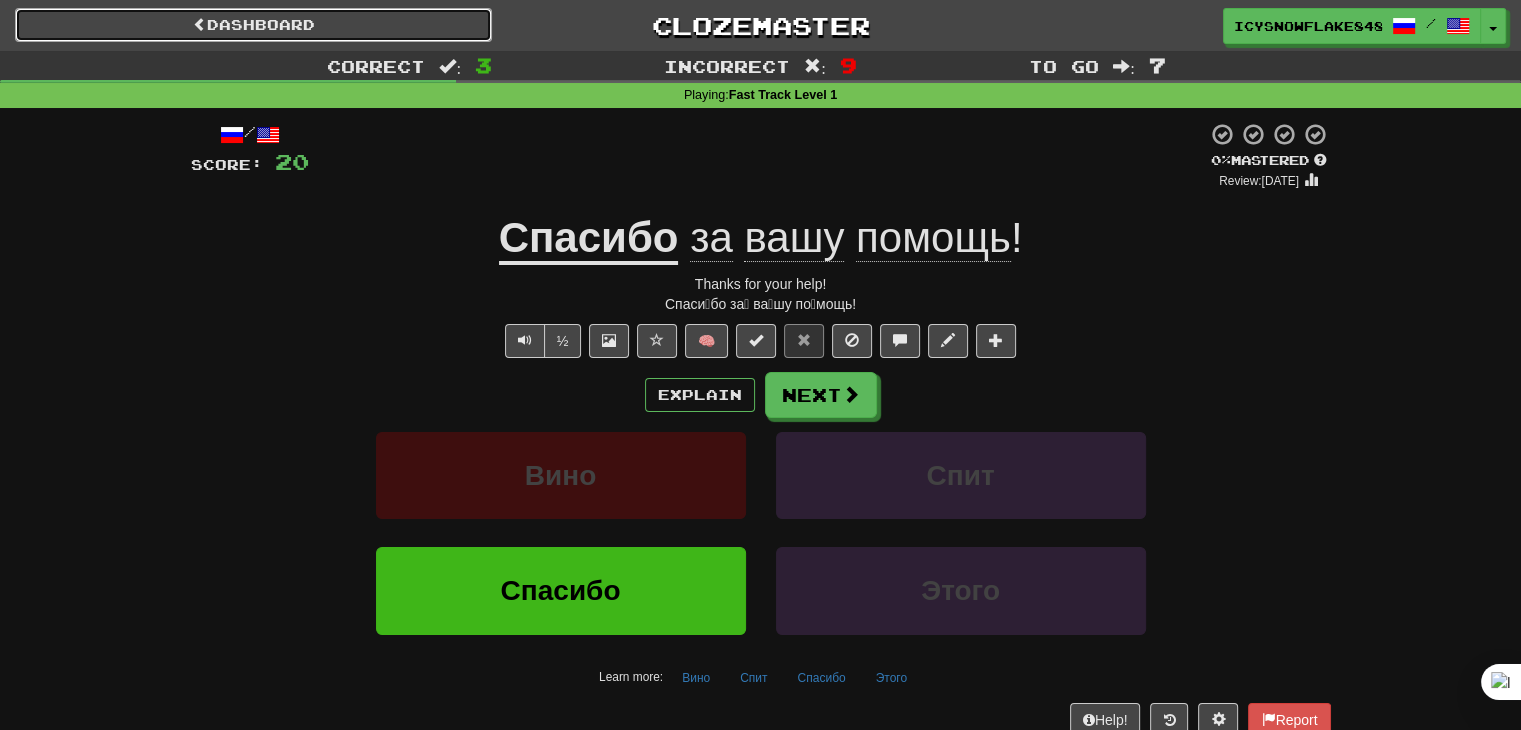 click on "Dashboard" at bounding box center [253, 25] 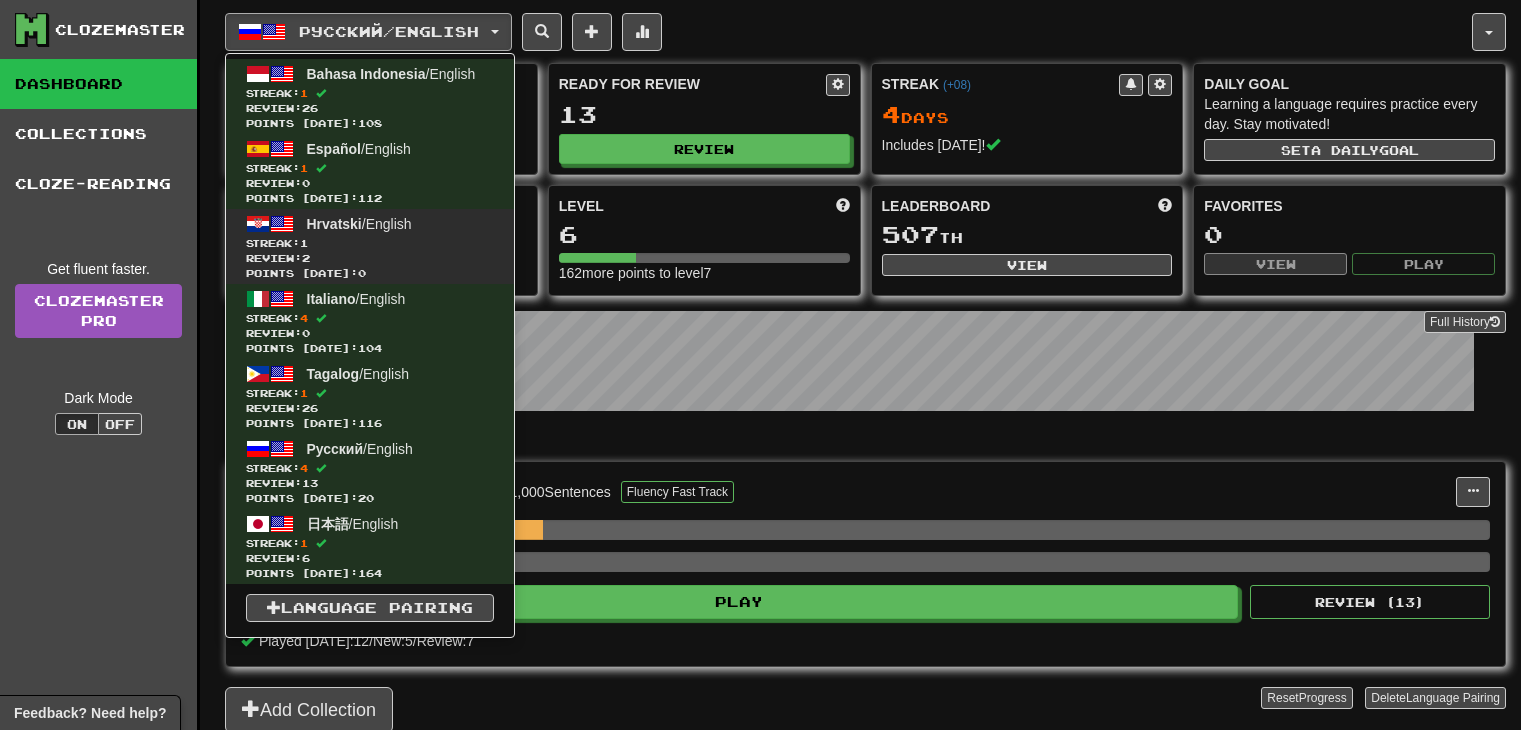 scroll, scrollTop: 0, scrollLeft: 0, axis: both 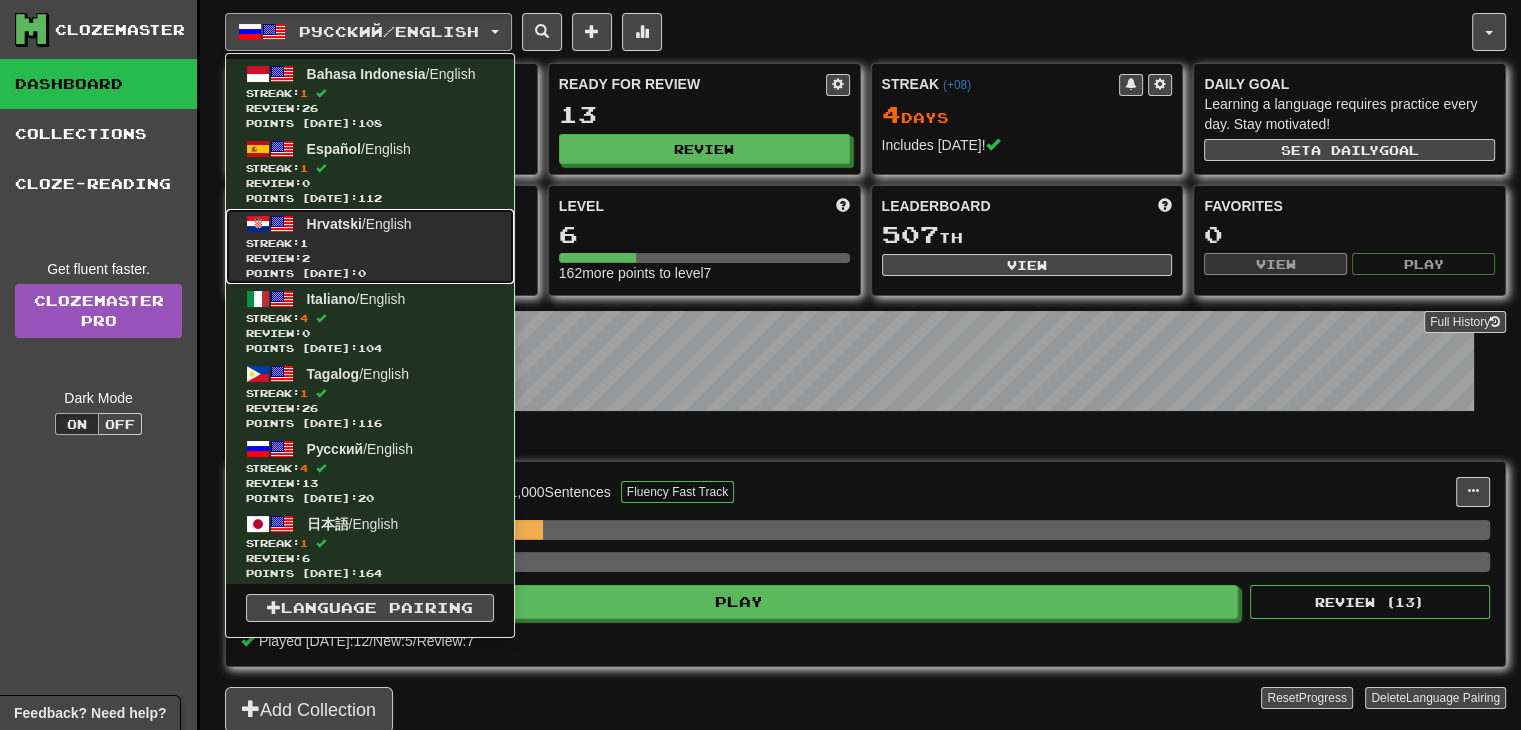 click on "Review:  2" at bounding box center (370, 258) 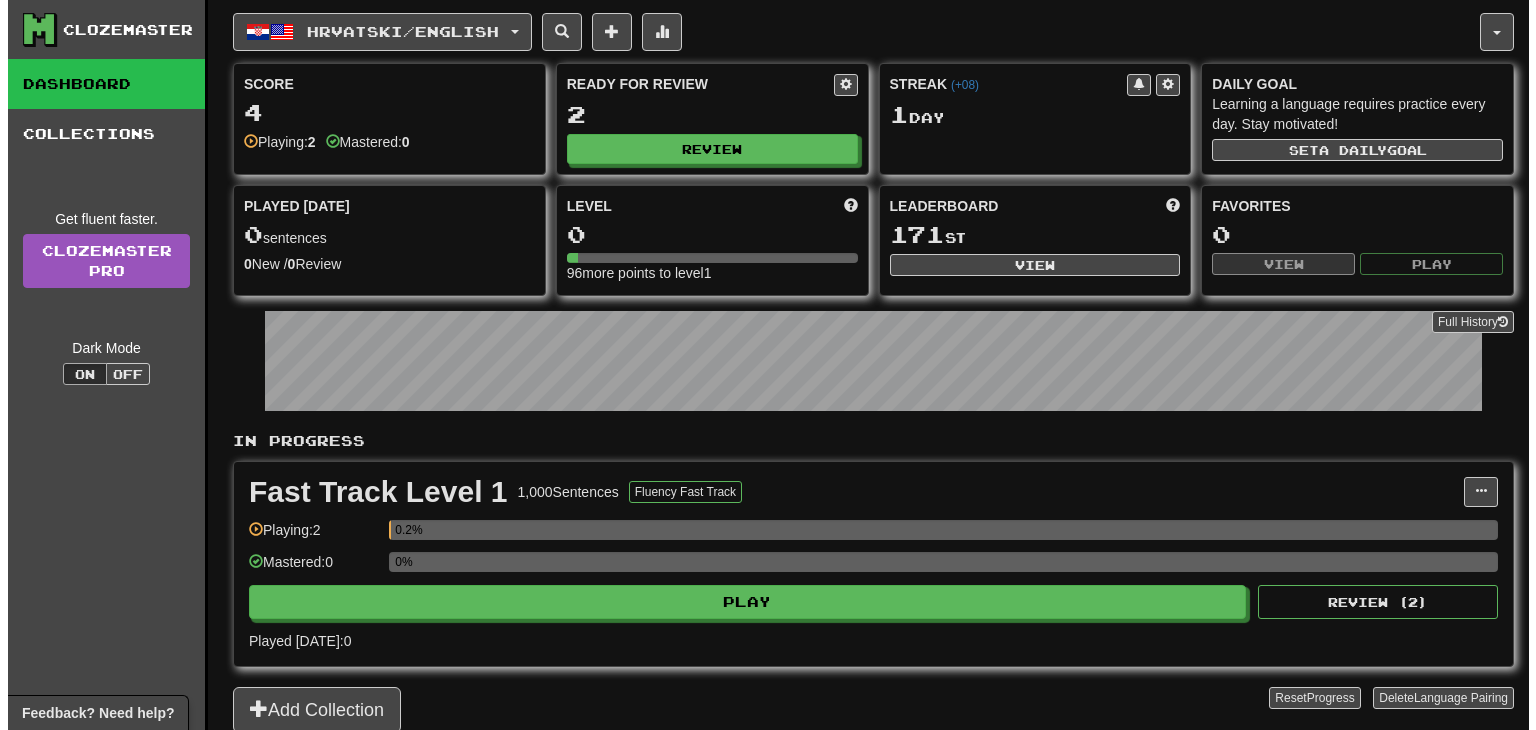 scroll, scrollTop: 0, scrollLeft: 0, axis: both 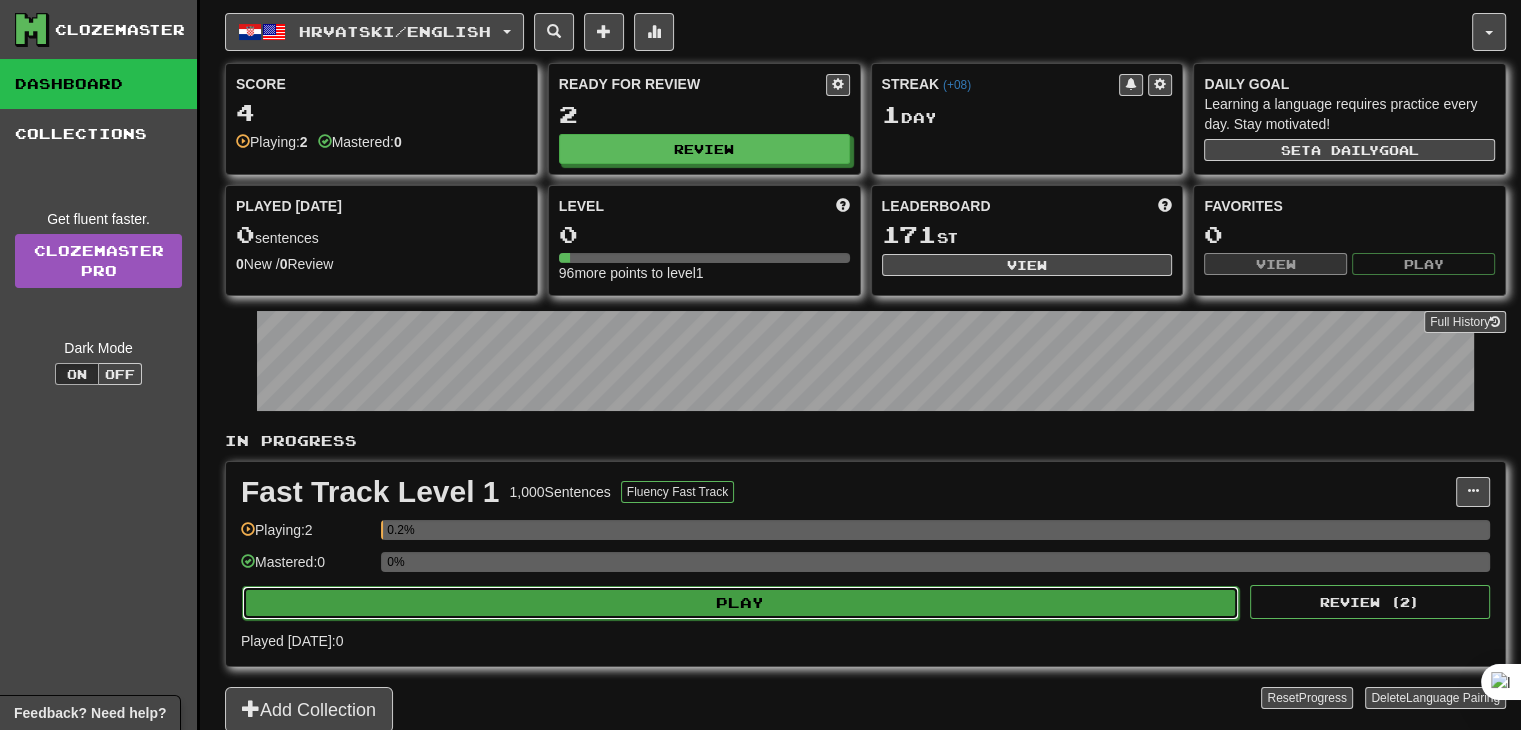 click on "Play" at bounding box center (740, 603) 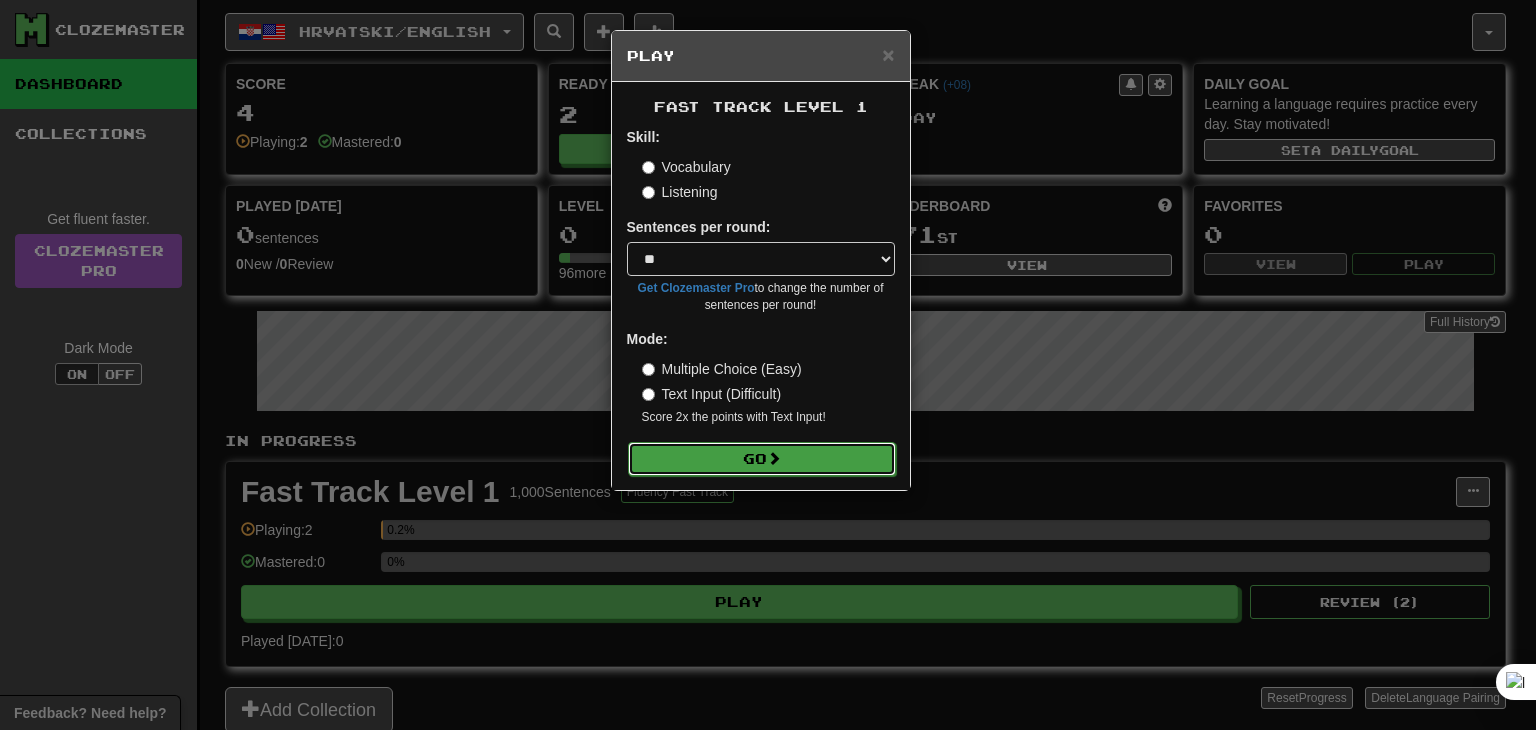click on "Go" at bounding box center [762, 459] 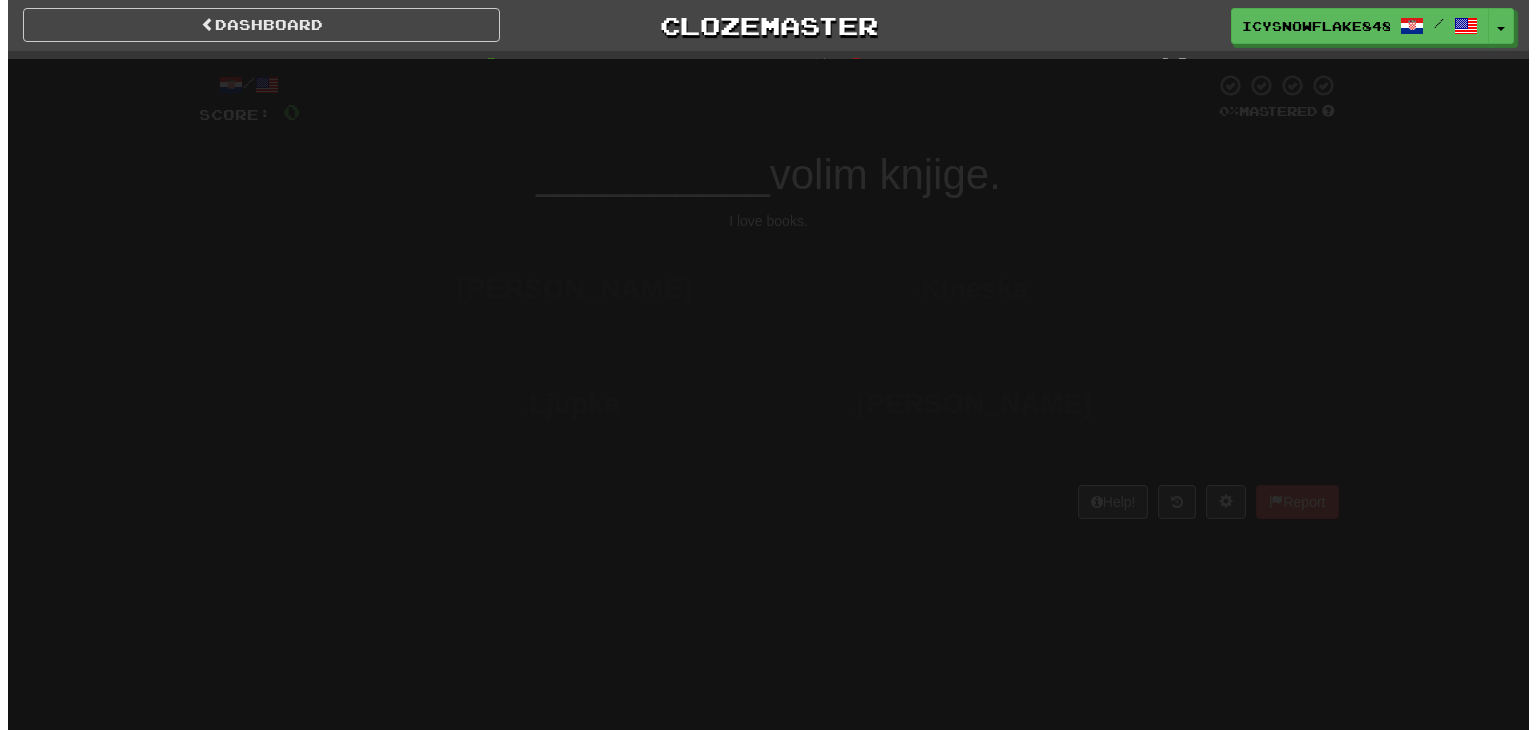 scroll, scrollTop: 0, scrollLeft: 0, axis: both 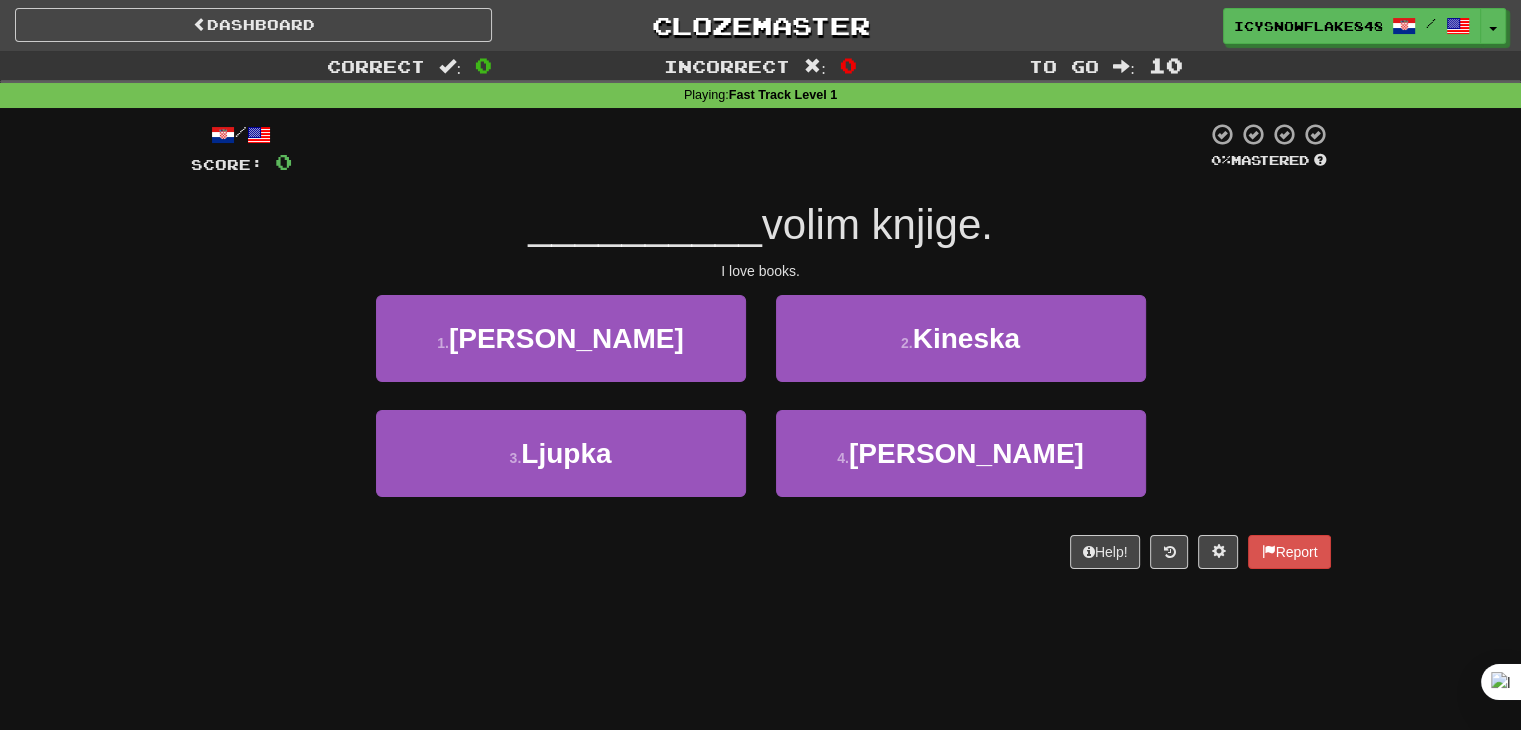 click on "Correct   :   0 Incorrect   :   0 To go   :   10 Playing :  Fast Track Level 1  /  Score:   0 0 %  Mastered __________  volim knjige. I love books. 1 .  Ja 2 .  Kineska 3 .  Ljupka 4 .  [PERSON_NAME]  Help!  Report" at bounding box center [760, 324] 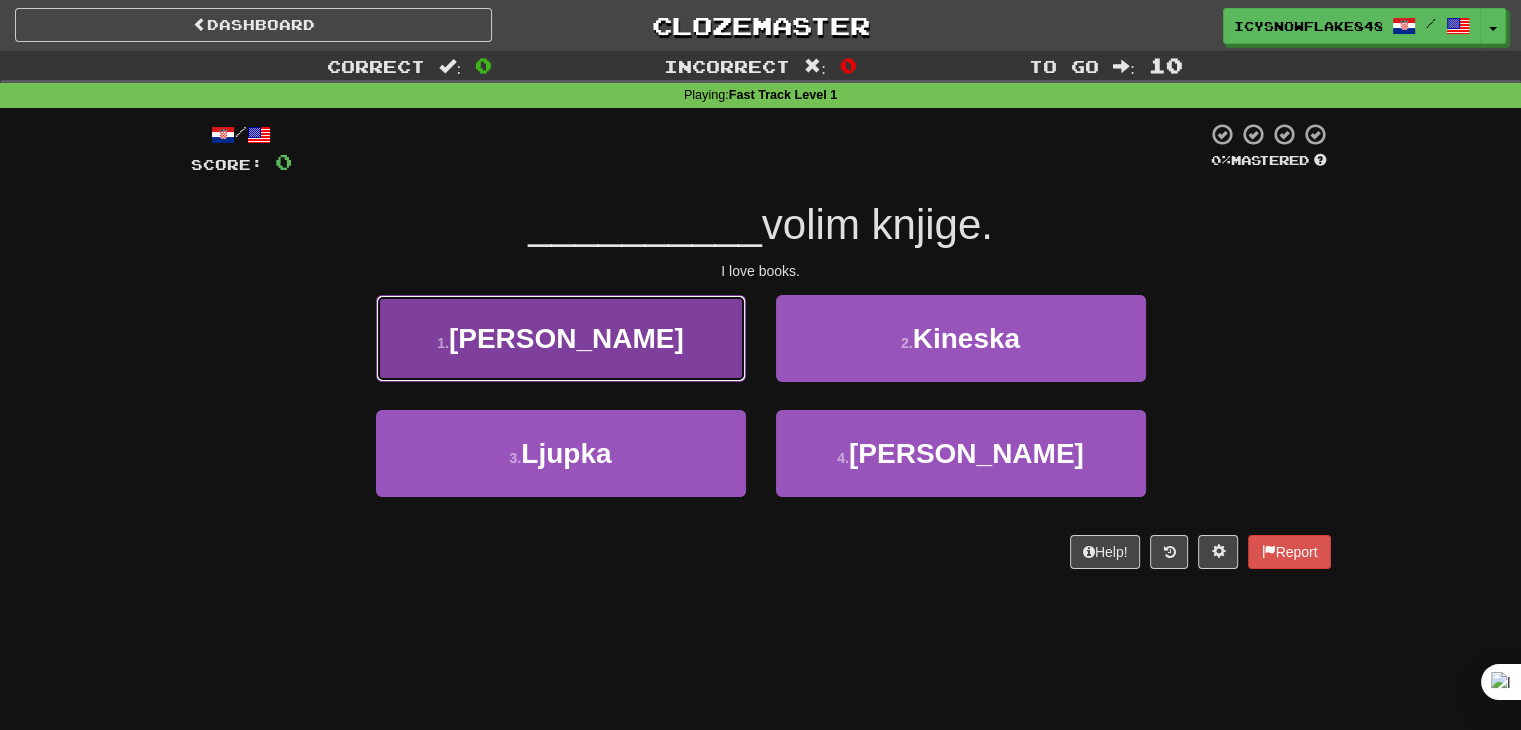 click on "1 .  Ja" at bounding box center [561, 338] 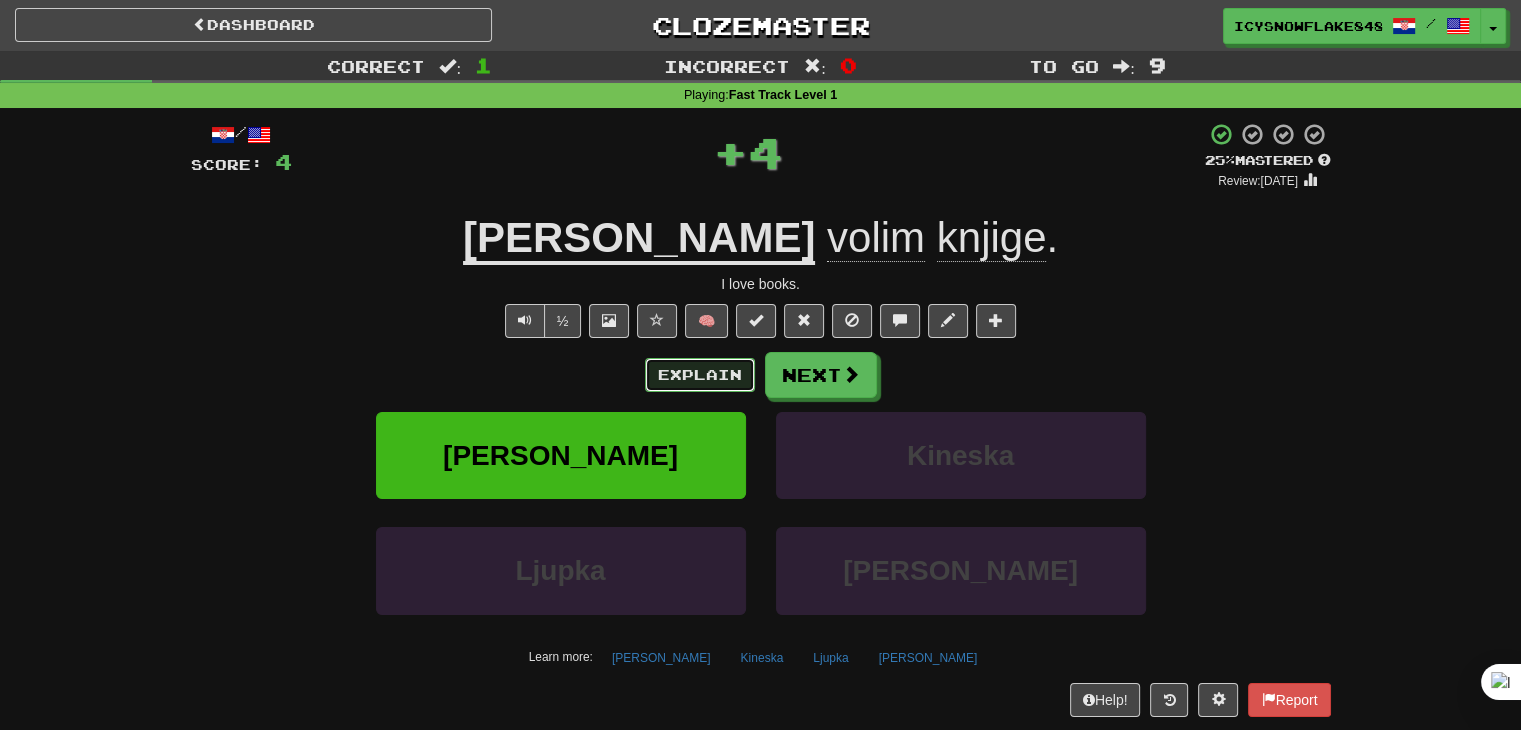 click on "Explain" at bounding box center [700, 375] 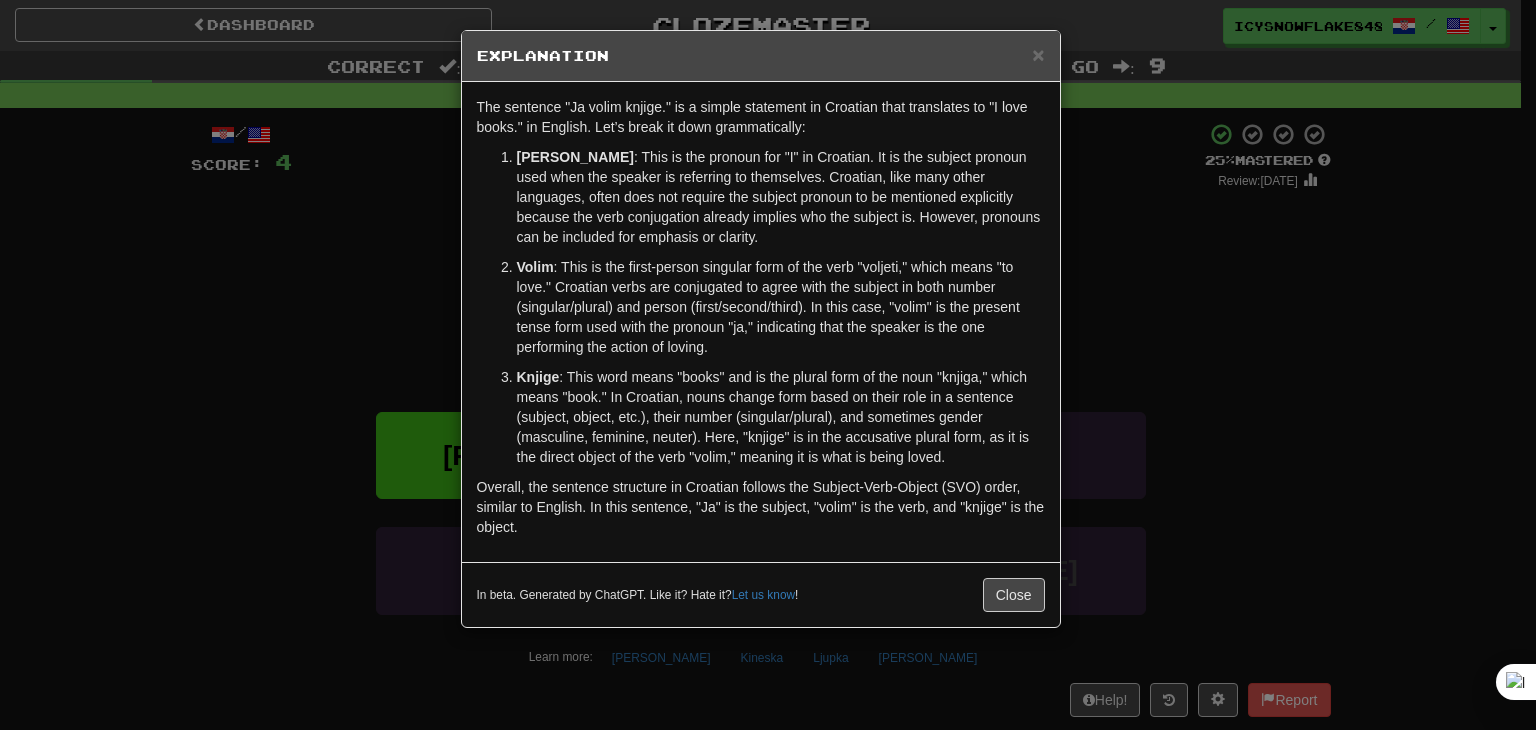 click on "× Explanation The sentence "Ja volim knjige." is a simple statement in Croatian that translates to "I love books." in English. Let’s break it down grammatically:
Ja : This is the pronoun for "I" in Croatian. It is the subject pronoun used when the speaker is referring to themselves. Croatian, like many other languages, often does not require the subject pronoun to be mentioned explicitly because the verb conjugation already implies who the subject is. However, pronouns can be included for emphasis or clarity.
Volim : This is the first-person singular form of the verb "voljeti," which means "to love." Croatian verbs are conjugated to agree with the subject in both number (singular/plural) and person (first/second/third). In this case, "volim" is the present tense form used with the pronoun "ja," indicating that the speaker is the one performing the action of loving.
Knjige
In beta. Generated by ChatGPT. Like it? Hate it?  Let us know ! Close" at bounding box center [768, 365] 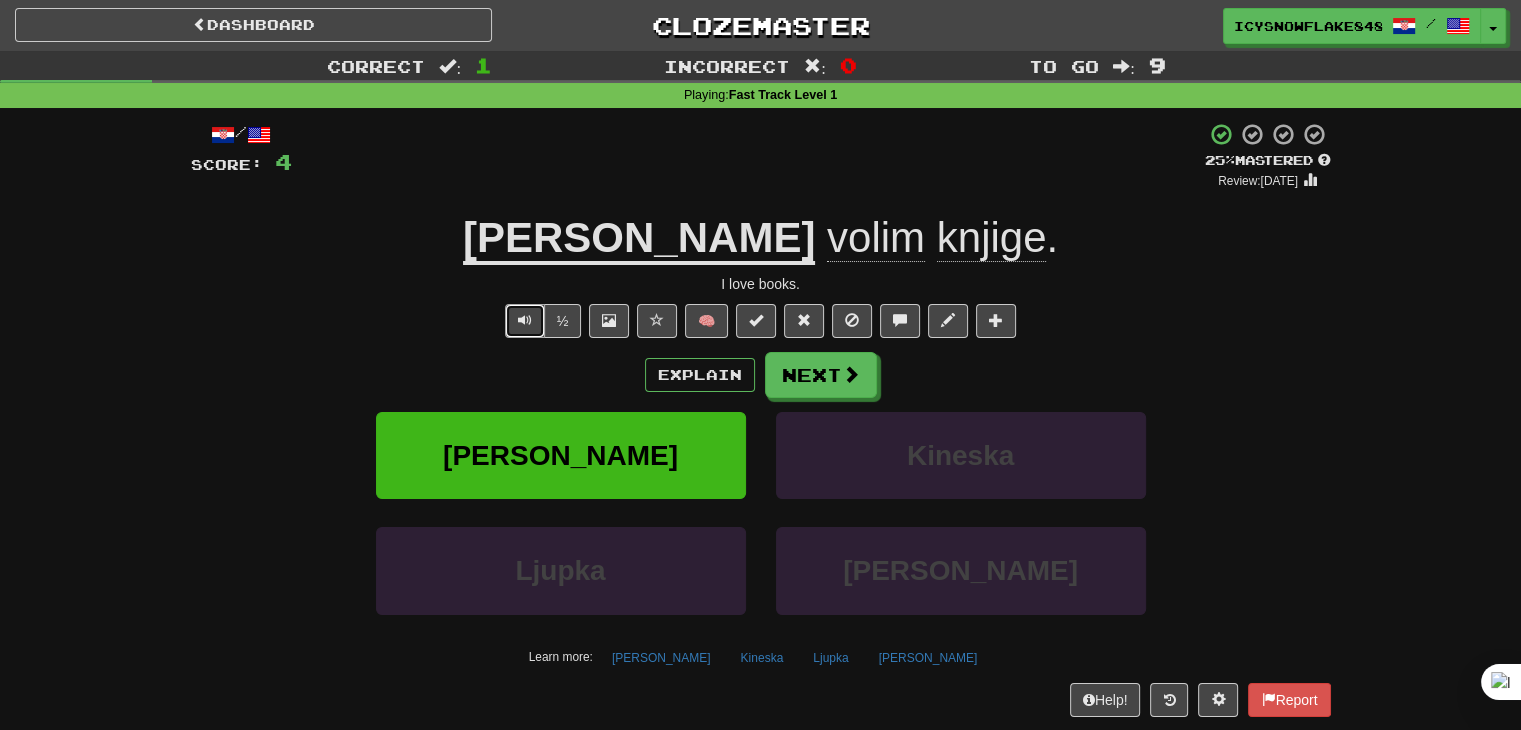 click at bounding box center [525, 320] 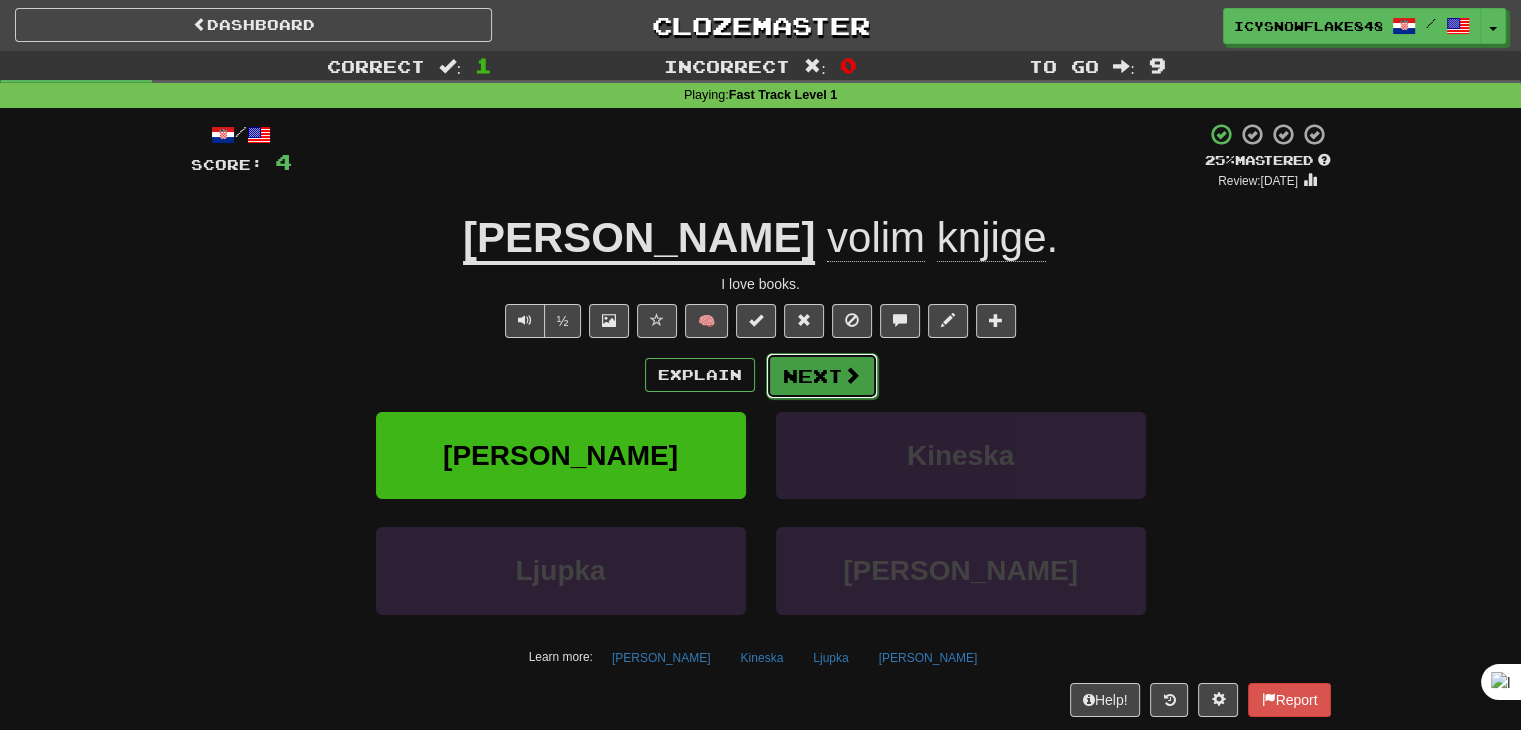 click on "Next" at bounding box center [822, 376] 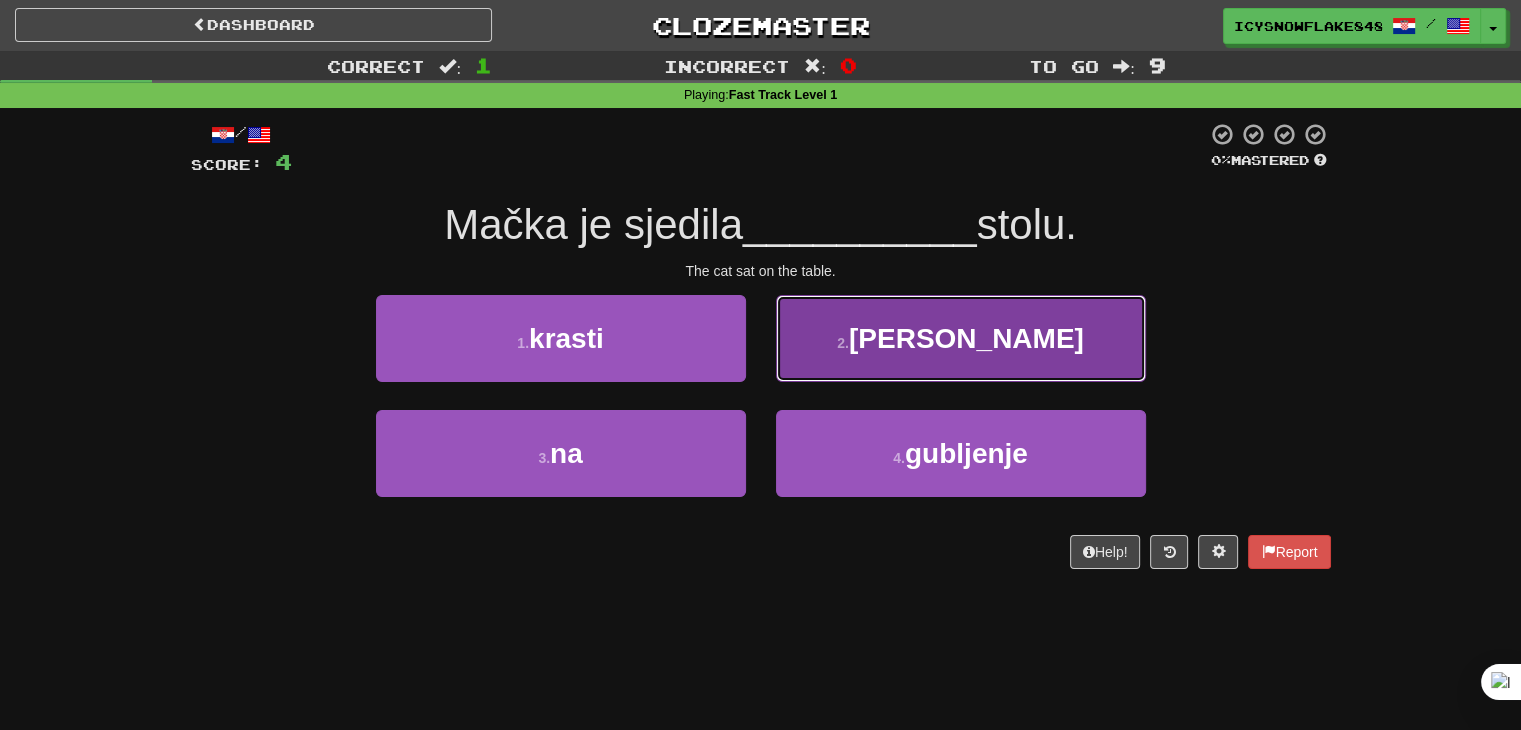 click on "2 .  [PERSON_NAME]" at bounding box center (961, 338) 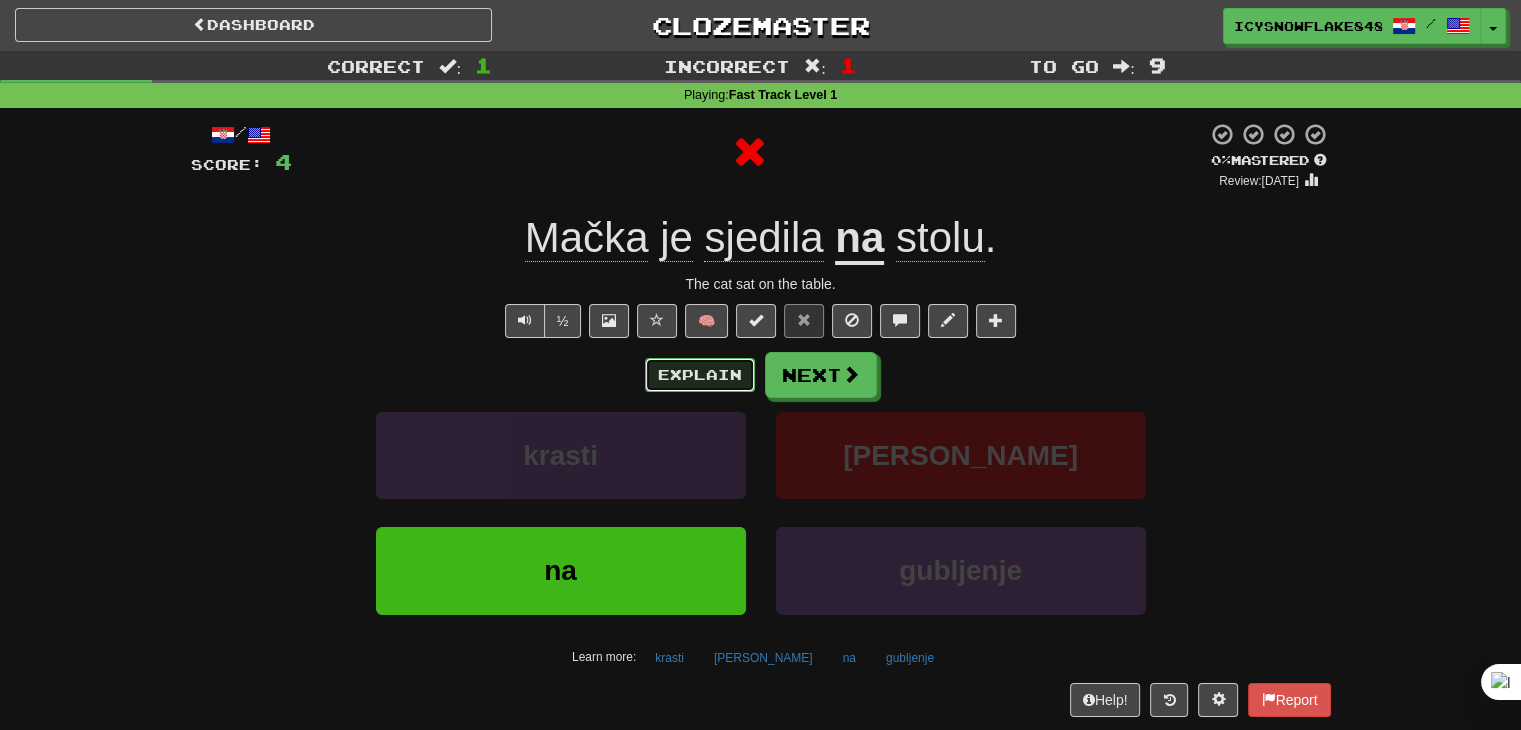 click on "Explain" at bounding box center [700, 375] 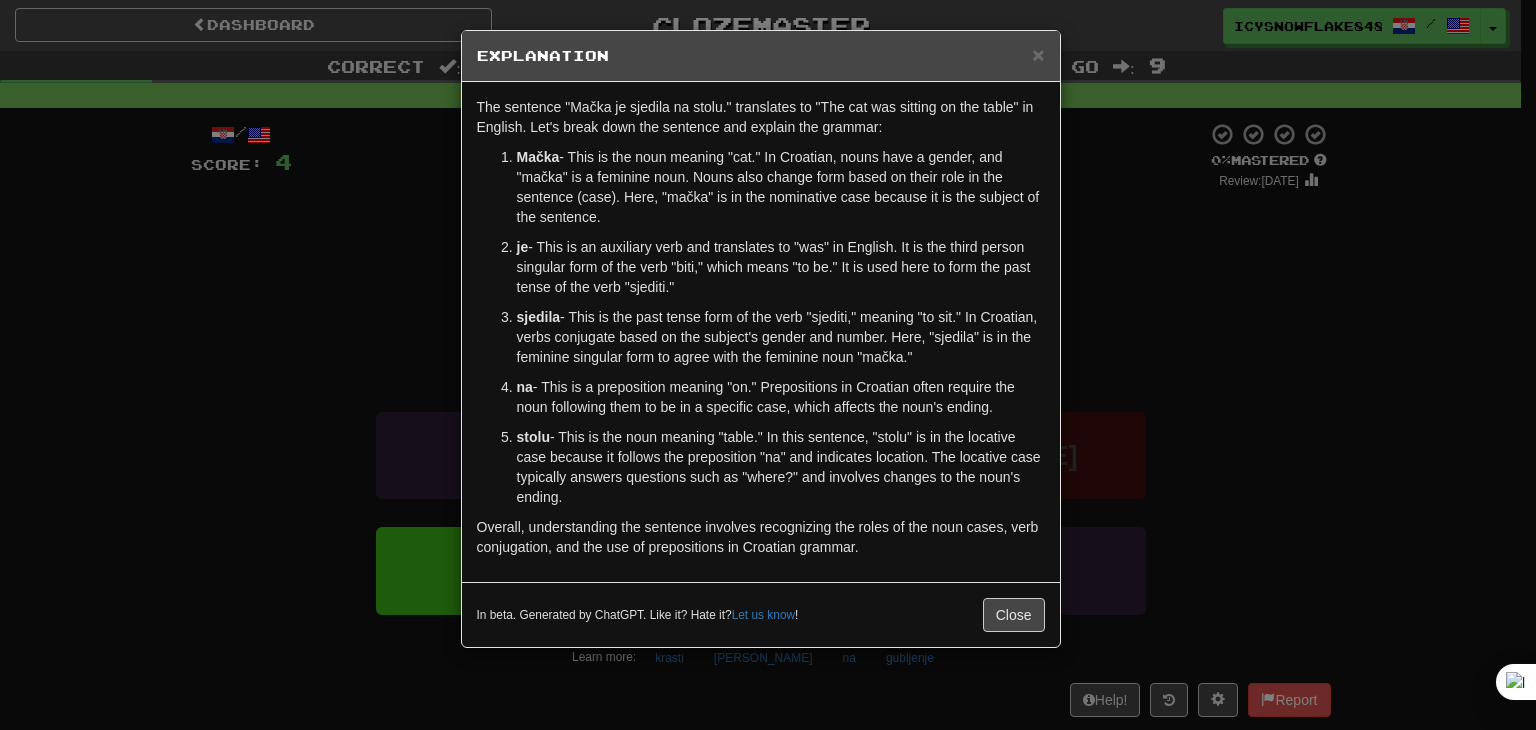 click on "× Explanation The sentence "Mačka je sjedila na stolu." translates to "The cat was sitting on the table" in English. Let's break down the sentence and explain the grammar:
Mačka  - This is the noun meaning "cat." In Croatian, nouns have a gender, and "mačka" is a feminine noun. Nouns also change form based on their role in the sentence (case). Here, "mačka" is in the nominative case because it is the subject of the sentence.
je  - This is an auxiliary verb and translates to "was" in English. It is the third person singular form of the verb "biti," which means "to be." It is used here to form the past tense of the verb "sjediti."
sjedila  - This is the past tense form of the verb "sjediti," meaning "to sit." In Croatian, verbs conjugate based on the subject's gender and number. Here, "sjedila" is in the feminine singular form to agree with the feminine noun "mačka."
na
stolu
In beta. Generated by ChatGPT. Like it? Hate it?  Let us know ! Close" at bounding box center (768, 365) 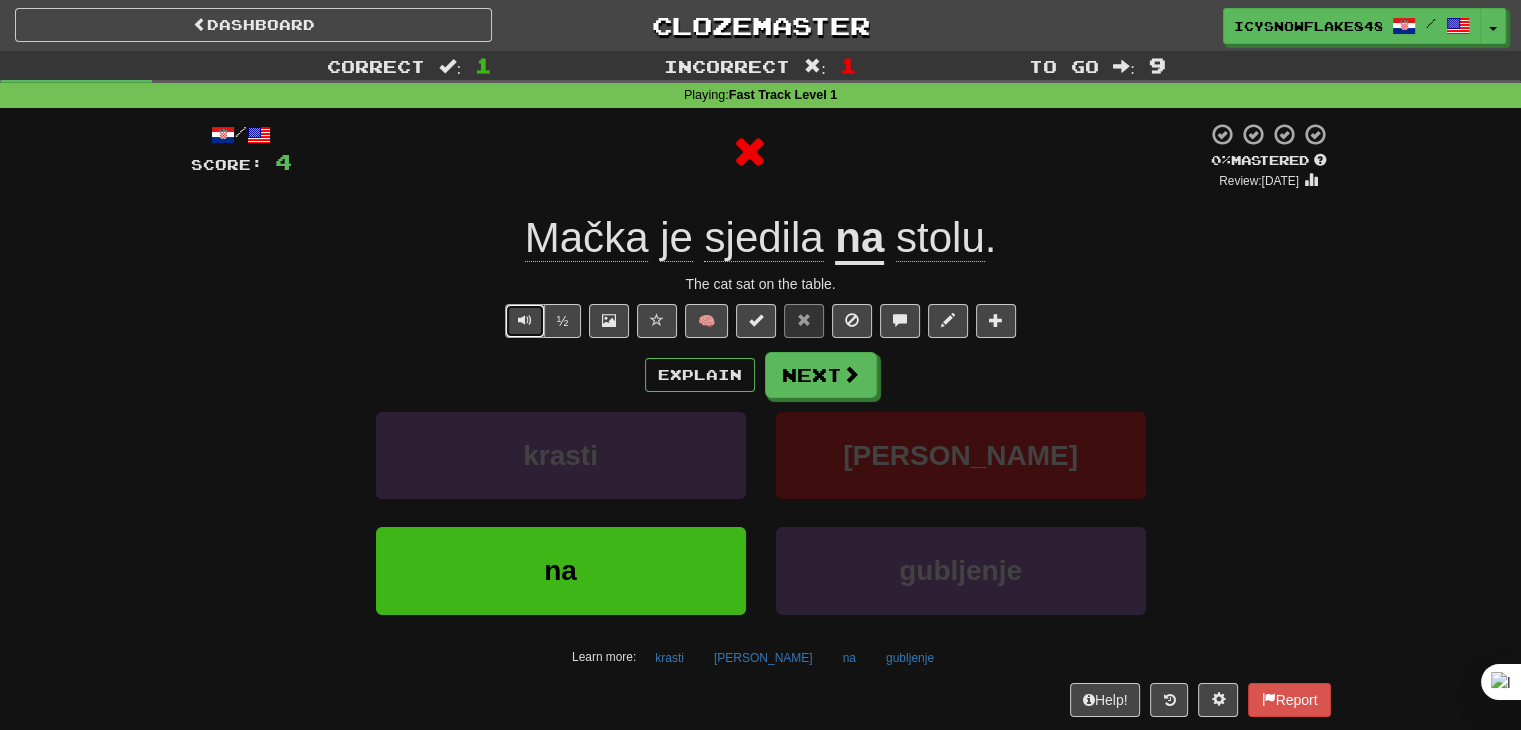 click at bounding box center (525, 320) 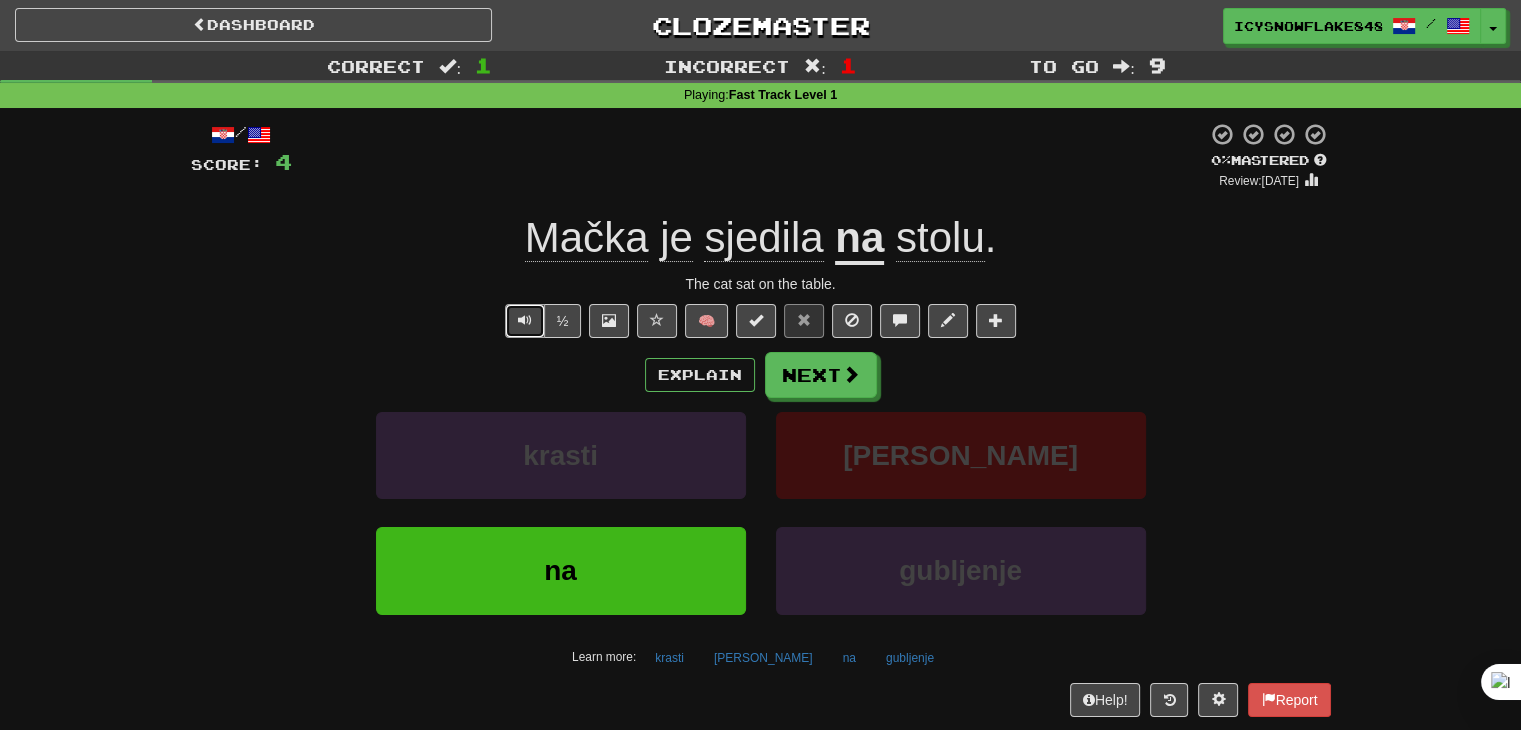 click at bounding box center [525, 320] 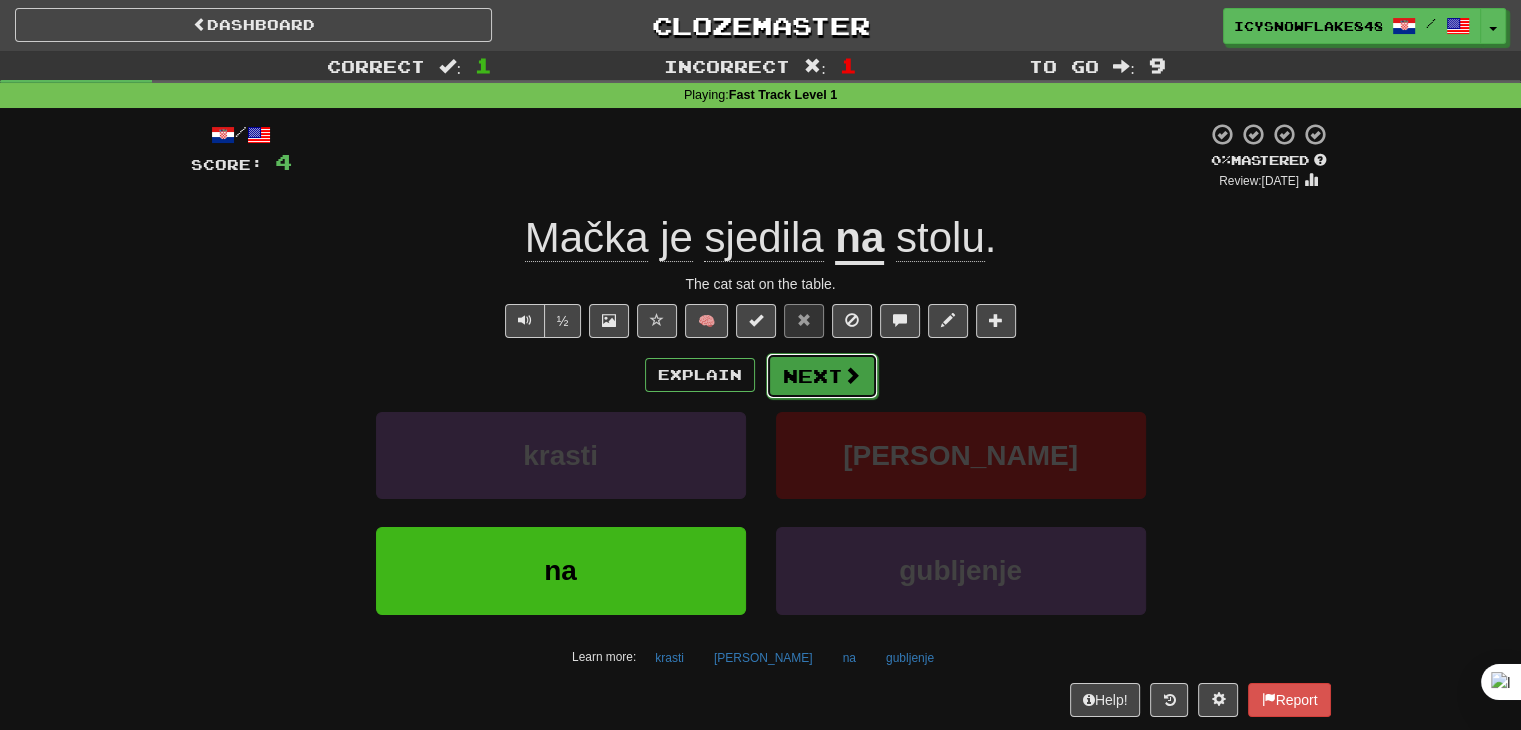 click on "Next" at bounding box center [822, 376] 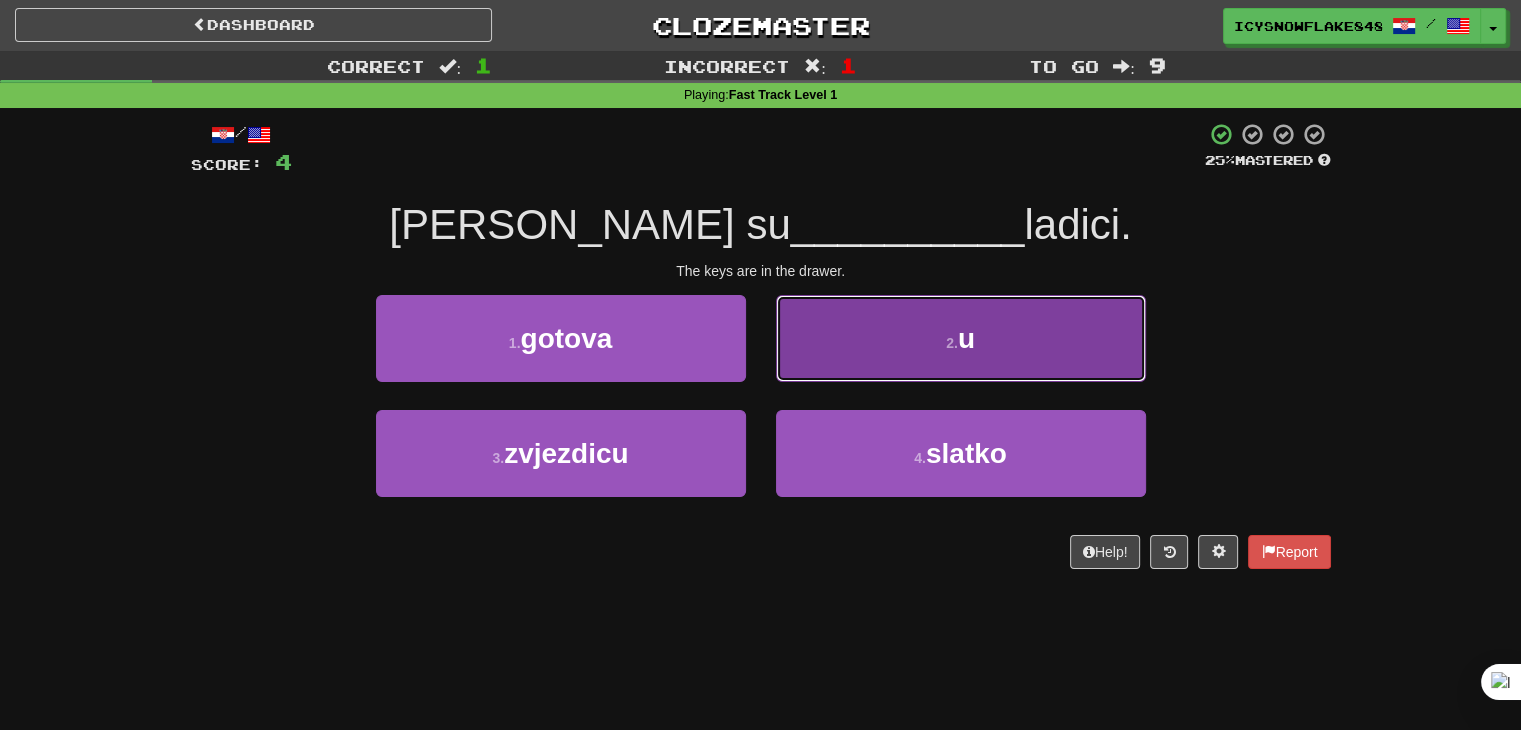 click on "2 .  u" at bounding box center [961, 338] 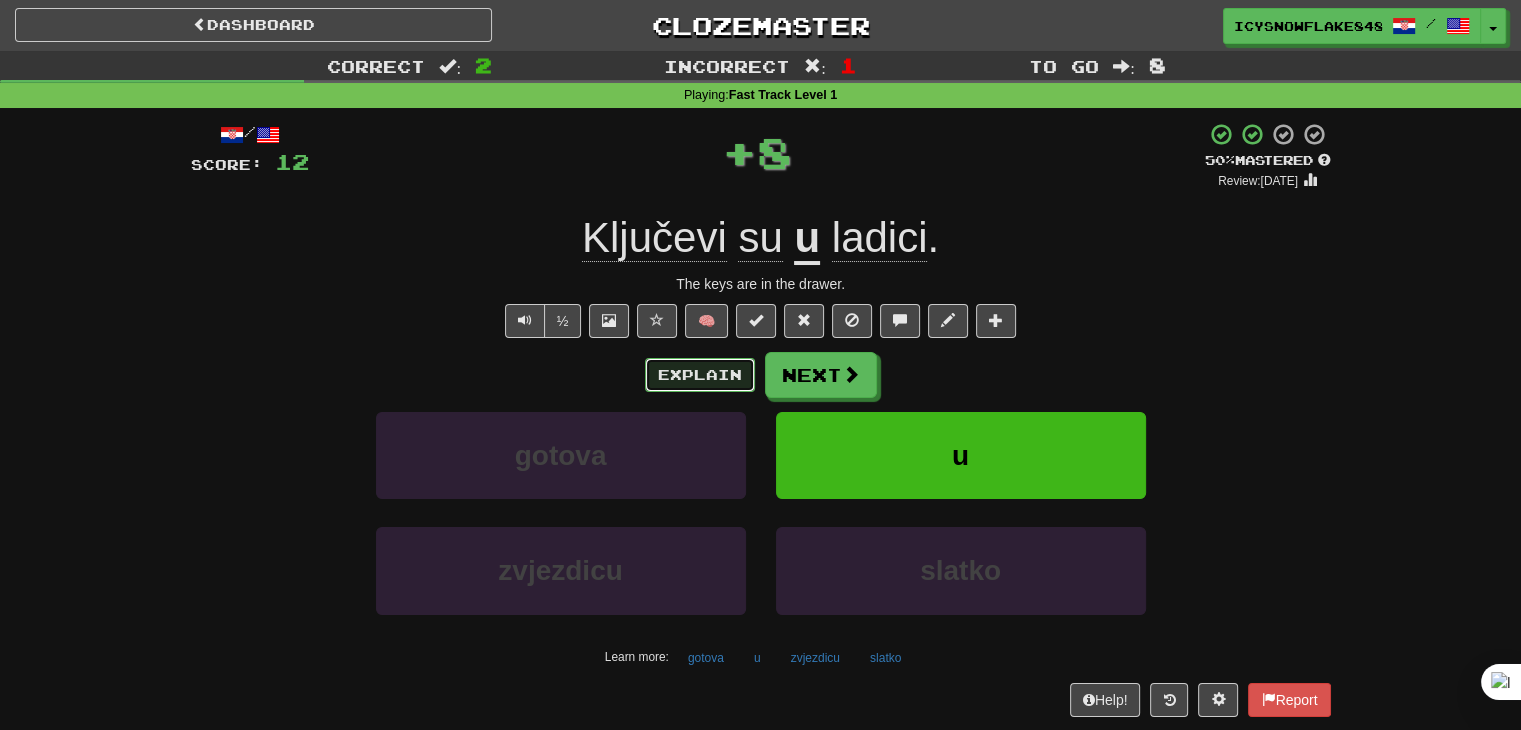 click on "Explain" at bounding box center (700, 375) 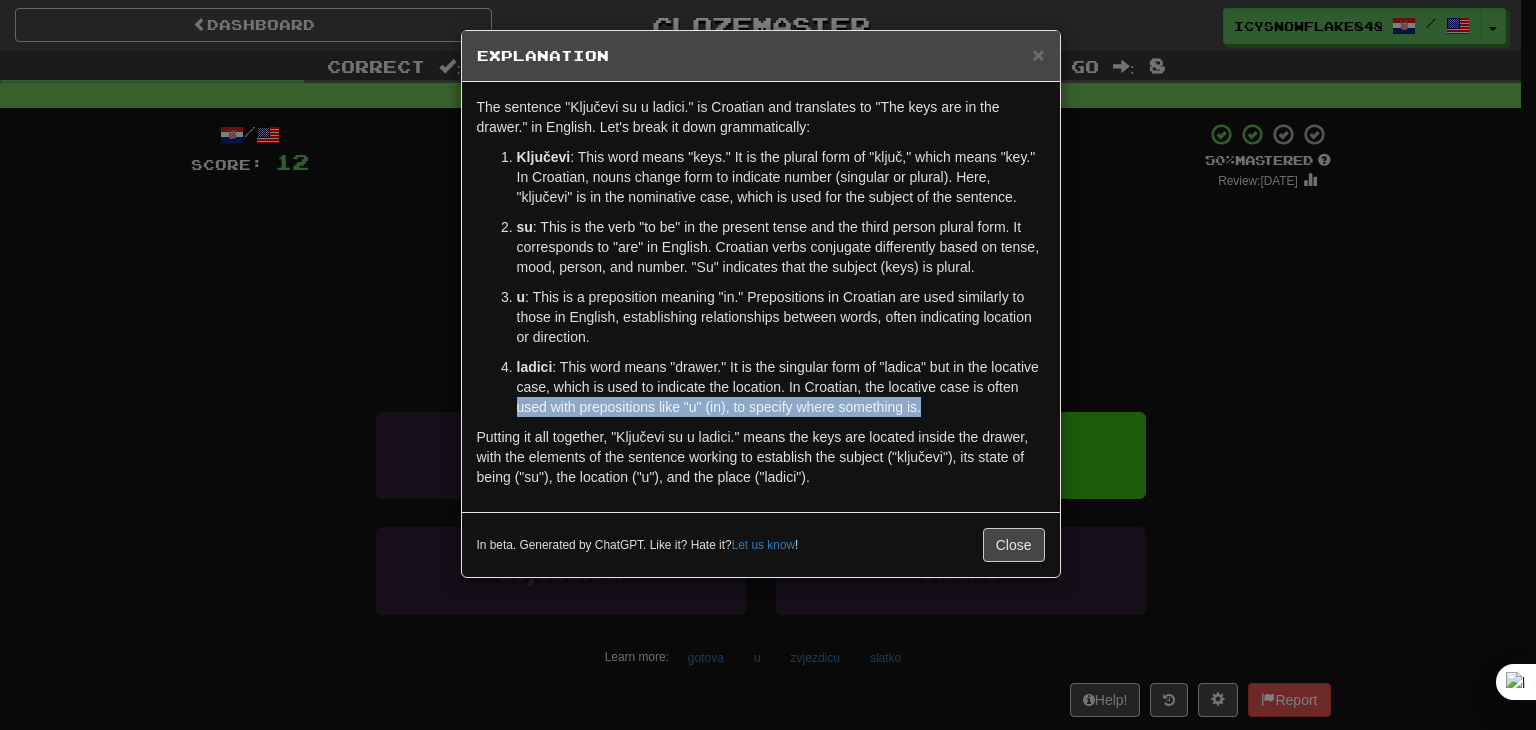 drag, startPoint x: 1307, startPoint y: 398, endPoint x: 1037, endPoint y: 391, distance: 270.09073 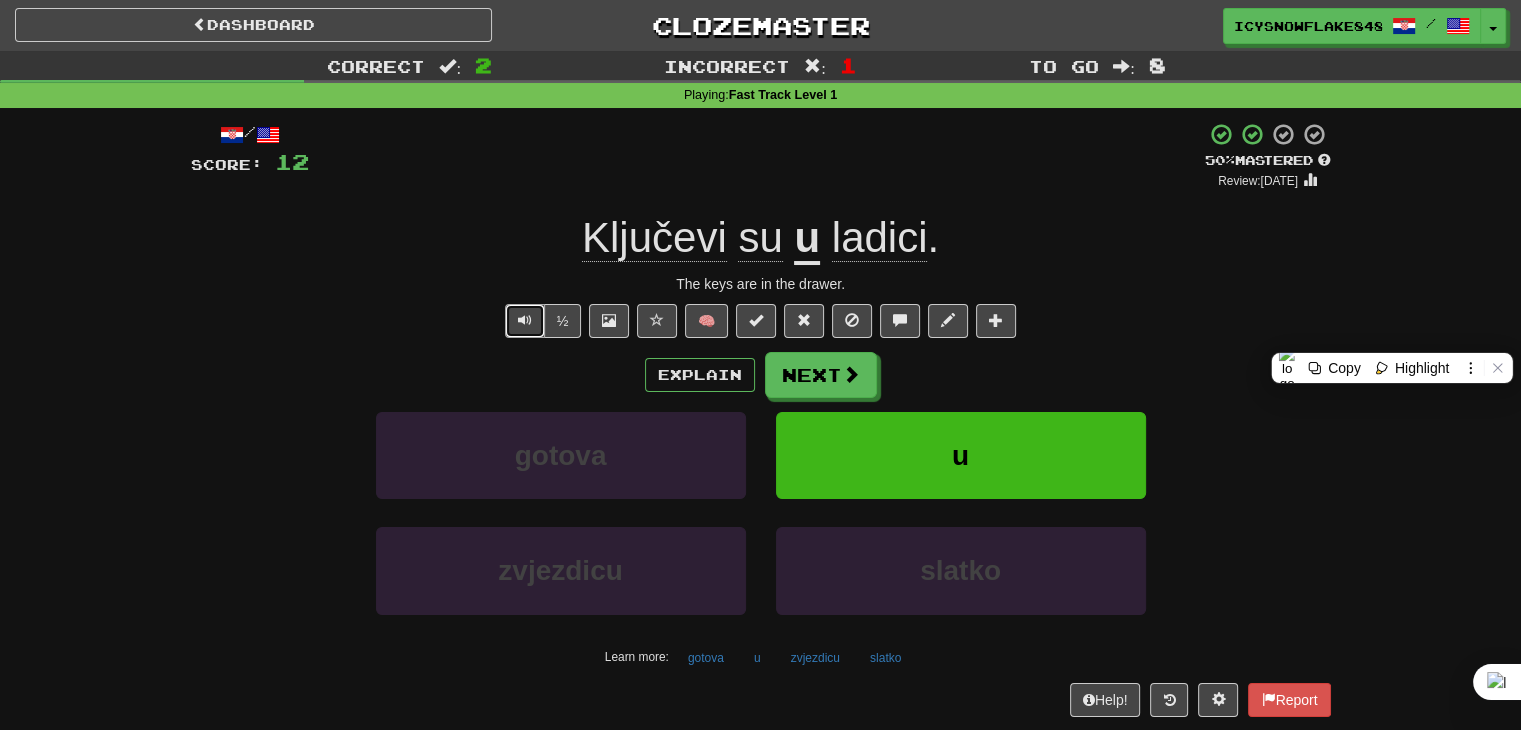 click at bounding box center [525, 321] 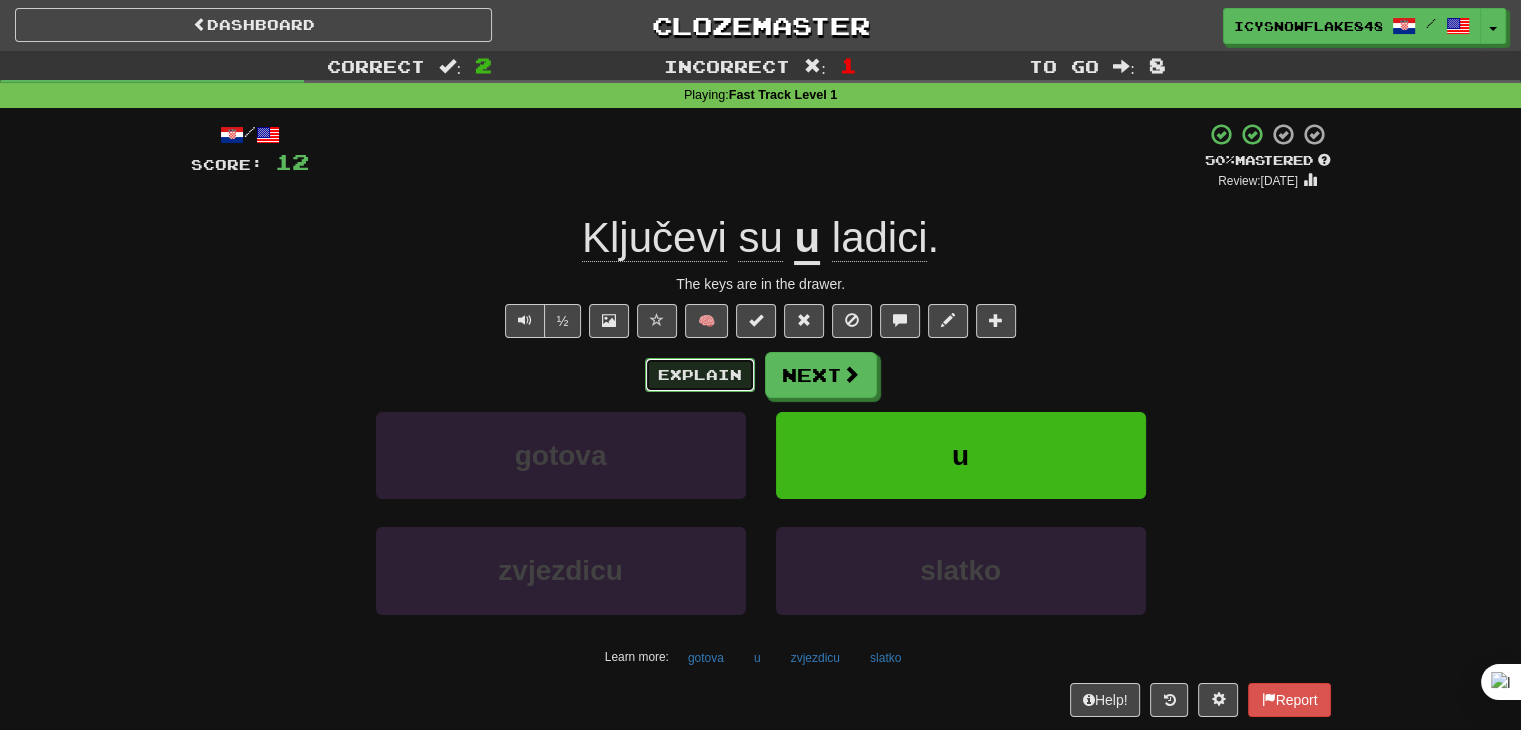click on "Explain" at bounding box center [700, 375] 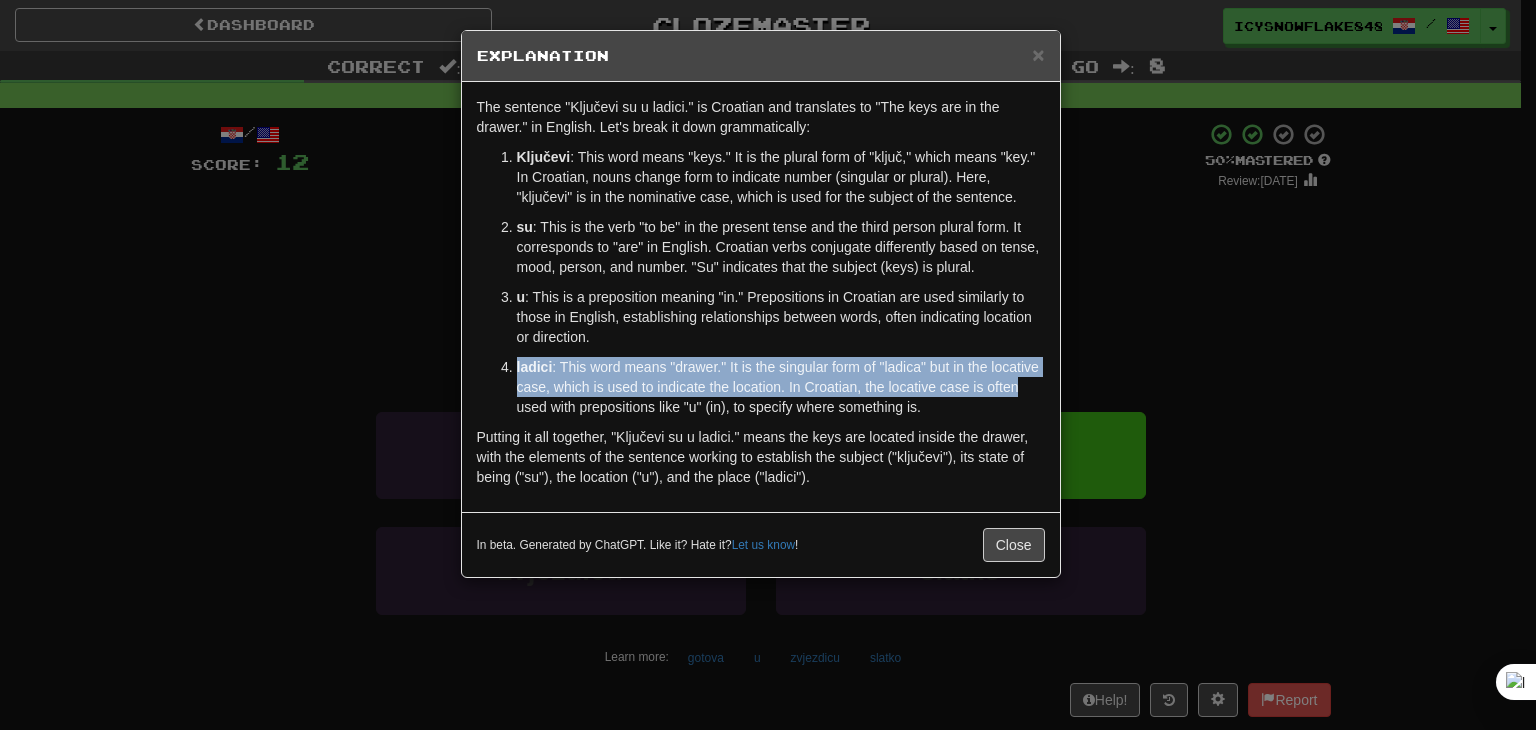 click on "× Explanation The sentence "Ključevi su u ladici." is Croatian and translates to "The keys are in the drawer." in English. Let's break it down grammatically:
Ključevi : This word means "keys." It is the plural form of "ključ," which means "key." In Croatian, nouns change form to indicate number (singular or plural). Here, "ključevi" is in the nominative case, which is used for the subject of the sentence.
su : This is the verb "to be" in the present tense and the third person plural form. It corresponds to "are" in English. Croatian verbs conjugate differently based on tense, mood, person, and number. "Su" indicates that the subject (keys) is plural.
u : This is a preposition meaning "in." Prepositions in Croatian are used similarly to those in English, establishing relationships between words, often indicating location or direction.
ladici
In beta. Generated by ChatGPT. Like it? Hate it?  Let us know ! Close" at bounding box center [768, 365] 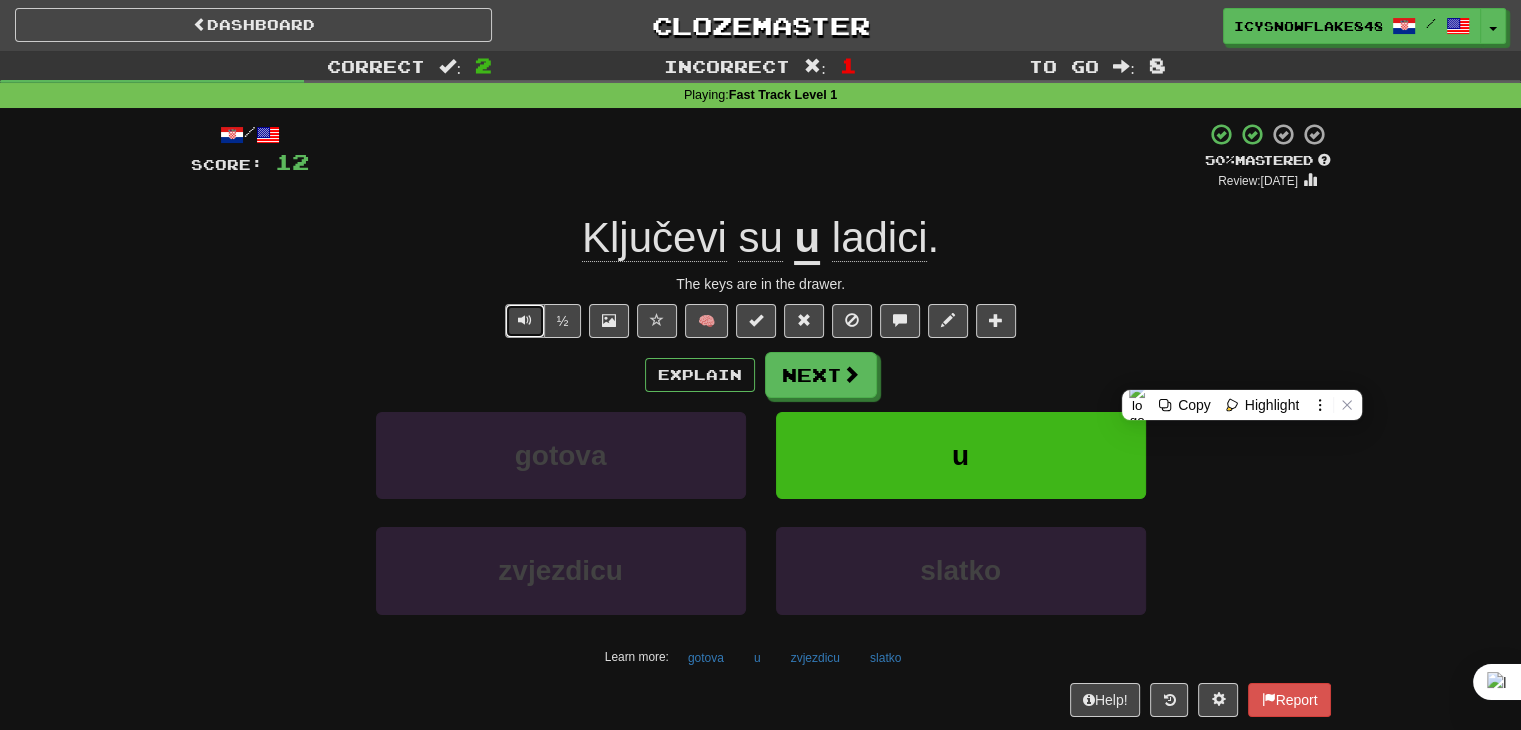 click at bounding box center [525, 321] 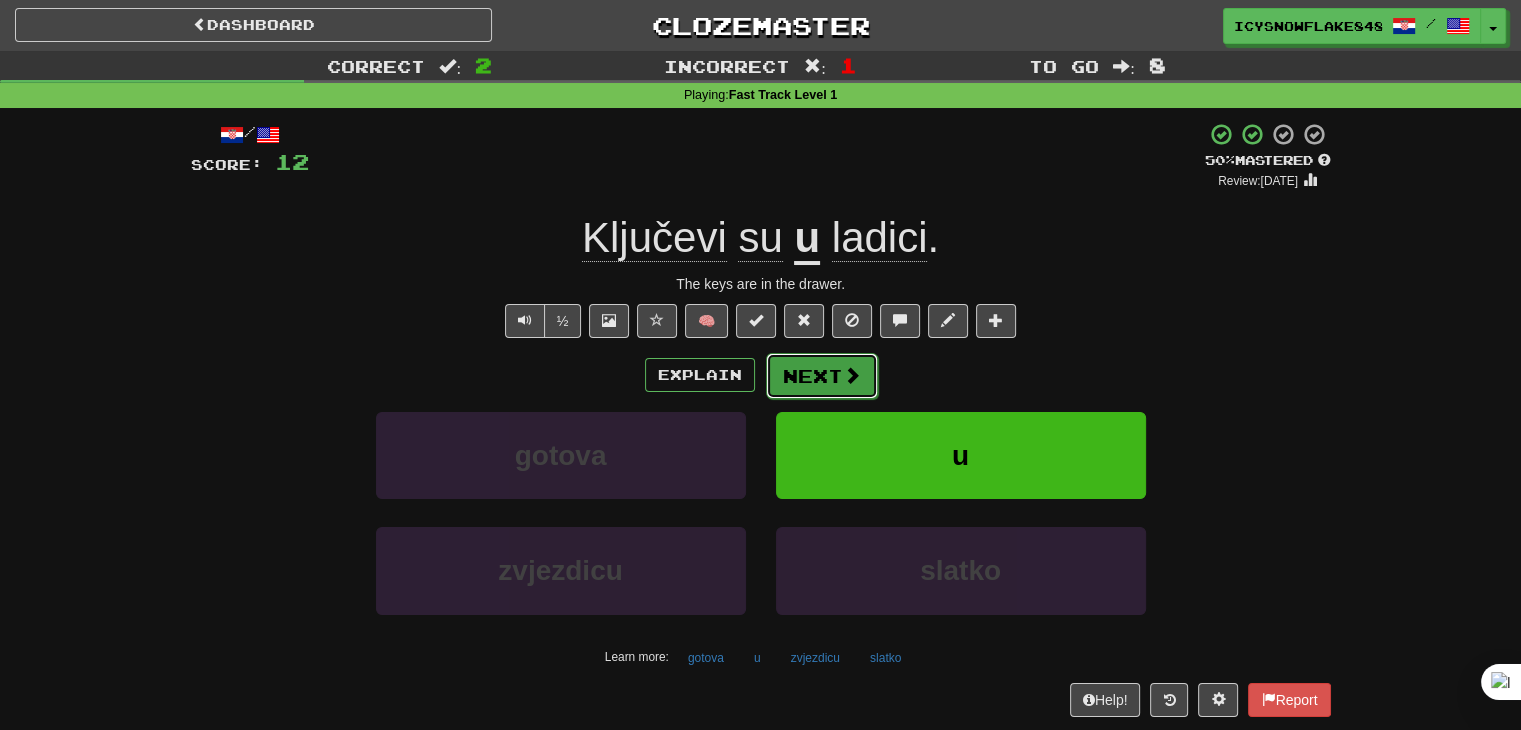 click on "Next" at bounding box center (822, 376) 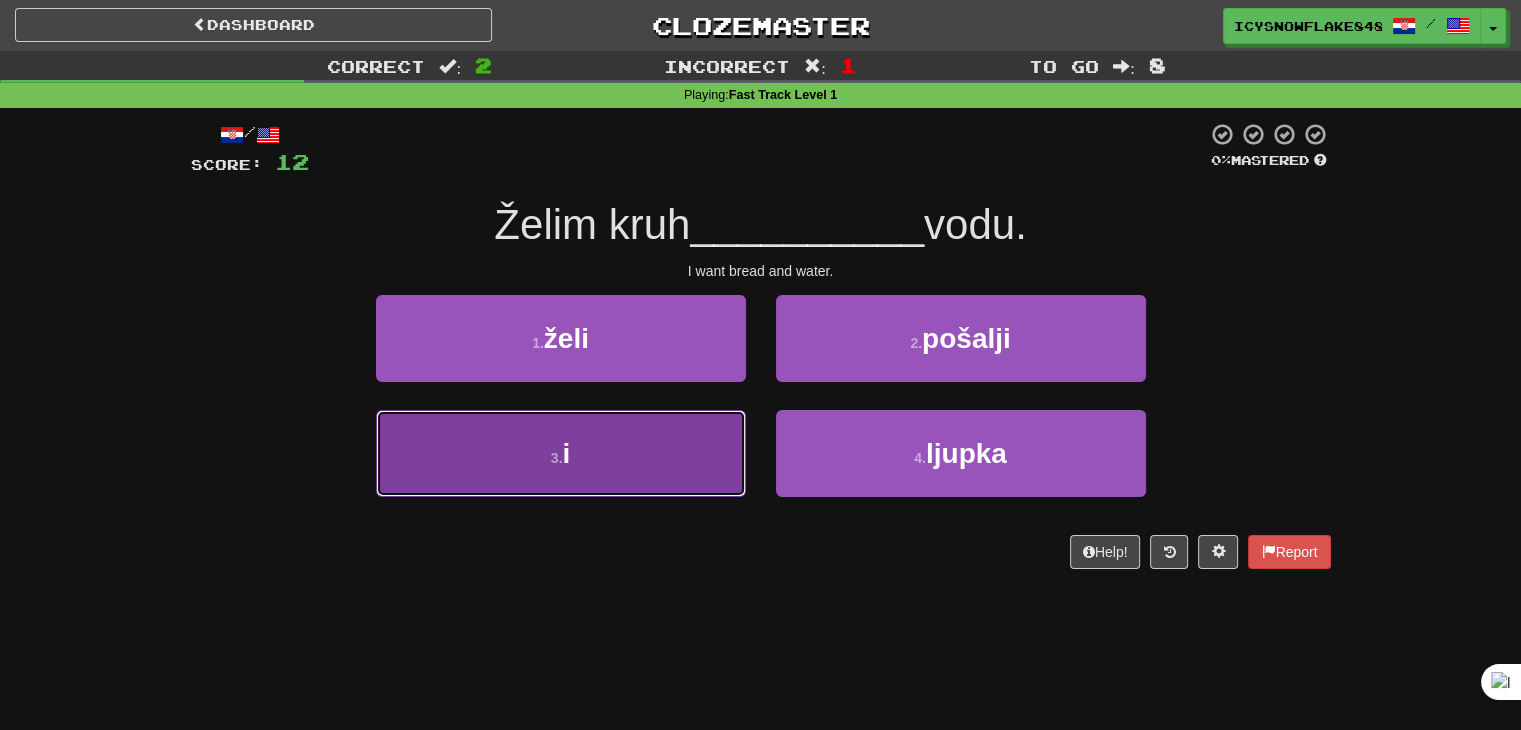 click on "3 .  i" at bounding box center (561, 453) 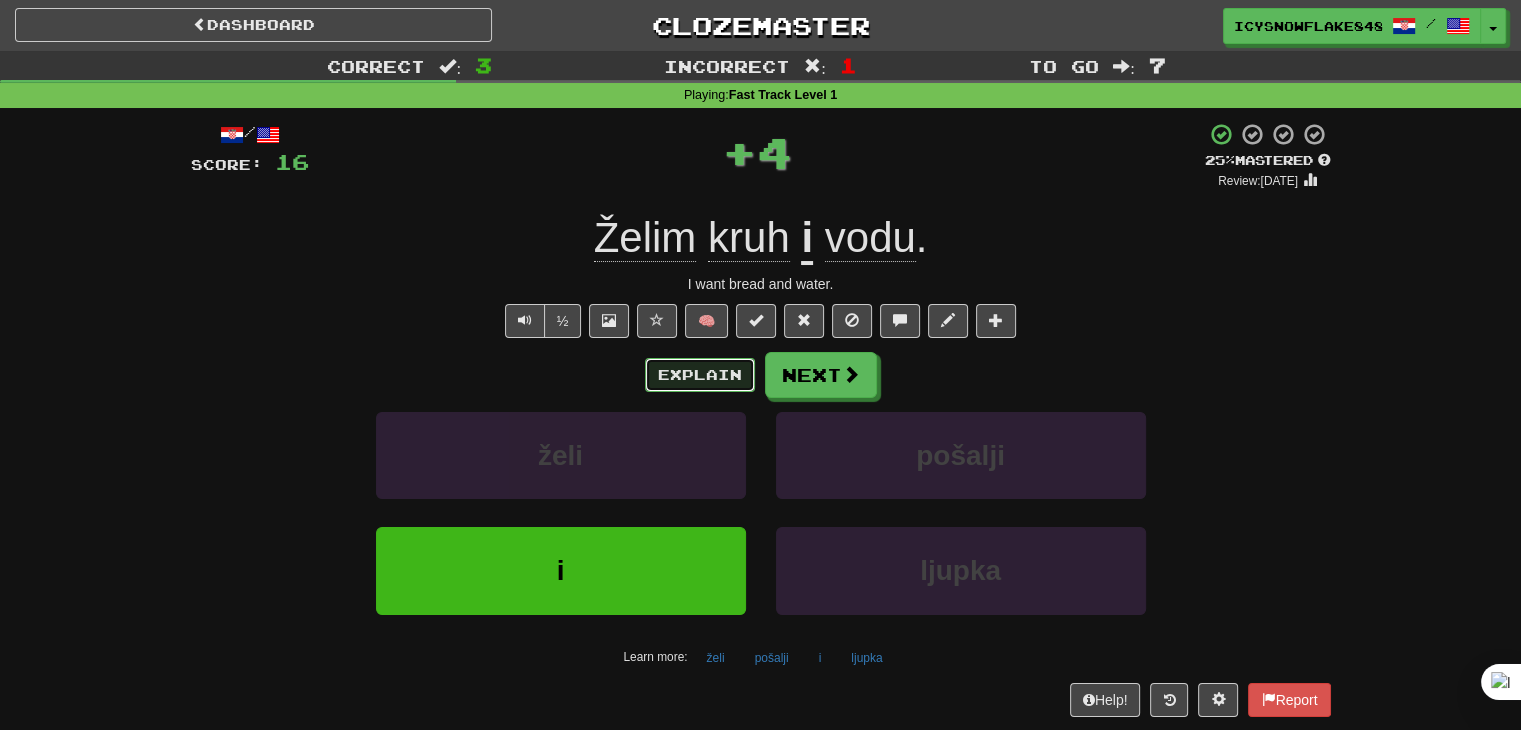 click on "Explain" at bounding box center [700, 375] 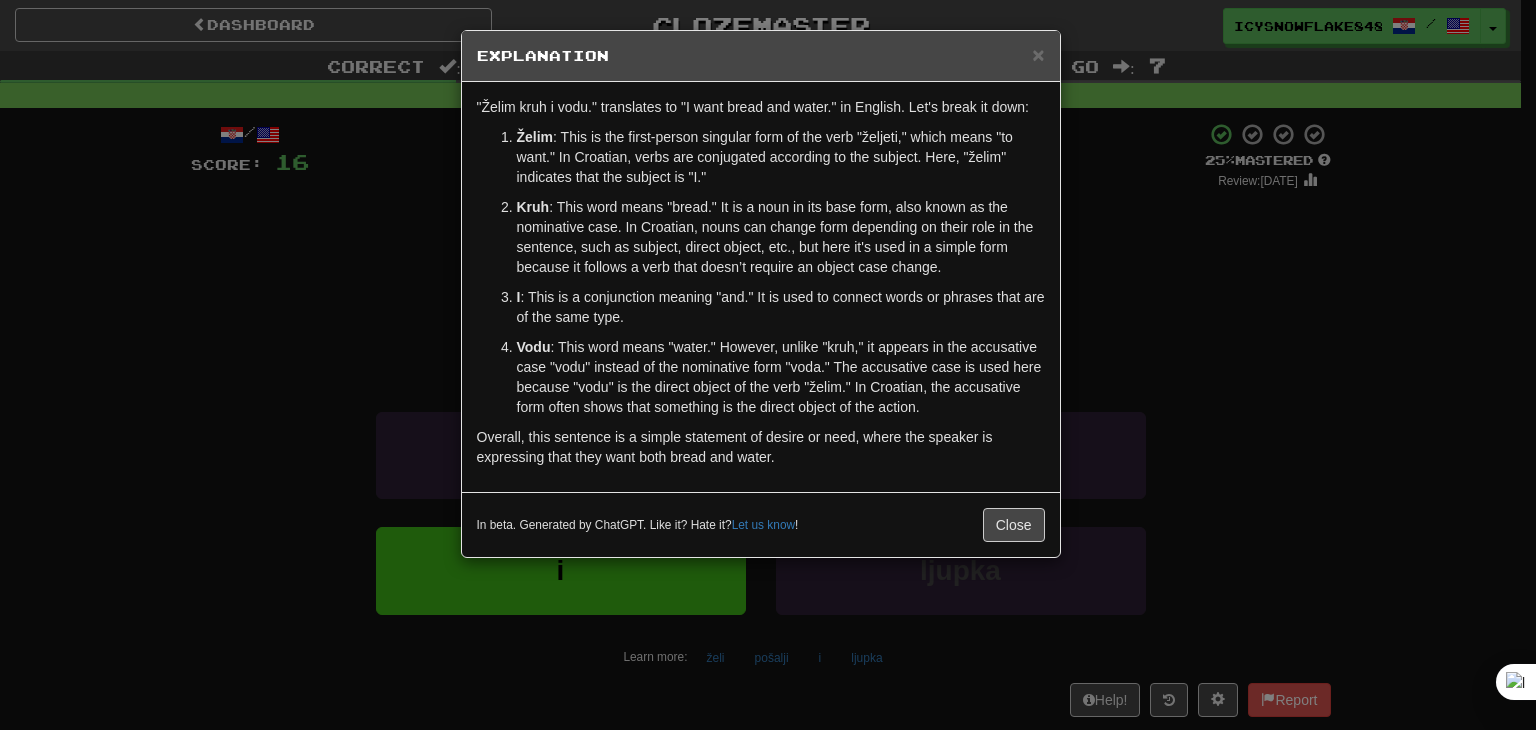 click on "× Explanation "Želim kruh i vodu." translates to "I want bread and water." in English. Let's break it down:
Želim : This is the first-person singular form of the verb "željeti," which means "to want." In Croatian, verbs are conjugated according to the subject. Here, "želim" indicates that the subject is "I."
Kruh : This word means "bread." It is a noun in its base form, also known as the nominative case. In Croatian, nouns can change form depending on their role in the sentence, such as subject, direct object, etc., but here it's used in a simple form because it follows a verb that doesn’t require an object case change.
I : This is a conjunction meaning "and." It is used to connect words or phrases that are of the same type.
[GEOGRAPHIC_DATA]
Overall, this sentence is a simple statement of desire or need, where the speaker is expressing that they want both bread and water. In beta. Generated by ChatGPT. Like it? Hate it?  Let us know ! Close" at bounding box center (768, 365) 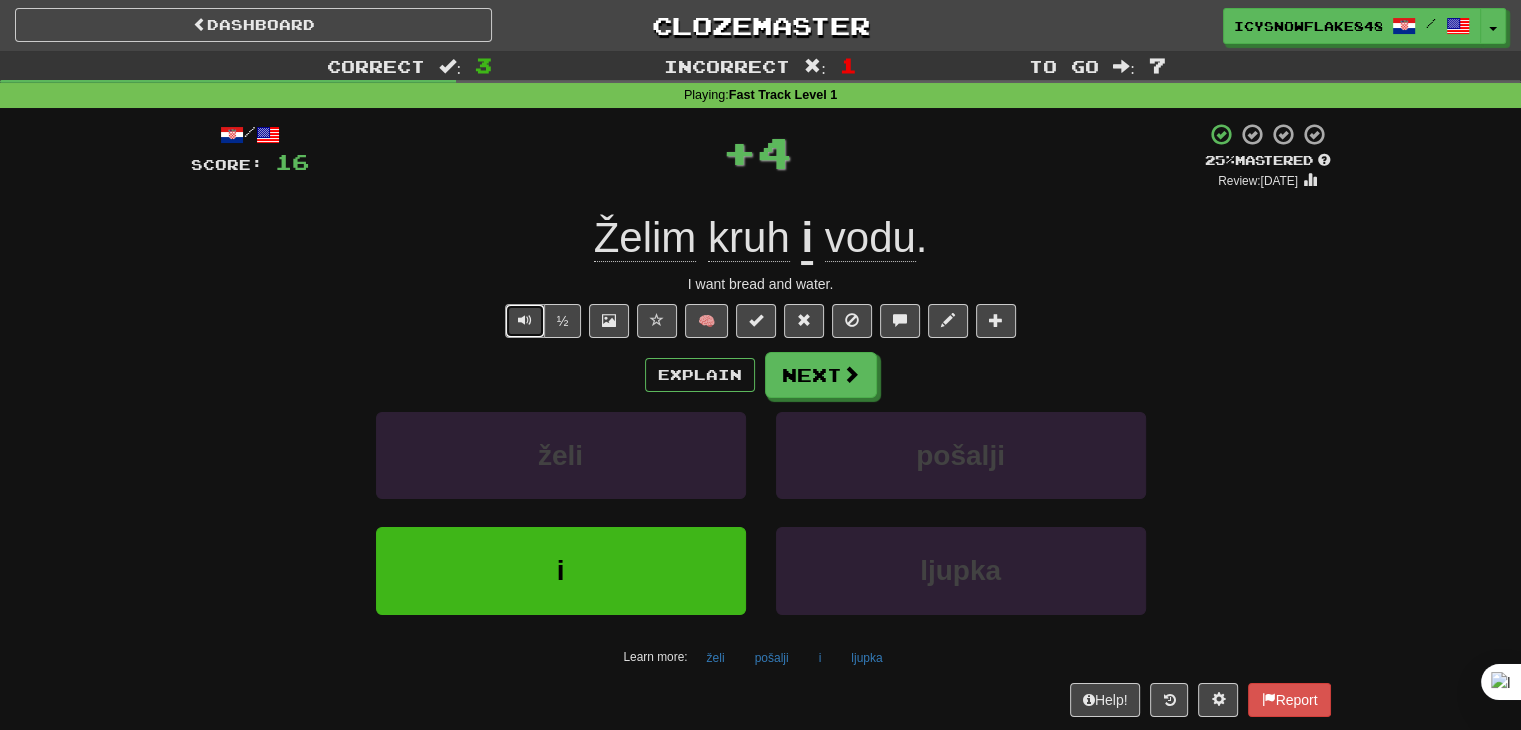 click at bounding box center (525, 321) 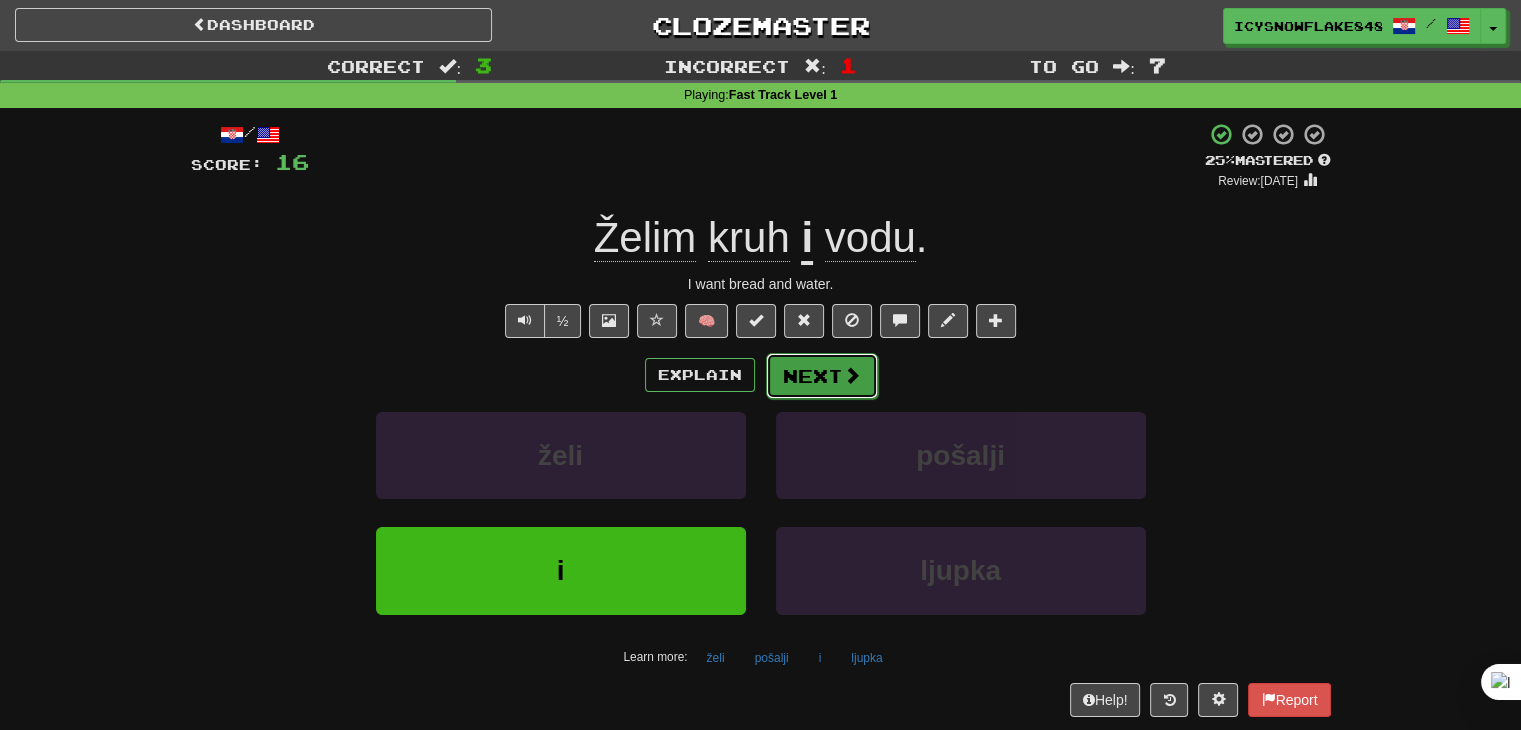 click on "Next" at bounding box center [822, 376] 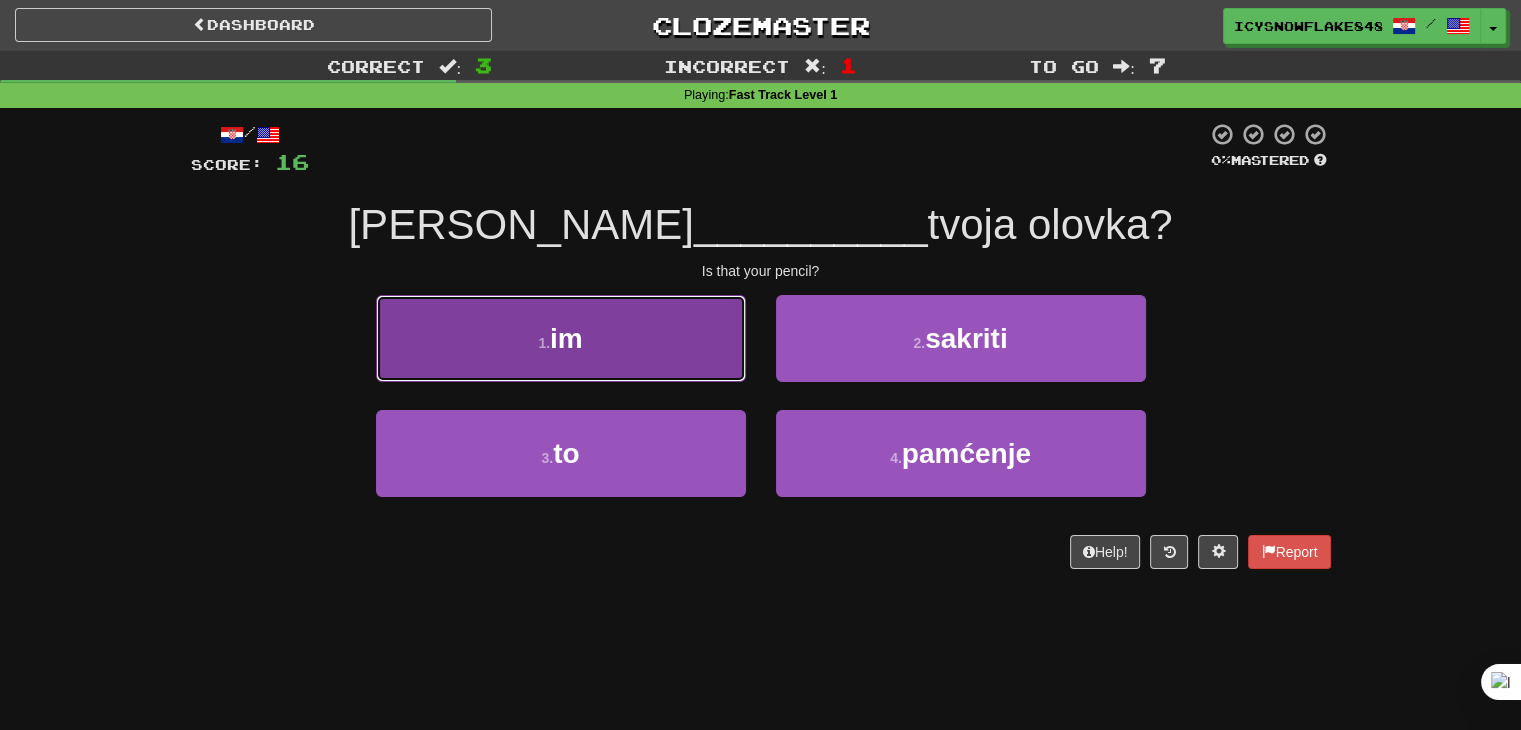 click on "1 .  im" at bounding box center [561, 338] 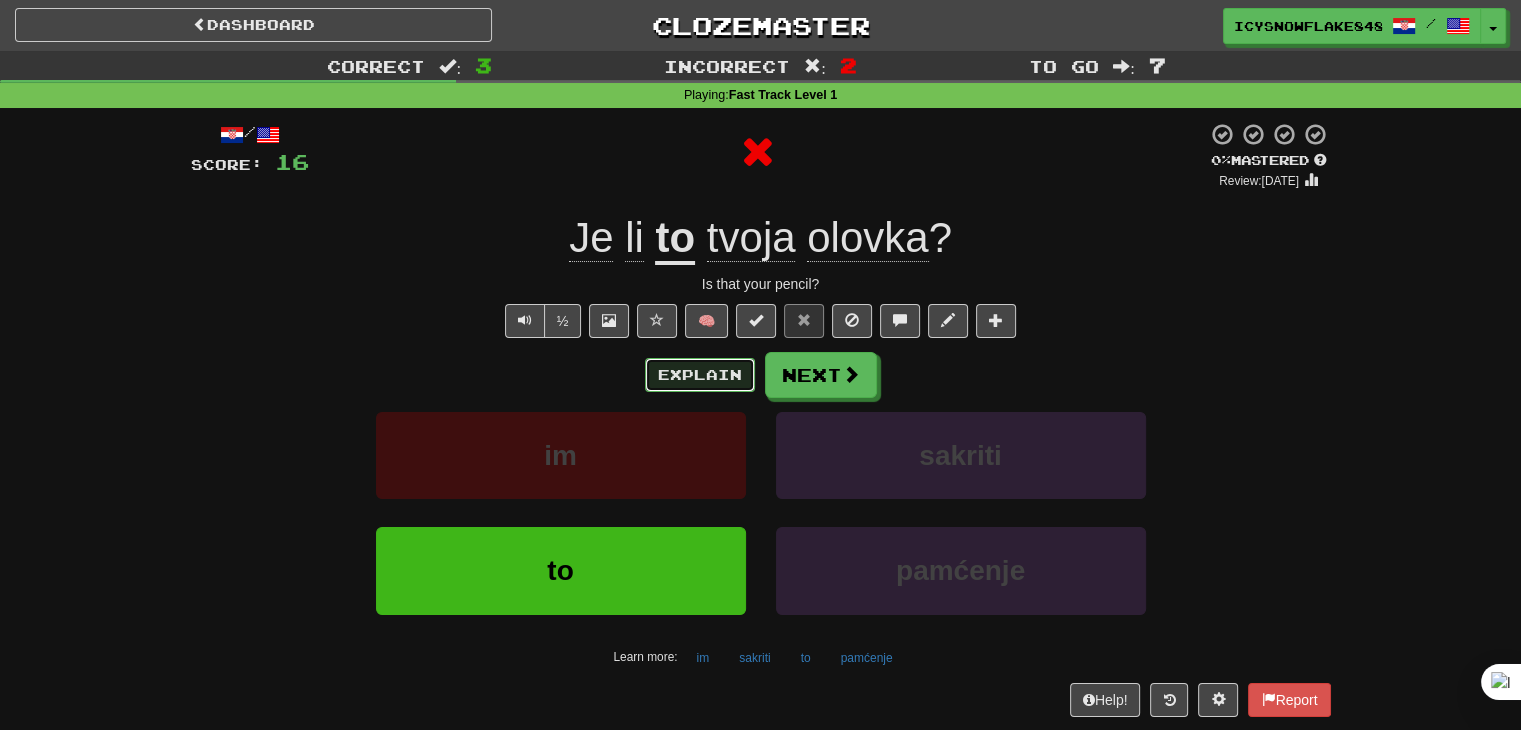 click on "Explain" at bounding box center [700, 375] 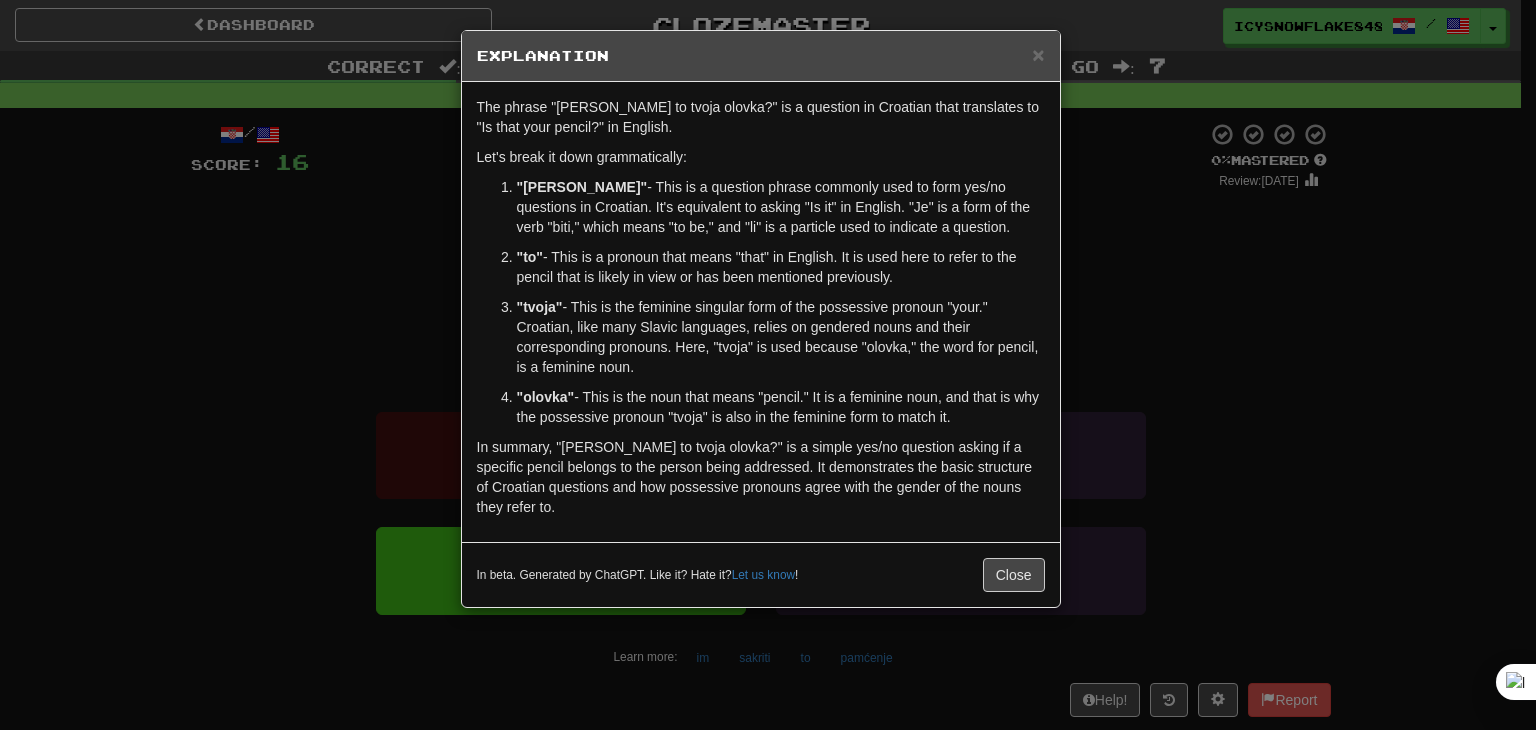 click on "× Explanation The phrase "[PERSON_NAME] to tvoja olovka?" is a question in Croatian that translates to "Is that your pencil?" in English.
Let's break it down grammatically:
"[PERSON_NAME]"  - This is a question phrase commonly used to form yes/no questions in Croatian. It's equivalent to asking "Is it" in English. "Je" is a form of the verb "biti," which means "to be," and "li" is a particle used to indicate a question.
"to"  - This is a pronoun that means "that" in English. It is used here to refer to the pencil that is likely in view or has been mentioned previously.
"tvoja"  - This is the feminine singular form of the possessive pronoun "your." Croatian, like many Slavic languages, relies on gendered nouns and their corresponding pronouns. Here, "tvoja" is used because "olovka," the word for pencil, is a feminine noun.
"olovka"  - This is the noun that means "pencil." It is a feminine noun, and that is why the possessive pronoun "tvoja" is also in the feminine form to match it.
Let us know" at bounding box center (768, 365) 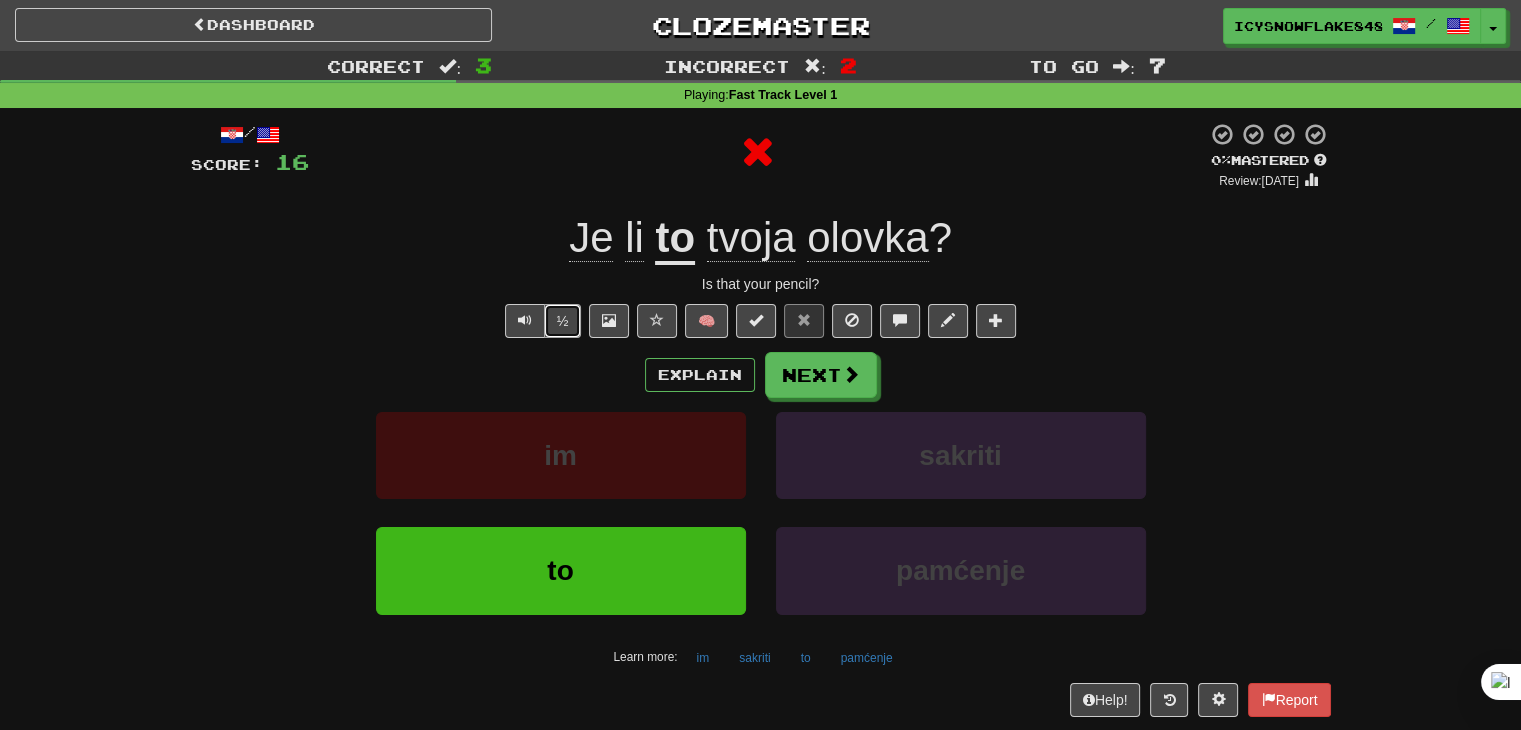 click on "½" at bounding box center (563, 321) 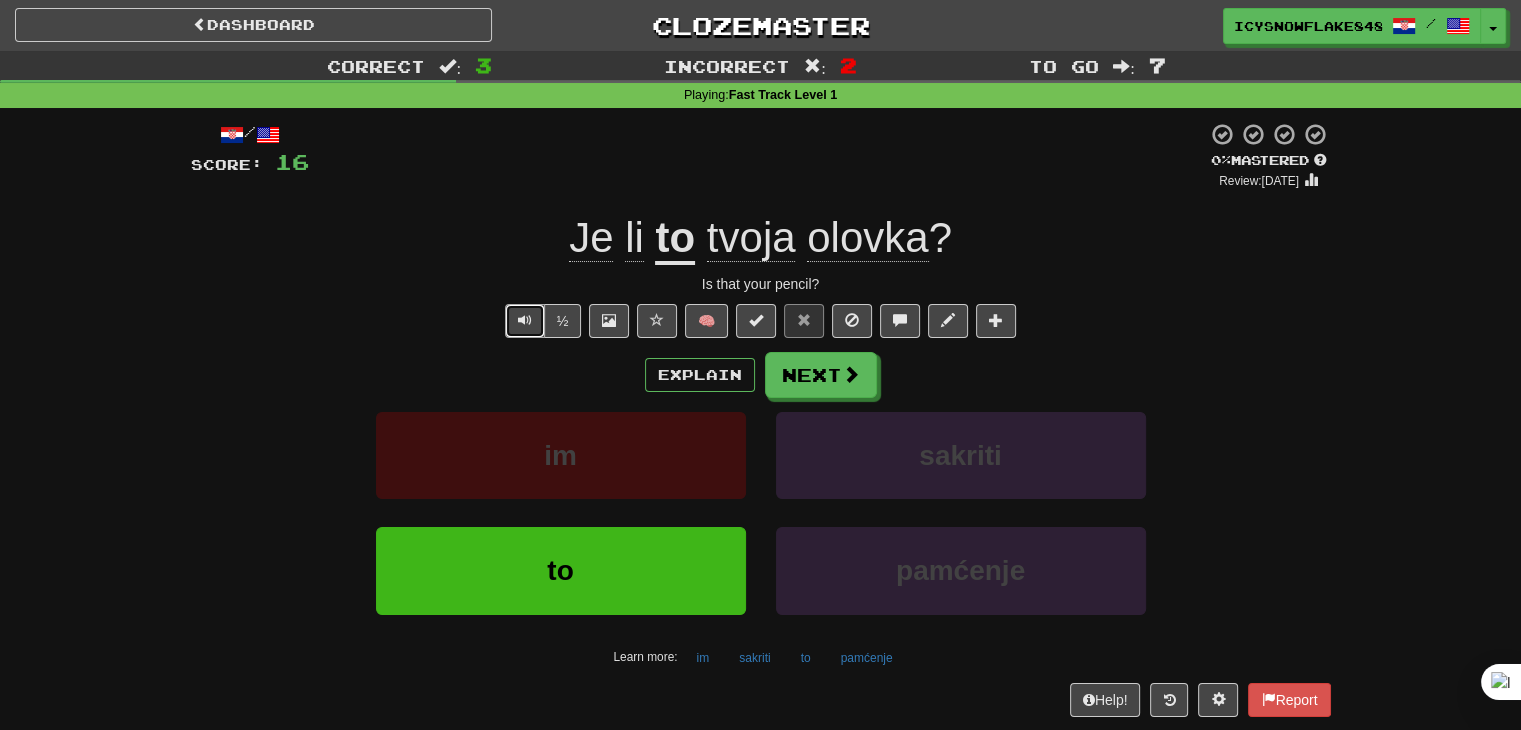 click at bounding box center (525, 321) 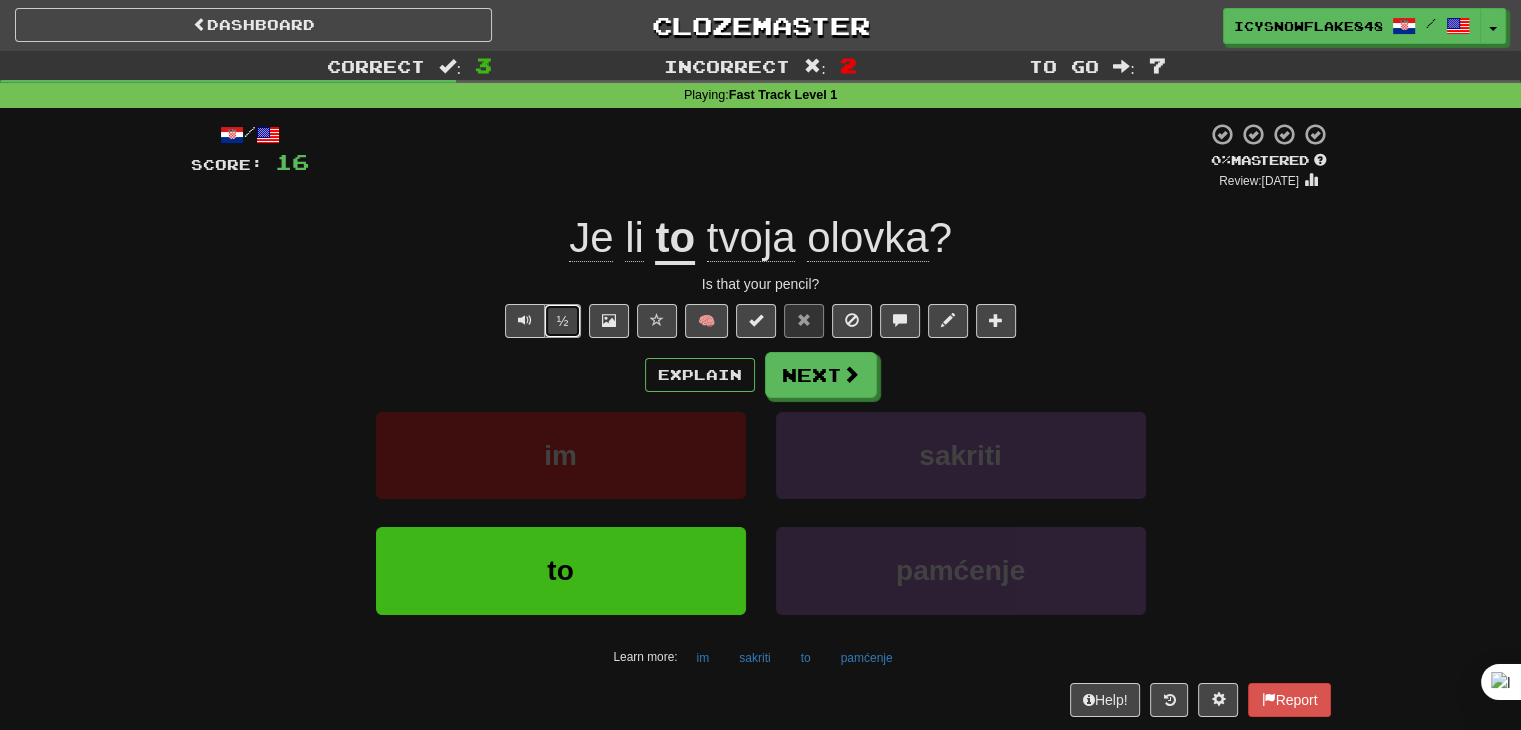click on "½" at bounding box center (563, 321) 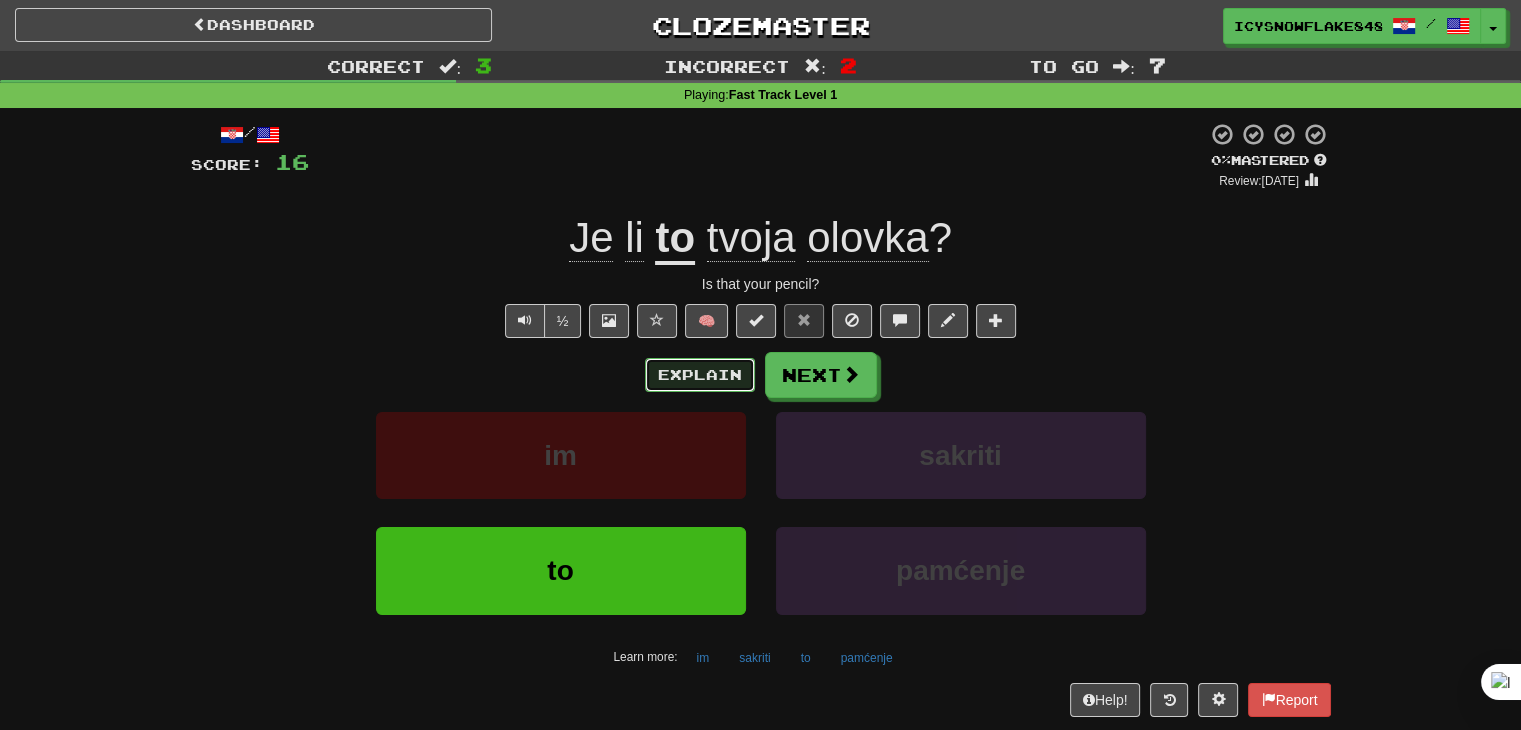 click on "Explain" at bounding box center (700, 375) 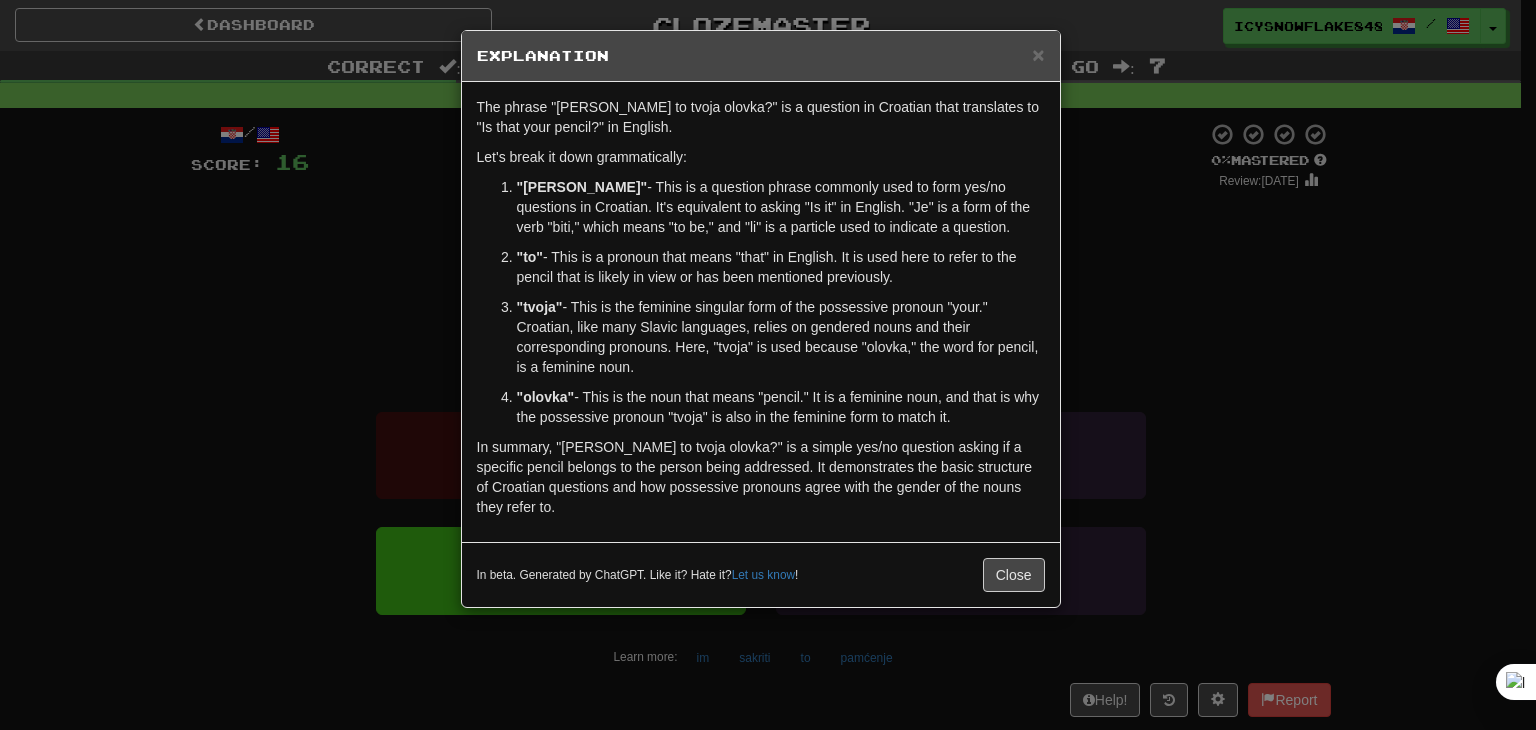 click on "× Explanation The phrase "[PERSON_NAME] to tvoja olovka?" is a question in Croatian that translates to "Is that your pencil?" in English.
Let's break it down grammatically:
"[PERSON_NAME]"  - This is a question phrase commonly used to form yes/no questions in Croatian. It's equivalent to asking "Is it" in English. "Je" is a form of the verb "biti," which means "to be," and "li" is a particle used to indicate a question.
"to"  - This is a pronoun that means "that" in English. It is used here to refer to the pencil that is likely in view or has been mentioned previously.
"tvoja"  - This is the feminine singular form of the possessive pronoun "your." Croatian, like many Slavic languages, relies on gendered nouns and their corresponding pronouns. Here, "tvoja" is used because "olovka," the word for pencil, is a feminine noun.
"olovka"  - This is the noun that means "pencil." It is a feminine noun, and that is why the possessive pronoun "tvoja" is also in the feminine form to match it.
Let us know" at bounding box center [768, 365] 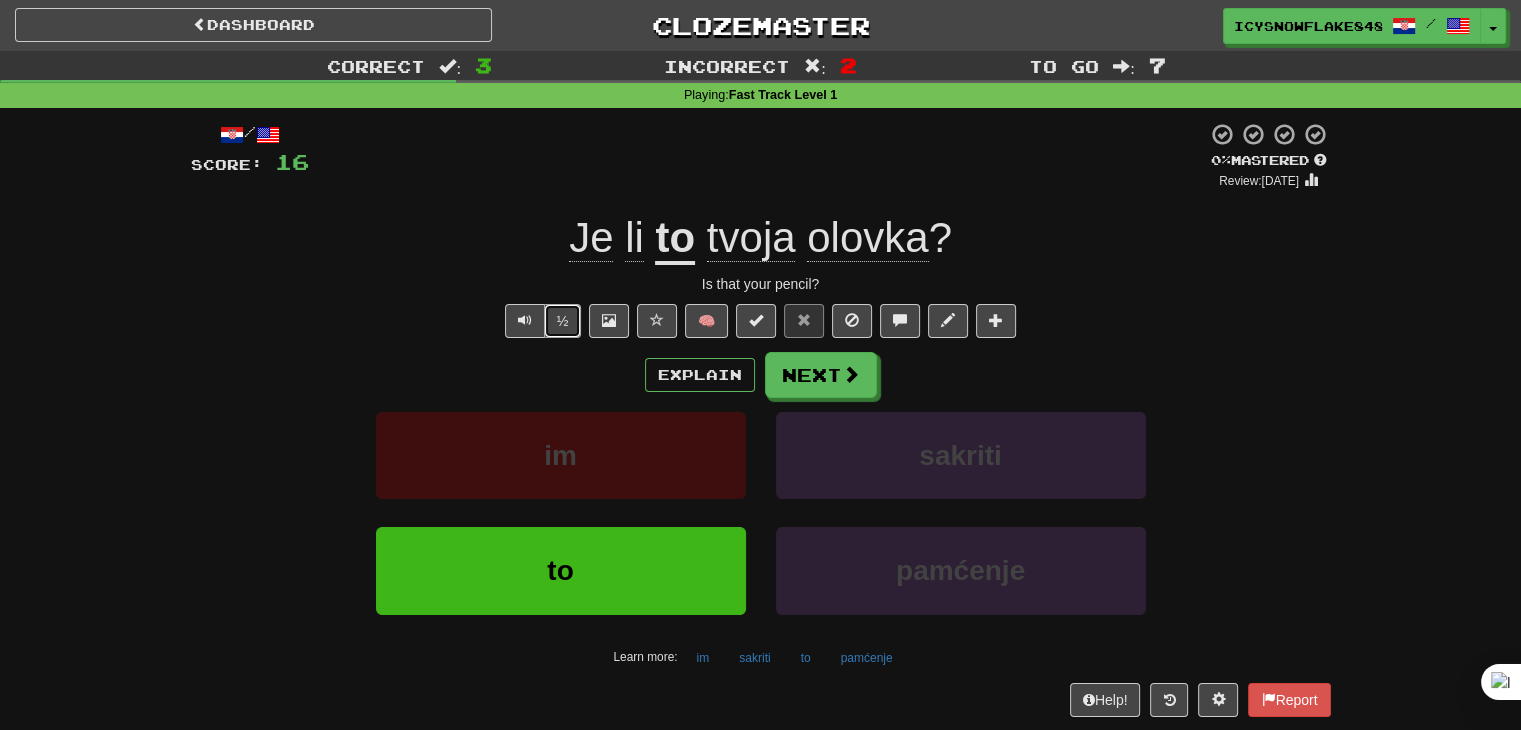 click on "½" at bounding box center (563, 321) 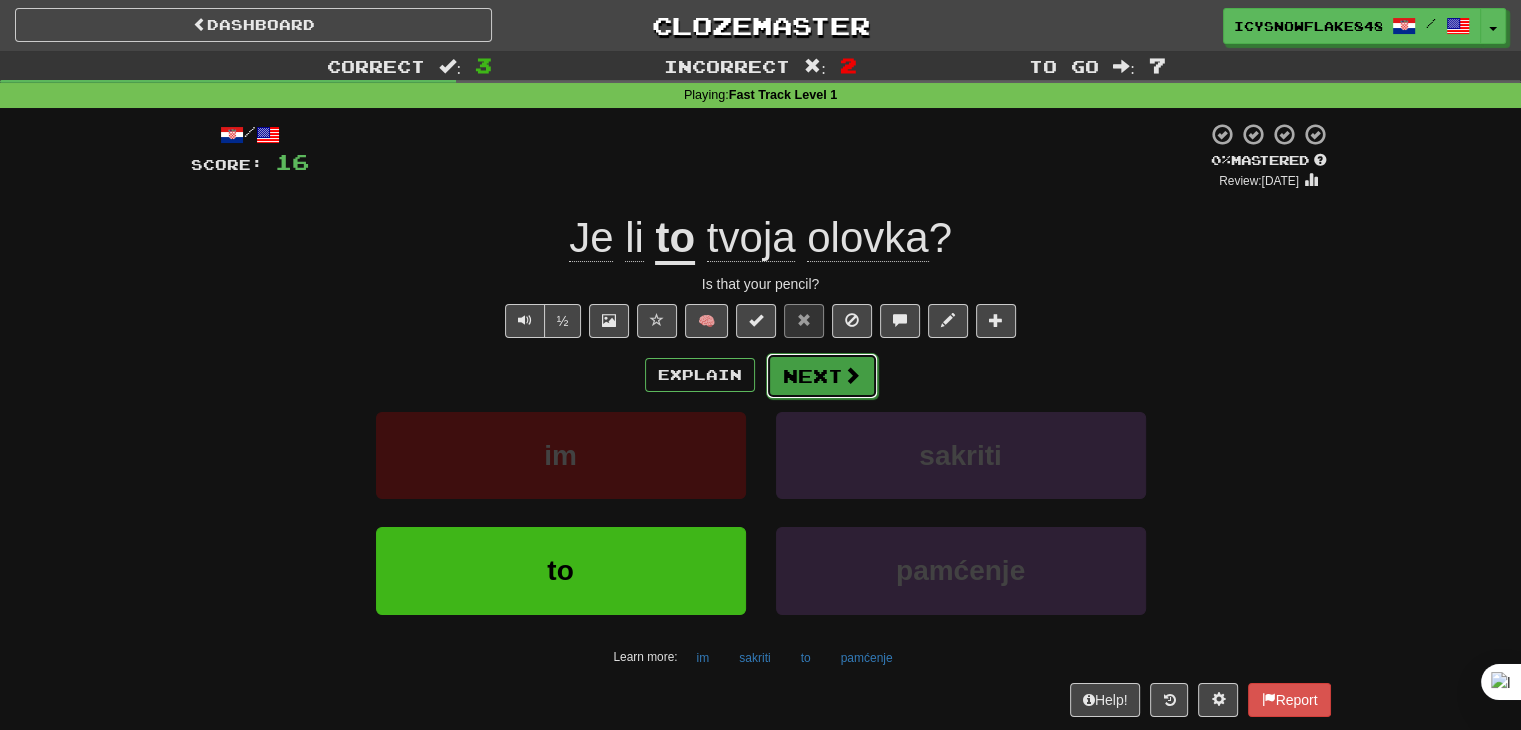 click on "Next" at bounding box center (822, 376) 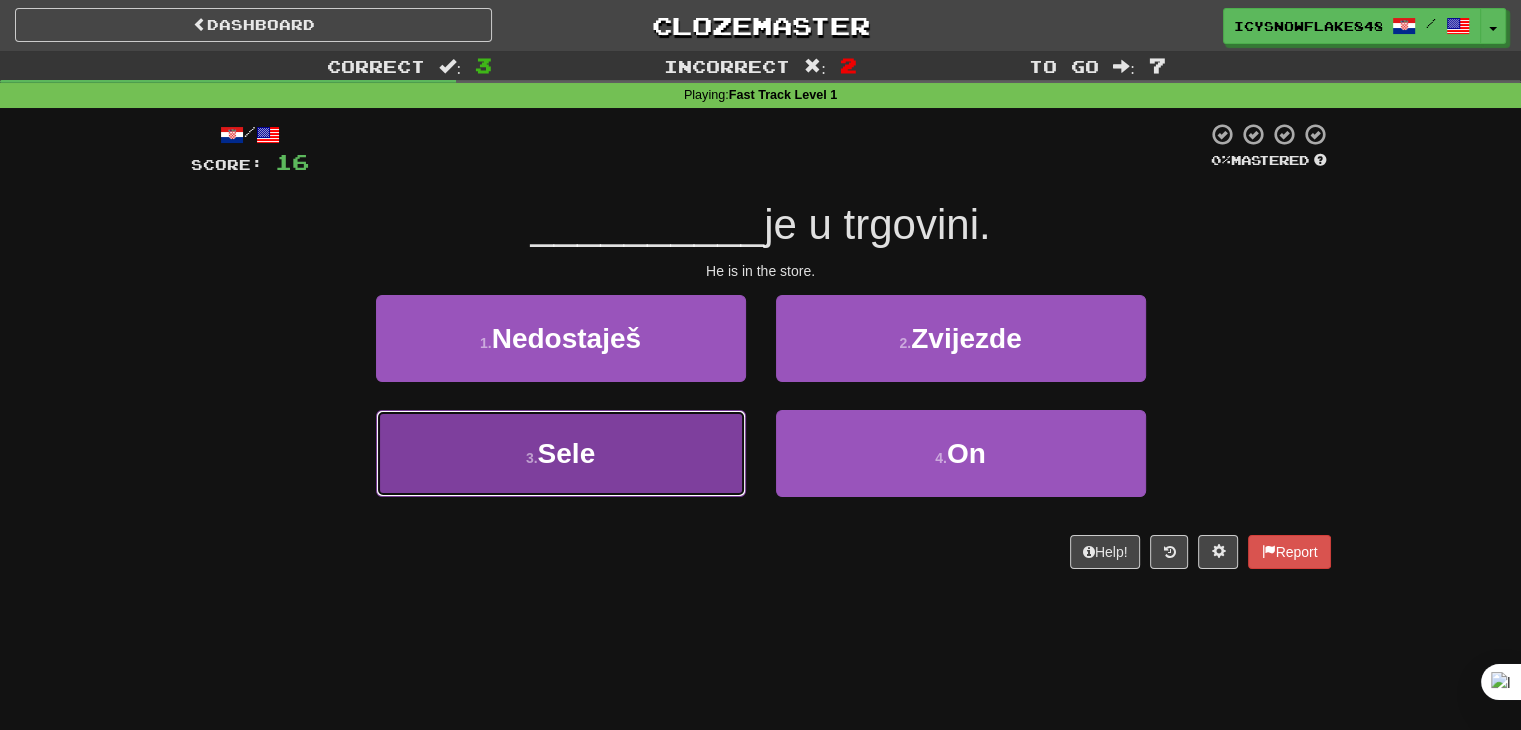click on "3 .  Sele" at bounding box center [561, 453] 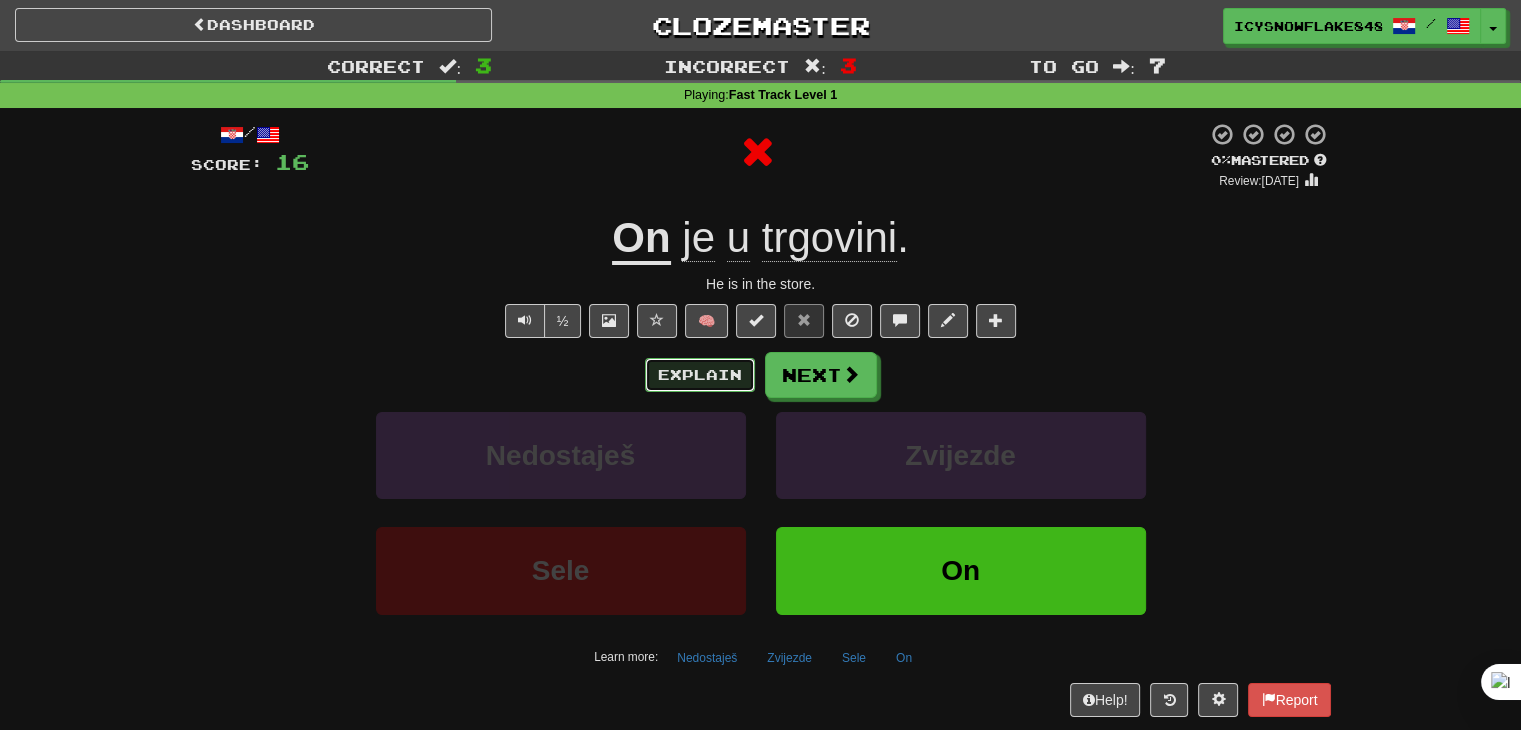 click on "Explain" at bounding box center [700, 375] 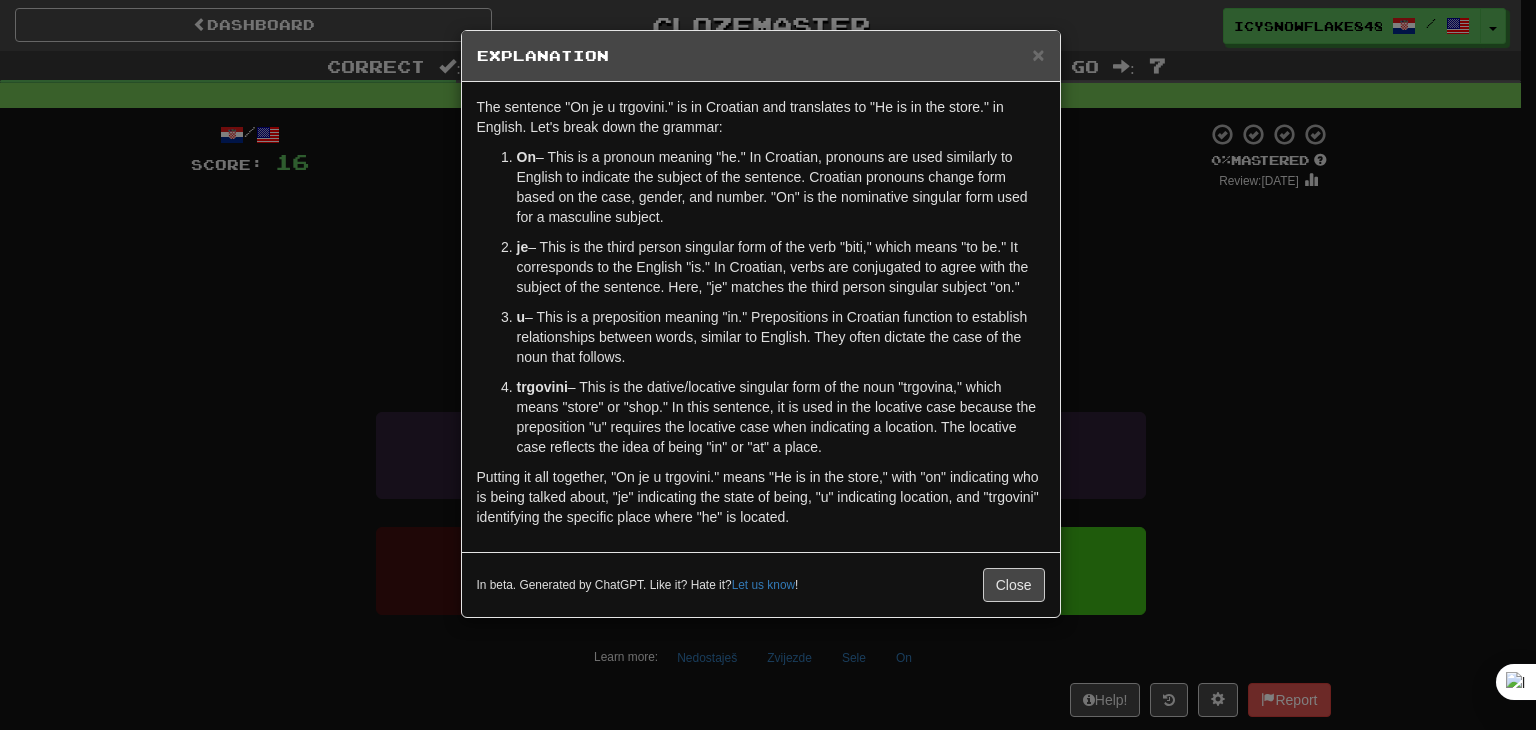 click on "× Explanation The sentence "On je u trgovini." is in Croatian and translates to "He is in the store." in English. Let's break down the grammar:
On  – This is a pronoun meaning "he." In Croatian, pronouns are used similarly to English to indicate the subject of the sentence. Croatian pronouns change form based on the case, gender, and number. "On" is the nominative singular form used for a masculine subject.
je  – This is the third person singular form of the verb "biti," which means "to be." It corresponds to the English "is." In Croatian, verbs are conjugated to agree with the subject of the sentence. Here, "je" matches the third person singular subject "on."
u  – This is a preposition meaning "in." Prepositions in Croatian function to establish relationships between words, similar to English. They often dictate the case of the noun that follows.
trgovini
In beta. Generated by ChatGPT. Like it? Hate it?  Let us know ! Close" at bounding box center [768, 365] 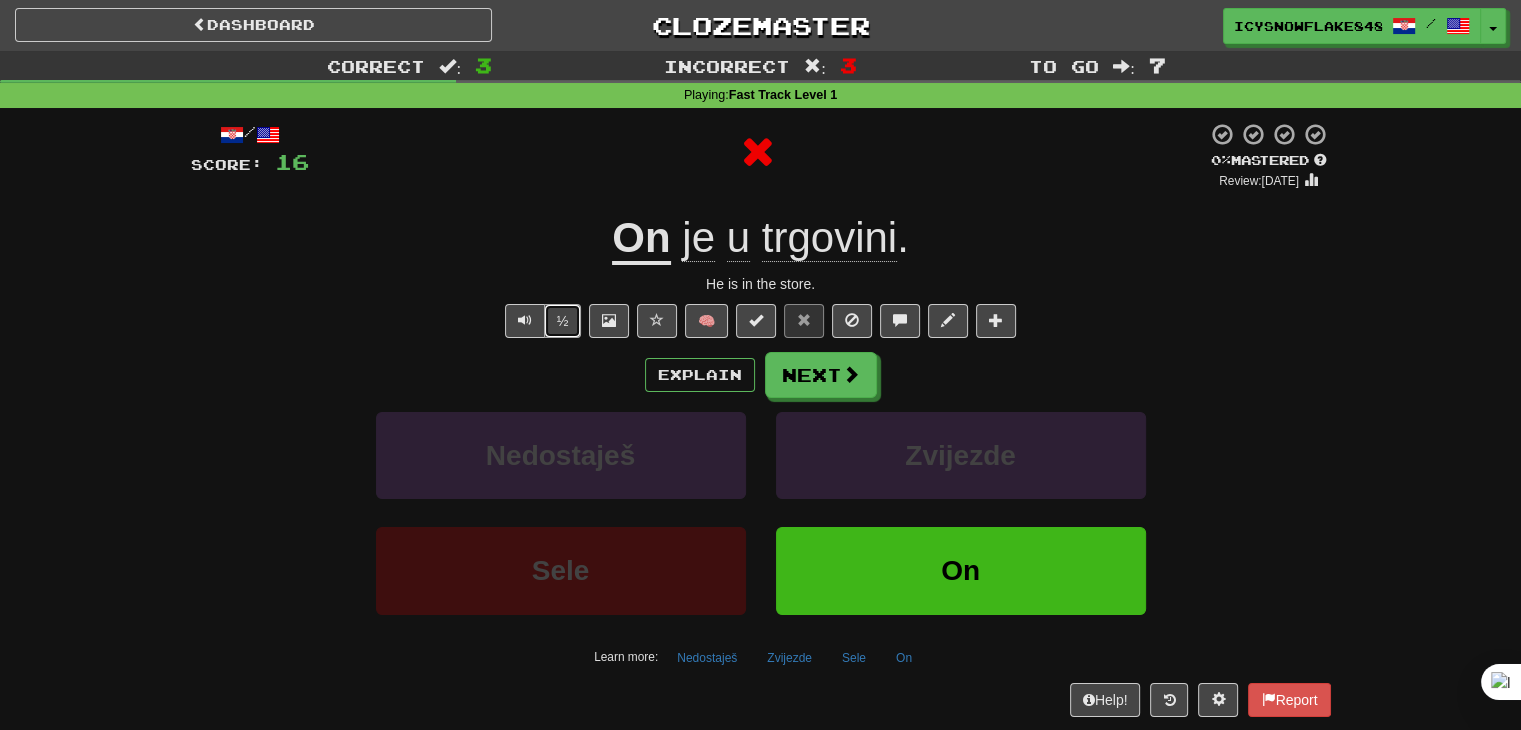 click on "½" at bounding box center (563, 321) 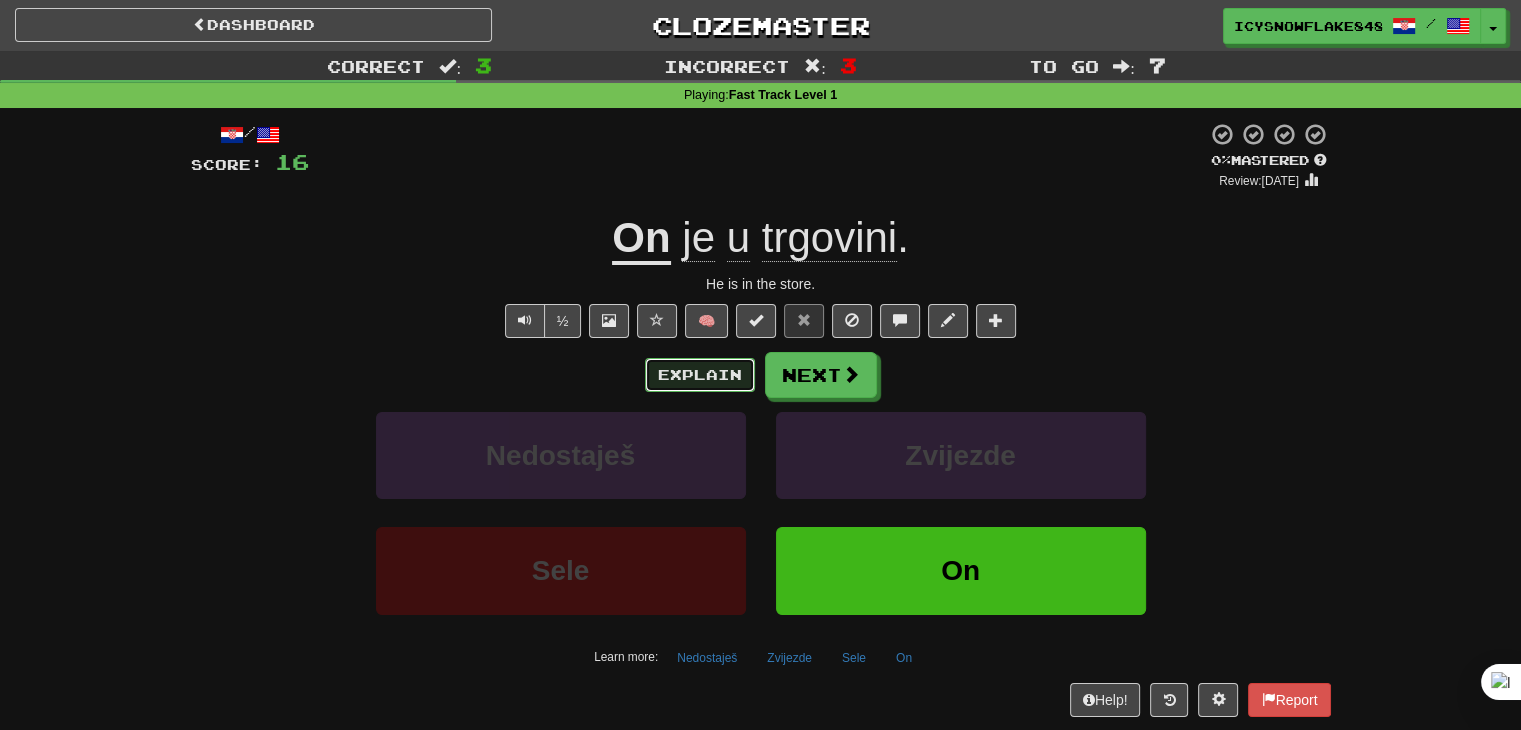 click on "Explain" at bounding box center [700, 375] 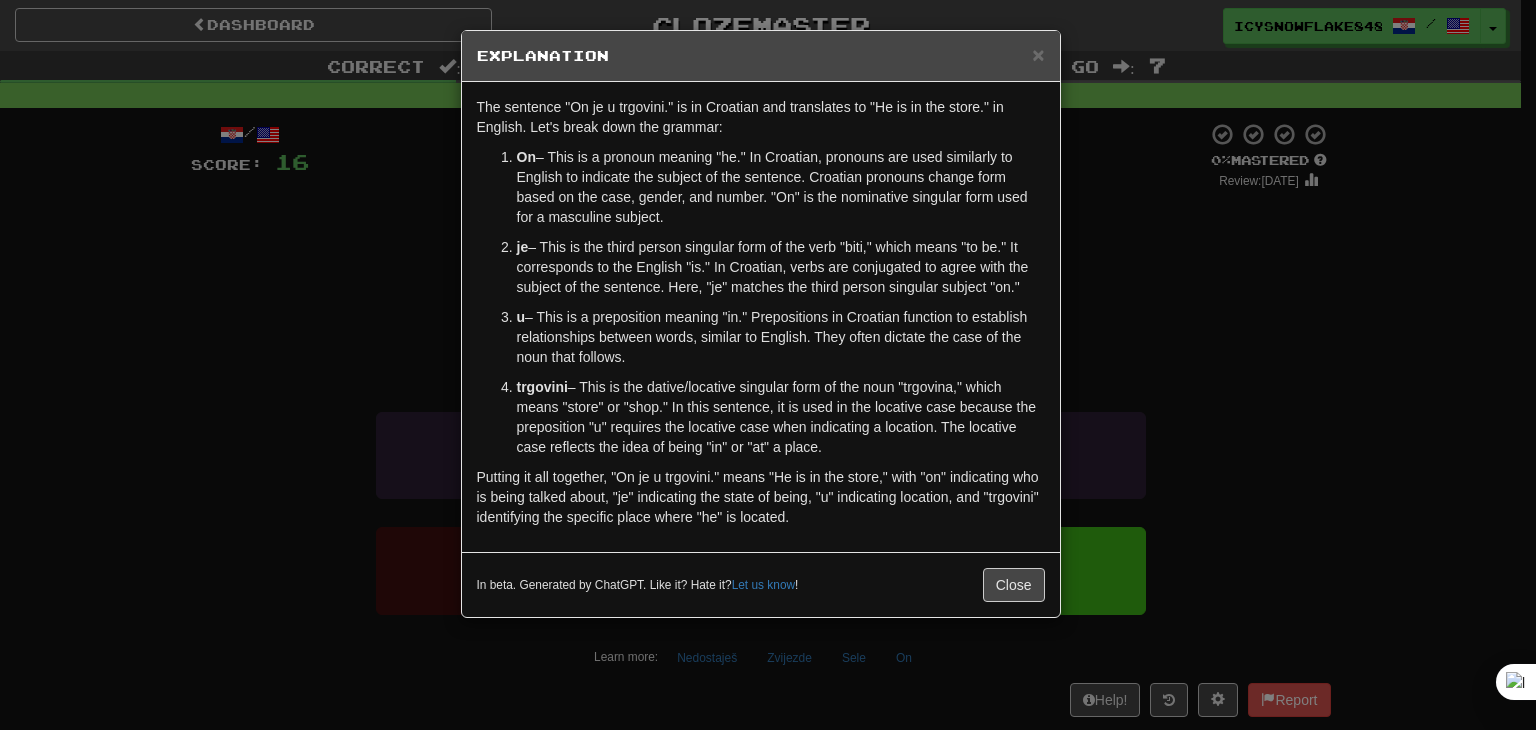 click on "× Explanation The sentence "On je u trgovini." is in Croatian and translates to "He is in the store." in English. Let's break down the grammar:
On  – This is a pronoun meaning "he." In Croatian, pronouns are used similarly to English to indicate the subject of the sentence. Croatian pronouns change form based on the case, gender, and number. "On" is the nominative singular form used for a masculine subject.
je  – This is the third person singular form of the verb "biti," which means "to be." It corresponds to the English "is." In Croatian, verbs are conjugated to agree with the subject of the sentence. Here, "je" matches the third person singular subject "on."
u  – This is a preposition meaning "in." Prepositions in Croatian function to establish relationships between words, similar to English. They often dictate the case of the noun that follows.
trgovini
In beta. Generated by ChatGPT. Like it? Hate it?  Let us know ! Close" at bounding box center (768, 365) 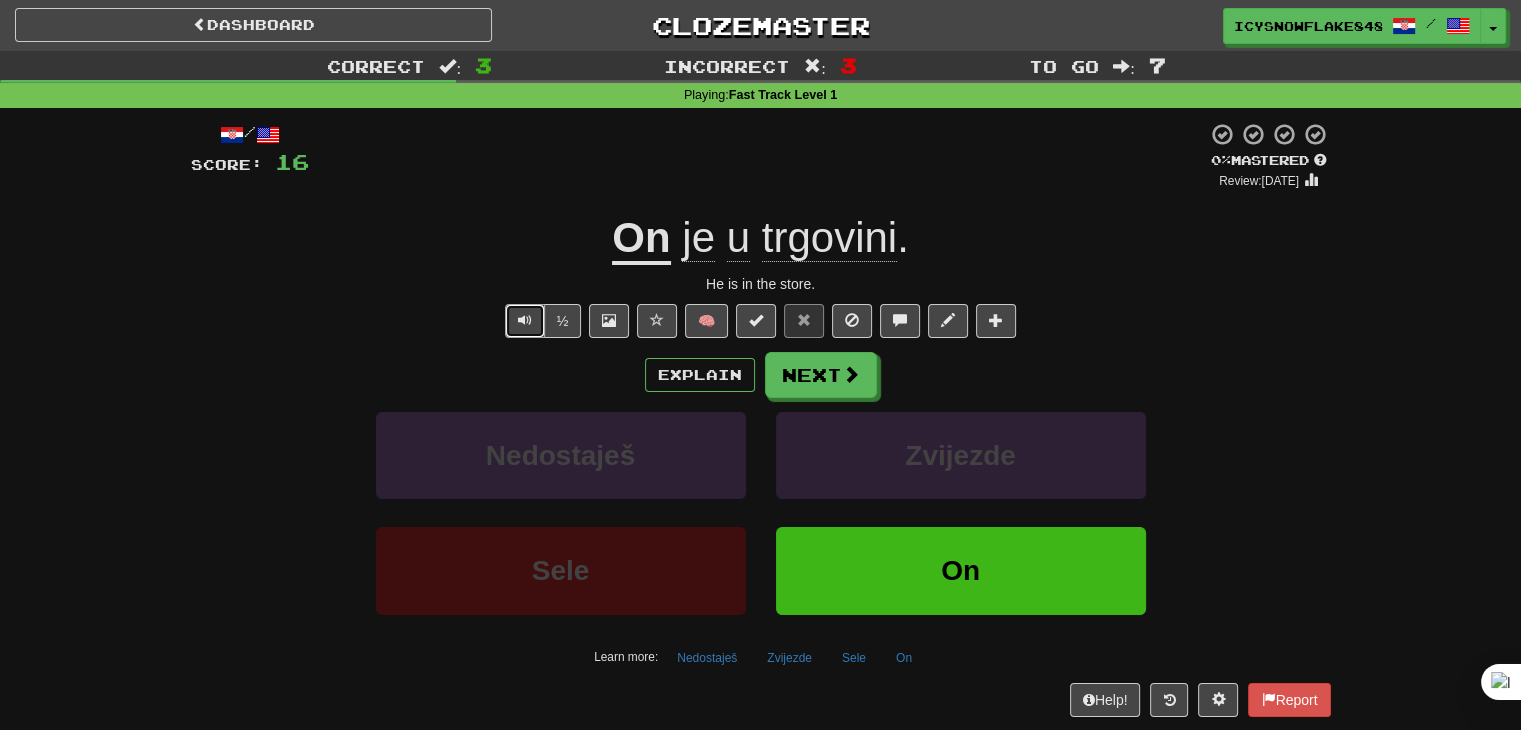 click at bounding box center [525, 321] 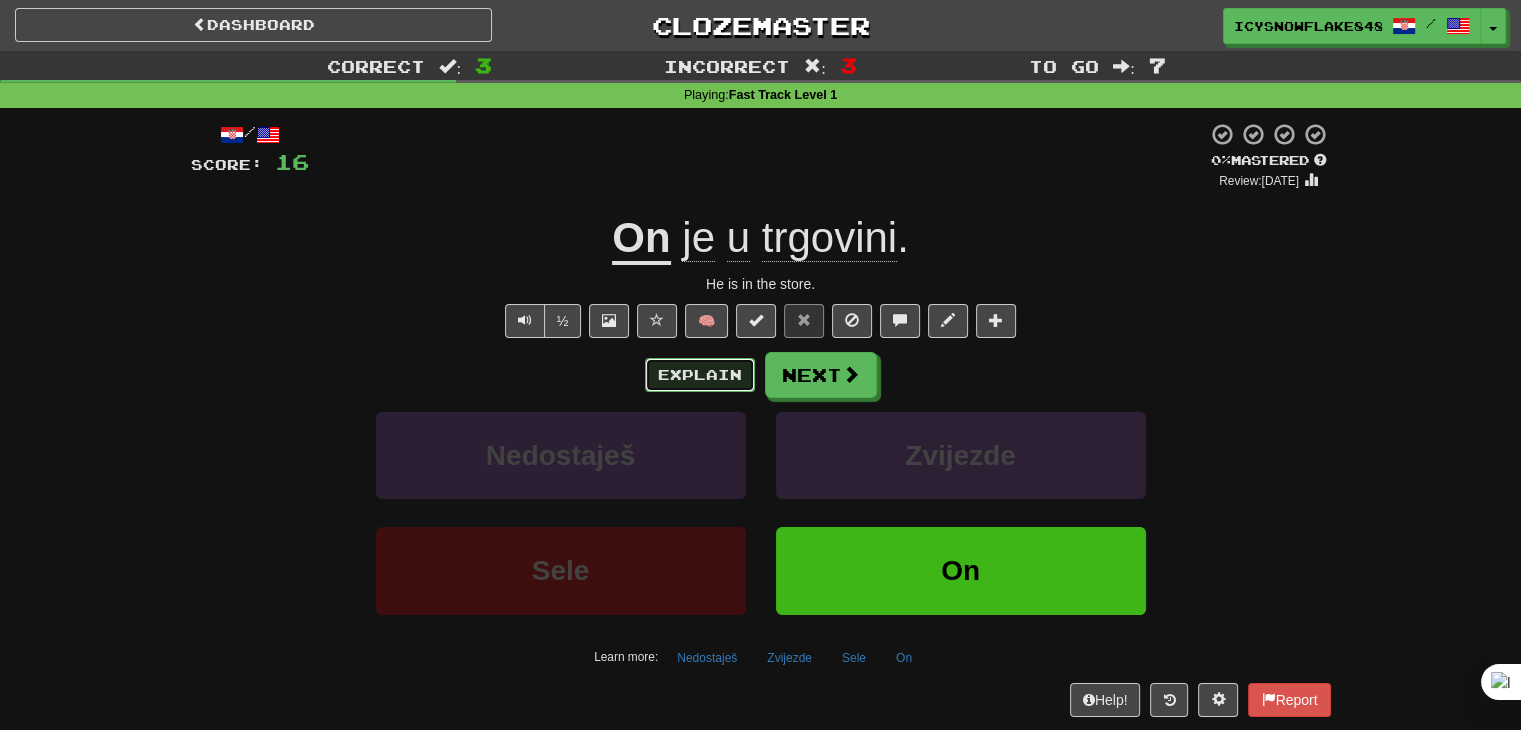 click on "Explain" at bounding box center (700, 375) 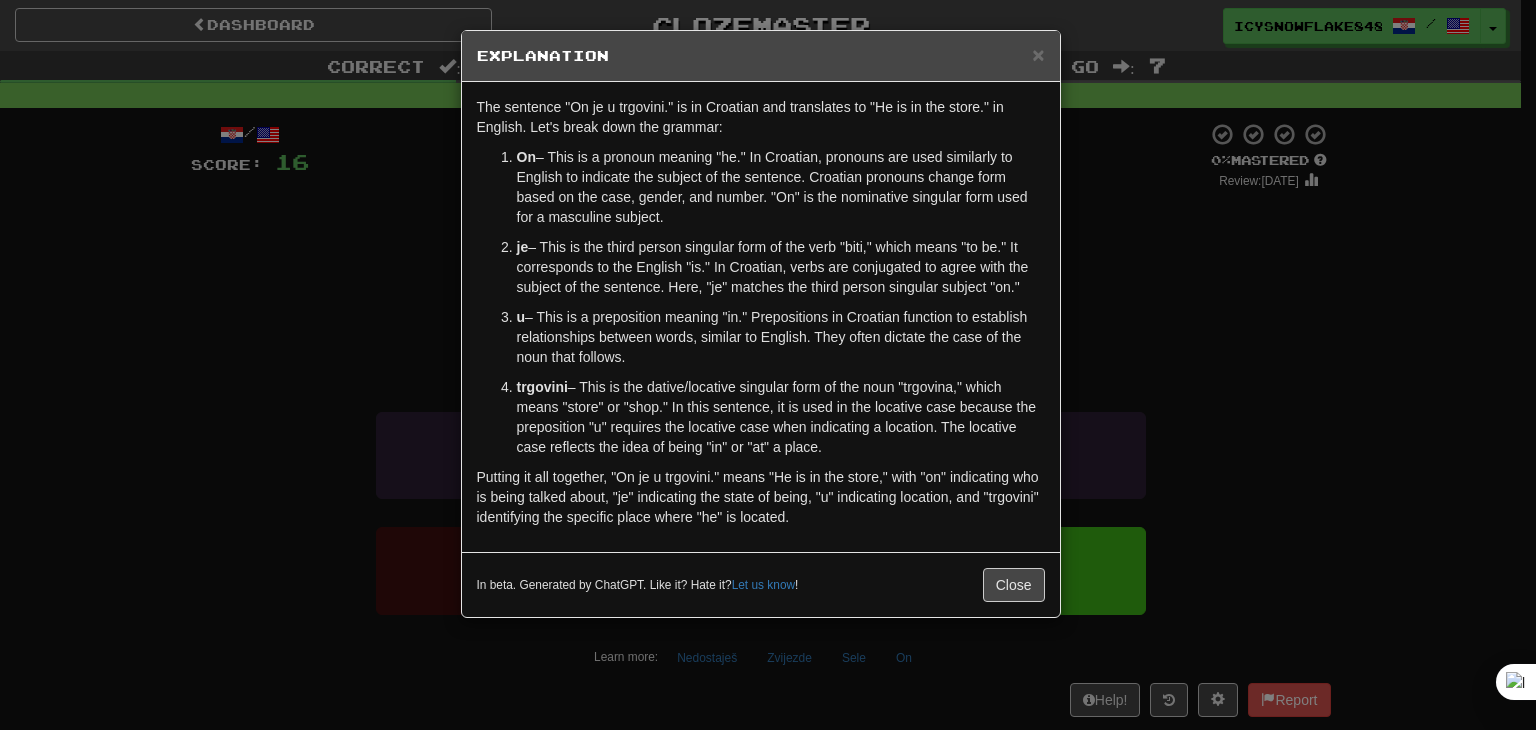 click on "× Explanation The sentence "On je u trgovini." is in Croatian and translates to "He is in the store." in English. Let's break down the grammar:
On  – This is a pronoun meaning "he." In Croatian, pronouns are used similarly to English to indicate the subject of the sentence. Croatian pronouns change form based on the case, gender, and number. "On" is the nominative singular form used for a masculine subject.
je  – This is the third person singular form of the verb "biti," which means "to be." It corresponds to the English "is." In Croatian, verbs are conjugated to agree with the subject of the sentence. Here, "je" matches the third person singular subject "on."
u  – This is a preposition meaning "in." Prepositions in Croatian function to establish relationships between words, similar to English. They often dictate the case of the noun that follows.
trgovini
In beta. Generated by ChatGPT. Like it? Hate it?  Let us know ! Close" at bounding box center [768, 365] 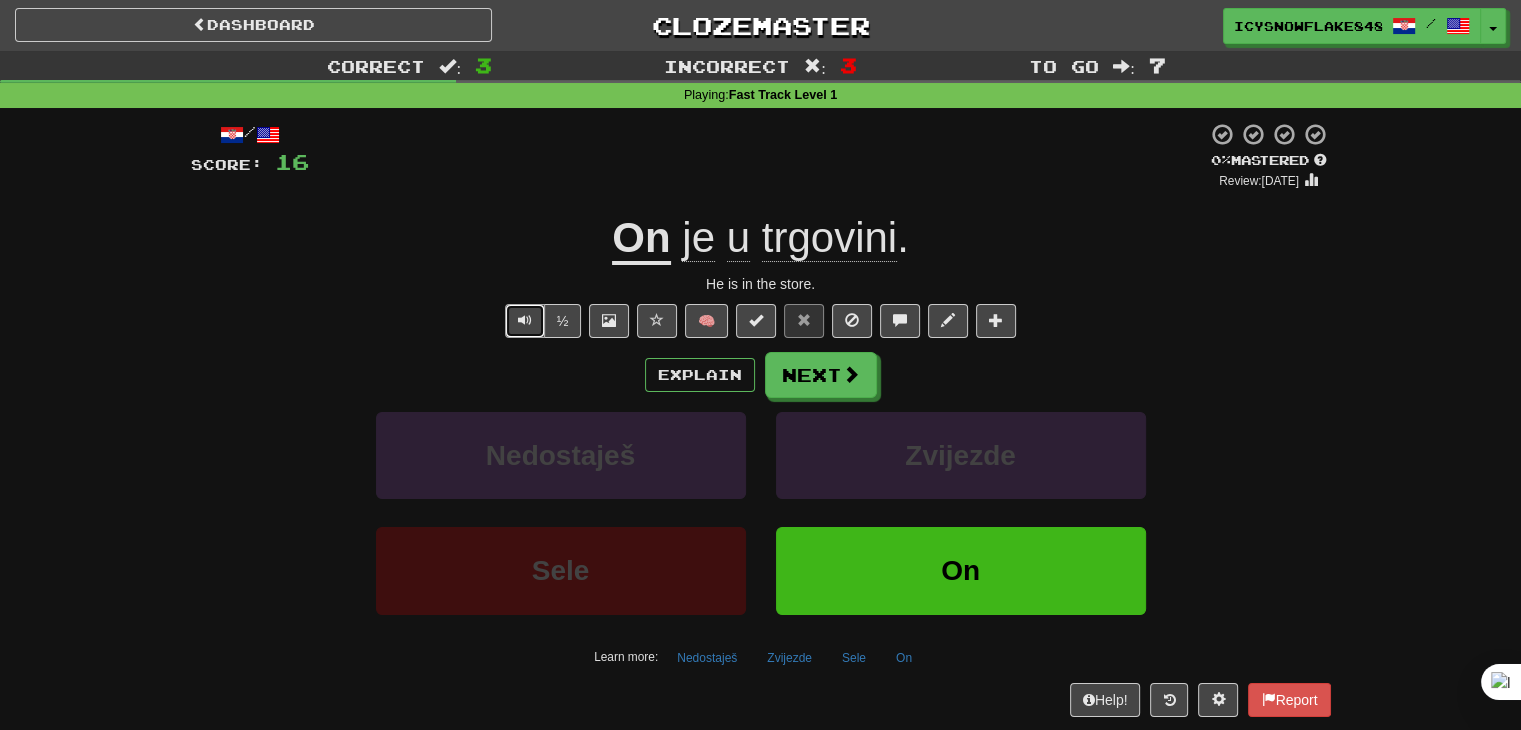 click at bounding box center (525, 320) 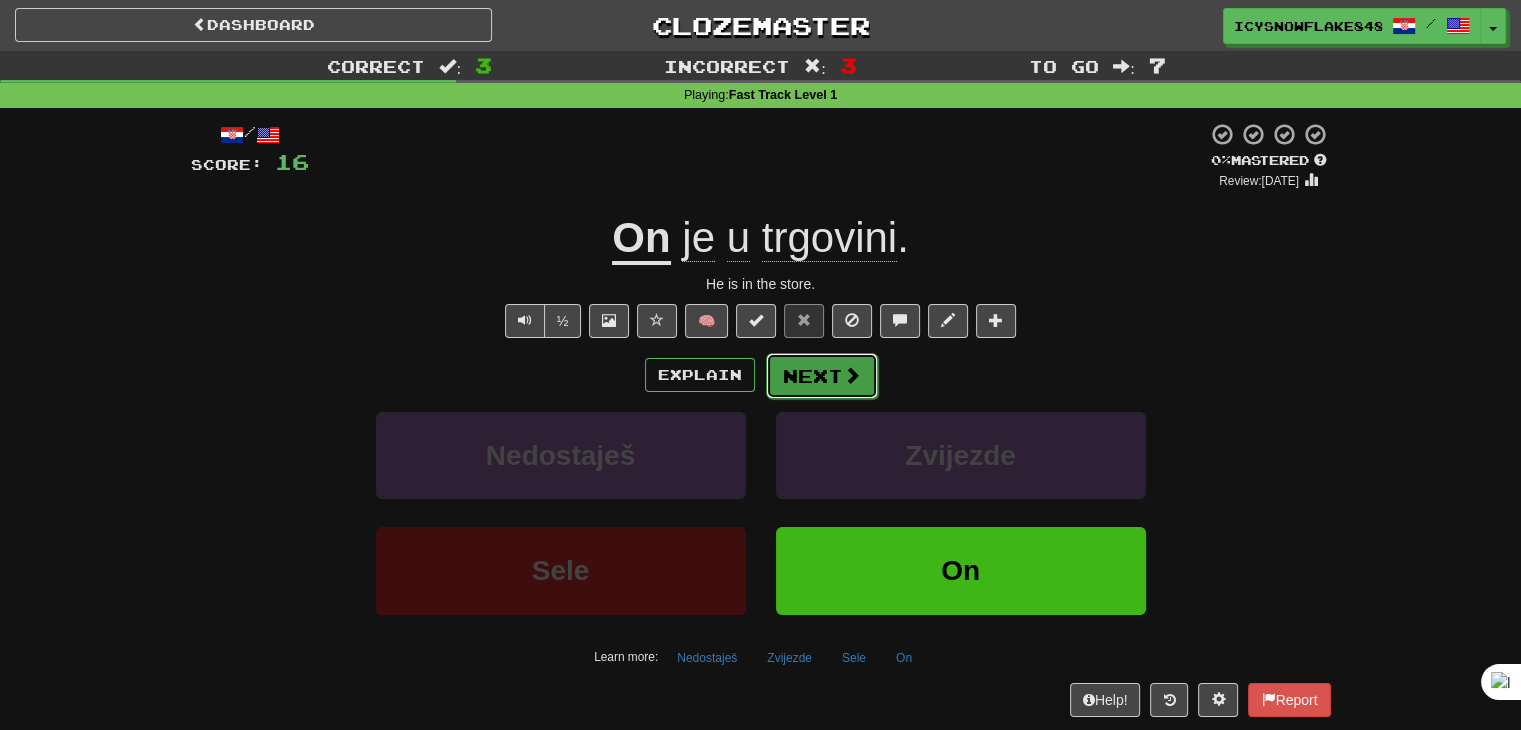 click on "Next" at bounding box center [822, 376] 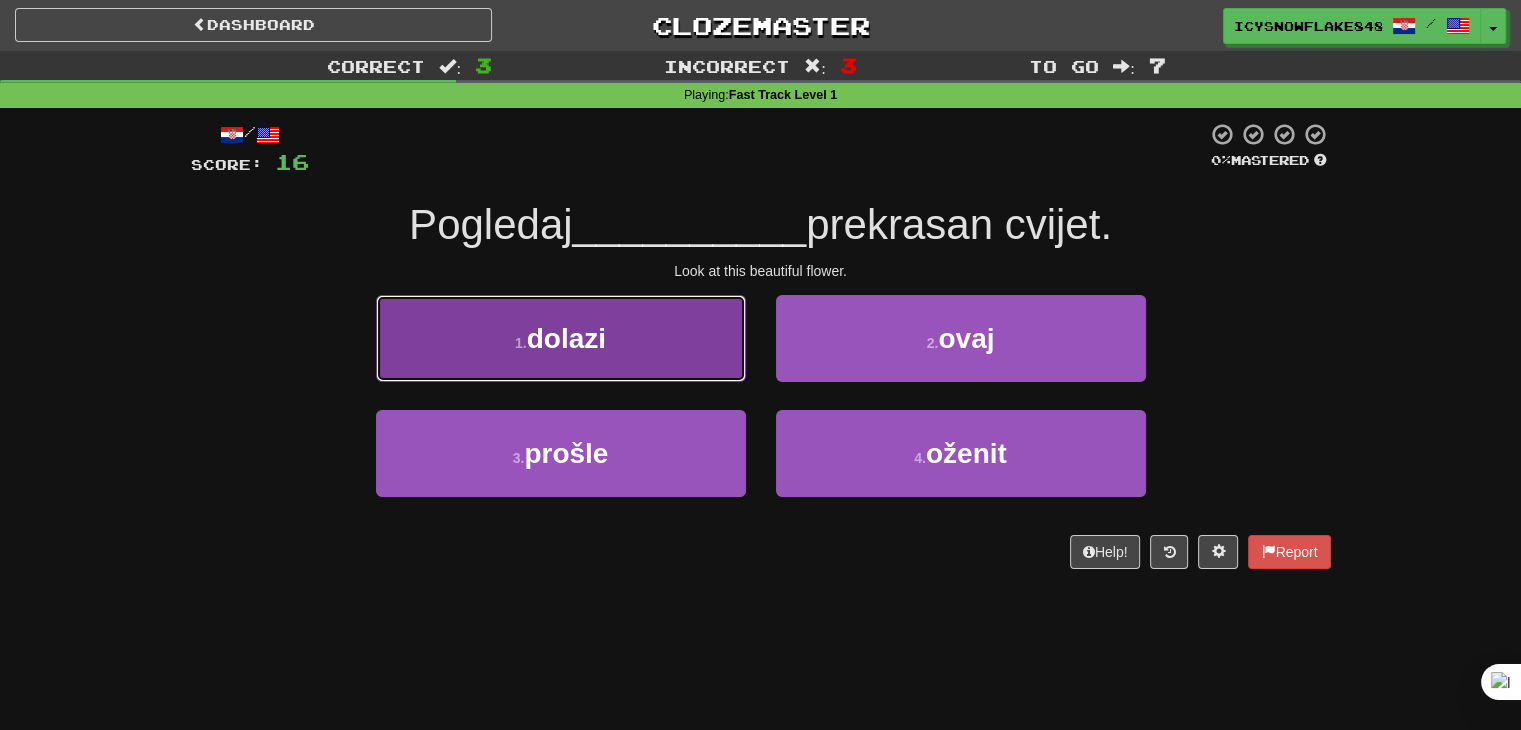 click on "1 .  dolazi" at bounding box center (561, 338) 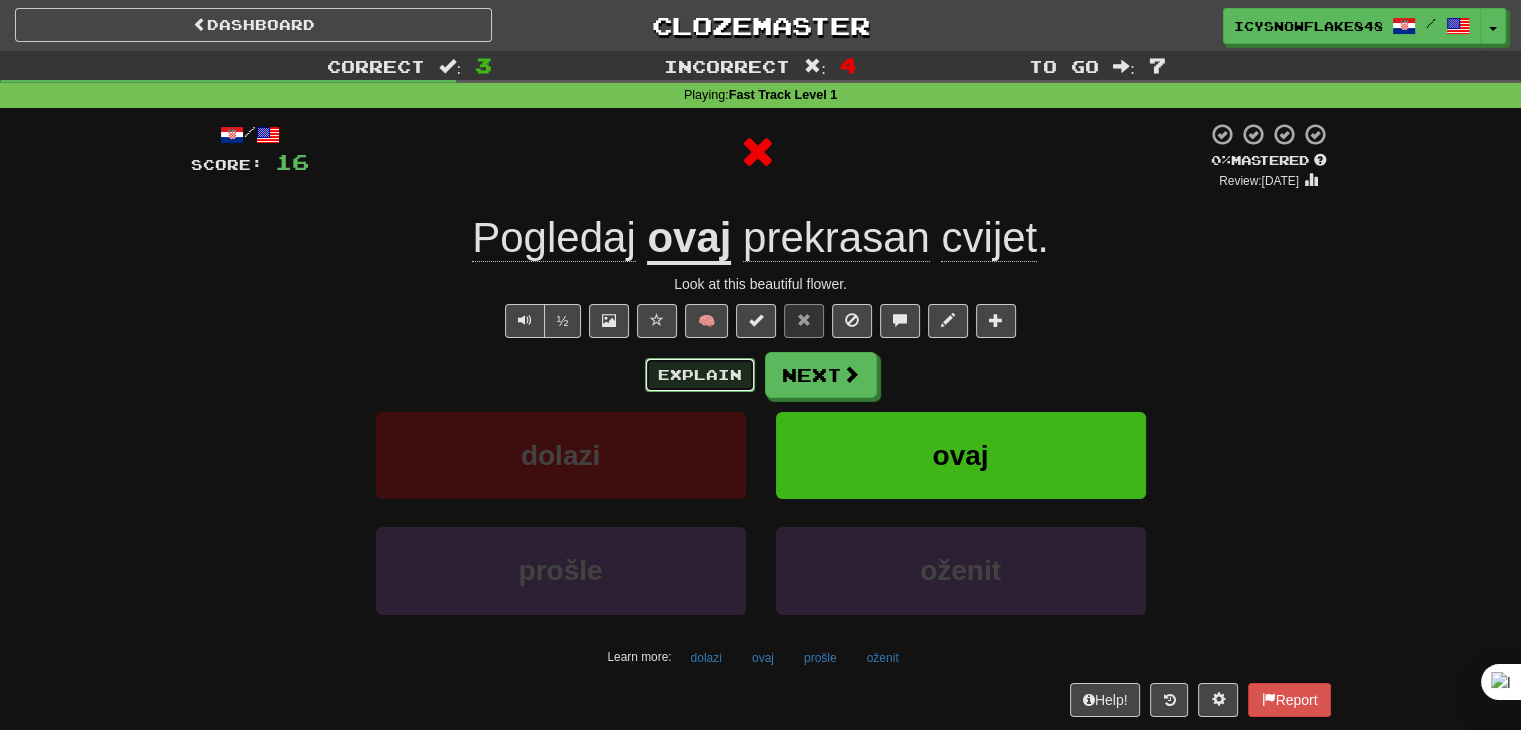 click on "Explain" at bounding box center (700, 375) 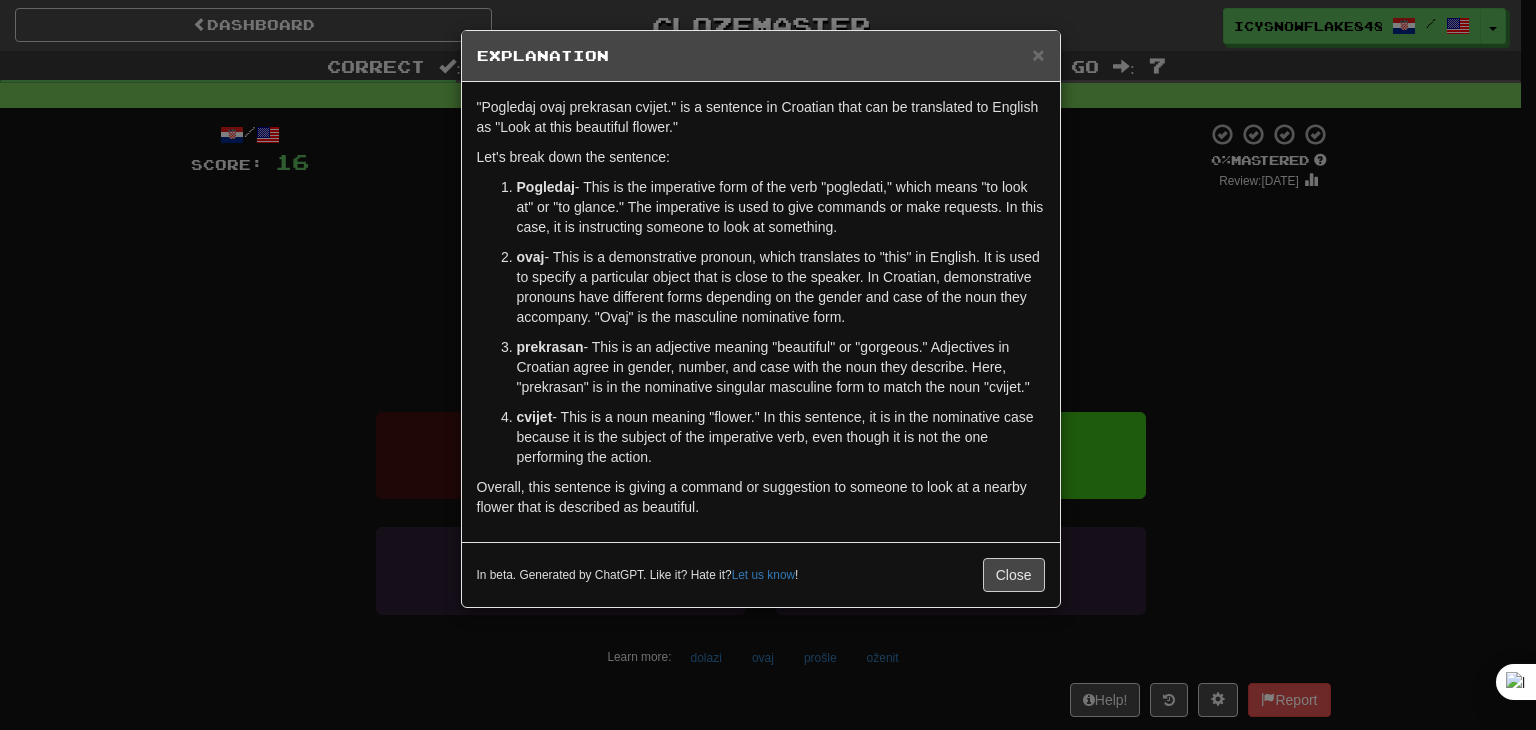 click on "× Explanation "Pogledaj ovaj prekrasan cvijet." is a sentence in Croatian that can be translated to English as "Look at this beautiful flower."
Let's break down the sentence:
Pogledaj  - This is the imperative form of the verb "pogledati," which means "to look at" or "to glance." The imperative is used to give commands or make requests. In this case, it is instructing someone to look at something.
ovaj  - This is a demonstrative pronoun, which translates to "this" in English. It is used to specify a particular object that is close to the speaker. In Croatian, demonstrative pronouns have different forms depending on the gender and case of the noun they accompany. "Ovaj" is the masculine nominative form.
prekrasan  - This is an adjective meaning "beautiful" or "gorgeous." Adjectives in Croatian agree in gender, number, and case with the noun they describe. Here, "prekrasan" is in the nominative singular masculine form to match the noun "cvijet."
cvijet
Let us know ! Close" at bounding box center (768, 365) 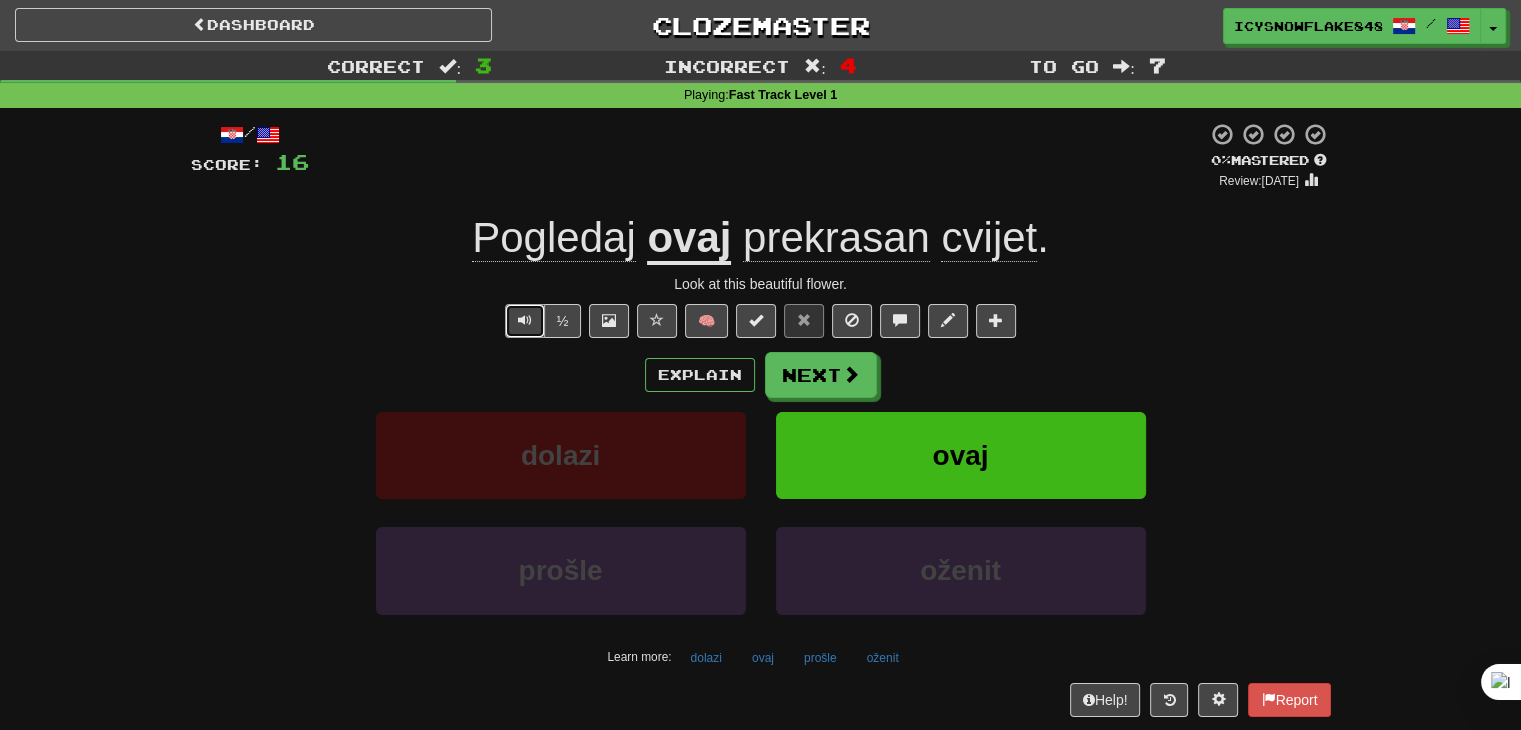 click at bounding box center (525, 320) 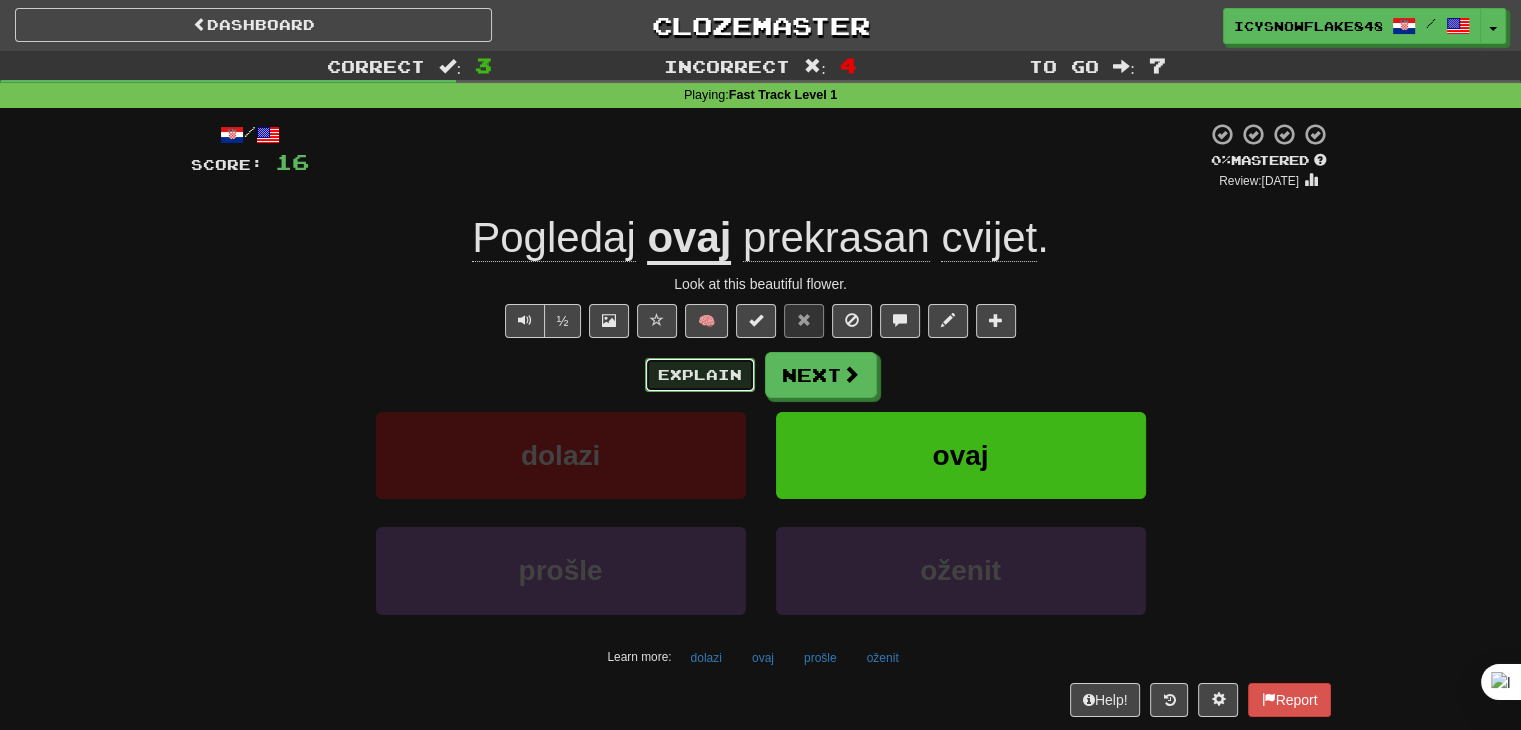 click on "Explain" at bounding box center (700, 375) 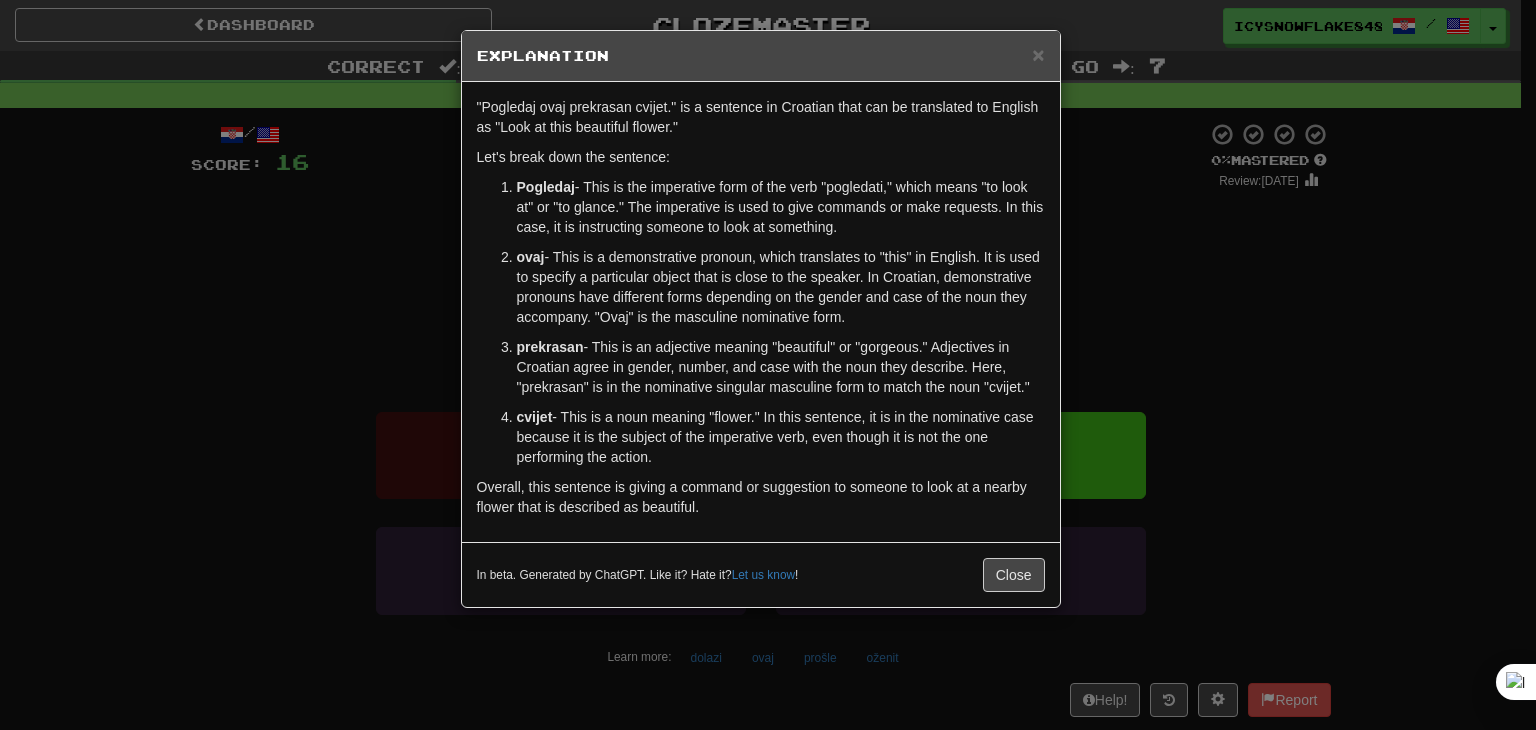 click on "cvijet  - This is a noun meaning "flower." In this sentence, it is in the nominative case because it is the subject of the imperative verb, even though it is not the one performing the action." at bounding box center (781, 437) 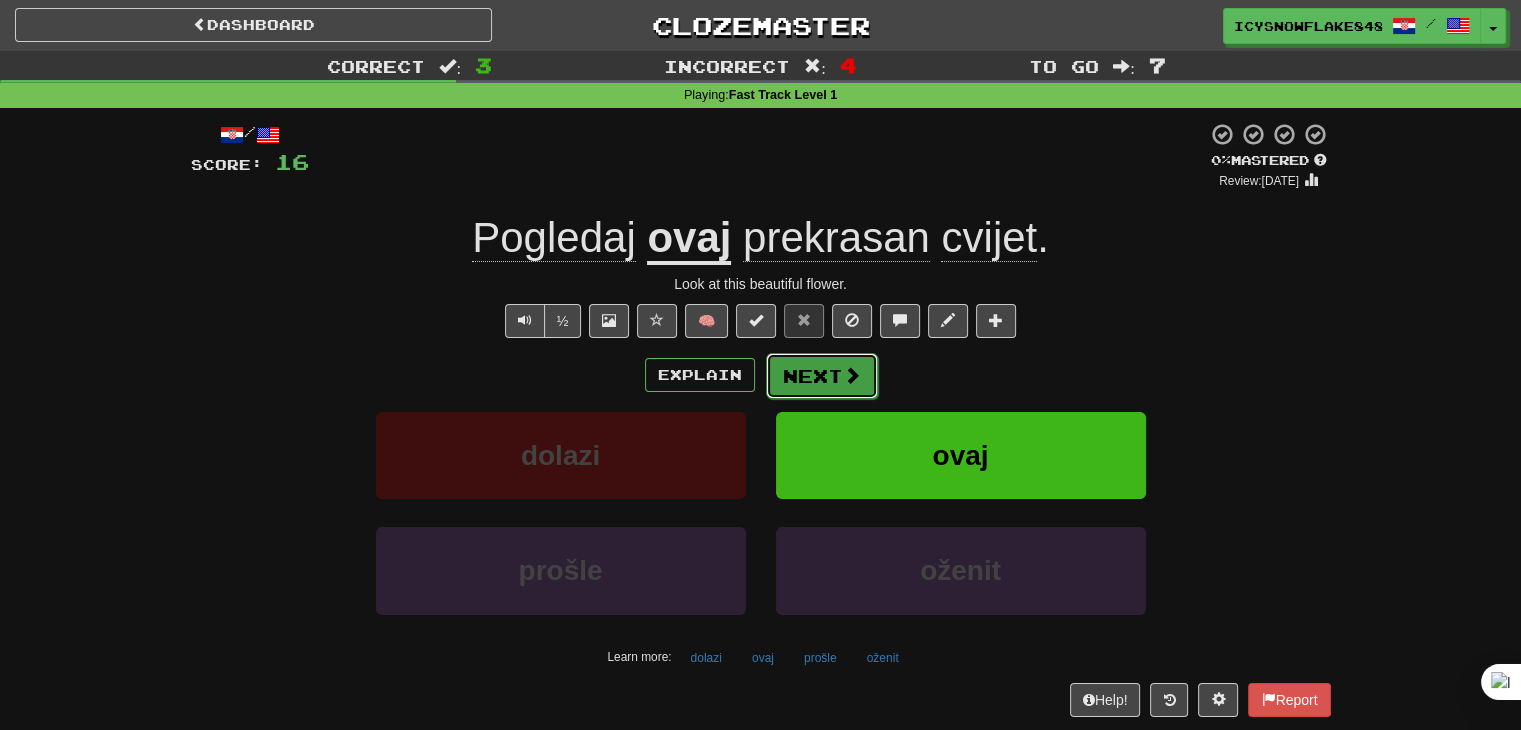 click at bounding box center [852, 375] 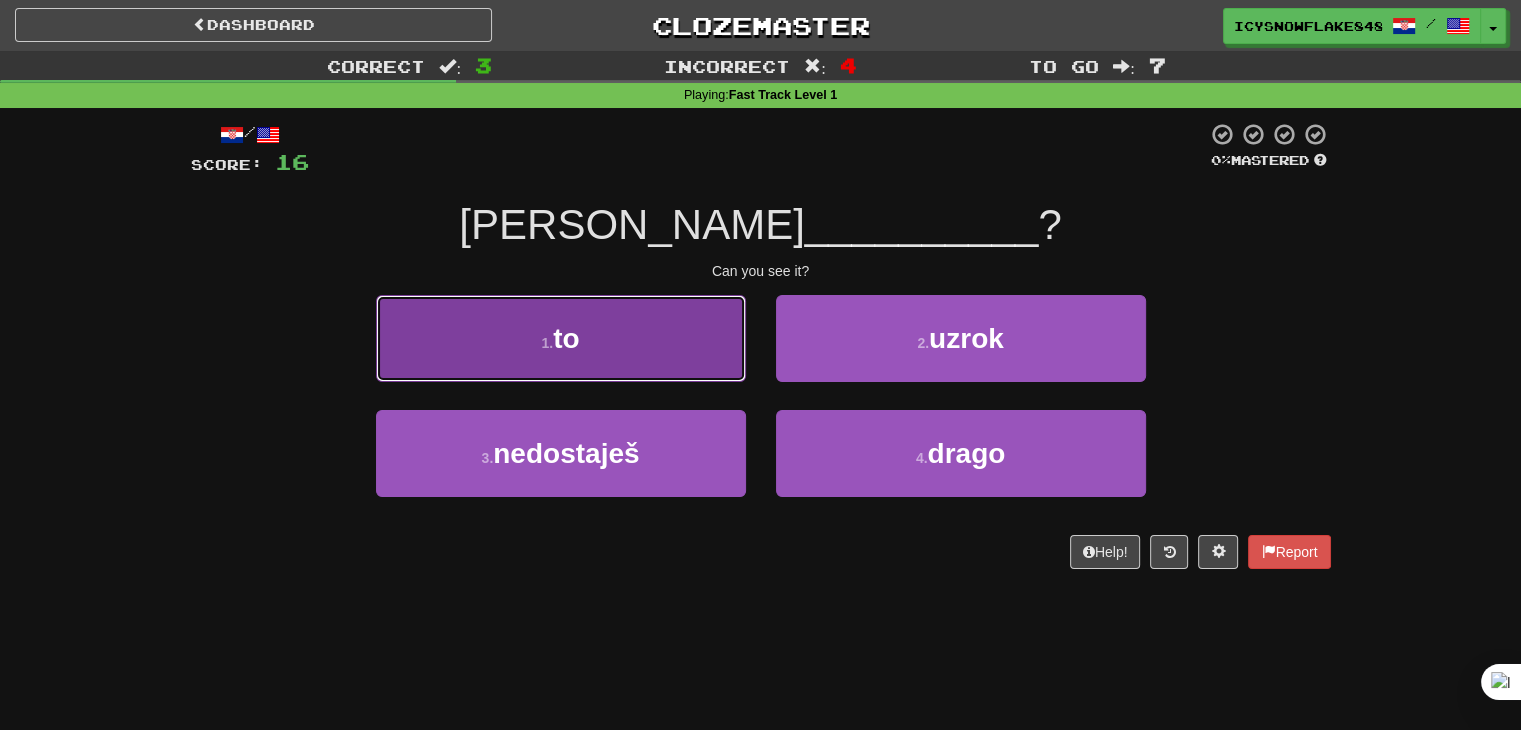 click on "1 .  to" at bounding box center [561, 338] 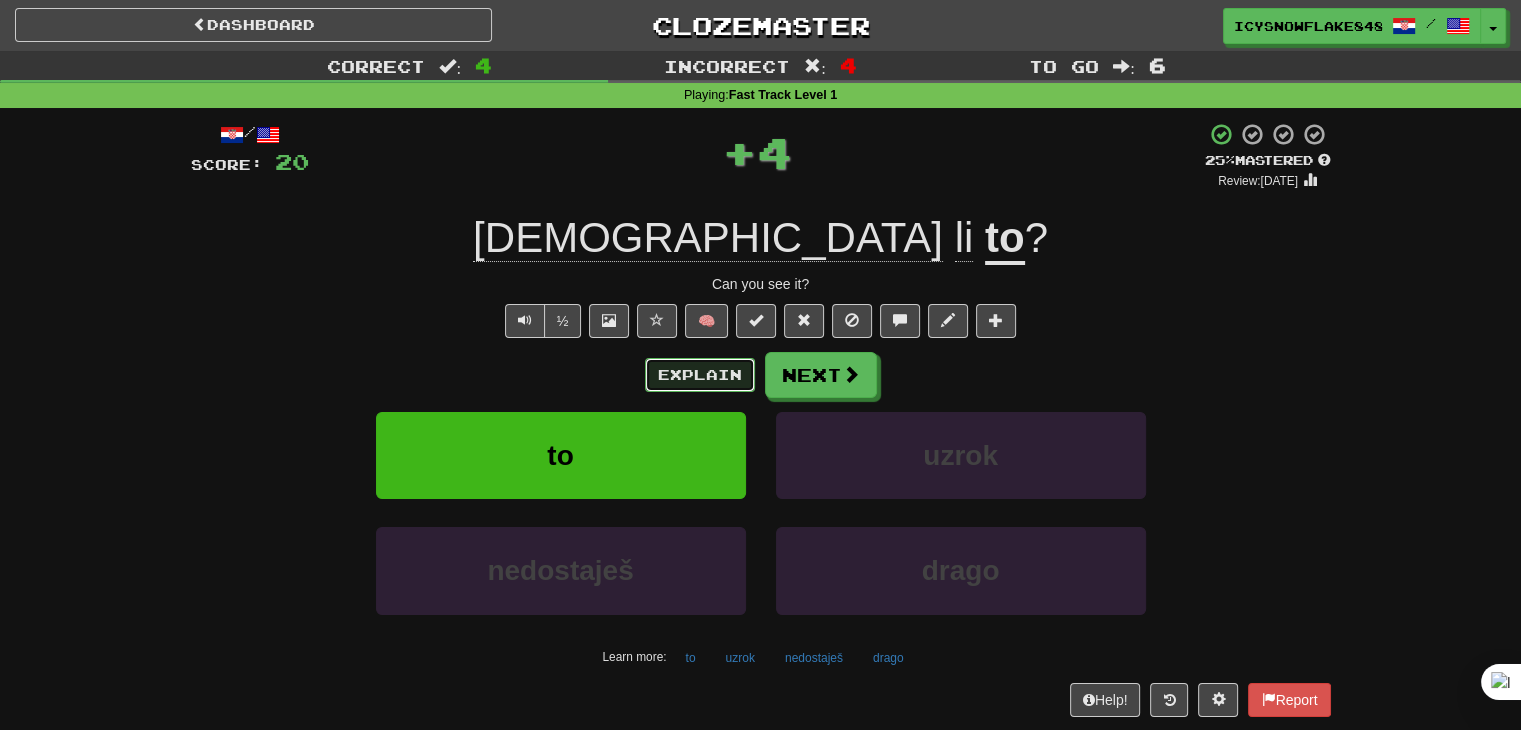 click on "Explain" at bounding box center [700, 375] 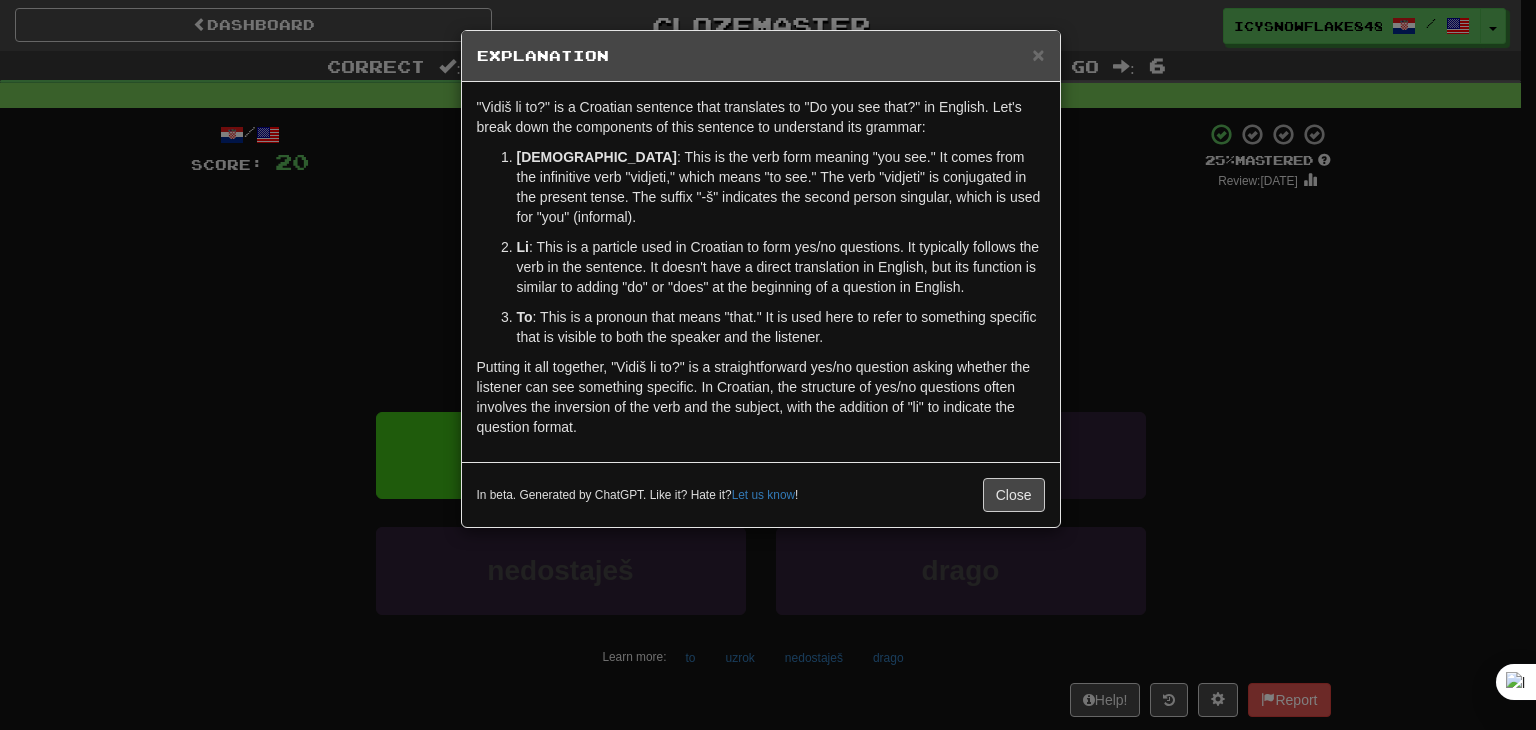 click on "× Explanation "Vidiš li to?" is a Croatian sentence that translates to "Do you see that?" in English. Let's break down the components of this sentence to understand its grammar:
Vidiš : This is the verb form meaning "you see." It comes from the infinitive verb "vidjeti," which means "to see." The verb "vidjeti" is conjugated in the present tense. The suffix "-š" indicates the second person singular, which is used for "you" (informal).
Li : This is a particle used in Croatian to form yes/no questions. It typically follows the verb in the sentence. It doesn't have a direct translation in English, but its function is similar to adding "do" or "does" at the beginning of a question in English.
To : This is a pronoun that means "that." It is used here to refer to something specific that is visible to both the speaker and the listener.
In beta. Generated by ChatGPT. Like it? Hate it?  Let us know ! Close" at bounding box center [768, 365] 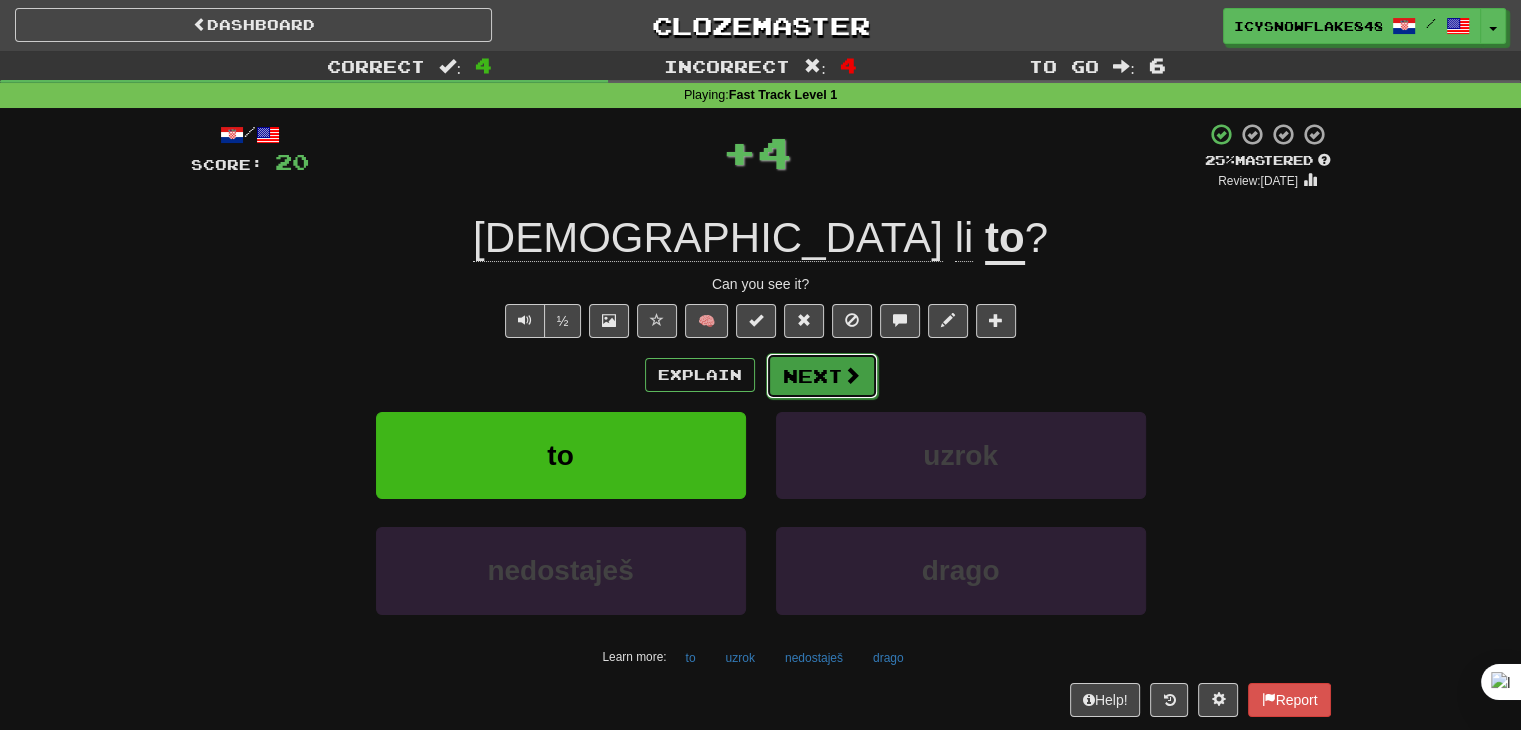 click on "Next" at bounding box center (822, 376) 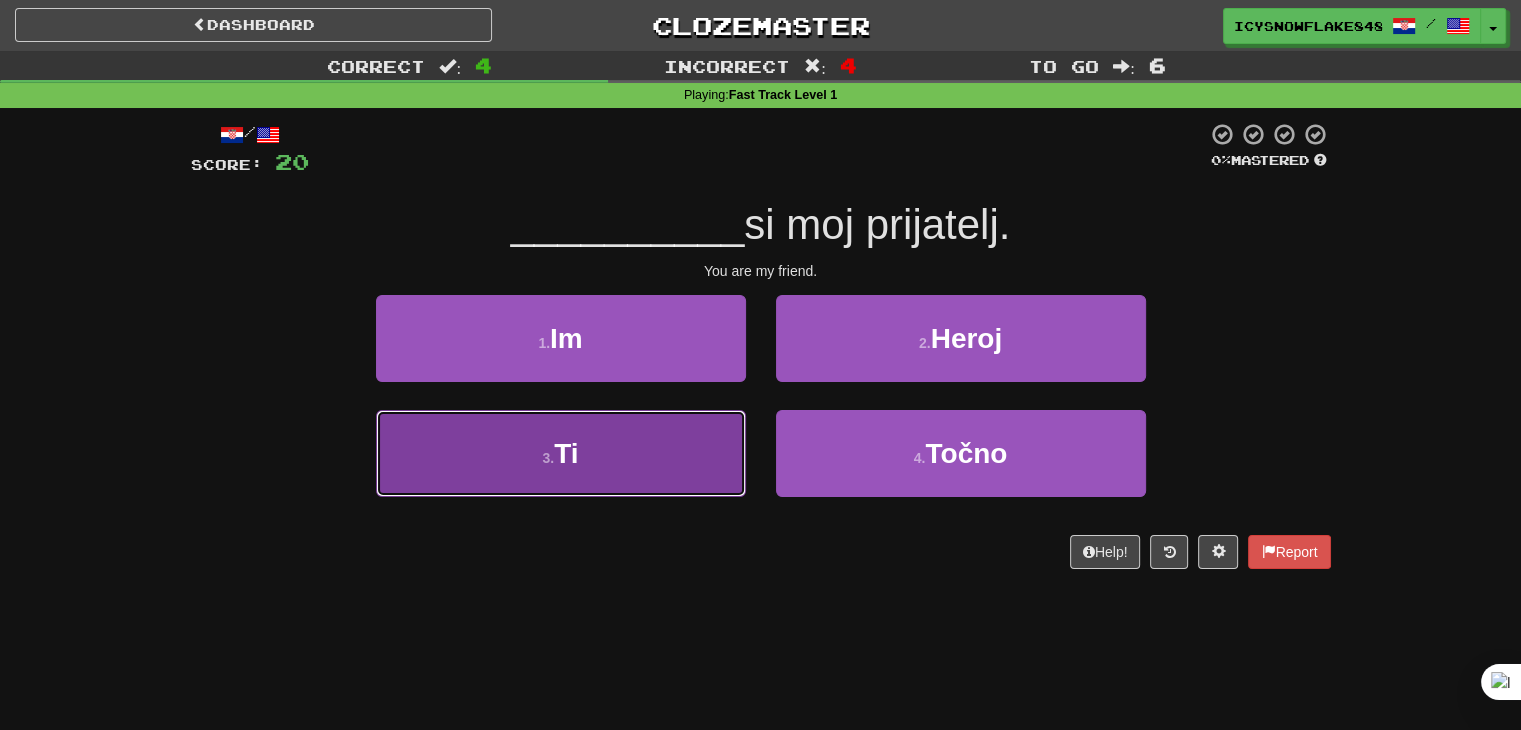click on "3 .  Ti" at bounding box center [561, 453] 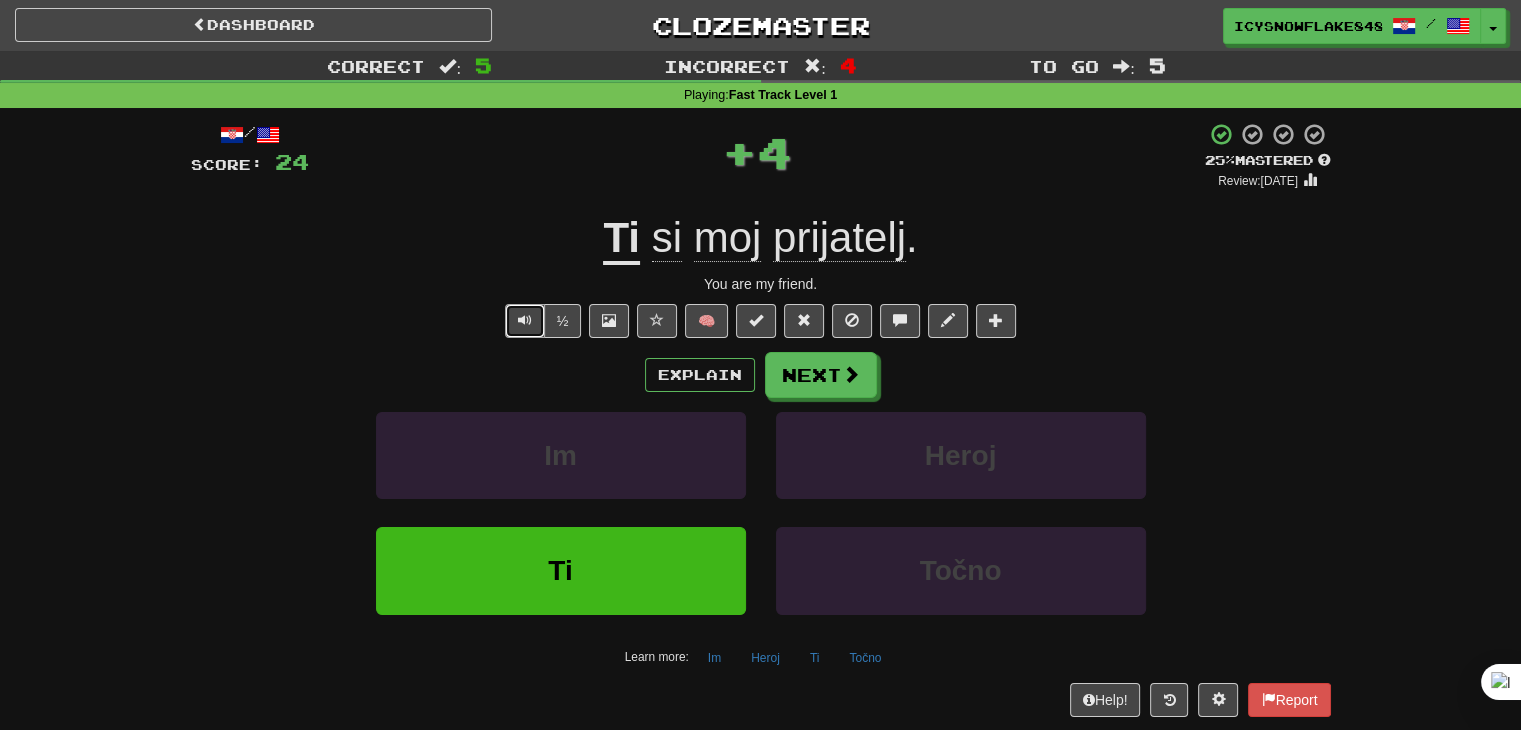 click at bounding box center (525, 321) 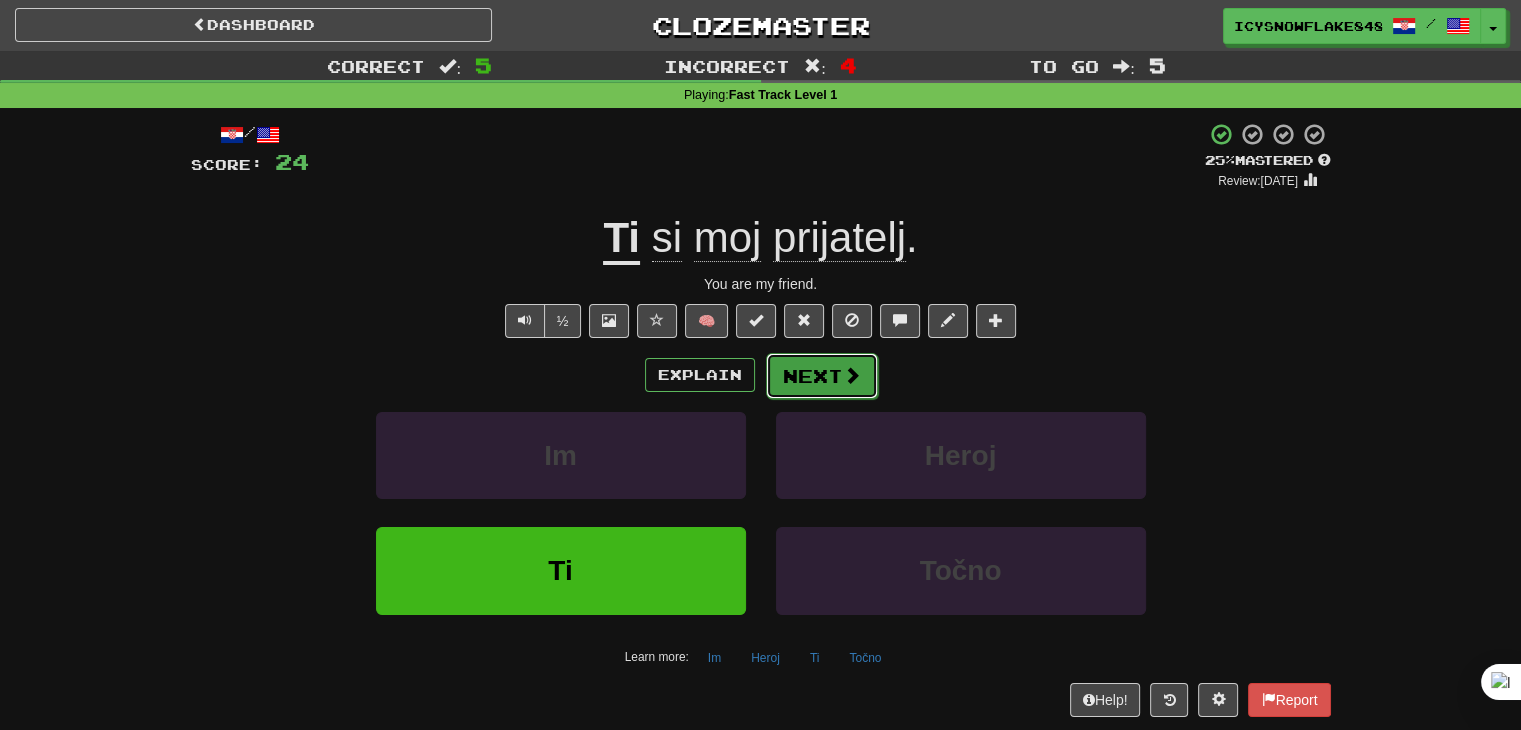 click on "Next" at bounding box center (822, 376) 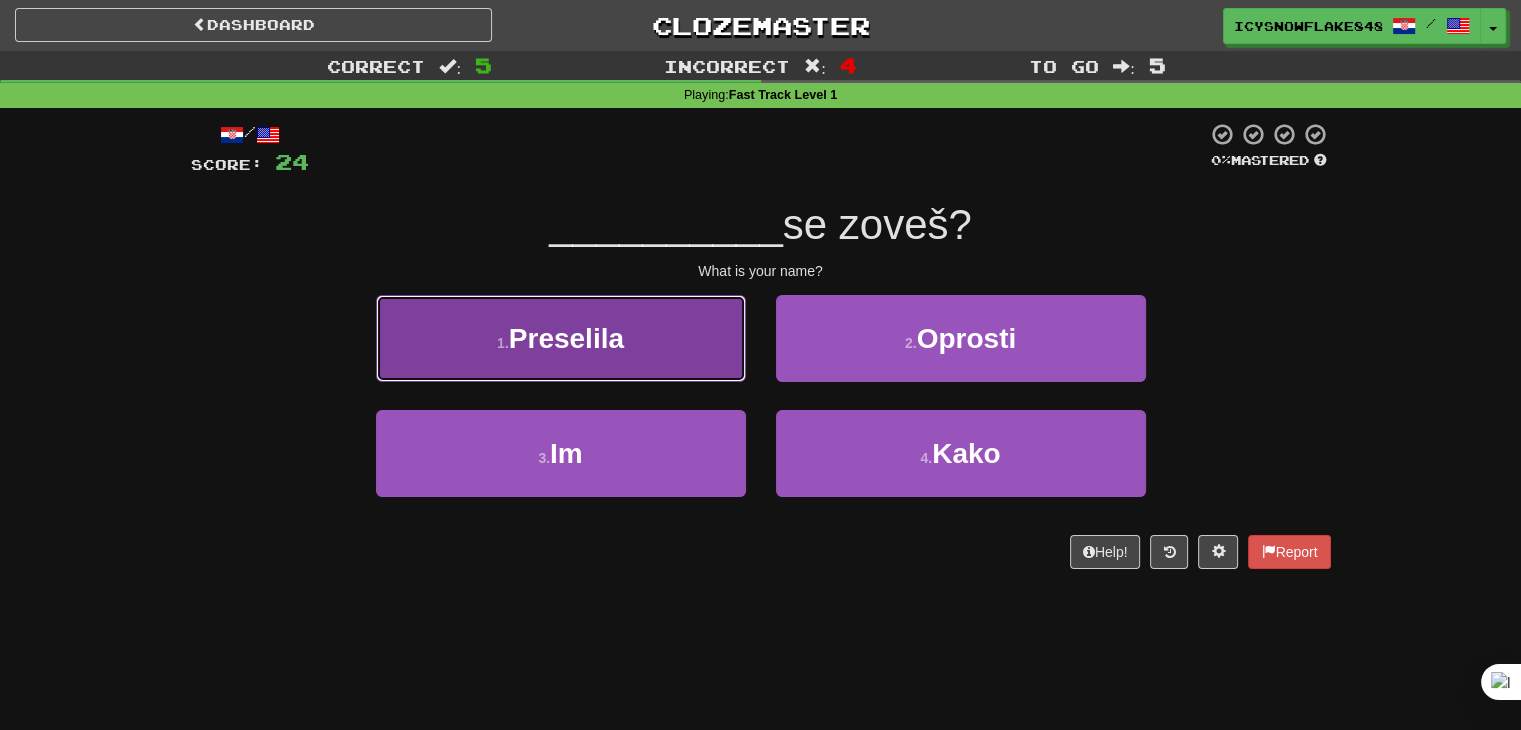click on "1 .  [GEOGRAPHIC_DATA]" at bounding box center (561, 338) 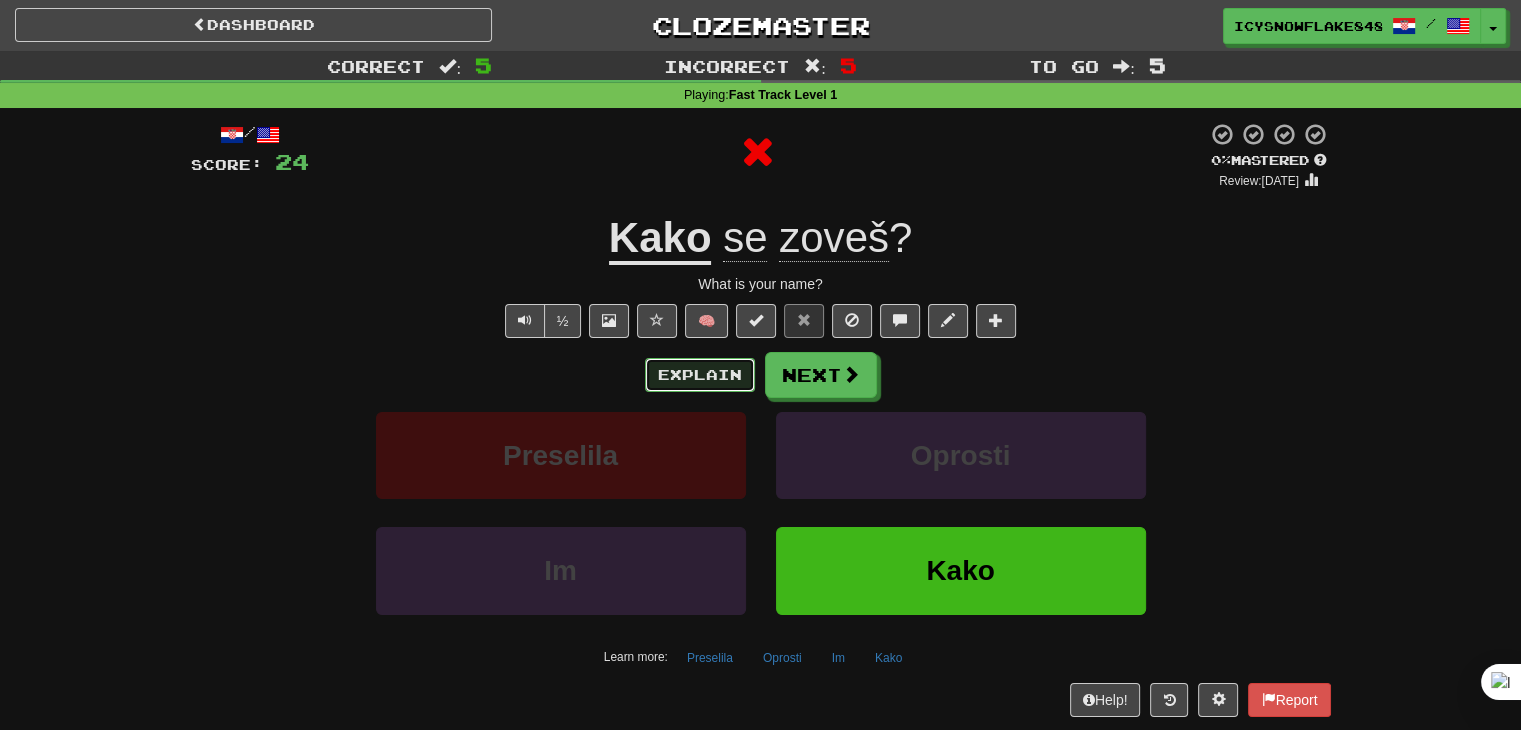click on "Explain" at bounding box center (700, 375) 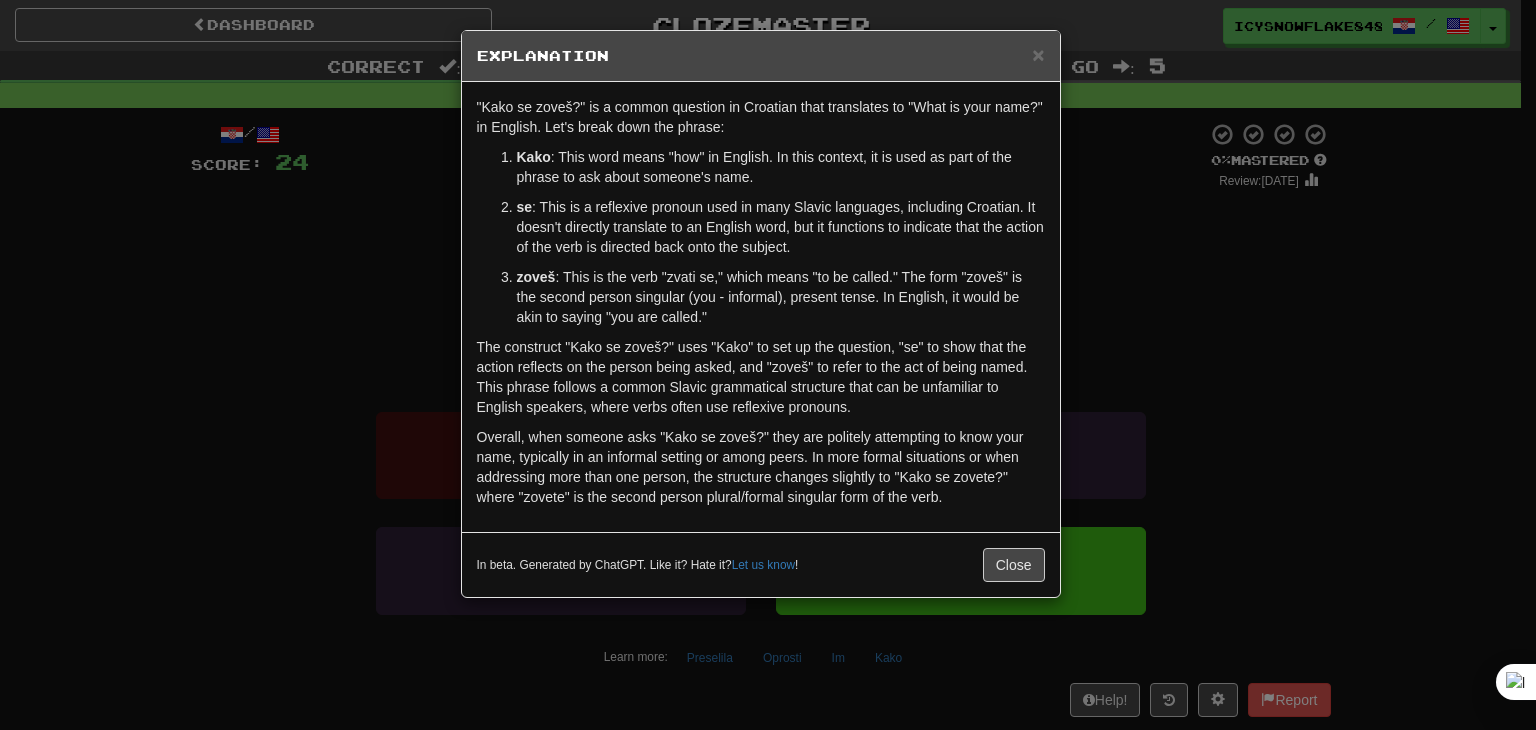 click on "× Explanation "Kako se zoveš?" is a common question in Croatian that translates to "What is your name?" in English. Let's break down the phrase:
Kako : This word means "how" in English. In this context, it is used as part of the phrase to ask about someone's name.
se : This is a reflexive pronoun used in many Slavic languages, including Croatian. It doesn't directly translate to an English word, but it functions to indicate that the action of the verb is directed back onto the subject.
zoveš : This is the verb "zvati se," which means "to be called." The form "zoveš" is the second person singular (you - informal), present tense. In English, it would be akin to saying "you are called."
In beta. Generated by ChatGPT. Like it? Hate it?  Let us know ! Close" at bounding box center [768, 365] 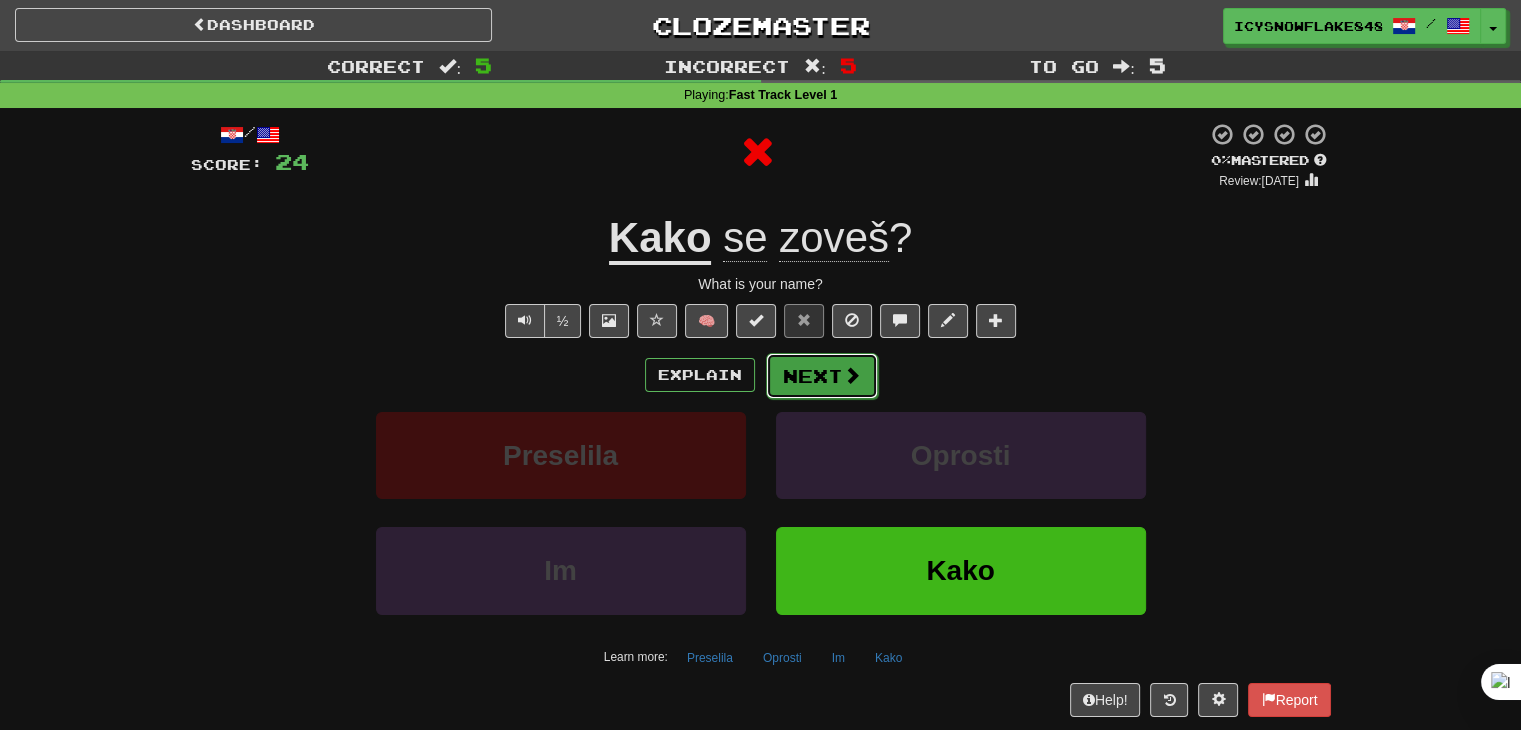 click on "Next" at bounding box center (822, 376) 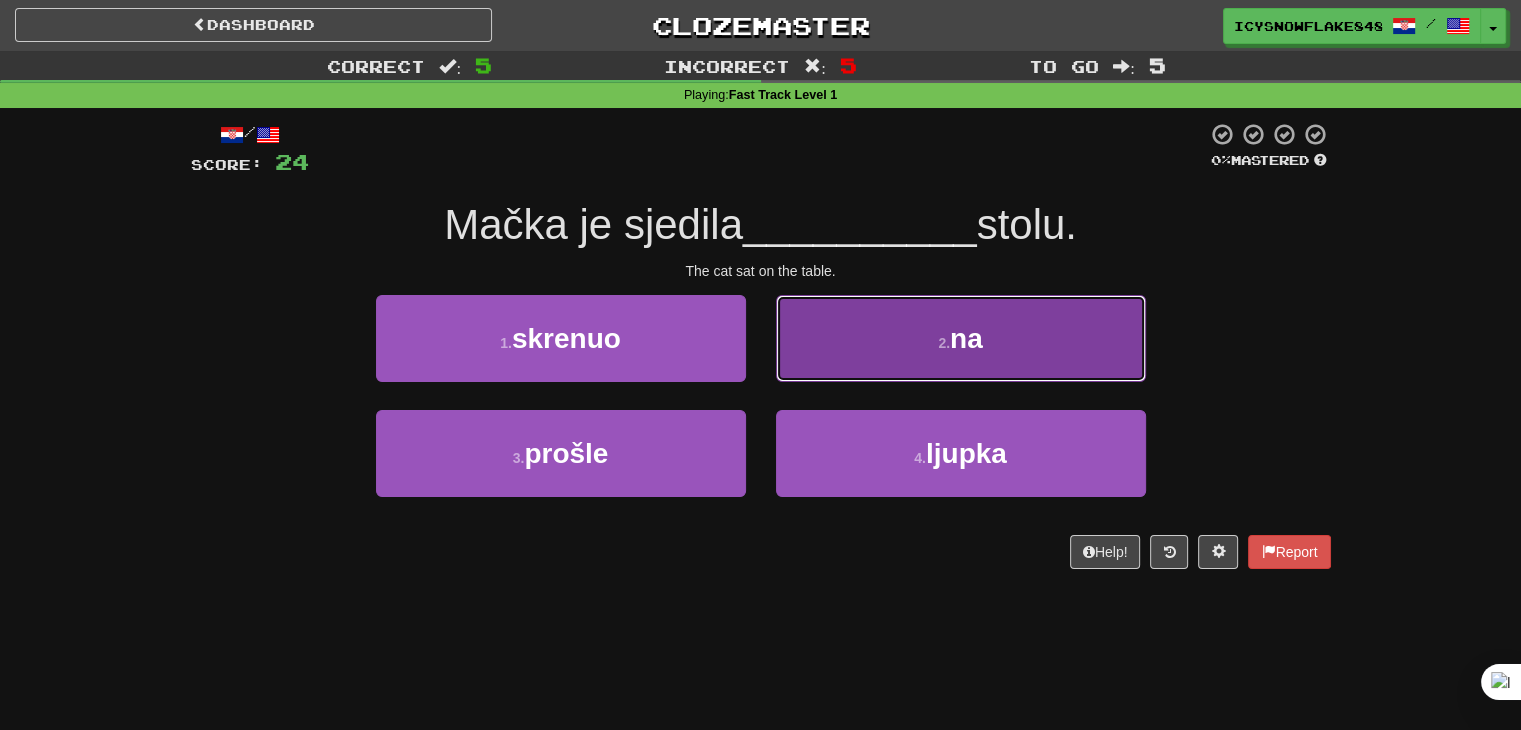 click on "2 .  na" at bounding box center (961, 338) 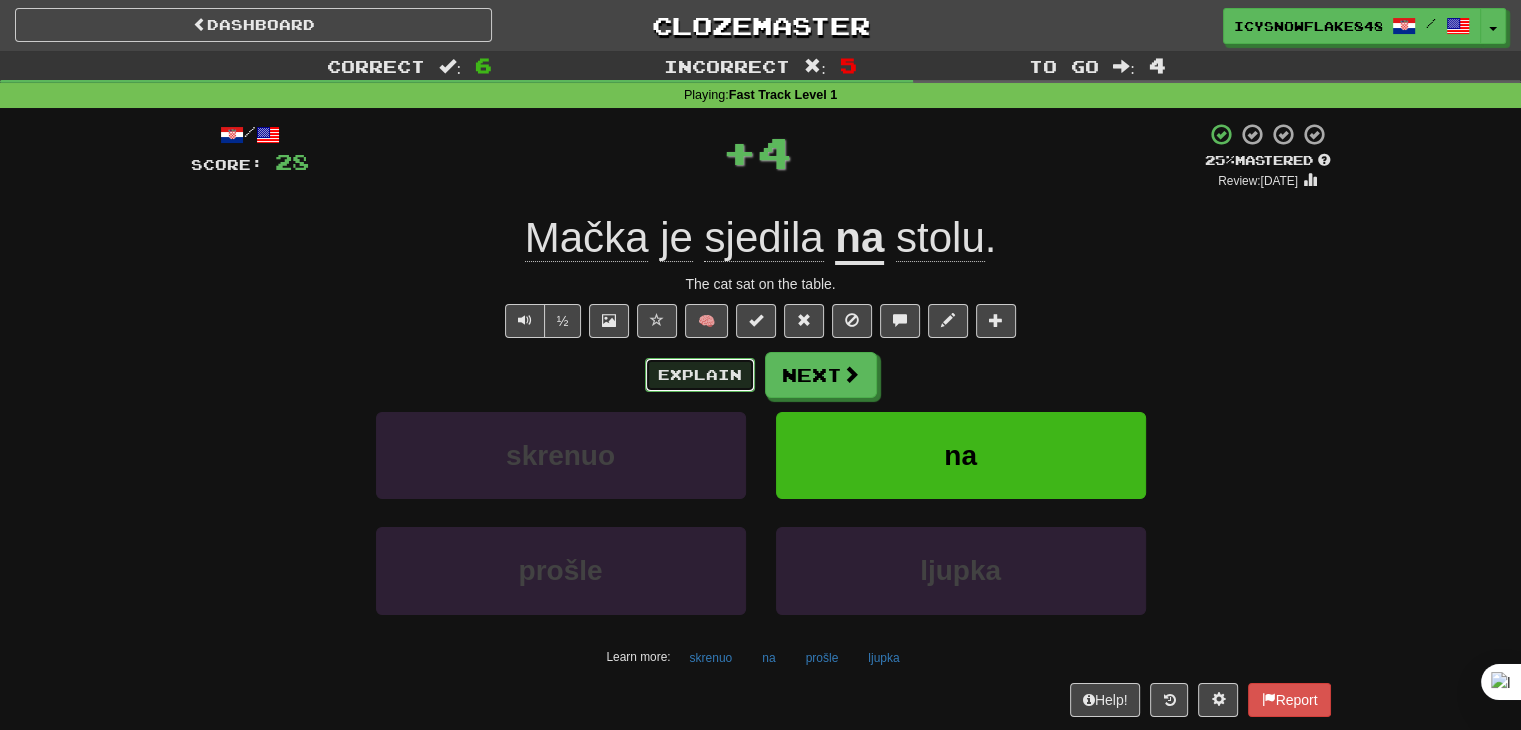 click on "Explain" at bounding box center (700, 375) 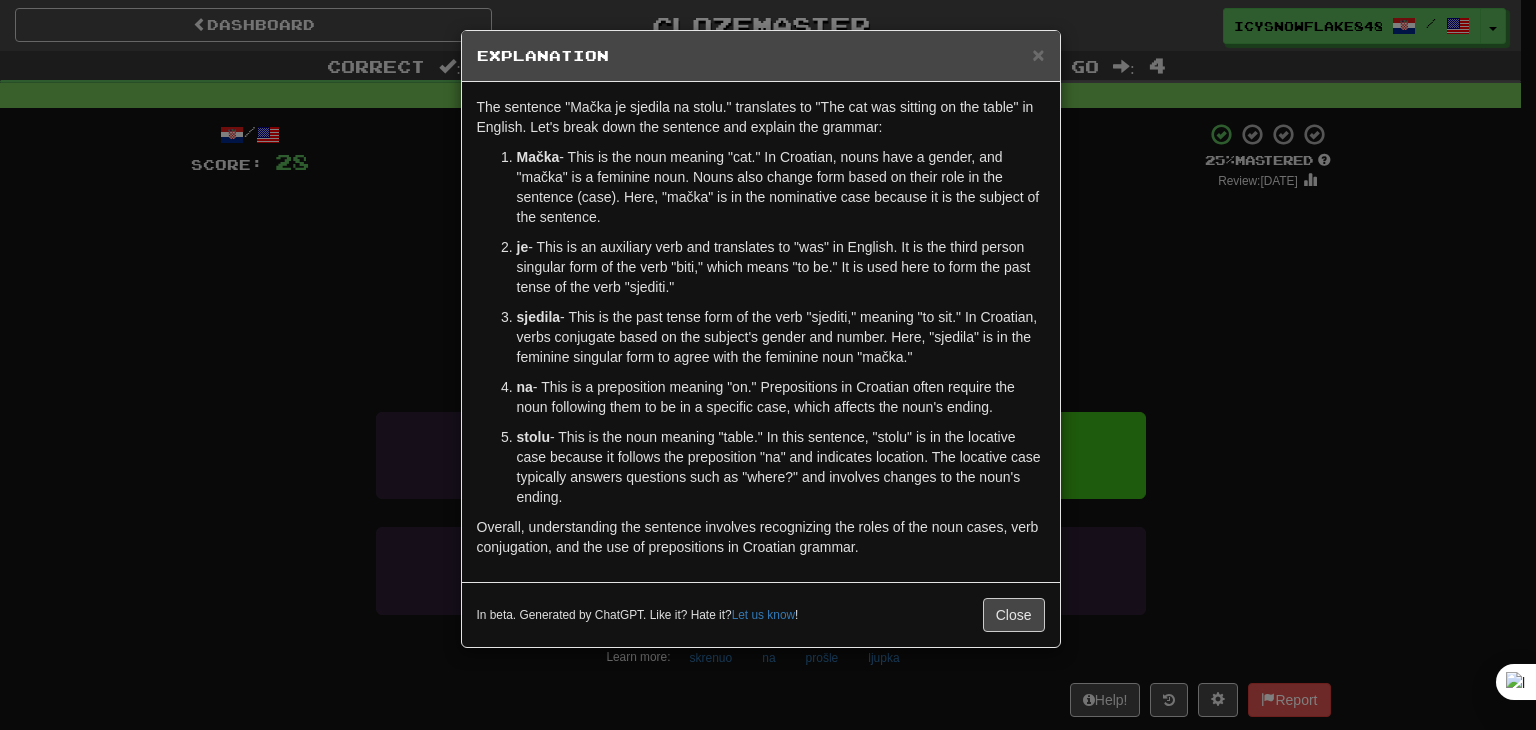 click on "× Explanation The sentence "Mačka je sjedila na stolu." translates to "The cat was sitting on the table" in English. Let's break down the sentence and explain the grammar:
Mačka  - This is the noun meaning "cat." In Croatian, nouns have a gender, and "mačka" is a feminine noun. Nouns also change form based on their role in the sentence (case). Here, "mačka" is in the nominative case because it is the subject of the sentence.
je  - This is an auxiliary verb and translates to "was" in English. It is the third person singular form of the verb "biti," which means "to be." It is used here to form the past tense of the verb "sjediti."
sjedila  - This is the past tense form of the verb "sjediti," meaning "to sit." In Croatian, verbs conjugate based on the subject's gender and number. Here, "sjedila" is in the feminine singular form to agree with the feminine noun "mačka."
na
stolu
In beta. Generated by ChatGPT. Like it? Hate it?  Let us know ! Close" at bounding box center (768, 365) 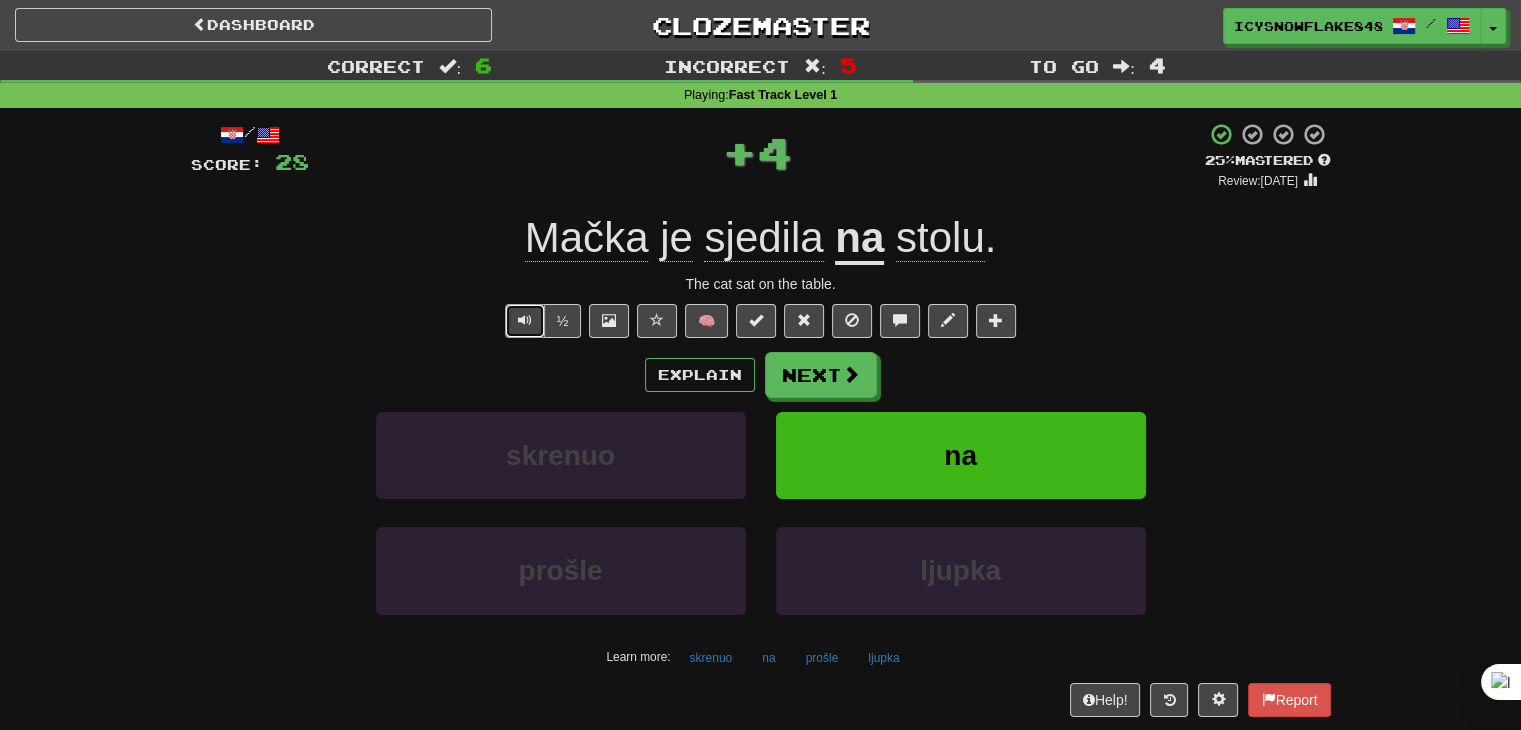 click at bounding box center (525, 321) 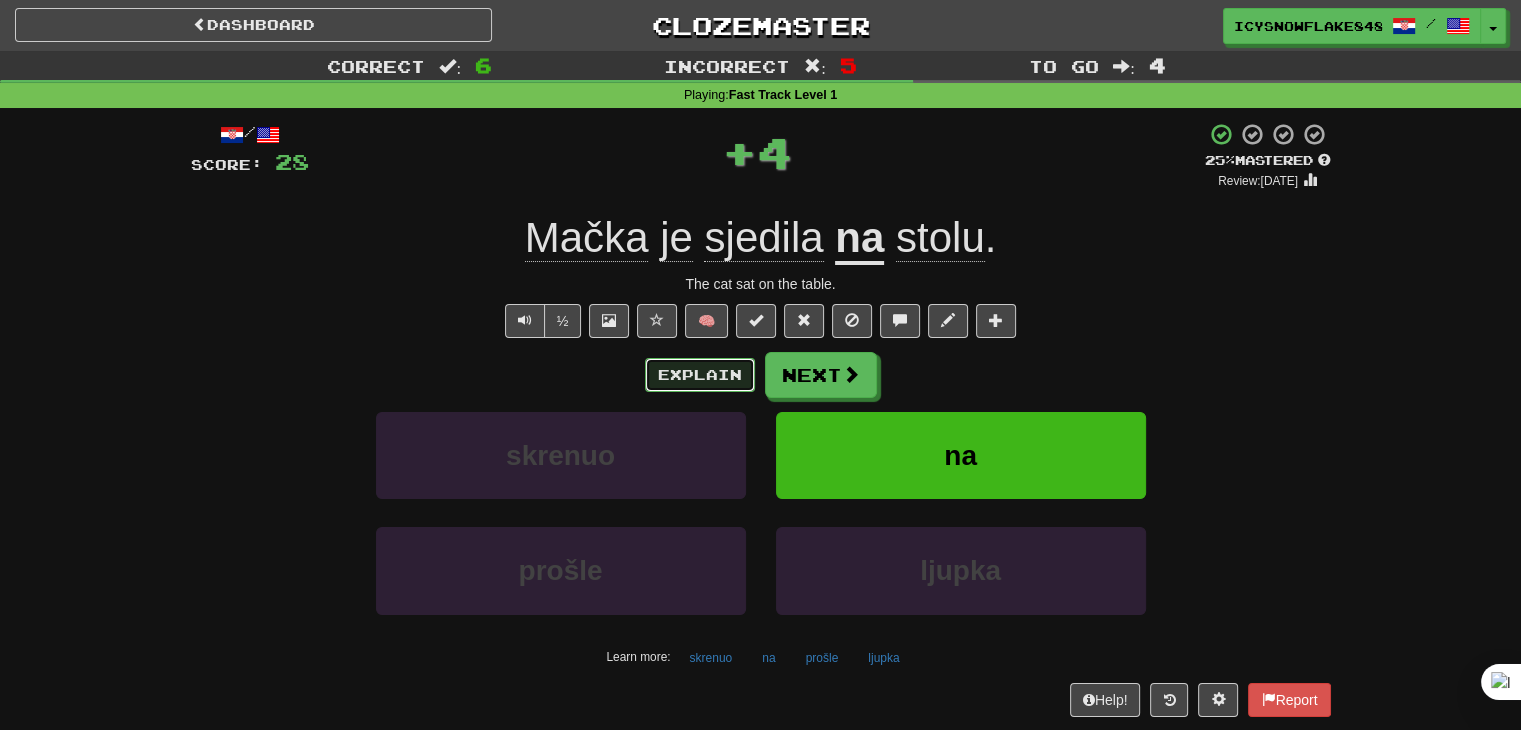 click on "Explain" at bounding box center (700, 375) 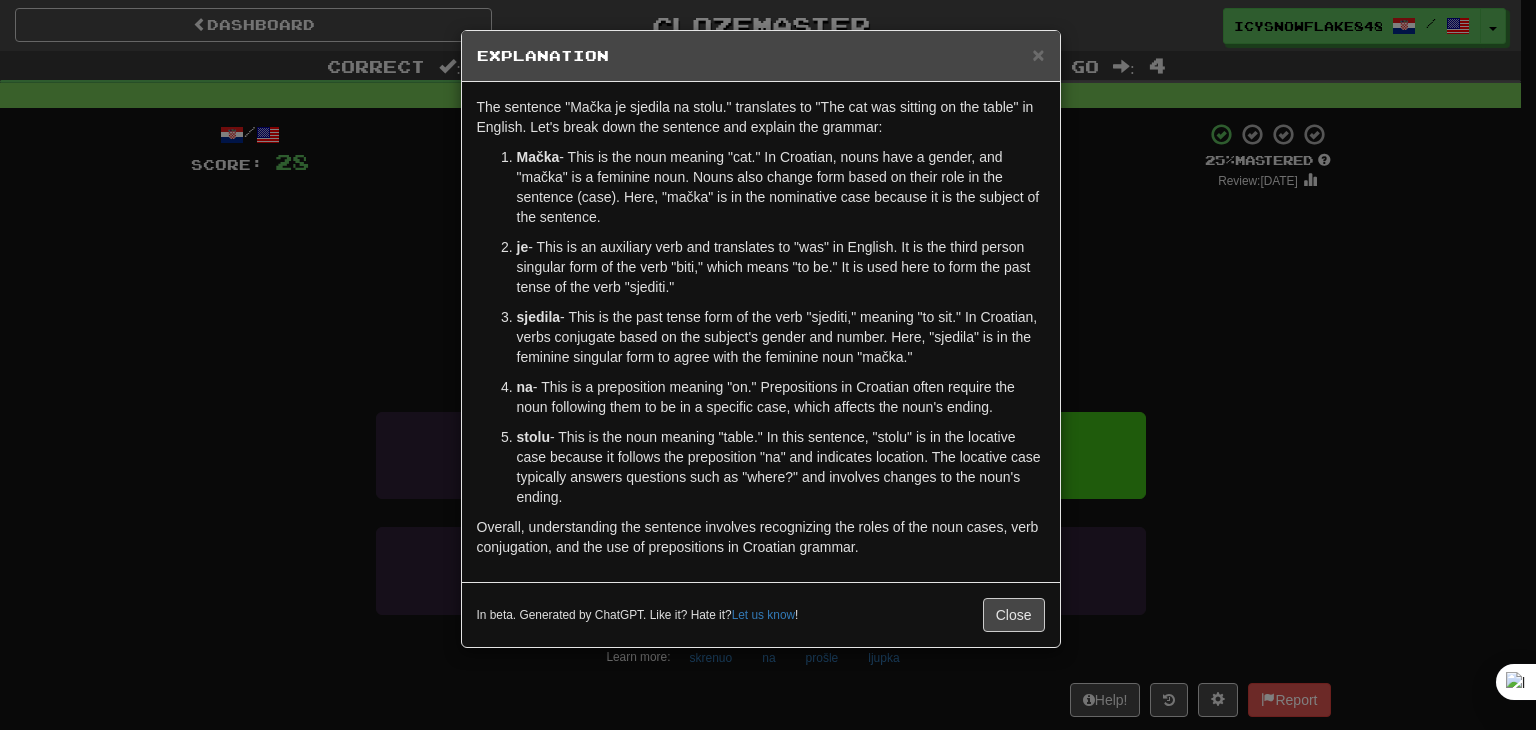 click on "× Explanation The sentence "Mačka je sjedila na stolu." translates to "The cat was sitting on the table" in English. Let's break down the sentence and explain the grammar:
Mačka  - This is the noun meaning "cat." In Croatian, nouns have a gender, and "mačka" is a feminine noun. Nouns also change form based on their role in the sentence (case). Here, "mačka" is in the nominative case because it is the subject of the sentence.
je  - This is an auxiliary verb and translates to "was" in English. It is the third person singular form of the verb "biti," which means "to be." It is used here to form the past tense of the verb "sjediti."
sjedila  - This is the past tense form of the verb "sjediti," meaning "to sit." In Croatian, verbs conjugate based on the subject's gender and number. Here, "sjedila" is in the feminine singular form to agree with the feminine noun "mačka."
na
stolu
In beta. Generated by ChatGPT. Like it? Hate it?  Let us know ! Close" at bounding box center (768, 365) 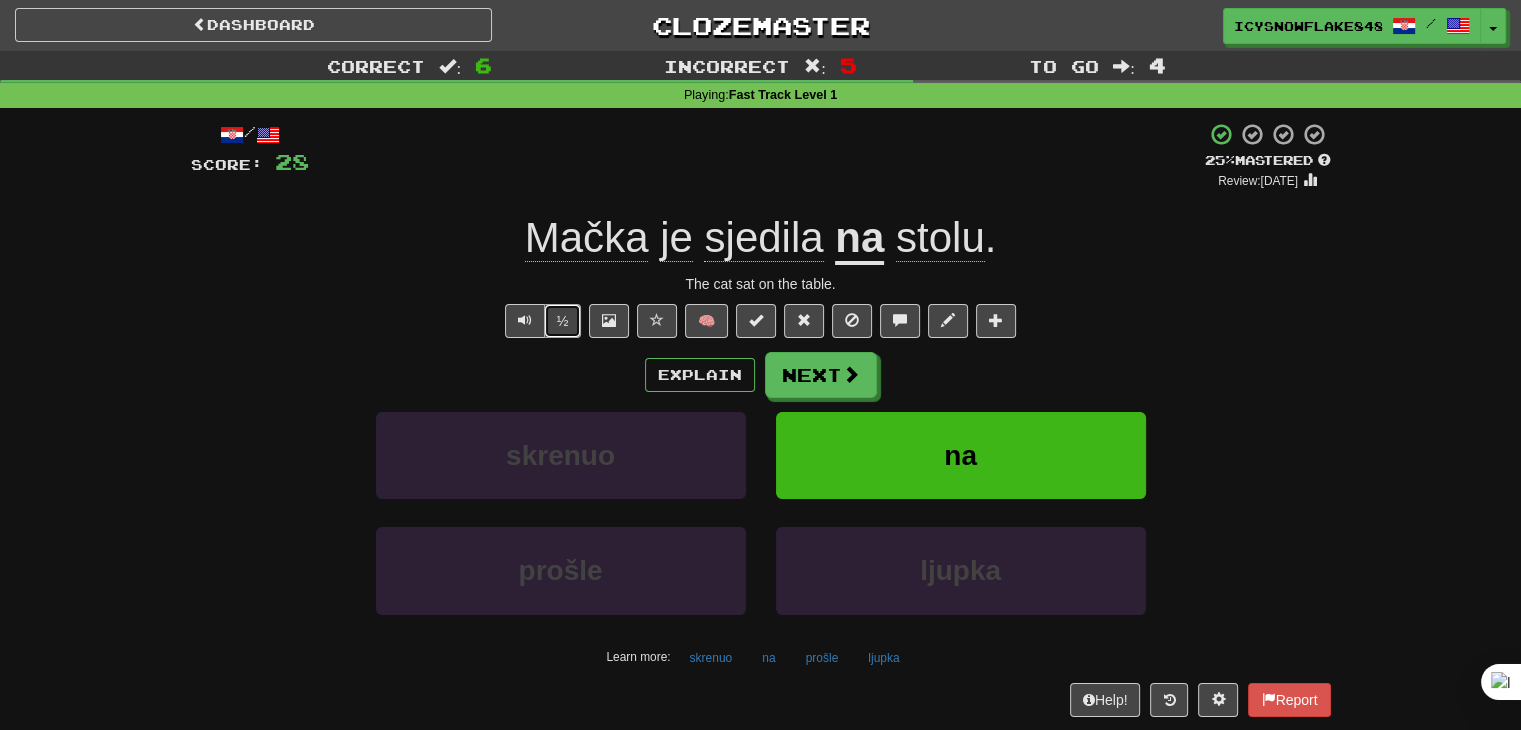 click on "½" at bounding box center [563, 321] 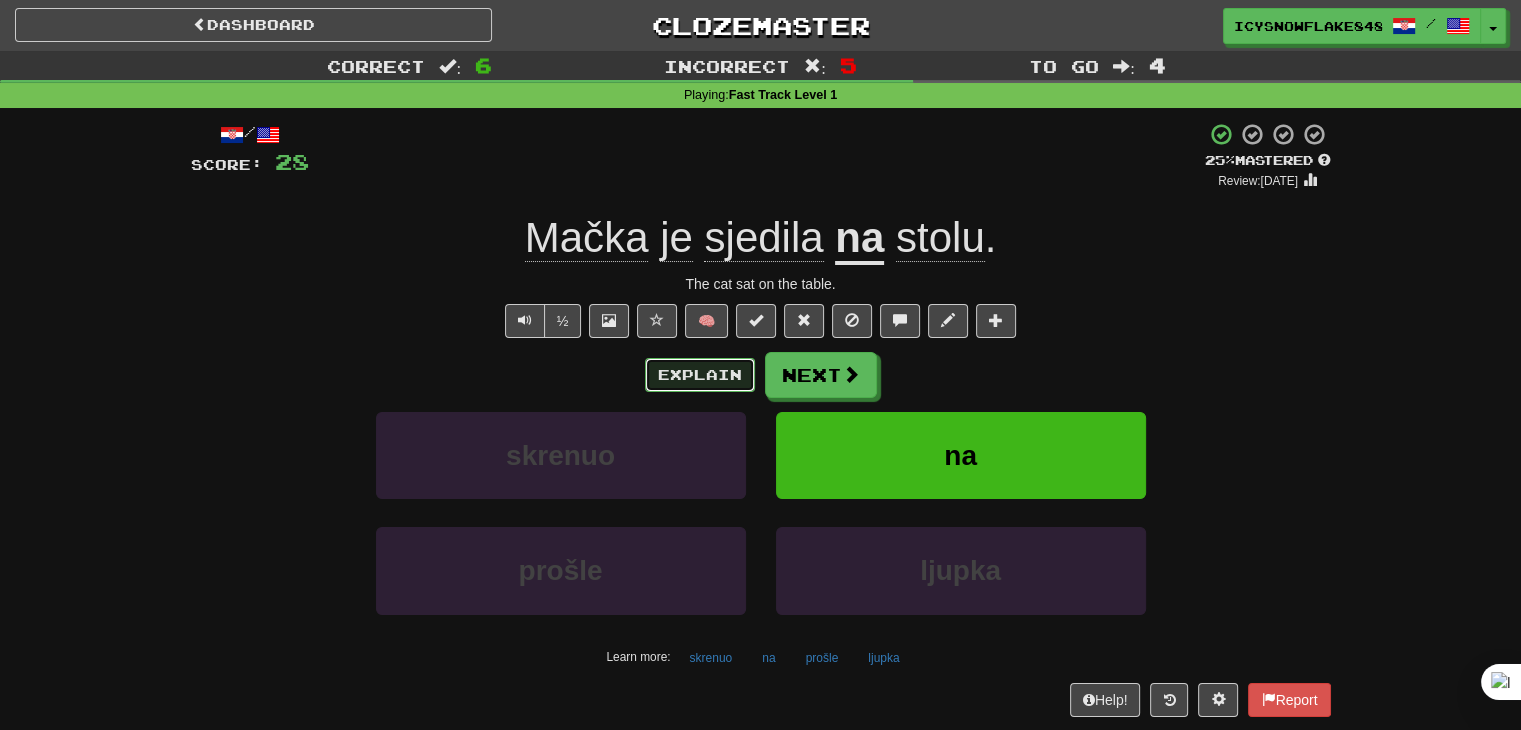 click on "Explain" at bounding box center (700, 375) 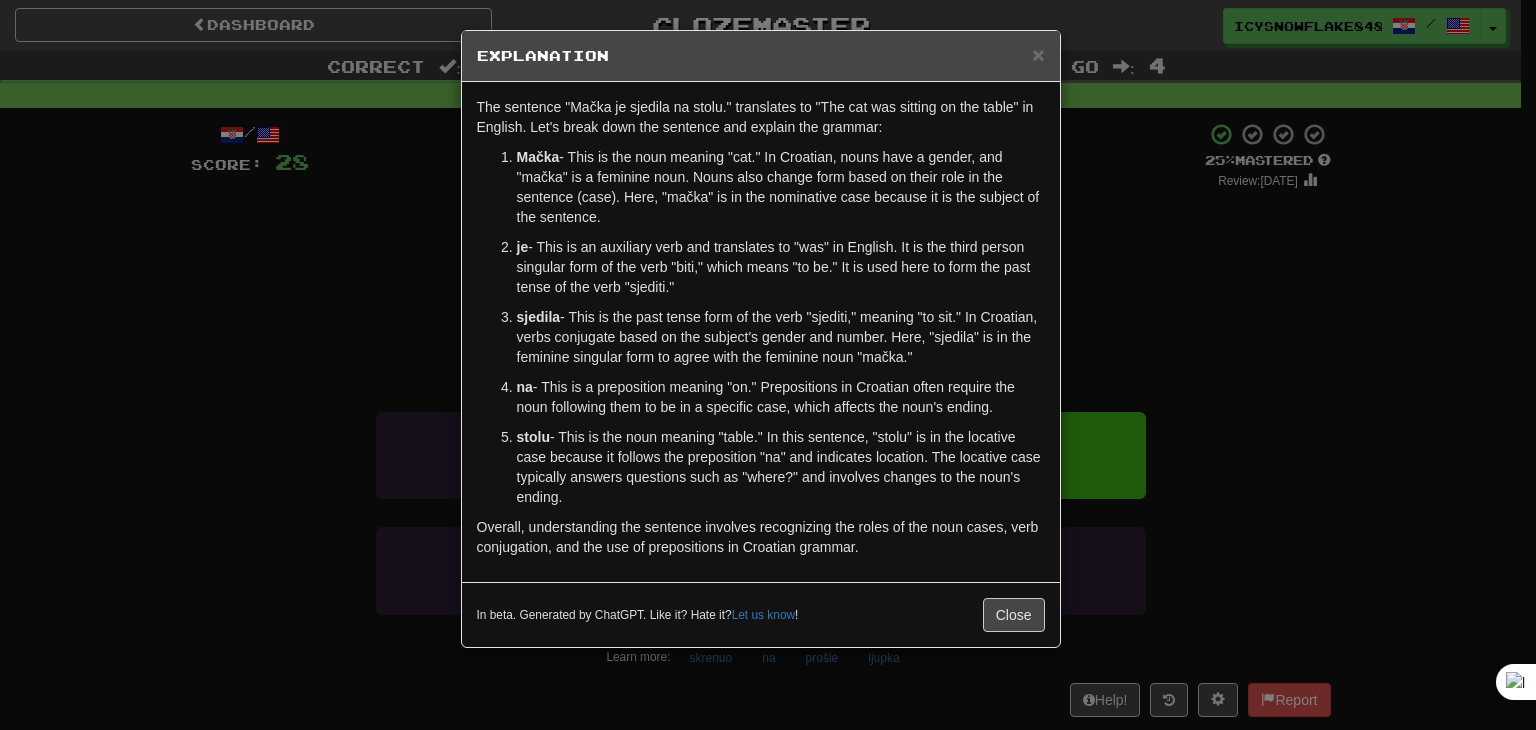 click on "× Explanation The sentence "Mačka je sjedila na stolu." translates to "The cat was sitting on the table" in English. Let's break down the sentence and explain the grammar:
Mačka  - This is the noun meaning "cat." In Croatian, nouns have a gender, and "mačka" is a feminine noun. Nouns also change form based on their role in the sentence (case). Here, "mačka" is in the nominative case because it is the subject of the sentence.
je  - This is an auxiliary verb and translates to "was" in English. It is the third person singular form of the verb "biti," which means "to be." It is used here to form the past tense of the verb "sjediti."
sjedila  - This is the past tense form of the verb "sjediti," meaning "to sit." In Croatian, verbs conjugate based on the subject's gender and number. Here, "sjedila" is in the feminine singular form to agree with the feminine noun "mačka."
na
stolu
In beta. Generated by ChatGPT. Like it? Hate it?  Let us know ! Close" at bounding box center [768, 365] 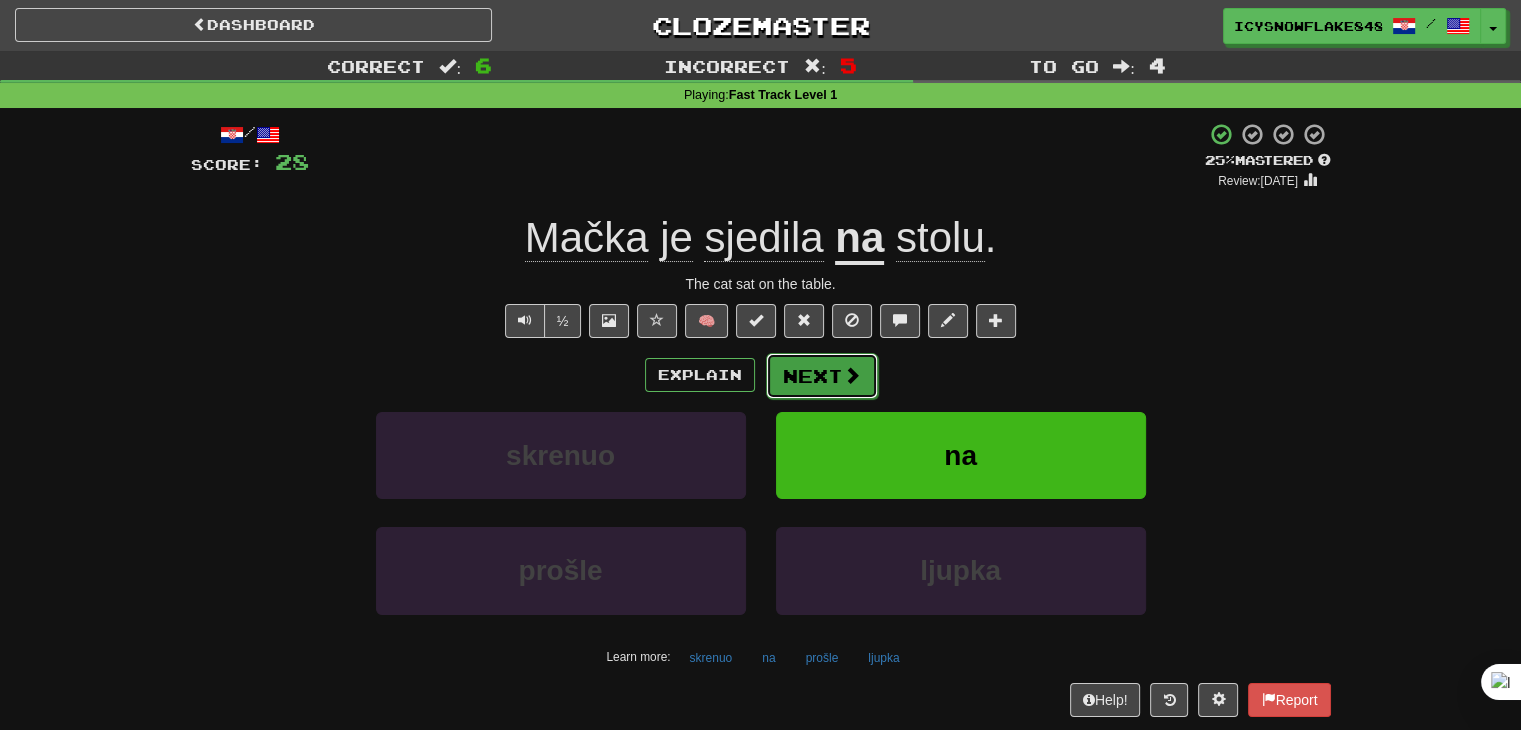 click on "Next" at bounding box center (822, 376) 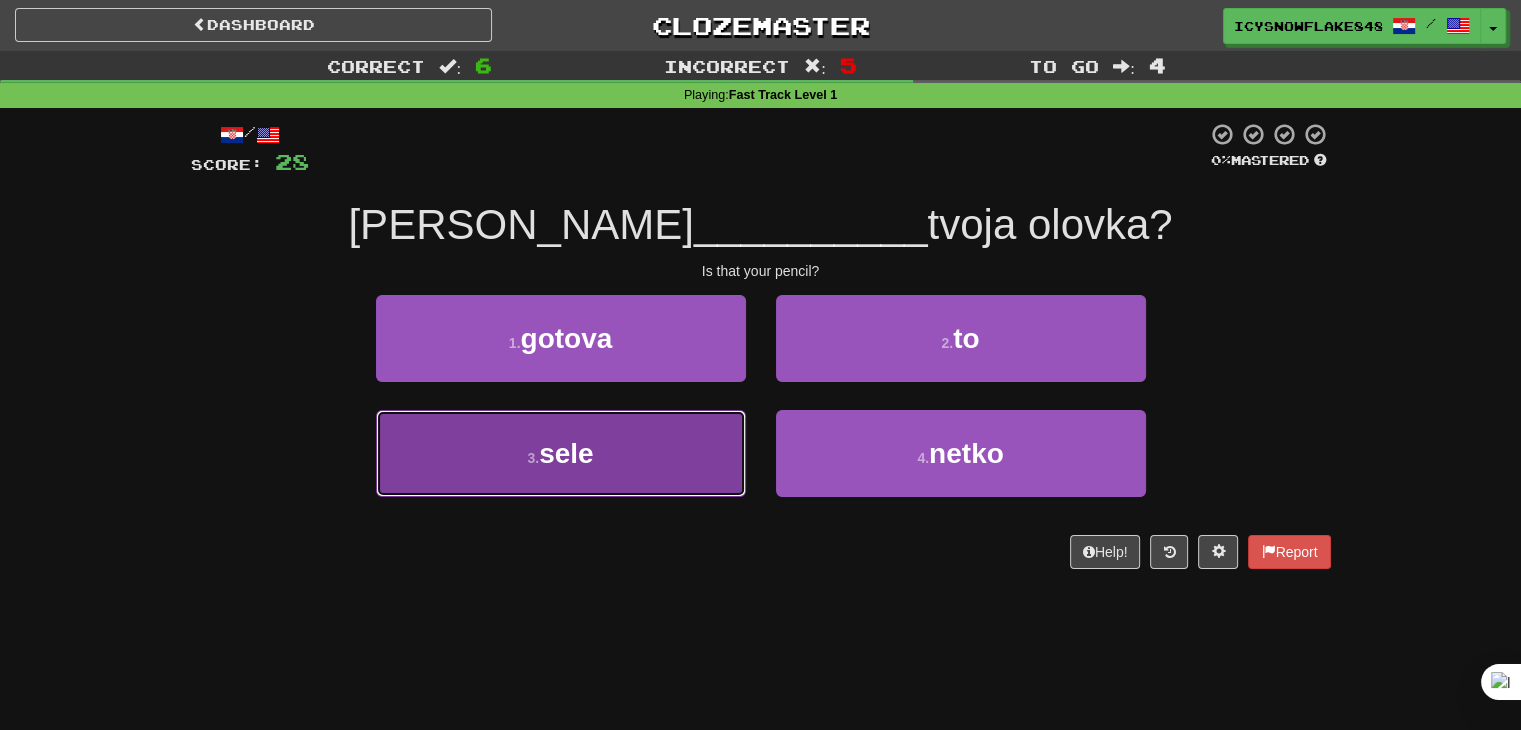 click on "3 .  sele" at bounding box center [561, 453] 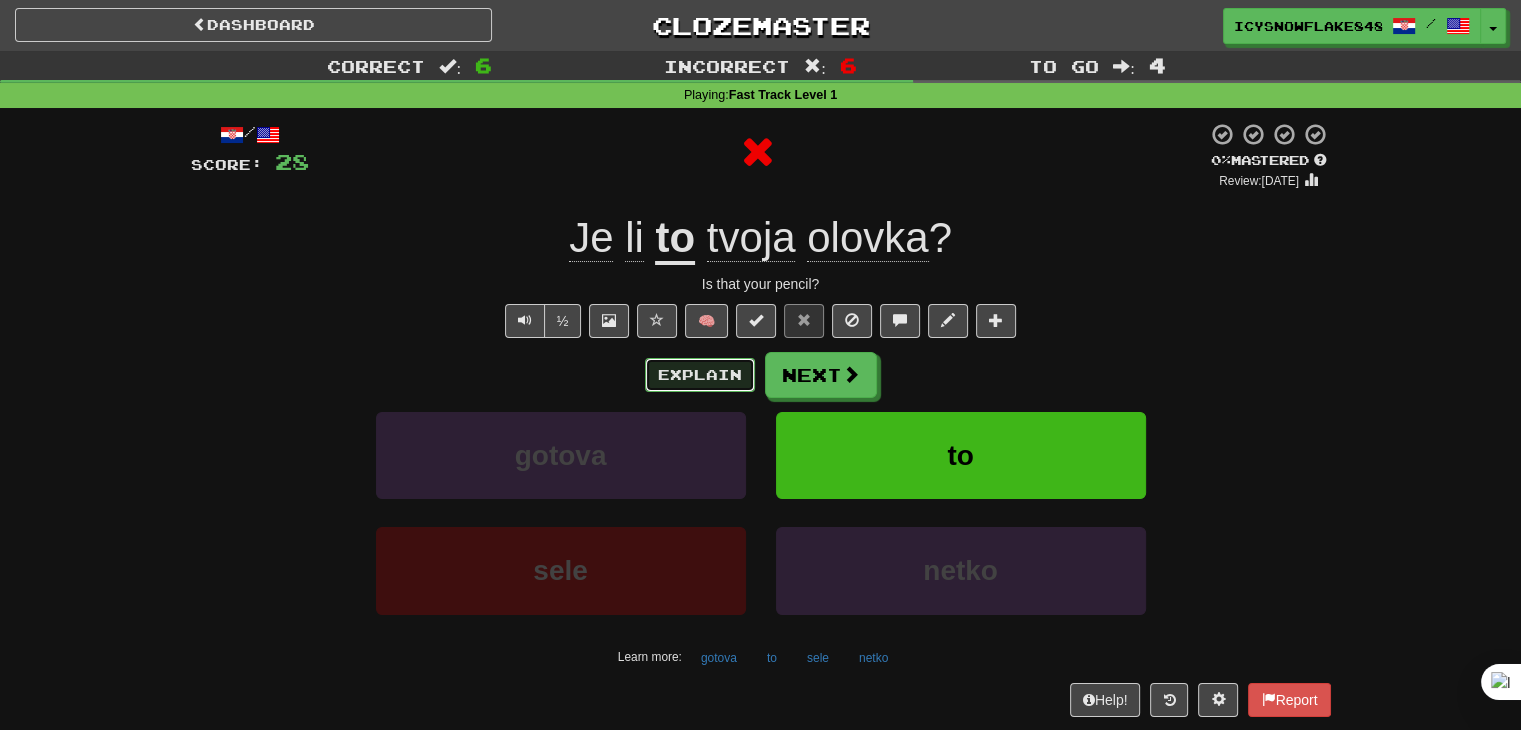 click on "Explain" at bounding box center (700, 375) 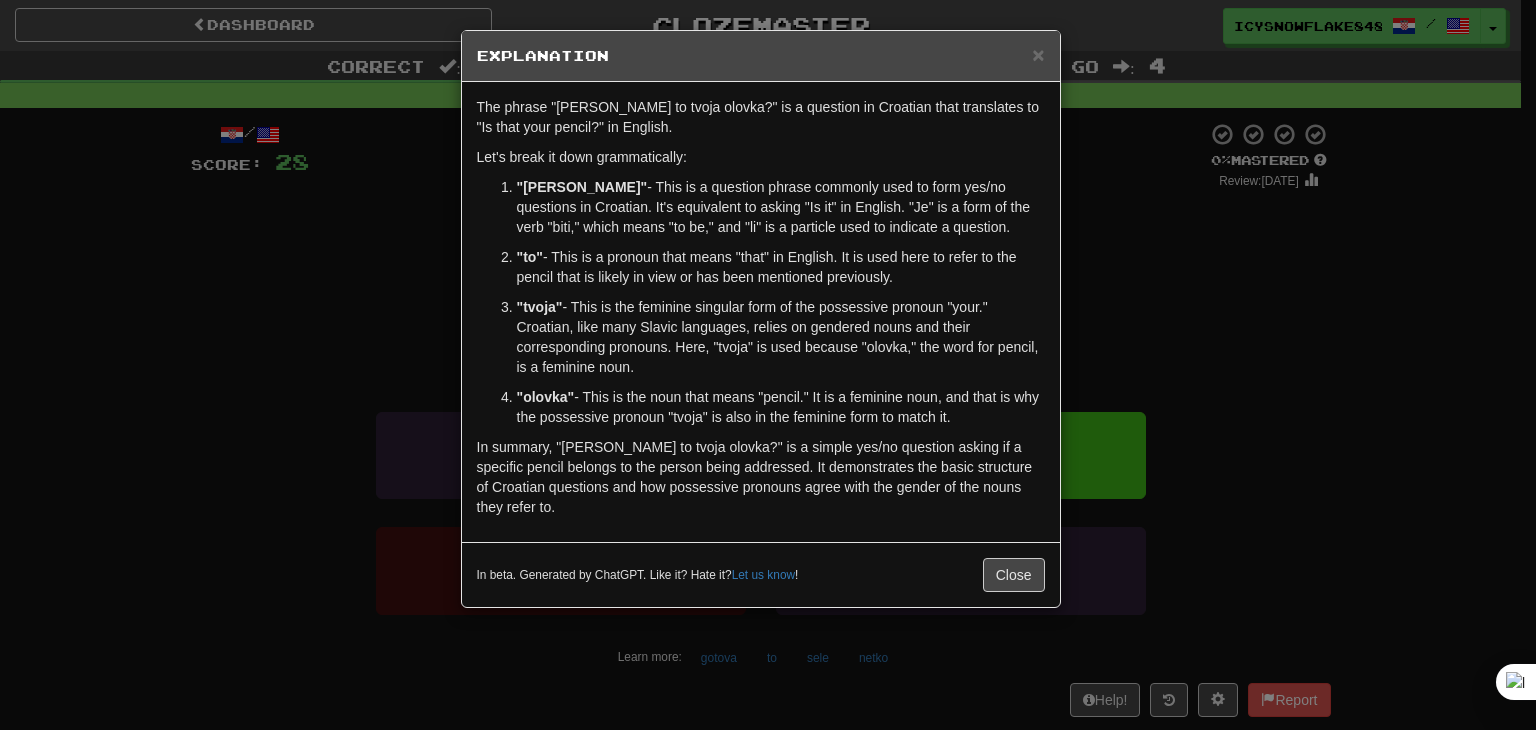click on "× Explanation The phrase "[PERSON_NAME] to tvoja olovka?" is a question in Croatian that translates to "Is that your pencil?" in English.
Let's break it down grammatically:
"[PERSON_NAME]"  - This is a question phrase commonly used to form yes/no questions in Croatian. It's equivalent to asking "Is it" in English. "Je" is a form of the verb "biti," which means "to be," and "li" is a particle used to indicate a question.
"to"  - This is a pronoun that means "that" in English. It is used here to refer to the pencil that is likely in view or has been mentioned previously.
"tvoja"  - This is the feminine singular form of the possessive pronoun "your." Croatian, like many Slavic languages, relies on gendered nouns and their corresponding pronouns. Here, "tvoja" is used because "olovka," the word for pencil, is a feminine noun.
"olovka"  - This is the noun that means "pencil." It is a feminine noun, and that is why the possessive pronoun "tvoja" is also in the feminine form to match it.
Let us know" at bounding box center (768, 365) 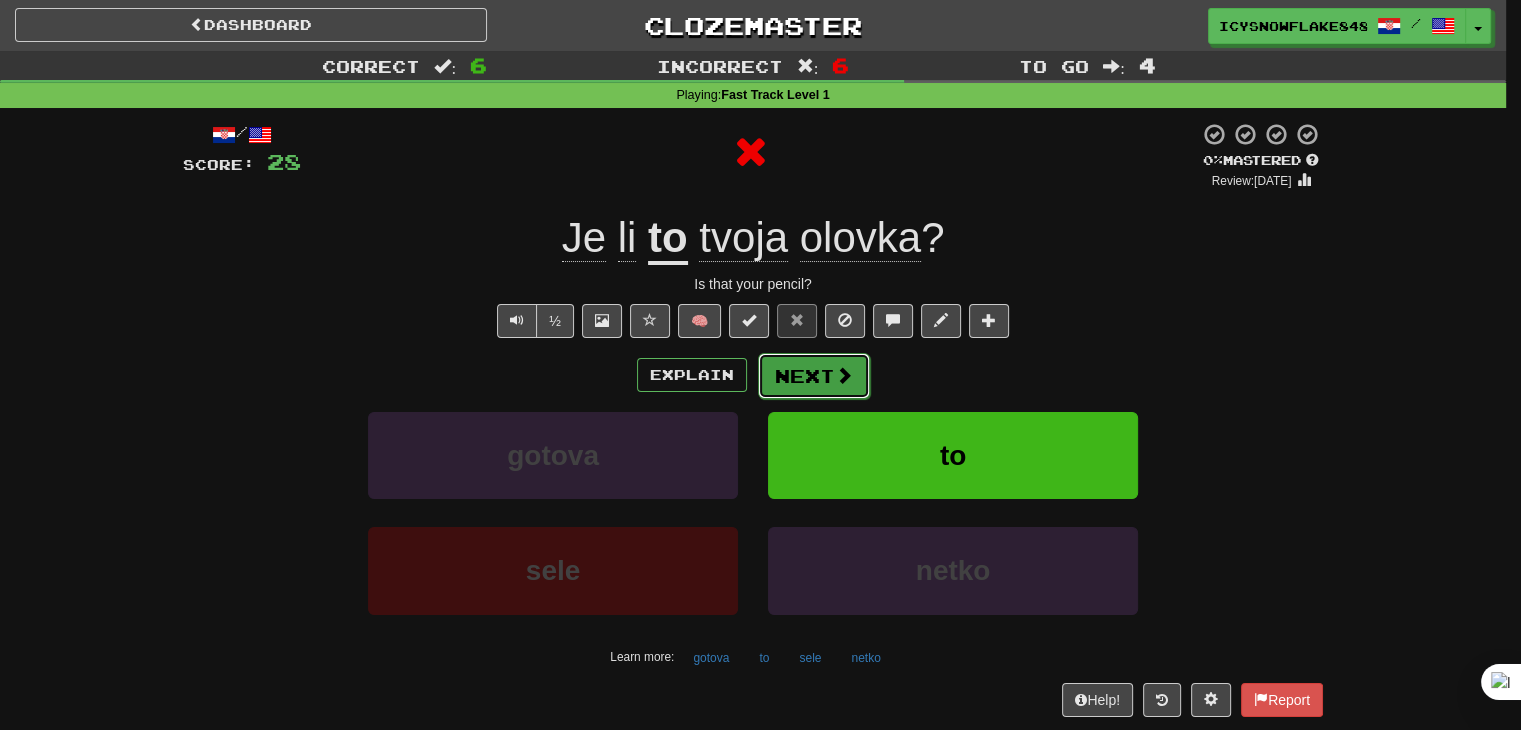 click on "Next" at bounding box center (814, 376) 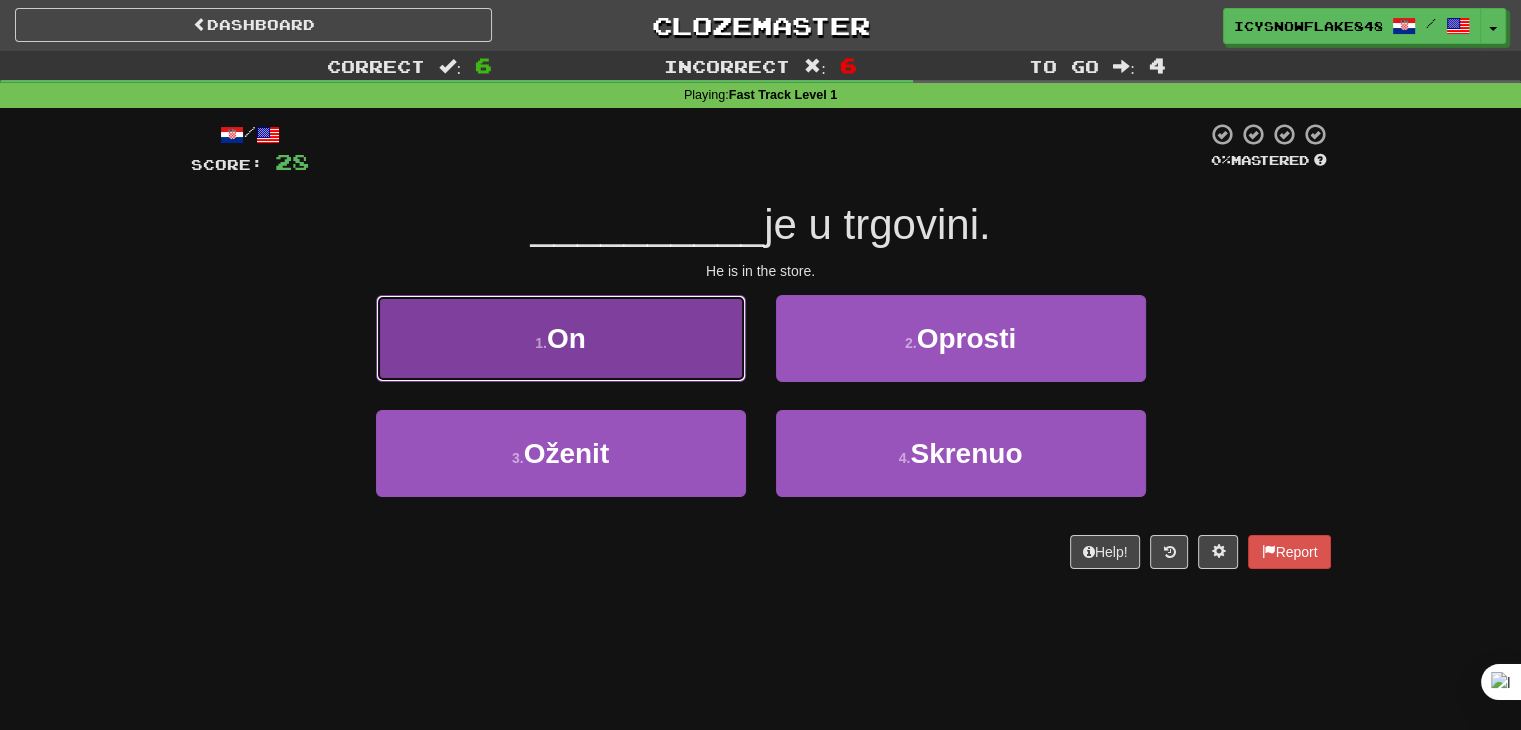 click on "1 .  On" at bounding box center (561, 338) 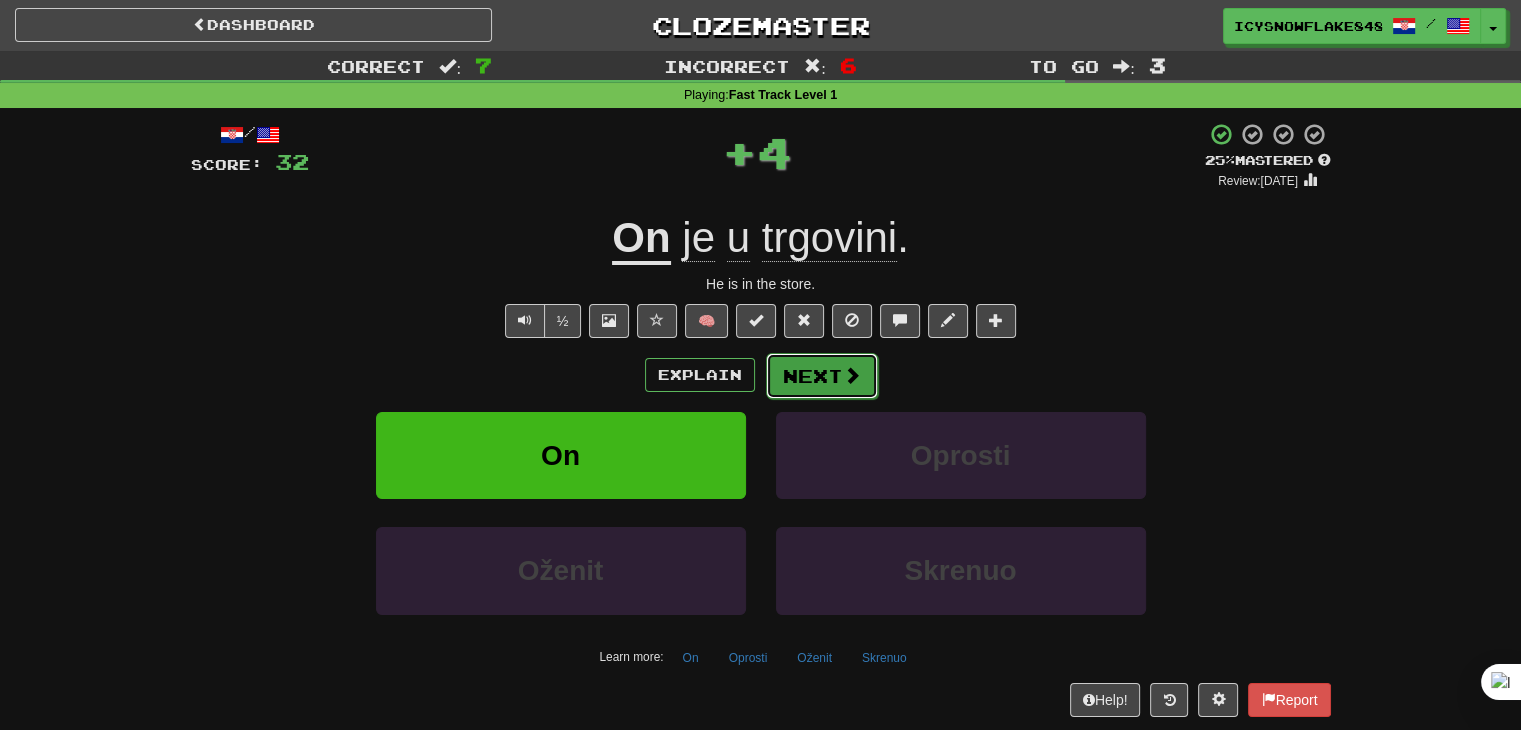 click on "Next" at bounding box center [822, 376] 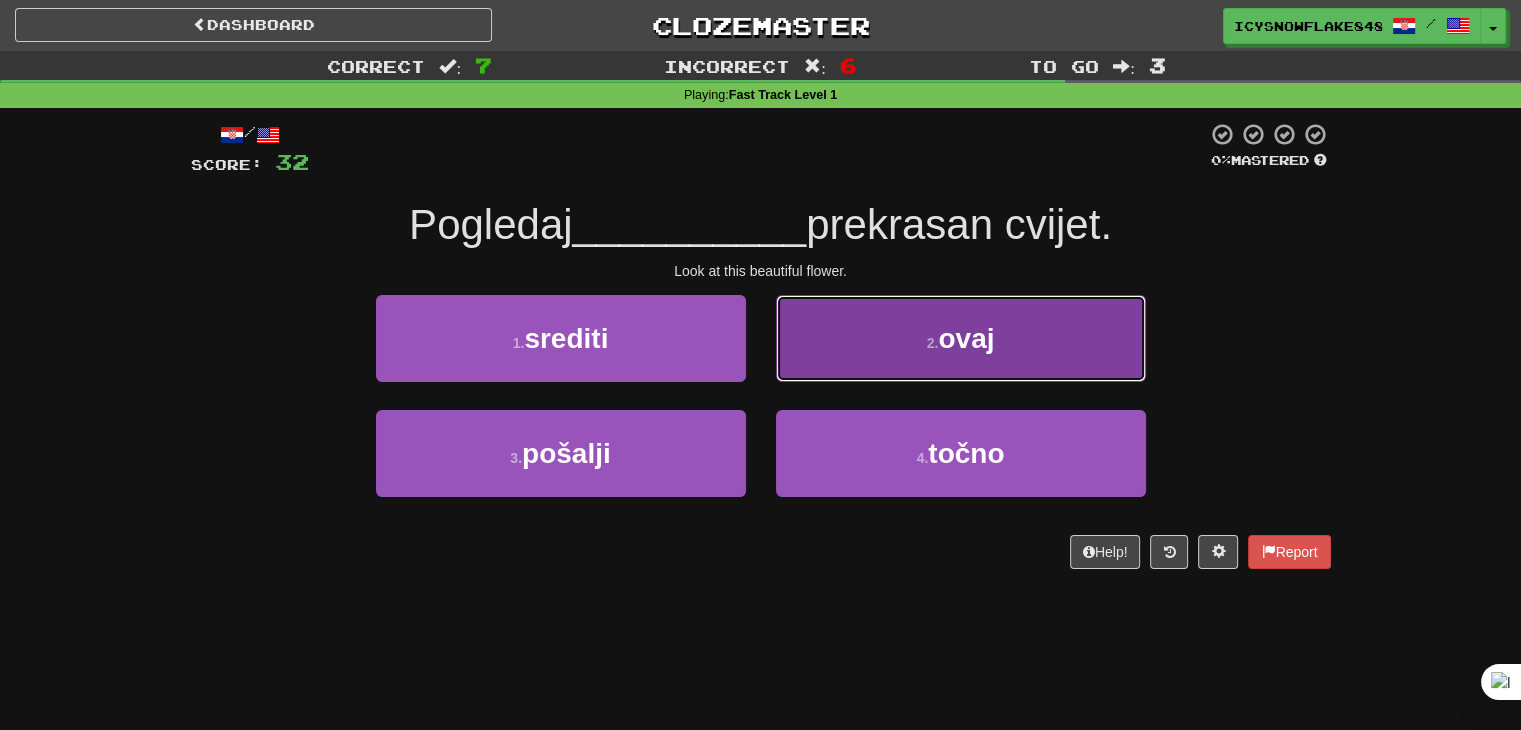click on "2 .  ovaj" at bounding box center (961, 338) 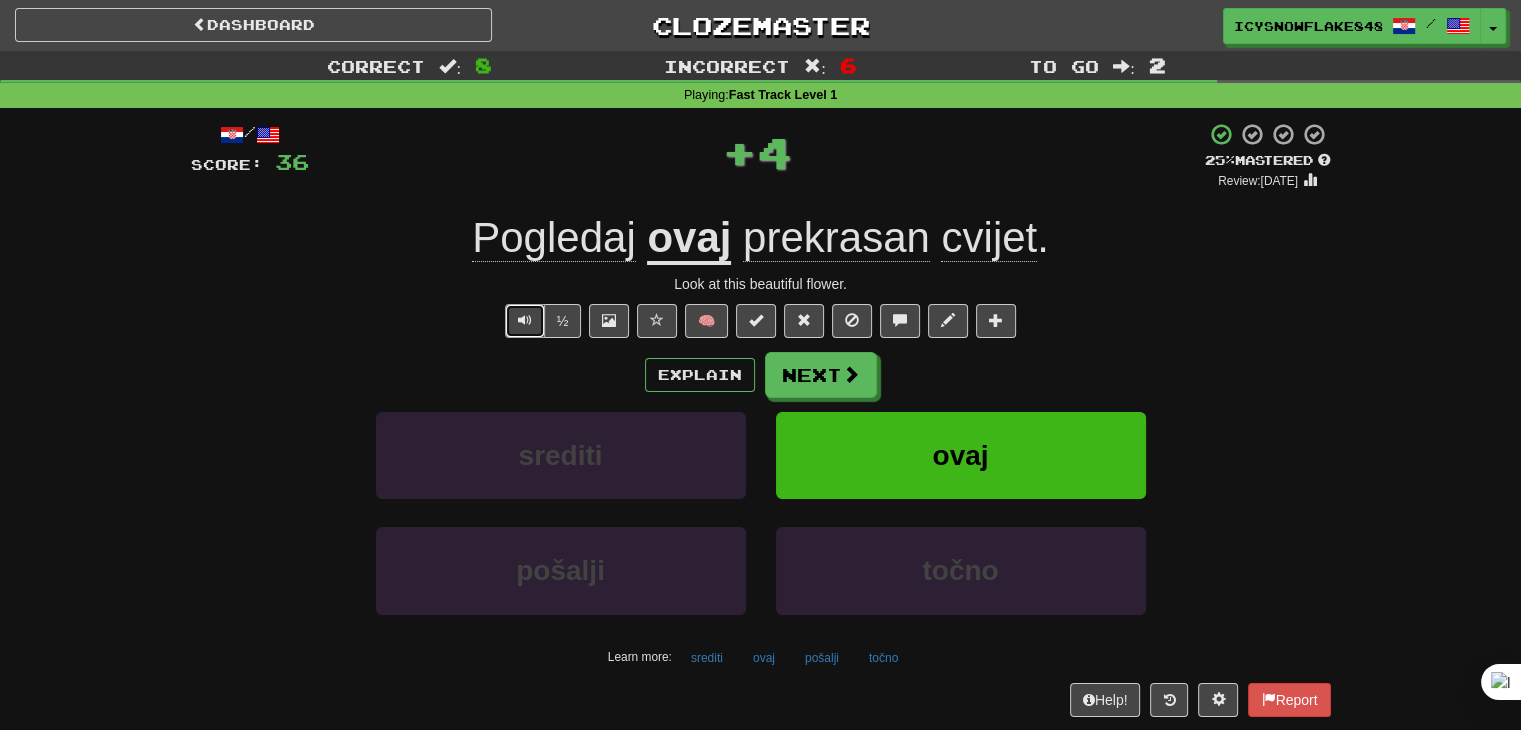 click at bounding box center (525, 320) 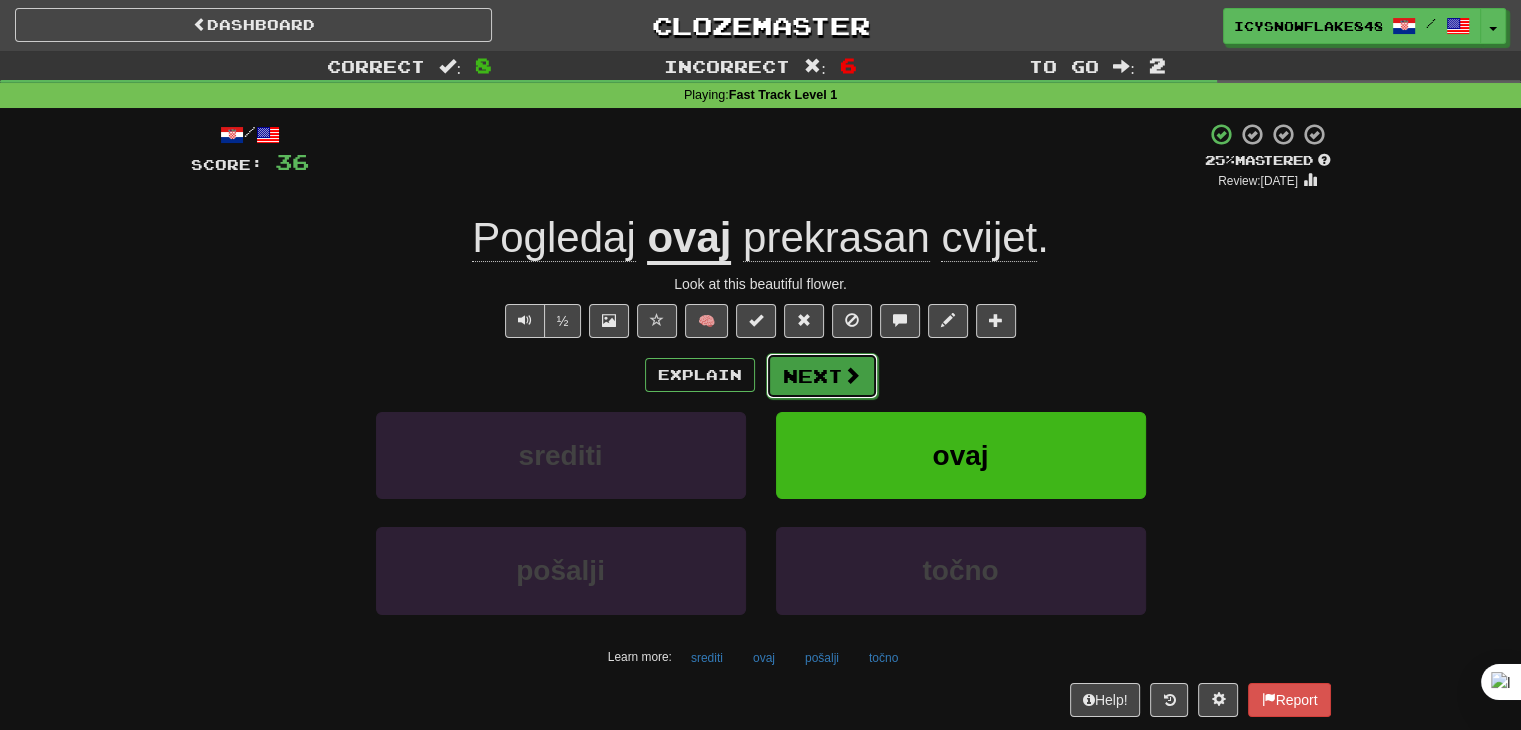 click on "Next" at bounding box center (822, 376) 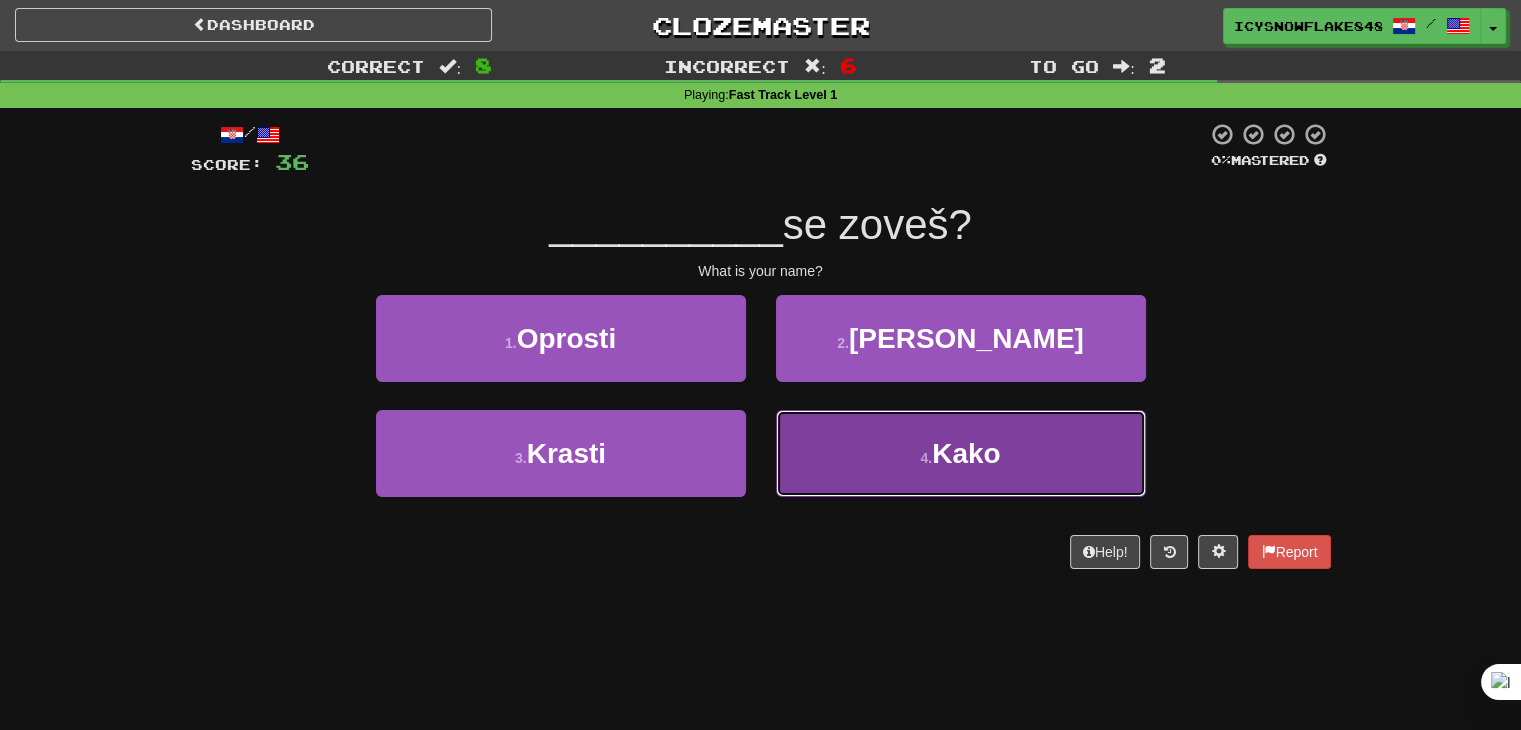 click on "4 .  Kako" at bounding box center (961, 453) 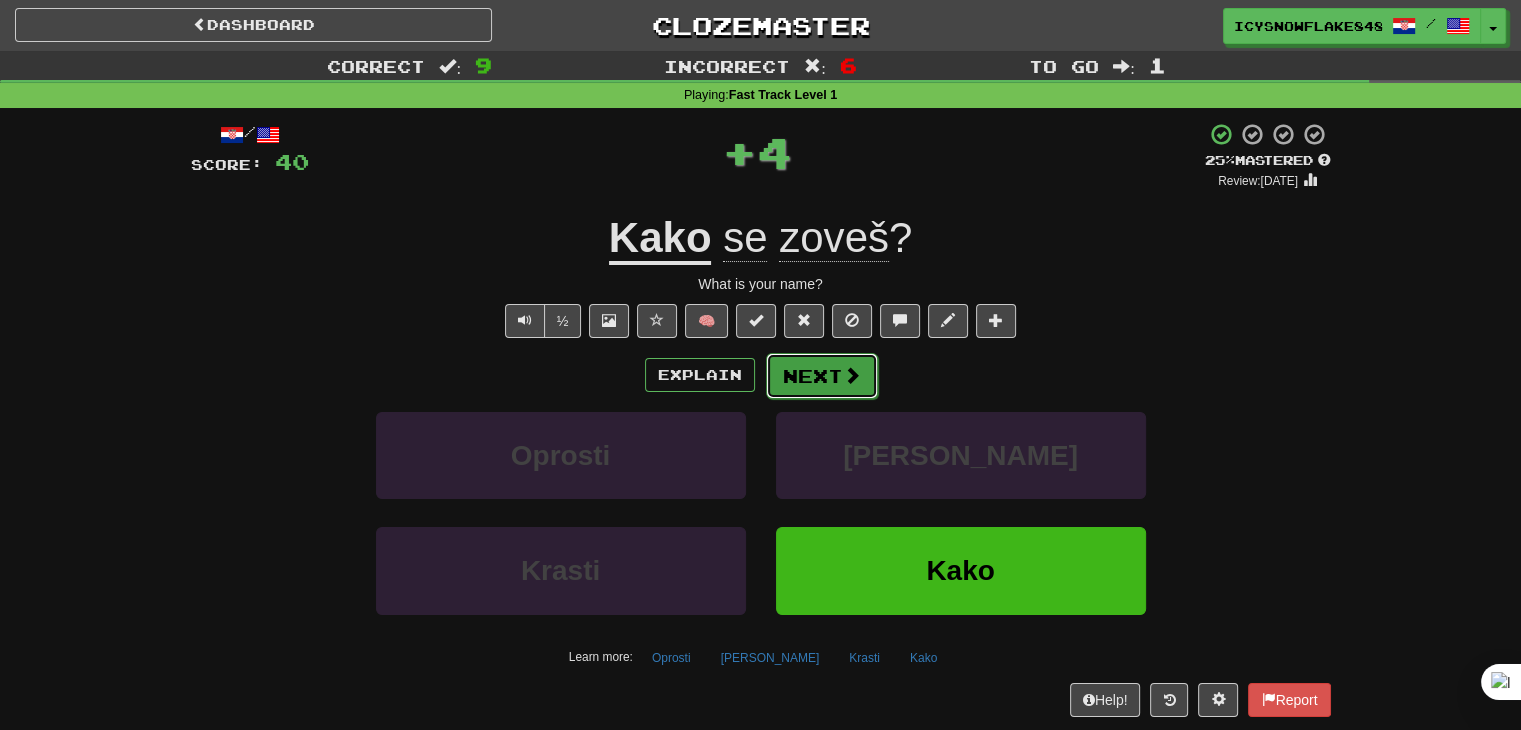 click on "Next" at bounding box center (822, 376) 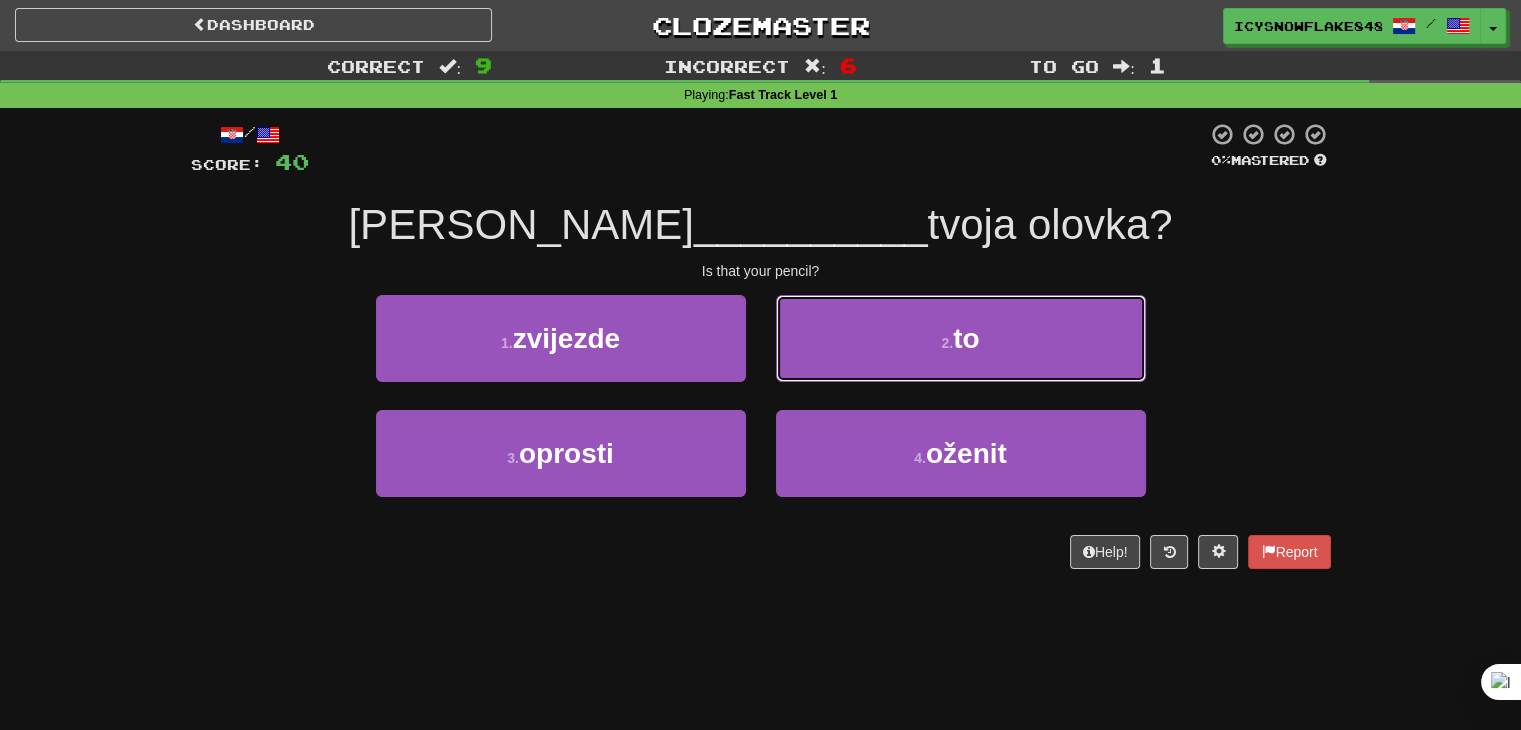 click on "2 .  to" at bounding box center (961, 338) 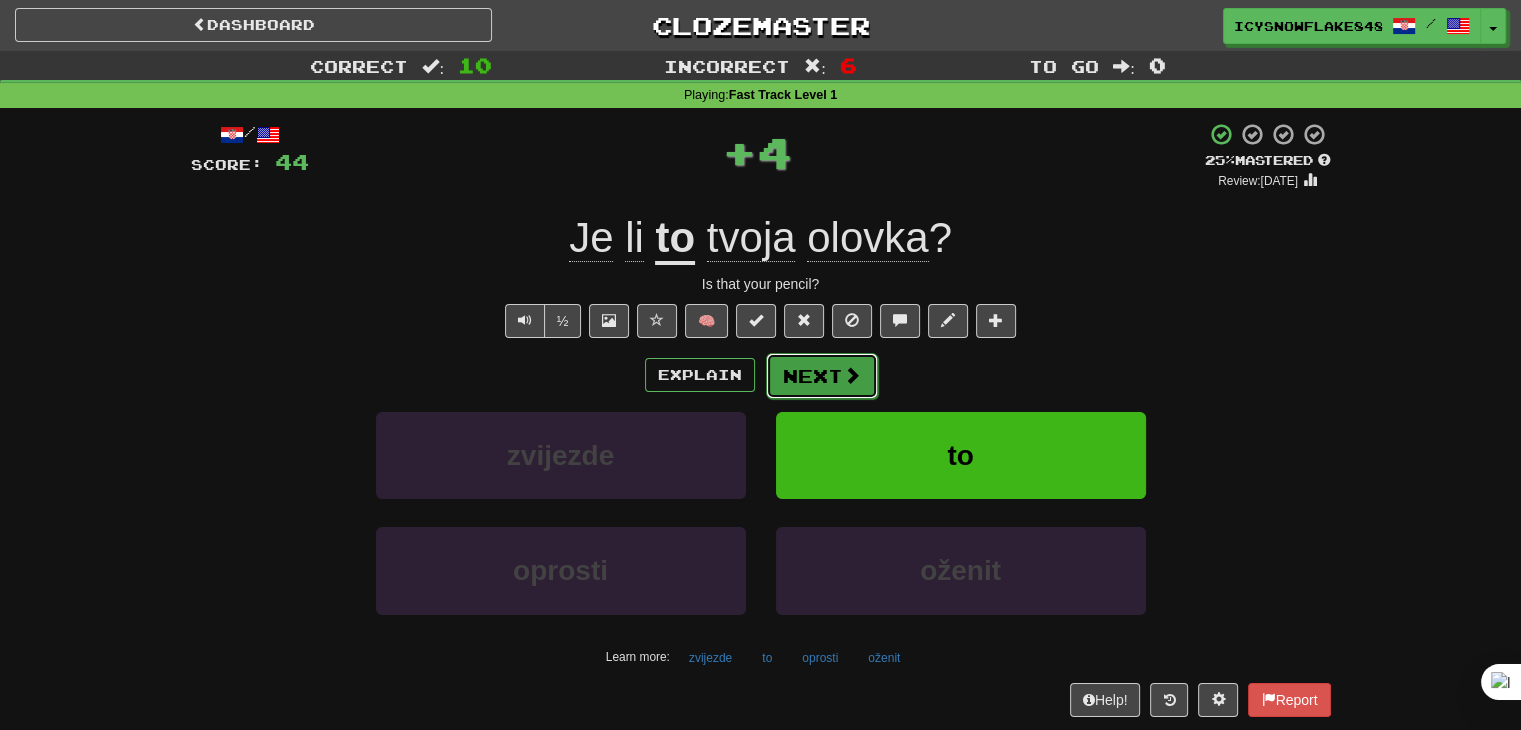 click on "Next" at bounding box center (822, 376) 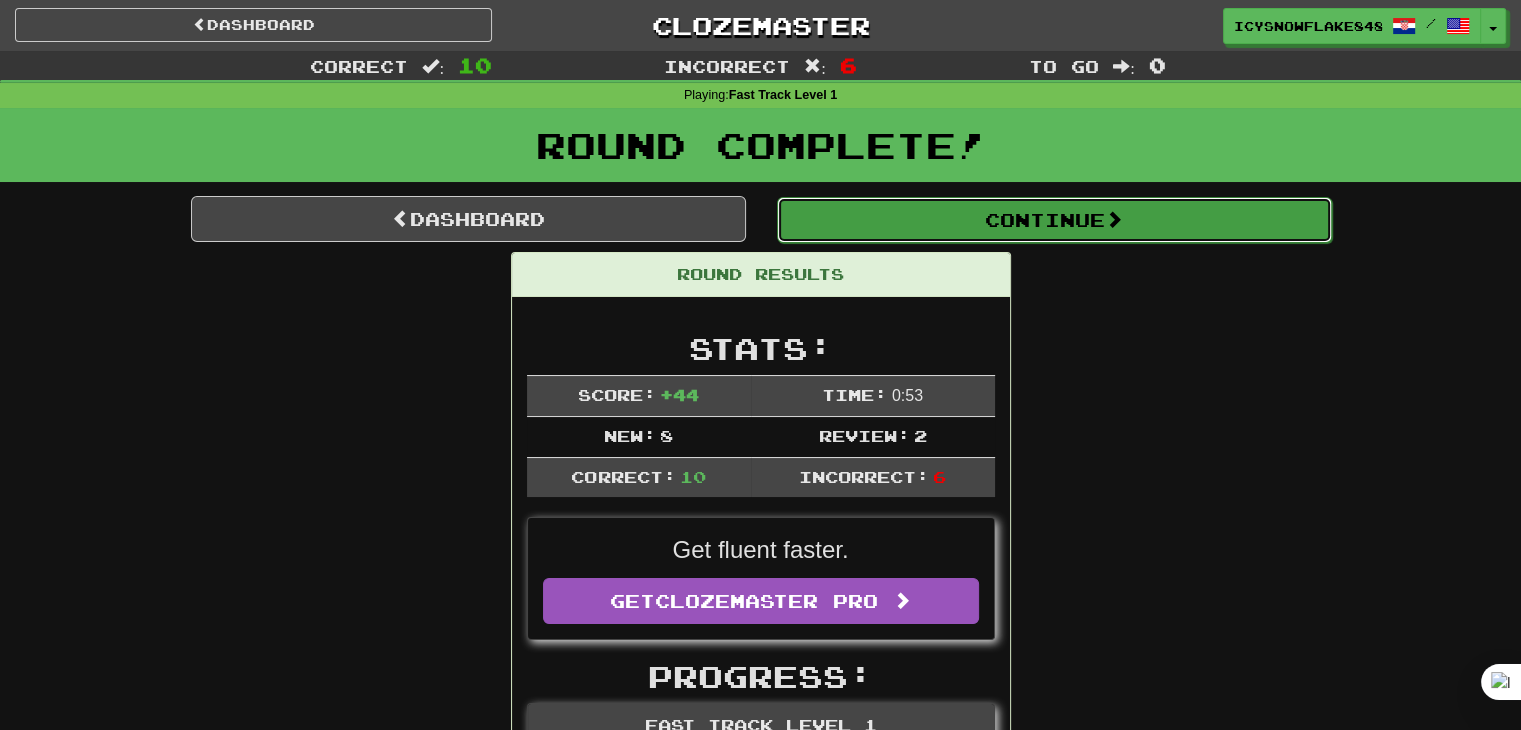 click on "Continue" at bounding box center [1054, 220] 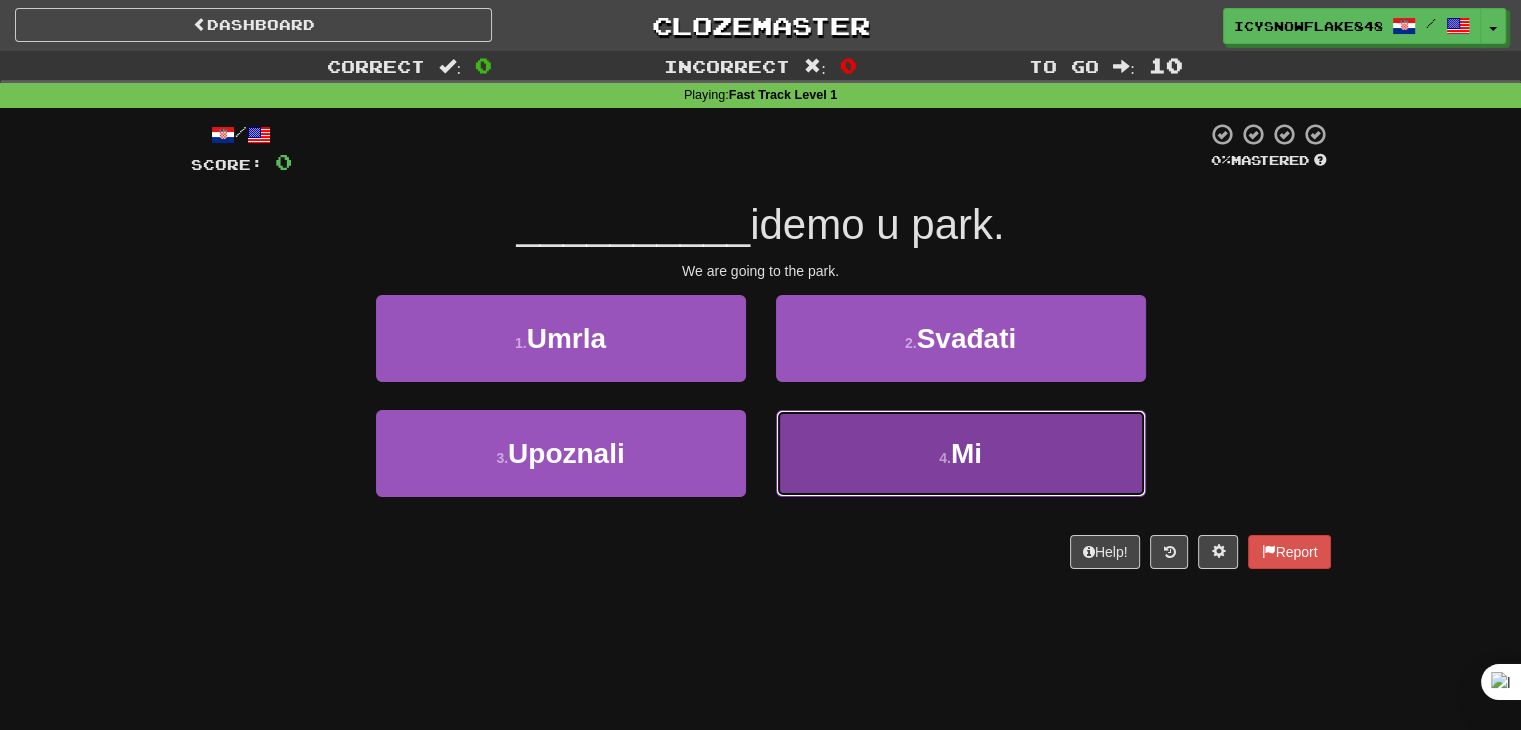 click on "4 .  Mi" at bounding box center [961, 453] 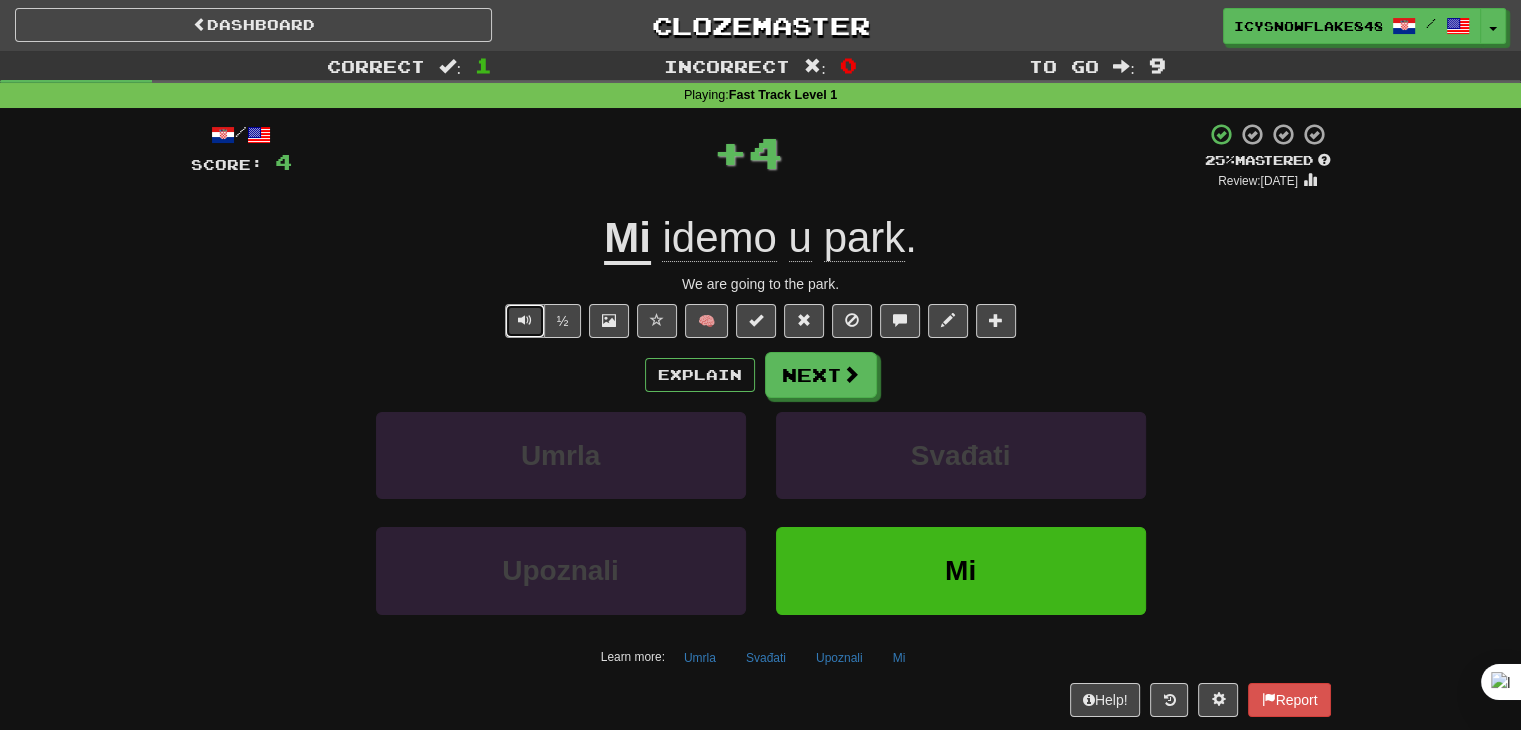 click at bounding box center [525, 320] 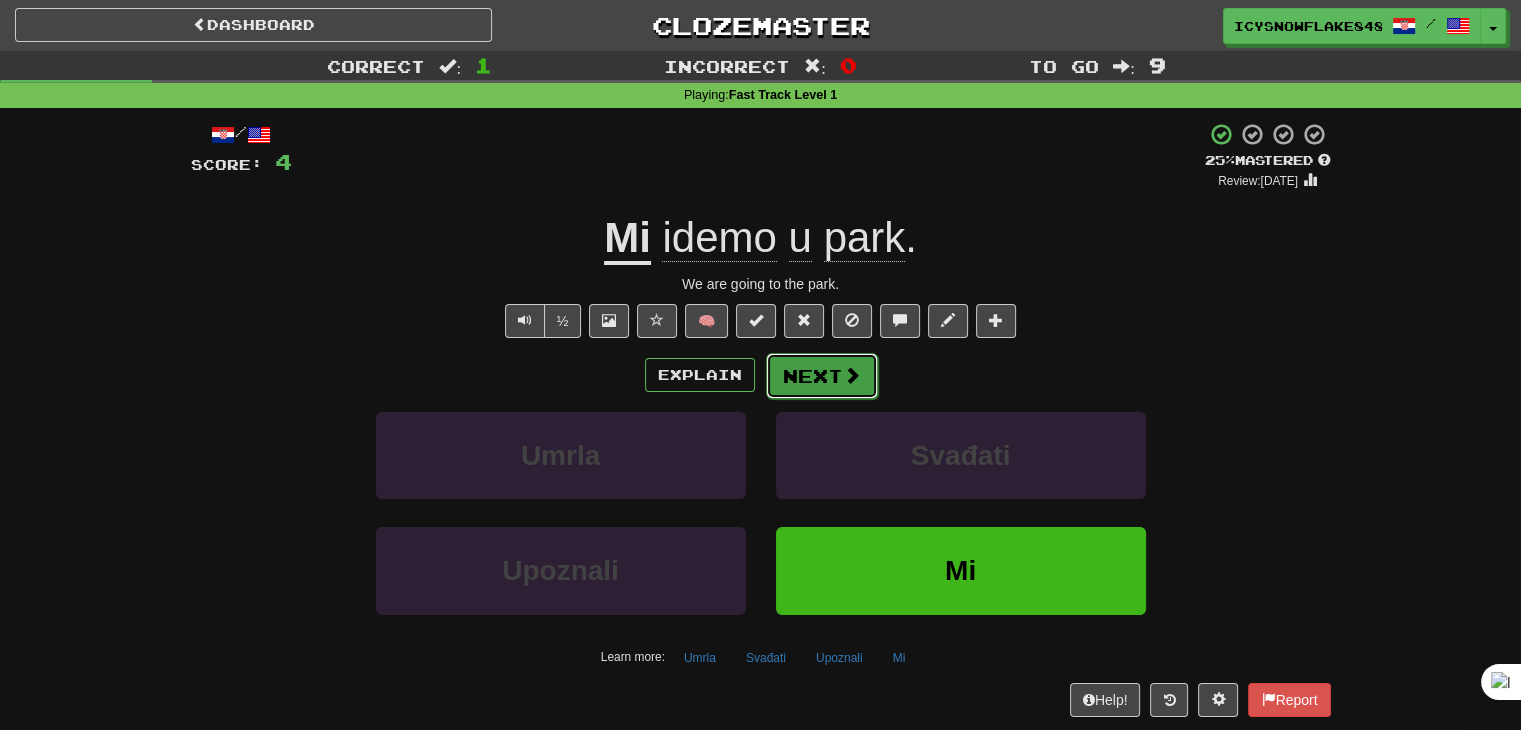 click on "Next" at bounding box center [822, 376] 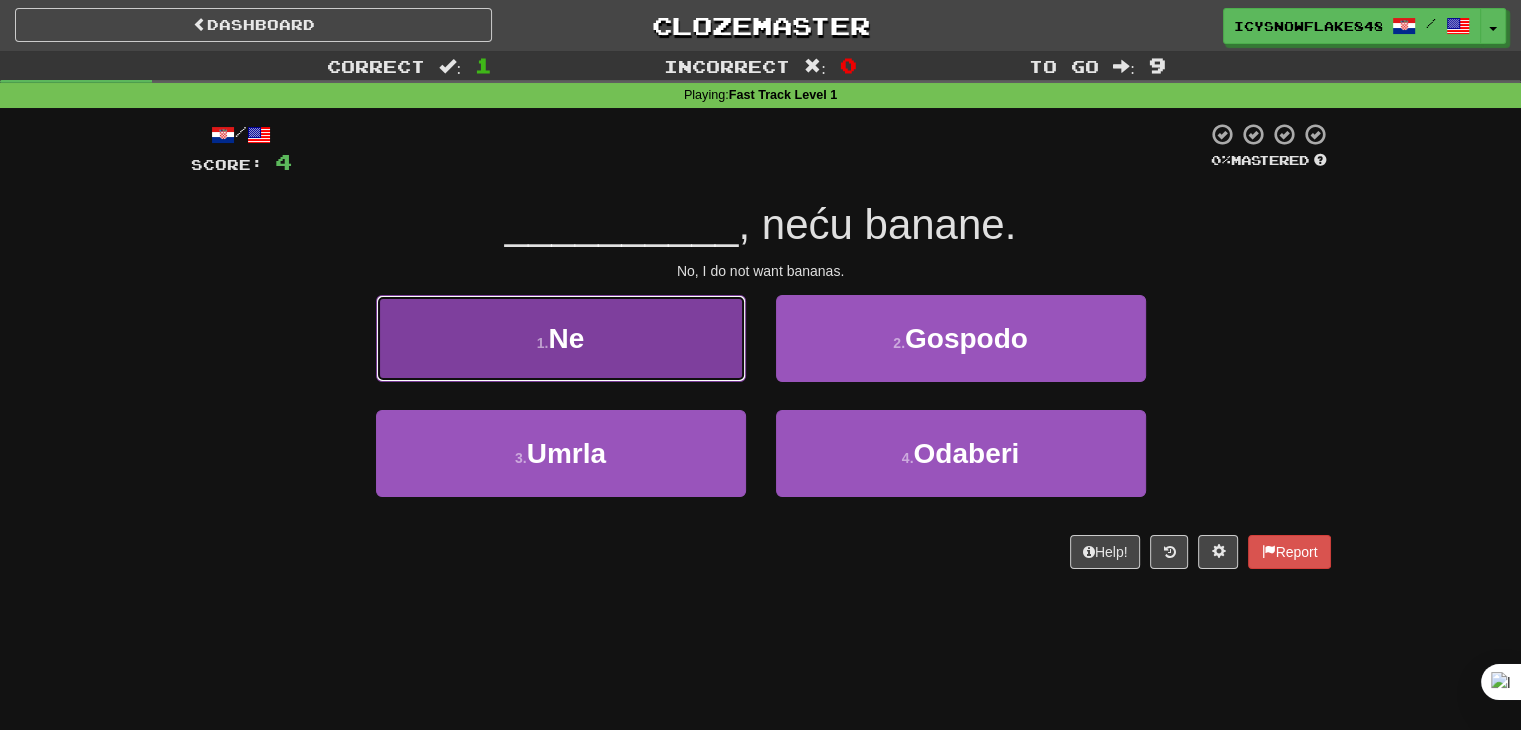 click on "1 .  Ne" at bounding box center (561, 338) 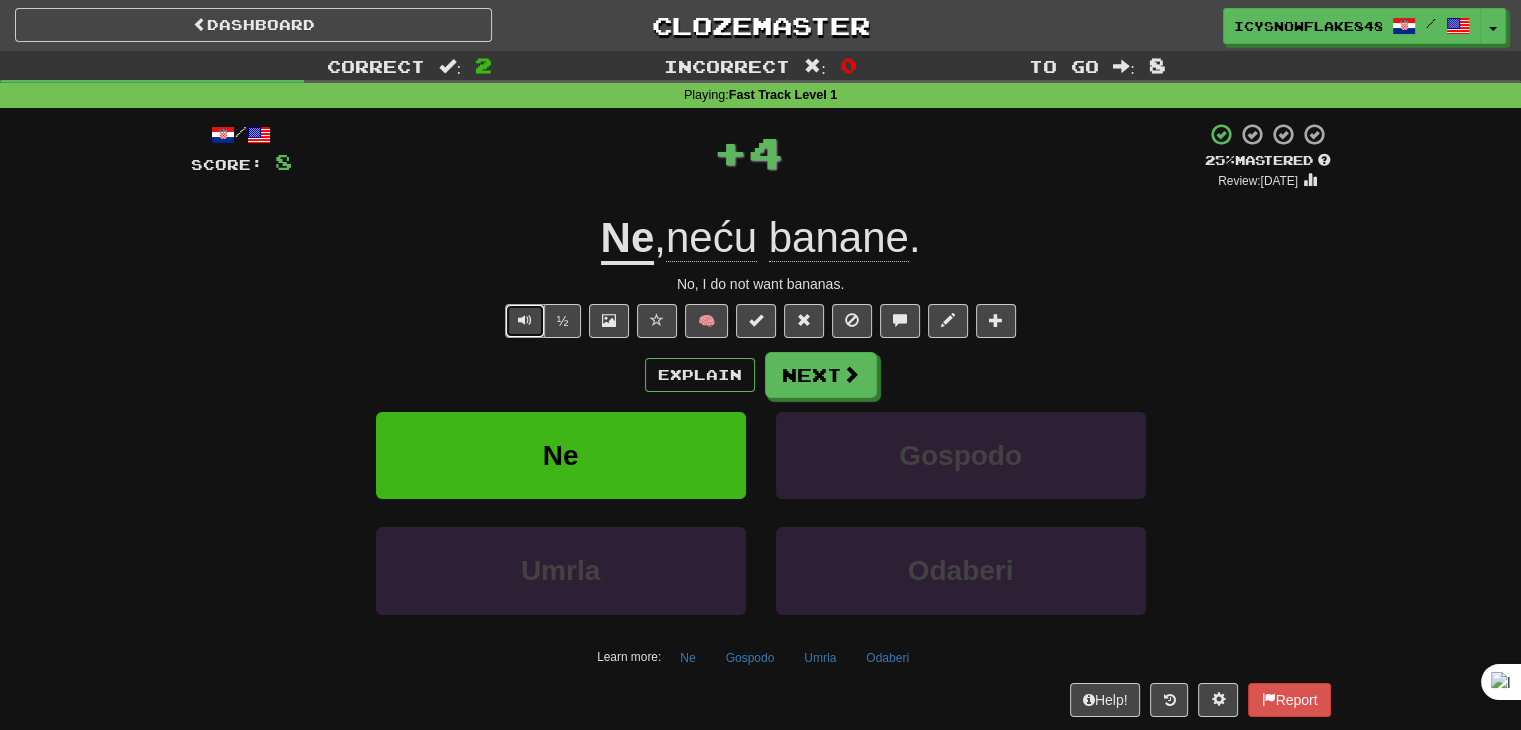 click at bounding box center (525, 321) 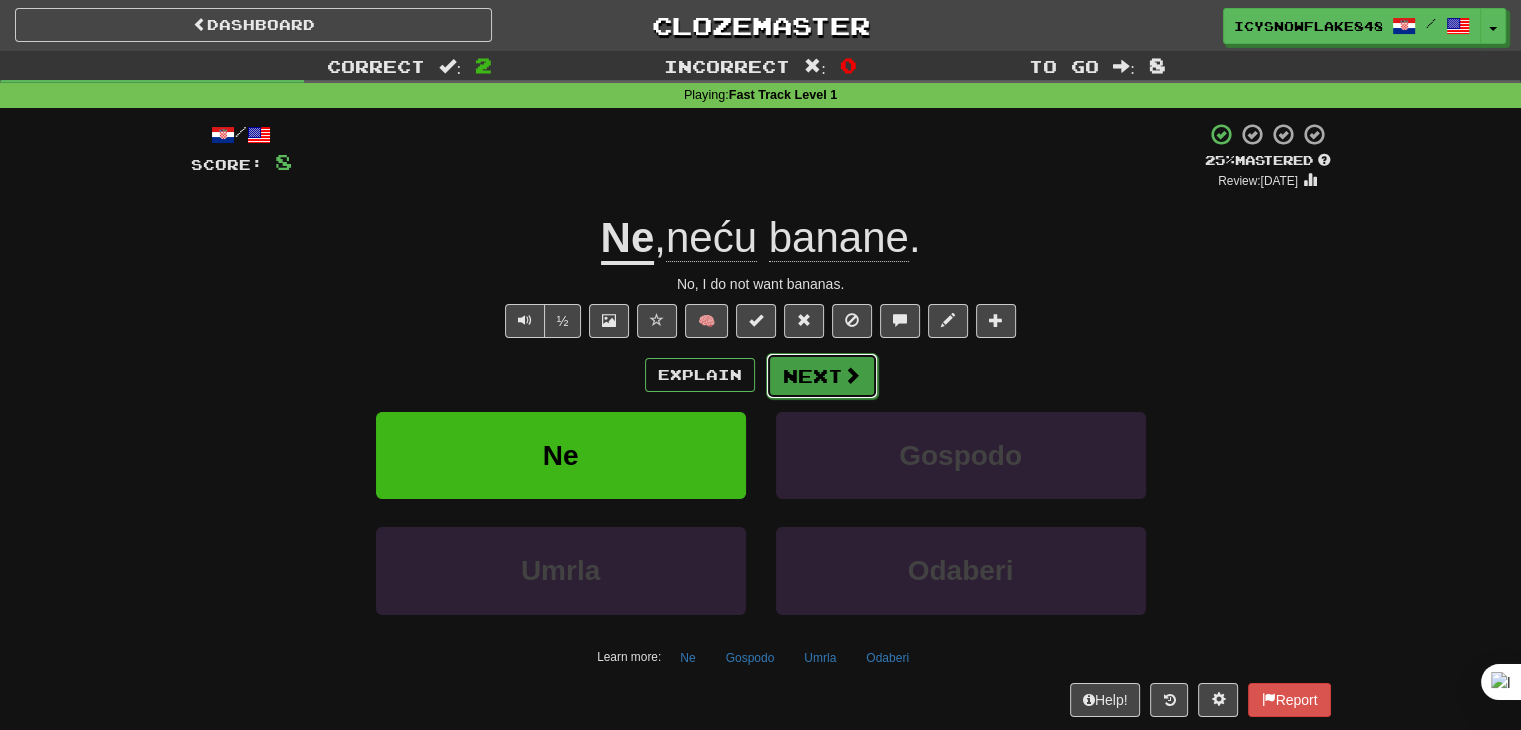 click on "Next" at bounding box center [822, 376] 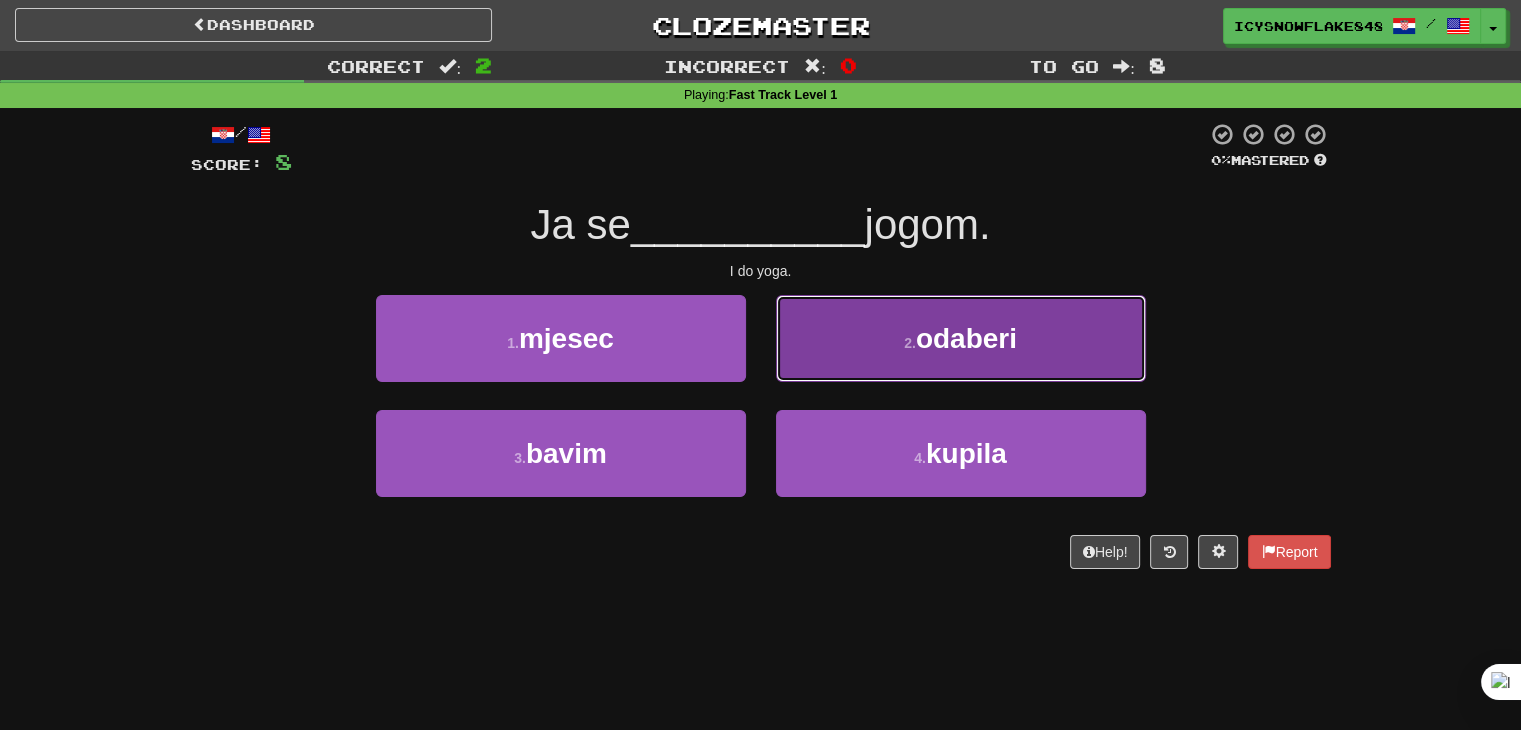 click on "2 .  odaberi" at bounding box center [961, 338] 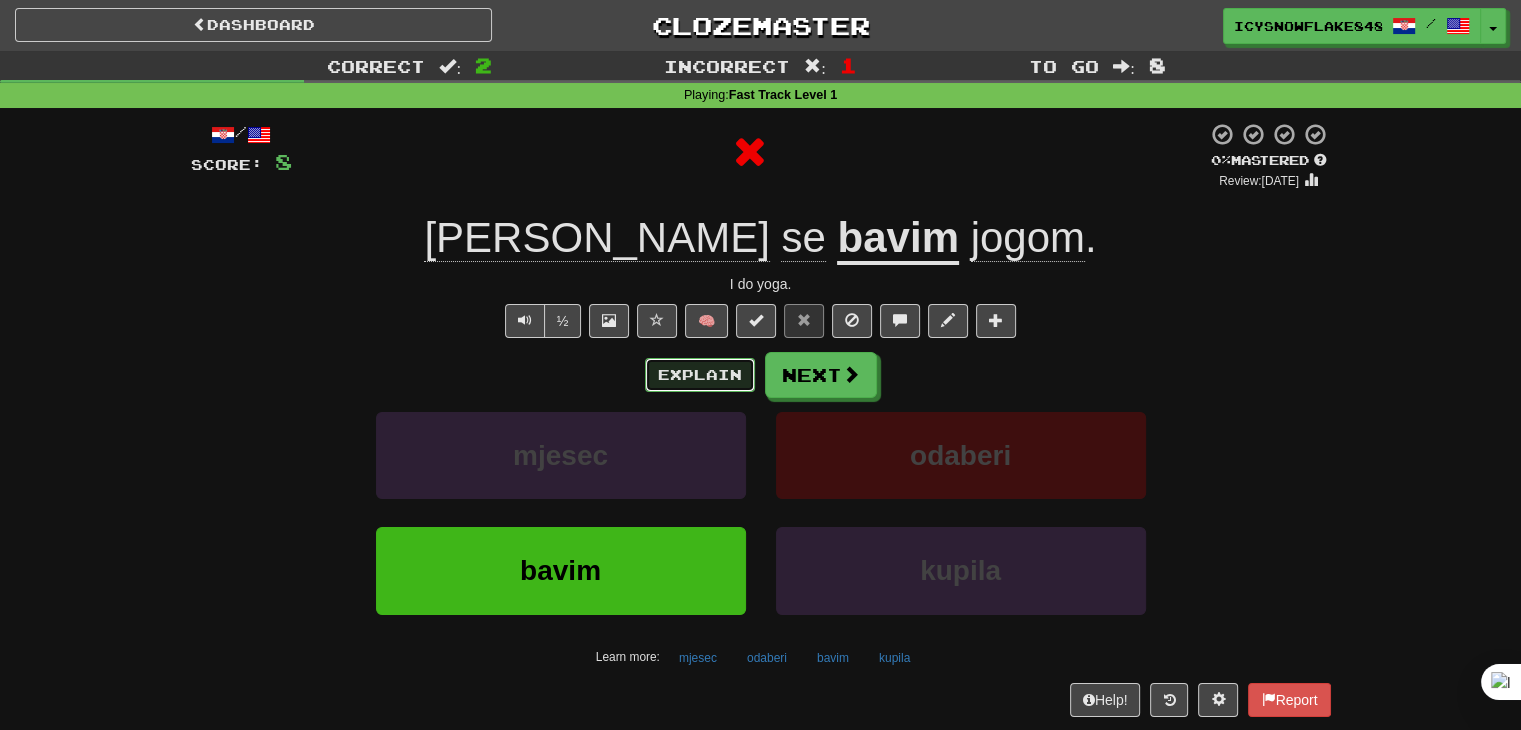 click on "Explain" at bounding box center [700, 375] 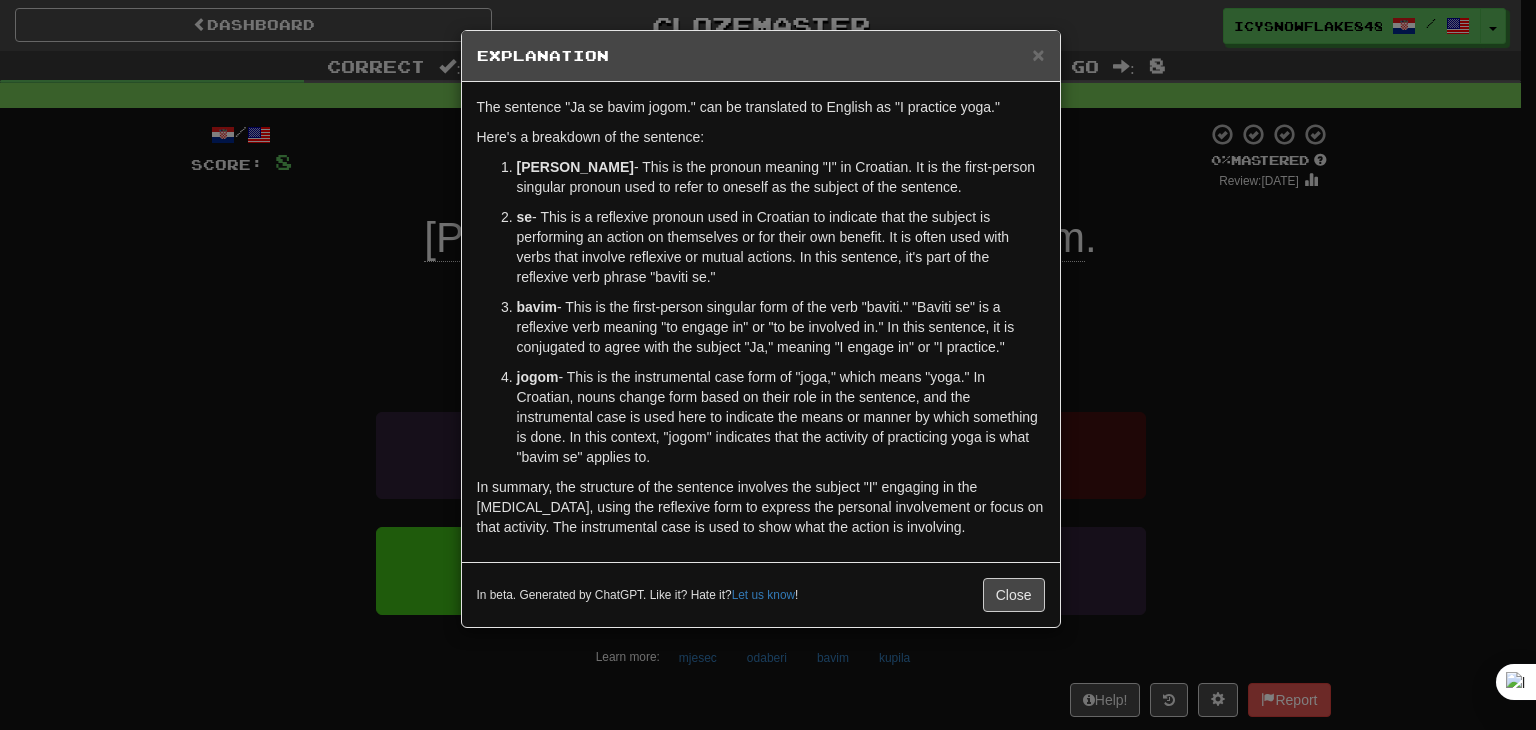 click on "× Explanation The sentence "Ja se bavim jogom." can be translated to English as "I practice yoga."
Here's a breakdown of the sentence:
Ja  - This is the pronoun meaning "I" in Croatian. It is the first-person singular pronoun used to refer to oneself as the subject of the sentence.
se  - This is a reflexive pronoun used in Croatian to indicate that the subject is performing an action on themselves or for their own benefit. It is often used with verbs that involve reflexive or mutual actions. In this sentence, it's part of the reflexive verb phrase "baviti se."
bavim  - This is the first-person singular form of the verb "baviti." "Baviti se" is a reflexive verb meaning "to engage in" or "to be involved in." In this sentence, it is conjugated to agree with the subject "Ja," meaning "I engage in" or "I practice."
jogom
In beta. Generated by ChatGPT. Like it? Hate it?  Let us know ! Close" at bounding box center (768, 365) 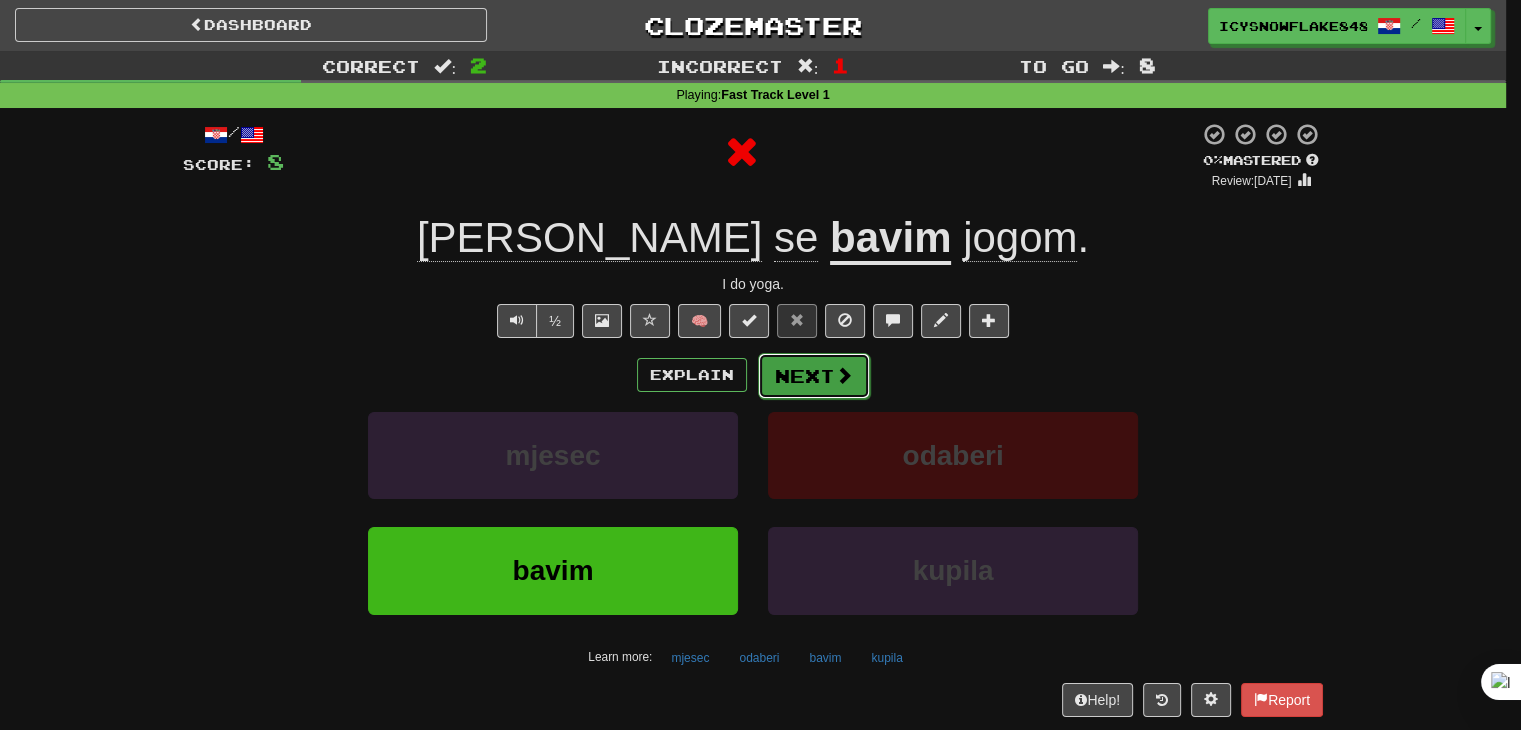 click on "Next" at bounding box center [814, 376] 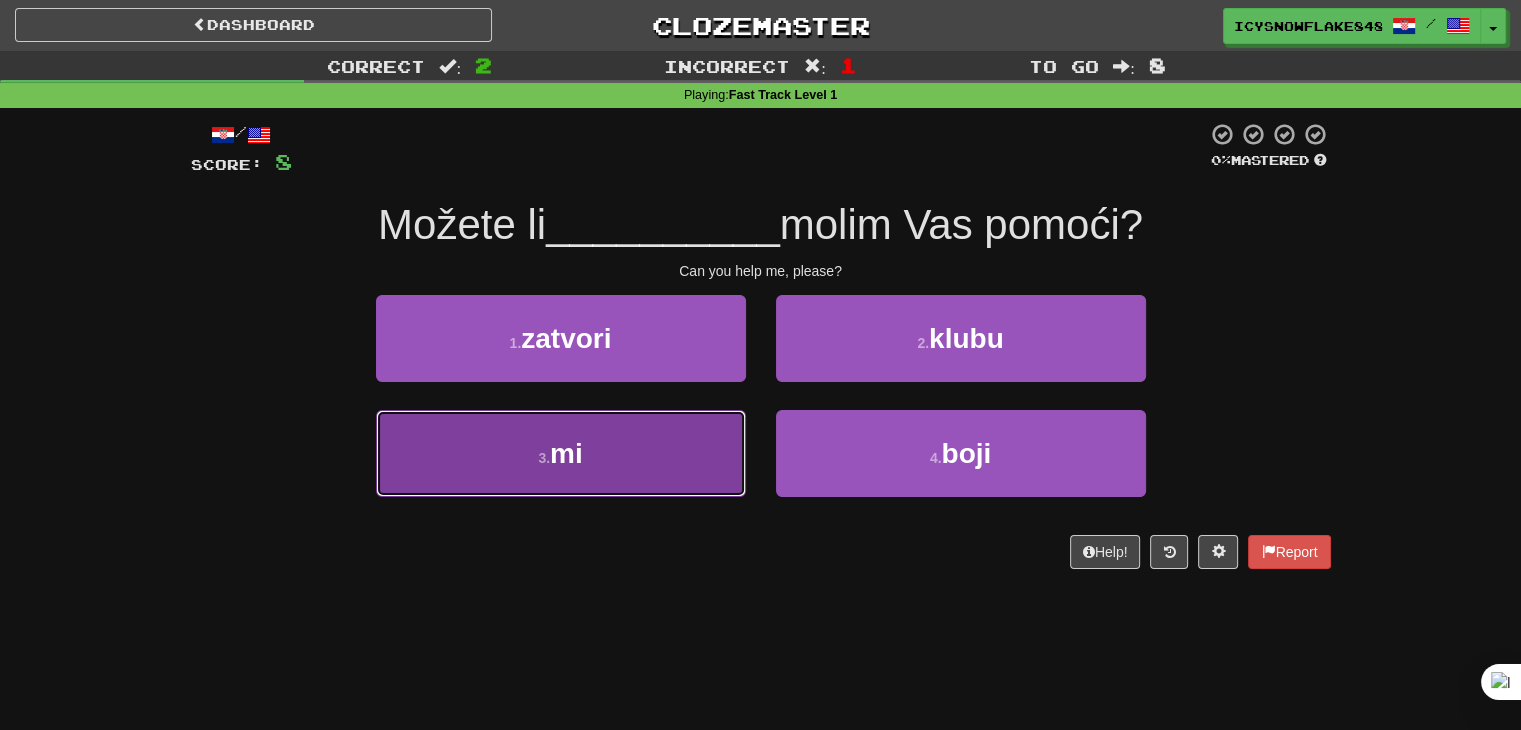 click on "3 .  mi" at bounding box center [561, 453] 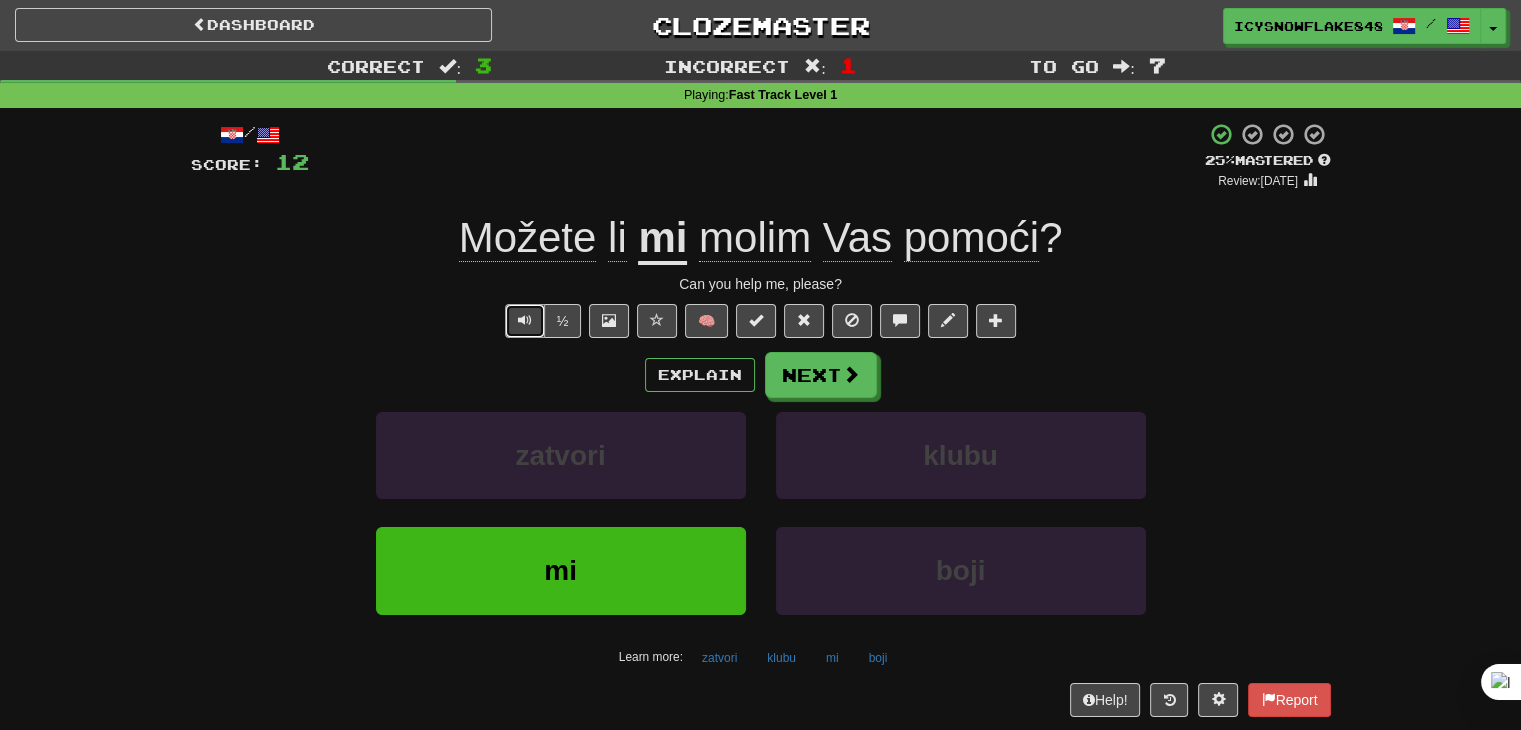 click at bounding box center (525, 321) 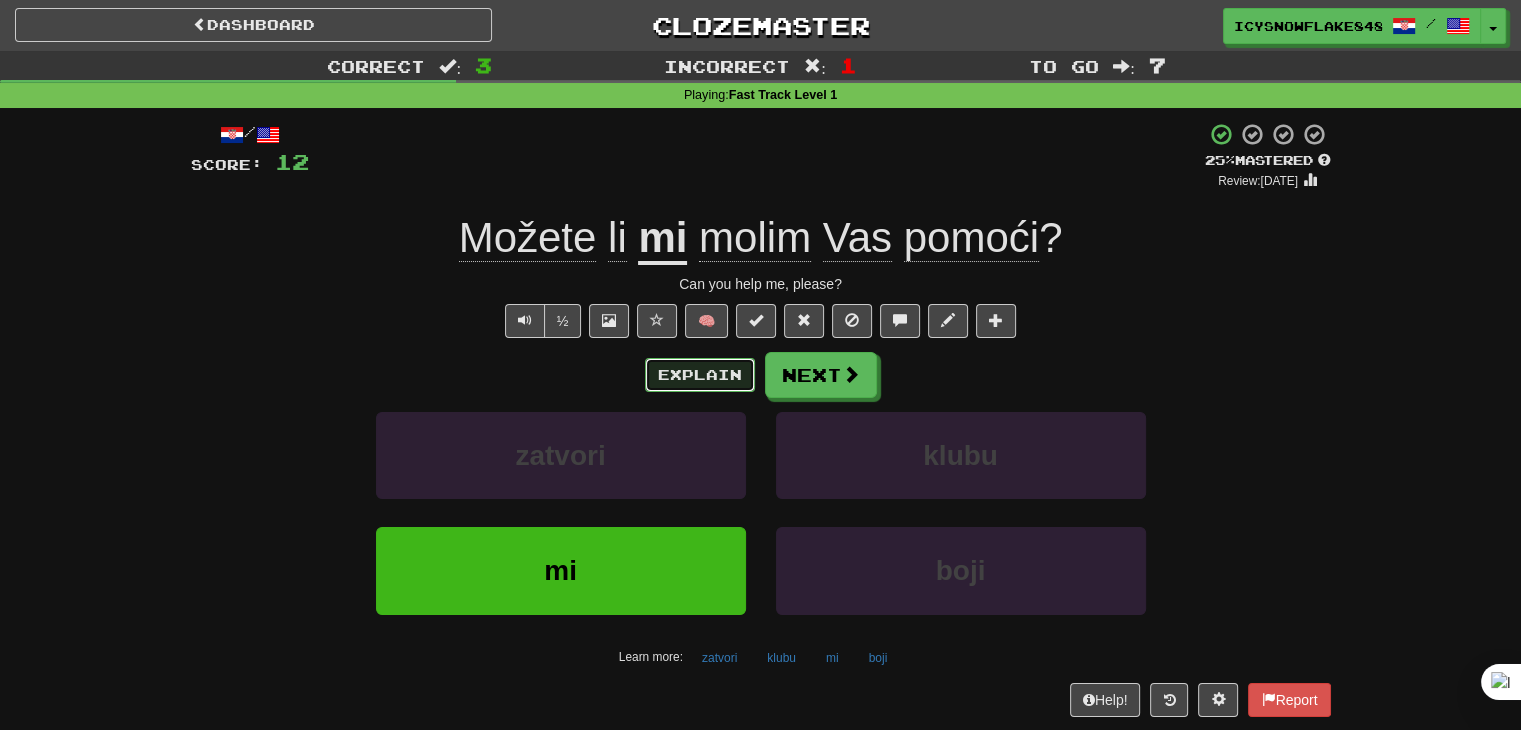 click on "Explain" at bounding box center (700, 375) 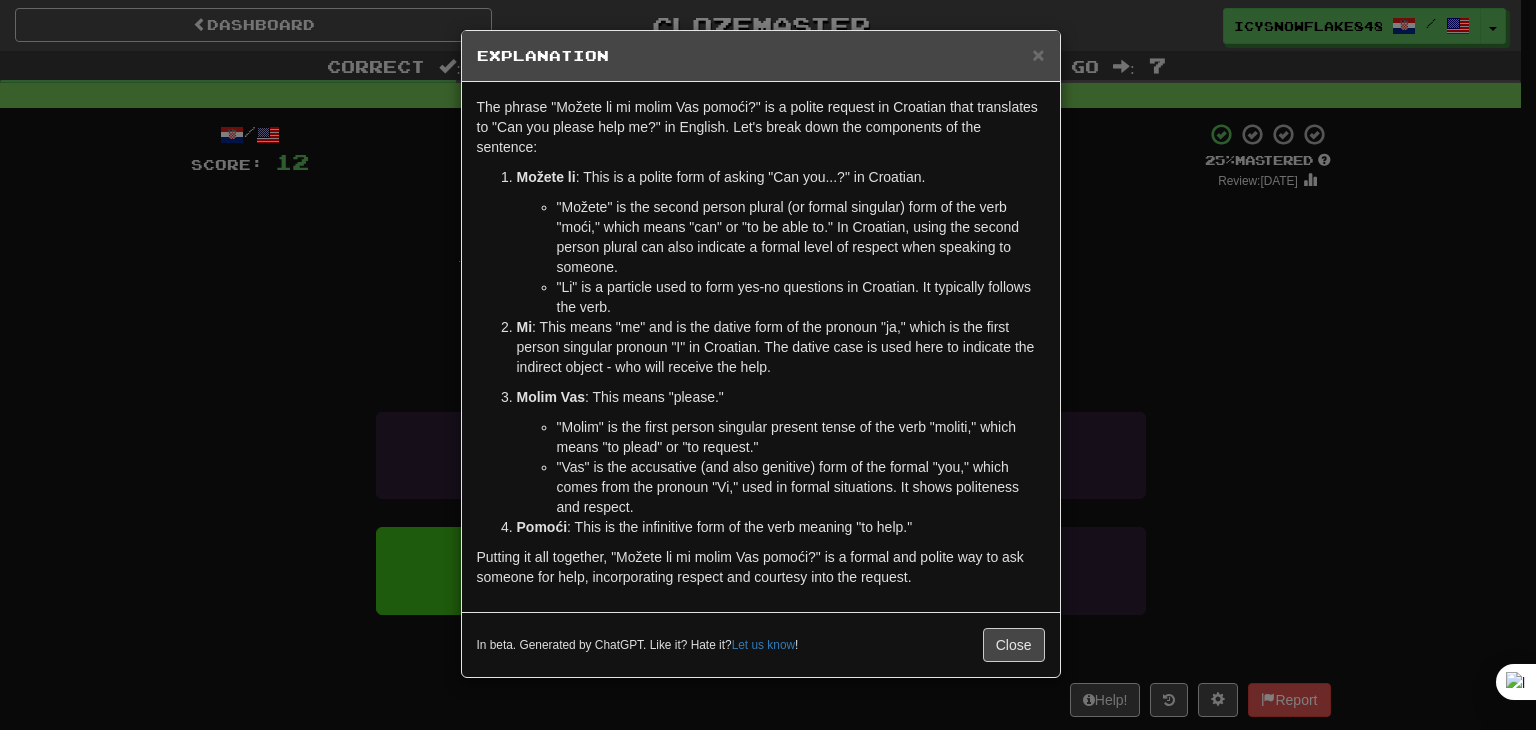click on "× Explanation The phrase "Možete li mi molim Vas pomoći?" is a polite request in Croatian that translates to "Can you please help me?" in English. Let's break down the components of the sentence:
Možete li : This is a polite form of asking "Can you...?" in Croatian.
"Možete" is the second person plural (or formal singular) form of the verb "moći," which means "can" or "to be able to." In Croatian, using the second person plural can also indicate a formal level of respect when speaking to someone.
"Li" is a particle used to form yes-no questions in Croatian. It typically follows the verb.
Mi : This means "me" and is the dative form of the pronoun "ja," which is the first person singular pronoun "I" in Croatian. The dative case is used here to indicate the indirect object - who will receive the help.
Molim Vas : This means "please."
"Molim" is the first person singular present tense of the verb "moliti," which means "to plead" or "to request."
[GEOGRAPHIC_DATA]
! Close" at bounding box center [768, 365] 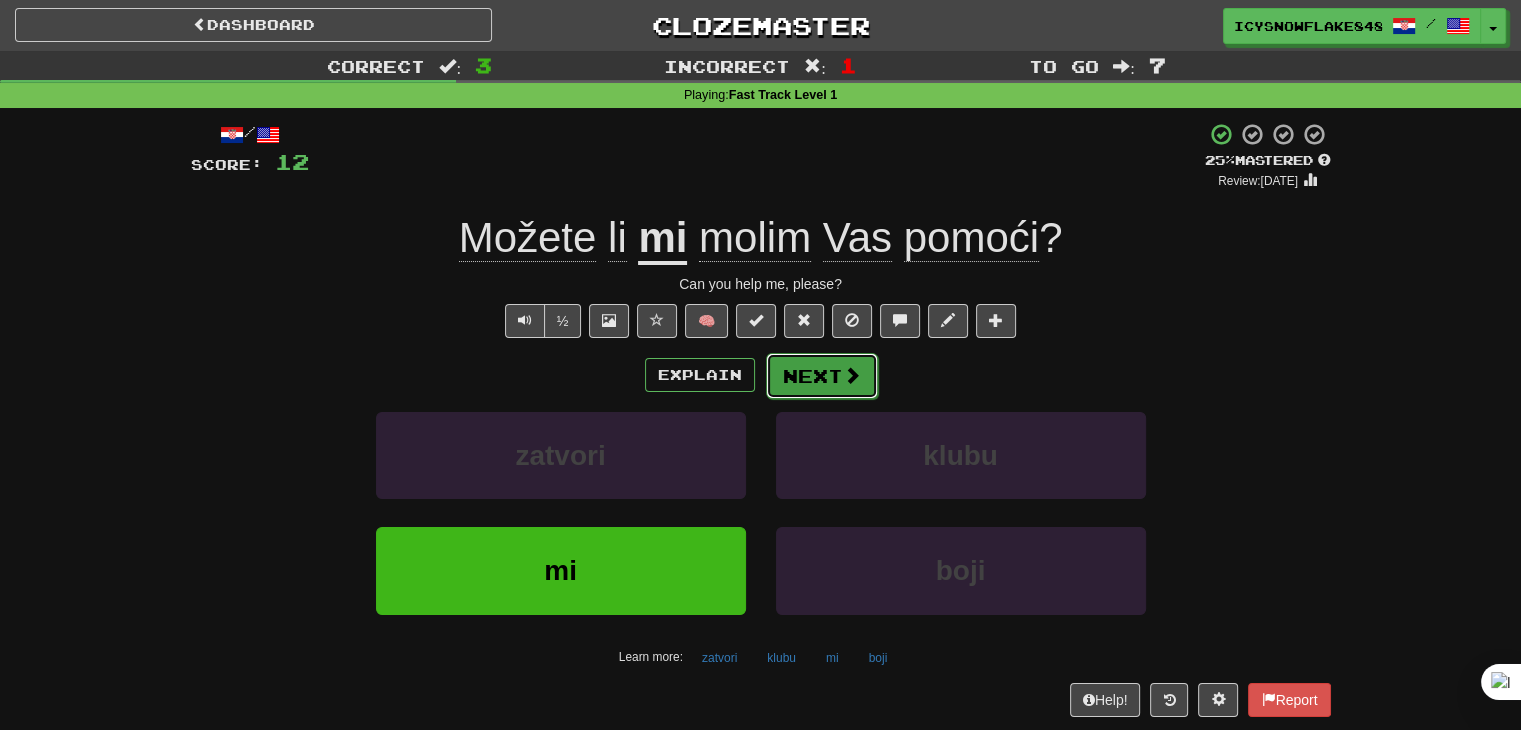 click on "Next" at bounding box center (822, 376) 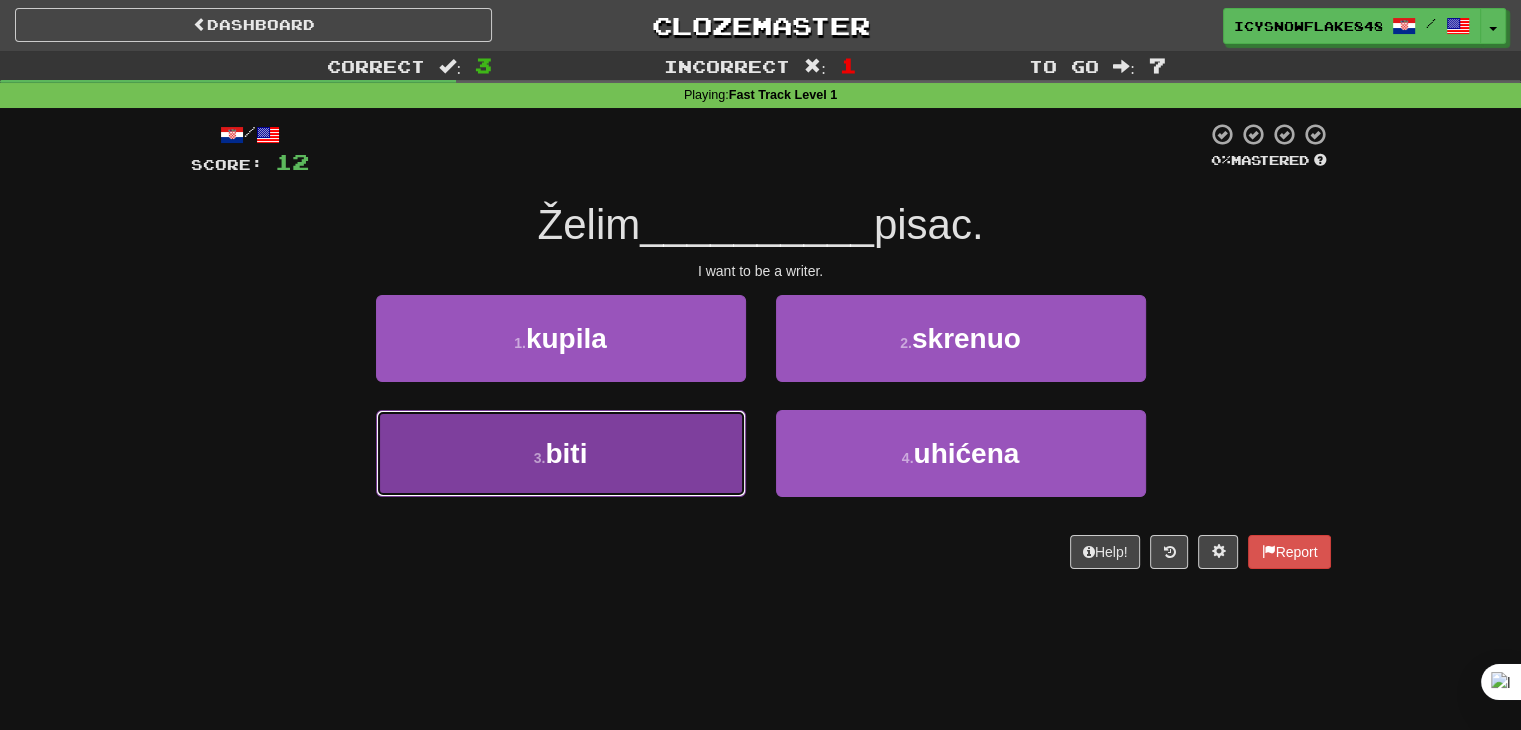 click on "3 .  biti" at bounding box center [561, 453] 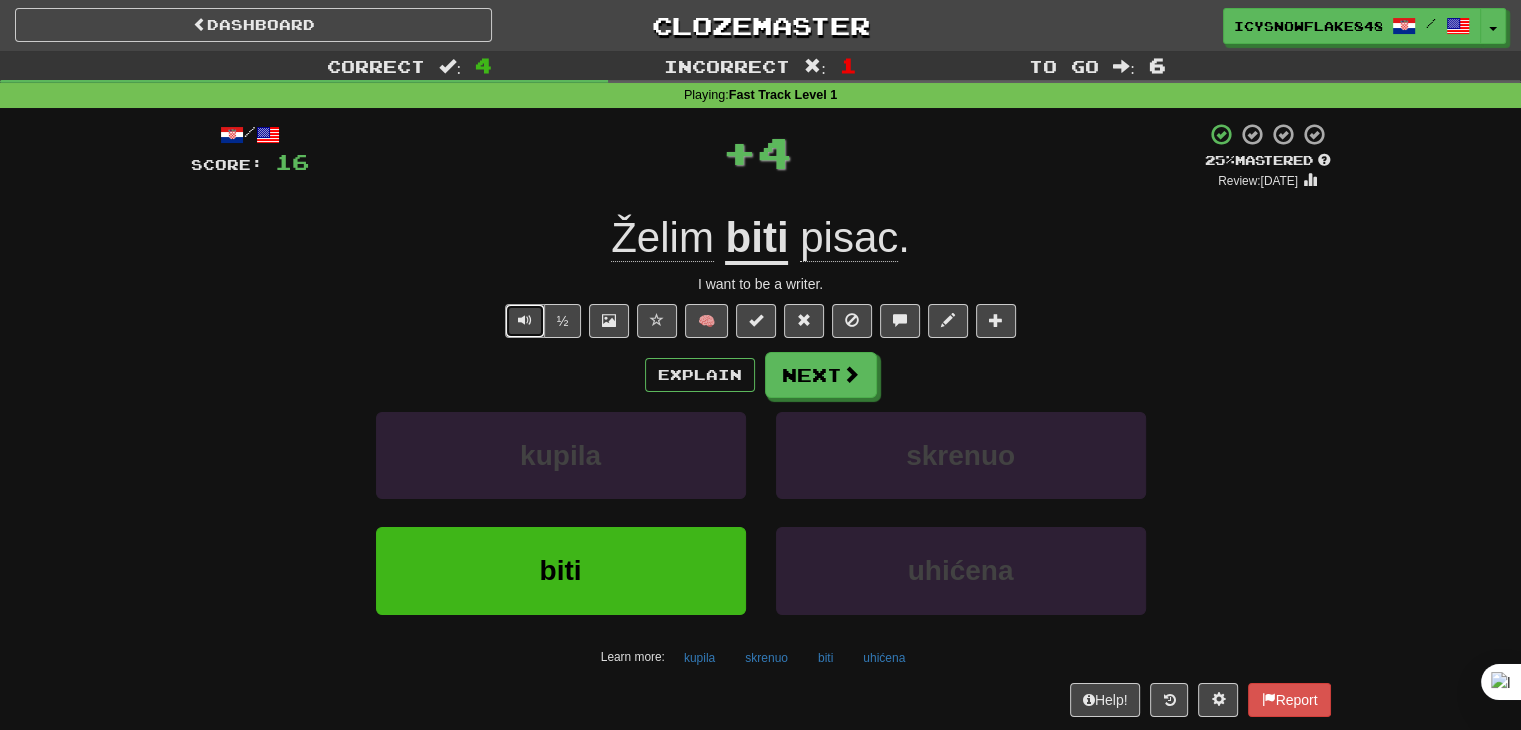 click at bounding box center [525, 321] 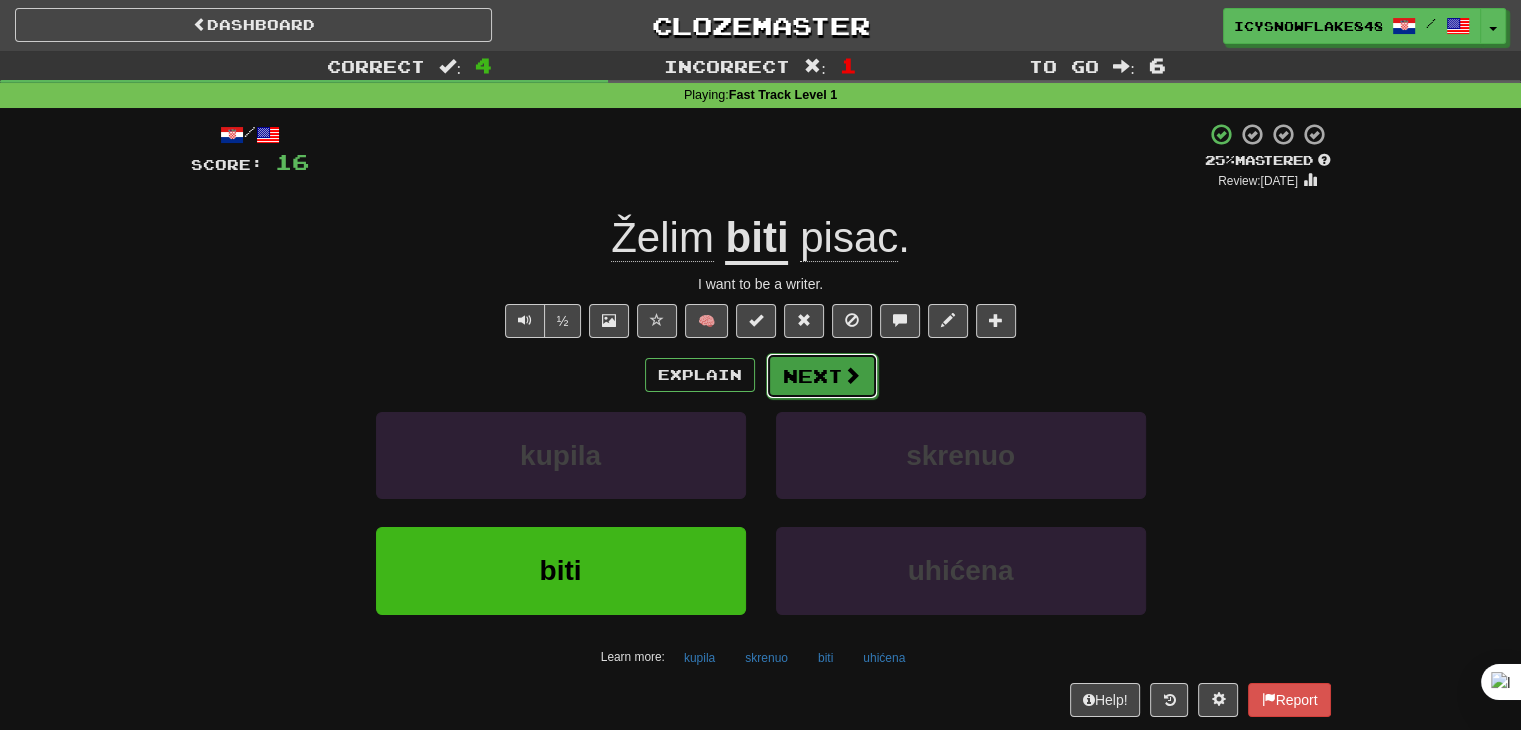 click on "Next" at bounding box center (822, 376) 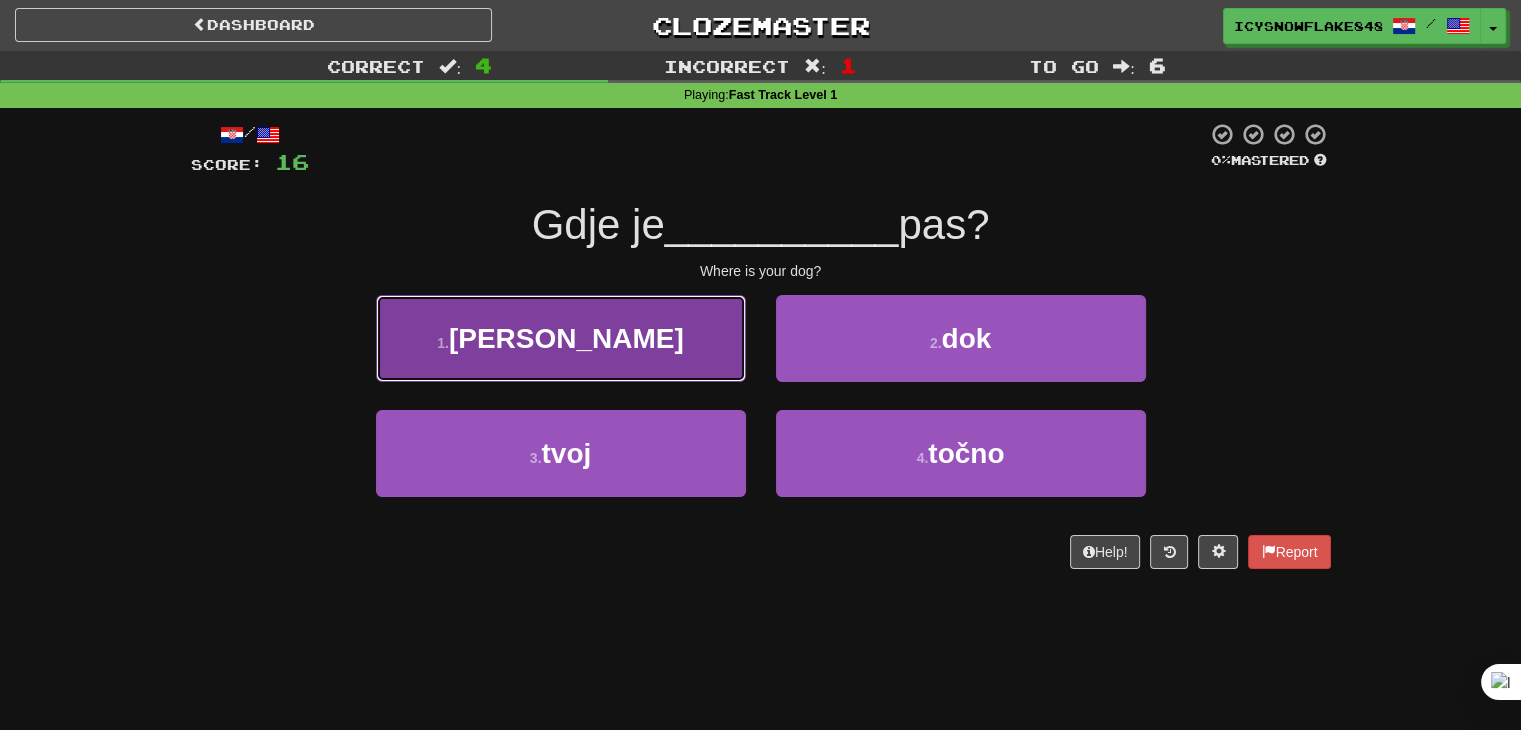 click on "1 .  [PERSON_NAME]" at bounding box center (561, 338) 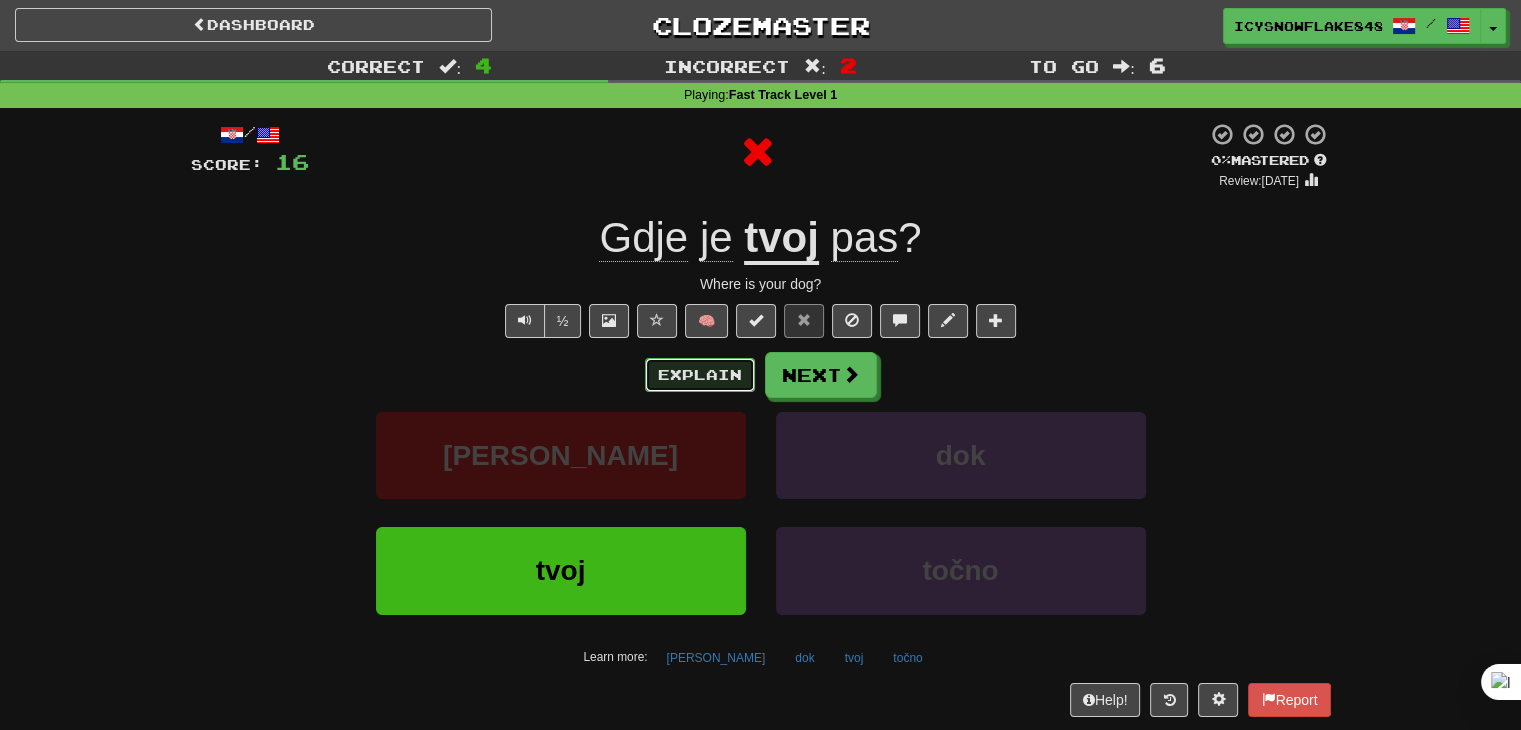 click on "Explain" at bounding box center (700, 375) 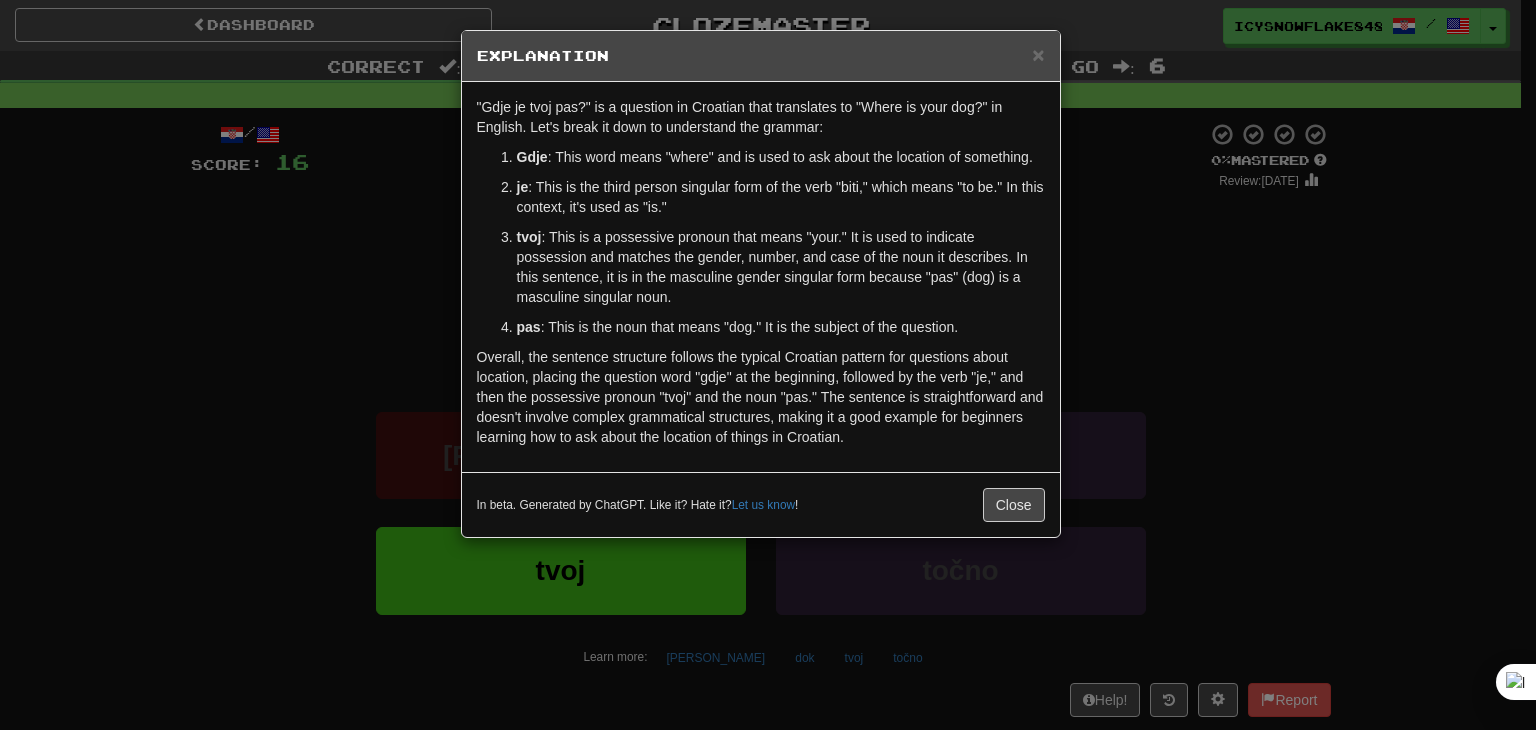 click on "× Explanation "Gdje je tvoj pas?" is a question in Croatian that translates to "Where is your dog?" in English. Let's break it down to understand the grammar:
Gdje : This word means "where" and is used to ask about the location of something.
je : This is the third person singular form of the verb "biti," which means "to be." In this context, it's used as "is."
tvoj : This is a possessive pronoun that means "your." It is used to indicate possession and matches the gender, number, and case of the noun it describes. In this sentence, it is in the masculine gender singular form because "pas" (dog) is a masculine singular noun.
pas : This is the noun that means "dog." It is the subject of the question.
In beta. Generated by ChatGPT. Like it? Hate it?  Let us know ! Close" at bounding box center [768, 365] 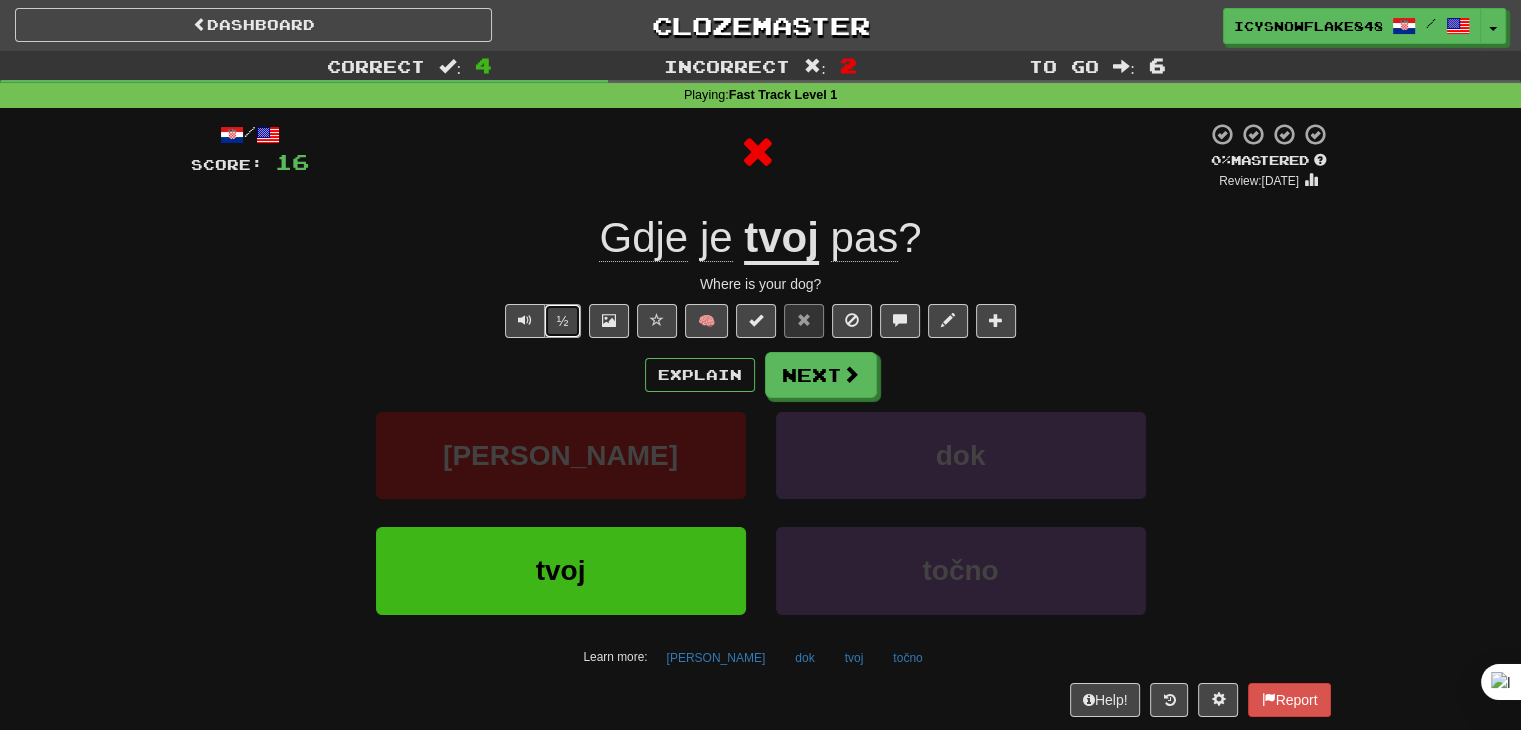 click on "½" at bounding box center [563, 321] 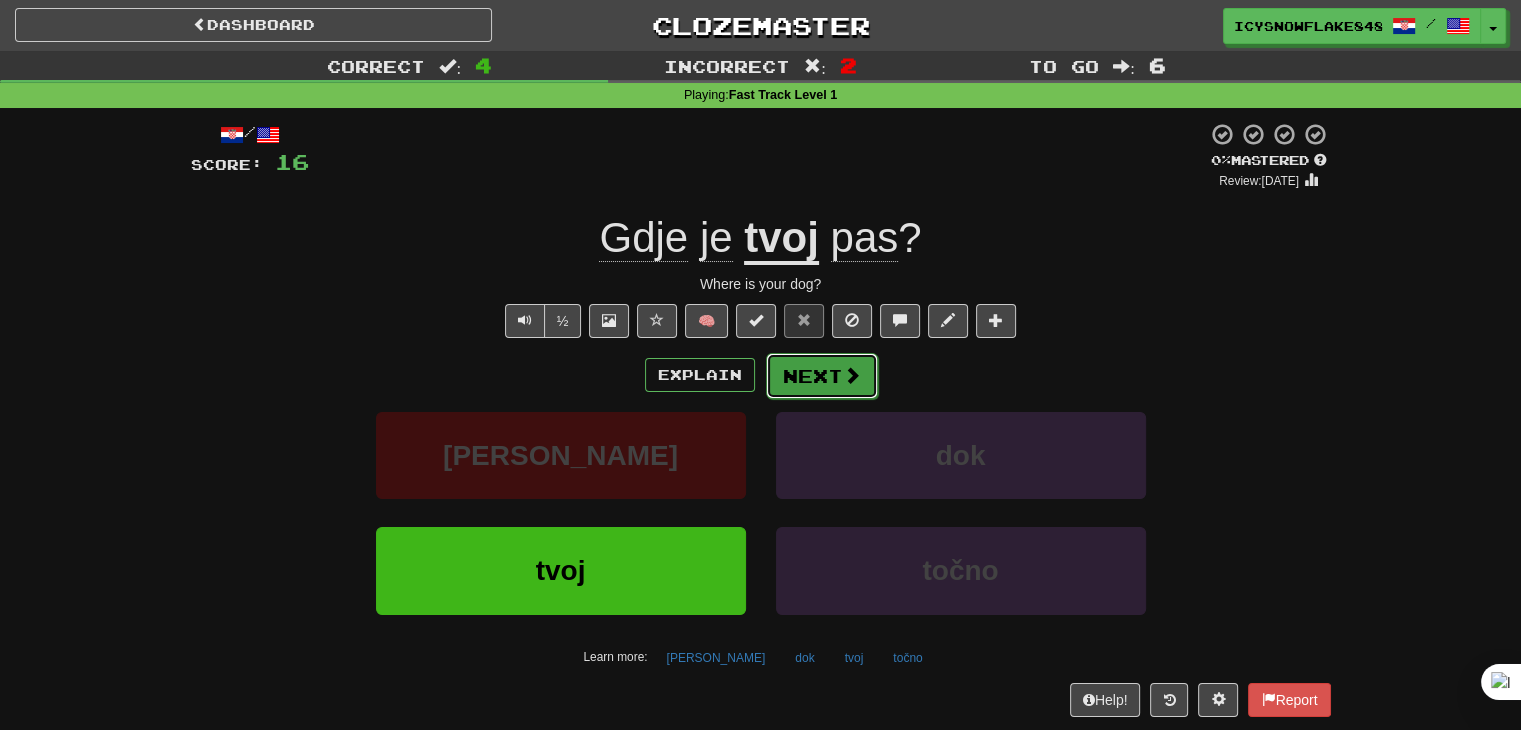 click on "Next" at bounding box center [822, 376] 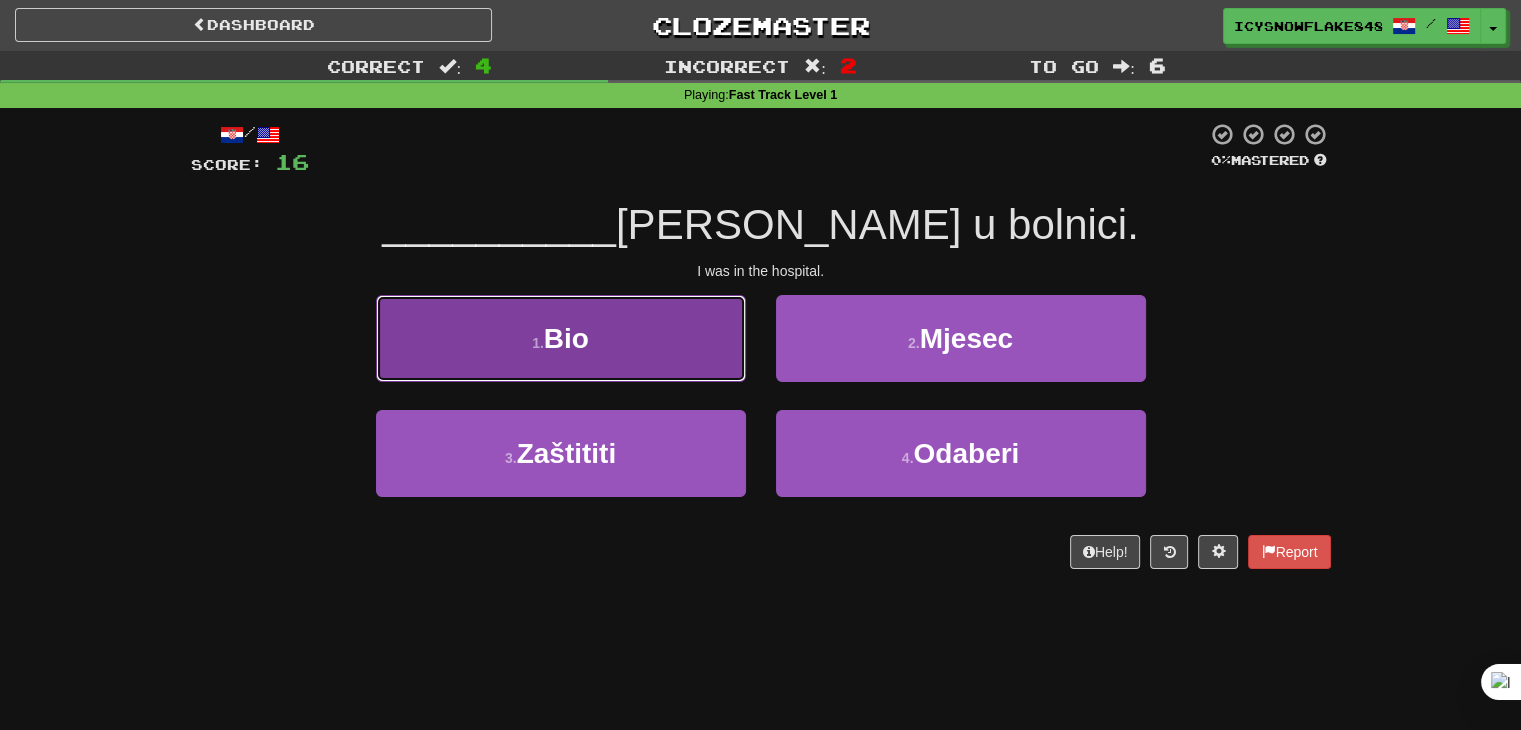 click on "1 .  Bio" at bounding box center (561, 338) 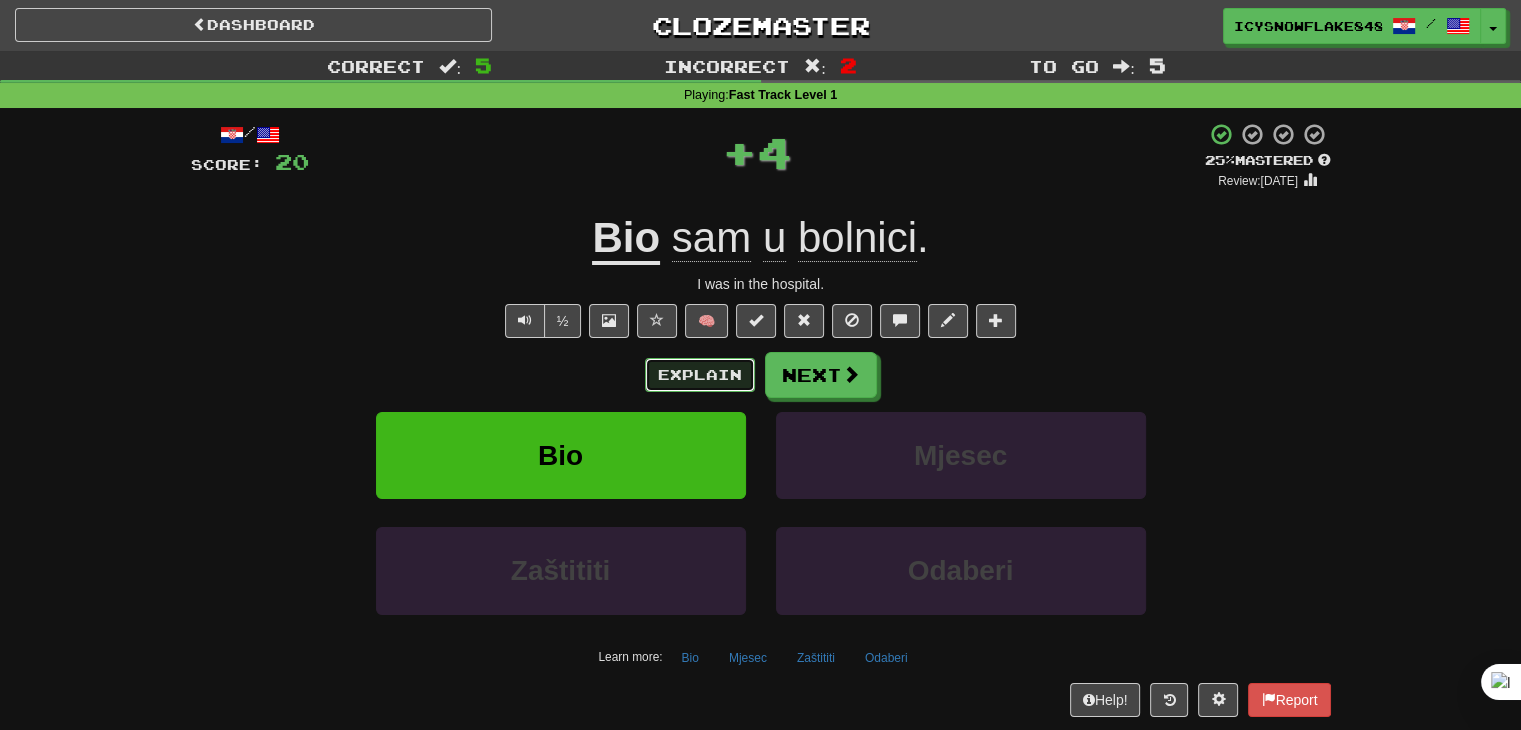 click on "Explain" at bounding box center (700, 375) 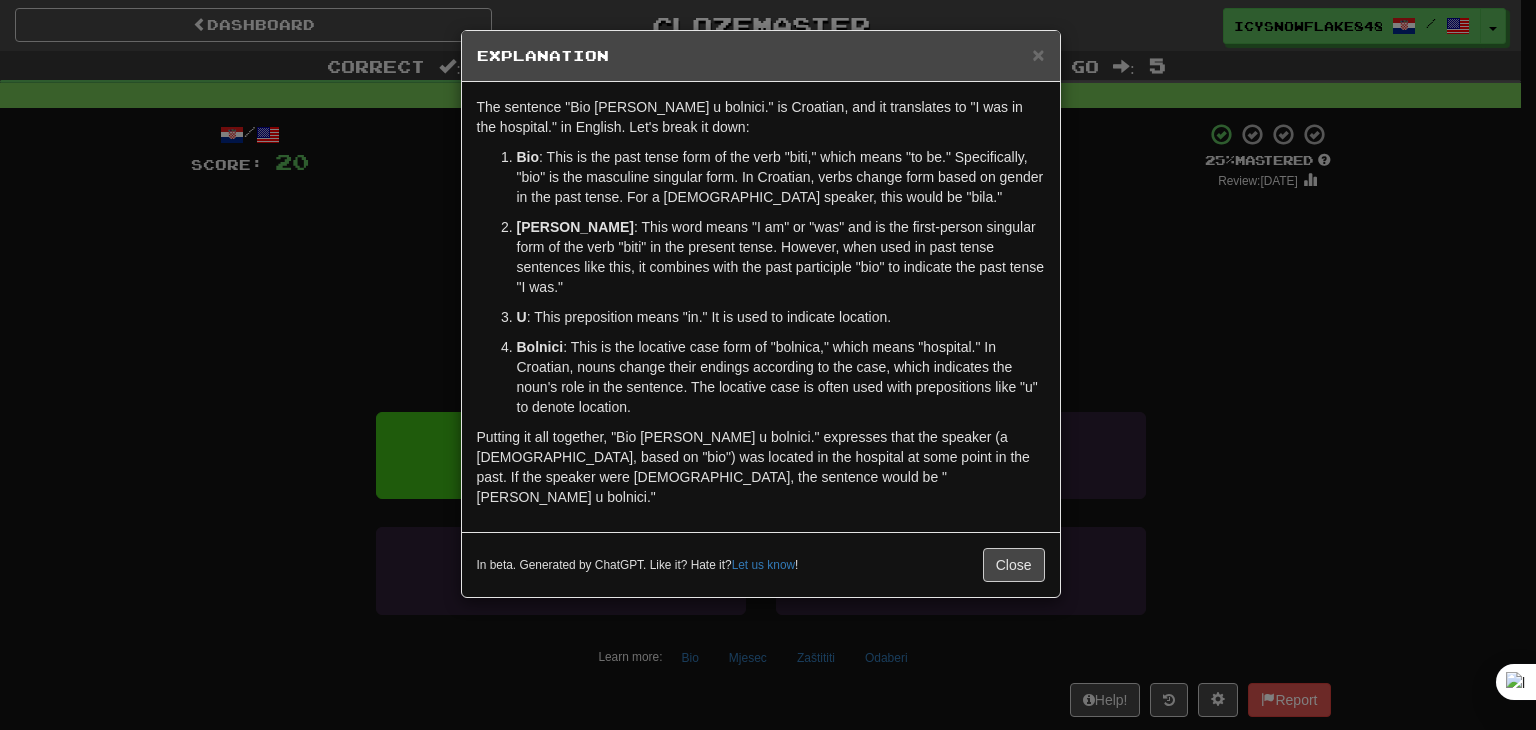 click on "× Explanation The sentence "Bio [PERSON_NAME] u bolnici." is Croatian, and it translates to "I was in the hospital." in English. Let's break it down:
Bio : This is the past tense form of the verb "biti," which means "to be." Specifically, "bio" is the masculine singular form. In Croatian, verbs change form based on gender in the past tense. For a [DEMOGRAPHIC_DATA] speaker, this would be "bila."
[PERSON_NAME] : This word means "I am" or "was" and is the first-person singular form of the verb "biti" in the present tense. However, when used in past tense sentences like this, it combines with the past participle "bio" to indicate the past tense "I was."
U : This preposition means "in." It is used to indicate location.
Bolnici : This is the locative case form of "bolnica," which means "hospital." In Croatian, nouns change their endings according to the case, which indicates the noun's role in the sentence. The locative case is often used with prepositions like "u" to denote location.
Let us know ! Close" at bounding box center (768, 365) 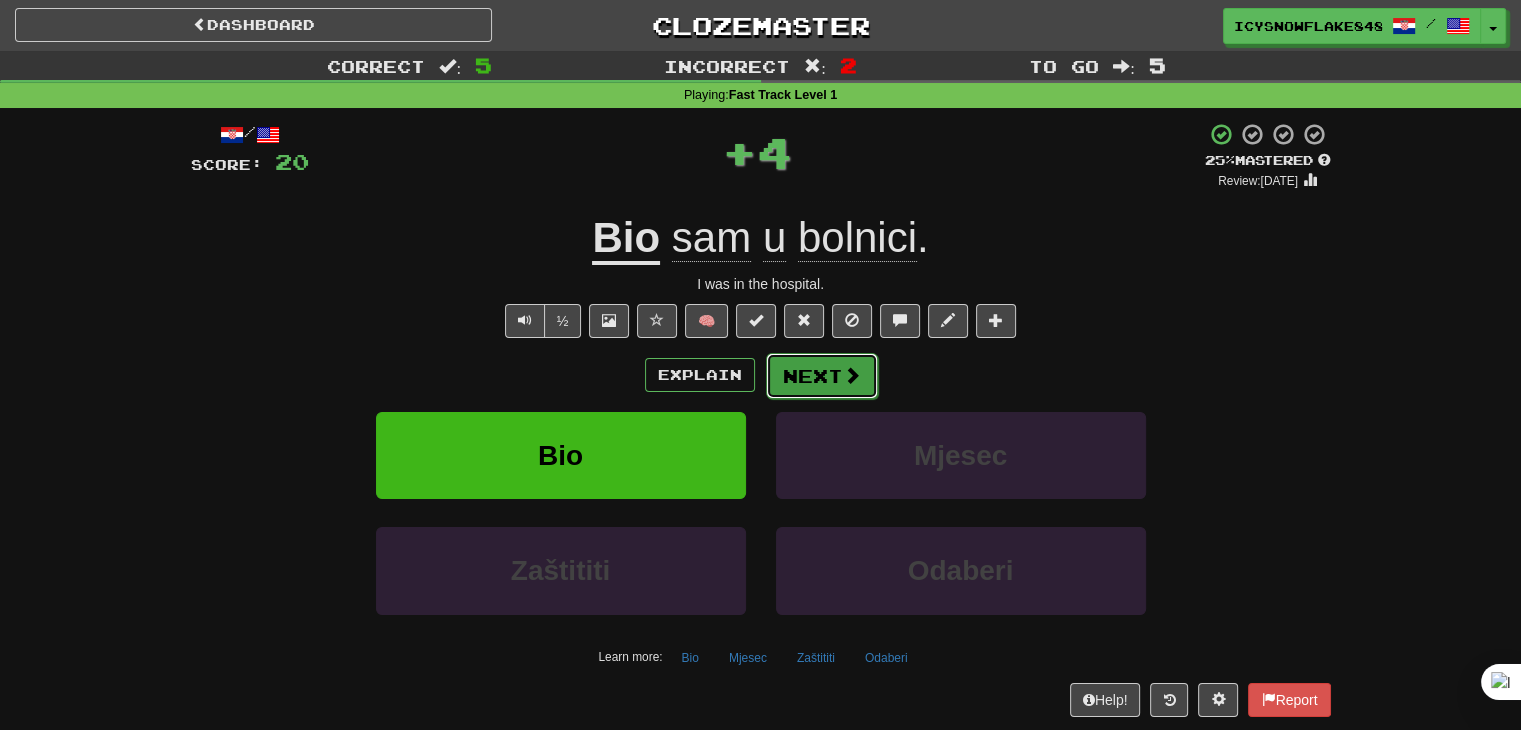 click on "Next" at bounding box center [822, 376] 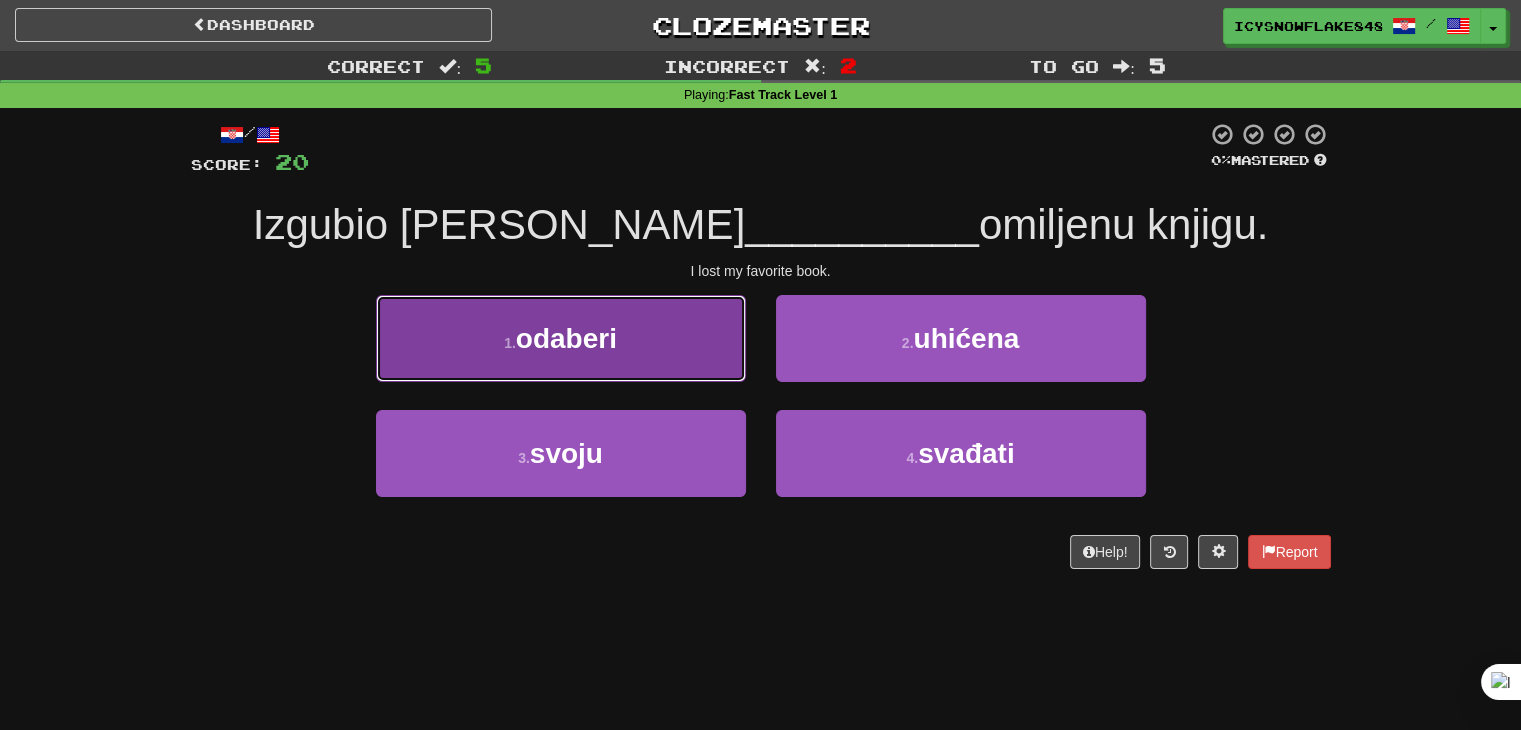 click on "1 .  odaberi" at bounding box center (561, 338) 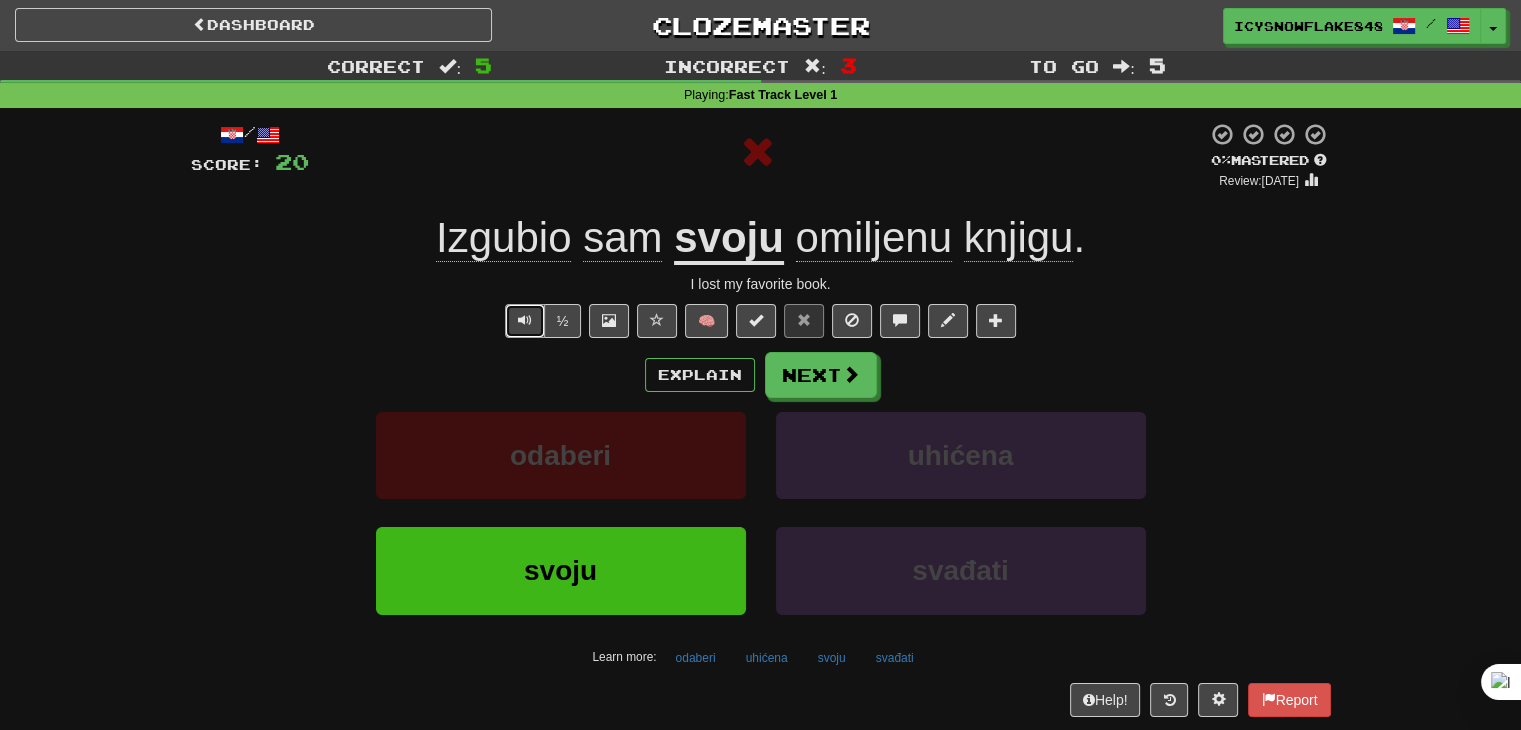 click at bounding box center (525, 320) 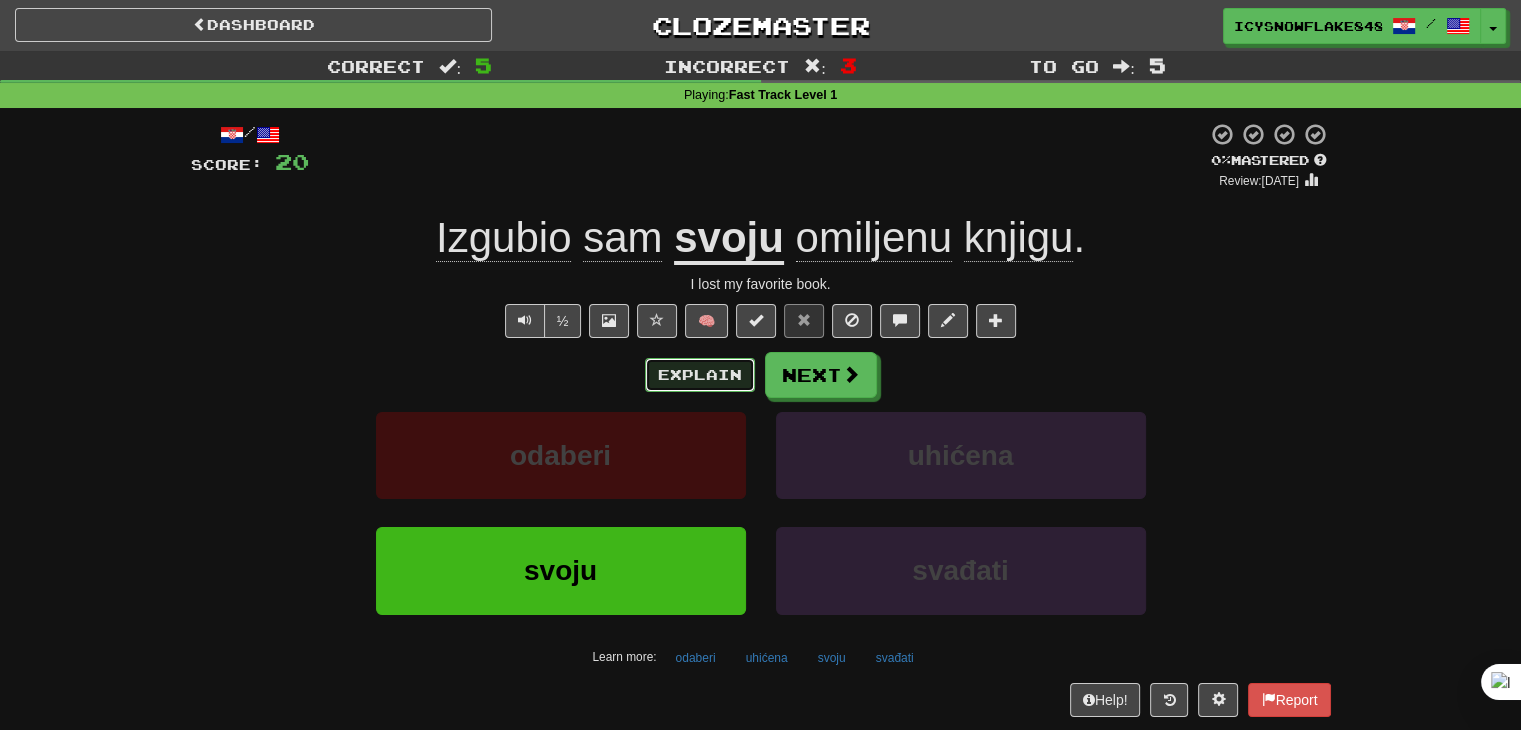 click on "Explain" at bounding box center (700, 375) 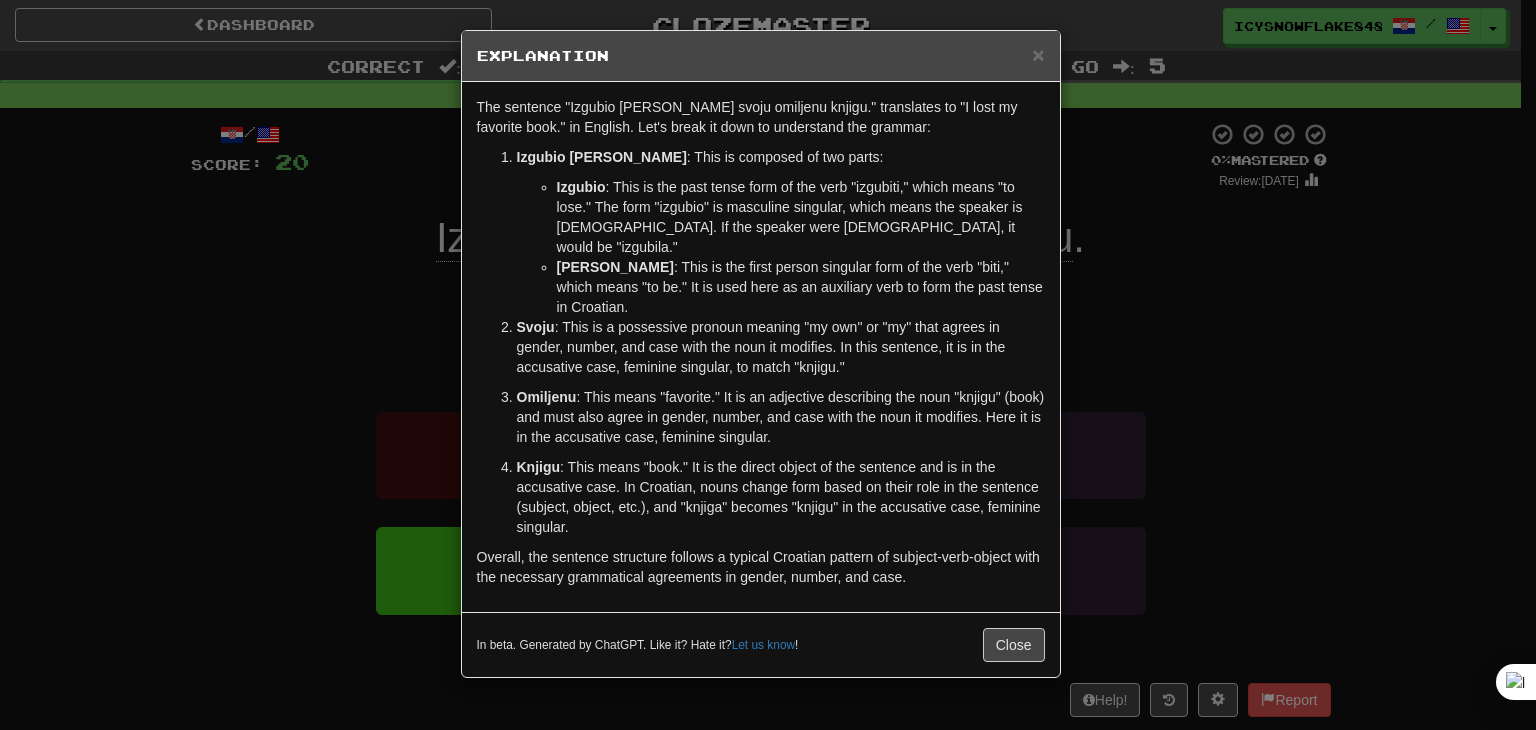 click on "× Explanation The sentence "Izgubio [PERSON_NAME] svoju omiljenu knjigu." translates to "I lost my favorite book." in English. Let's break it down to understand the grammar:
Izgubio [PERSON_NAME] : This is composed of two parts:
Izgubio : This is the past tense form of the verb "izgubiti," which means "to lose." The form "izgubio" is masculine singular, which means the speaker is [DEMOGRAPHIC_DATA]. If the speaker were [DEMOGRAPHIC_DATA], it would be "izgubila."
[PERSON_NAME] : This is the first person singular form of the verb "biti," which means "to be." It is used here as an auxiliary verb to form the past tense in Croatian.
Svoju : This is a possessive pronoun meaning "my own" or "my" that agrees in gender, number, and case with the noun it modifies. In this sentence, it is in the accusative case, feminine singular, to match "knjigu."
Omiljenu
[GEOGRAPHIC_DATA]
Overall, the sentence structure follows a typical Croatian pattern of subject-verb-object with the necessary grammatical agreements in gender, number, and case. Let us know !" at bounding box center (768, 365) 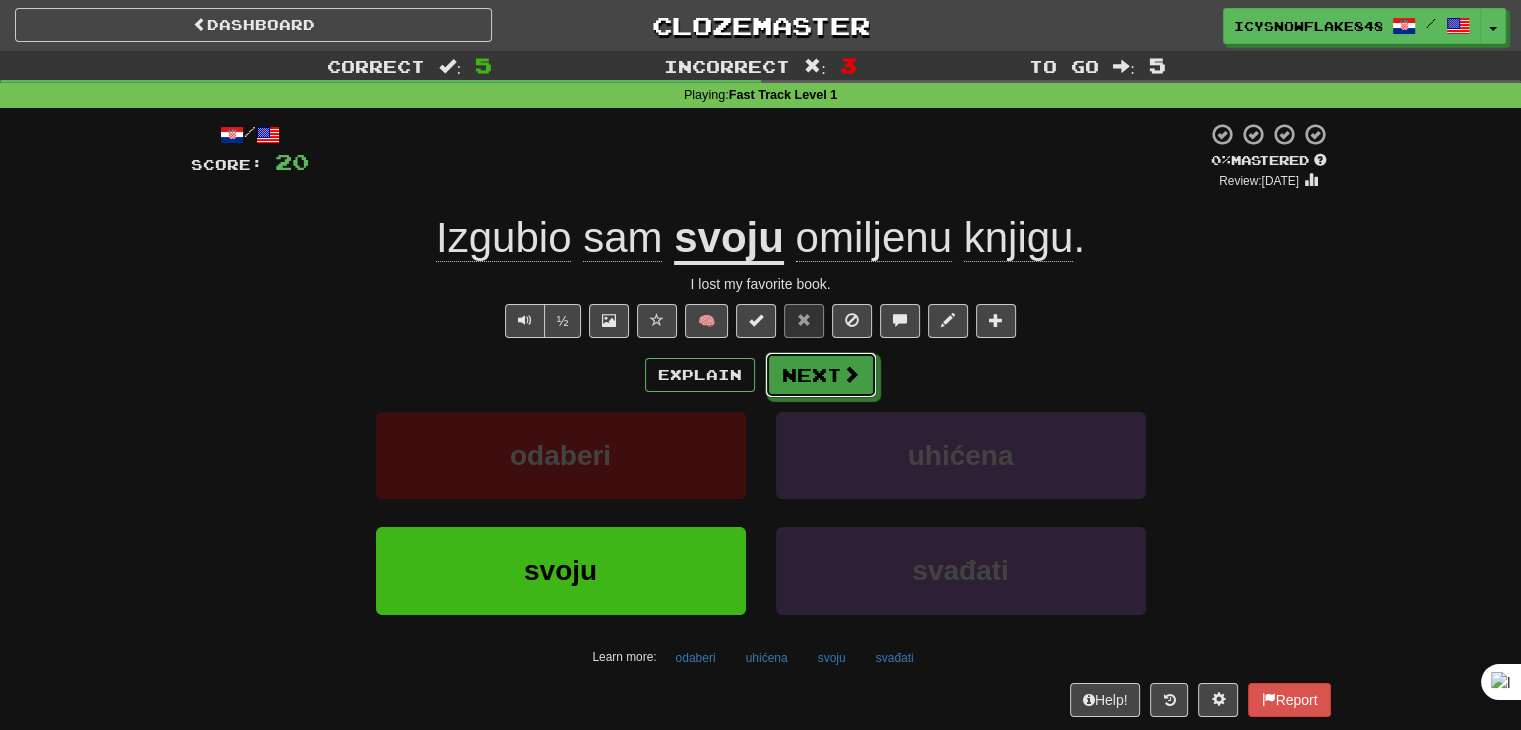 click on "Next" at bounding box center [821, 375] 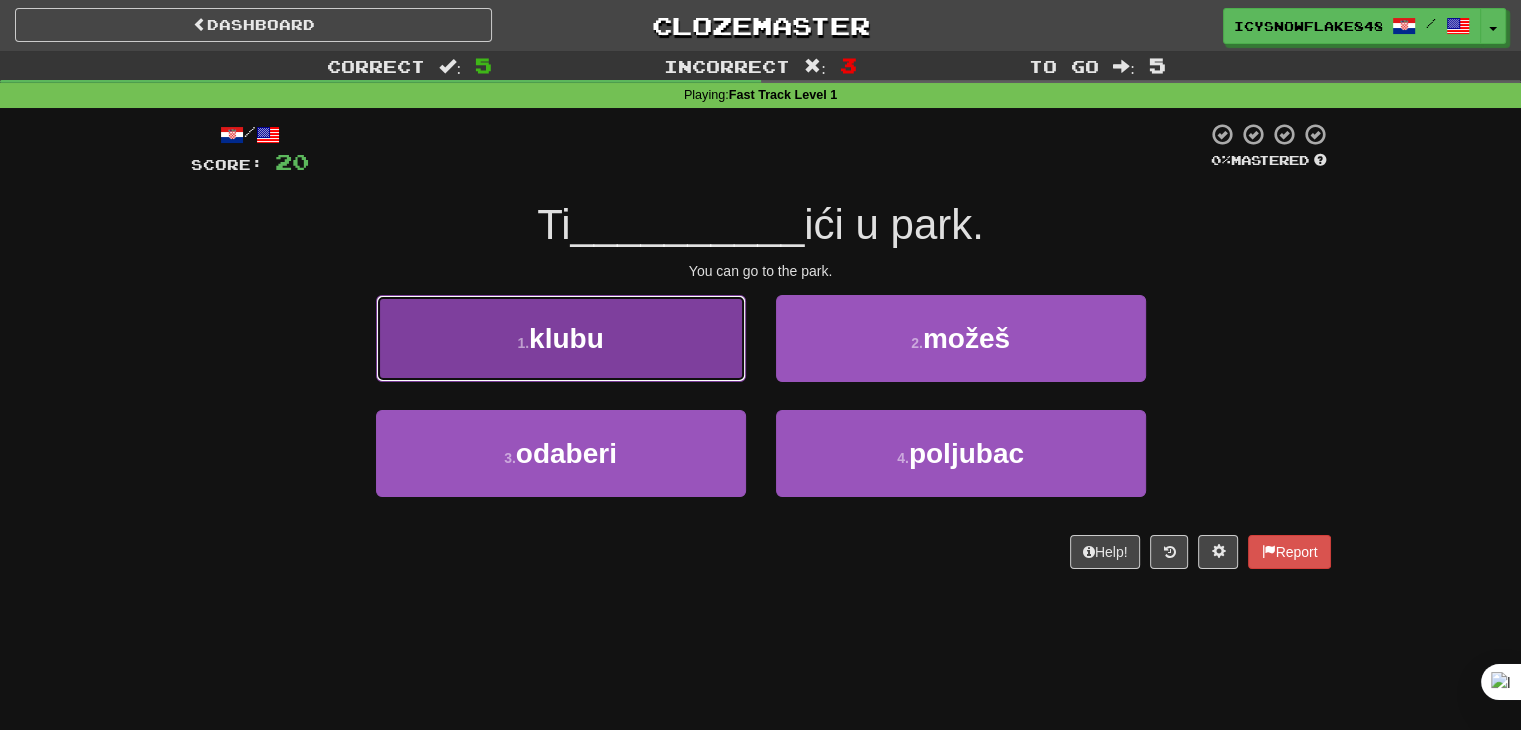 click on "1 .  klubu" at bounding box center [561, 338] 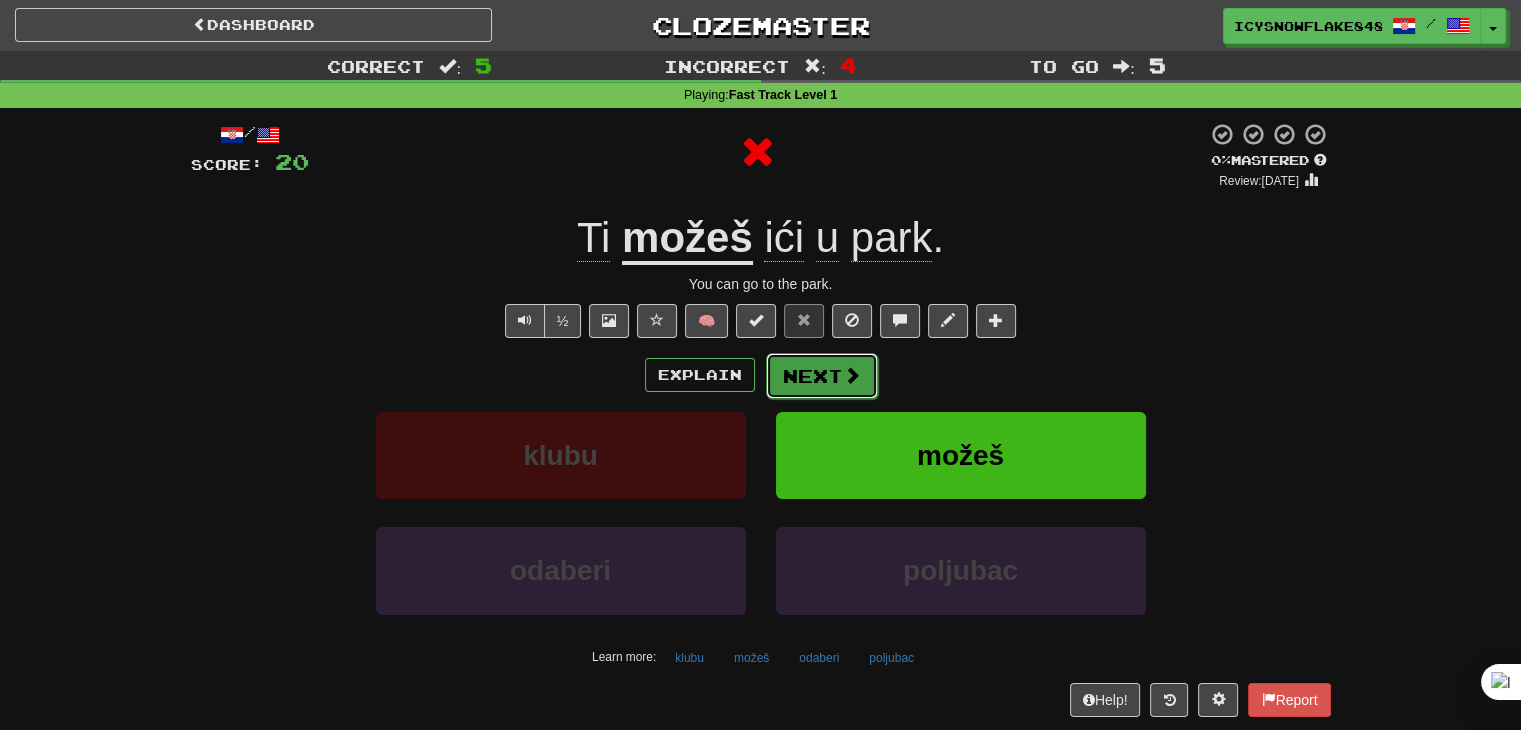 click on "Next" at bounding box center [822, 376] 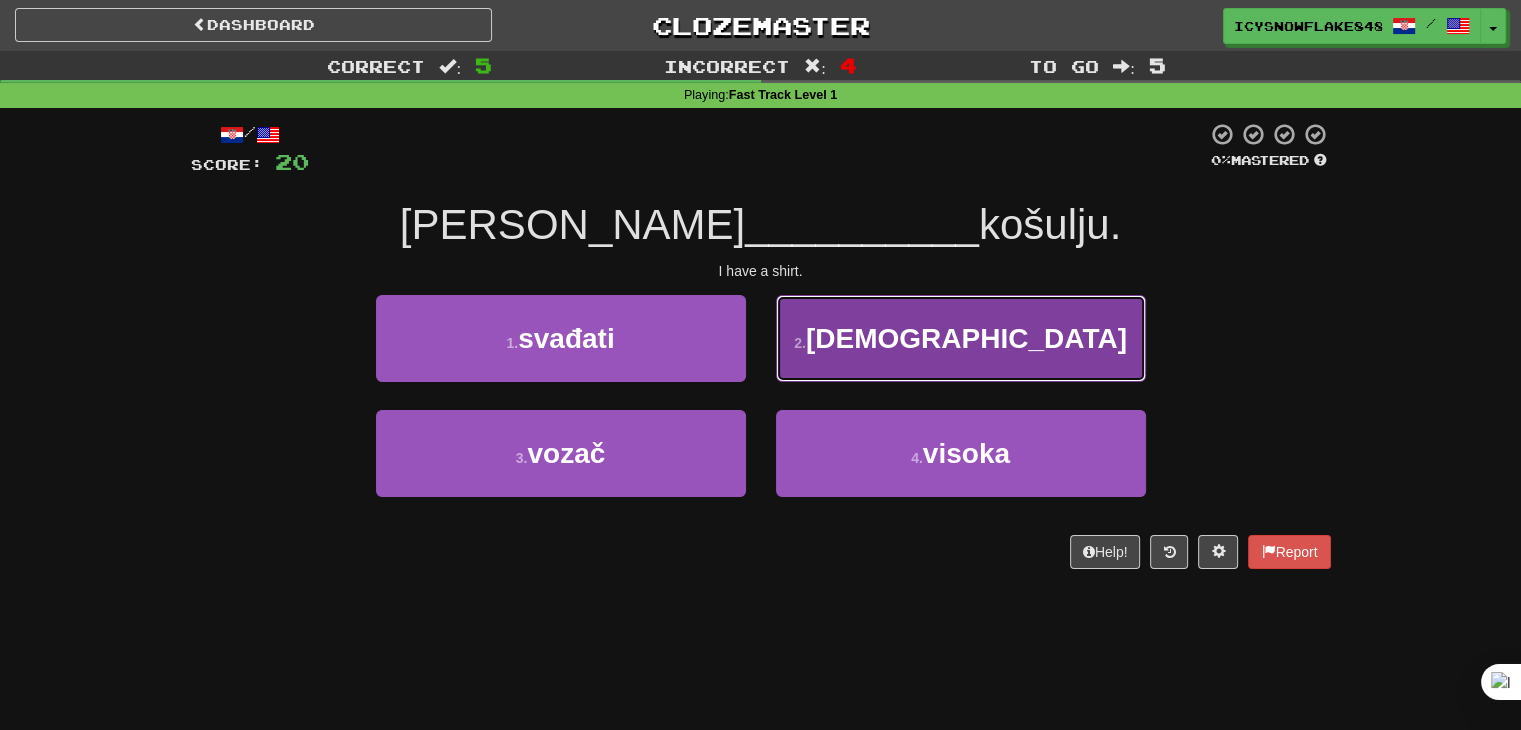 click on "2 .  [DEMOGRAPHIC_DATA]" at bounding box center [961, 338] 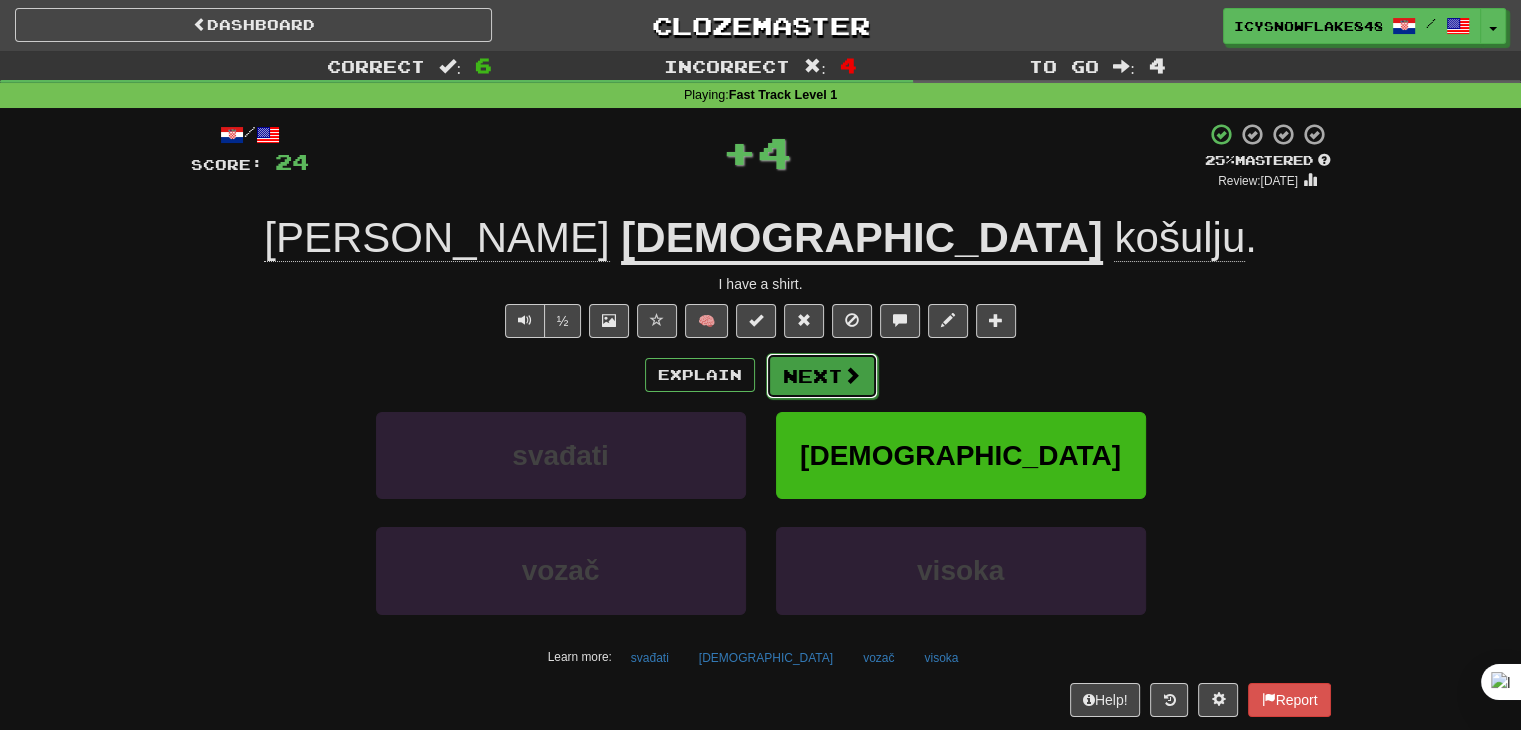 click on "Next" at bounding box center (822, 376) 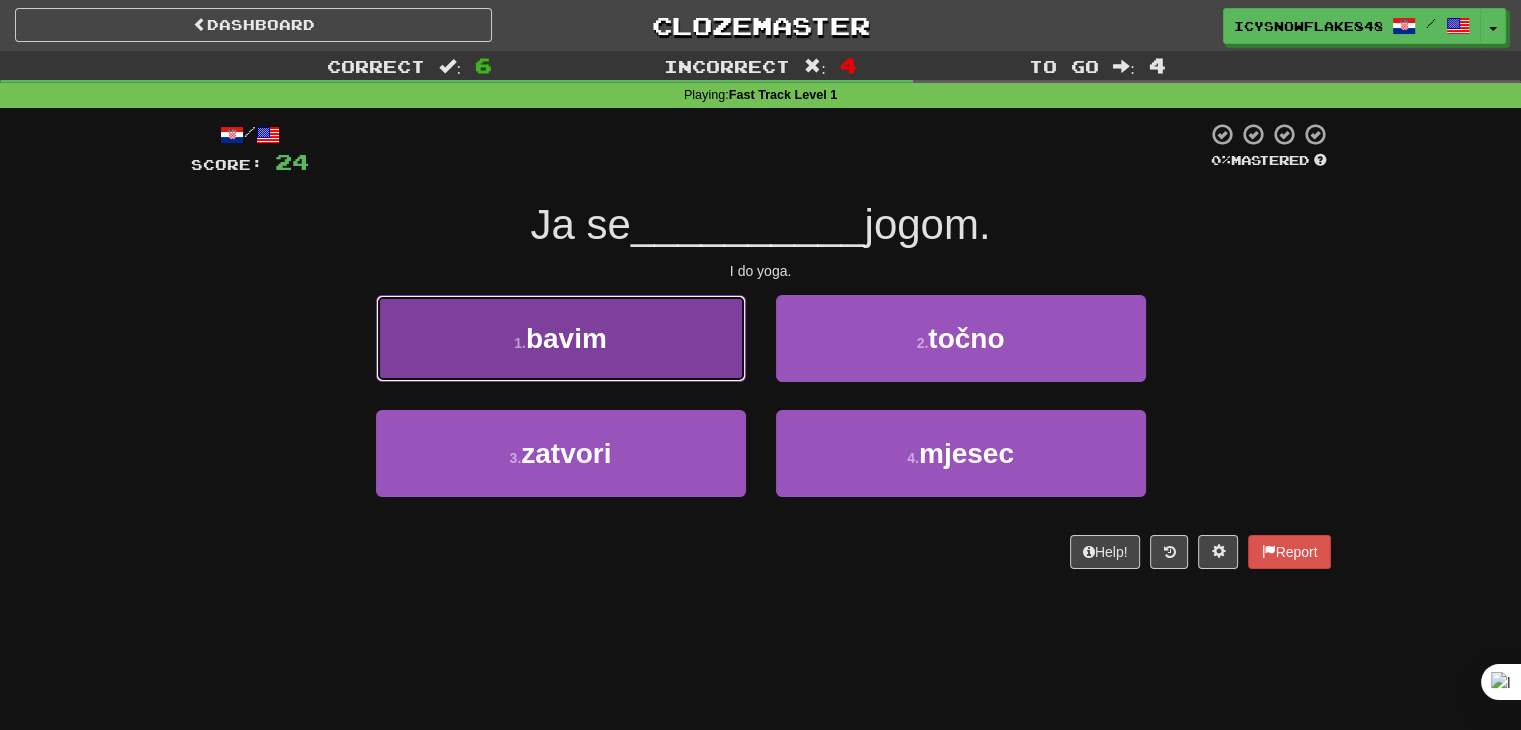 click on "1 .  [GEOGRAPHIC_DATA]" at bounding box center (561, 338) 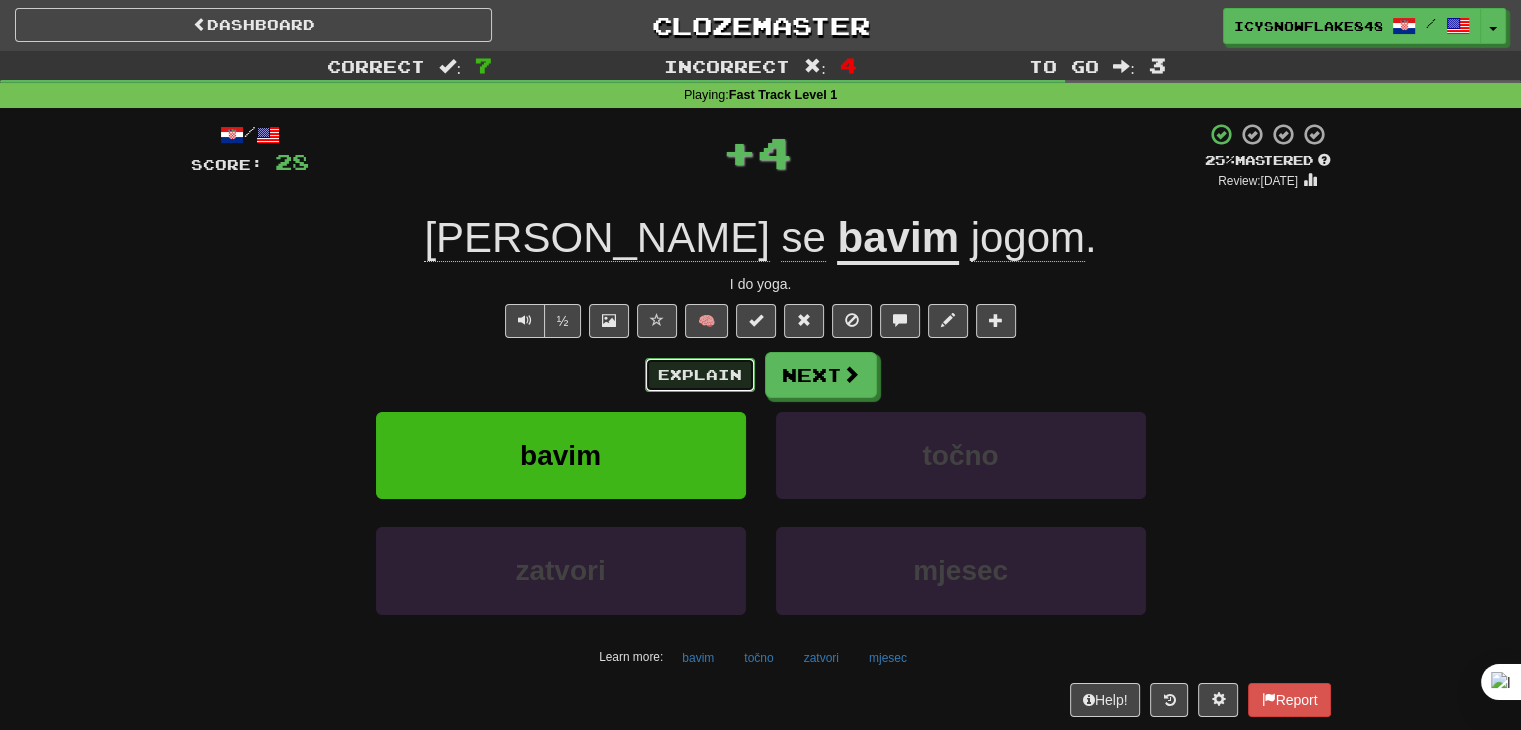 click on "Explain" at bounding box center (700, 375) 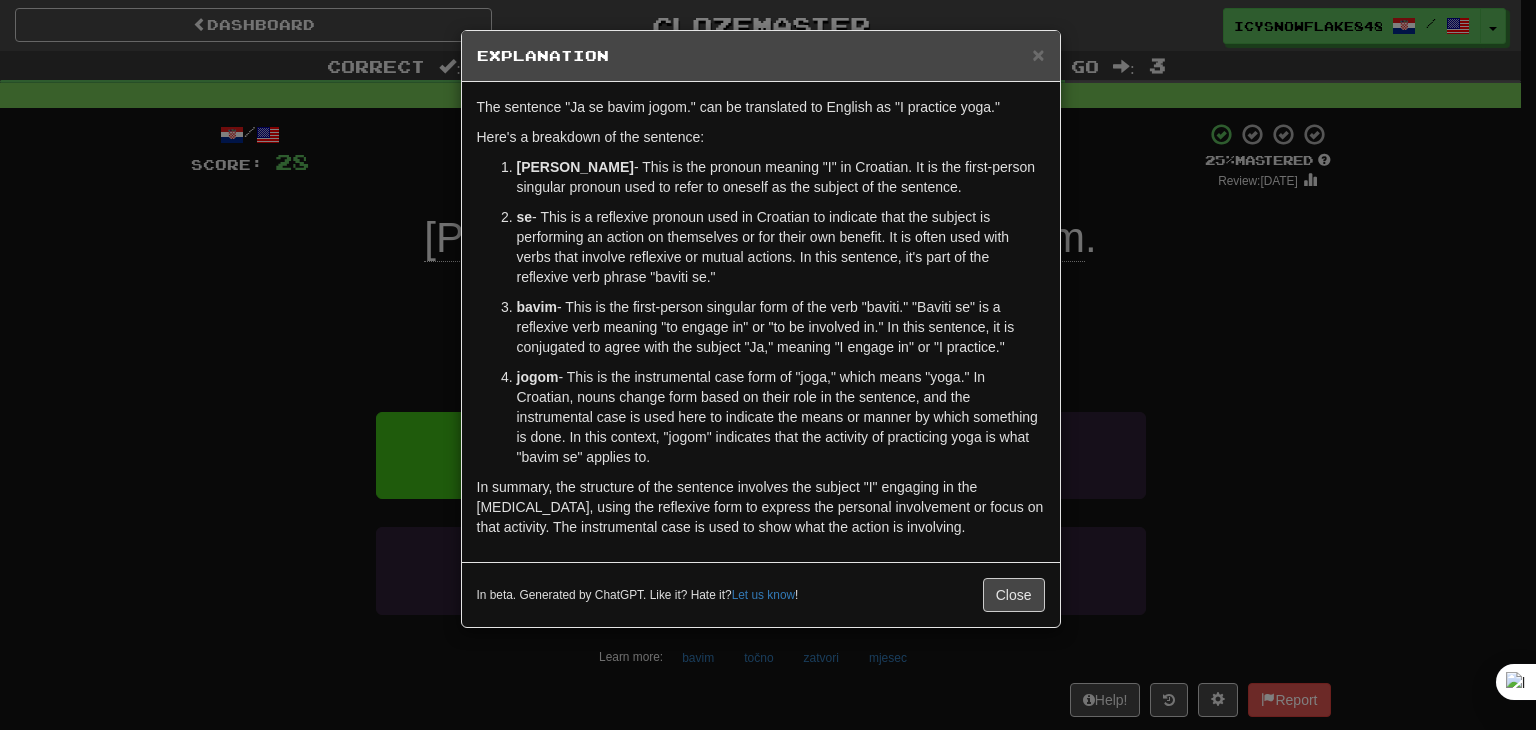 click on "× Explanation The sentence "Ja se bavim jogom." can be translated to English as "I practice yoga."
Here's a breakdown of the sentence:
Ja  - This is the pronoun meaning "I" in Croatian. It is the first-person singular pronoun used to refer to oneself as the subject of the sentence.
se  - This is a reflexive pronoun used in Croatian to indicate that the subject is performing an action on themselves or for their own benefit. It is often used with verbs that involve reflexive or mutual actions. In this sentence, it's part of the reflexive verb phrase "baviti se."
bavim  - This is the first-person singular form of the verb "baviti." "Baviti se" is a reflexive verb meaning "to engage in" or "to be involved in." In this sentence, it is conjugated to agree with the subject "Ja," meaning "I engage in" or "I practice."
jogom
In beta. Generated by ChatGPT. Like it? Hate it?  Let us know ! Close" at bounding box center (768, 365) 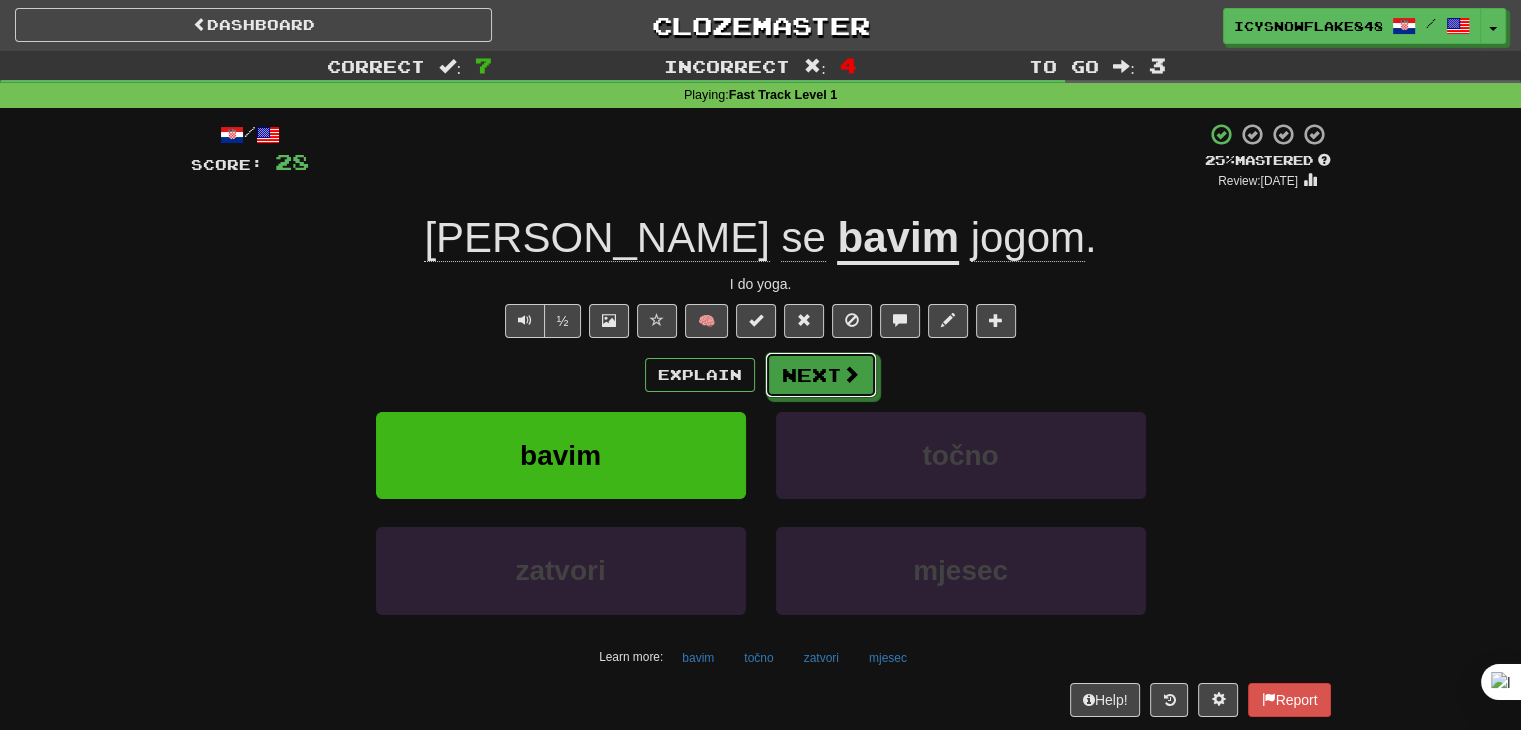 click on "Next" at bounding box center (821, 375) 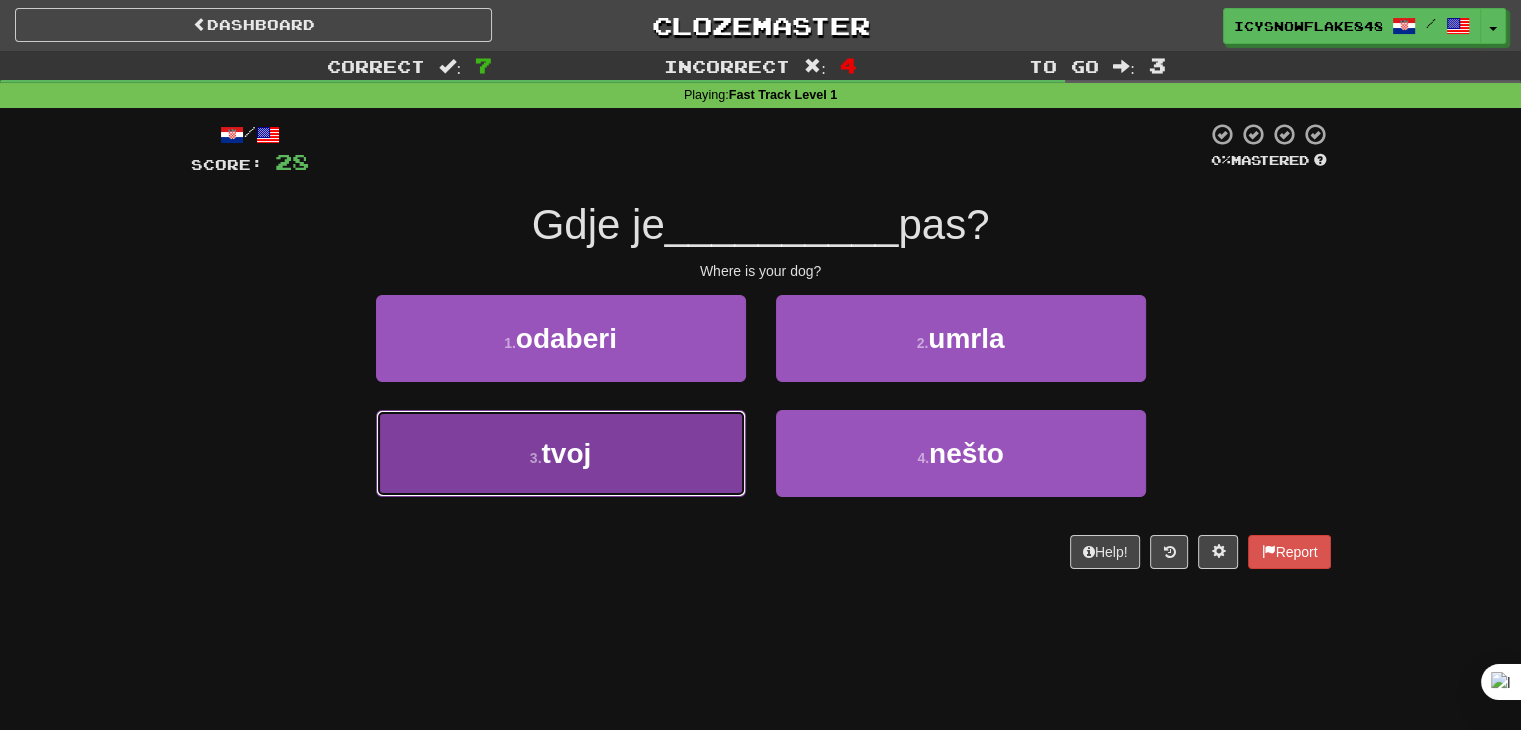click on "3 .  tvoj" at bounding box center [561, 453] 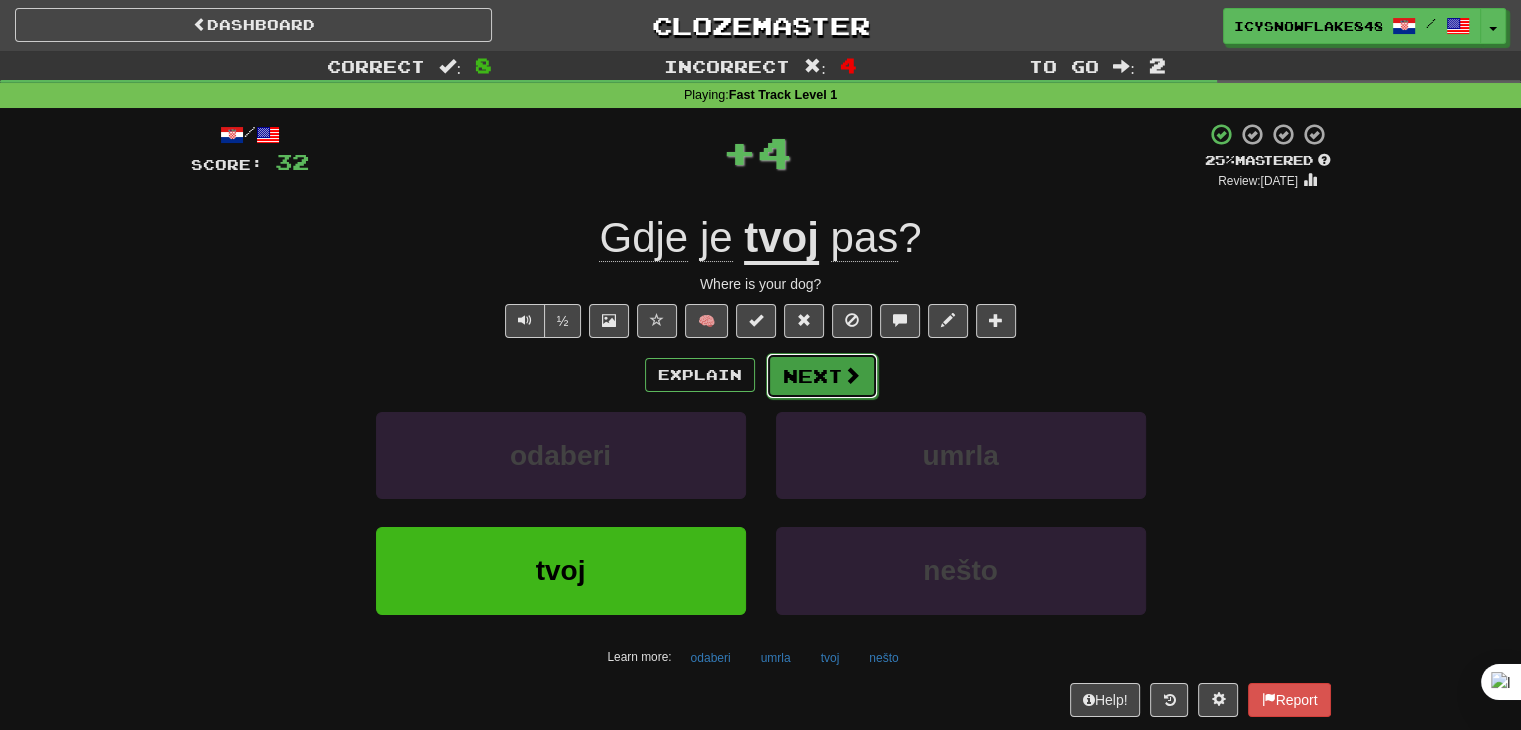 click on "Next" at bounding box center (822, 376) 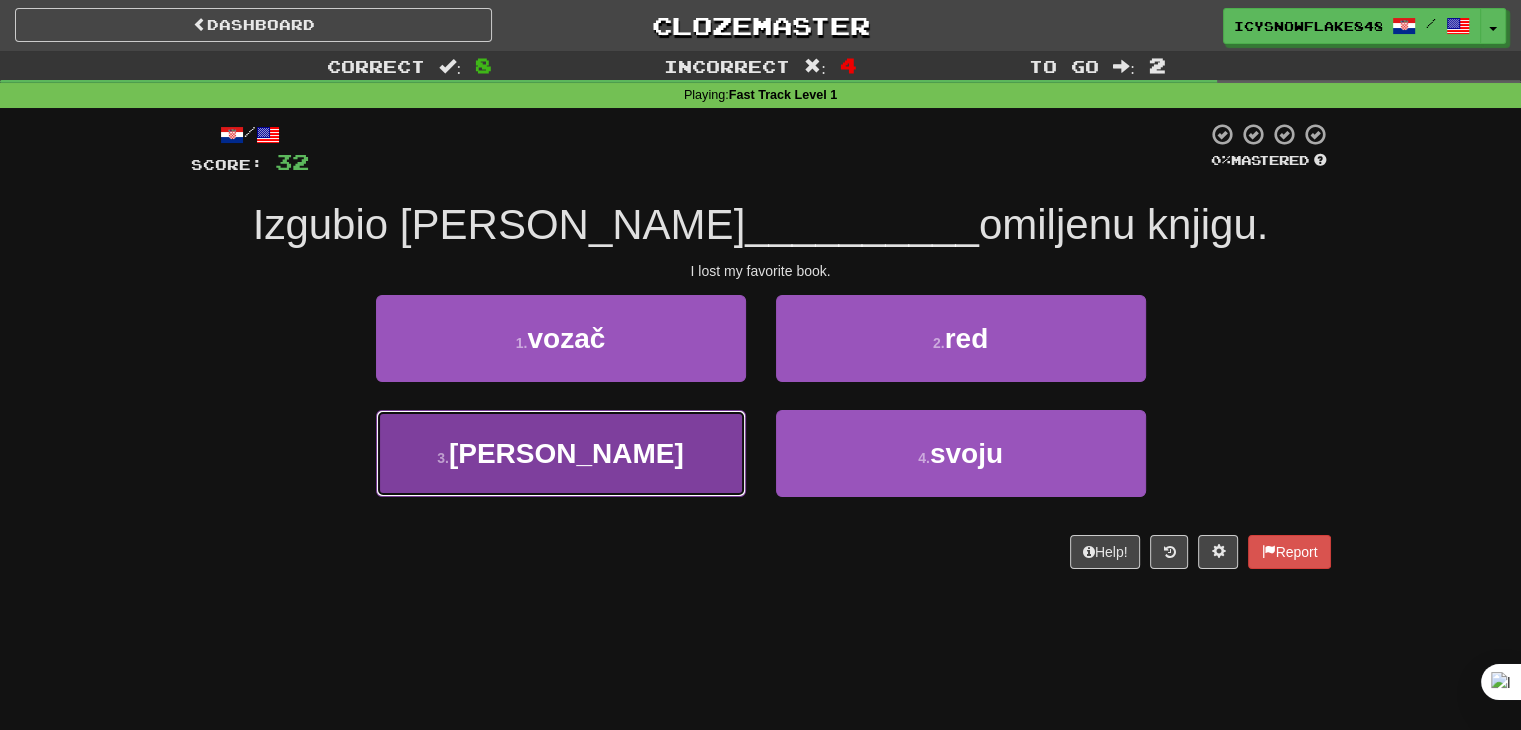 click on "3 .  [PERSON_NAME]" at bounding box center (561, 453) 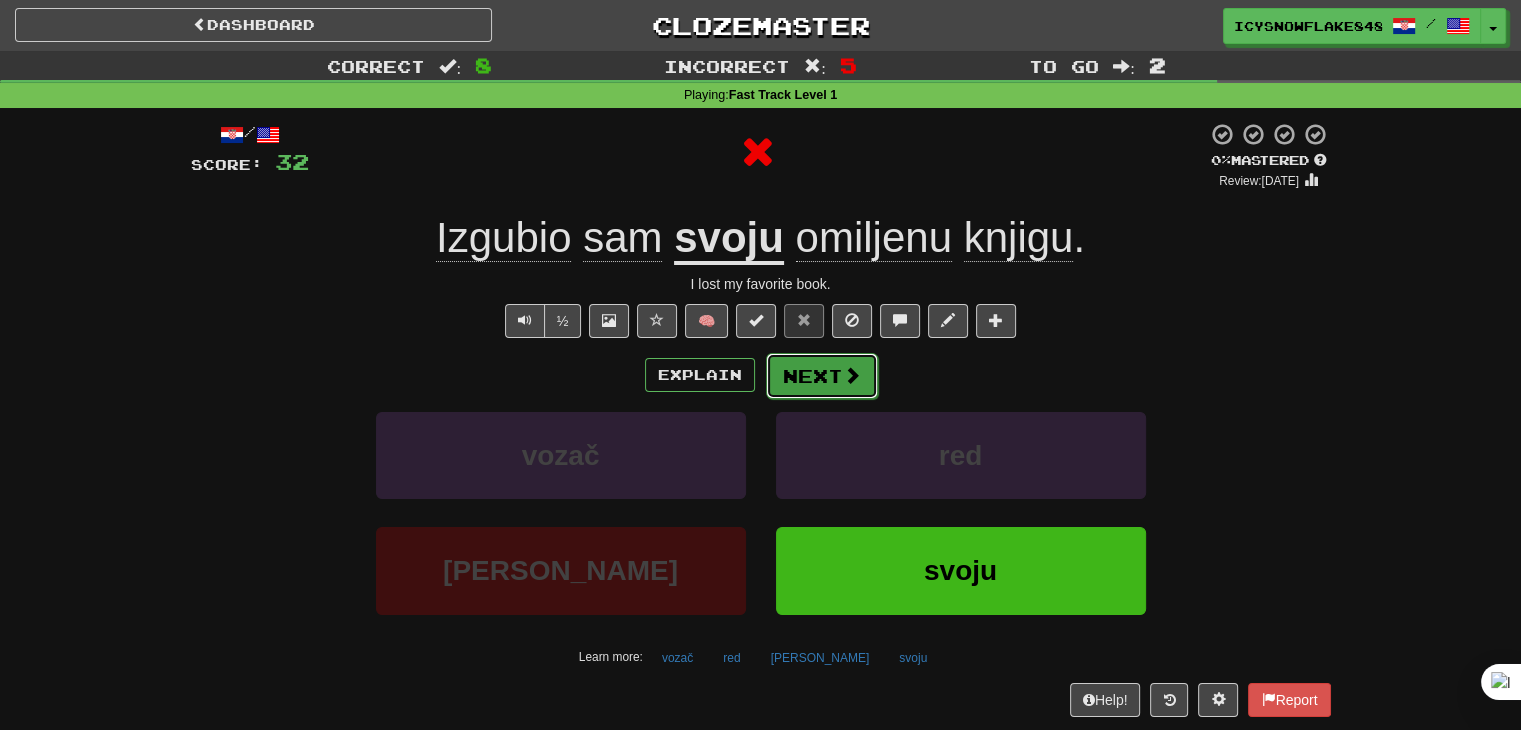 click at bounding box center (852, 375) 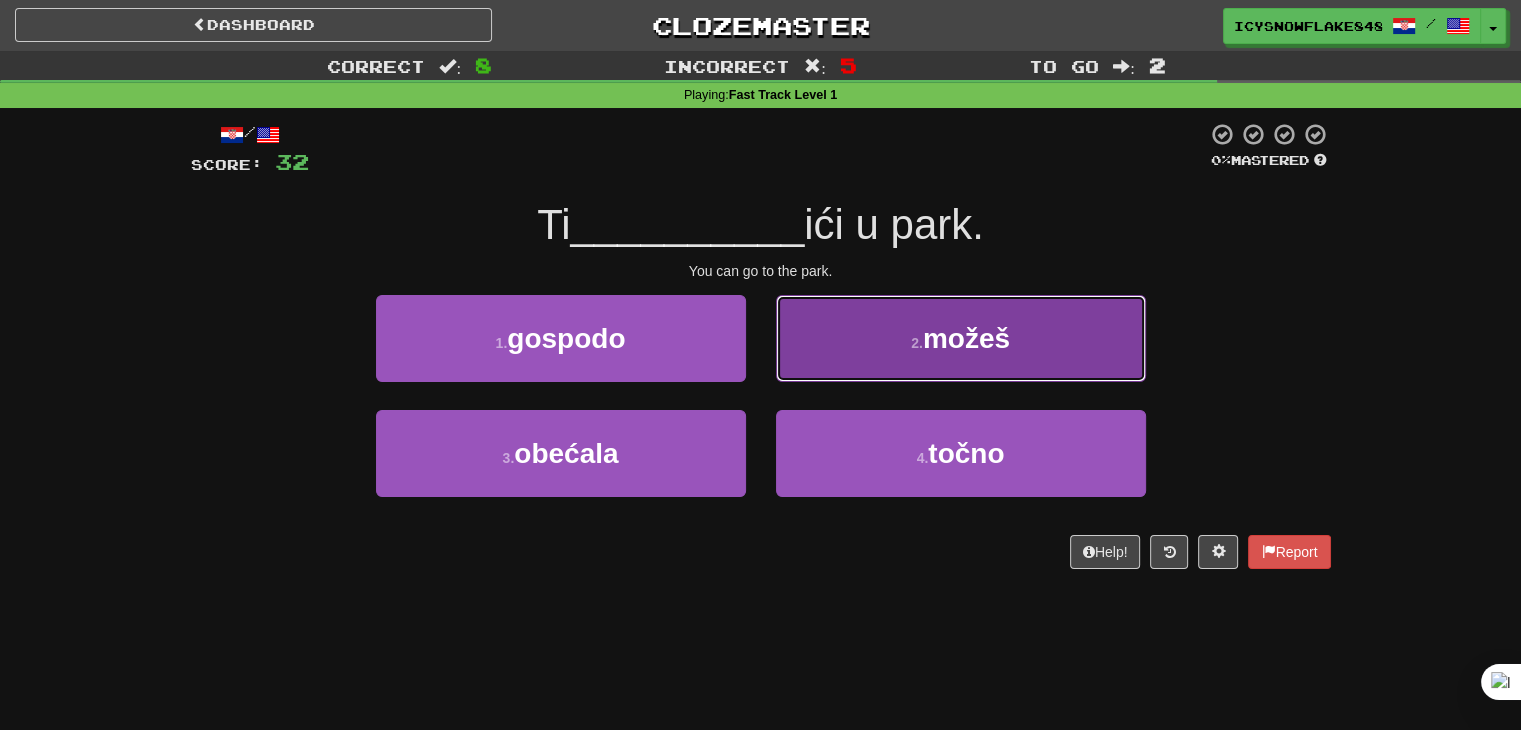 click on "2 .  možeš" at bounding box center [961, 338] 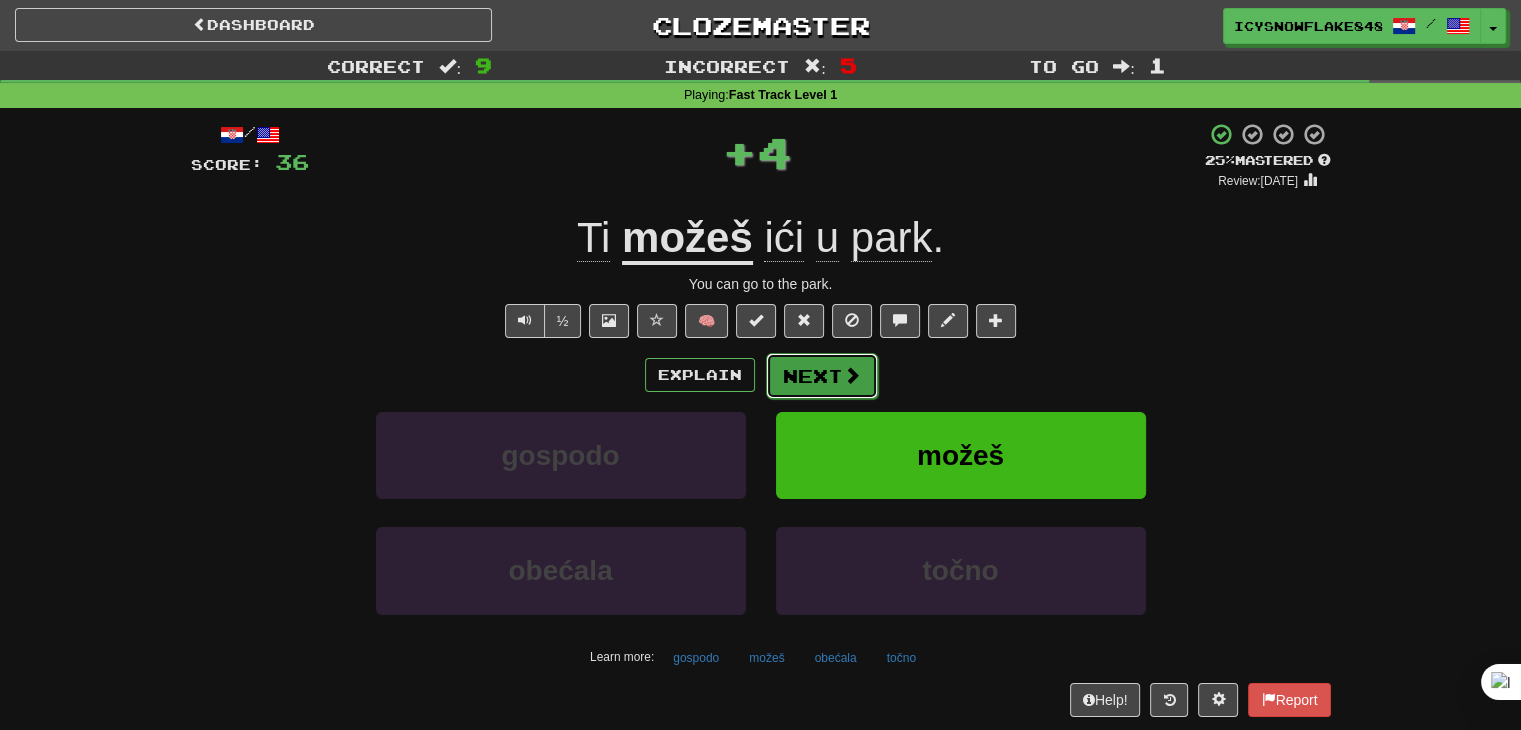 click on "Next" at bounding box center [822, 376] 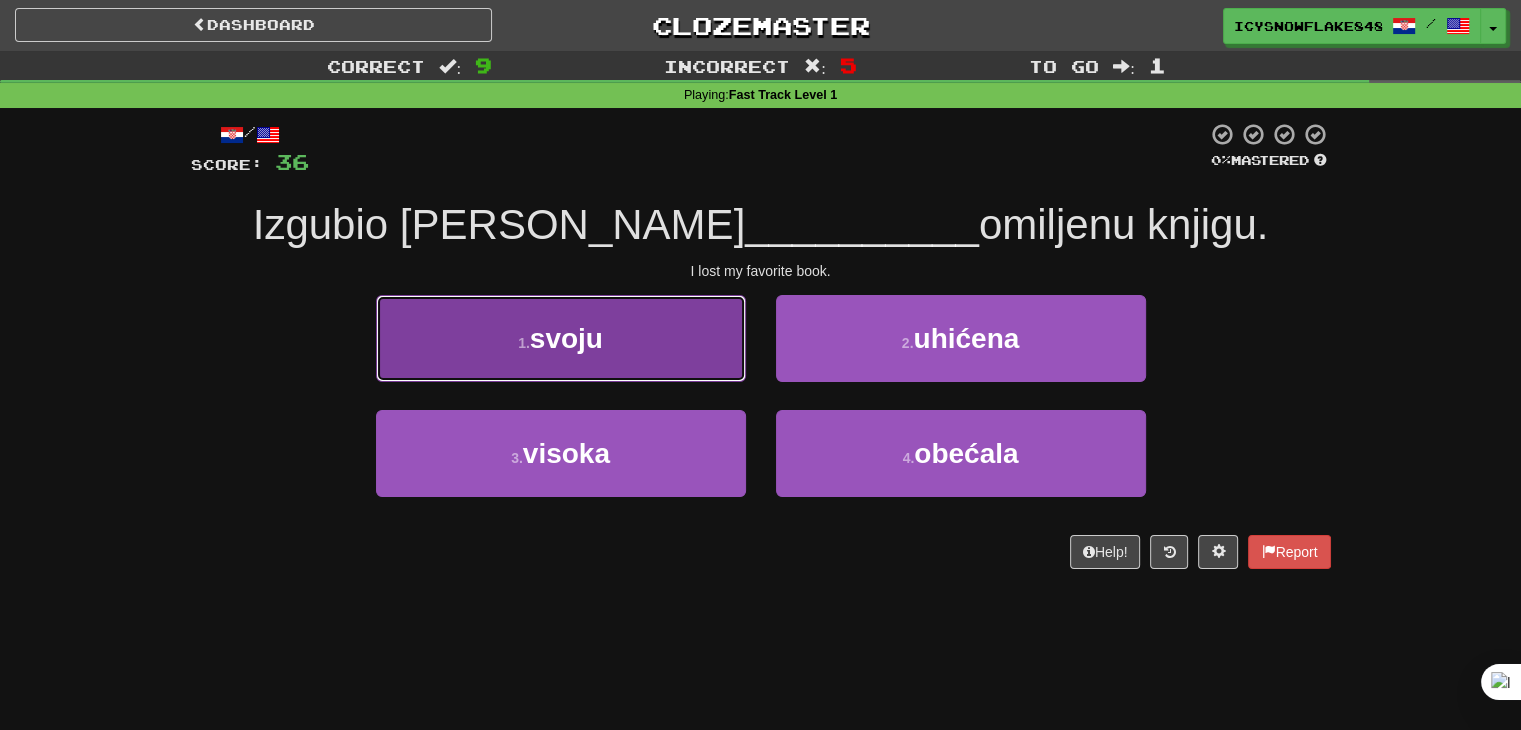 click on "1 .  svoju" at bounding box center [561, 338] 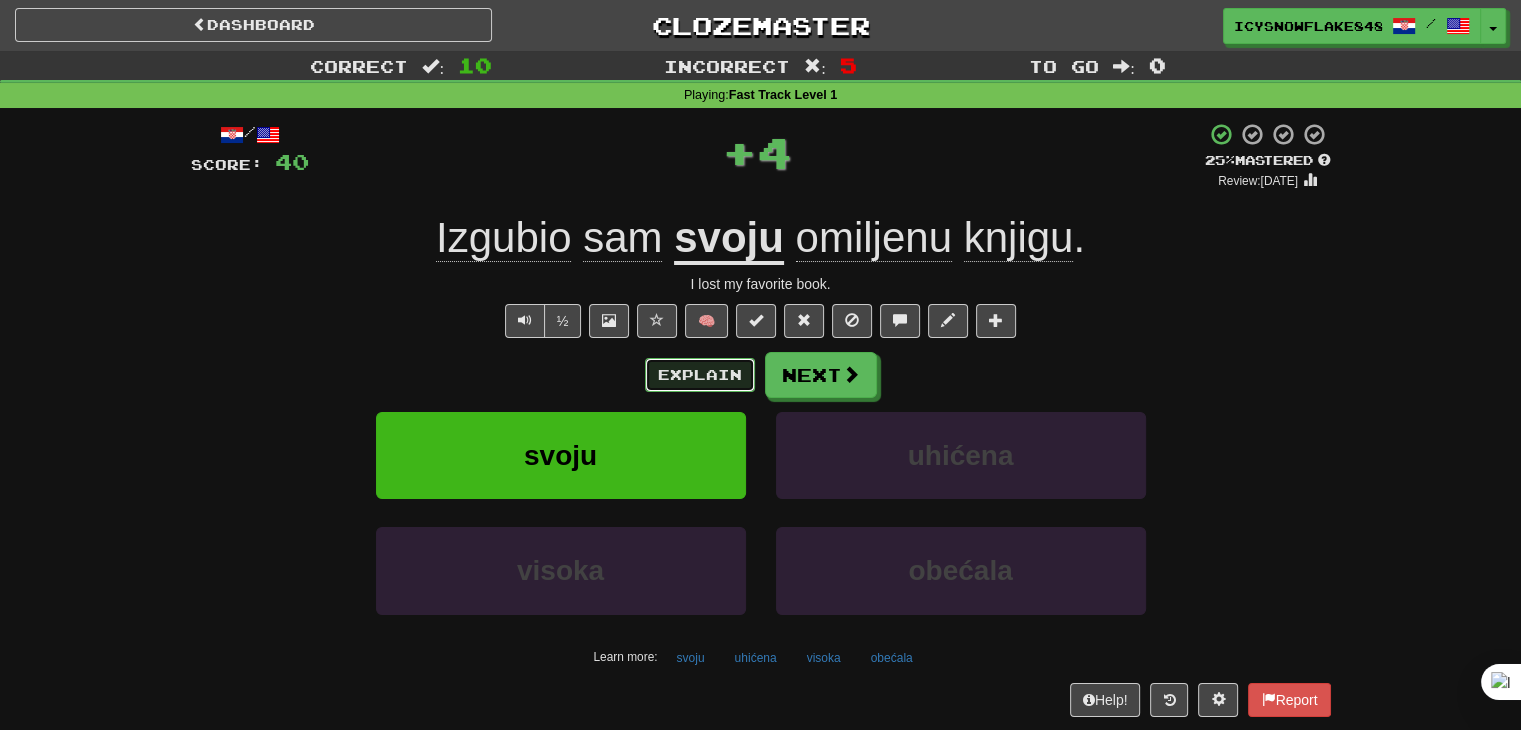 click on "Explain" at bounding box center (700, 375) 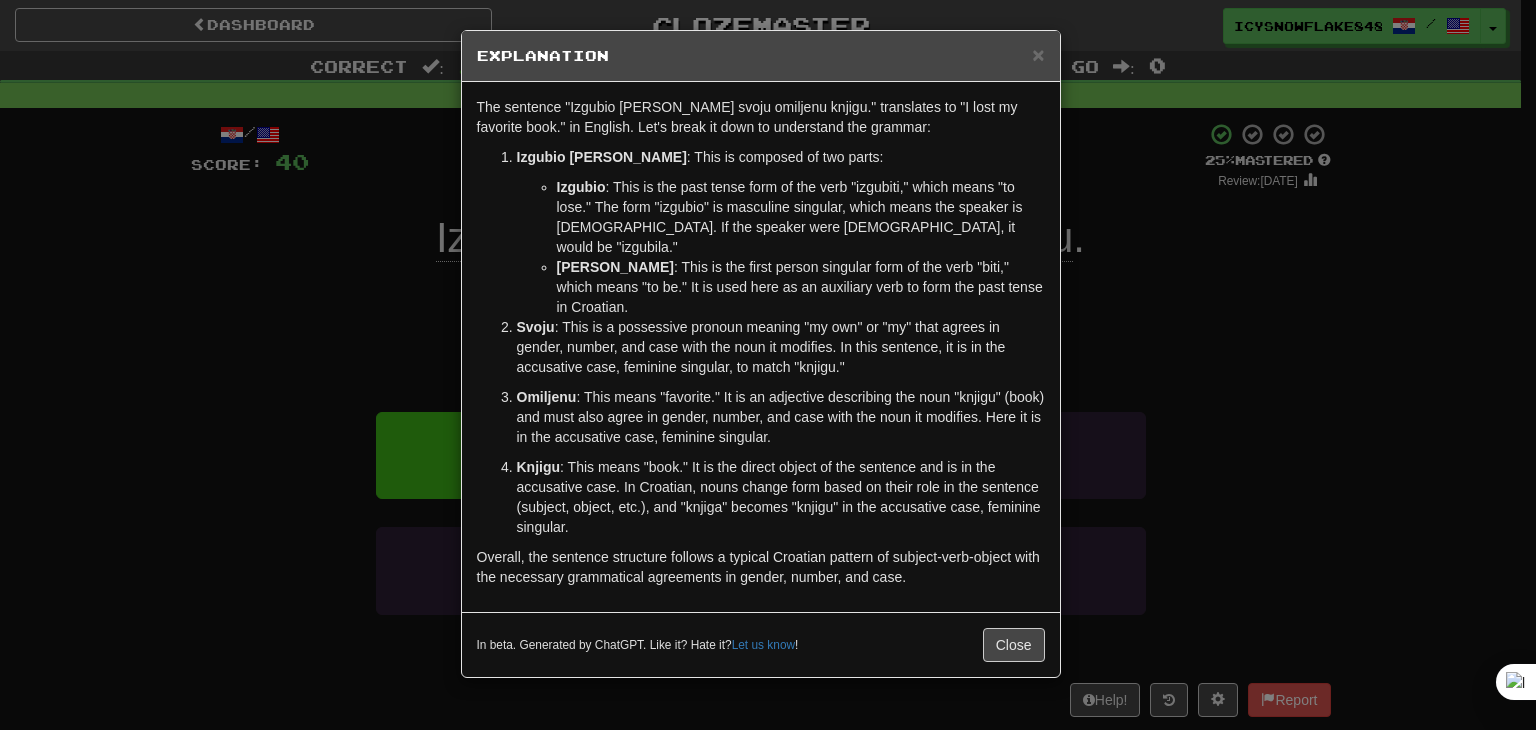 click on "× Explanation The sentence "Izgubio [PERSON_NAME] svoju omiljenu knjigu." translates to "I lost my favorite book." in English. Let's break it down to understand the grammar:
Izgubio [PERSON_NAME] : This is composed of two parts:
Izgubio : This is the past tense form of the verb "izgubiti," which means "to lose." The form "izgubio" is masculine singular, which means the speaker is [DEMOGRAPHIC_DATA]. If the speaker were [DEMOGRAPHIC_DATA], it would be "izgubila."
[PERSON_NAME] : This is the first person singular form of the verb "biti," which means "to be." It is used here as an auxiliary verb to form the past tense in Croatian.
Svoju : This is a possessive pronoun meaning "my own" or "my" that agrees in gender, number, and case with the noun it modifies. In this sentence, it is in the accusative case, feminine singular, to match "knjigu."
Omiljenu
[GEOGRAPHIC_DATA]
Overall, the sentence structure follows a typical Croatian pattern of subject-verb-object with the necessary grammatical agreements in gender, number, and case. Let us know !" at bounding box center [768, 365] 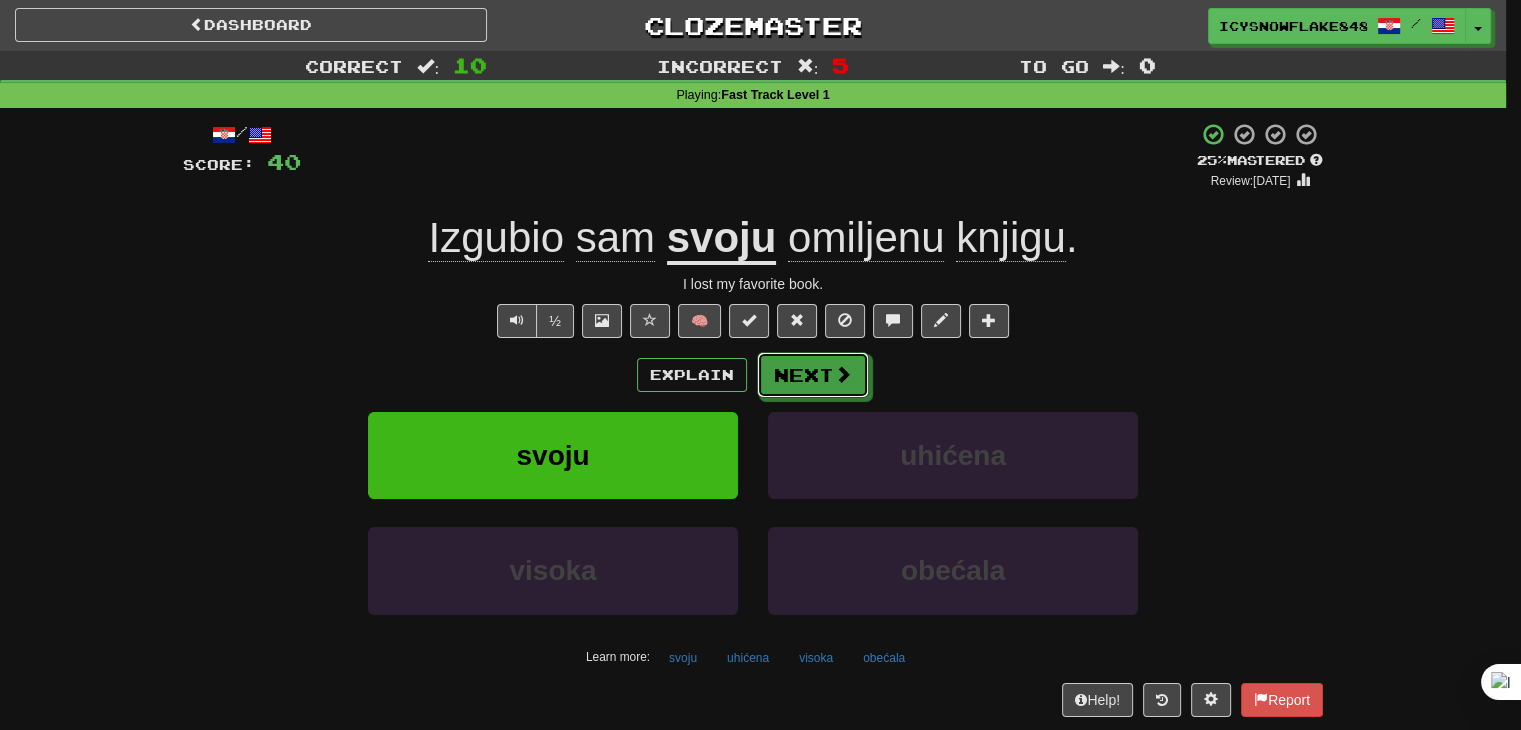 click on "Next" at bounding box center [813, 375] 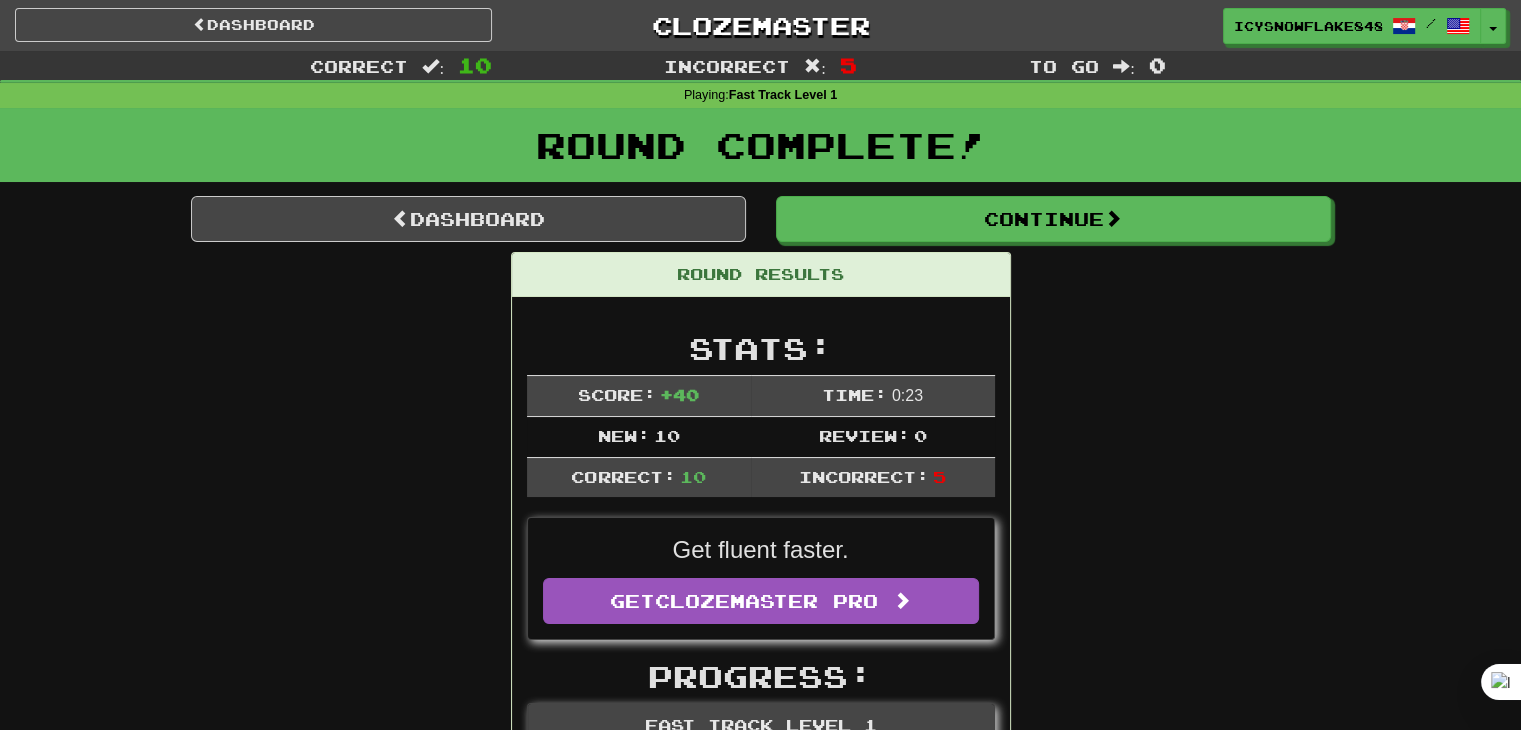 click on "Round Results" at bounding box center [761, 275] 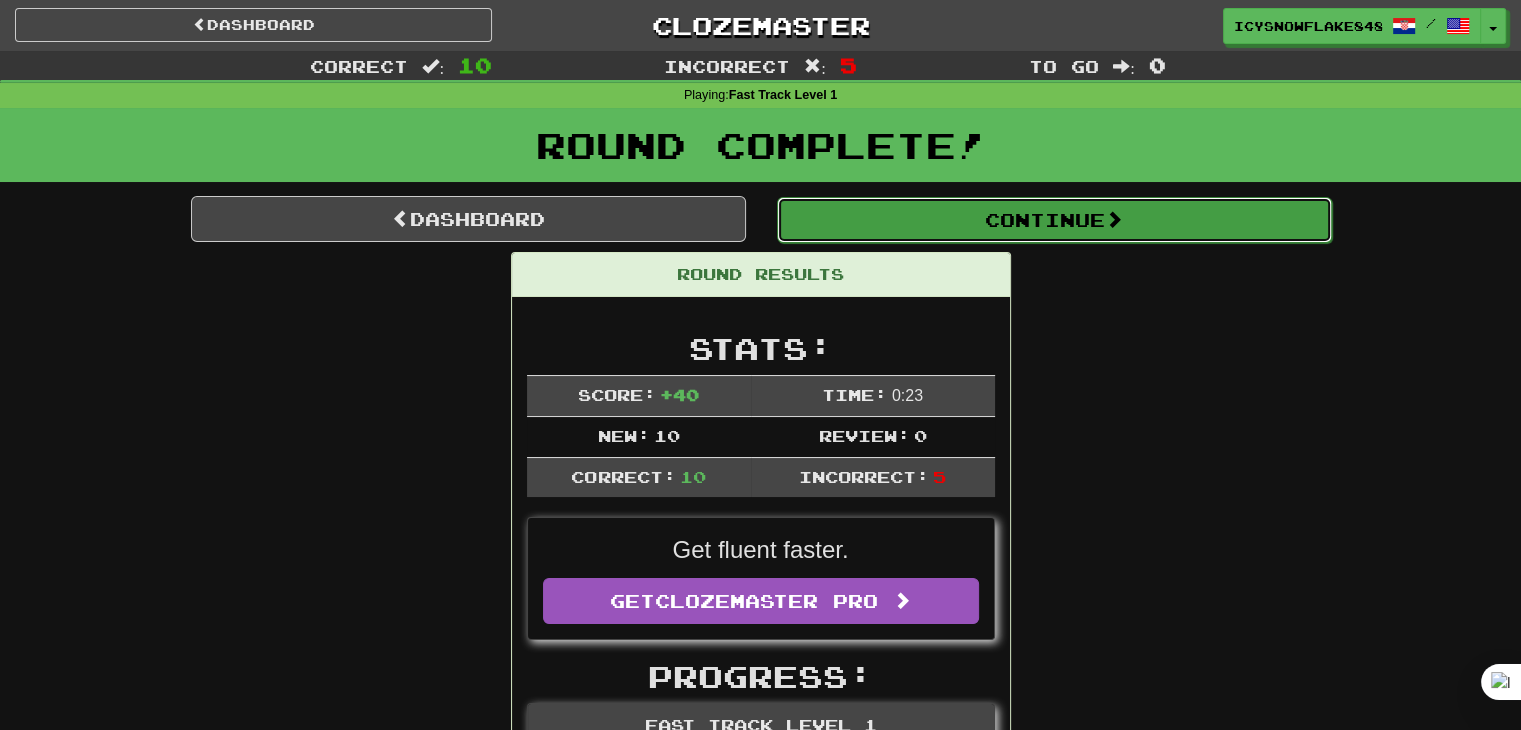 click on "Continue" at bounding box center (1054, 220) 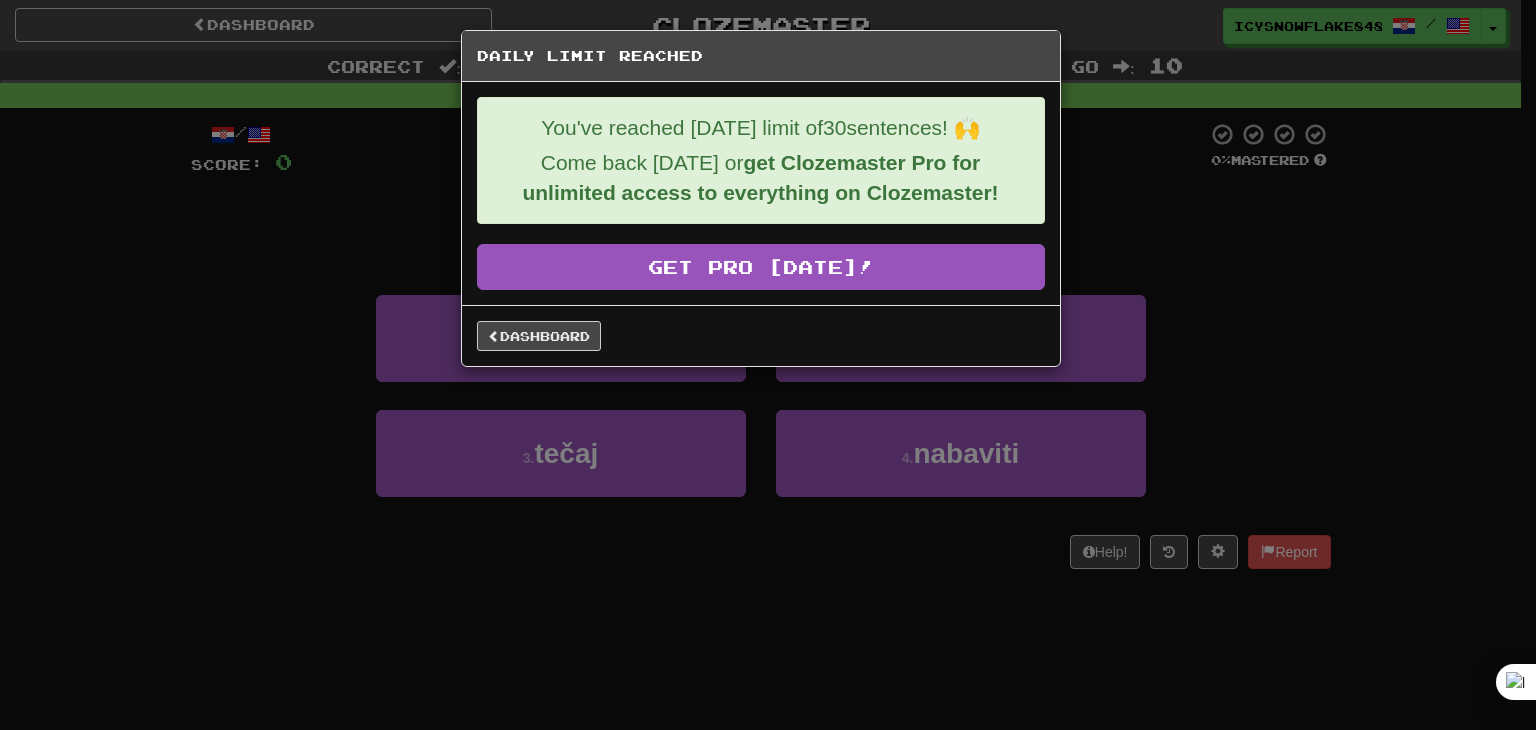 click on "Daily Limit Reached You've reached [DATE] limit of  30  sentences! 🙌  Come back [DATE] or  get Clozemaster Pro for unlimited access to everything on Clozemaster! Get Pro [DATE]! Dashboard" at bounding box center [768, 365] 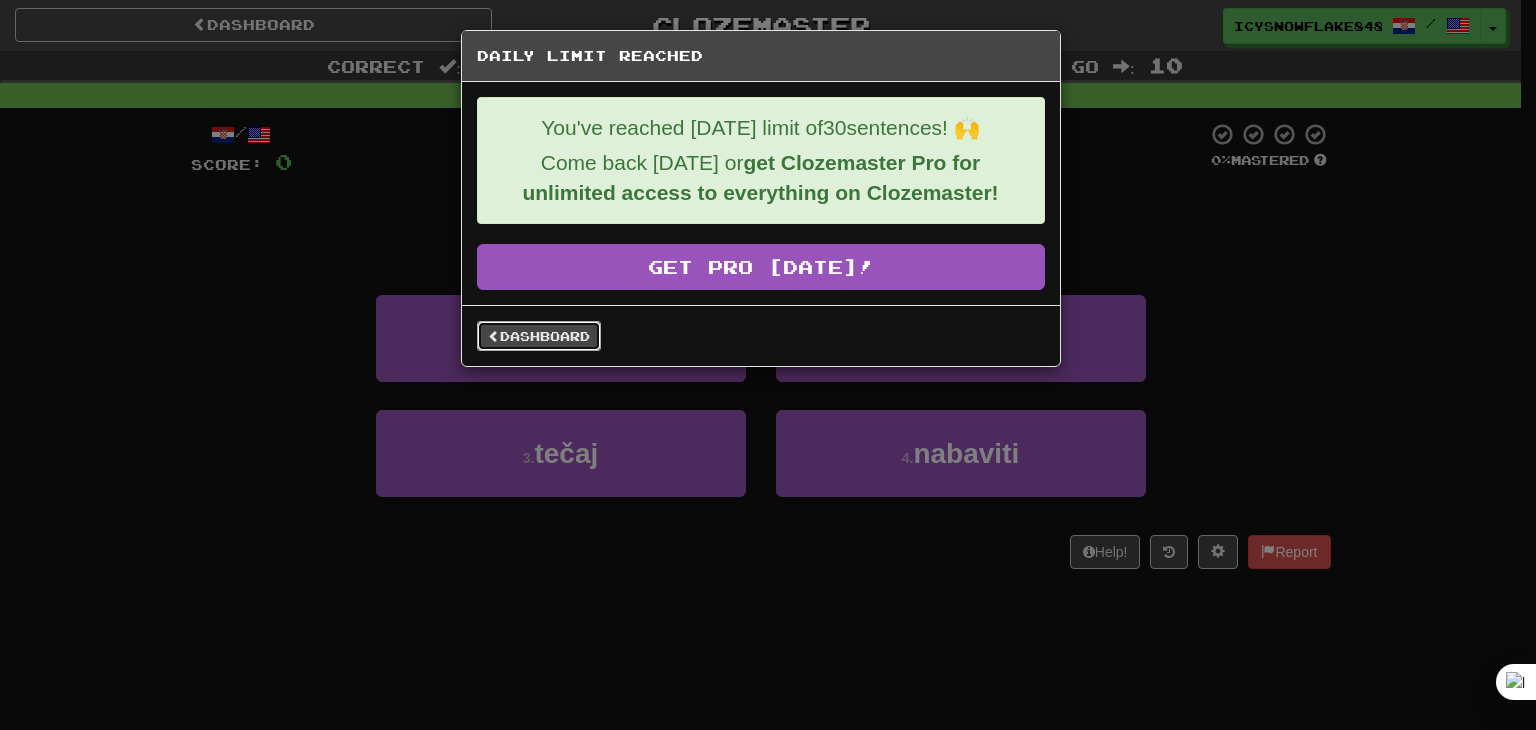 click on "Dashboard" at bounding box center (539, 336) 